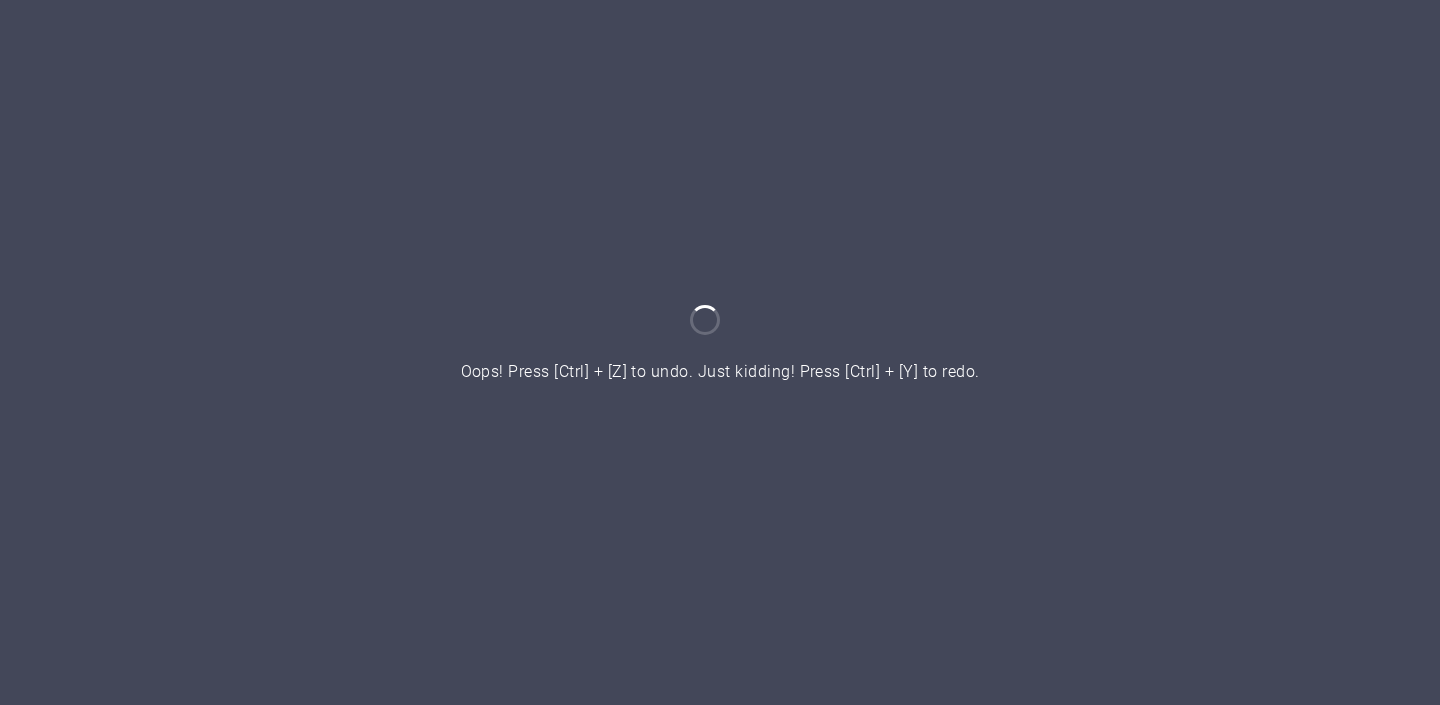 scroll, scrollTop: 0, scrollLeft: 0, axis: both 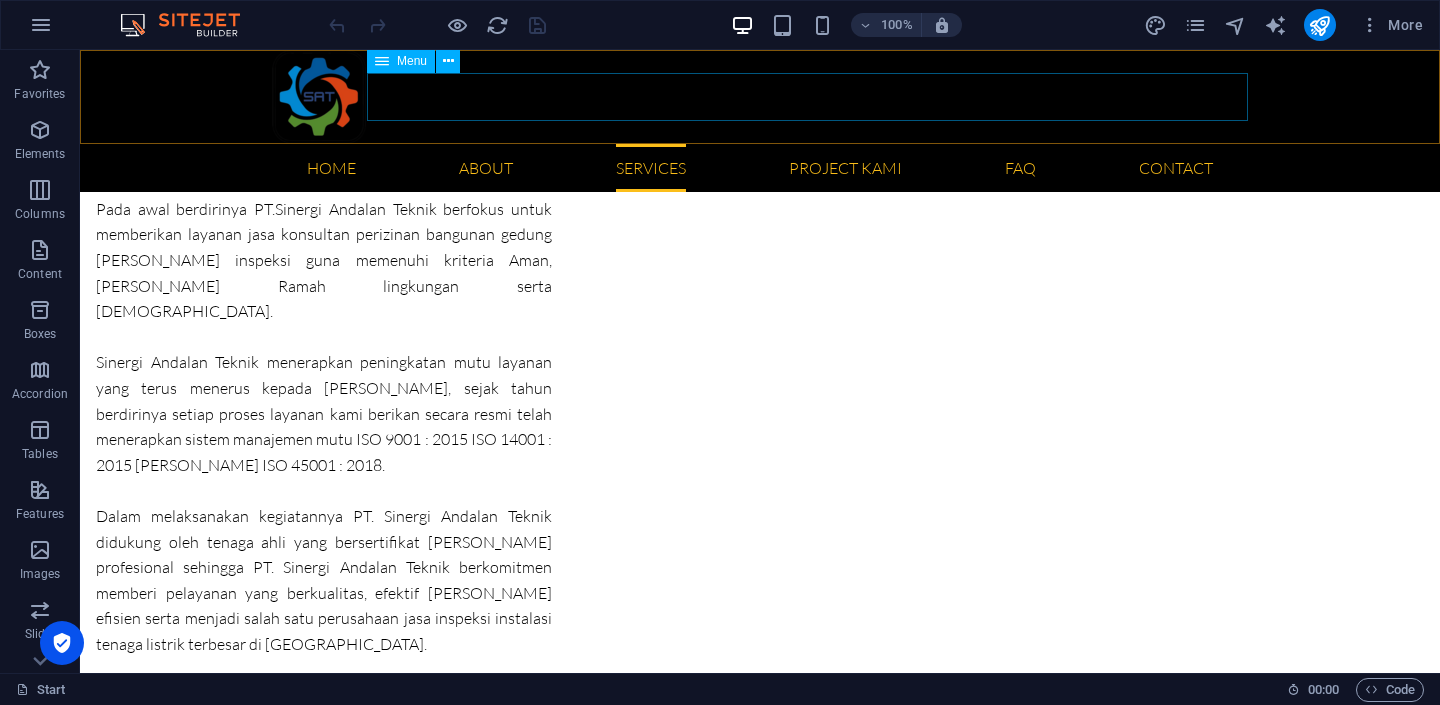 click on "Home About Visi & Misi Struktur Organisasi Legalitas Maklumat Layanan Services A. Sertifikat Laik Operasi Personil Daftar Alat Uji Daftar Harga Alur Proses SLO Persyaratan B. Sertifikat Laik Fungsi Personil Daftar Alat Uji Persyaratan Project Kami FAQ Contact" at bounding box center [760, 168] 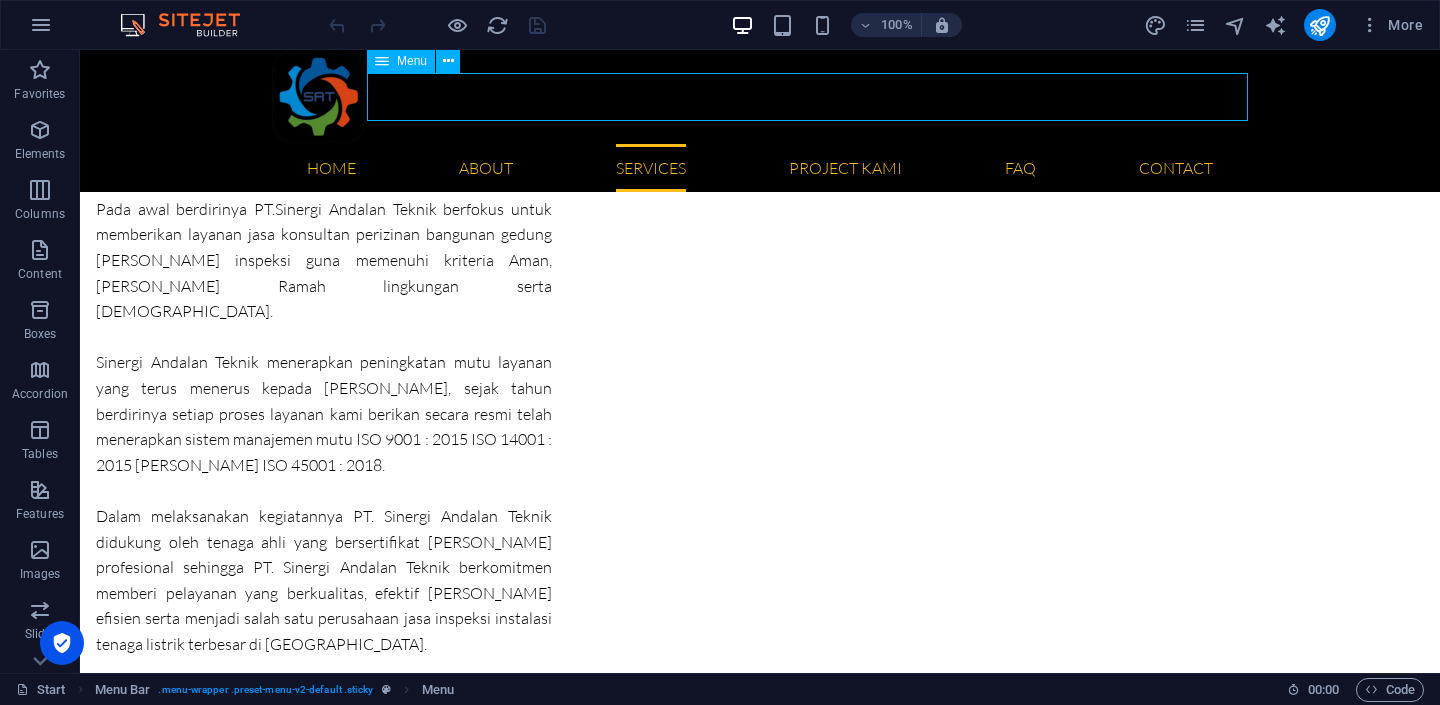 click on "Home About Visi & Misi Struktur Organisasi Legalitas Maklumat Layanan Services A. Sertifikat Laik Operasi Personil Daftar Alat Uji Daftar Harga Alur Proses SLO Persyaratan B. Sertifikat Laik Fungsi Personil Daftar Alat Uji Persyaratan Project Kami FAQ Contact" at bounding box center (760, 168) 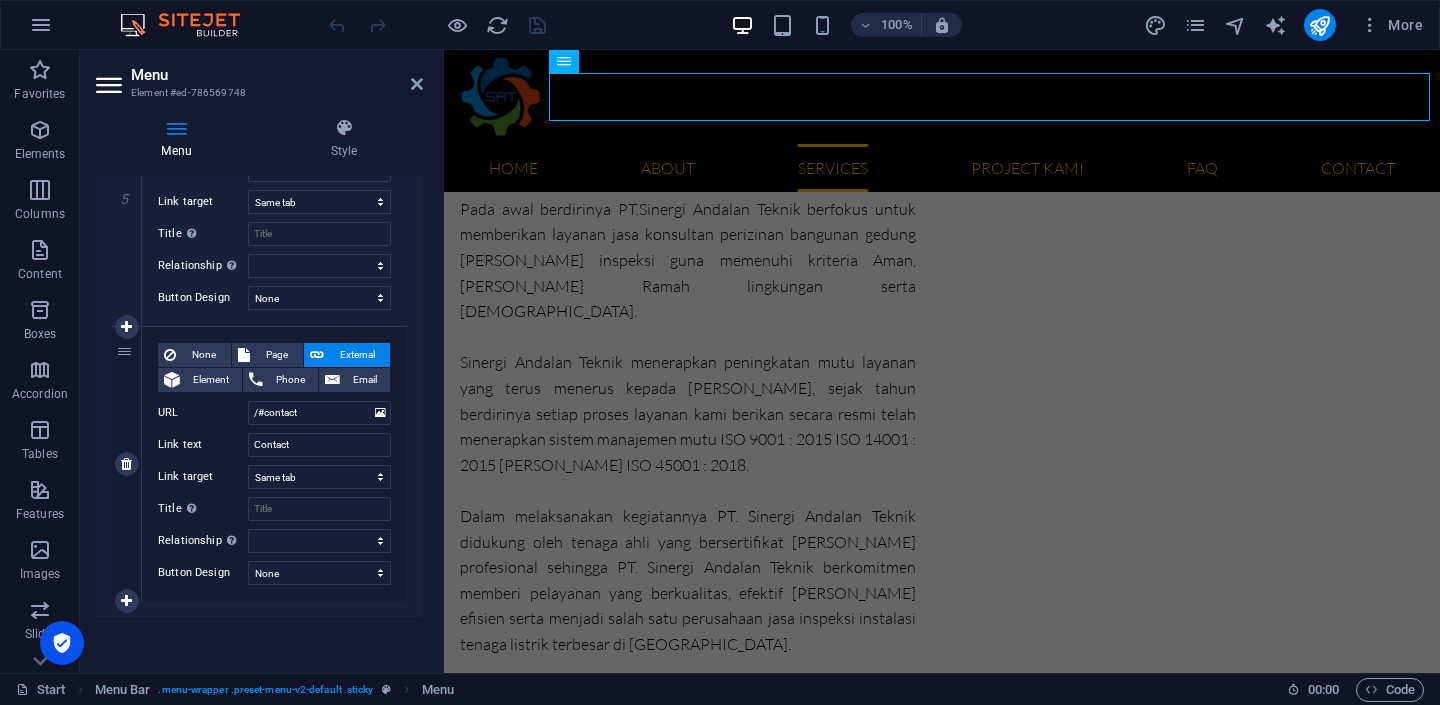 scroll, scrollTop: 5460, scrollLeft: 0, axis: vertical 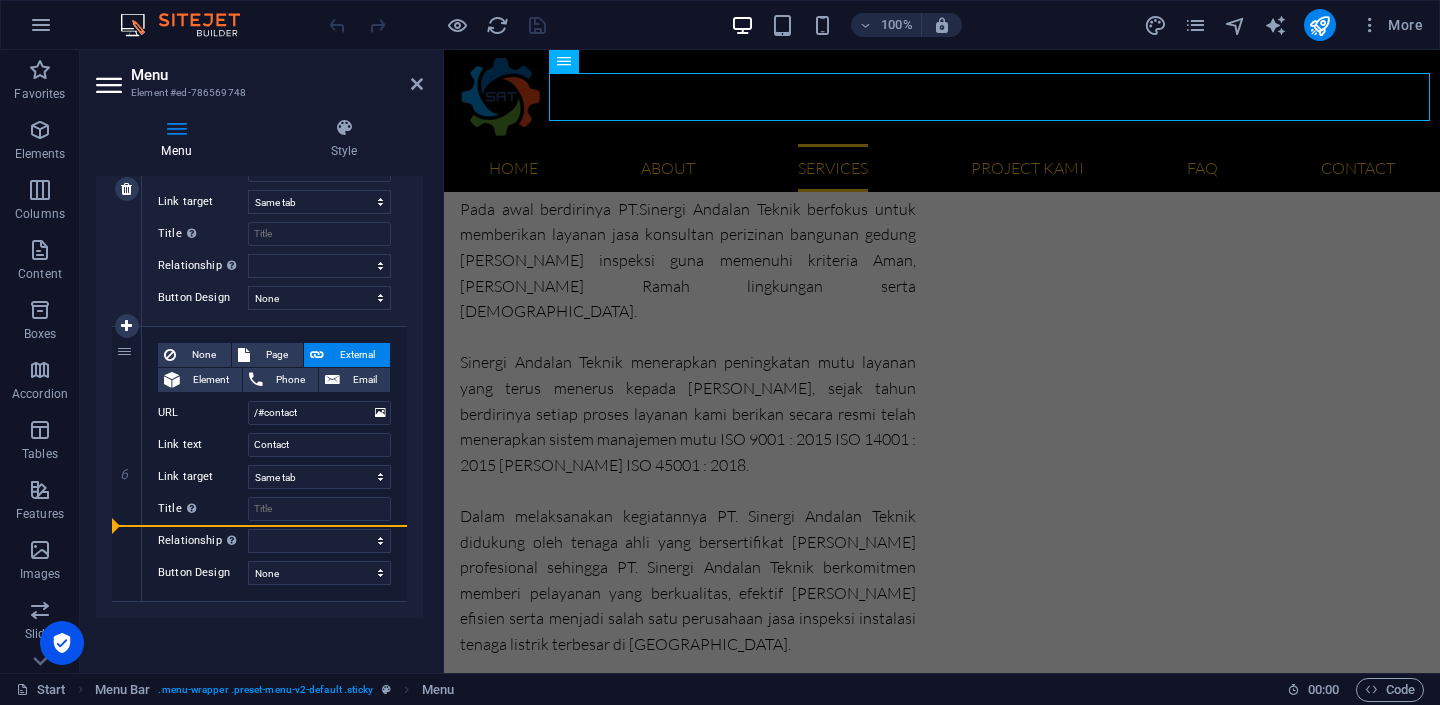 drag, startPoint x: 119, startPoint y: 511, endPoint x: 121, endPoint y: 340, distance: 171.01169 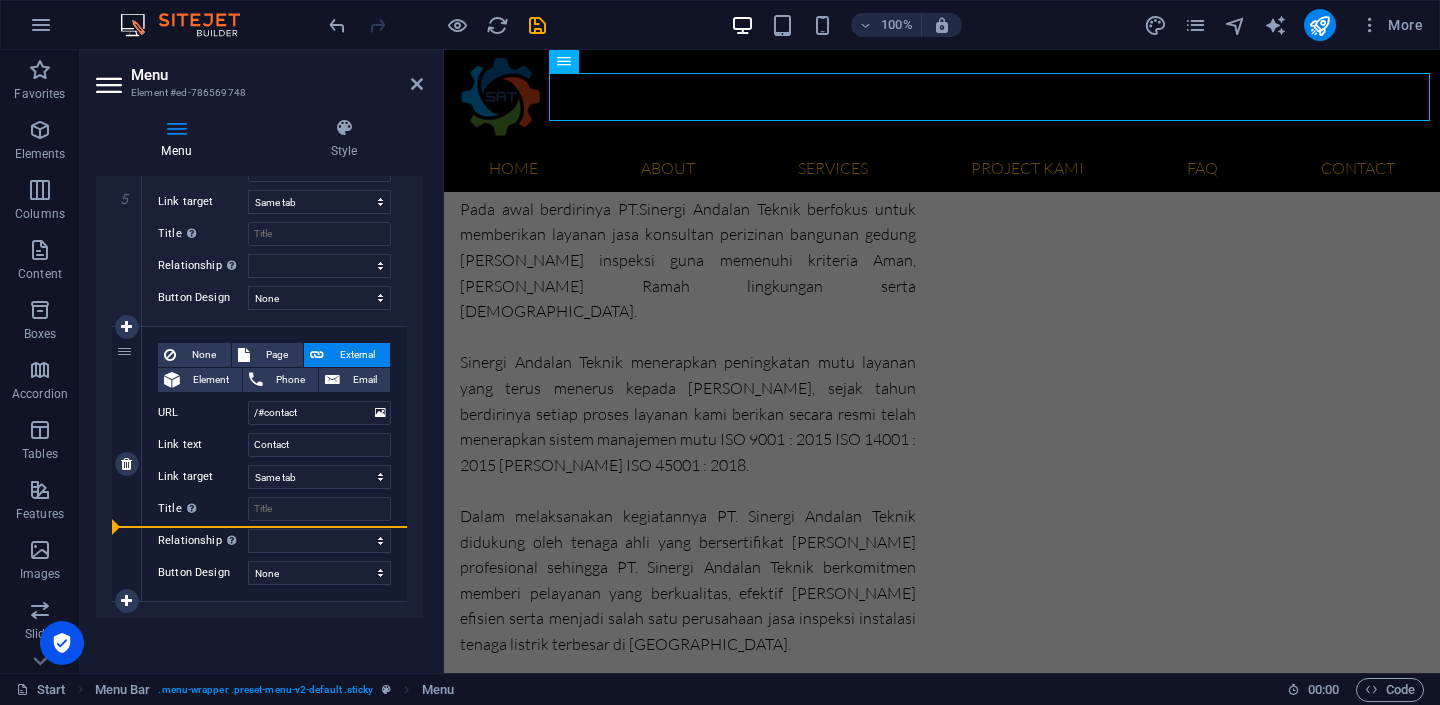 drag, startPoint x: 125, startPoint y: 366, endPoint x: 118, endPoint y: 561, distance: 195.1256 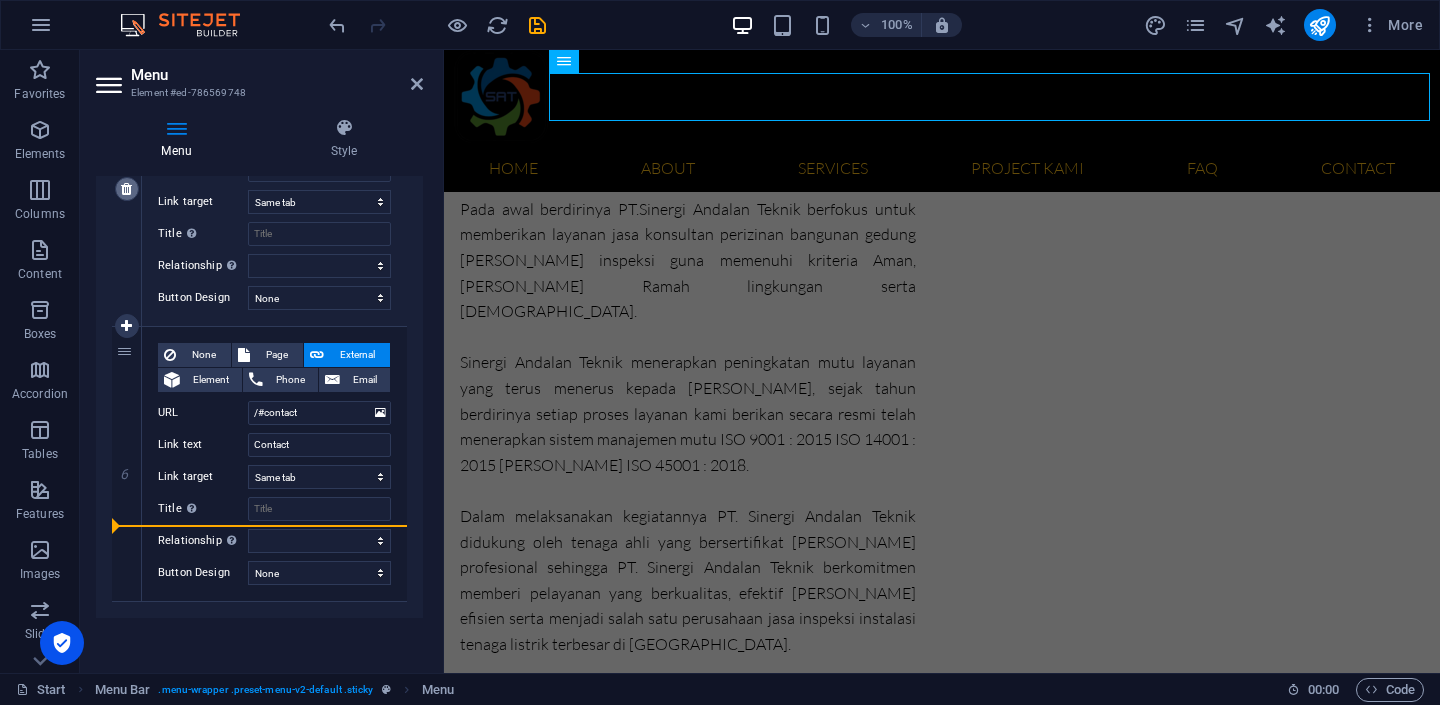 drag, startPoint x: 120, startPoint y: 527, endPoint x: 125, endPoint y: 305, distance: 222.0563 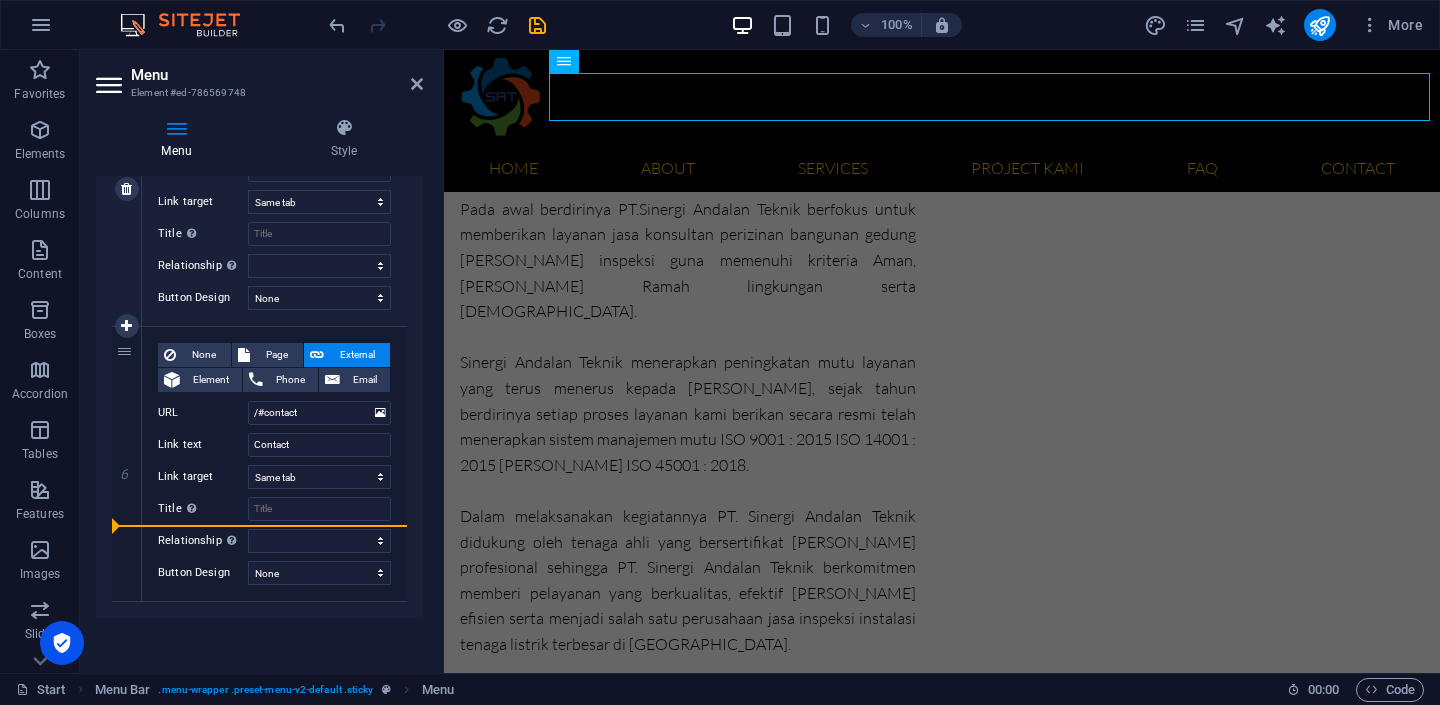 drag, startPoint x: 126, startPoint y: 470, endPoint x: 111, endPoint y: 307, distance: 163.68874 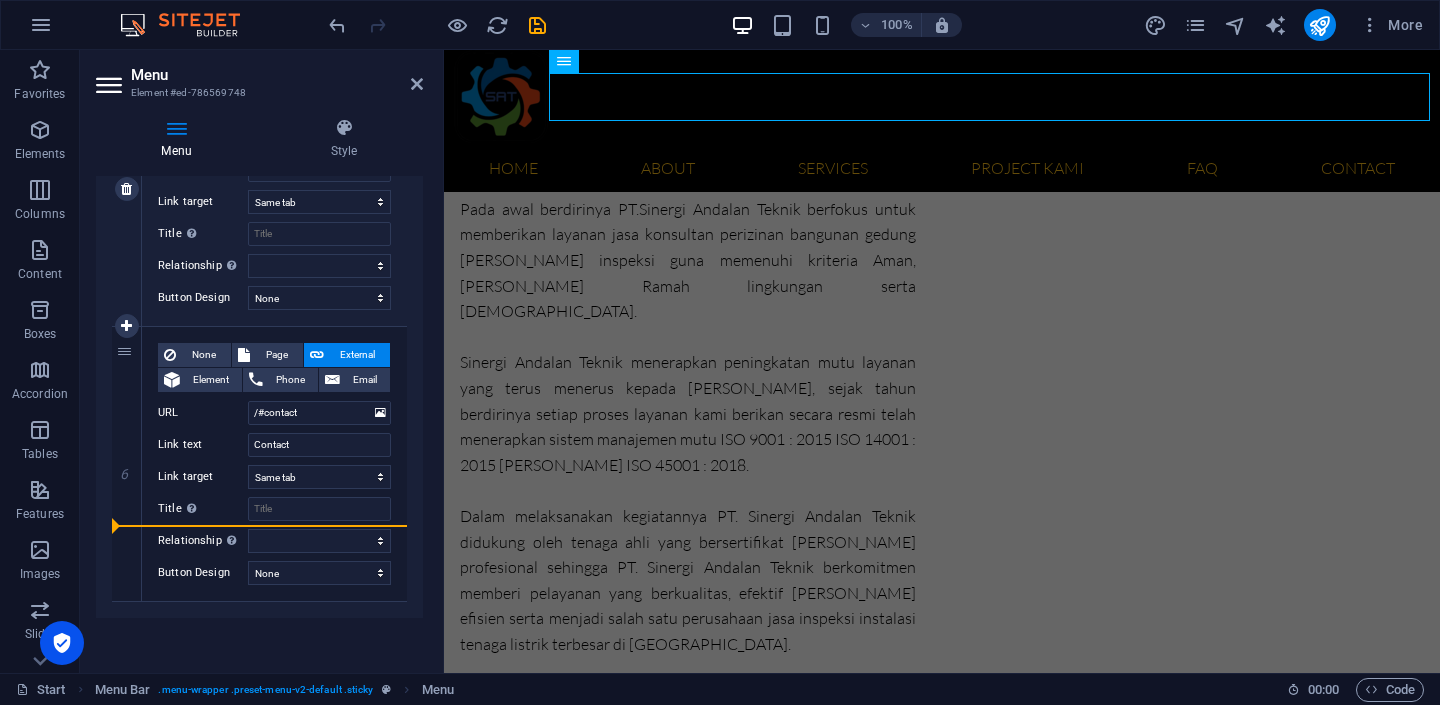 select 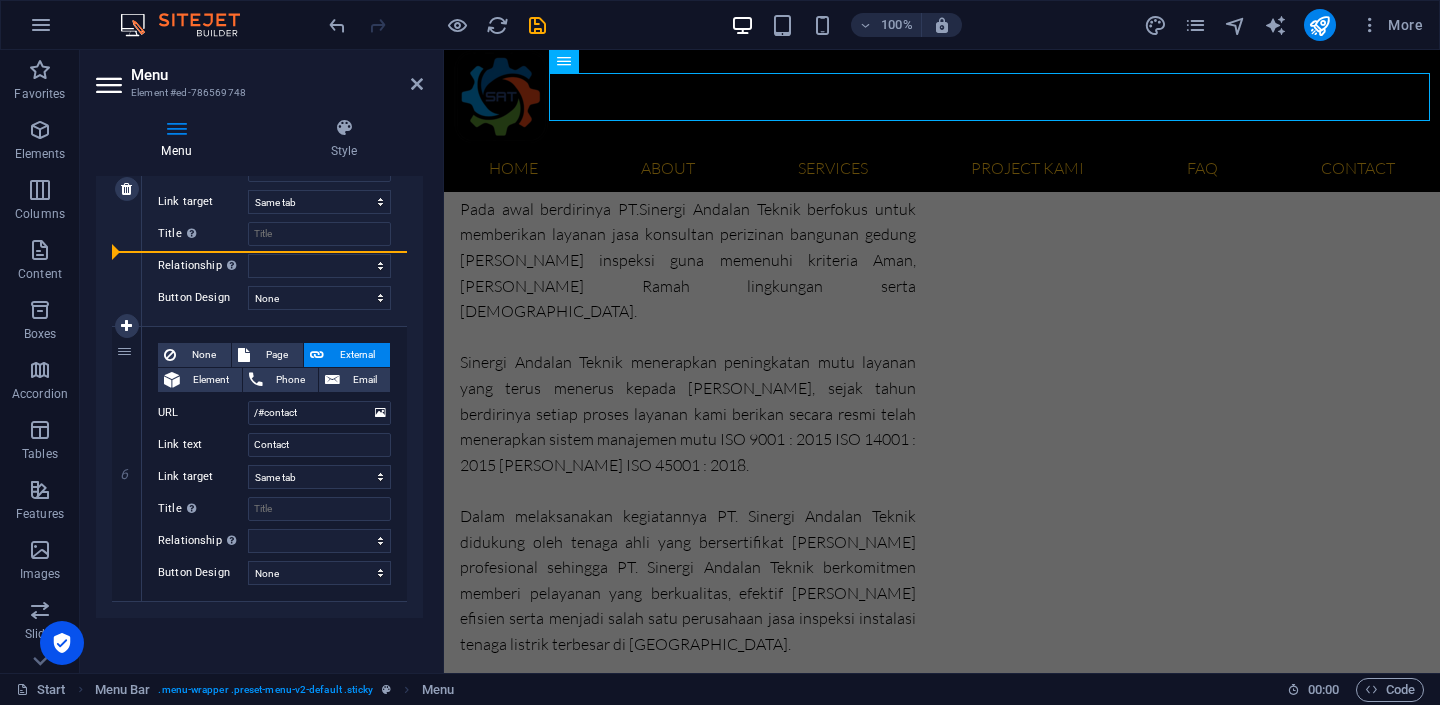 drag, startPoint x: 125, startPoint y: 466, endPoint x: 118, endPoint y: 196, distance: 270.09073 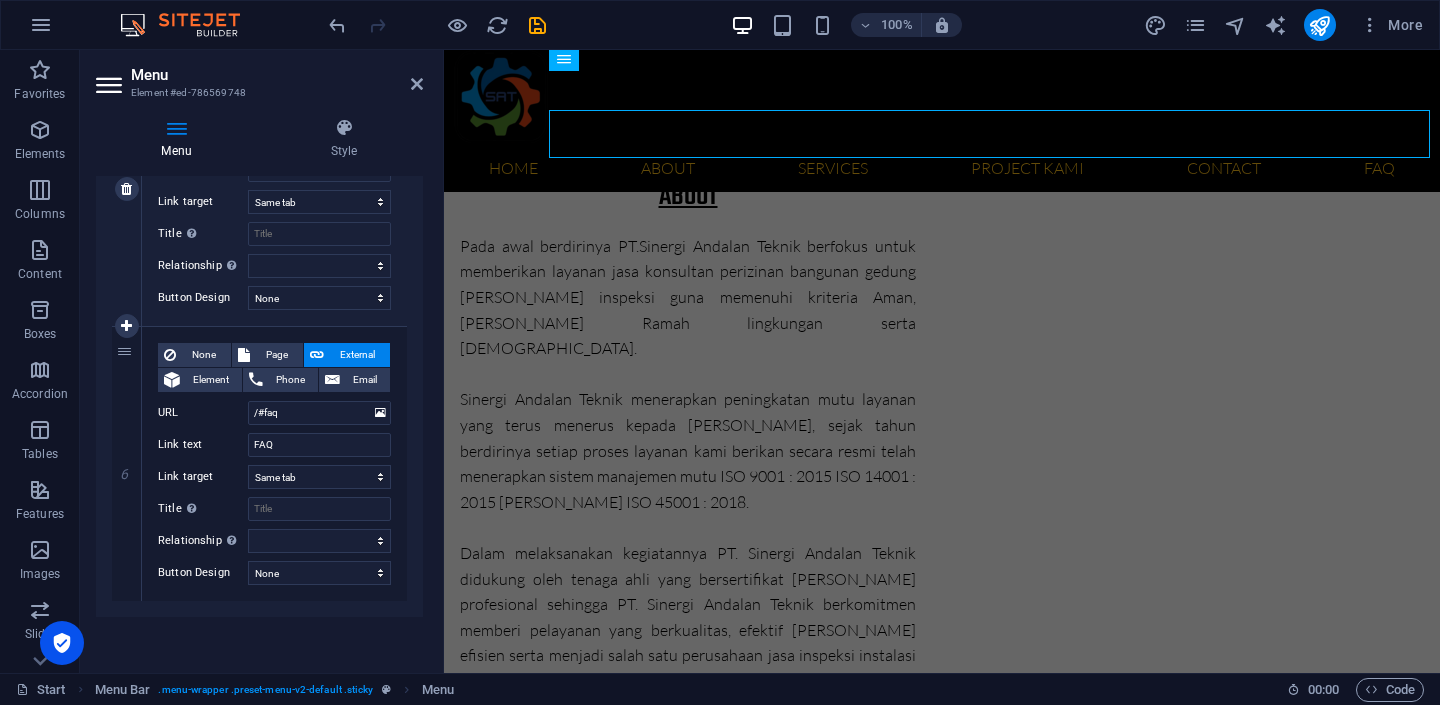 scroll, scrollTop: 1918, scrollLeft: 0, axis: vertical 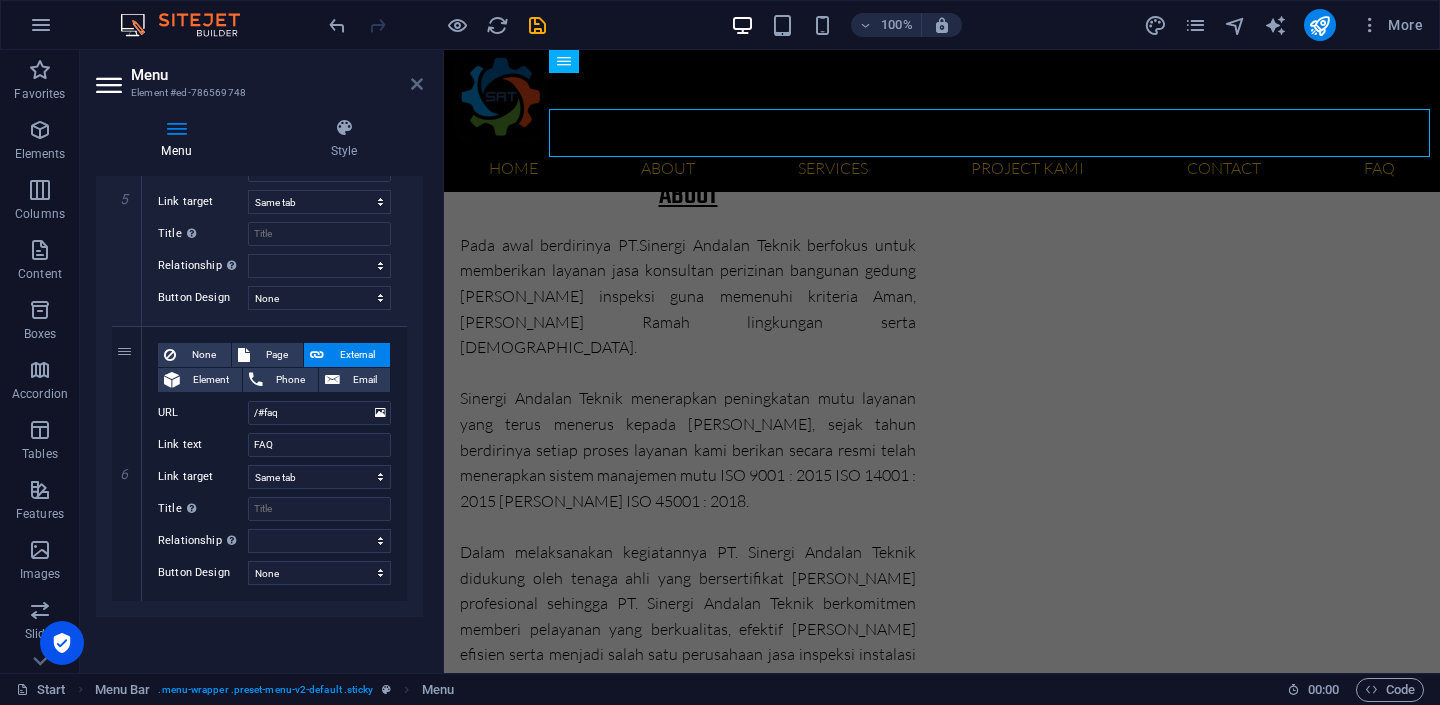 click at bounding box center [417, 84] 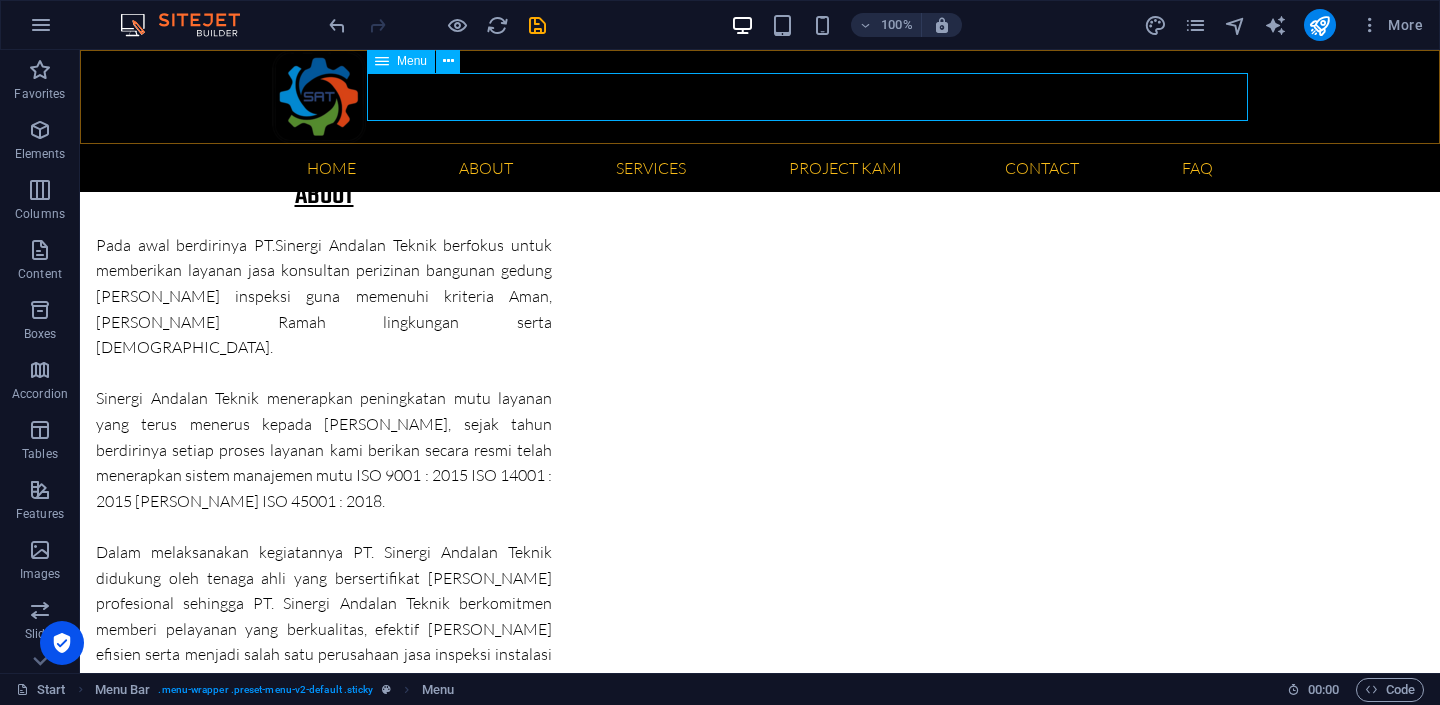 click on "Home About Visi & Misi Struktur Organisasi Legalitas Maklumat Layanan Services A. Sertifikat Laik Operasi Personil Daftar Alat Uji Daftar Harga Alur Proses SLO Persyaratan B. Sertifikat Laik Fungsi Personil Daftar Alat Uji Persyaratan Project Kami Contact FAQ" at bounding box center [760, 168] 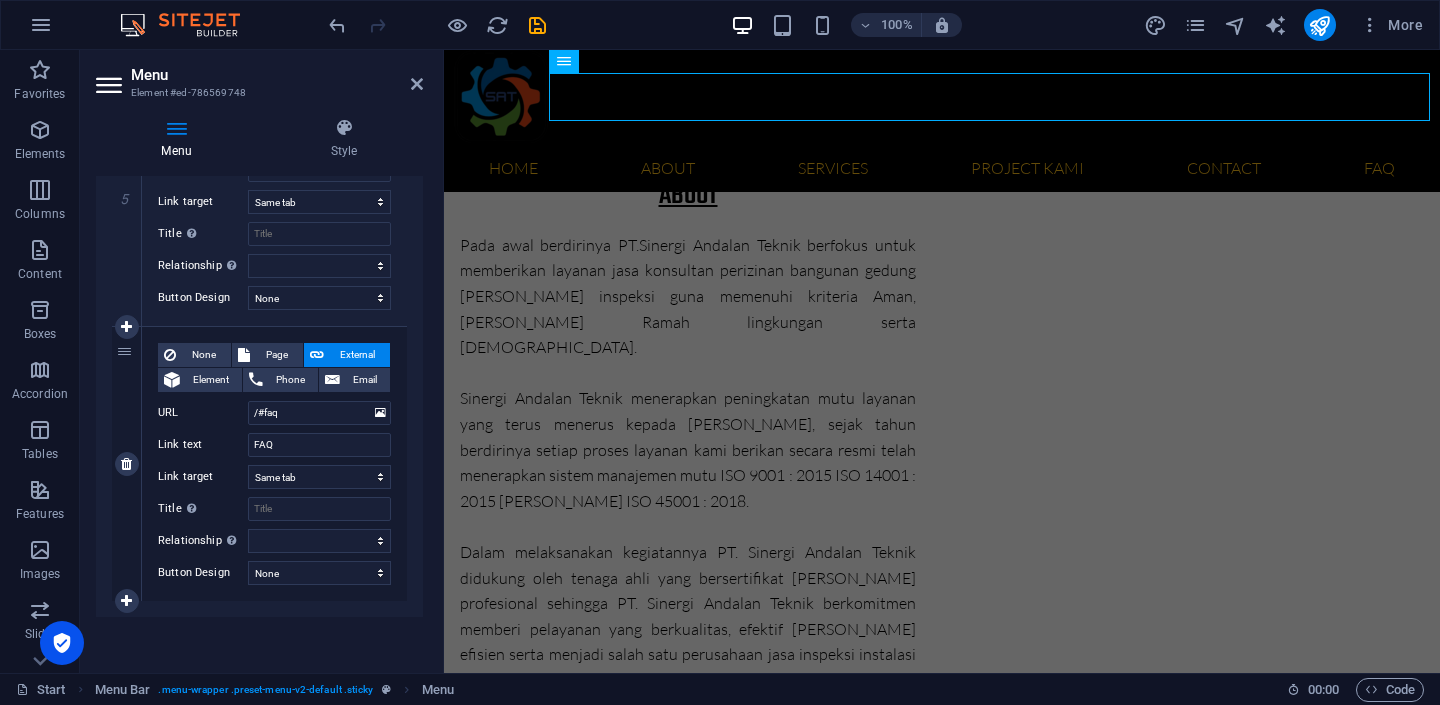 scroll, scrollTop: 5398, scrollLeft: 0, axis: vertical 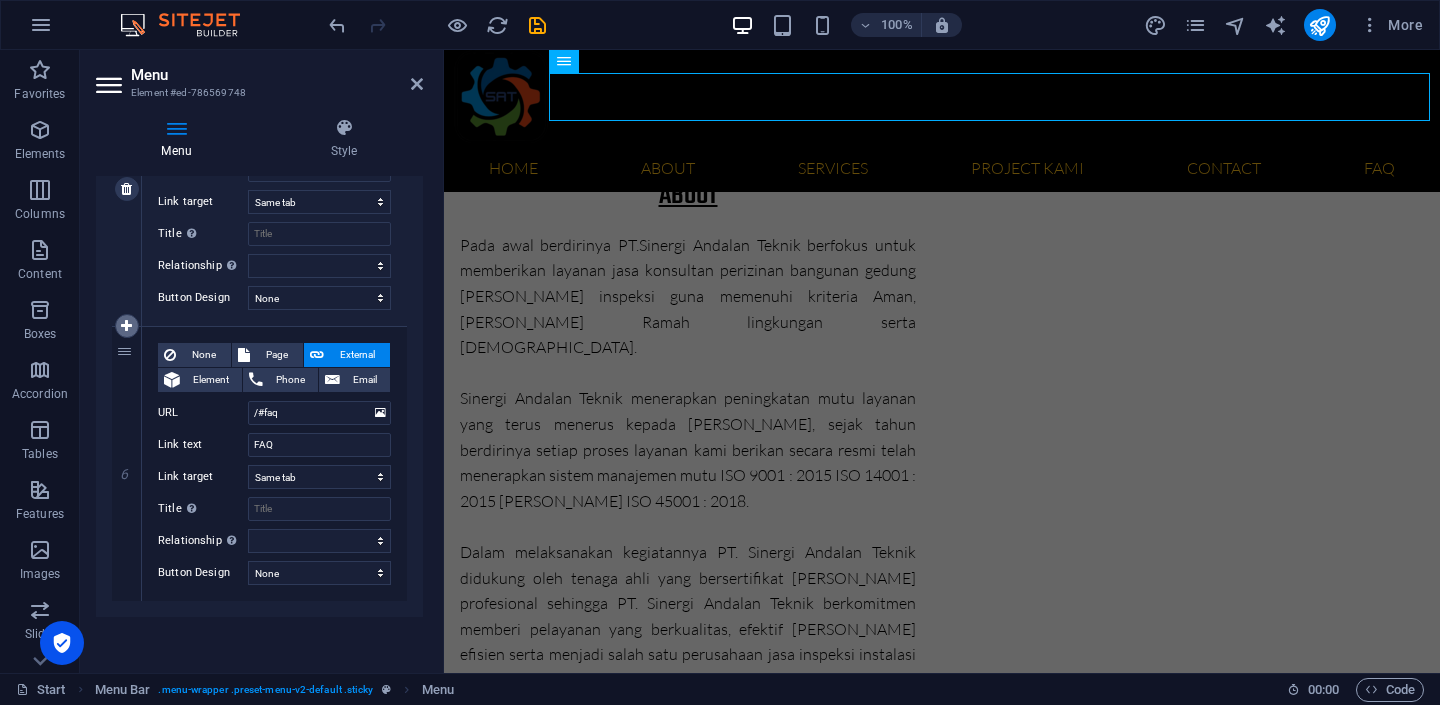 click at bounding box center (126, 326) 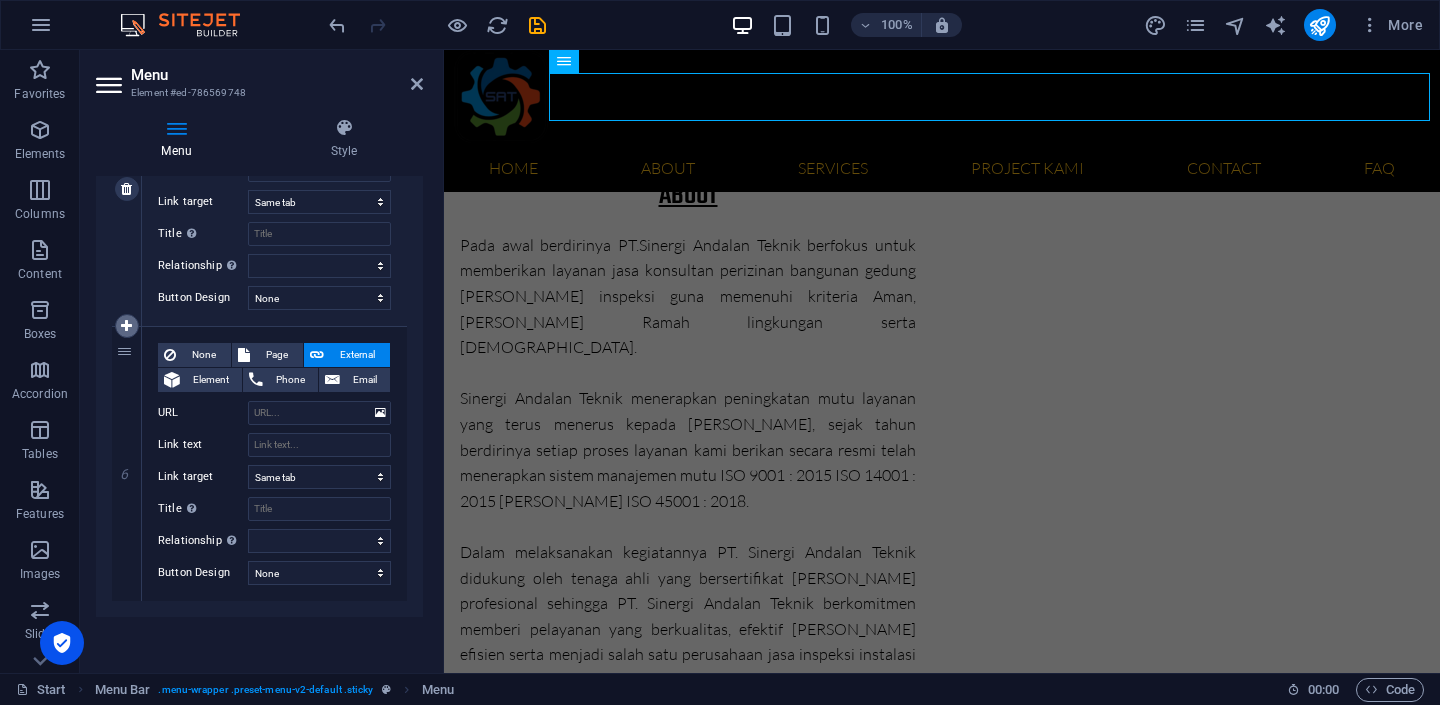 select 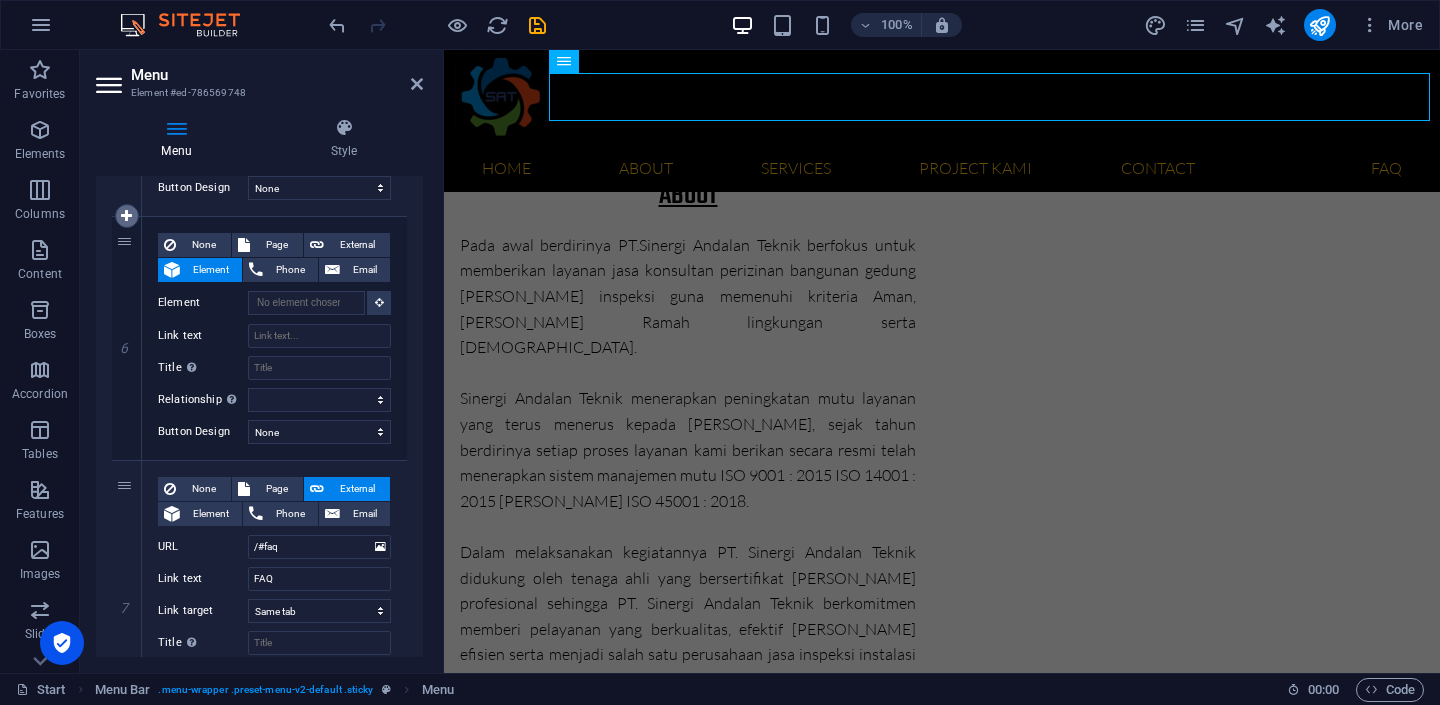 scroll, scrollTop: 5518, scrollLeft: 0, axis: vertical 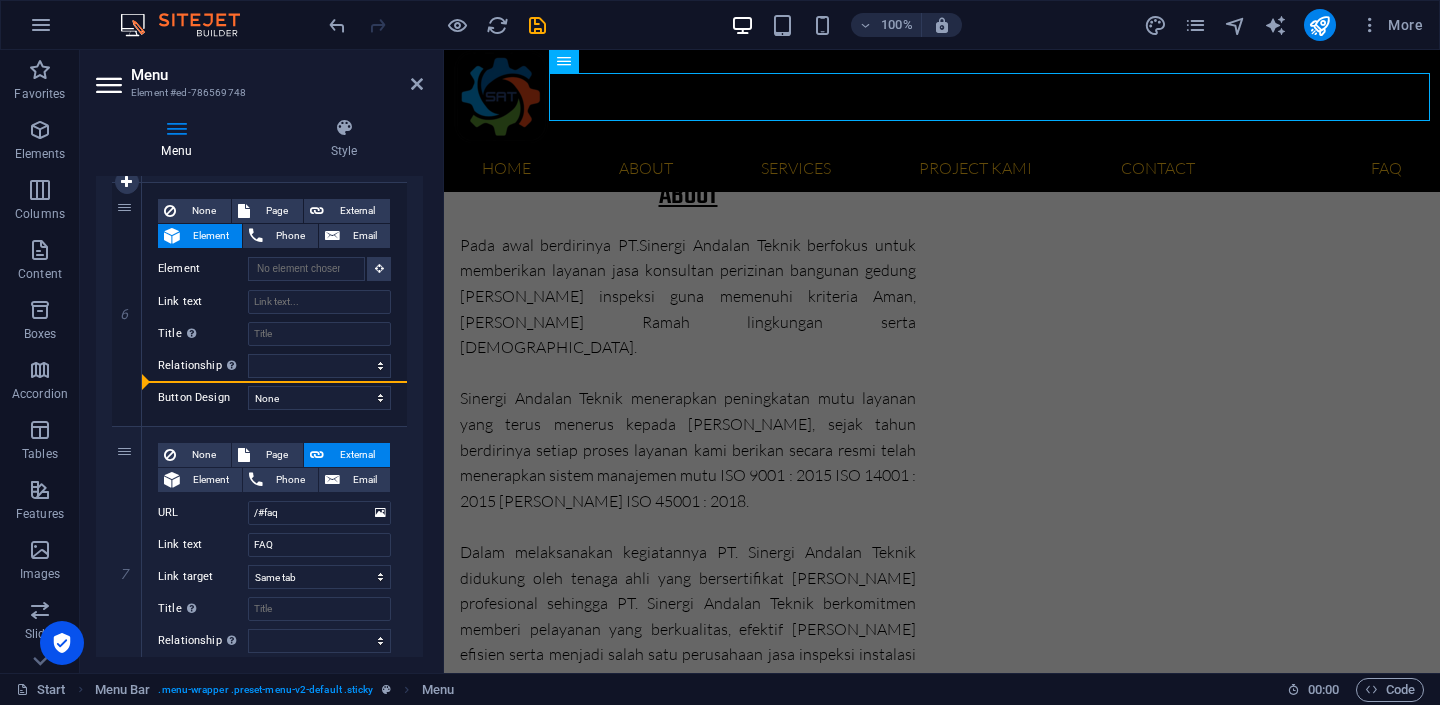 drag, startPoint x: 122, startPoint y: 407, endPoint x: 344, endPoint y: 379, distance: 223.7588 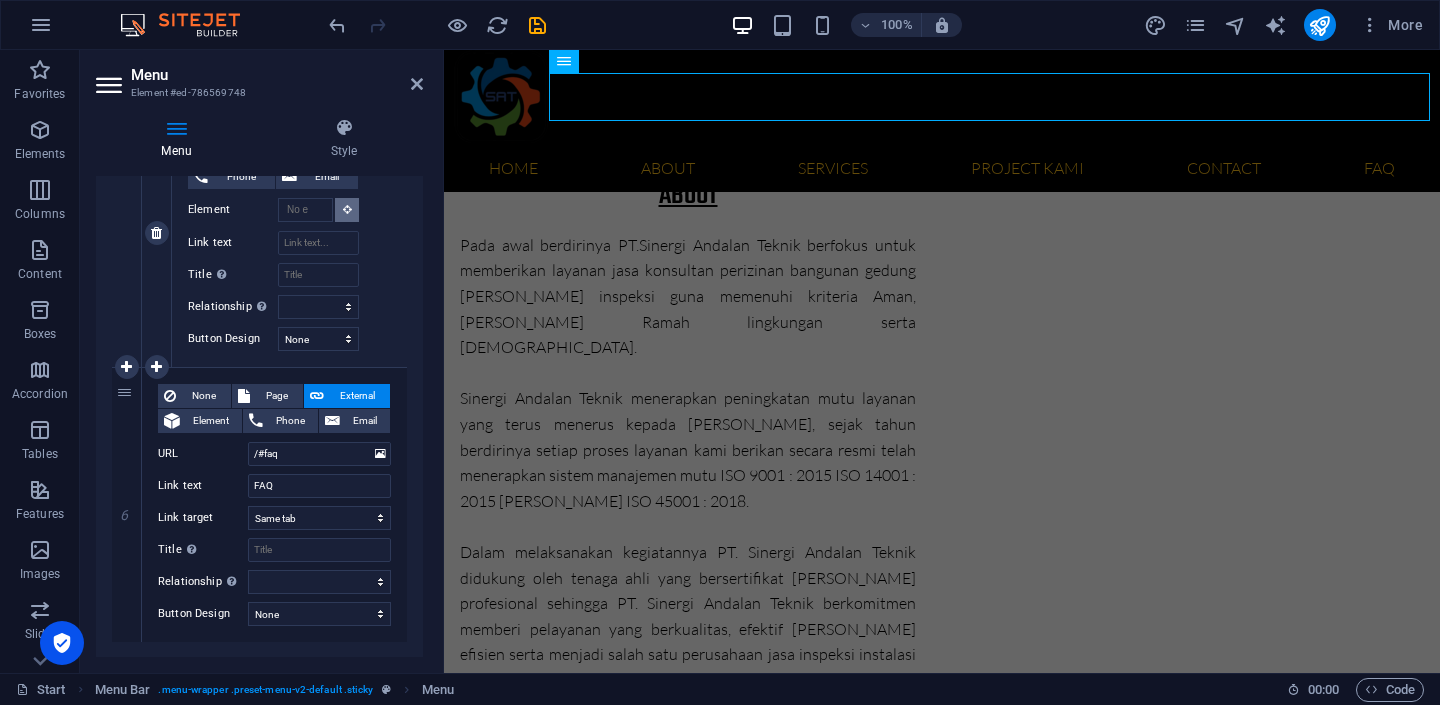 scroll, scrollTop: 5604, scrollLeft: 0, axis: vertical 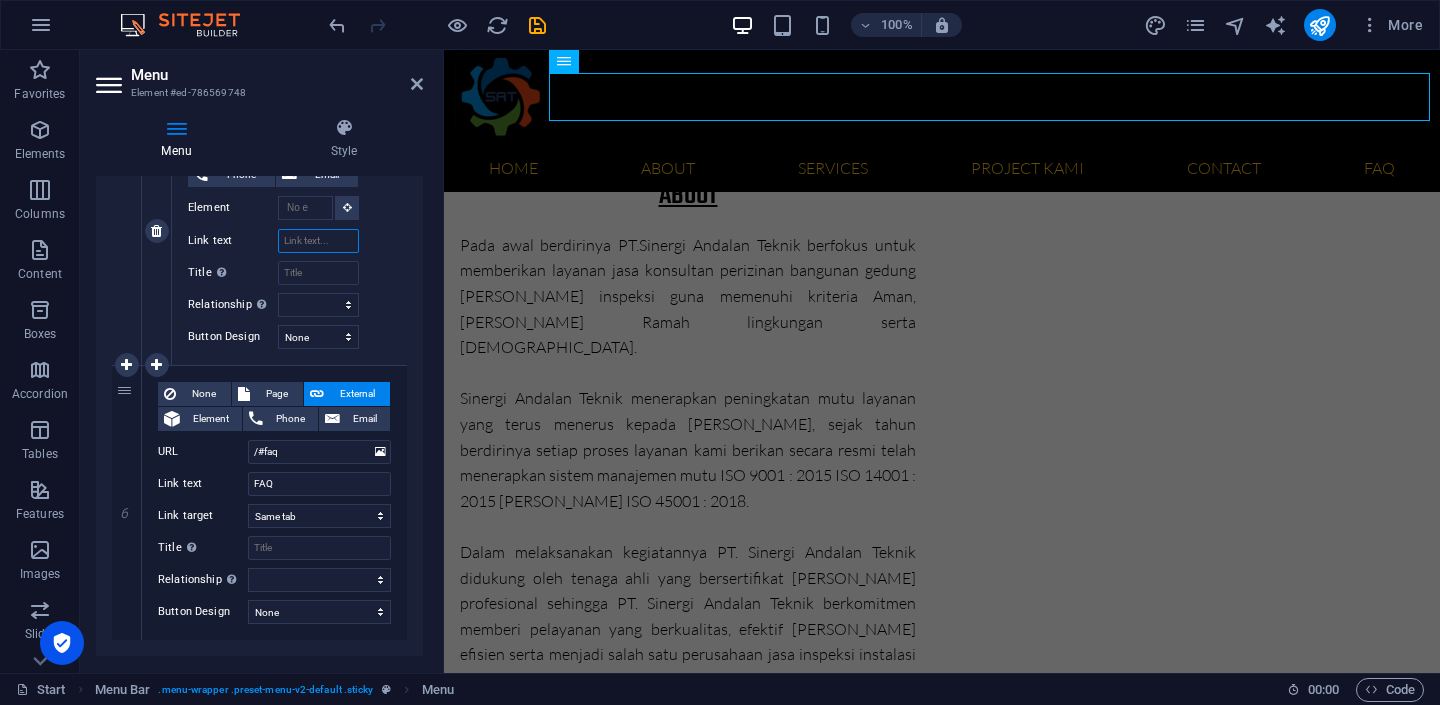 click on "Link text" at bounding box center (318, 241) 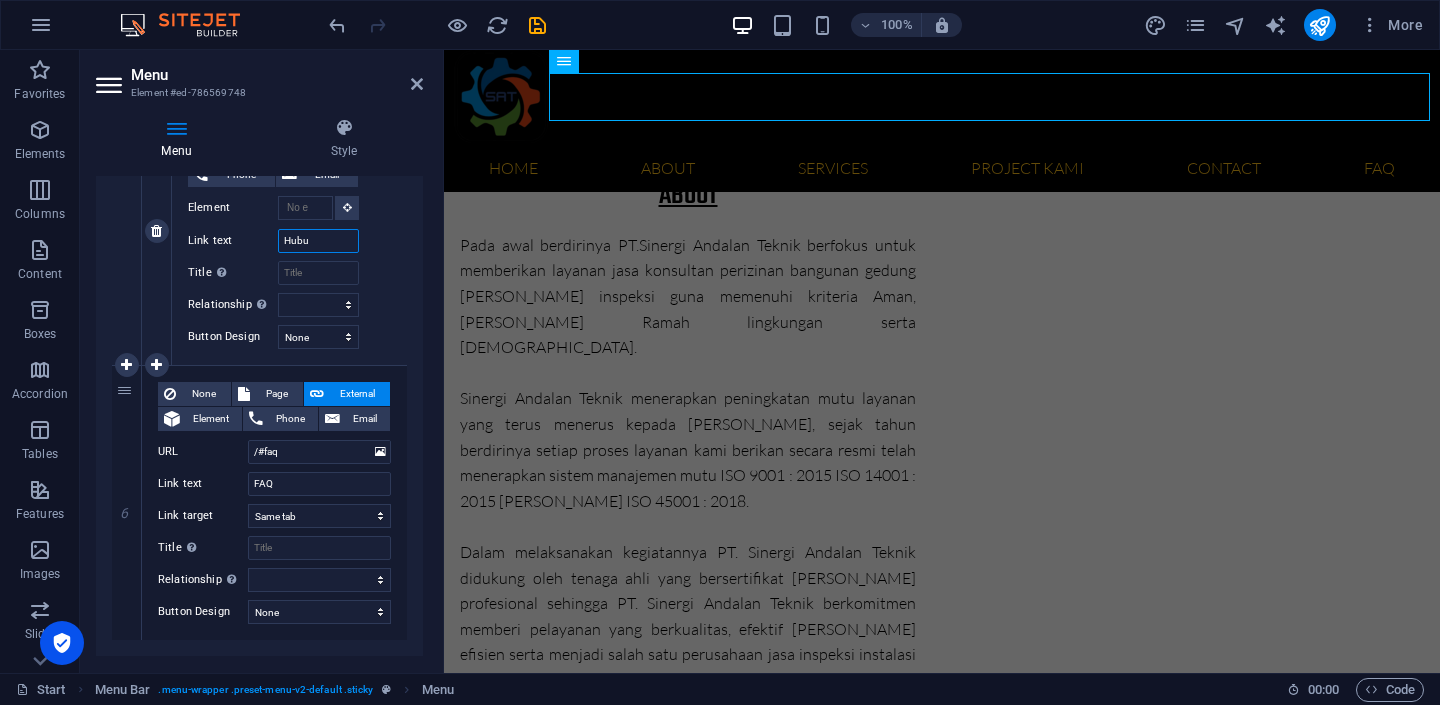 type on "Hubun" 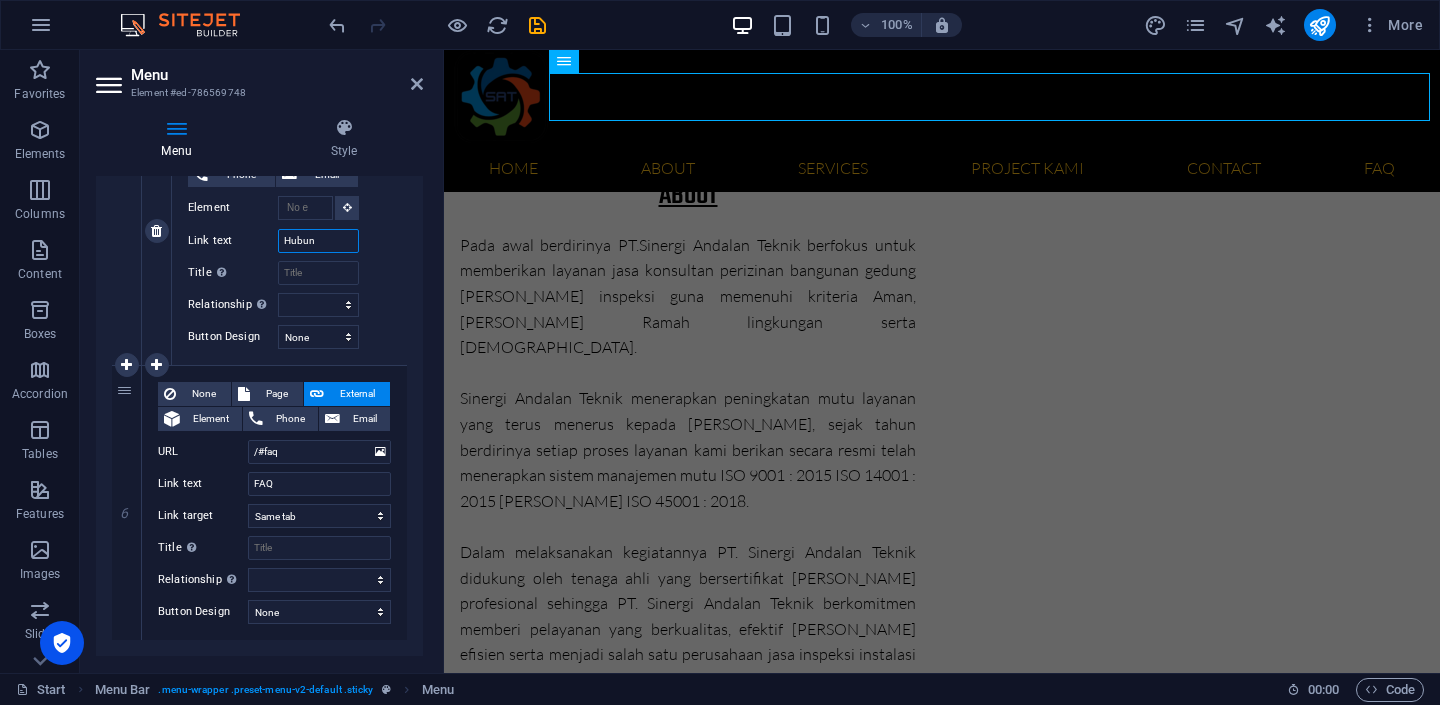 select 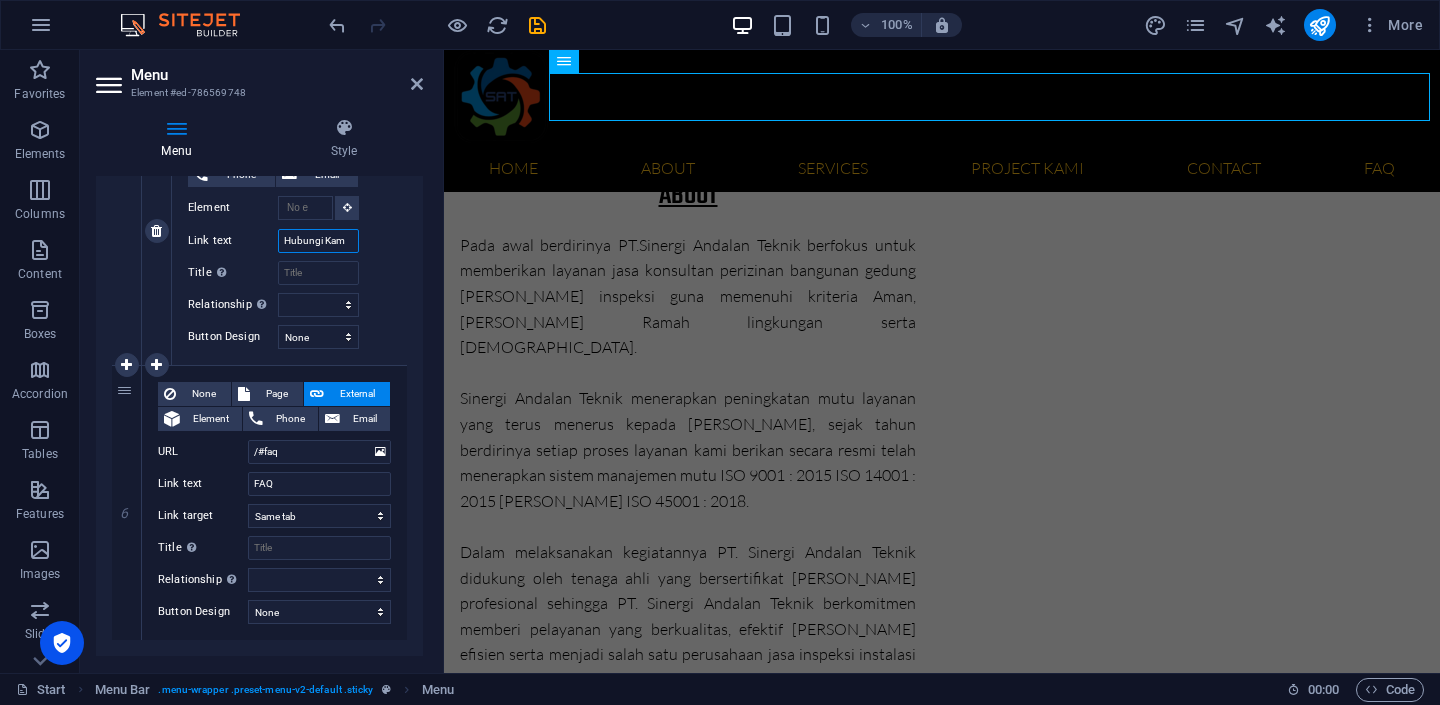 type on "Hubungi Kami" 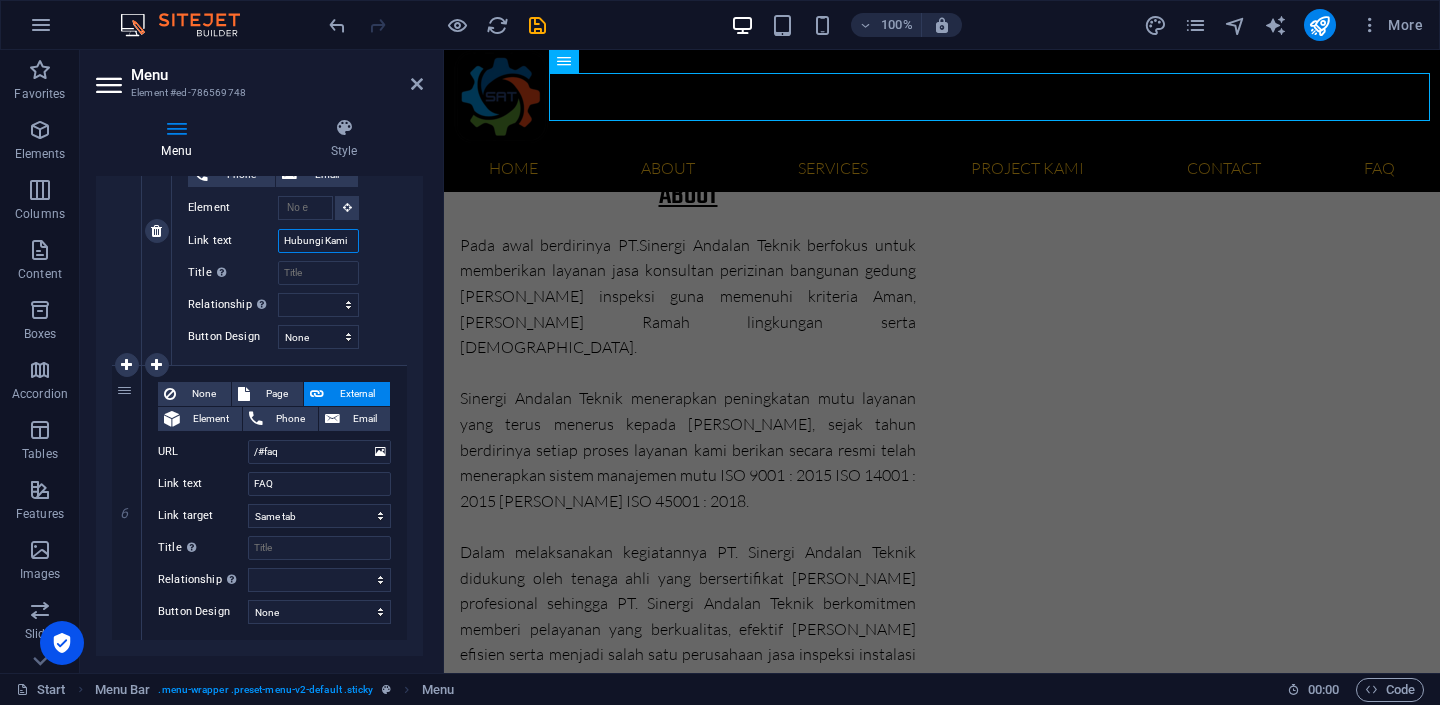 select 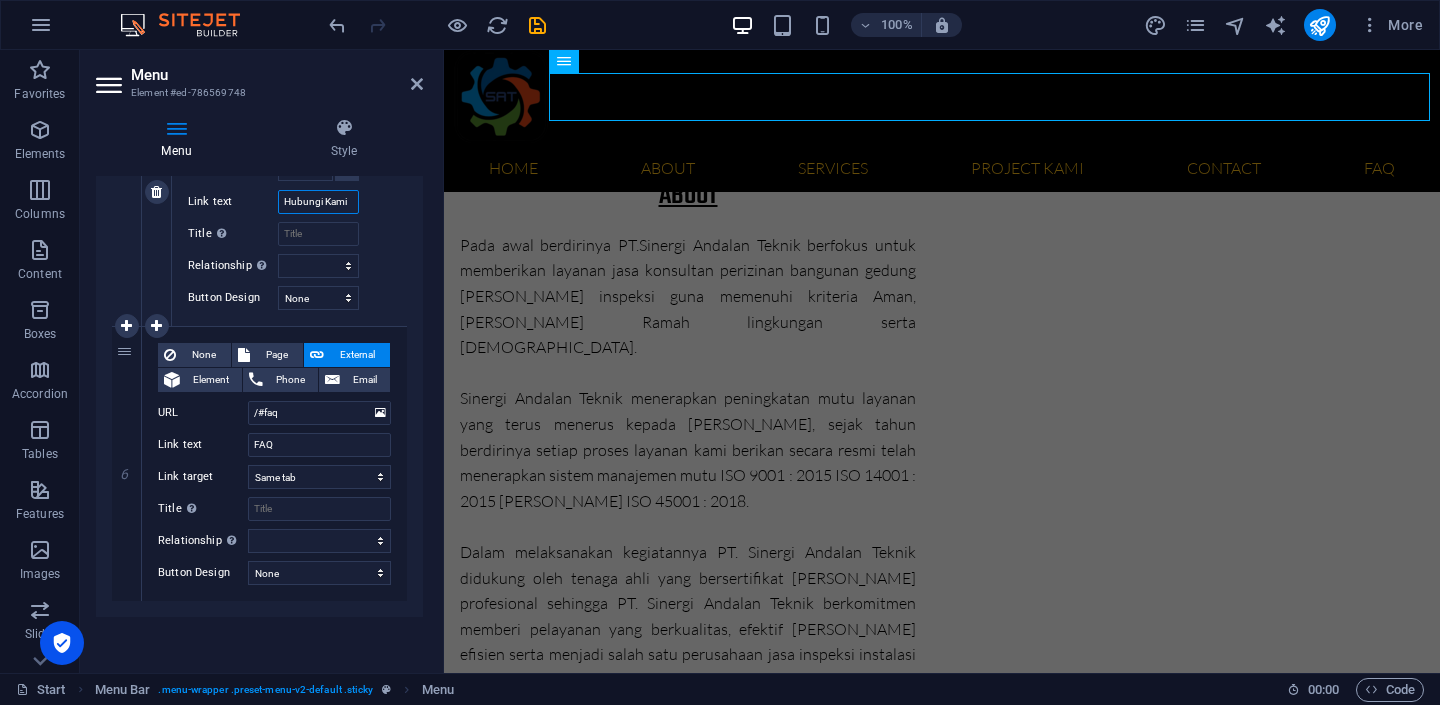 scroll, scrollTop: 5714, scrollLeft: 0, axis: vertical 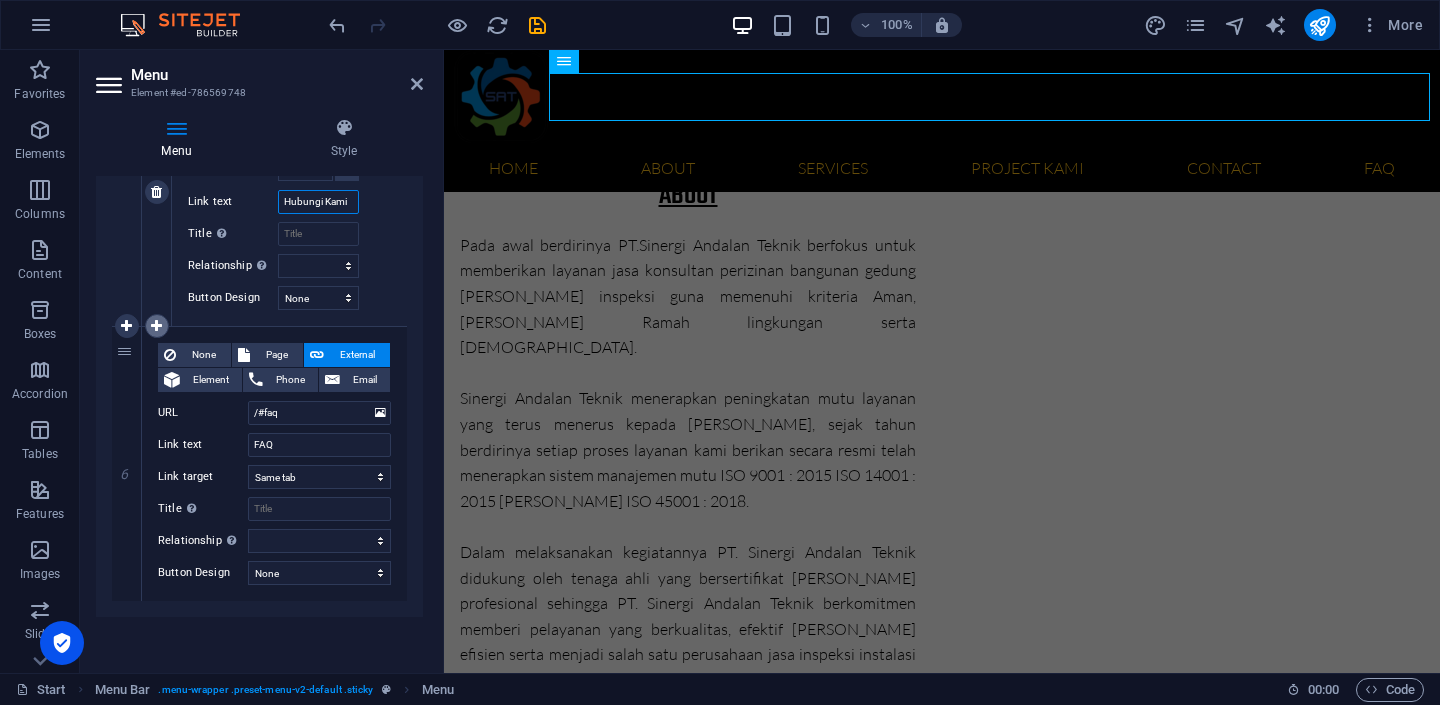 type on "Hubungi Kami" 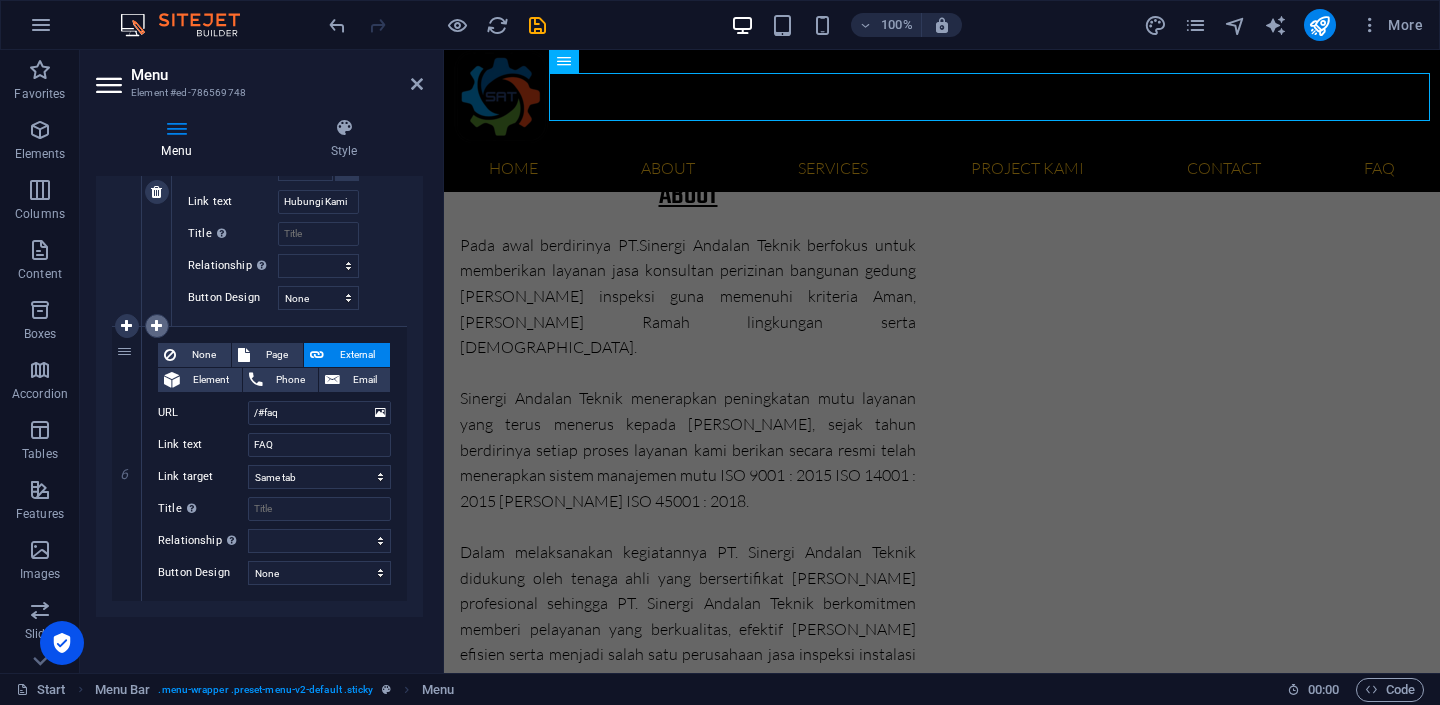 click at bounding box center [156, 326] 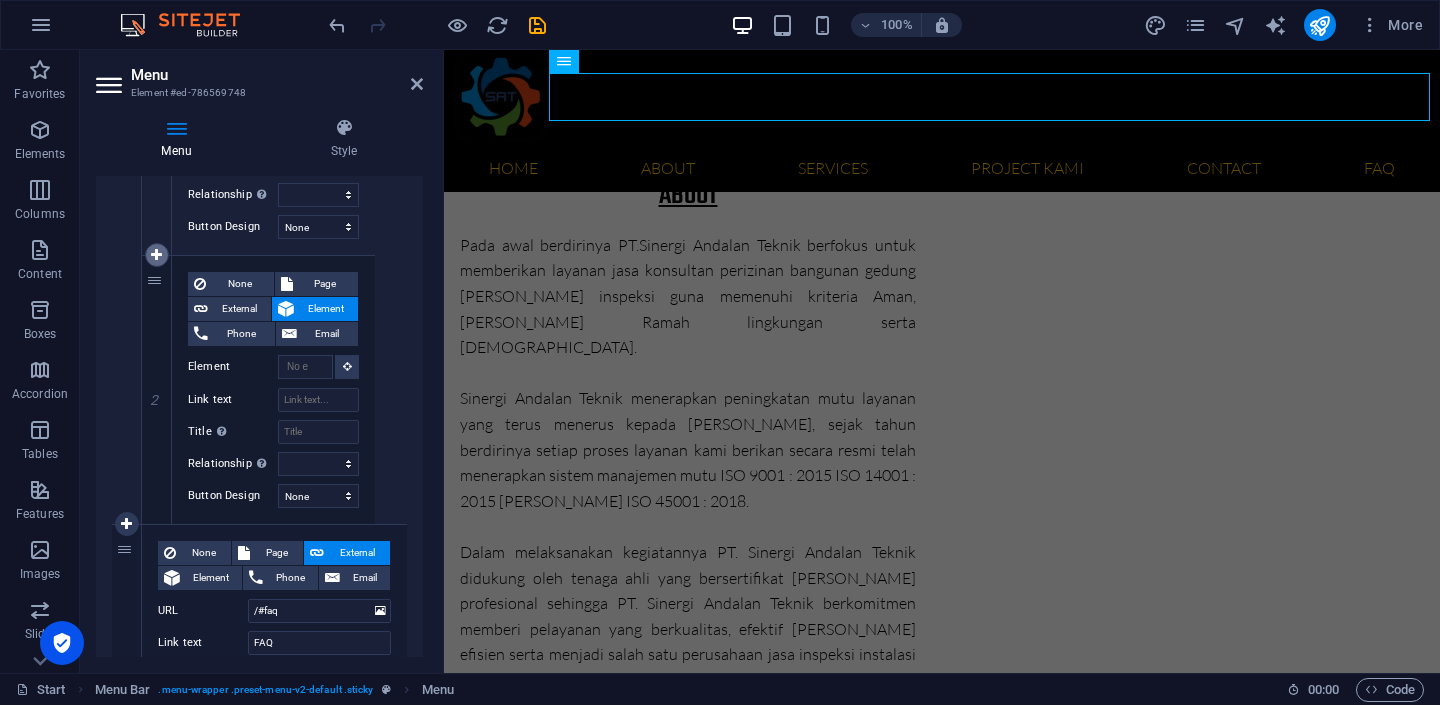 scroll, scrollTop: 5983, scrollLeft: 0, axis: vertical 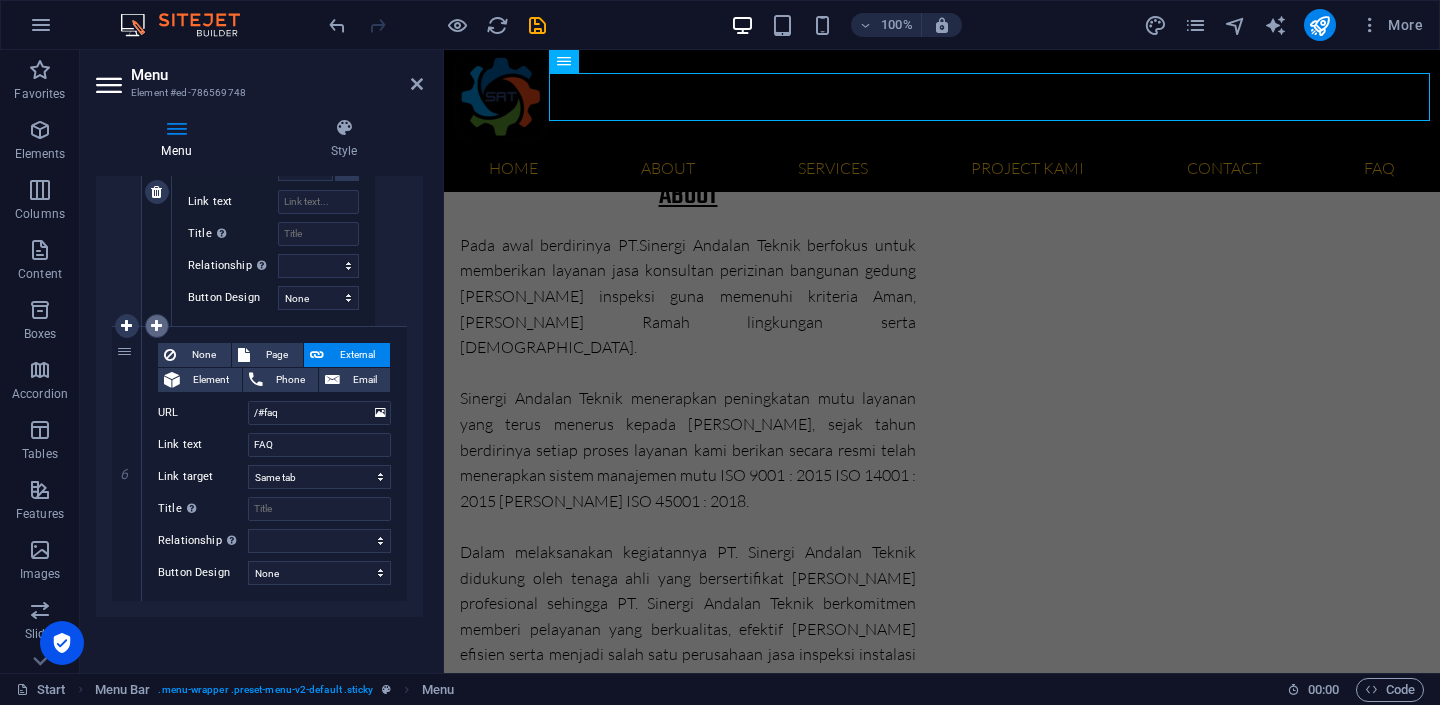 click at bounding box center [156, 326] 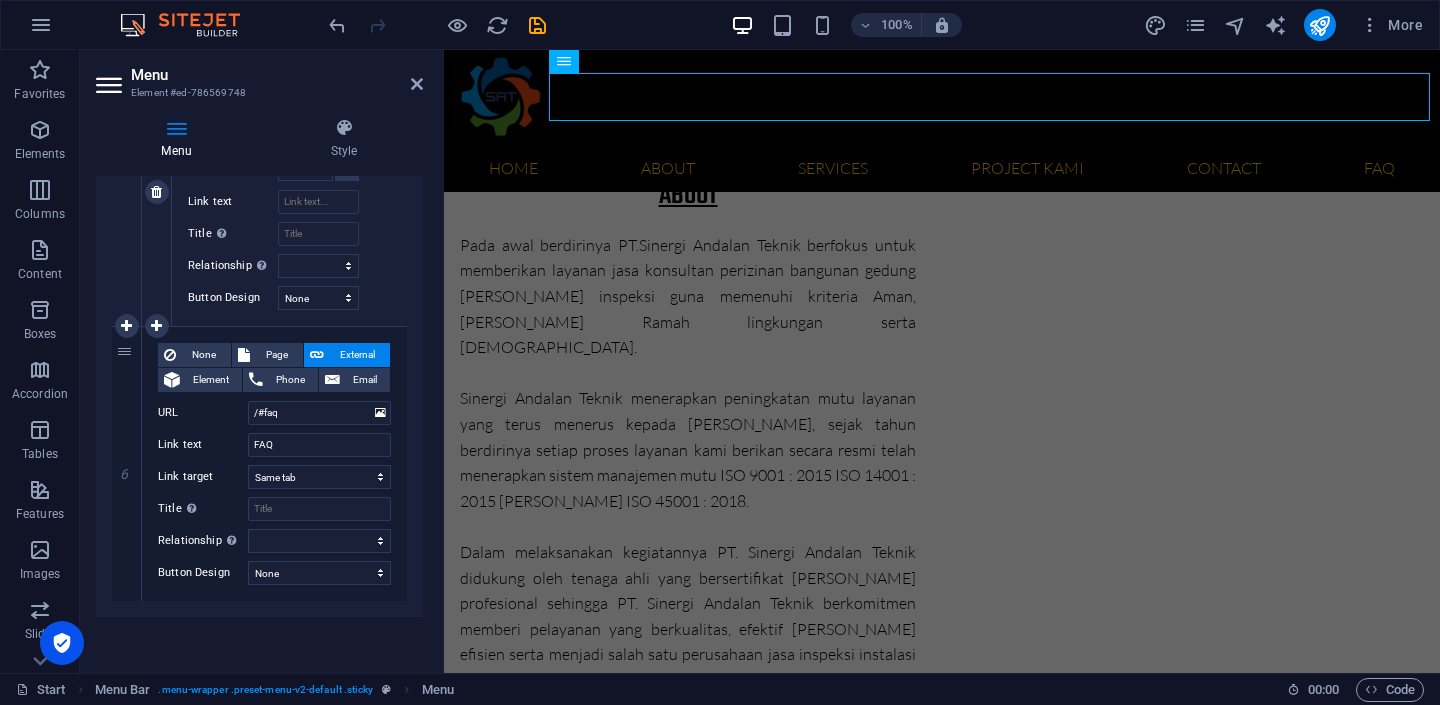 scroll, scrollTop: 6268, scrollLeft: 0, axis: vertical 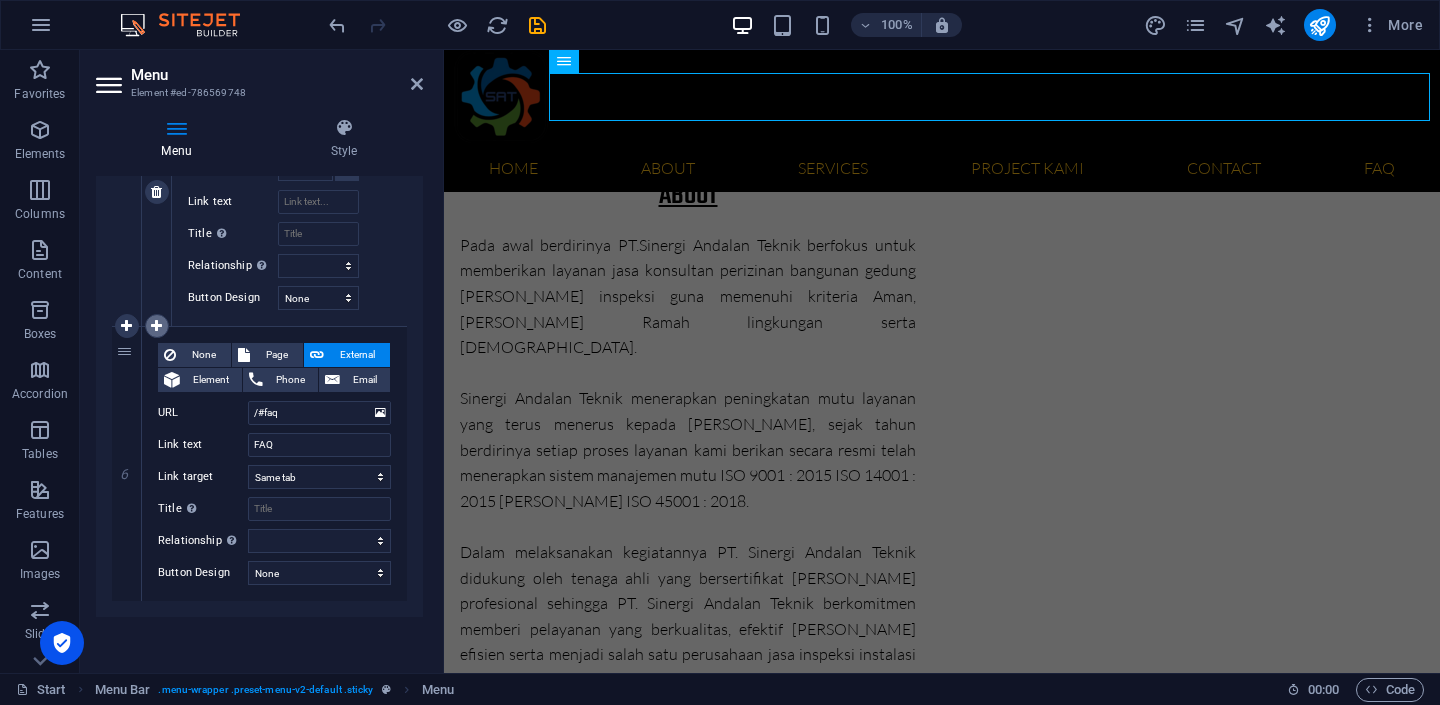 click at bounding box center [156, 326] 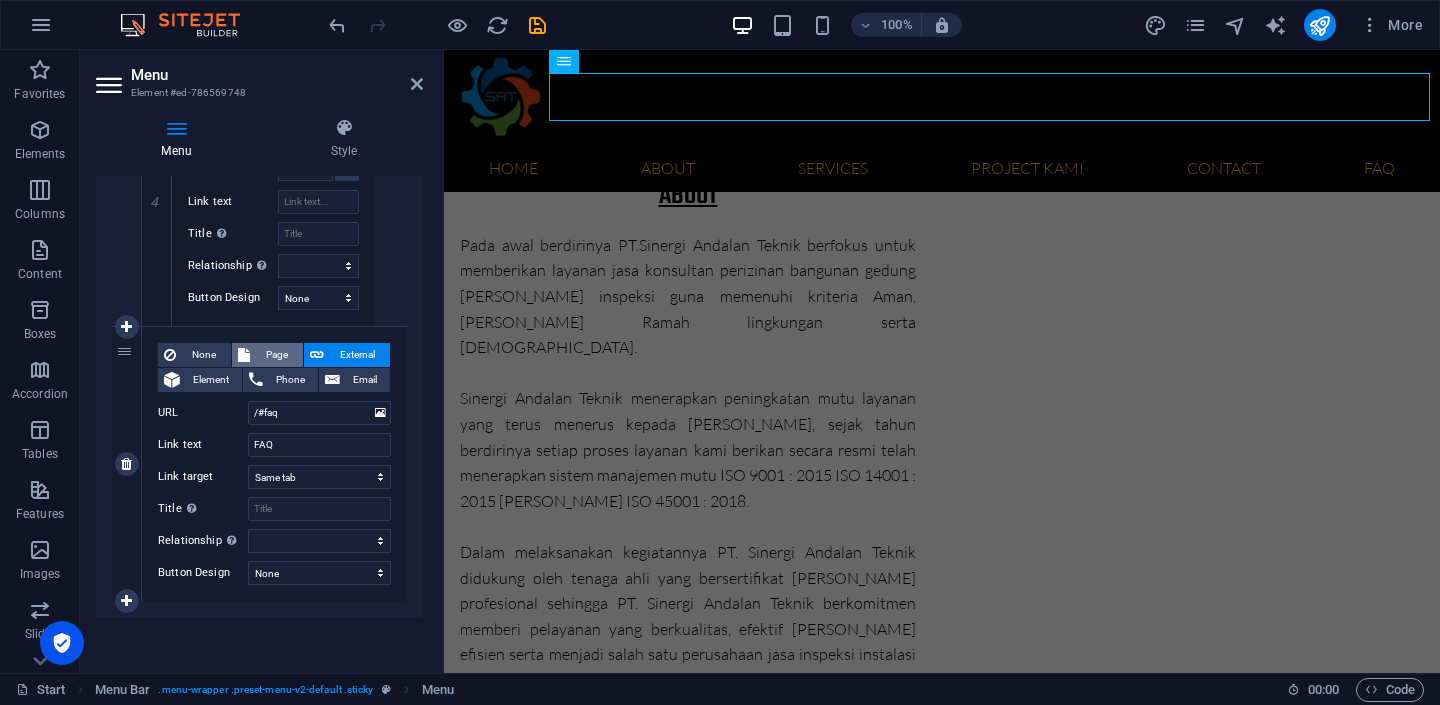 scroll, scrollTop: 6476, scrollLeft: 0, axis: vertical 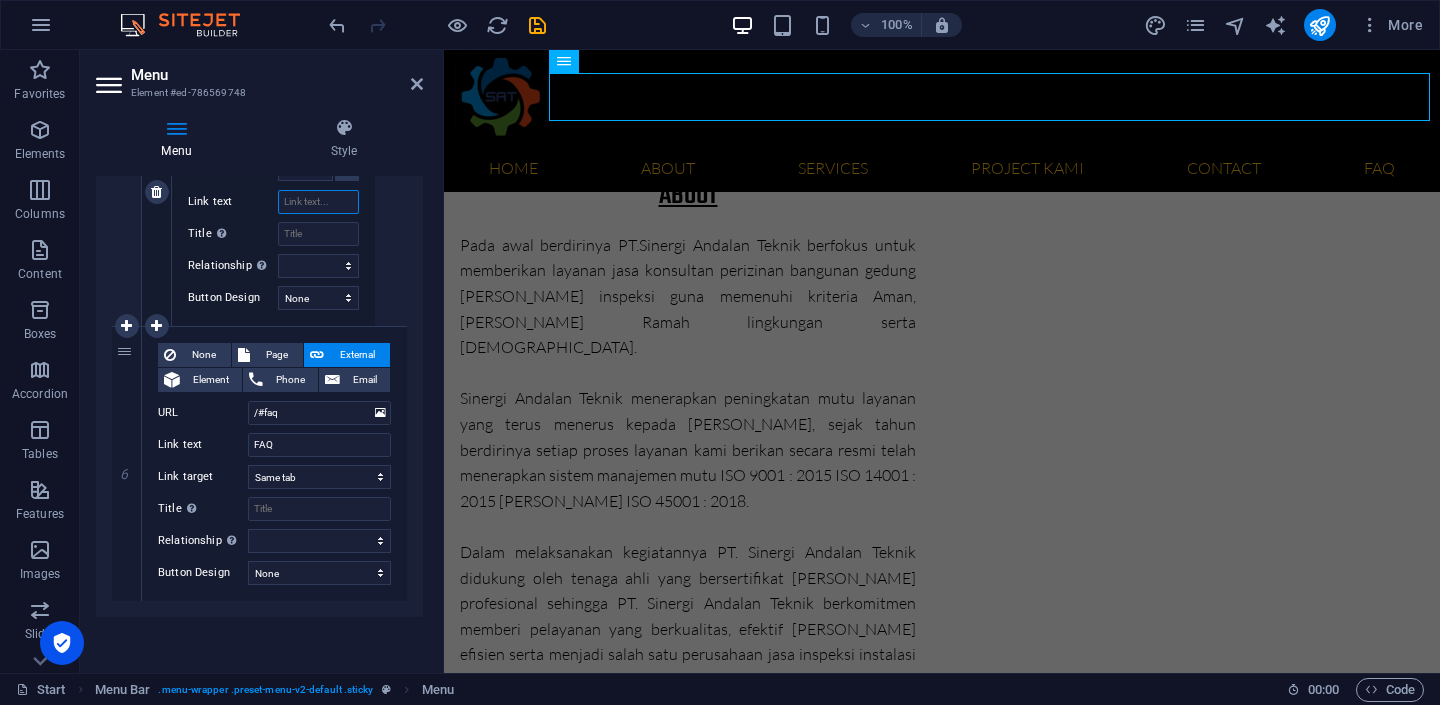 click on "Link text" at bounding box center (318, 202) 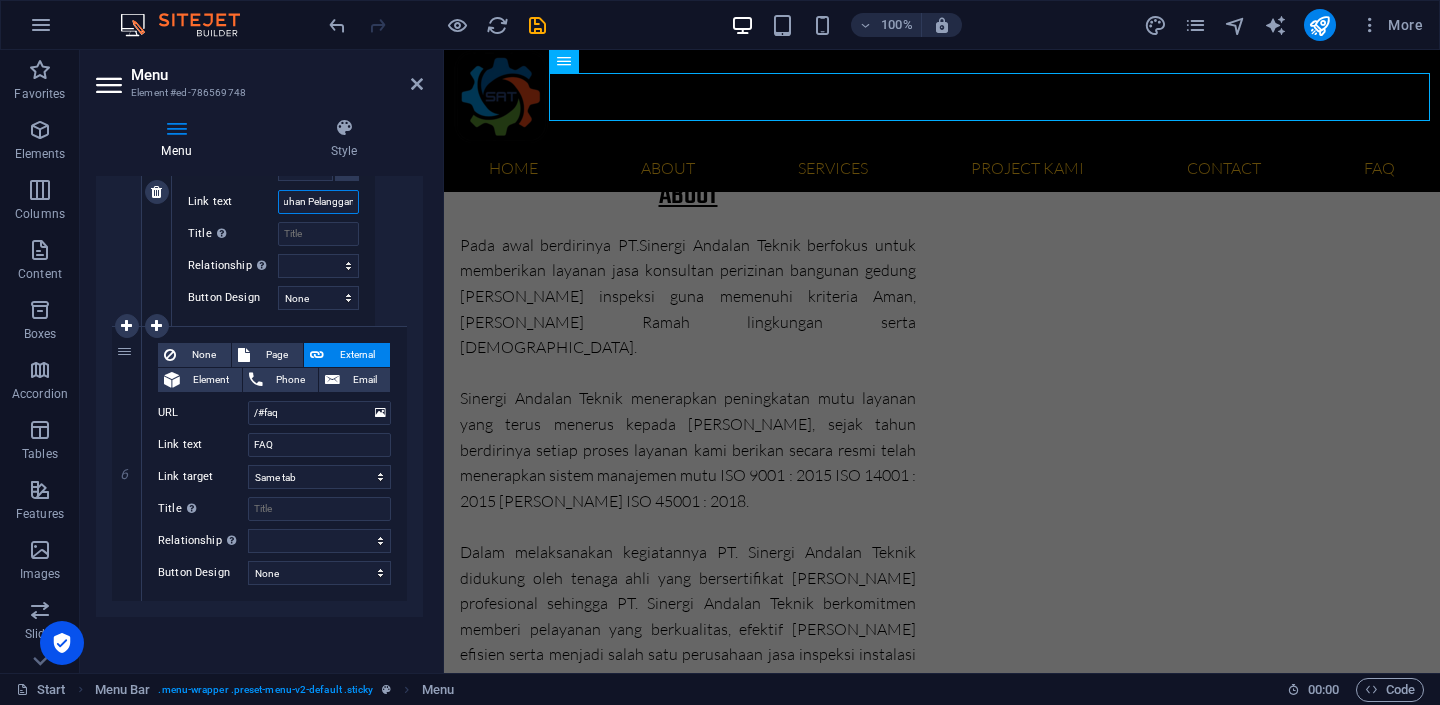 scroll, scrollTop: 0, scrollLeft: 20, axis: horizontal 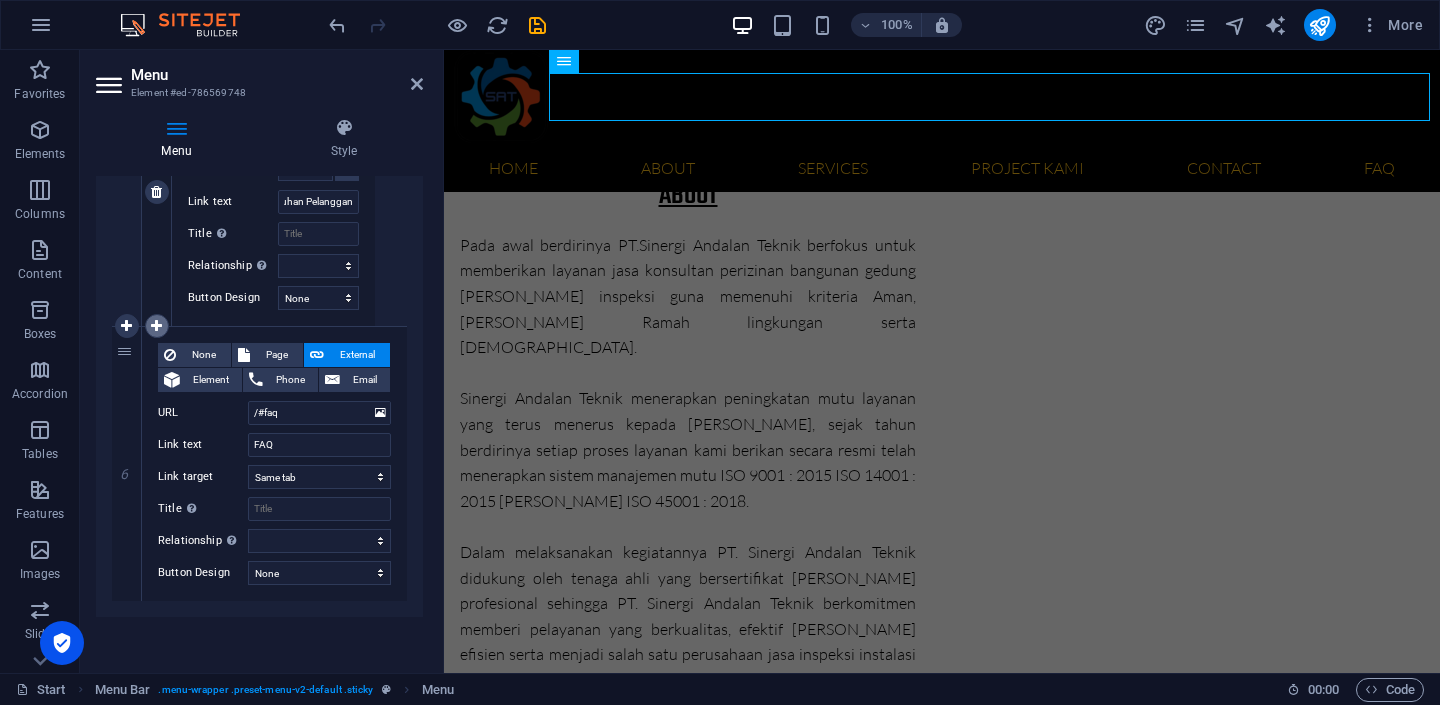 click at bounding box center (156, 326) 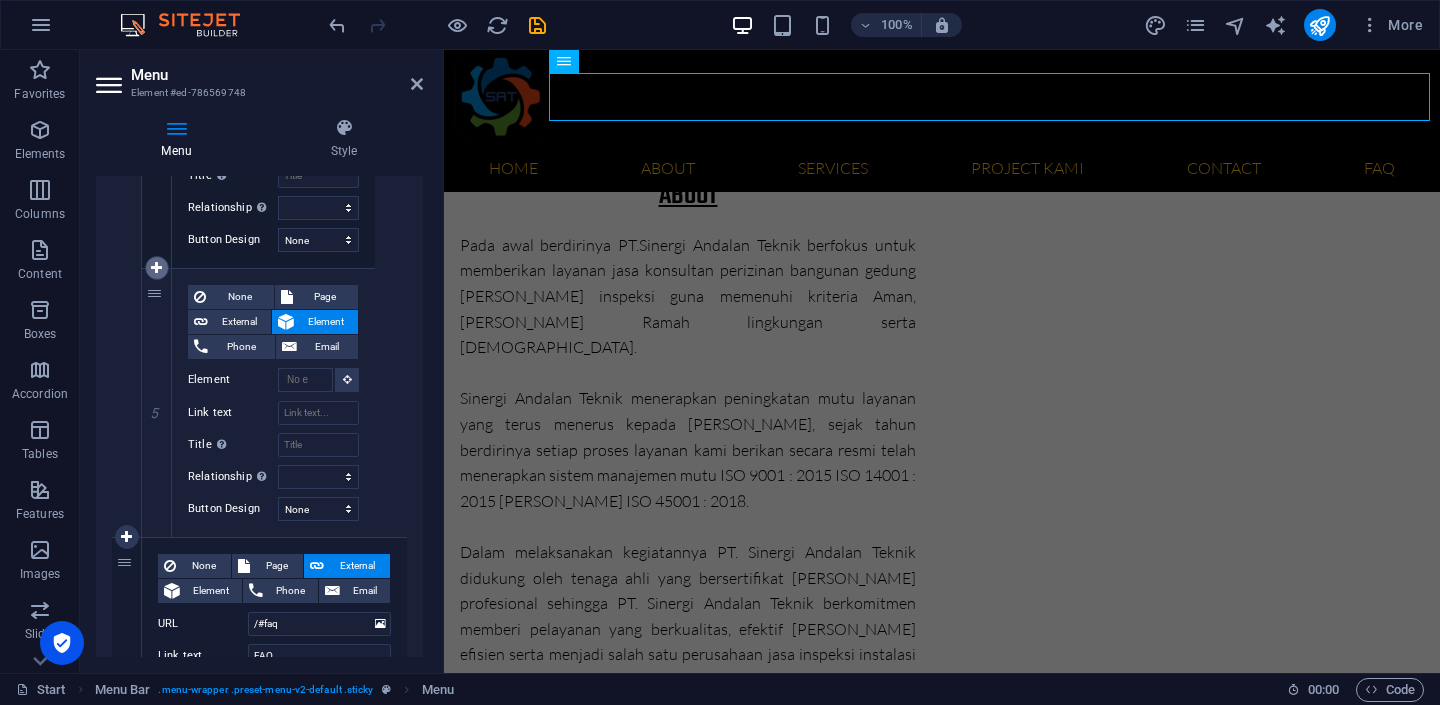 scroll, scrollTop: 0, scrollLeft: 0, axis: both 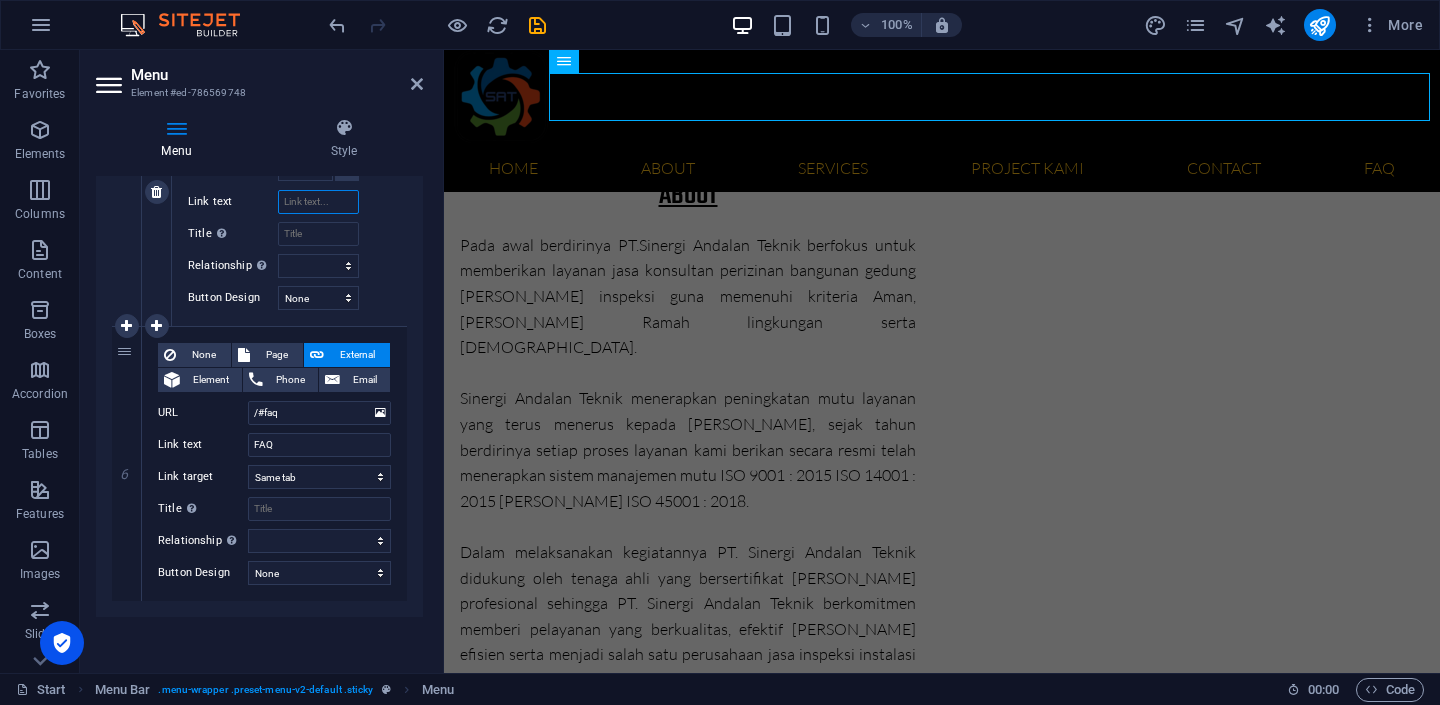 click on "Link text" at bounding box center (318, 202) 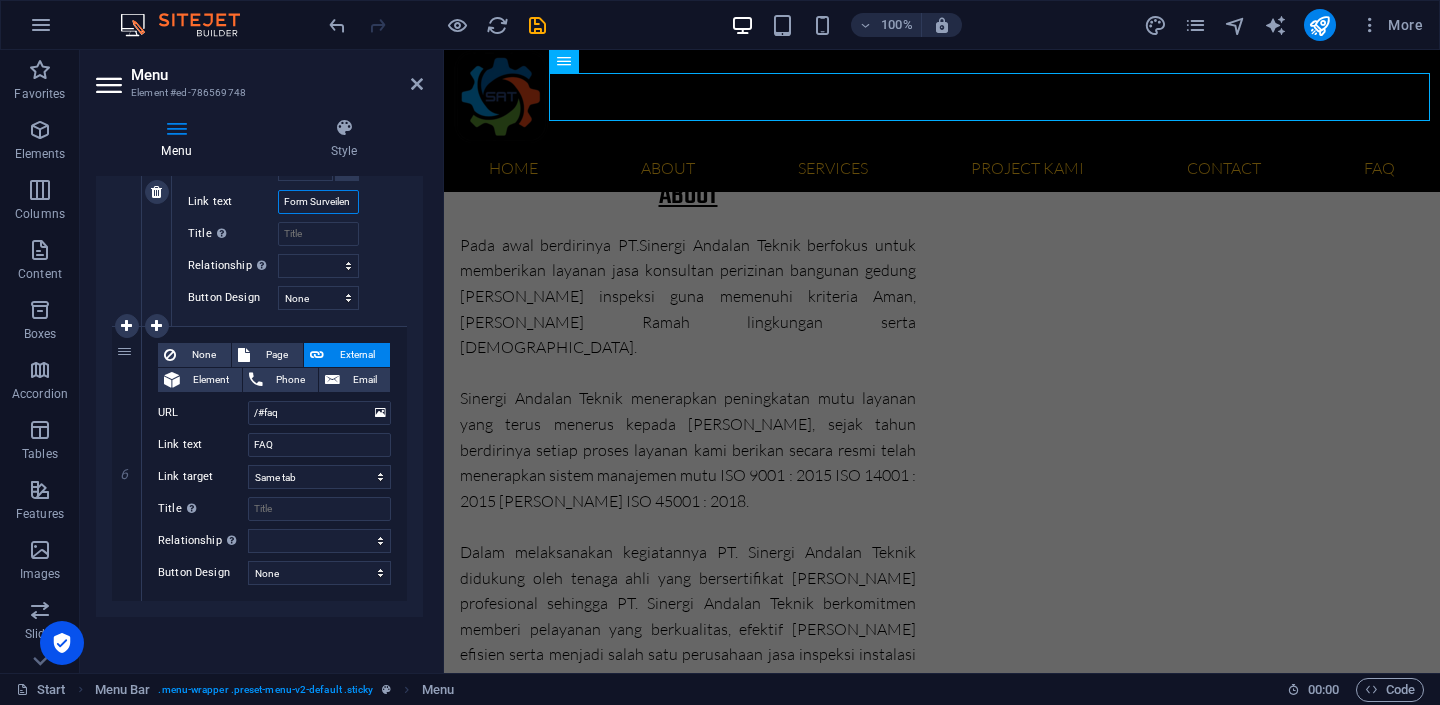 scroll, scrollTop: 0, scrollLeft: 1, axis: horizontal 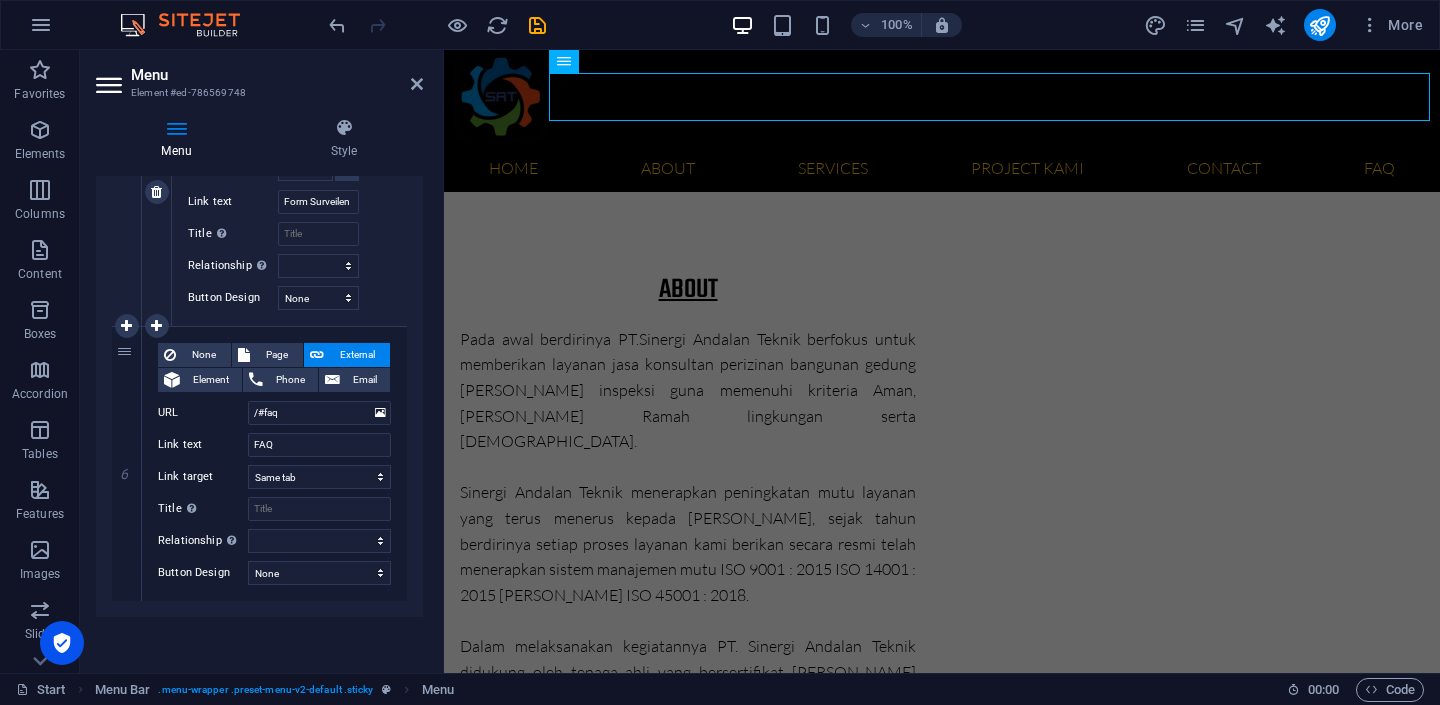 click on "External" at bounding box center (239, 111) 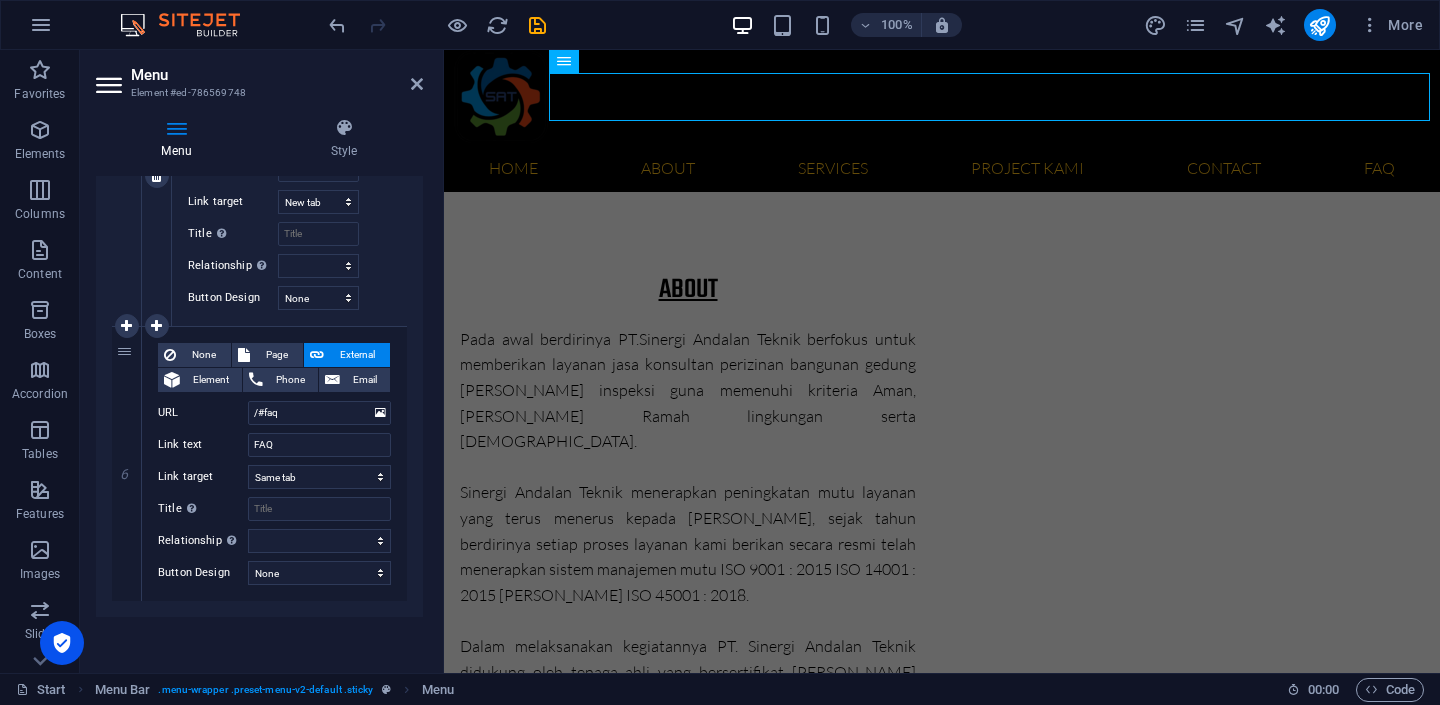 scroll, scrollTop: 0, scrollLeft: 0, axis: both 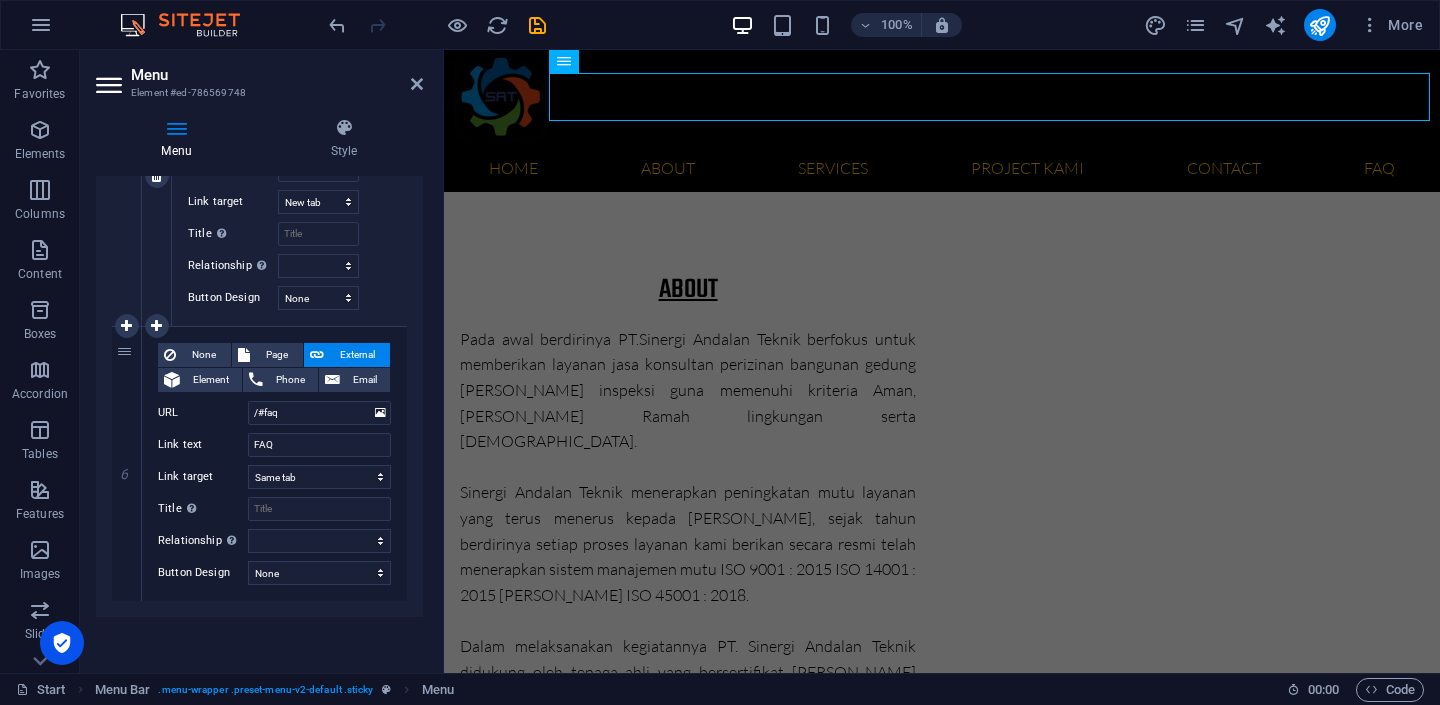 paste on "[URL][DOMAIN_NAME]" 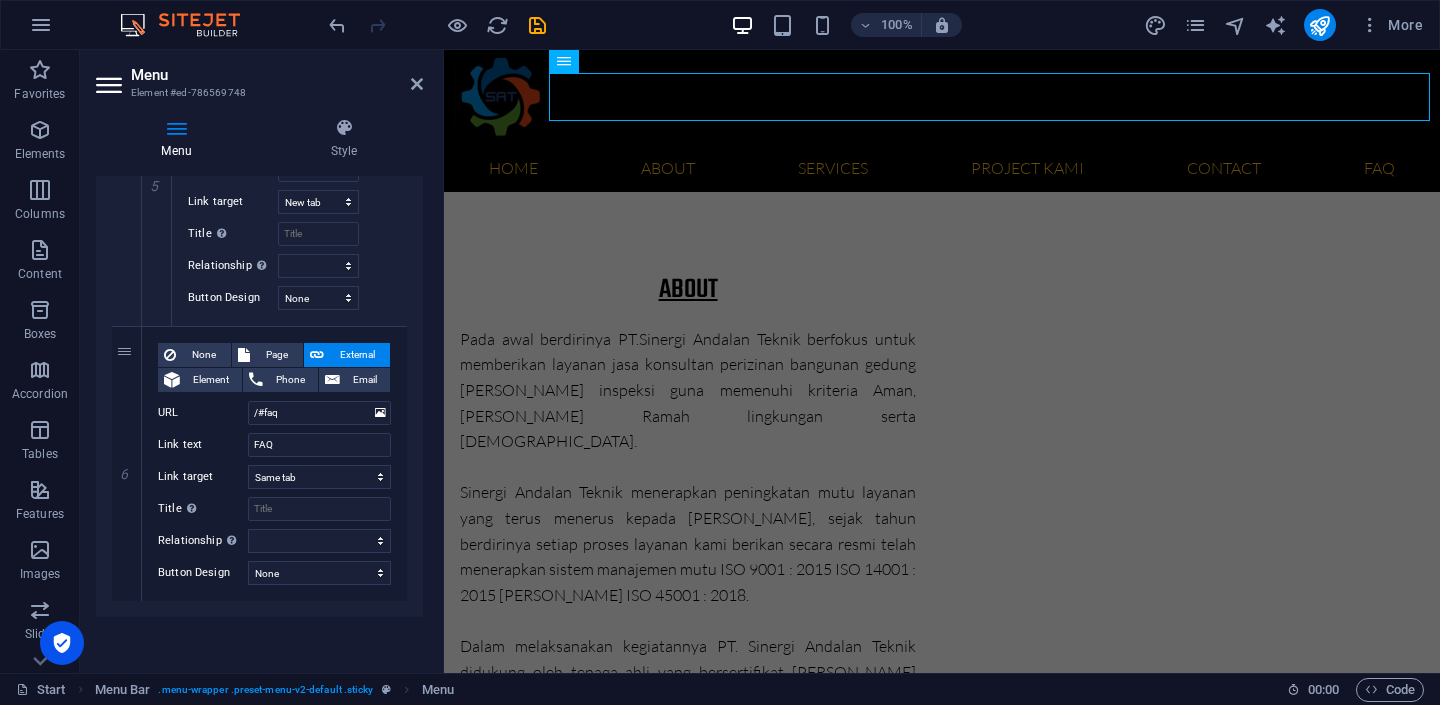 scroll, scrollTop: 6866, scrollLeft: 0, axis: vertical 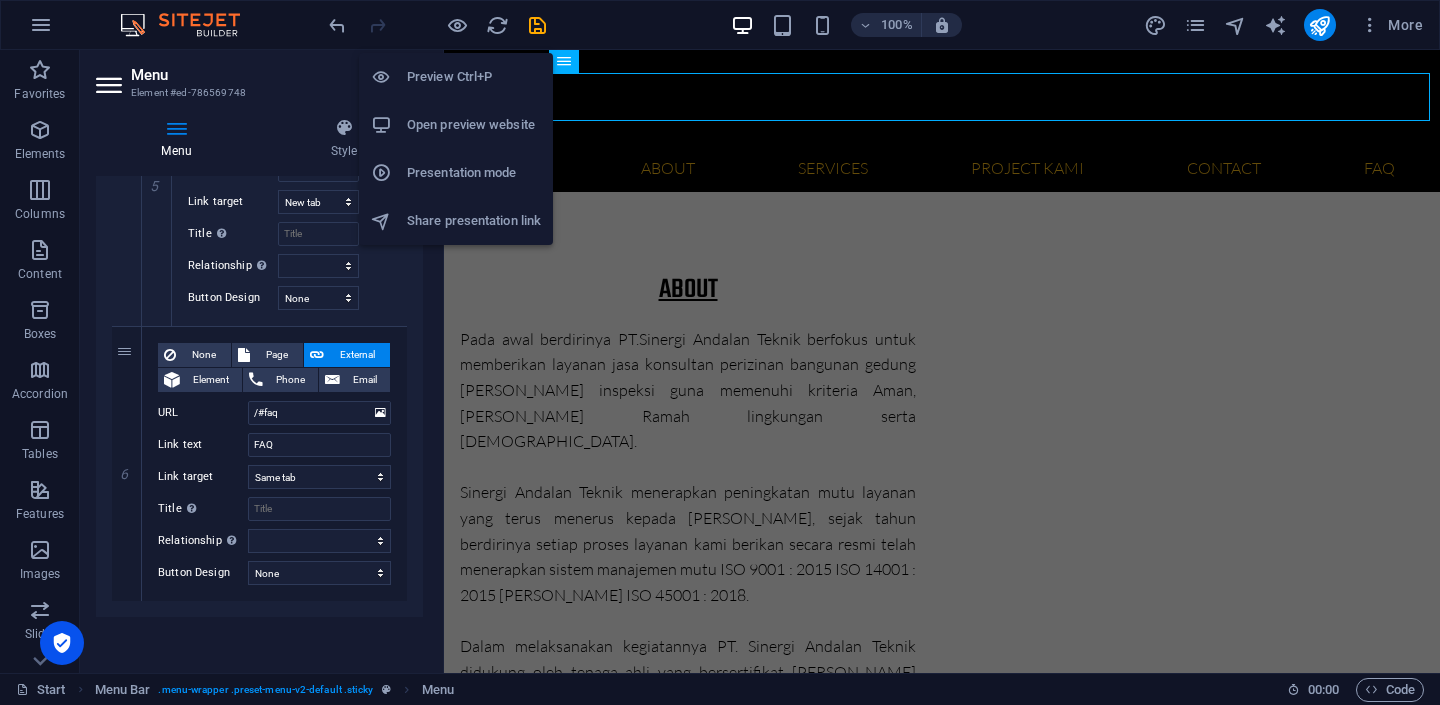 click on "Preview Ctrl+P" at bounding box center [474, 77] 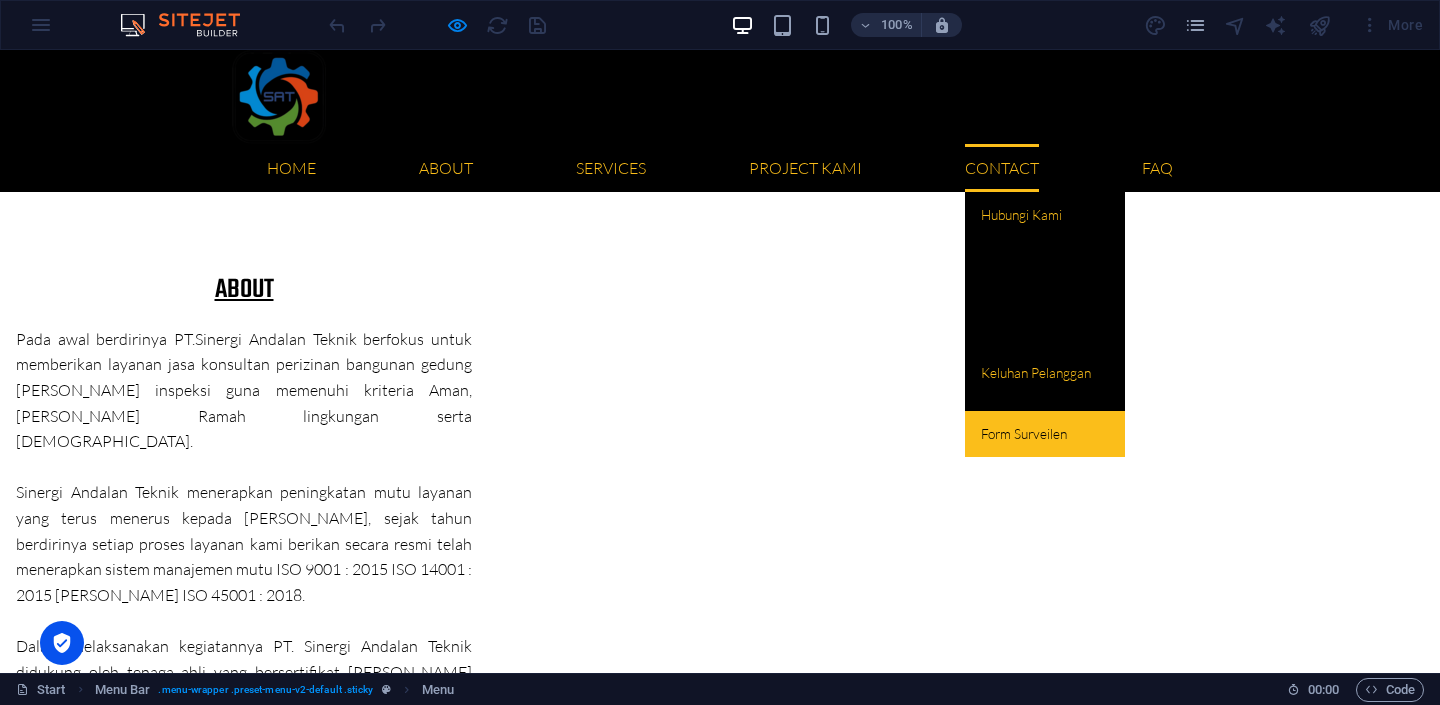click on "Form Surveilen" at bounding box center [1045, 434] 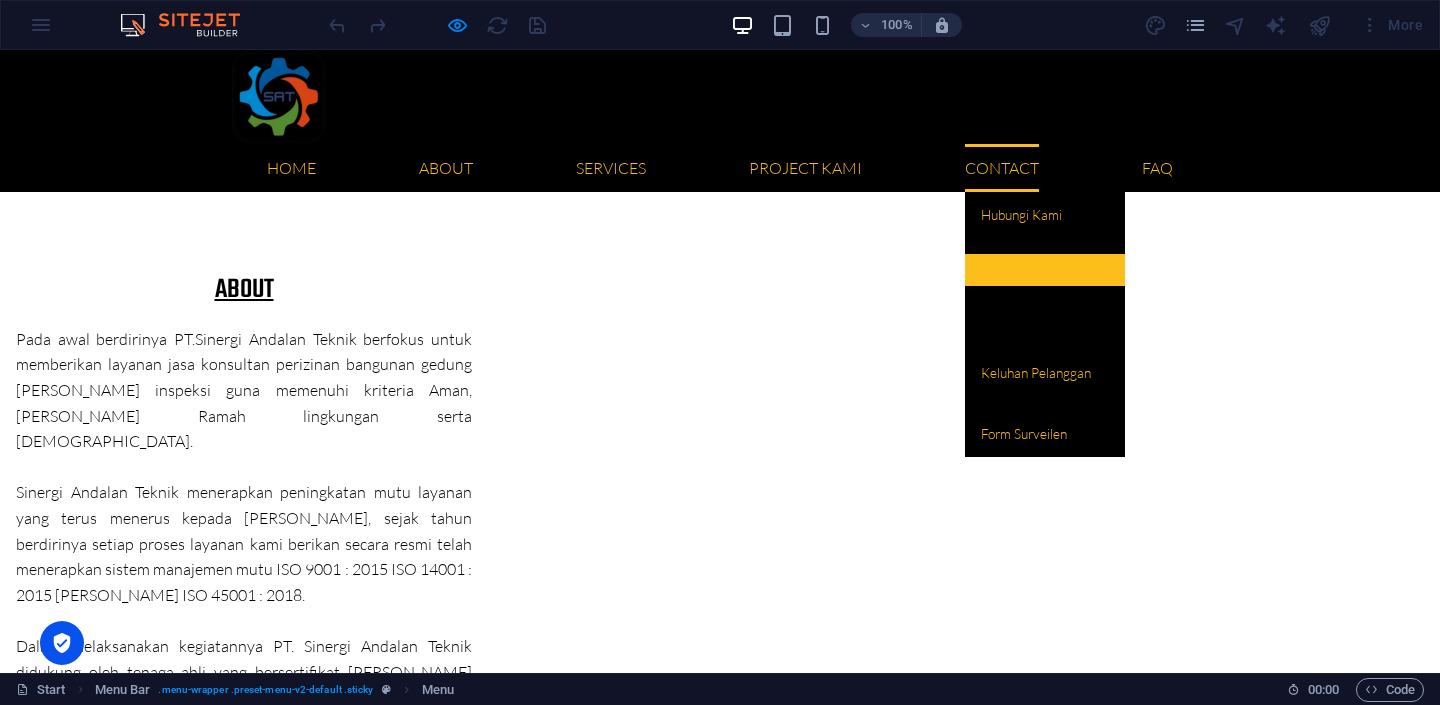 click at bounding box center (1045, 270) 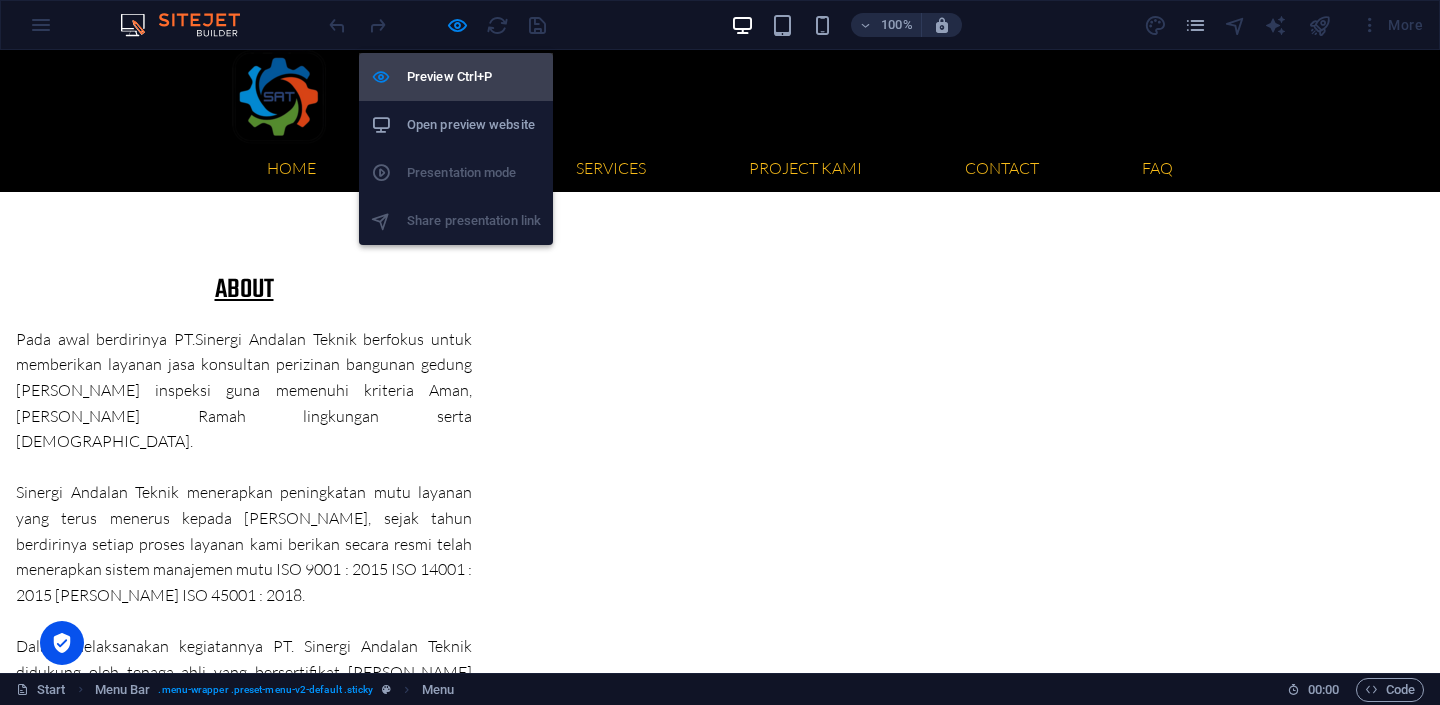 click on "Preview Ctrl+P" at bounding box center (474, 77) 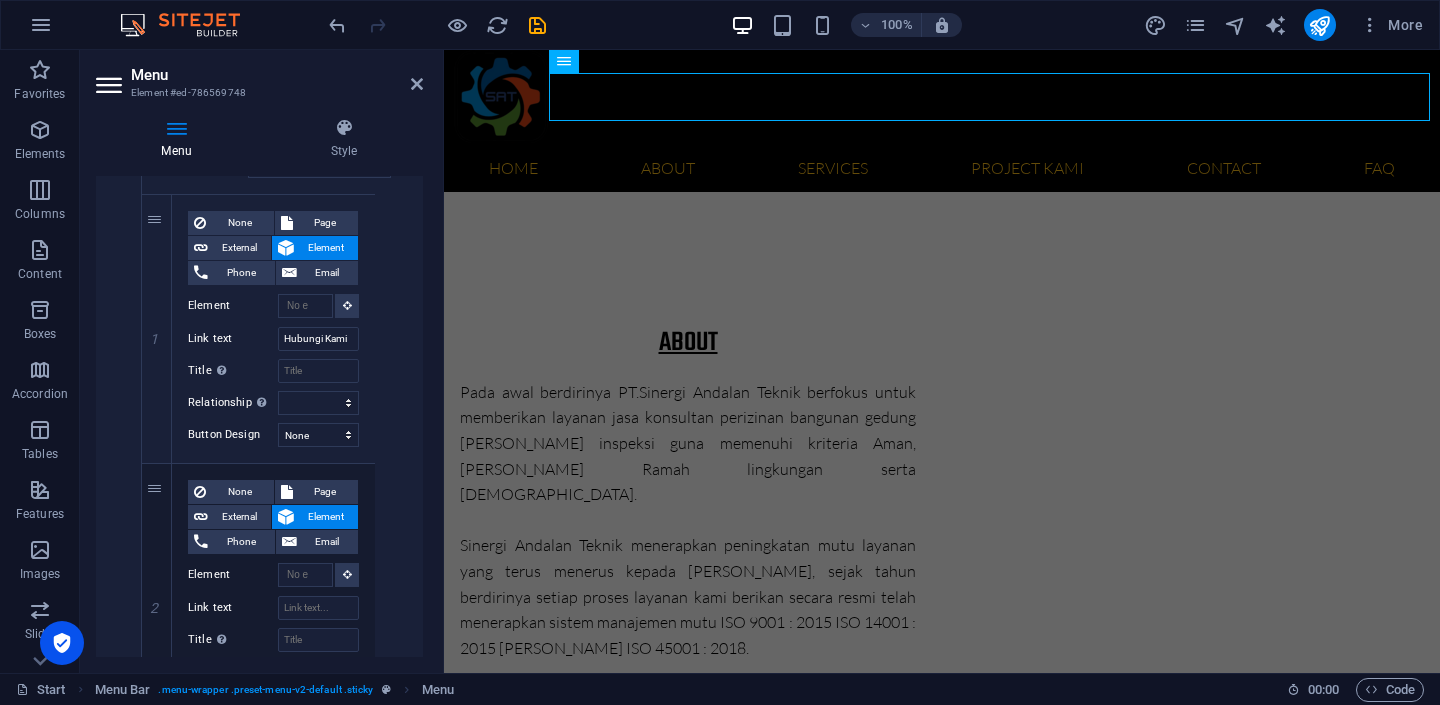 scroll, scrollTop: 5981, scrollLeft: 0, axis: vertical 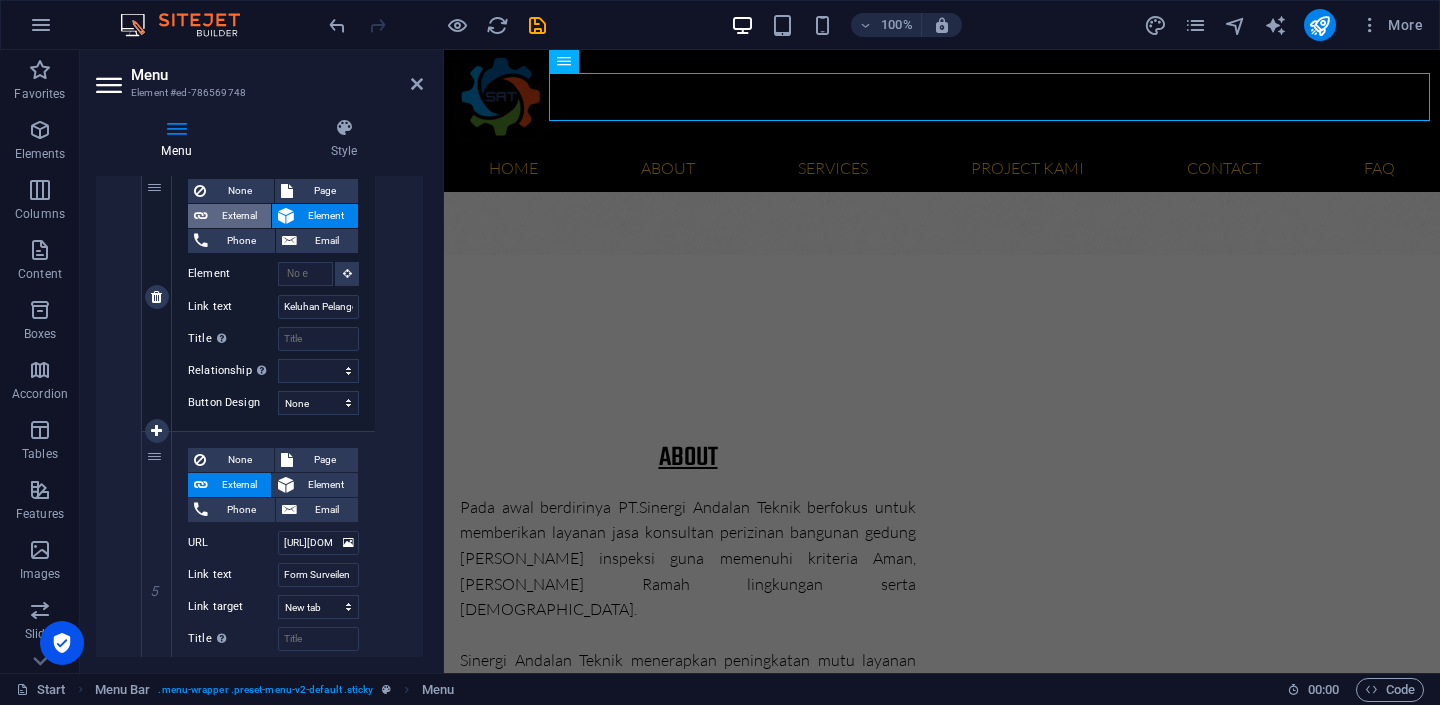 click on "External" at bounding box center [239, 216] 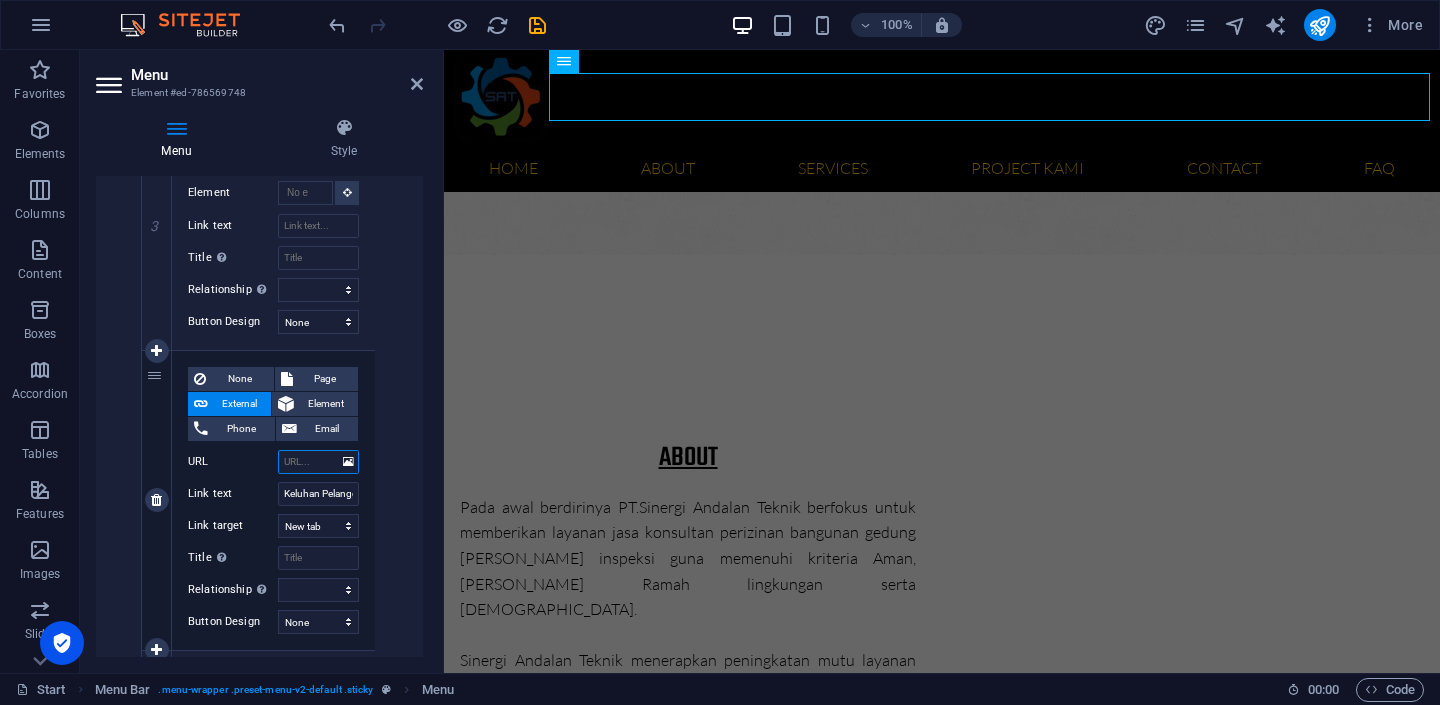 scroll, scrollTop: 6156, scrollLeft: 0, axis: vertical 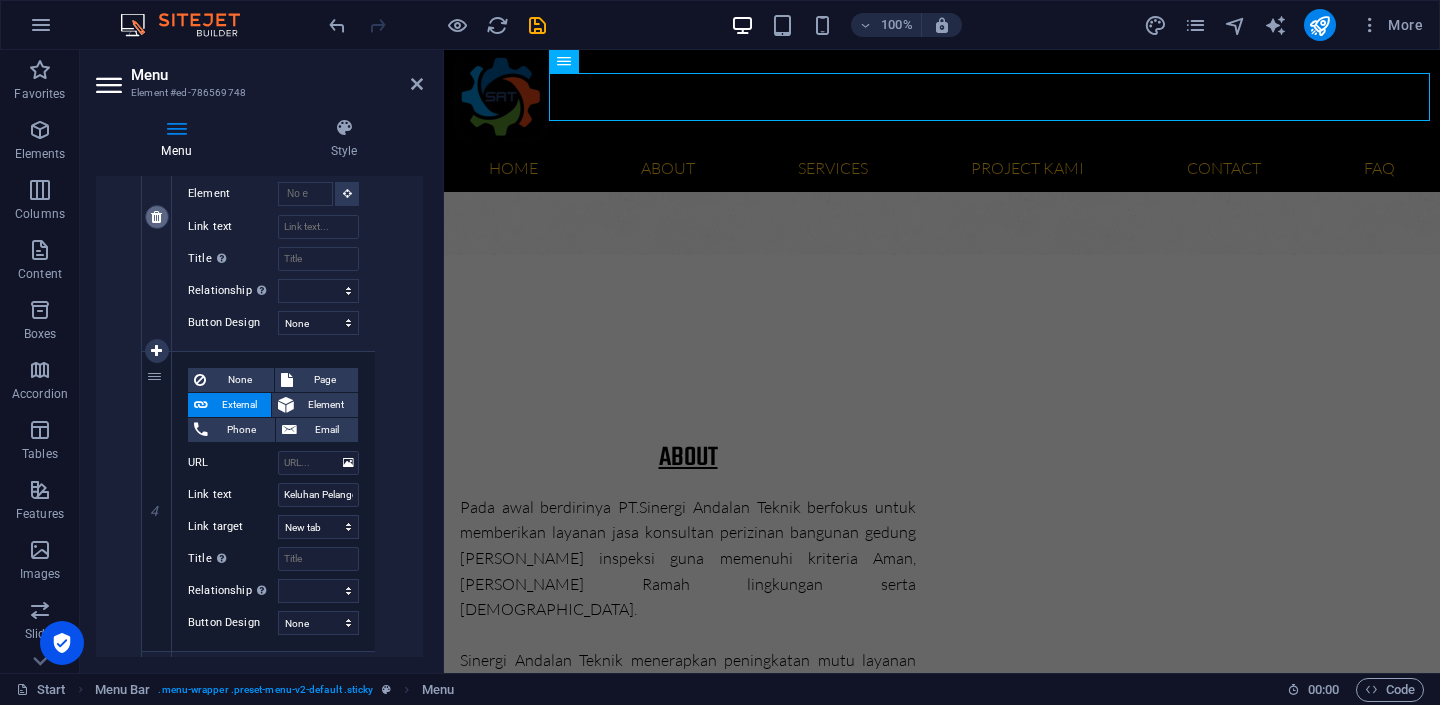 click at bounding box center (156, 217) 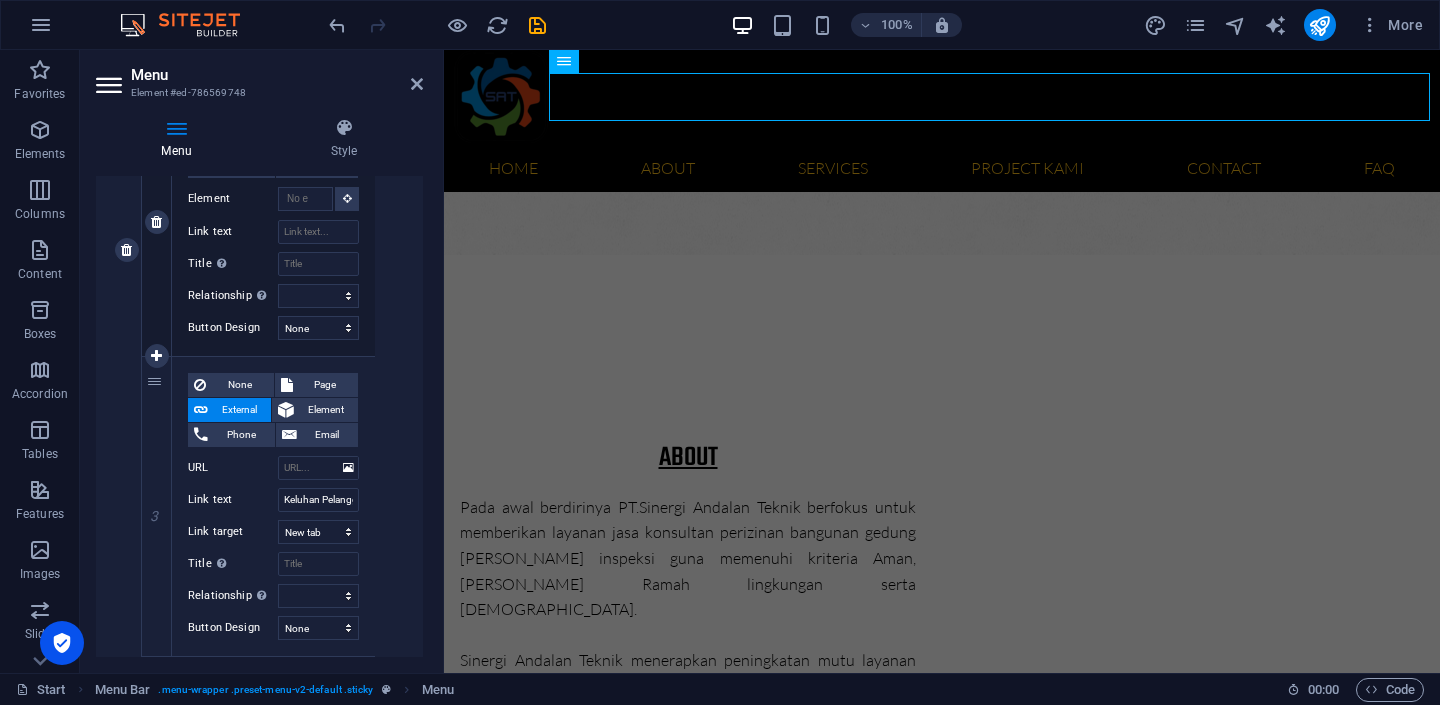 scroll, scrollTop: 5880, scrollLeft: 0, axis: vertical 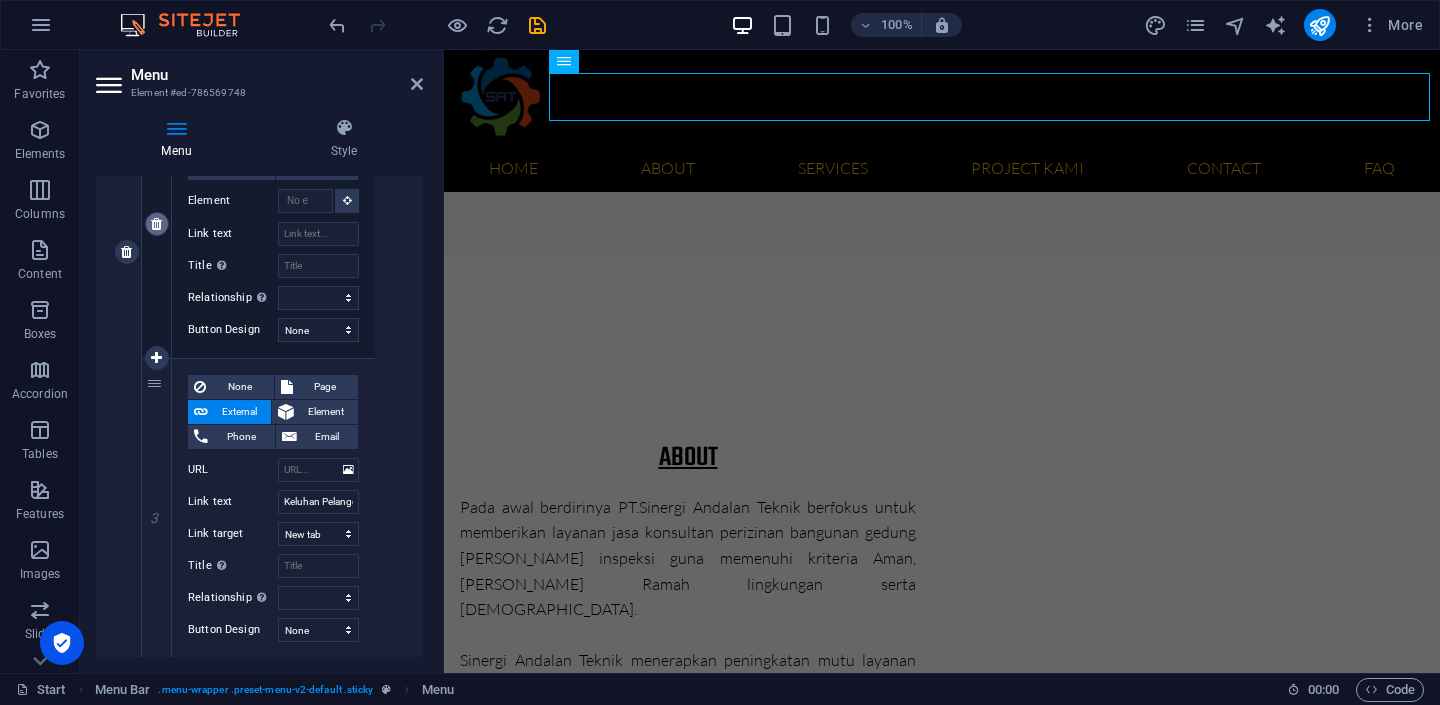 click at bounding box center [156, 224] 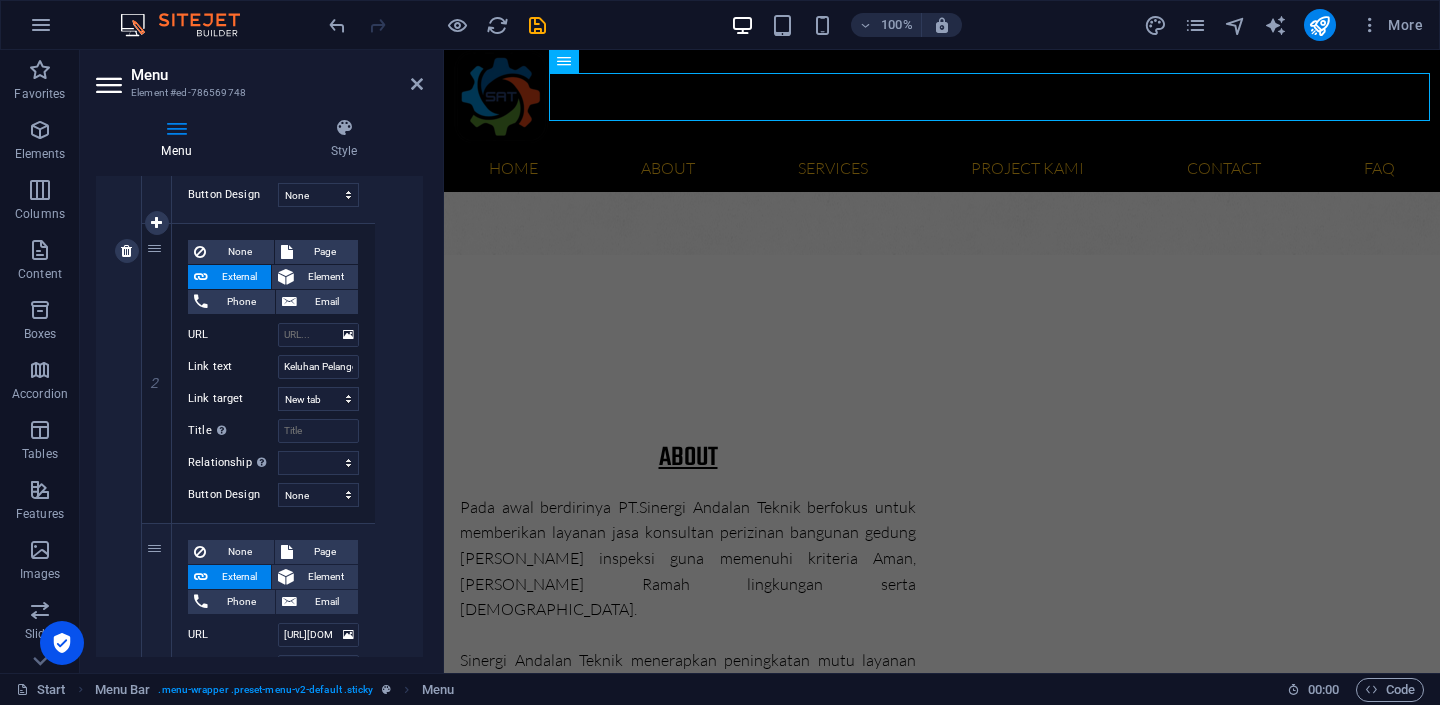 scroll, scrollTop: 1610, scrollLeft: 0, axis: vertical 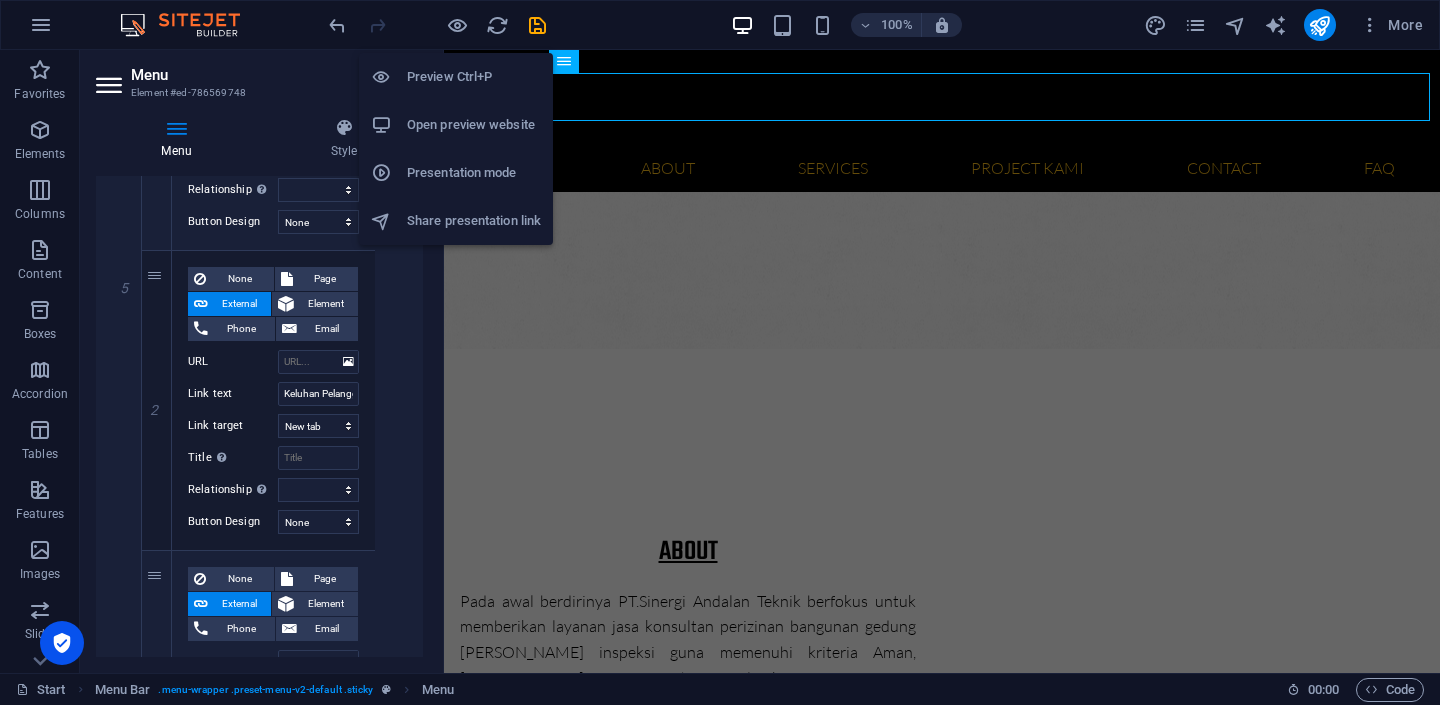click on "Preview Ctrl+P" at bounding box center (474, 77) 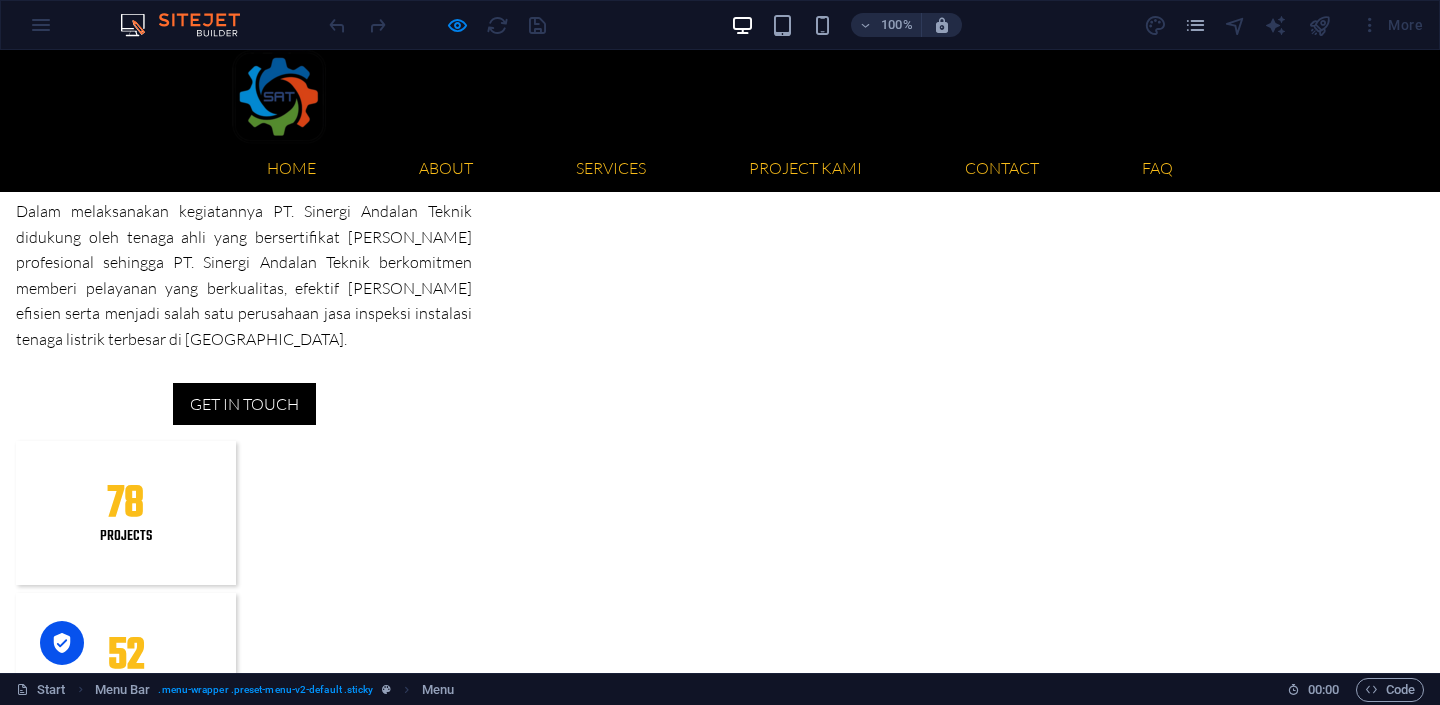 scroll, scrollTop: 2269, scrollLeft: 0, axis: vertical 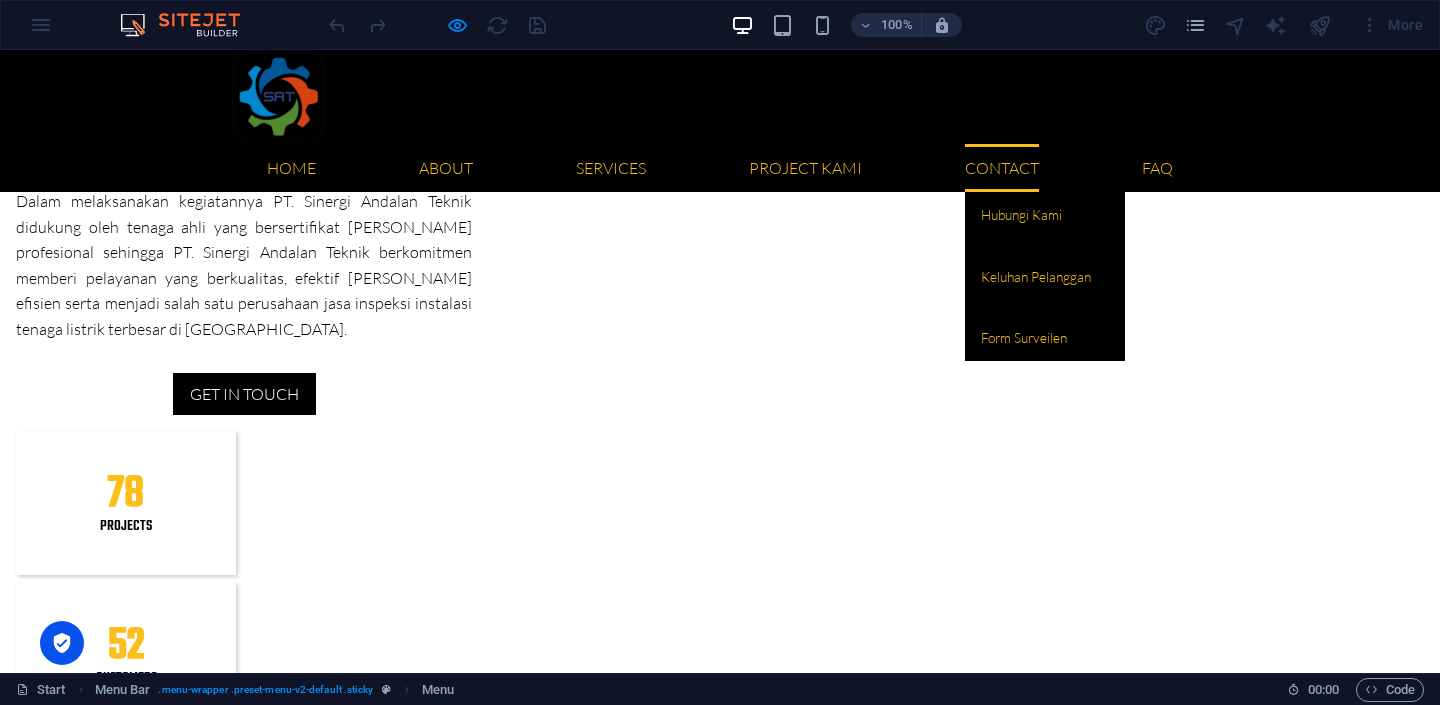 click on "Contact" at bounding box center (1002, 168) 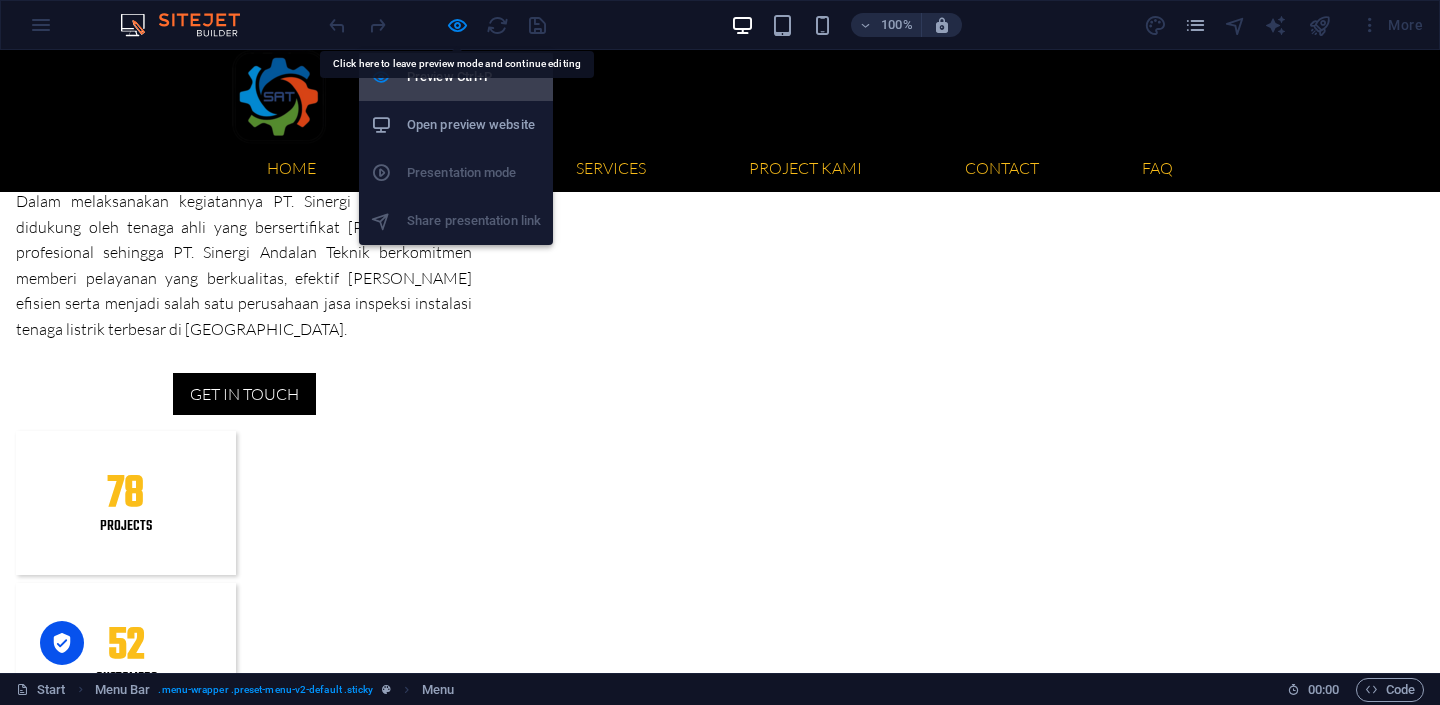 click on "Preview Ctrl+P" at bounding box center (474, 77) 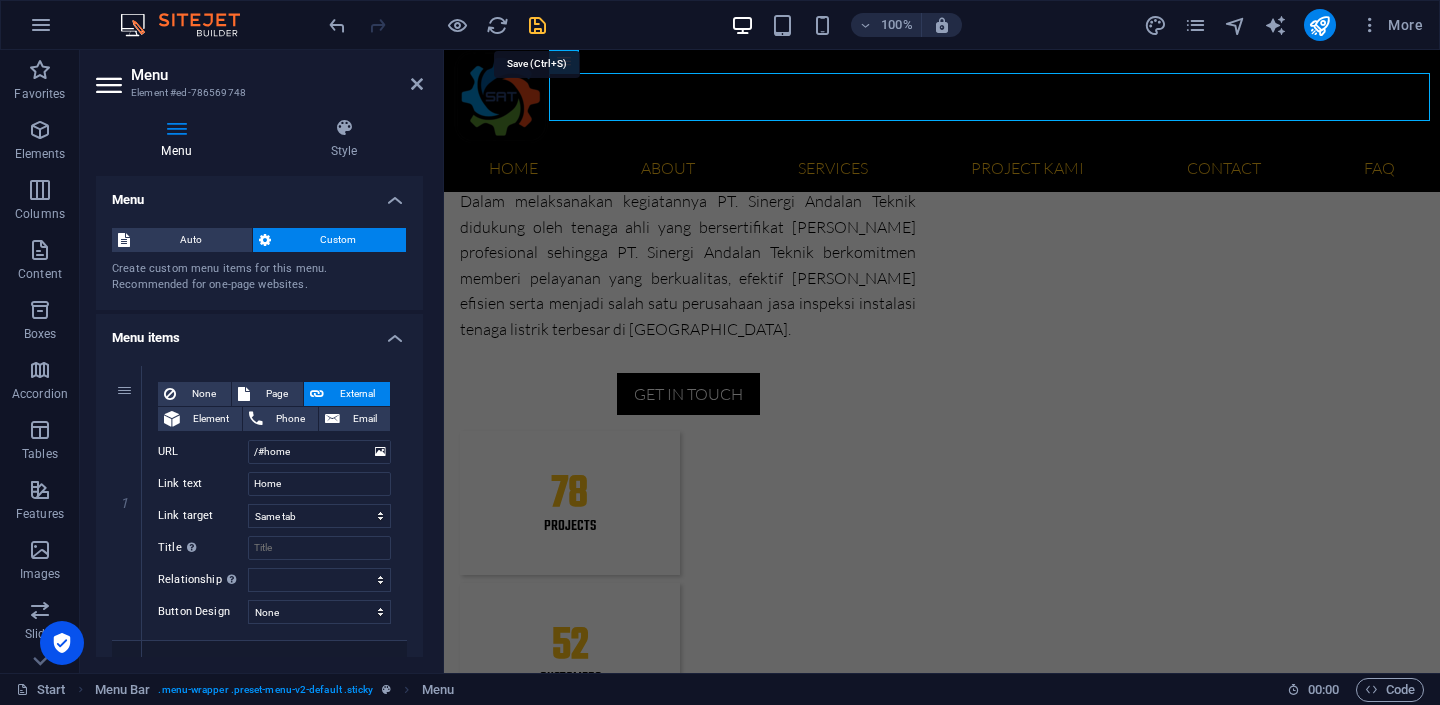 click at bounding box center [537, 25] 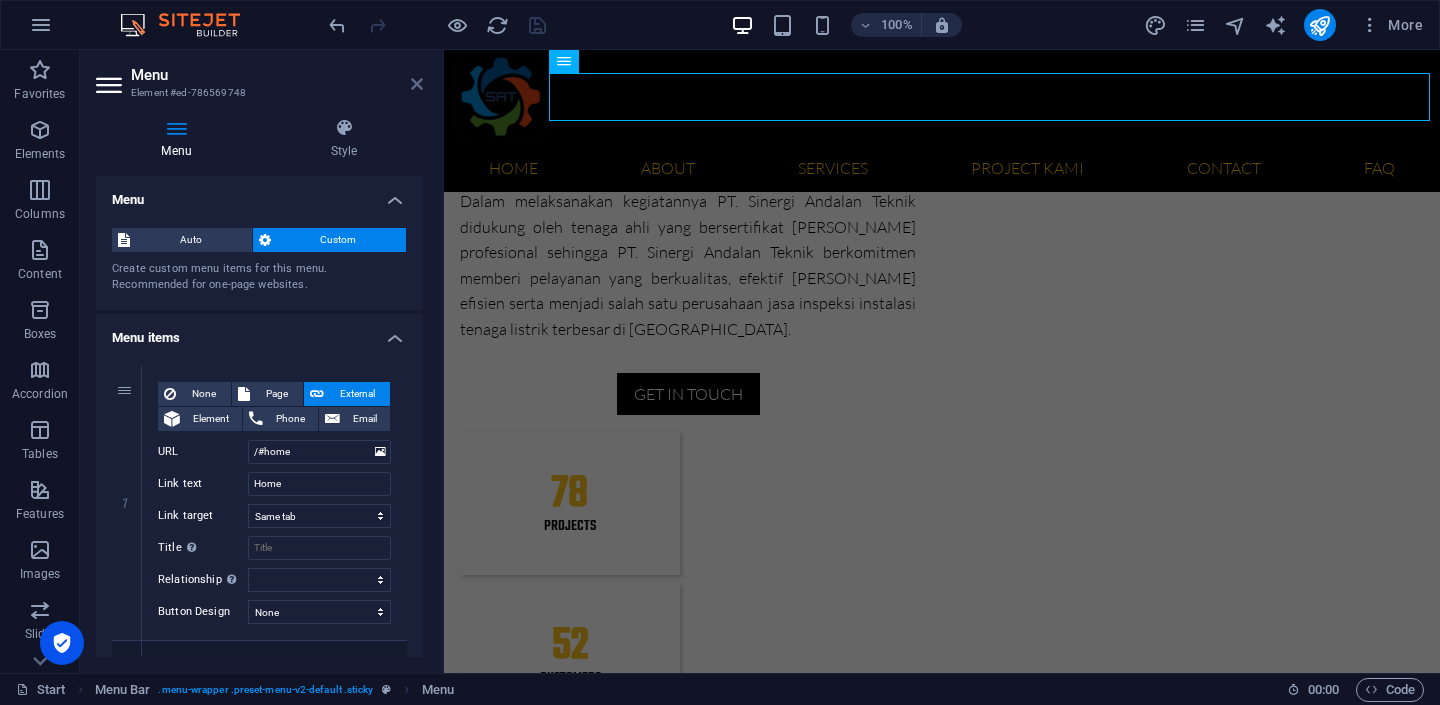 click at bounding box center (417, 84) 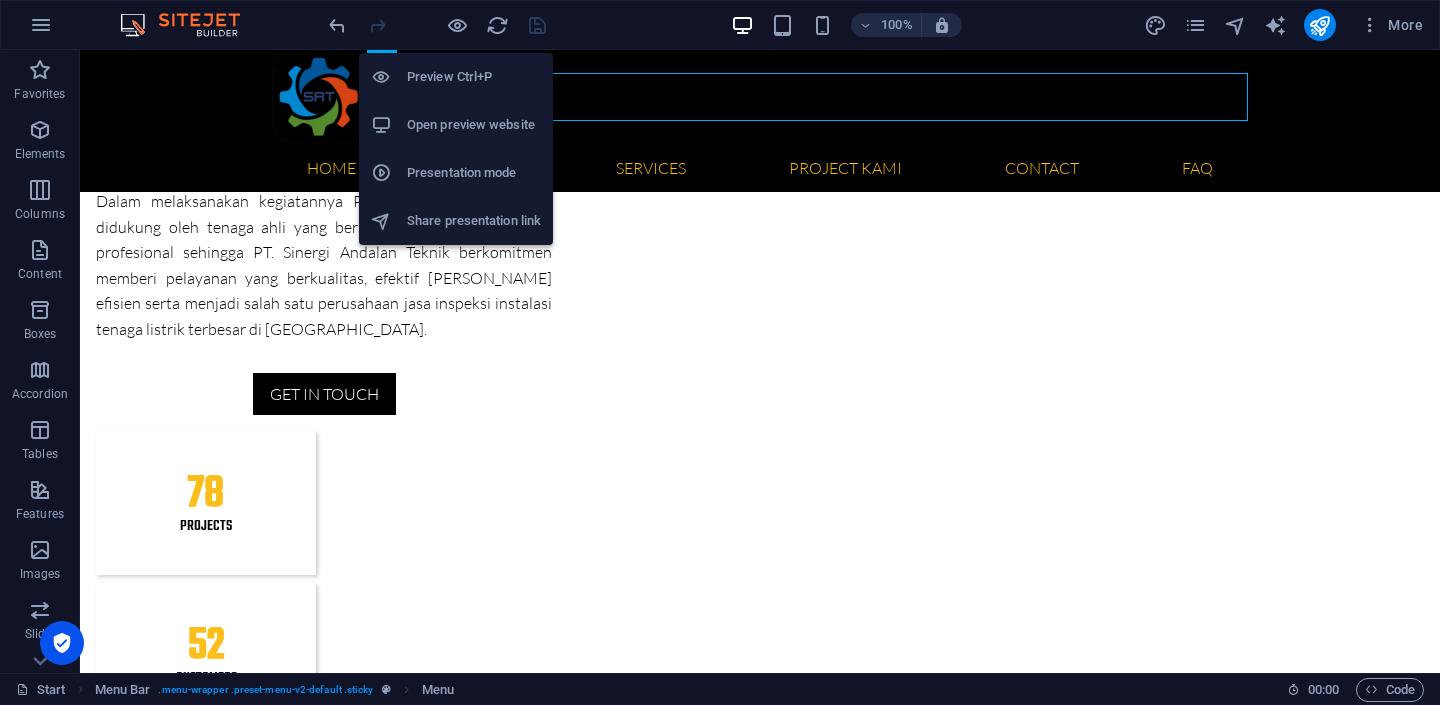 click on "Preview Ctrl+P" at bounding box center [474, 77] 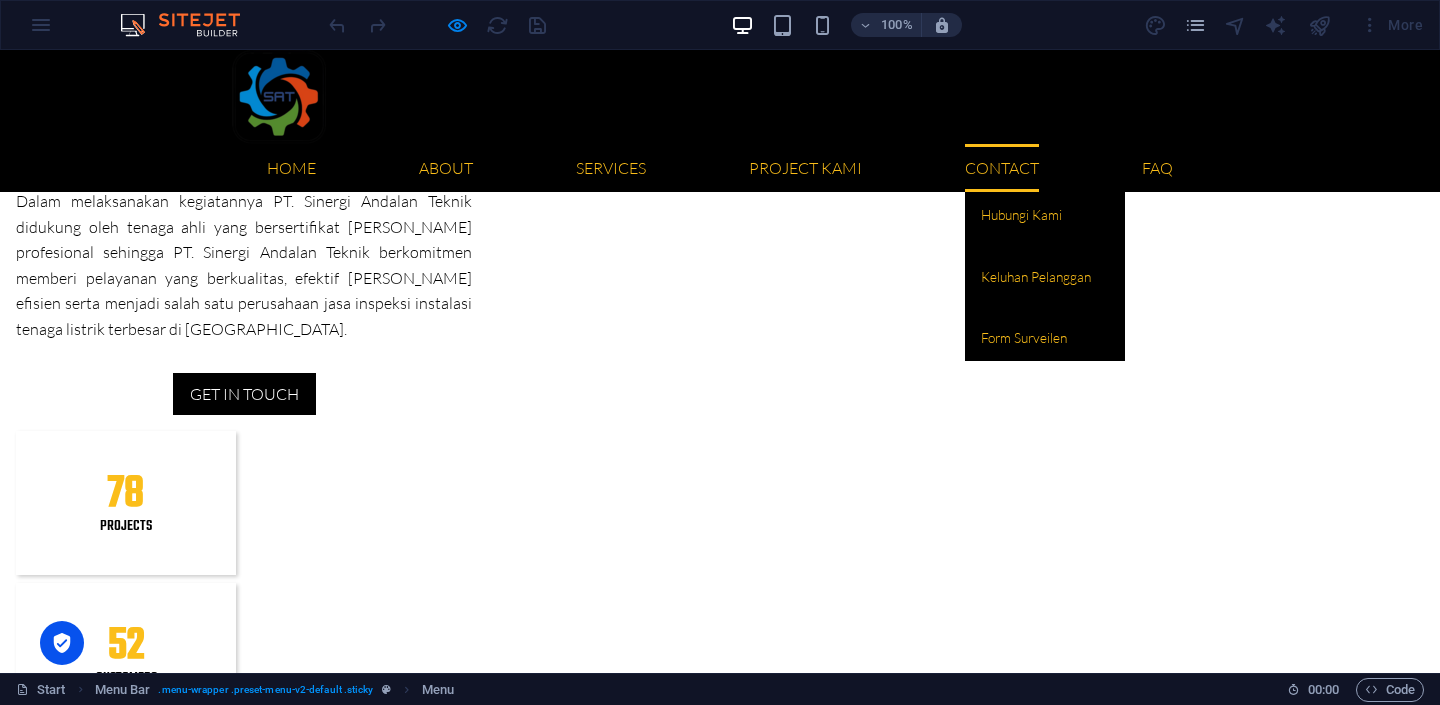 click on "Contact" at bounding box center [1002, 168] 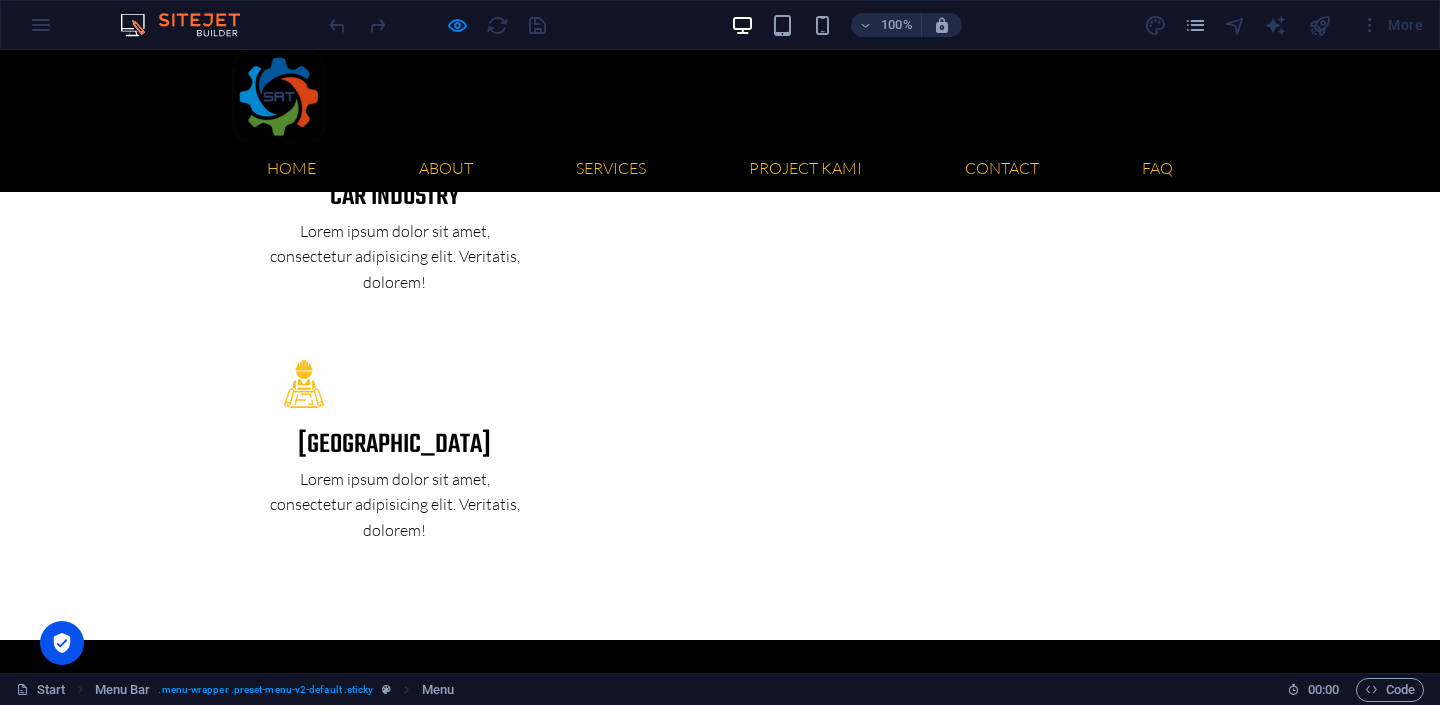 scroll, scrollTop: 4884, scrollLeft: 0, axis: vertical 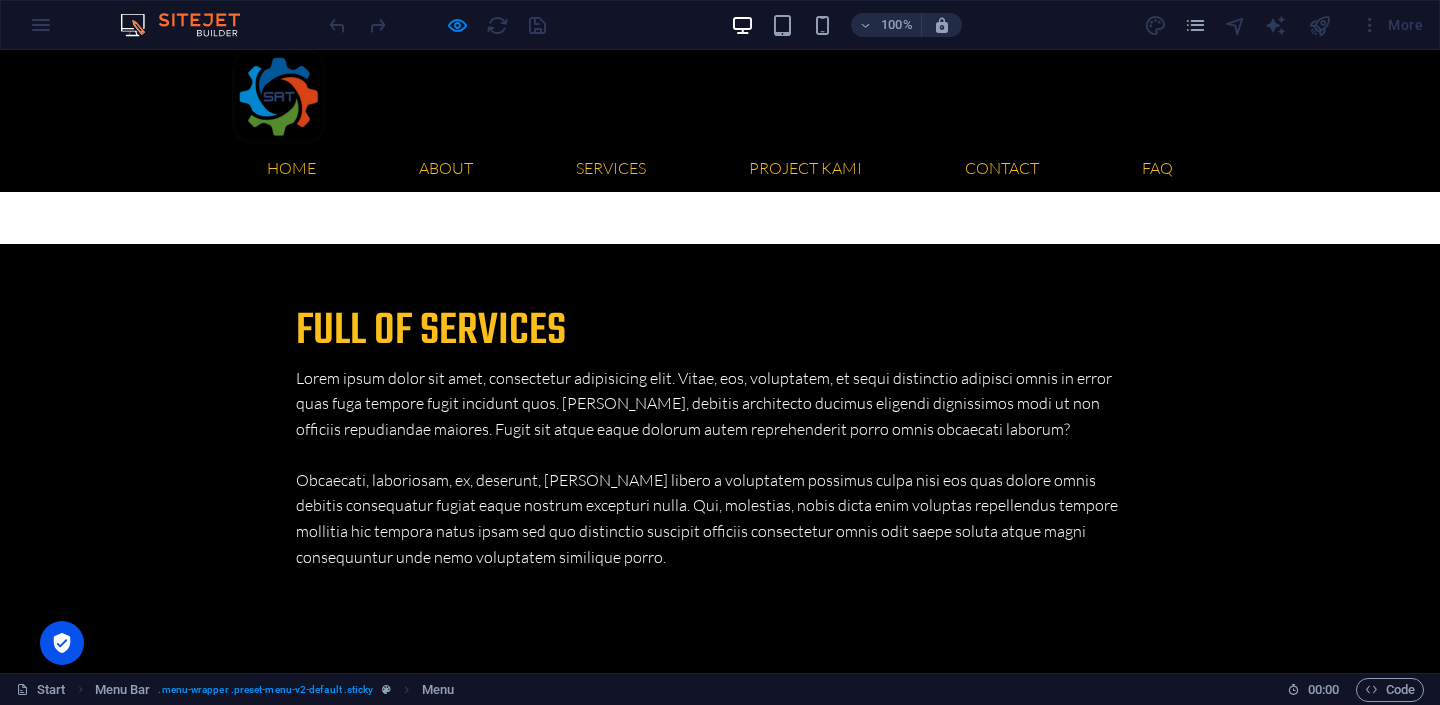 click on "[GEOGRAPHIC_DATA]" at bounding box center (95, 6203) 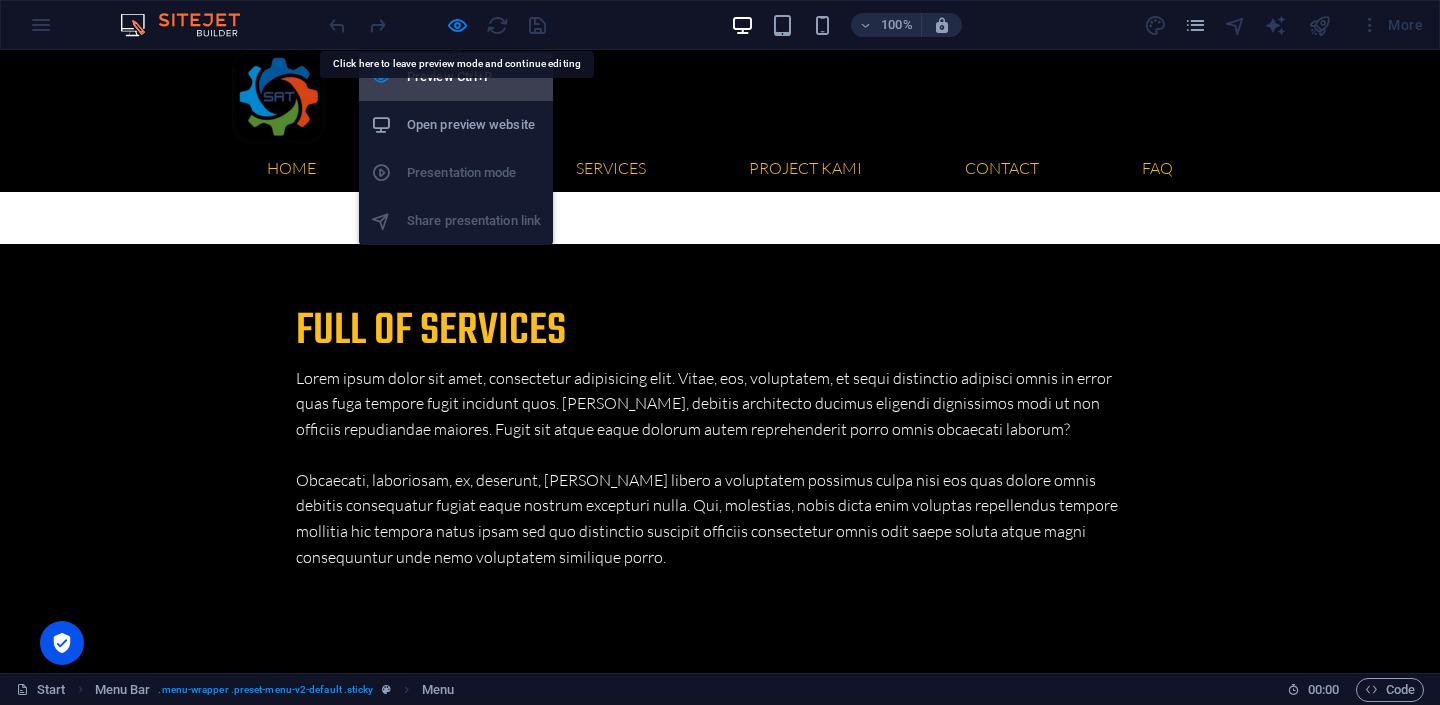 click on "Preview Ctrl+P" at bounding box center (474, 77) 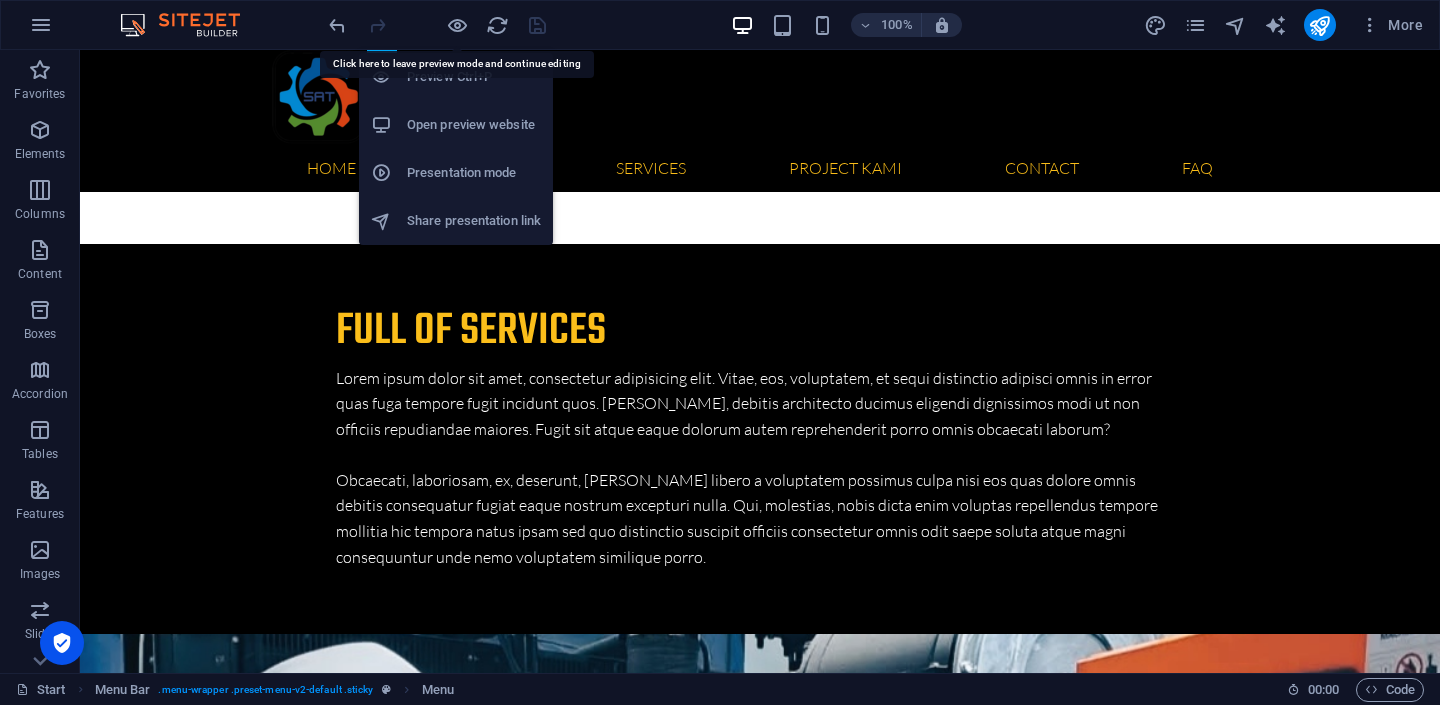scroll, scrollTop: 6591, scrollLeft: 0, axis: vertical 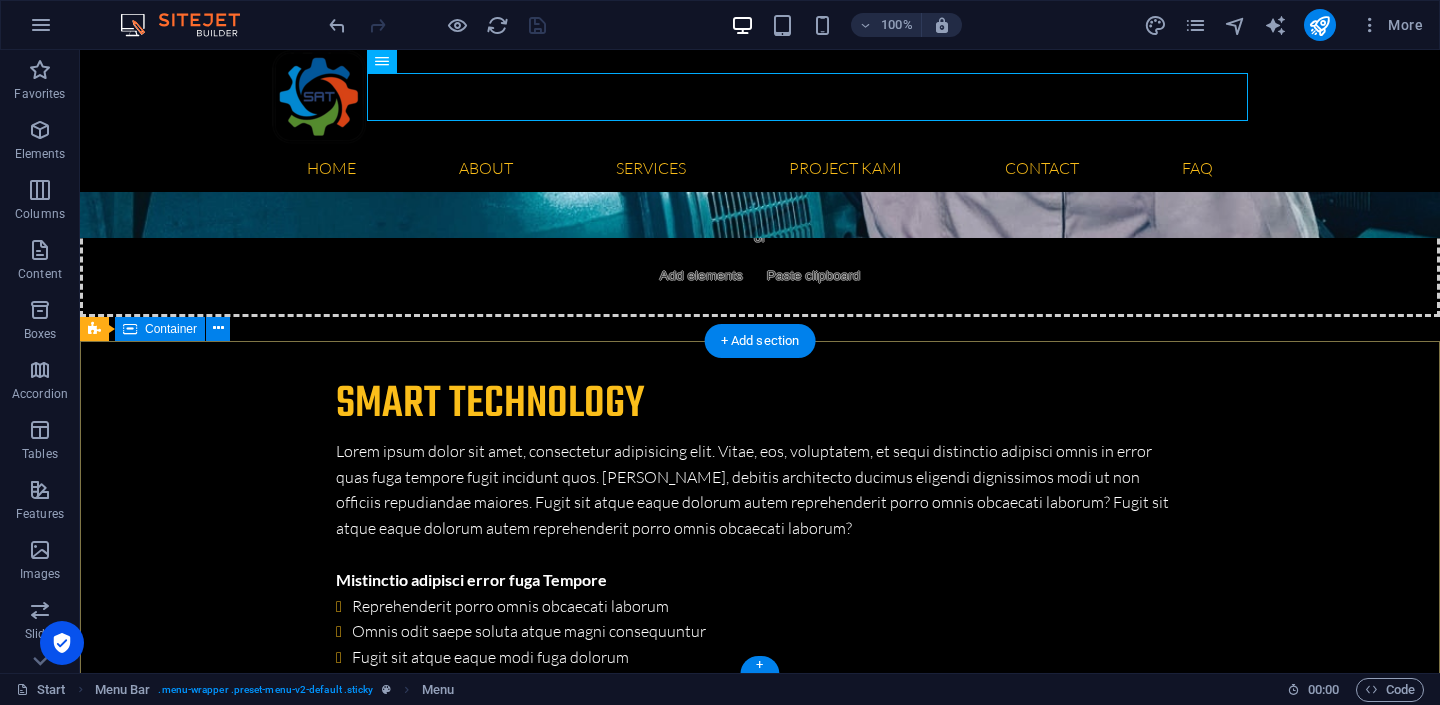 click on "Get in touch Jakarta Jakarta   12345 Phone:  0123 - 456789 Email:  crm@sinergiandalanteknik.co.id Legal Notice  |  Privacy " Hopefully, we can work together and our project will be successful." Navigation About us Our Services Latest Projects Our FAQ´s Contact us" at bounding box center (760, 6962) 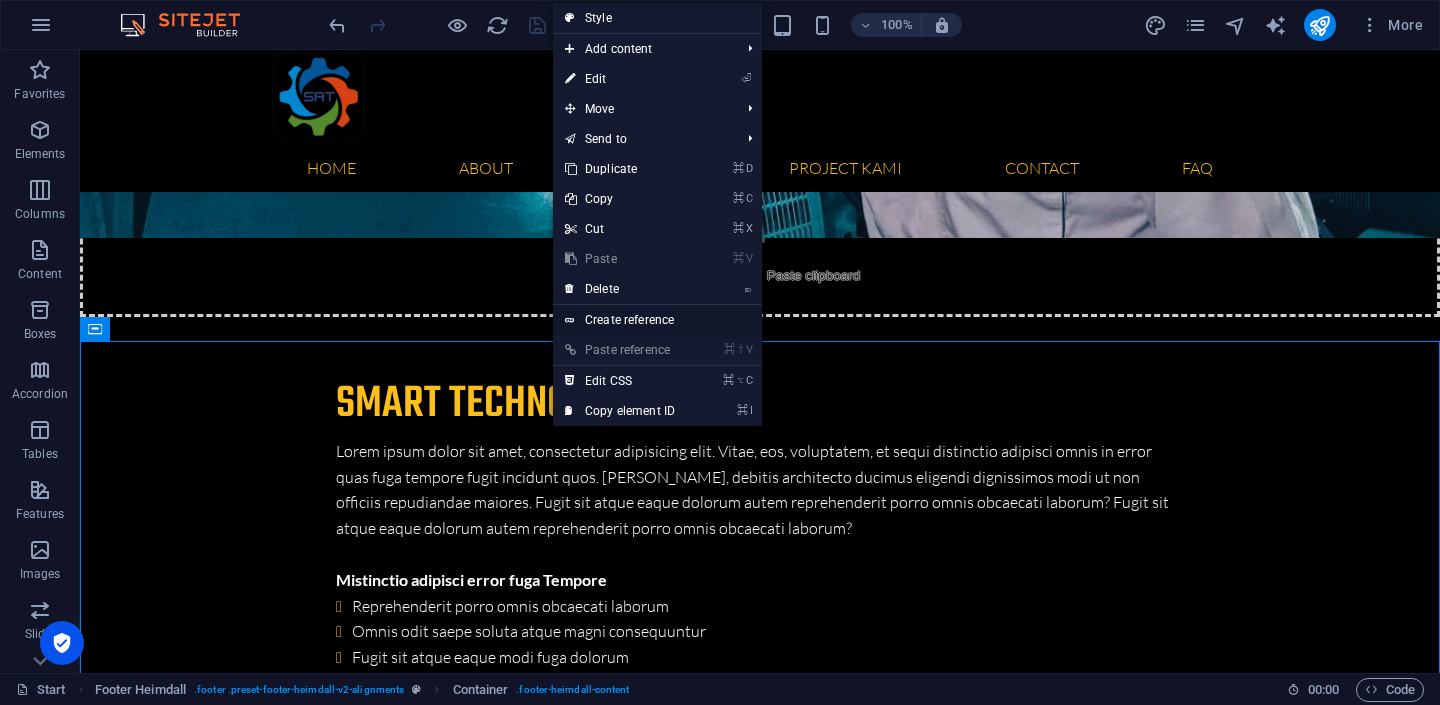 click on "Create reference" at bounding box center (657, 320) 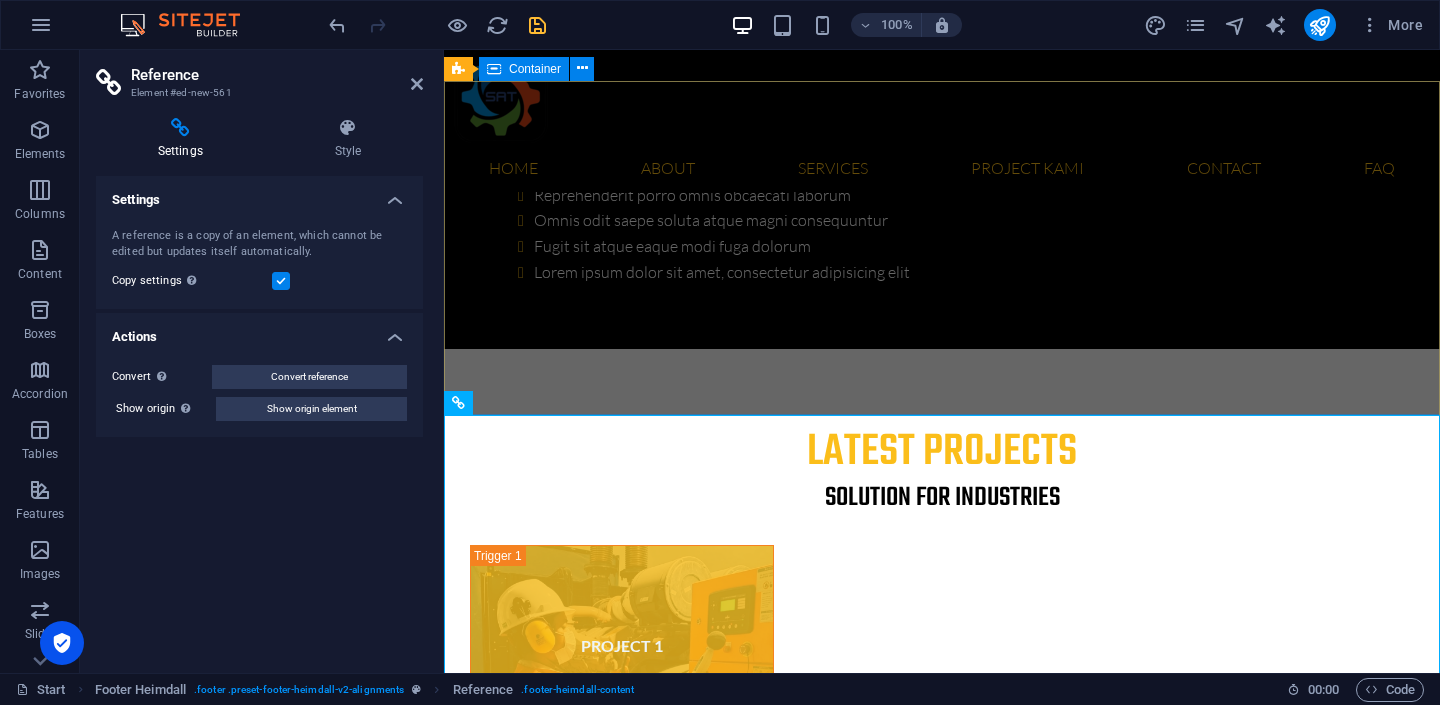 scroll, scrollTop: 7123, scrollLeft: 0, axis: vertical 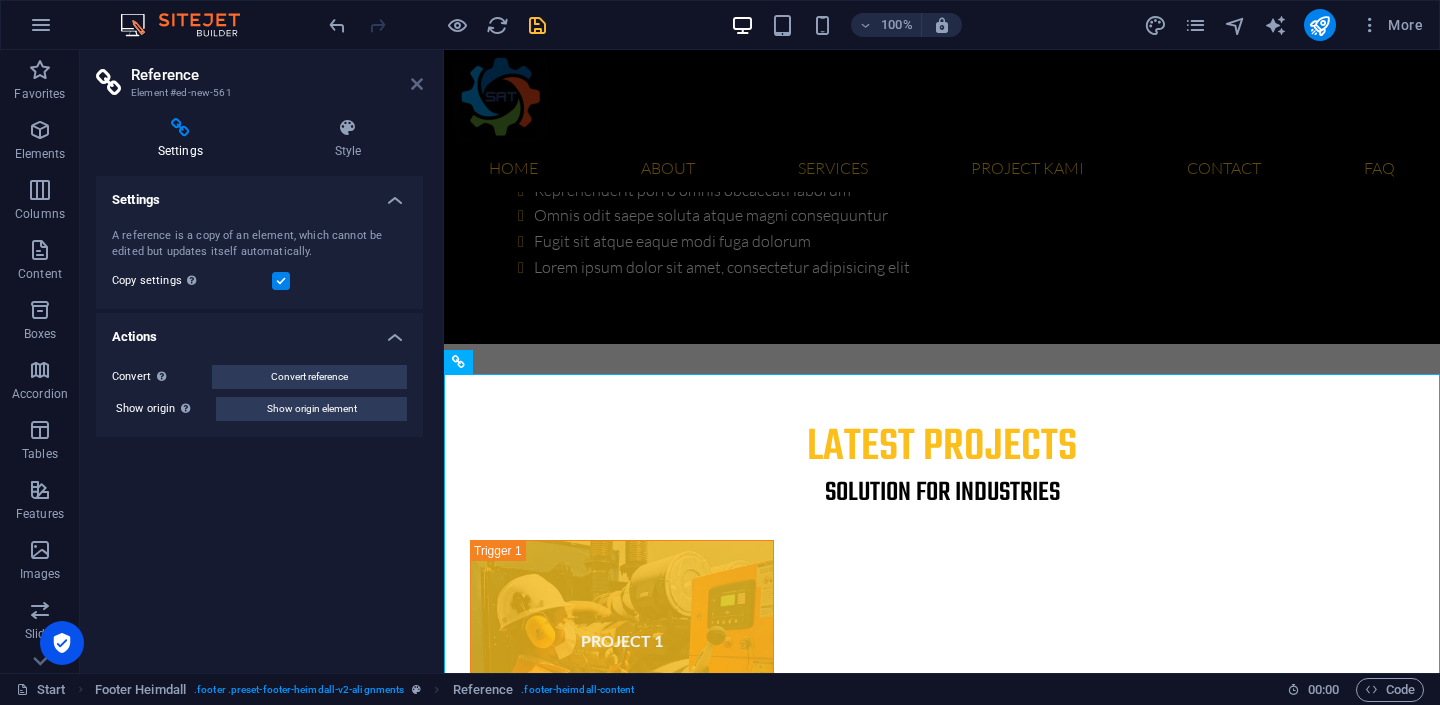 click at bounding box center [417, 84] 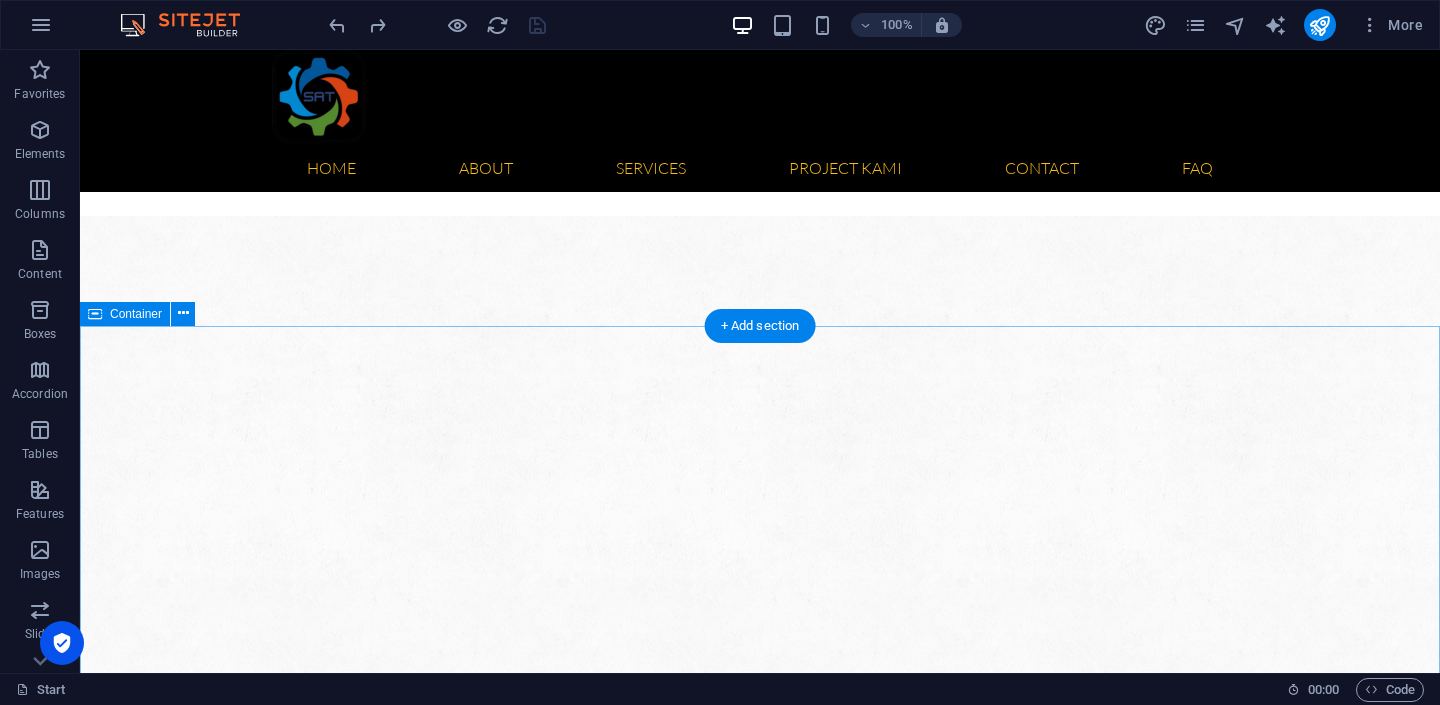 scroll, scrollTop: 912, scrollLeft: 0, axis: vertical 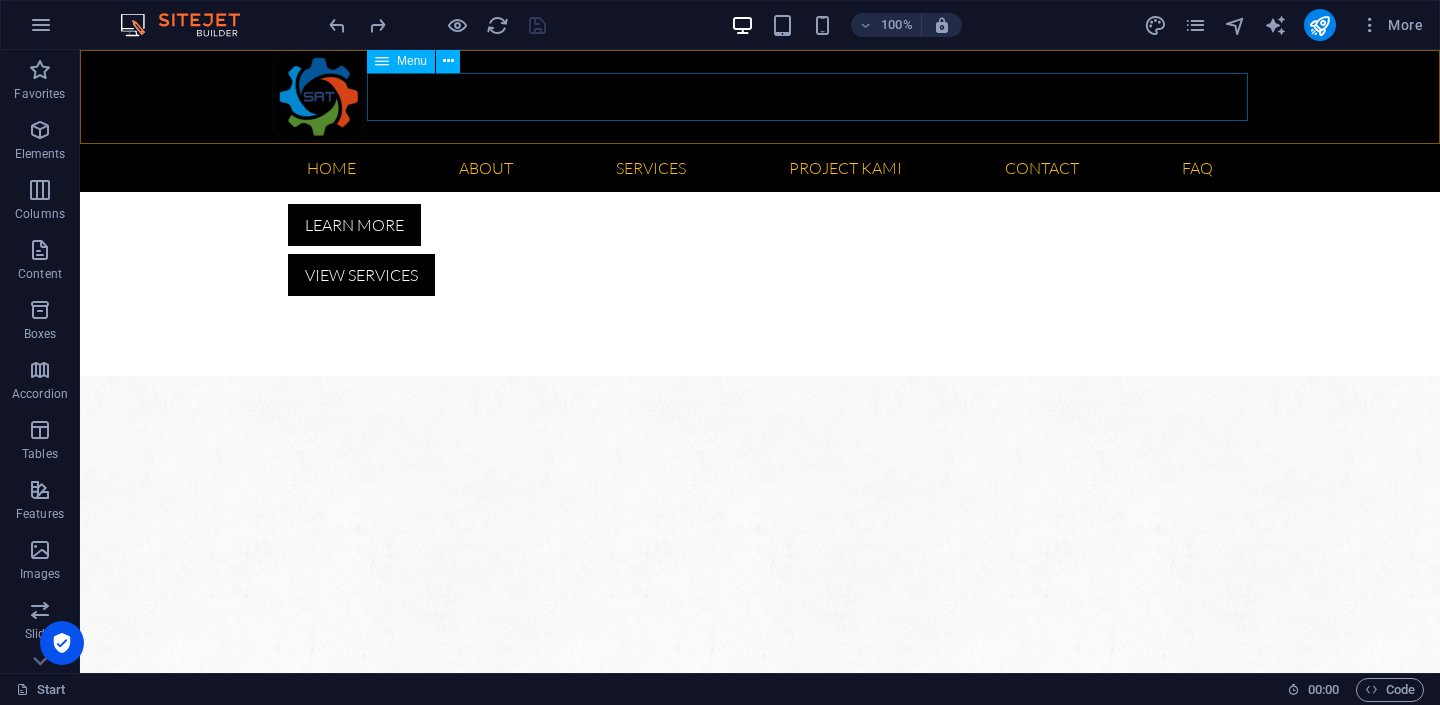 click on "Home About Visi & Misi Struktur Organisasi Legalitas Maklumat Layanan Services A. Sertifikat Laik Operasi Personil Daftar Alat Uji Daftar Harga Alur Proses SLO Persyaratan B. Sertifikat Laik Fungsi Personil Daftar Alat Uji Persyaratan Project Kami Contact Hubungi Kami Keluhan Pelanggan Form Surveilen FAQ" at bounding box center (760, 168) 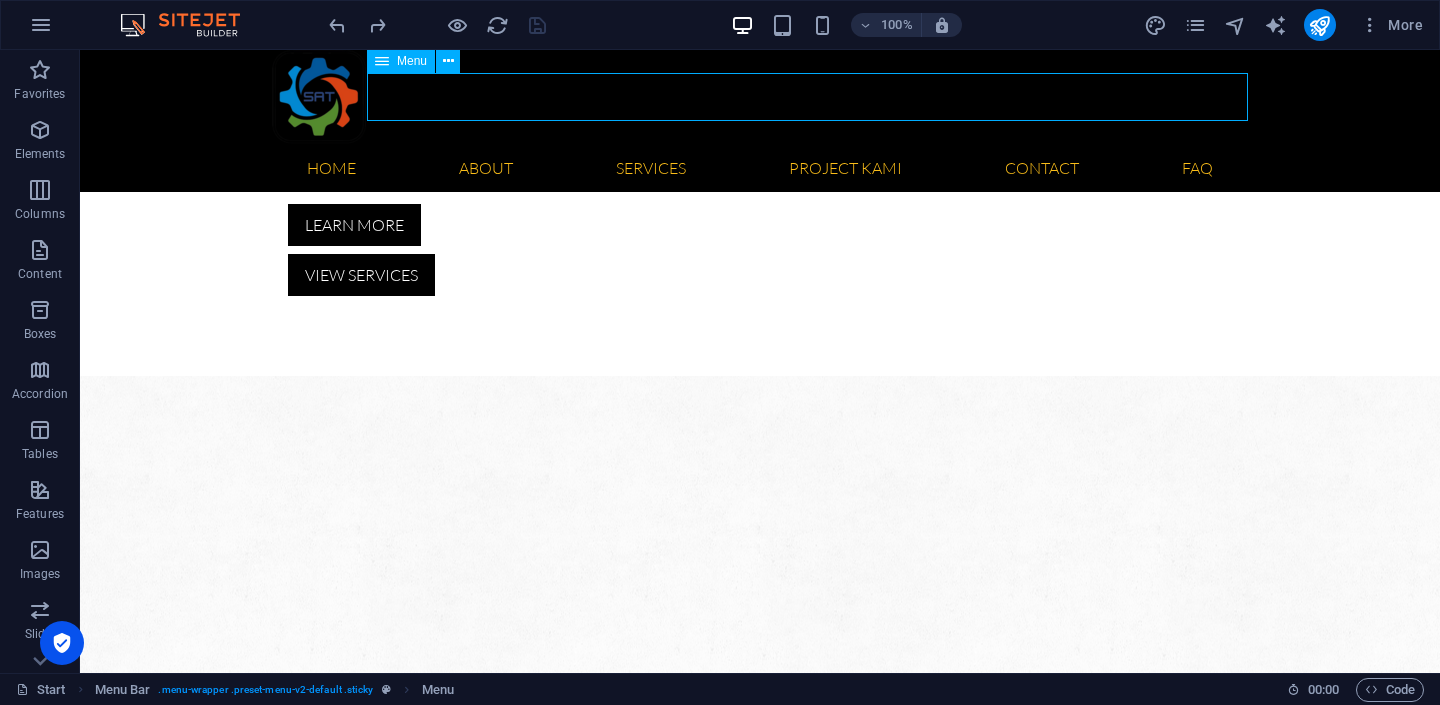 click on "Home About Visi & Misi Struktur Organisasi Legalitas Maklumat Layanan Services A. Sertifikat Laik Operasi Personil Daftar Alat Uji Daftar Harga Alur Proses SLO Persyaratan B. Sertifikat Laik Fungsi Personil Daftar Alat Uji Persyaratan Project Kami Contact Hubungi Kami Keluhan Pelanggan Form Surveilen FAQ" at bounding box center [760, 168] 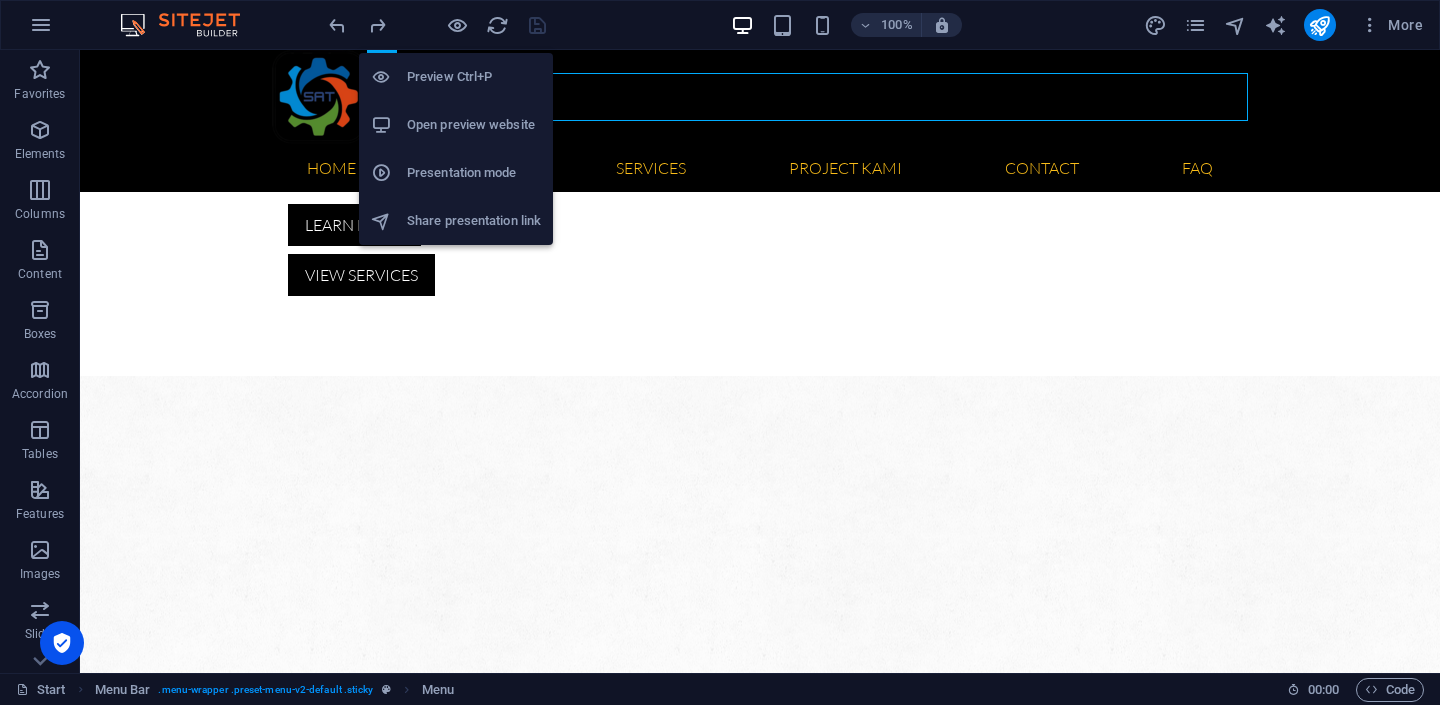 click on "Preview Ctrl+P" at bounding box center [474, 77] 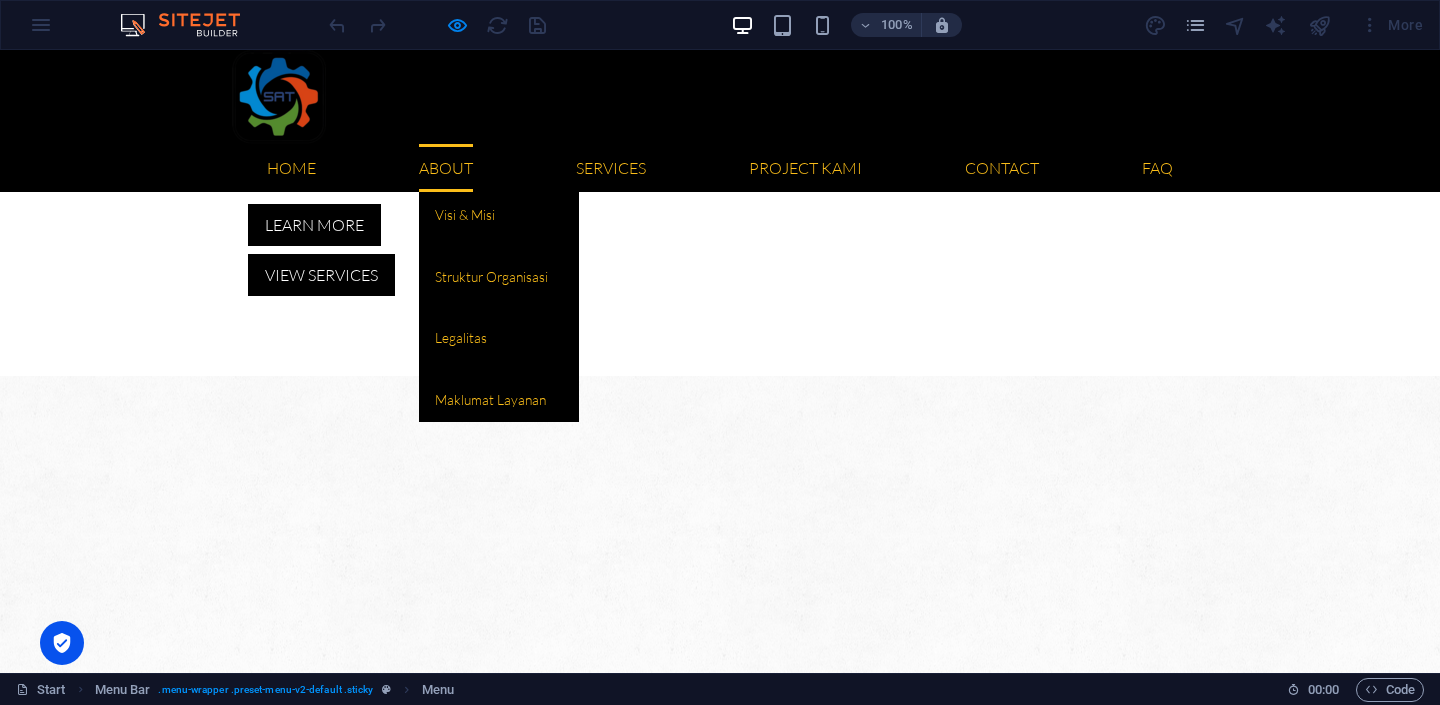 click on "About" at bounding box center [446, 168] 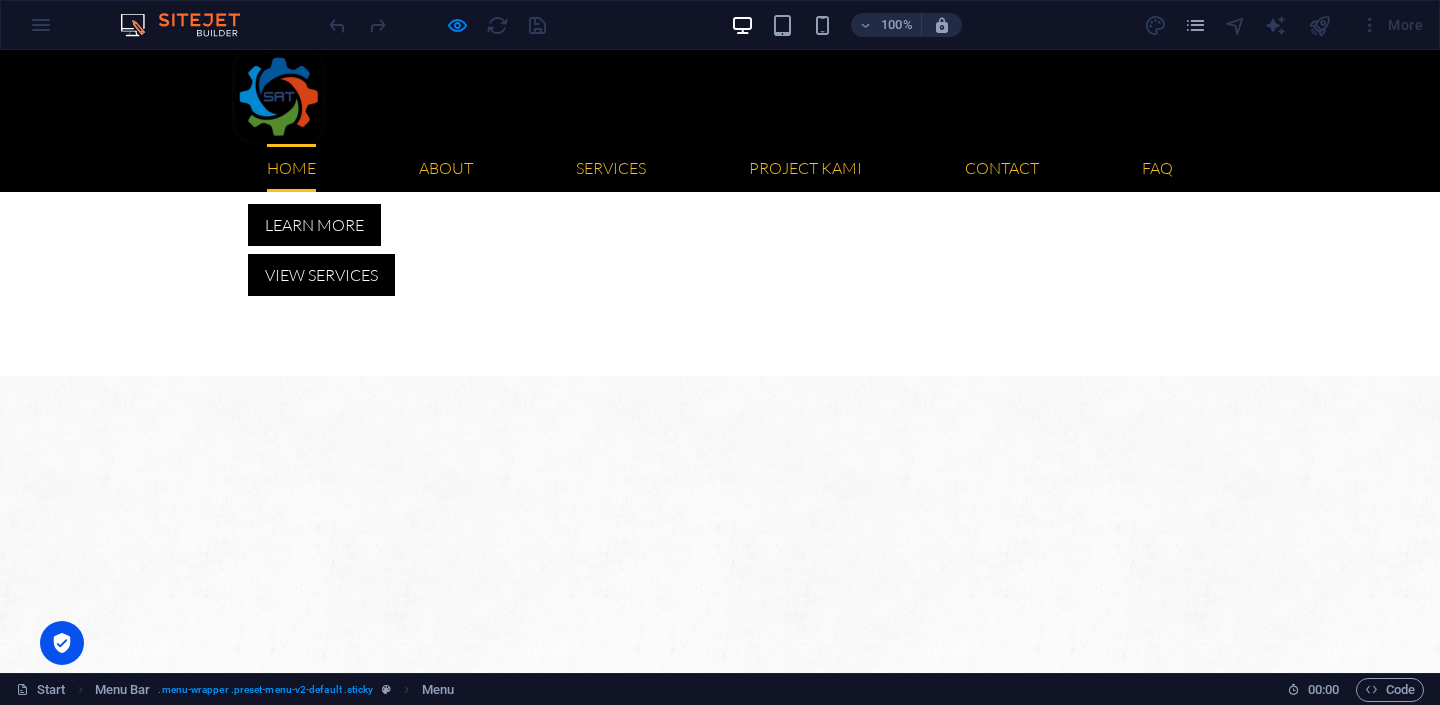 click on "Home" at bounding box center (291, 168) 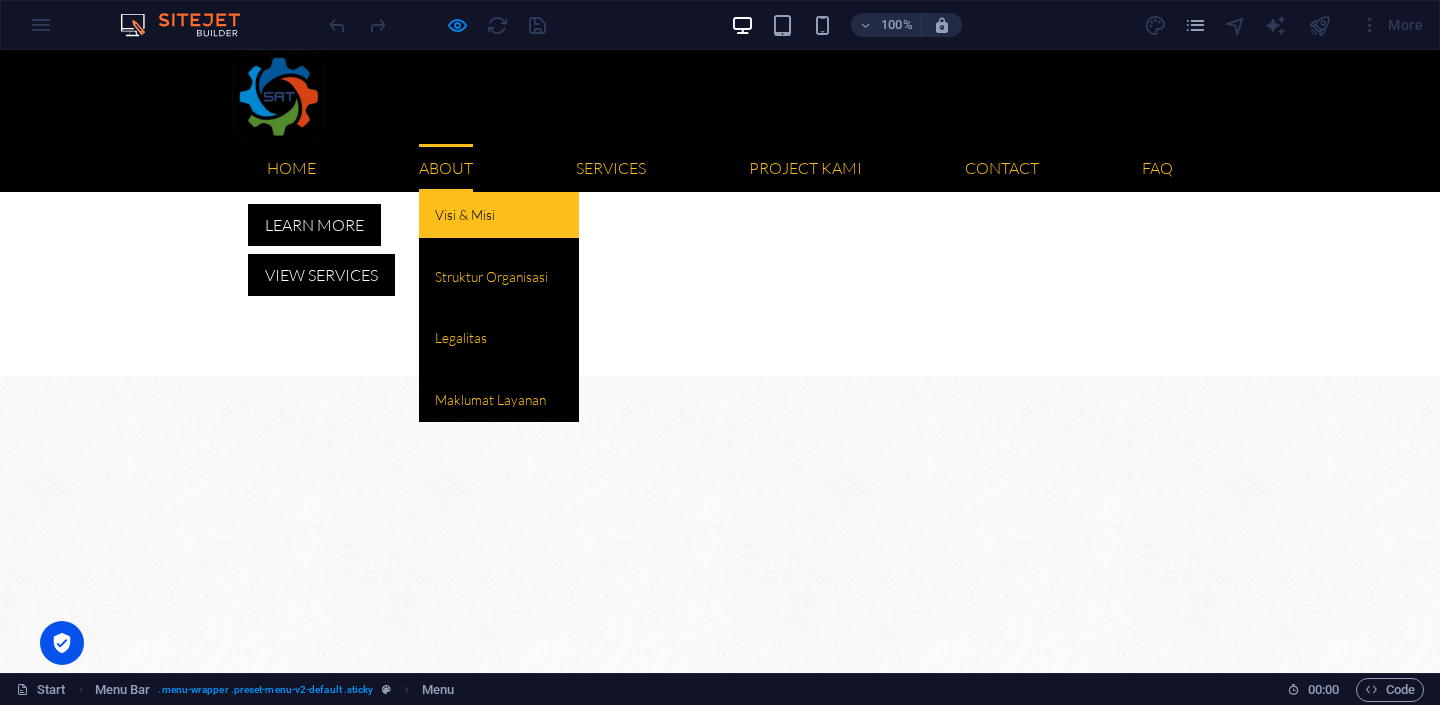 click on "Visi & Misi" at bounding box center (499, 215) 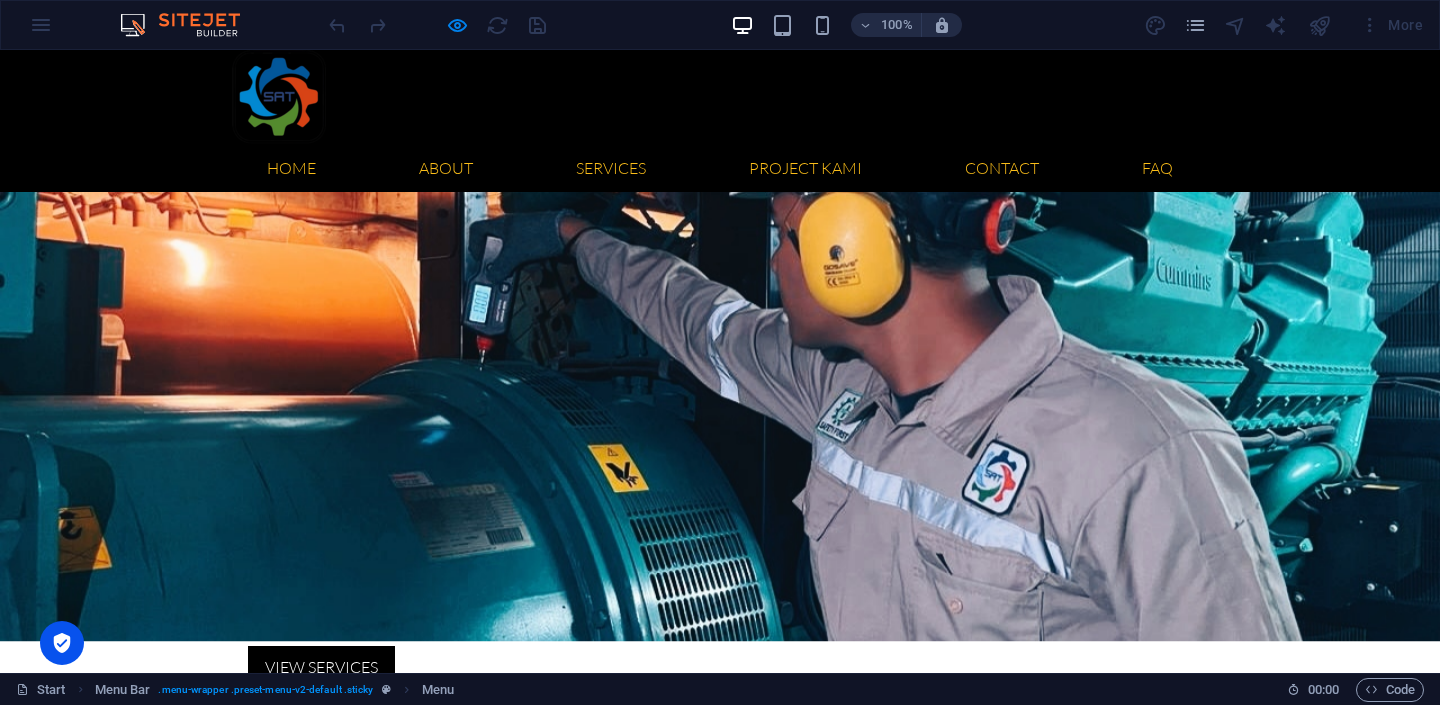scroll, scrollTop: 530, scrollLeft: 0, axis: vertical 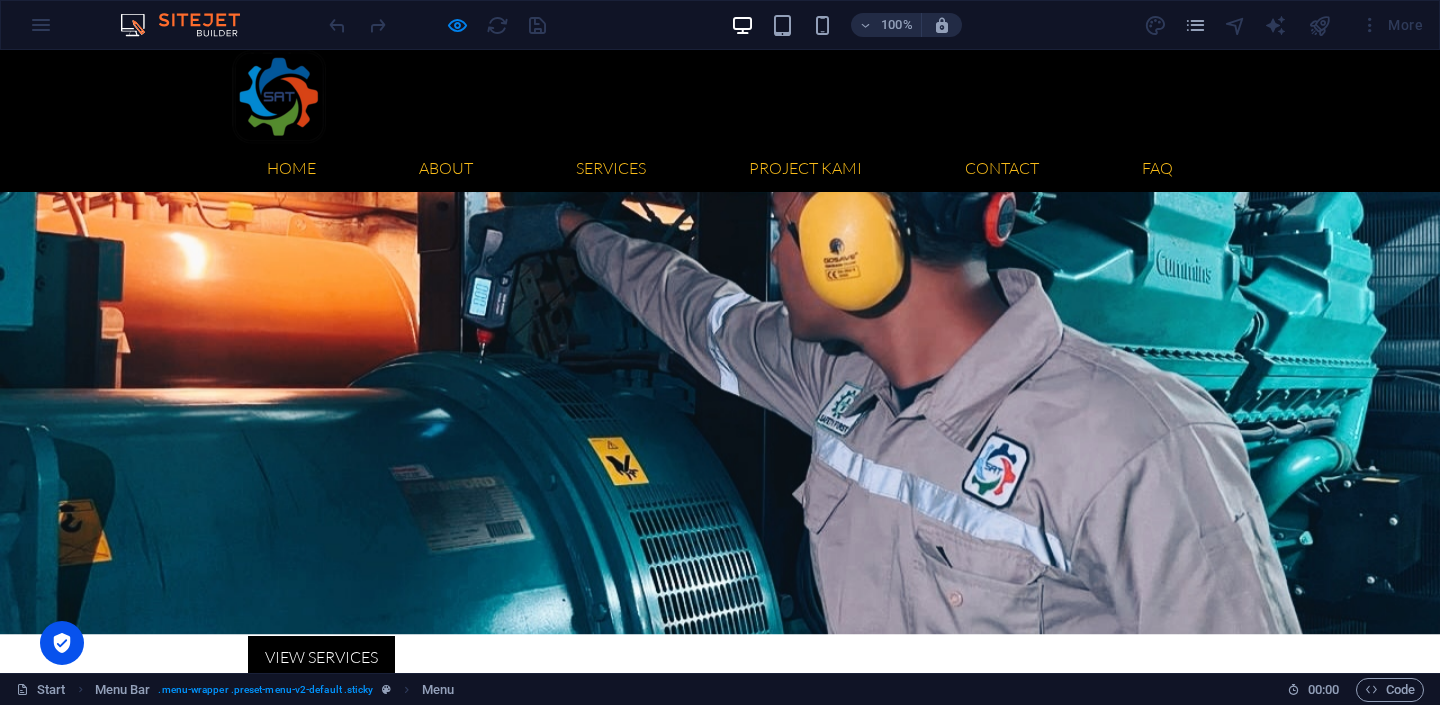 click on "×" at bounding box center (4, 578) 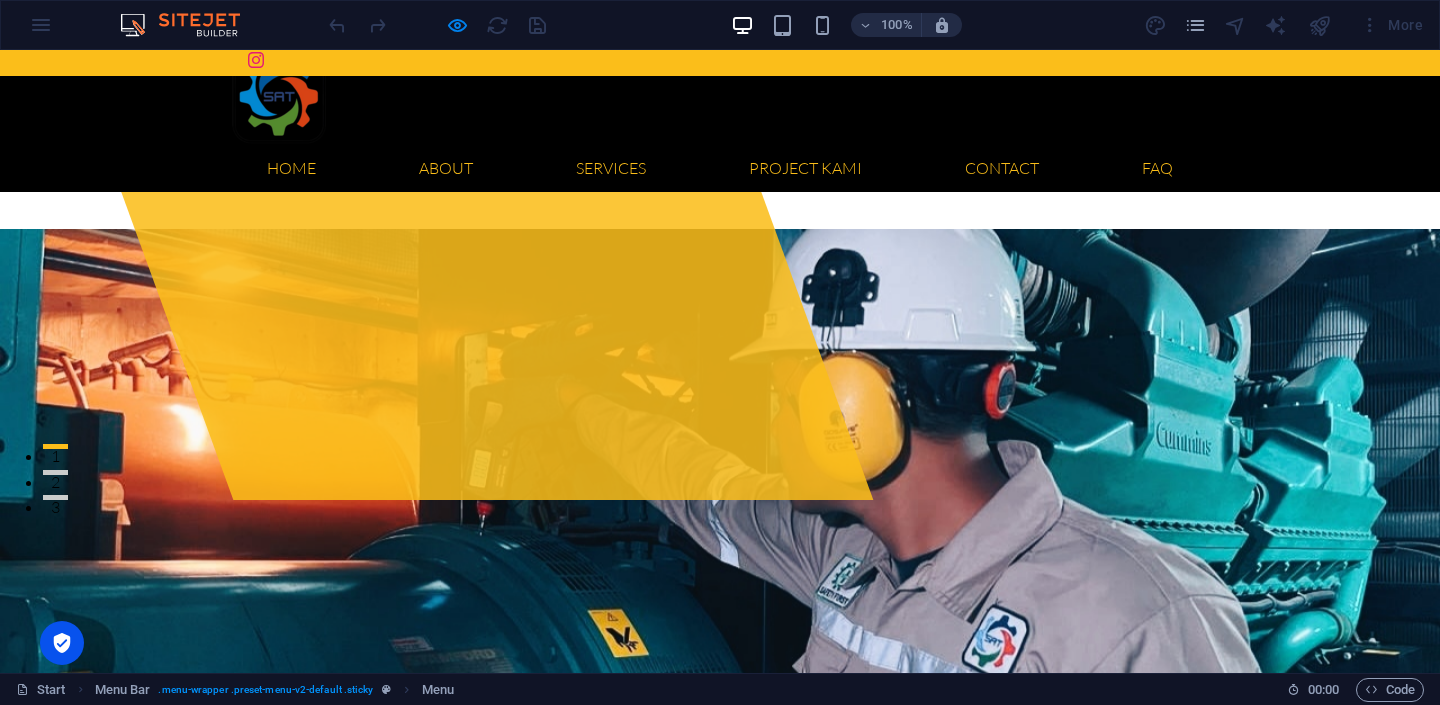 scroll, scrollTop: 0, scrollLeft: 0, axis: both 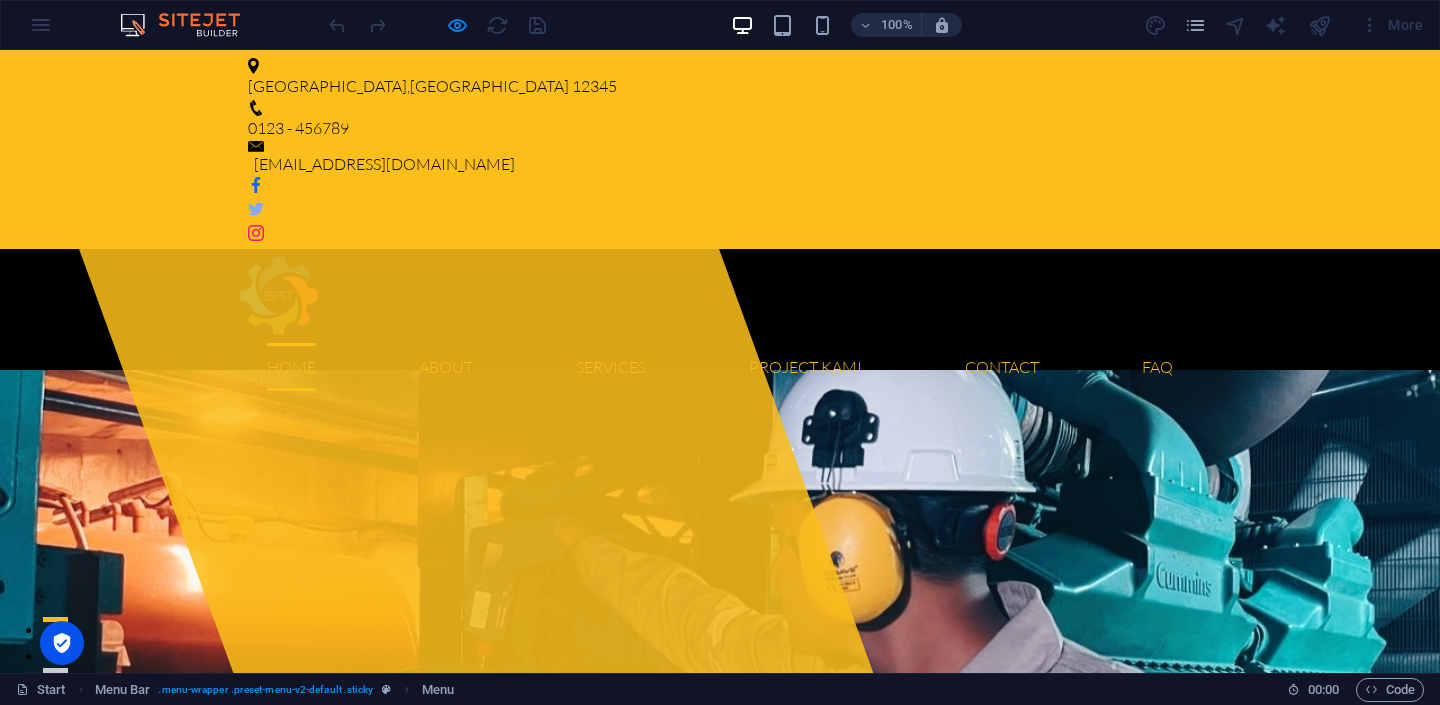 click on "Home" at bounding box center [291, 367] 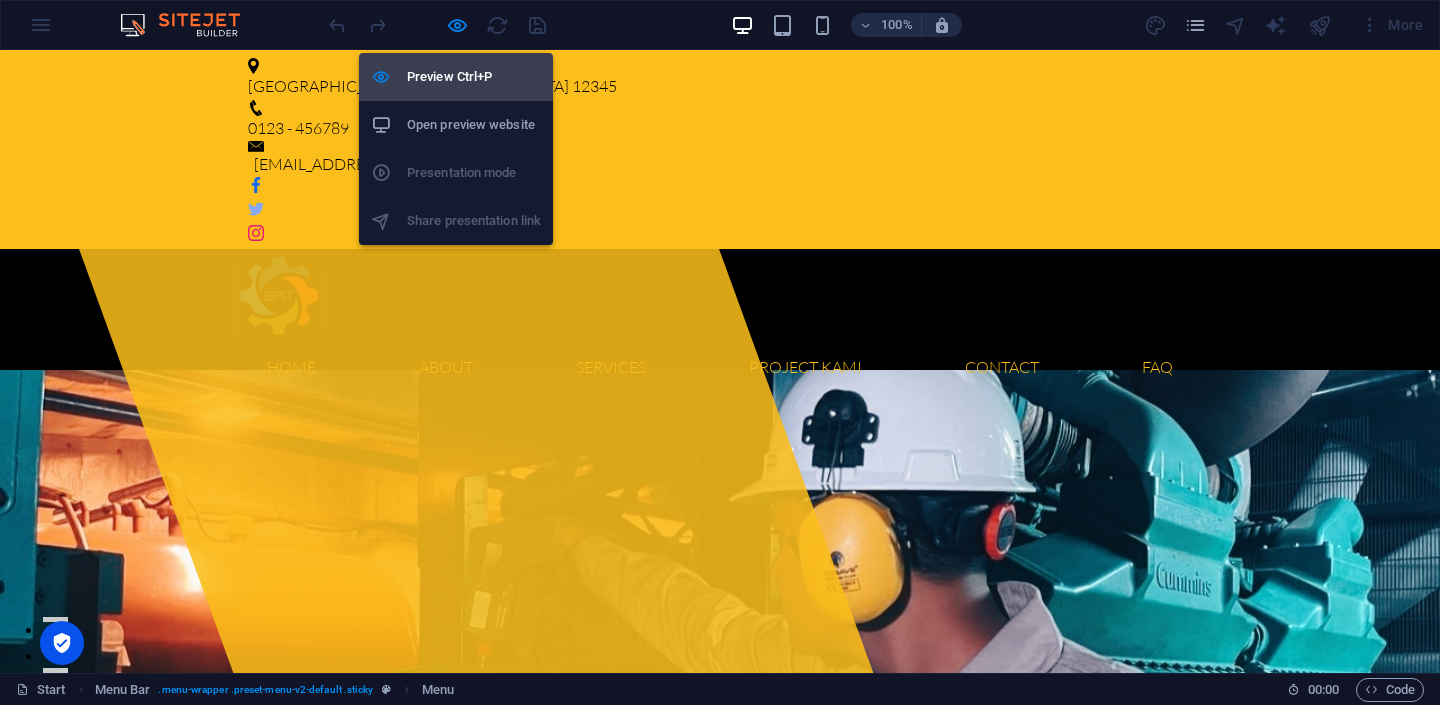 click on "Preview Ctrl+P" at bounding box center [474, 77] 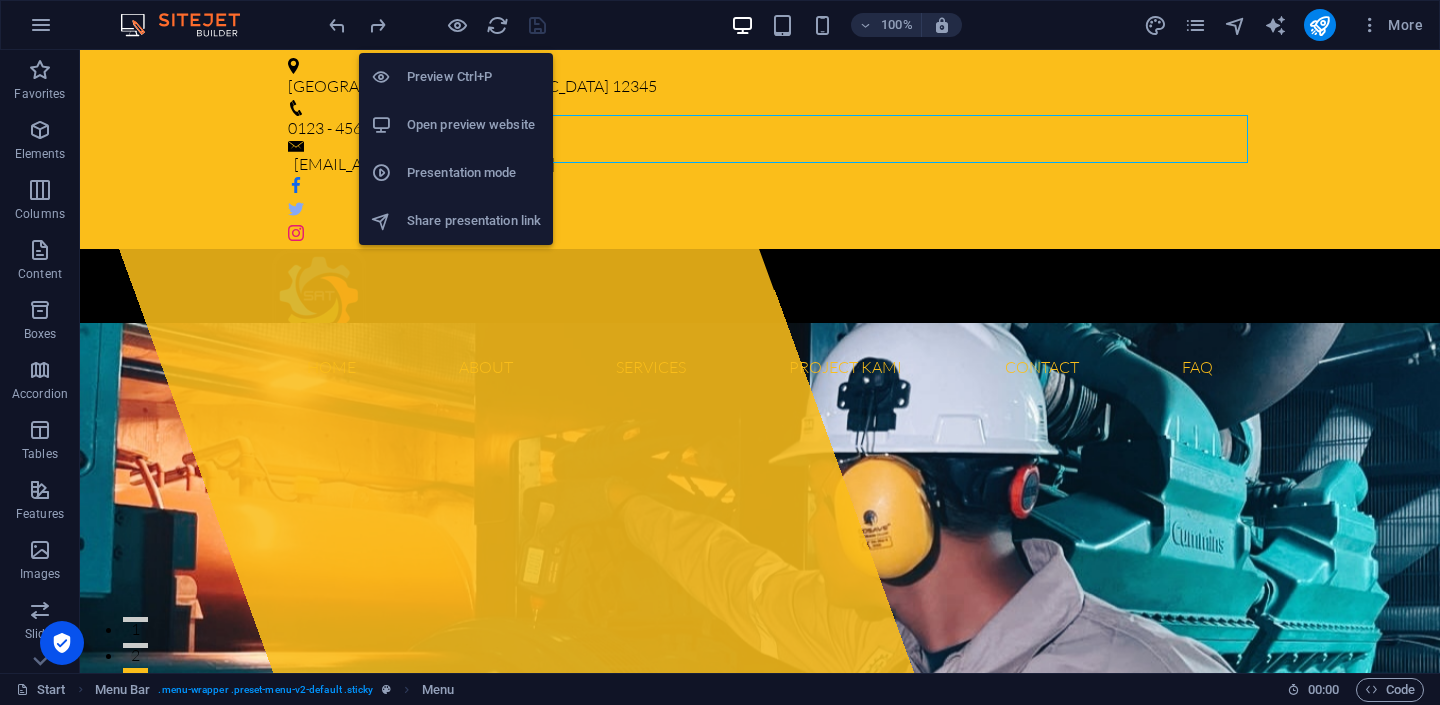 click on "Open preview website" at bounding box center (474, 125) 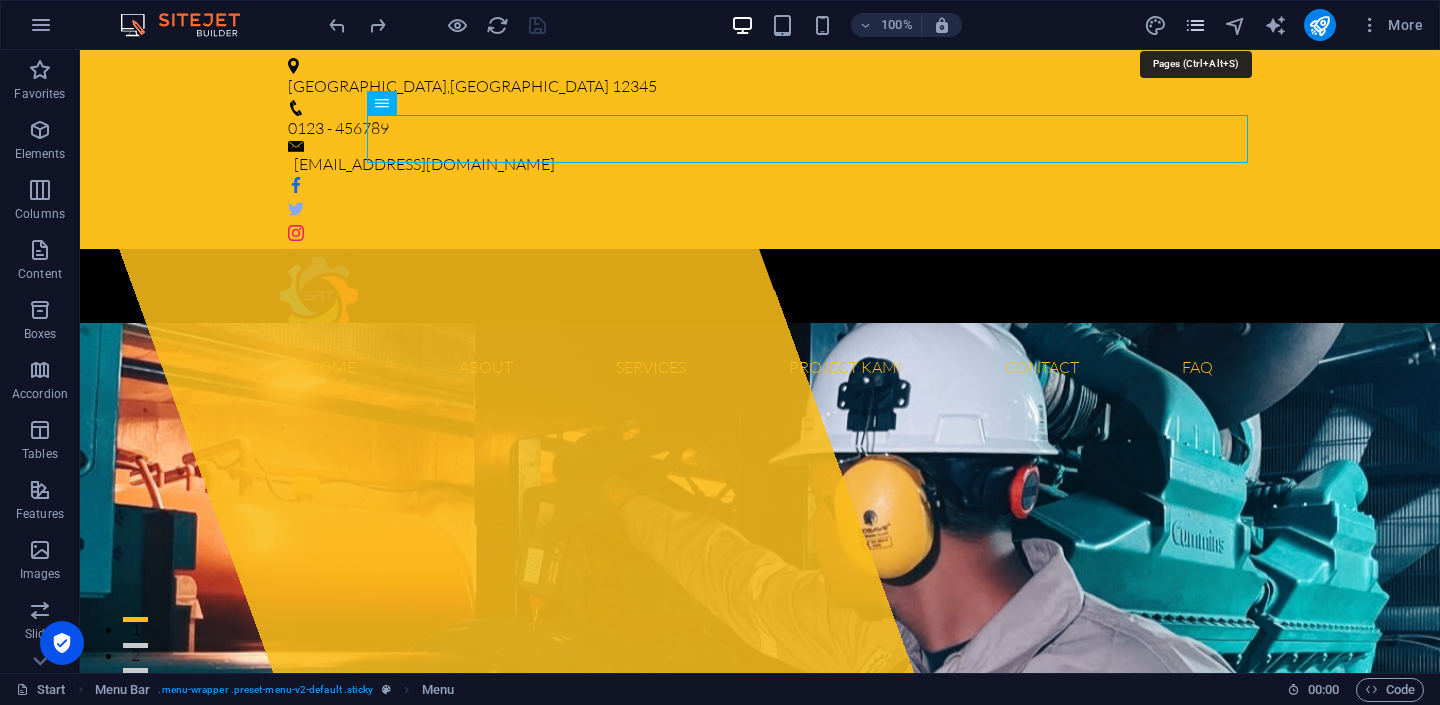 click at bounding box center (1195, 25) 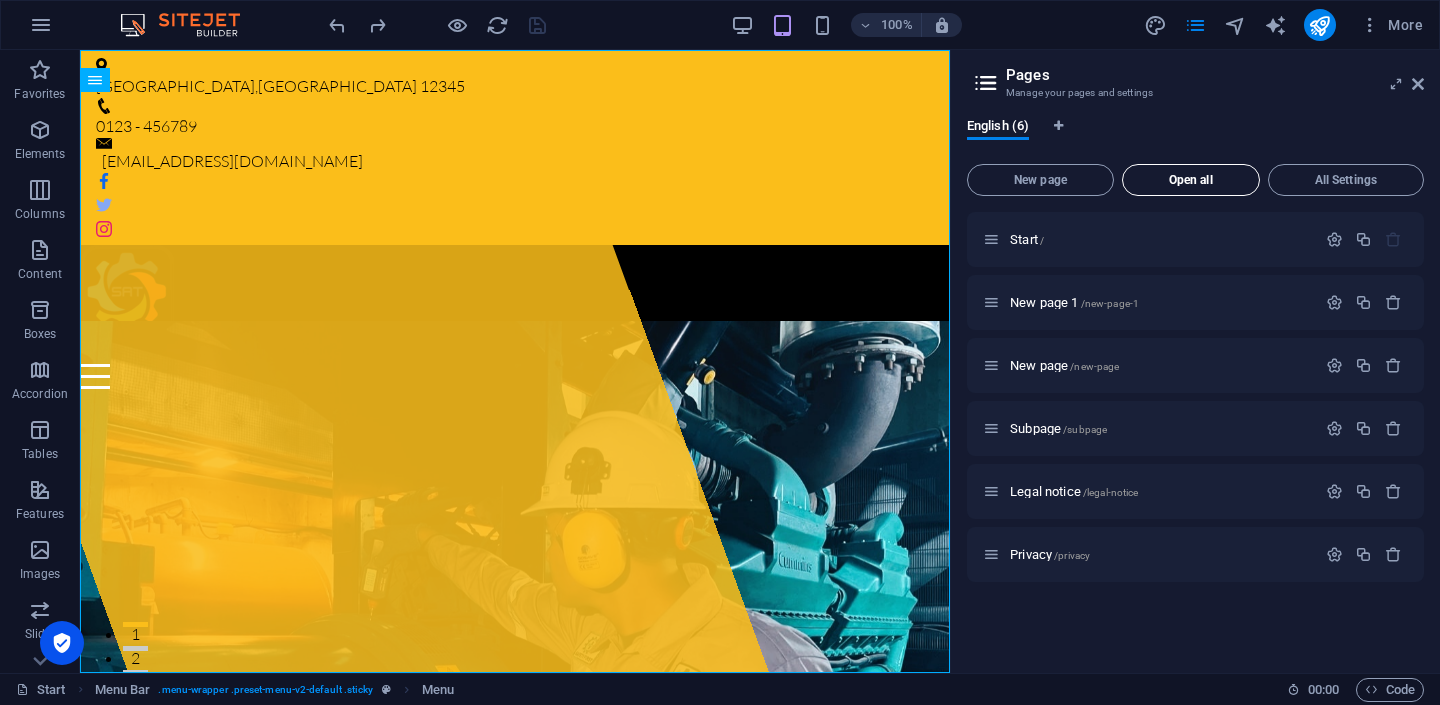 click on "Open all" at bounding box center [1191, 180] 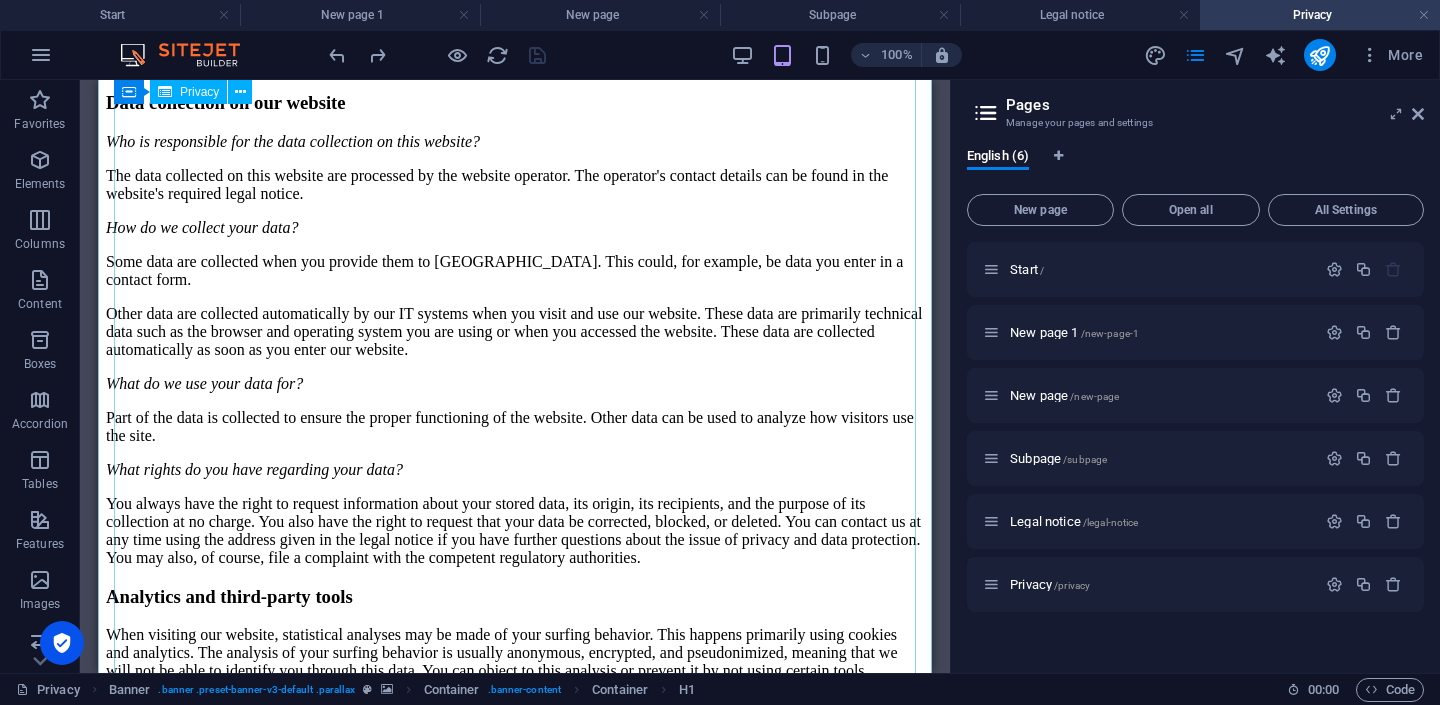 scroll, scrollTop: 0, scrollLeft: 0, axis: both 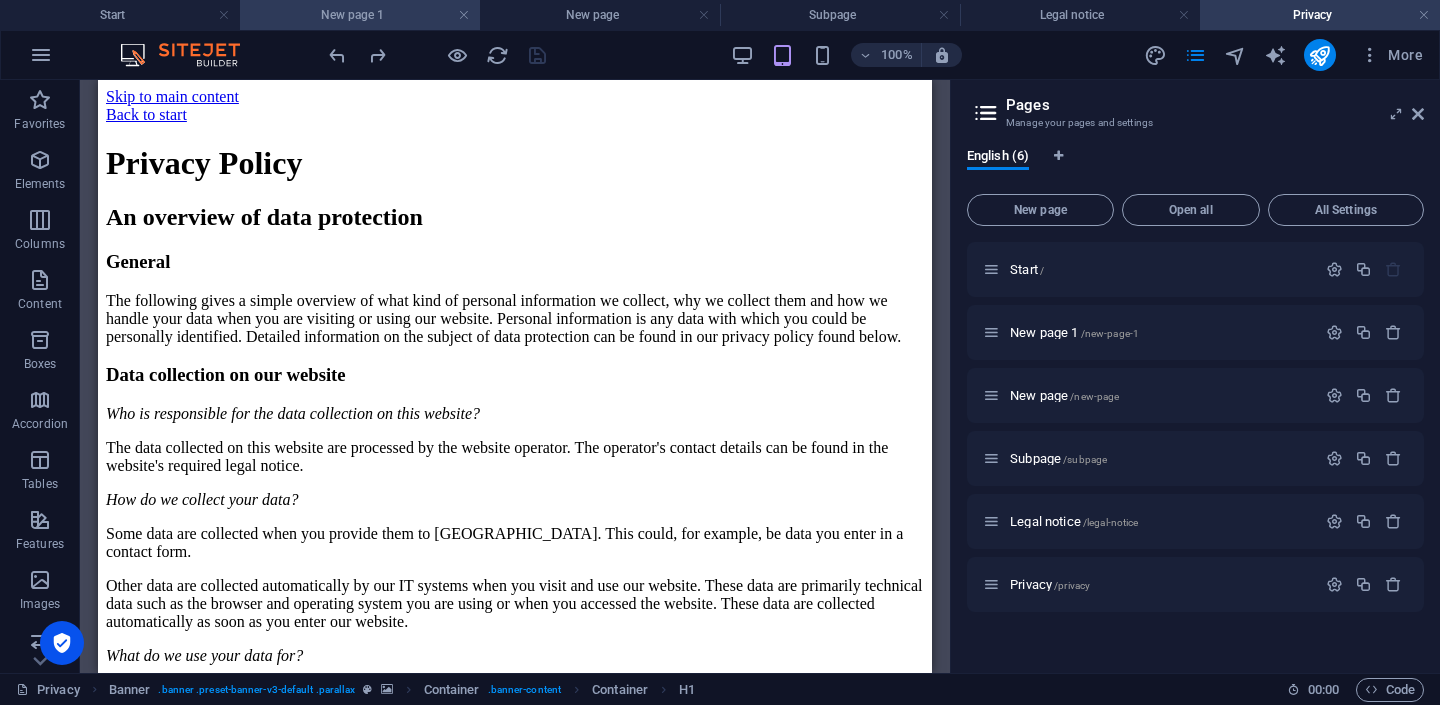 click on "New page 1" at bounding box center (360, 15) 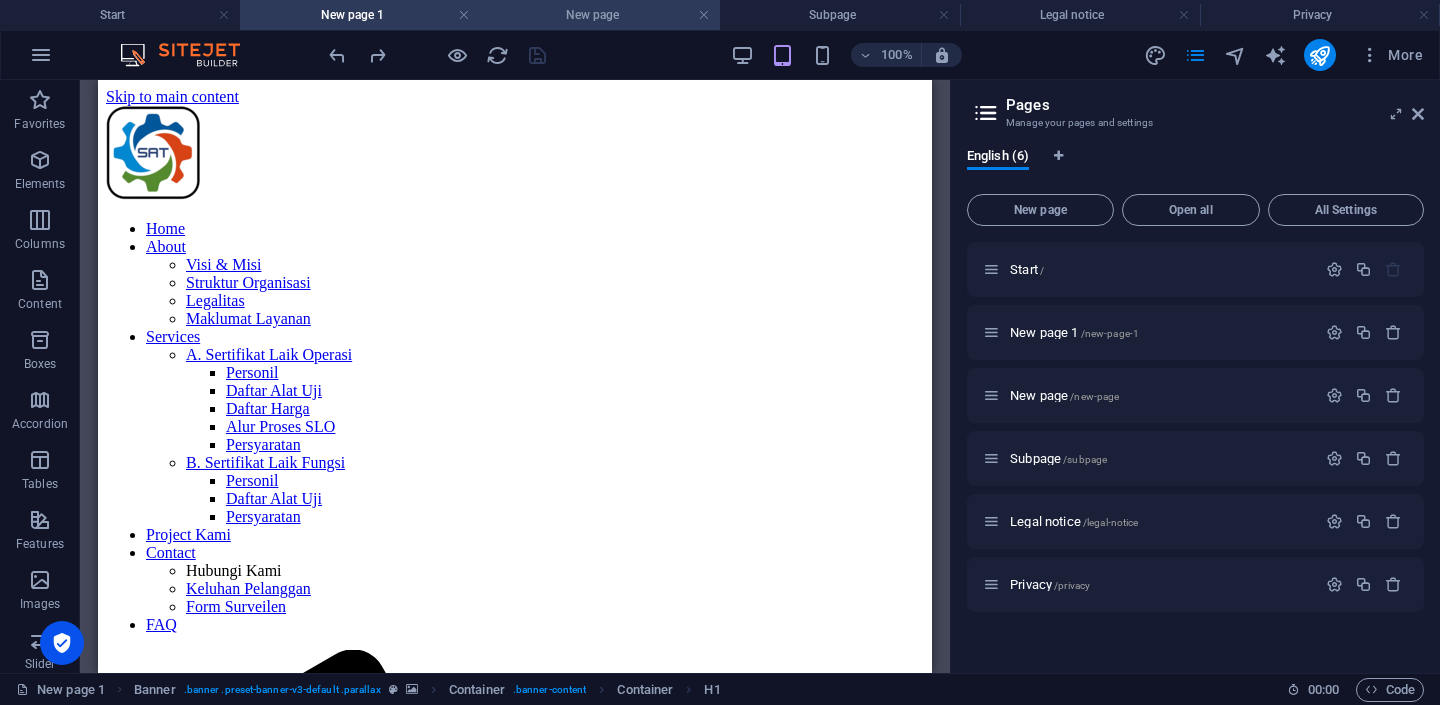 click on "New page" at bounding box center (600, 15) 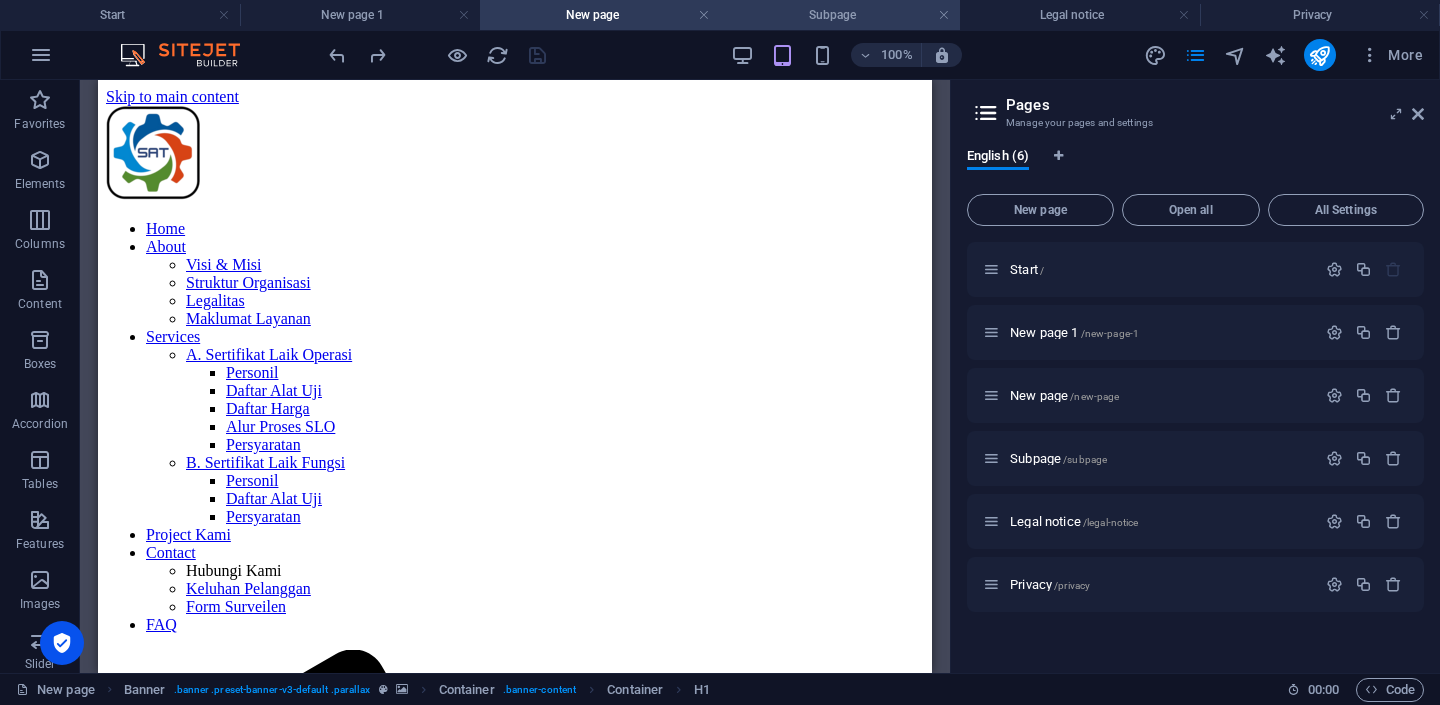 click on "Subpage" at bounding box center [840, 15] 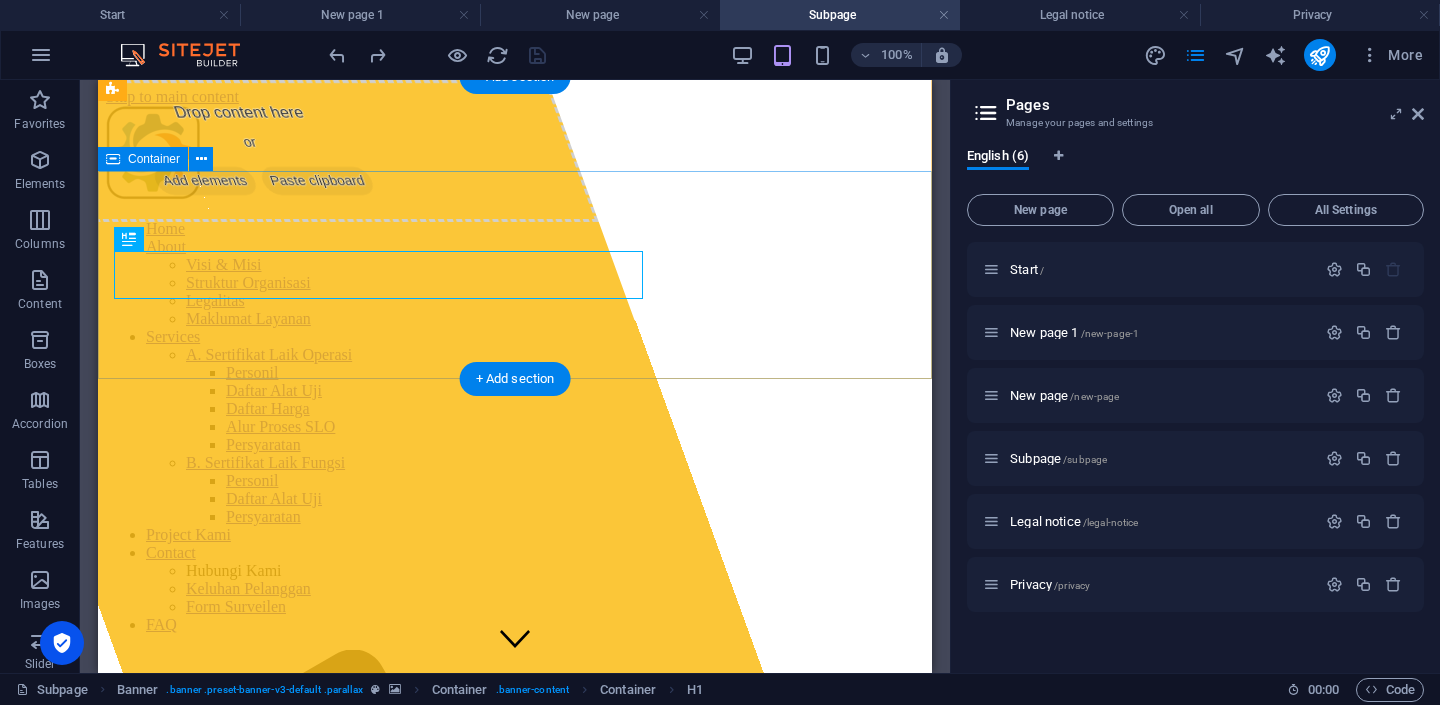 scroll, scrollTop: 7, scrollLeft: 0, axis: vertical 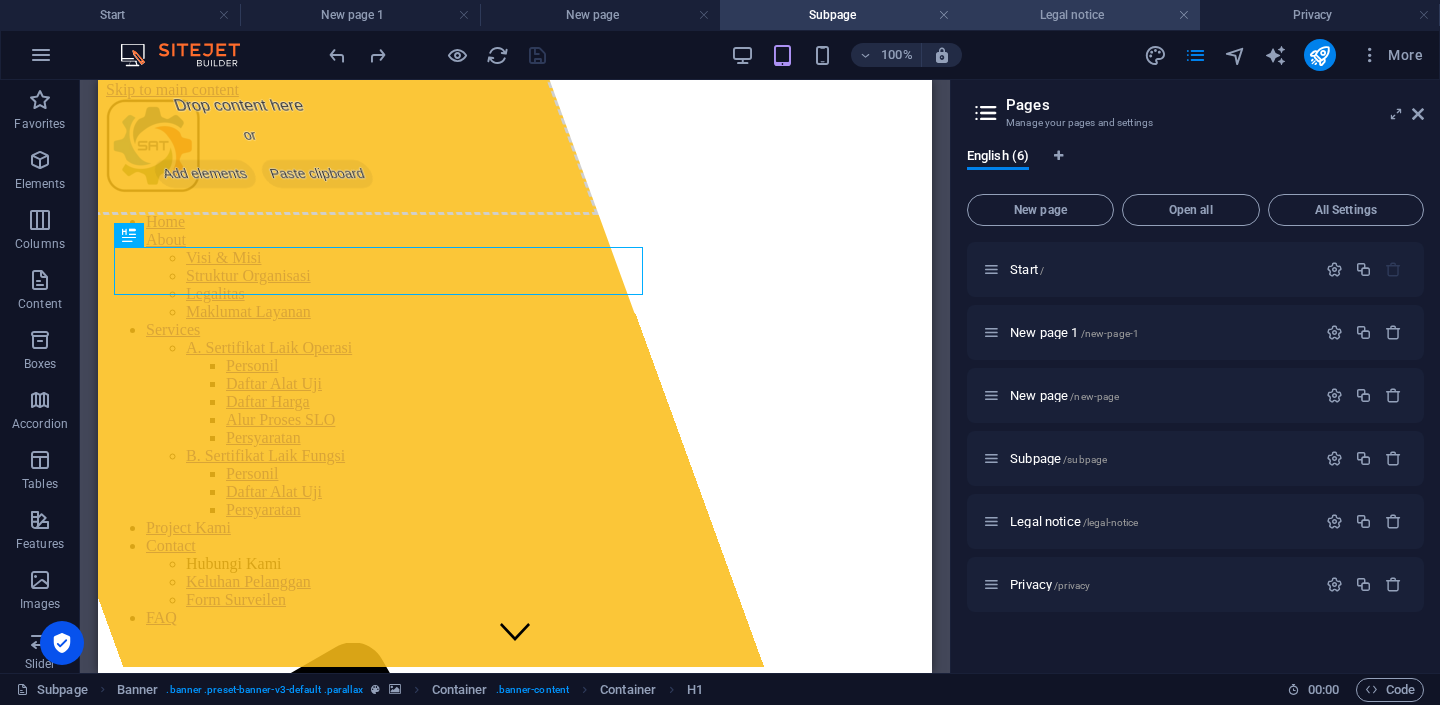 click on "Legal notice" at bounding box center (1080, 15) 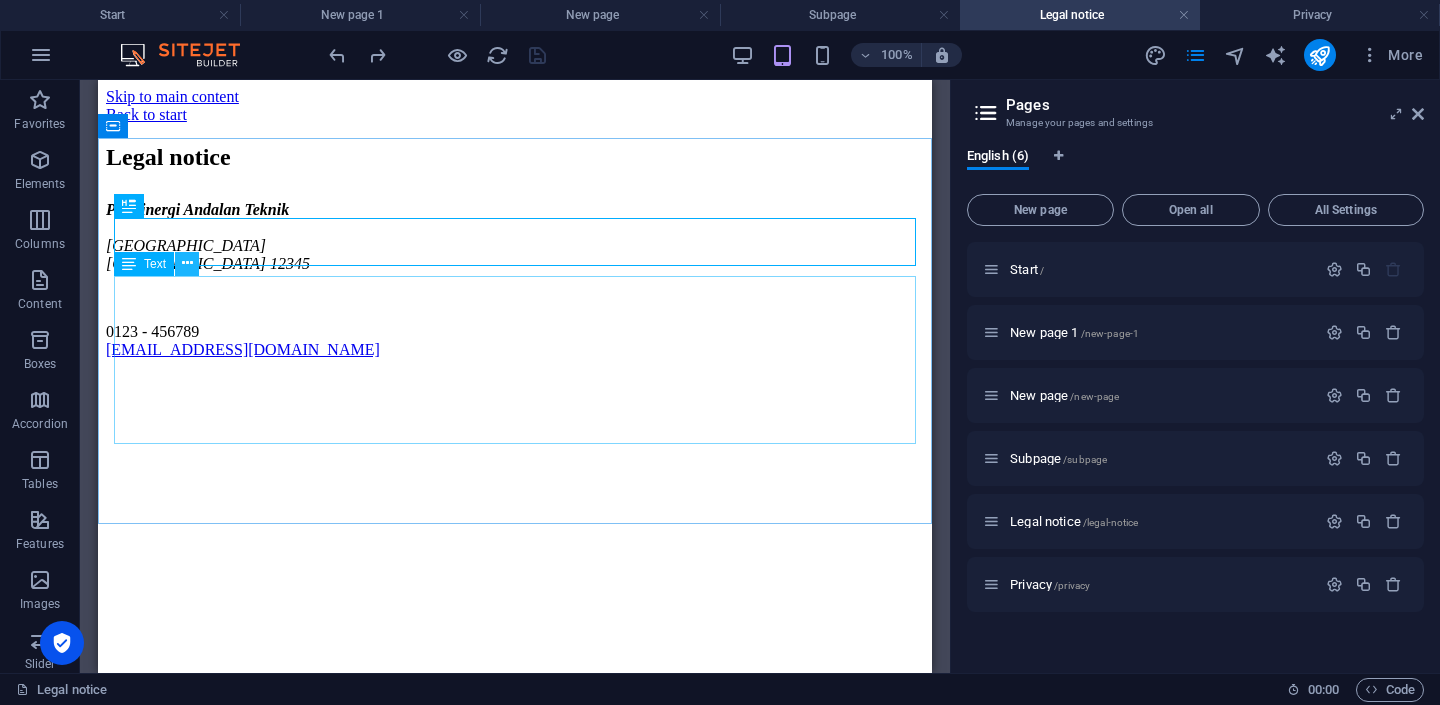 click at bounding box center (187, 263) 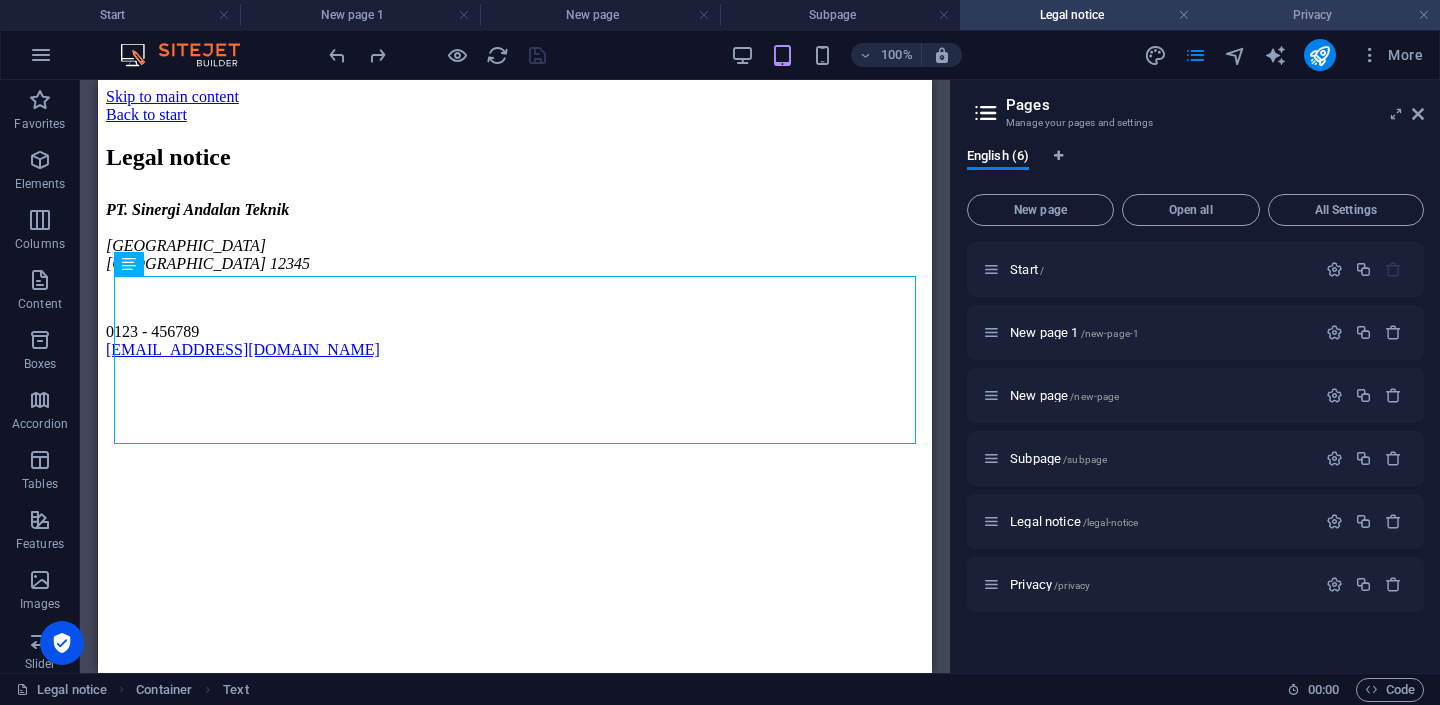 click on "Privacy" at bounding box center [1320, 15] 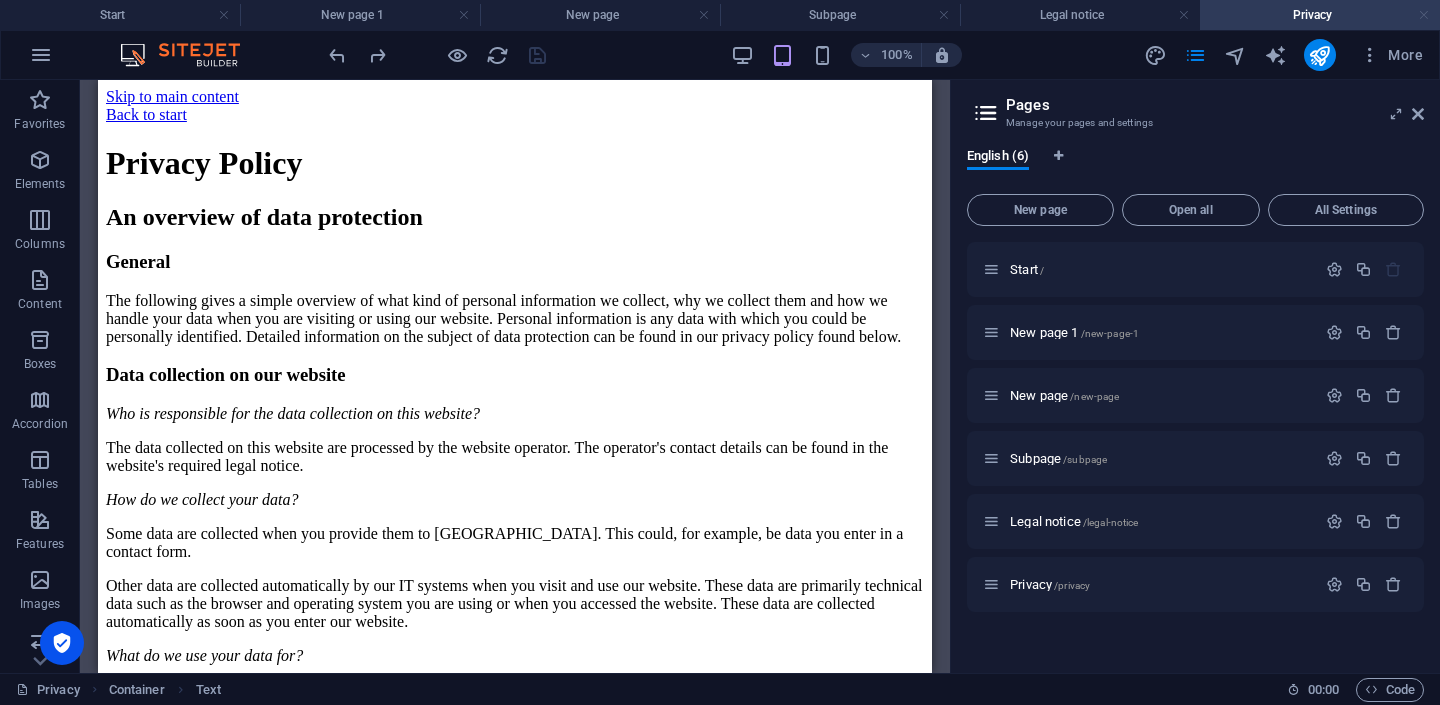 click at bounding box center [1424, 15] 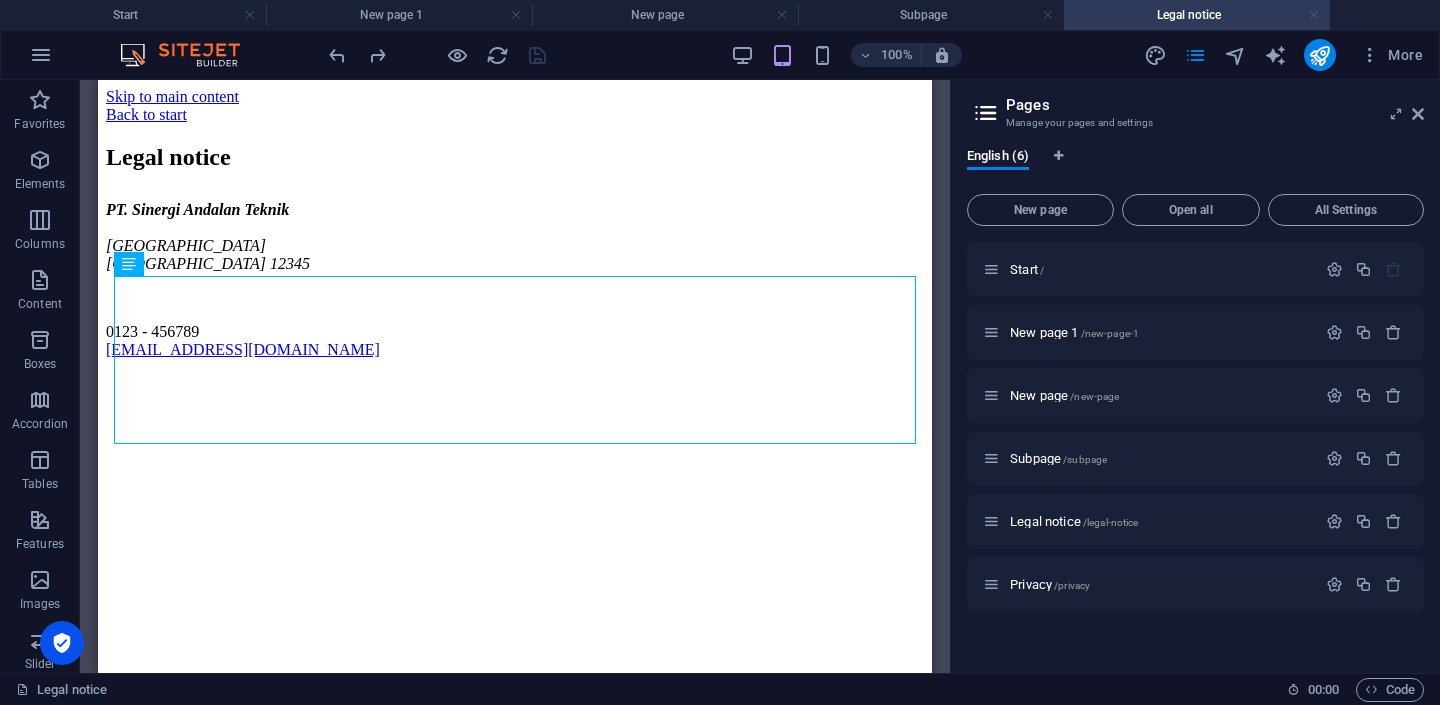 click at bounding box center (1314, 15) 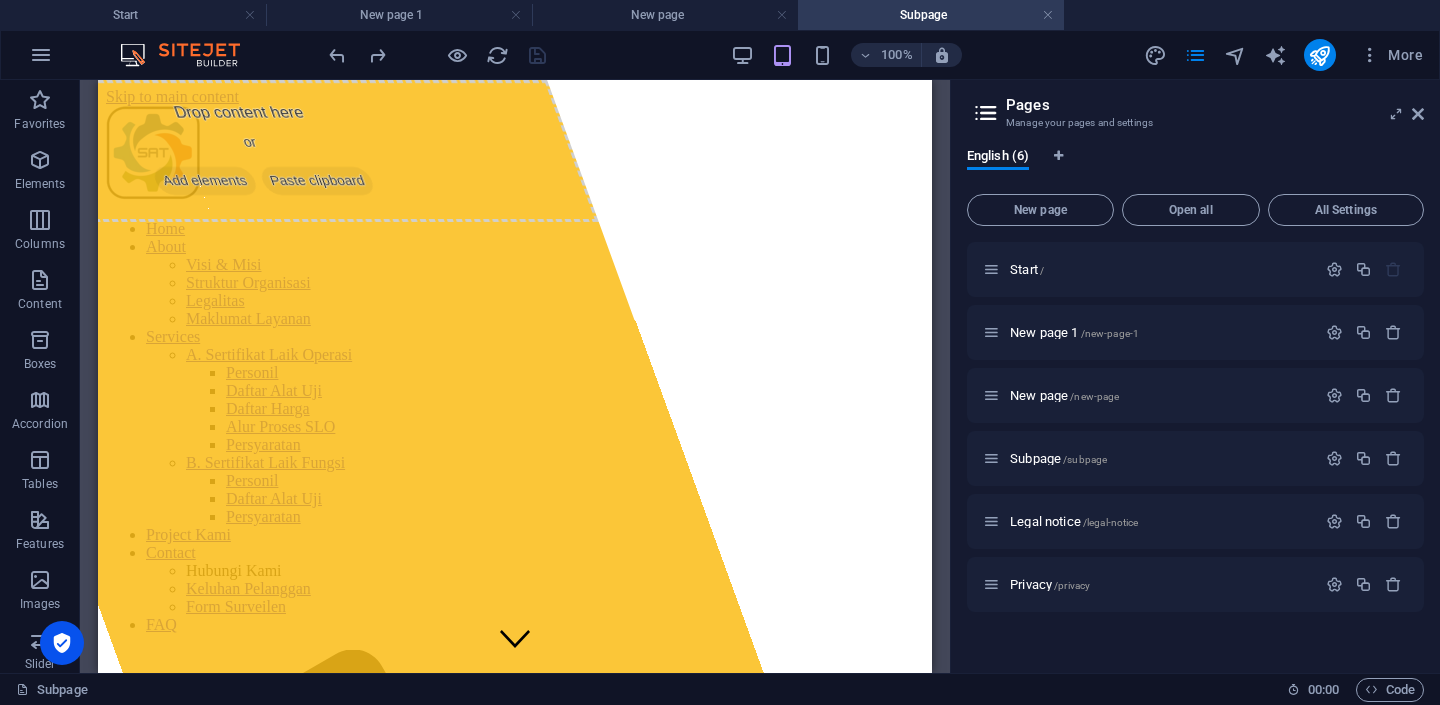 scroll, scrollTop: 7, scrollLeft: 0, axis: vertical 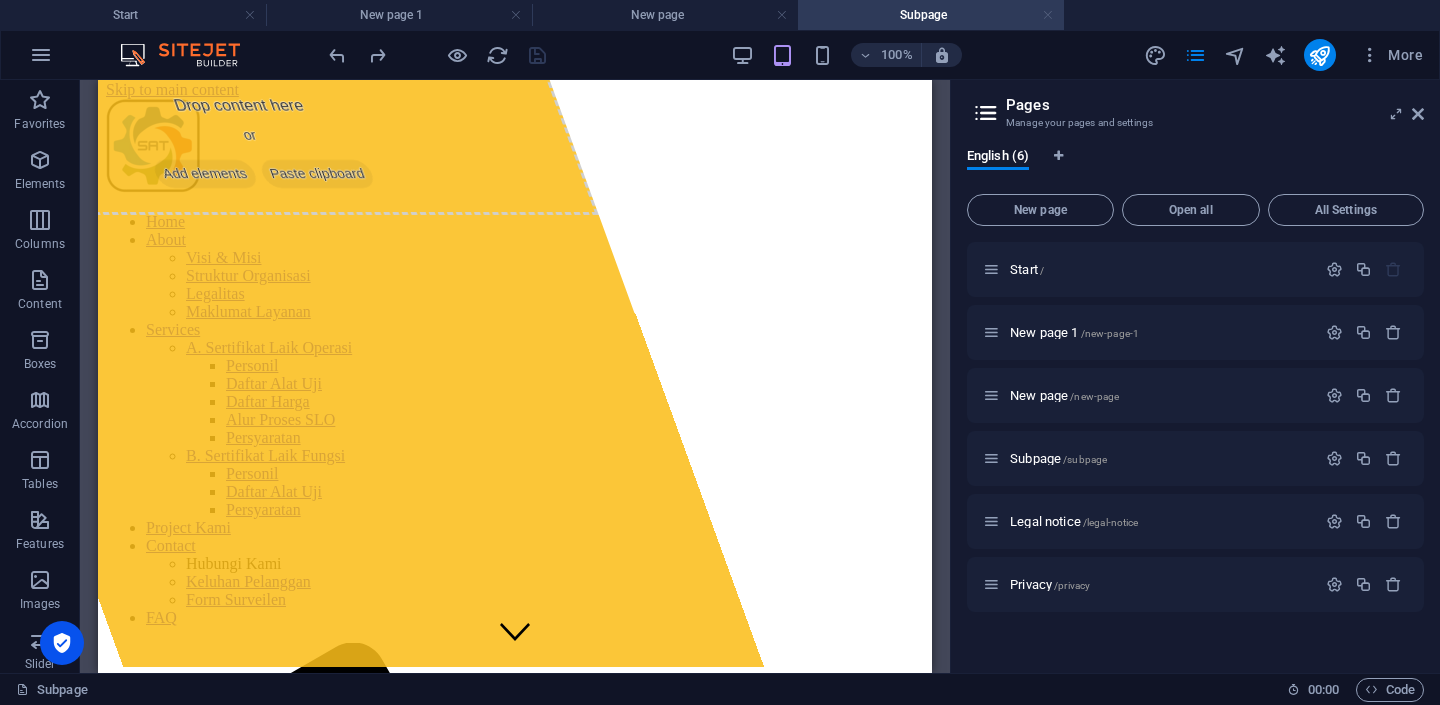 click at bounding box center (1048, 15) 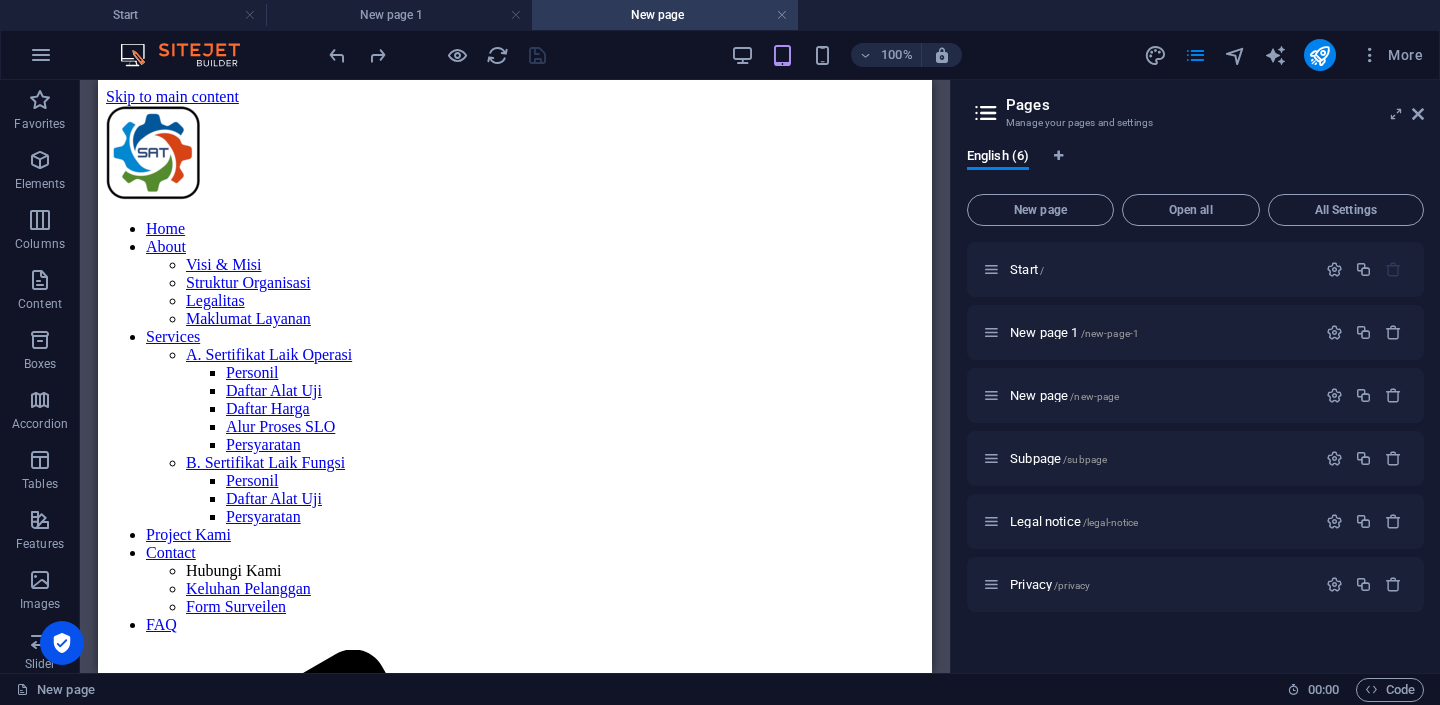 click on "New page" at bounding box center [665, 15] 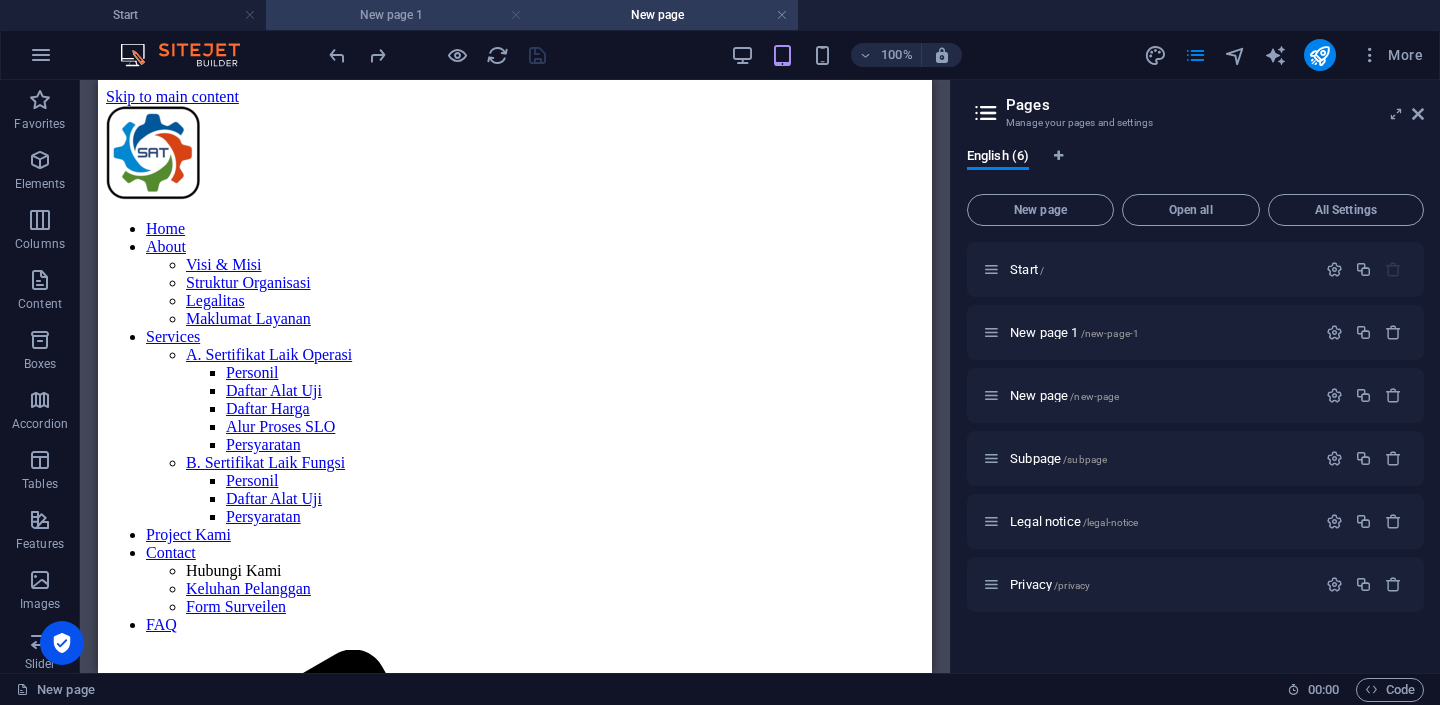 click at bounding box center [516, 15] 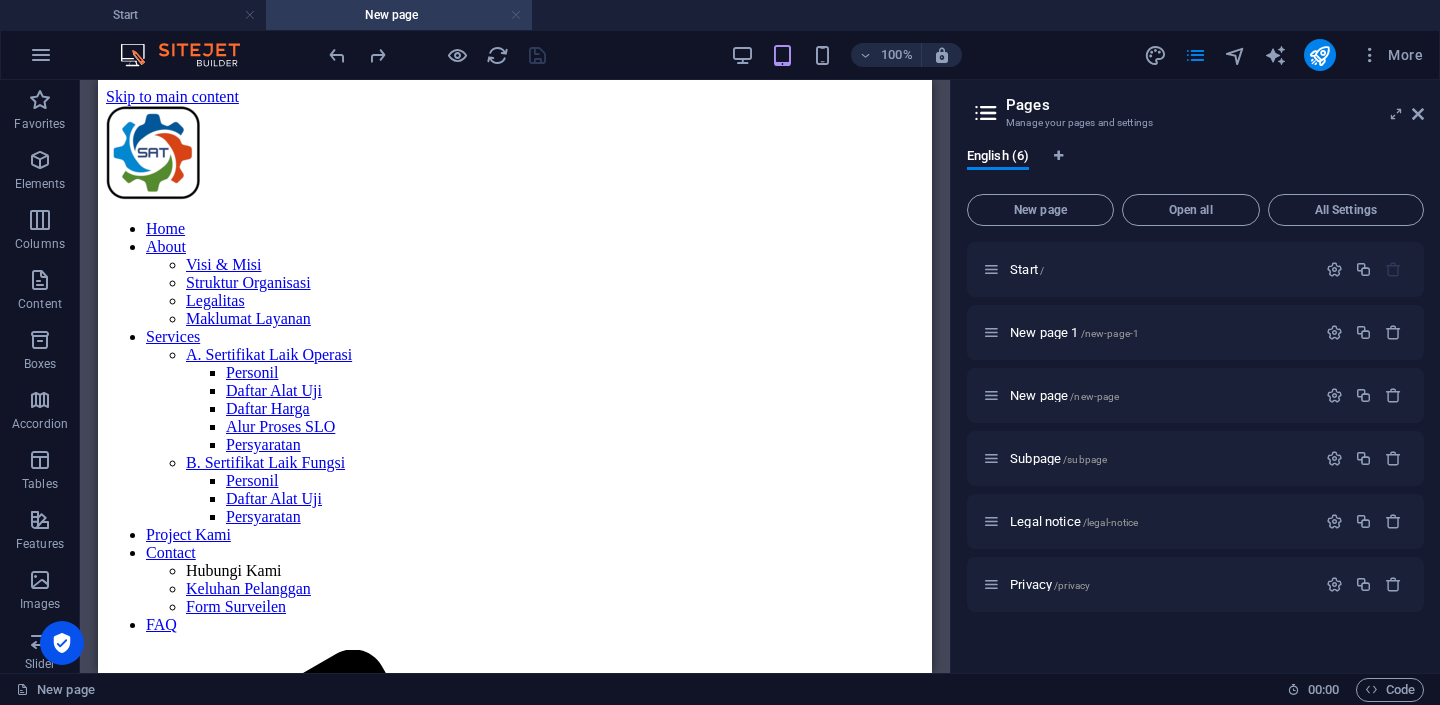 click at bounding box center [516, 15] 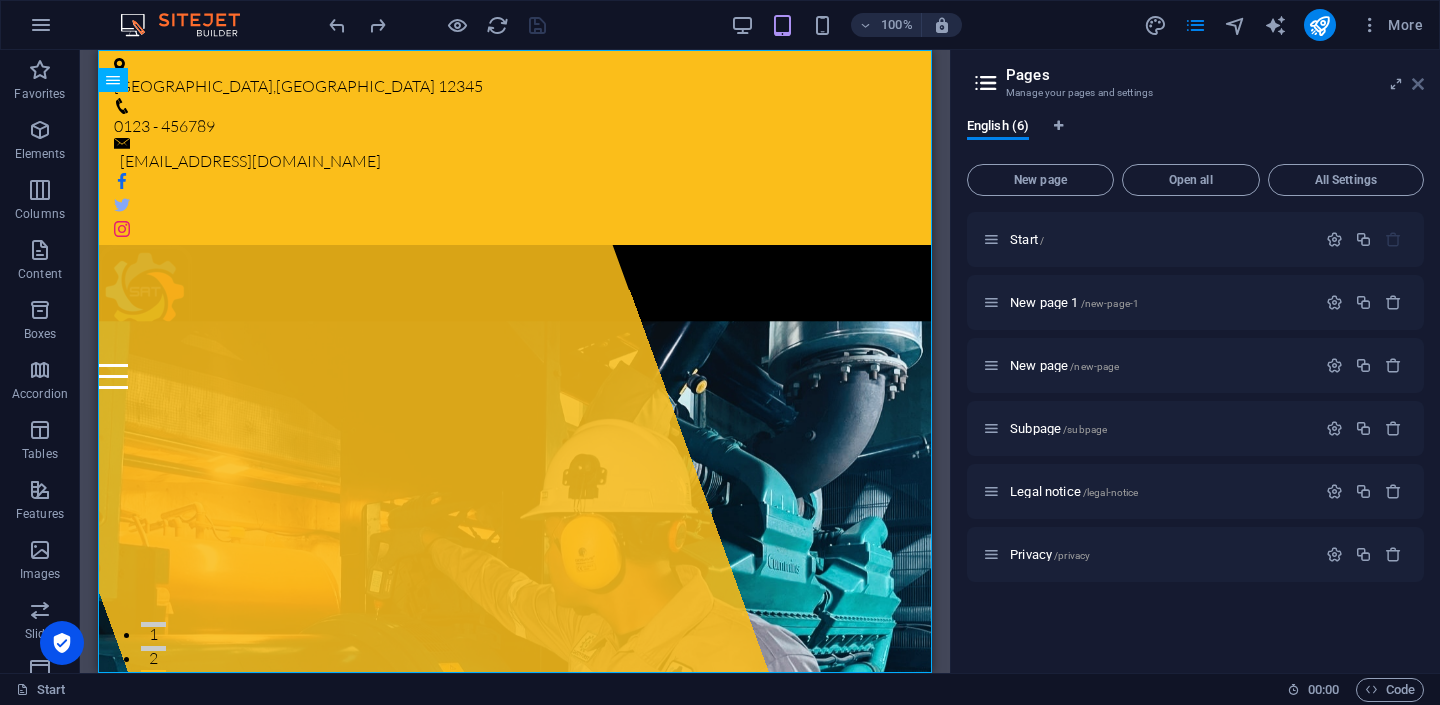 click at bounding box center [1418, 84] 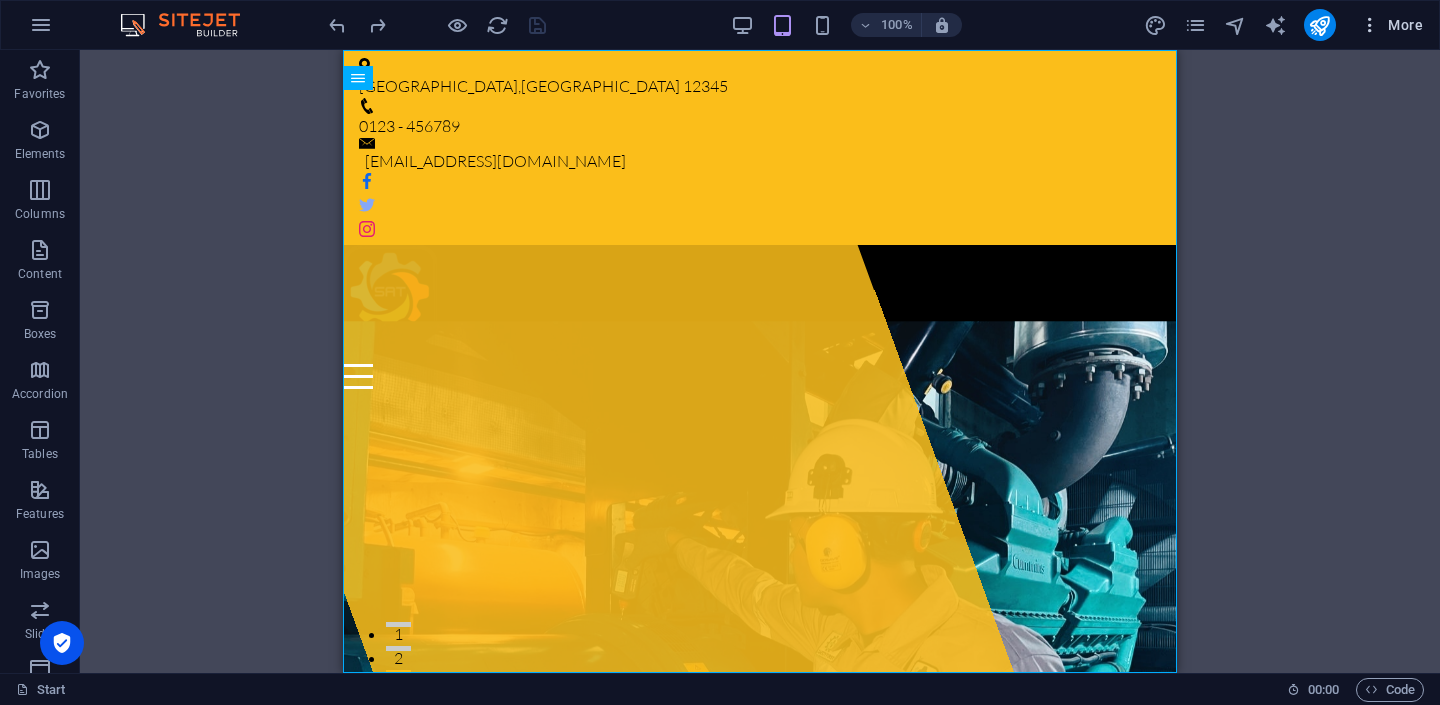click at bounding box center [1370, 25] 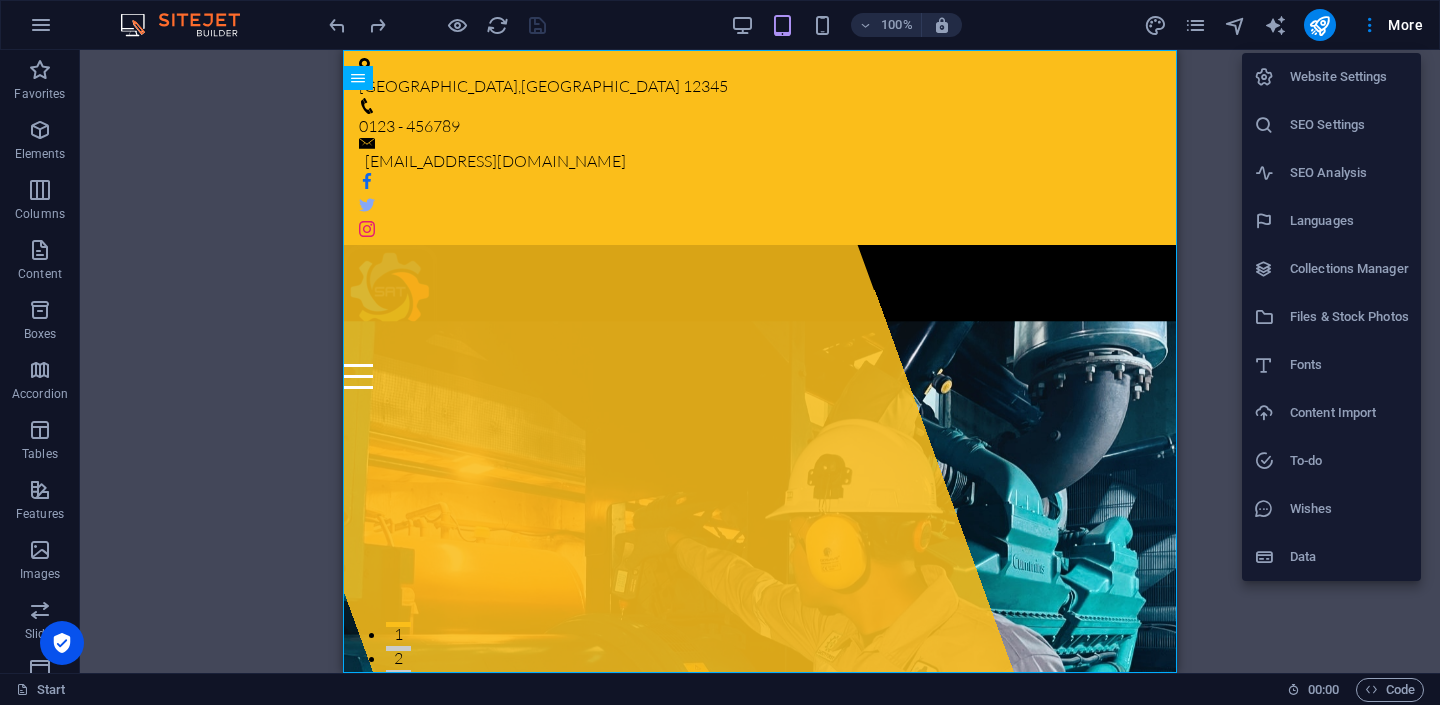 click on "Website Settings" at bounding box center [1349, 77] 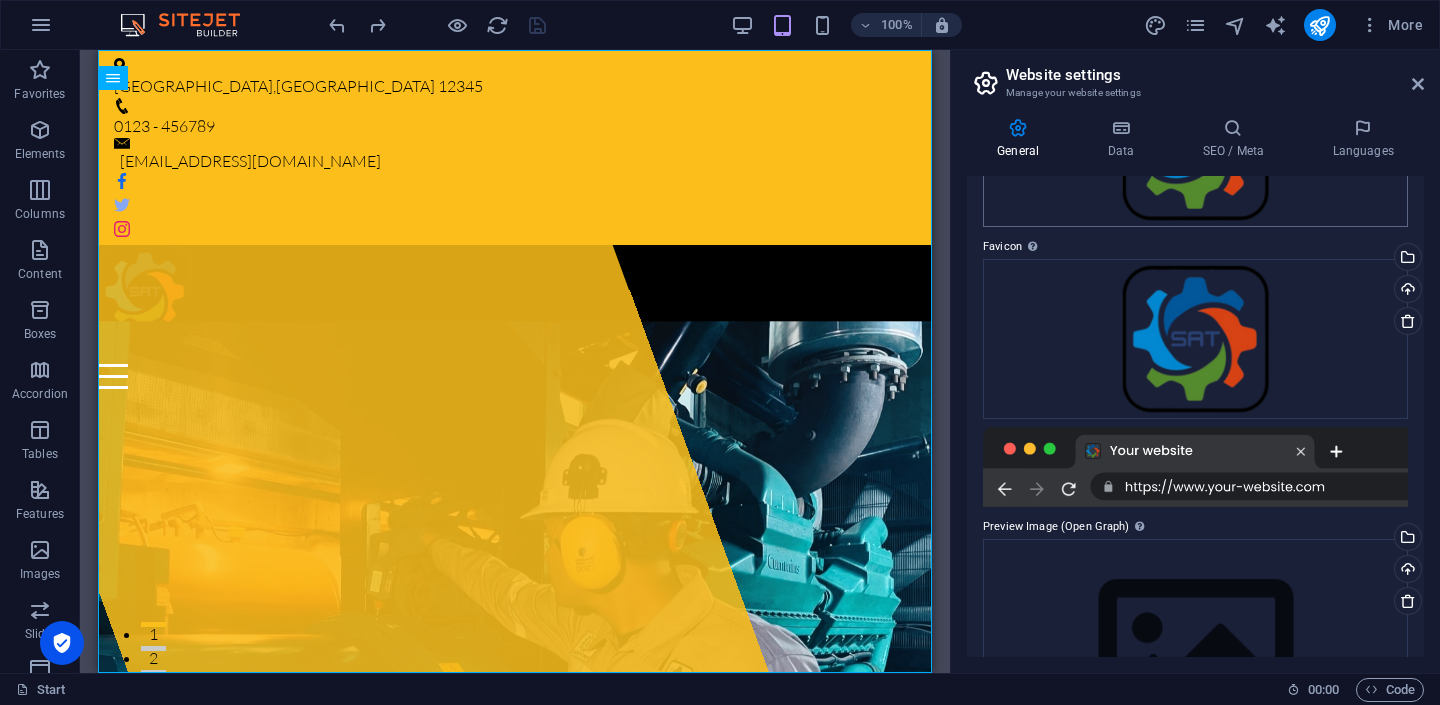 scroll, scrollTop: 331, scrollLeft: 0, axis: vertical 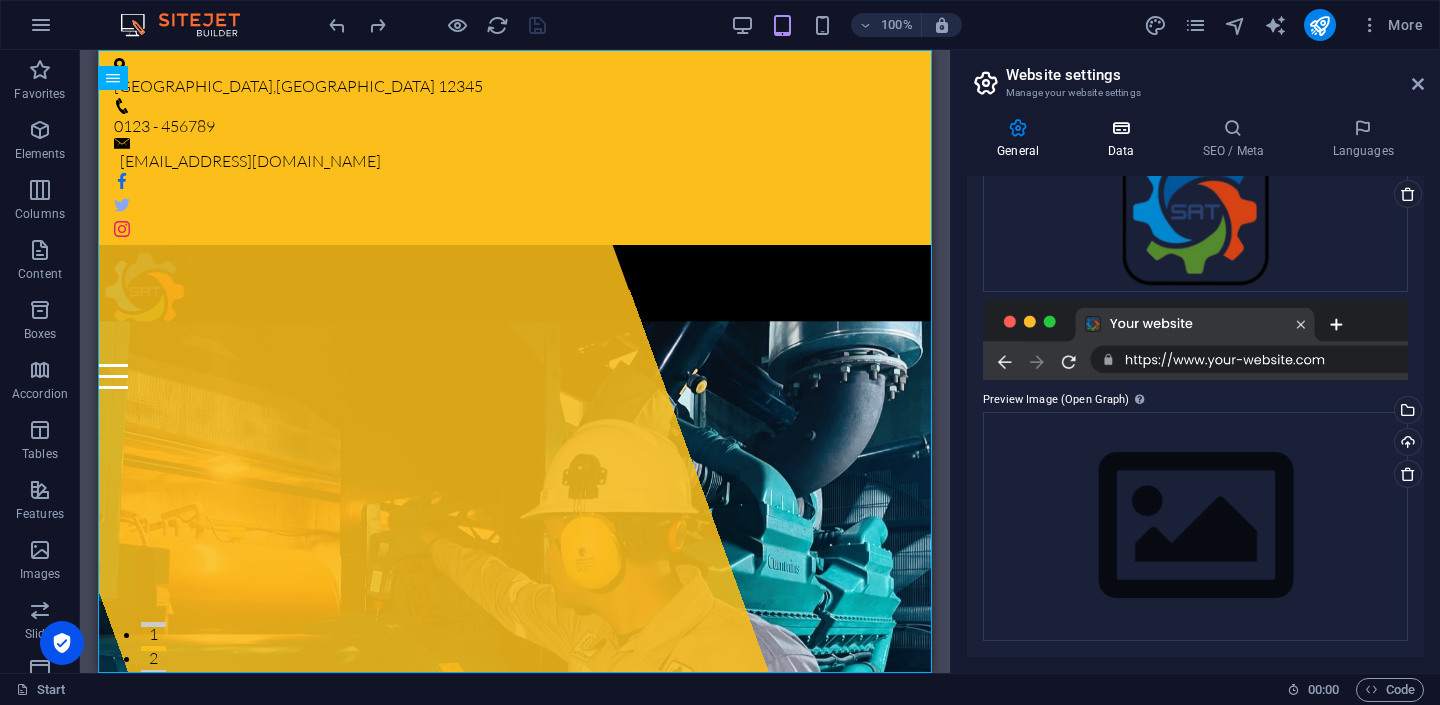 click at bounding box center (1120, 128) 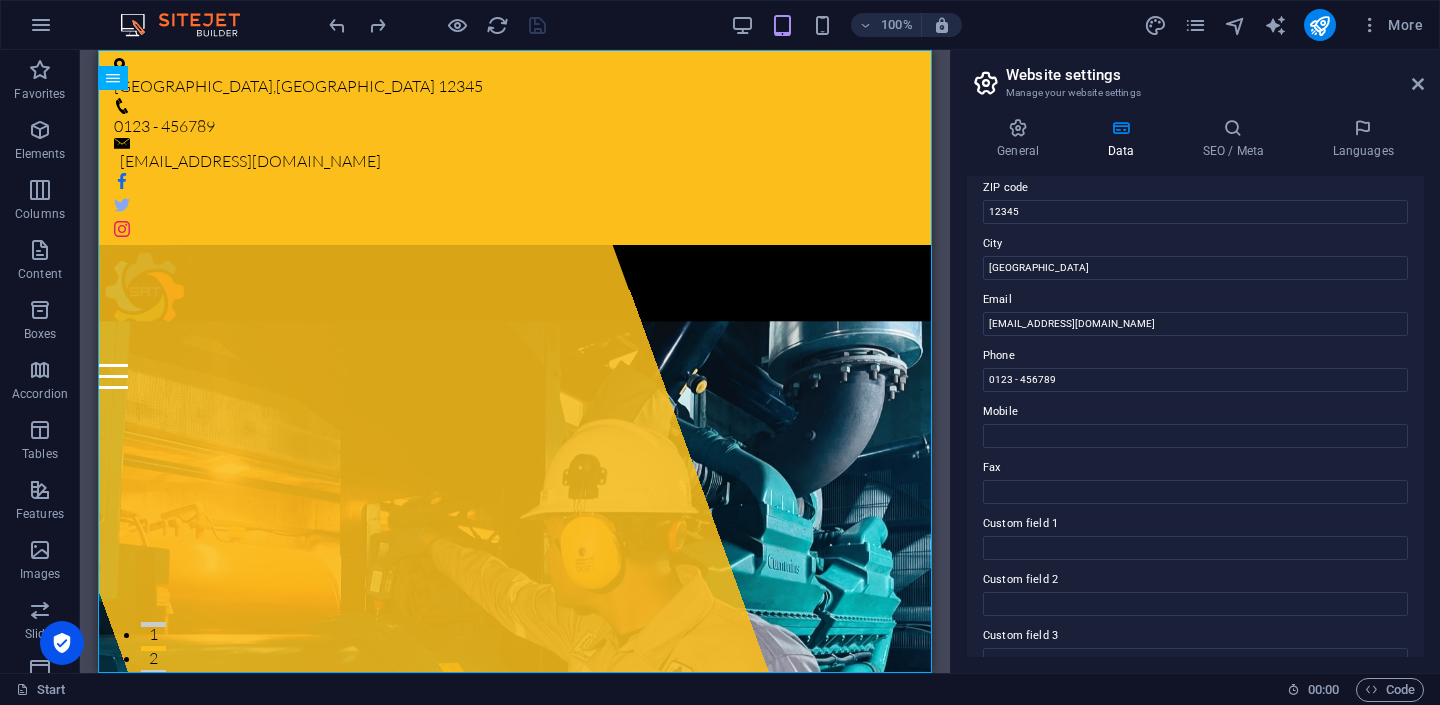 scroll, scrollTop: 479, scrollLeft: 0, axis: vertical 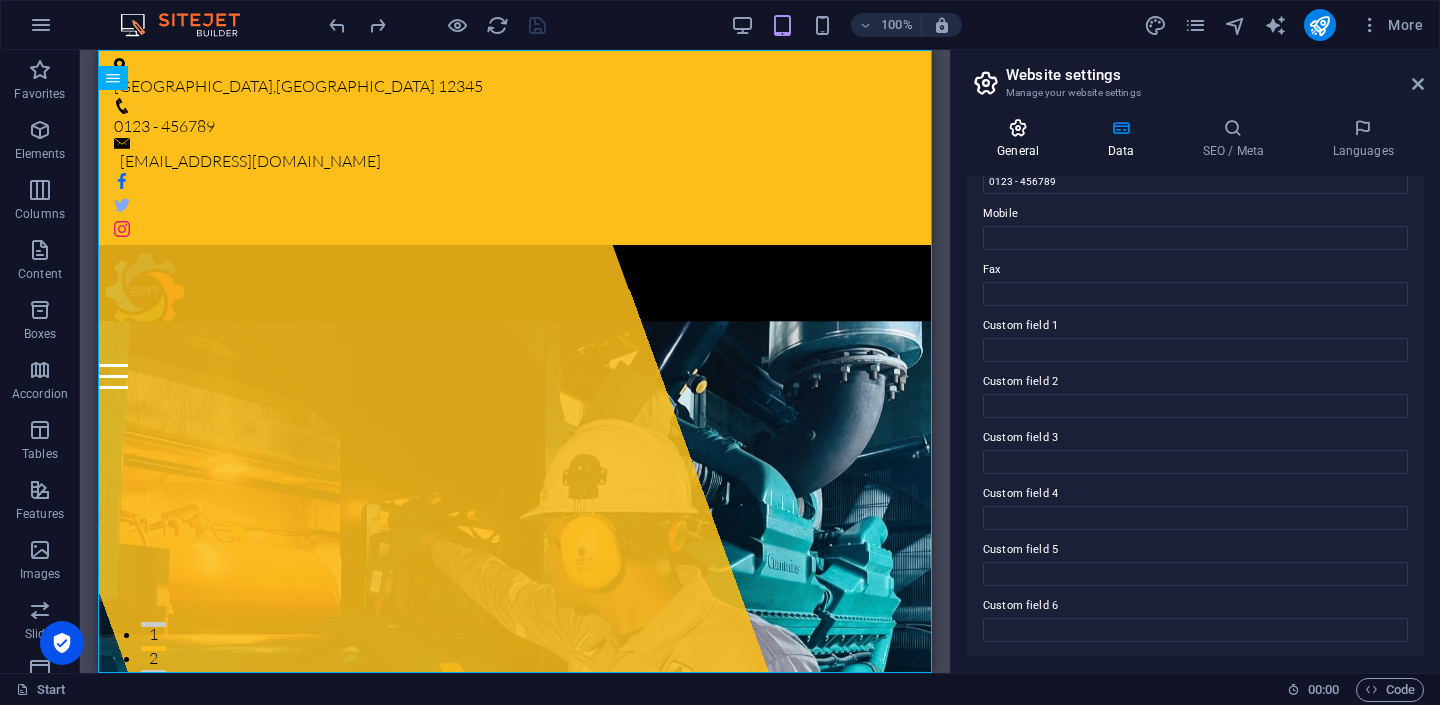 click at bounding box center [1018, 128] 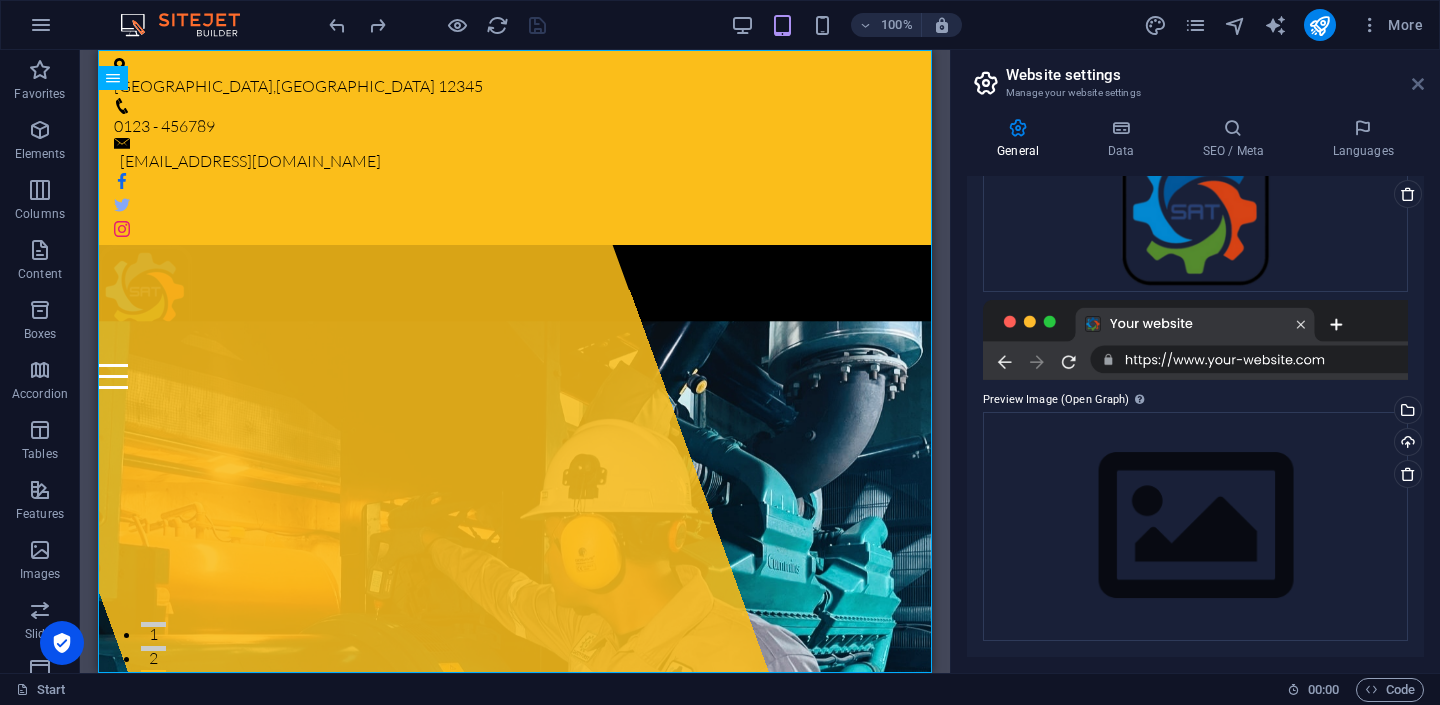 click at bounding box center (1418, 84) 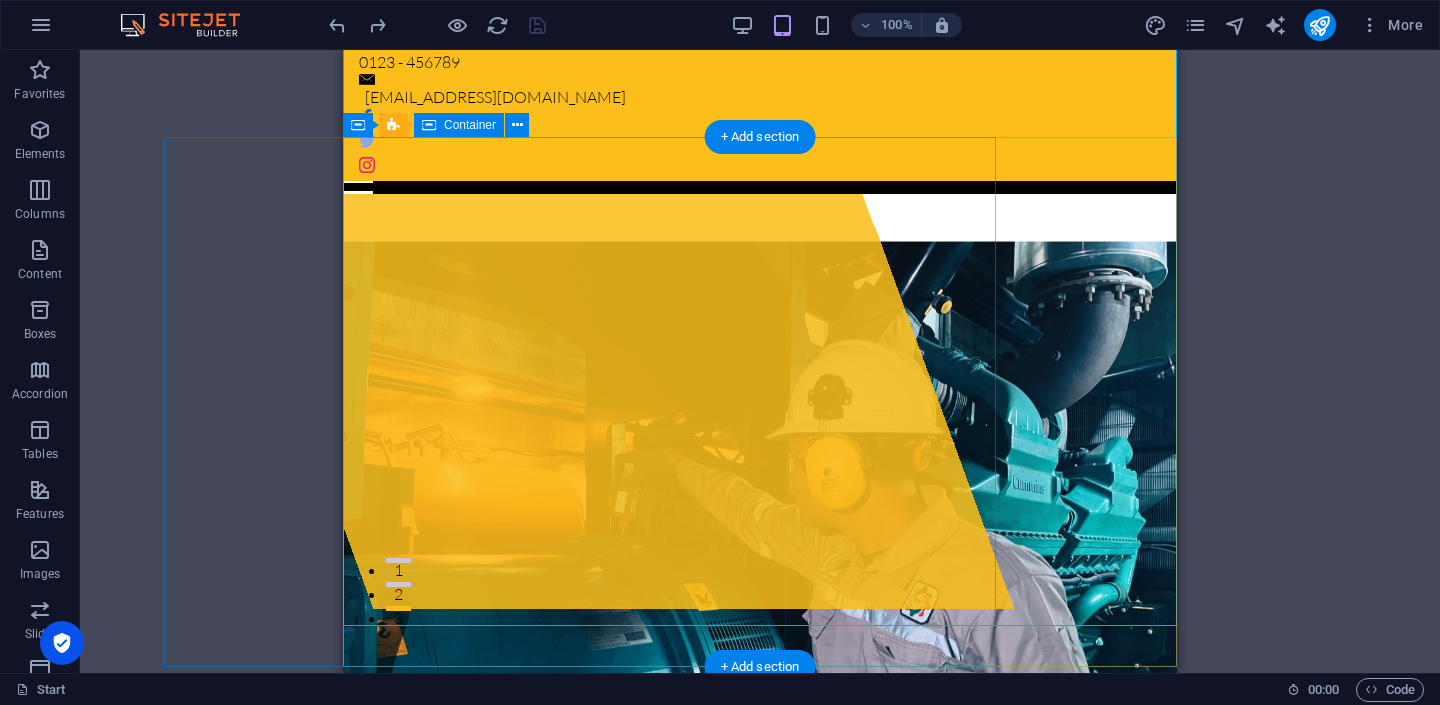 scroll, scrollTop: 67, scrollLeft: 0, axis: vertical 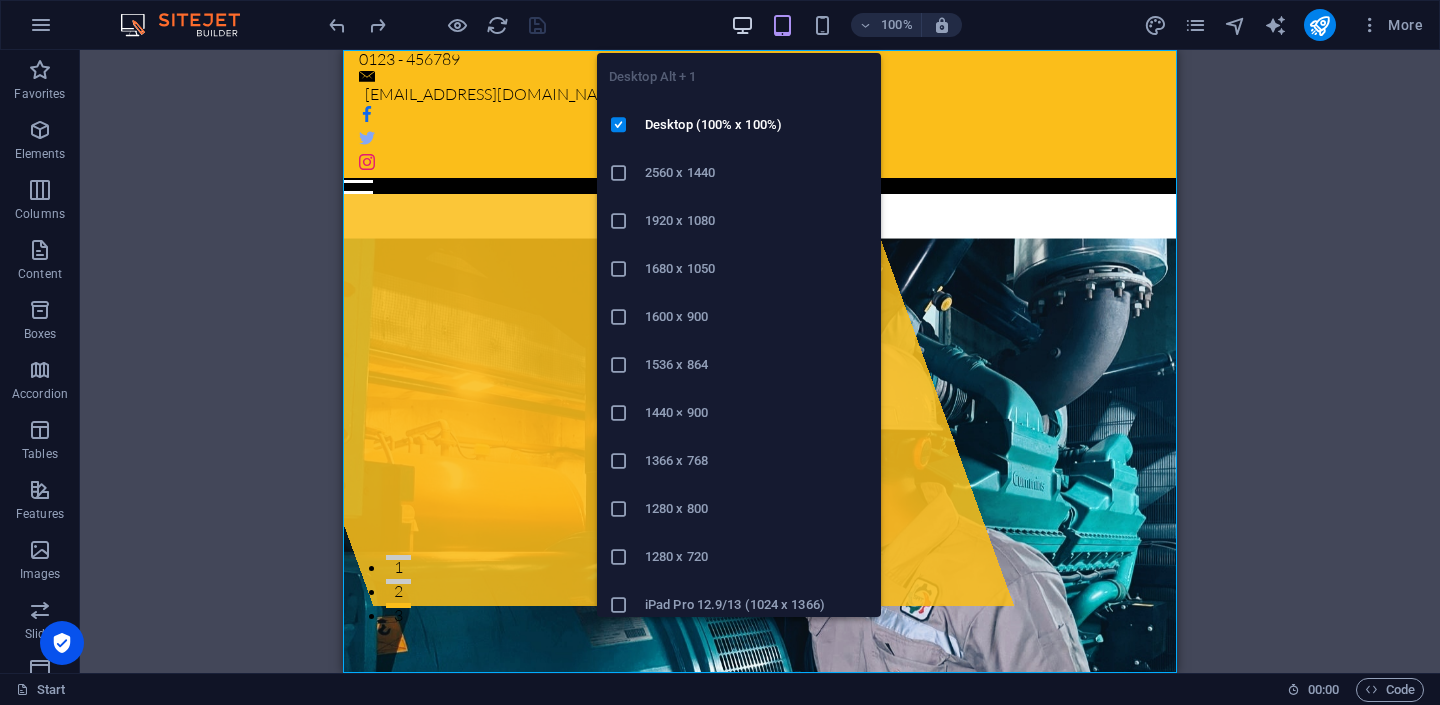 click at bounding box center [742, 25] 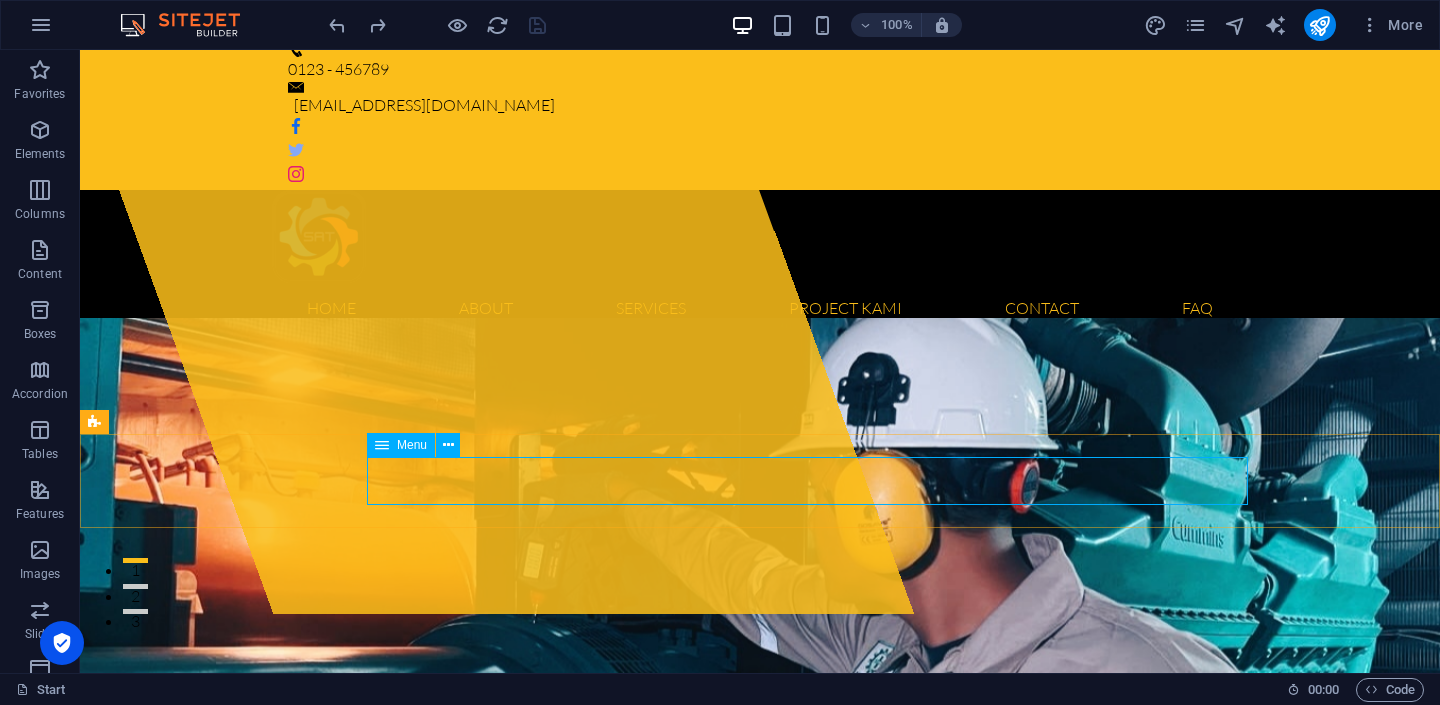 scroll, scrollTop: 13, scrollLeft: 0, axis: vertical 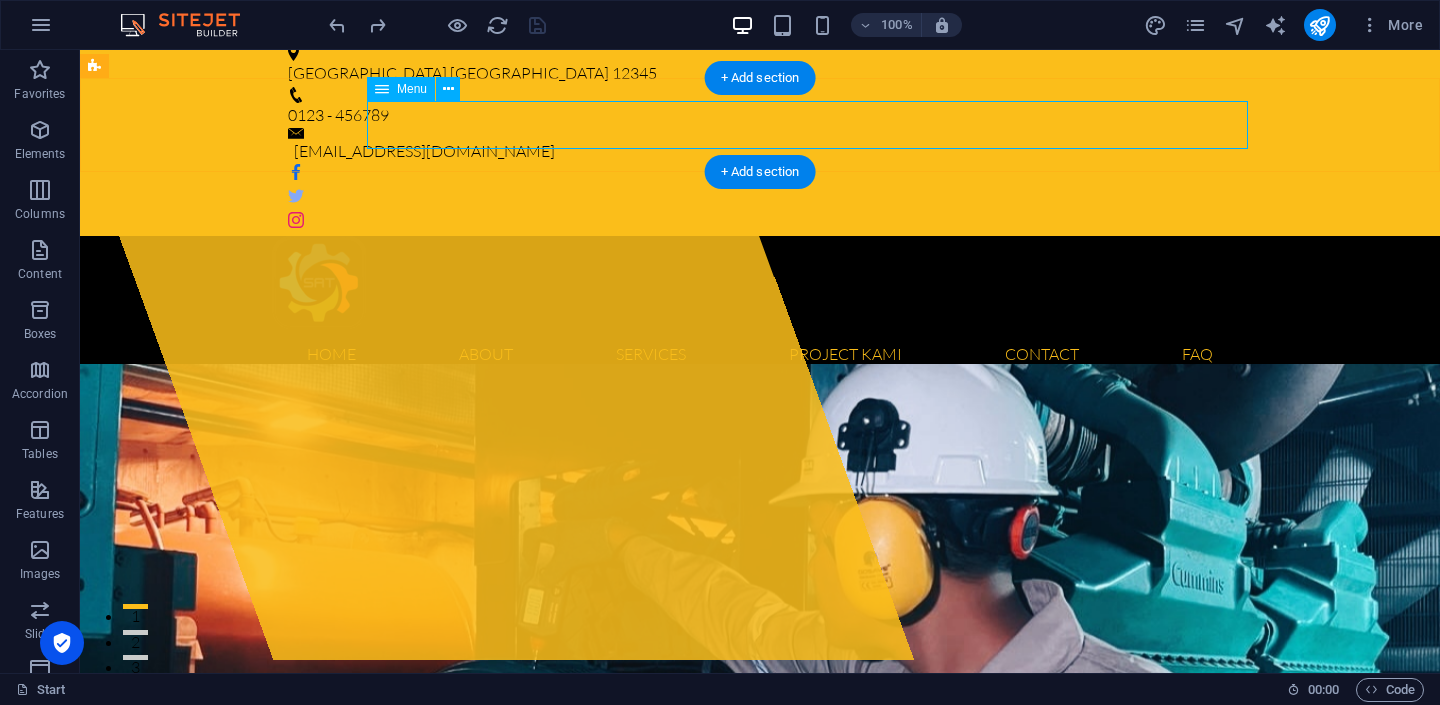click on "Home About Visi & Misi Struktur Organisasi Legalitas Maklumat Layanan Services A. Sertifikat Laik Operasi Personil Daftar Alat Uji Daftar Harga Alur Proses SLO Persyaratan B. Sertifikat Laik Fungsi Personil Daftar Alat Uji Persyaratan Project Kami Contact Hubungi Kami Keluhan Pelanggan Form Surveilen FAQ" at bounding box center (760, 354) 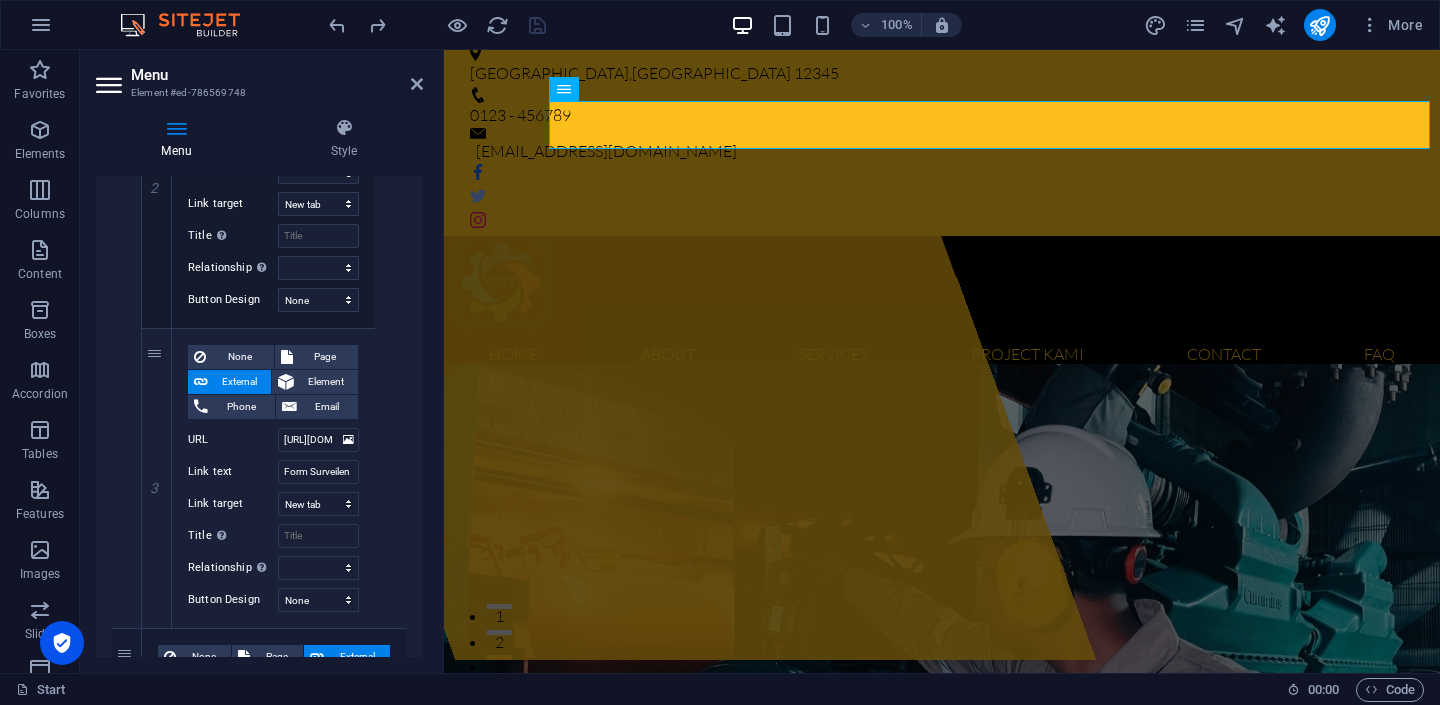 scroll, scrollTop: 5910, scrollLeft: 0, axis: vertical 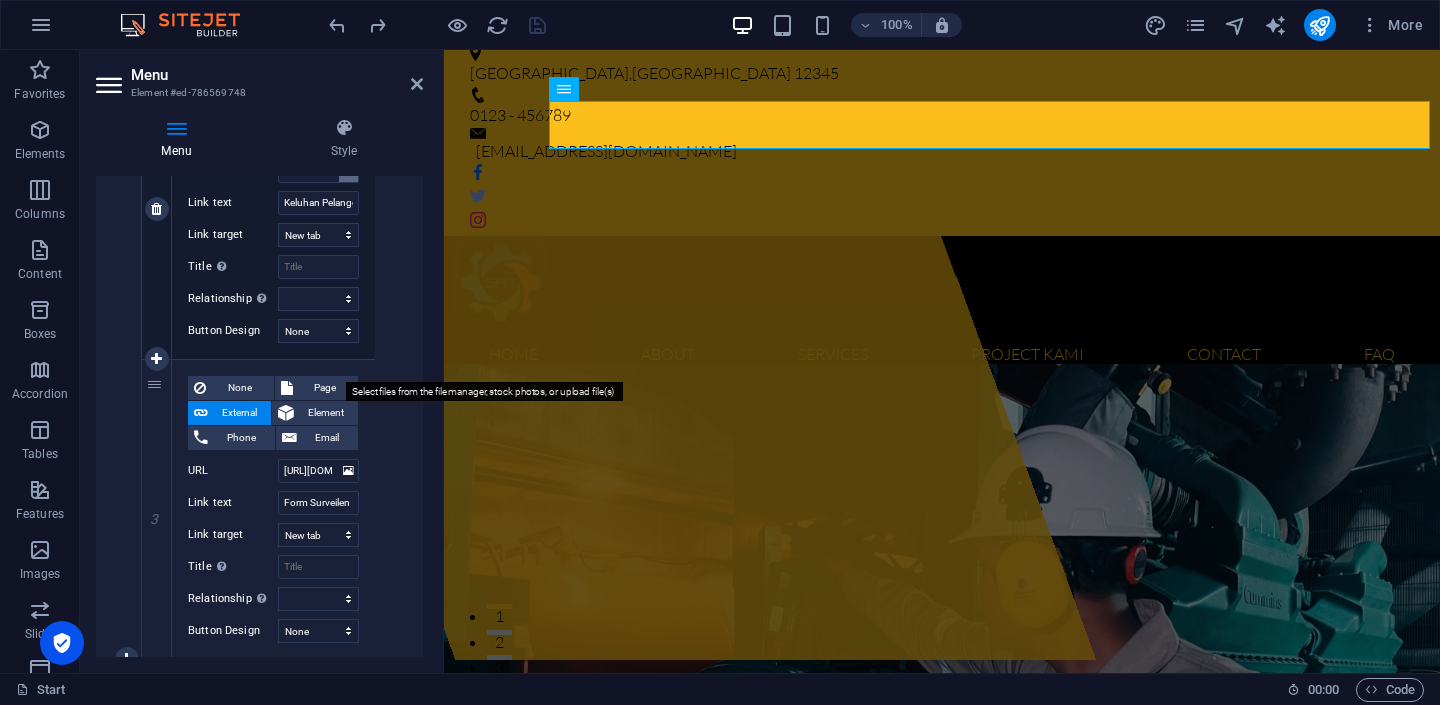 click at bounding box center [348, 171] 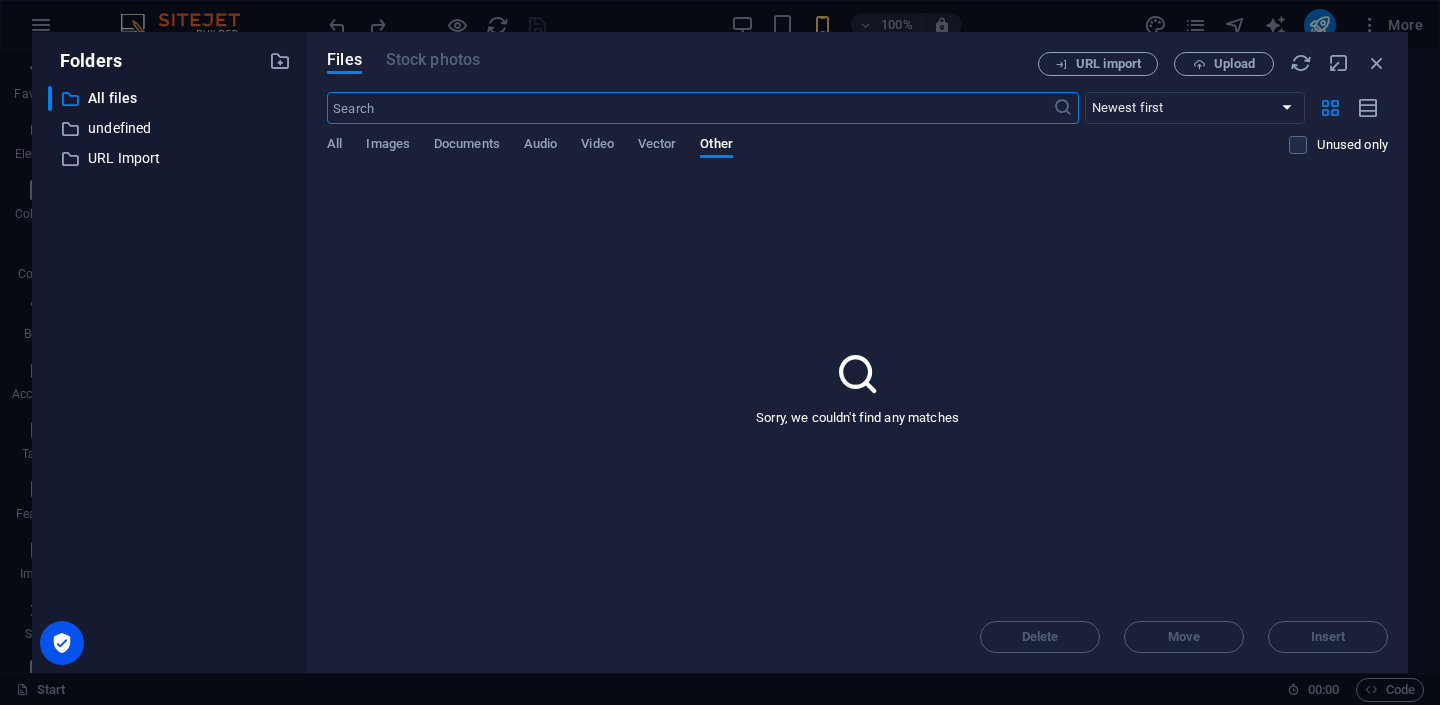 scroll, scrollTop: 12, scrollLeft: 0, axis: vertical 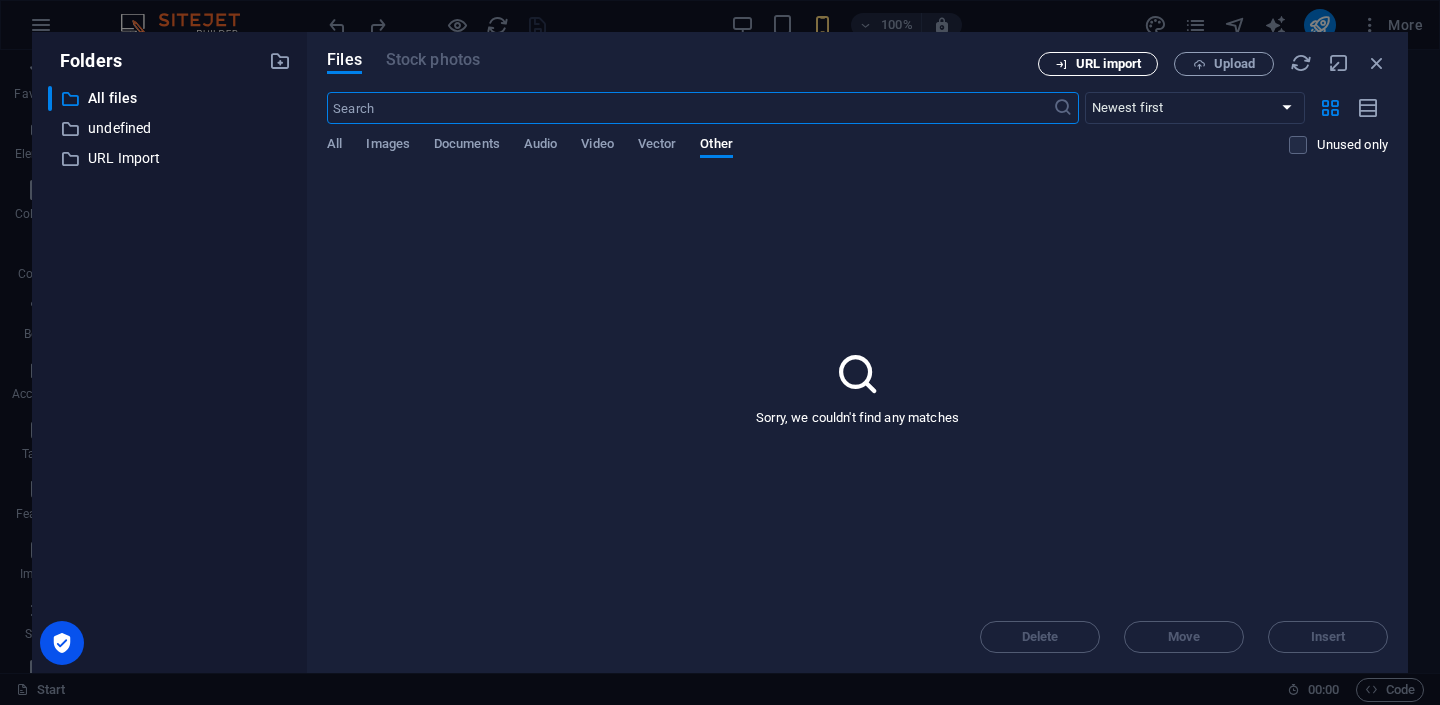 click on "URL import" at bounding box center (1108, 64) 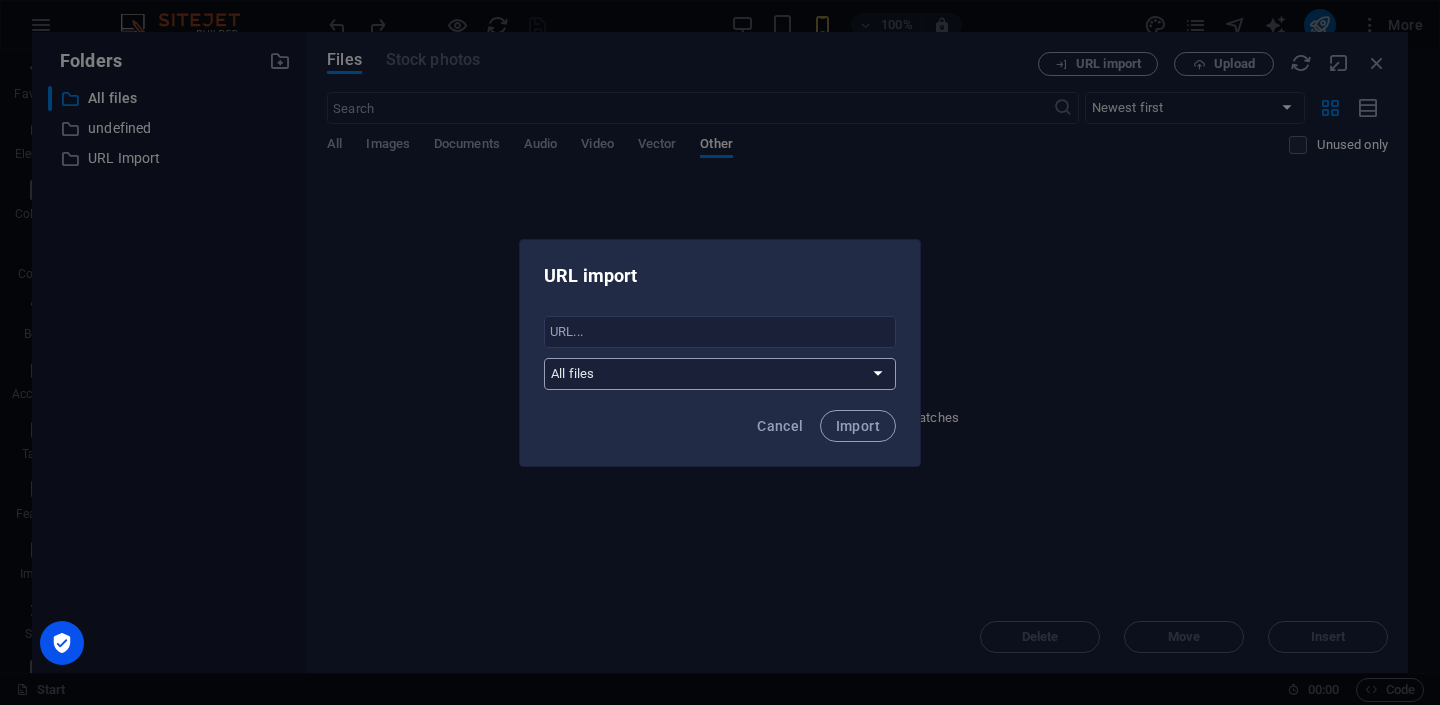 click on "All files undefined URL Import" at bounding box center (720, 374) 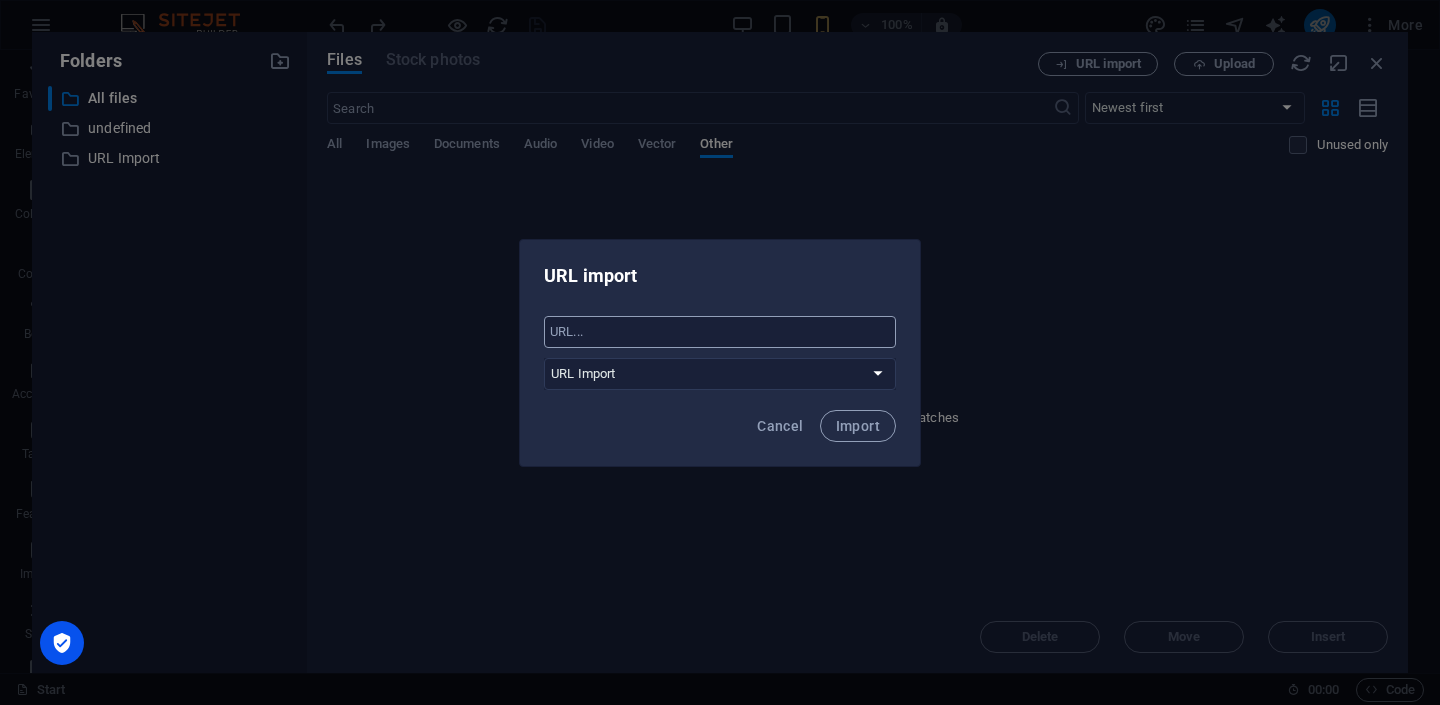 click at bounding box center [720, 332] 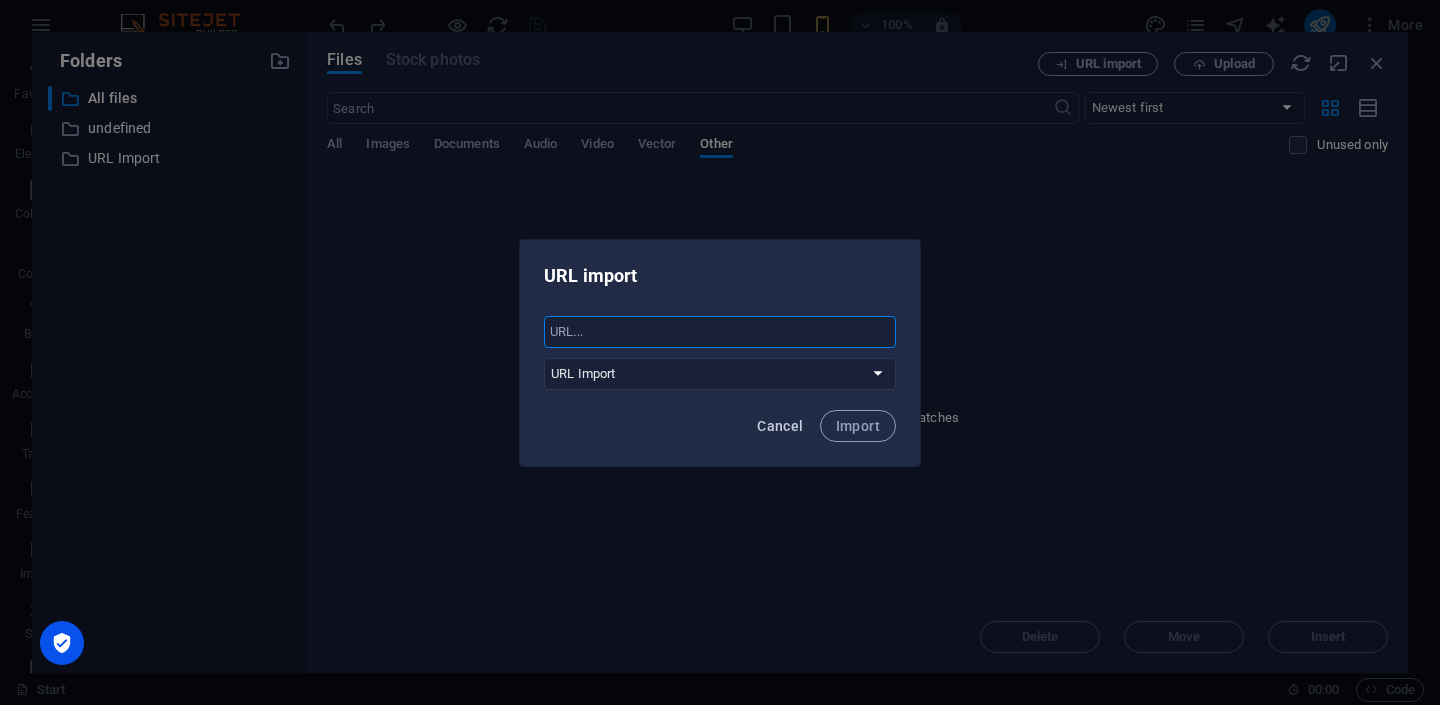 click on "Cancel" at bounding box center (780, 426) 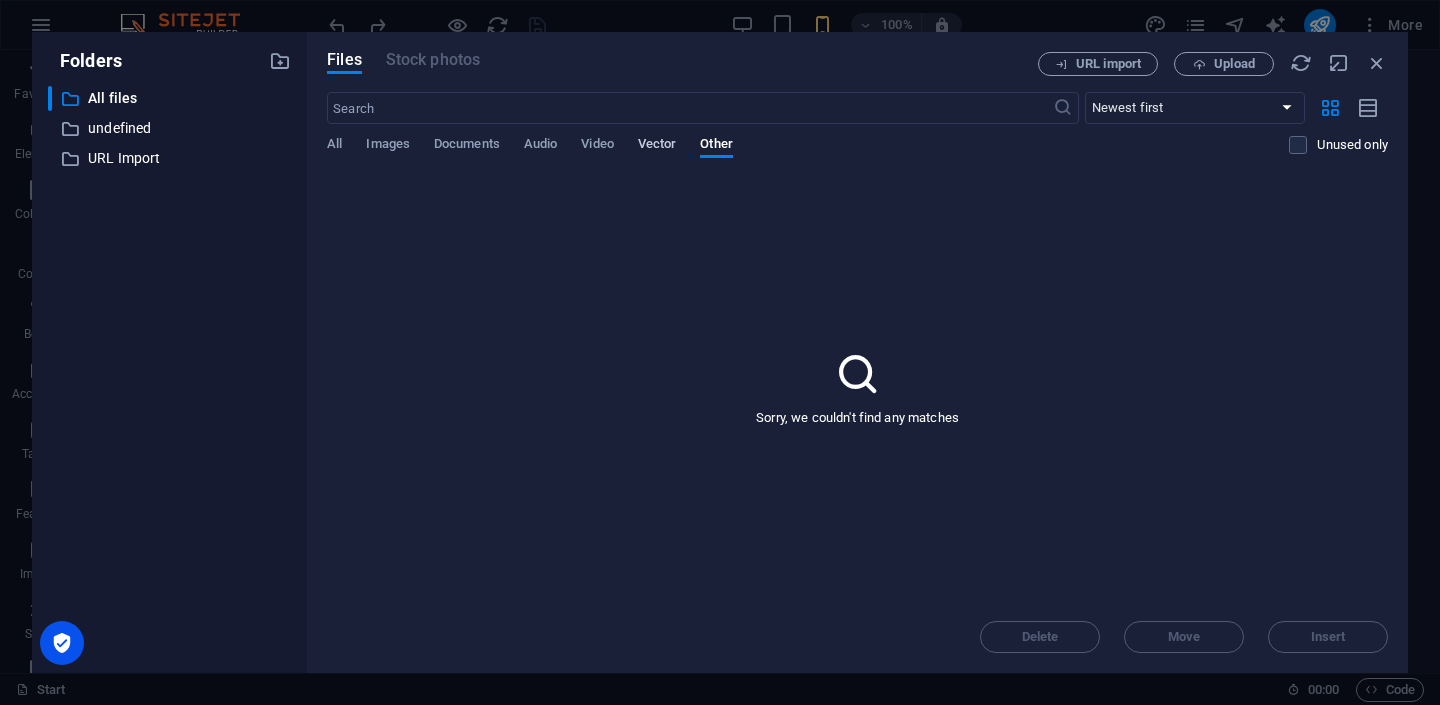 click on "Vector" at bounding box center (657, 146) 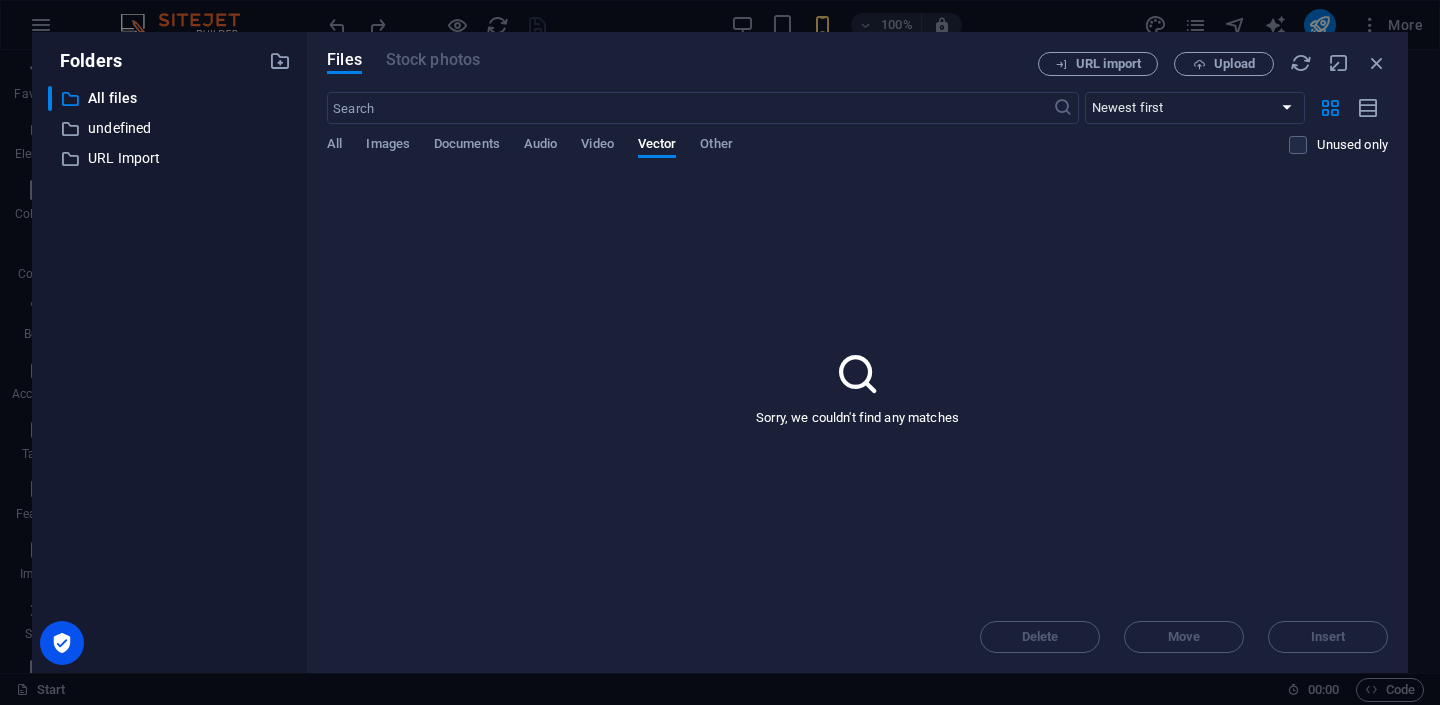 click on "Files Stock photos URL import Upload ​ Newest first Oldest first Name (A-Z) Name (Z-A) Size (0-9) Size (9-0) Resolution (0-9) Resolution (9-0) All Images Documents Audio Video Vector Other Unused only Sorry, we couldn't find any matches Delete Move Insert" at bounding box center (857, 352) 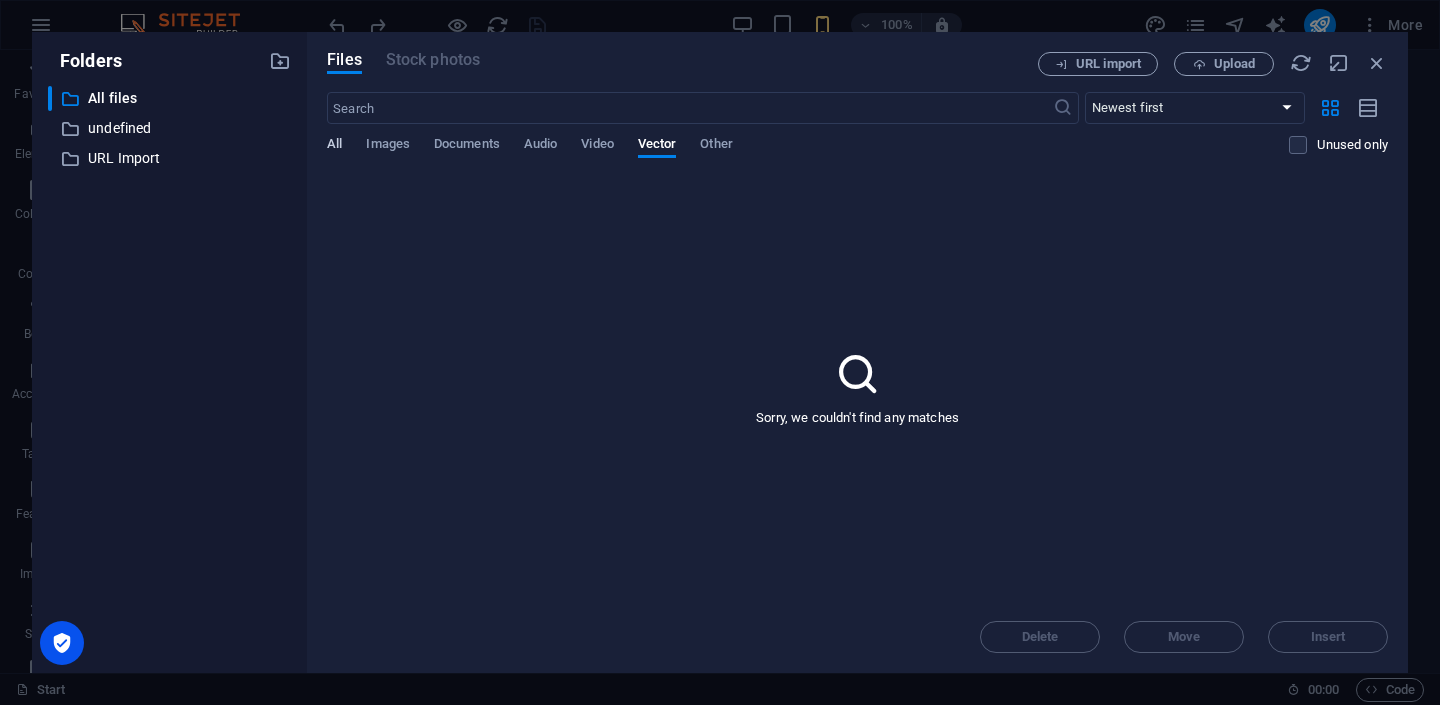 click on "All" at bounding box center (334, 146) 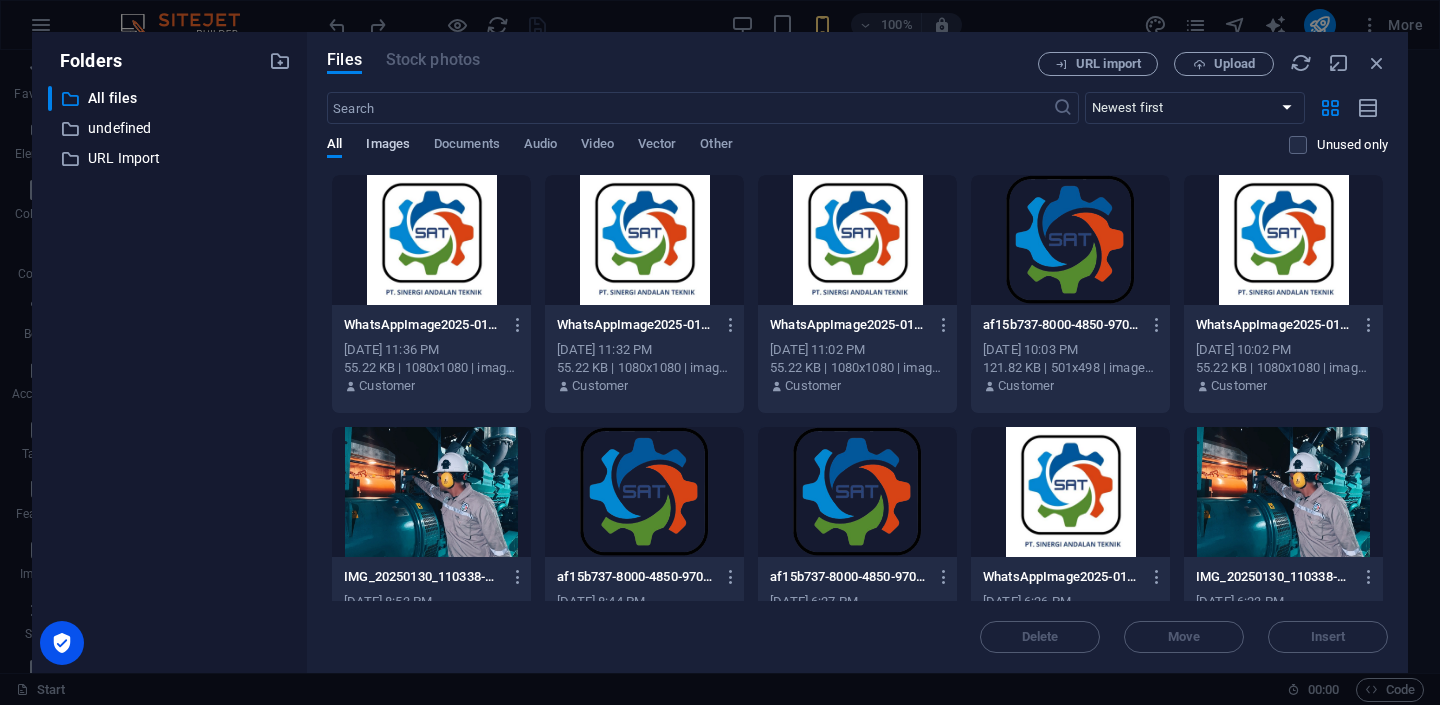 click on "Images" at bounding box center (388, 146) 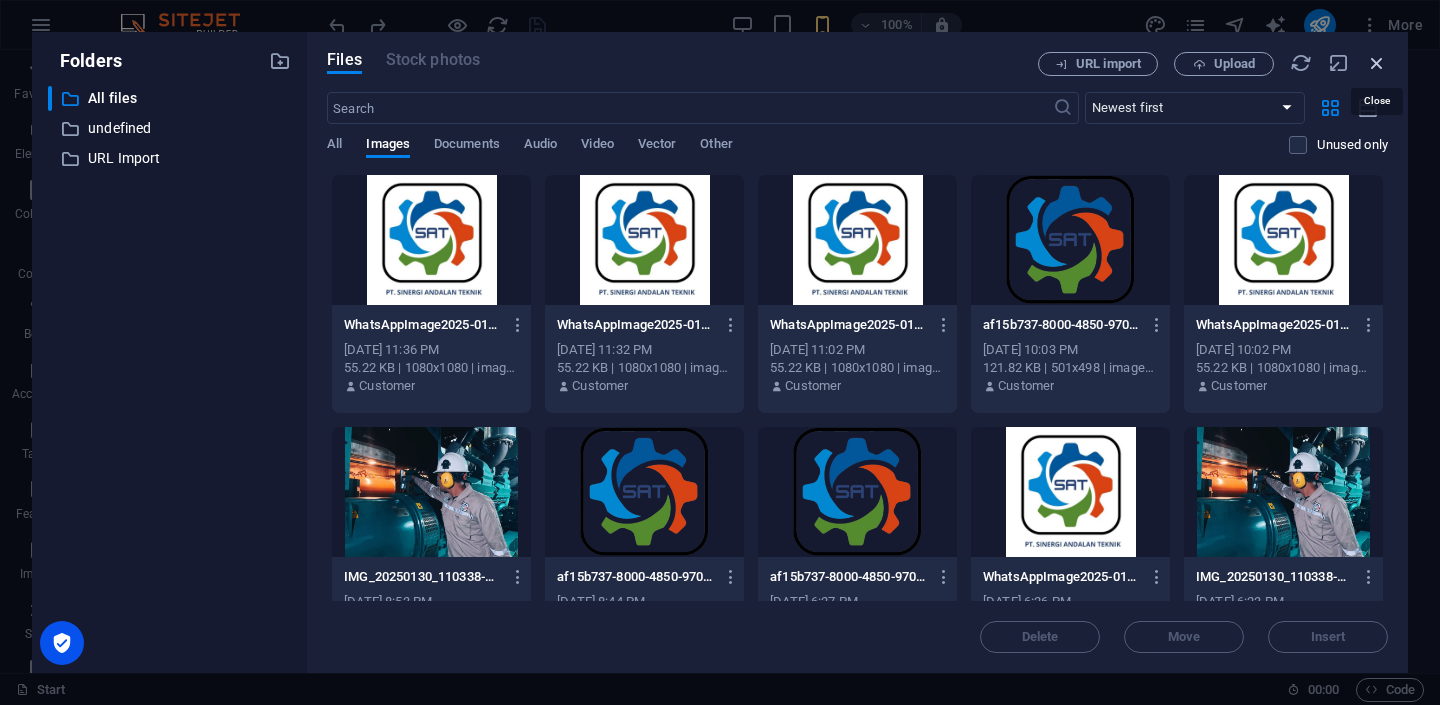 click at bounding box center (1377, 63) 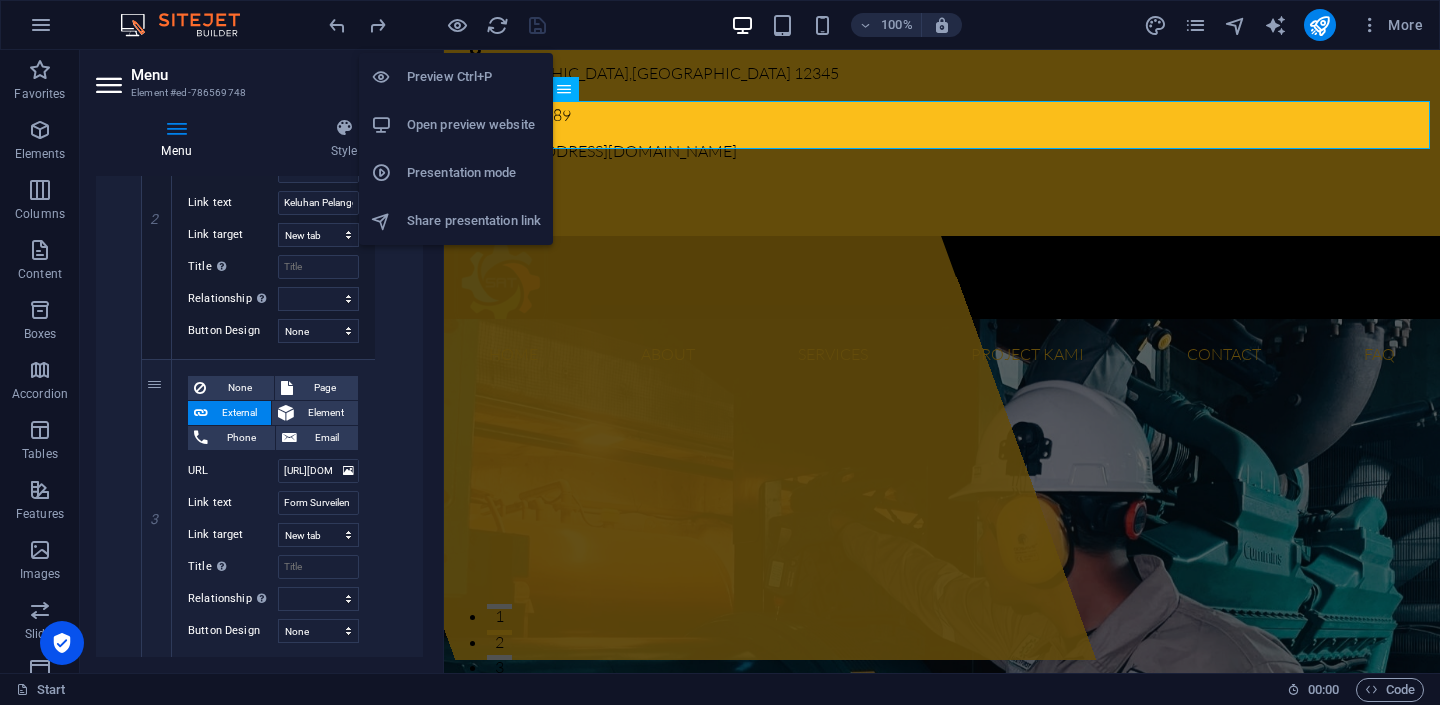 click on "Preview Ctrl+P" at bounding box center (474, 77) 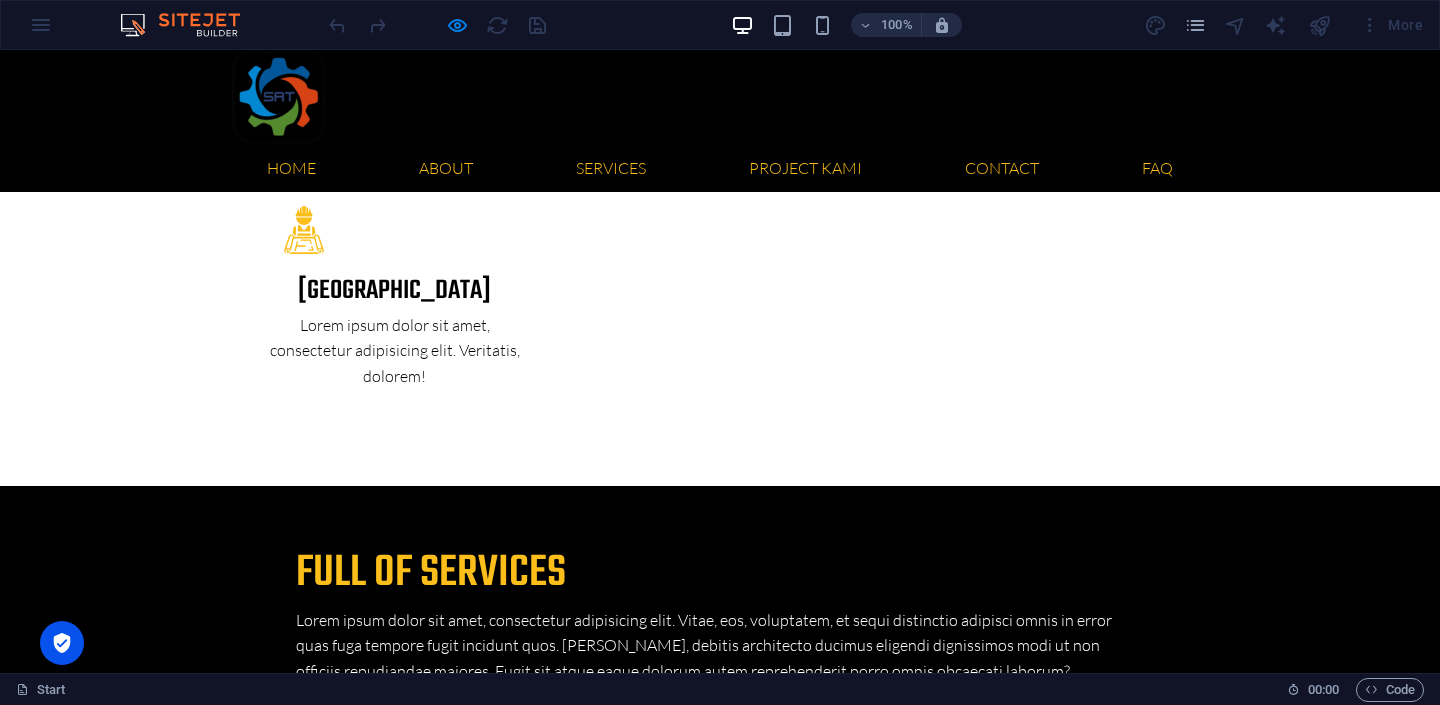 scroll, scrollTop: 4884, scrollLeft: 0, axis: vertical 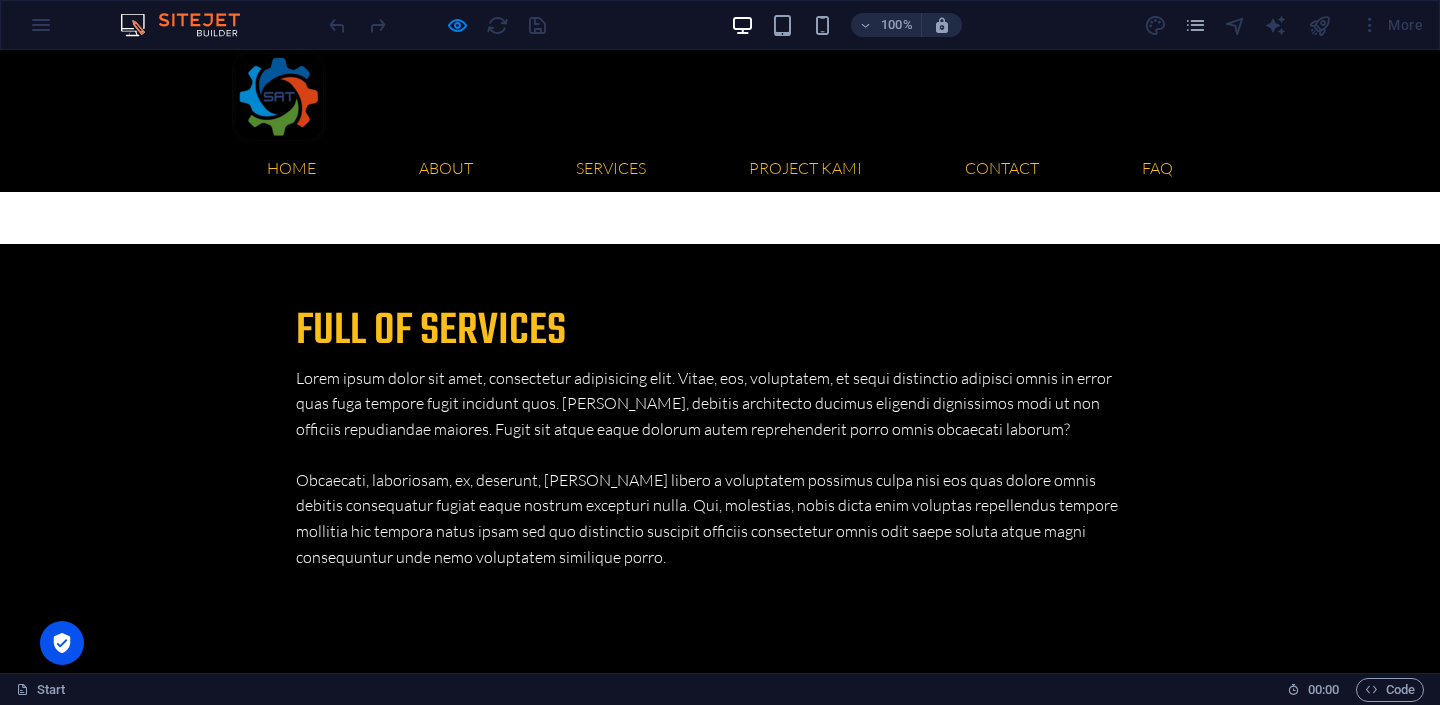 click on "Get in touch Jakarta Jakarta   12345 Phone:  0123 - 456789 Email:  crm@sinergiandalanteknik.co.id Legal Notice  |  Privacy " Hopefully, we can work together and our project will be successful." Navigation About us Our Services Latest Projects Our FAQ´s Contact us" at bounding box center (720, 6443) 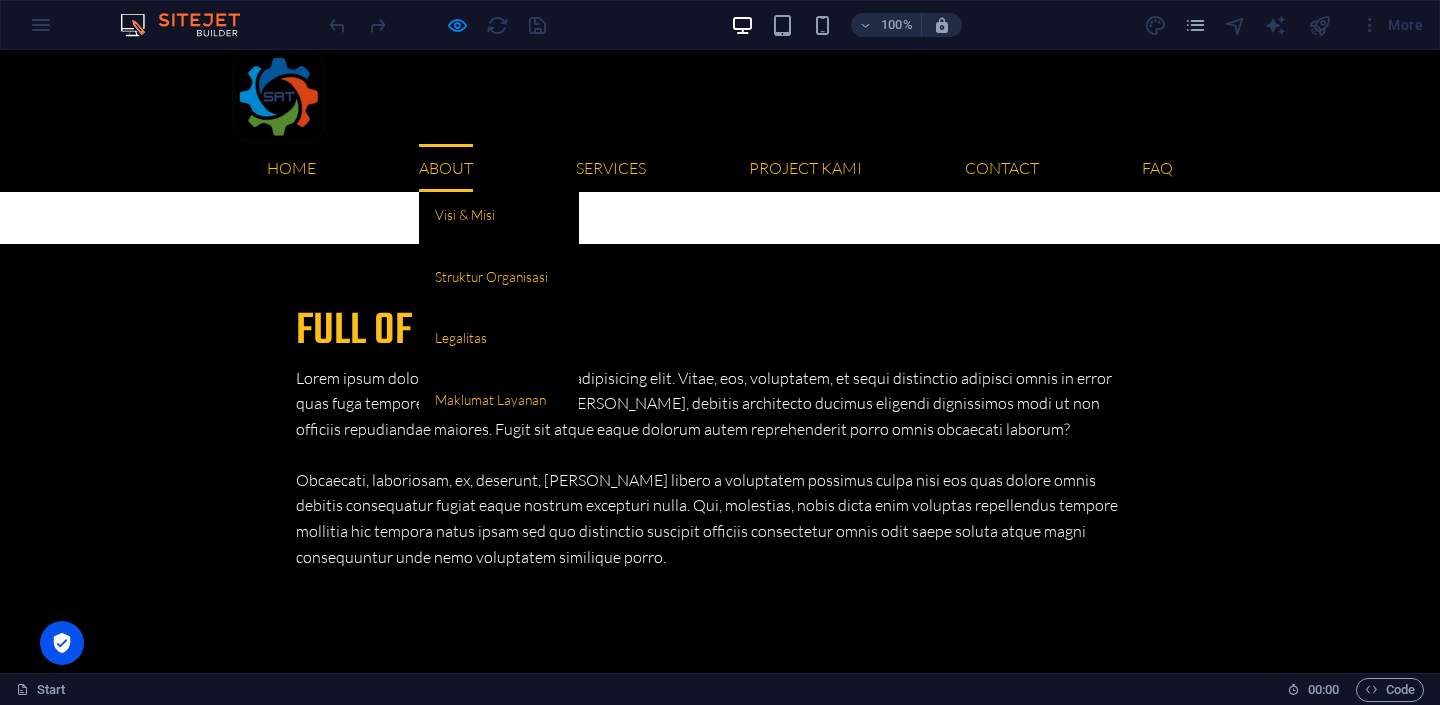 click on "About" at bounding box center (446, 168) 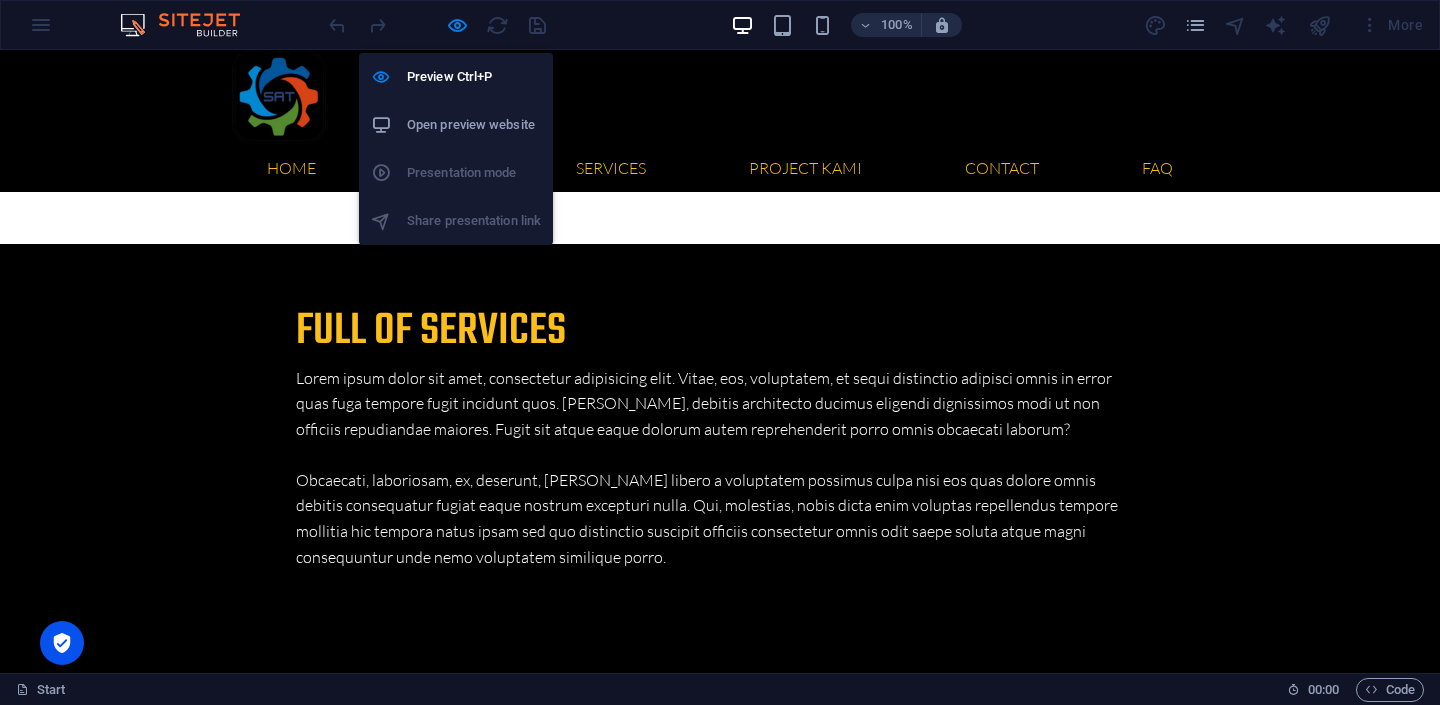 click on "Open preview website" at bounding box center (474, 125) 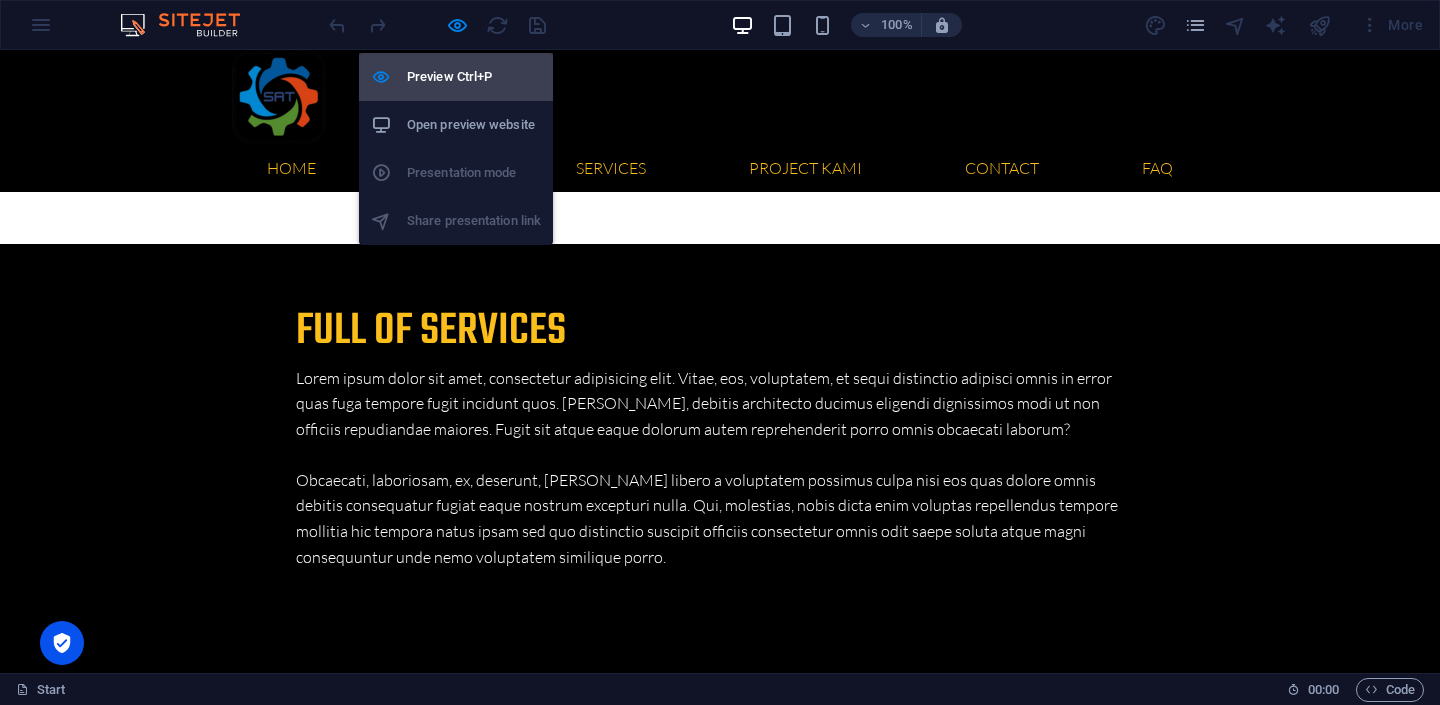 click on "Preview Ctrl+P" at bounding box center [474, 77] 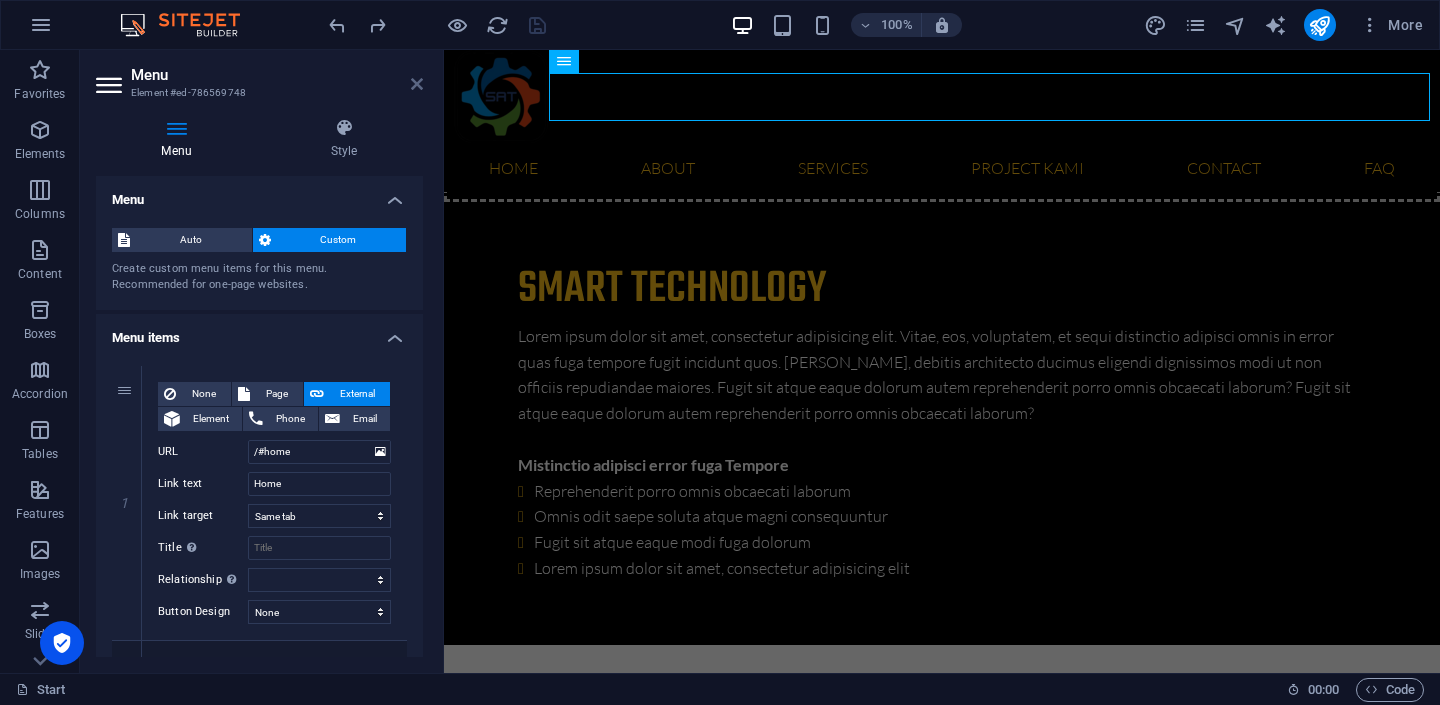 click at bounding box center [417, 84] 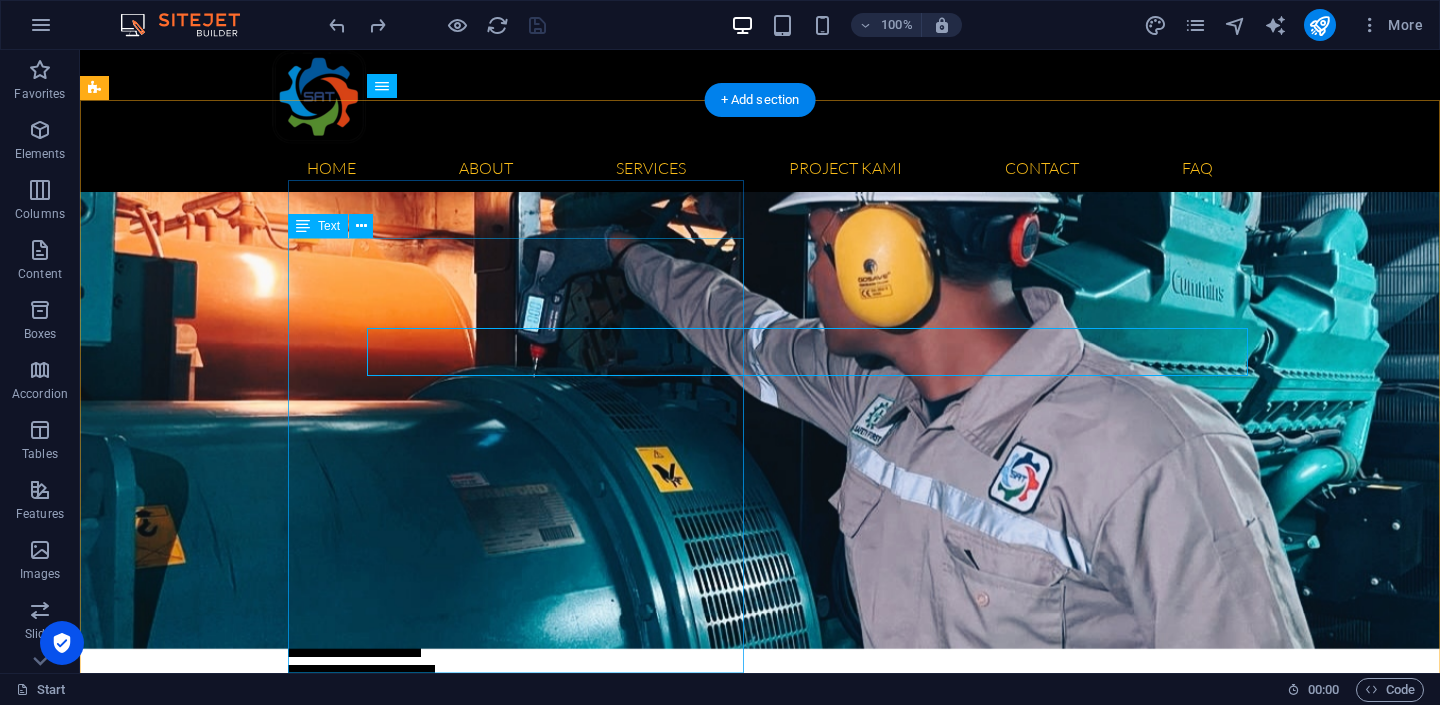 scroll, scrollTop: 486, scrollLeft: 0, axis: vertical 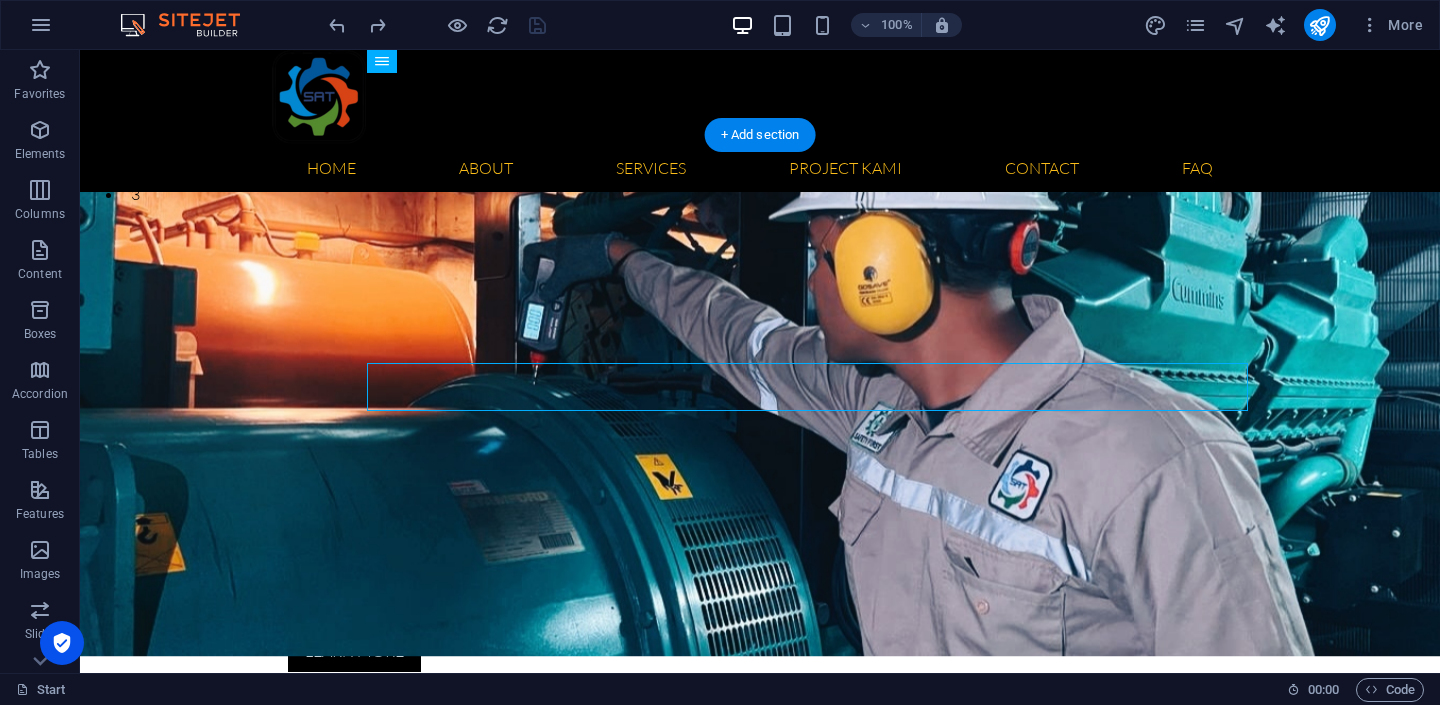 click at bounding box center (760, 1164) 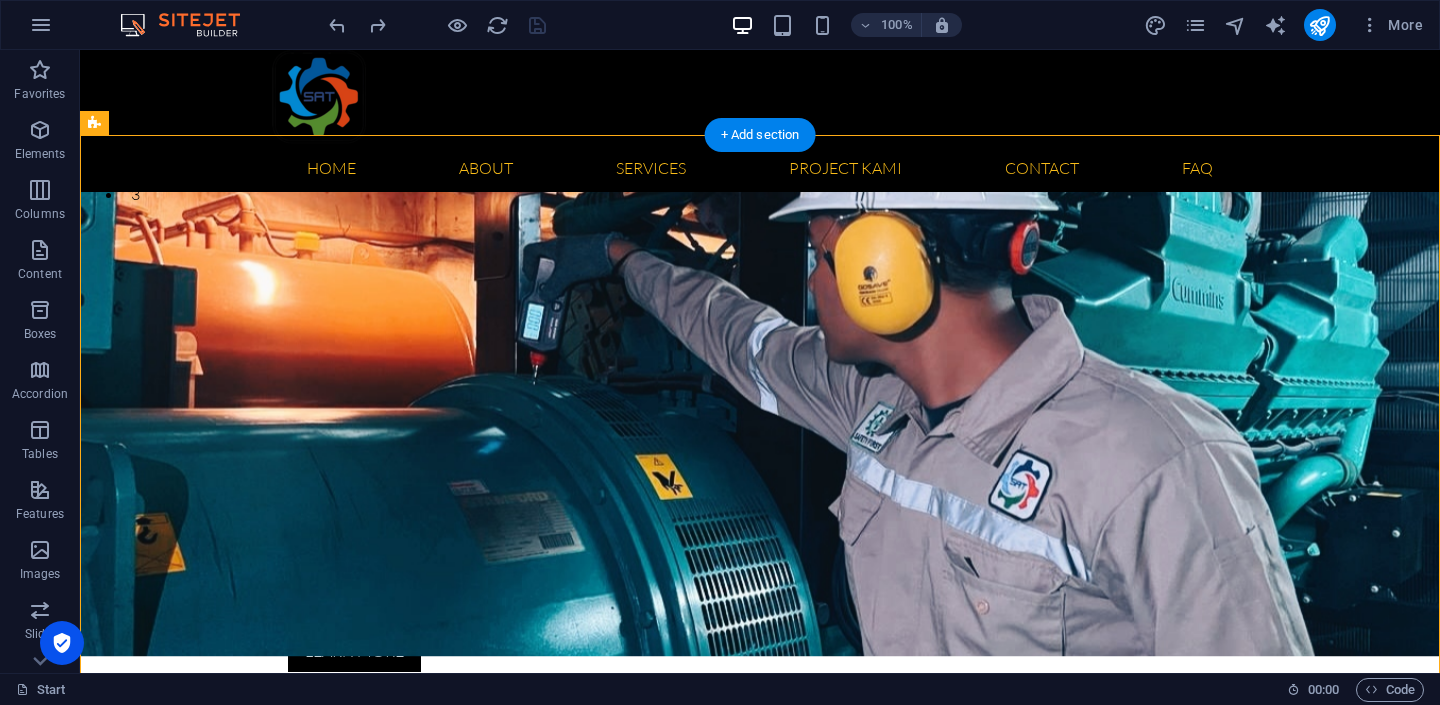 click at bounding box center (760, 1164) 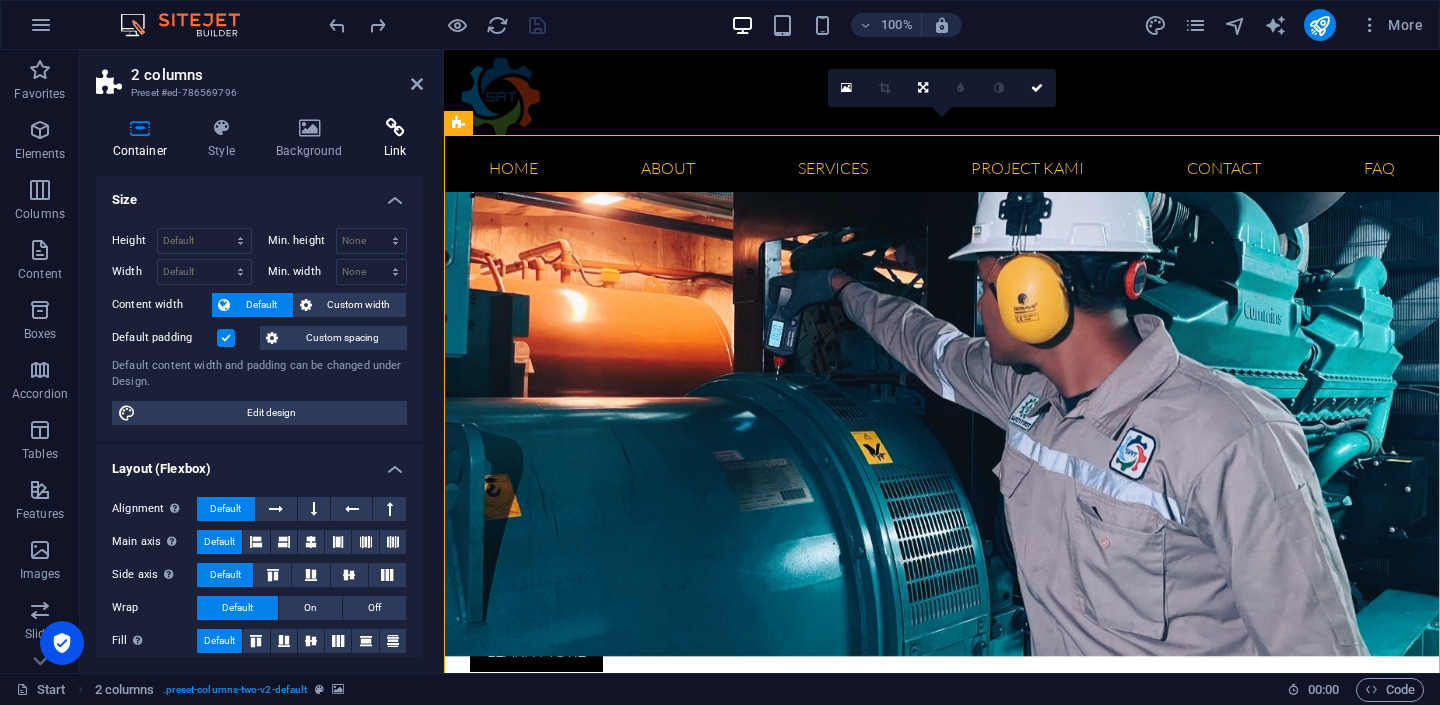 click on "Link" at bounding box center [395, 139] 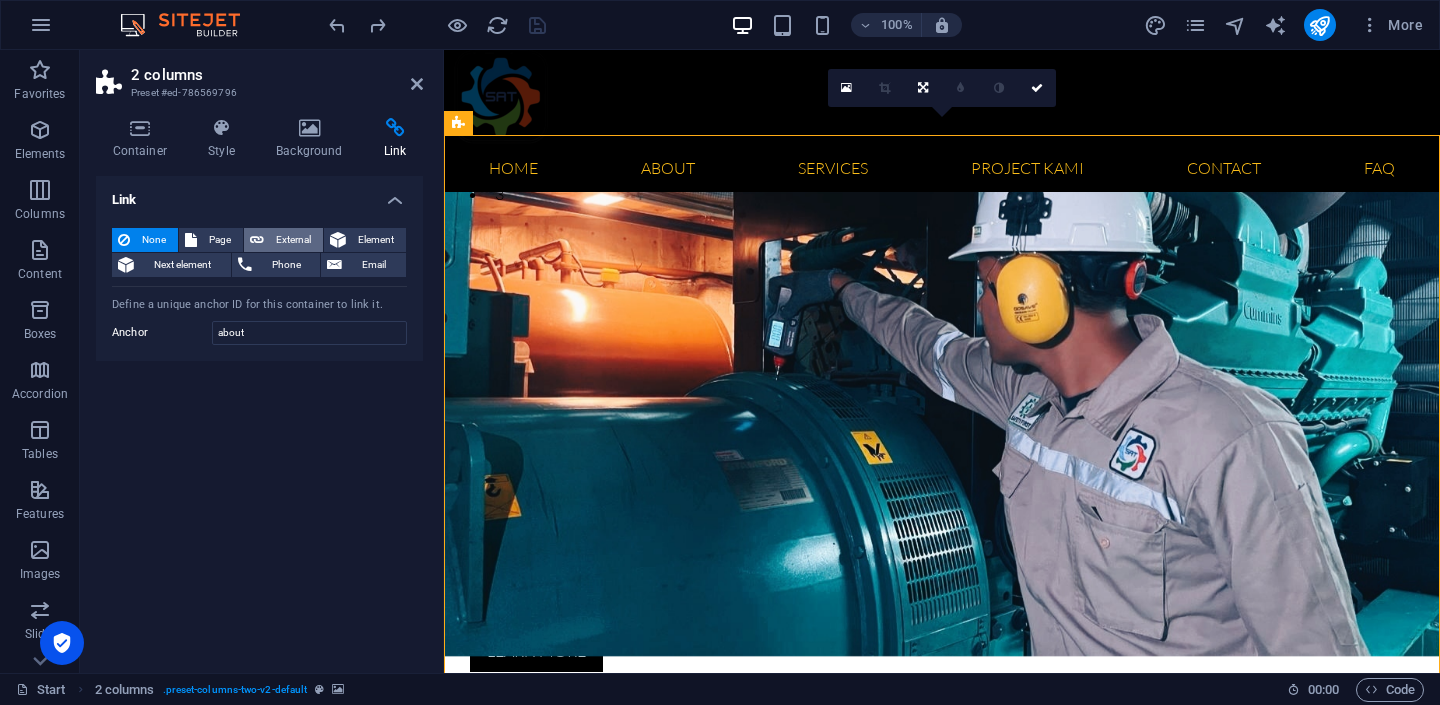click on "External" at bounding box center [293, 240] 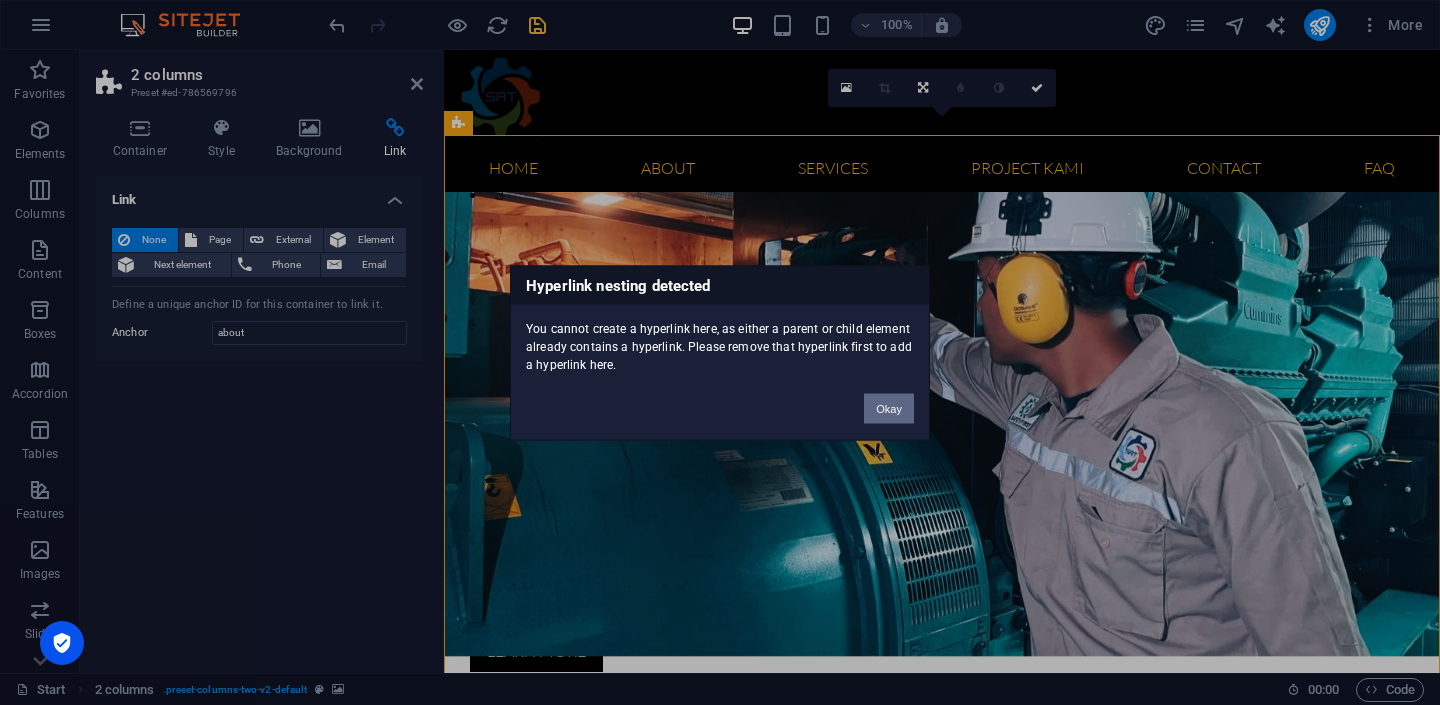 click on "Okay" at bounding box center [889, 408] 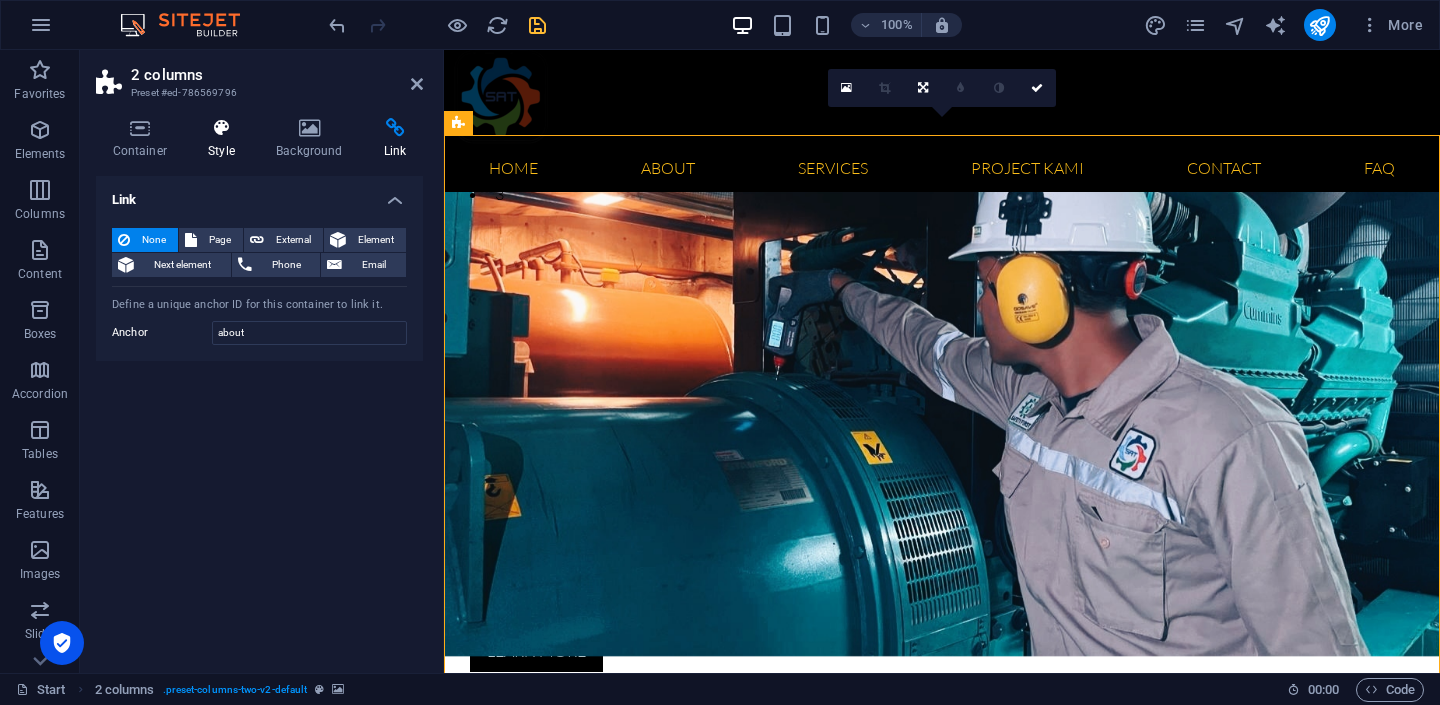 click on "Style" at bounding box center (226, 139) 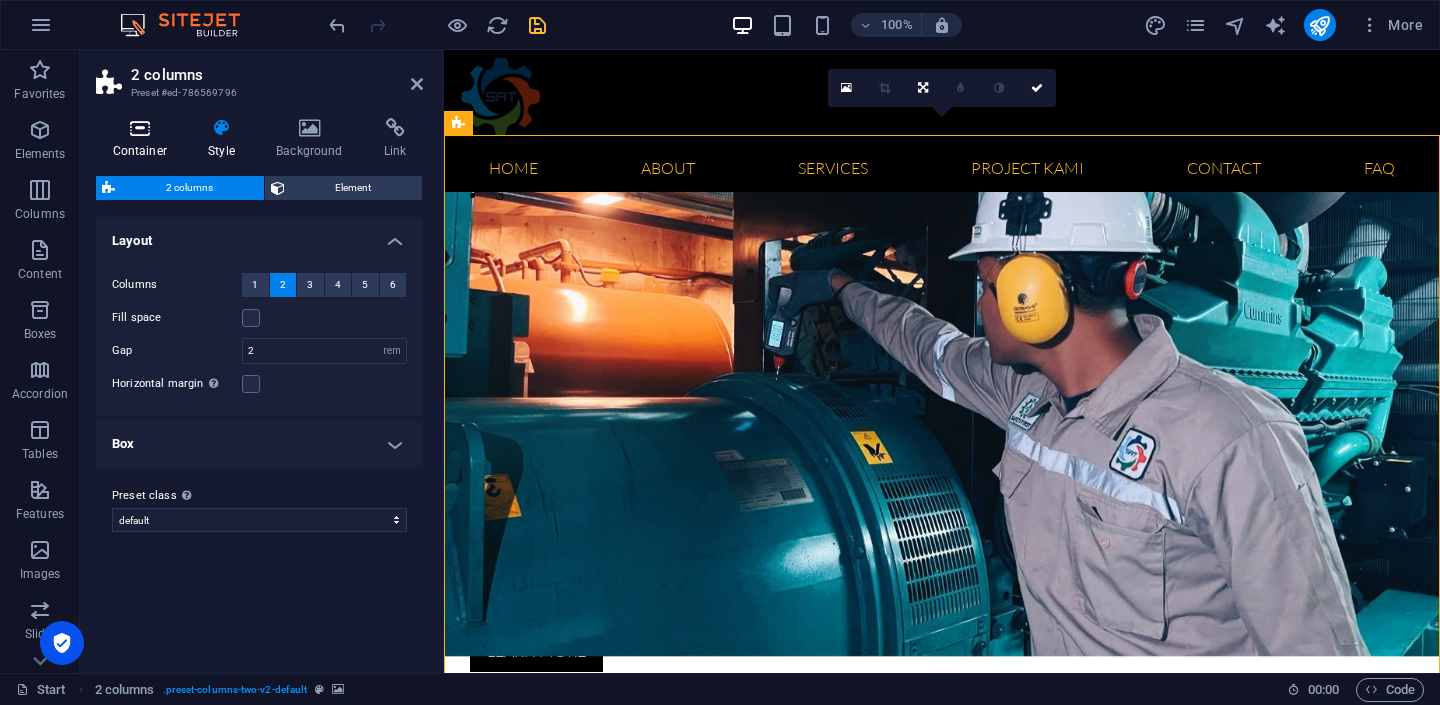 click at bounding box center (140, 128) 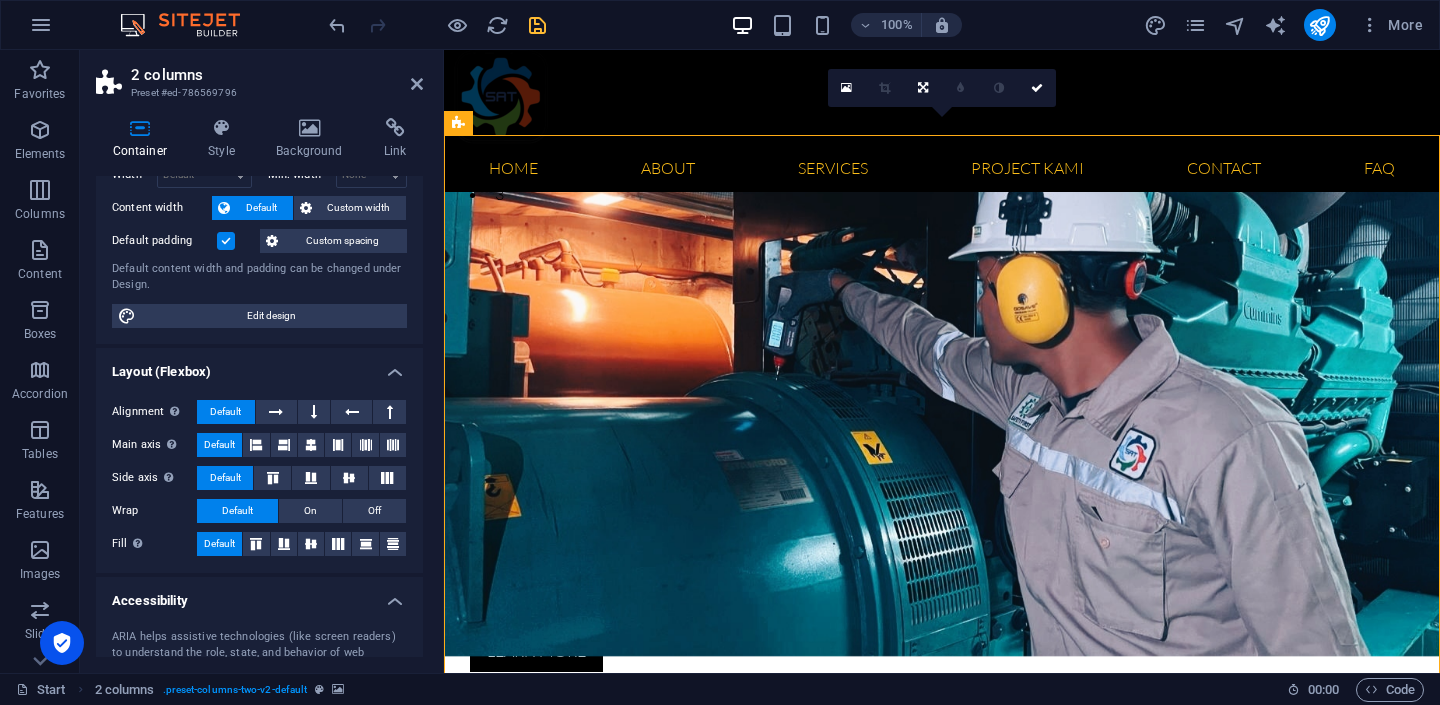 scroll, scrollTop: 0, scrollLeft: 0, axis: both 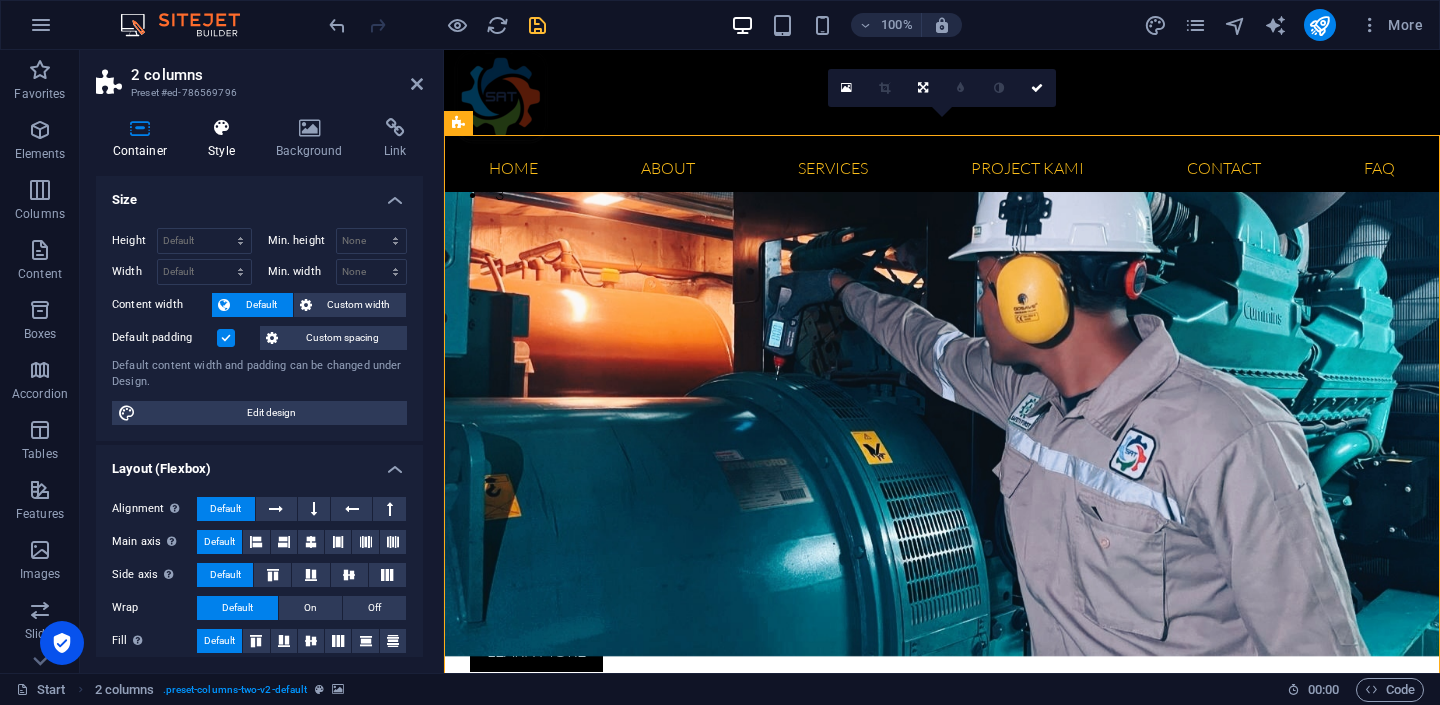 click on "Style" at bounding box center [226, 139] 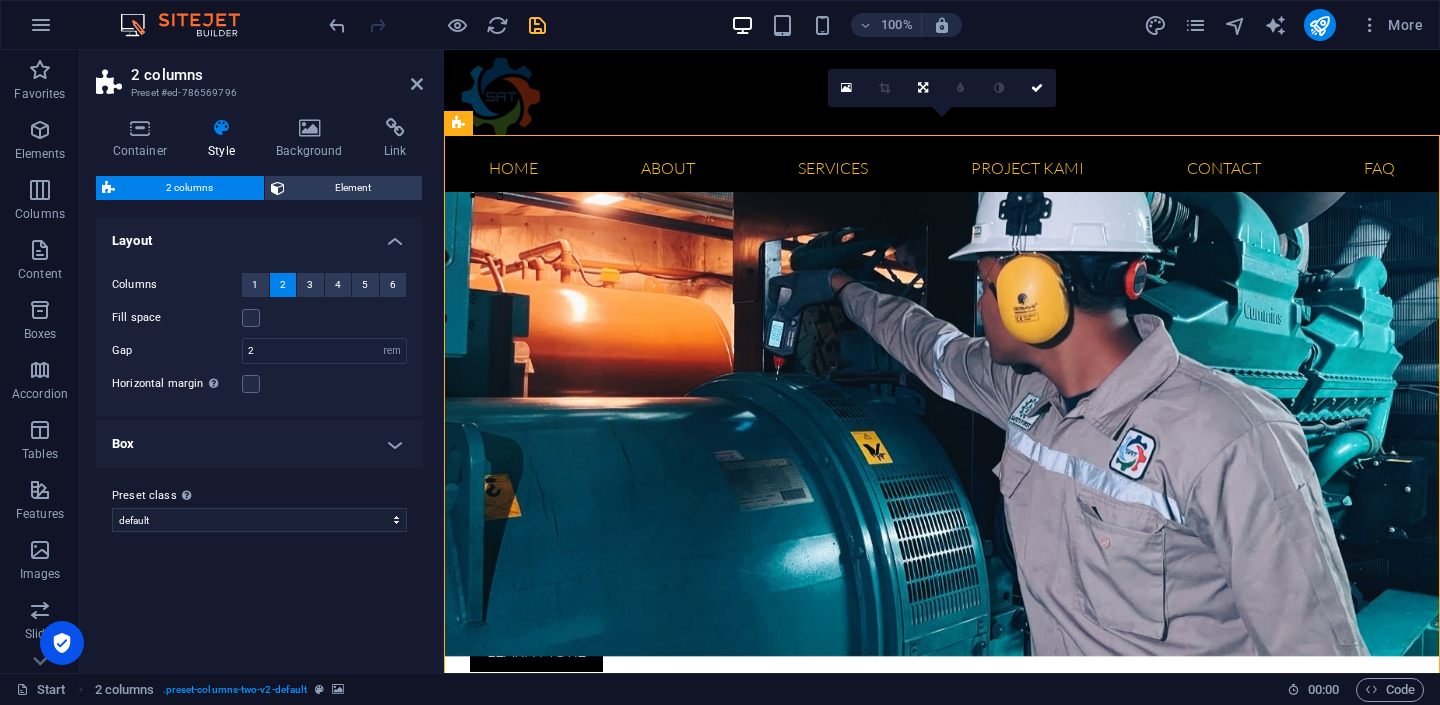 click on "Preset #ed-786569796" at bounding box center [257, 93] 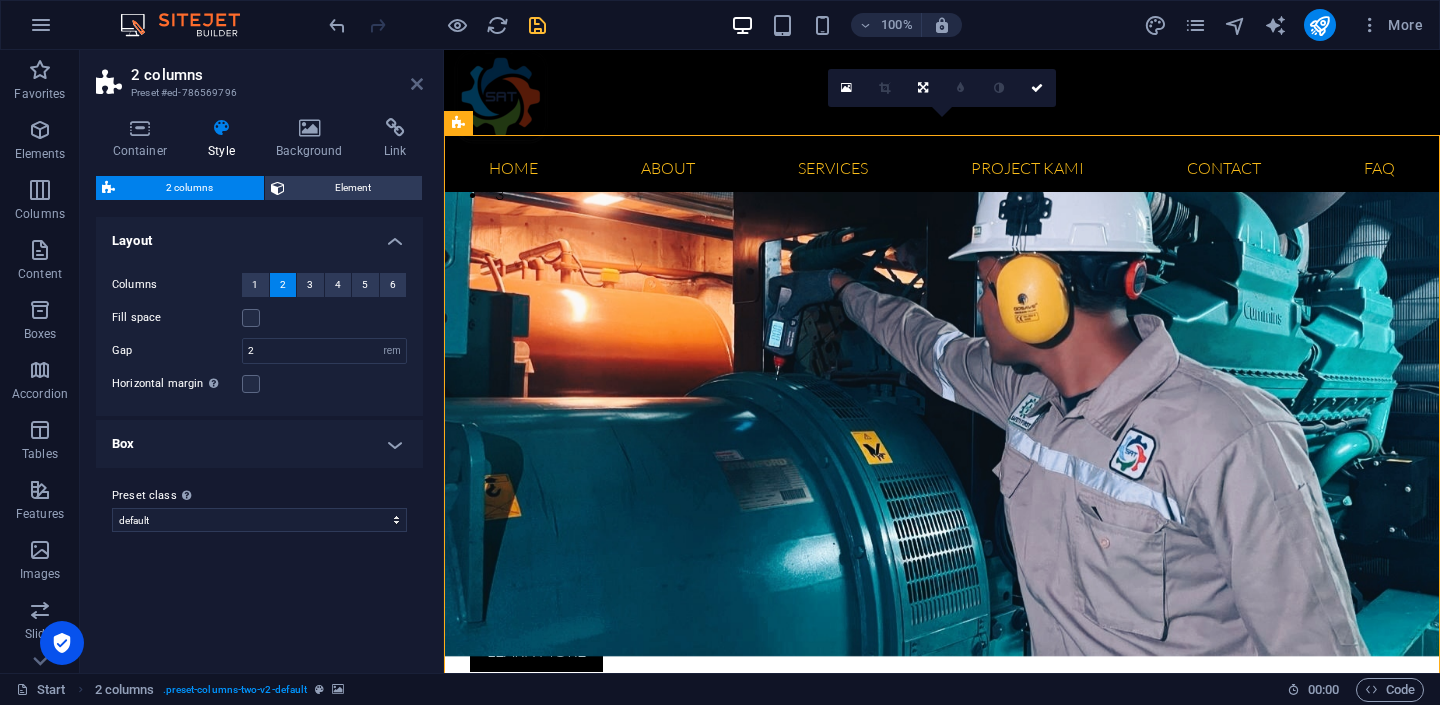 click at bounding box center [417, 84] 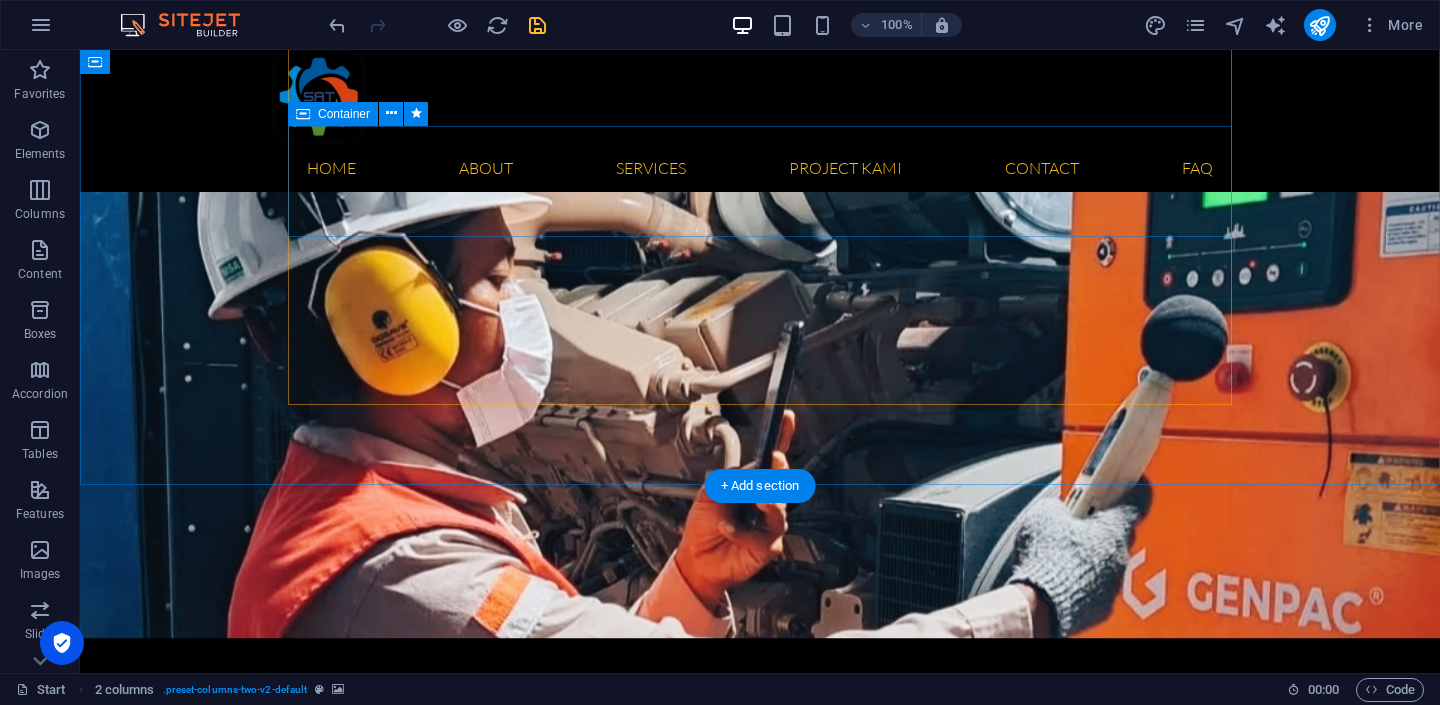 scroll, scrollTop: 6593, scrollLeft: 0, axis: vertical 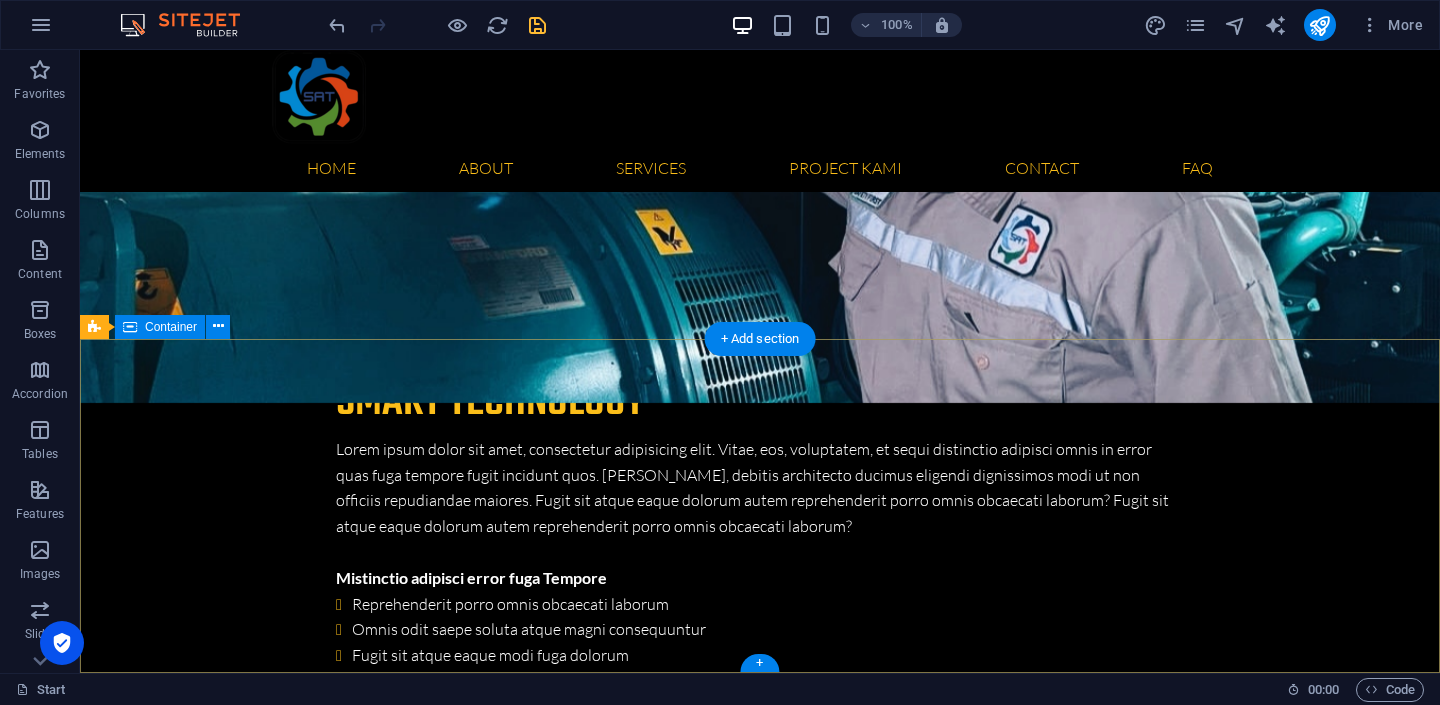 click on "Get in touch Jakarta Jakarta   12345 Phone:  0123 - 456789 Email:  crm@sinergiandalanteknik.co.id Legal Notice  |  Privacy " Hopefully, we can work together and our project will be successful." Navigation About us Our Services Latest Projects Our FAQ´s Contact us" at bounding box center (760, 6960) 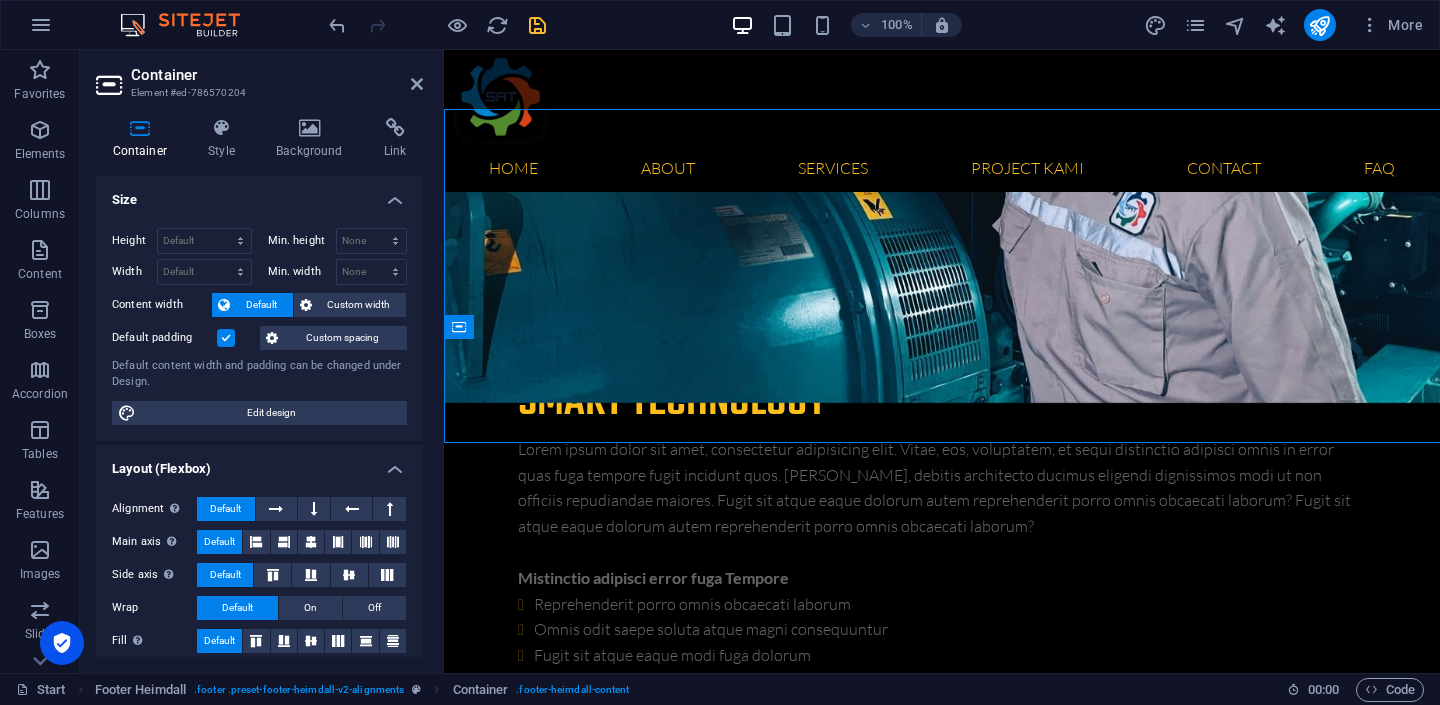 scroll, scrollTop: 6823, scrollLeft: 0, axis: vertical 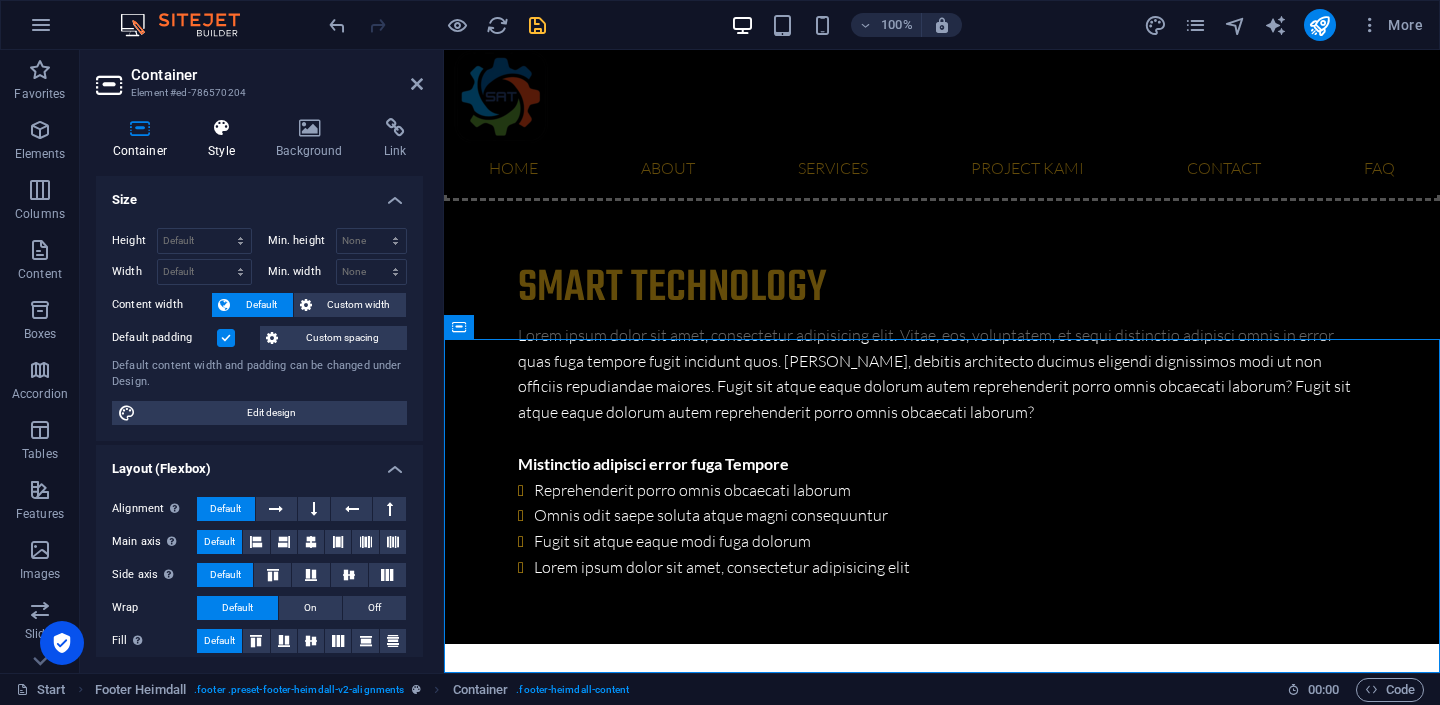 click at bounding box center (222, 128) 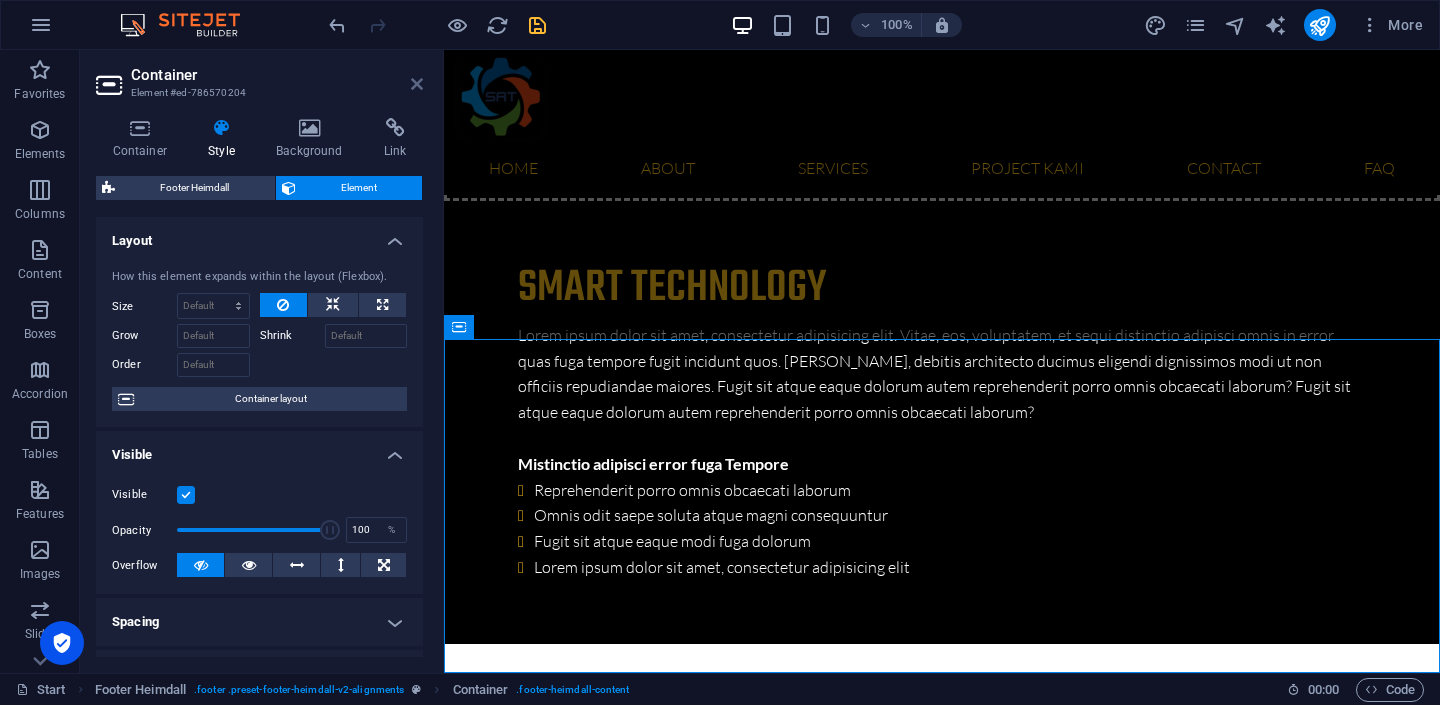 click at bounding box center [417, 84] 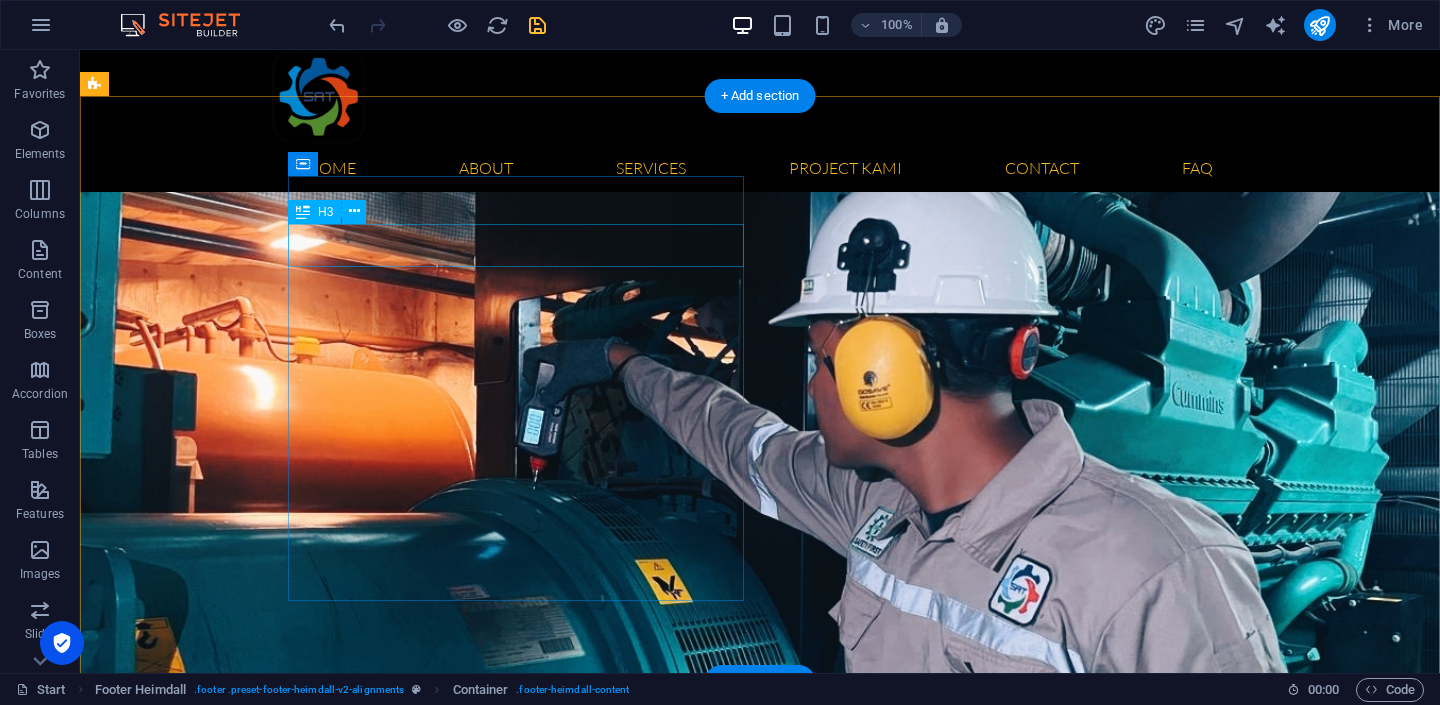 scroll, scrollTop: 6026, scrollLeft: 0, axis: vertical 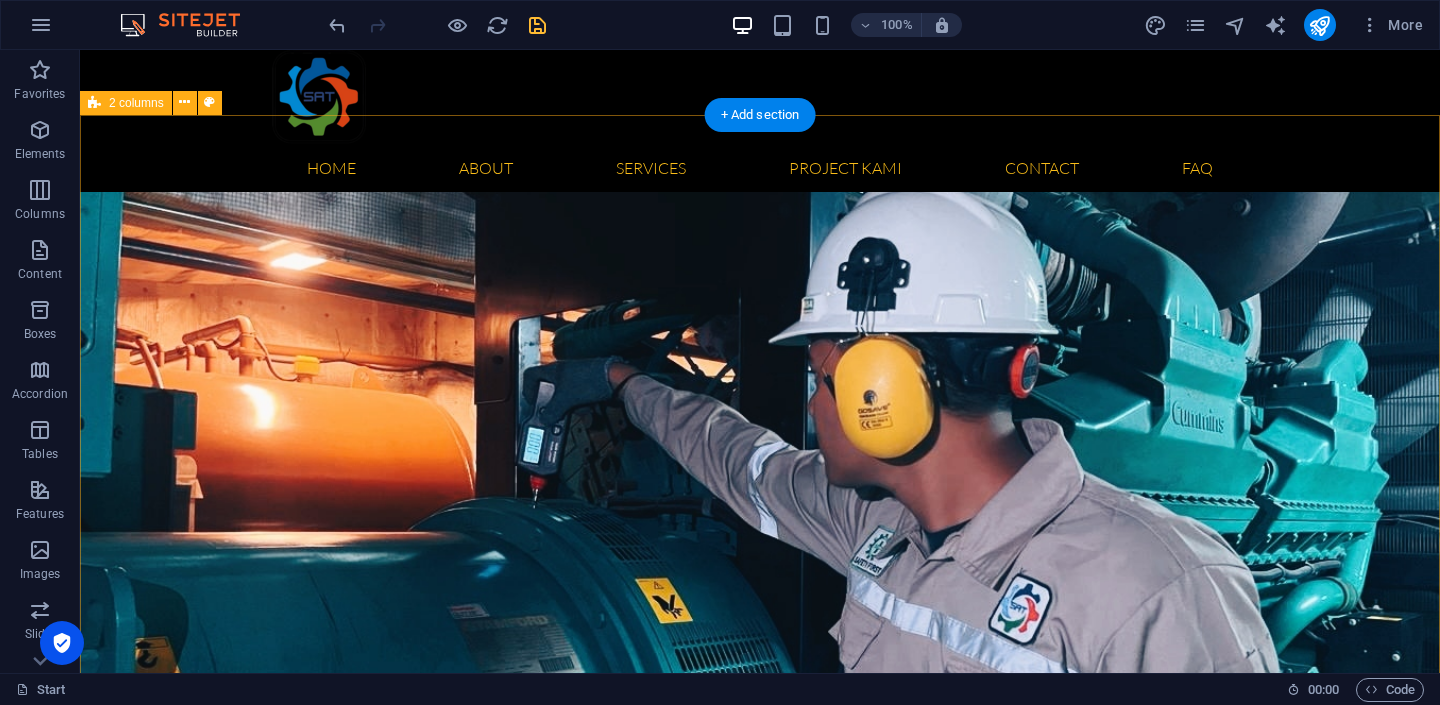 click on "Contact us Solution for Industries Lorem ipsum dolor sit amet, consectetur adipisicing elit. Natus, dolores, at, nisi eligendi repellat voluptatem minima officia veritatis quasi animi porro laudantium dicta dolor voluptate non maiores ipsum reprehenderit odio fugiat reiciendis consectetur fuga pariatur libero accusantium quod minus odit debitis. Morrupti ipsum Perferendis Cumque quo adipisci vel vitae aliquid  Maiores ipsum porro  reprehenderit odio Corrupti perferendis voluptates Voluptatem non minima officia veritatis Adio fugiat reiciendis at consectetur   I have read and understand the privacy policy. Unreadable? Regenerate Submit" at bounding box center [760, 6309] 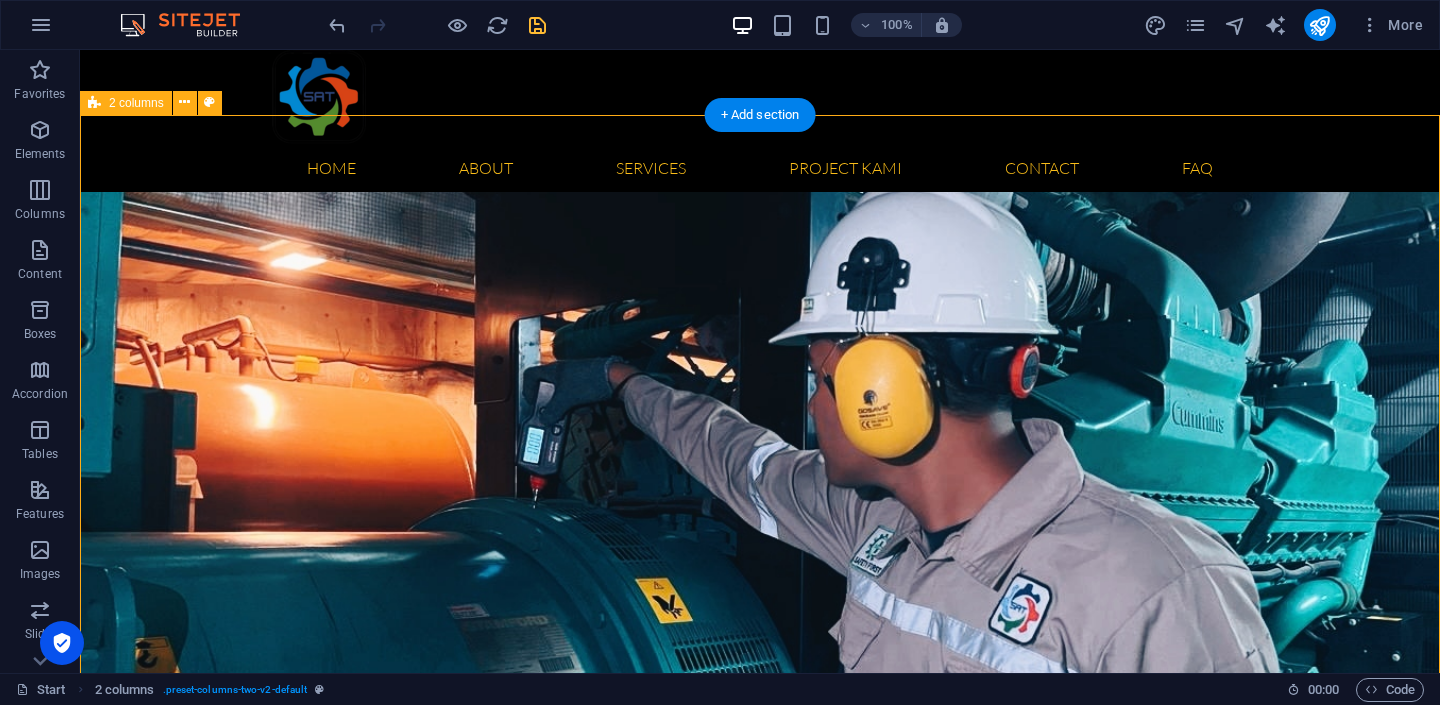 click on "Contact us Solution for Industries Lorem ipsum dolor sit amet, consectetur adipisicing elit. Natus, dolores, at, nisi eligendi repellat voluptatem minima officia veritatis quasi animi porro laudantium dicta dolor voluptate non maiores ipsum reprehenderit odio fugiat reiciendis consectetur fuga pariatur libero accusantium quod minus odit debitis. Morrupti ipsum Perferendis Cumque quo adipisci vel vitae aliquid  Maiores ipsum porro  reprehenderit odio Corrupti perferendis voluptates Voluptatem non minima officia veritatis Adio fugiat reiciendis at consectetur   I have read and understand the privacy policy. Unreadable? Regenerate Submit" at bounding box center (760, 6309) 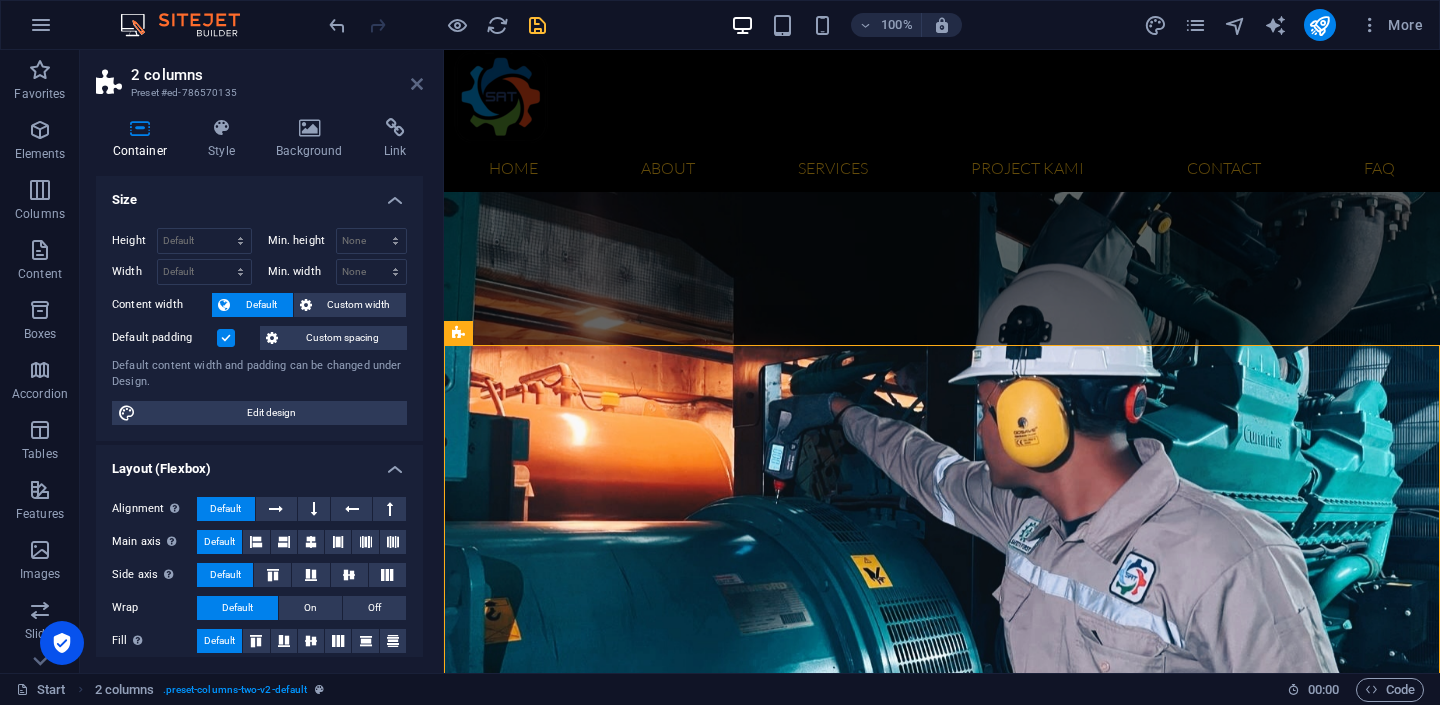 click at bounding box center (417, 84) 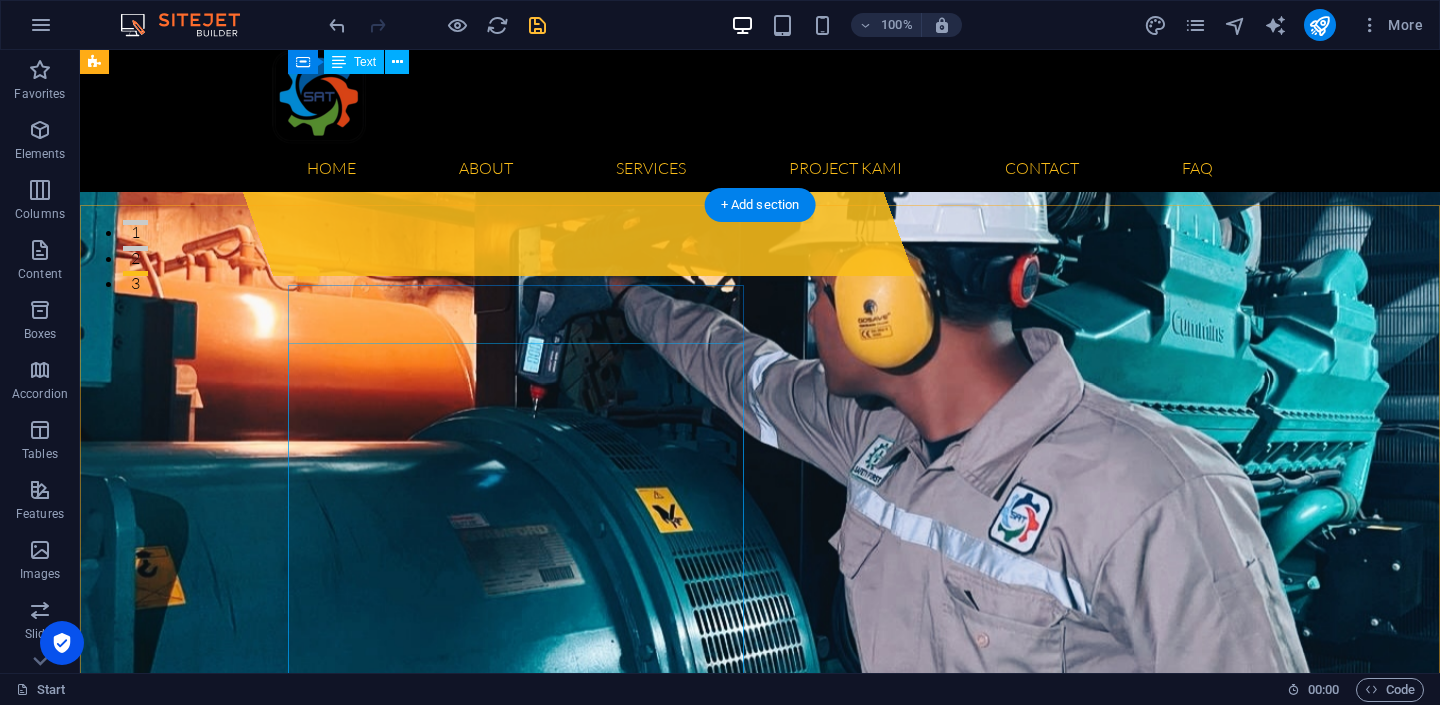 scroll, scrollTop: 374, scrollLeft: 0, axis: vertical 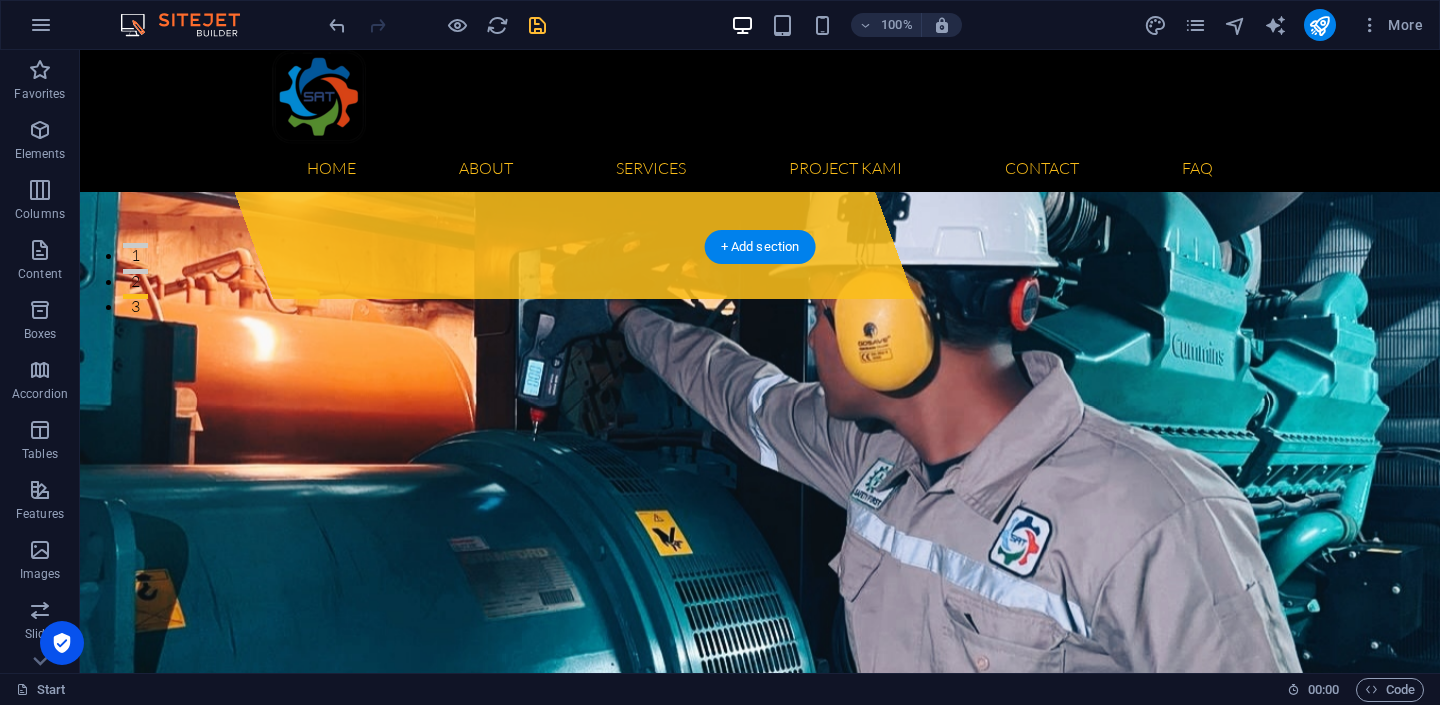 click at bounding box center (760, 1276) 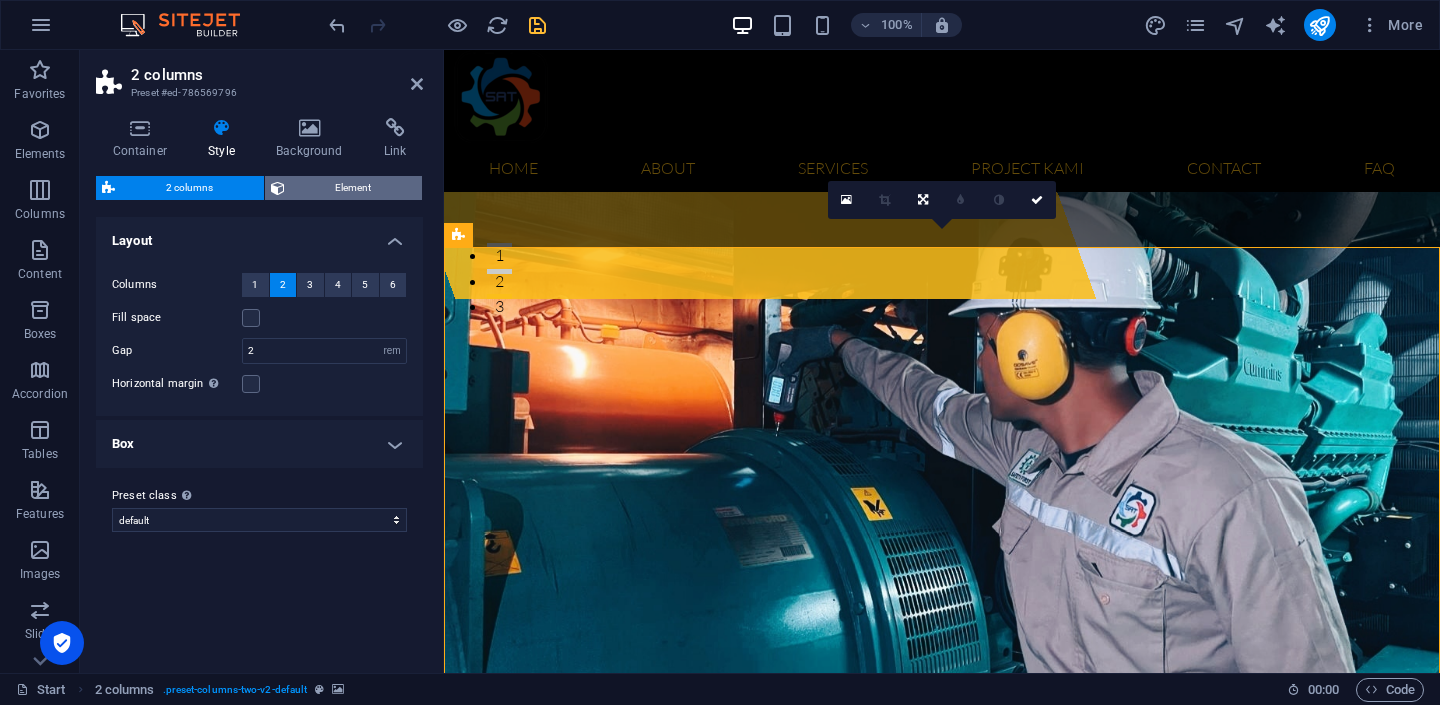 click on "Element" at bounding box center [354, 188] 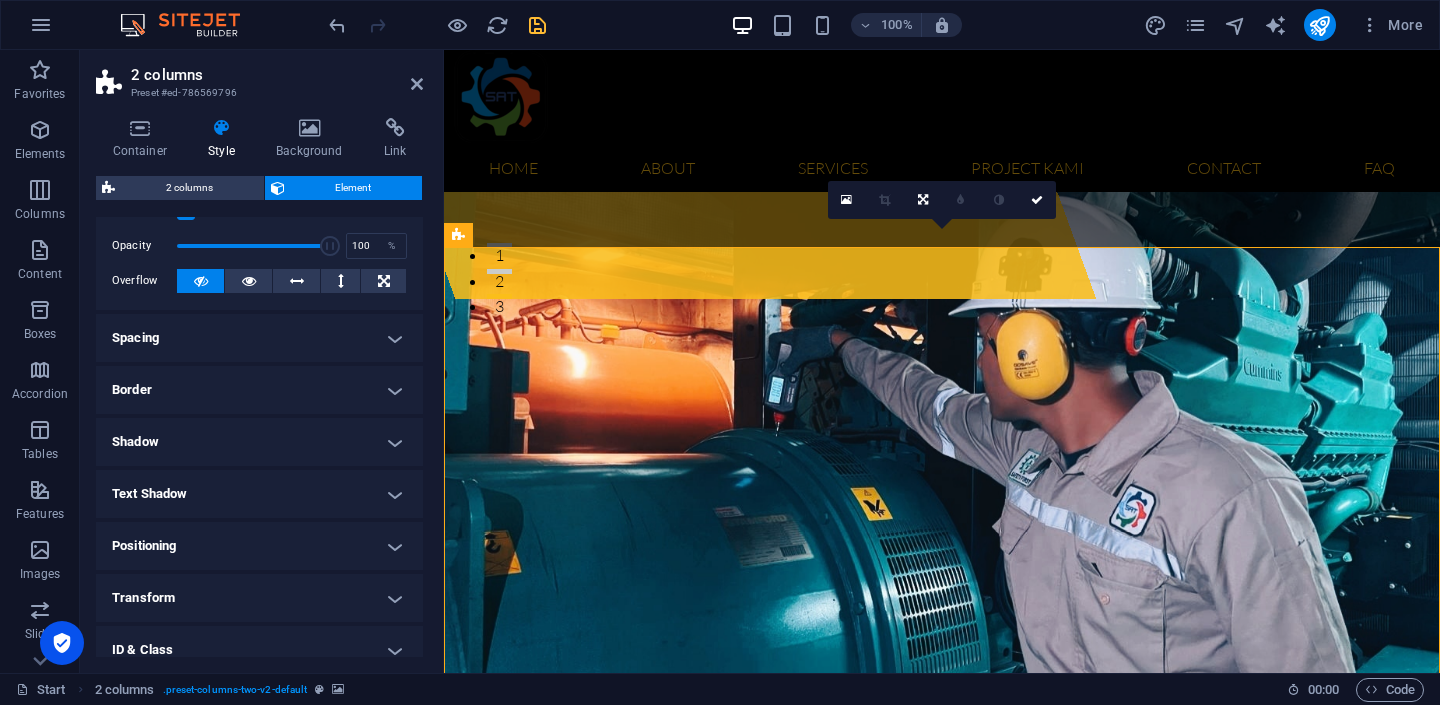 scroll, scrollTop: 93, scrollLeft: 0, axis: vertical 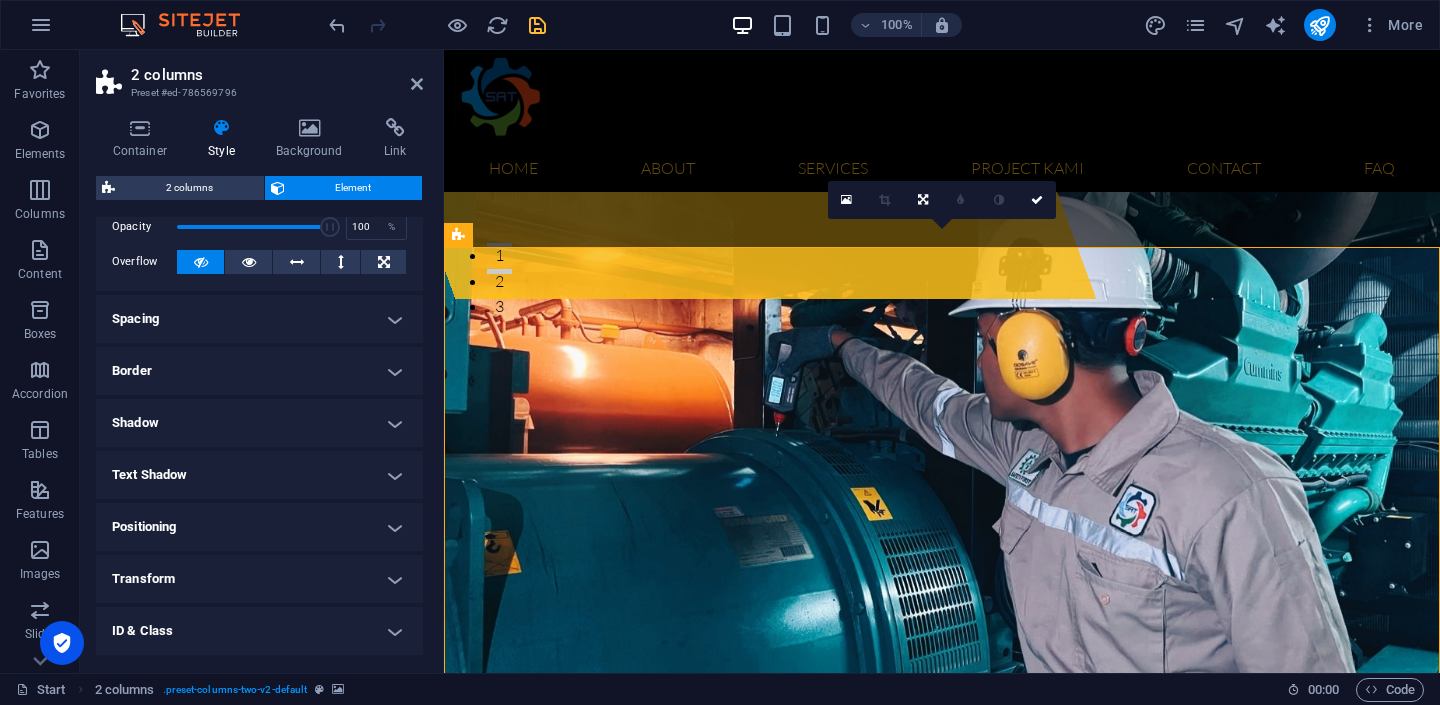 click on "Spacing" at bounding box center [259, 319] 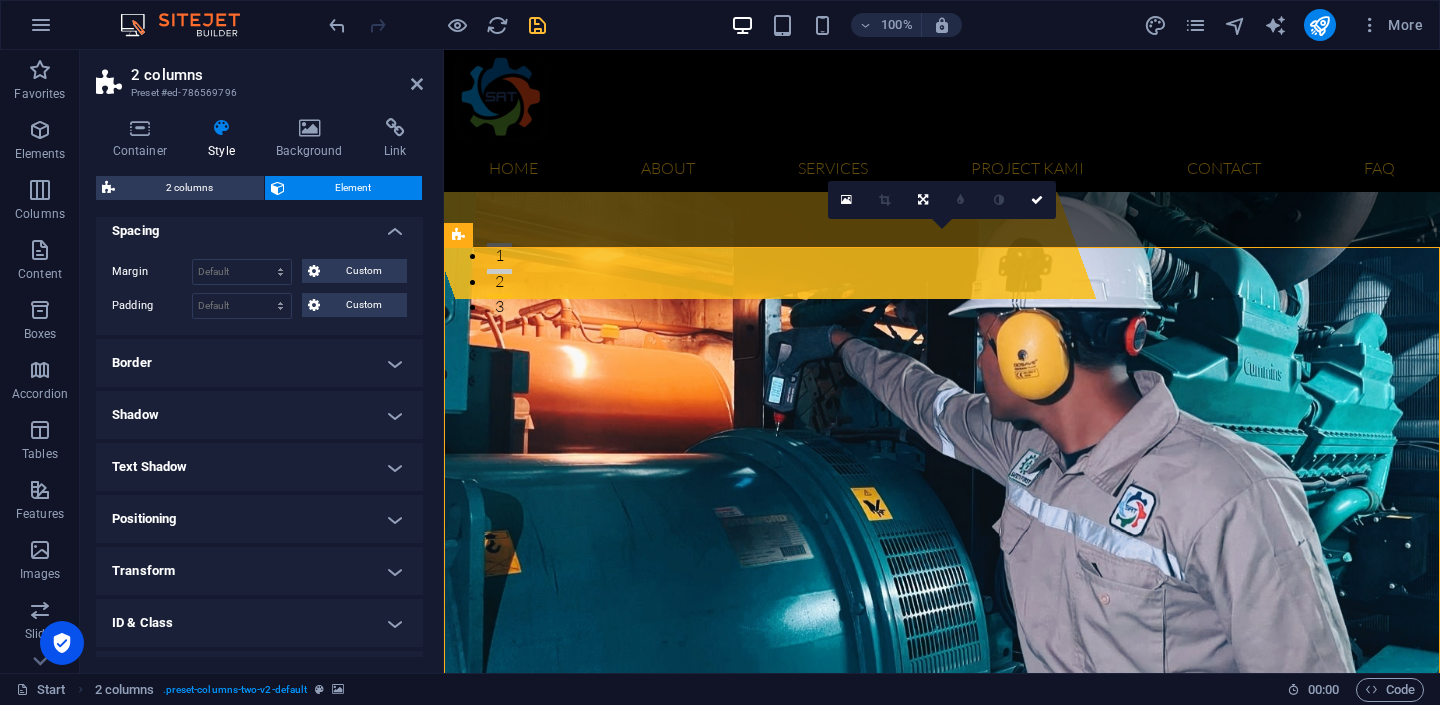 scroll, scrollTop: 274, scrollLeft: 0, axis: vertical 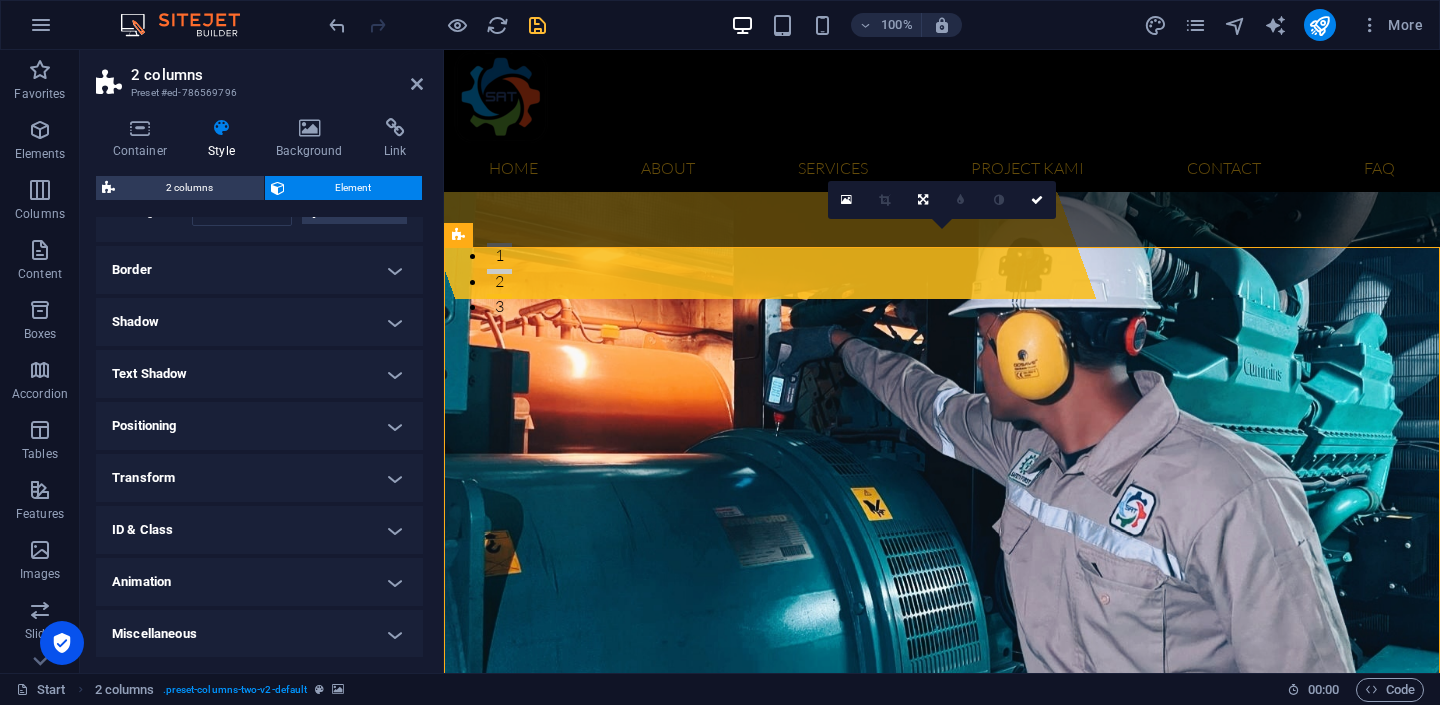 click on "ID & Class" at bounding box center (259, 530) 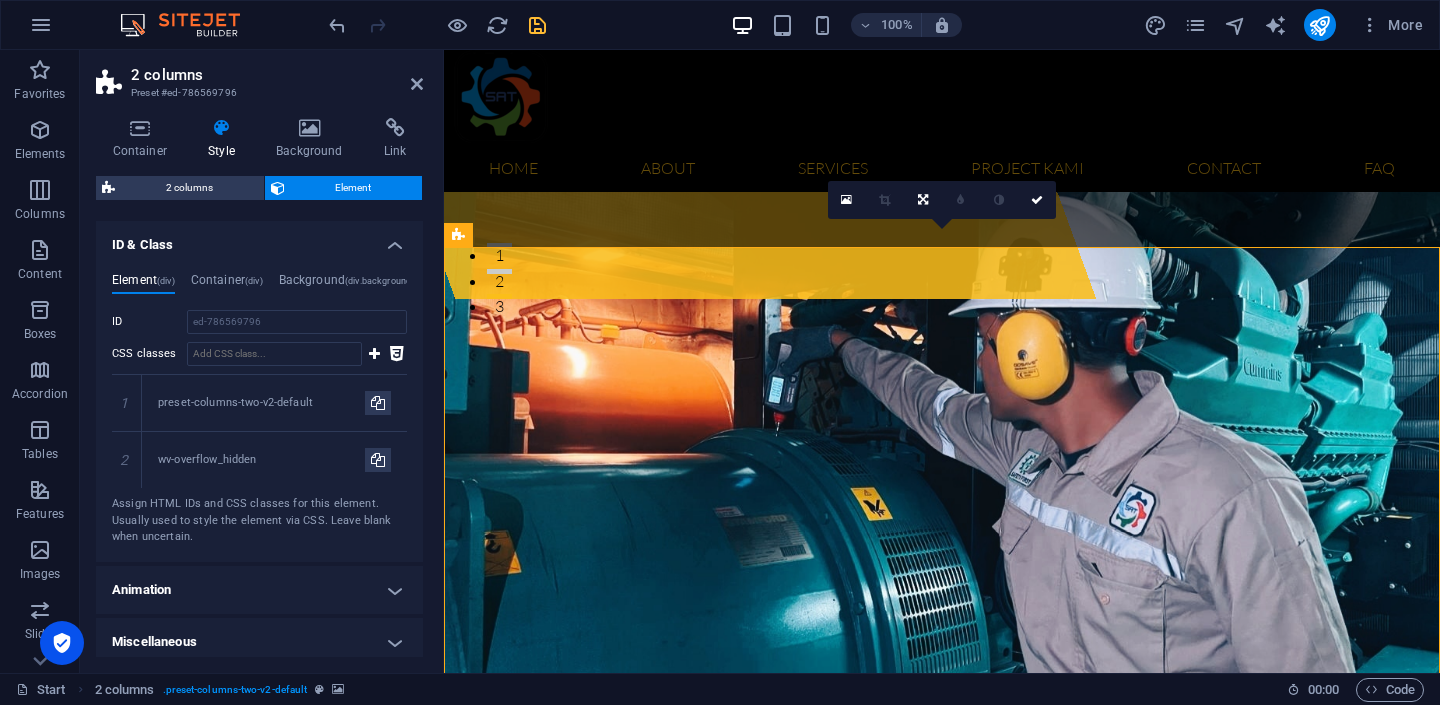 scroll, scrollTop: 567, scrollLeft: 0, axis: vertical 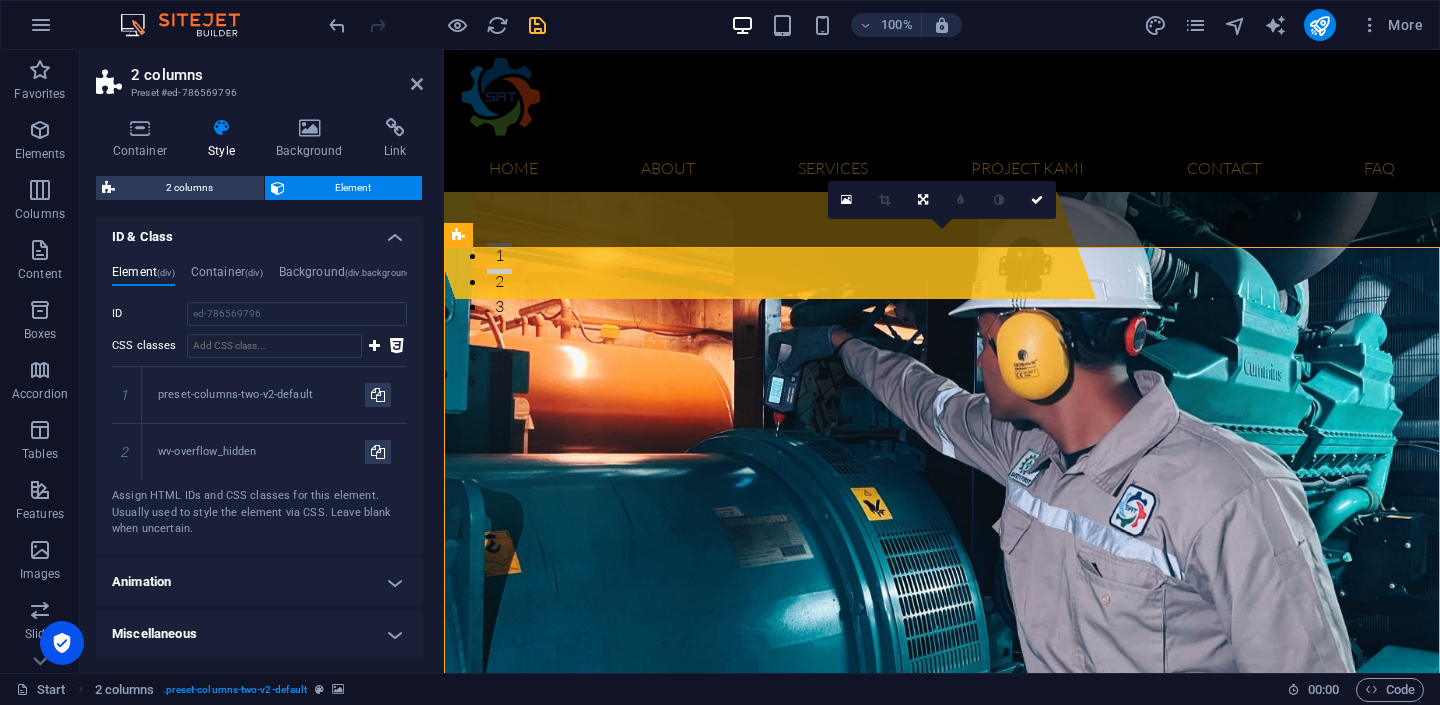 click on "Animation" at bounding box center (259, 582) 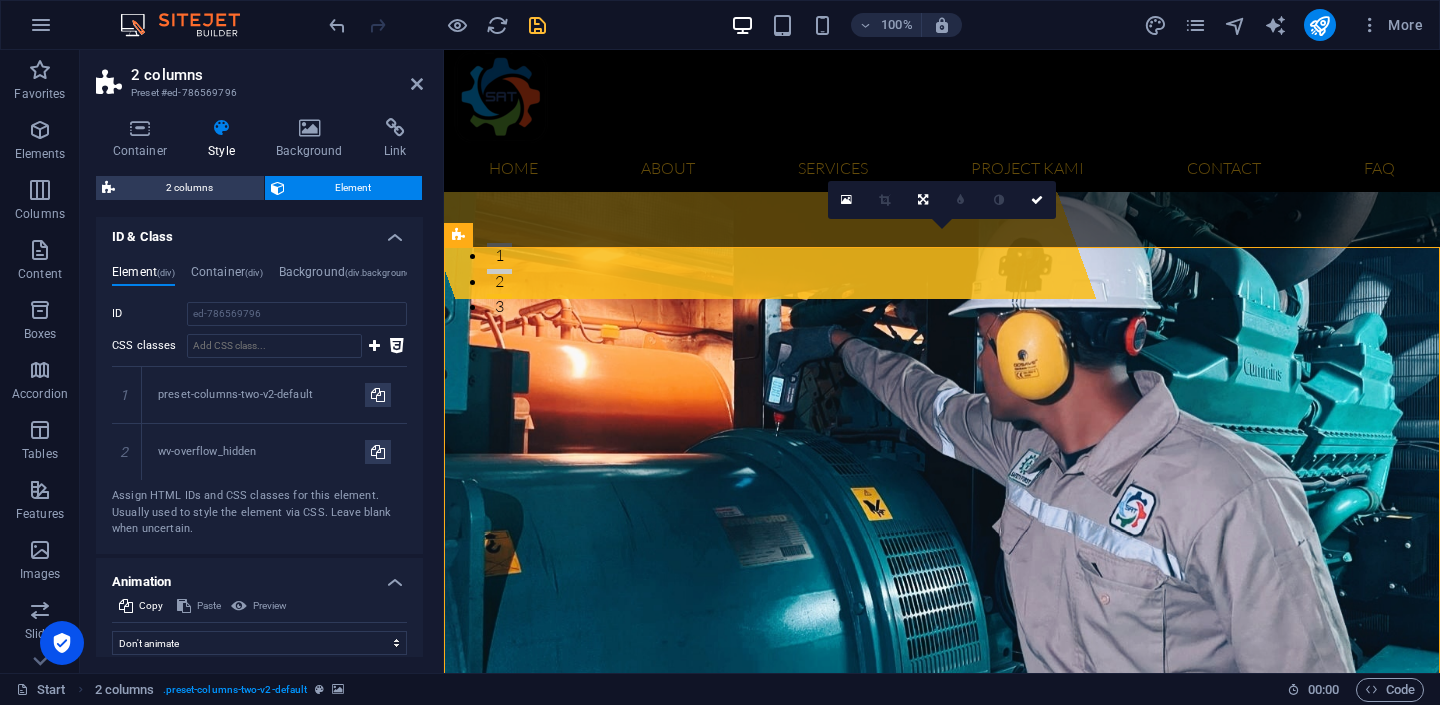 scroll, scrollTop: 632, scrollLeft: 0, axis: vertical 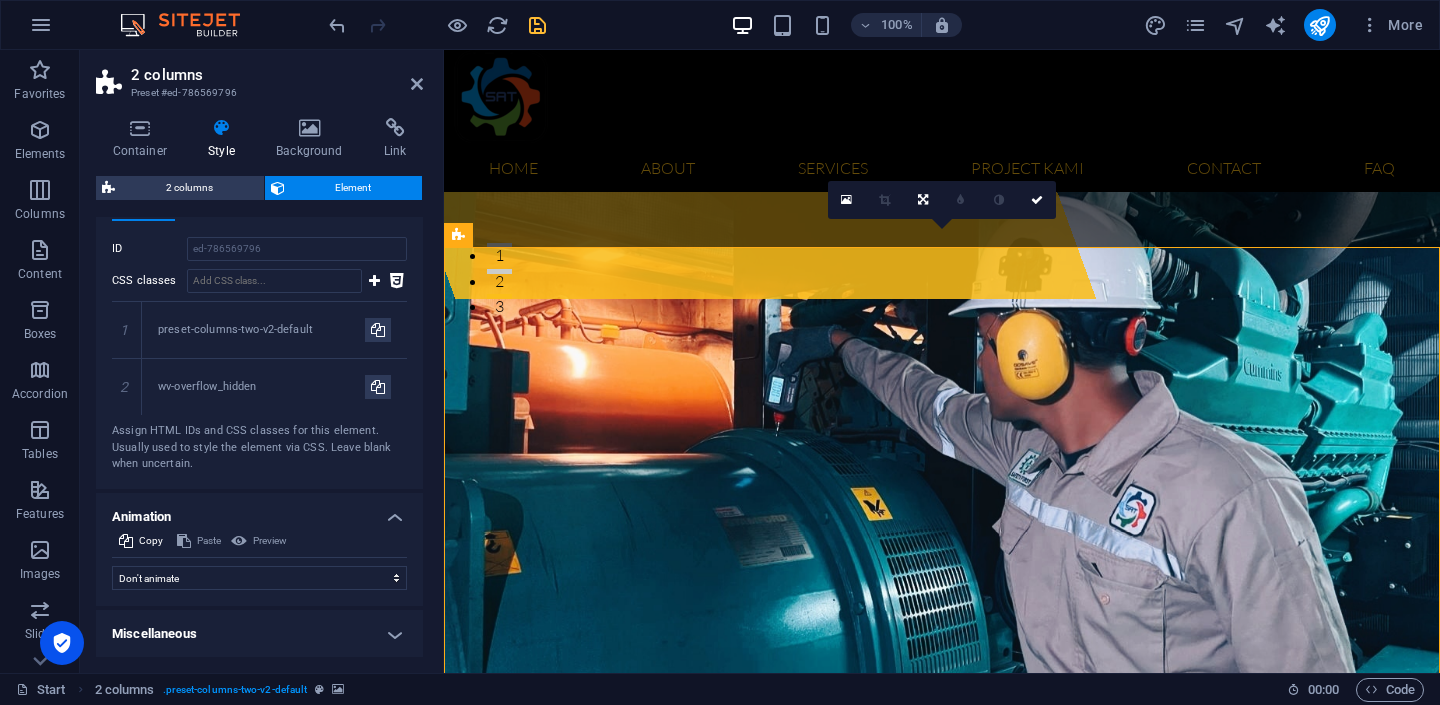 click on "Miscellaneous" at bounding box center (259, 634) 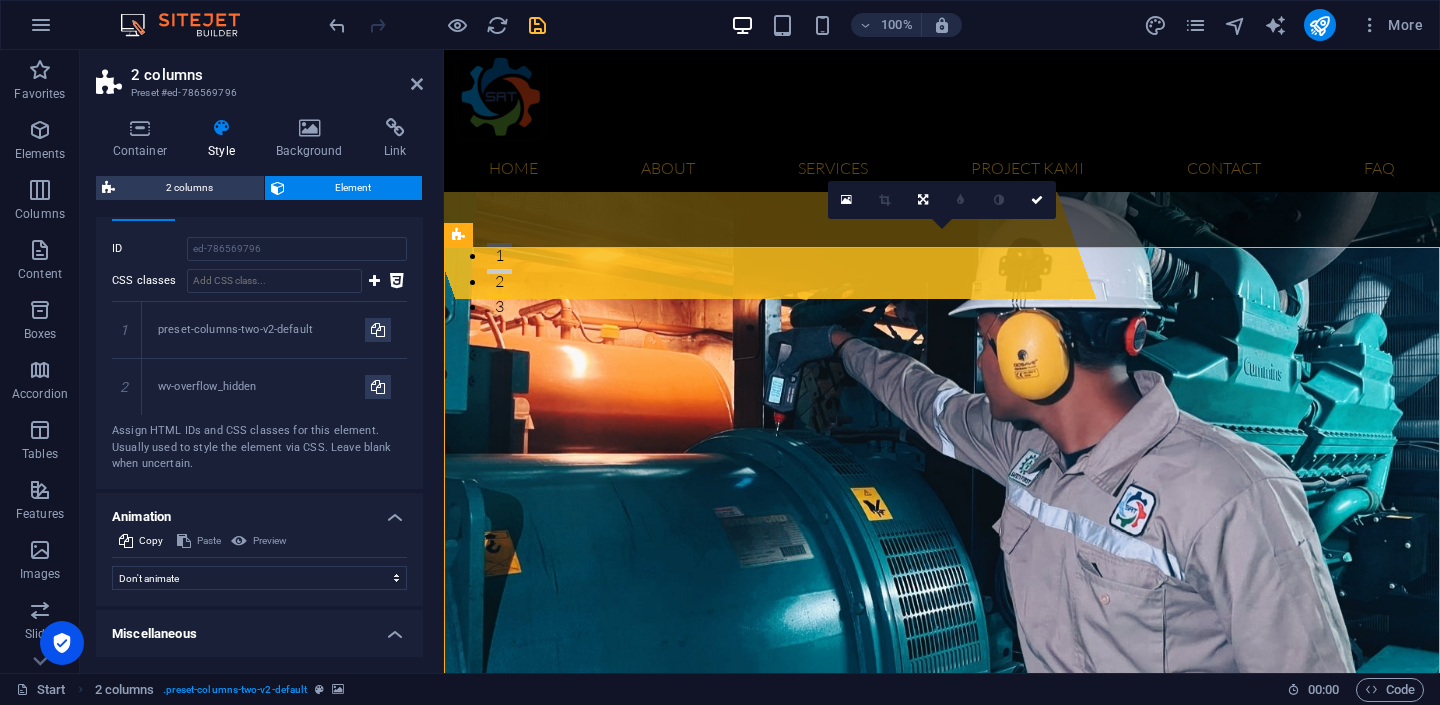 scroll, scrollTop: 756, scrollLeft: 0, axis: vertical 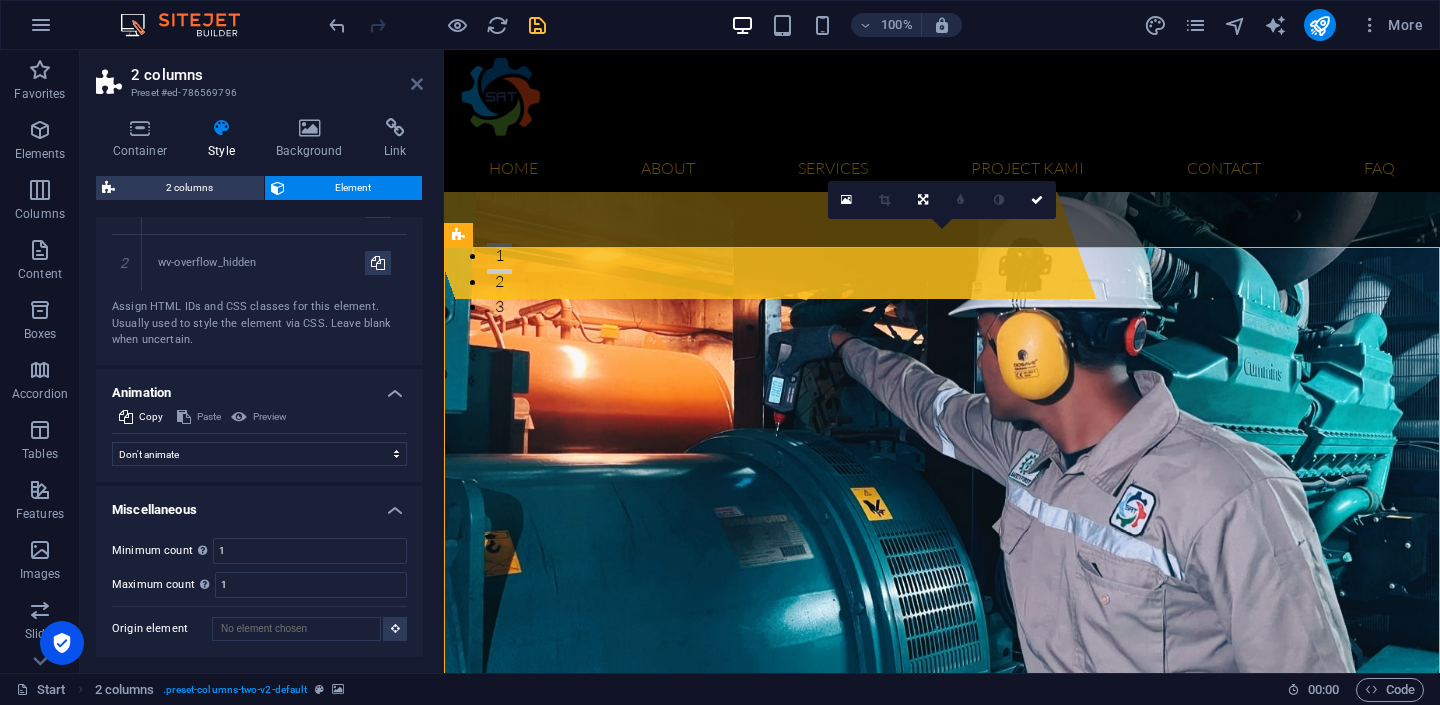 click at bounding box center (417, 84) 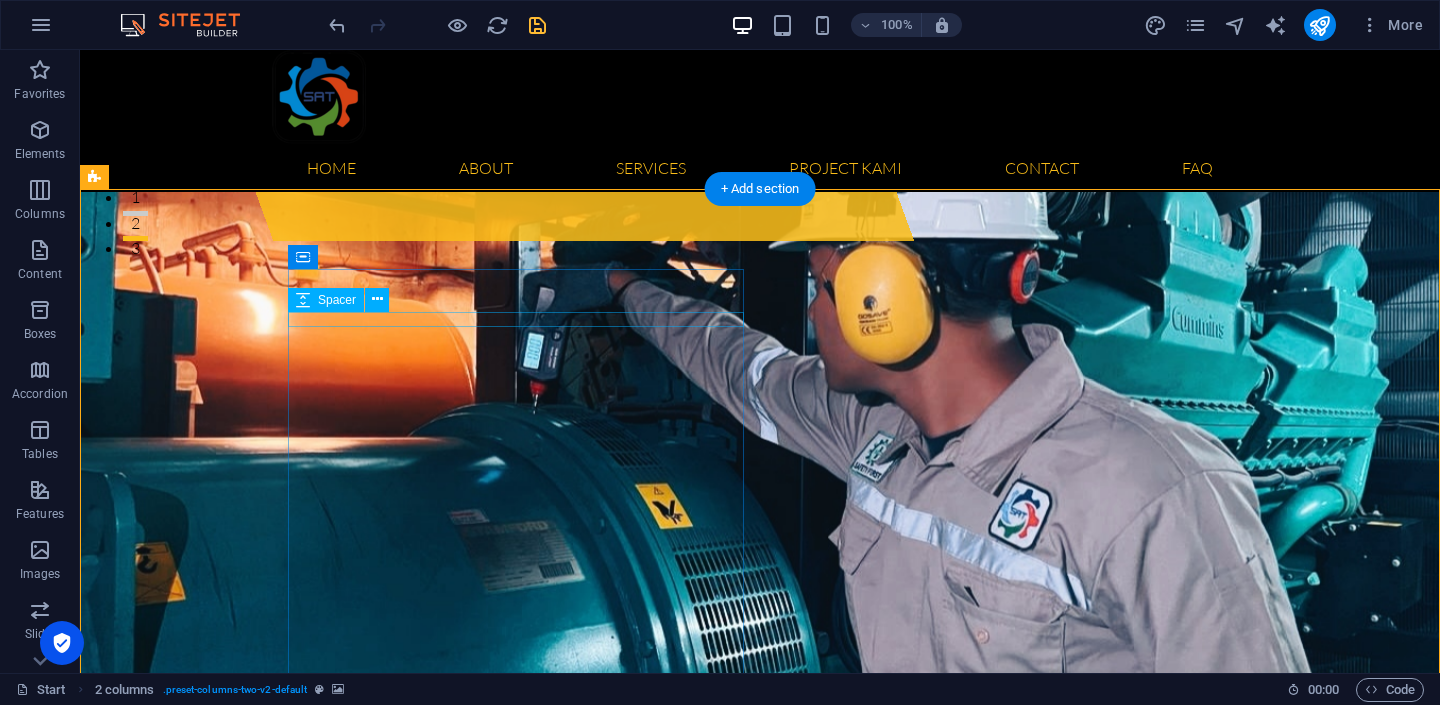 scroll, scrollTop: 436, scrollLeft: 0, axis: vertical 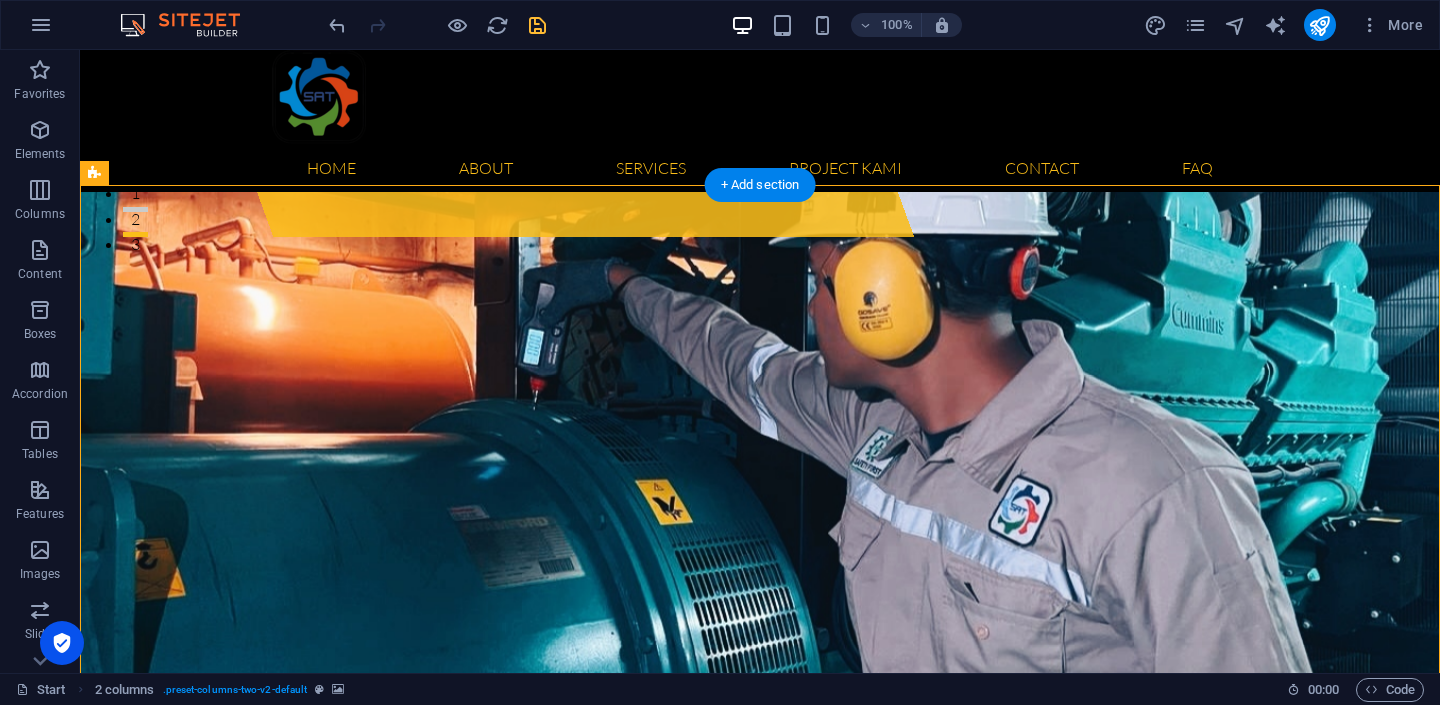 click at bounding box center [760, 1214] 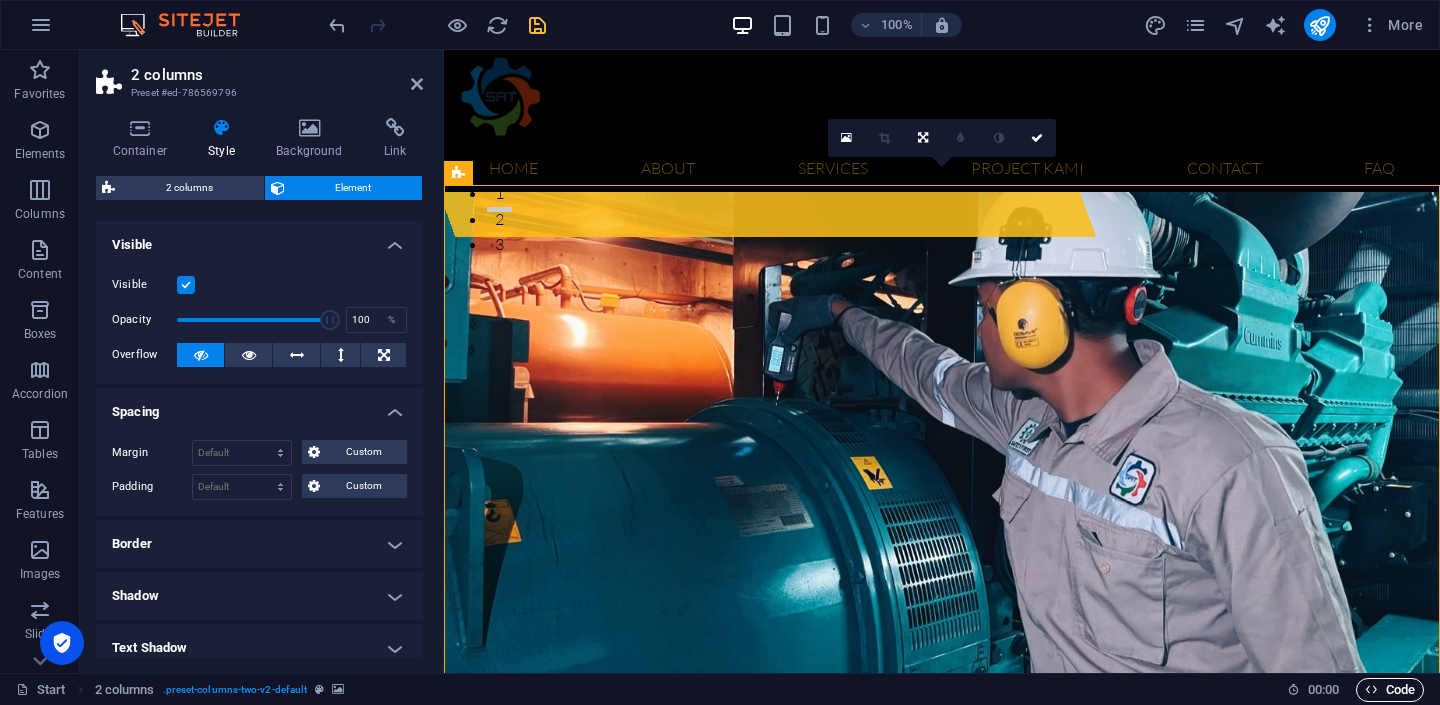 click on "Code" at bounding box center [1390, 690] 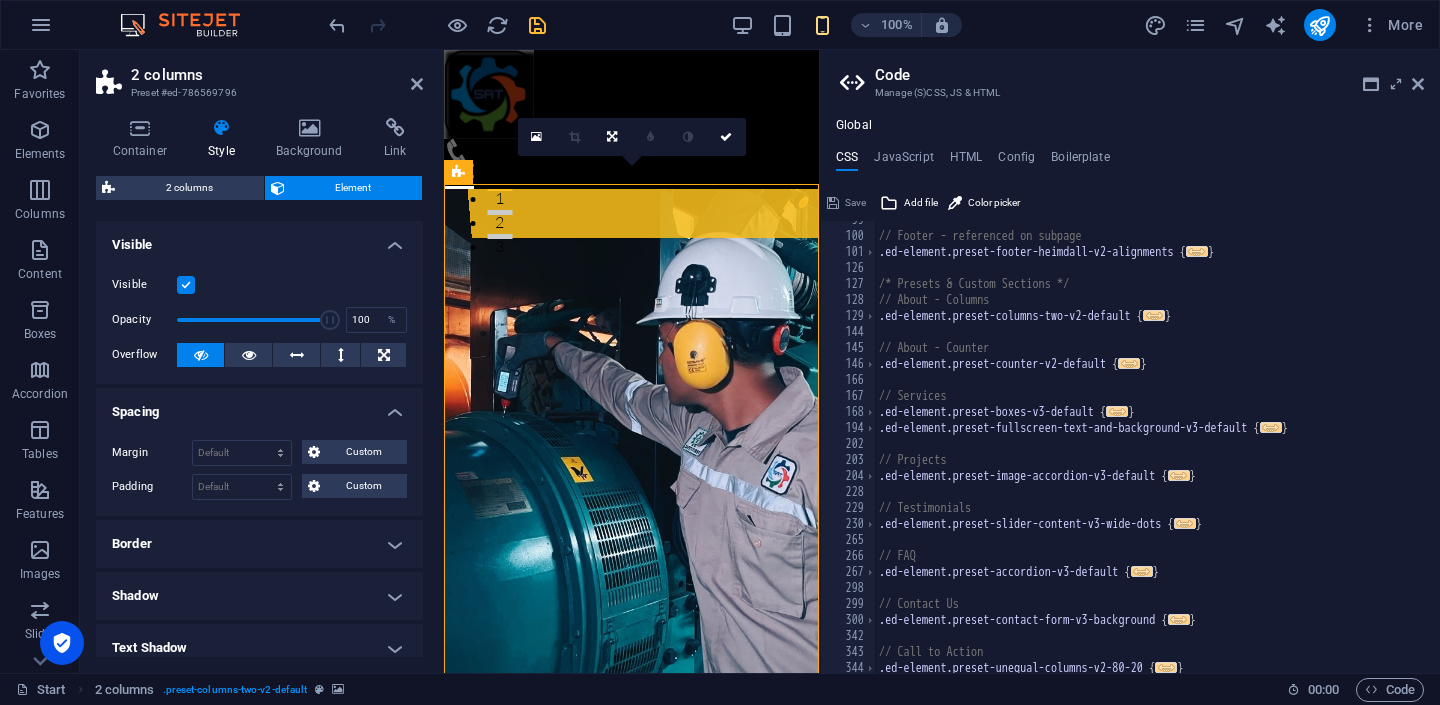 scroll, scrollTop: 265, scrollLeft: 0, axis: vertical 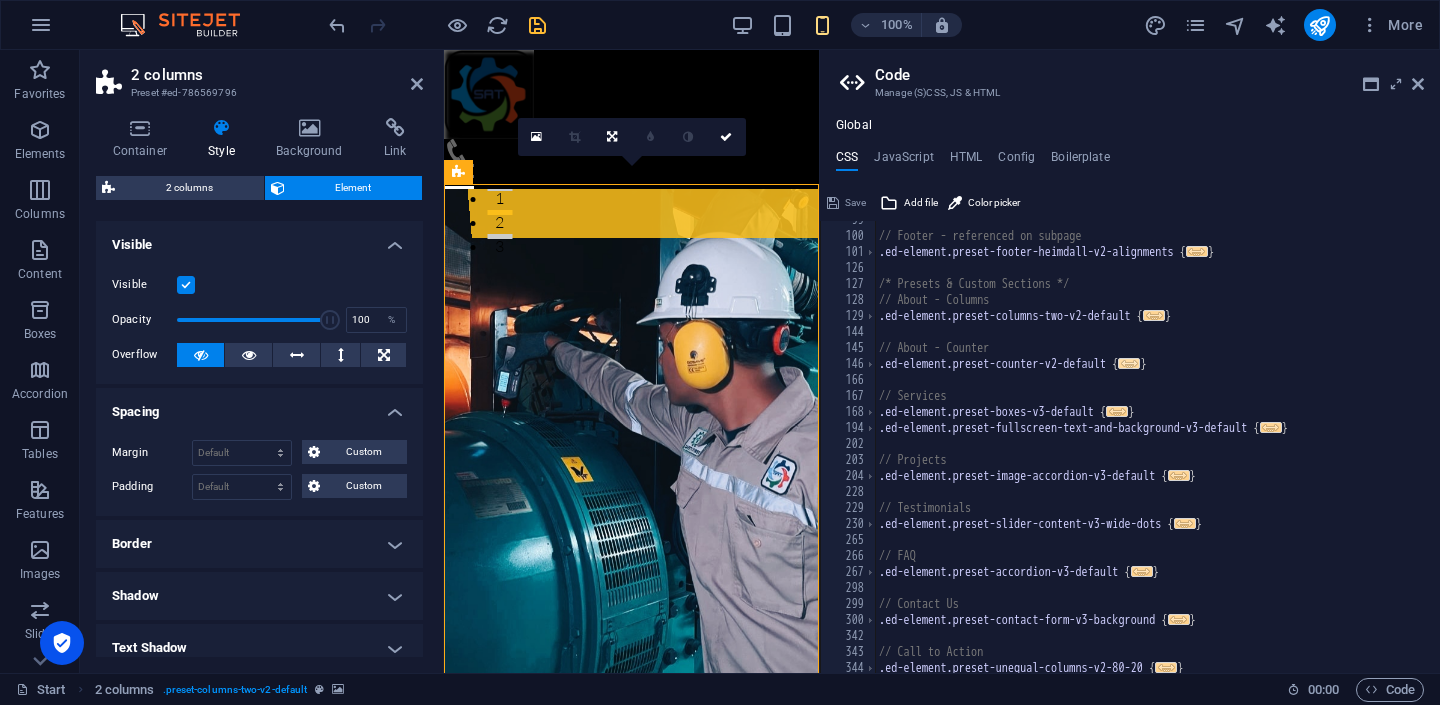 click on "..." at bounding box center (1129, 363) 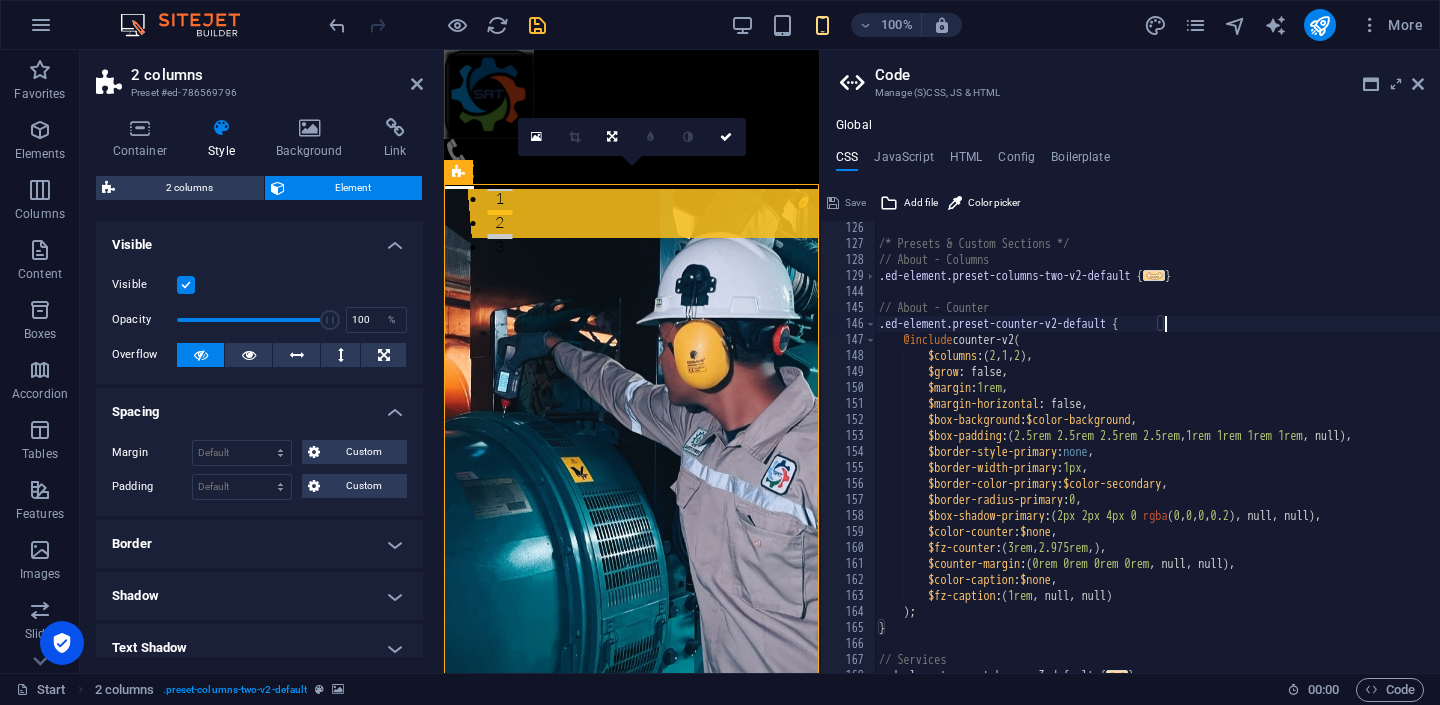scroll, scrollTop: 322, scrollLeft: 0, axis: vertical 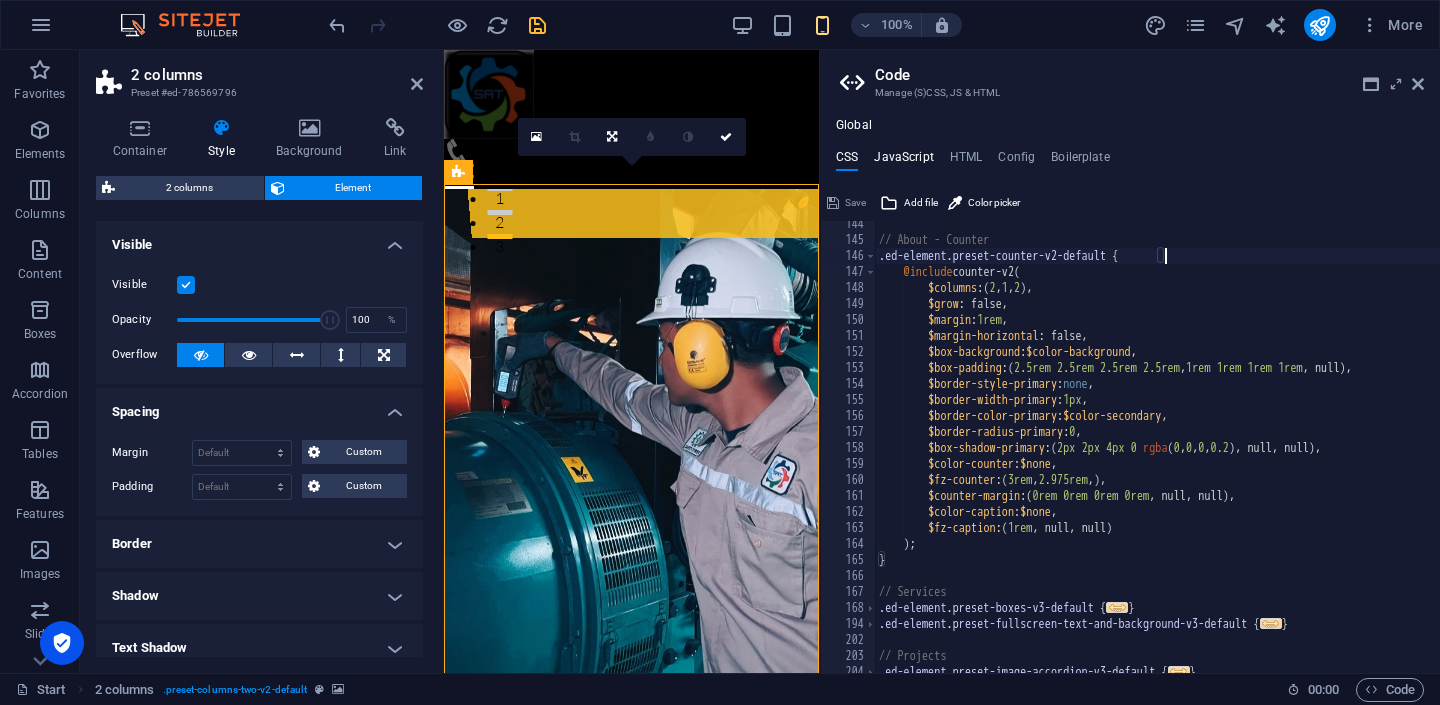 click on "JavaScript" at bounding box center [903, 161] 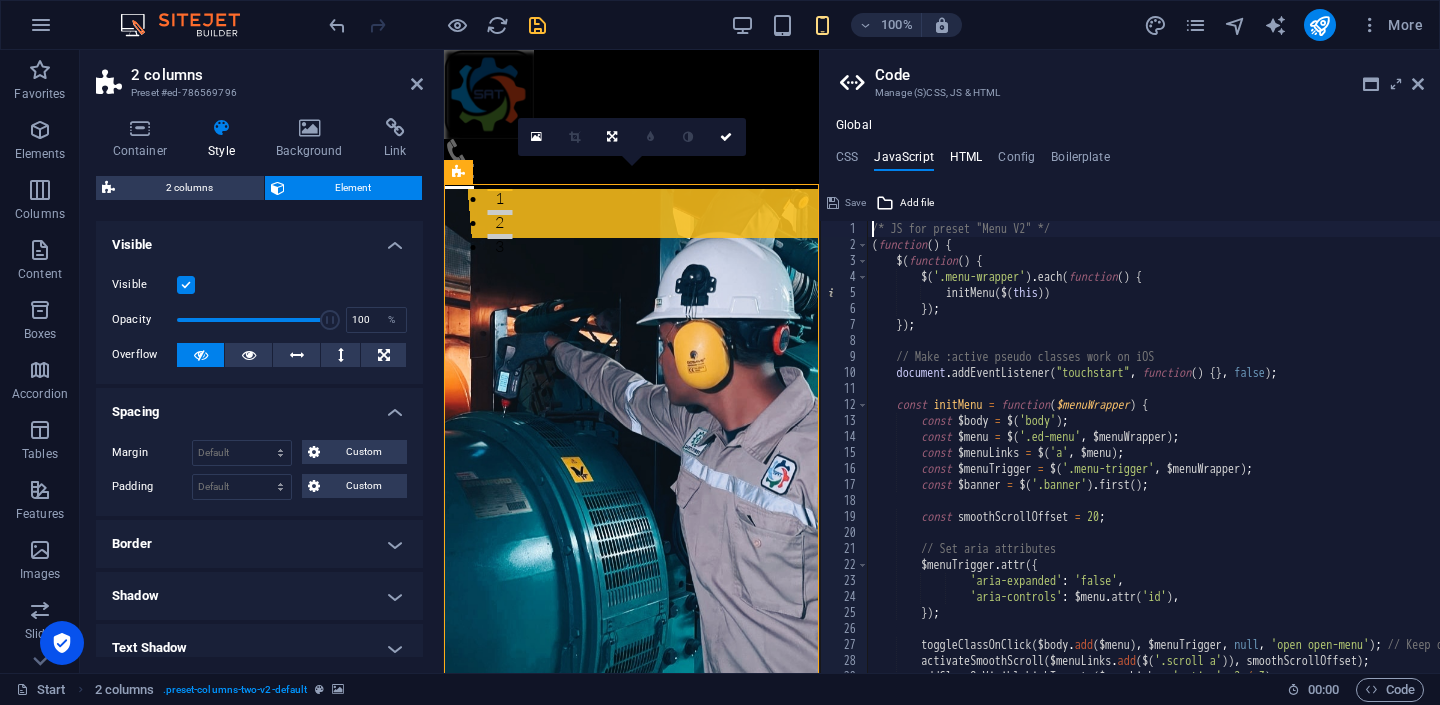 click on "HTML" at bounding box center [966, 161] 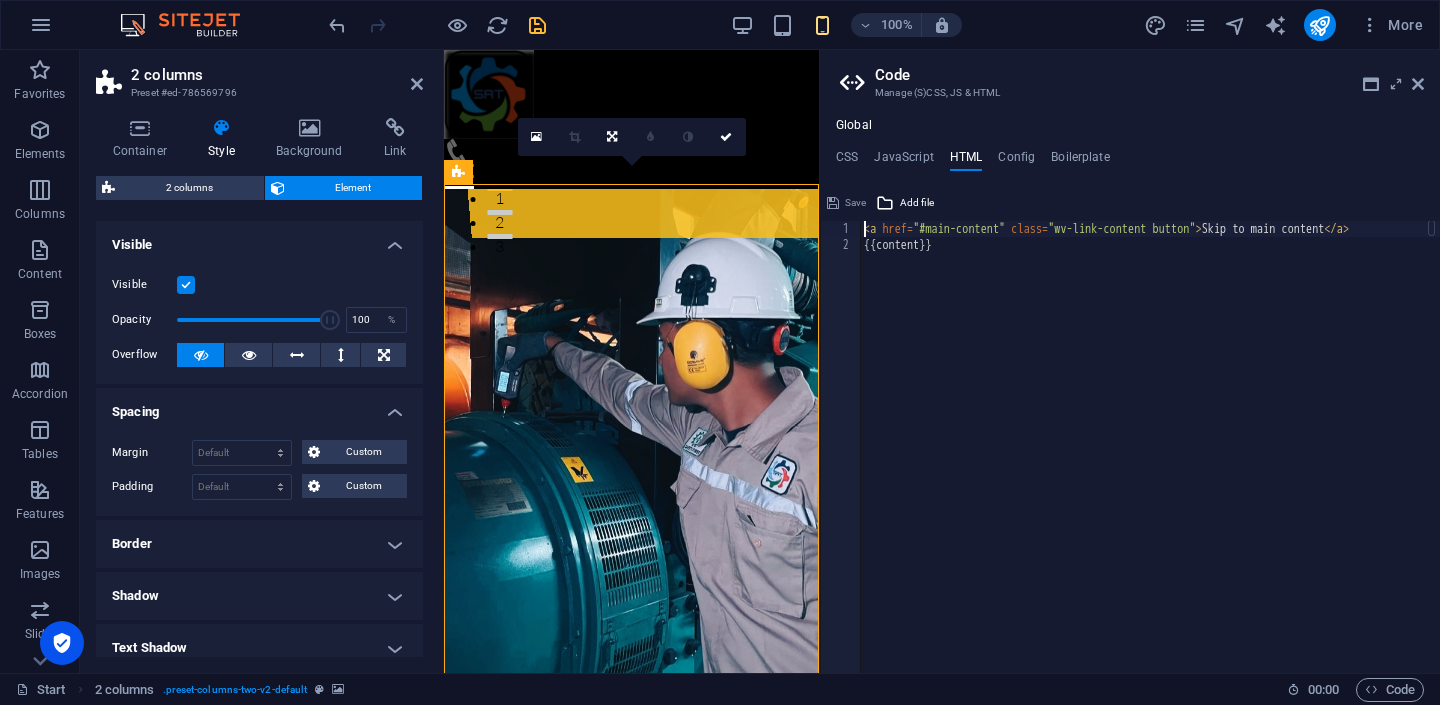 click on "< a   href = "#main-content"   class = "wv-link-content button" > Skip to main content </ a > {{content}}" at bounding box center (1154, 463) 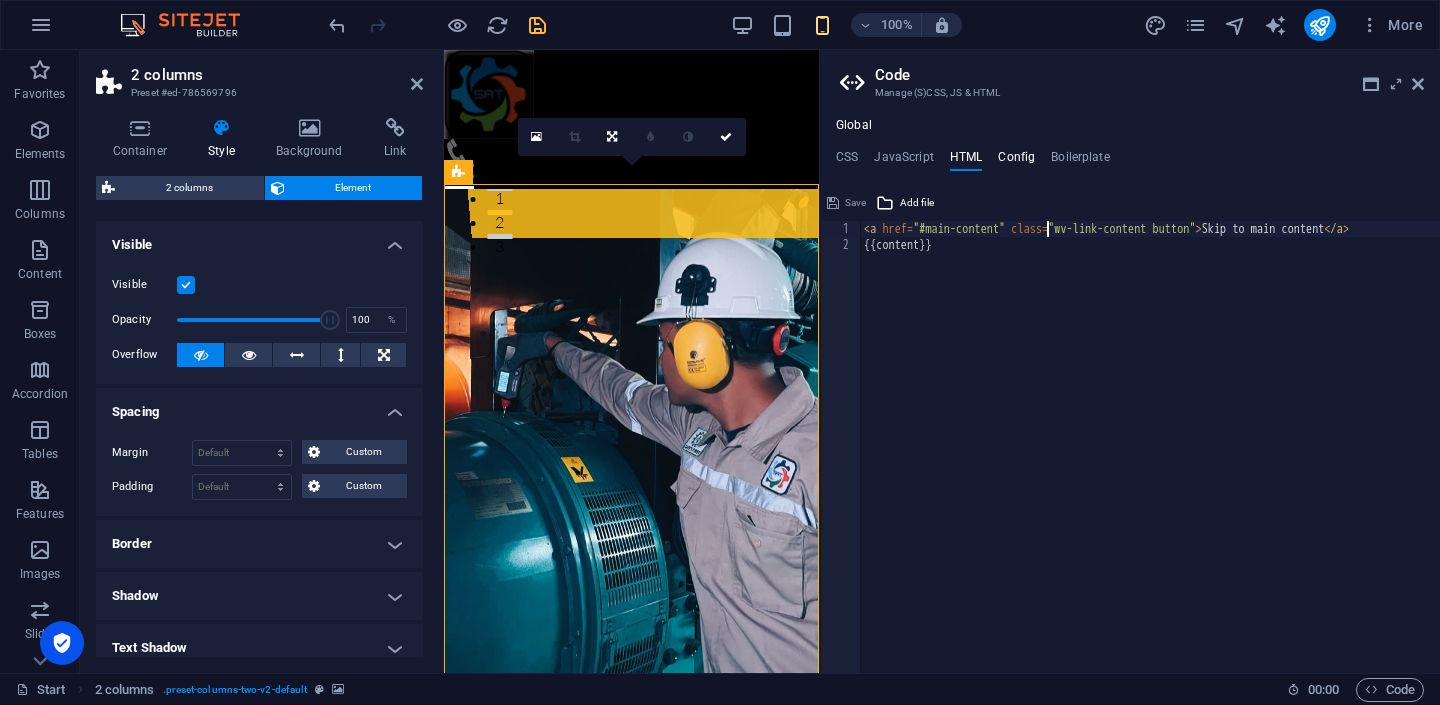 click on "Config" at bounding box center (1016, 161) 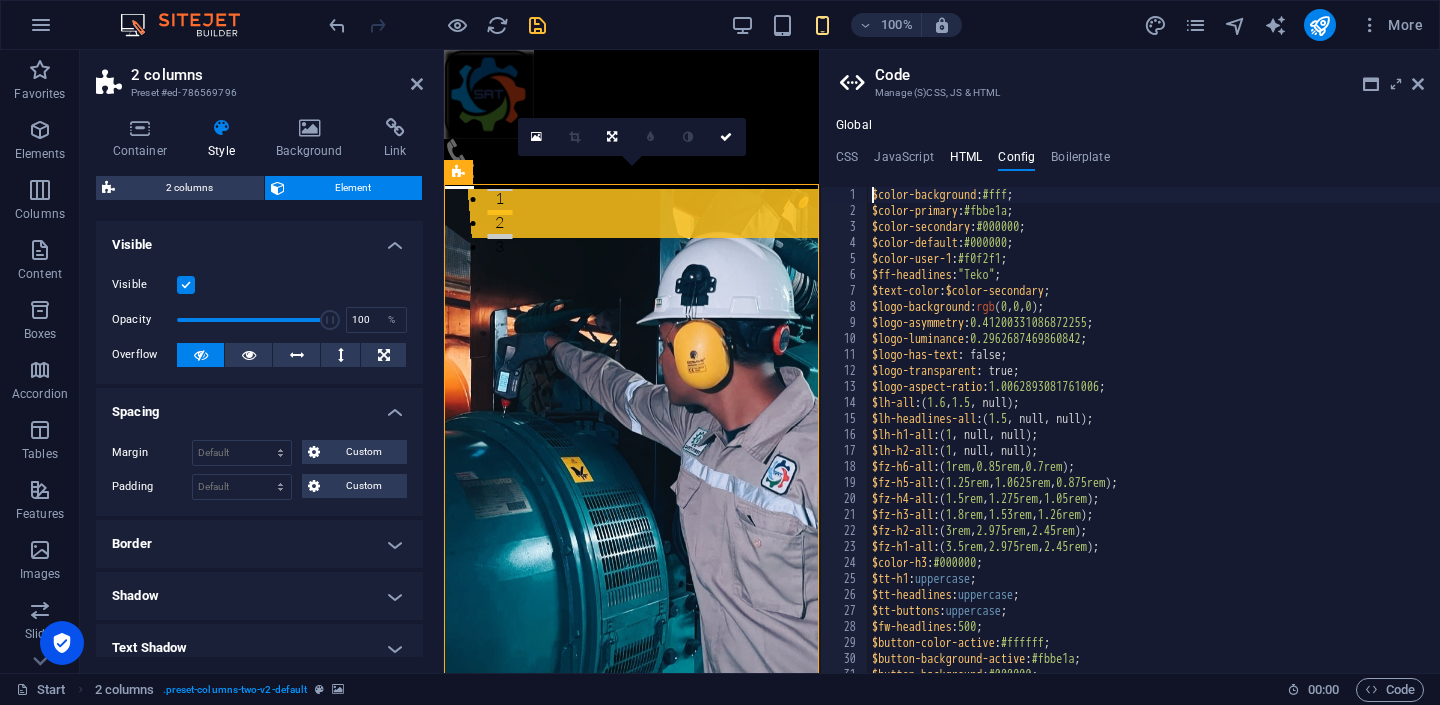 click on "HTML" at bounding box center (966, 161) 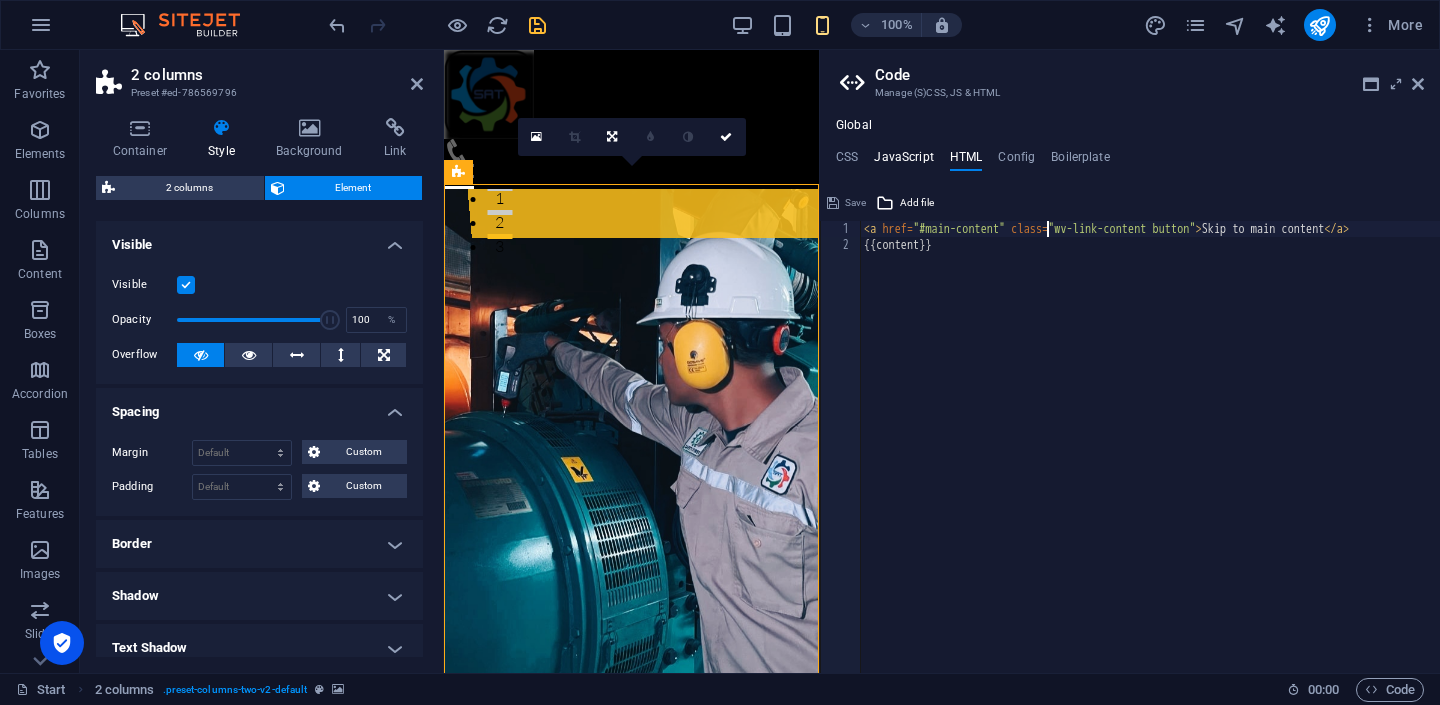 click on "JavaScript" at bounding box center [903, 161] 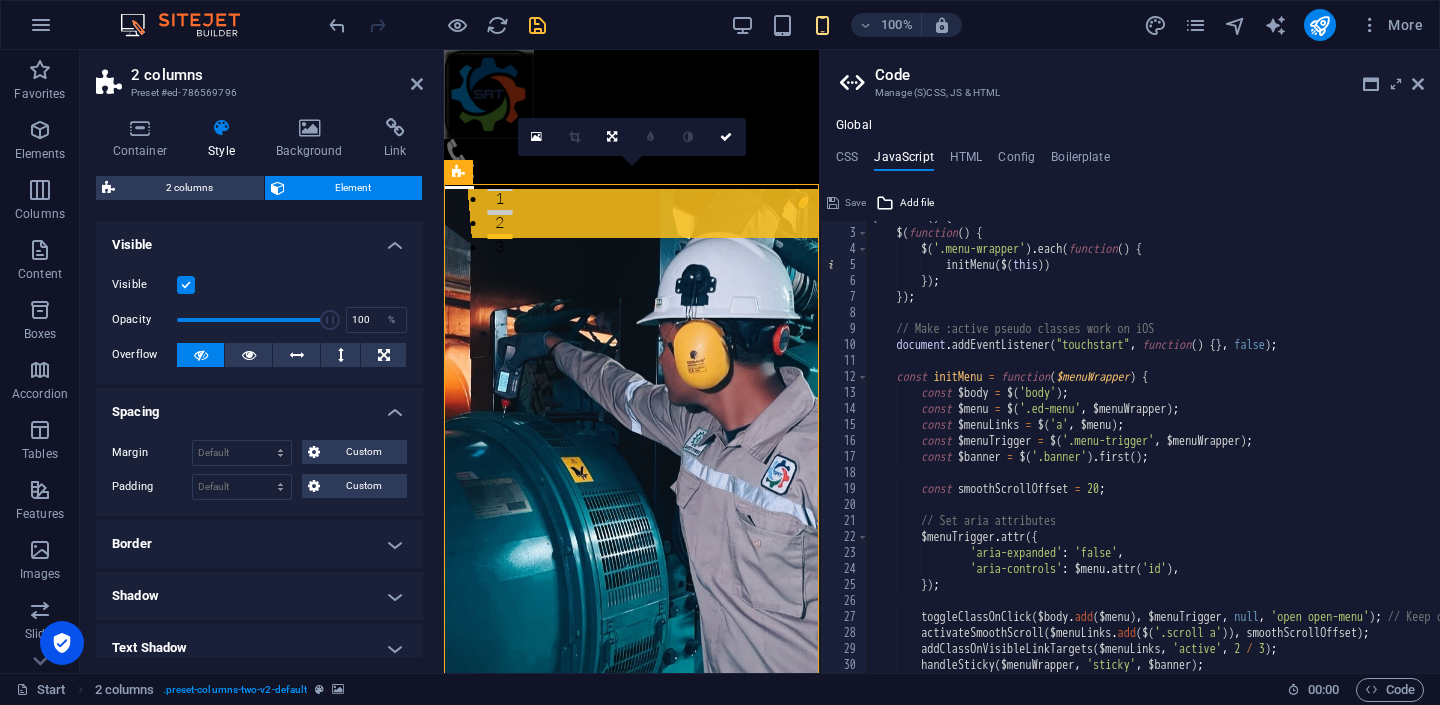 scroll, scrollTop: 187, scrollLeft: 0, axis: vertical 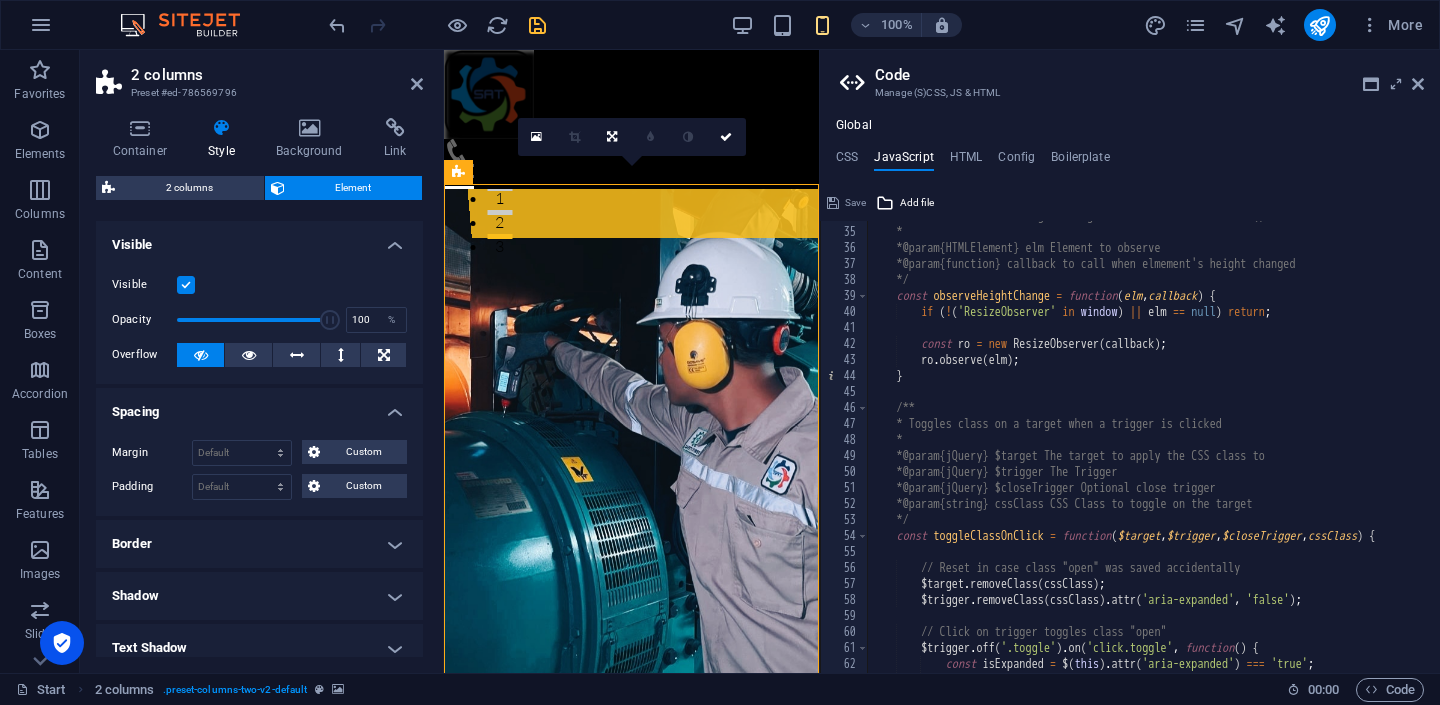 click on "Global CSS JavaScript HTML Config Boilerplate .ed-element.preset-counter-v2-default { 144 145 146 147 148 149 150 151 152 153 154 155 156 157 158 159 160 161 162 163 164 165 166 167 168 194 202 203 204 228 229 // About - Counter .ed-element.preset-counter-v2-default   {      @include  counter-v2 (           $columns :  ( 2 ,  1 ,  2 ) ,            $grow : false,            $margin :  1rem ,            $margin-horizontal : false,            $box-background :  $color-background ,            $box-padding :  ( 2.5rem   2.5rem   2.5rem   2.5rem ,  1rem   1rem   1rem   1rem , null ) ,            $border-style-primary :  none ,            $border-width-primary :  1px ,            $border-color-primary :  $color-secondary ,            $border-radius-primary :  0 ,            $box-shadow-primary :  ( 2px   2px   4px   0   rgba ( 0 , 0 , 0 , 0.2 ) , null, null ) ,            $color-counter :  $none ,            $fz-counter :  ( 3rem ,  2.975rem ,  ) ,            $counter-margin :  ( 0rem   0rem   0rem   0rem ) ," at bounding box center (1130, 395) 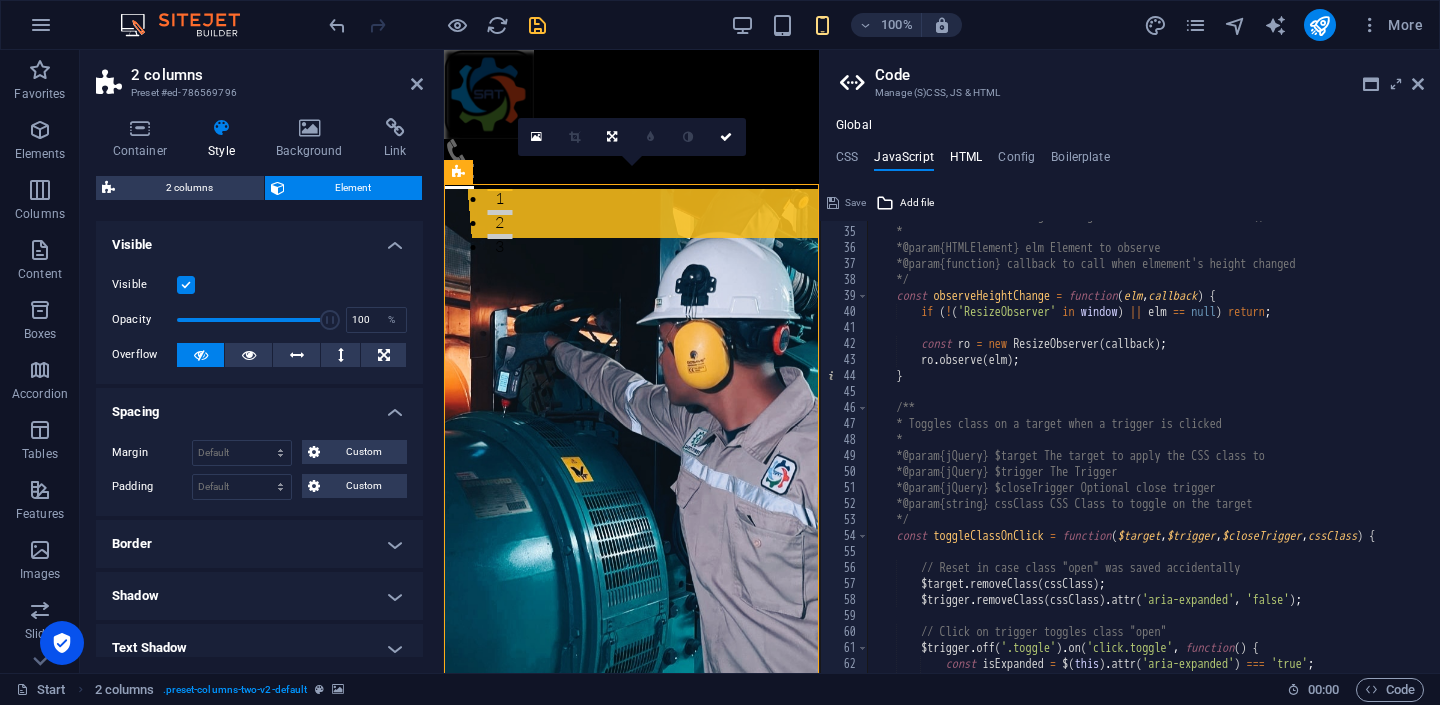 click on "HTML" at bounding box center (966, 161) 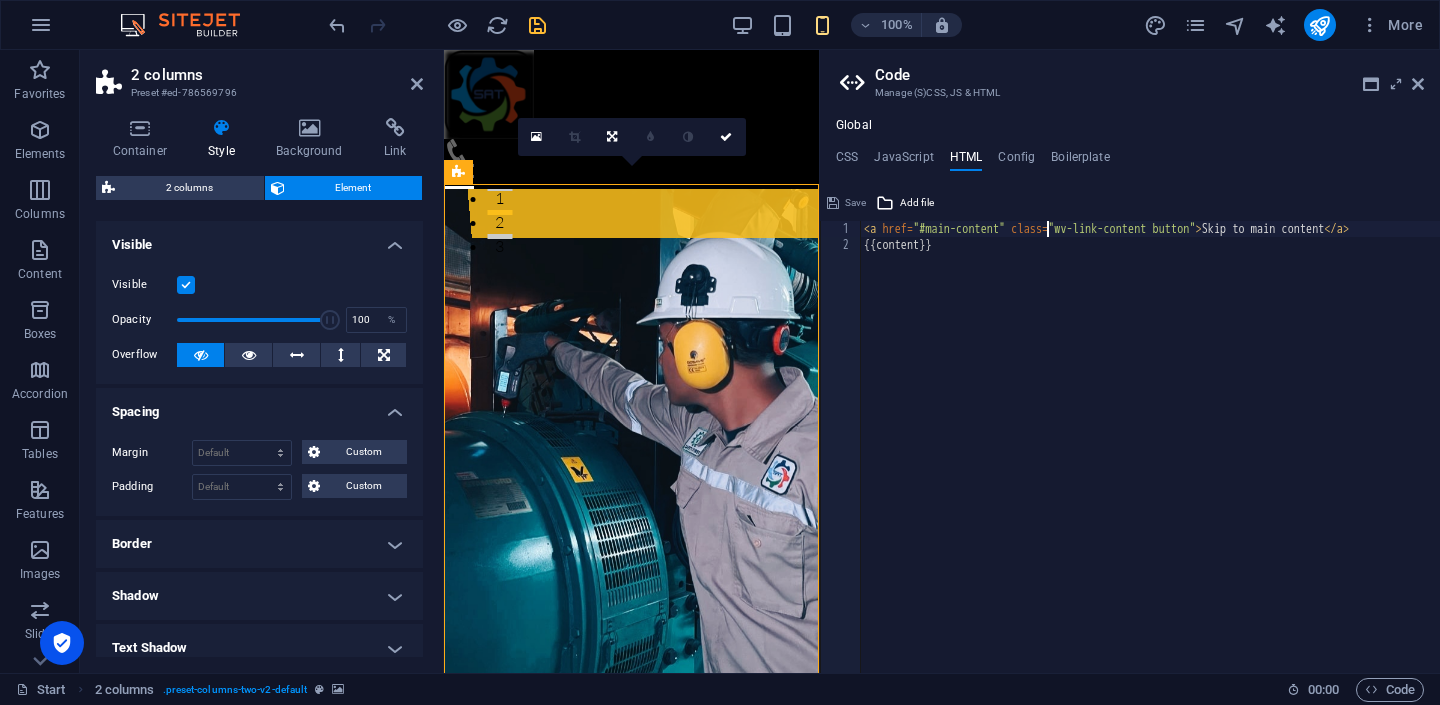 click on "< a   href = "#main-content"   class = "wv-link-content button" > Skip to main content </ a > {{content}}" at bounding box center [1154, 463] 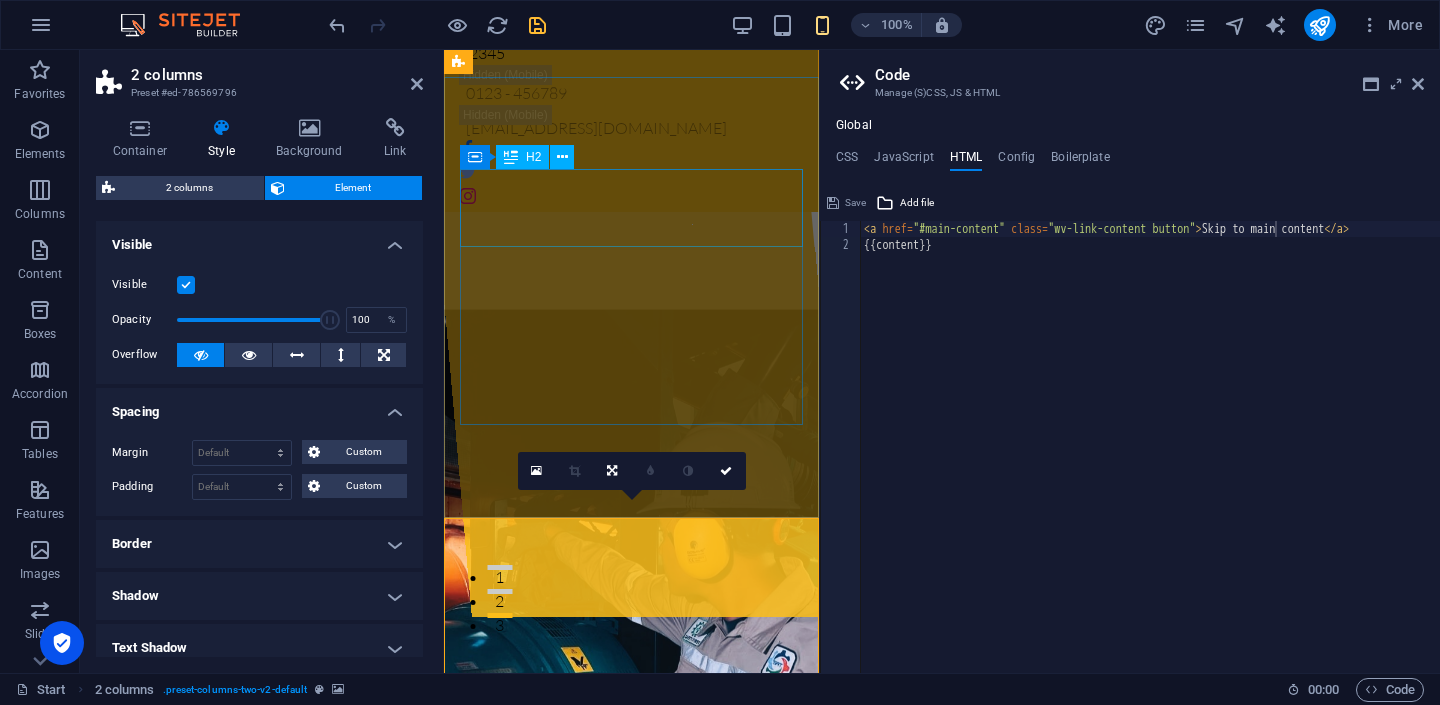 scroll, scrollTop: 125, scrollLeft: 0, axis: vertical 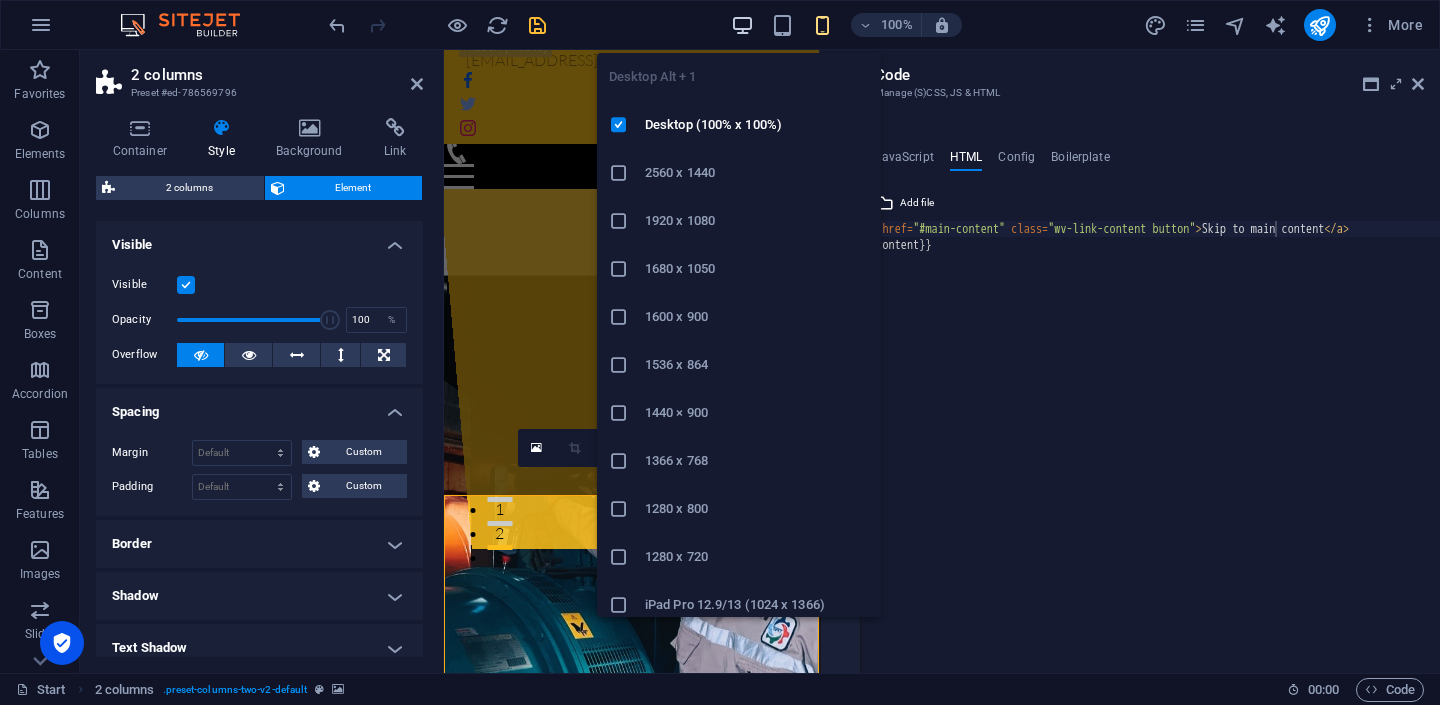 click at bounding box center [742, 25] 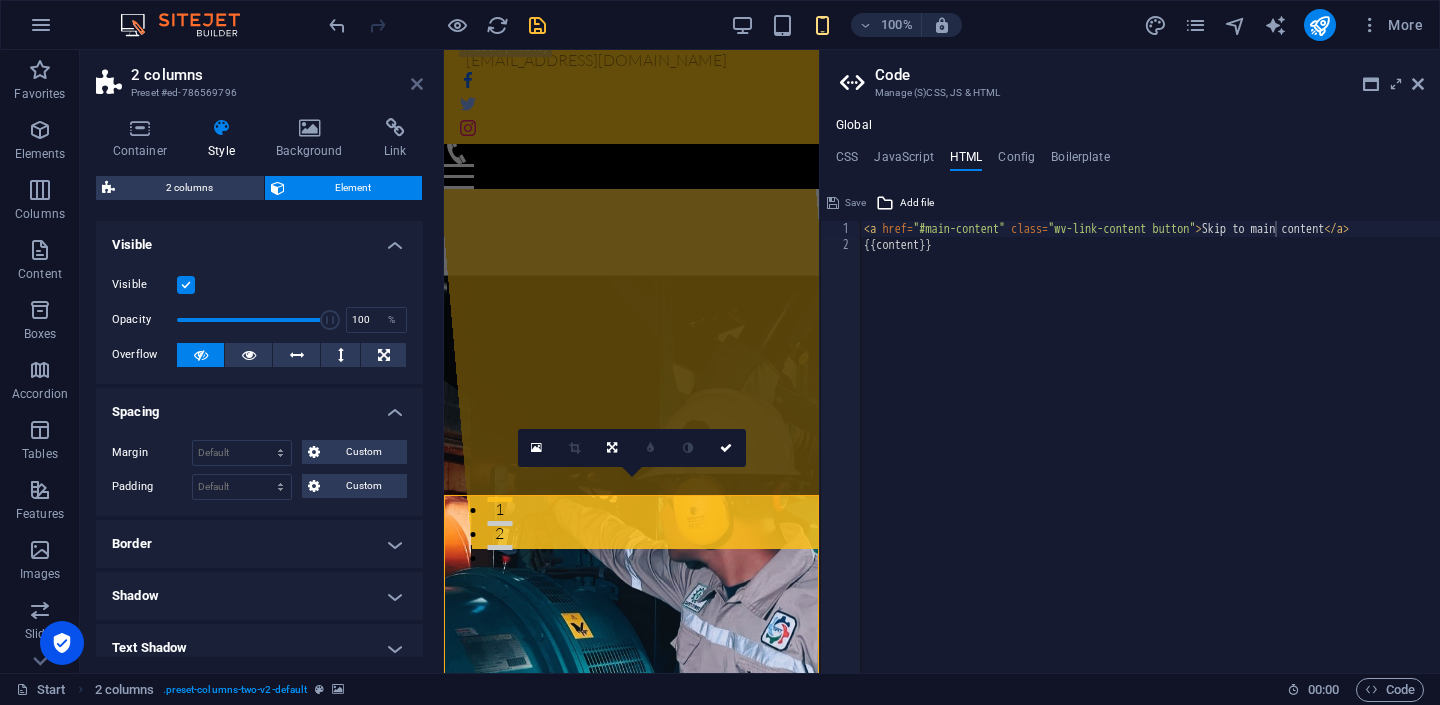 click at bounding box center (417, 84) 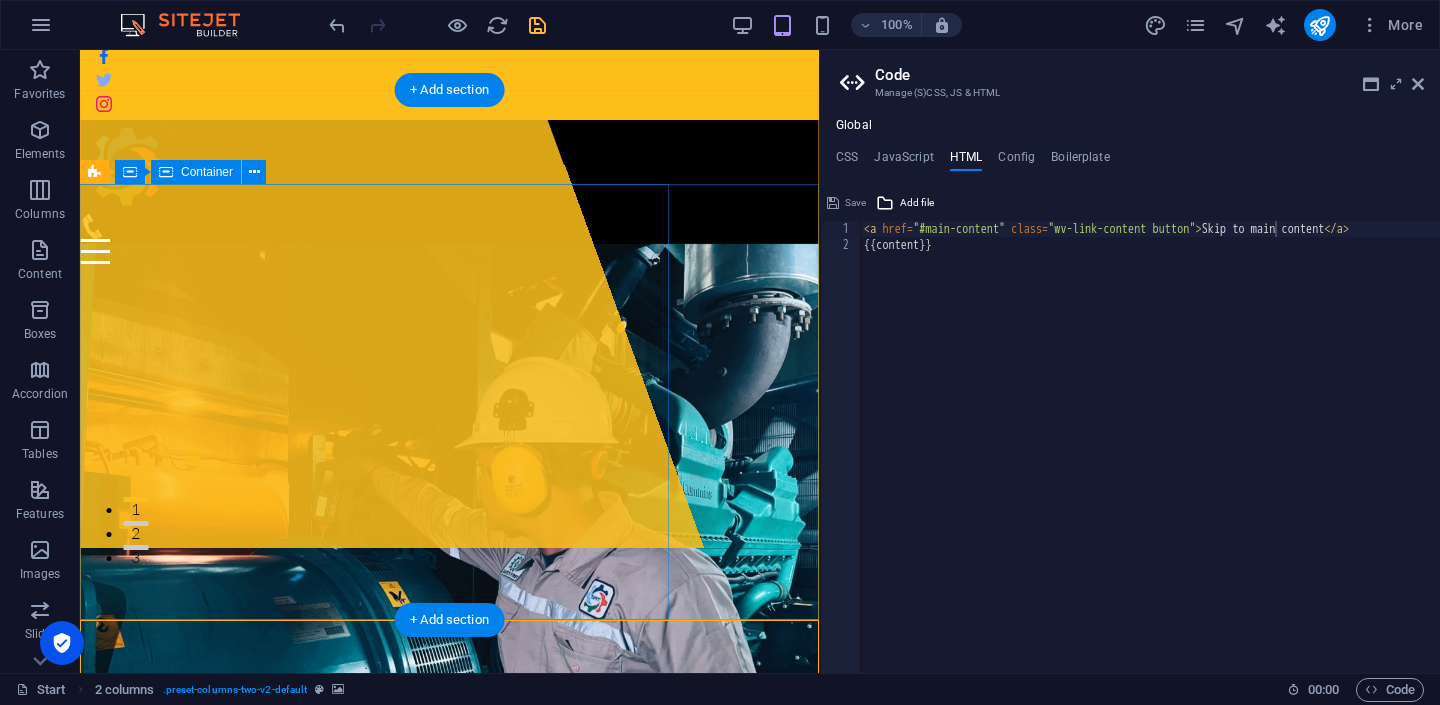 scroll, scrollTop: 0, scrollLeft: 0, axis: both 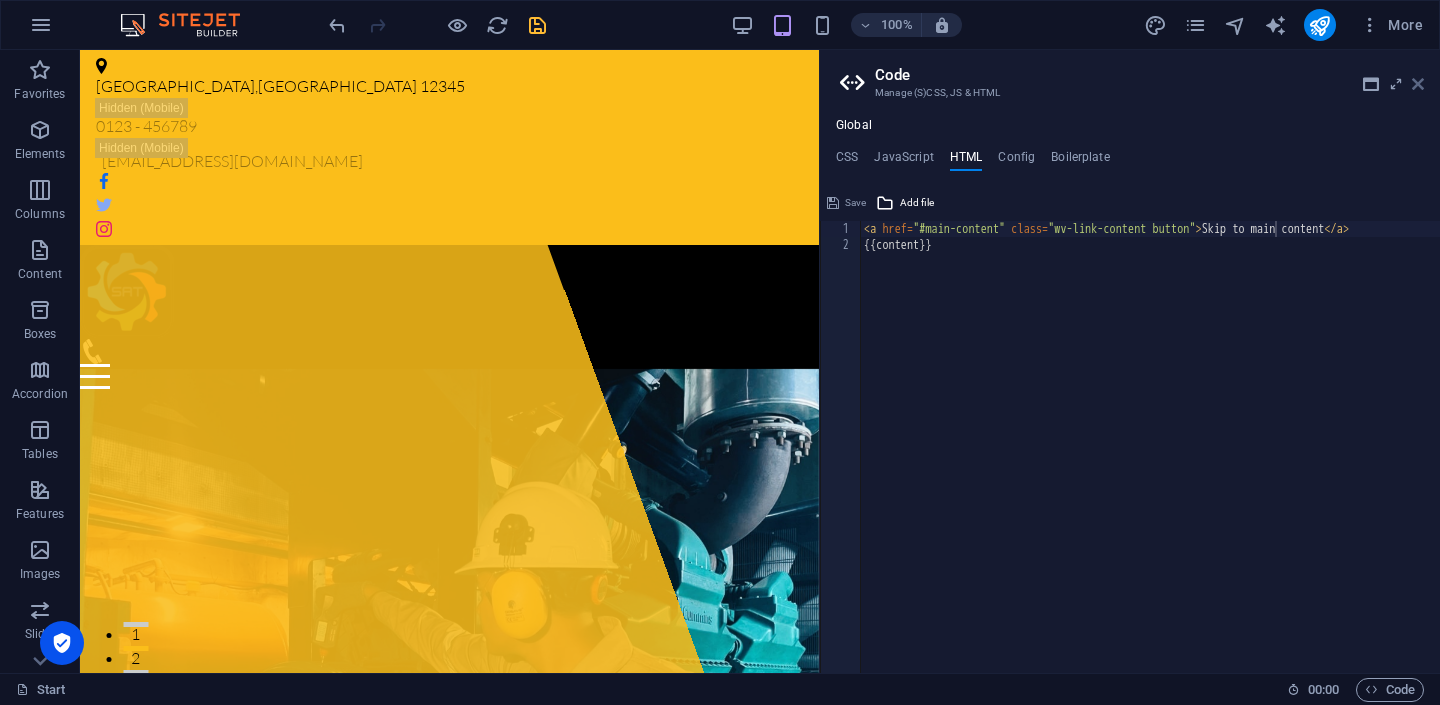 click at bounding box center (1418, 84) 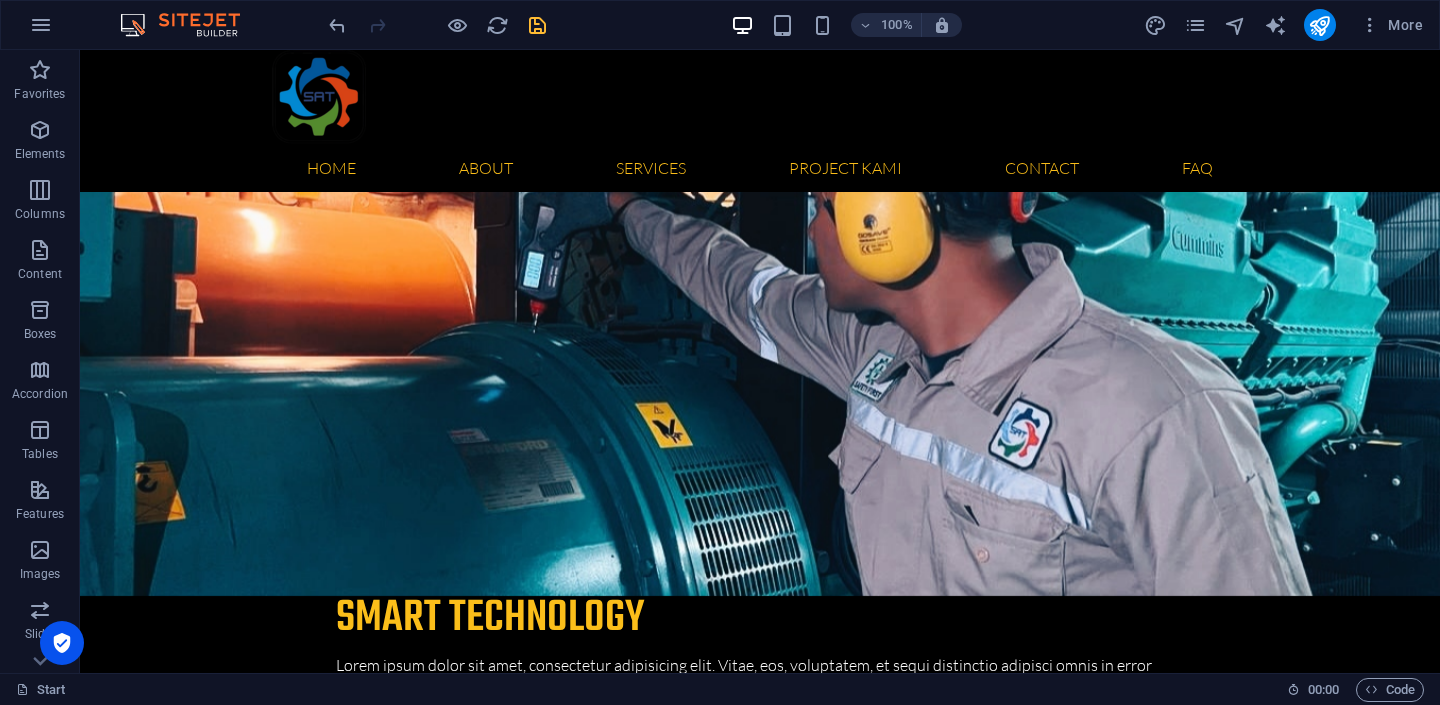 scroll, scrollTop: 6593, scrollLeft: 0, axis: vertical 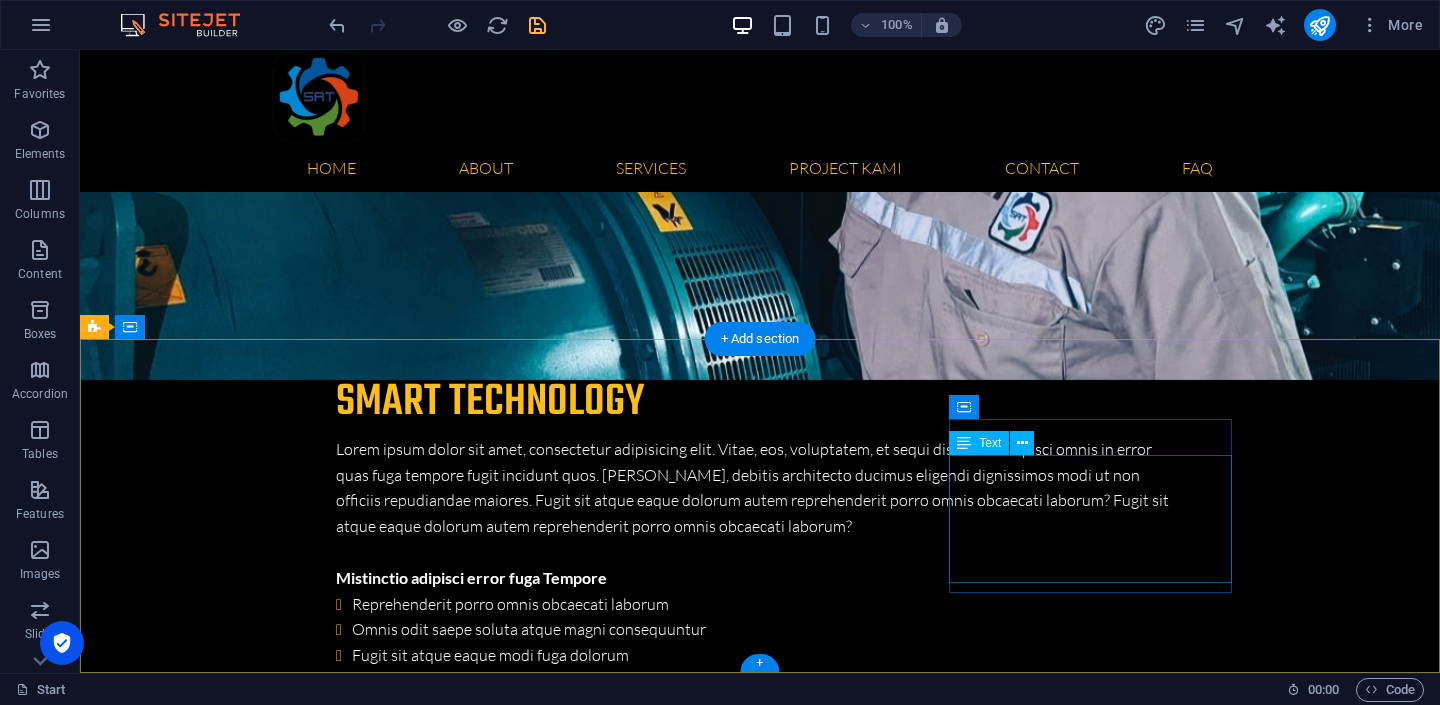 click on "About us Our Services Latest Projects Our FAQ´s Contact us" at bounding box center (237, 7214) 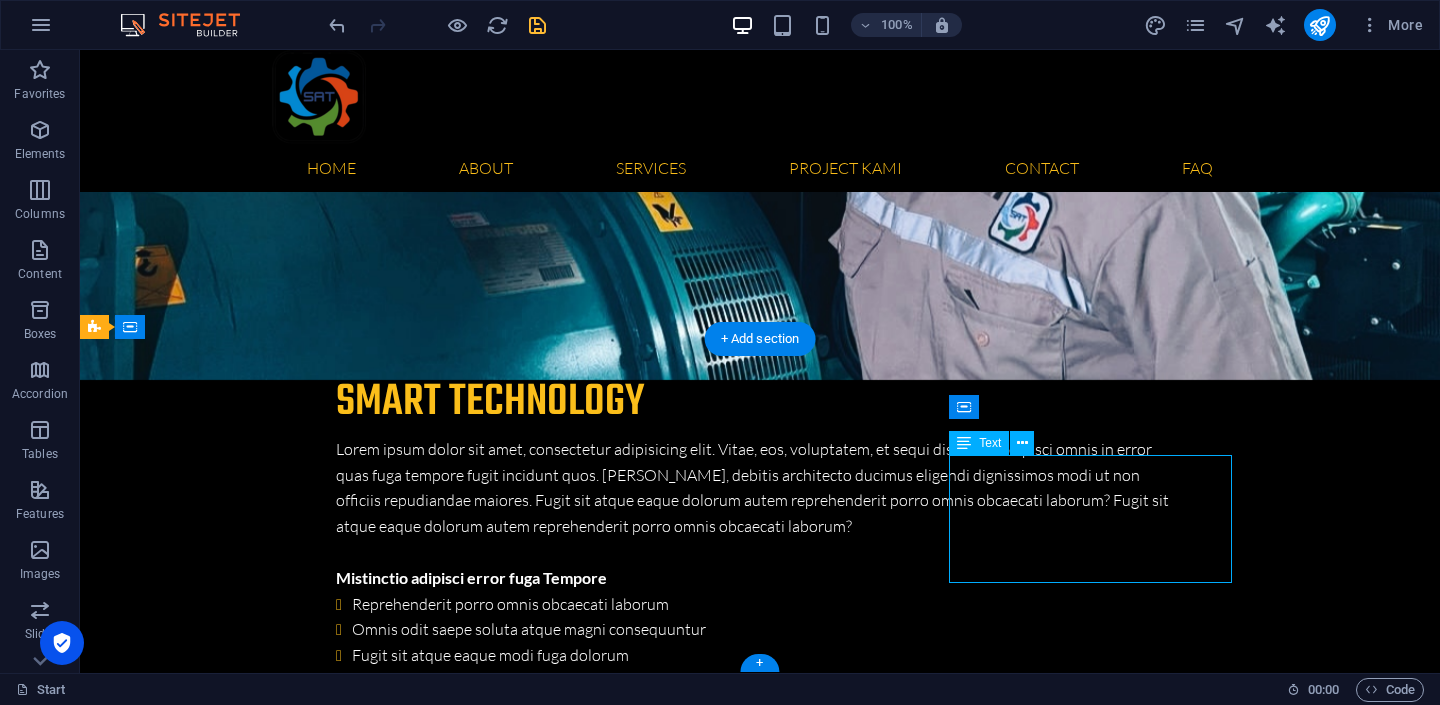 click on "About us Our Services Latest Projects Our FAQ´s Contact us" at bounding box center (237, 7214) 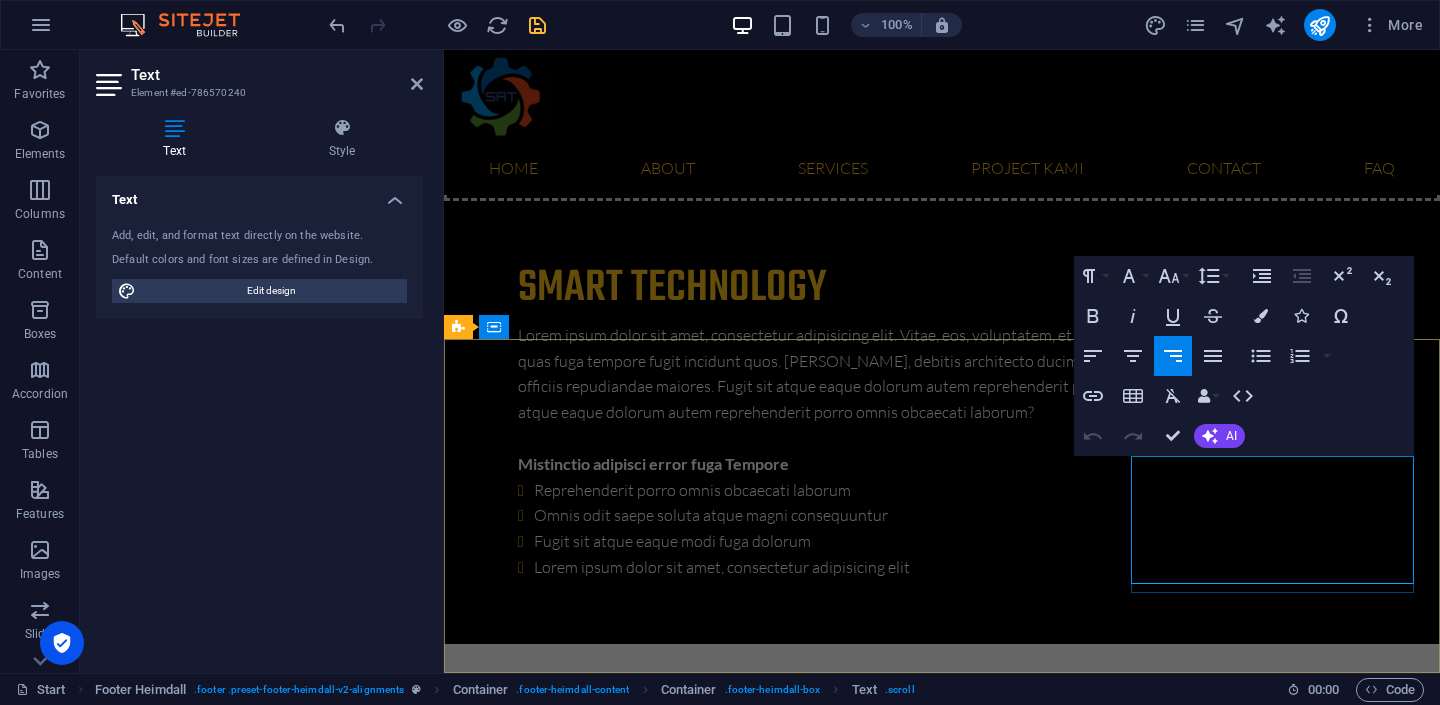 click on "Contact us" at bounding box center (705, 7151) 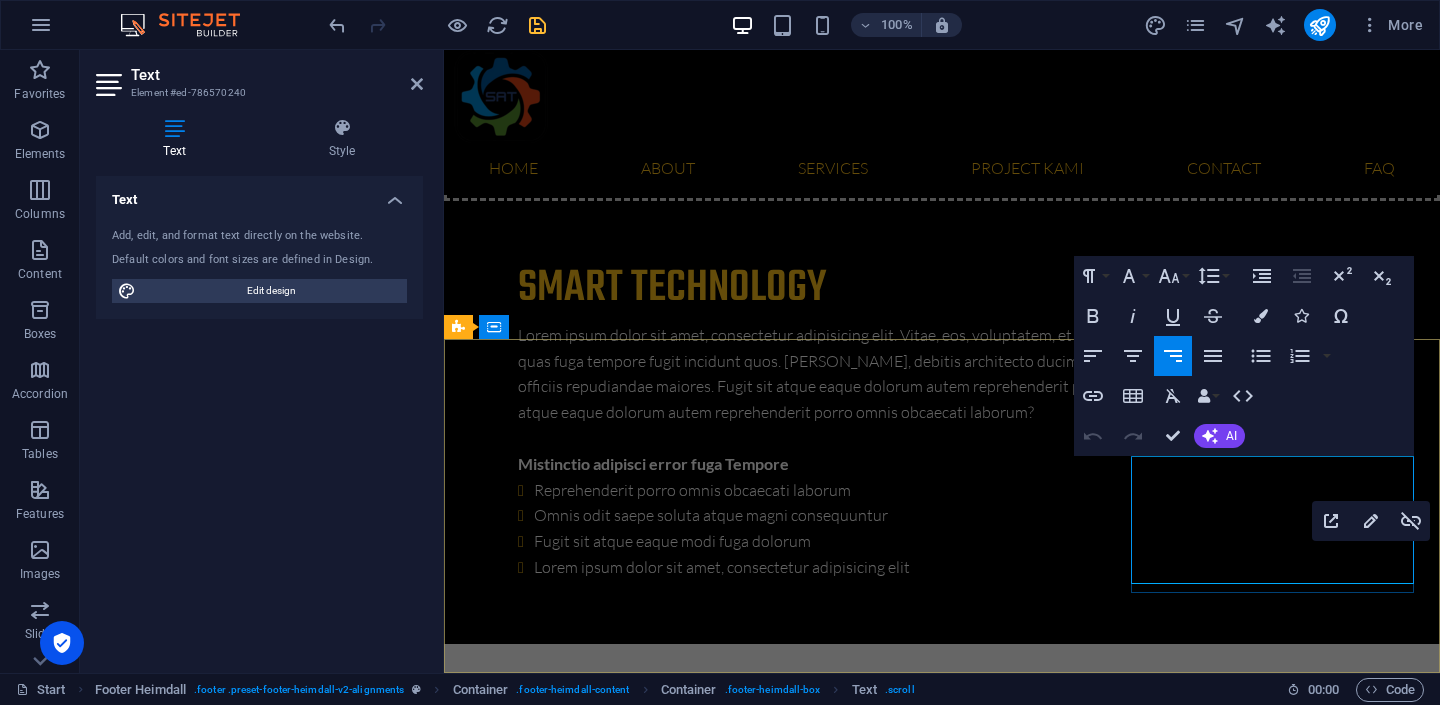 click on "Contact us" at bounding box center (705, 7151) 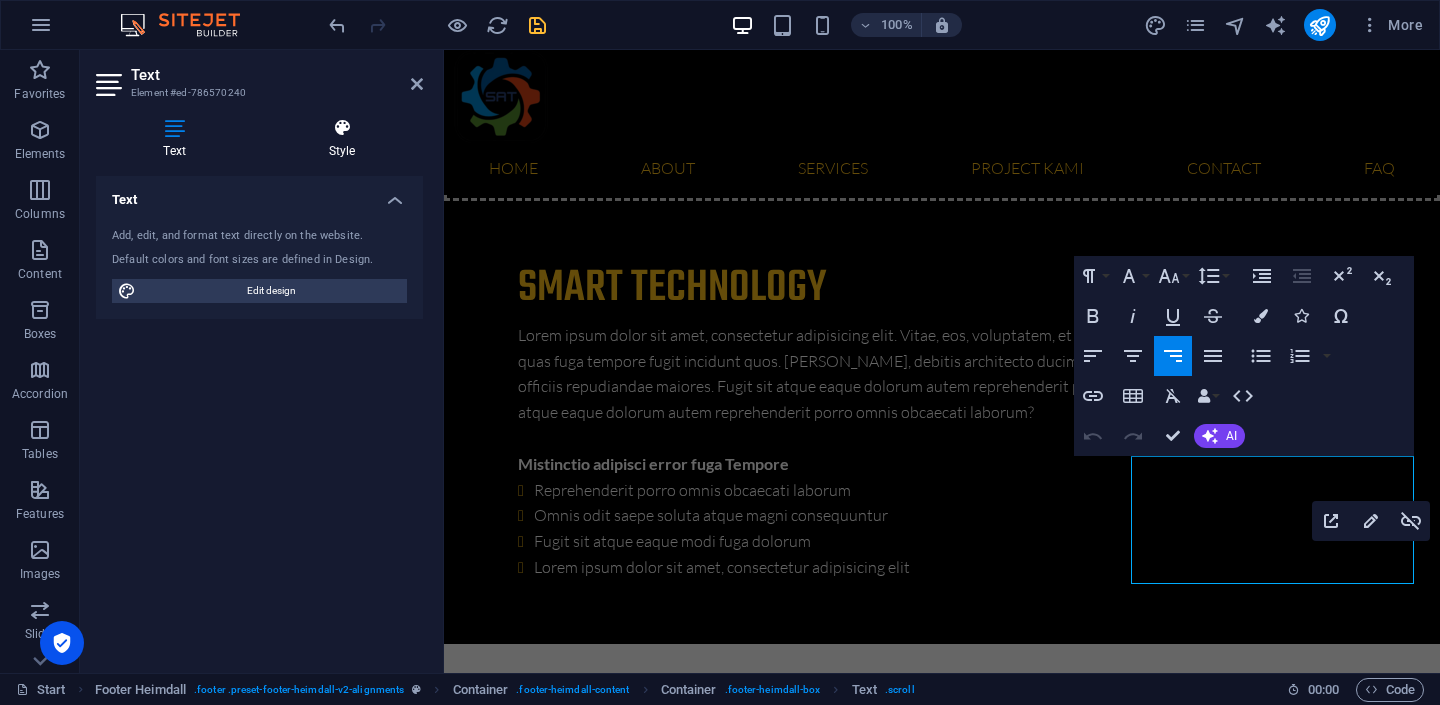 click at bounding box center (342, 128) 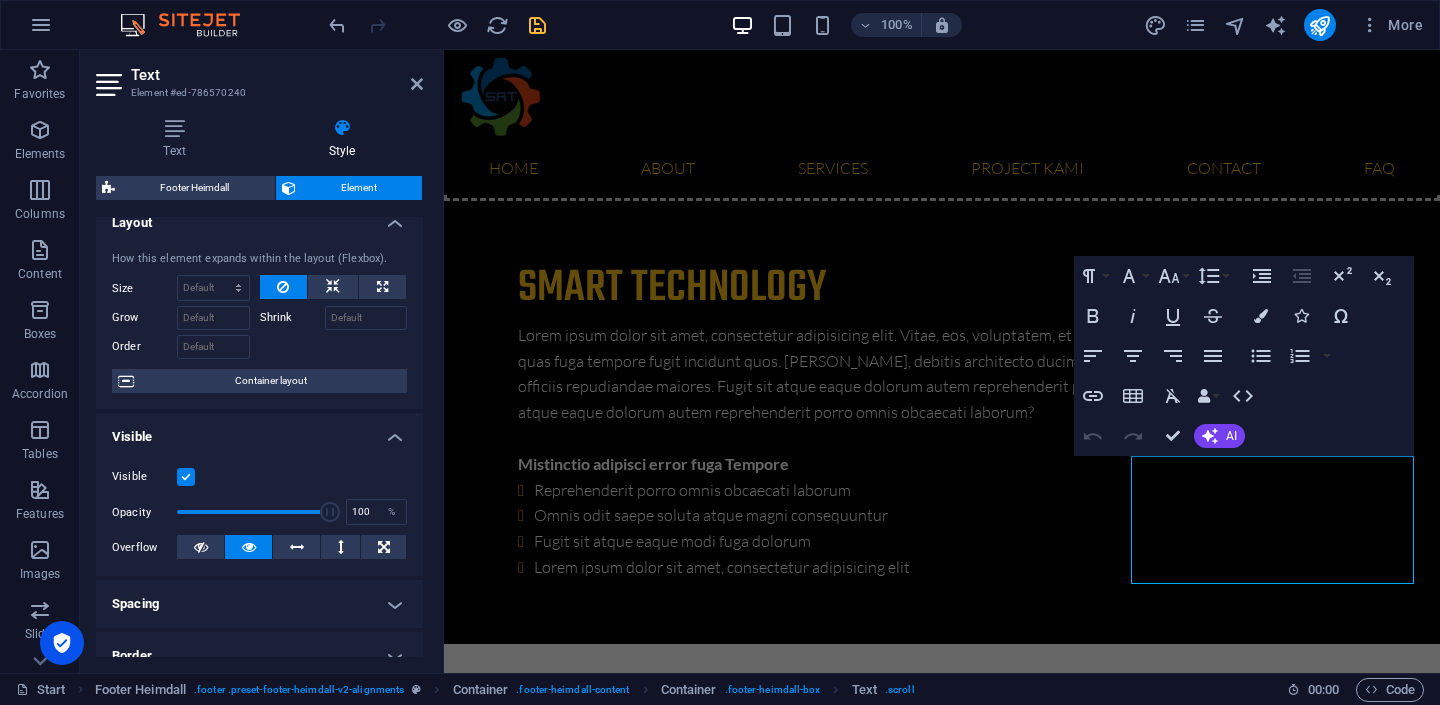scroll, scrollTop: 22, scrollLeft: 0, axis: vertical 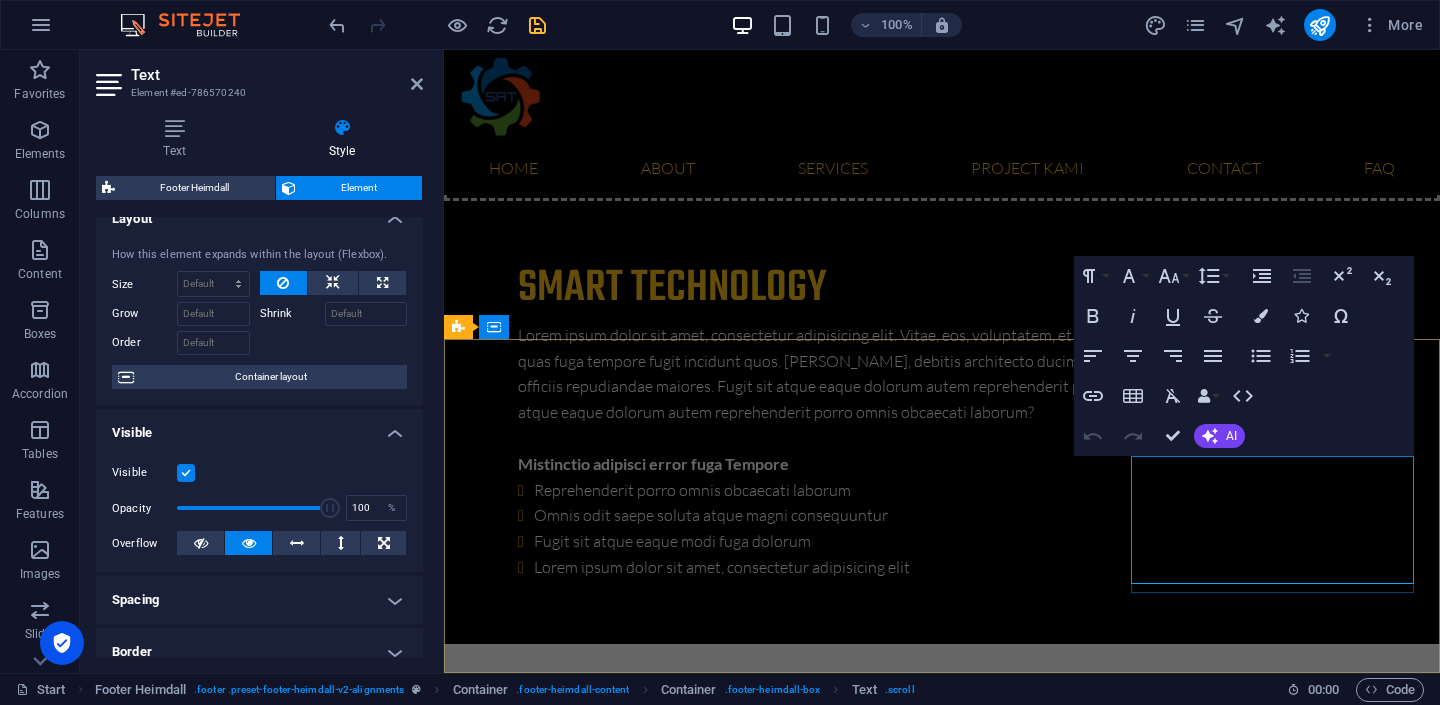 click on "Latest Projects" at bounding box center [691, 7099] 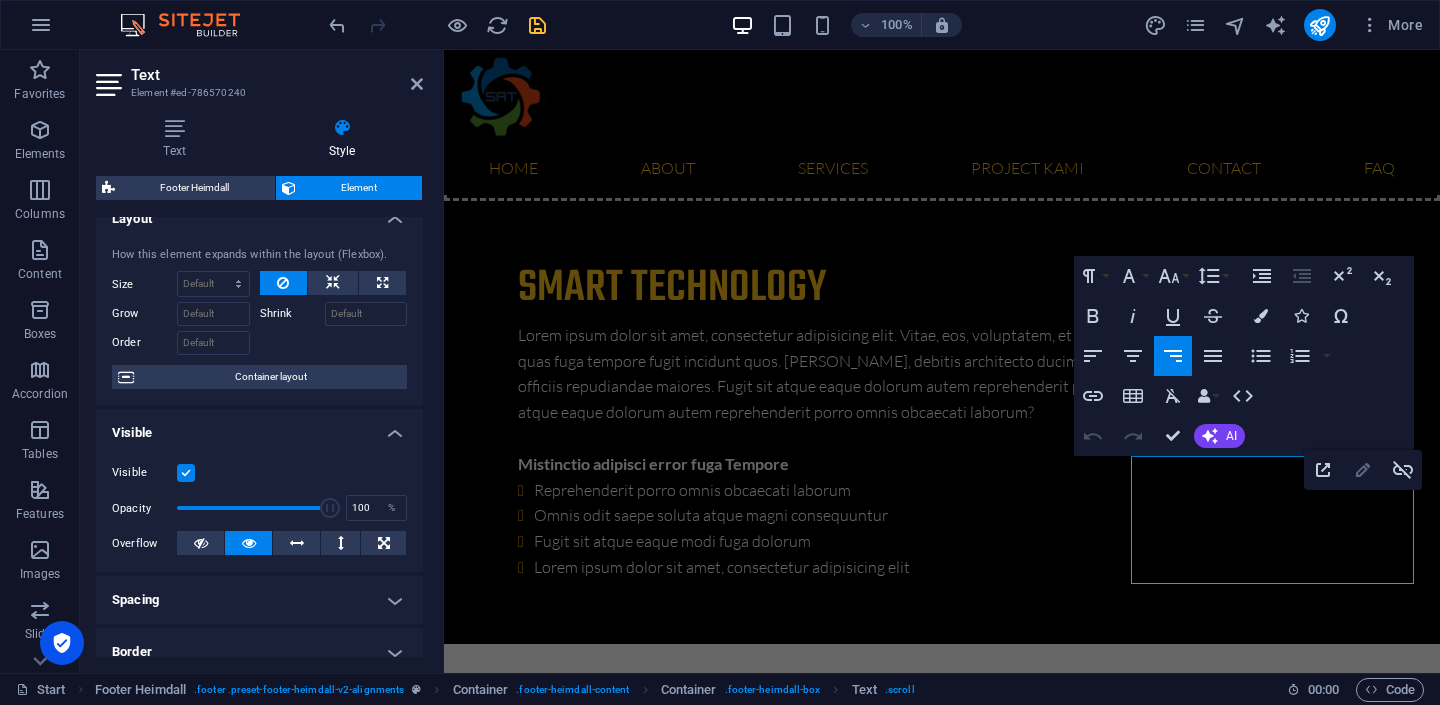 click 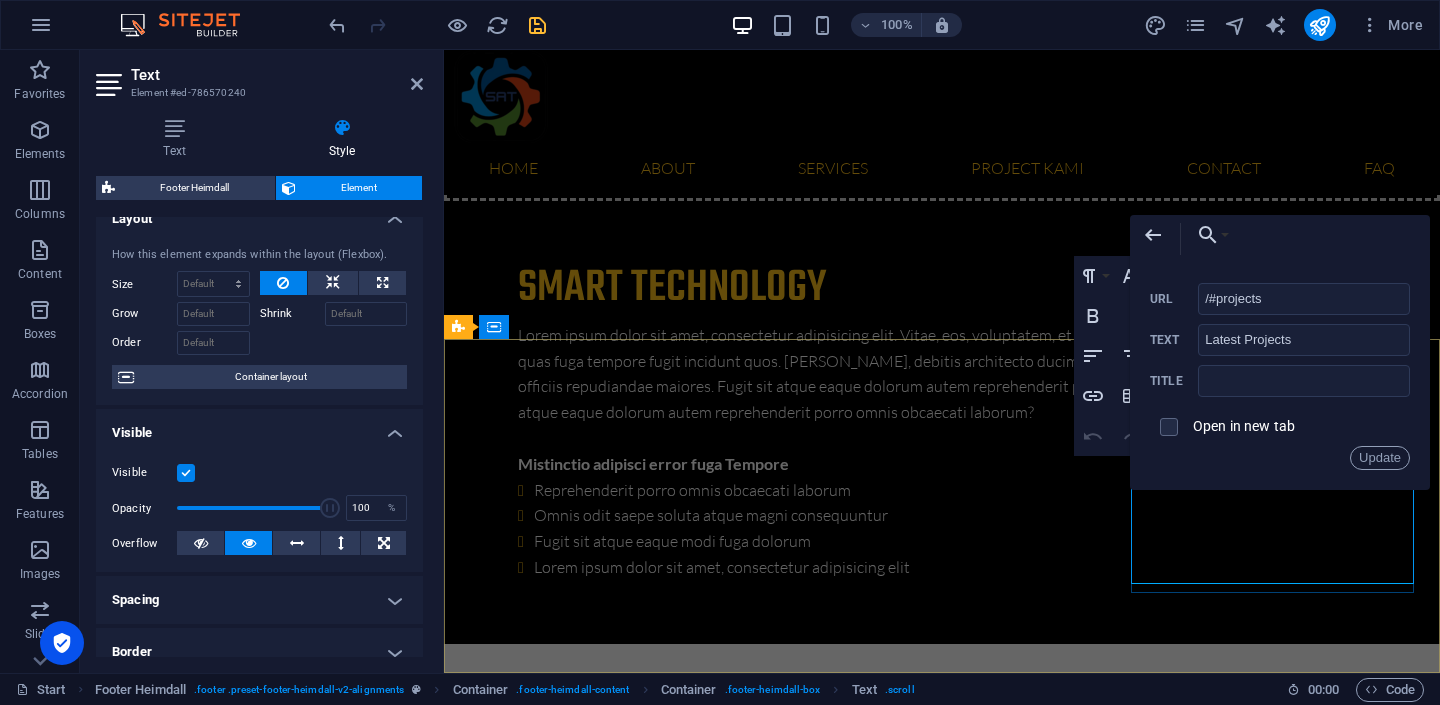 click on "Latest P ​ ​ rojects" at bounding box center [601, 7100] 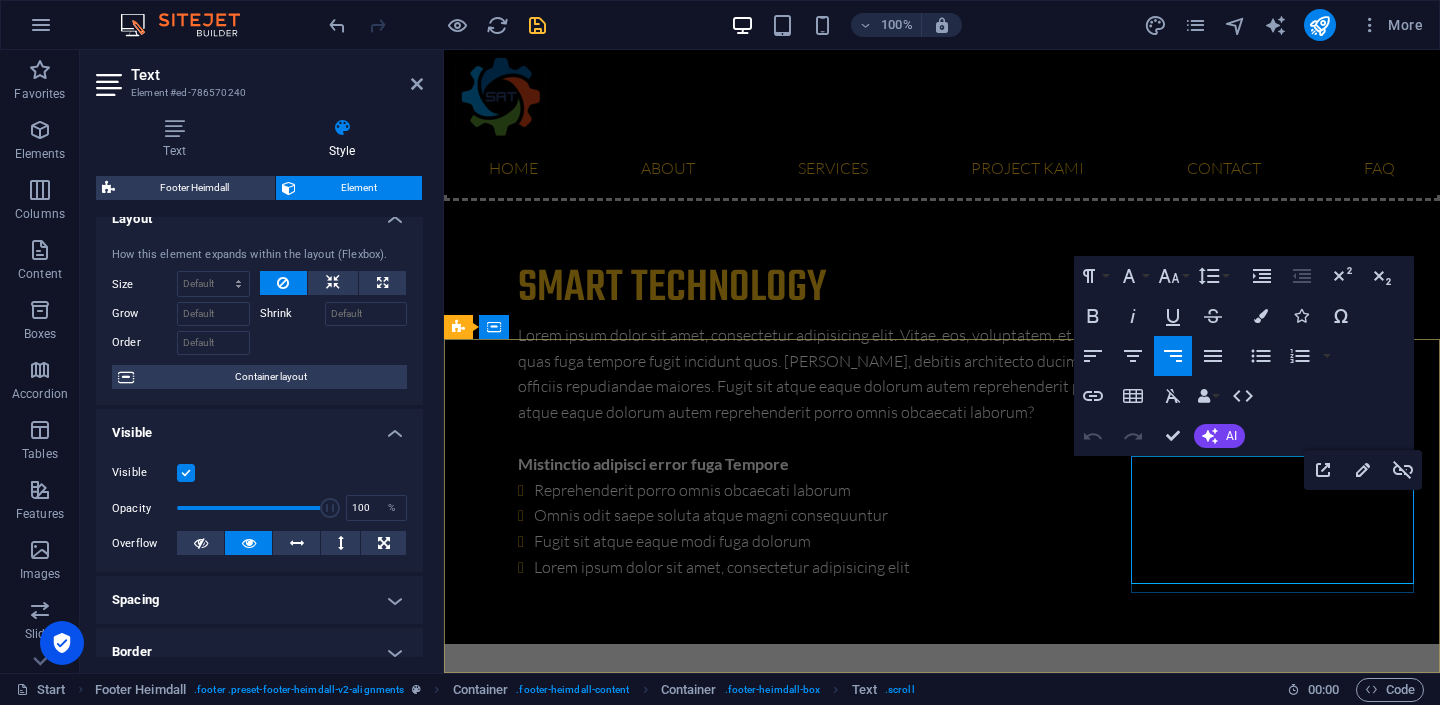 click on "Contact us" at bounding box center [705, 7151] 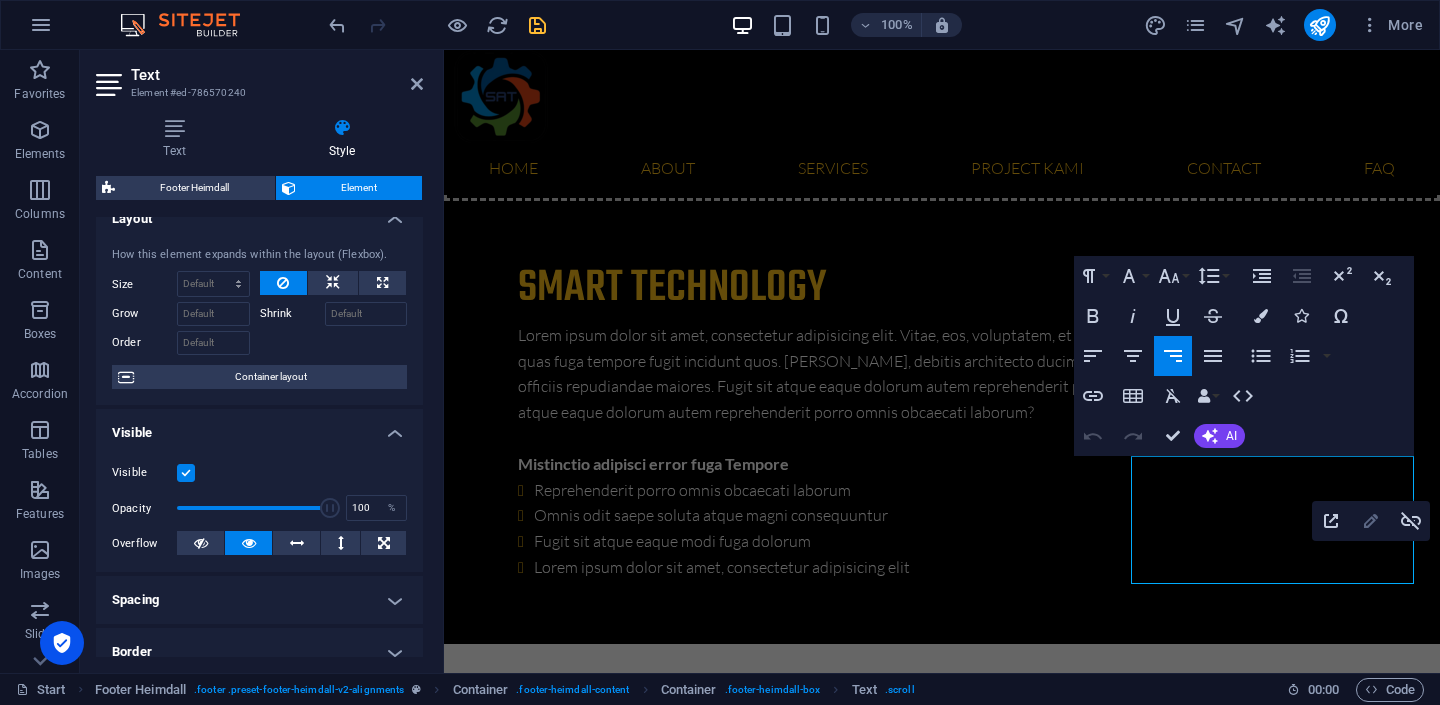 click 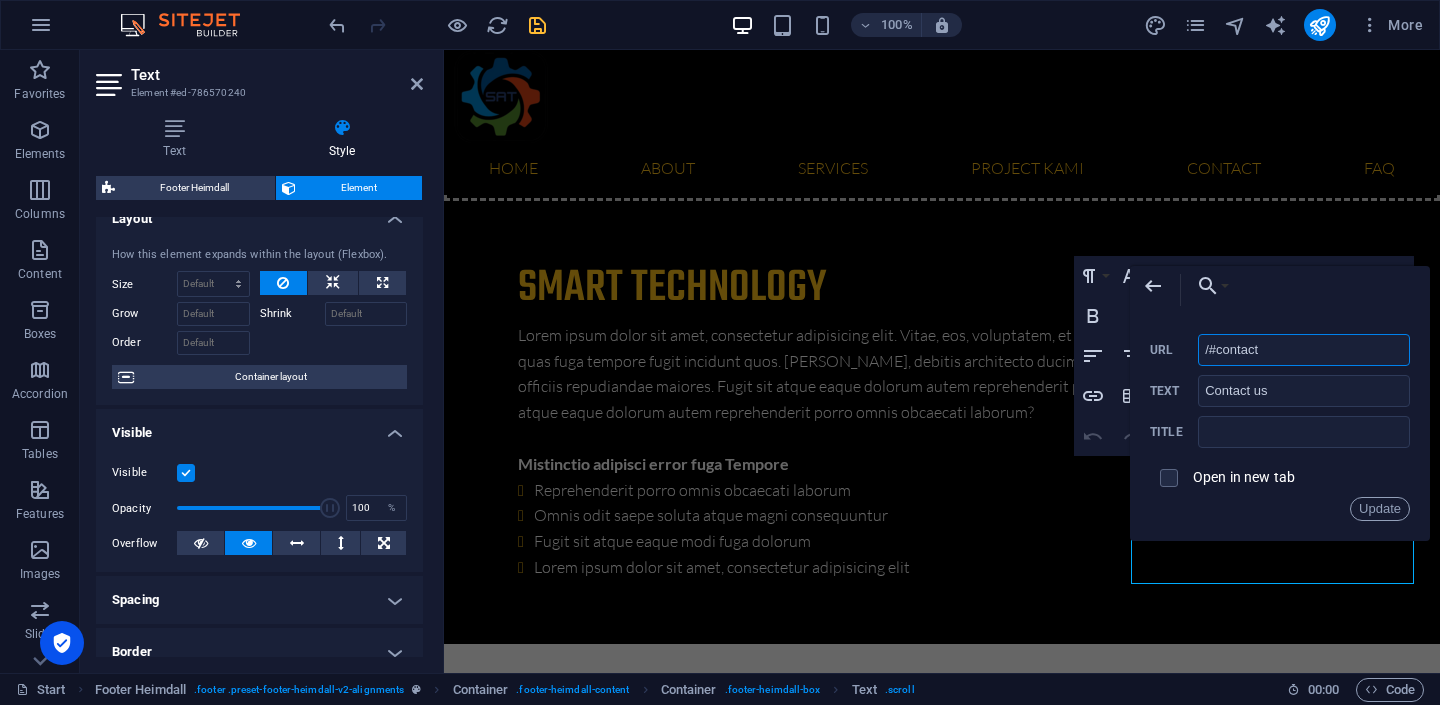 drag, startPoint x: 1279, startPoint y: 350, endPoint x: 1198, endPoint y: 347, distance: 81.055534 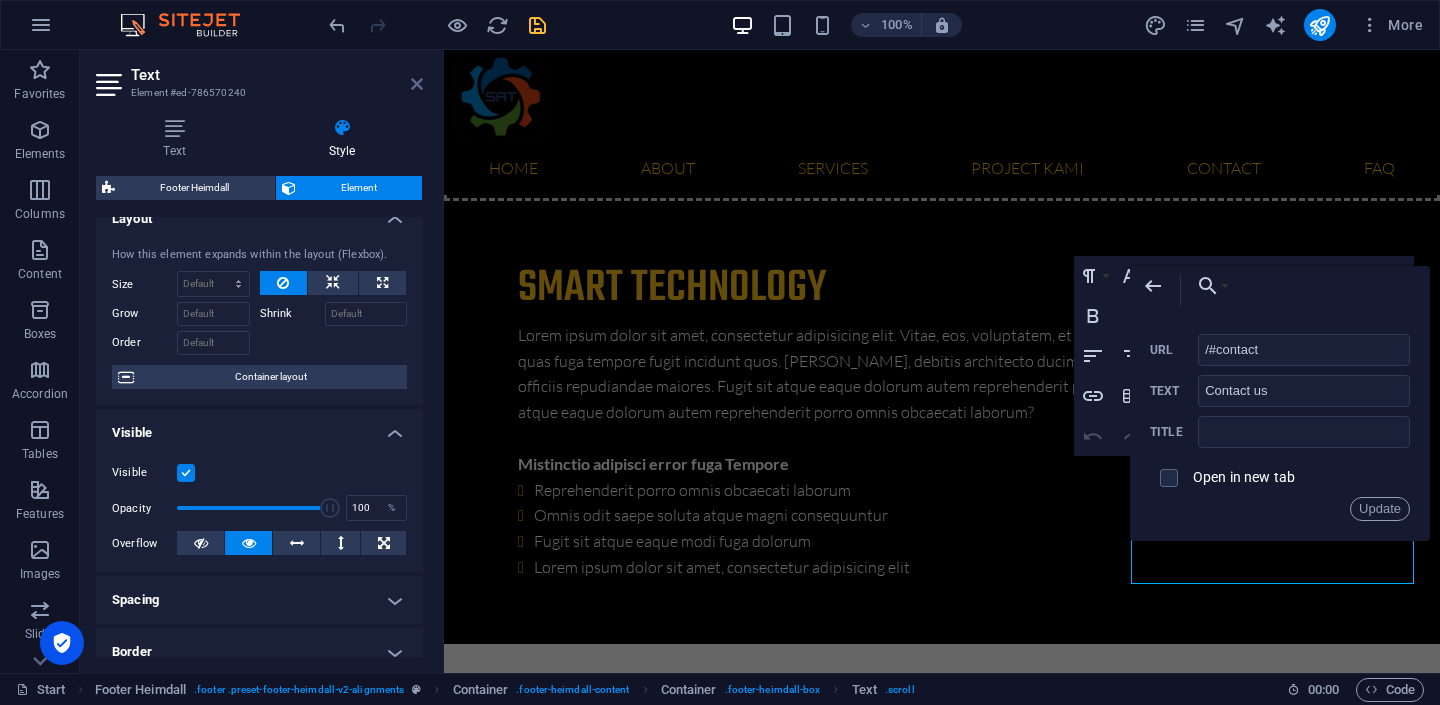 click at bounding box center [417, 84] 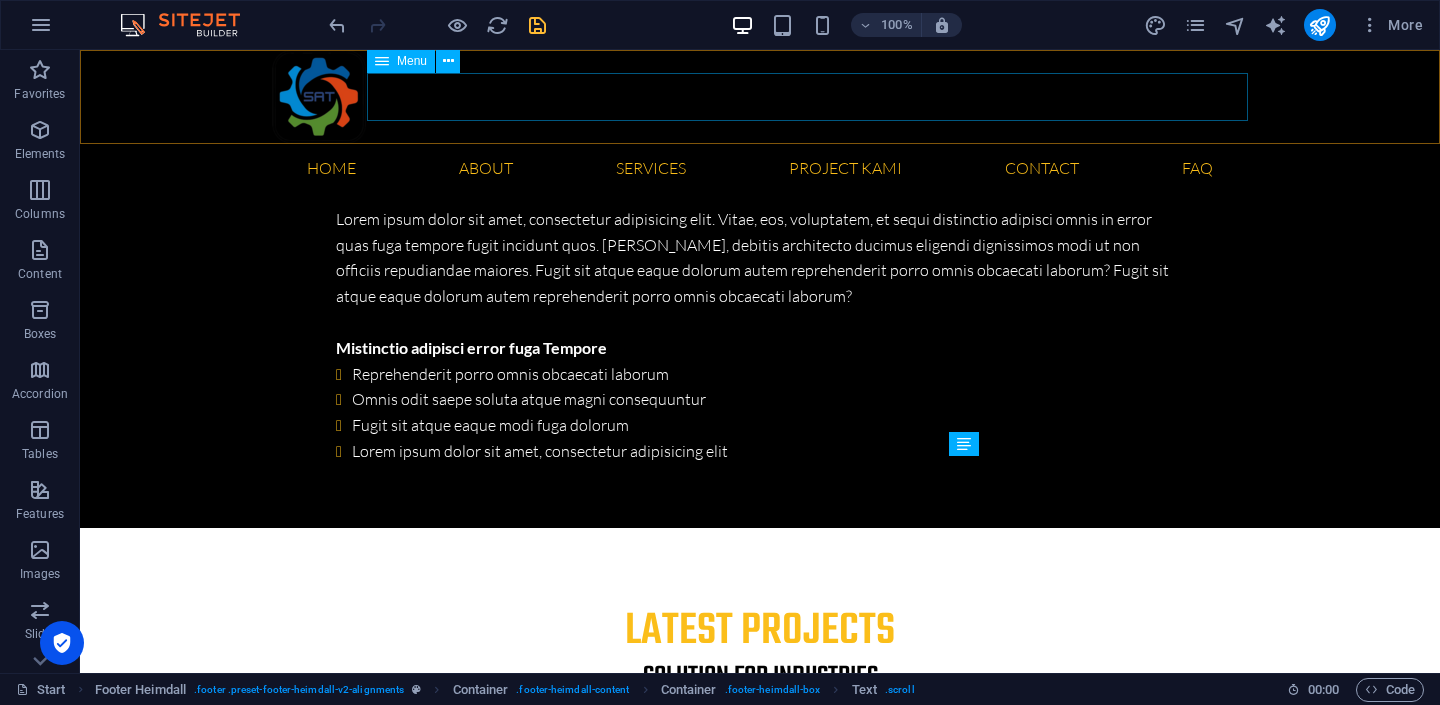 scroll, scrollTop: 6593, scrollLeft: 0, axis: vertical 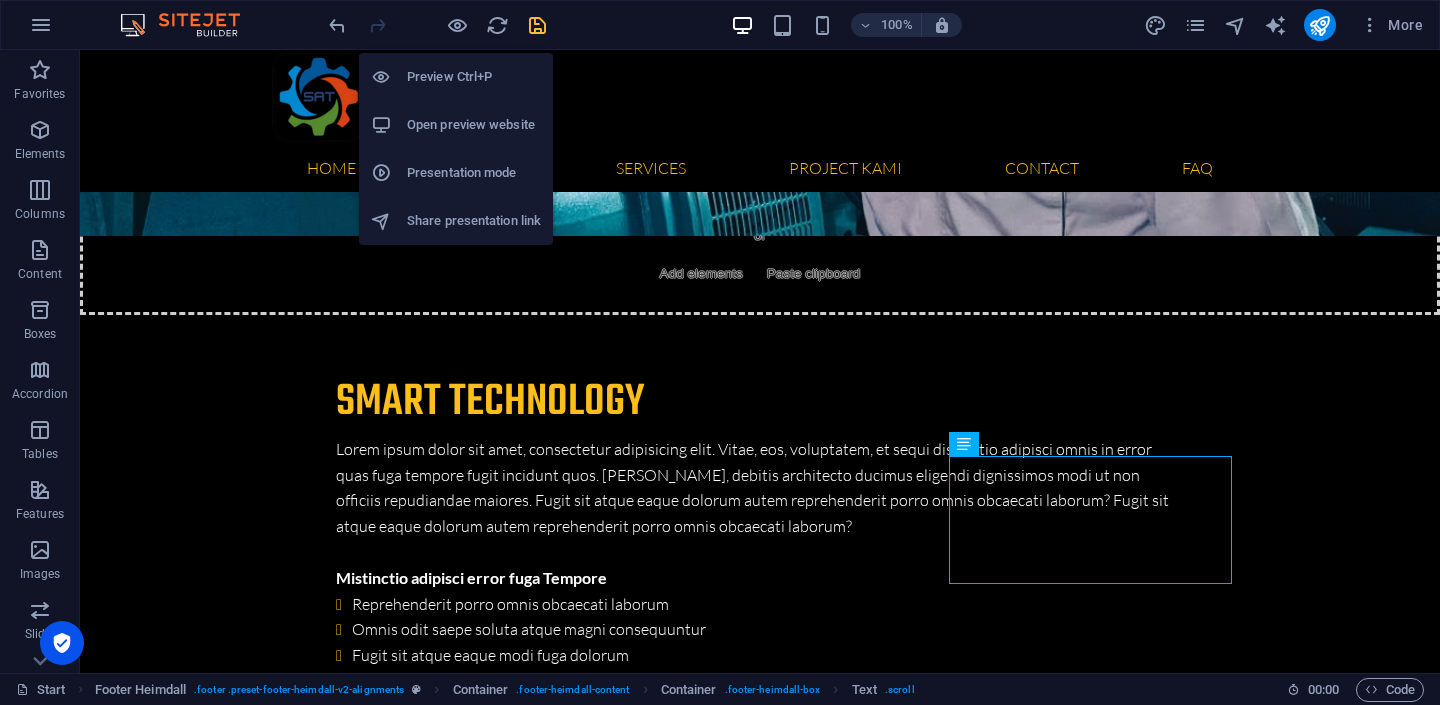 click on "Preview Ctrl+P" at bounding box center [474, 77] 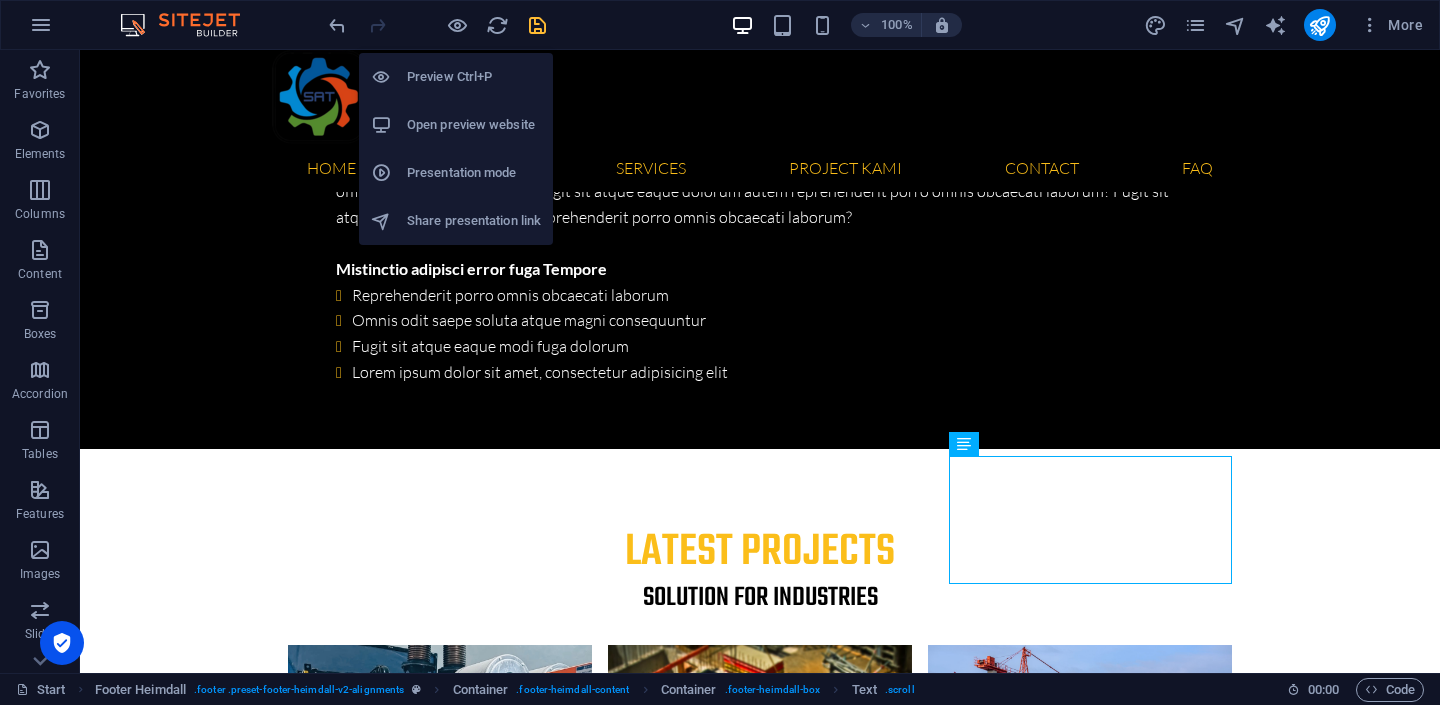 scroll, scrollTop: 4884, scrollLeft: 0, axis: vertical 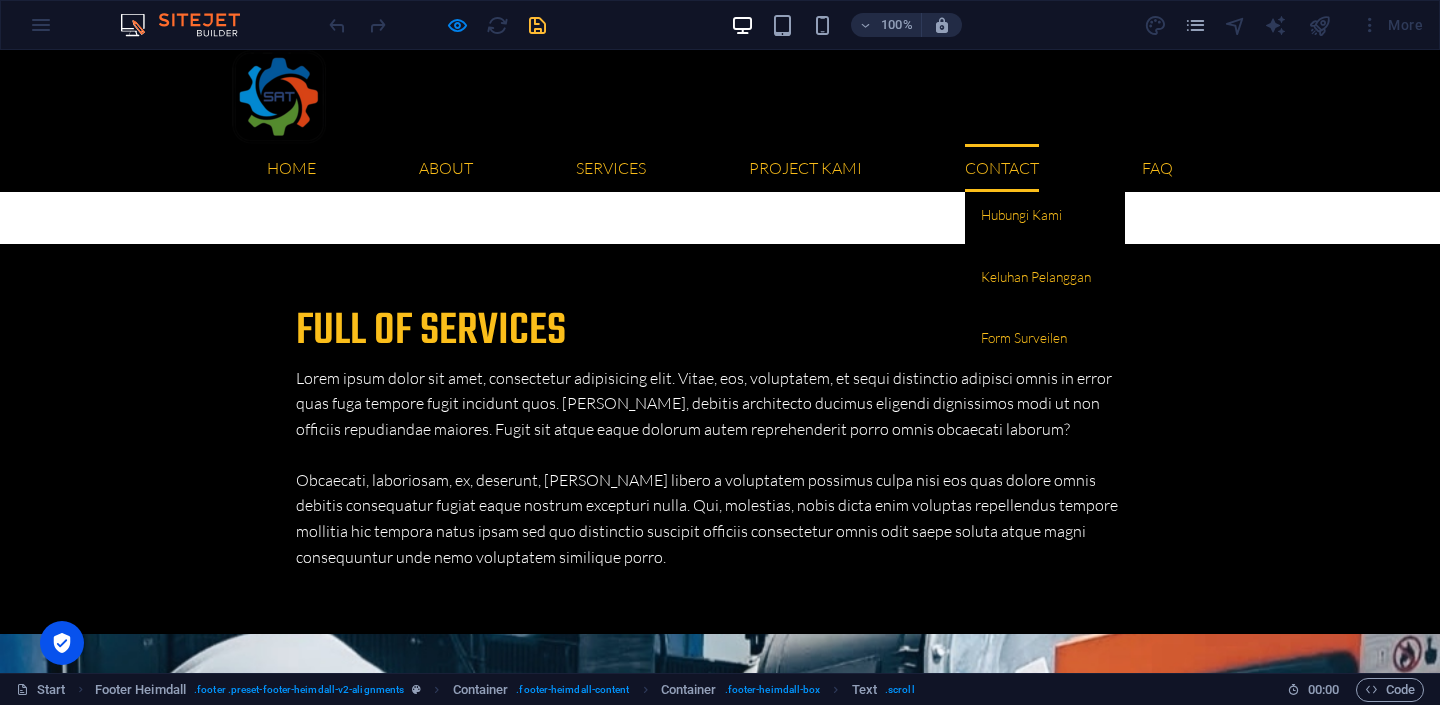 click on "Contact" at bounding box center (1002, 168) 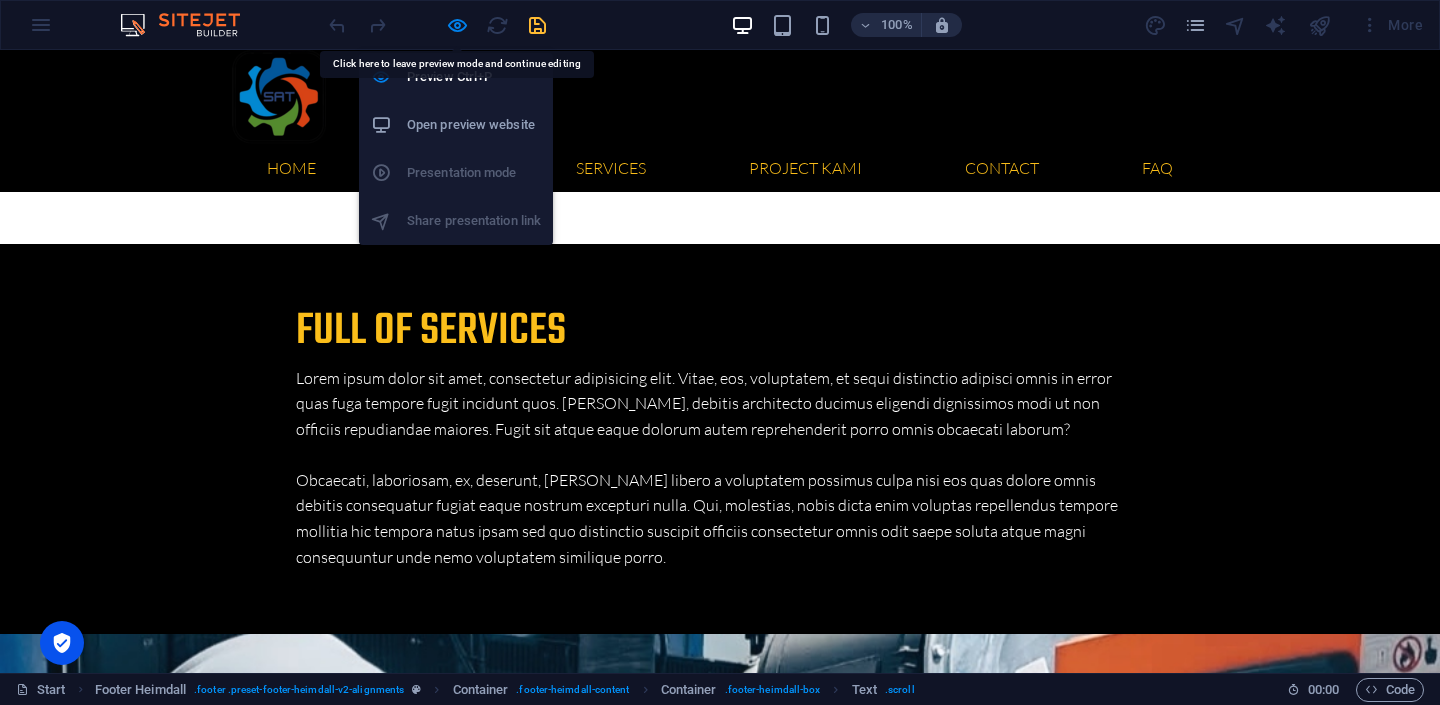 click on "Open preview website" at bounding box center [474, 125] 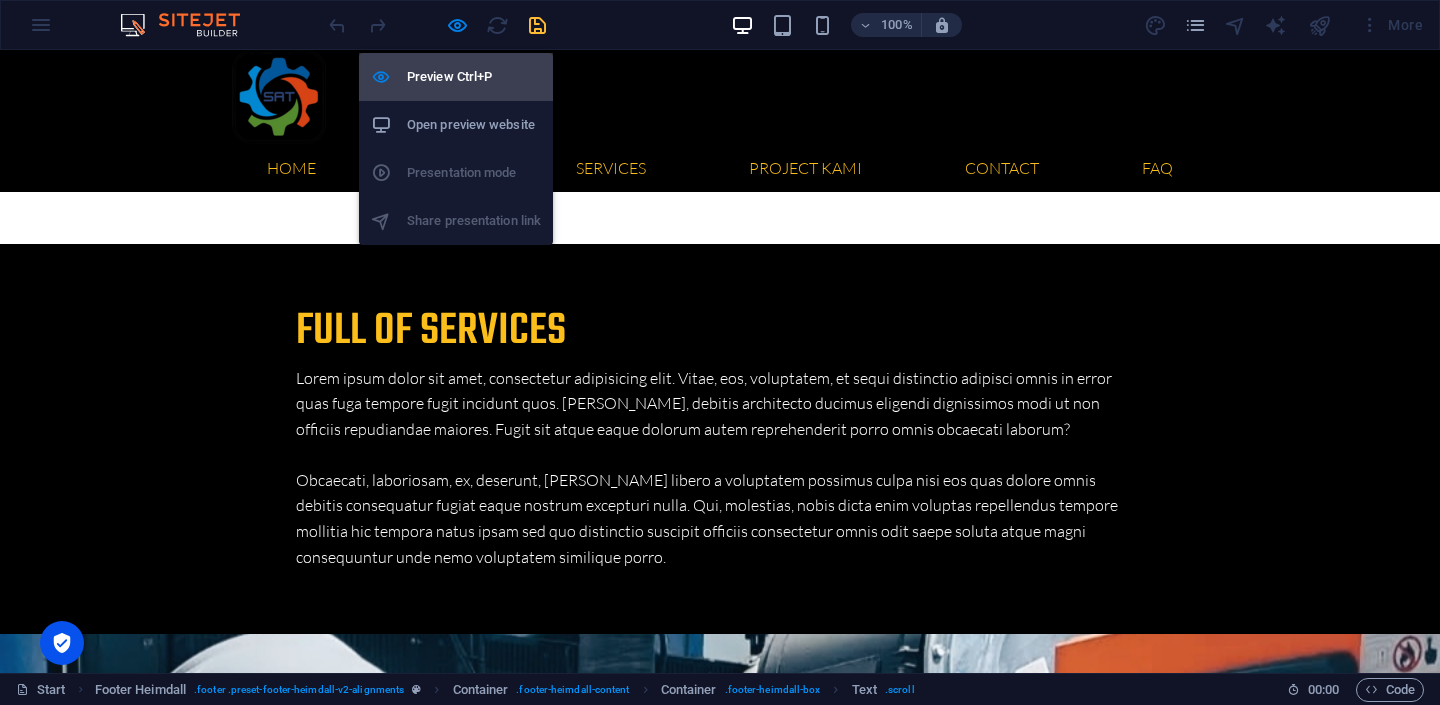 click on "Preview Ctrl+P" at bounding box center [474, 77] 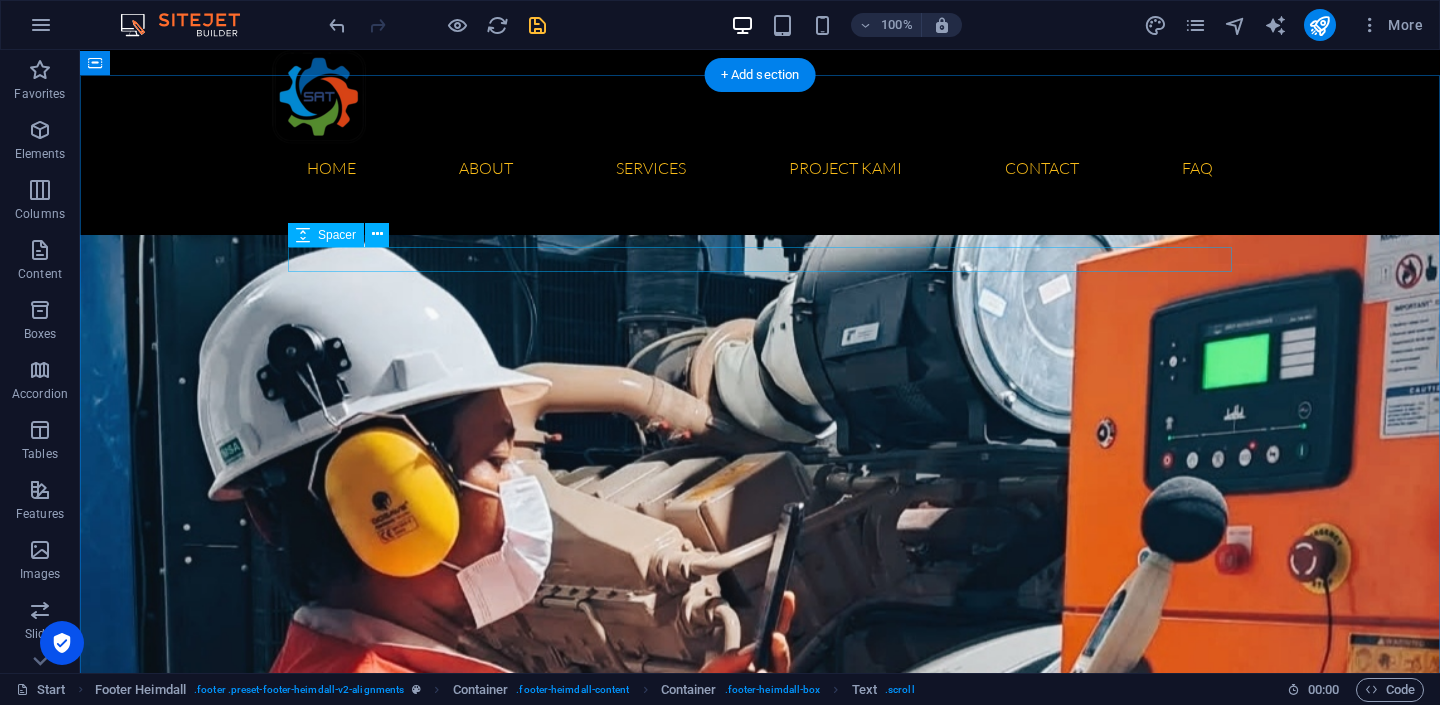scroll, scrollTop: 5048, scrollLeft: 0, axis: vertical 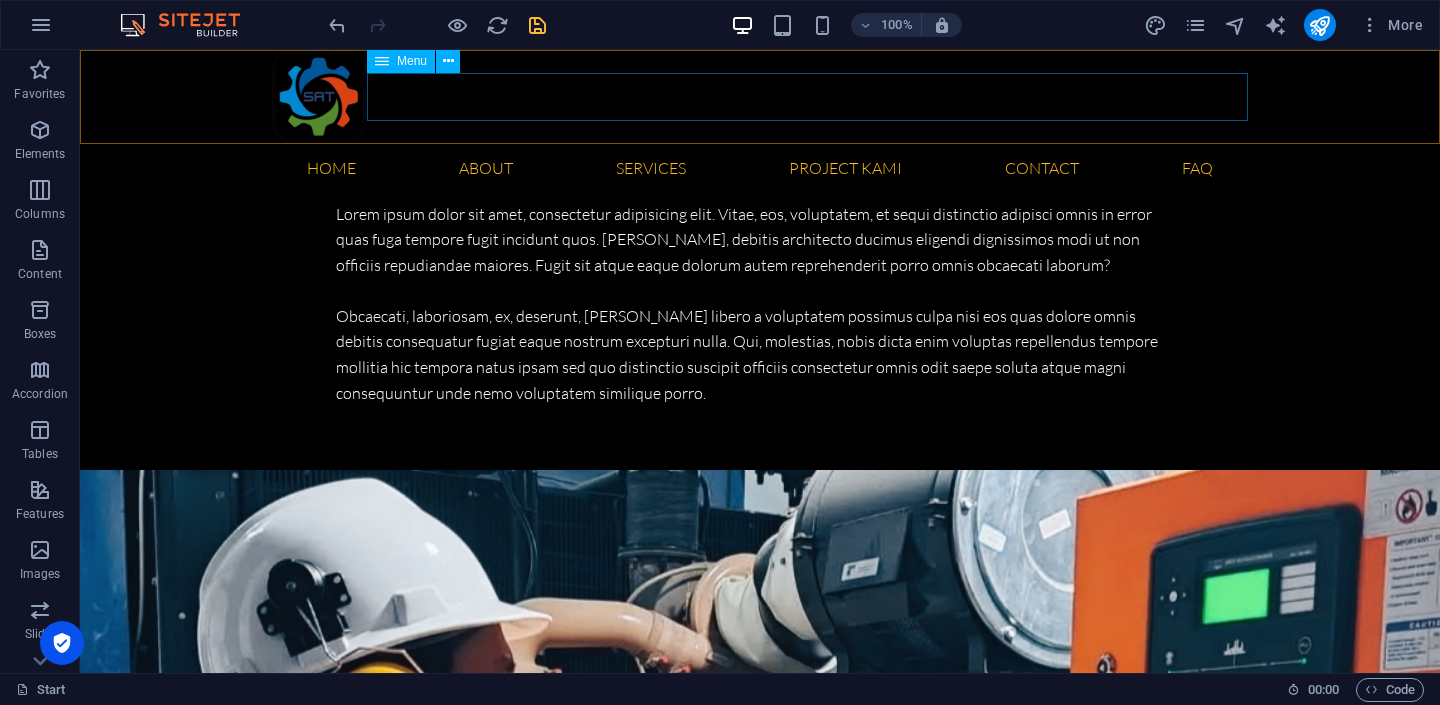click on "Home About Visi & Misi Struktur Organisasi Legalitas Maklumat Layanan Services A. Sertifikat Laik Operasi Personil Daftar Alat Uji Daftar Harga Alur Proses SLO Persyaratan B. Sertifikat Laik Fungsi Personil Daftar Alat Uji Persyaratan Project Kami Contact Hubungi Kami Keluhan Pelanggan Form Surveilen FAQ" at bounding box center (760, 168) 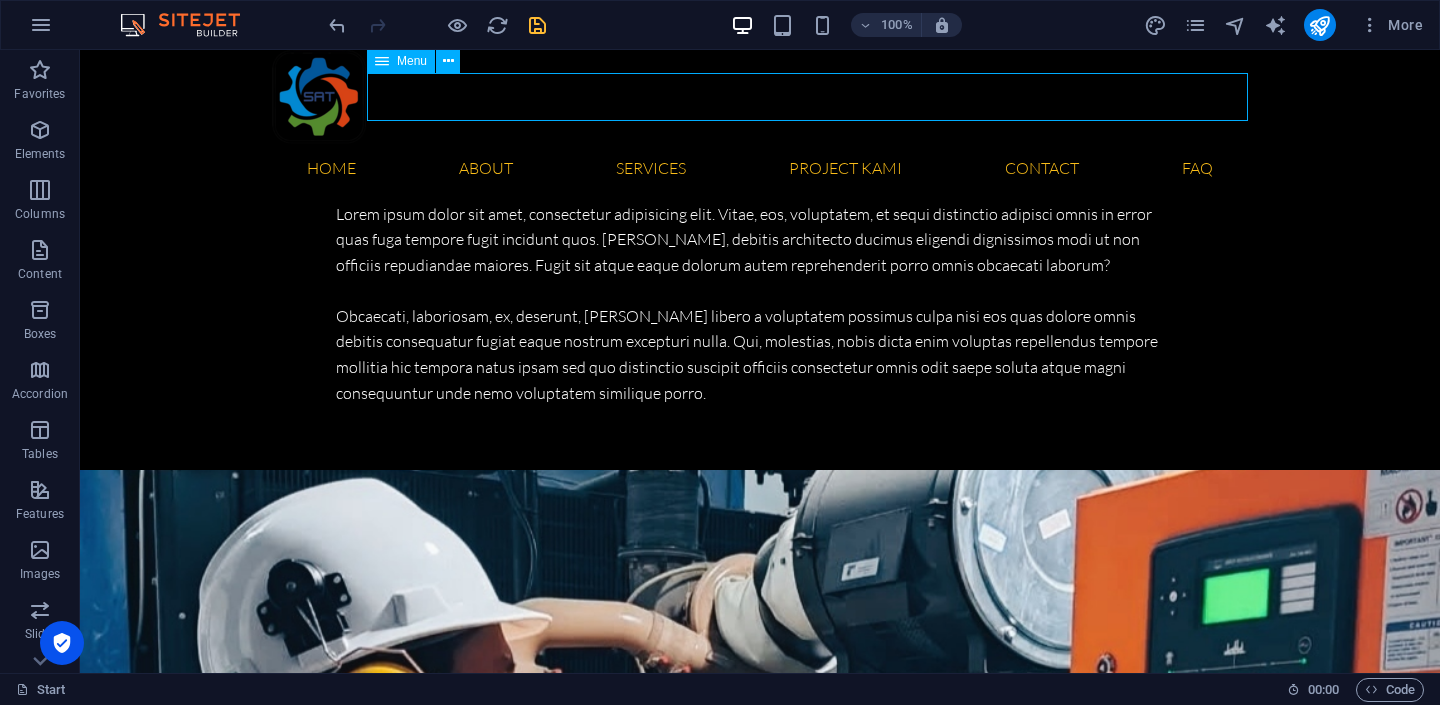 click on "Home About Visi & Misi Struktur Organisasi Legalitas Maklumat Layanan Services A. Sertifikat Laik Operasi Personil Daftar Alat Uji Daftar Harga Alur Proses SLO Persyaratan B. Sertifikat Laik Fungsi Personil Daftar Alat Uji Persyaratan Project Kami Contact Hubungi Kami Keluhan Pelanggan Form Surveilen FAQ" at bounding box center (760, 168) 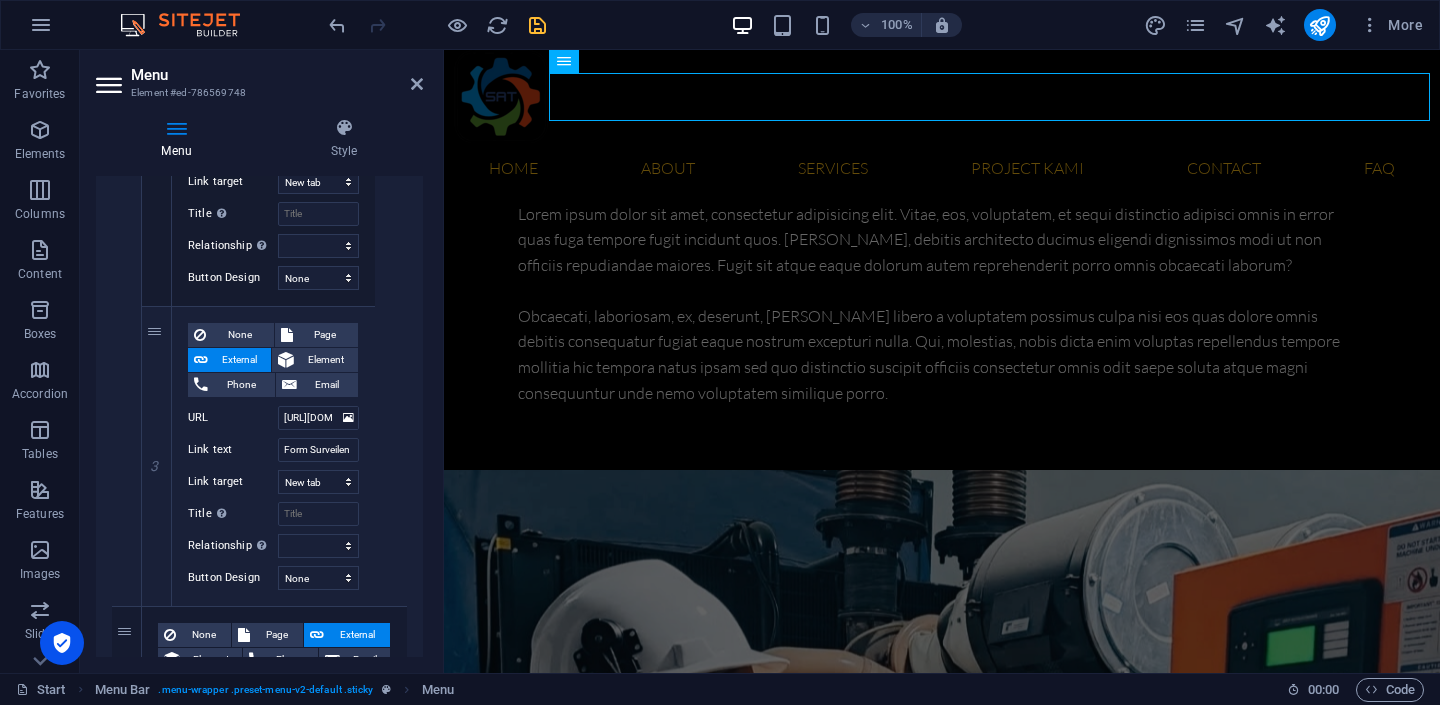 scroll, scrollTop: 5960, scrollLeft: 0, axis: vertical 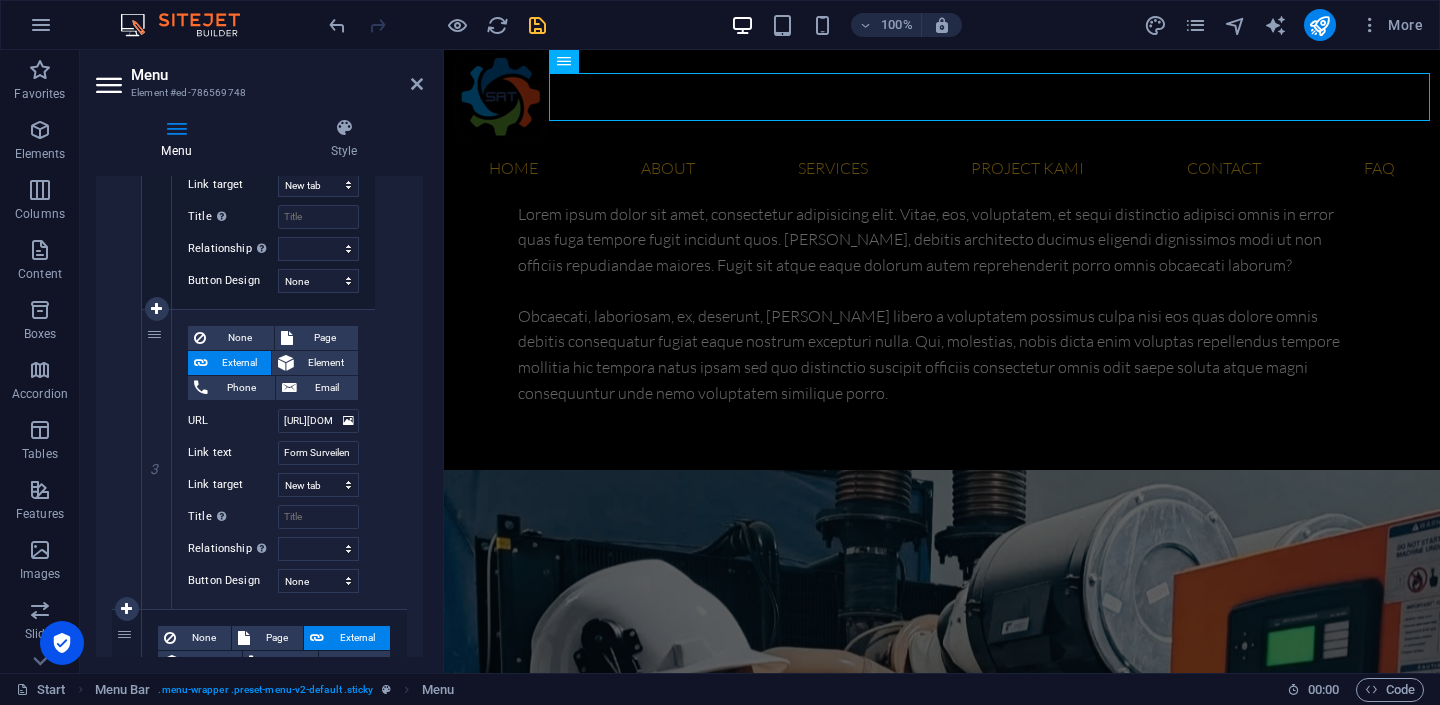 click on "URL" at bounding box center (318, 121) 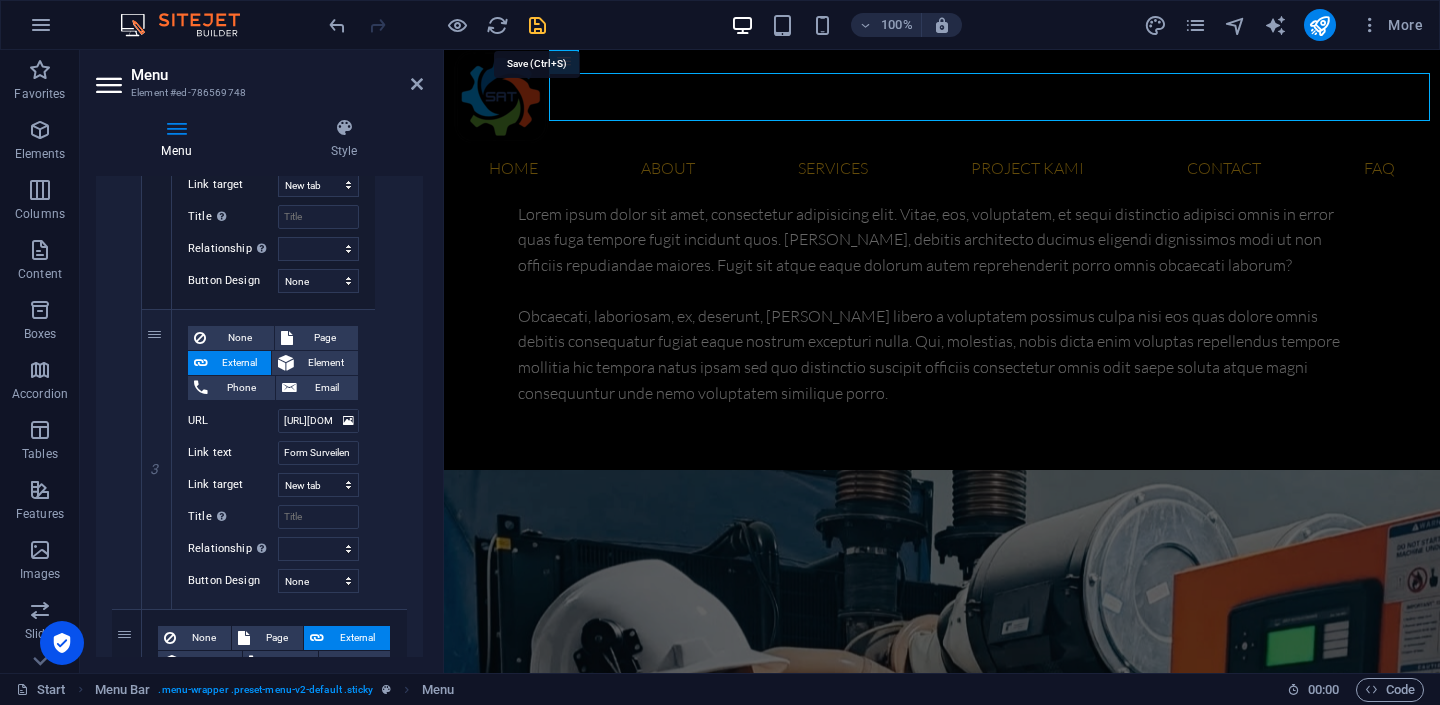 click at bounding box center [537, 25] 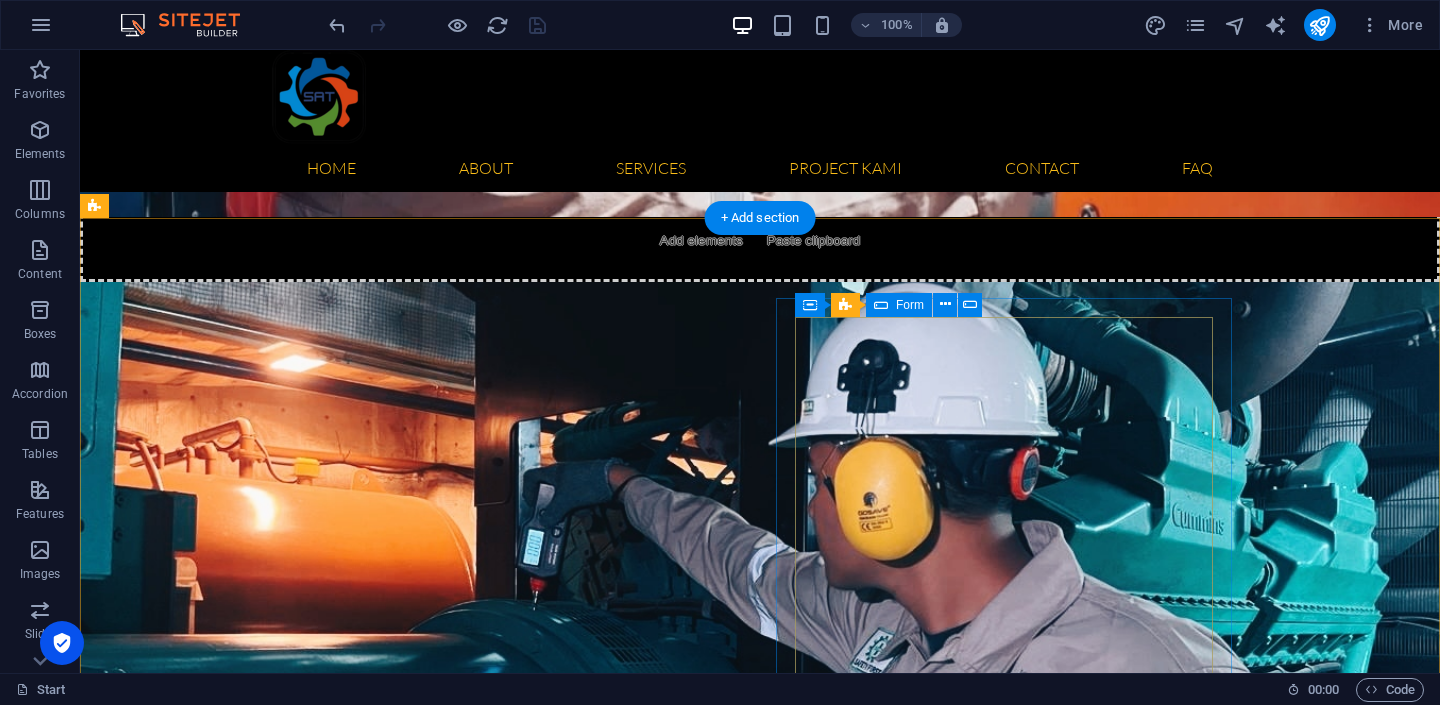 scroll, scrollTop: 5921, scrollLeft: 0, axis: vertical 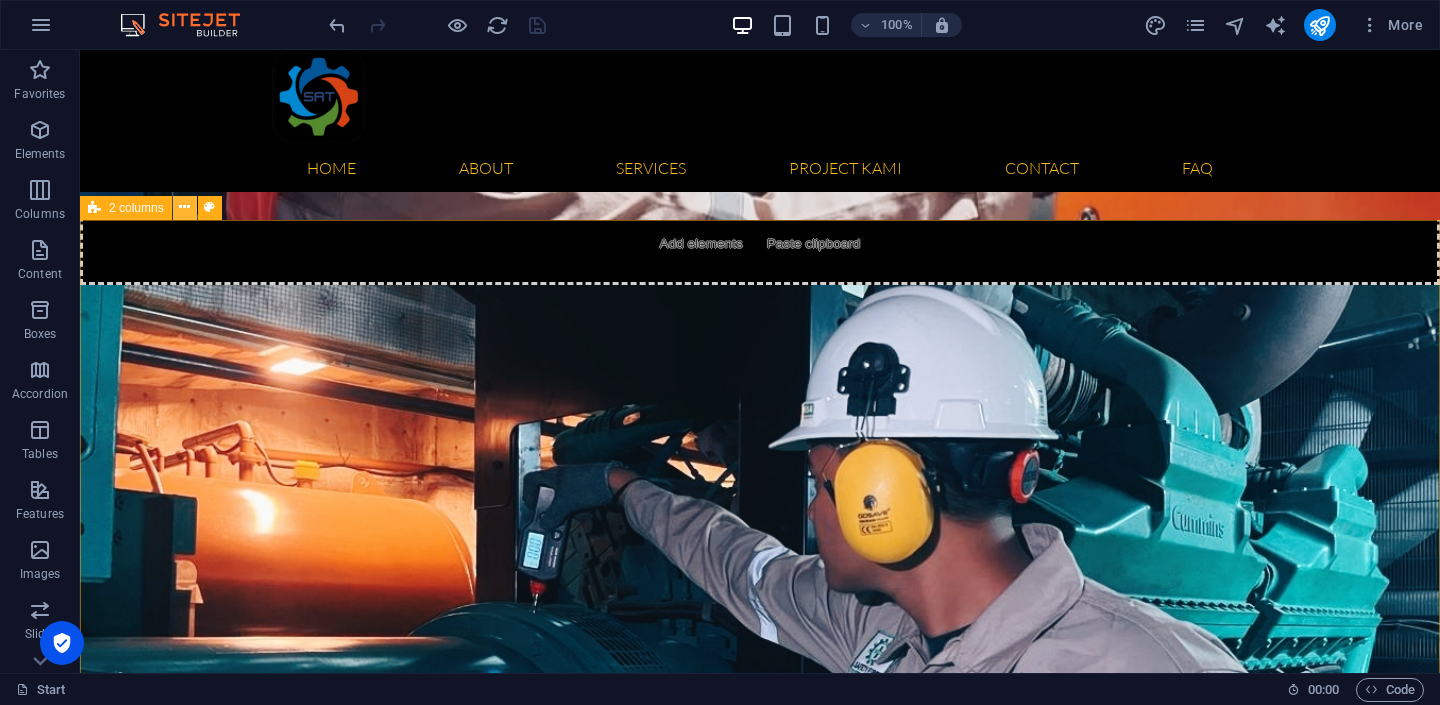 click at bounding box center (184, 207) 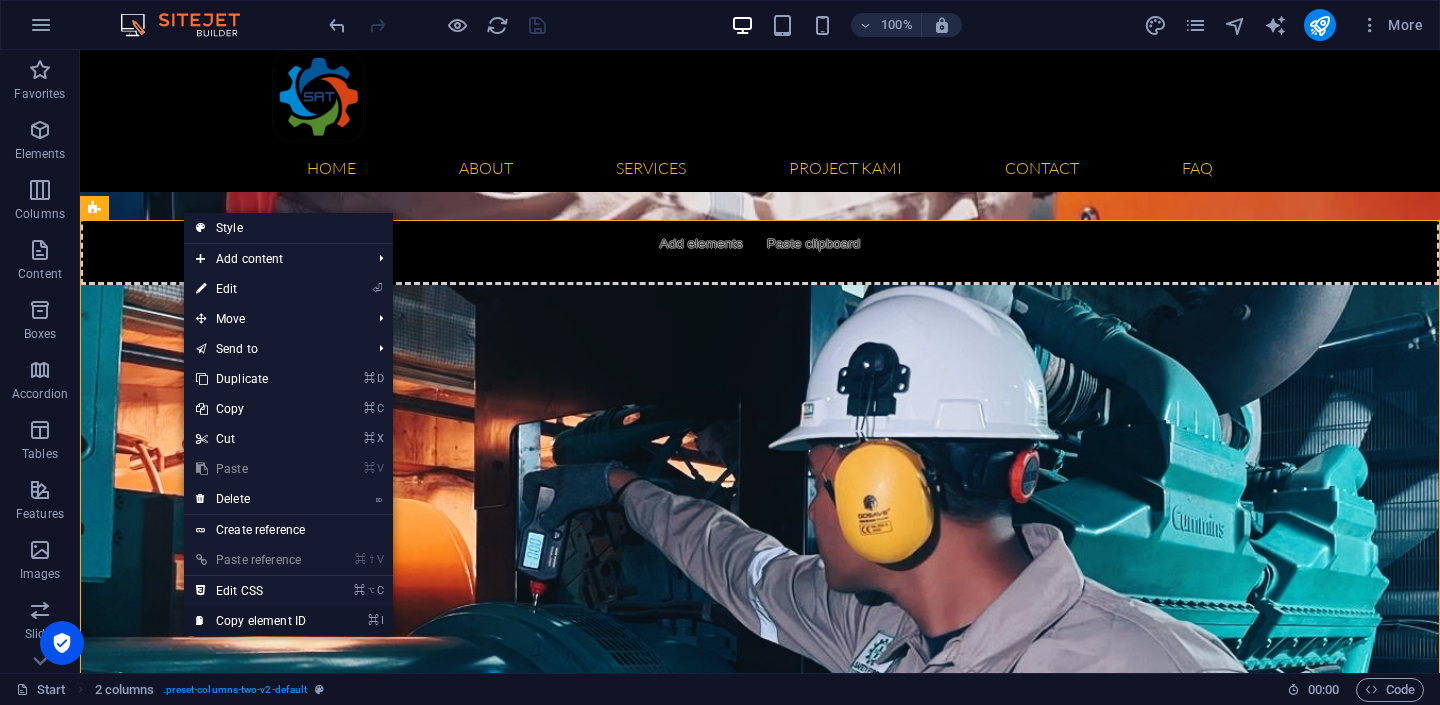 click on "⌘ I  Copy element ID" at bounding box center (251, 621) 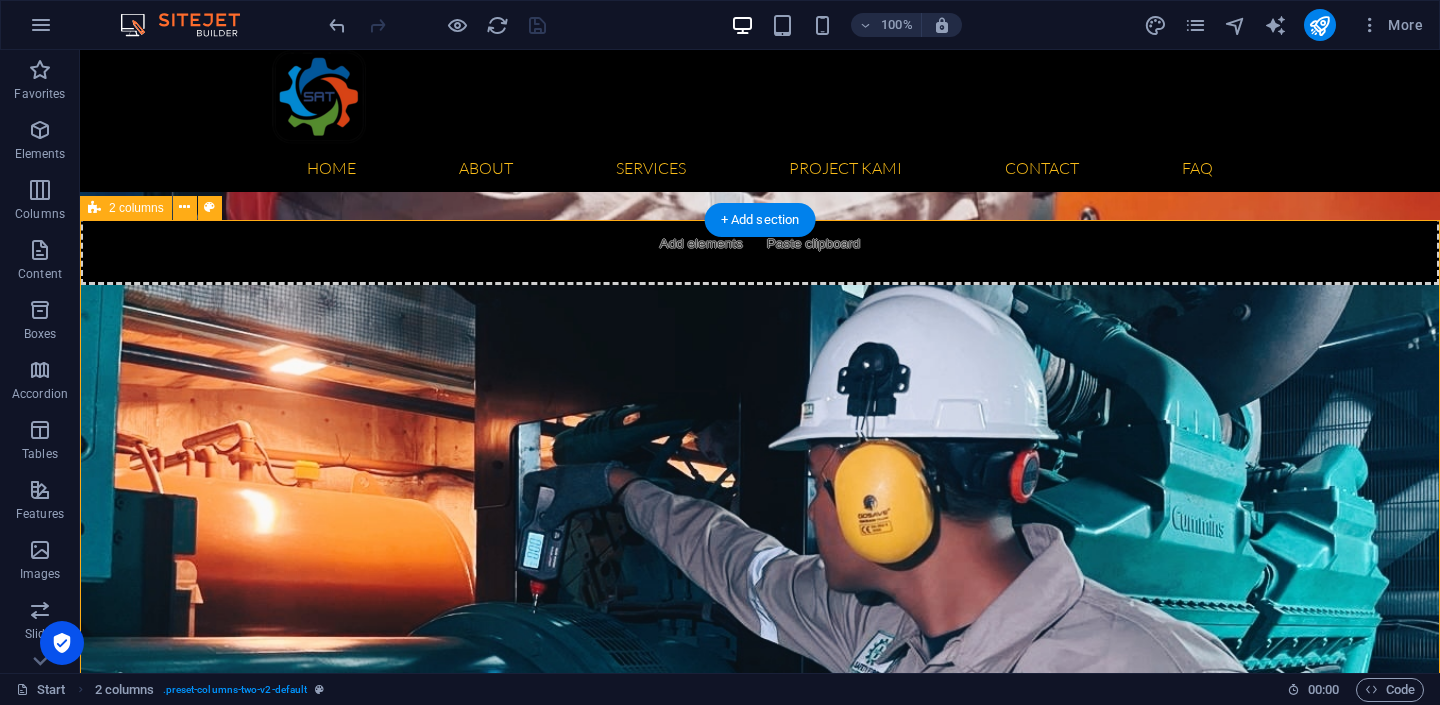click on "Contact us Solution for Industries Lorem ipsum dolor sit amet, consectetur adipisicing elit. Natus, dolores, at, nisi eligendi repellat voluptatem minima officia veritatis quasi animi porro laudantium dicta dolor voluptate non maiores ipsum reprehenderit odio fugiat reiciendis consectetur fuga pariatur libero accusantium quod minus odit debitis. Morrupti ipsum Perferendis Cumque quo adipisci vel vitae aliquid  Maiores ipsum porro  reprehenderit odio Corrupti perferendis voluptates Voluptatem non minima officia veritatis Adio fugiat reiciendis at consectetur   I have read and understand the privacy policy. Unreadable? Regenerate Submit" at bounding box center (760, 6414) 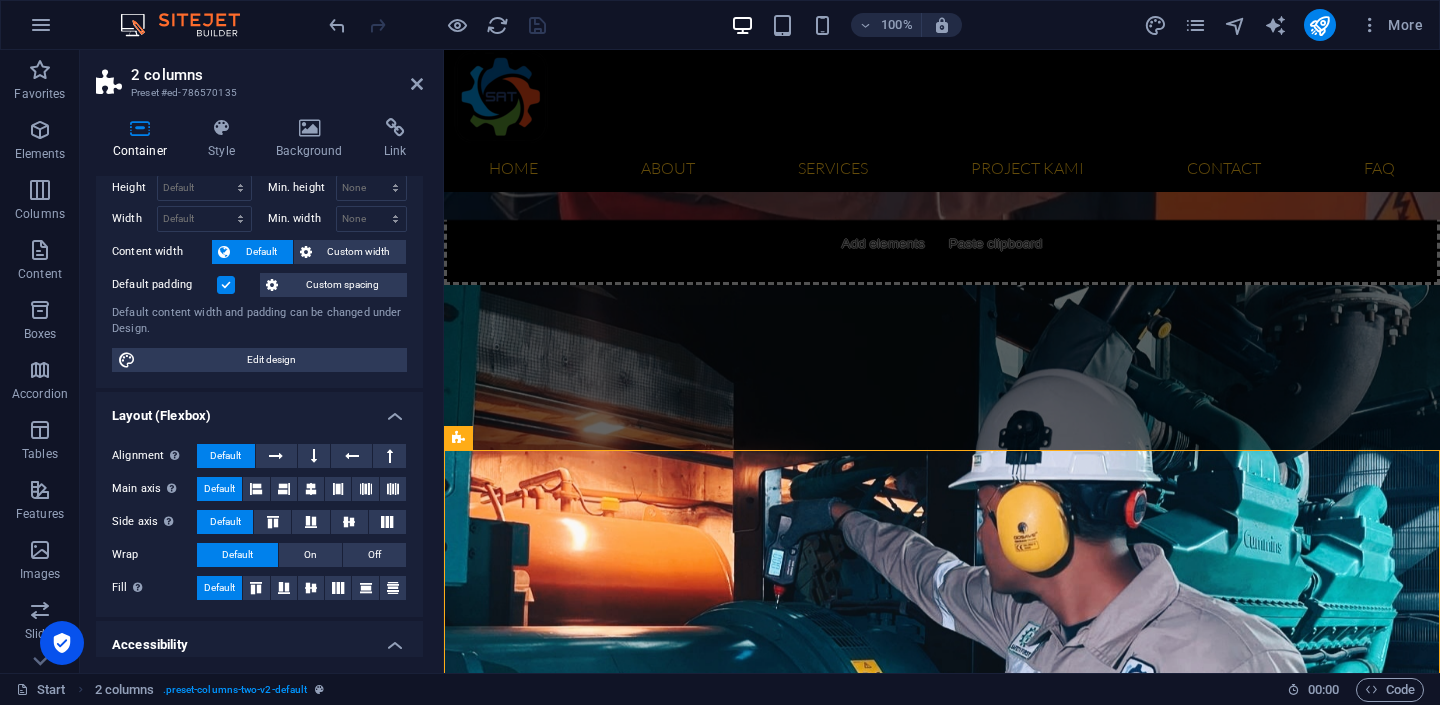 scroll, scrollTop: 0, scrollLeft: 0, axis: both 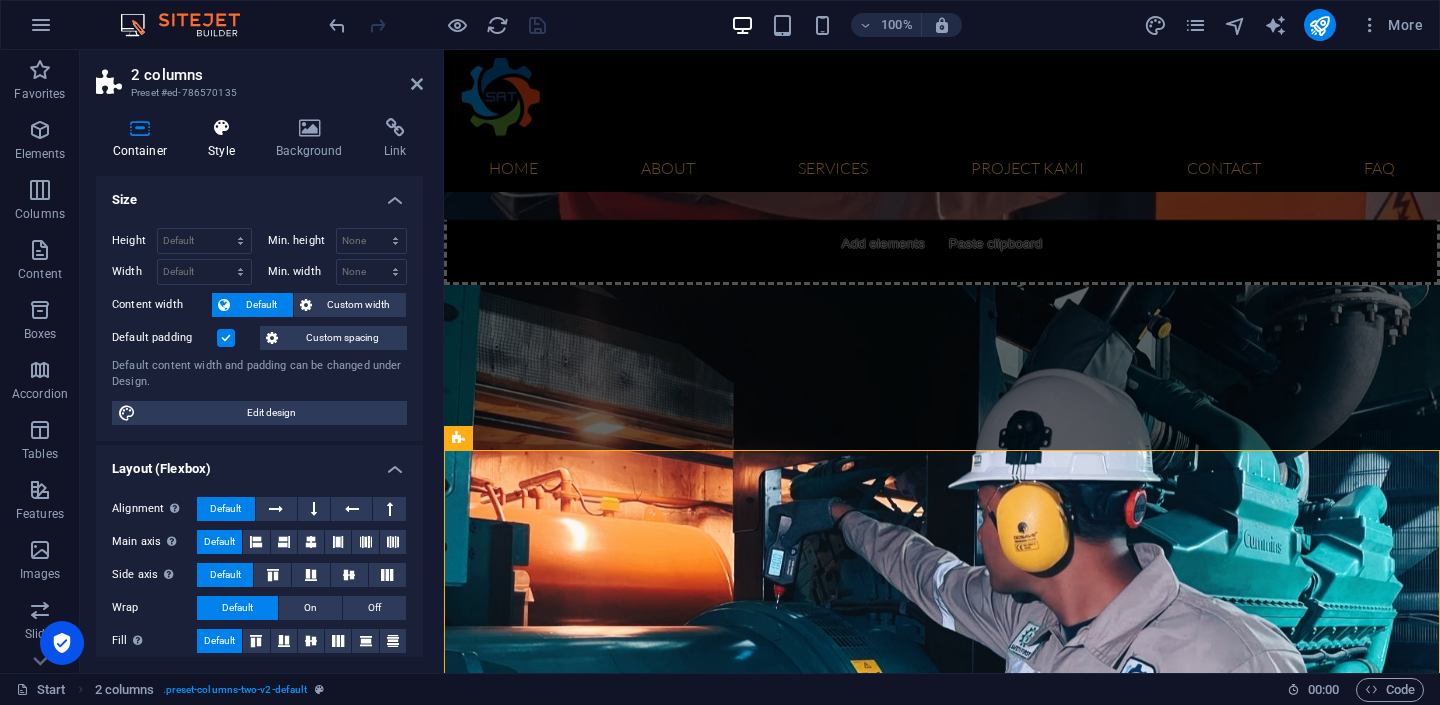 click on "Style" at bounding box center [226, 139] 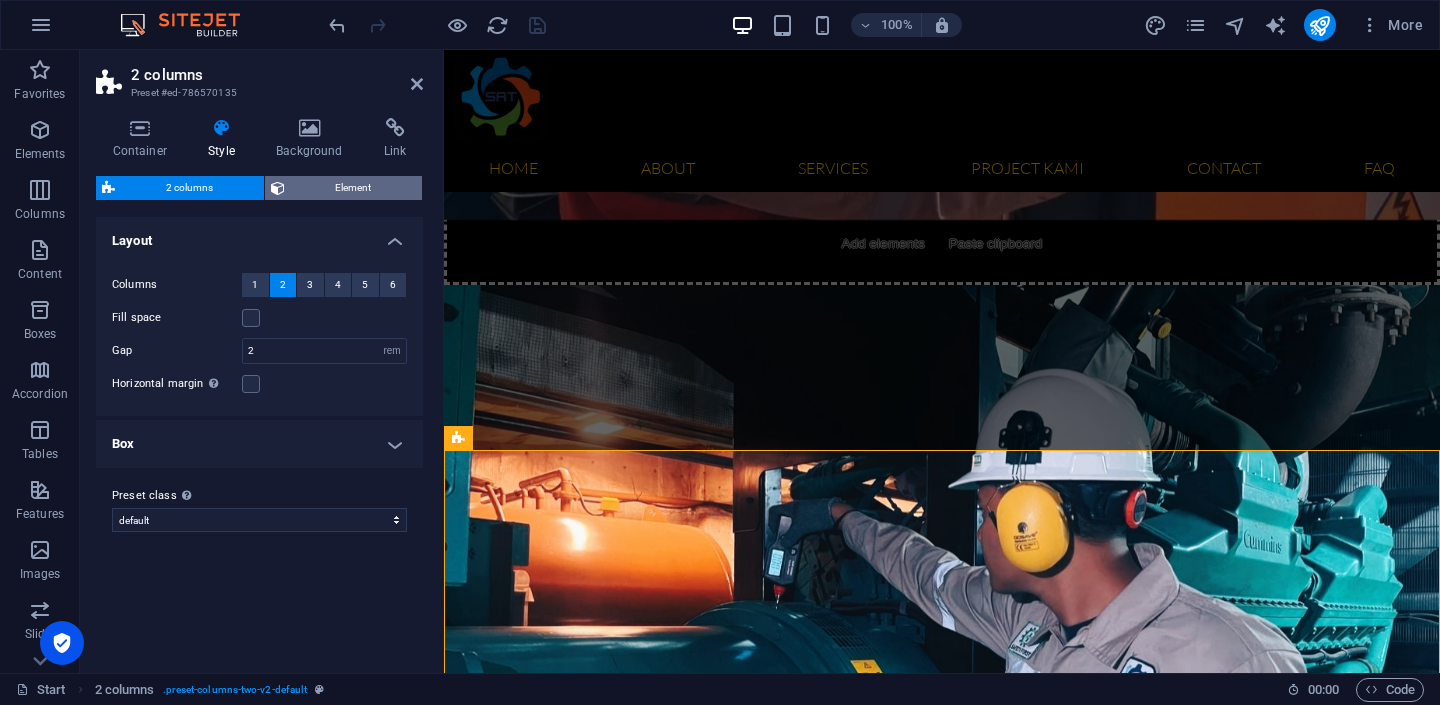 click on "Element" at bounding box center (354, 188) 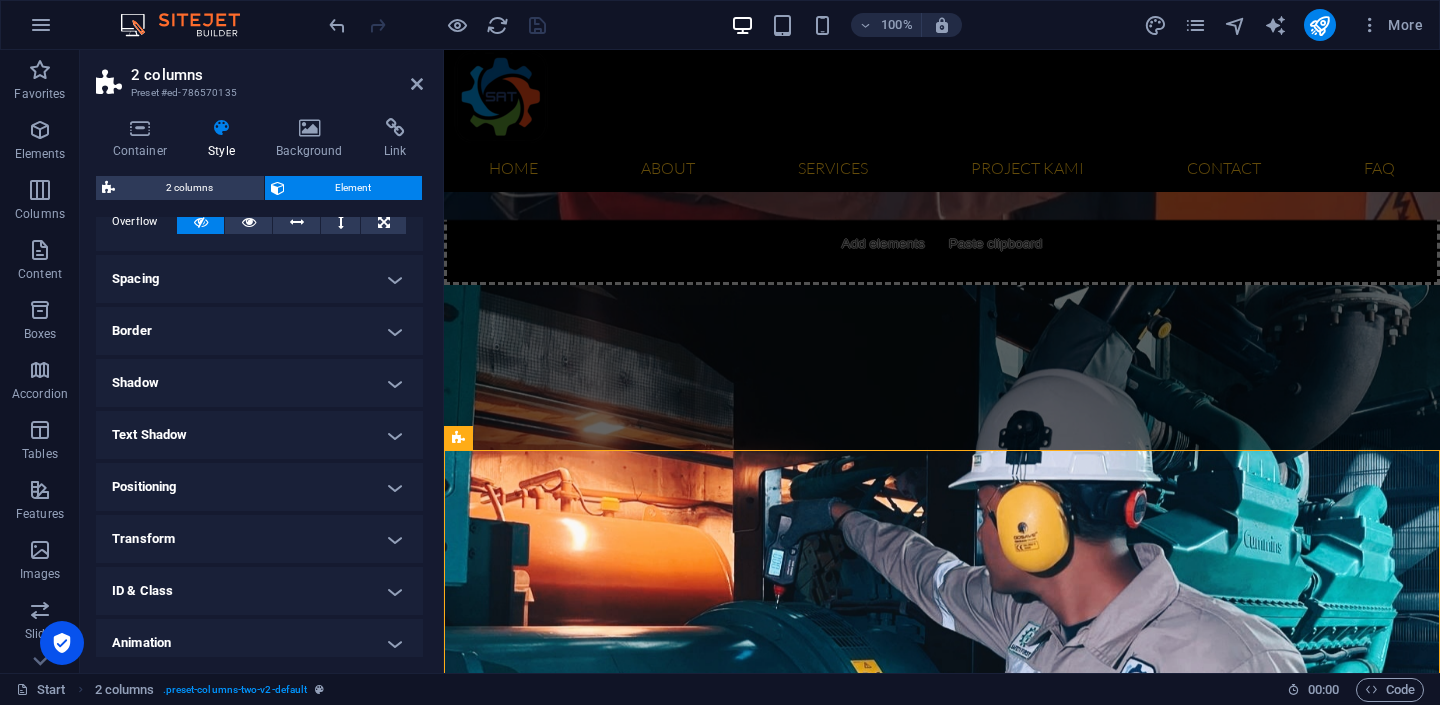 scroll, scrollTop: 165, scrollLeft: 0, axis: vertical 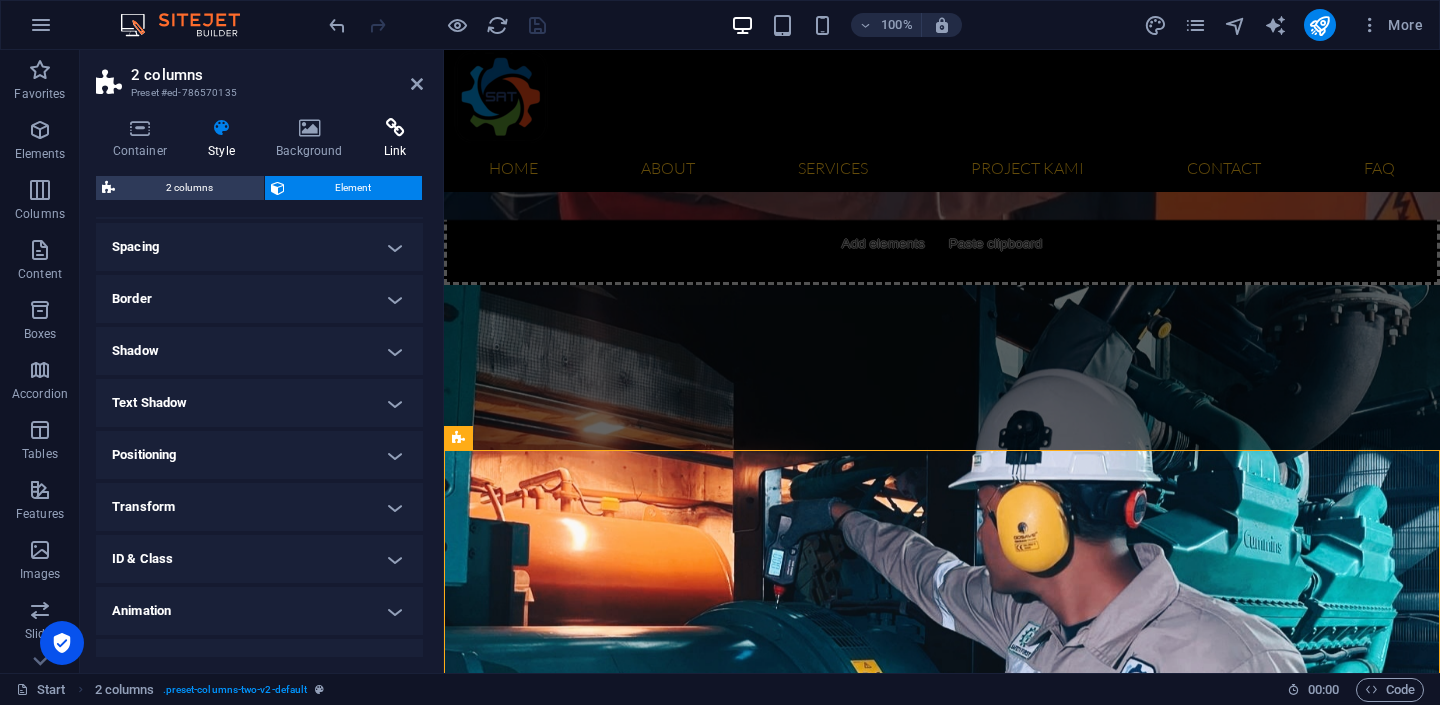 click at bounding box center [395, 128] 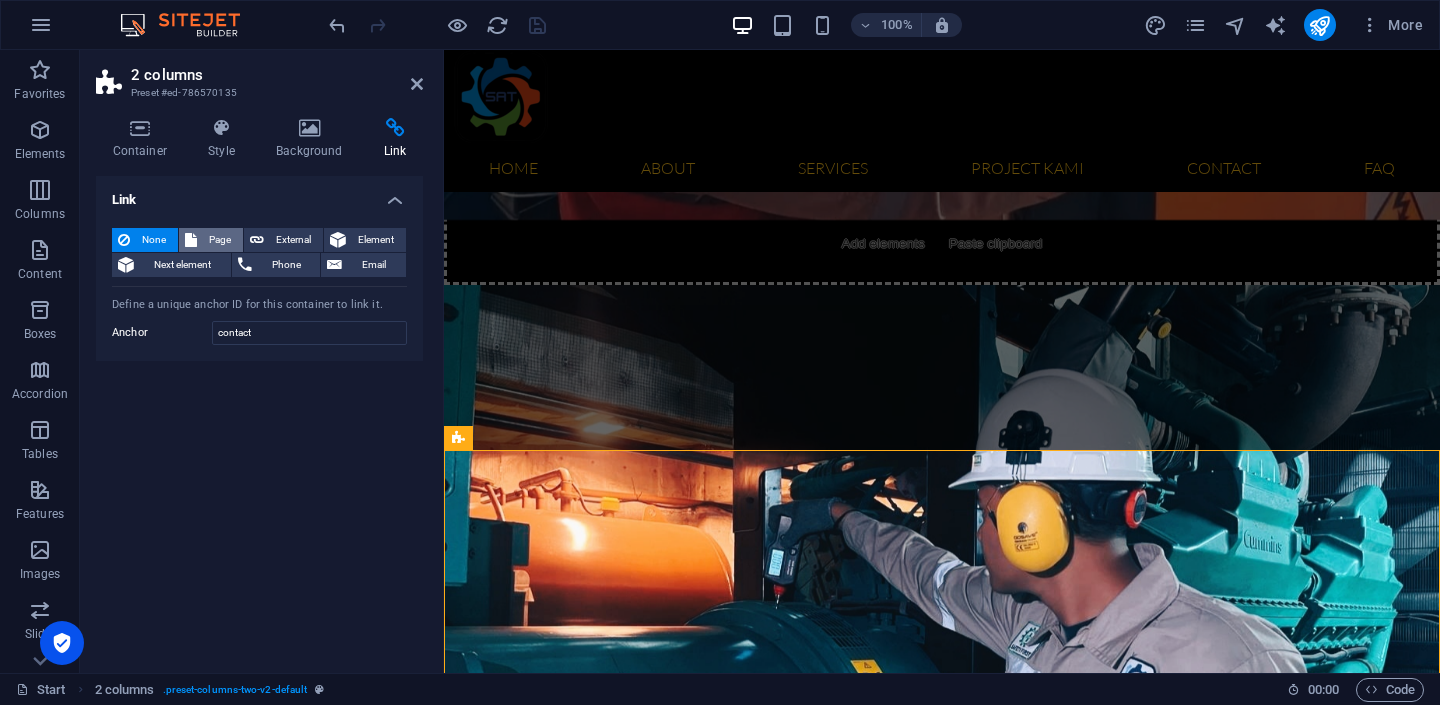 click on "Page" at bounding box center [220, 240] 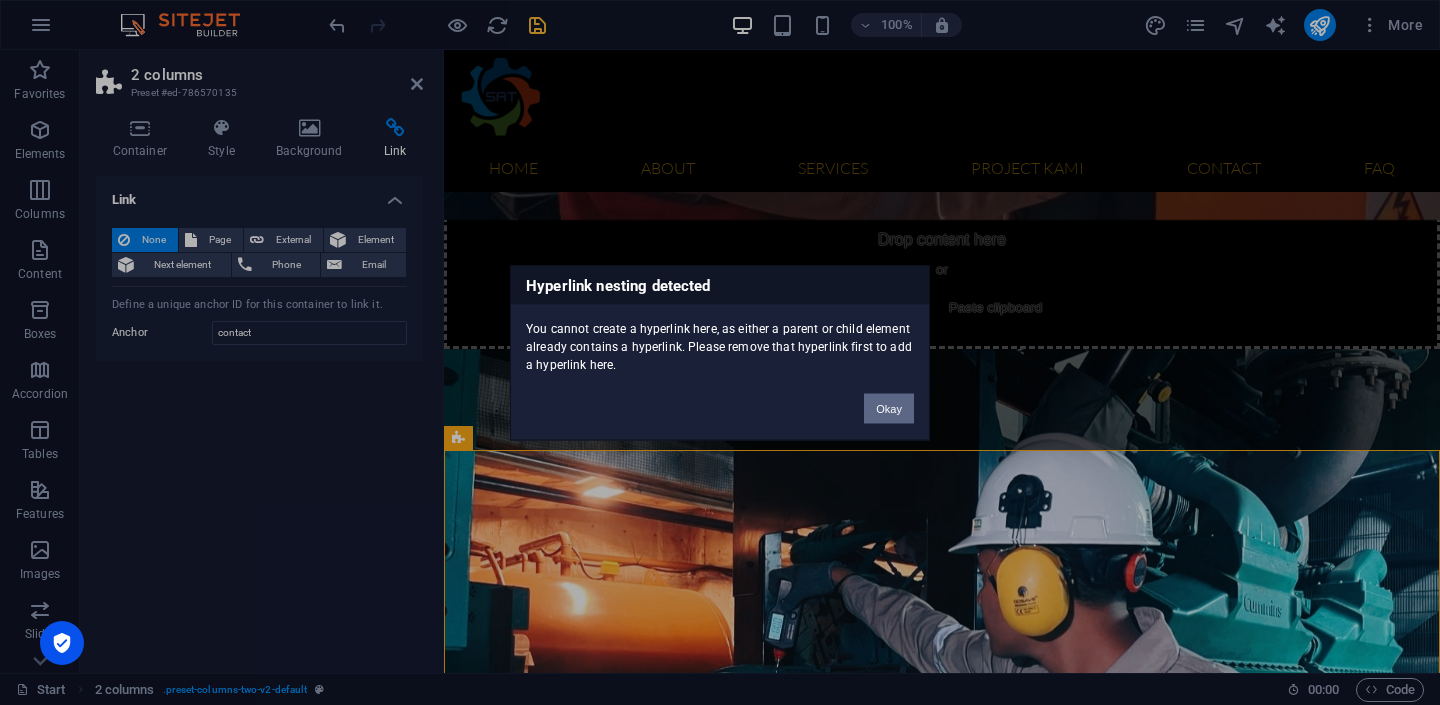 click on "Okay" at bounding box center (889, 408) 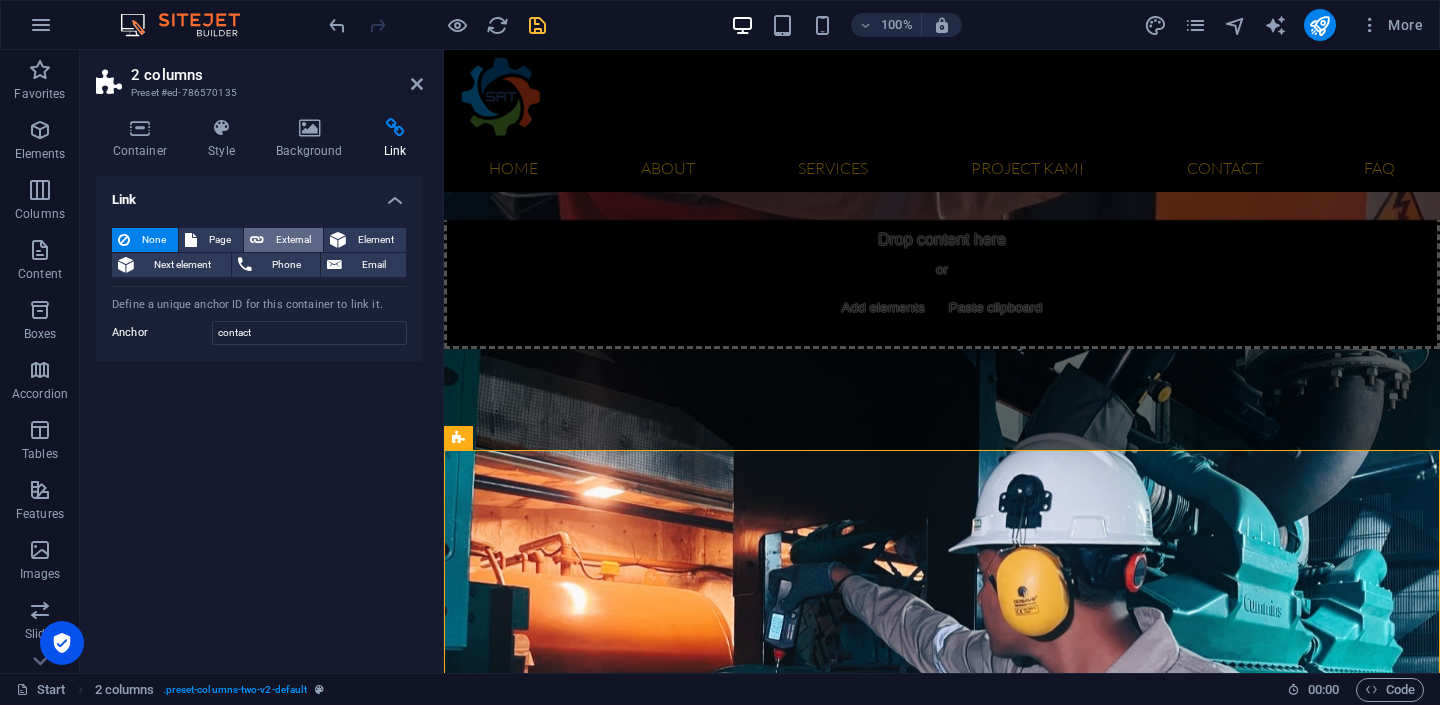 click on "External" at bounding box center [293, 240] 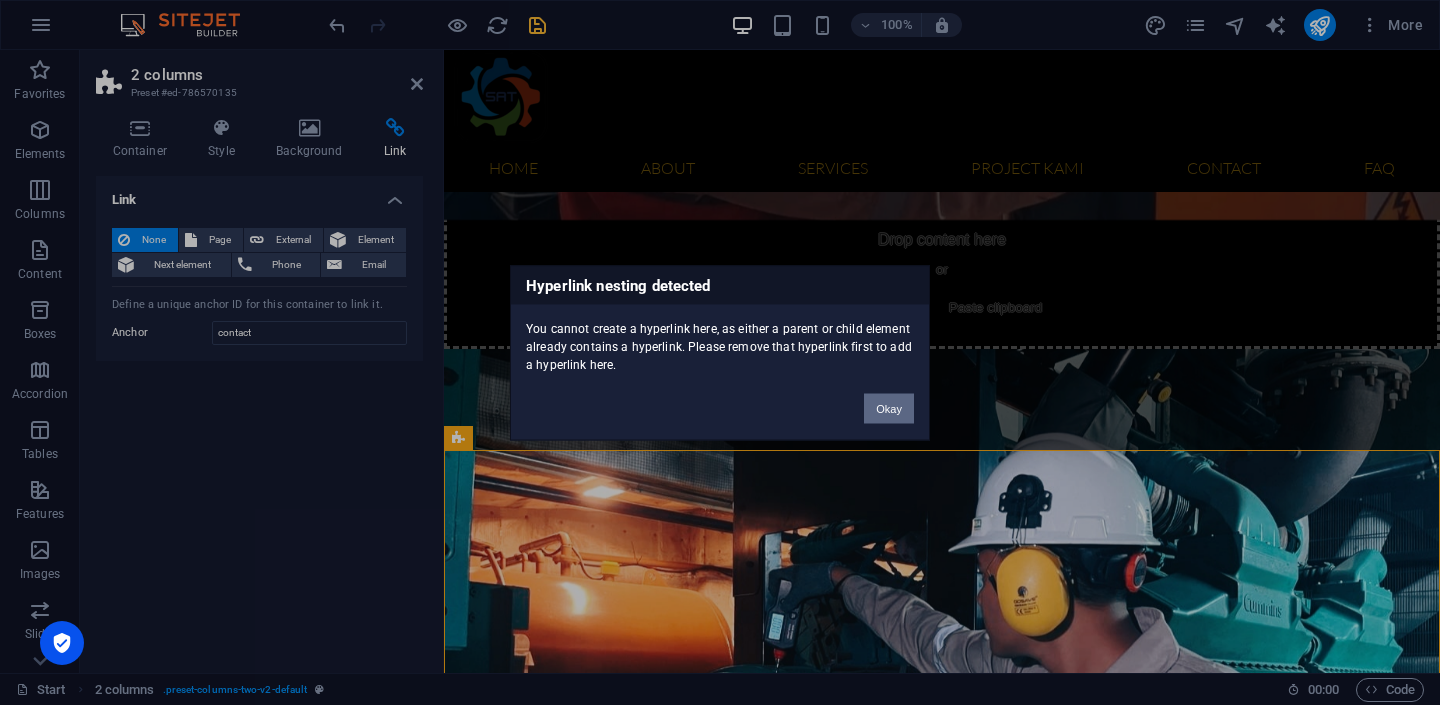 click on "Okay" at bounding box center [889, 408] 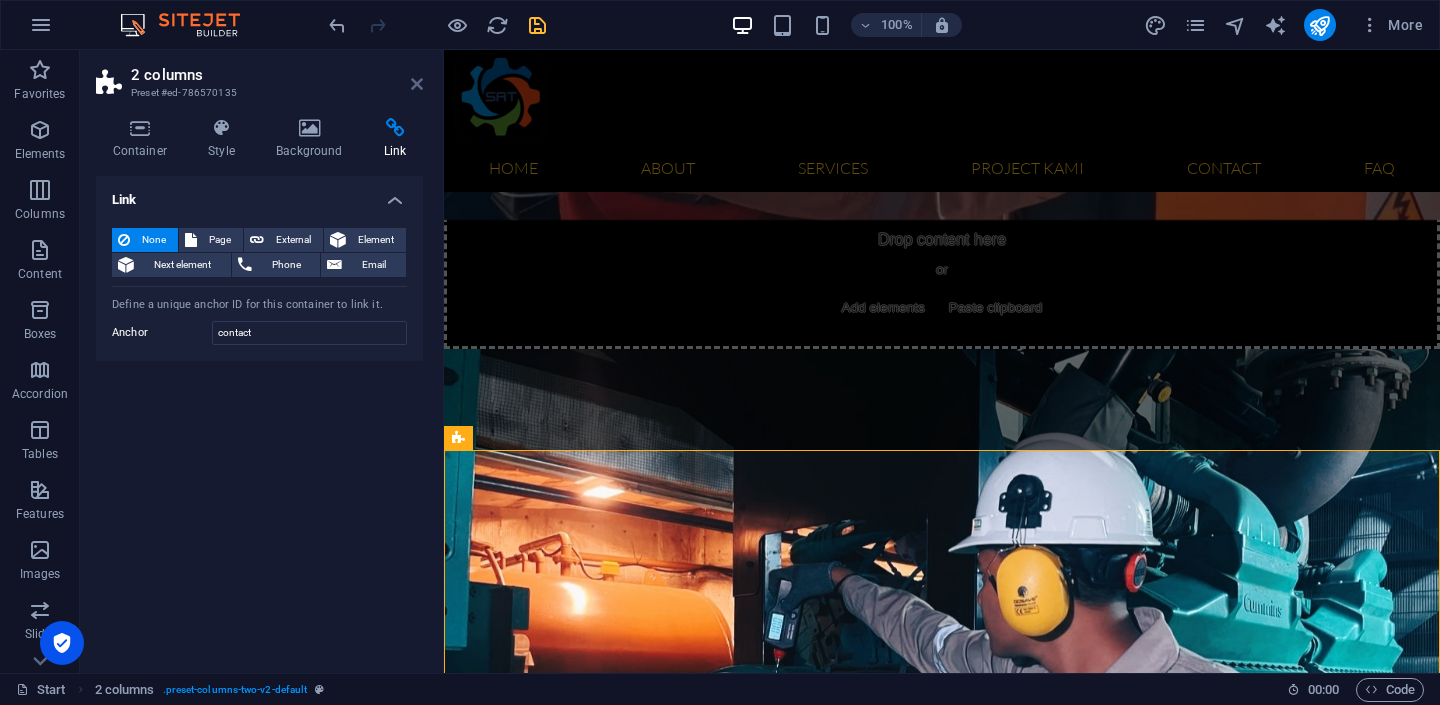 click at bounding box center (417, 84) 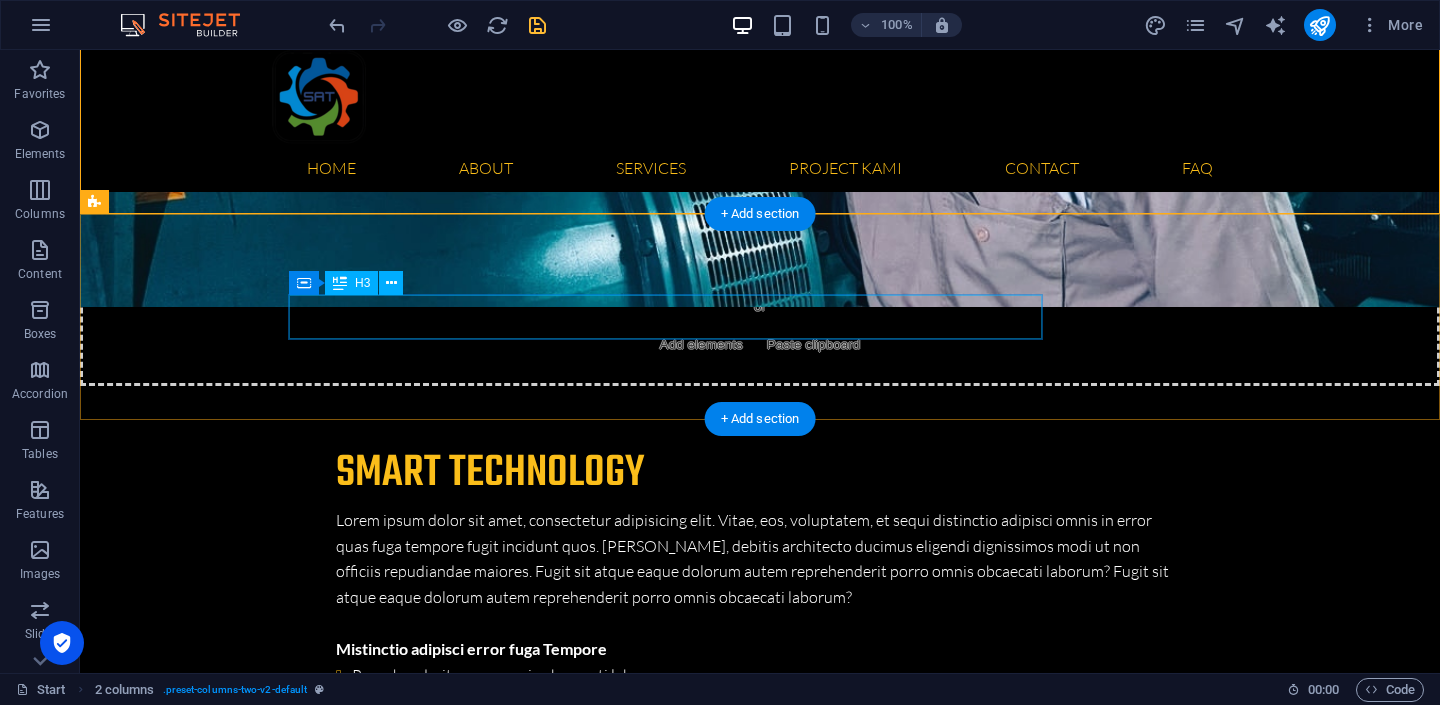 scroll, scrollTop: 6593, scrollLeft: 0, axis: vertical 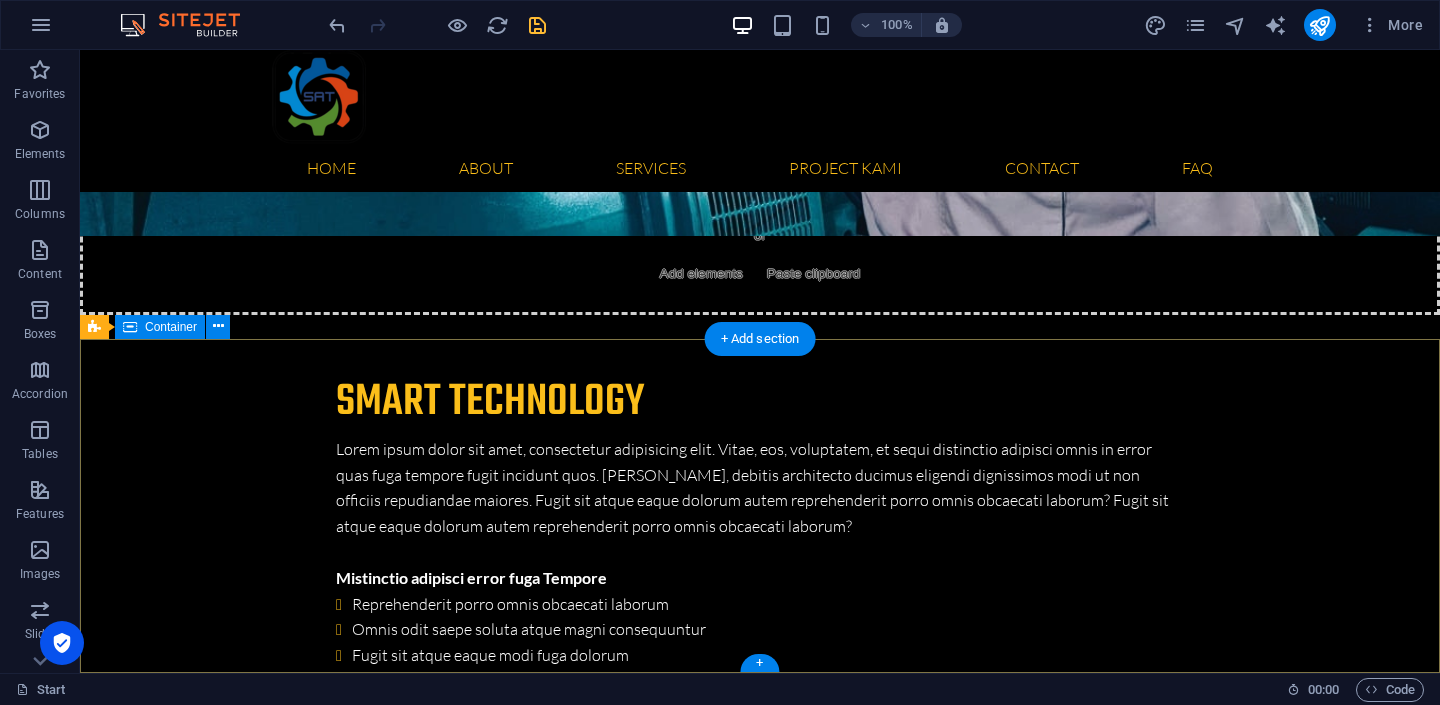 click on "Get in touch Jakarta Jakarta   12345 Phone:  0123 - 456789 Email:  crm@sinergiandalanteknik.co.id Legal Notice  |  Privacy " Hopefully, we can work together and our project will be successful." Navigation About us Our Services Latest Projects Our FAQ´s Contact us" at bounding box center (760, 6960) 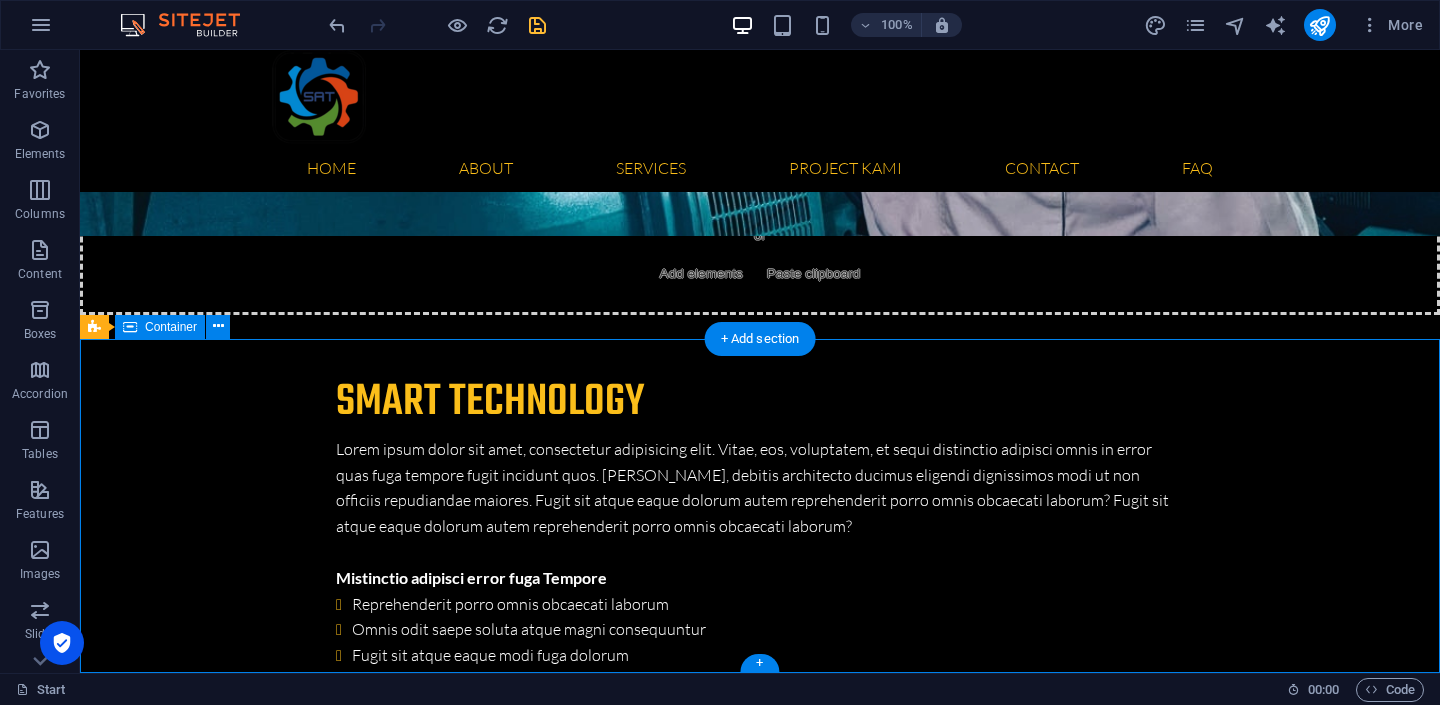 click on "Get in touch Jakarta Jakarta   12345 Phone:  0123 - 456789 Email:  crm@sinergiandalanteknik.co.id Legal Notice  |  Privacy " Hopefully, we can work together and our project will be successful." Navigation About us Our Services Latest Projects Our FAQ´s Contact us" at bounding box center (760, 6960) 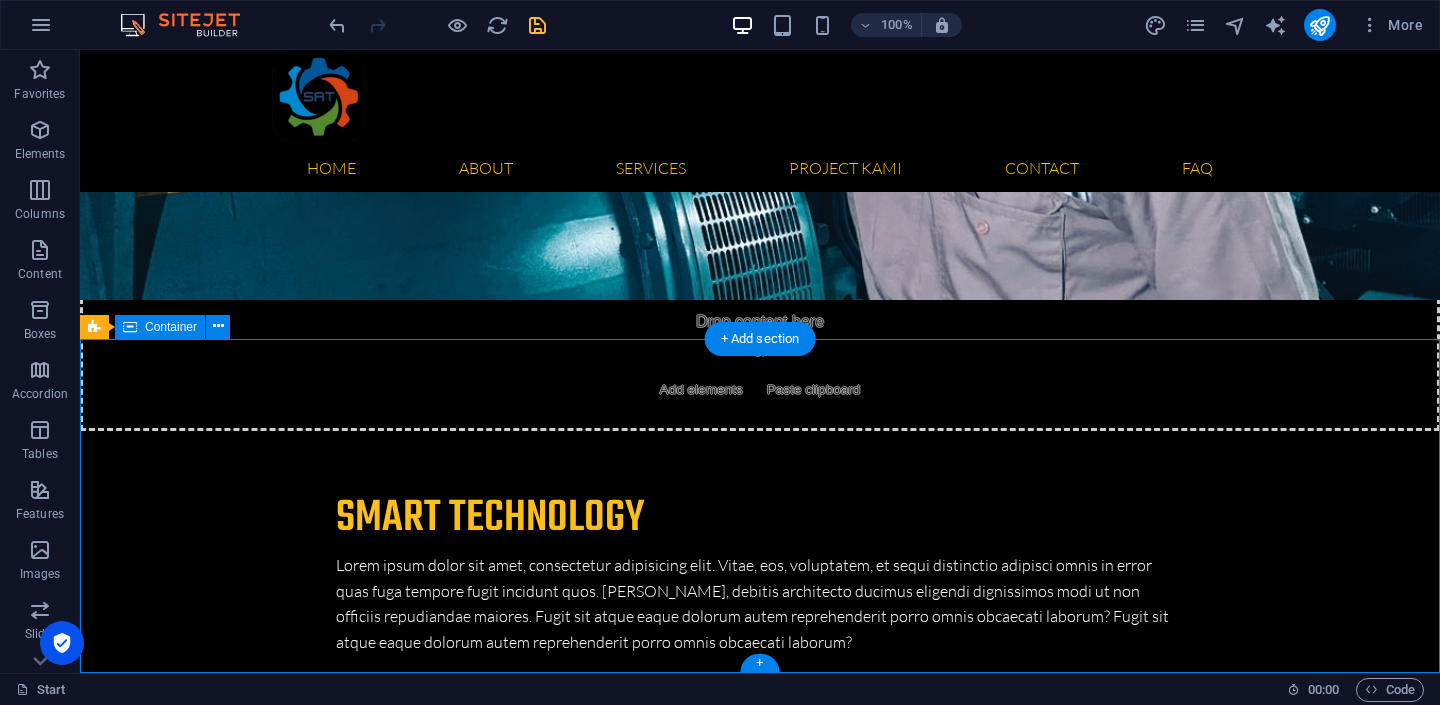 scroll, scrollTop: 6823, scrollLeft: 0, axis: vertical 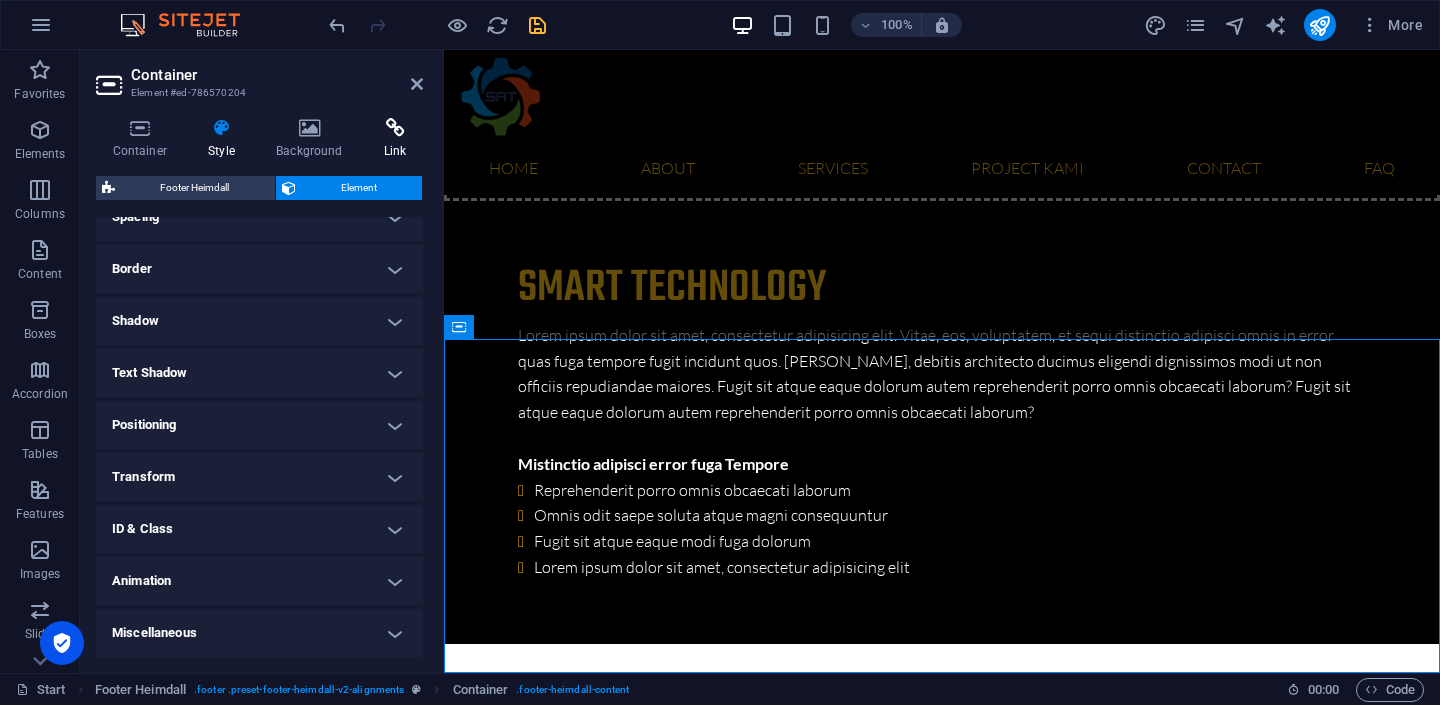 click at bounding box center (395, 128) 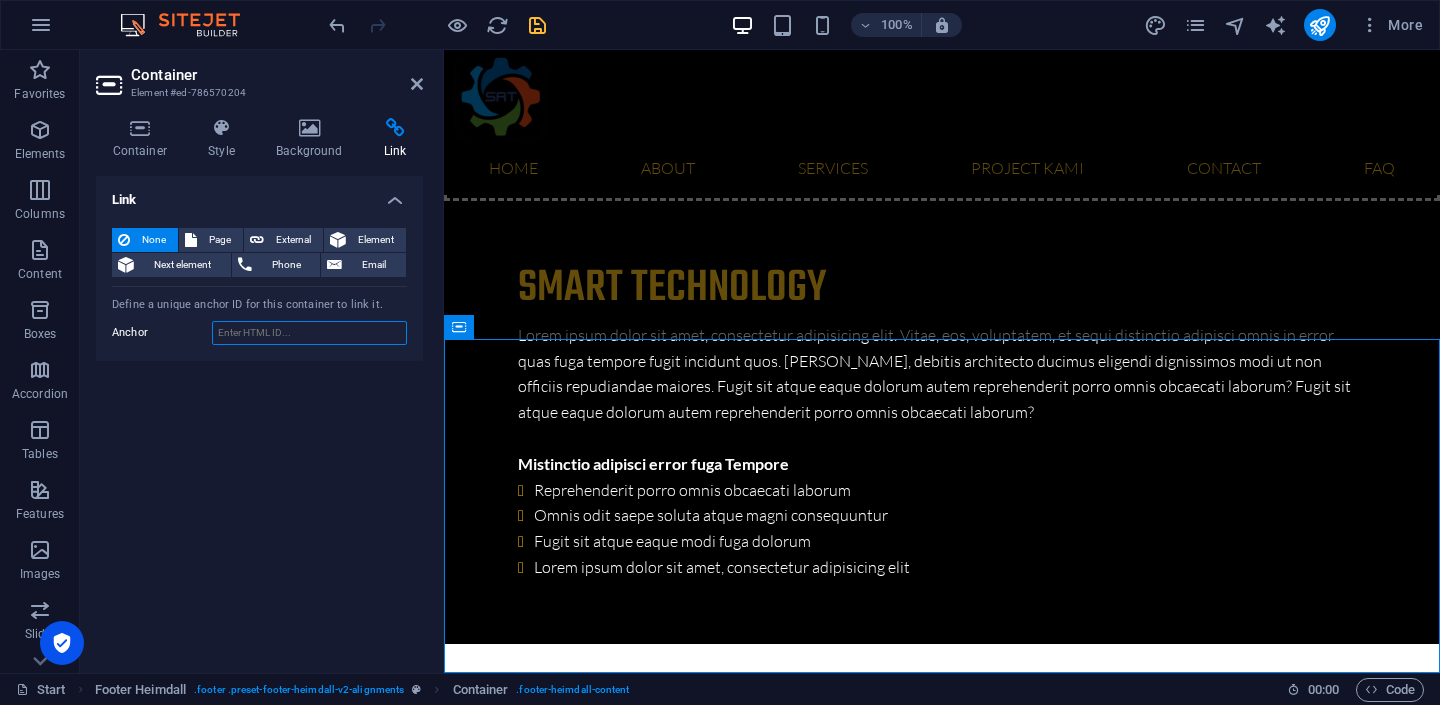 click on "Anchor" at bounding box center [309, 333] 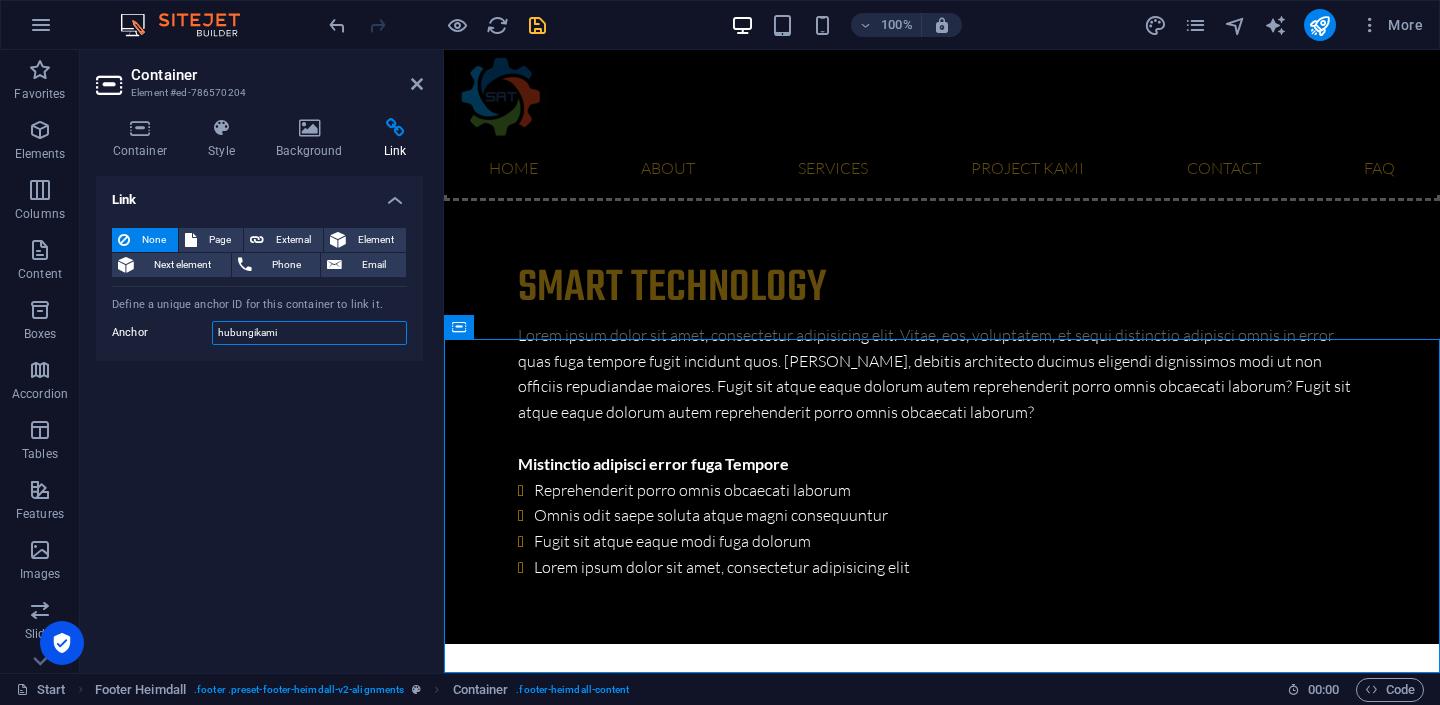 drag, startPoint x: 315, startPoint y: 331, endPoint x: 211, endPoint y: 337, distance: 104.172935 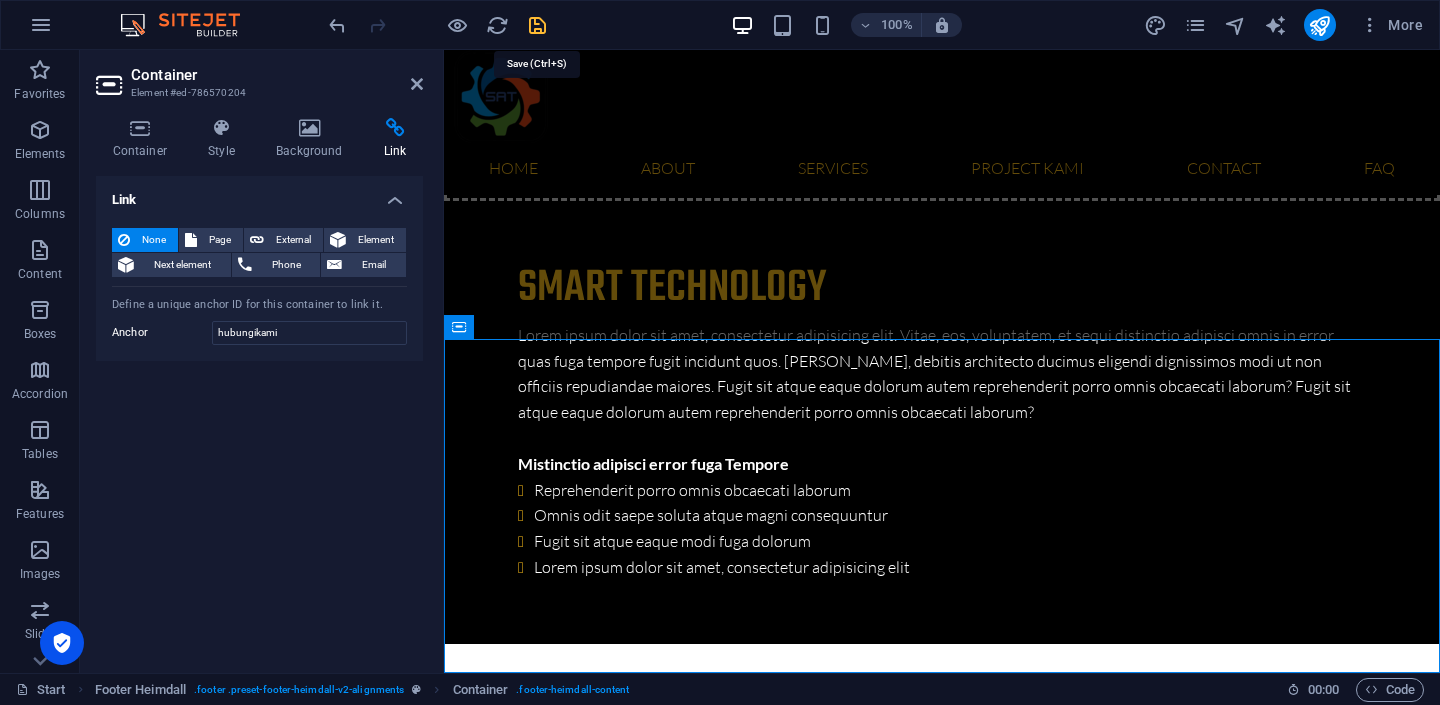 click at bounding box center [537, 25] 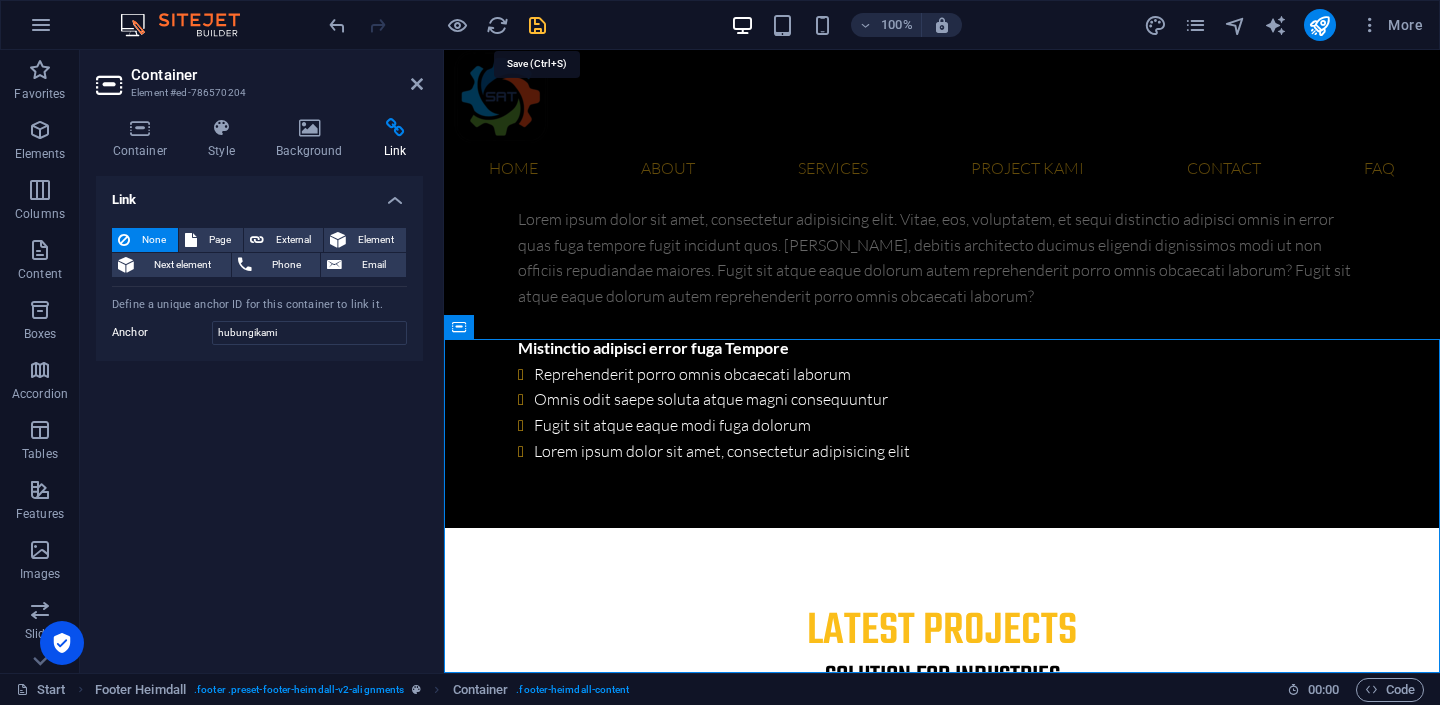 scroll, scrollTop: 6593, scrollLeft: 0, axis: vertical 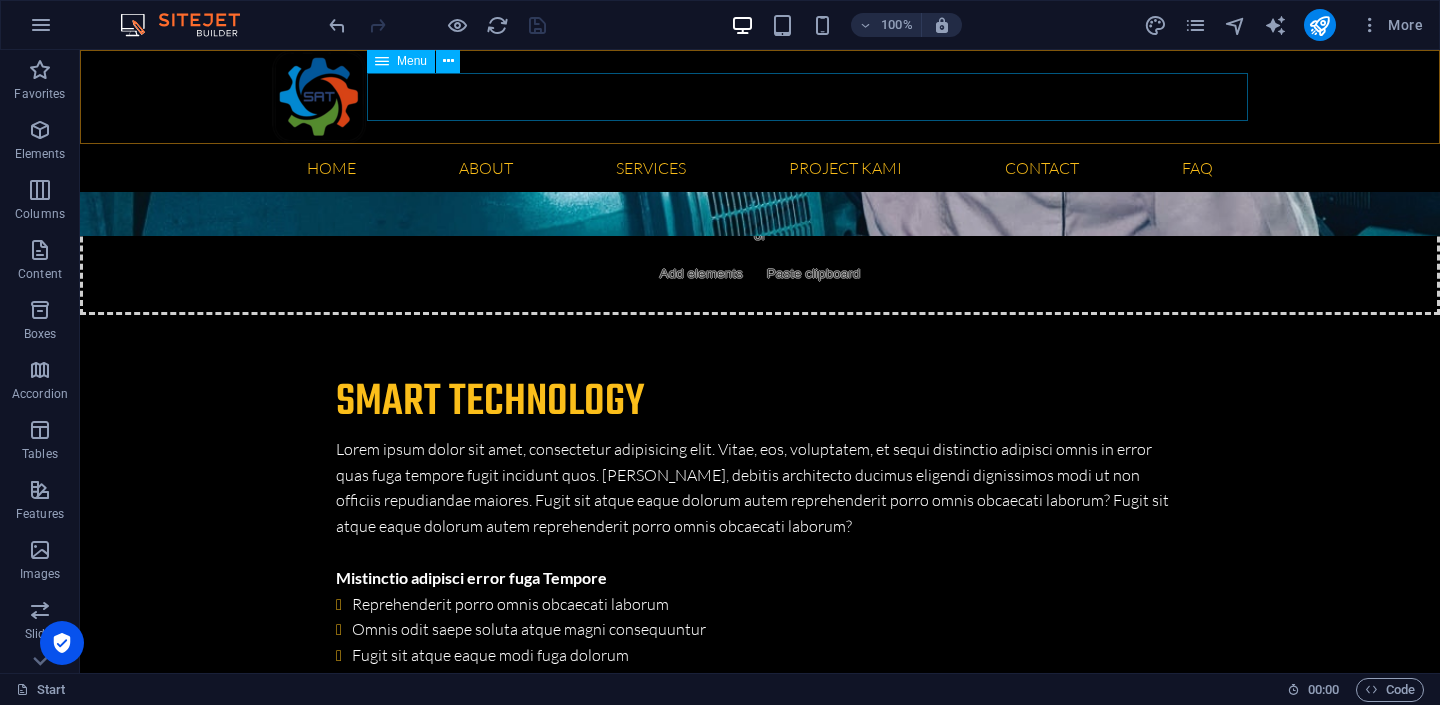 click on "Home About Visi & Misi Struktur Organisasi Legalitas Maklumat Layanan Services A. Sertifikat Laik Operasi Personil Daftar Alat Uji Daftar Harga Alur Proses SLO Persyaratan B. Sertifikat Laik Fungsi Personil Daftar Alat Uji Persyaratan Project Kami Contact Hubungi Kami Keluhan Pelanggan Form Surveilen FAQ" at bounding box center [760, 168] 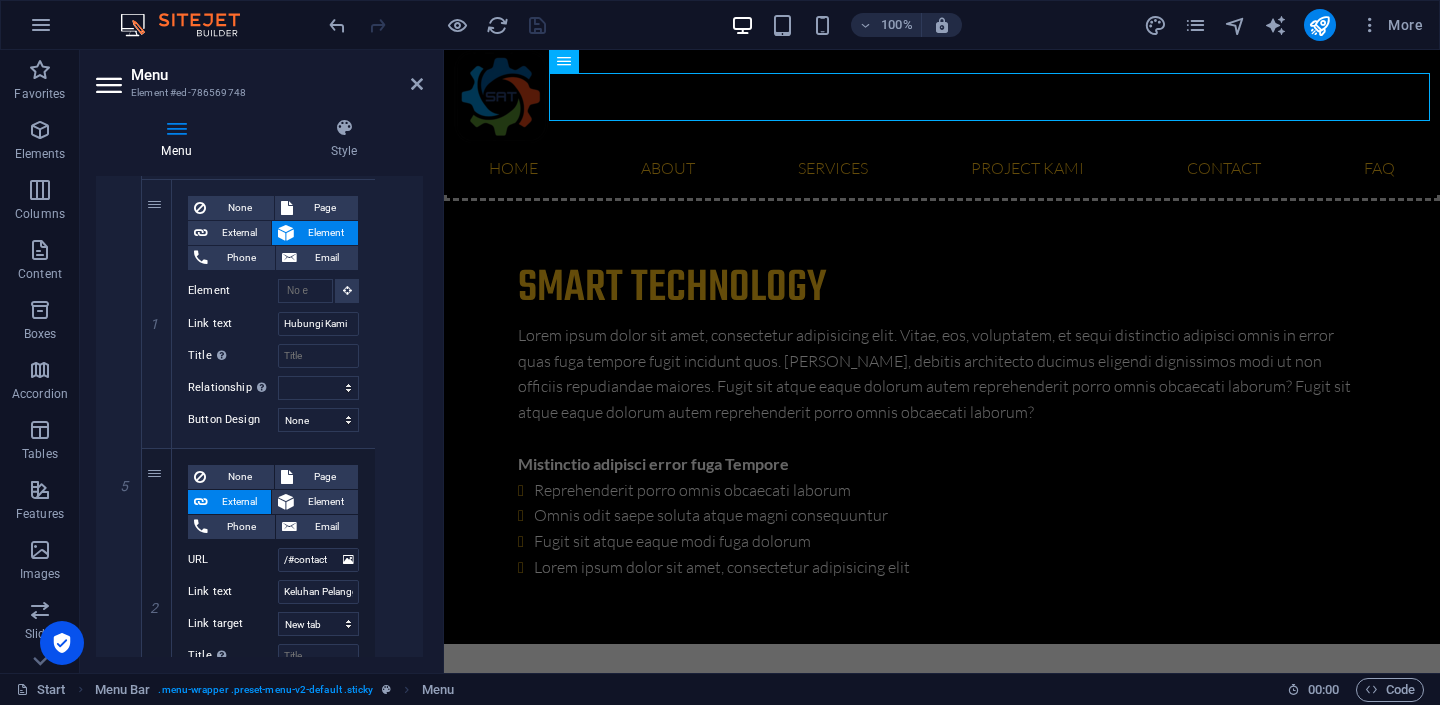 scroll, scrollTop: 4974, scrollLeft: 0, axis: vertical 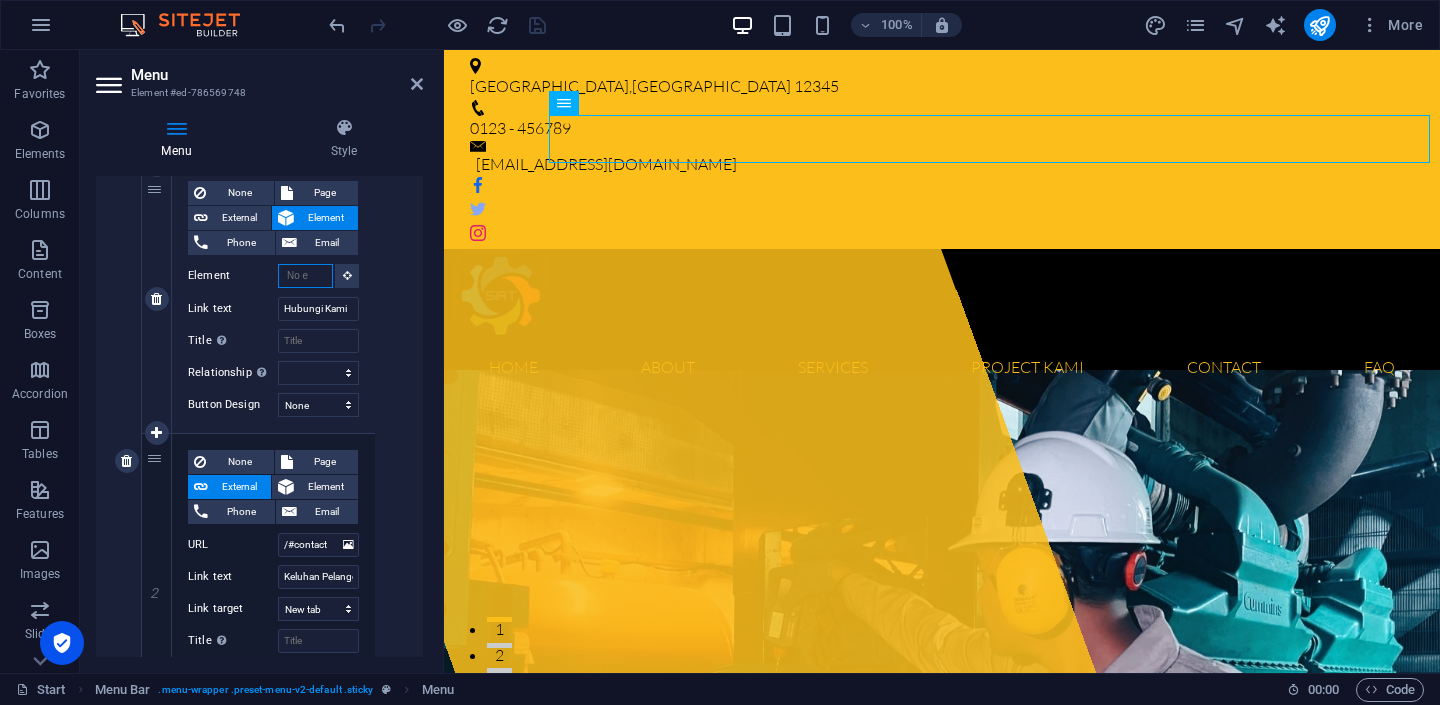 click on "Element" at bounding box center (305, 276) 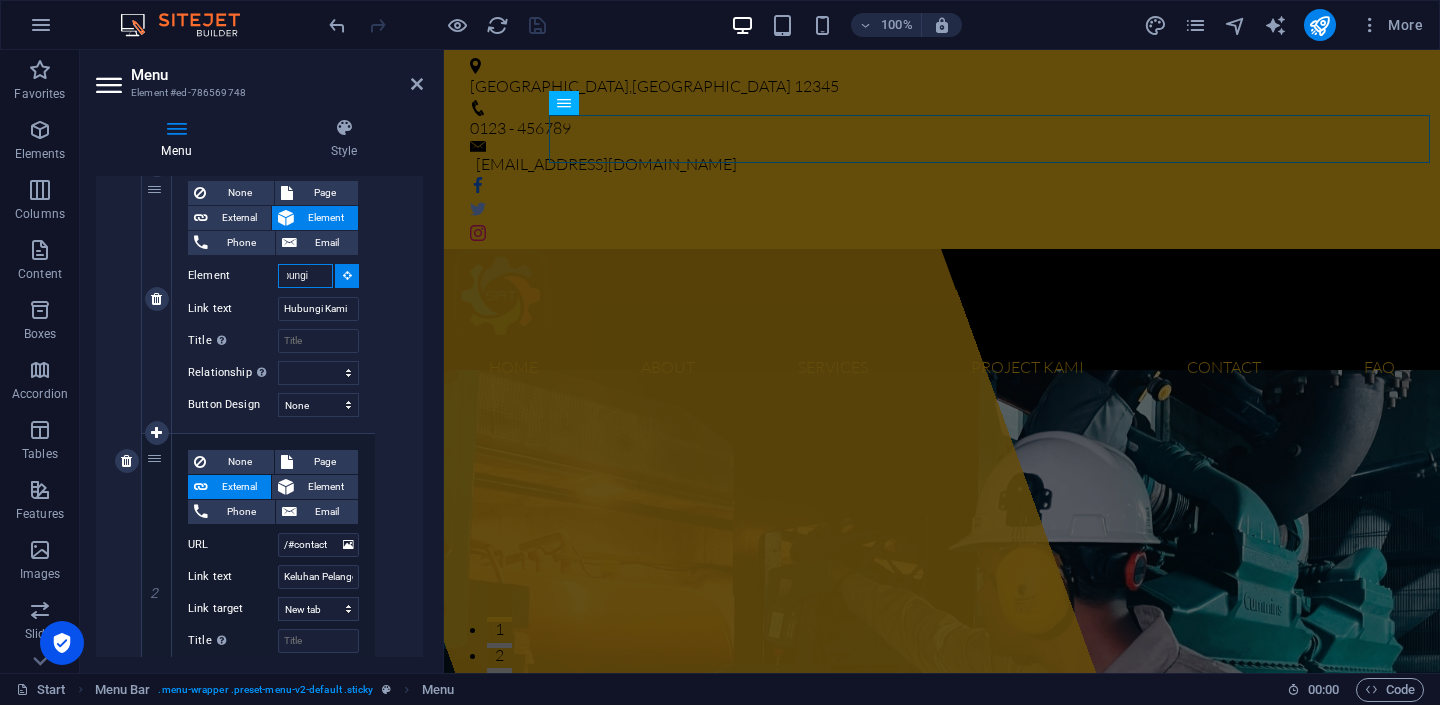 scroll, scrollTop: 0, scrollLeft: 26, axis: horizontal 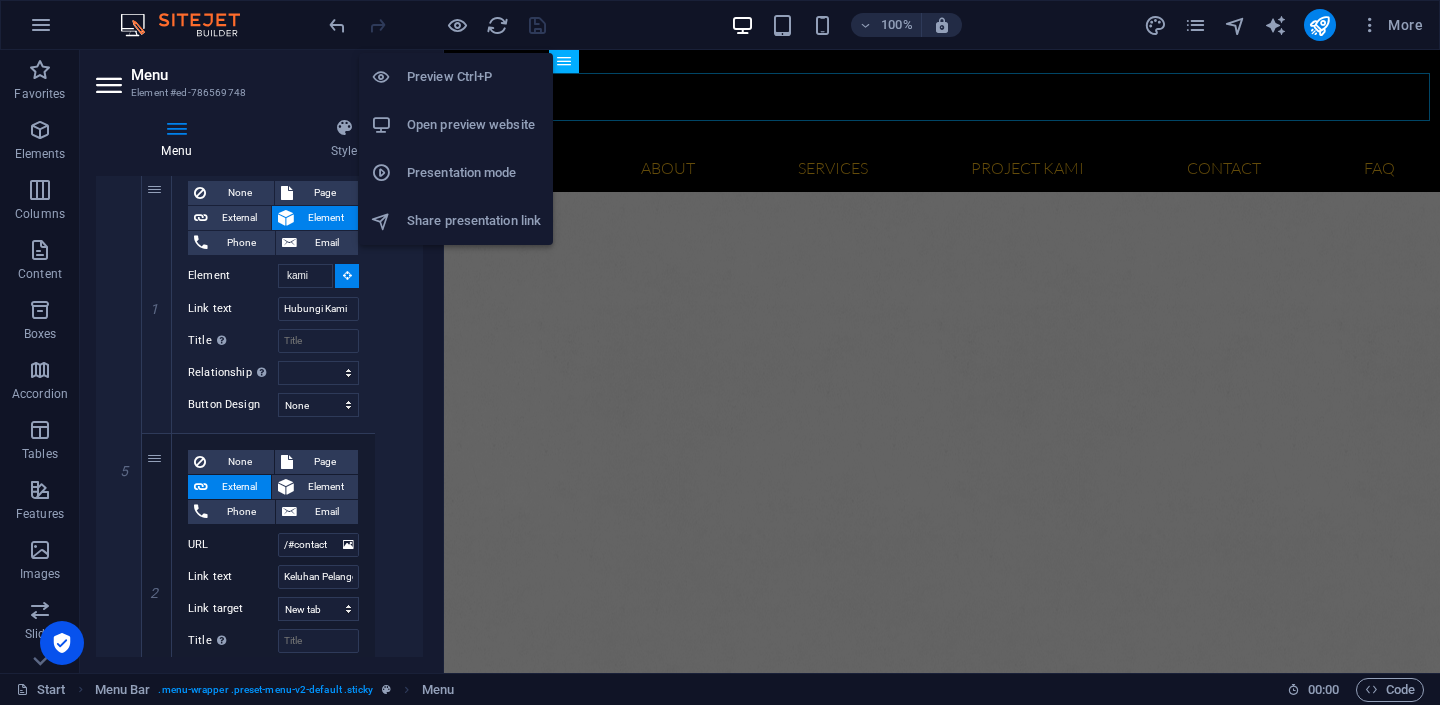 click on "Preview Ctrl+P" at bounding box center (474, 77) 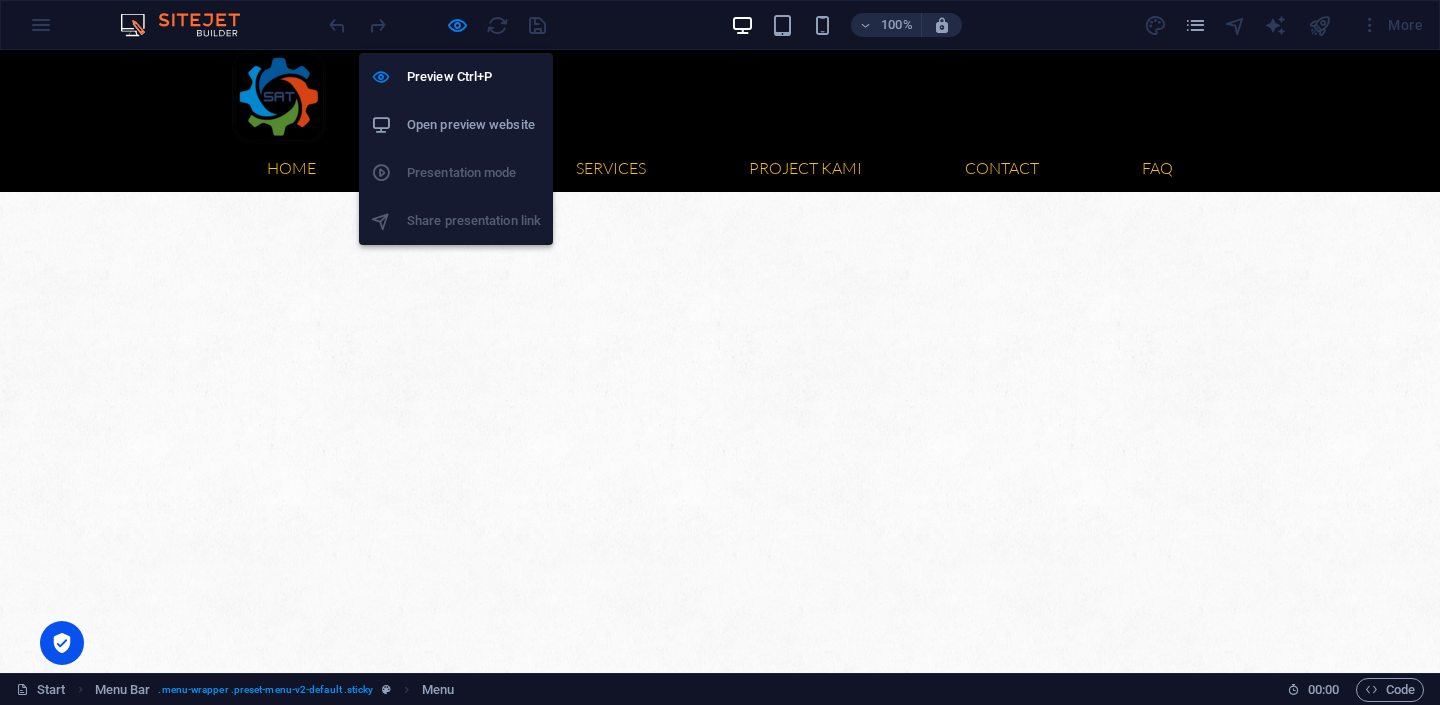 click on "Open preview website" at bounding box center (474, 125) 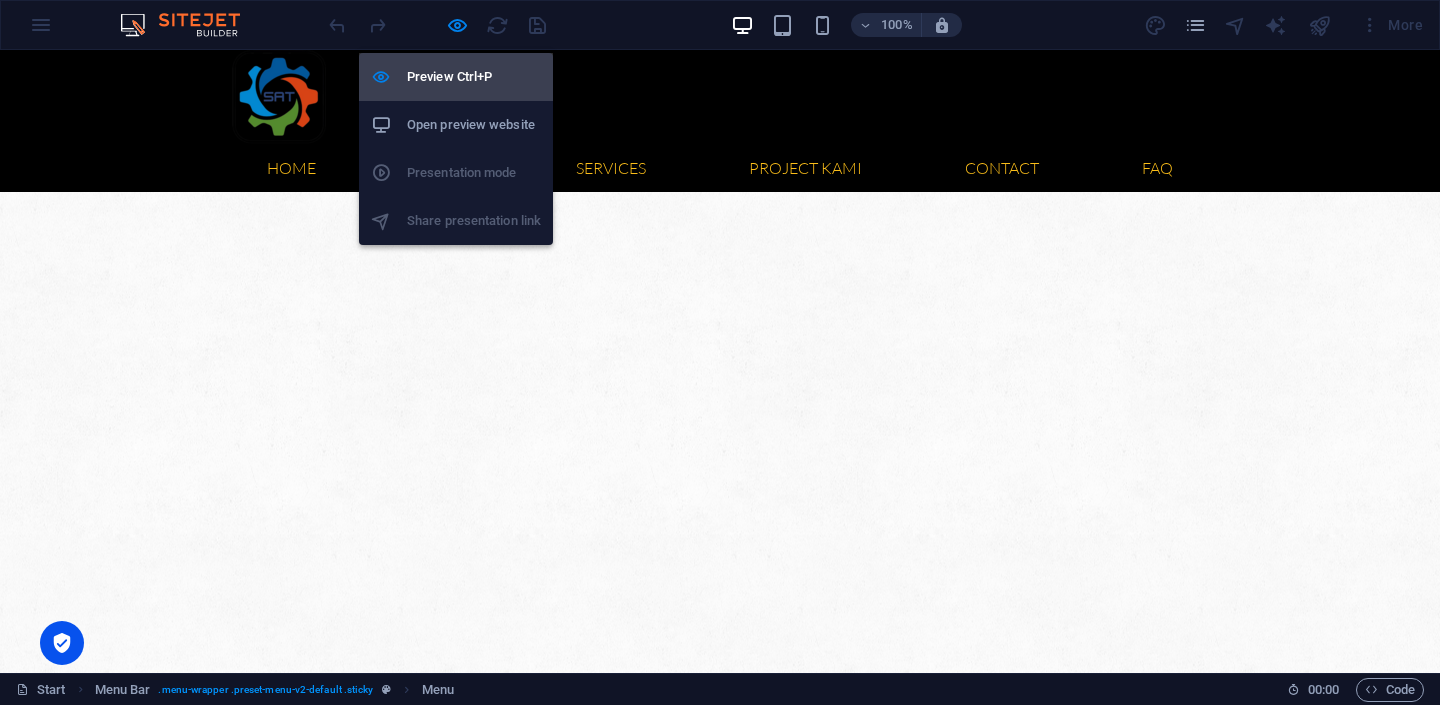 click on "Preview Ctrl+P" at bounding box center [474, 77] 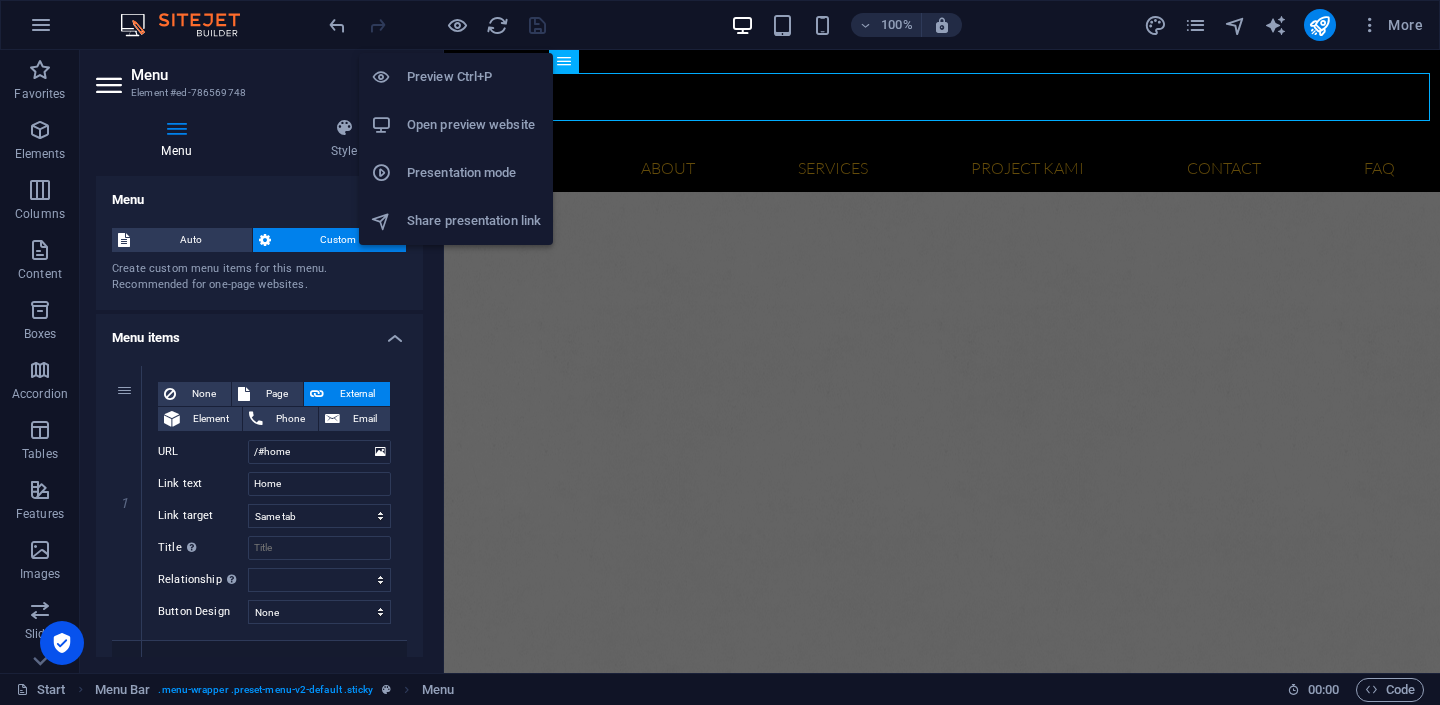 click on "Preview Ctrl+P" at bounding box center [474, 77] 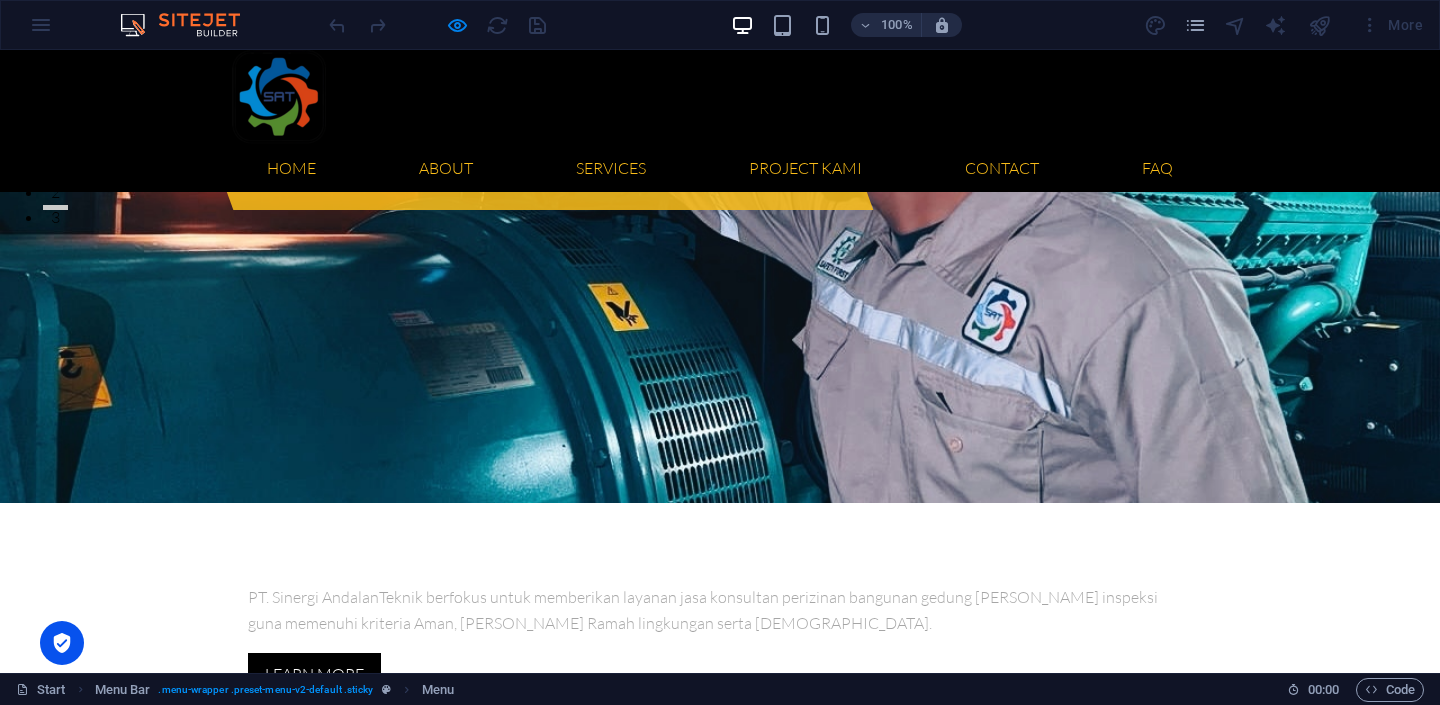 scroll, scrollTop: 0, scrollLeft: 0, axis: both 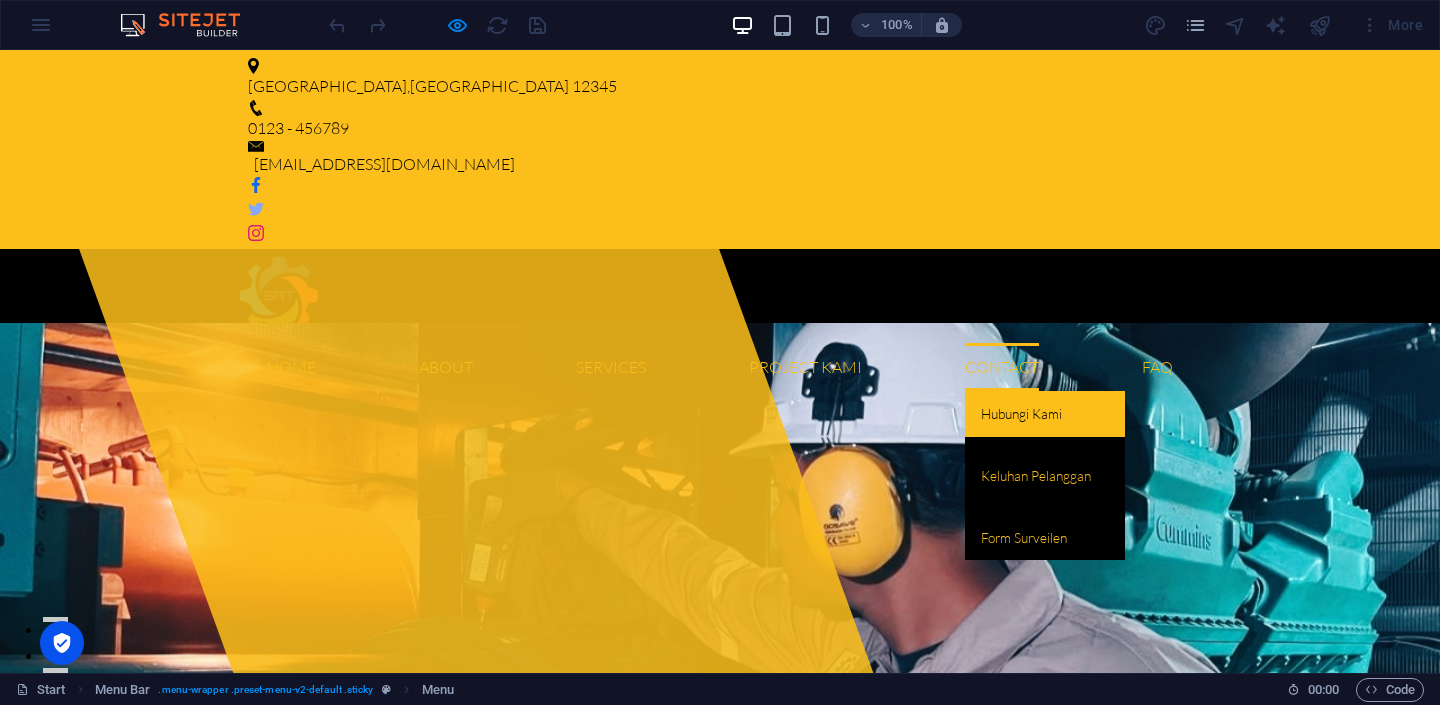 click on "Hubungi Kami" at bounding box center [1045, 414] 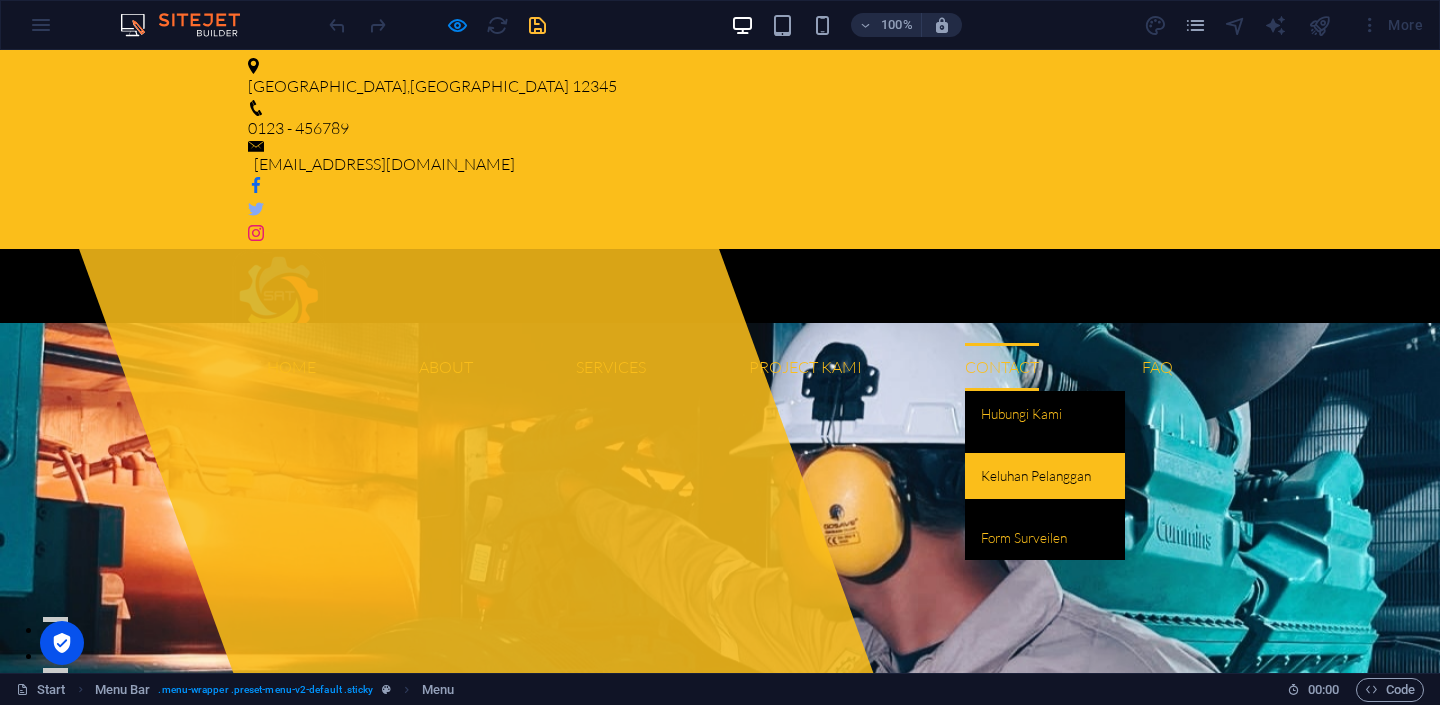 click on "Keluhan Pelanggan" at bounding box center (1045, 476) 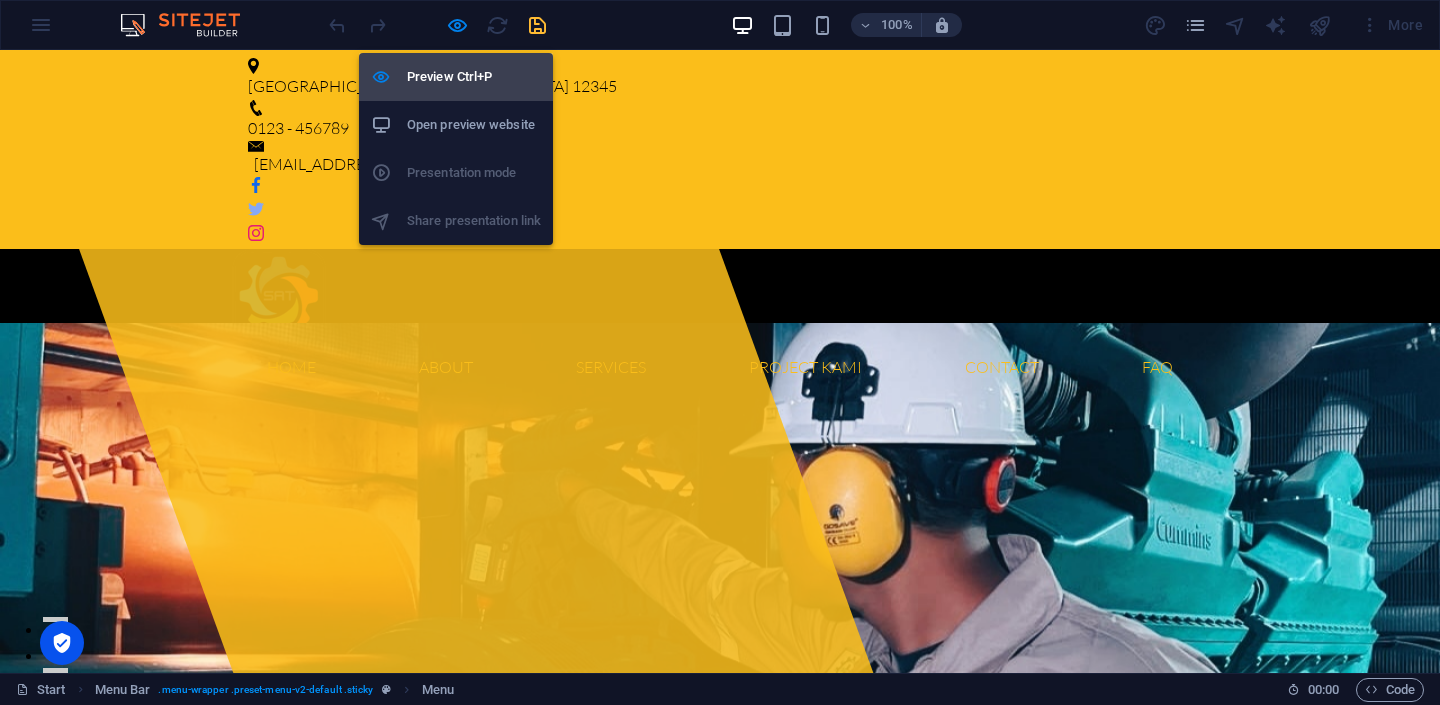 click on "Preview Ctrl+P" at bounding box center [474, 77] 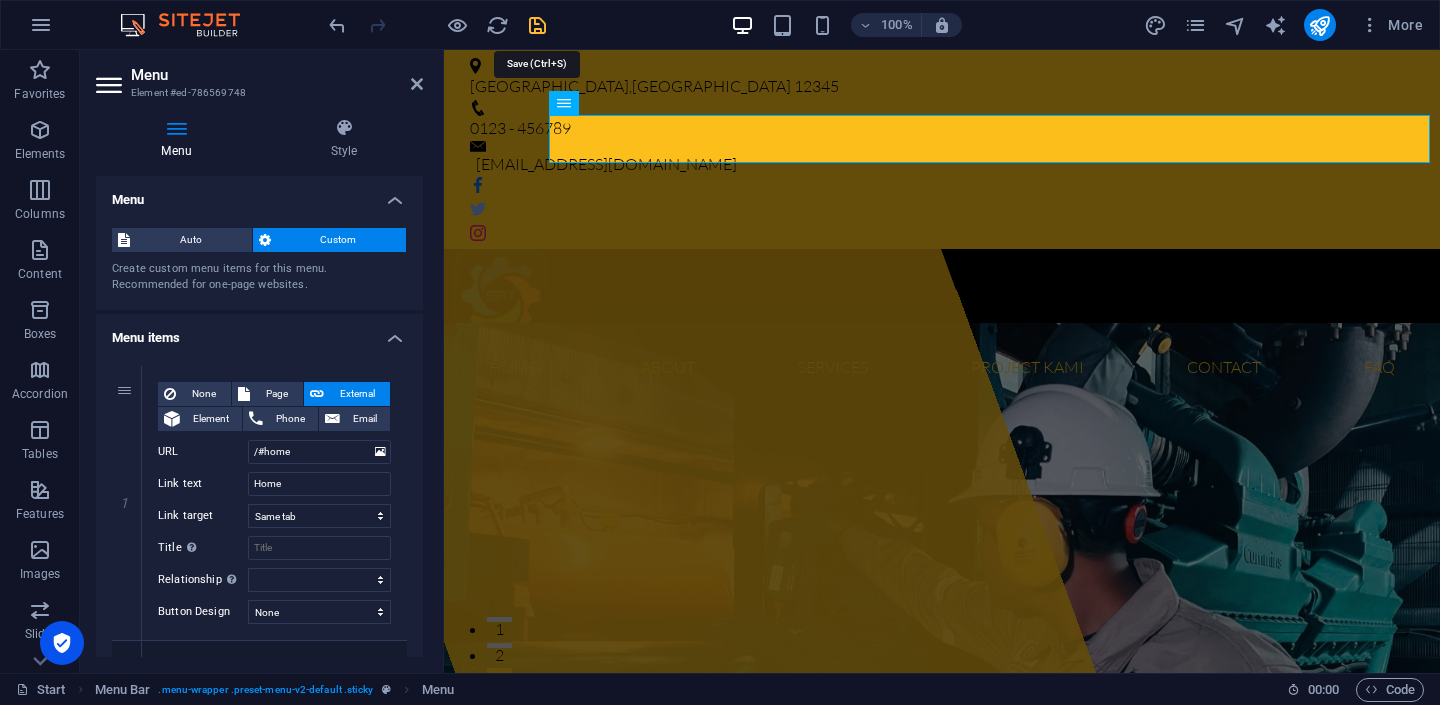 click at bounding box center (537, 25) 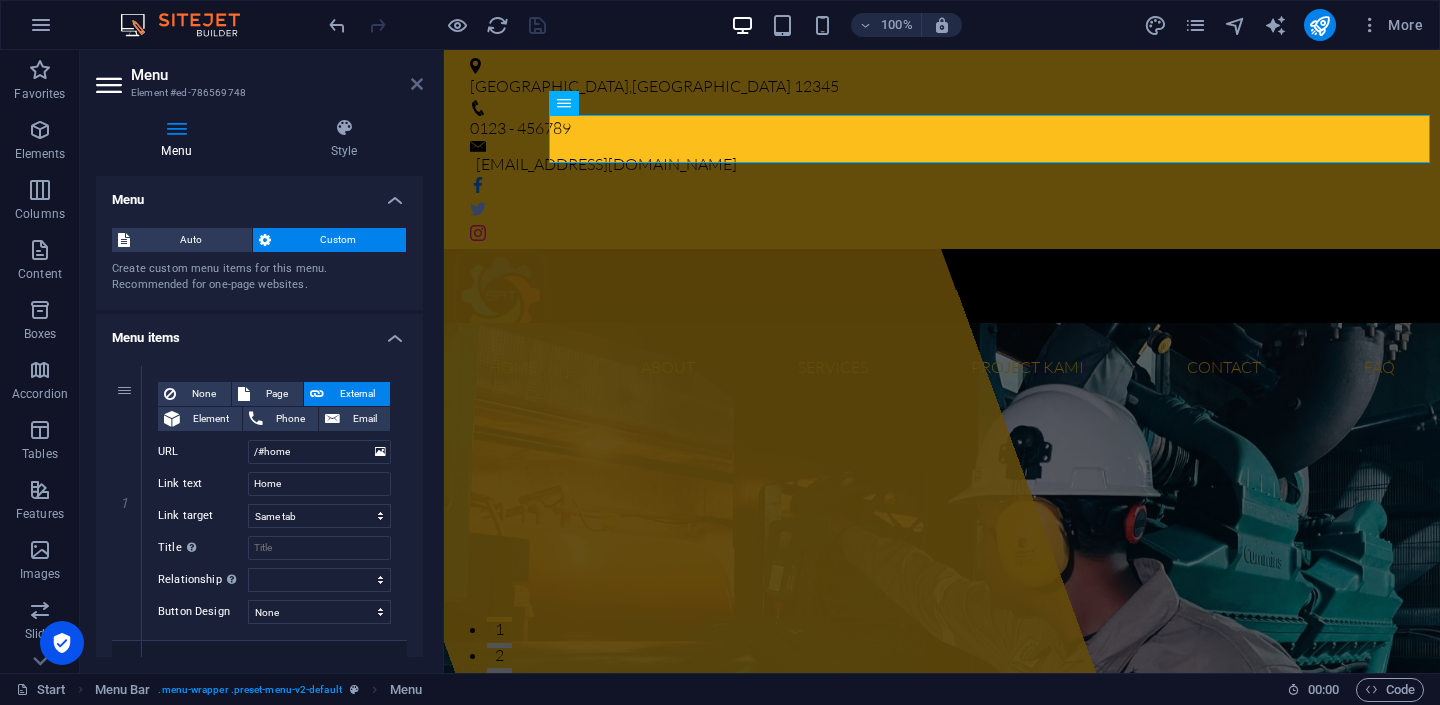 click at bounding box center (417, 84) 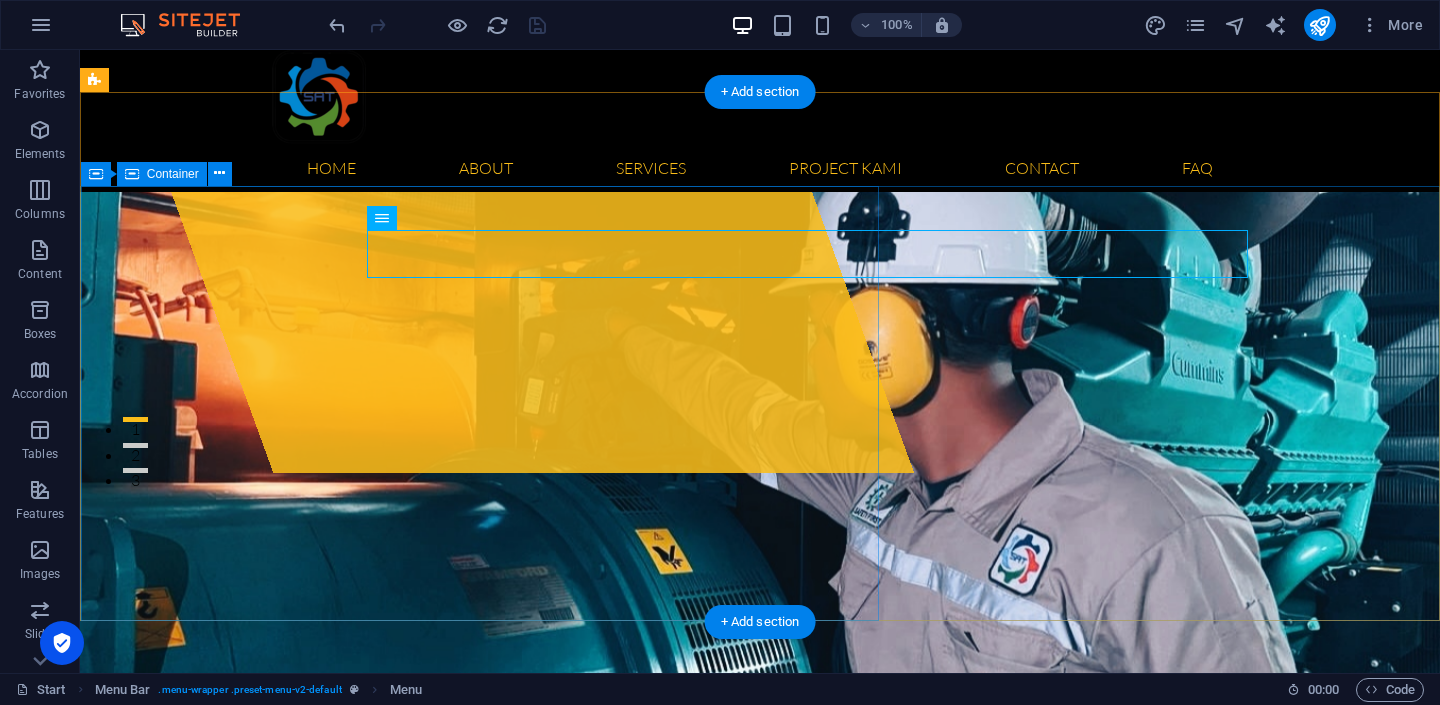 scroll, scrollTop: 0, scrollLeft: 0, axis: both 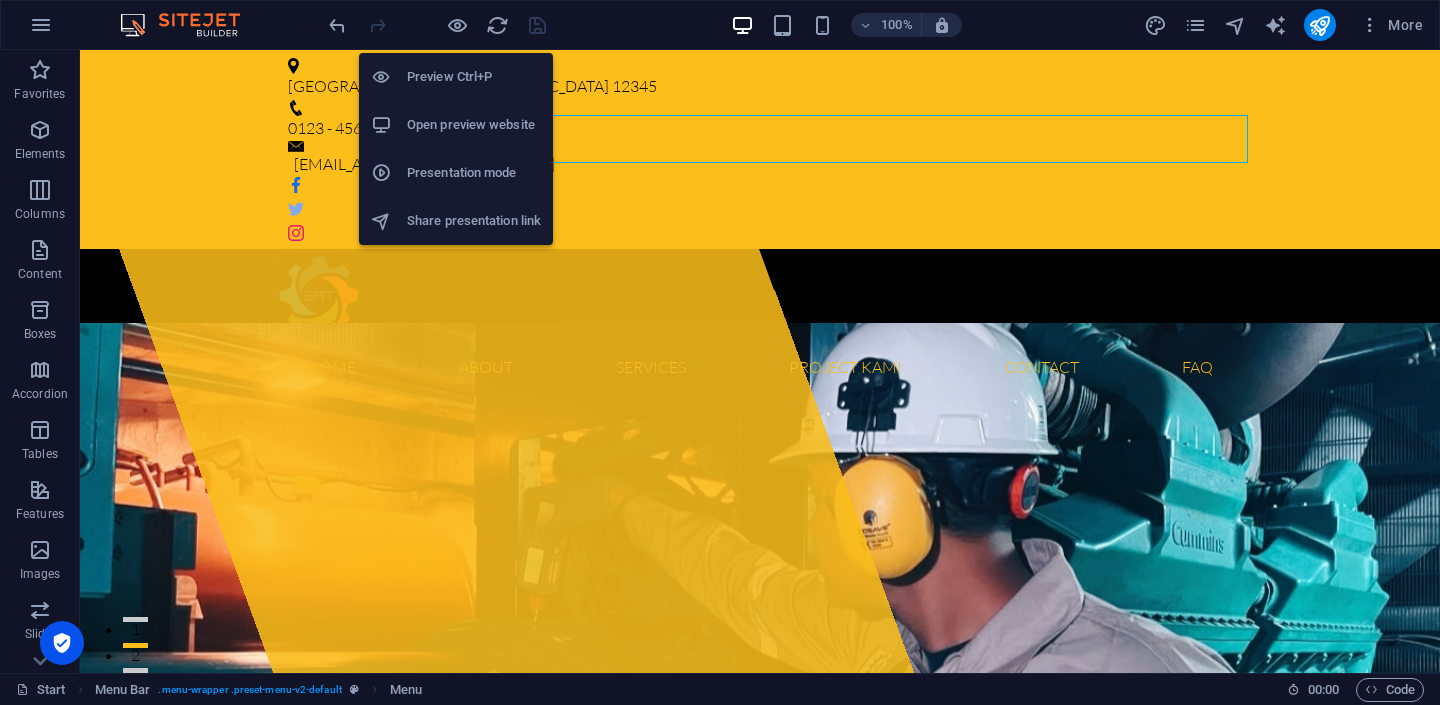 click on "Preview Ctrl+P" at bounding box center [474, 77] 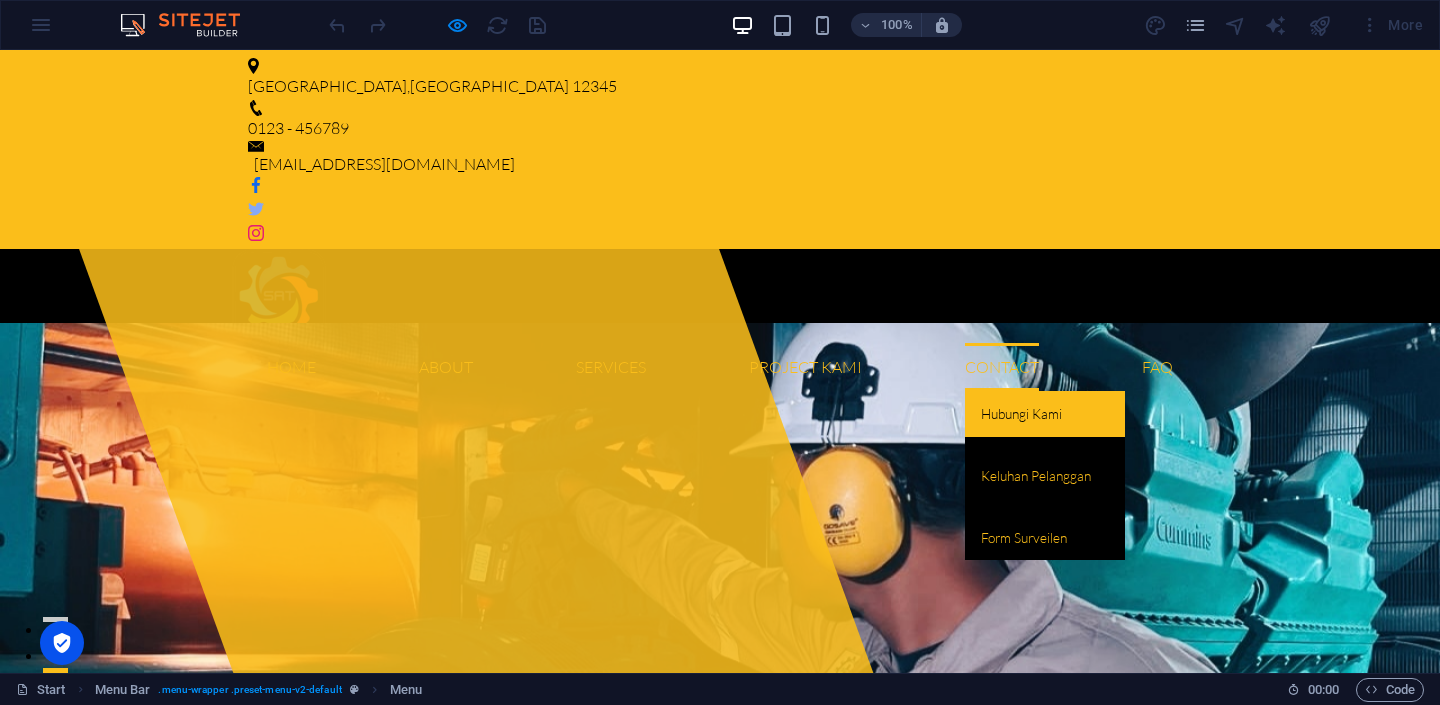 click on "Hubungi Kami" at bounding box center [1045, 414] 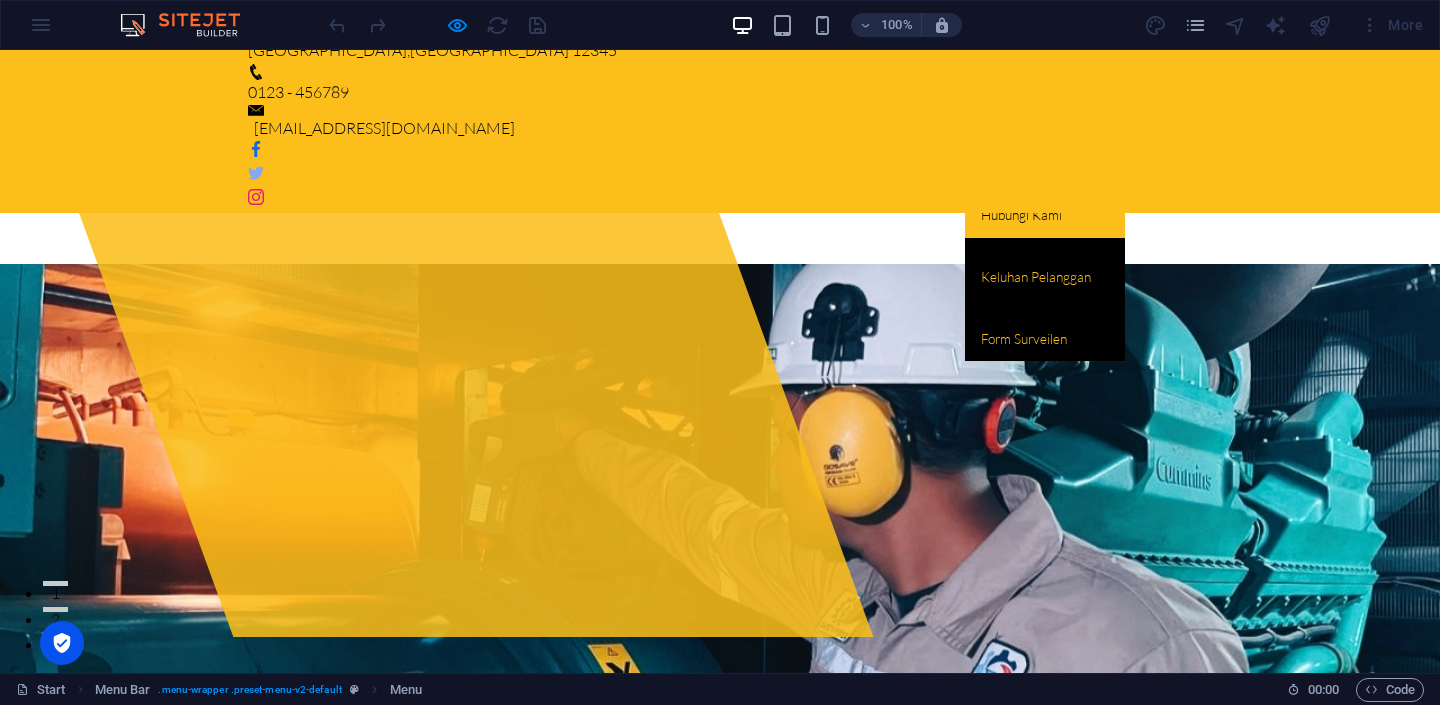 scroll, scrollTop: 0, scrollLeft: 0, axis: both 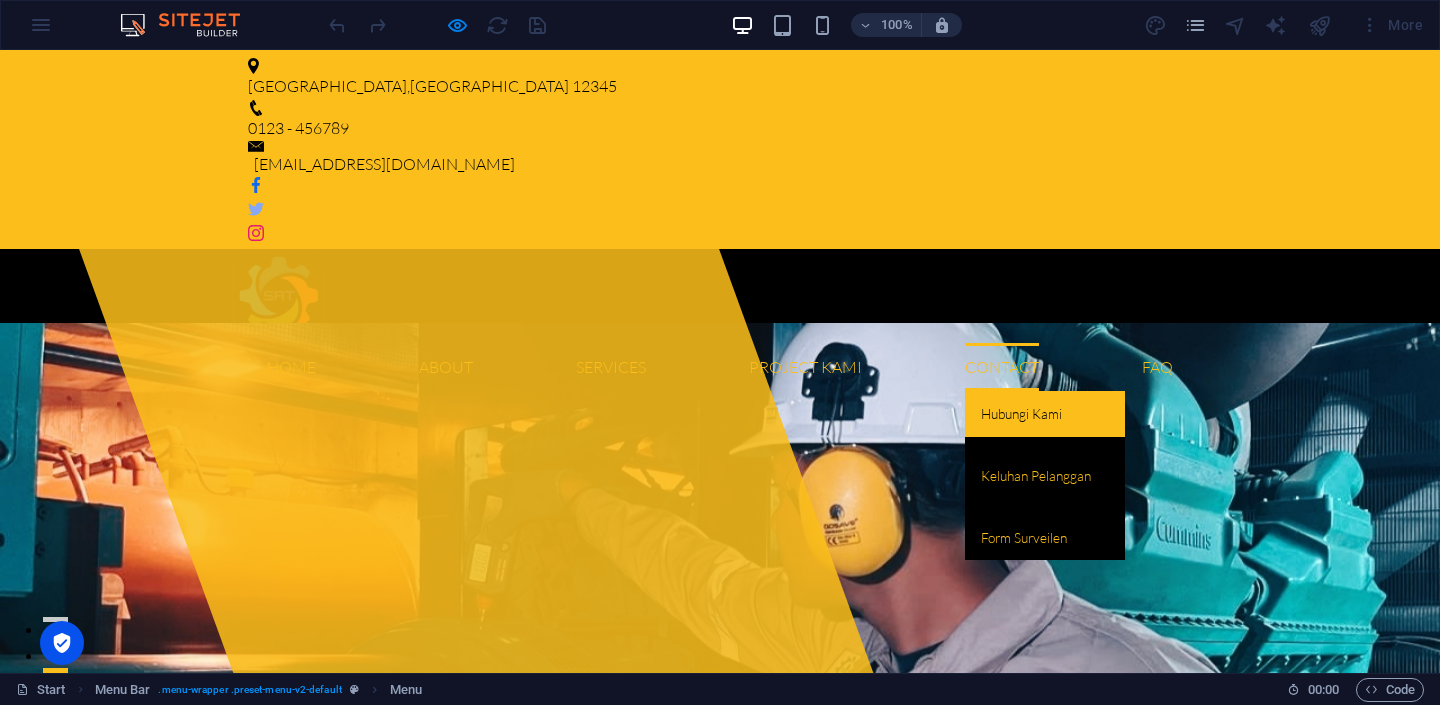 click on "Hubungi Kami" at bounding box center [1045, 414] 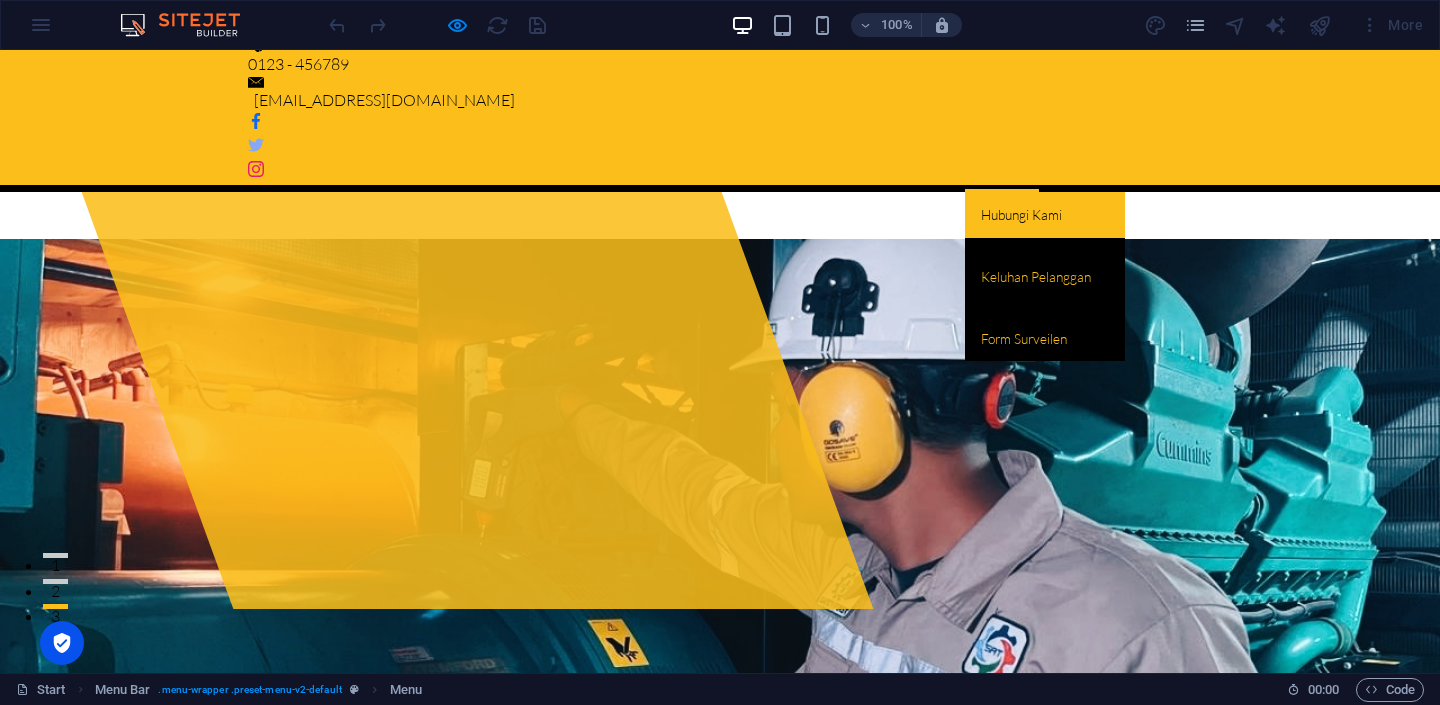 scroll, scrollTop: 0, scrollLeft: 0, axis: both 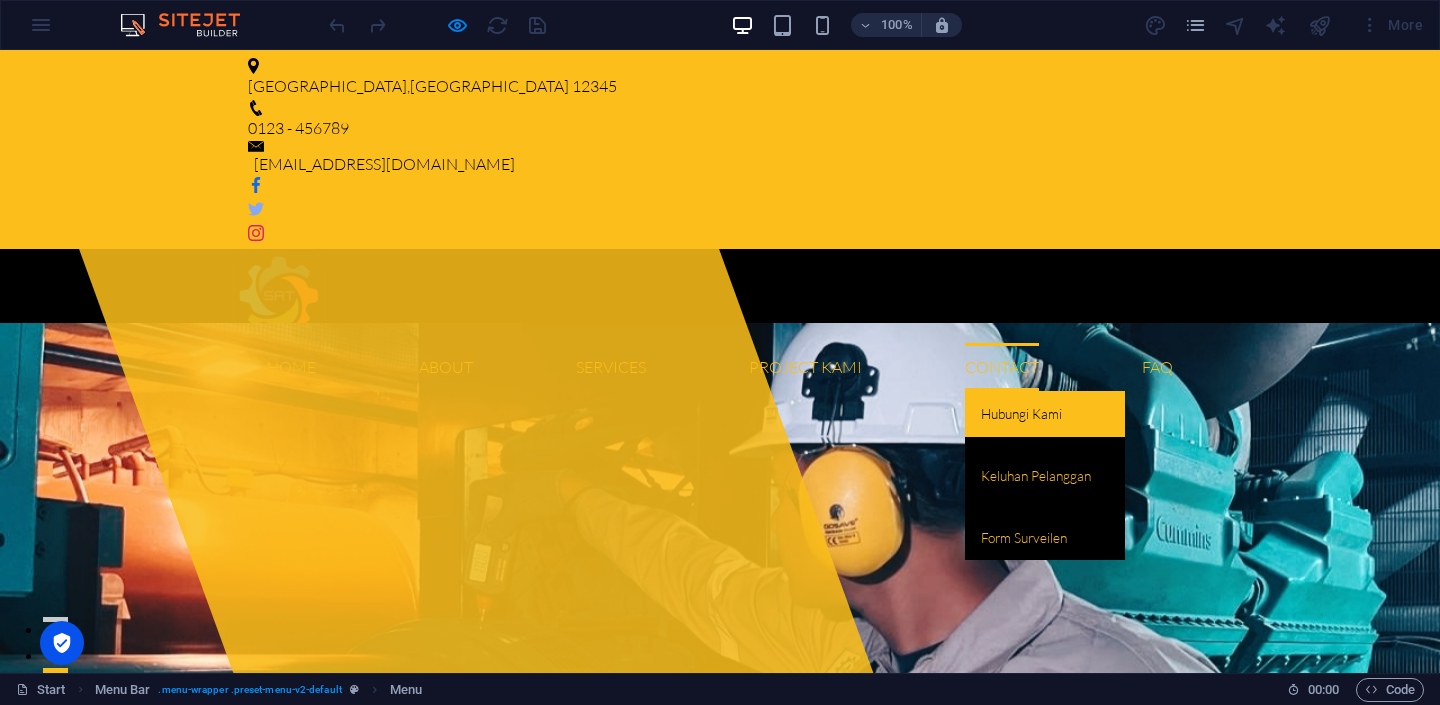 click on "Hubungi Kami" at bounding box center (1045, 414) 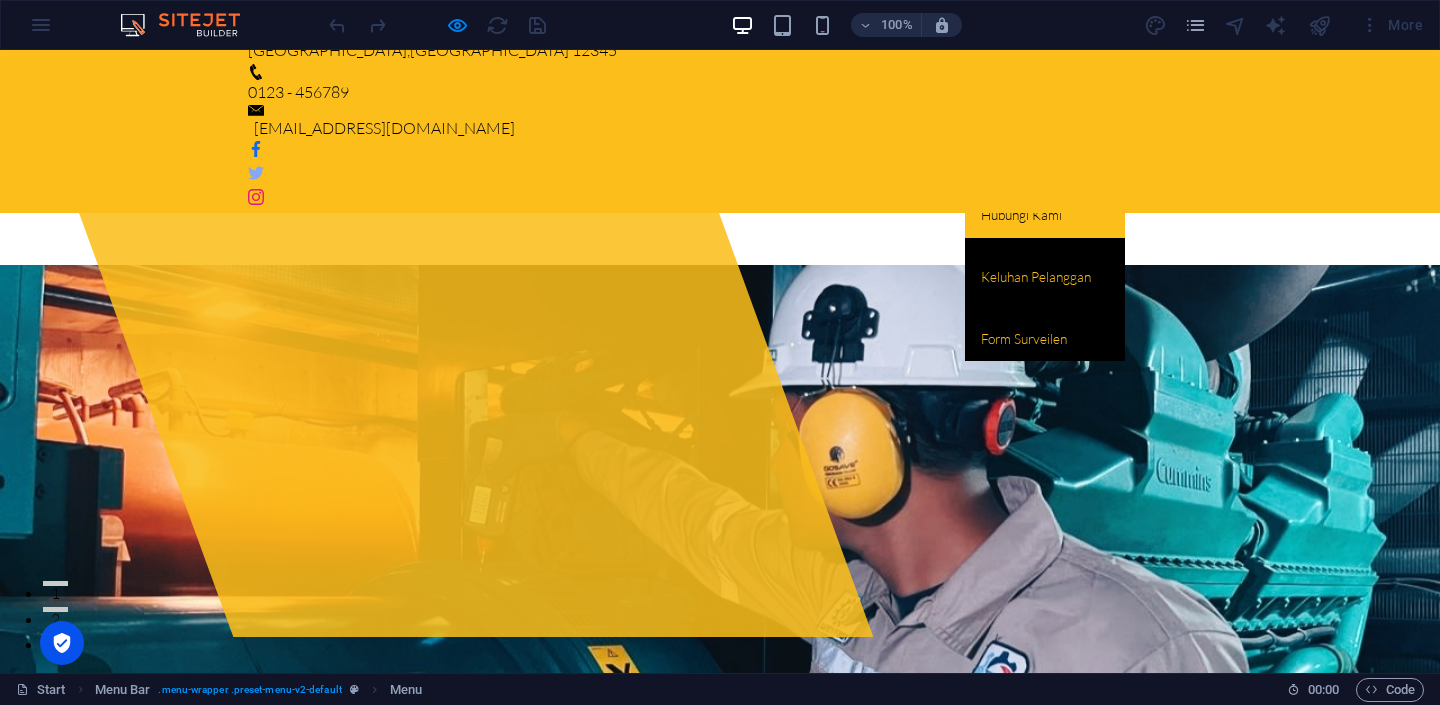 scroll, scrollTop: 0, scrollLeft: 0, axis: both 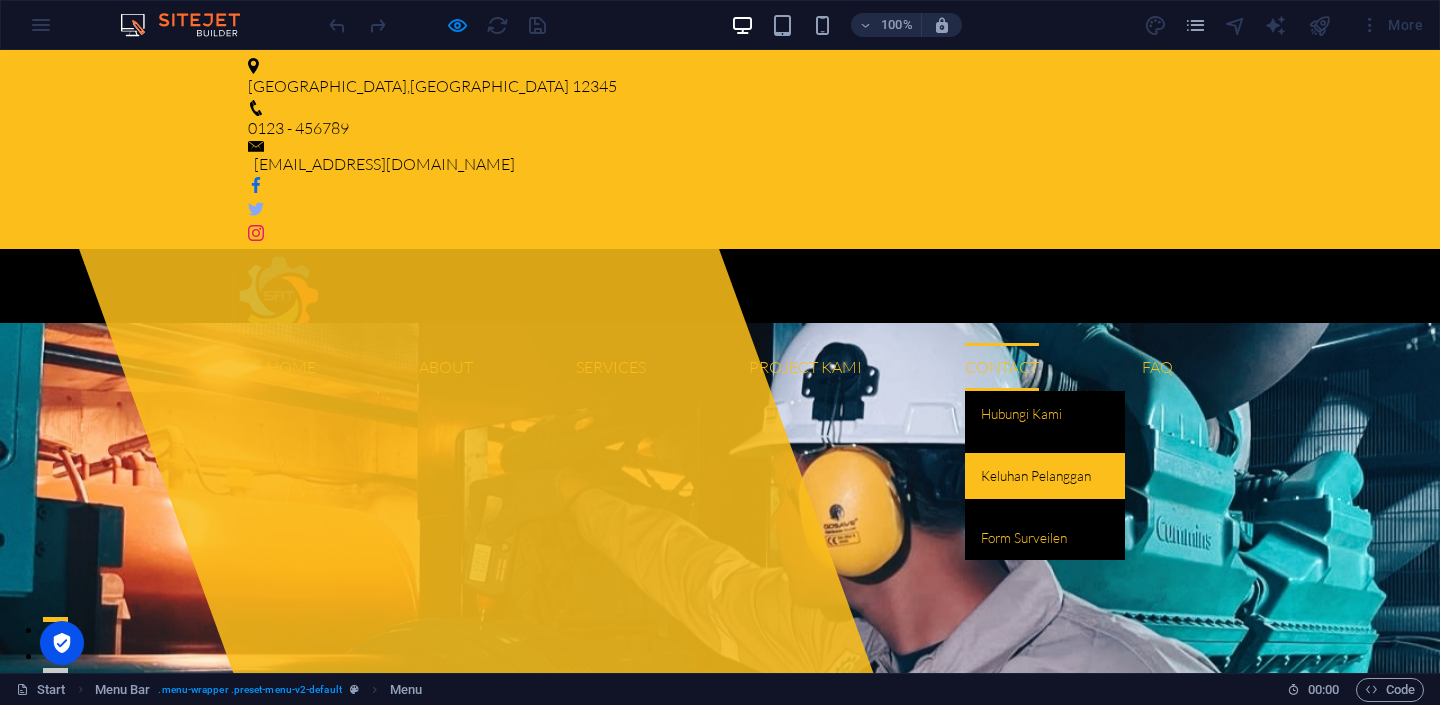 click on "Keluhan Pelanggan" at bounding box center [1045, 476] 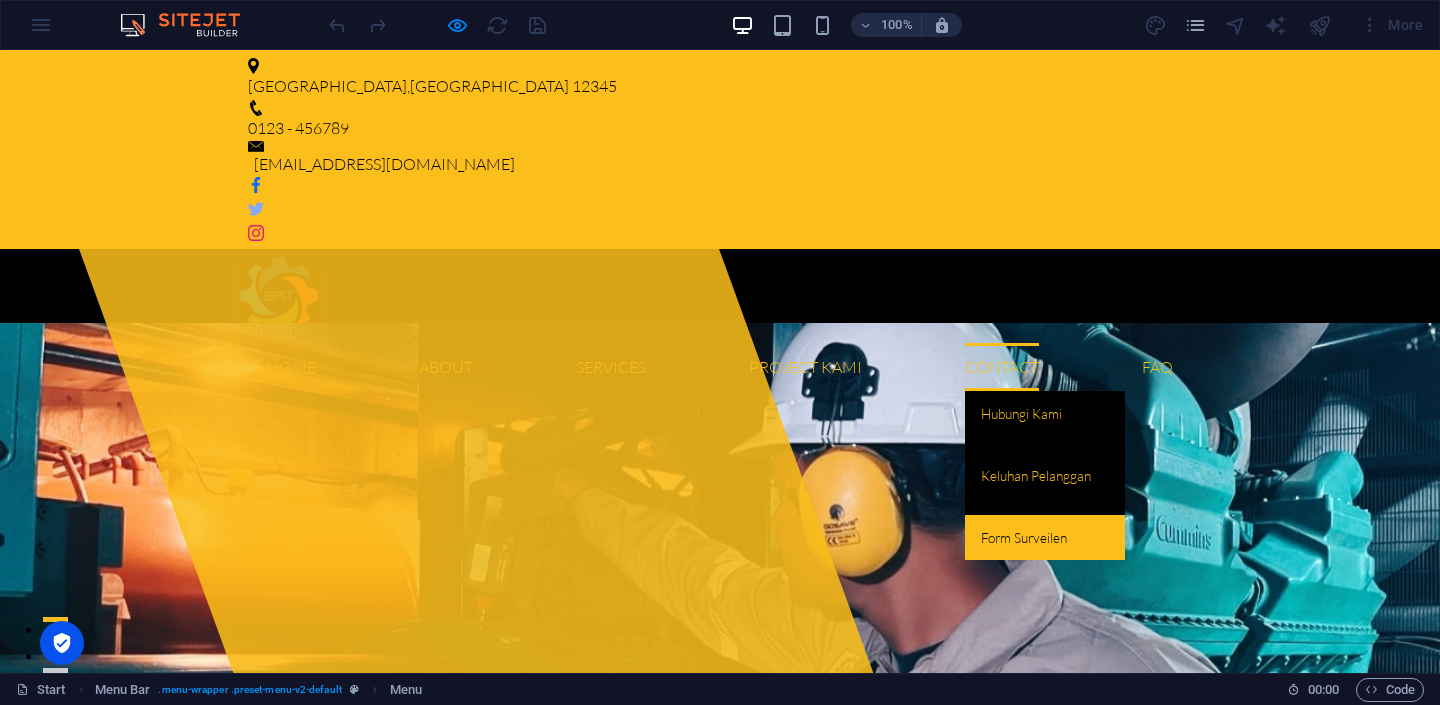 click on "Form Surveilen" at bounding box center (1045, 538) 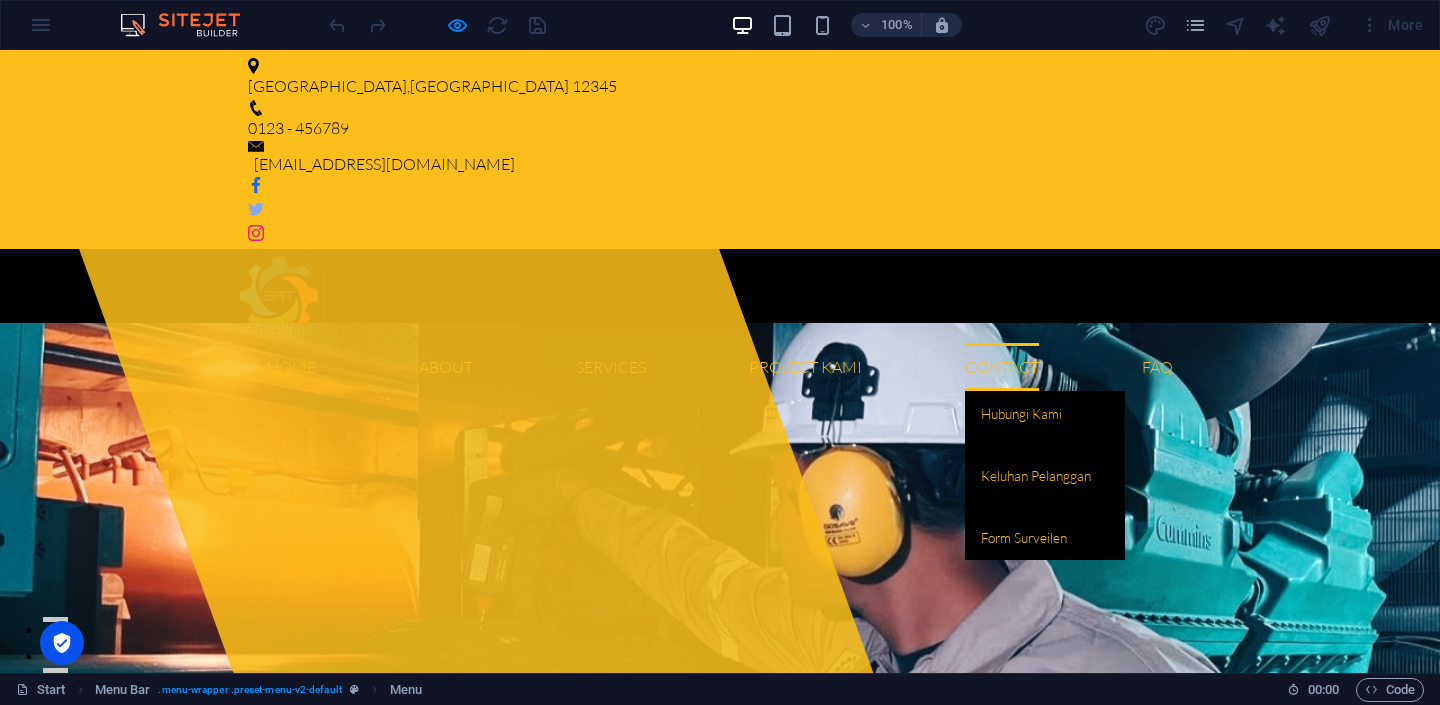 click on "Contact" at bounding box center [1002, 367] 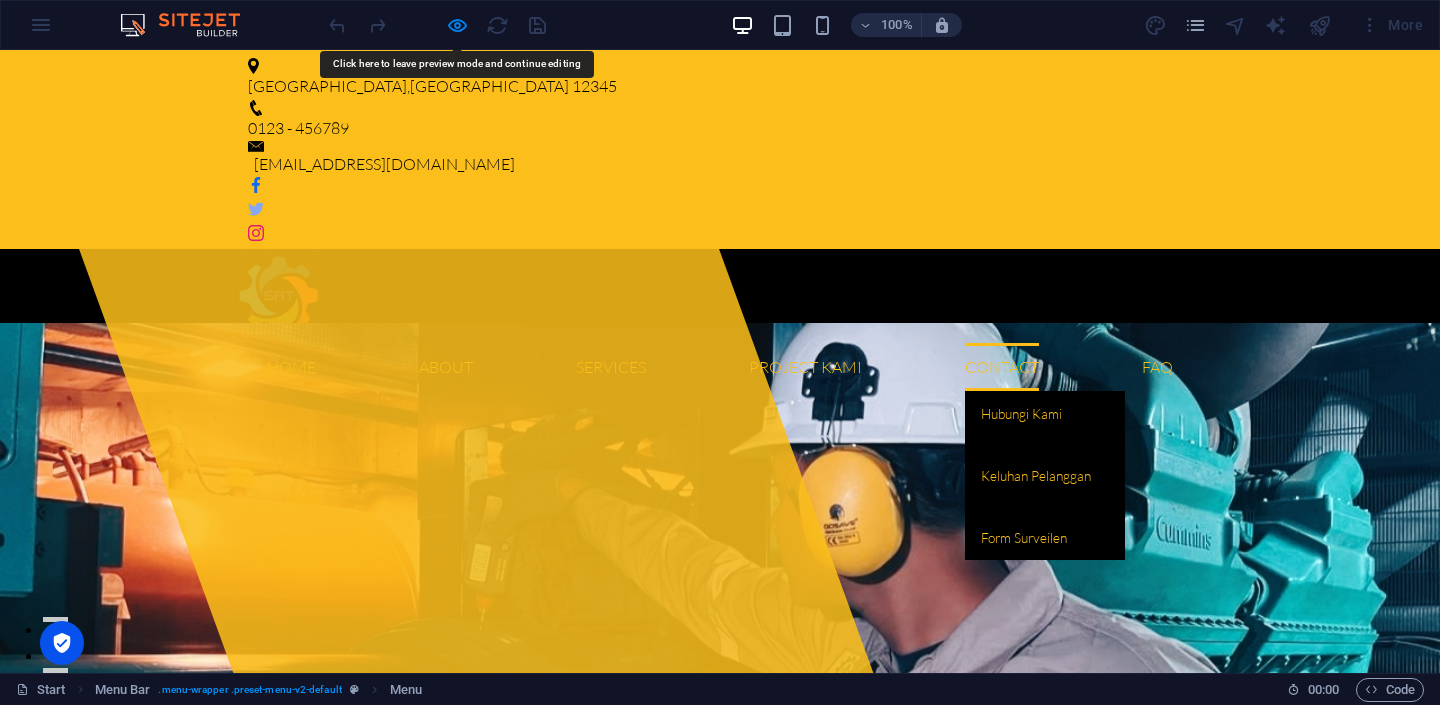 click on "Contact" at bounding box center (1002, 367) 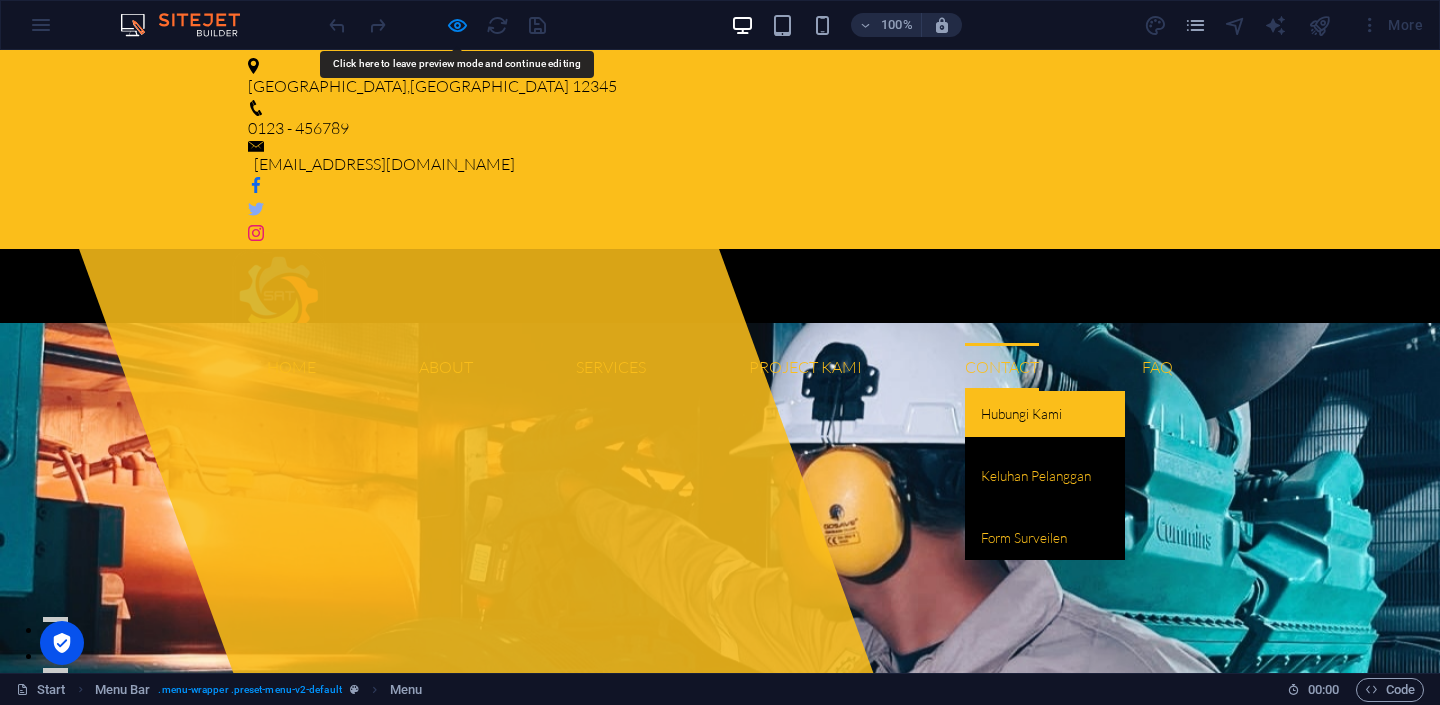 click on "Hubungi Kami" at bounding box center [1045, 414] 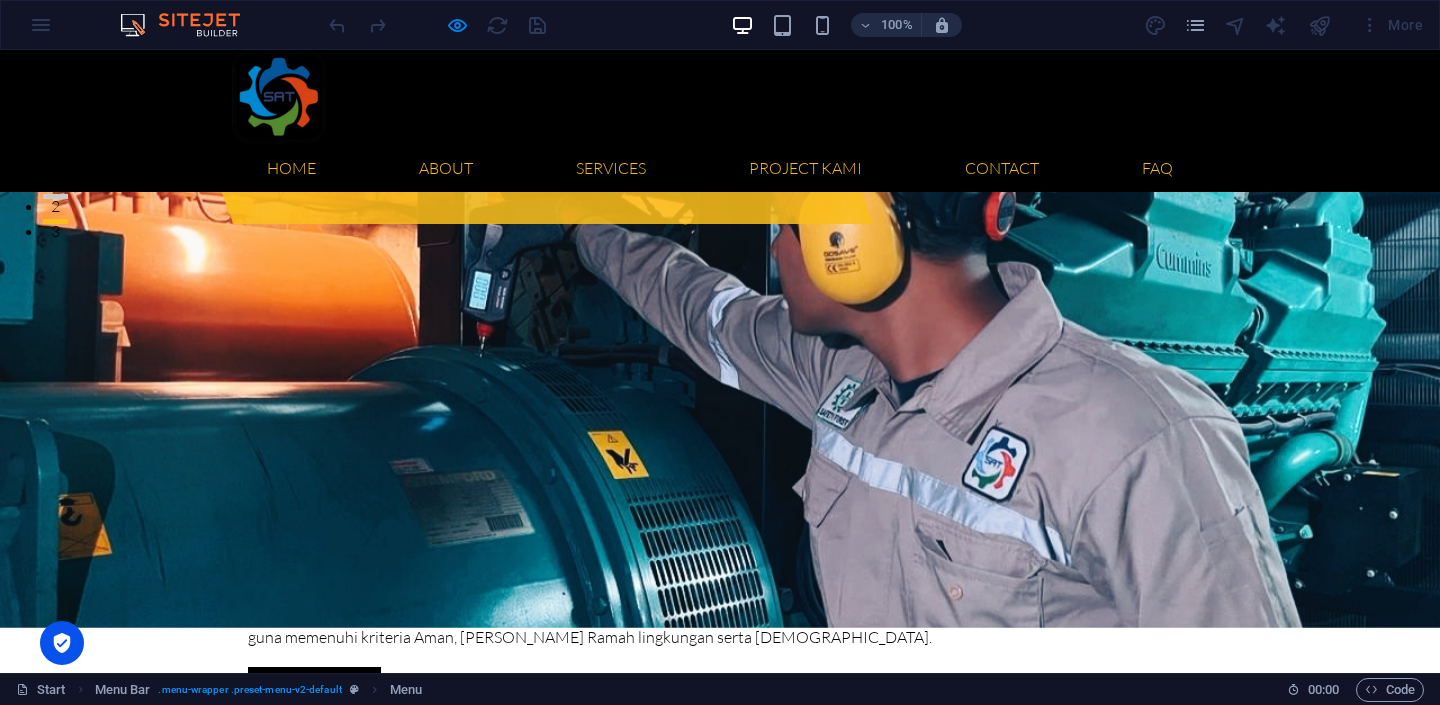 scroll, scrollTop: 0, scrollLeft: 0, axis: both 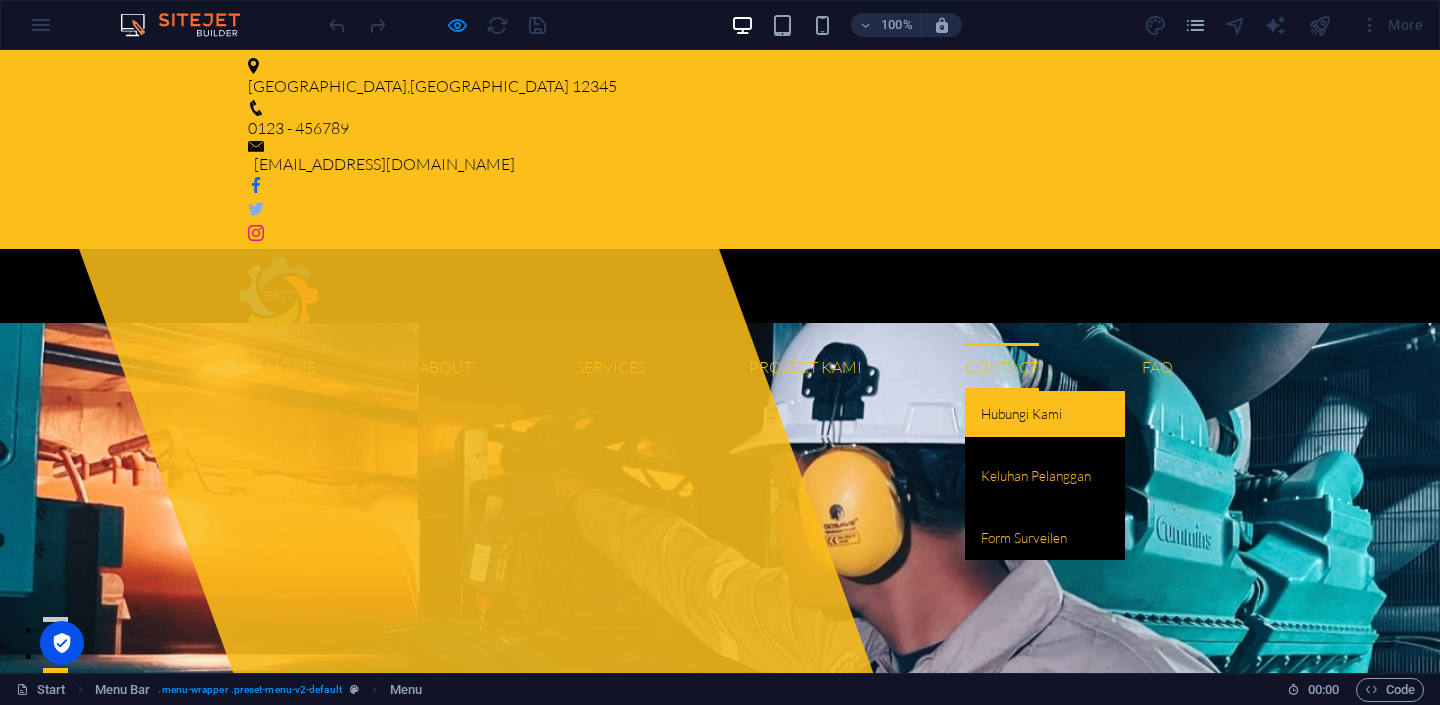 click on "Hubungi Kami" at bounding box center [1045, 414] 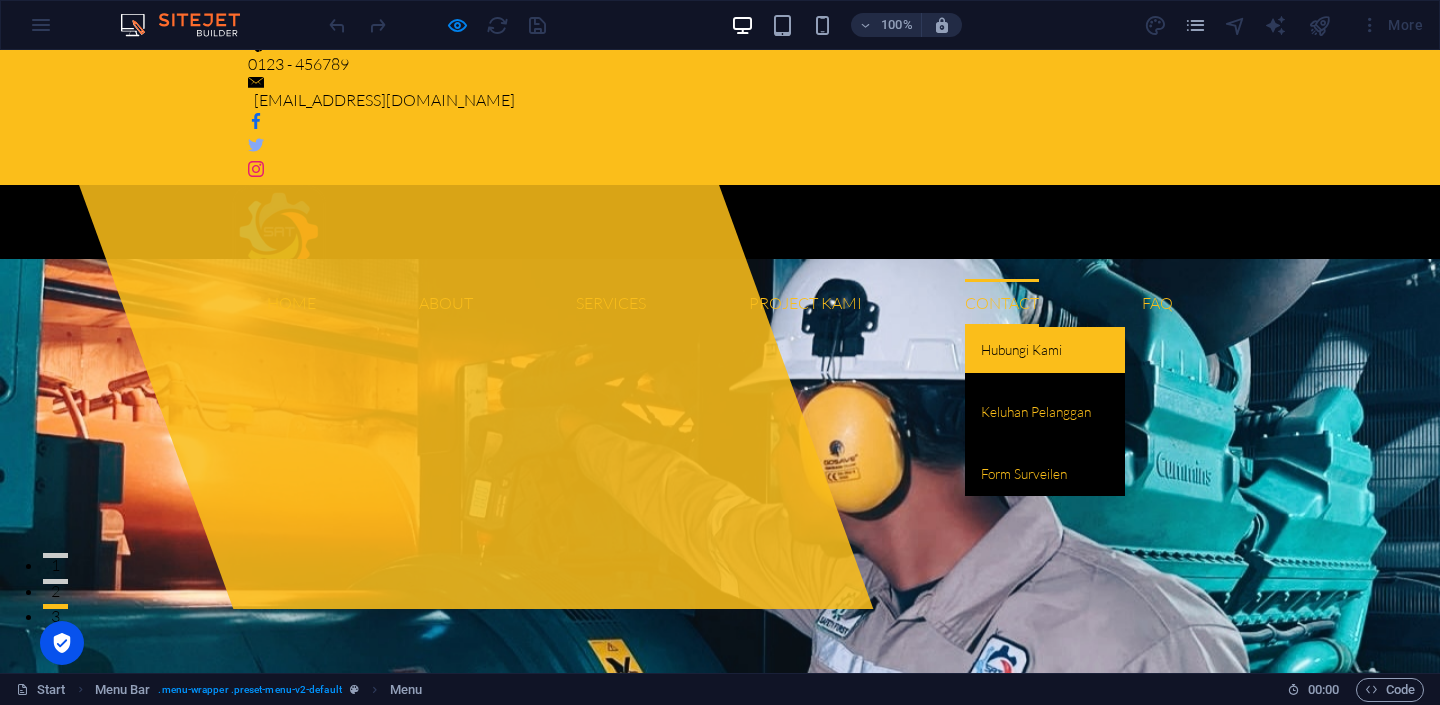 scroll, scrollTop: 0, scrollLeft: 0, axis: both 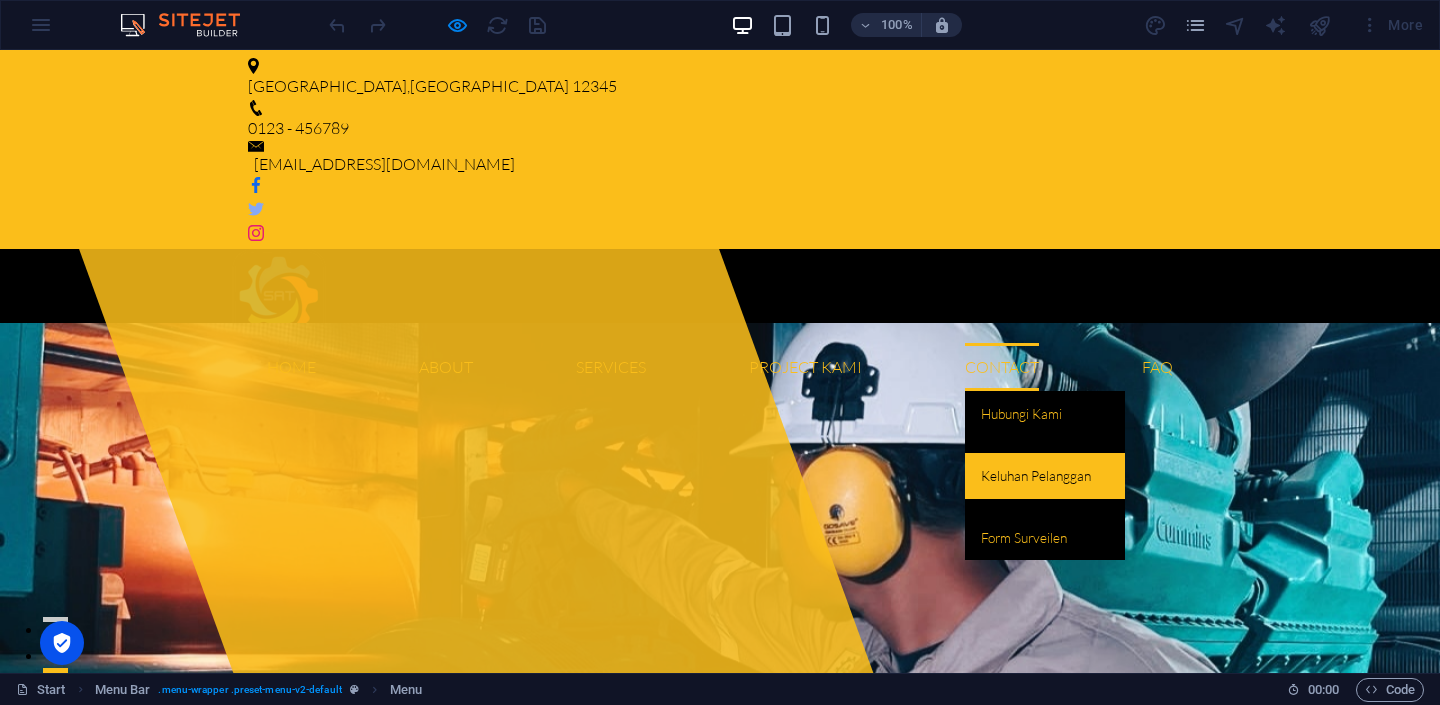 click on "Keluhan Pelanggan" at bounding box center (1045, 476) 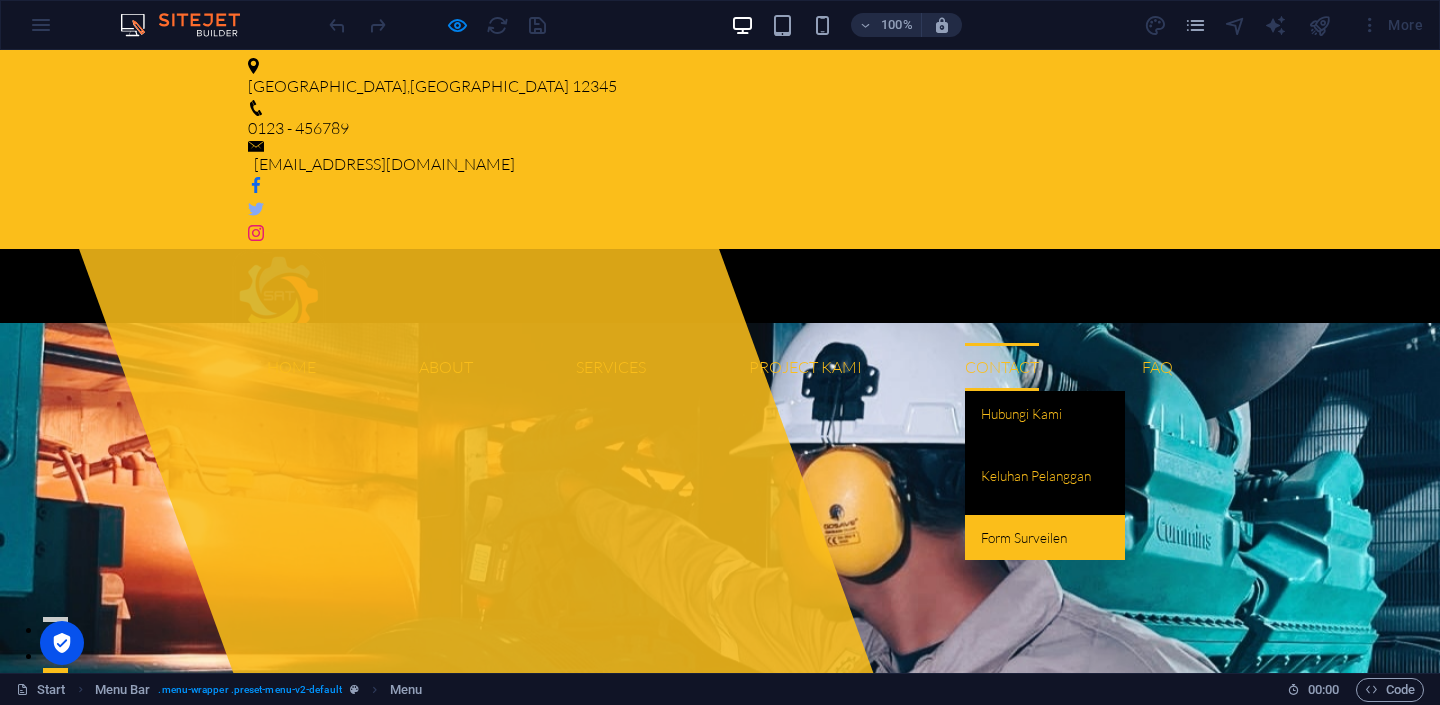 click on "Form Surveilen" at bounding box center (1045, 538) 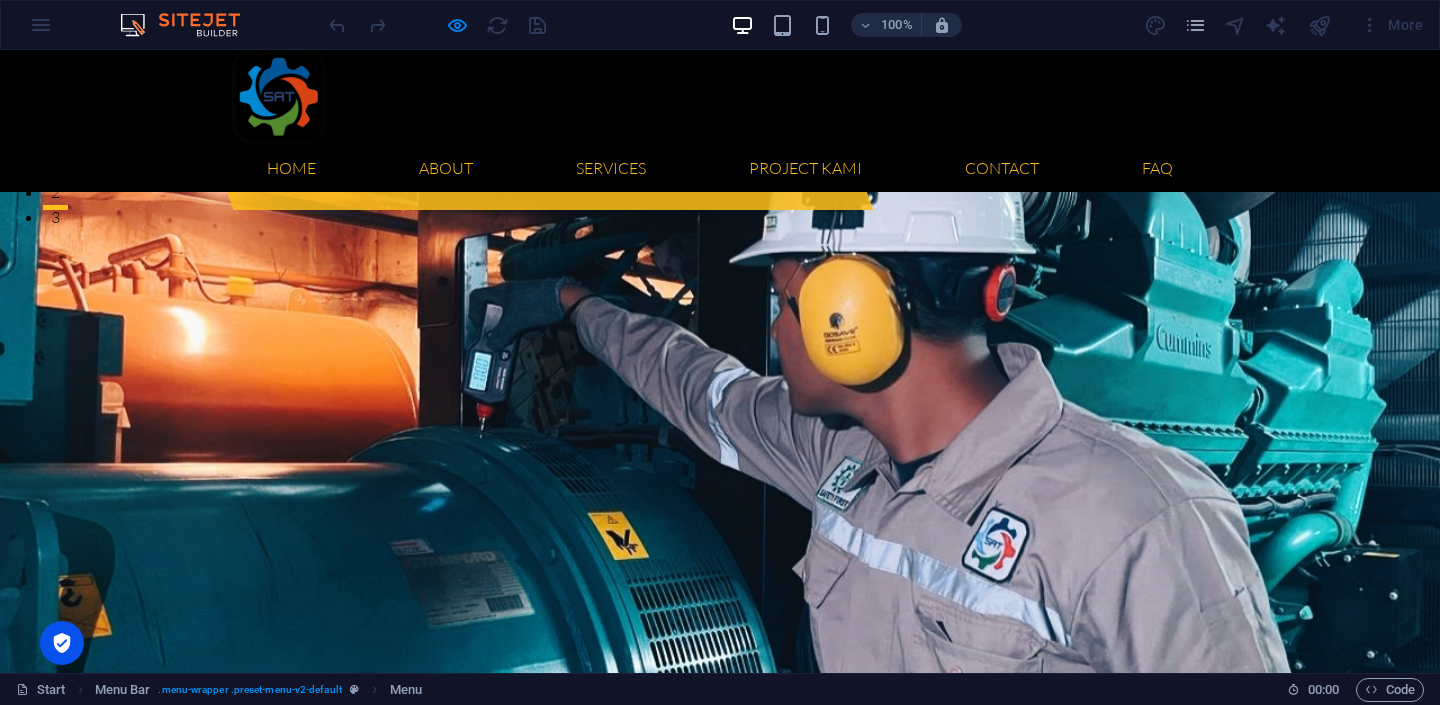 scroll, scrollTop: 0, scrollLeft: 0, axis: both 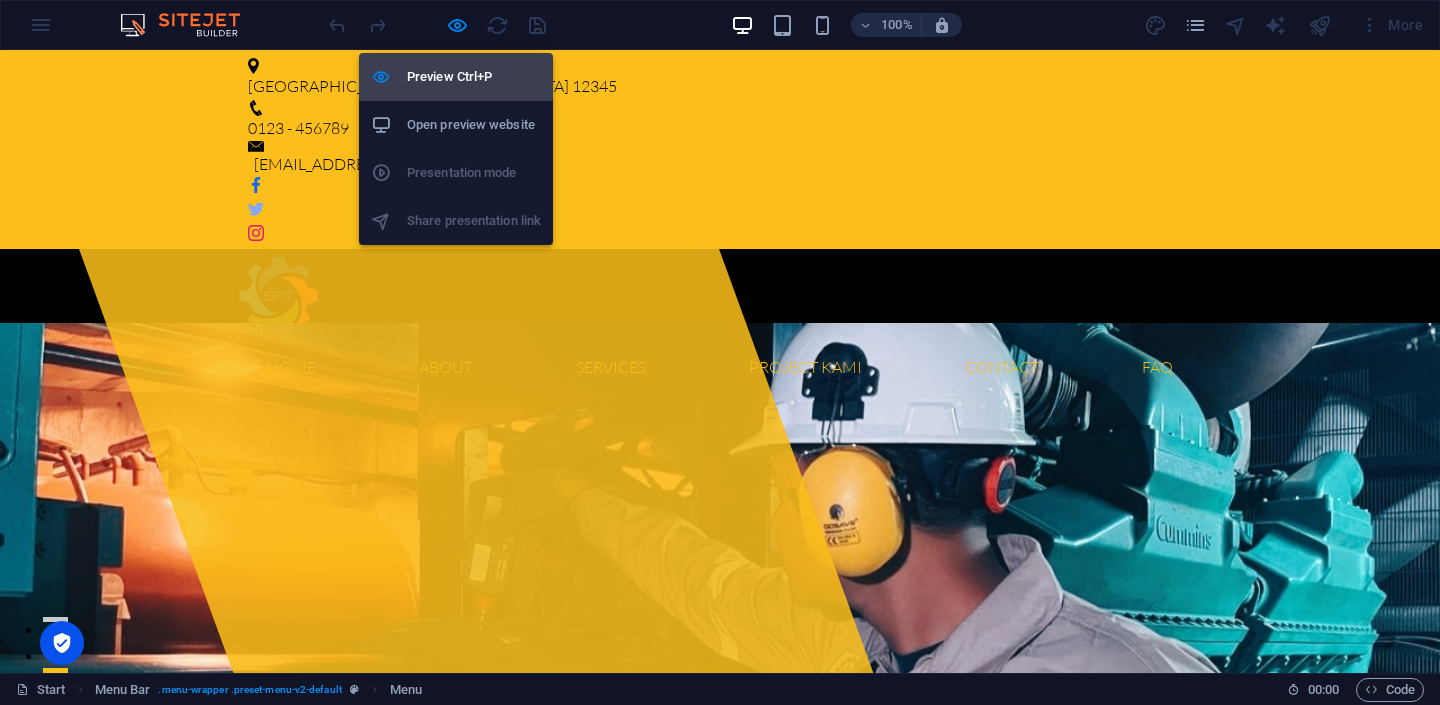 click on "Preview Ctrl+P" at bounding box center [474, 77] 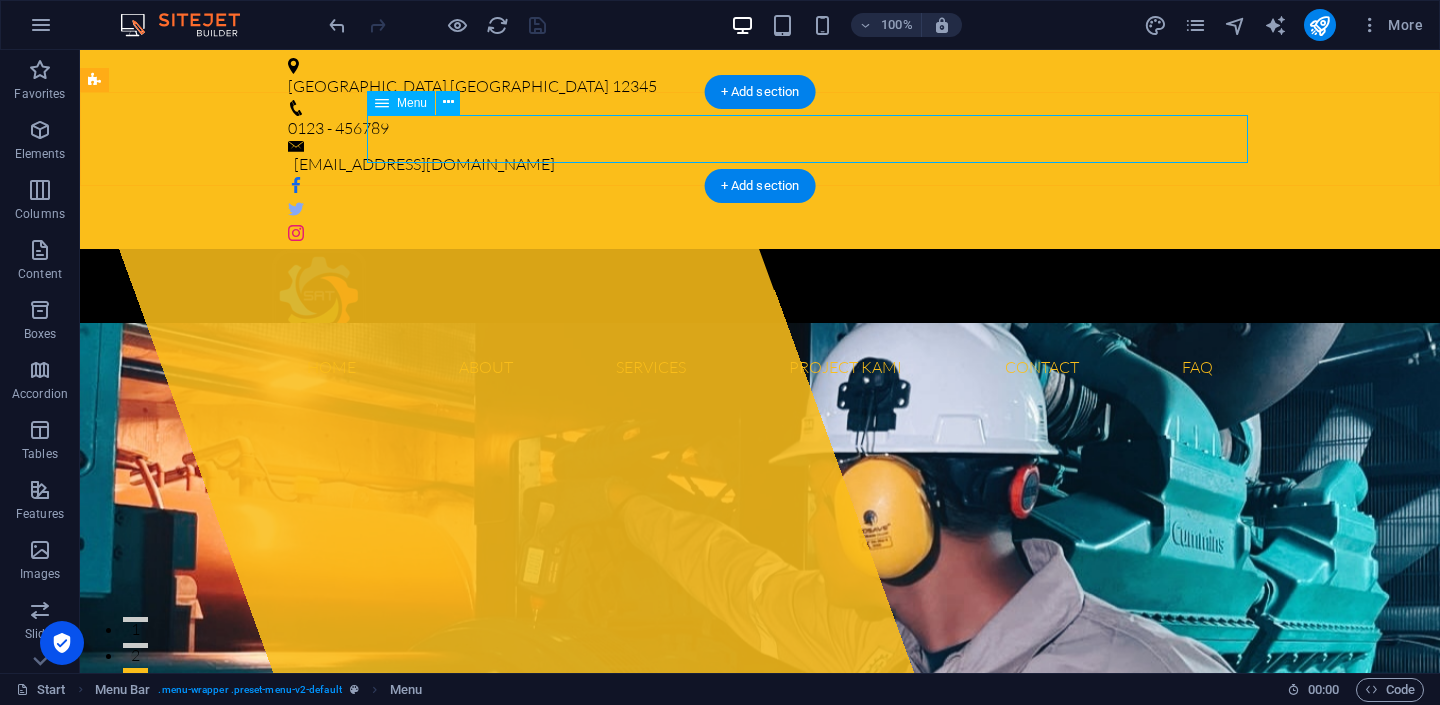 click on "Home About Visi & Misi Struktur Organisasi Legalitas Maklumat Layanan Services A. Sertifikat Laik Operasi Personil Daftar Alat Uji Daftar Harga Alur Proses SLO Persyaratan B. Sertifikat Laik Fungsi Personil Daftar Alat Uji Persyaratan Project Kami Contact Hubungi Kami Keluhan Pelanggan Form Surveilen FAQ" at bounding box center [760, 367] 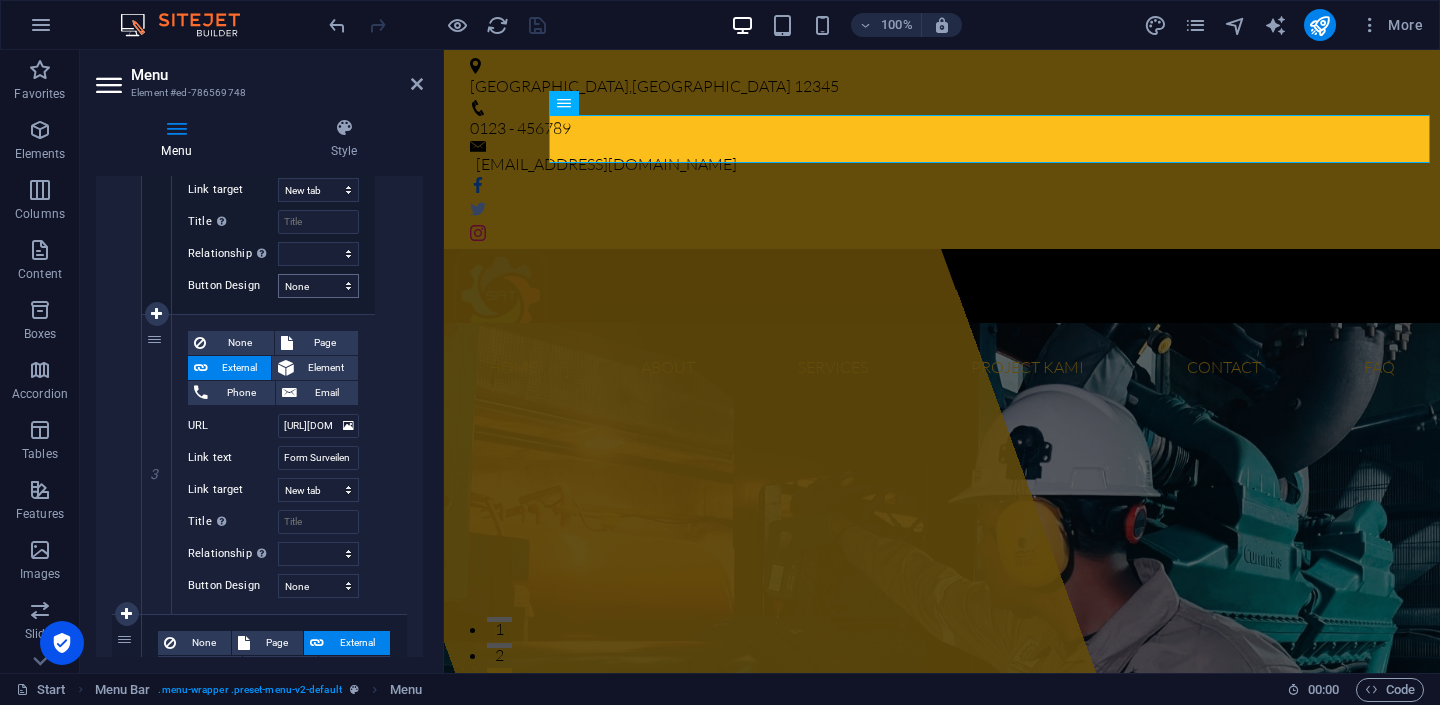 scroll, scrollTop: 5940, scrollLeft: 0, axis: vertical 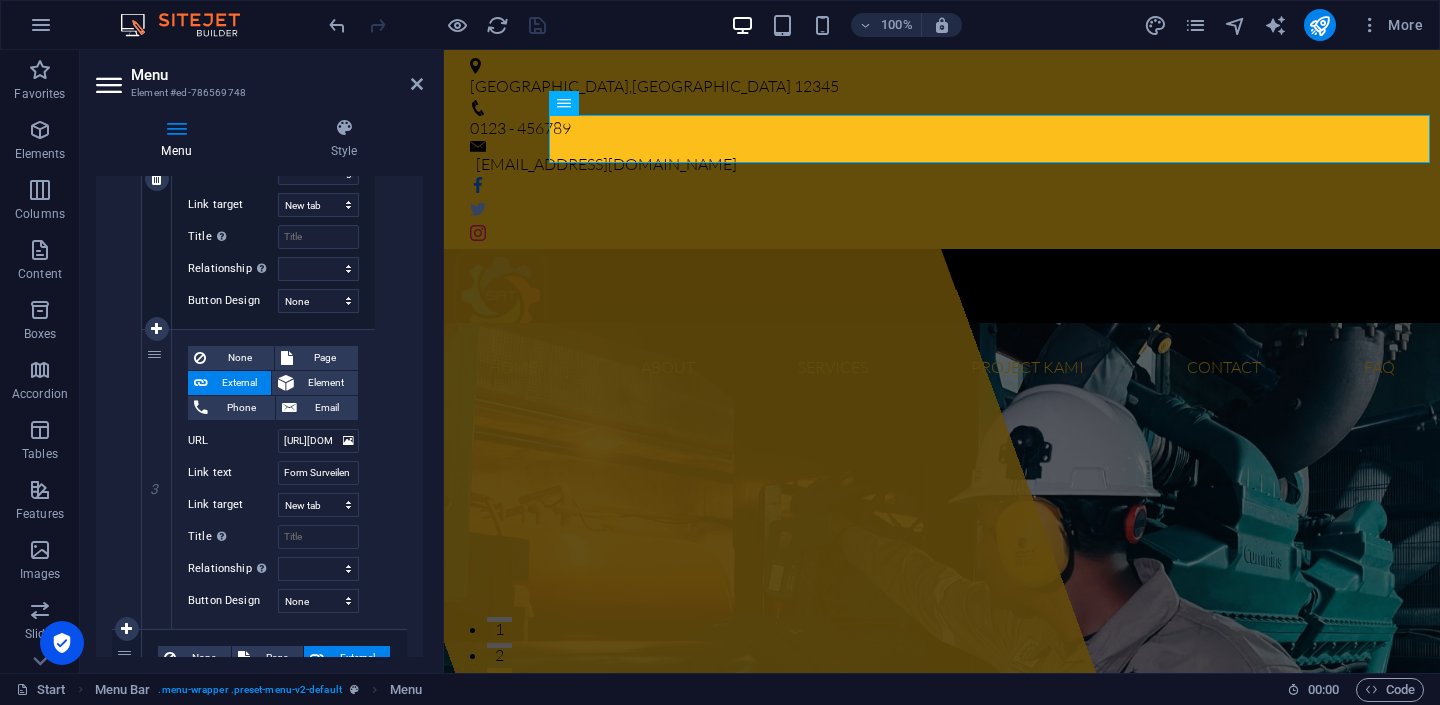 click on "/#contact" at bounding box center (318, 141) 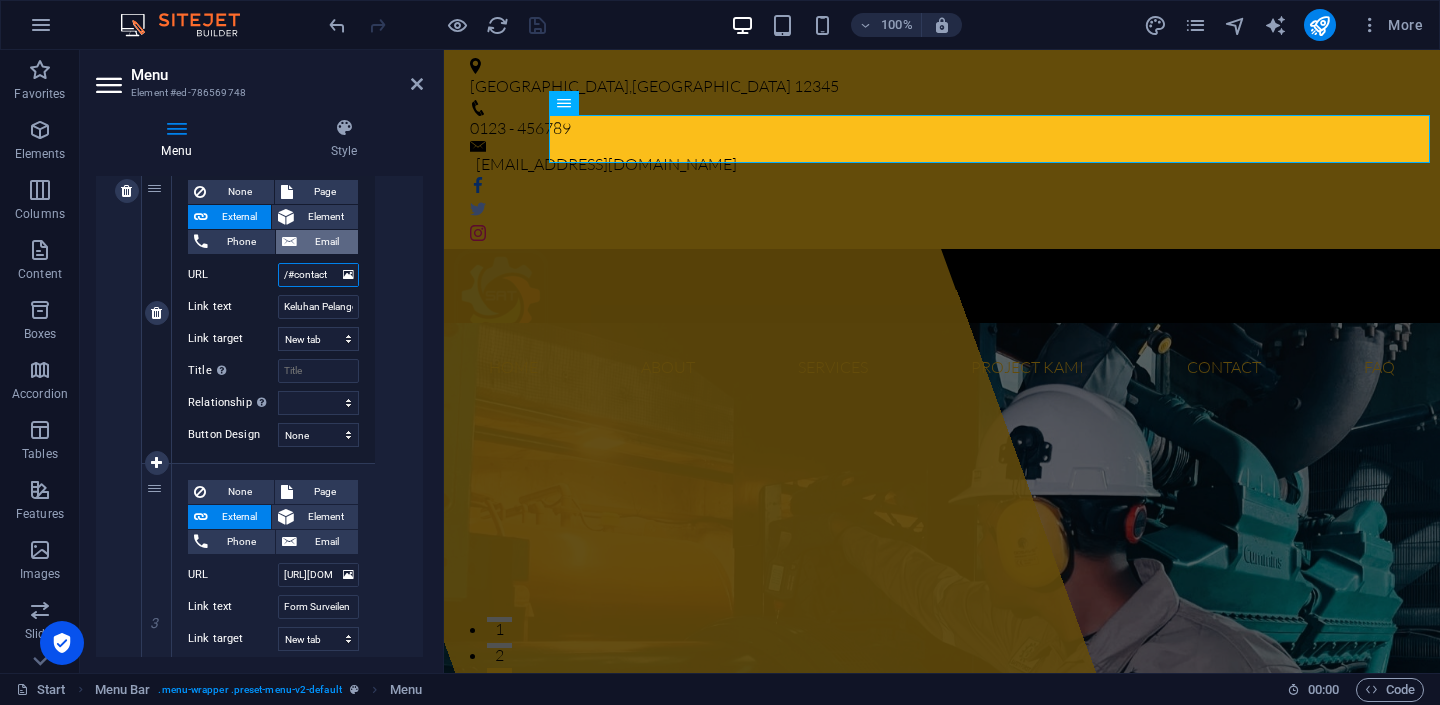 scroll, scrollTop: 5792, scrollLeft: 0, axis: vertical 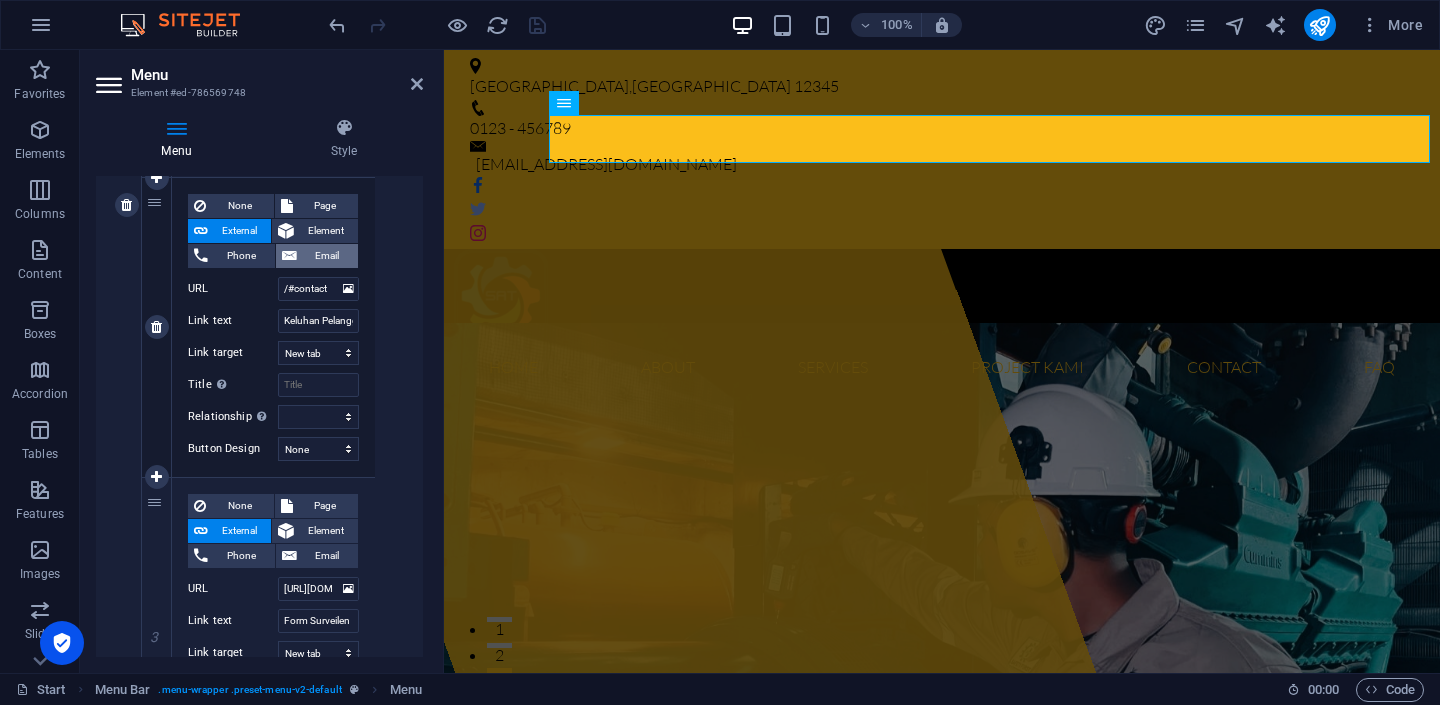 click on "alternate author bookmark external help license next nofollow noreferrer noopener prev search tag" at bounding box center [318, 117] 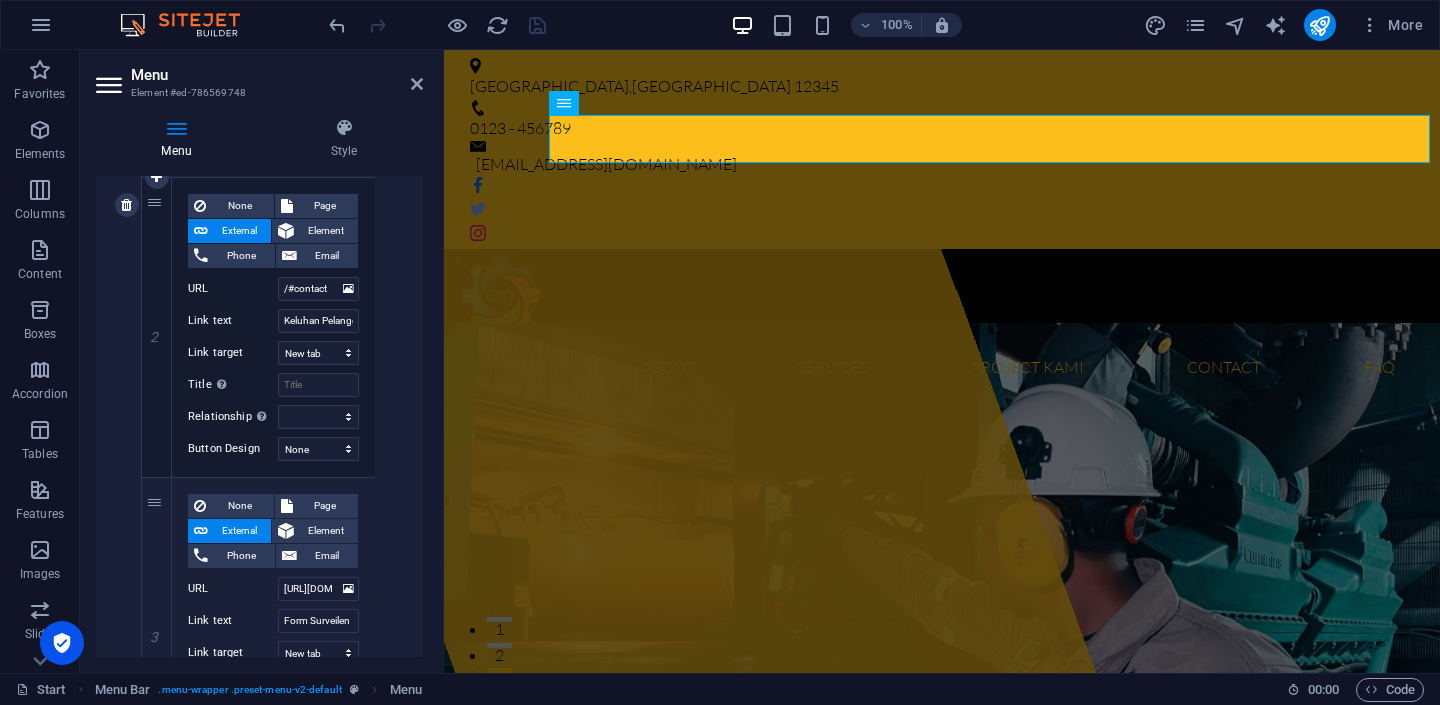 click on "#ed-786569748" at bounding box center (305, 20) 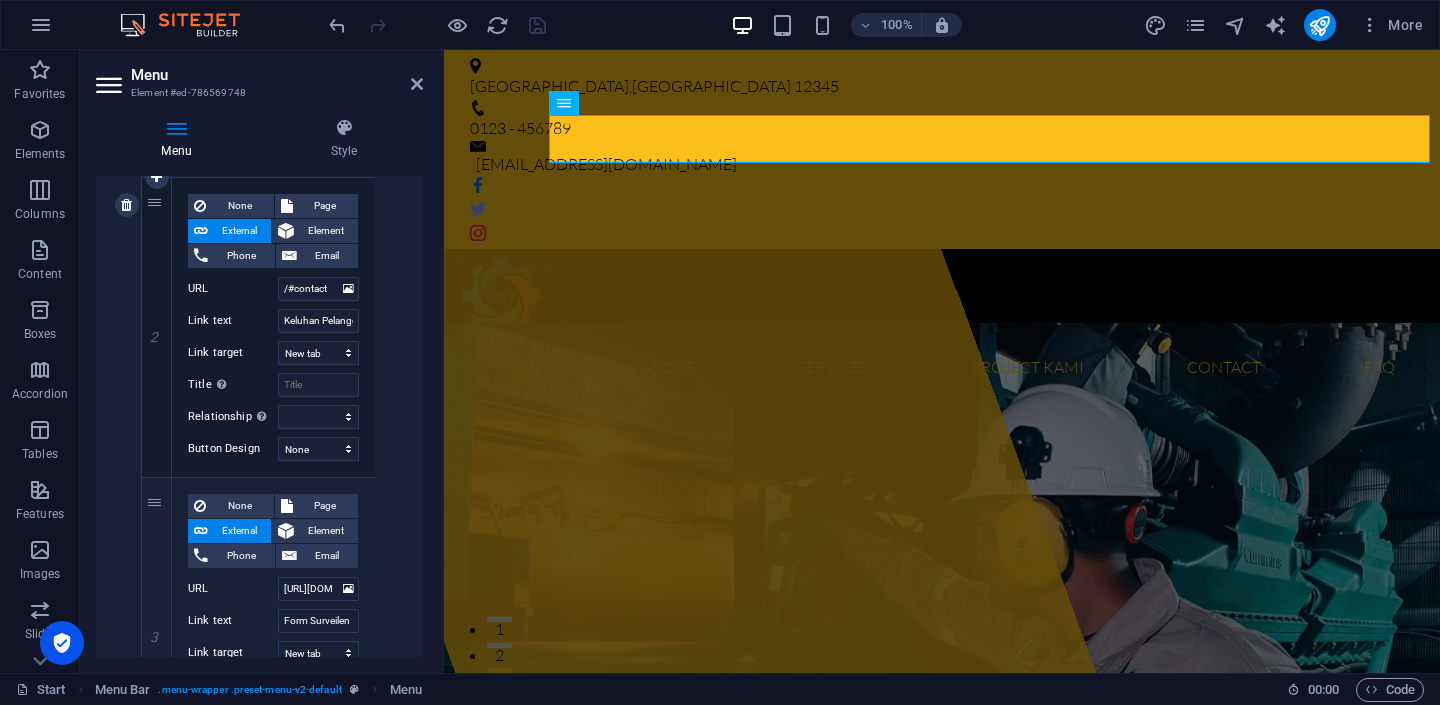click on "#ed-786569748" at bounding box center [305, 20] 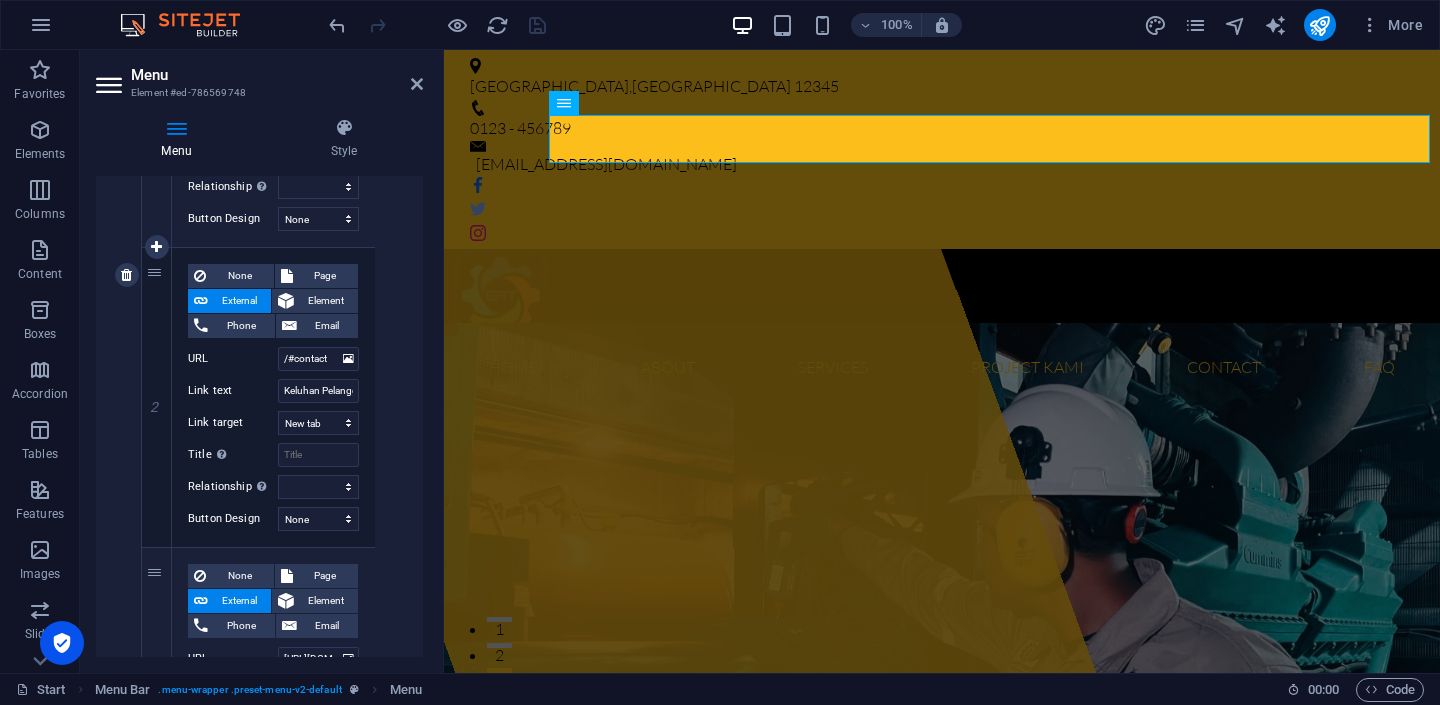scroll, scrollTop: 5674, scrollLeft: 0, axis: vertical 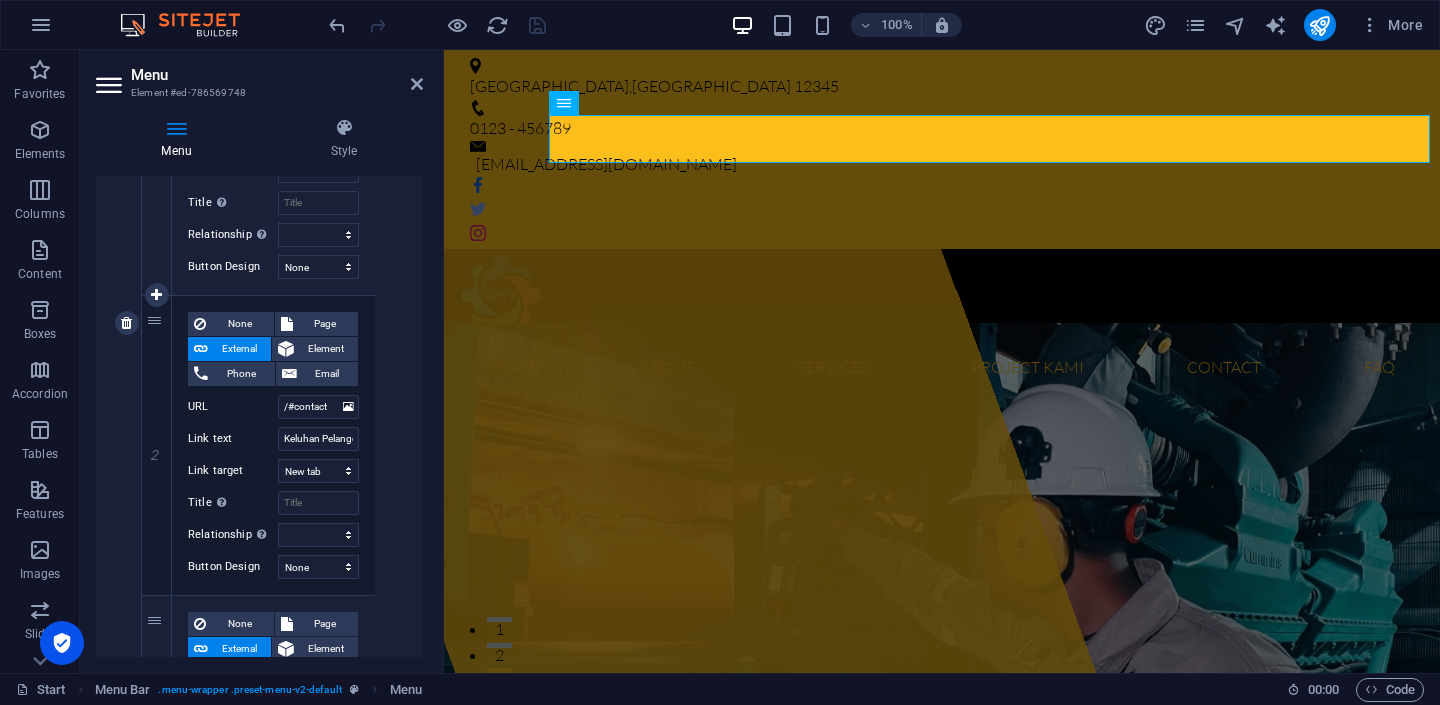 click on "#ed-786569748" at bounding box center [305, 138] 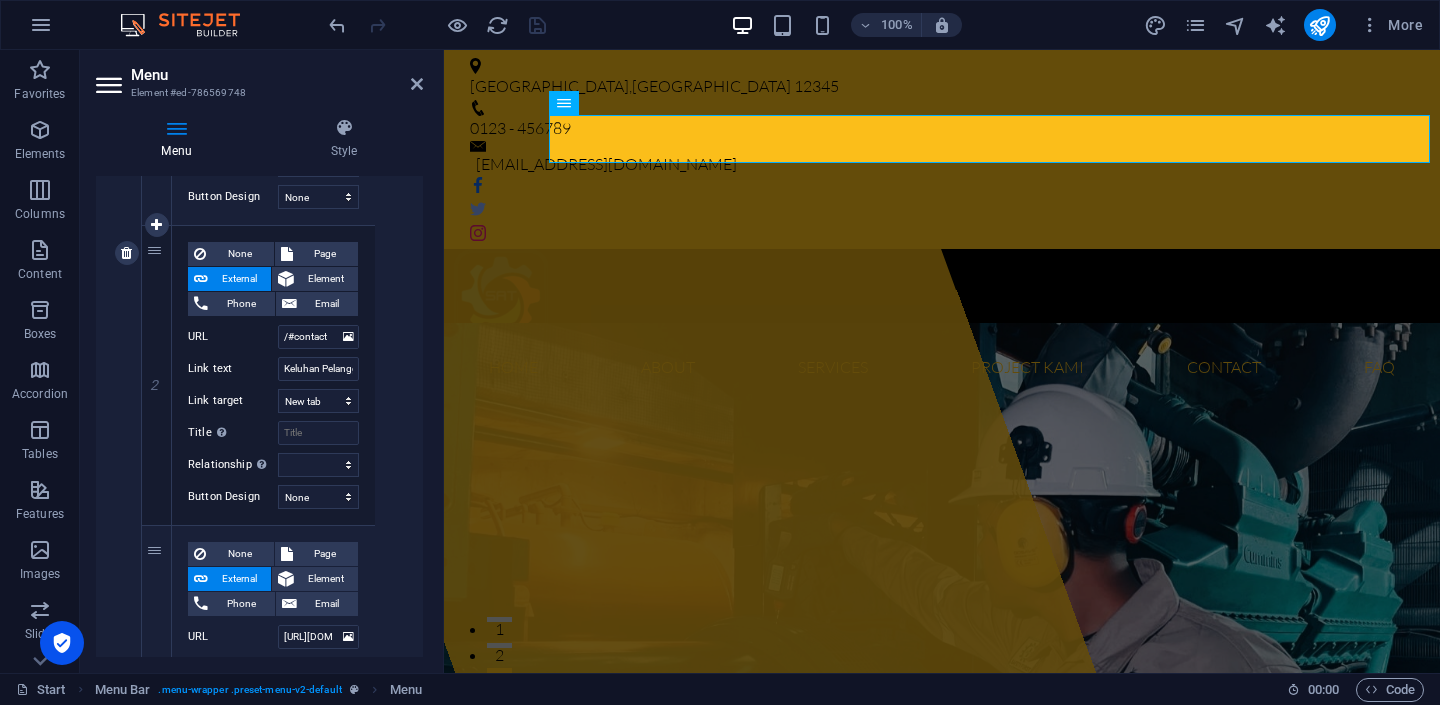 scroll, scrollTop: 5667, scrollLeft: 0, axis: vertical 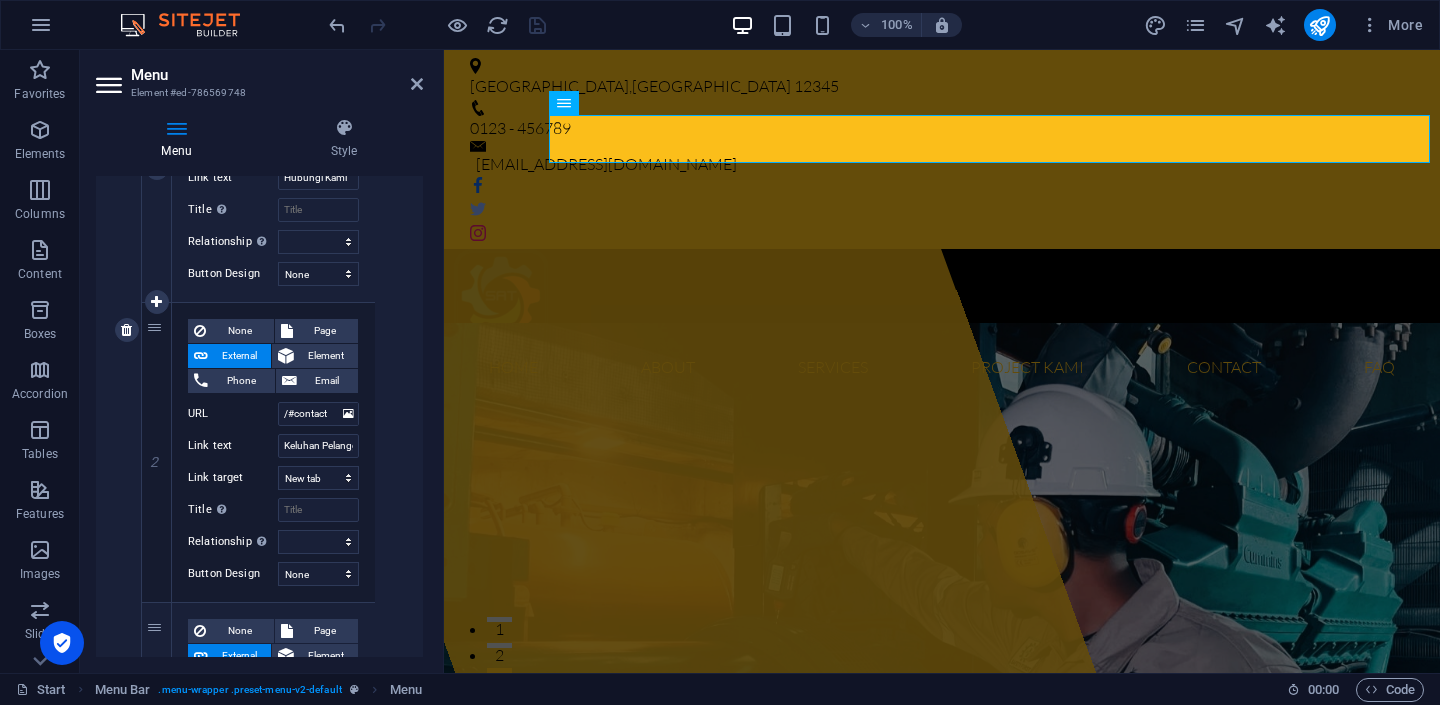 click on "#ed-786569748" at bounding box center [305, 145] 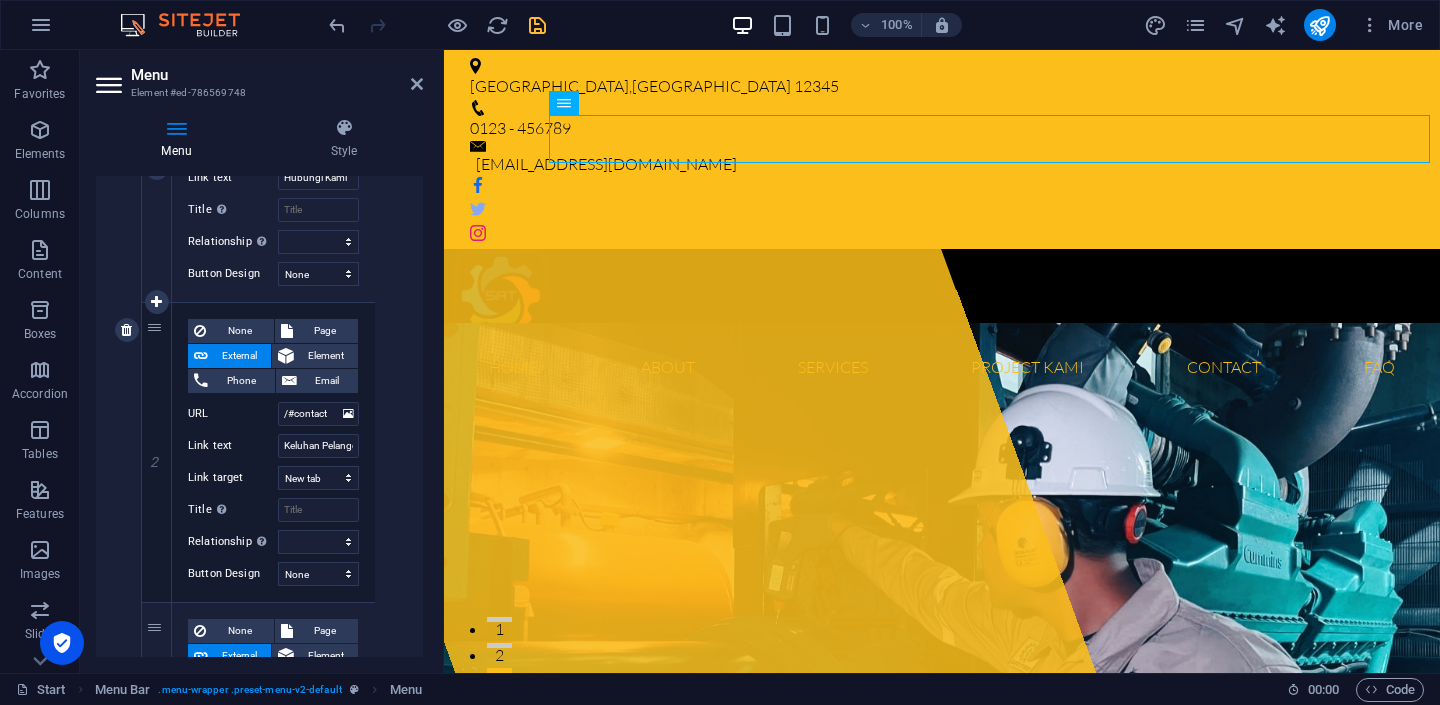 scroll, scrollTop: 0, scrollLeft: 48, axis: horizontal 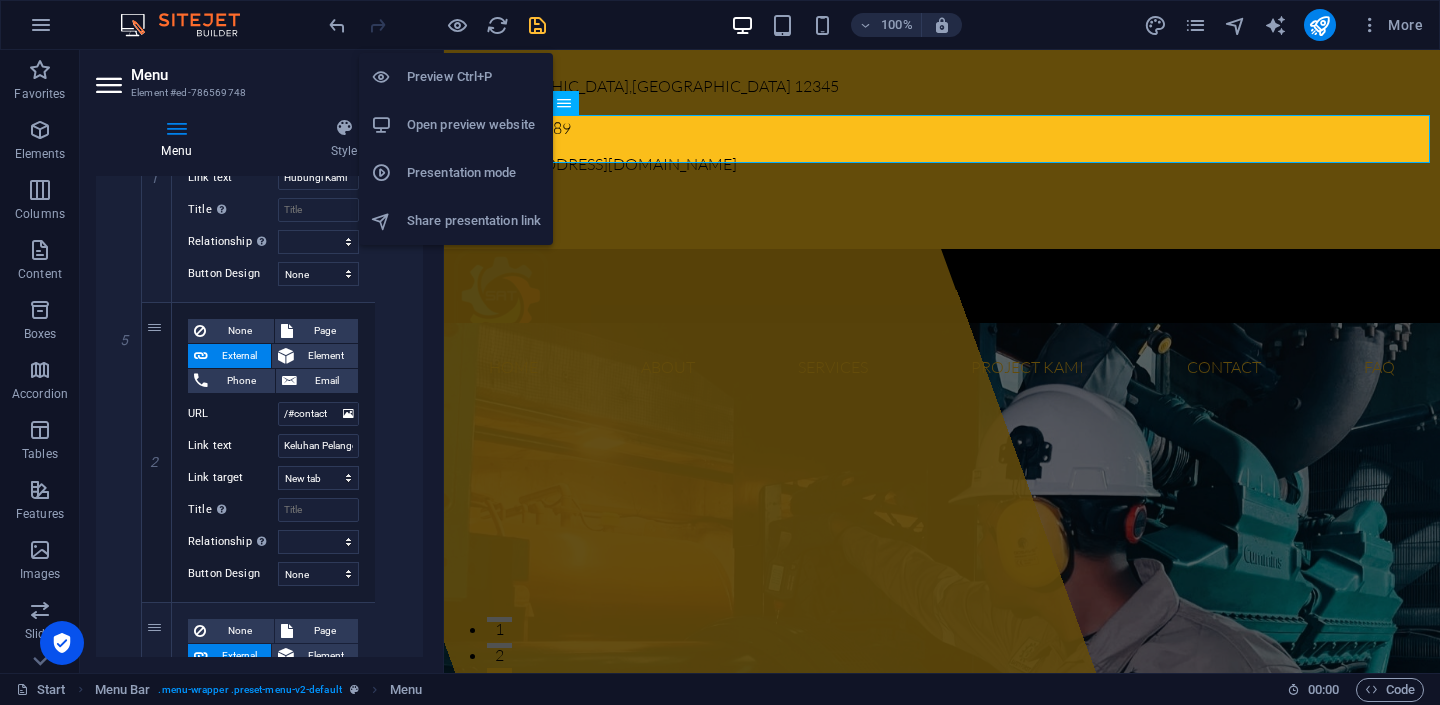 click on "Preview Ctrl+P" at bounding box center (474, 77) 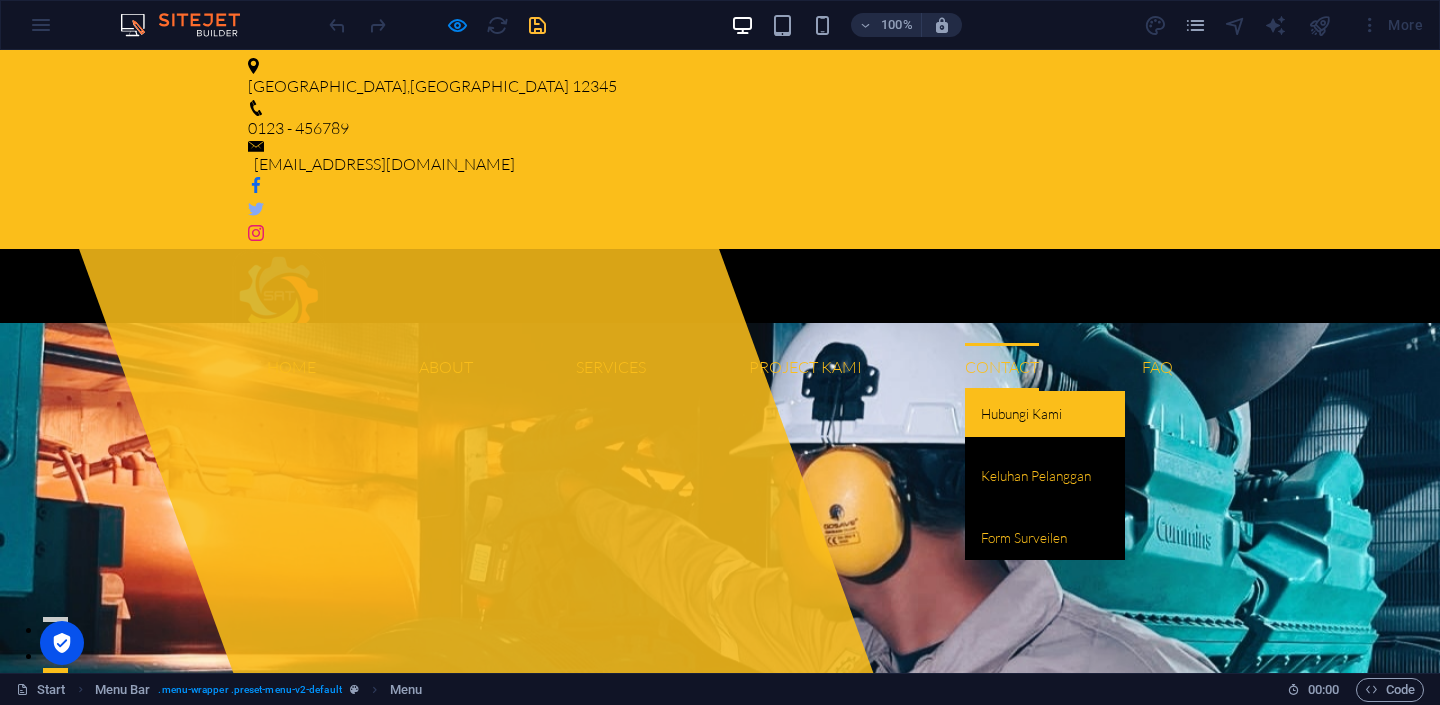 click on "Hubungi Kami" at bounding box center (1045, 414) 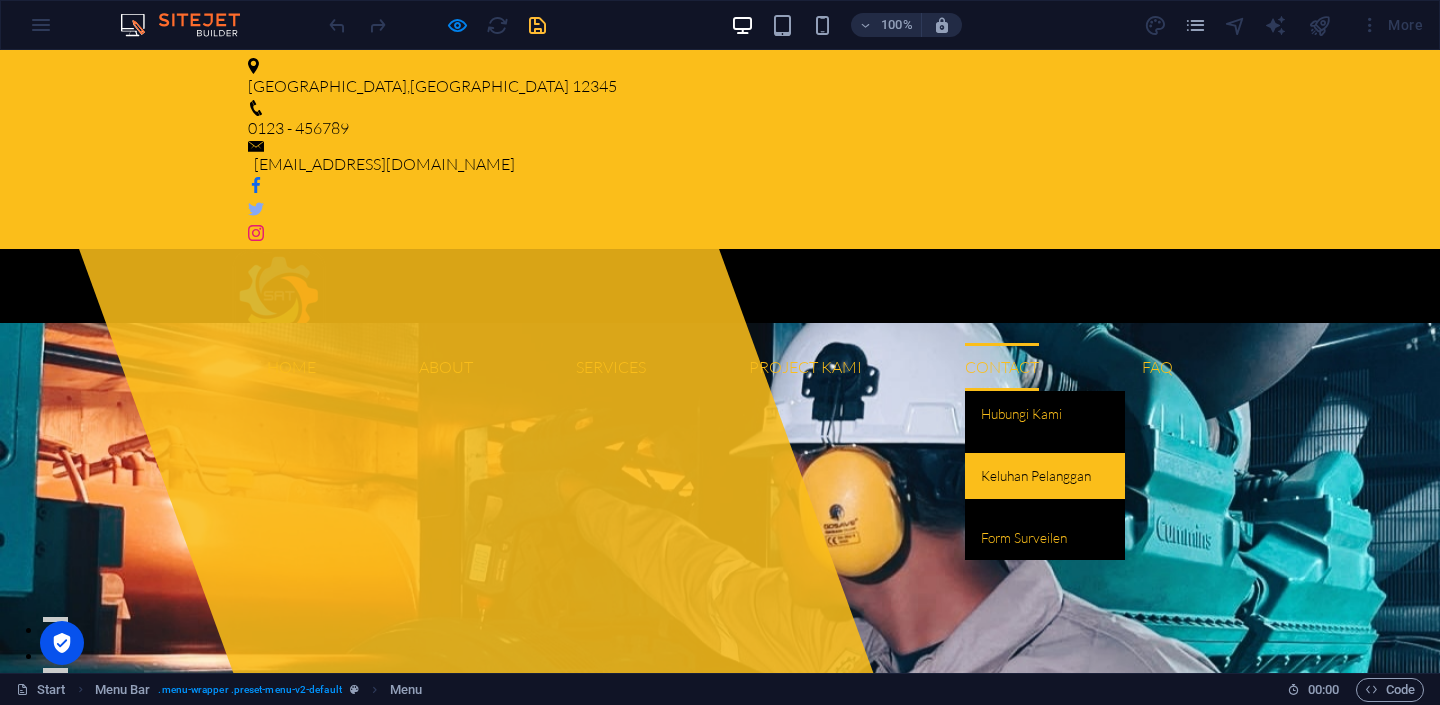 click on "Keluhan Pelanggan" at bounding box center (1045, 476) 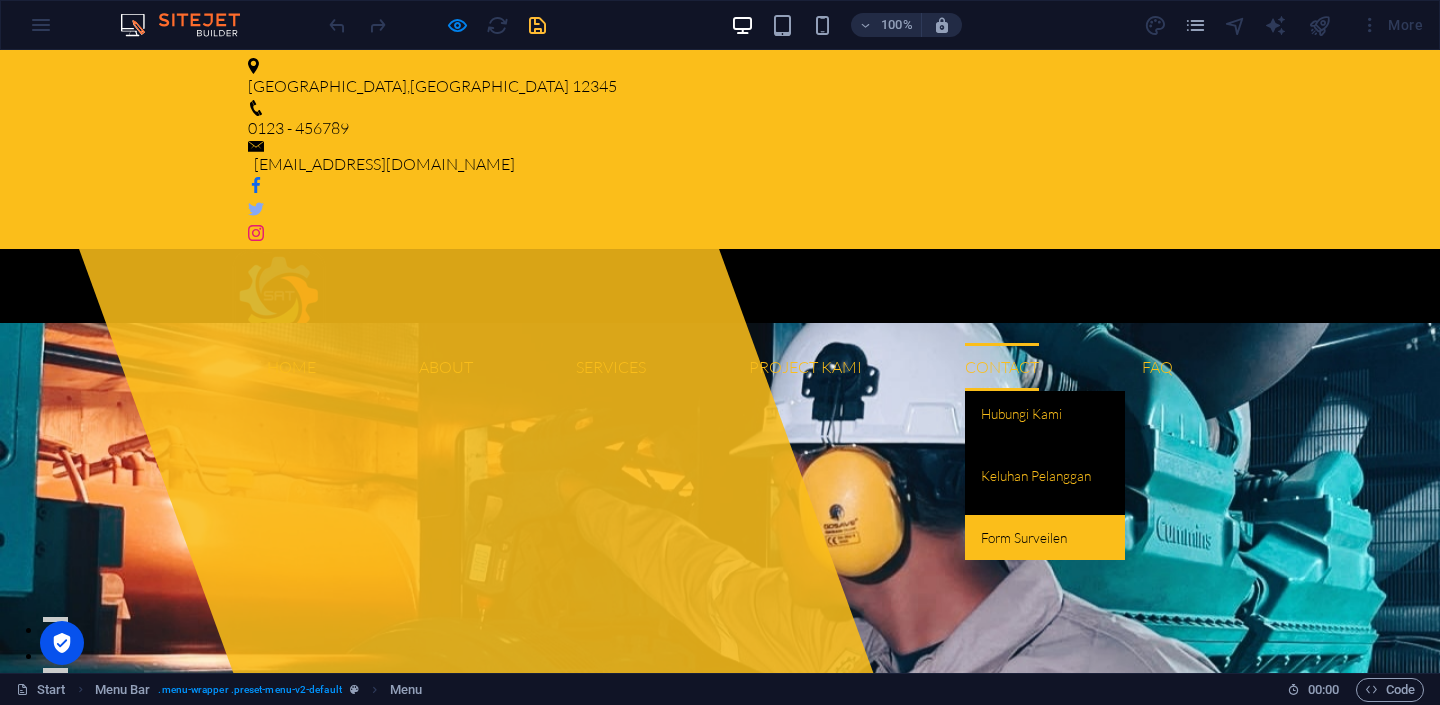 click on "Form Surveilen" at bounding box center [1045, 538] 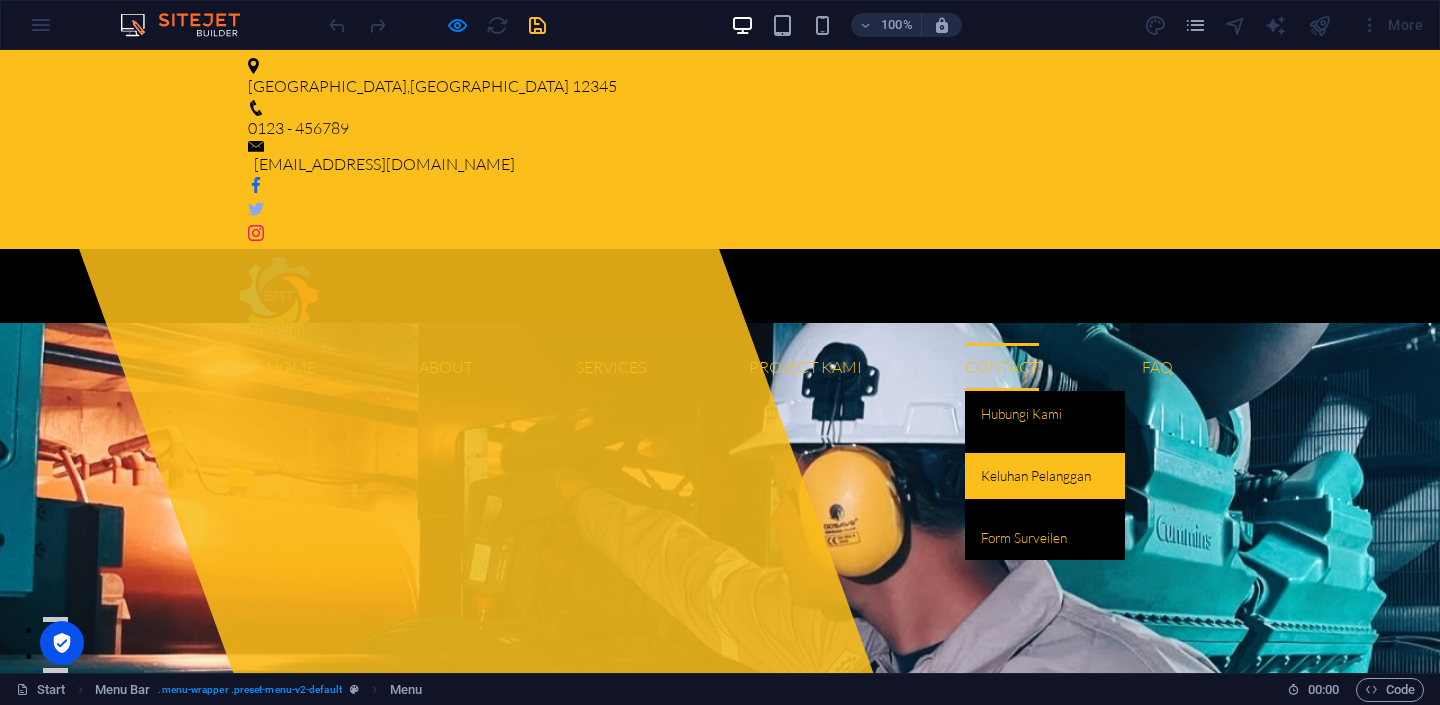 click on "Keluhan Pelanggan" at bounding box center (1045, 476) 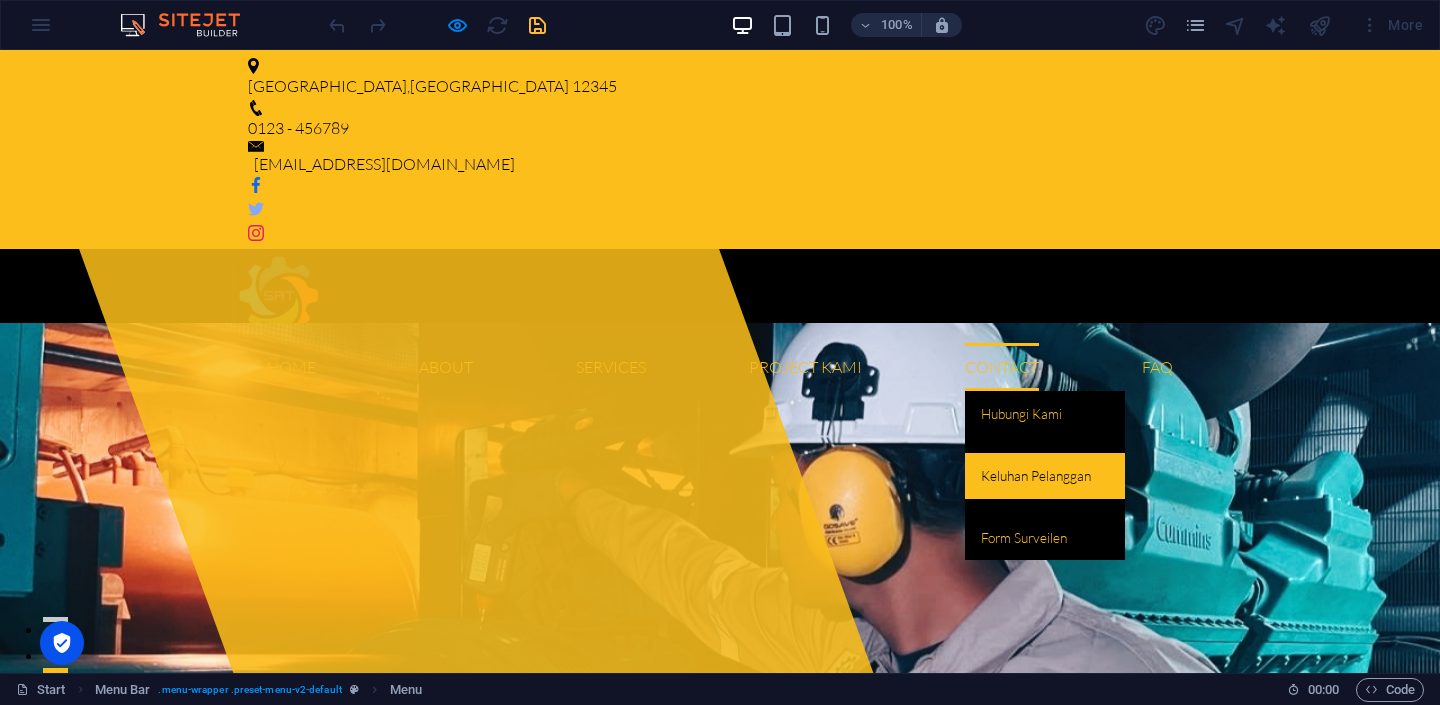 click on "Keluhan Pelanggan" at bounding box center (1045, 476) 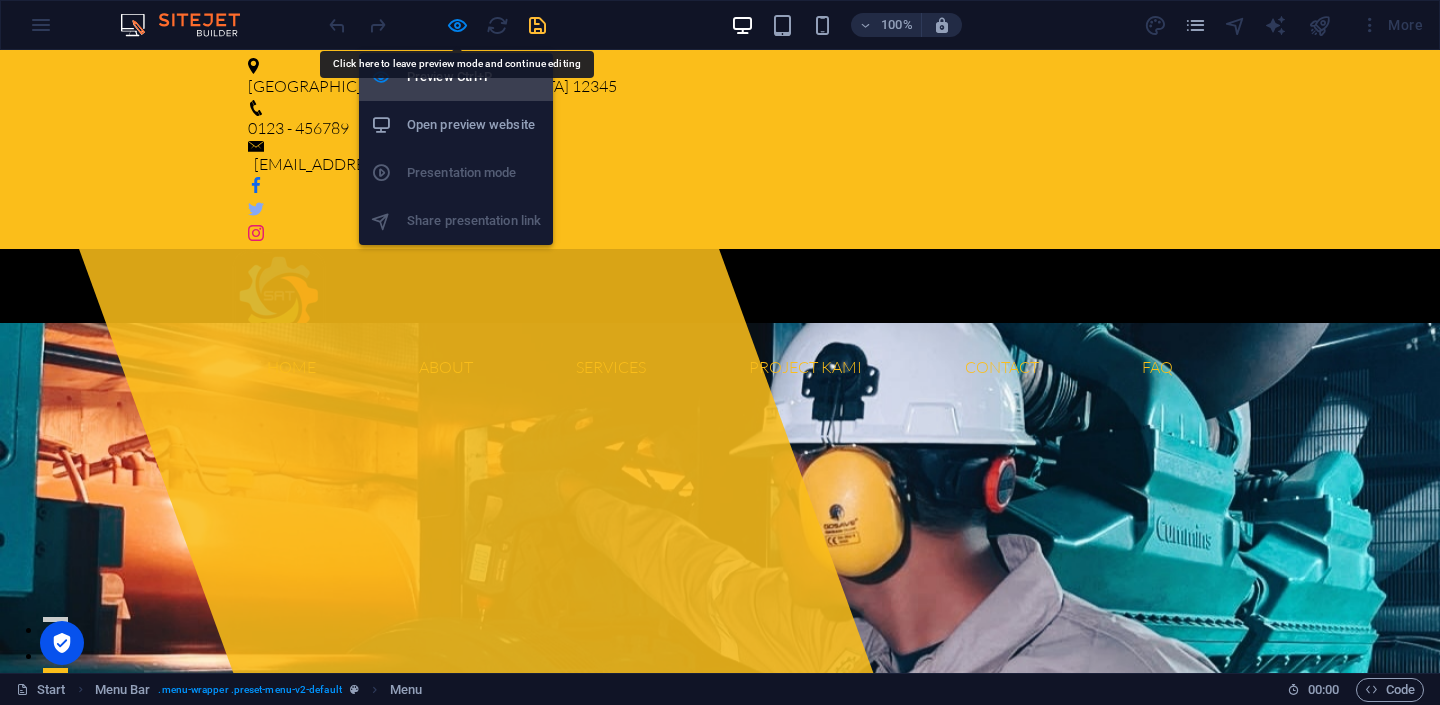 click on "Preview Ctrl+P" at bounding box center [474, 77] 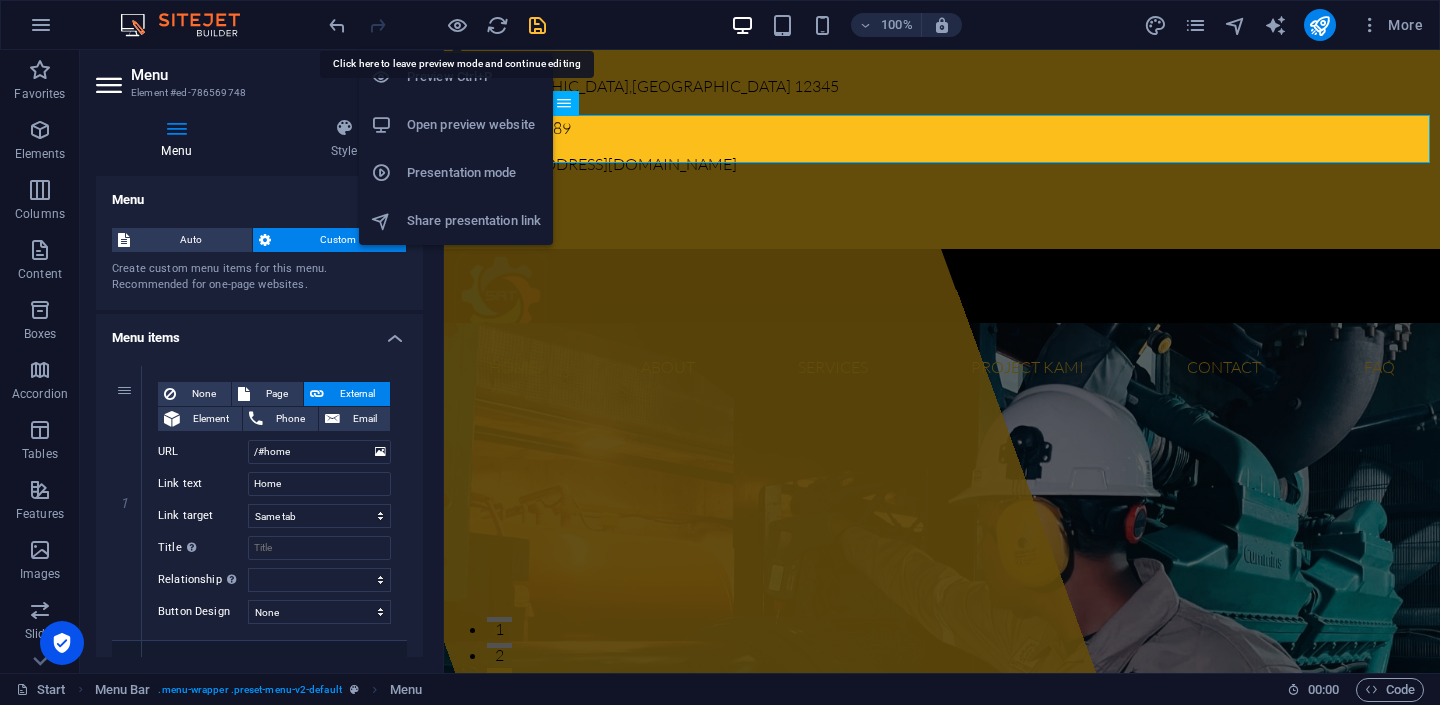 click on "Preview Ctrl+P" at bounding box center (474, 77) 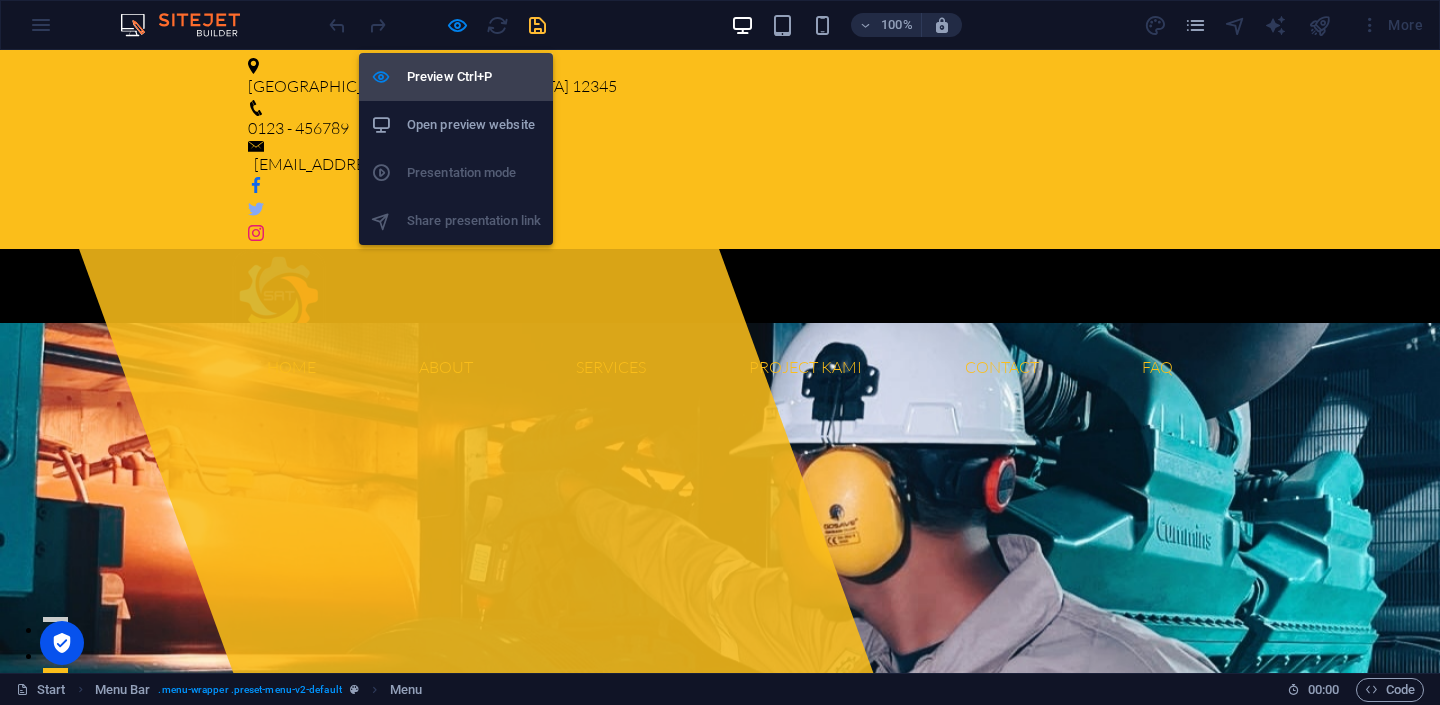 click on "Preview Ctrl+P" at bounding box center [474, 77] 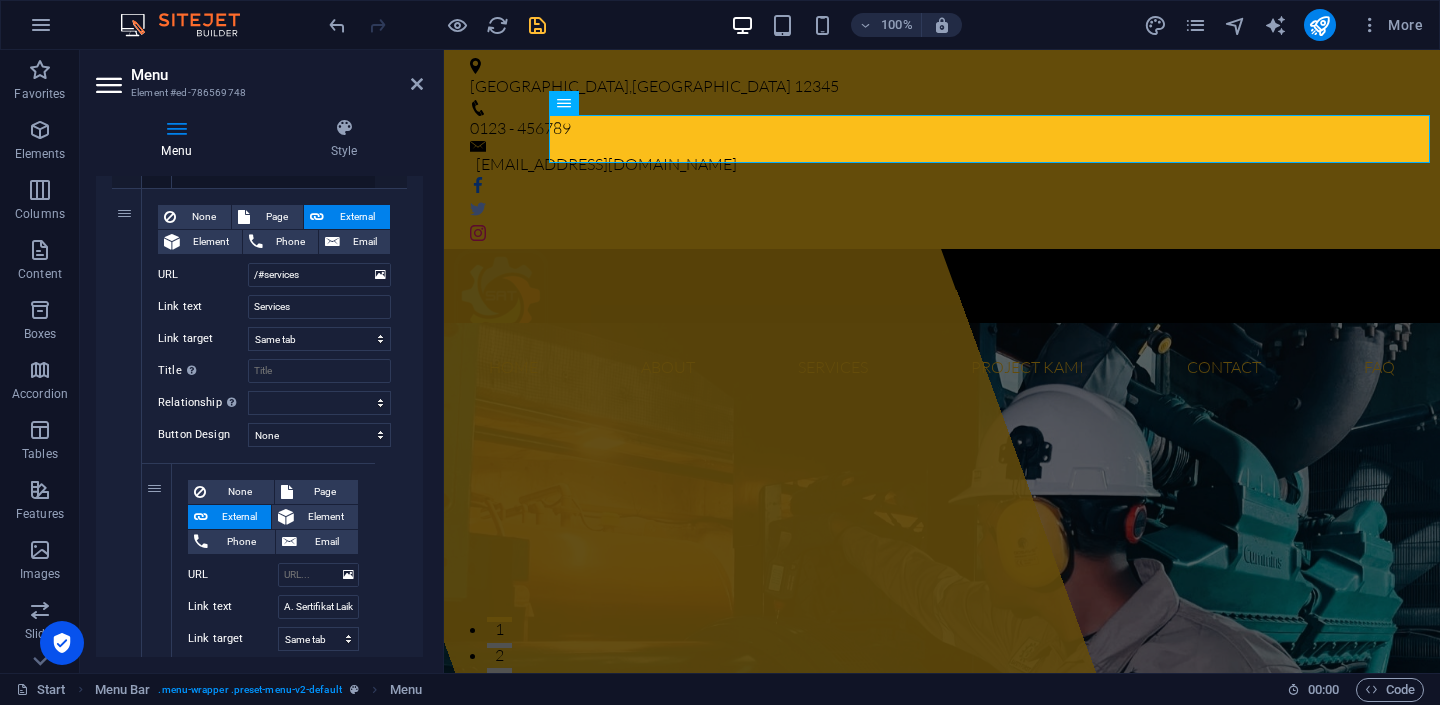 scroll, scrollTop: 1650, scrollLeft: 0, axis: vertical 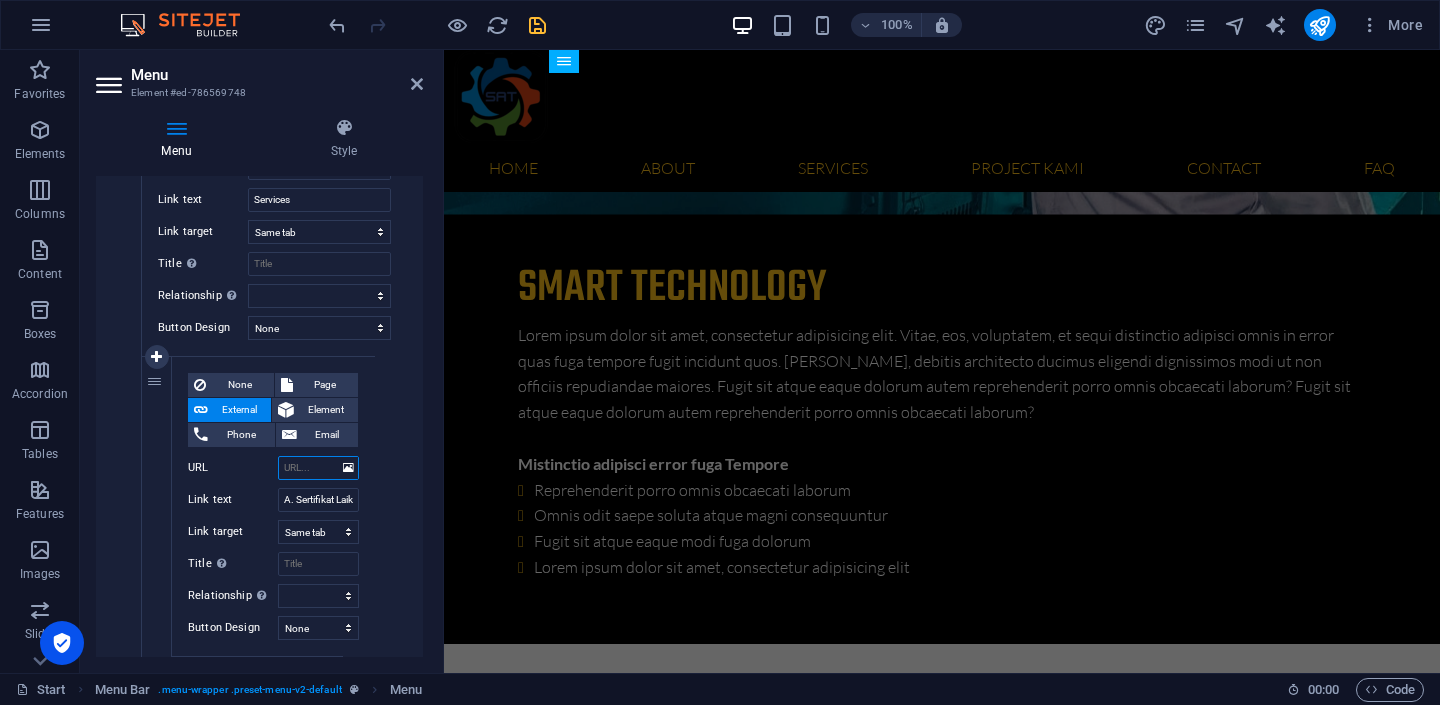 click on "URL" at bounding box center (318, 468) 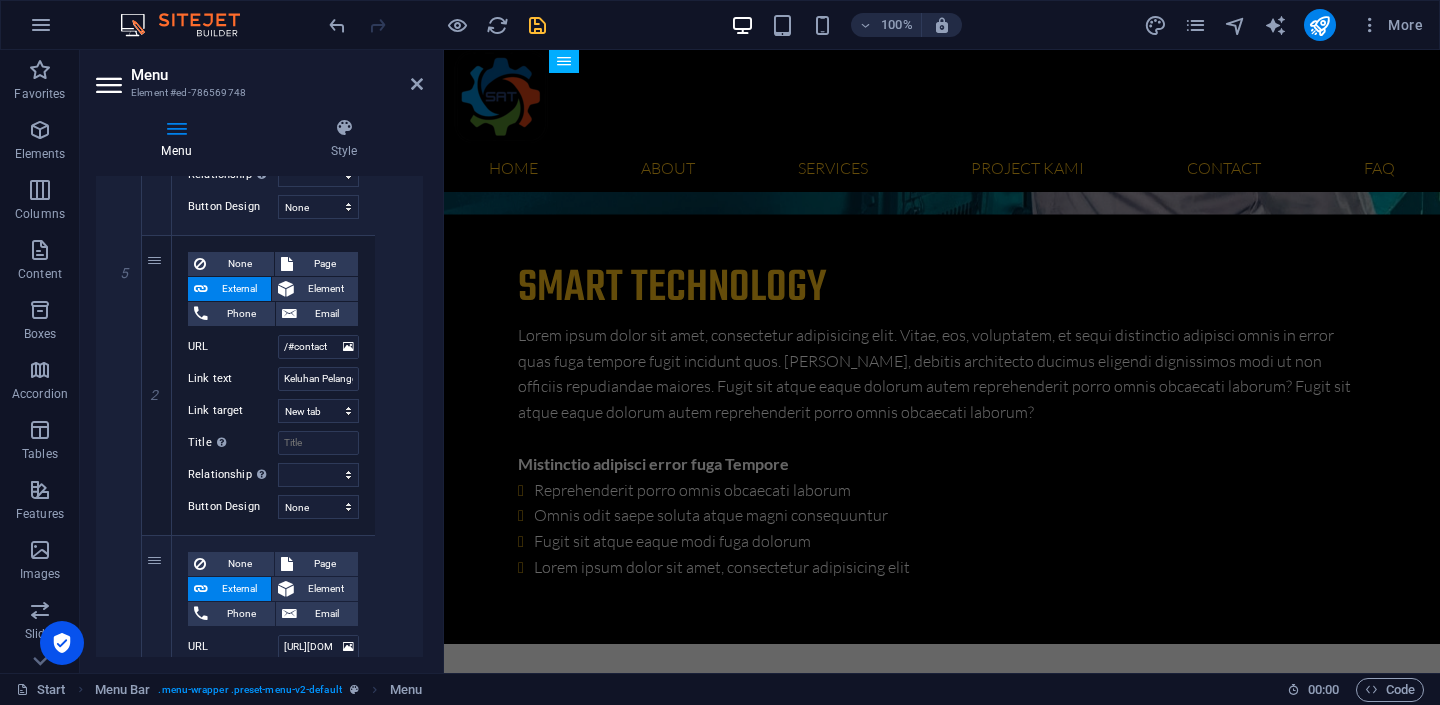 scroll, scrollTop: 5720, scrollLeft: 0, axis: vertical 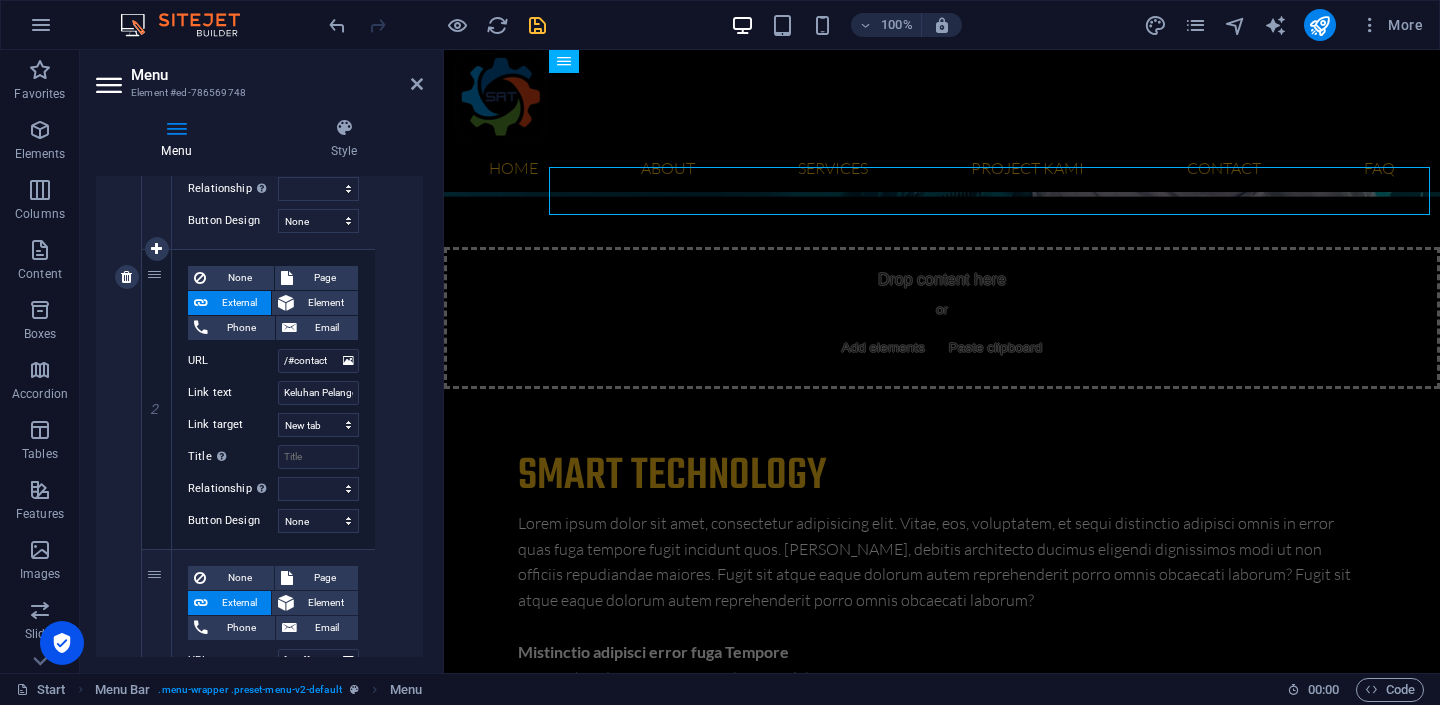 click on "External" at bounding box center (239, 34) 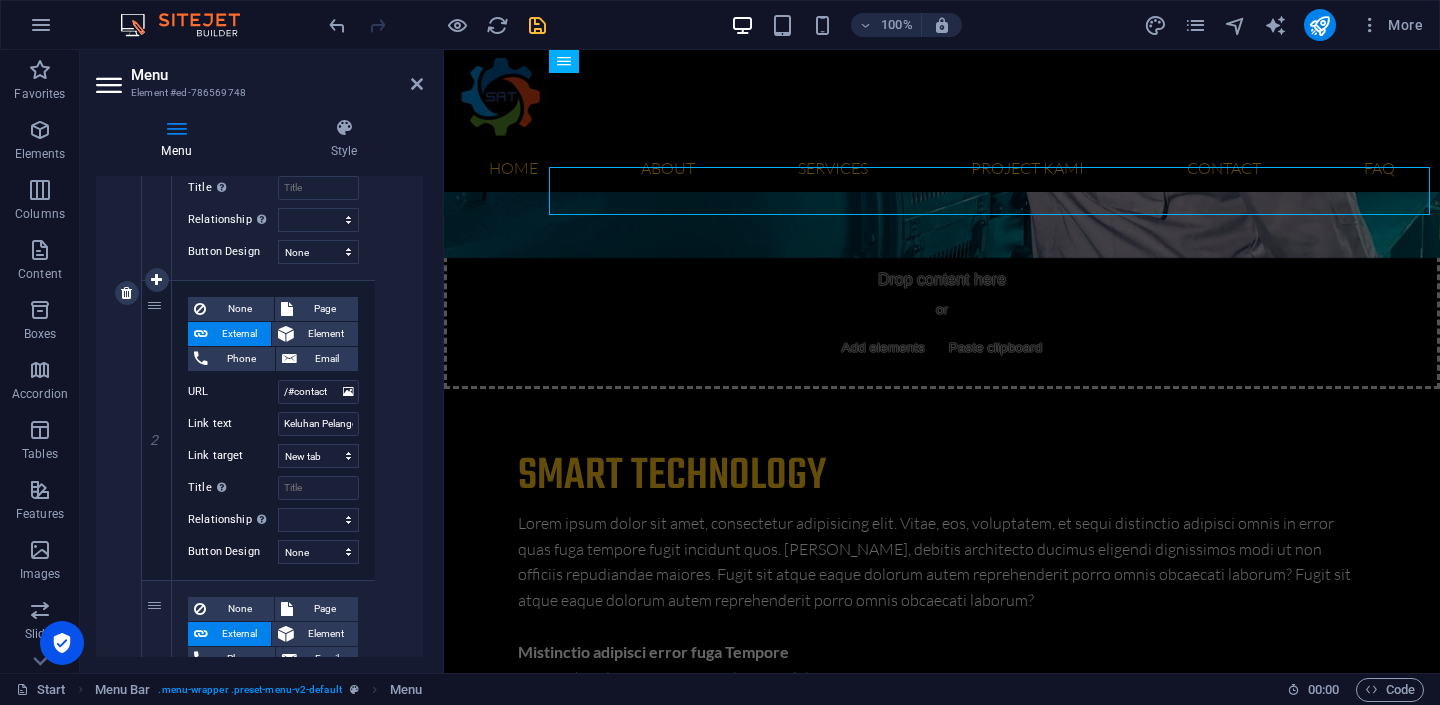 scroll, scrollTop: 5735, scrollLeft: 0, axis: vertical 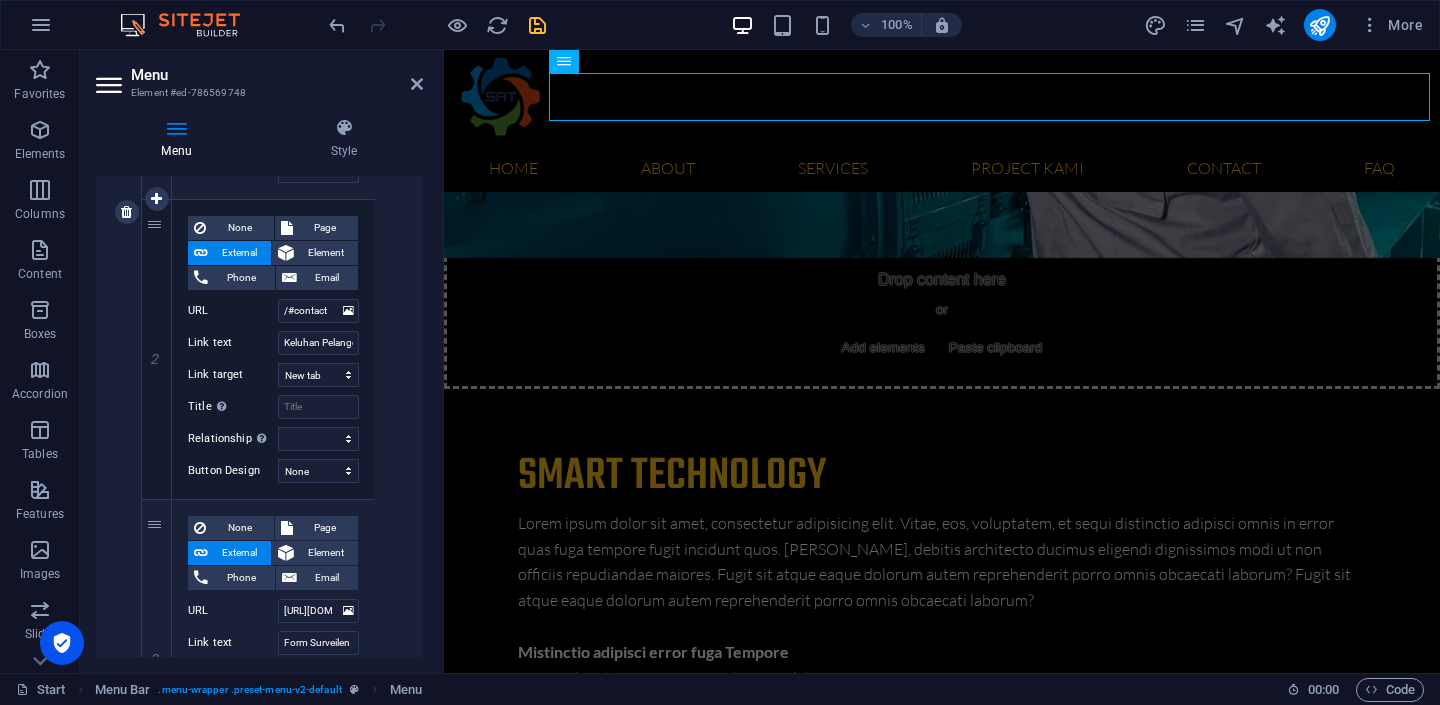 click on "New tab Same tab Overlay" at bounding box center (318, 75) 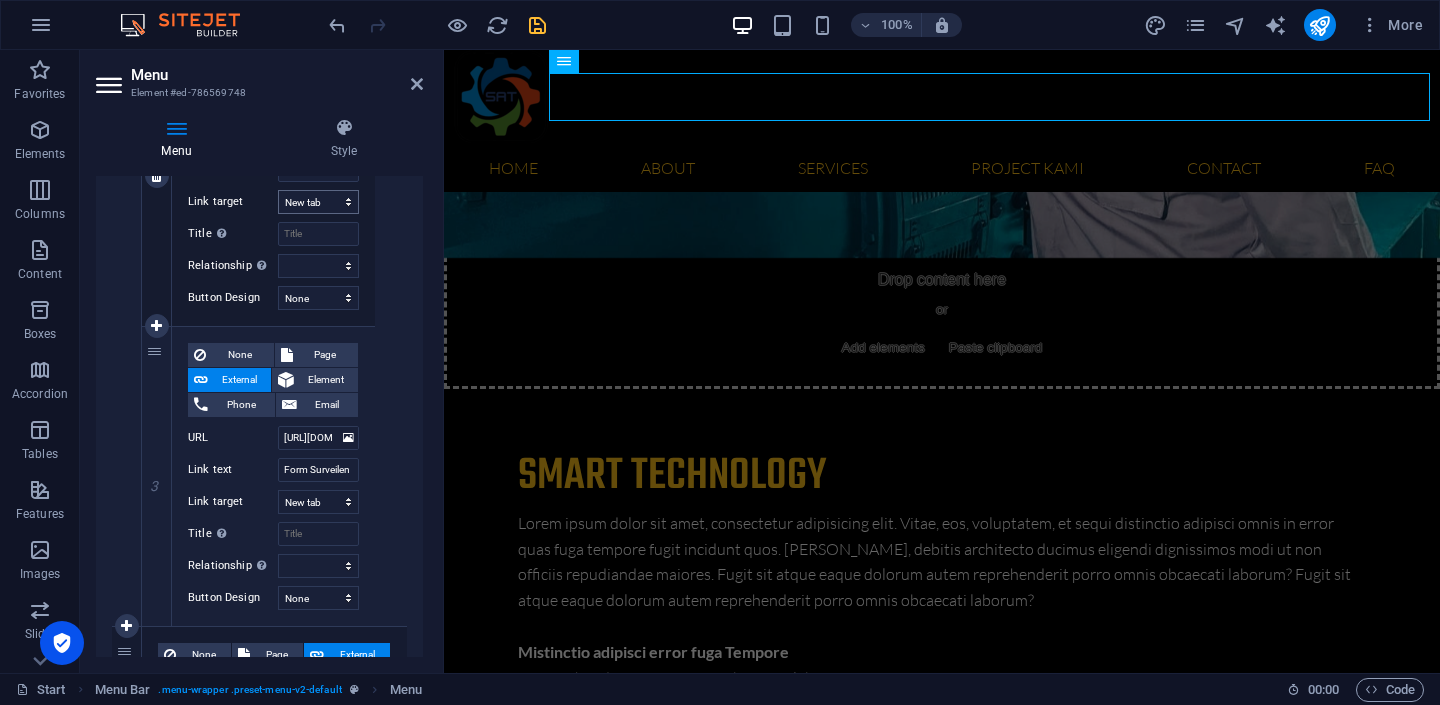 scroll, scrollTop: 5980, scrollLeft: 0, axis: vertical 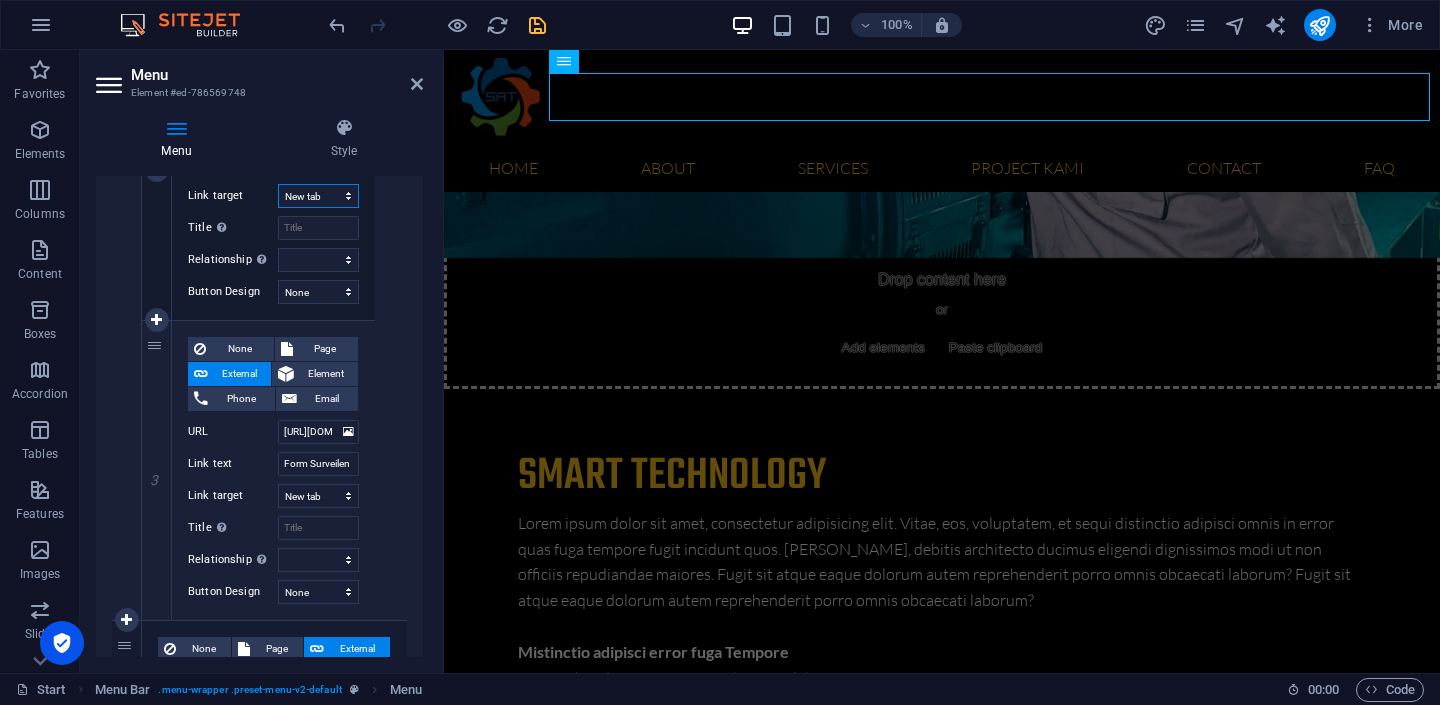 click on "New tab Same tab Overlay" at bounding box center [318, 196] 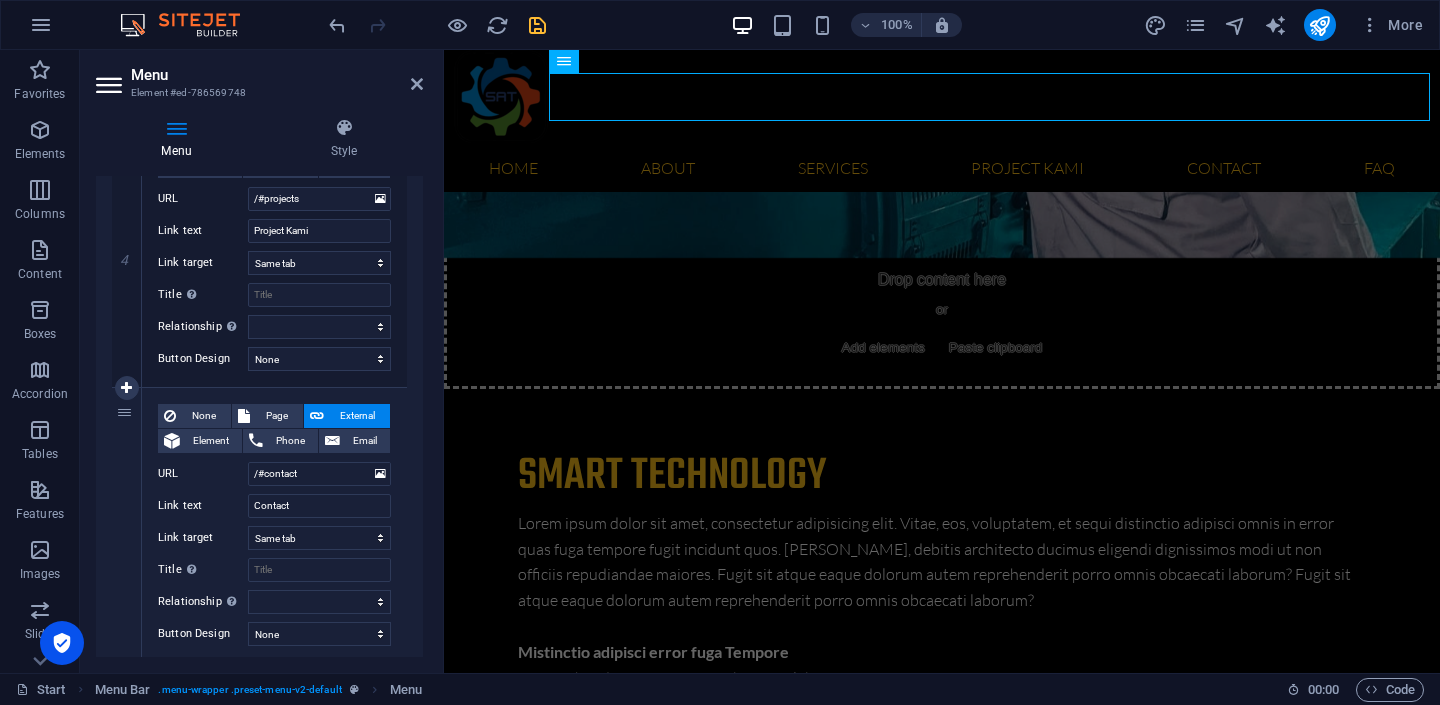 scroll, scrollTop: 5032, scrollLeft: 0, axis: vertical 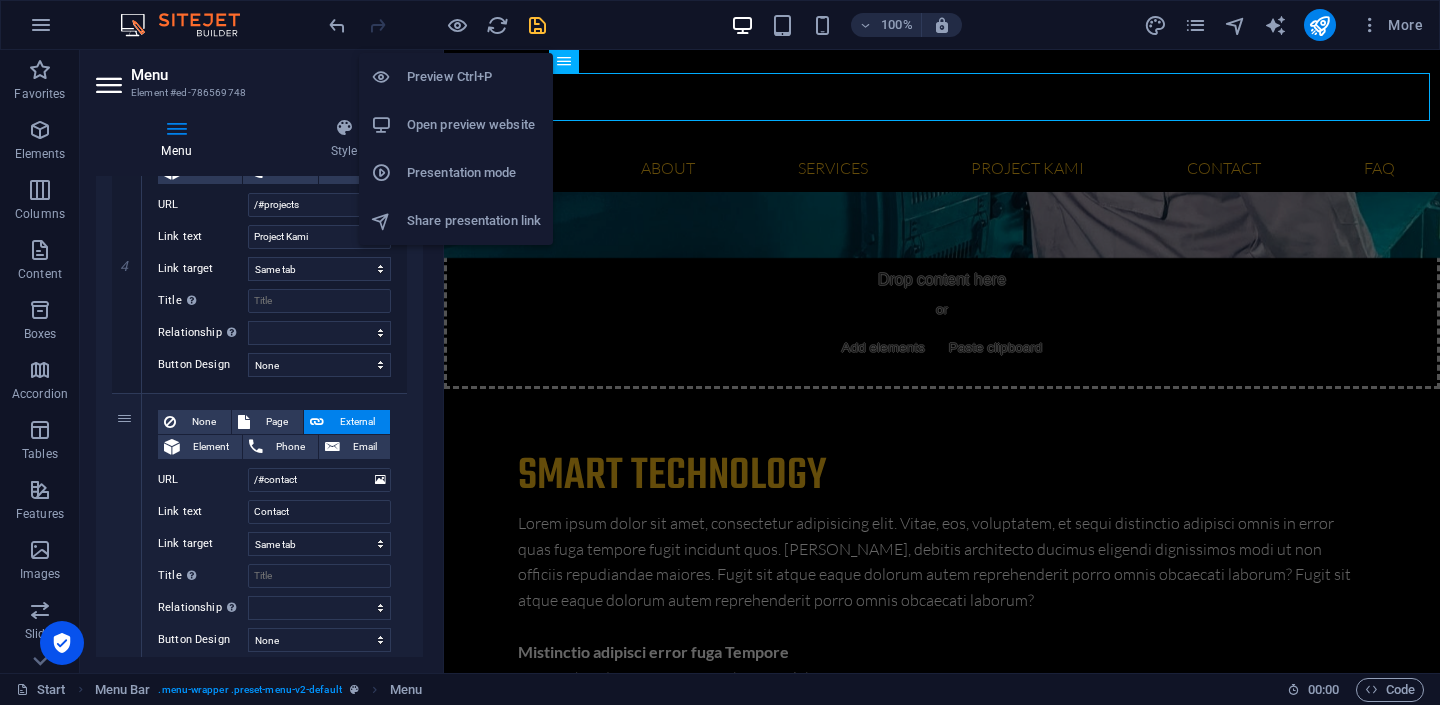 click on "Preview Ctrl+P" at bounding box center (474, 77) 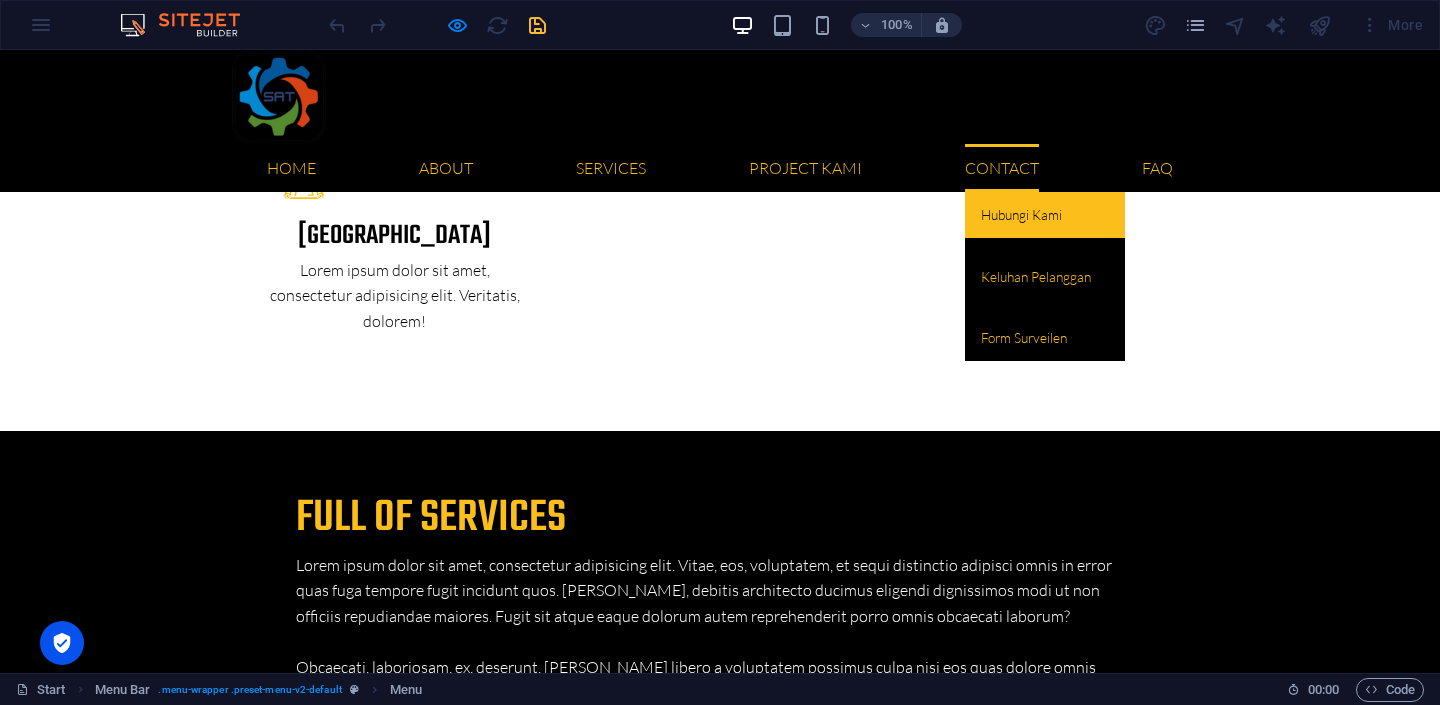 click on "Hubungi Kami" at bounding box center [1045, 215] 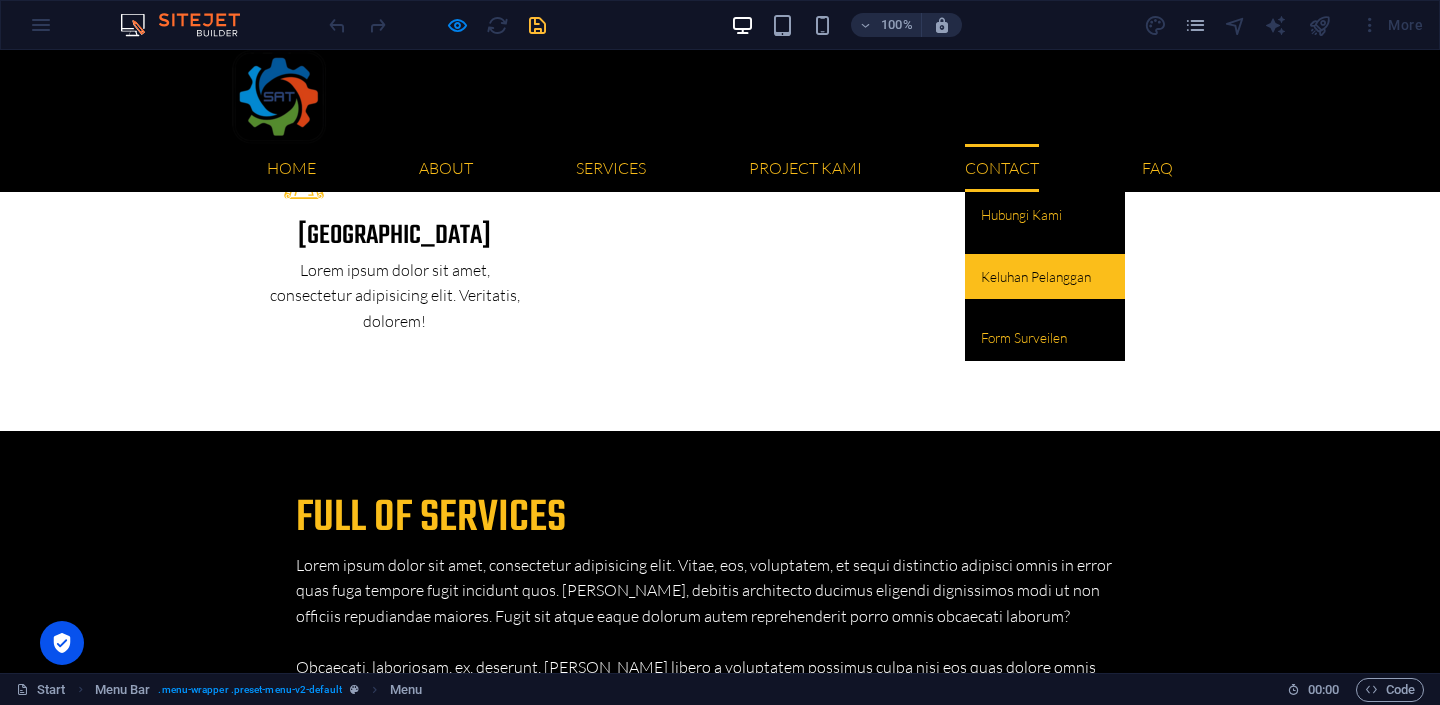 click on "Keluhan Pelanggan" at bounding box center [1045, 277] 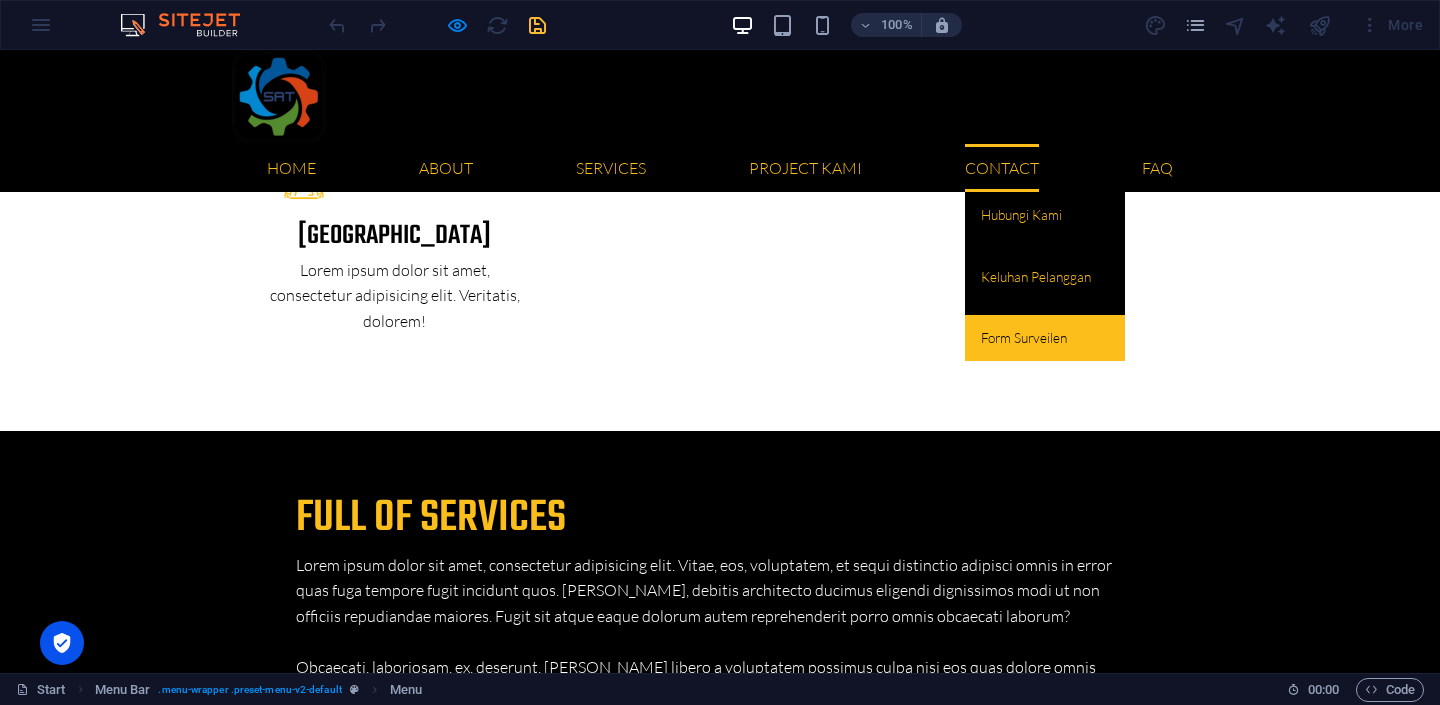 click on "Form Surveilen" at bounding box center [1045, 338] 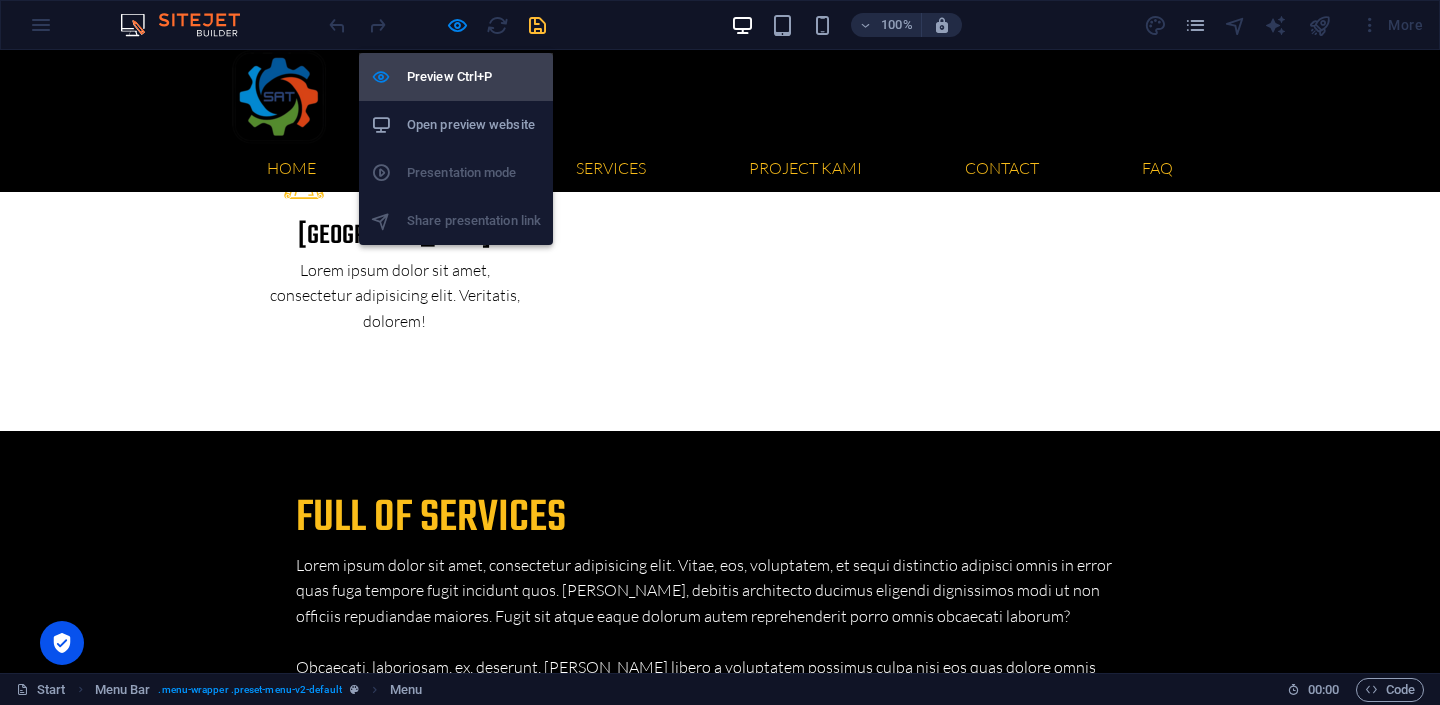 click on "Preview Ctrl+P" at bounding box center (474, 77) 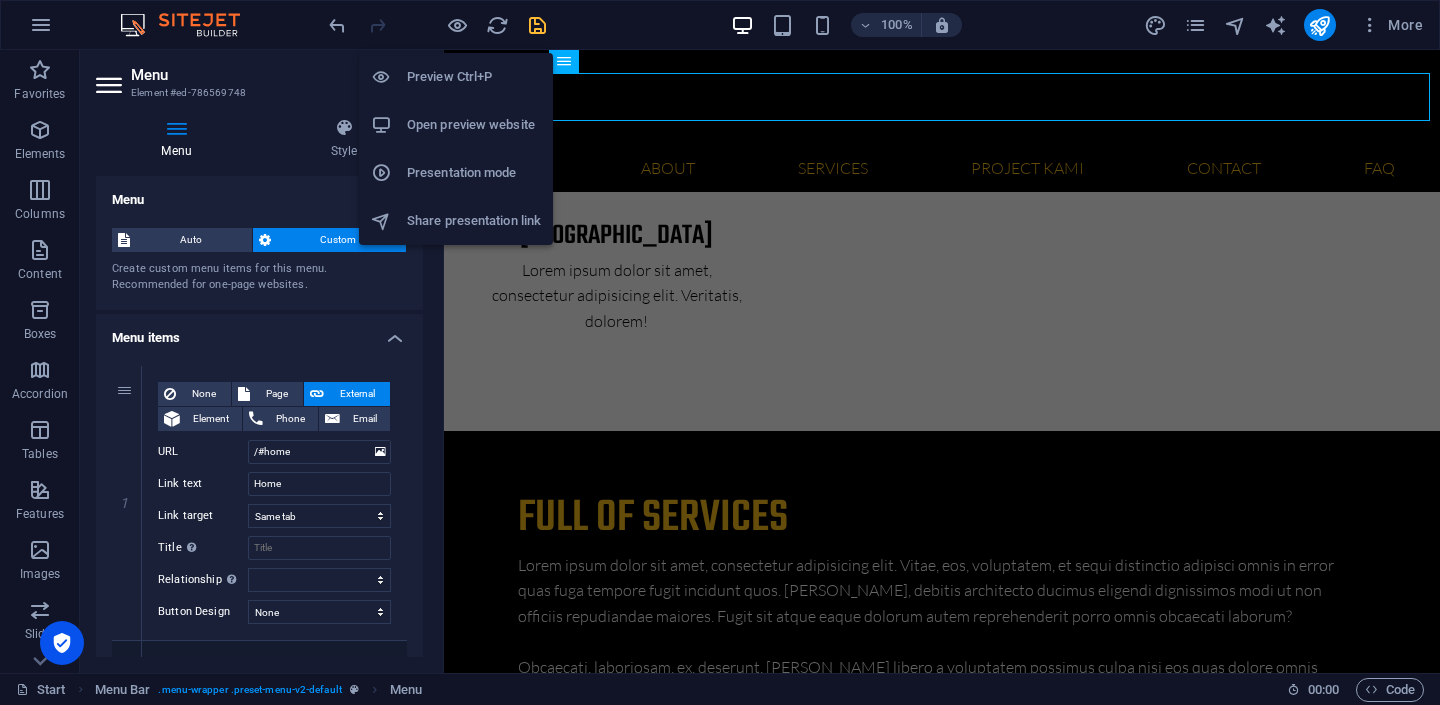 scroll, scrollTop: 6635, scrollLeft: 0, axis: vertical 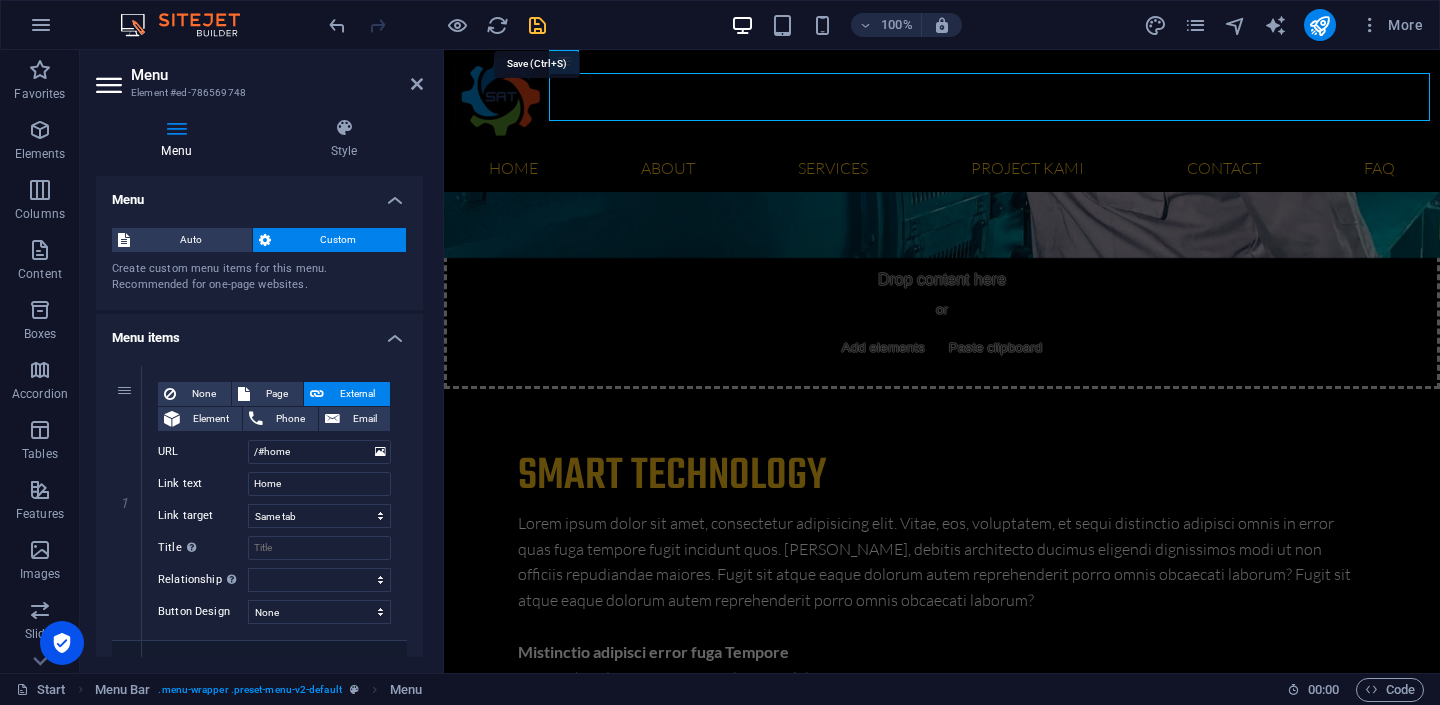 click at bounding box center [537, 25] 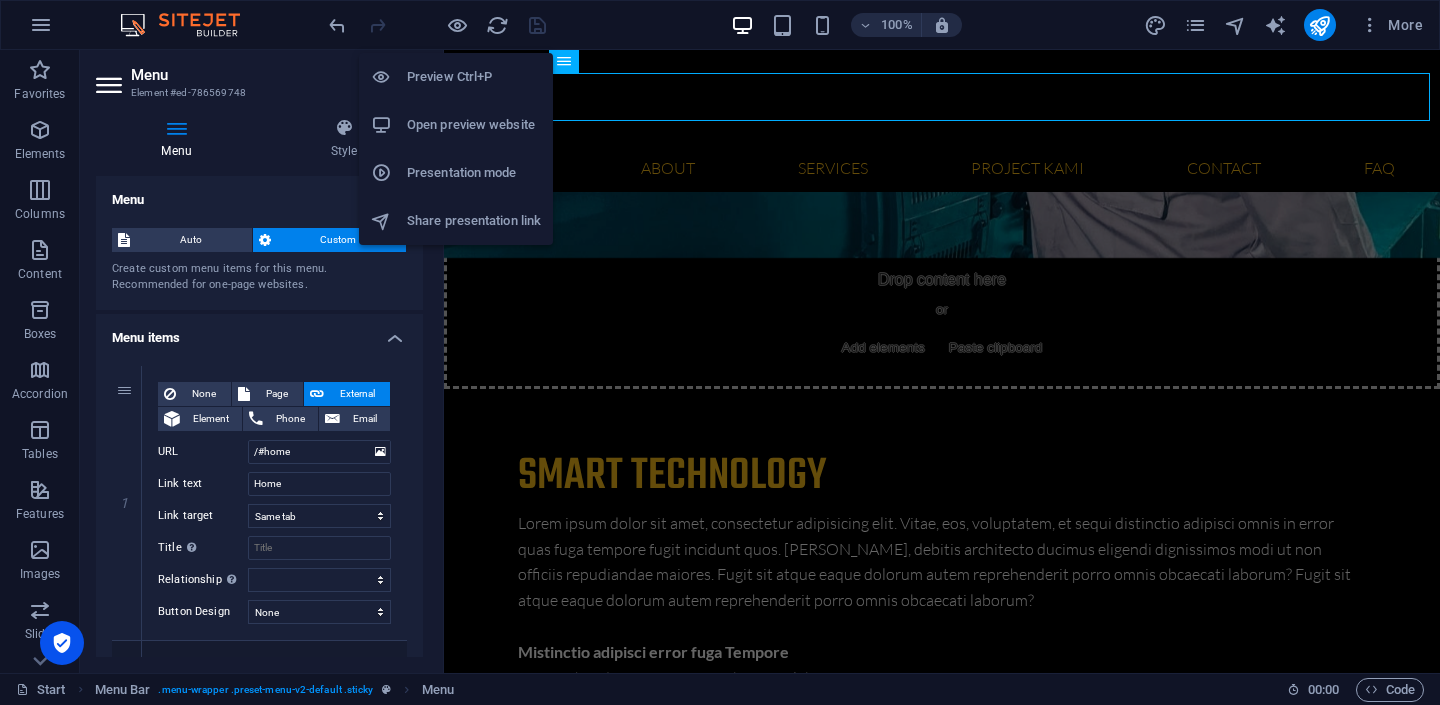 click on "Preview Ctrl+P" at bounding box center [474, 77] 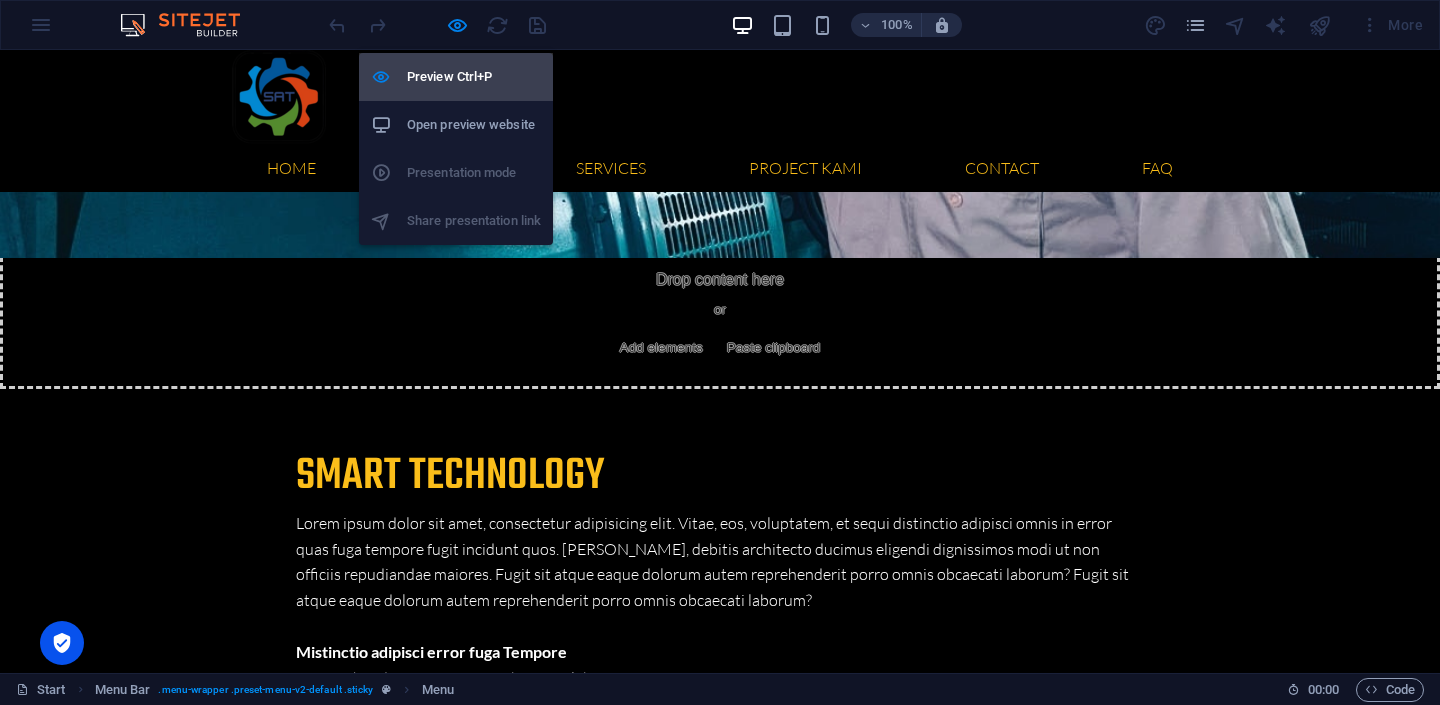scroll, scrollTop: 4697, scrollLeft: 0, axis: vertical 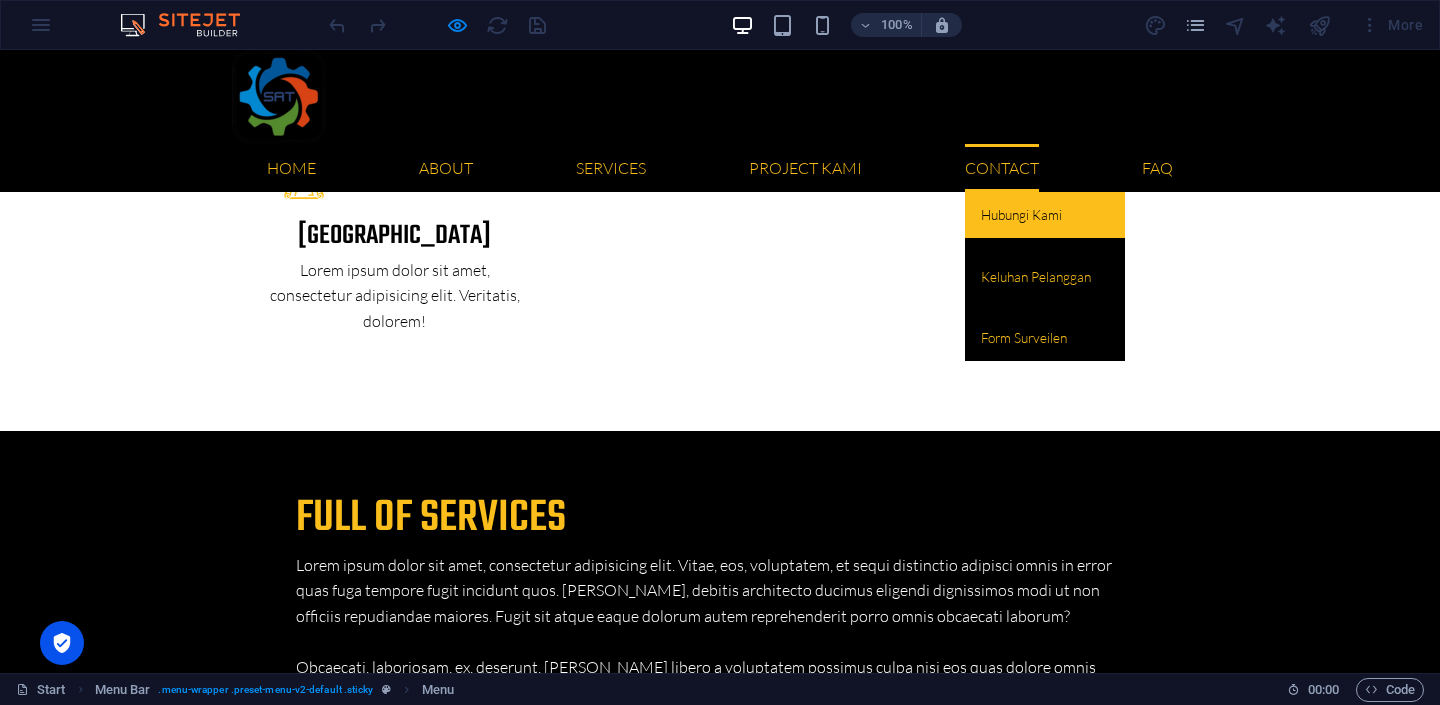 click on "Hubungi Kami" at bounding box center (1045, 215) 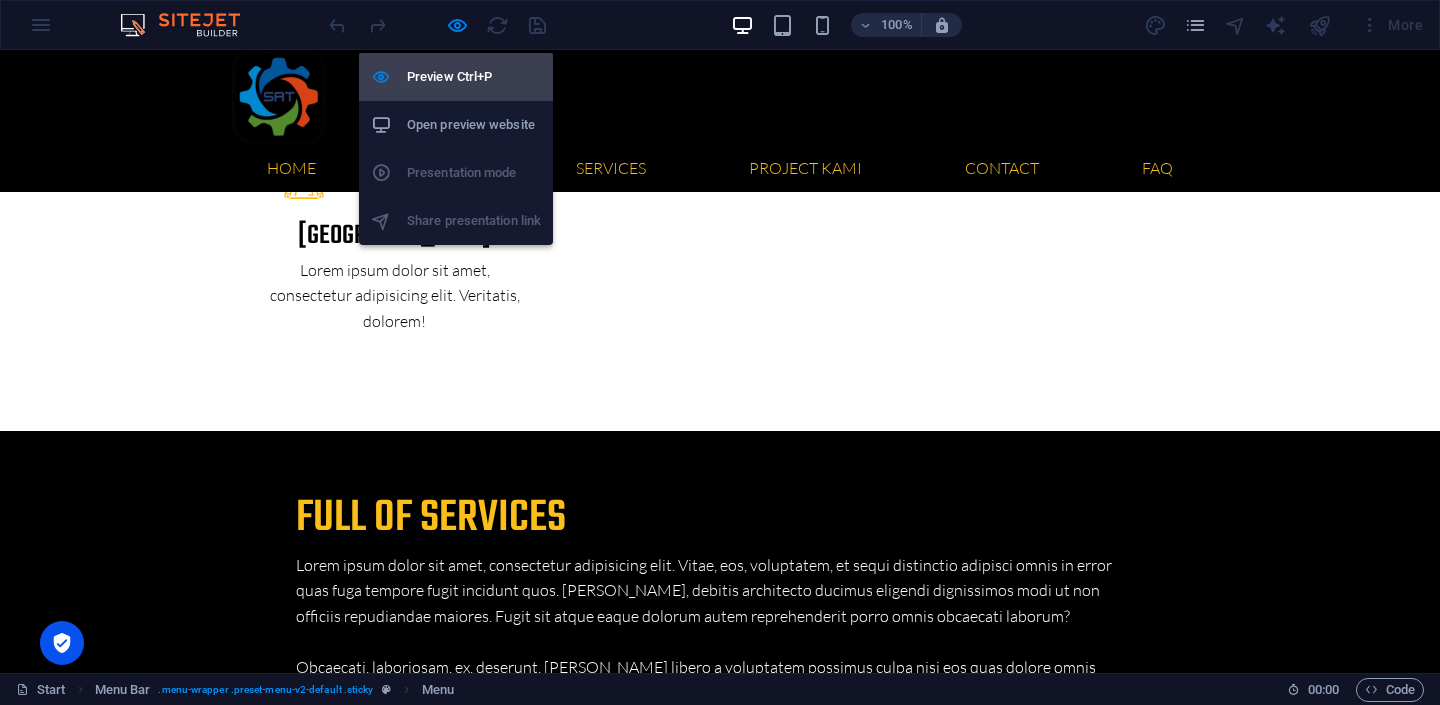 click on "Preview Ctrl+P" at bounding box center (474, 77) 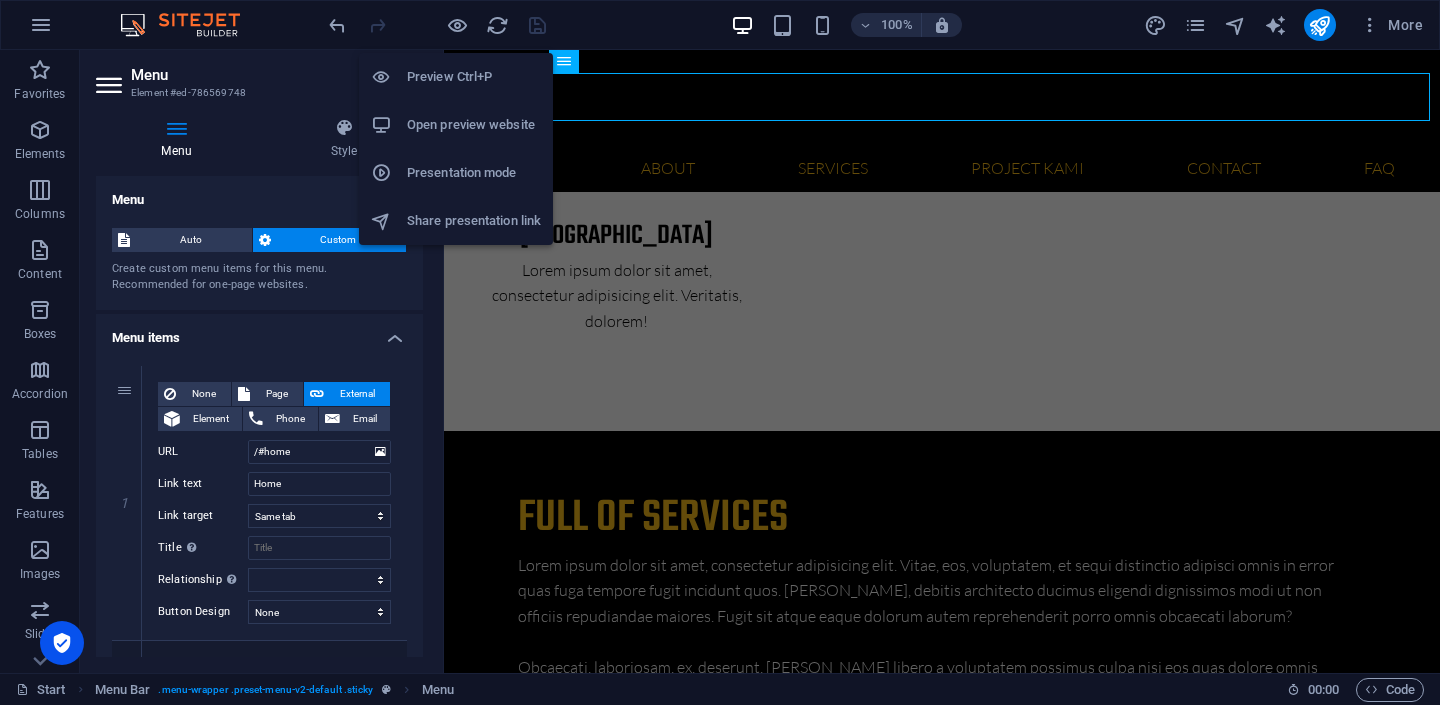 scroll, scrollTop: 6635, scrollLeft: 0, axis: vertical 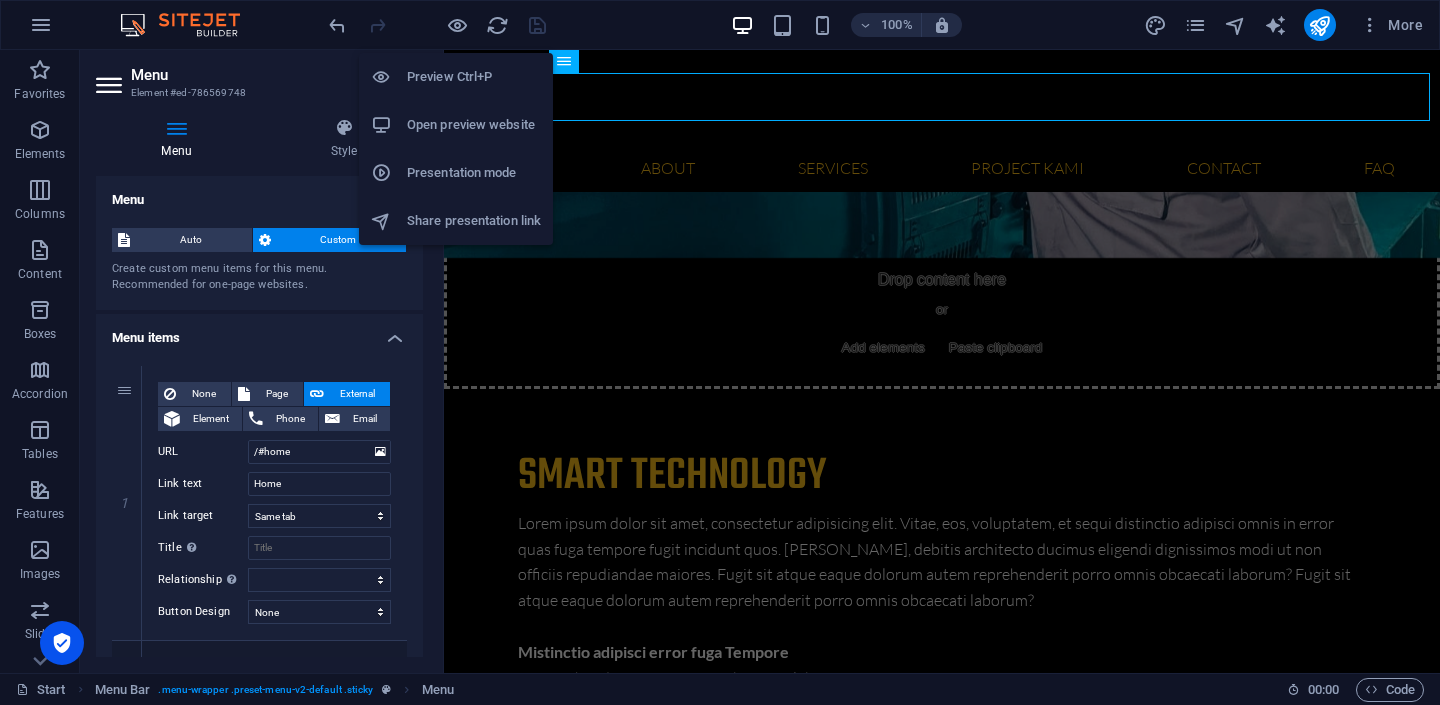 click on "Open preview website" at bounding box center [474, 125] 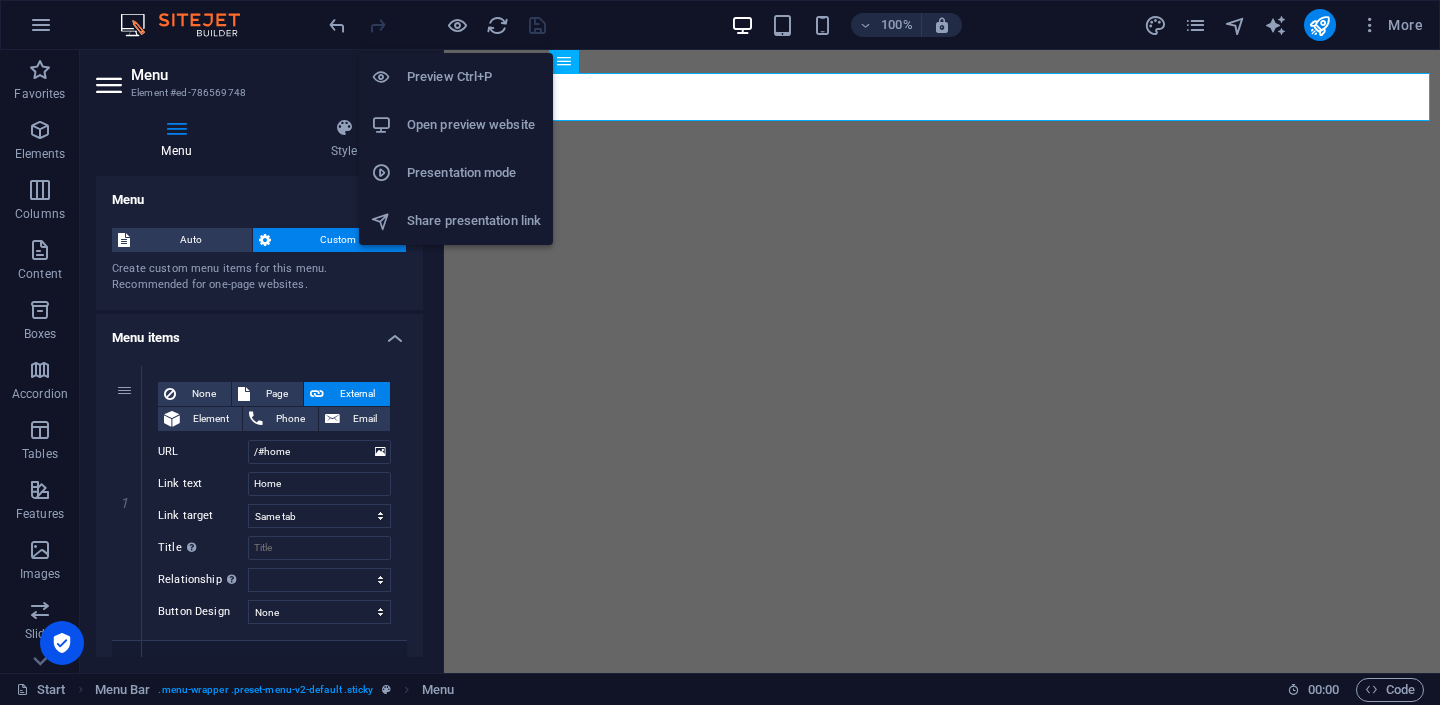 select 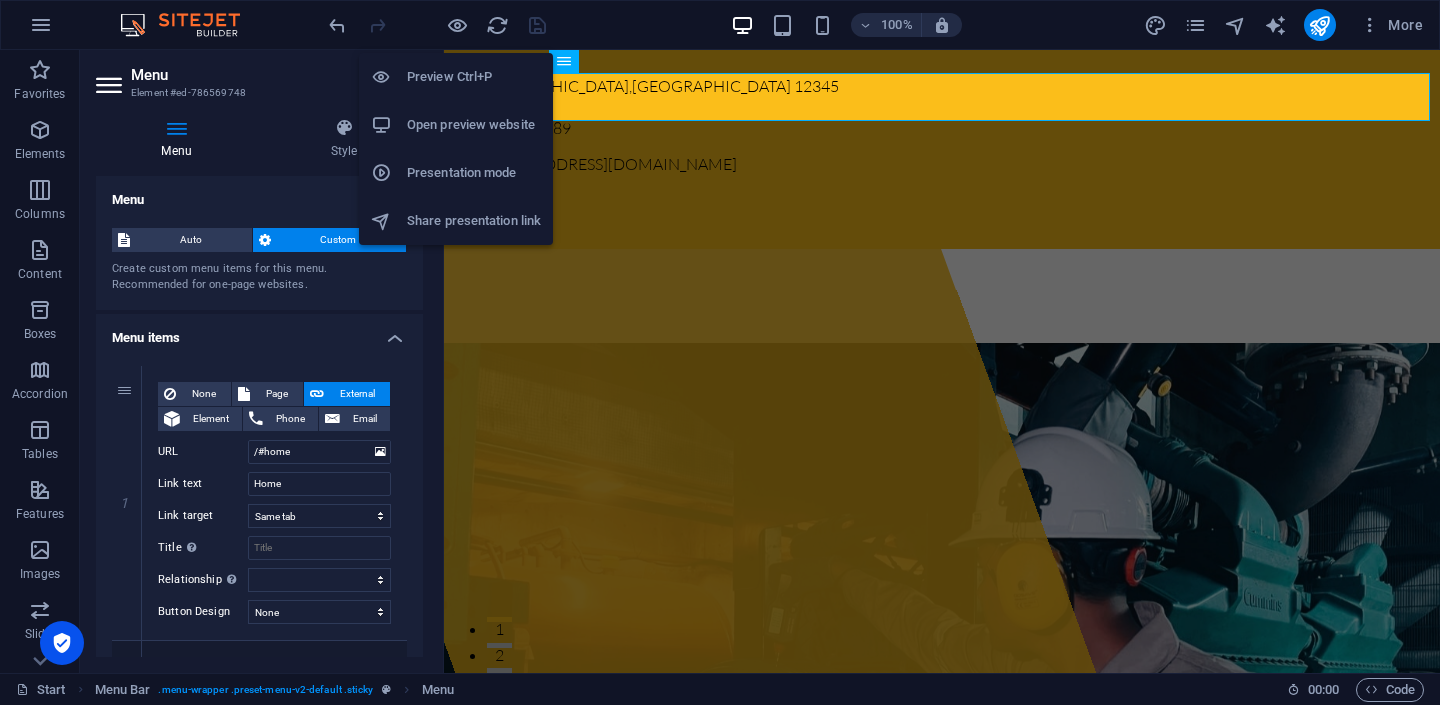 scroll, scrollTop: 0, scrollLeft: 0, axis: both 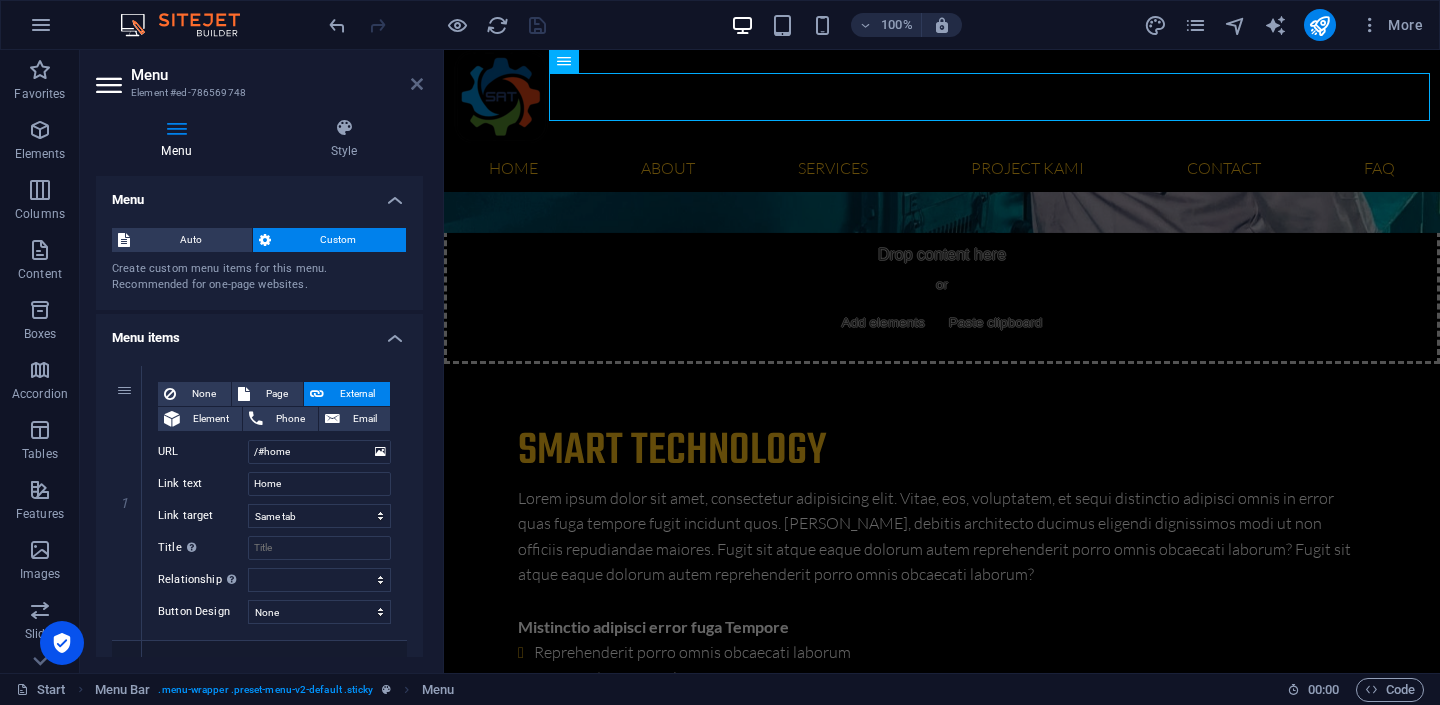 click at bounding box center (417, 84) 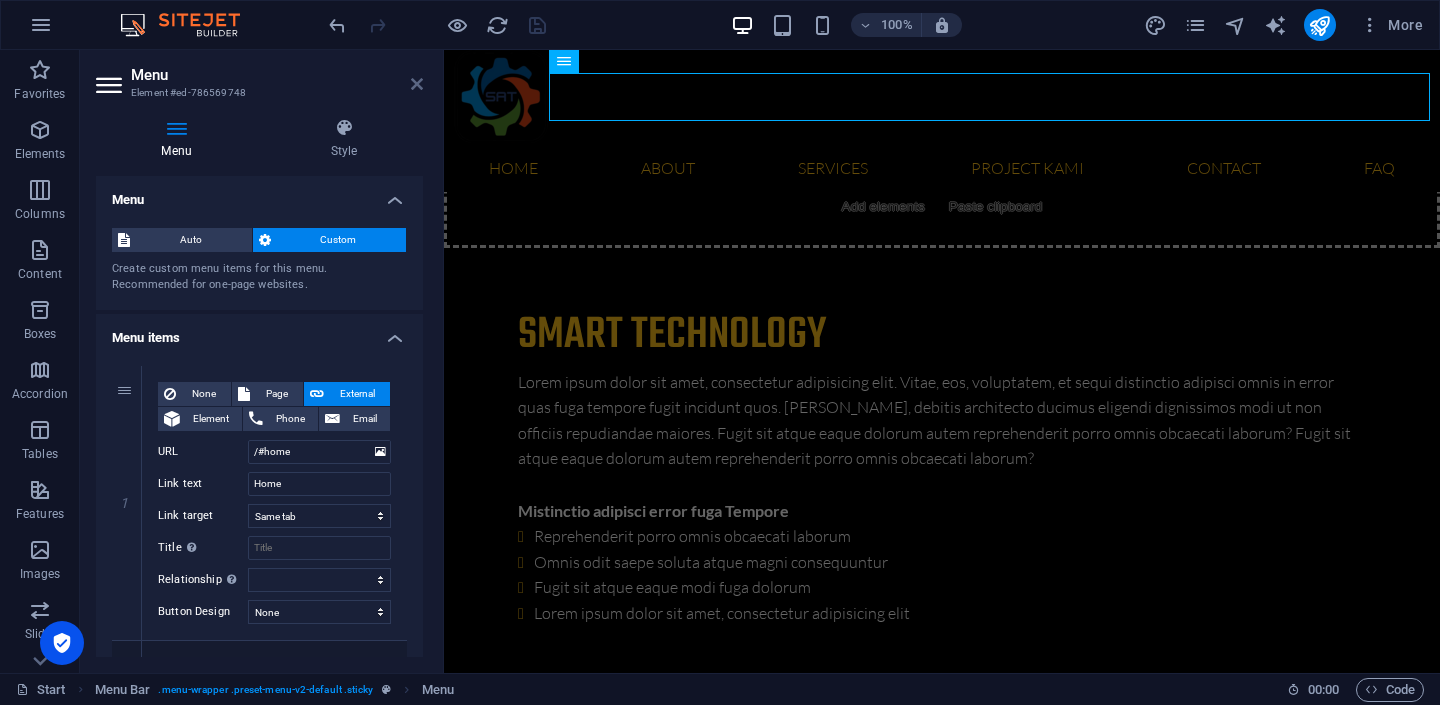 scroll, scrollTop: 6405, scrollLeft: 0, axis: vertical 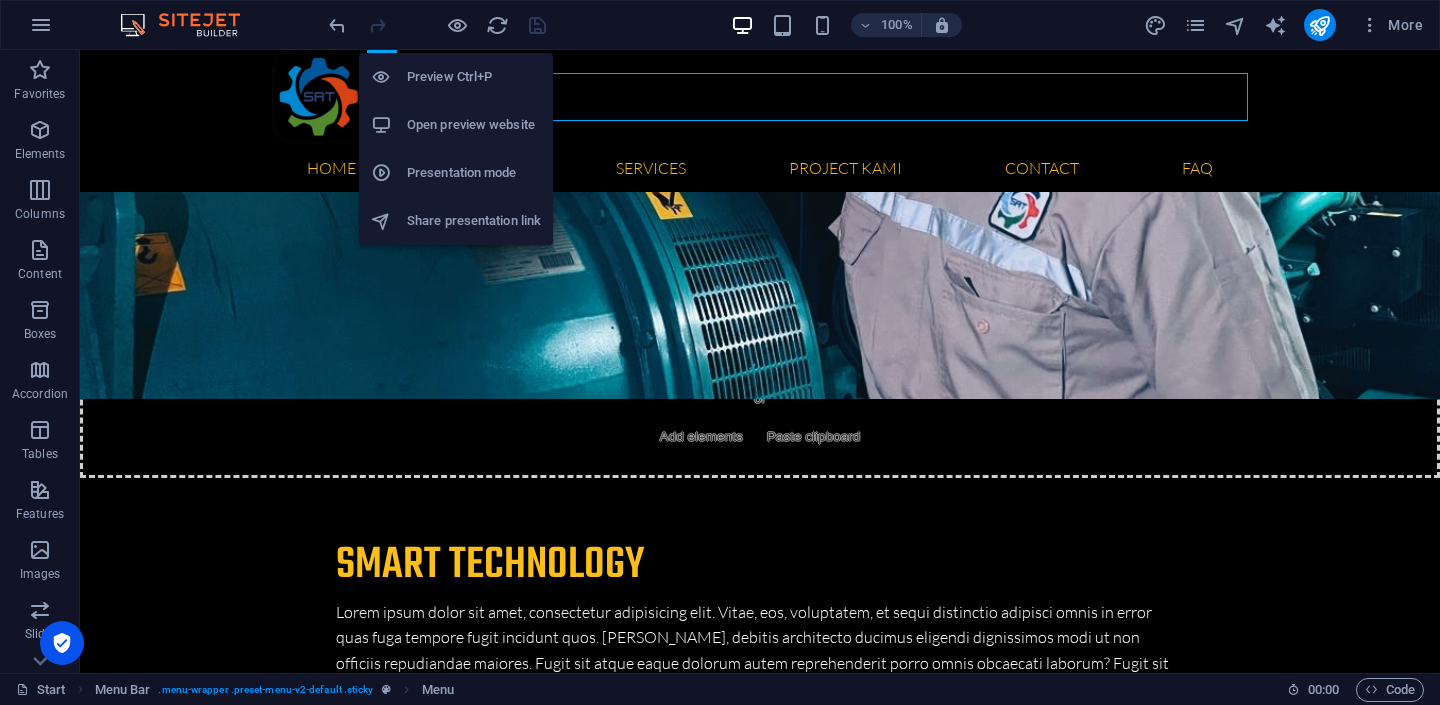 click on "Preview Ctrl+P" at bounding box center [474, 77] 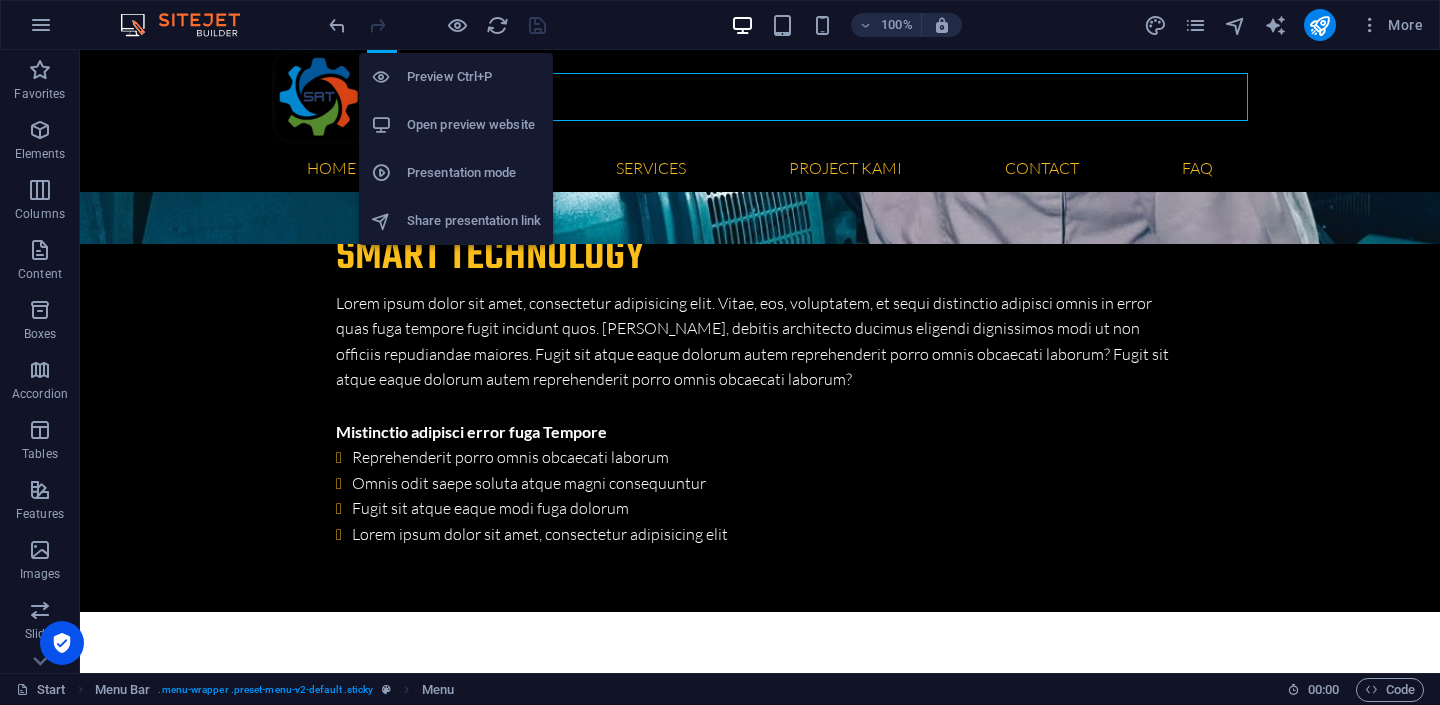 scroll, scrollTop: 4697, scrollLeft: 0, axis: vertical 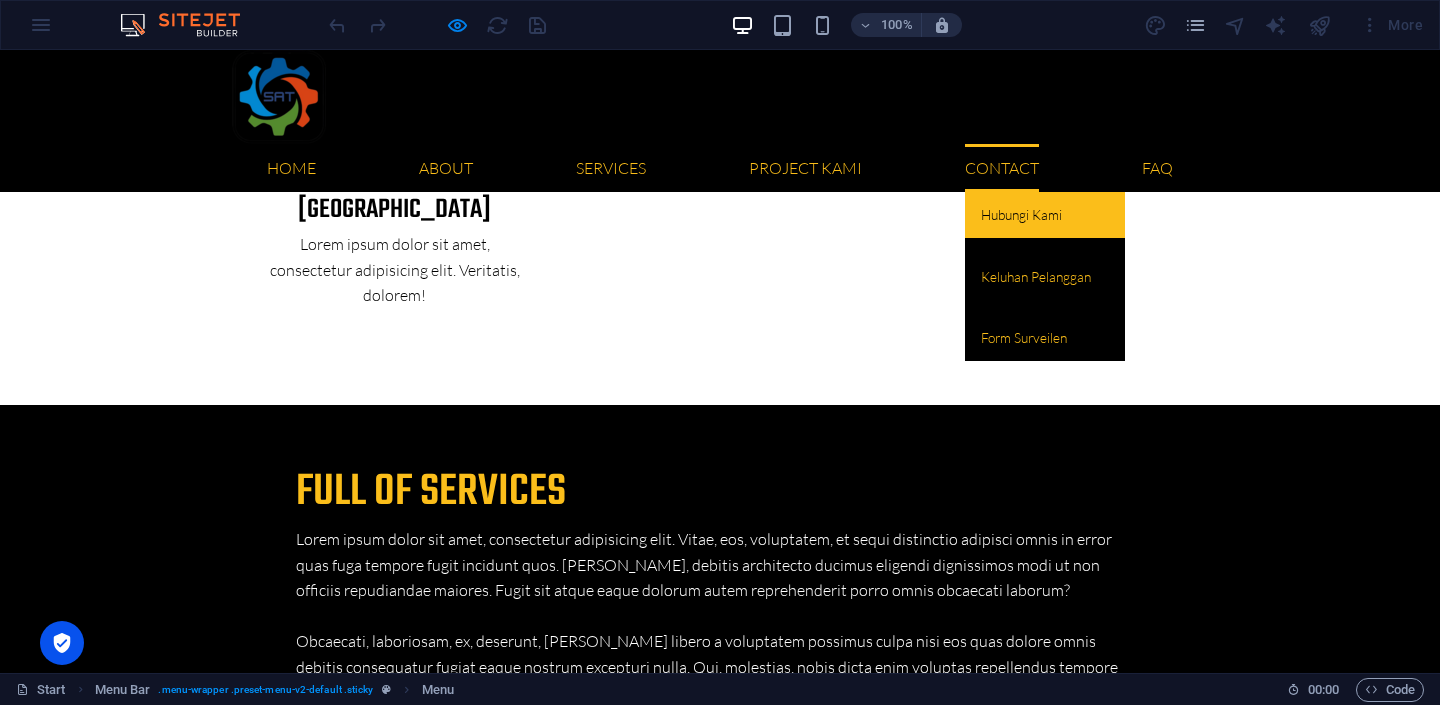 click on "Hubungi Kami" at bounding box center (1045, 215) 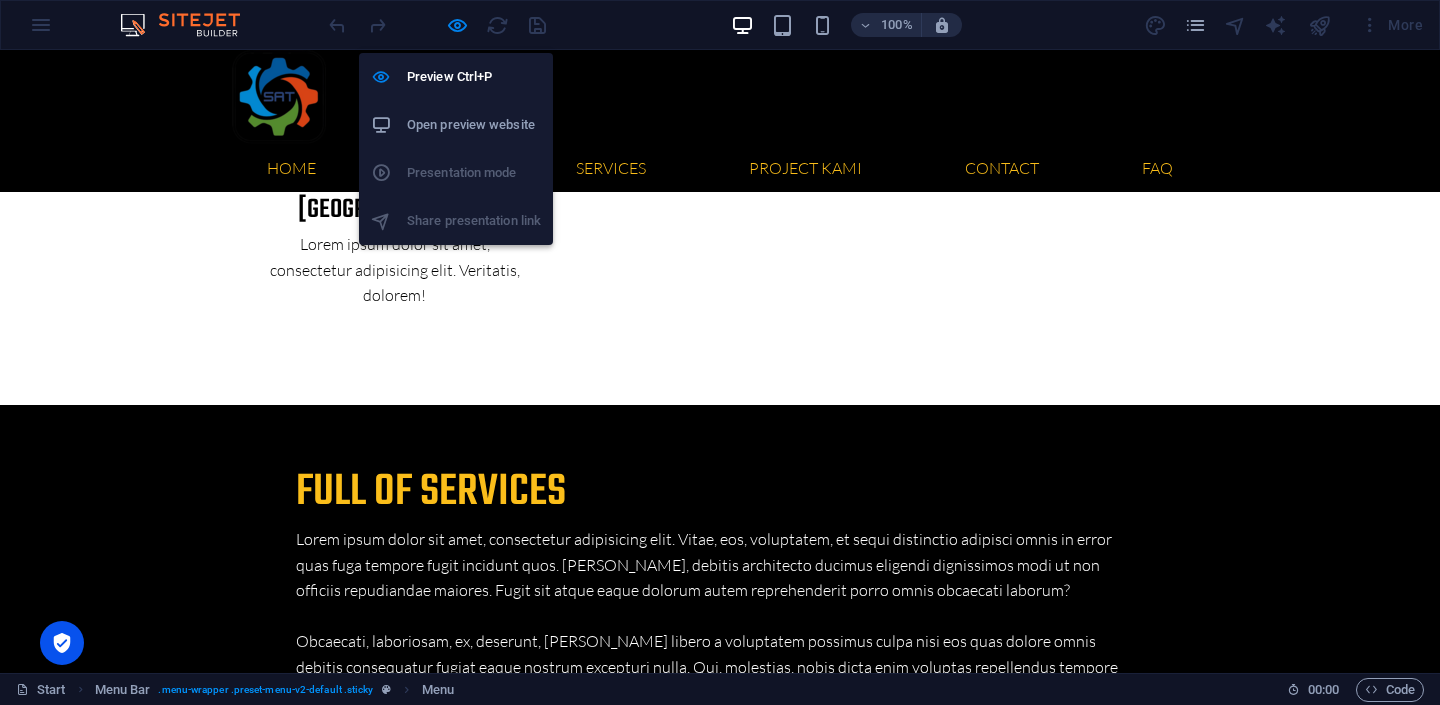 click on "Open preview website" at bounding box center (474, 125) 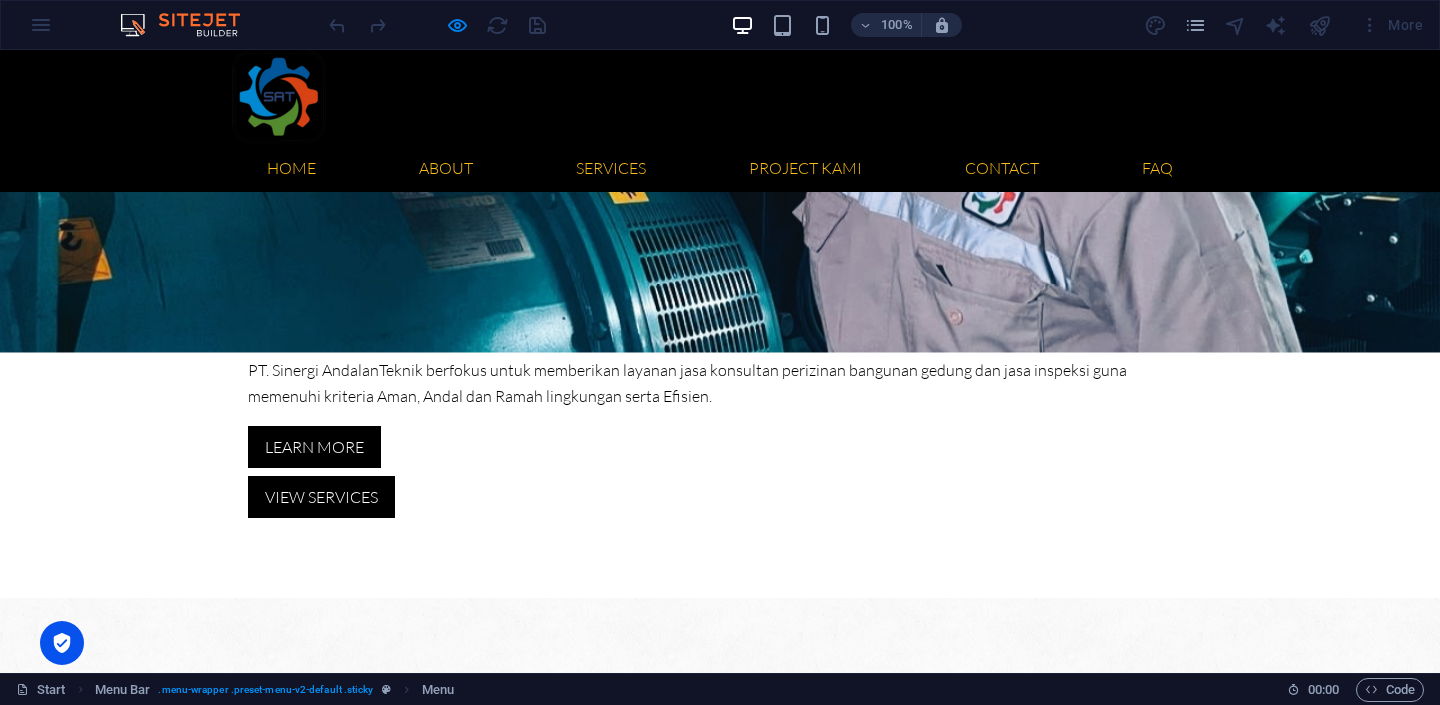 scroll, scrollTop: 0, scrollLeft: 0, axis: both 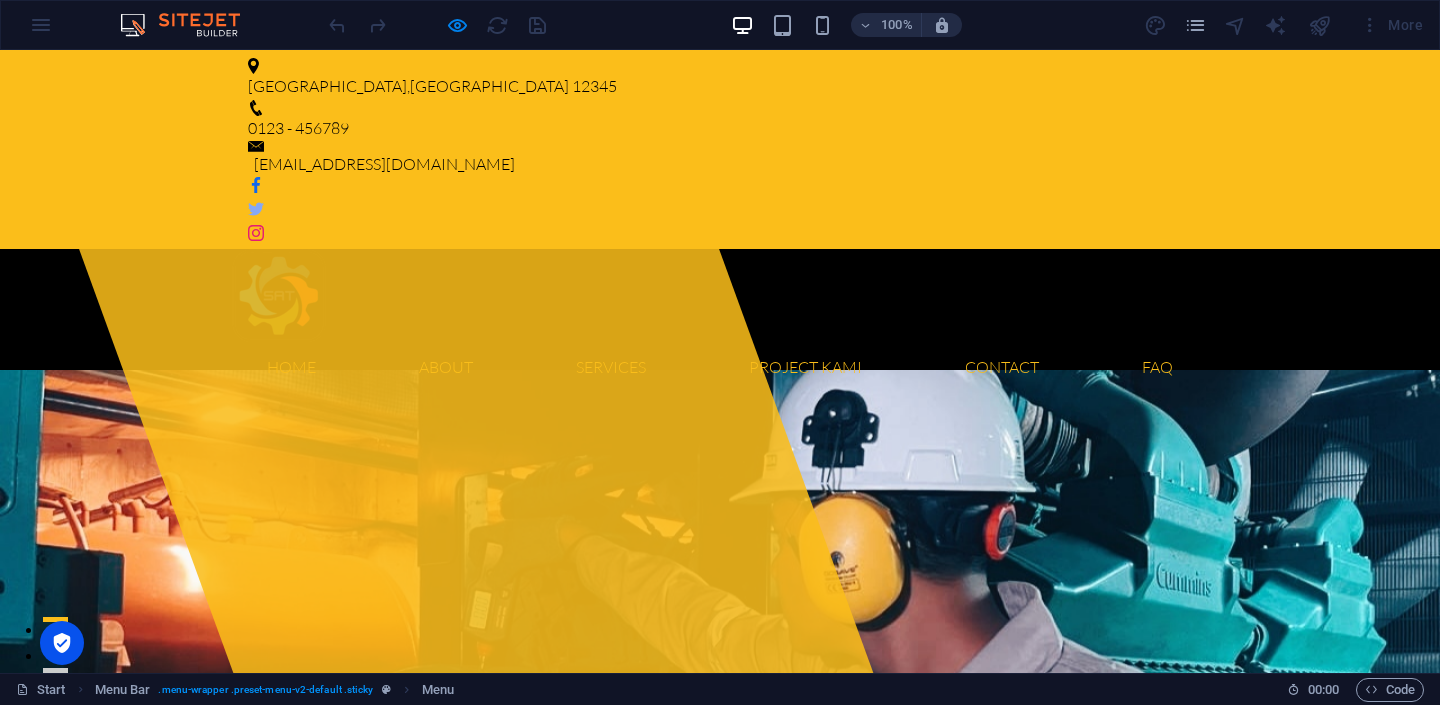 click on "0123 - 456789" at bounding box center (298, 128) 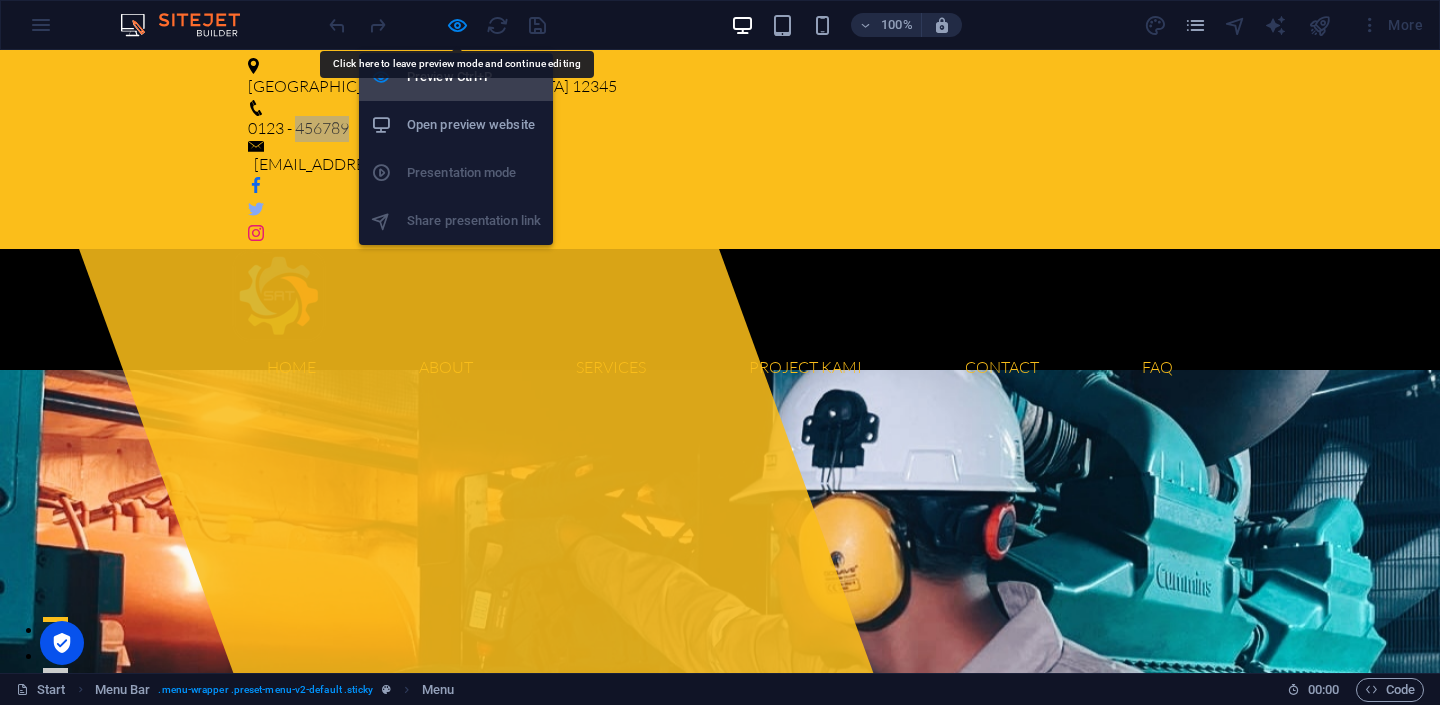 click on "Preview Ctrl+P" at bounding box center (474, 77) 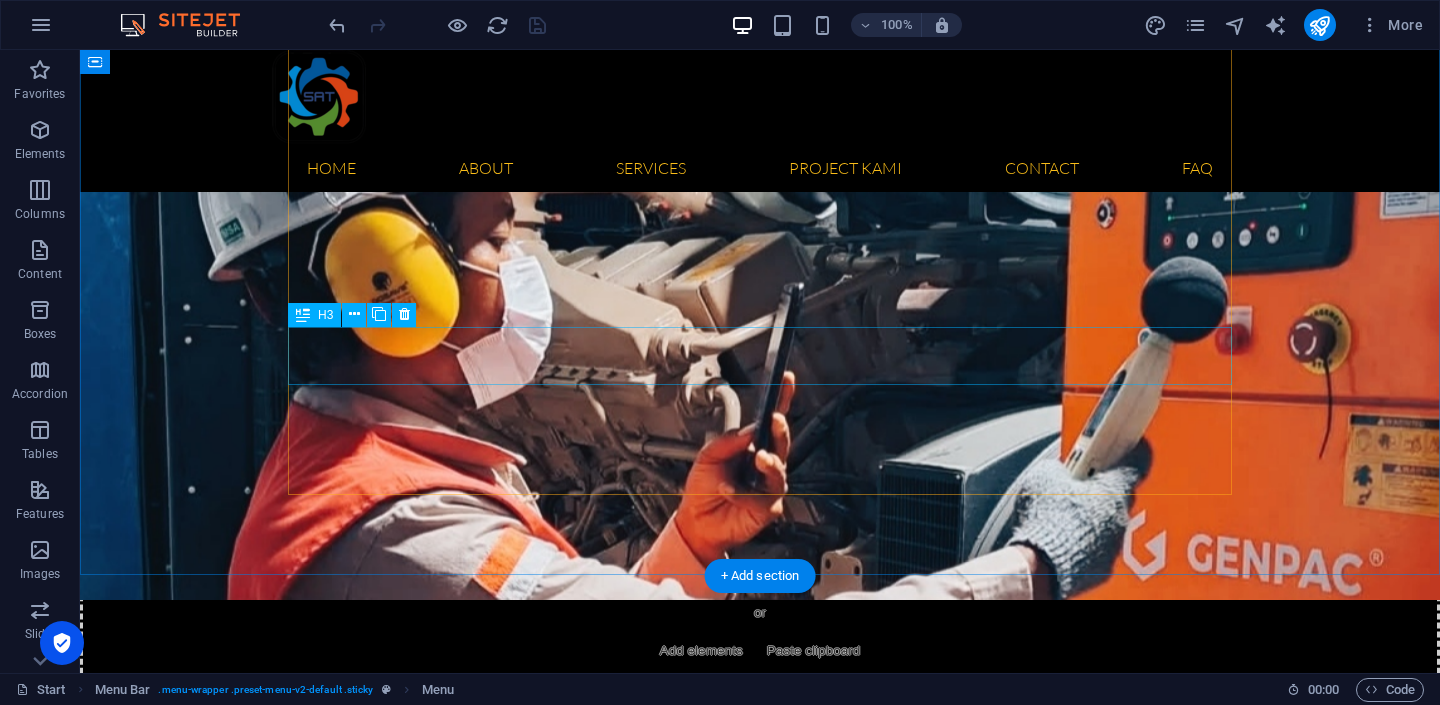 scroll, scrollTop: 6593, scrollLeft: 0, axis: vertical 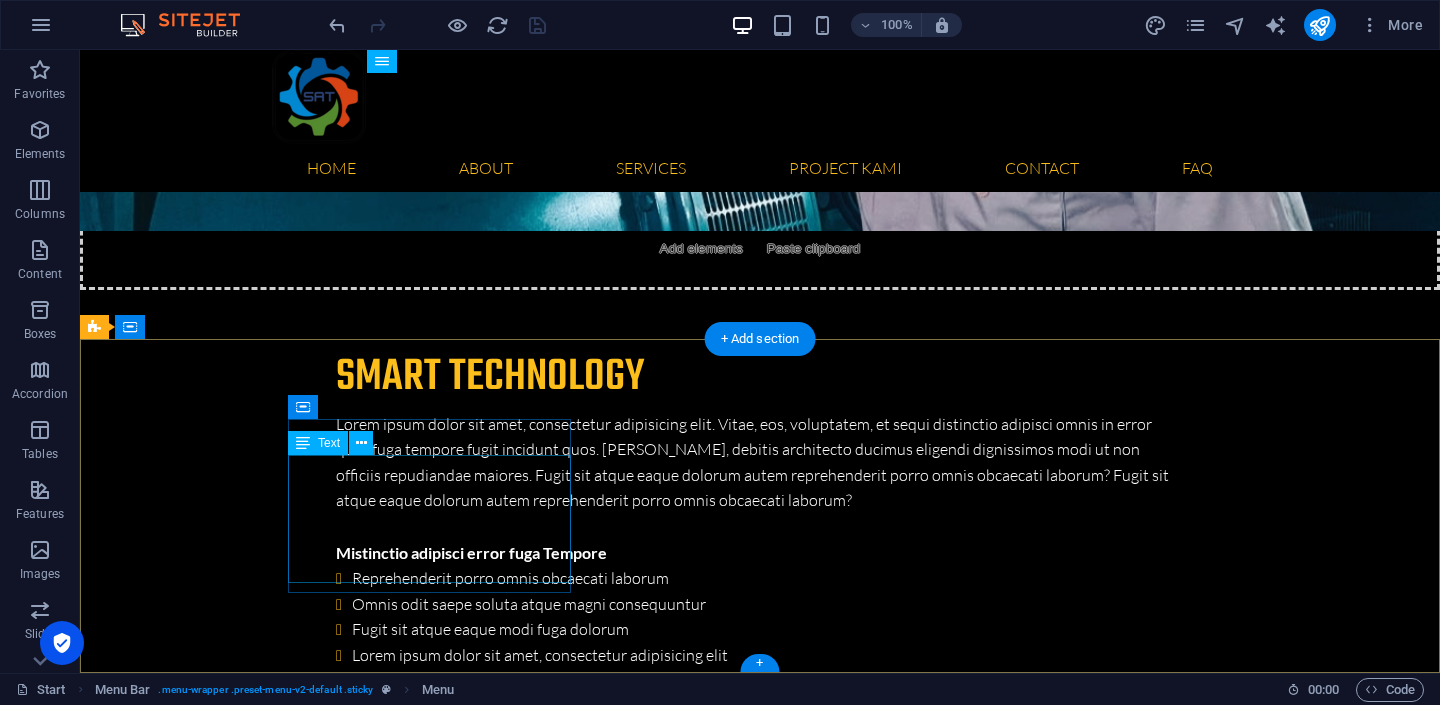 click on "Jakarta Jakarta   12345 Phone:  0123 - 456789 Email:  crm@sinergiandalanteknik.co.id Legal Notice  |  Privacy" at bounding box center (237, 6760) 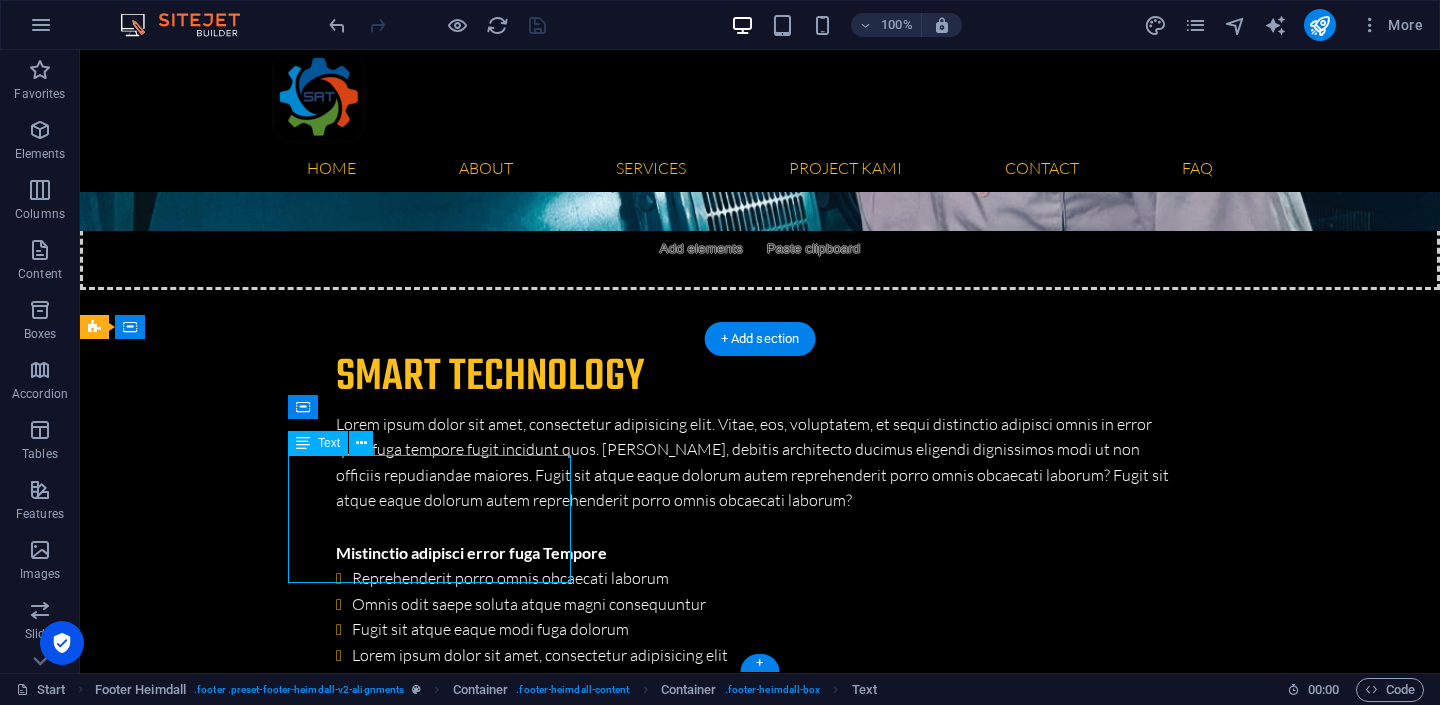 click on "Jakarta Jakarta   12345 Phone:  0123 - 456789 Email:  crm@sinergiandalanteknik.co.id Legal Notice  |  Privacy" at bounding box center (237, 6760) 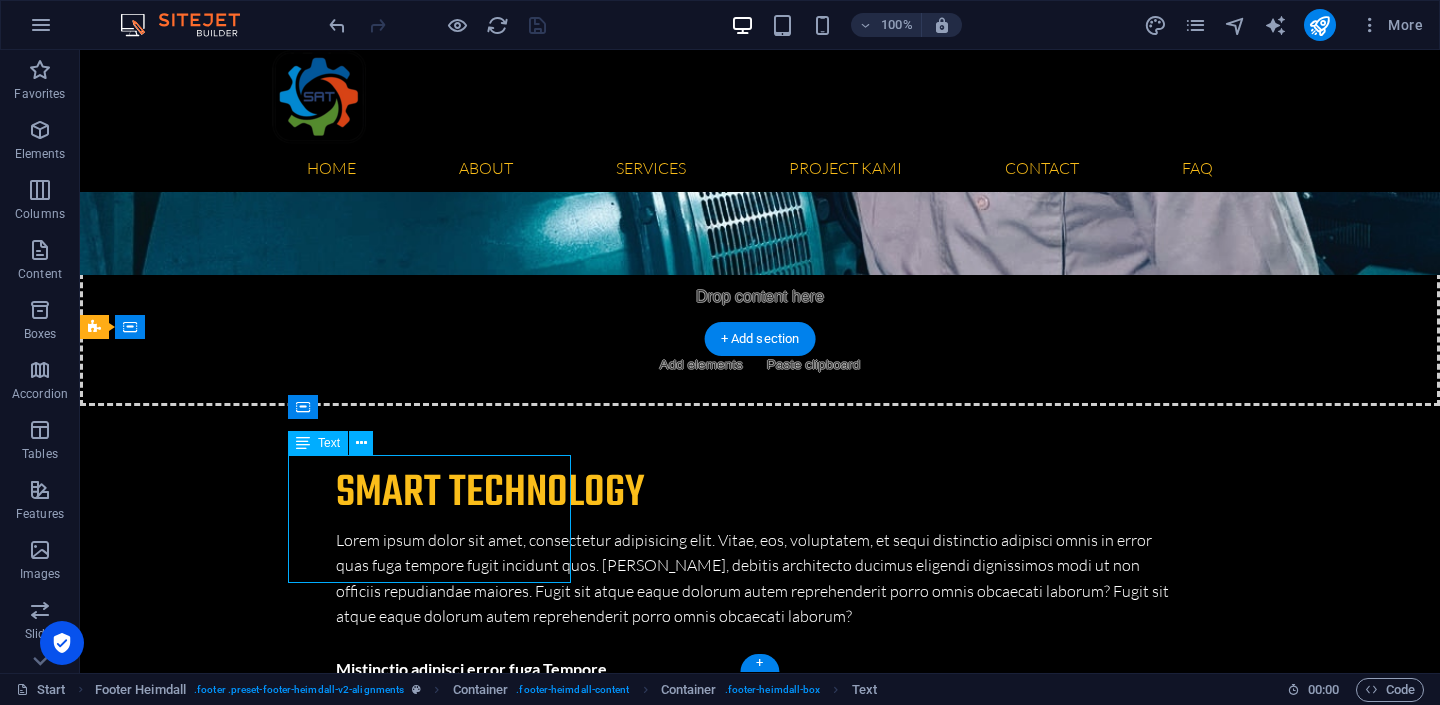 scroll, scrollTop: 6823, scrollLeft: 0, axis: vertical 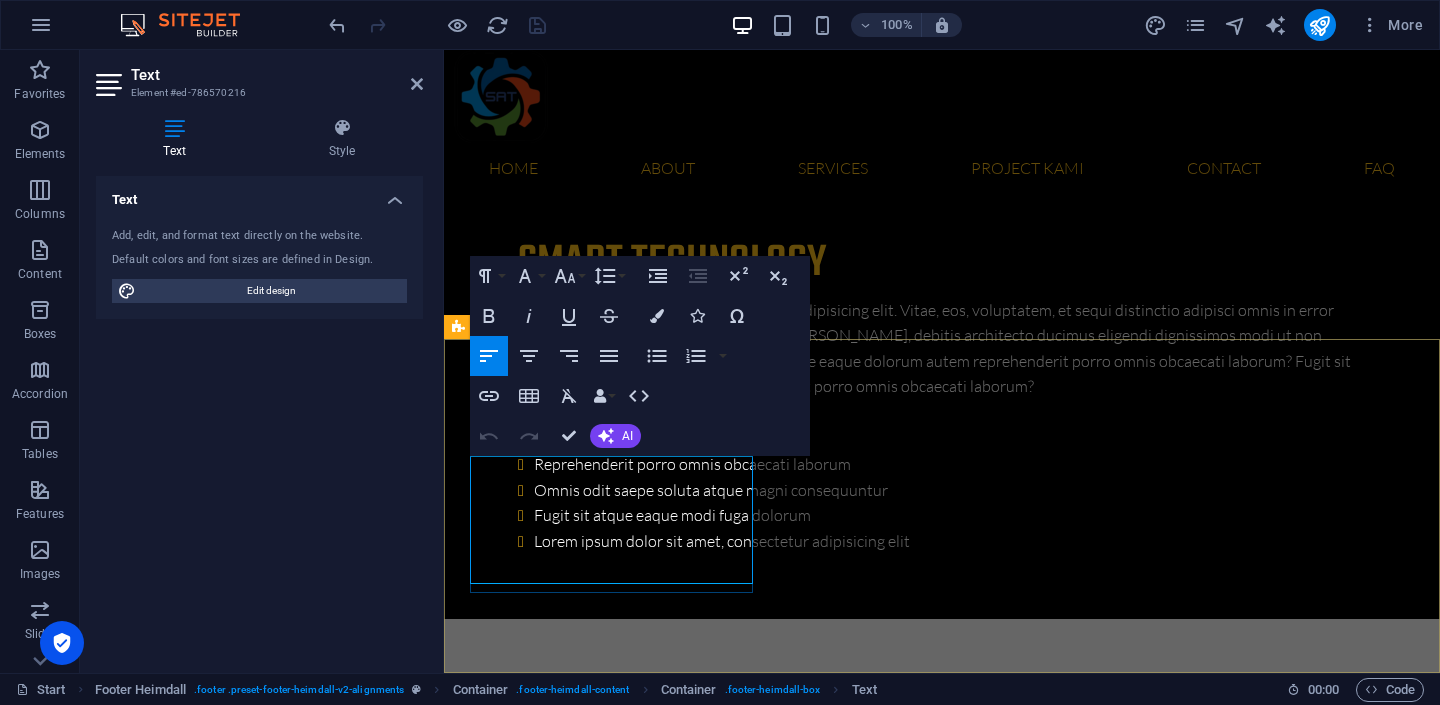 click on "Phone:  0123 - 456789" at bounding box center (601, 6634) 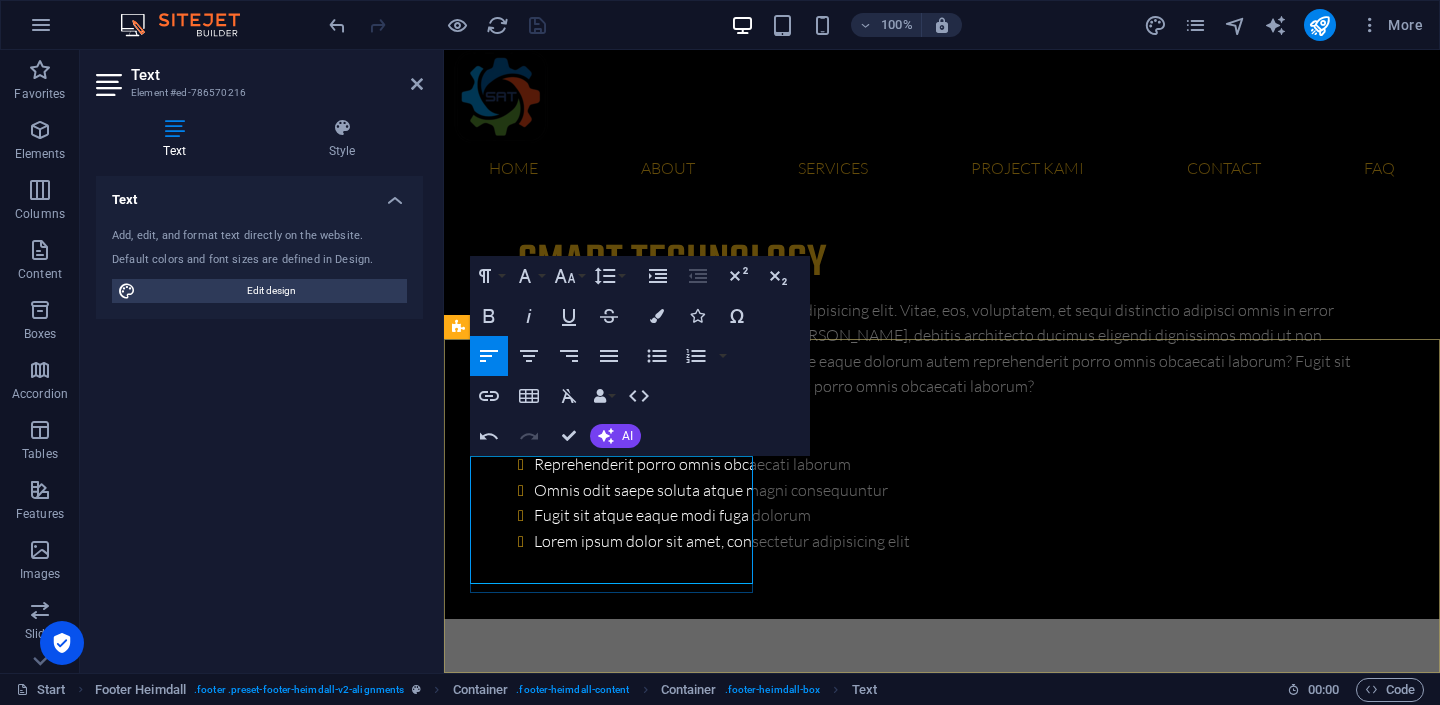 scroll, scrollTop: 0, scrollLeft: 8, axis: horizontal 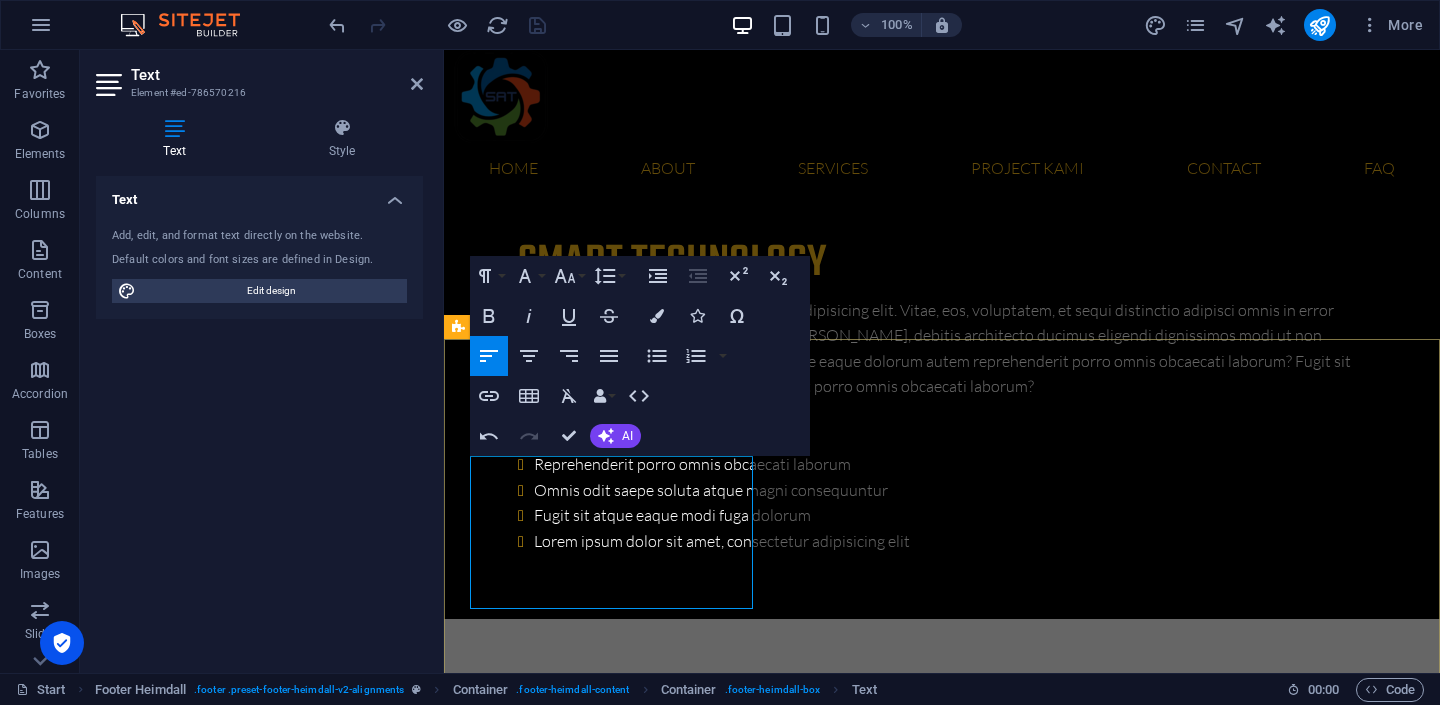 click on "Sinergiandalanteknik@gmail.com" at bounding box center [553, 6722] 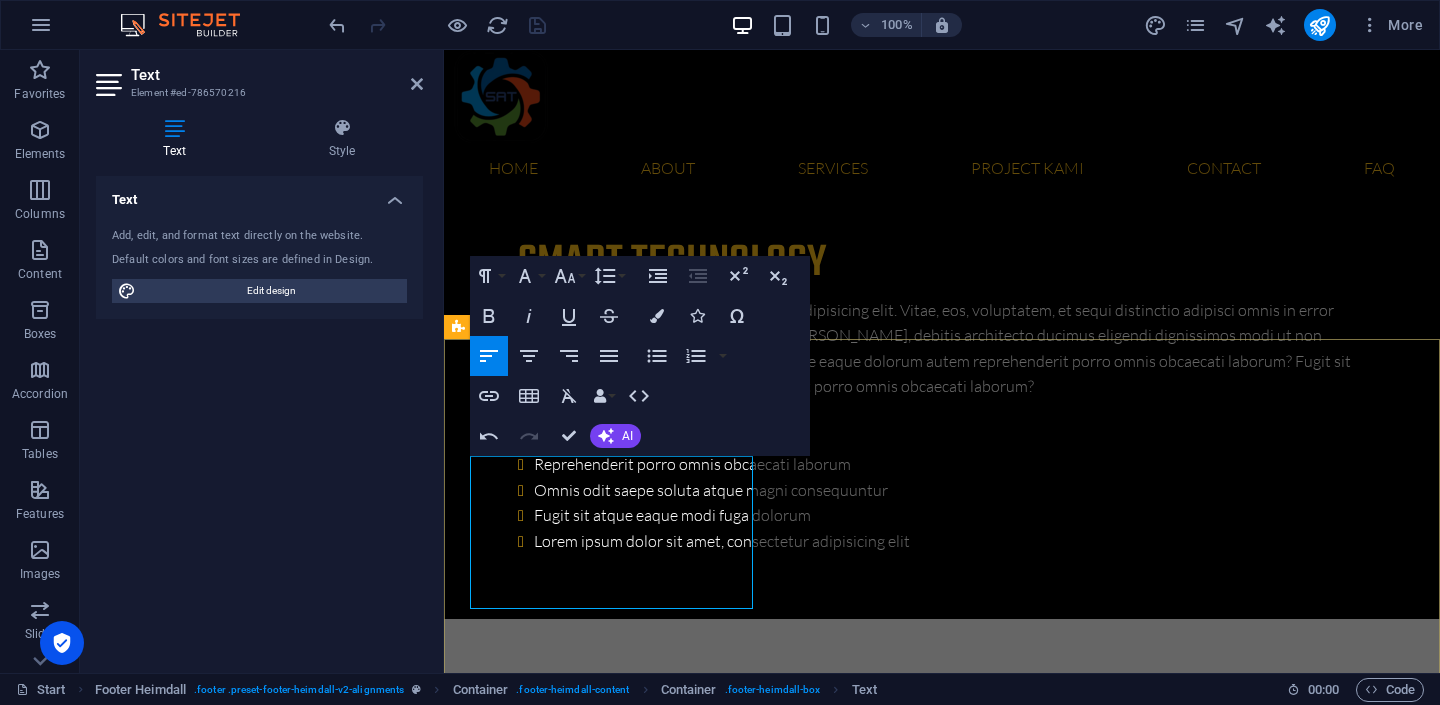 click on "Get in touch Jakarta Jakarta   12345 Phone:  0813-1222-9062 Email1:  crm@sinergiandalanteknik.co.id Email2 : s inergiandalanteknik@gmail.com Legal Notice  |  Privacy Sinergiandalanteknik@gmail.com " Hopefully, we can work together and our project will be successful." Navigation About us Our Services Latest Projects Our FAQ´s Contact us" at bounding box center (942, 6847) 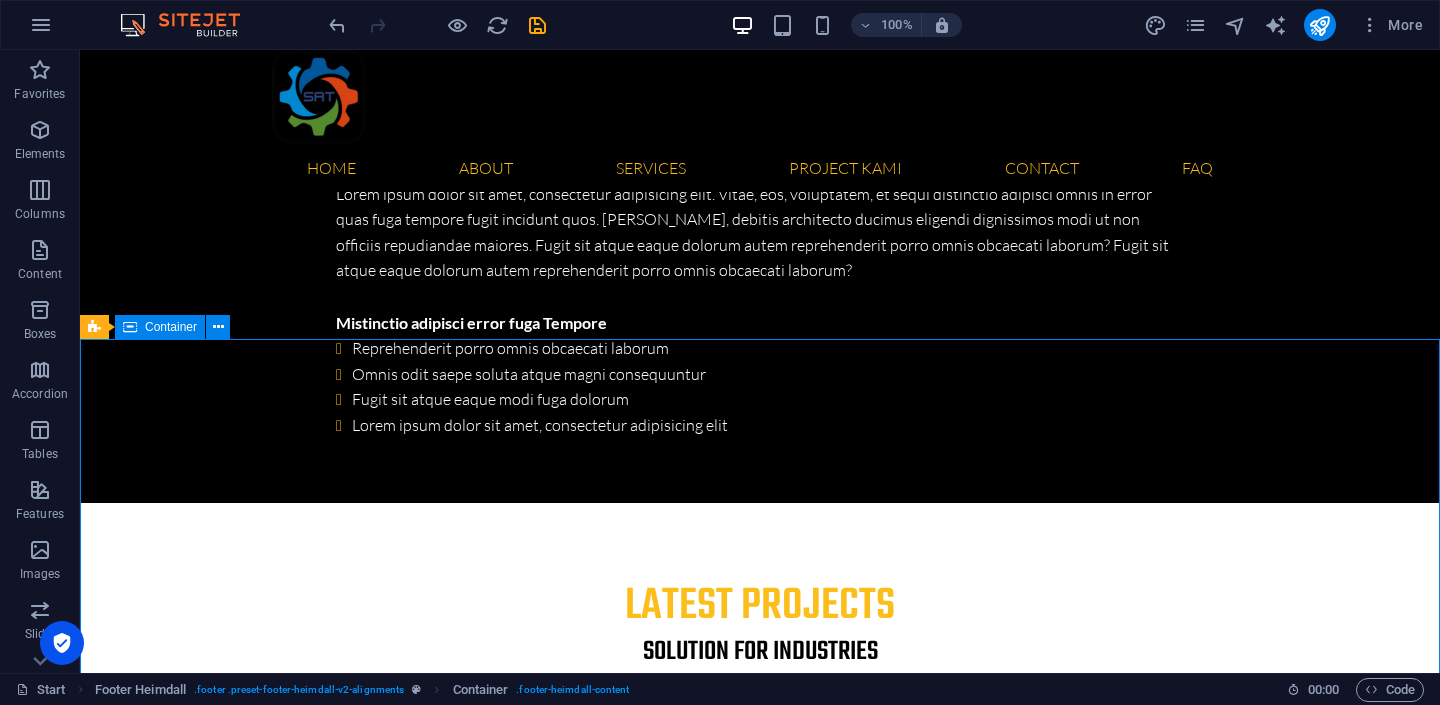 scroll, scrollTop: 6593, scrollLeft: 0, axis: vertical 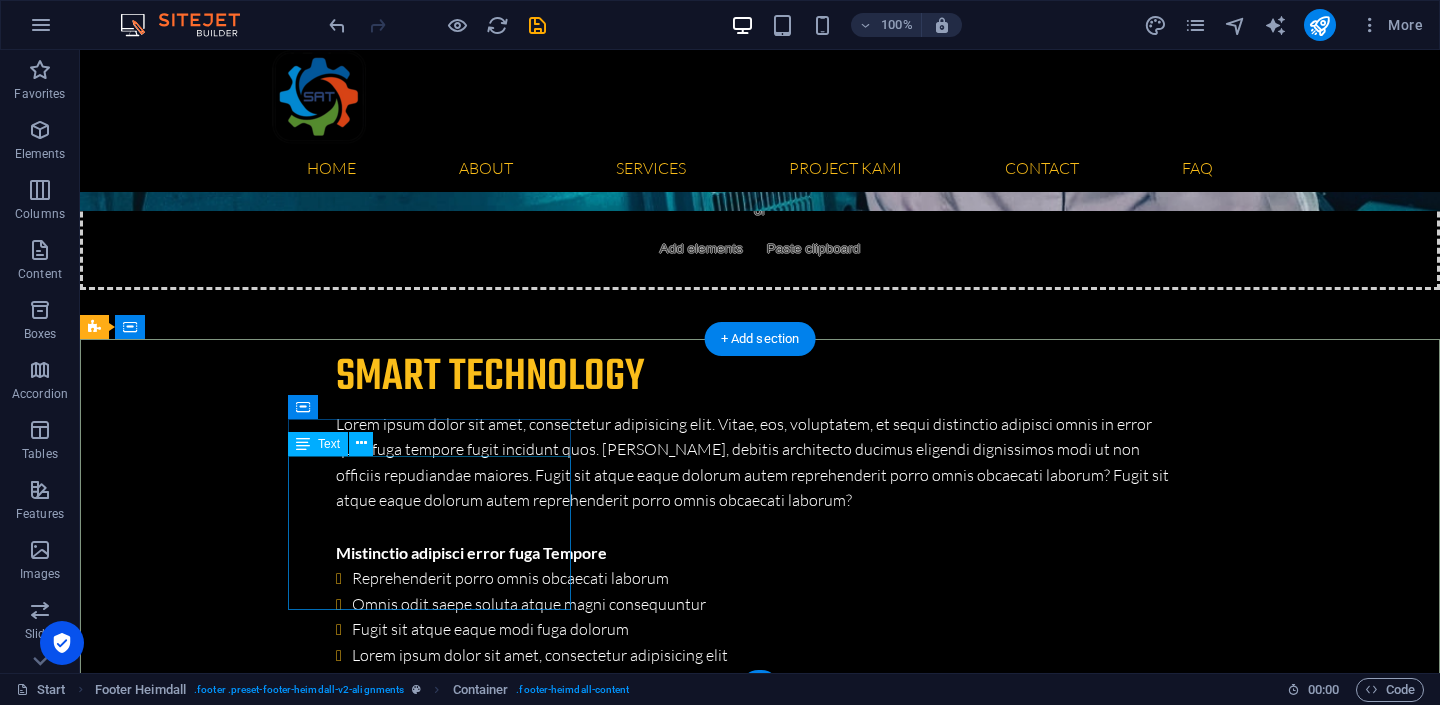 click on "Jakarta Jakarta   12345 Phone:  0813-1222-9062 Email1:  crm@sinergiandalanteknik.co.id Email2 : s inergiandalanteknik@gmail.com Legal Notice  |  Privacy" at bounding box center (237, 6785) 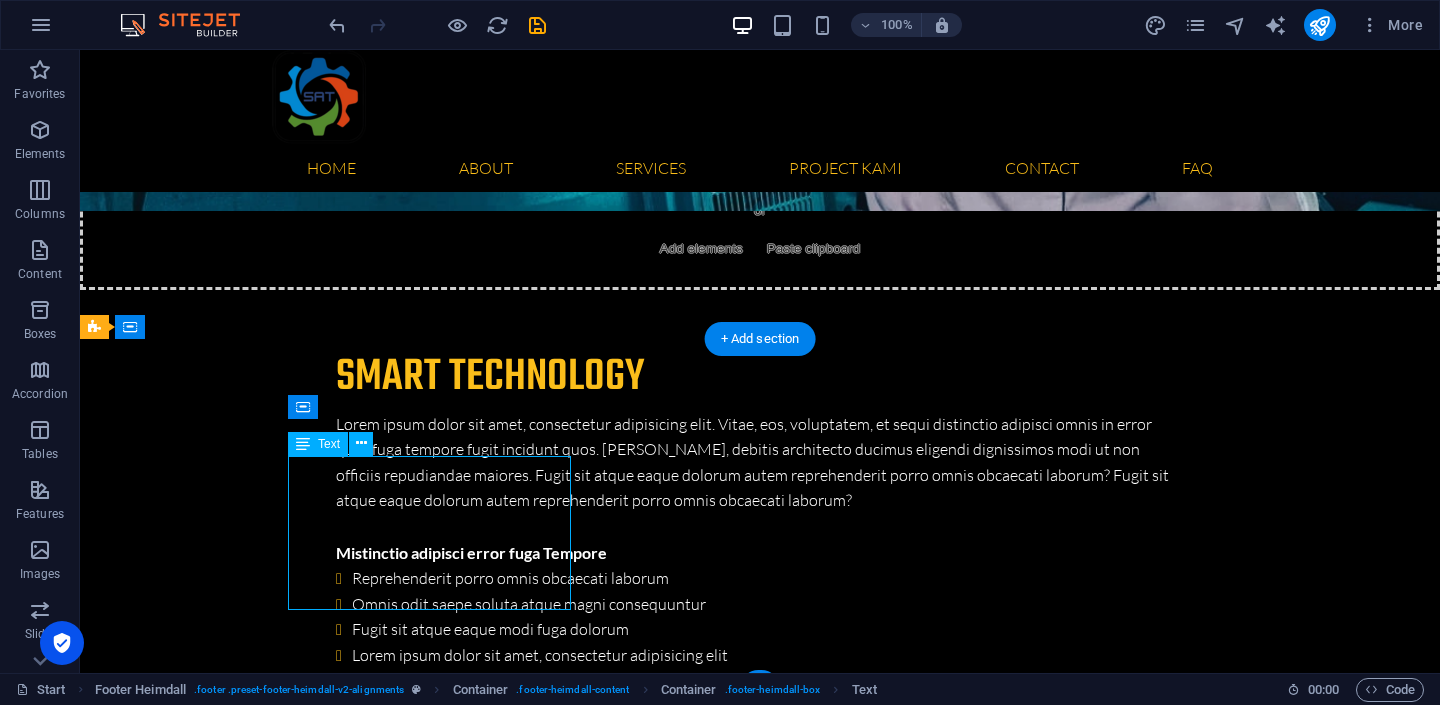 click on "Jakarta Jakarta   12345 Phone:  0813-1222-9062 Email1:  crm@sinergiandalanteknik.co.id Email2 : s inergiandalanteknik@gmail.com Legal Notice  |  Privacy" at bounding box center (237, 6785) 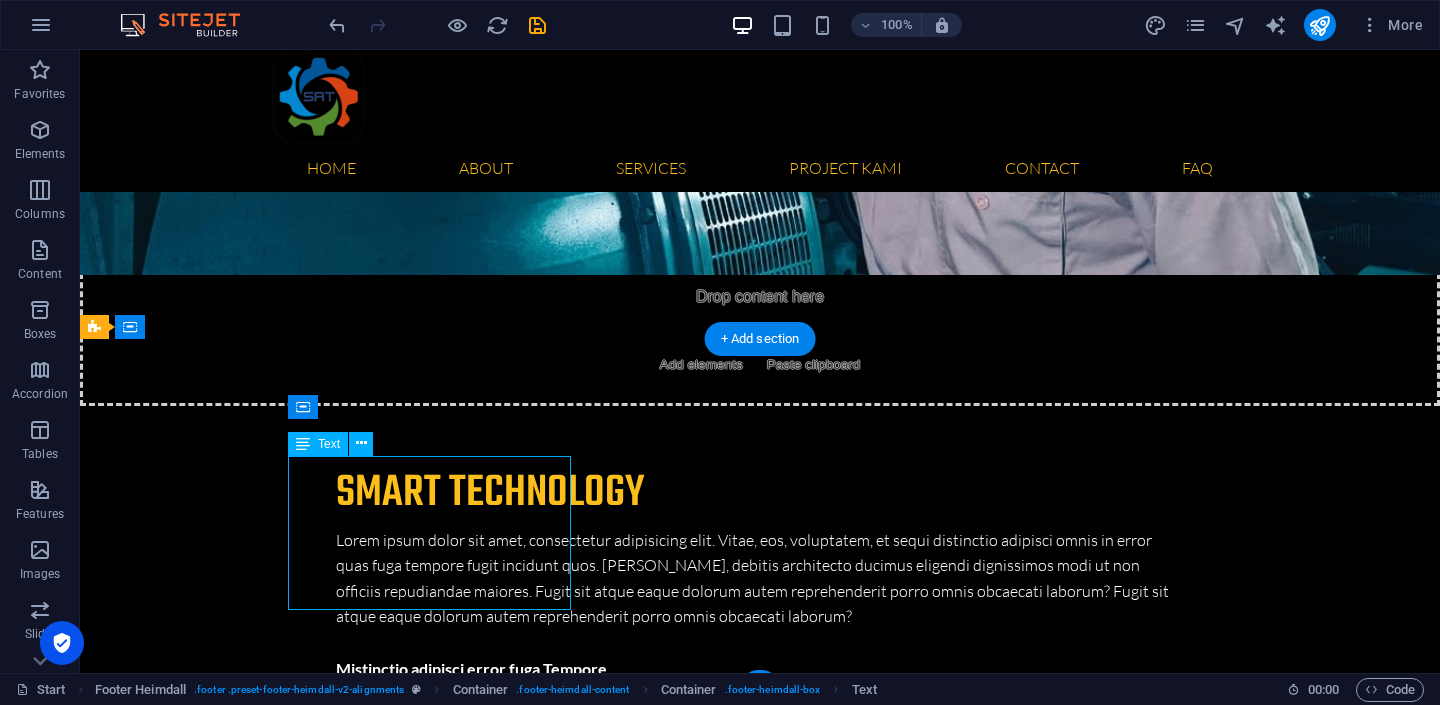 scroll, scrollTop: 6823, scrollLeft: 0, axis: vertical 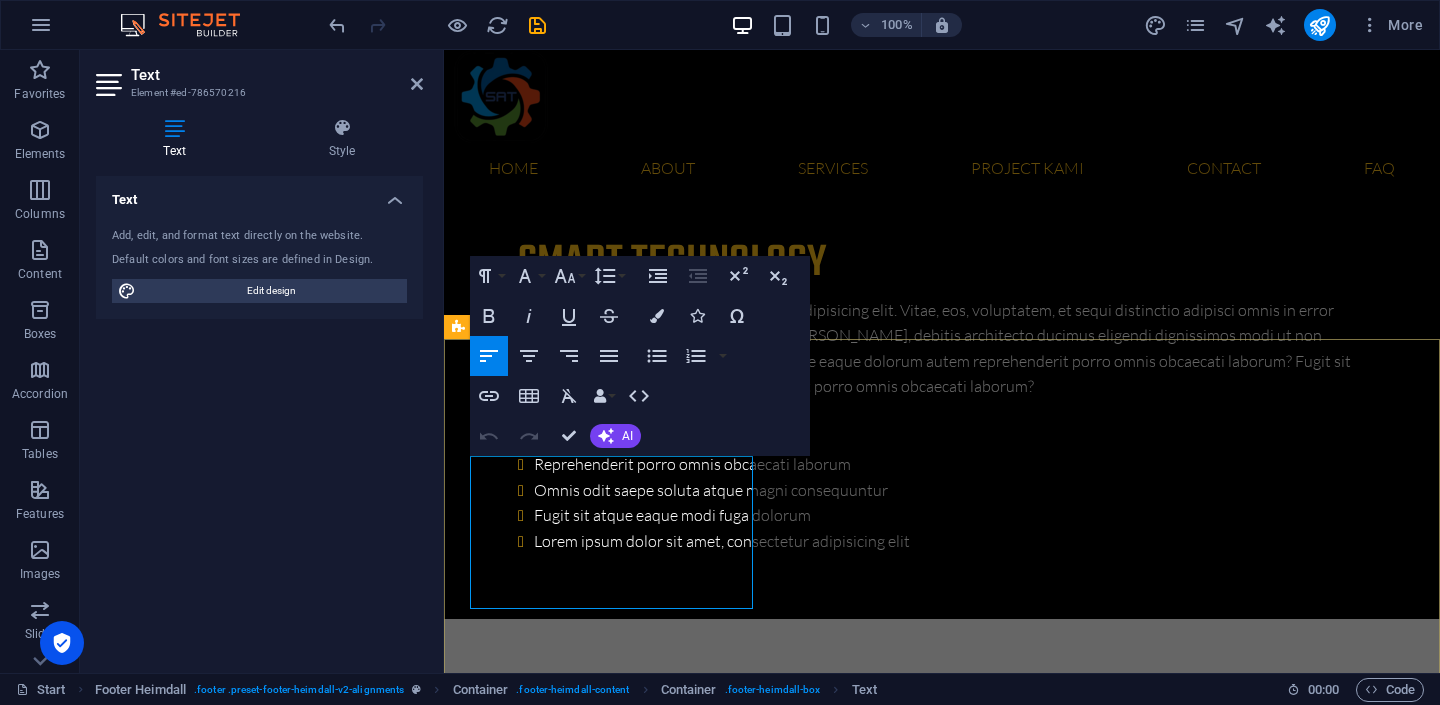 click on "Phone:  0813-1222-9062" at bounding box center (601, 6634) 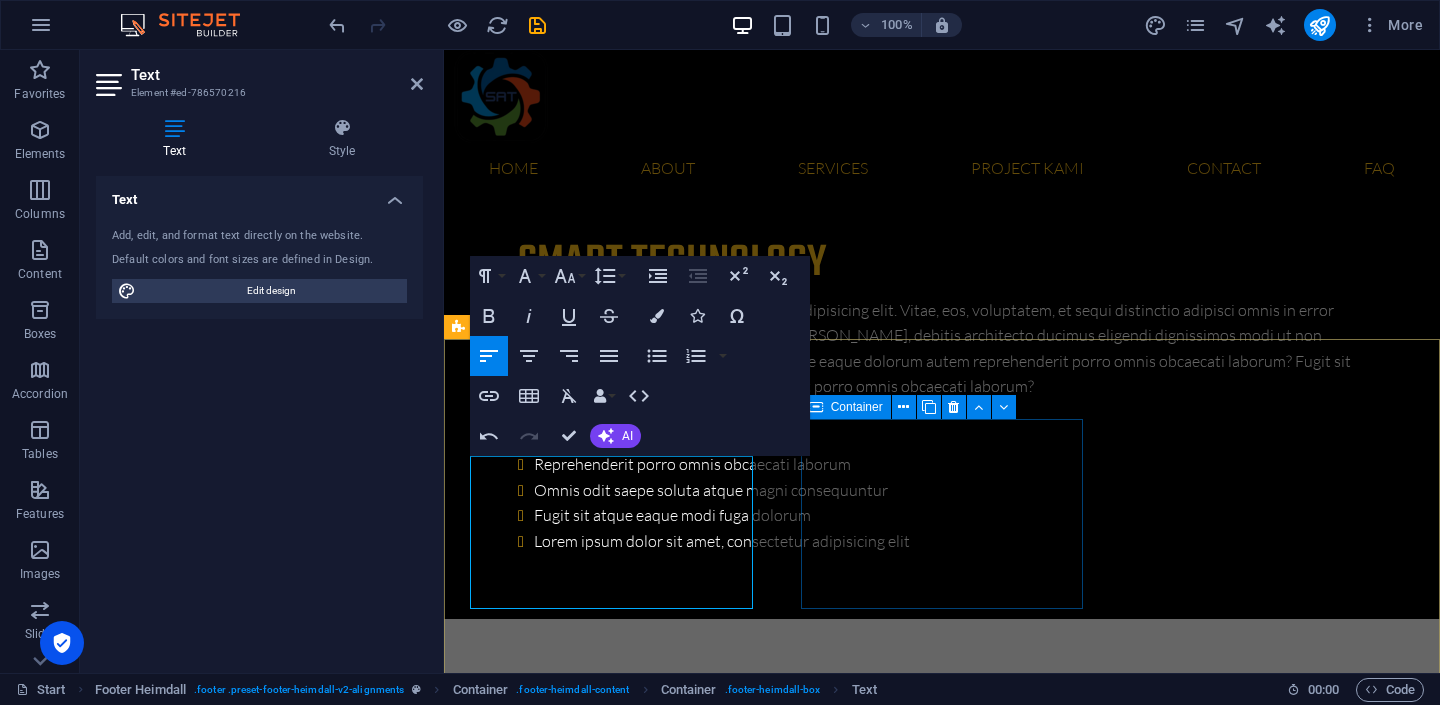 click on "" Hopefully, we can work together and our project will be successful."" at bounding box center (601, 6911) 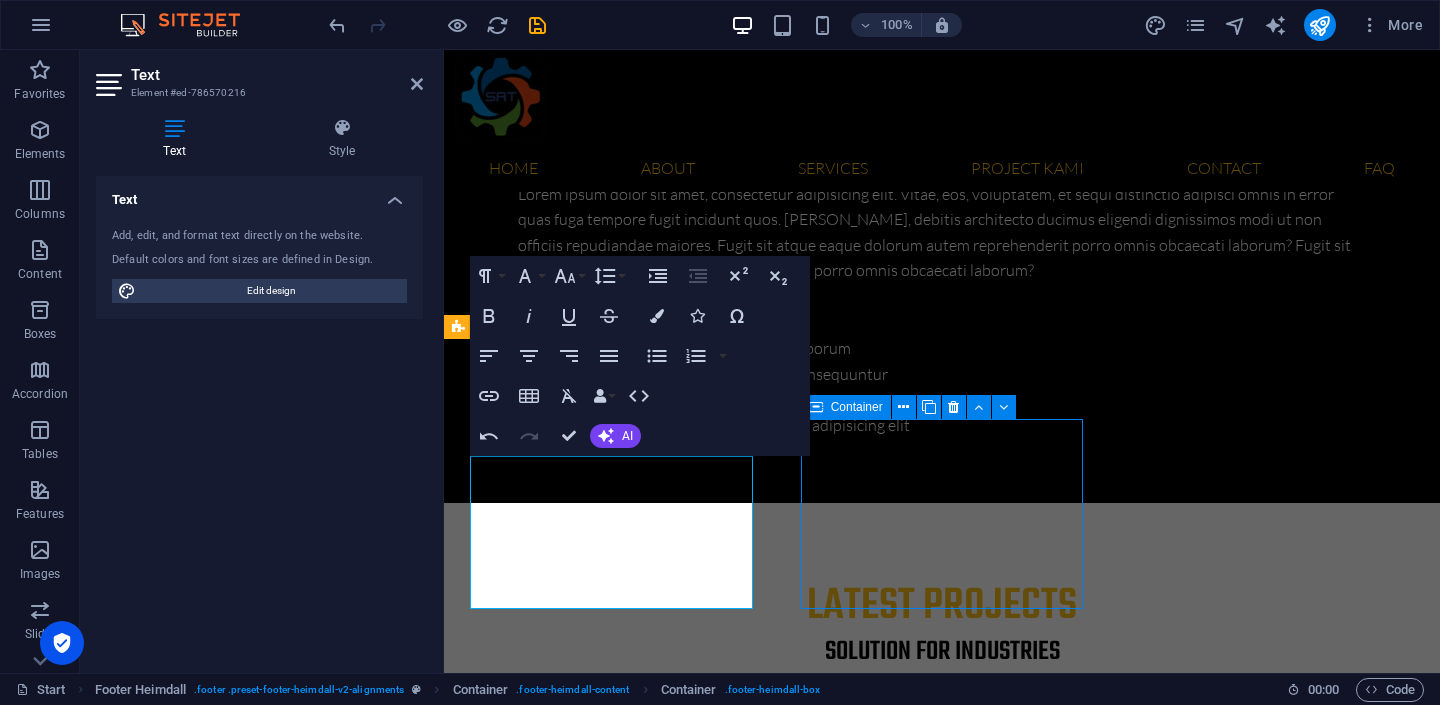 scroll, scrollTop: 6593, scrollLeft: 0, axis: vertical 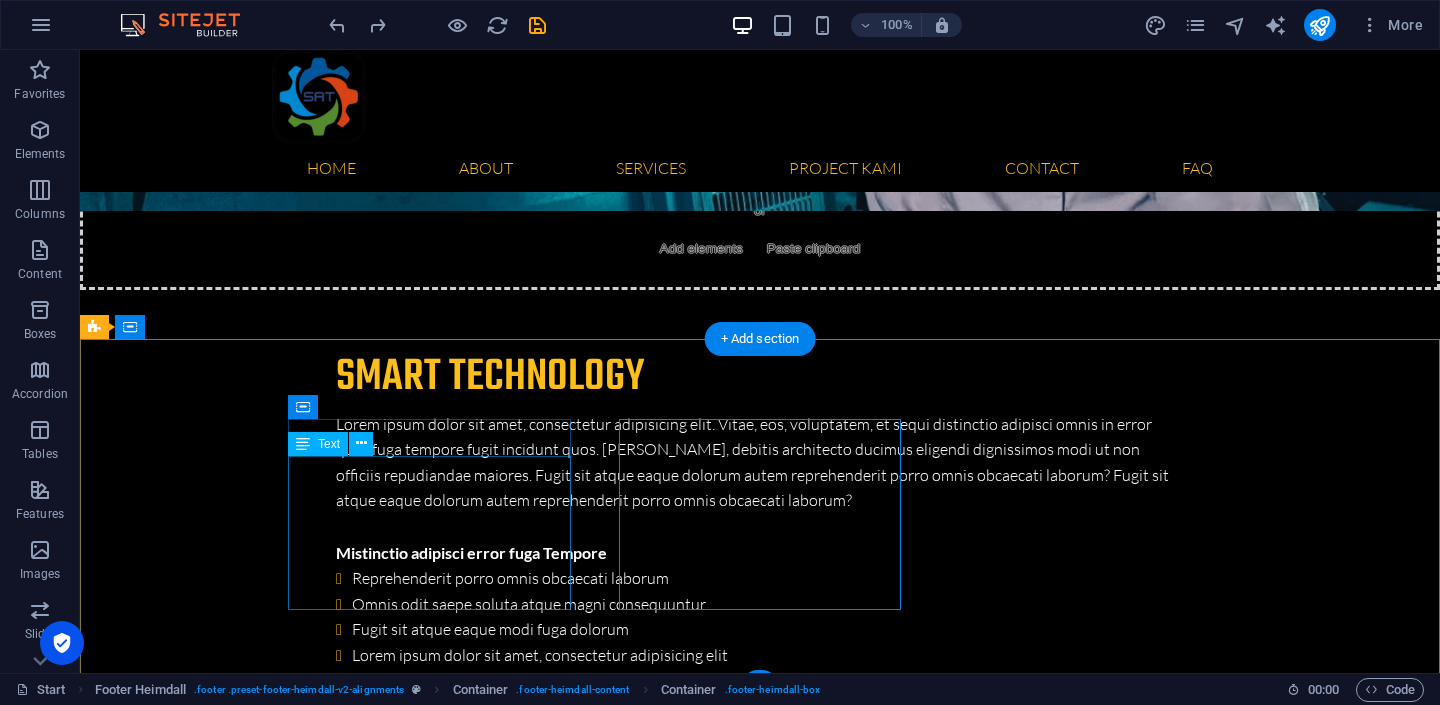 click on "Jakarta Jakarta   12345 Phone:  0813-1222-9062 Email1:  crm@sinergiandalanteknik.co.id Email2 : s inergiandalanteknik@gmail.com Legal Notice  |  Privacy" at bounding box center [237, 6785] 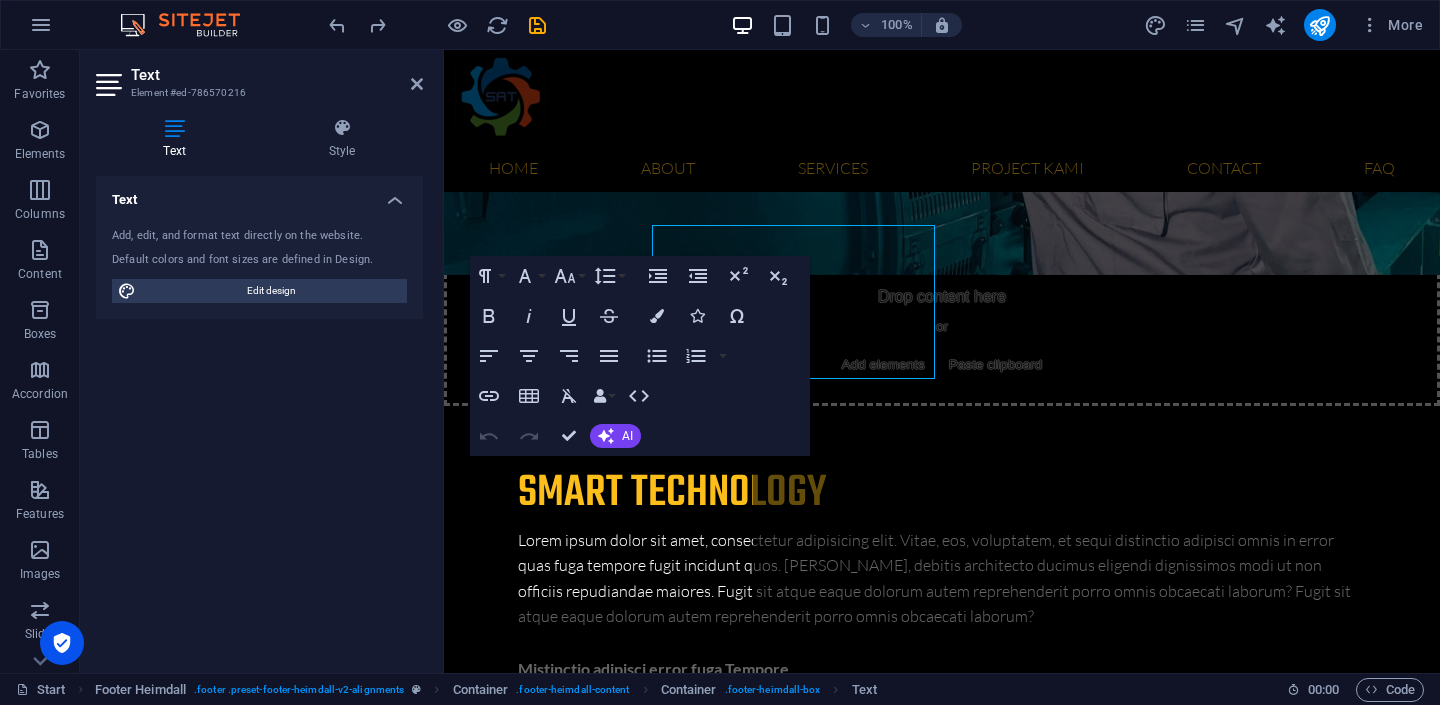 scroll, scrollTop: 6823, scrollLeft: 0, axis: vertical 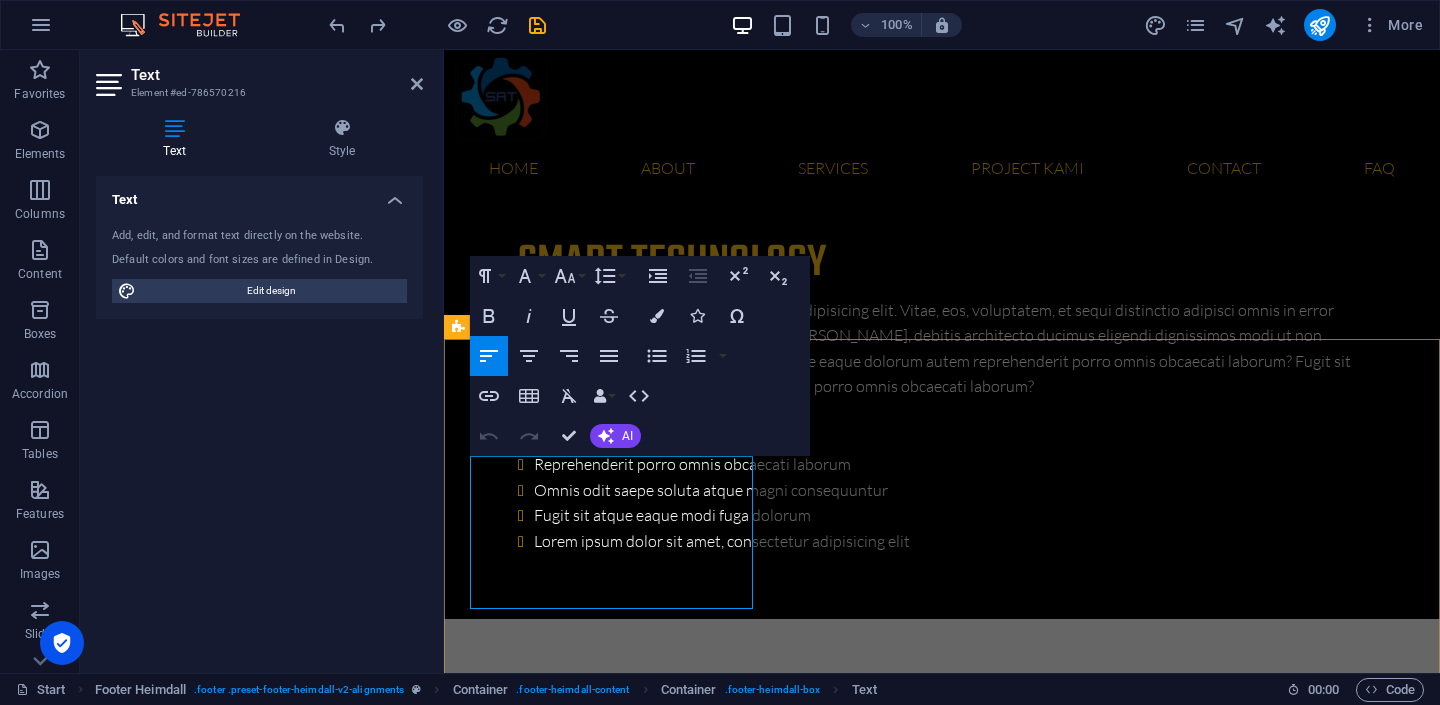 click on "Phone:  0813-1222-9062" at bounding box center [601, 6634] 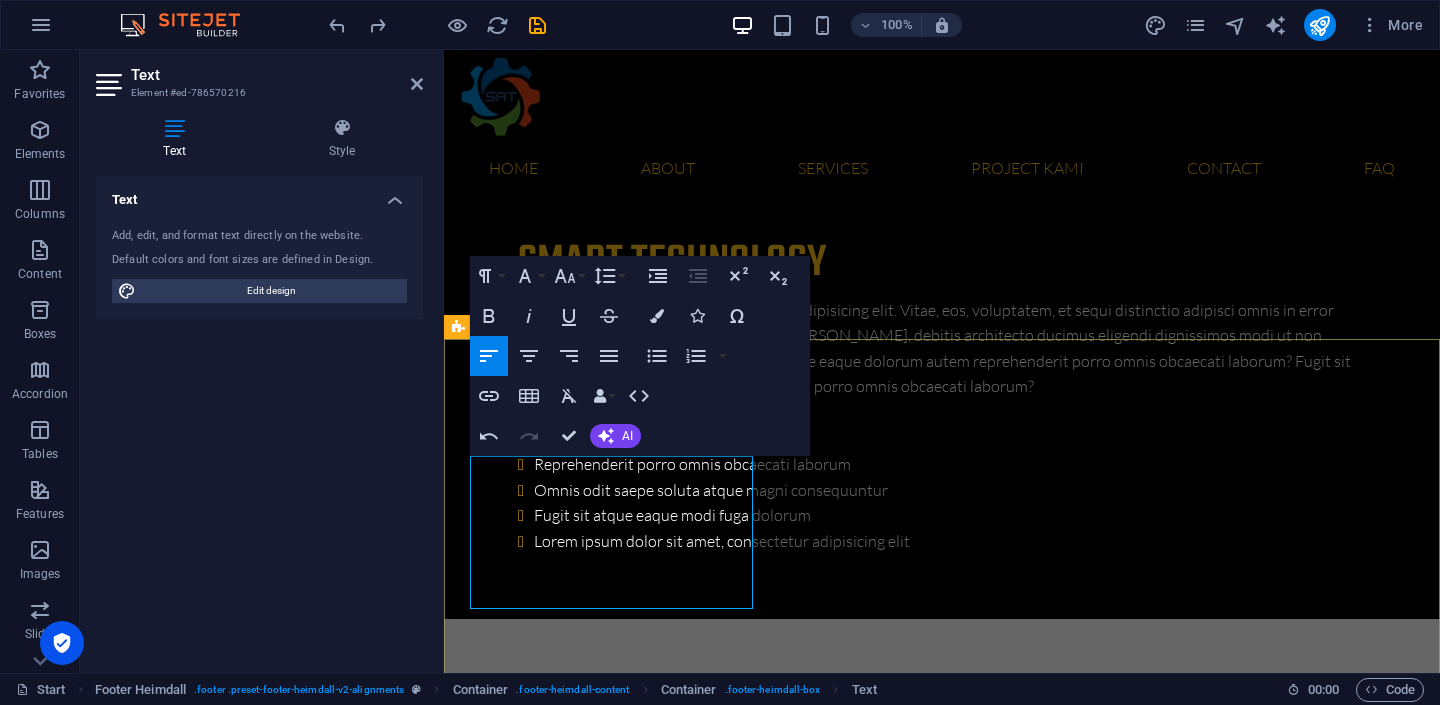 click on "Get in touch Jakarta Jakarta   12345 Phone / WA:  0813-1222-9062 Email1:  crm@sinergiandalanteknik.co.id Email2 : s inergiandalanteknik@gmail.com Legal Notice  |  Privacy " Hopefully, we can work together and our project will be successful." Navigation About us Our Services Latest Projects Our FAQ´s Contact us" at bounding box center (942, 6860) 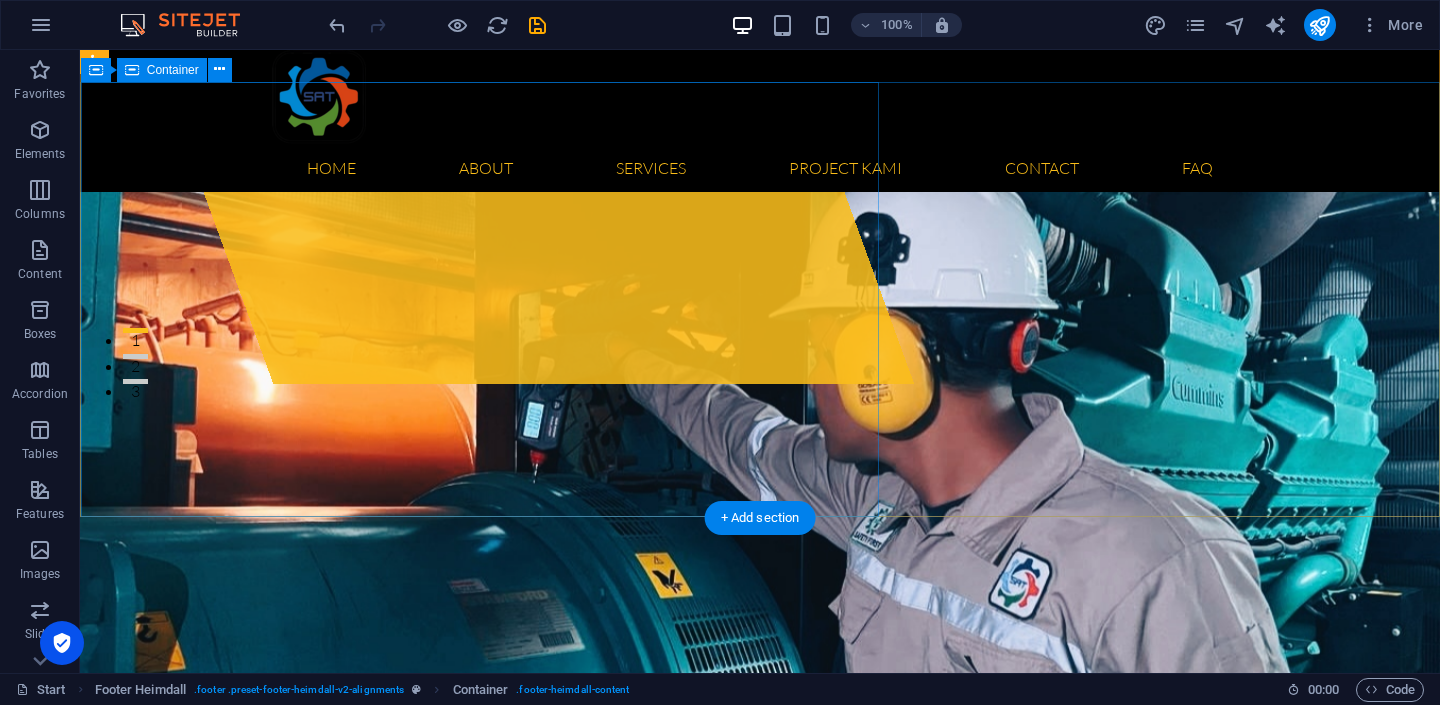 scroll, scrollTop: 0, scrollLeft: 0, axis: both 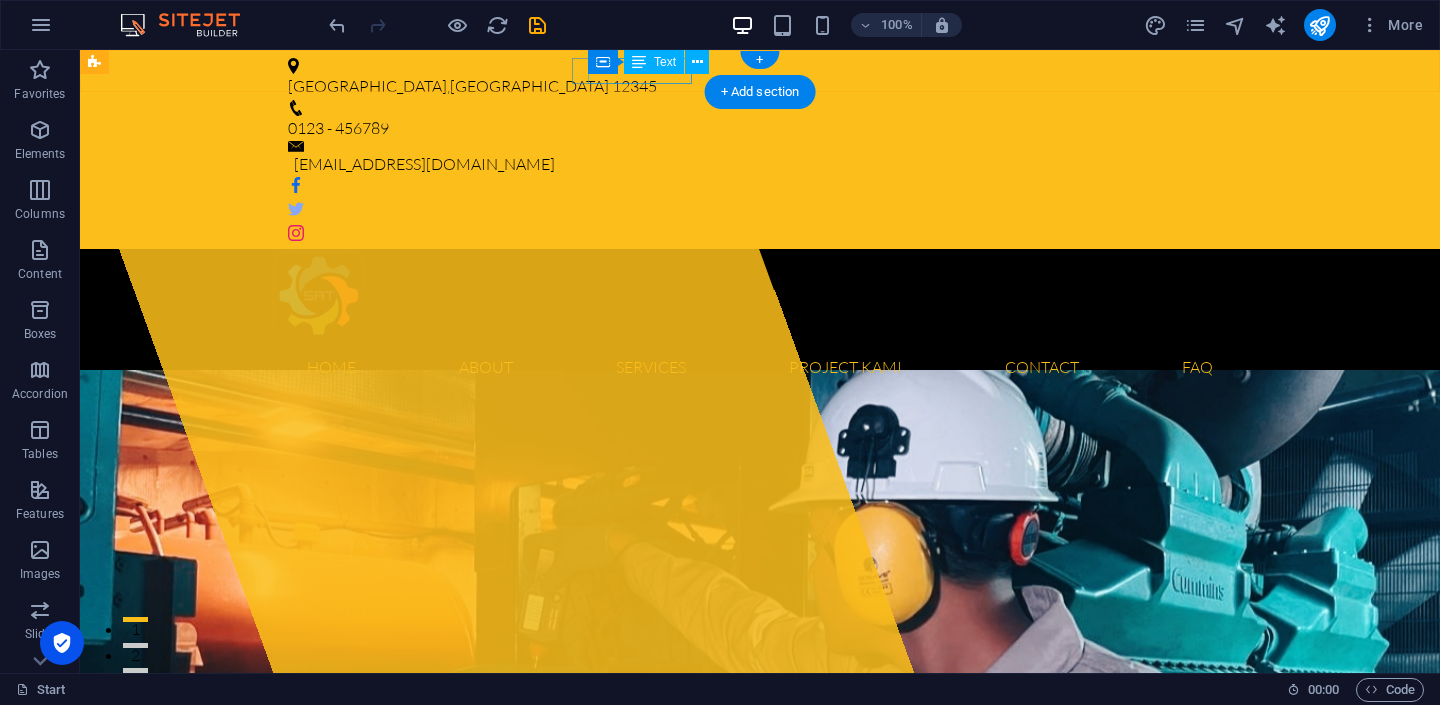 click on "0123 - 456789" at bounding box center (752, 129) 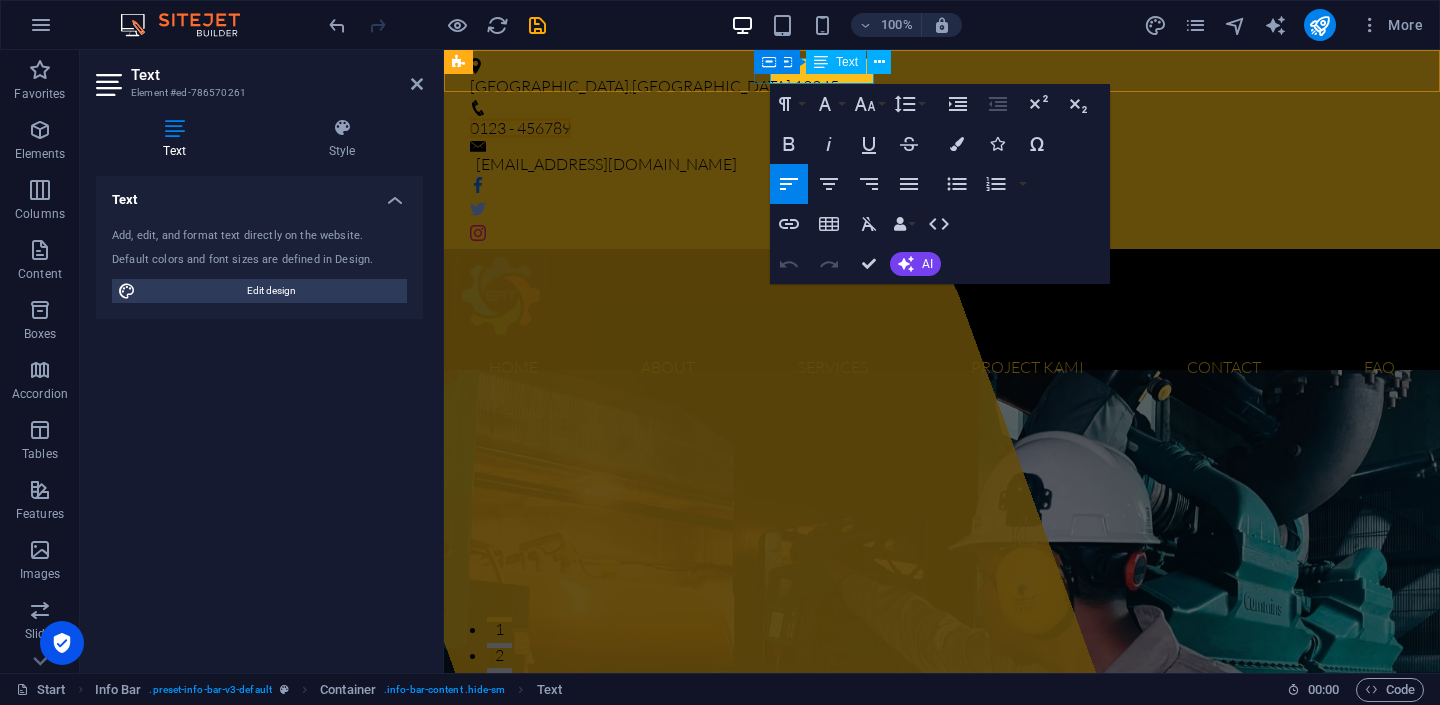 click on "Text" at bounding box center [836, 62] 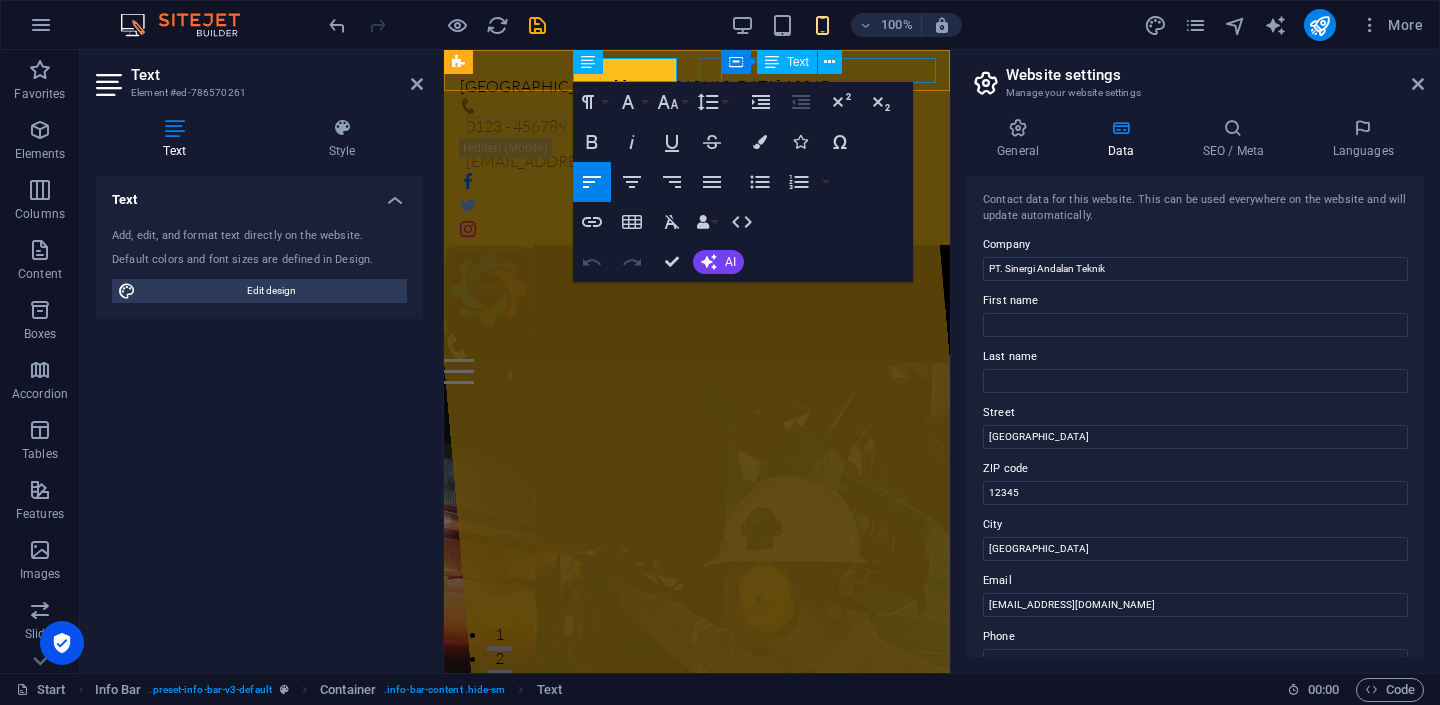 click on "[EMAIL_ADDRESS][DOMAIN_NAME]" at bounding box center (692, 161) 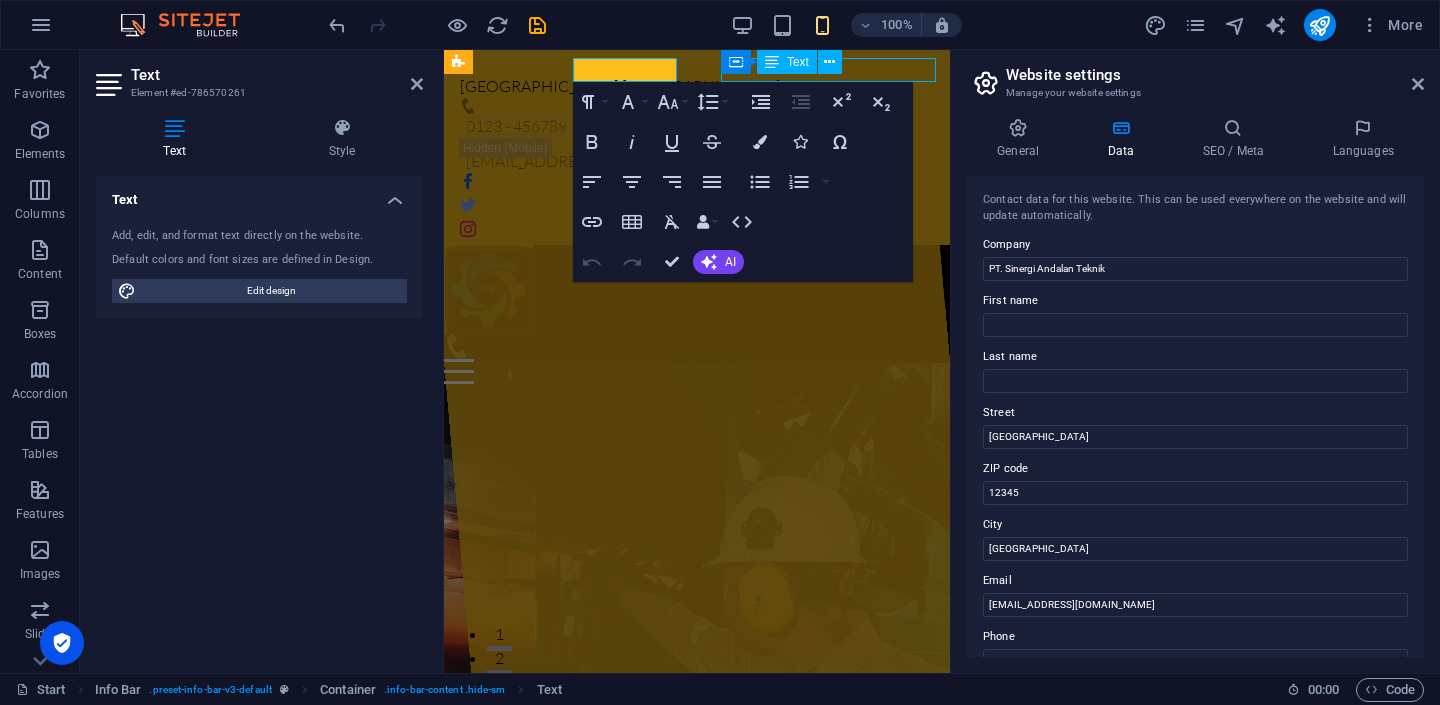 click on "[EMAIL_ADDRESS][DOMAIN_NAME]" at bounding box center (692, 161) 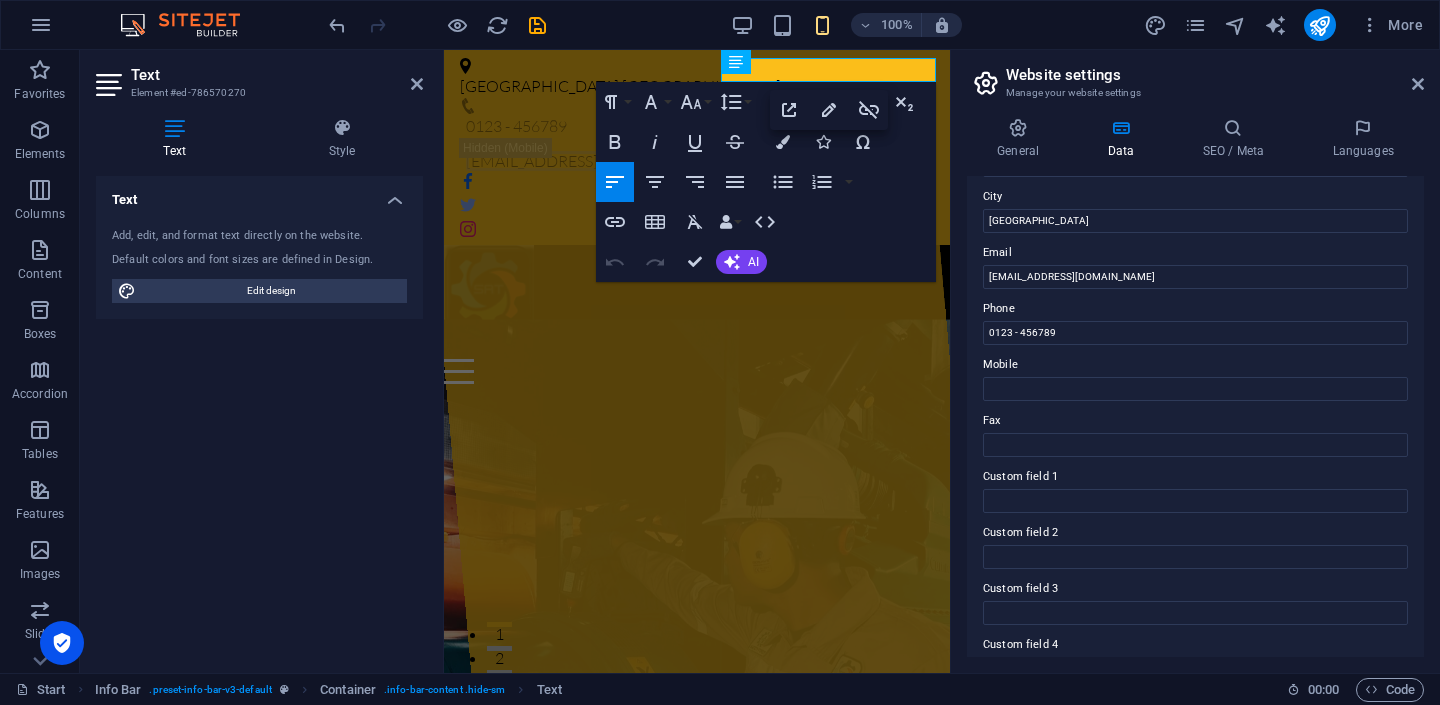 scroll, scrollTop: 351, scrollLeft: 0, axis: vertical 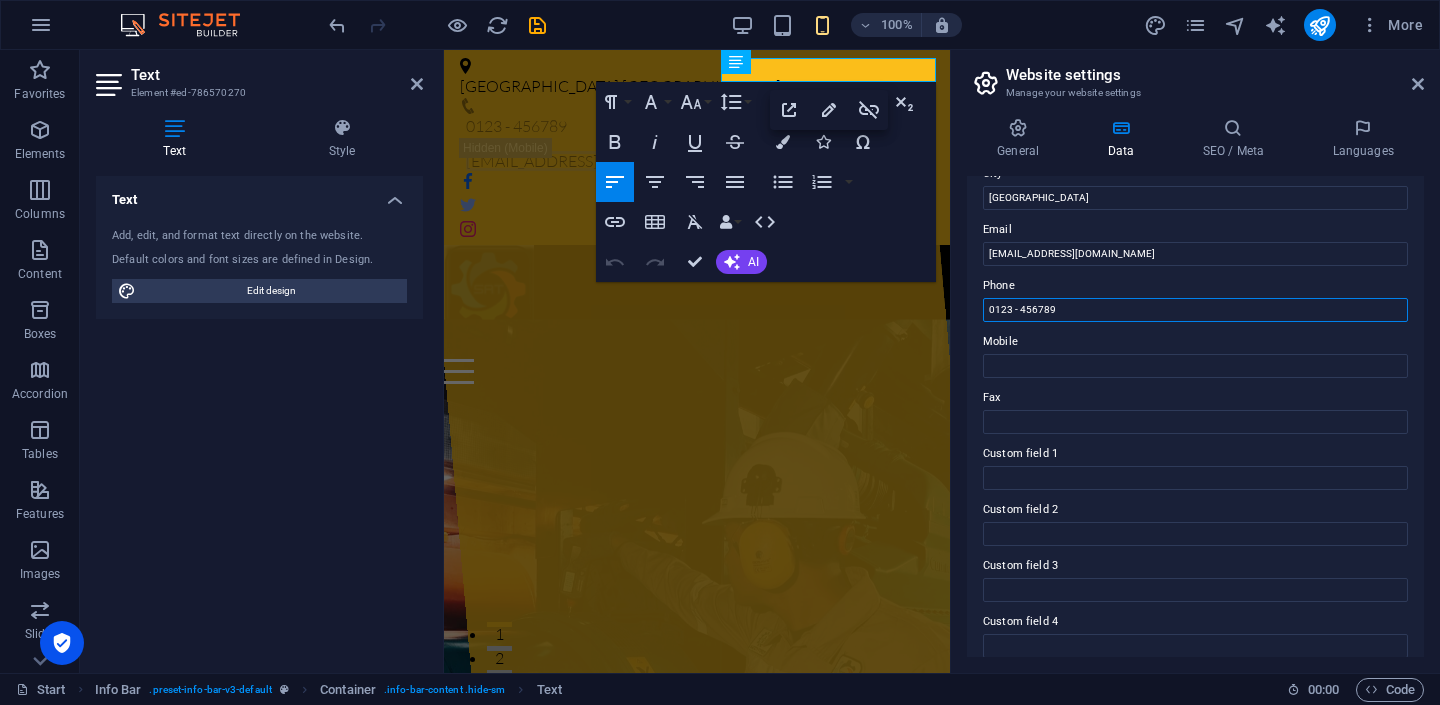 click on "0123 - 456789" at bounding box center (1195, 310) 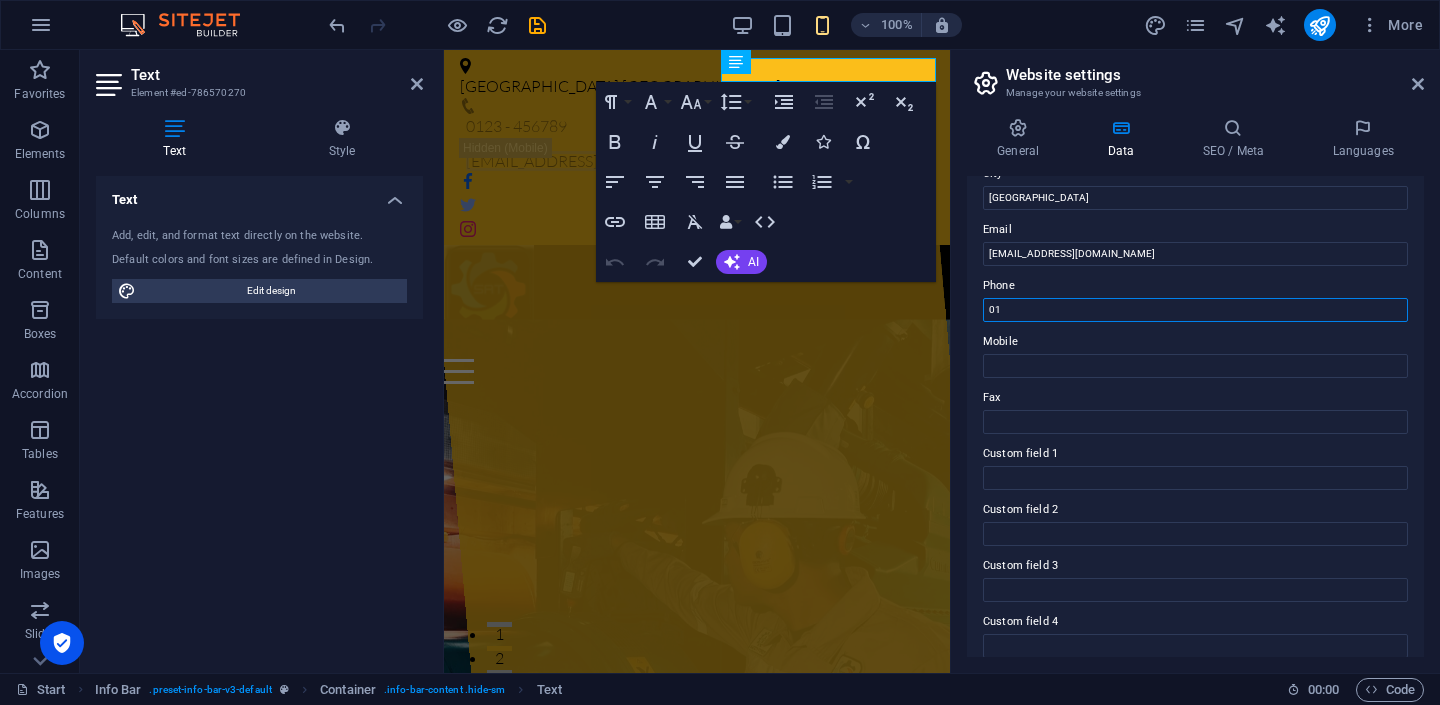 type on "0" 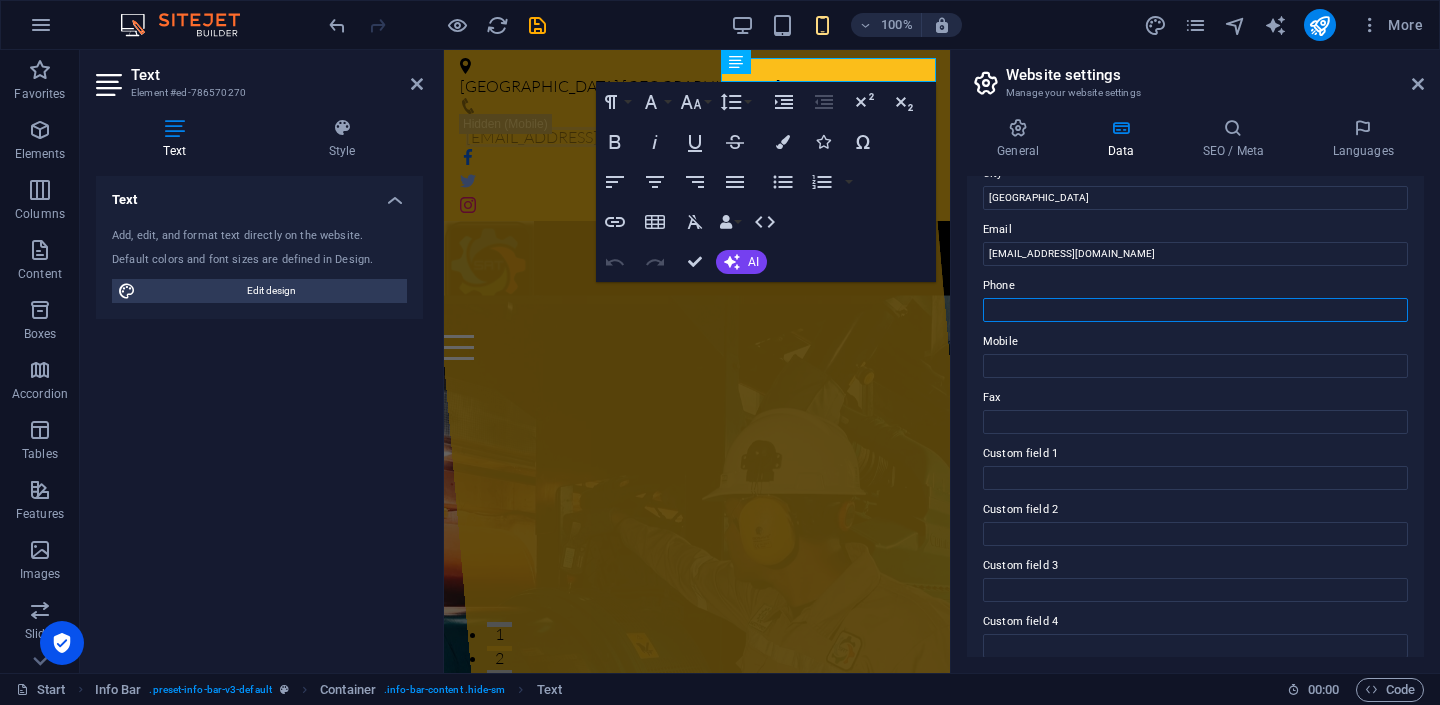 paste on "Sinergiandalanteknik@gmail.com" 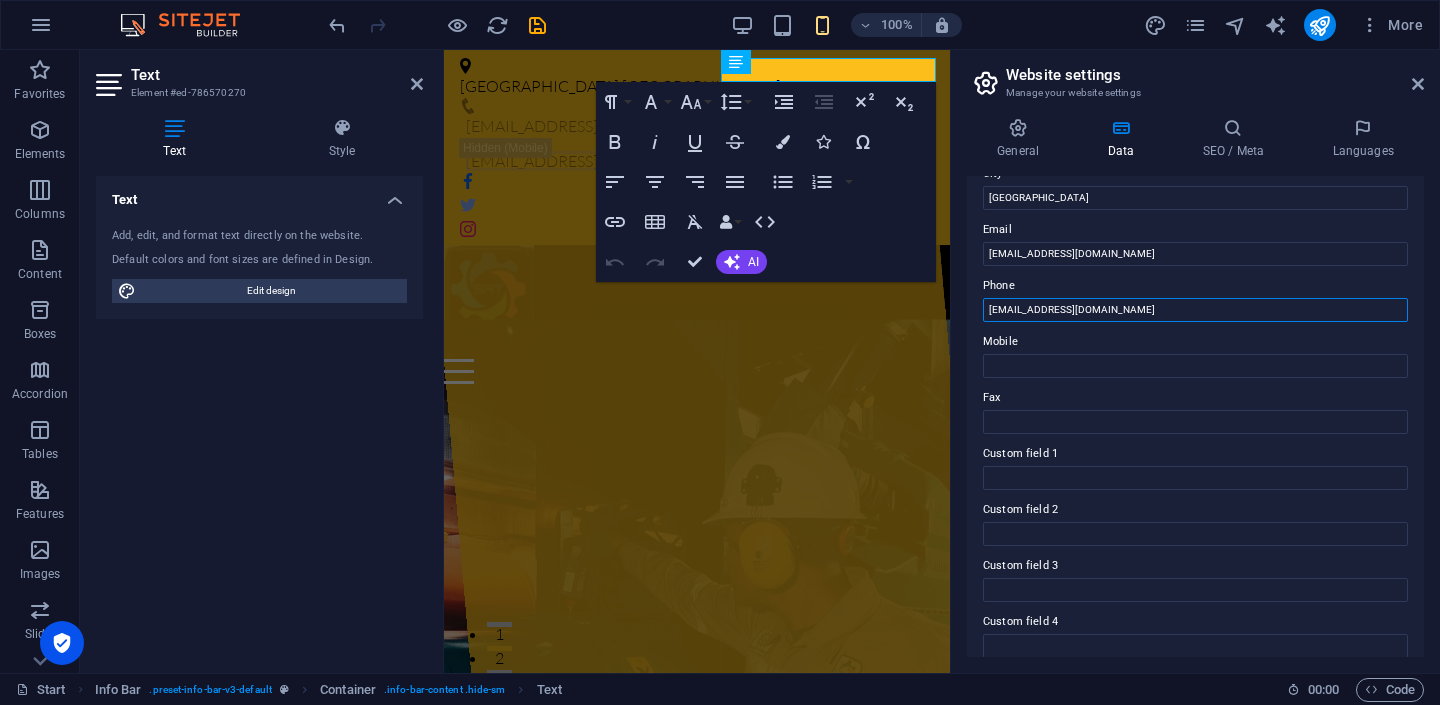 type on "Sinergiandalanteknik@gmail.com" 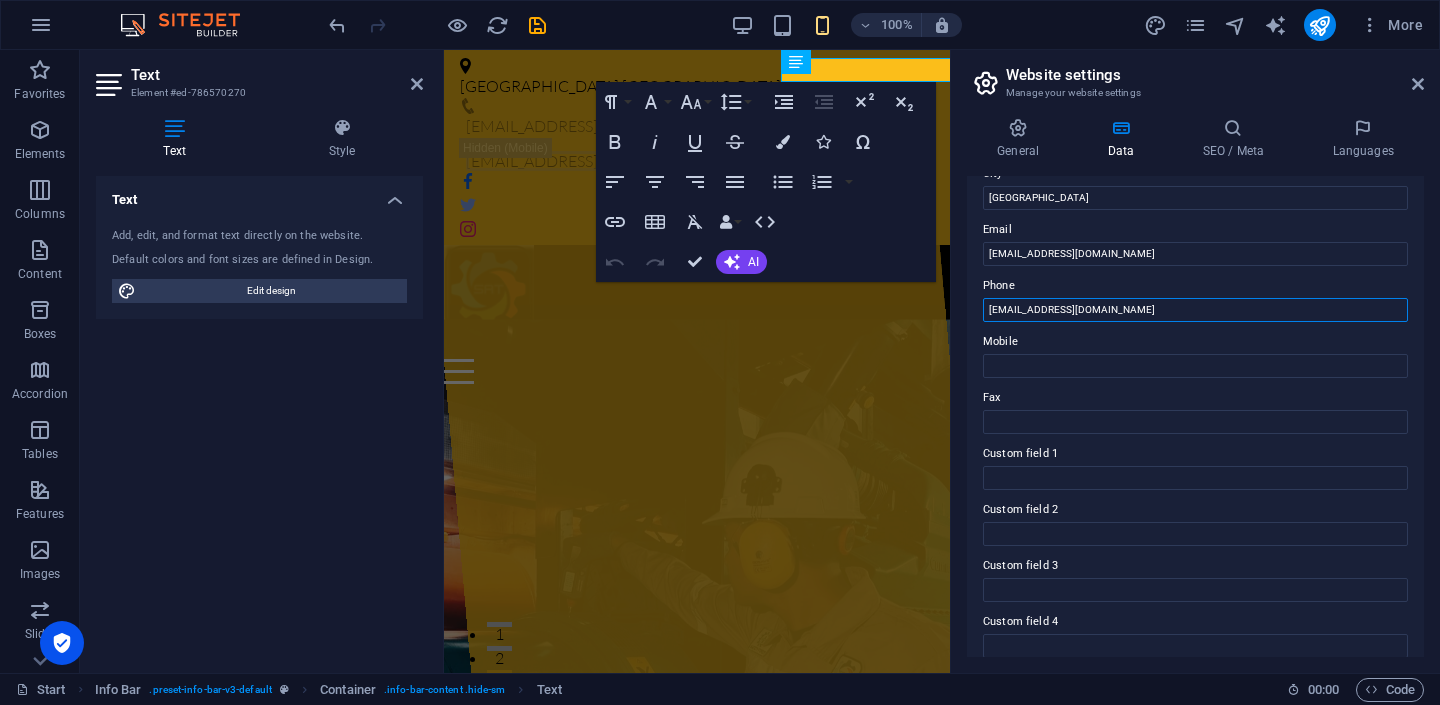 drag, startPoint x: 1181, startPoint y: 304, endPoint x: 986, endPoint y: 309, distance: 195.06409 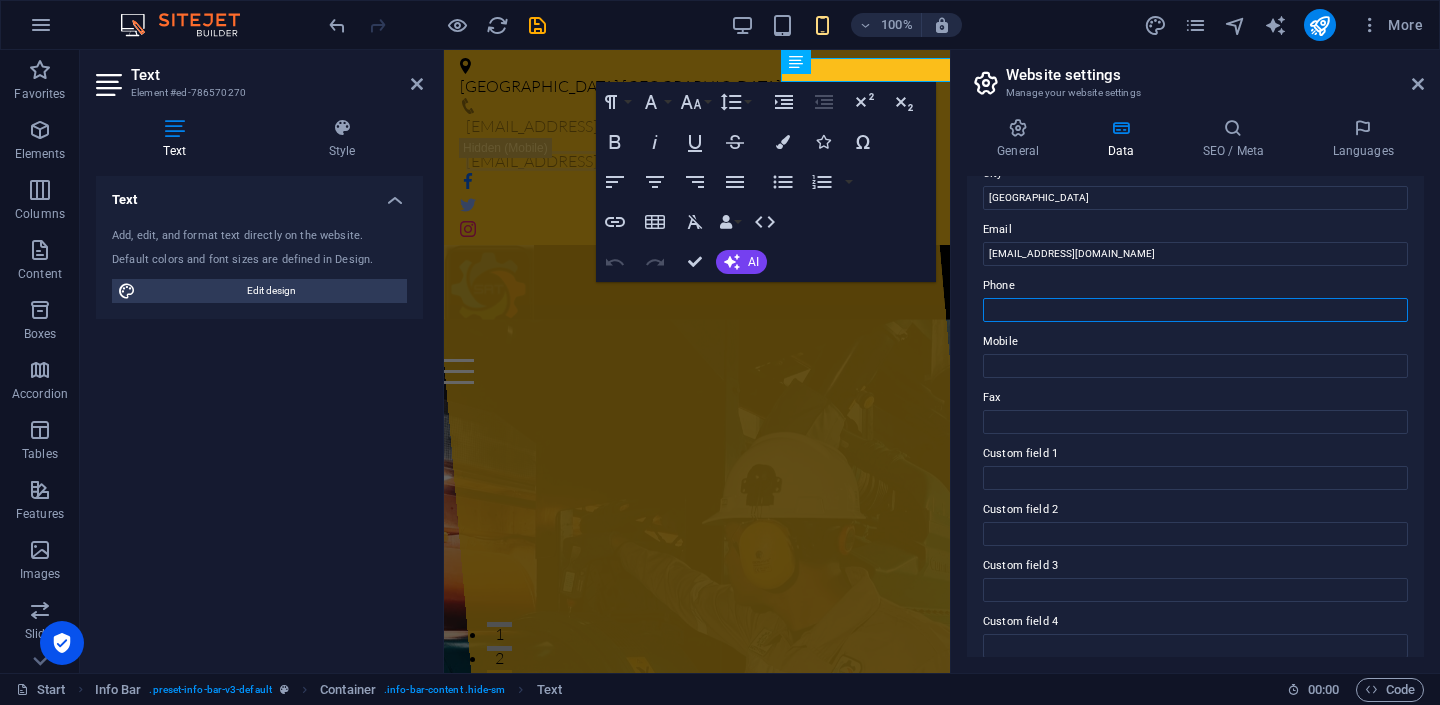 paste on "[PHONE_NUMBER]" 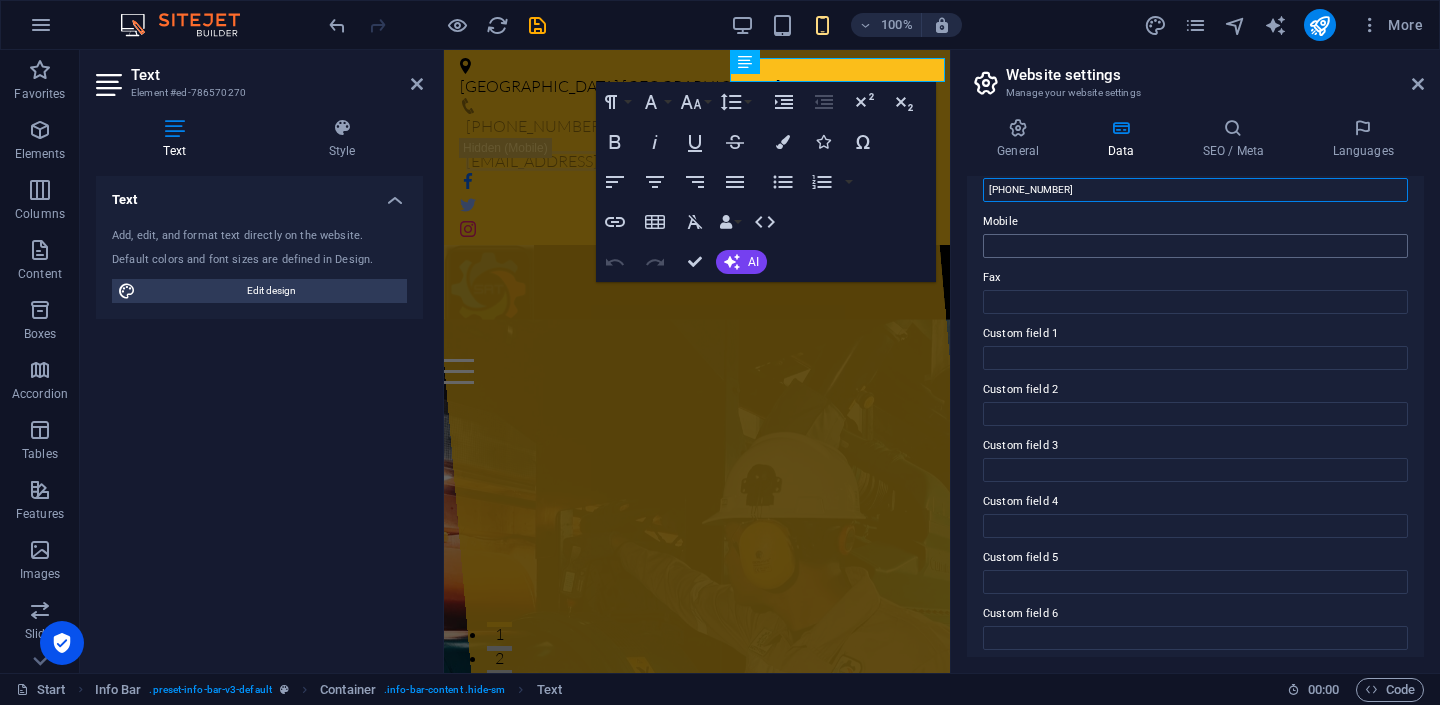 scroll, scrollTop: 479, scrollLeft: 0, axis: vertical 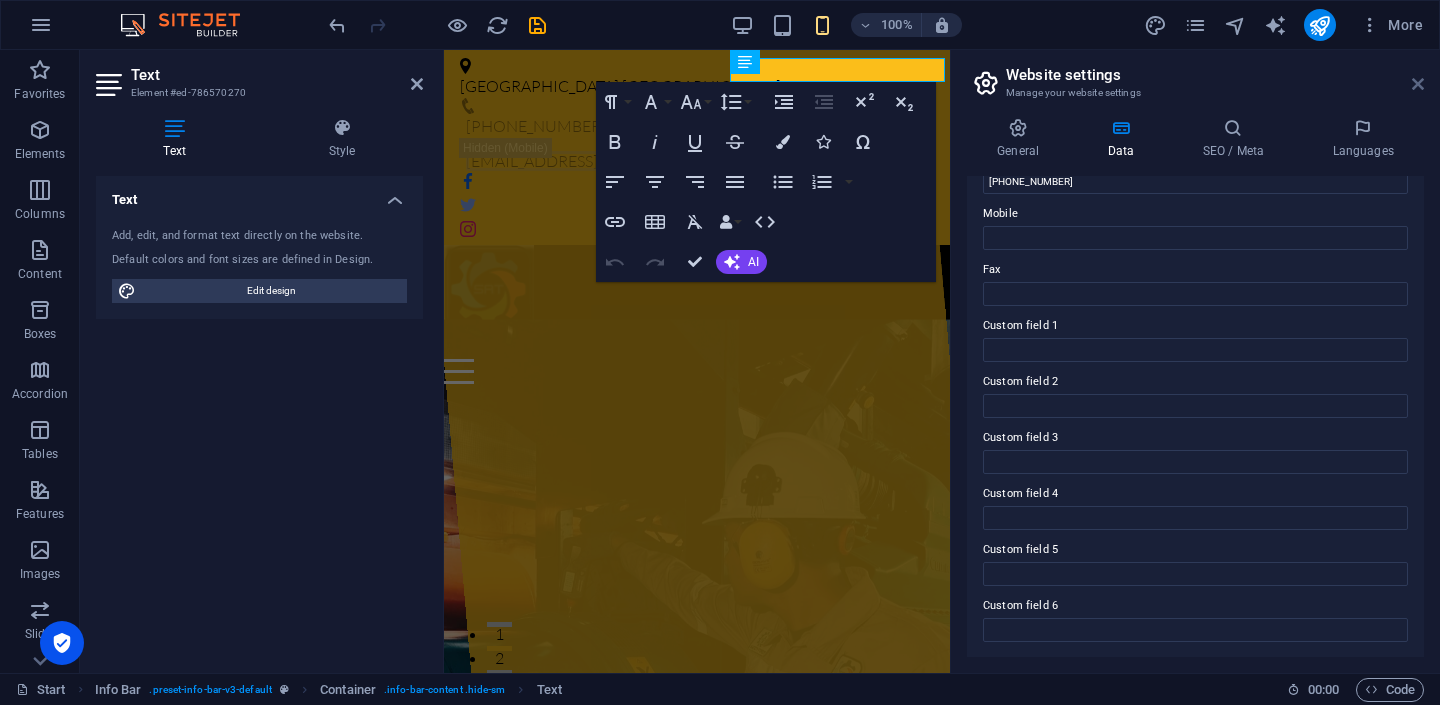 click at bounding box center (1418, 84) 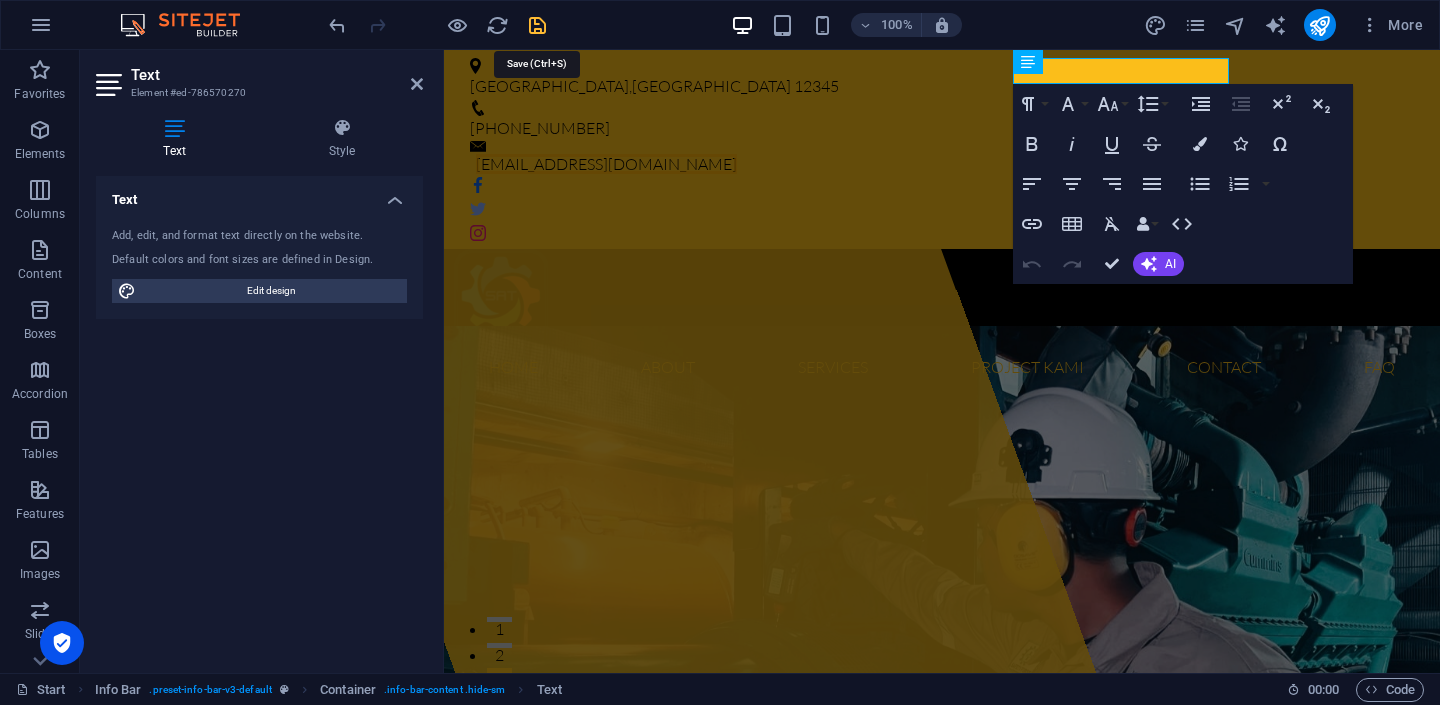 click at bounding box center [537, 25] 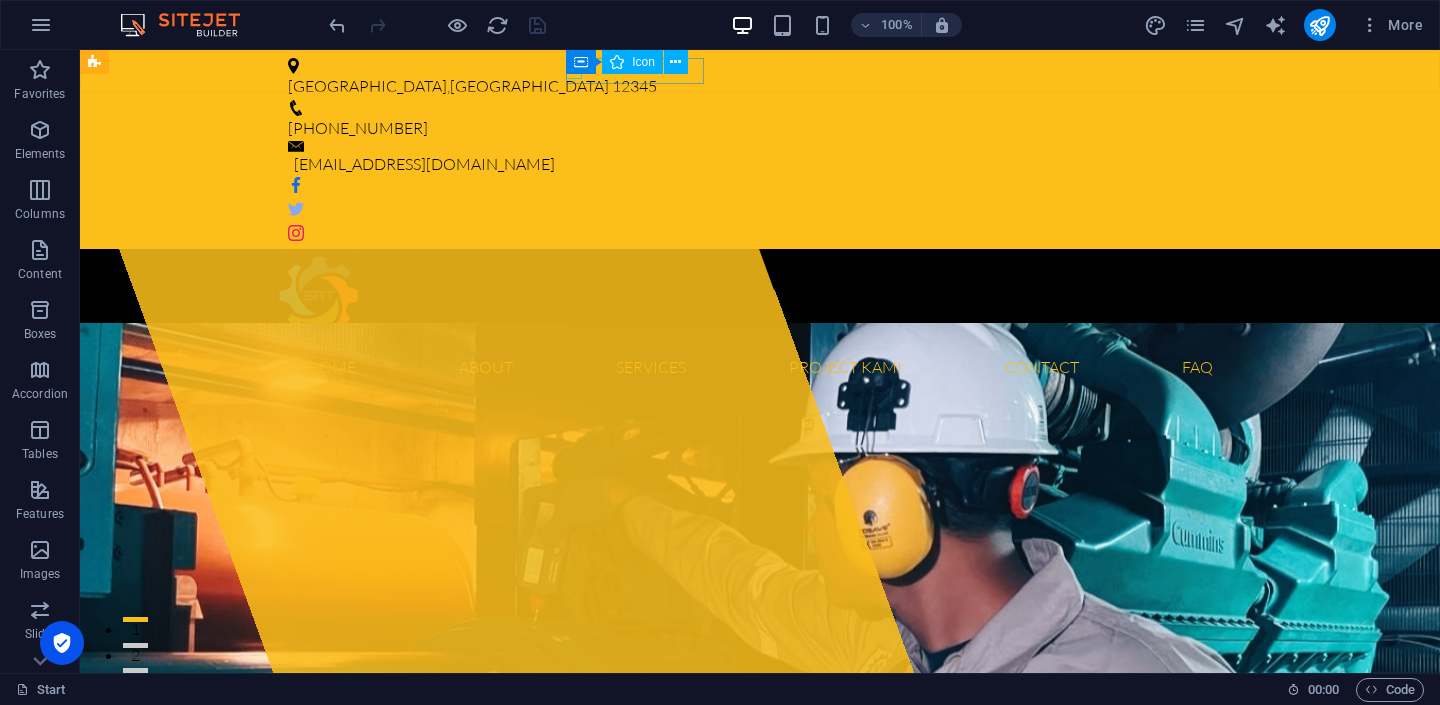 click on "Container   Icon" at bounding box center (633, 62) 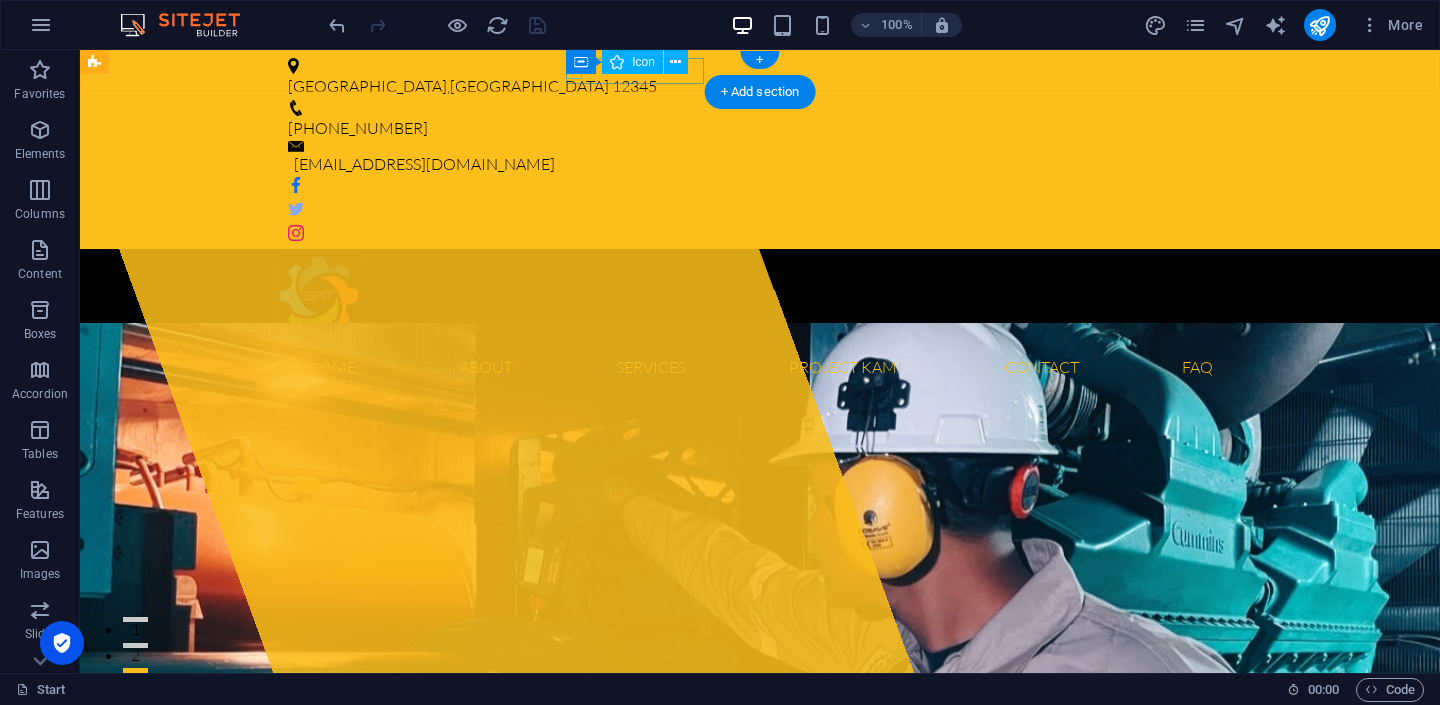 click at bounding box center [752, 108] 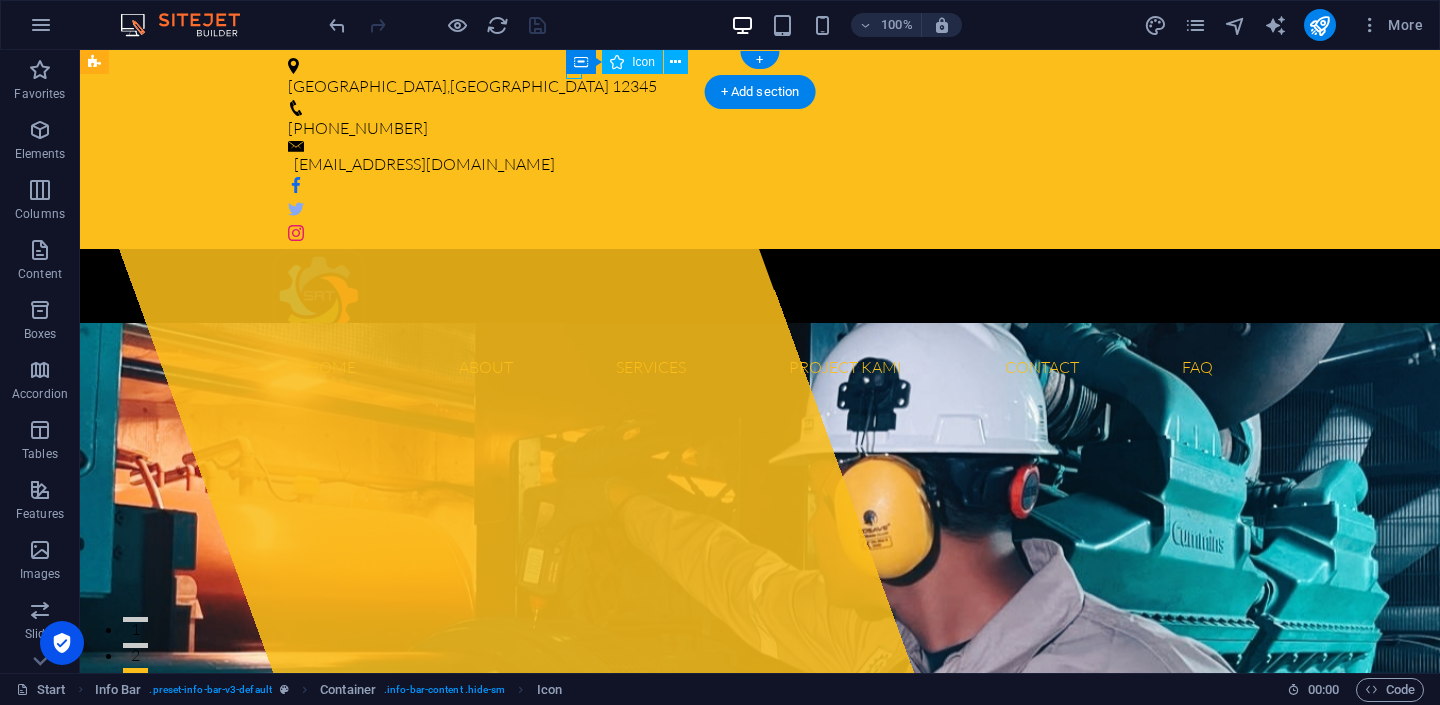 click at bounding box center (752, 108) 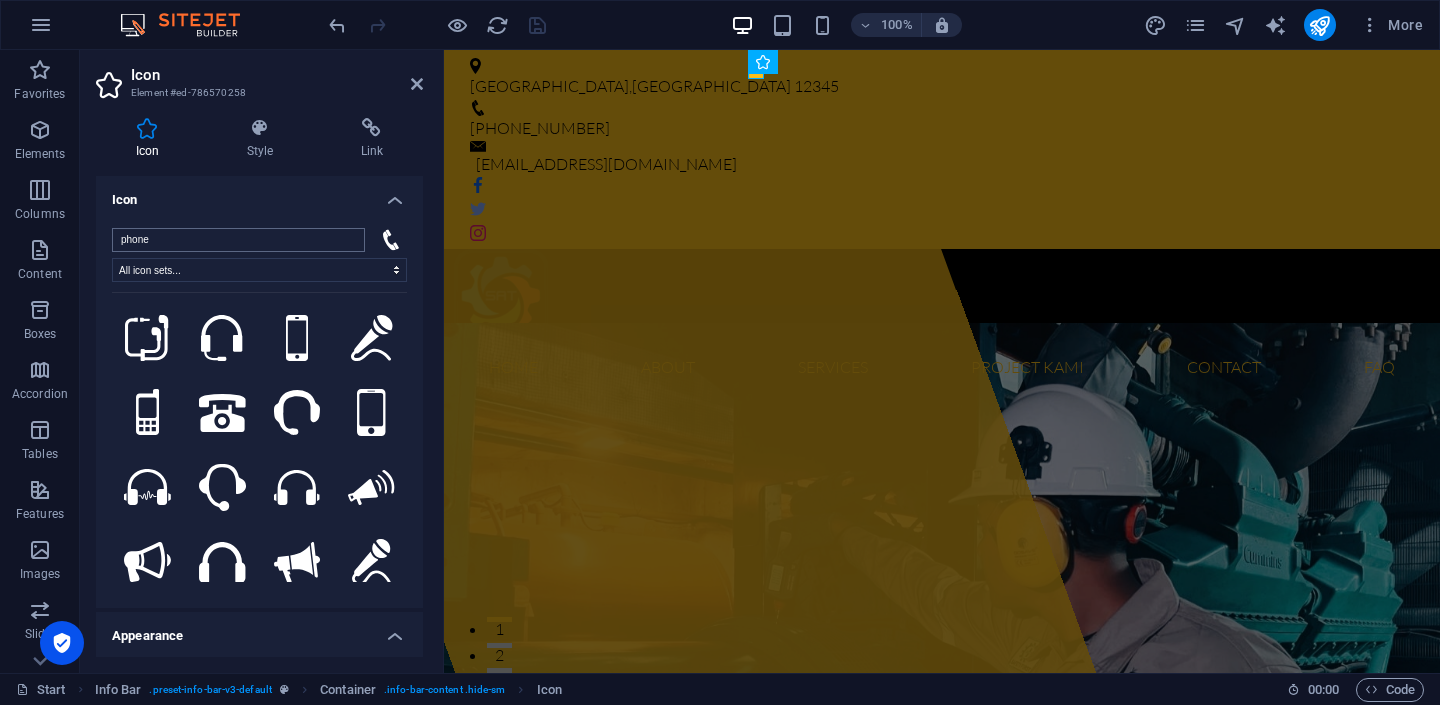 click on "phone" at bounding box center [238, 240] 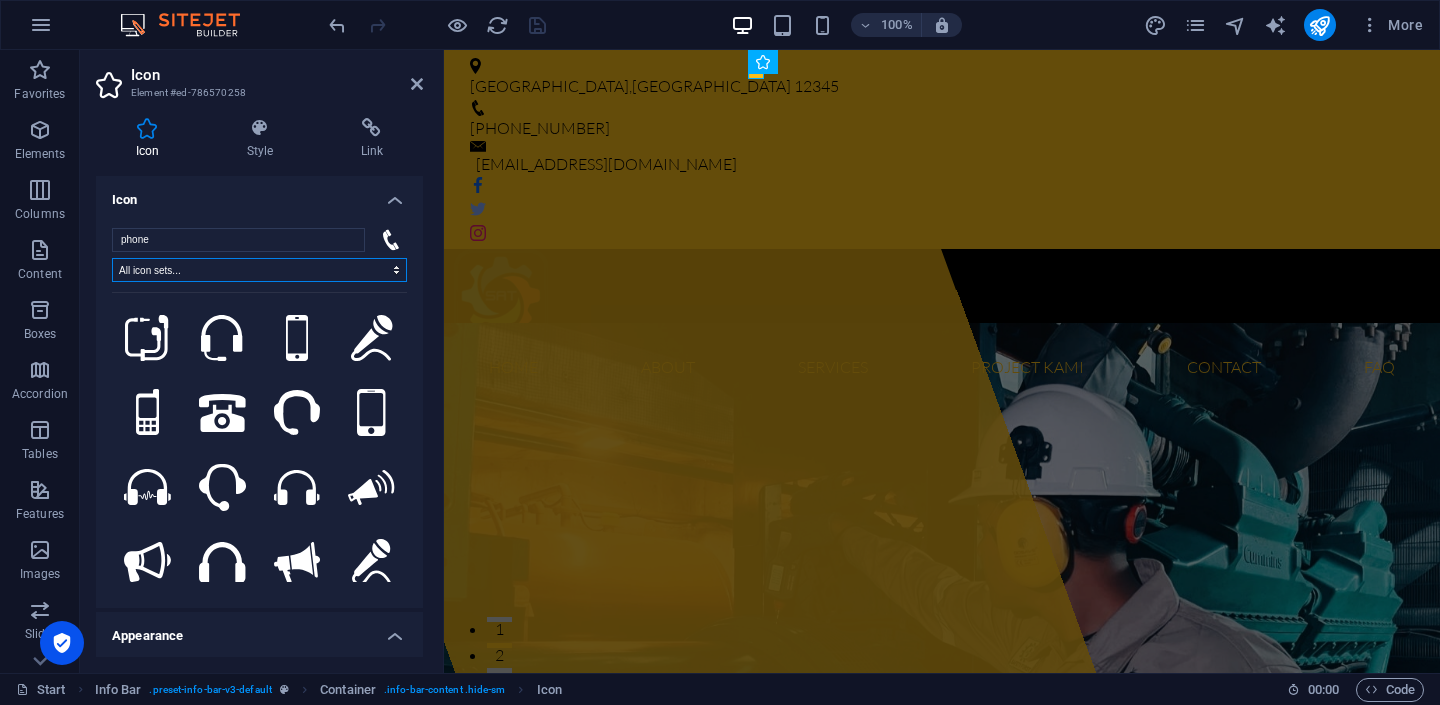 click on "All icon sets... IcoFont Ionicons FontAwesome Brands FontAwesome Duotone FontAwesome Solid FontAwesome Regular FontAwesome Light FontAwesome Thin FontAwesome Sharp Solid FontAwesome Sharp Regular FontAwesome Sharp Light FontAwesome Sharp Thin" at bounding box center (259, 270) 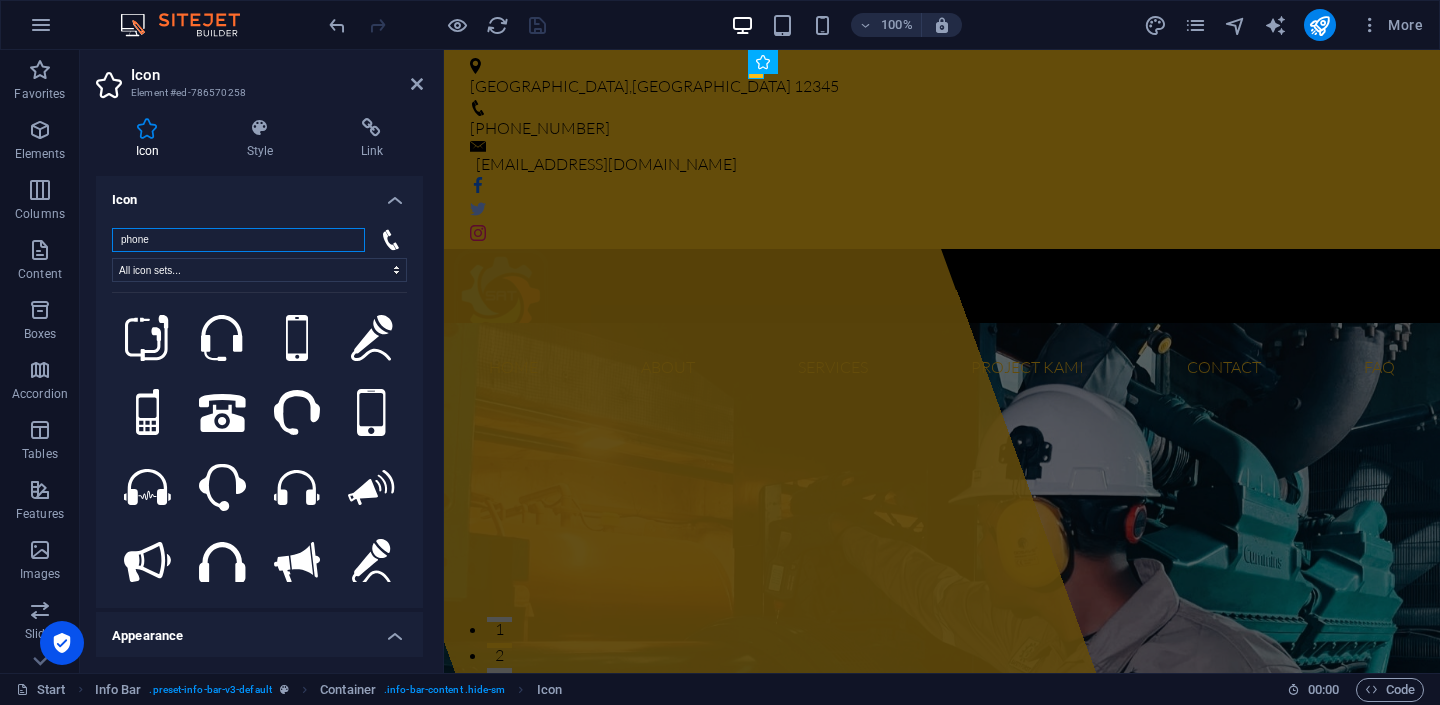 click on "phone" at bounding box center (238, 240) 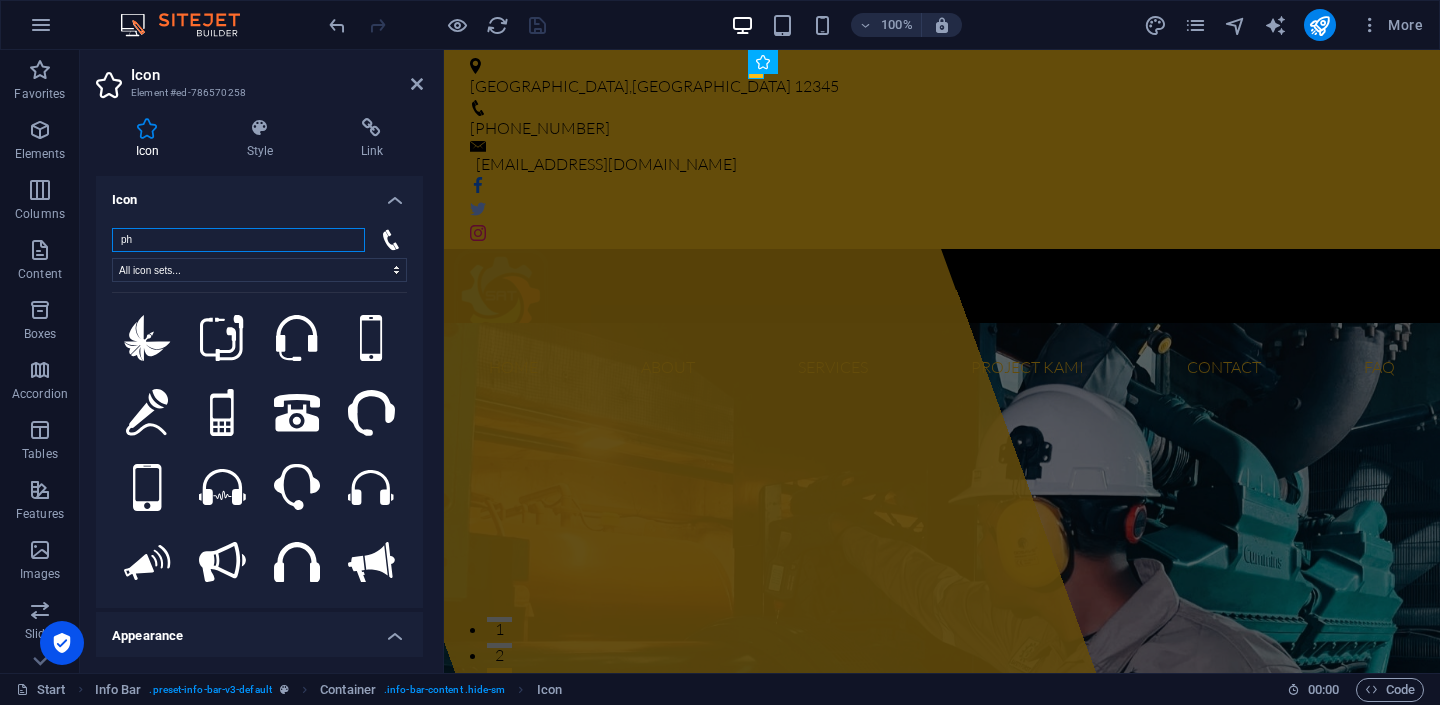 type on "p" 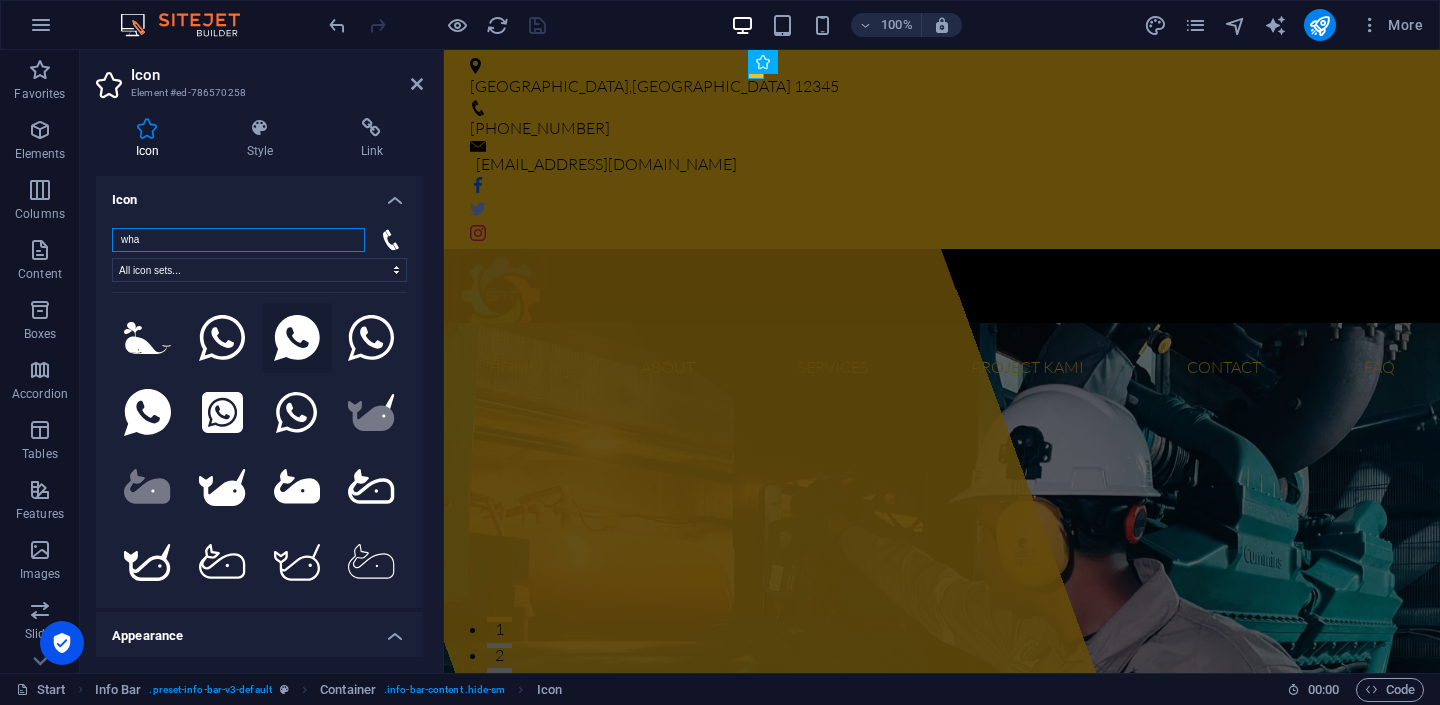 type on "wha" 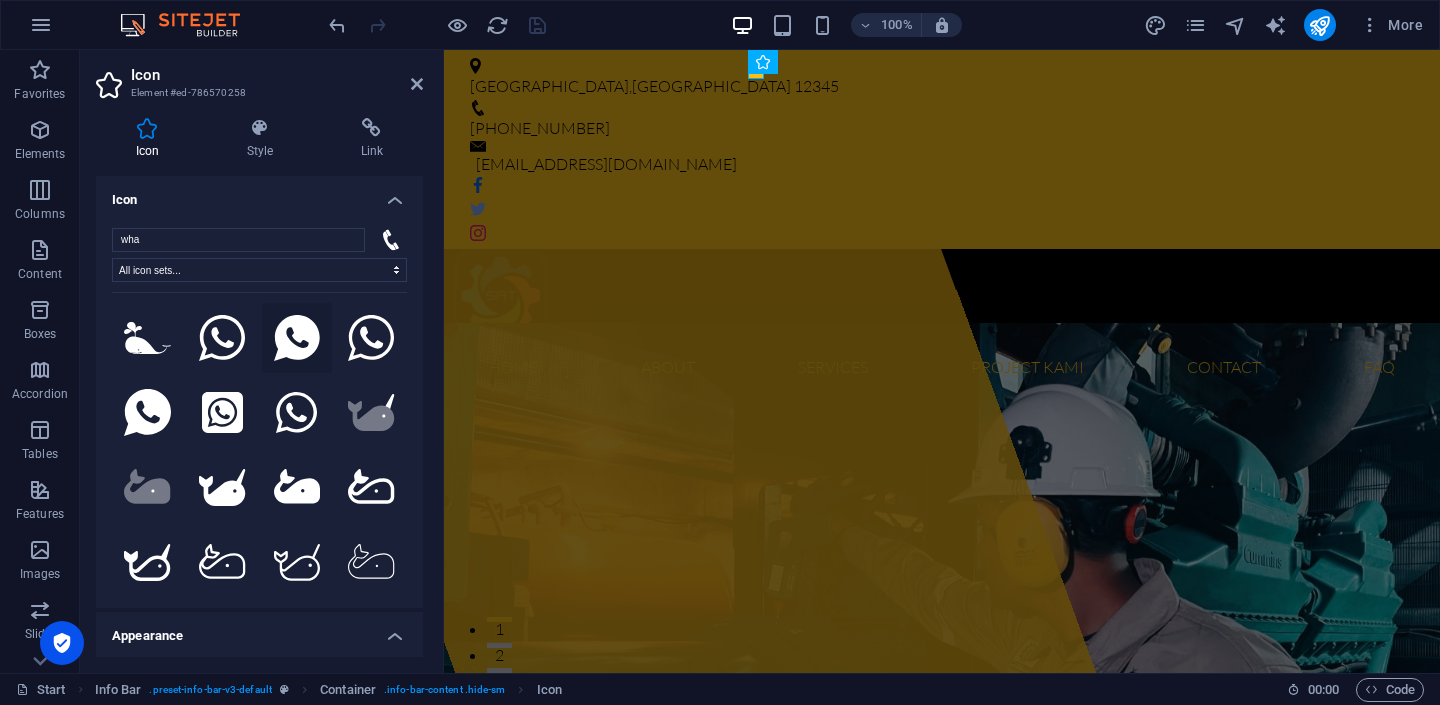click 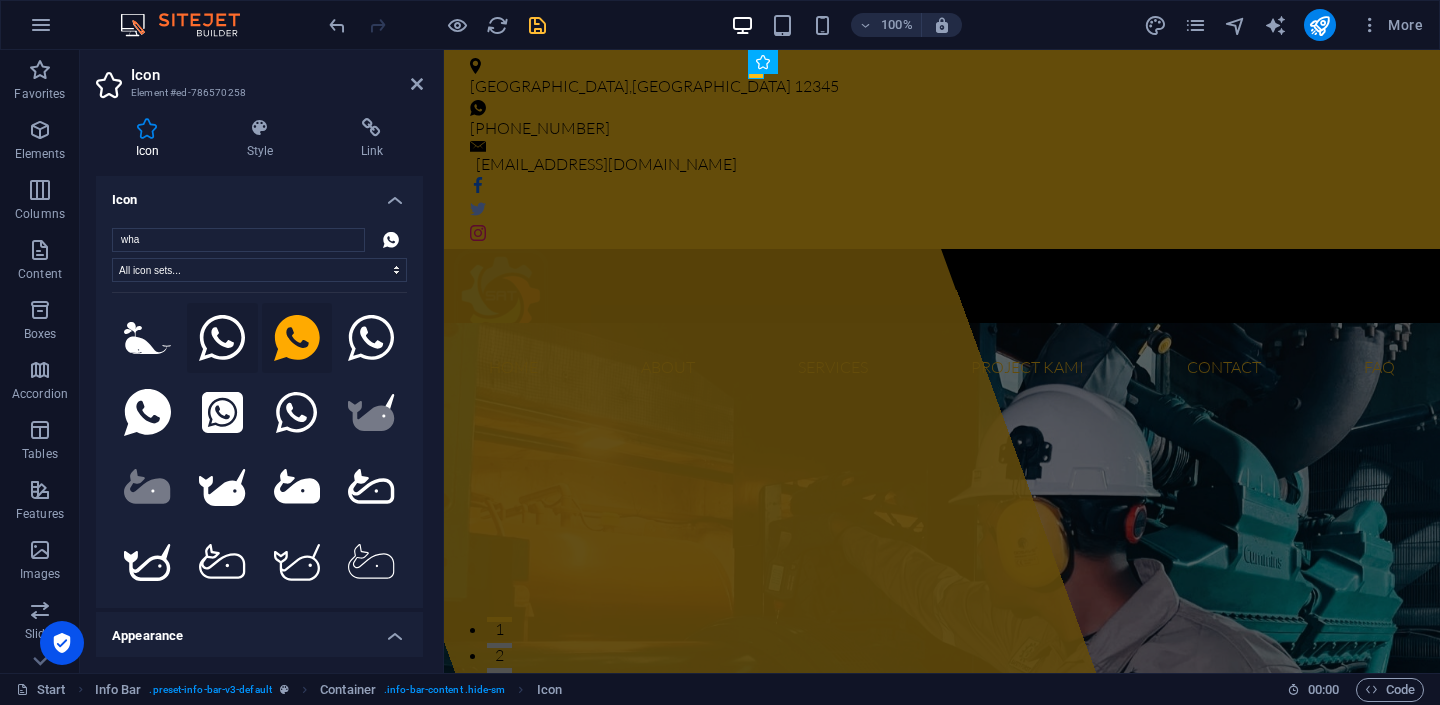 click 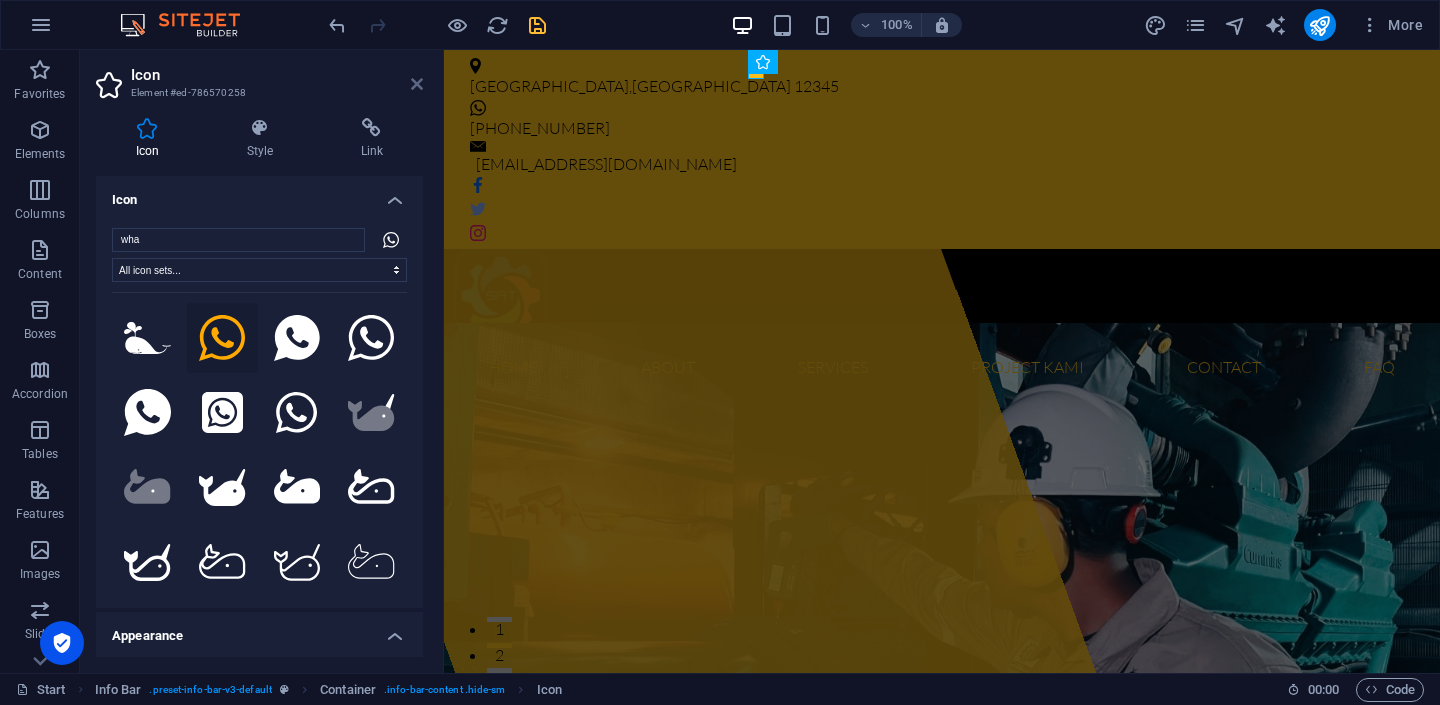 click at bounding box center (417, 84) 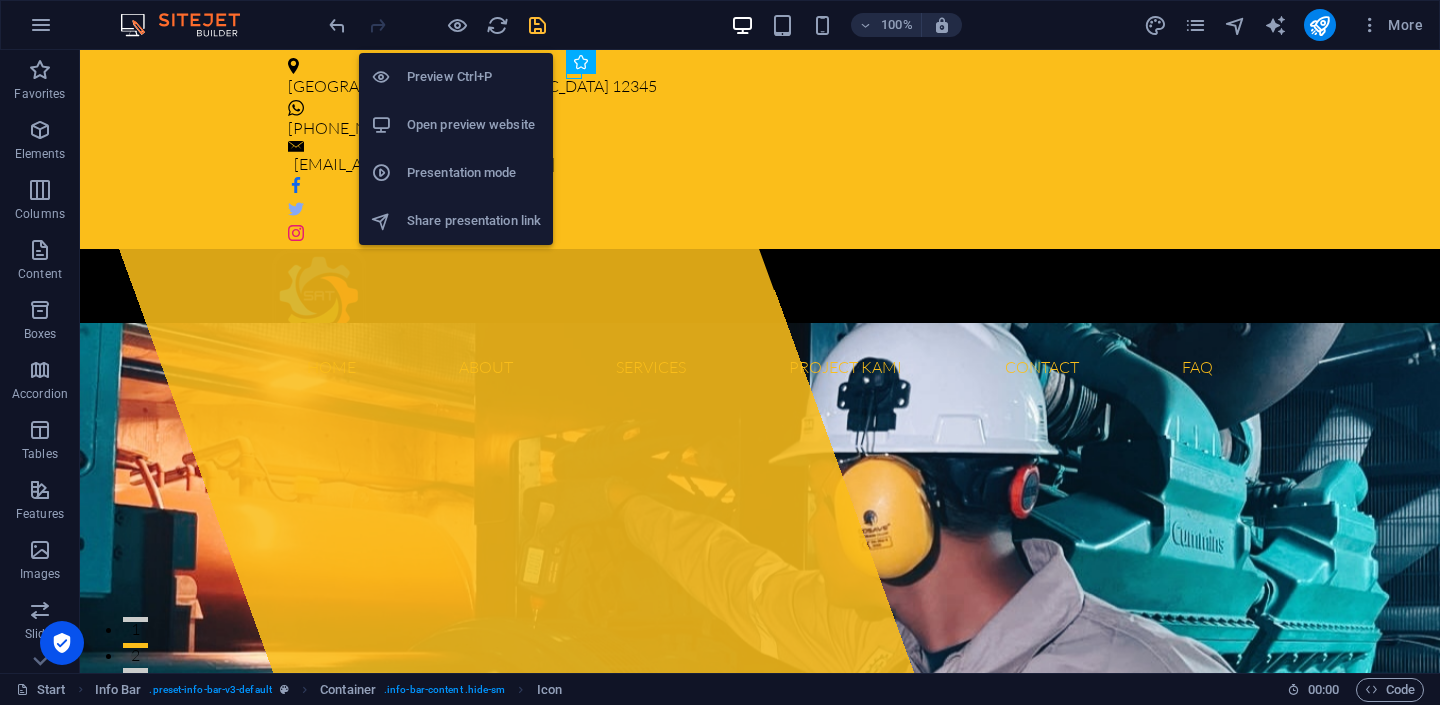 click on "Preview Ctrl+P" at bounding box center [474, 77] 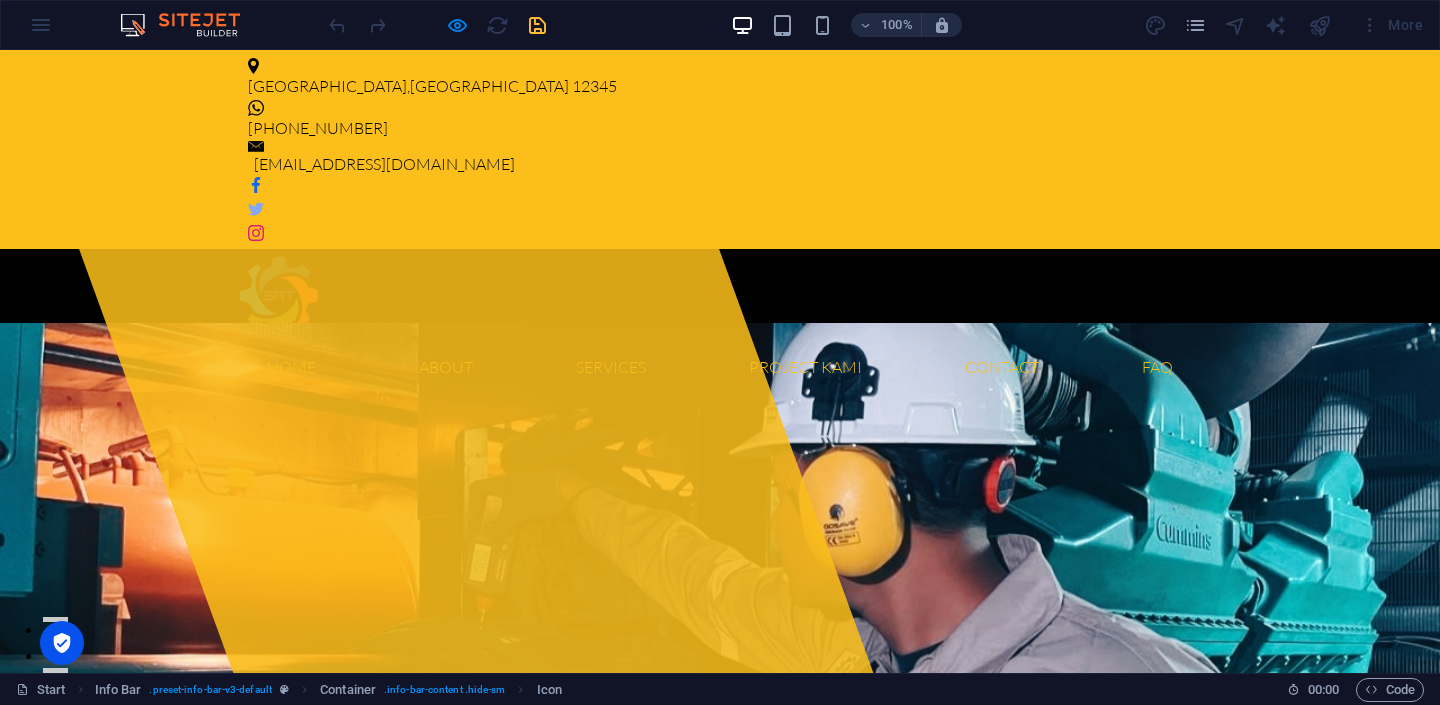 click on "[PHONE_NUMBER]" at bounding box center (318, 128) 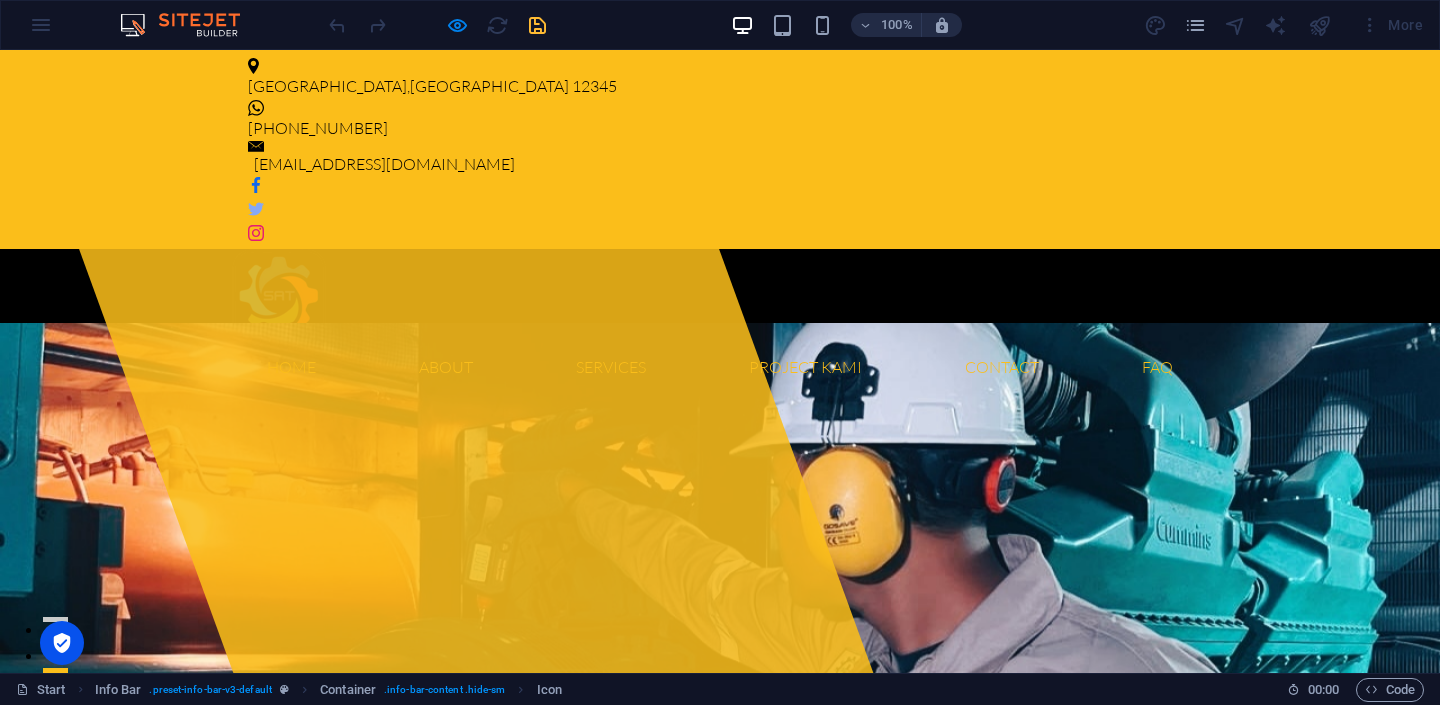 click on "[PHONE_NUMBER]" at bounding box center (318, 128) 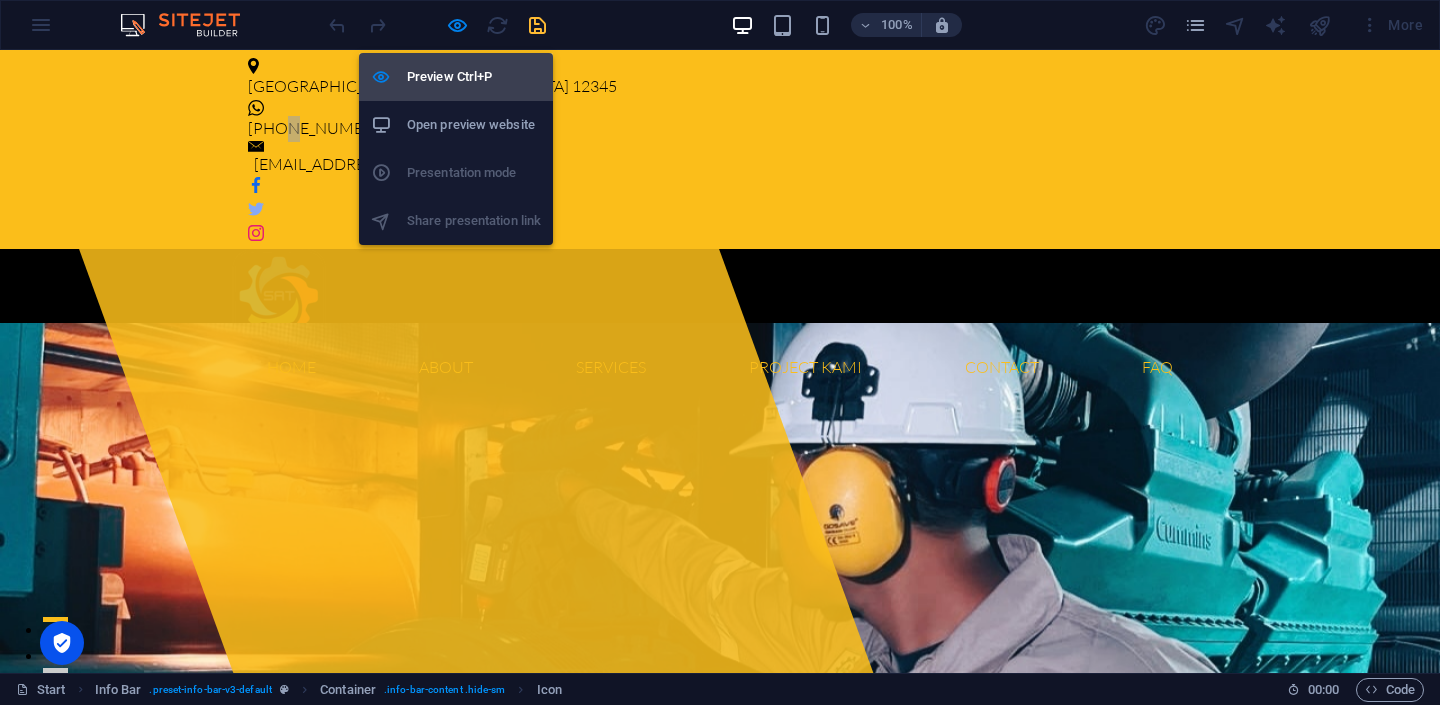 click on "Preview Ctrl+P" at bounding box center [474, 77] 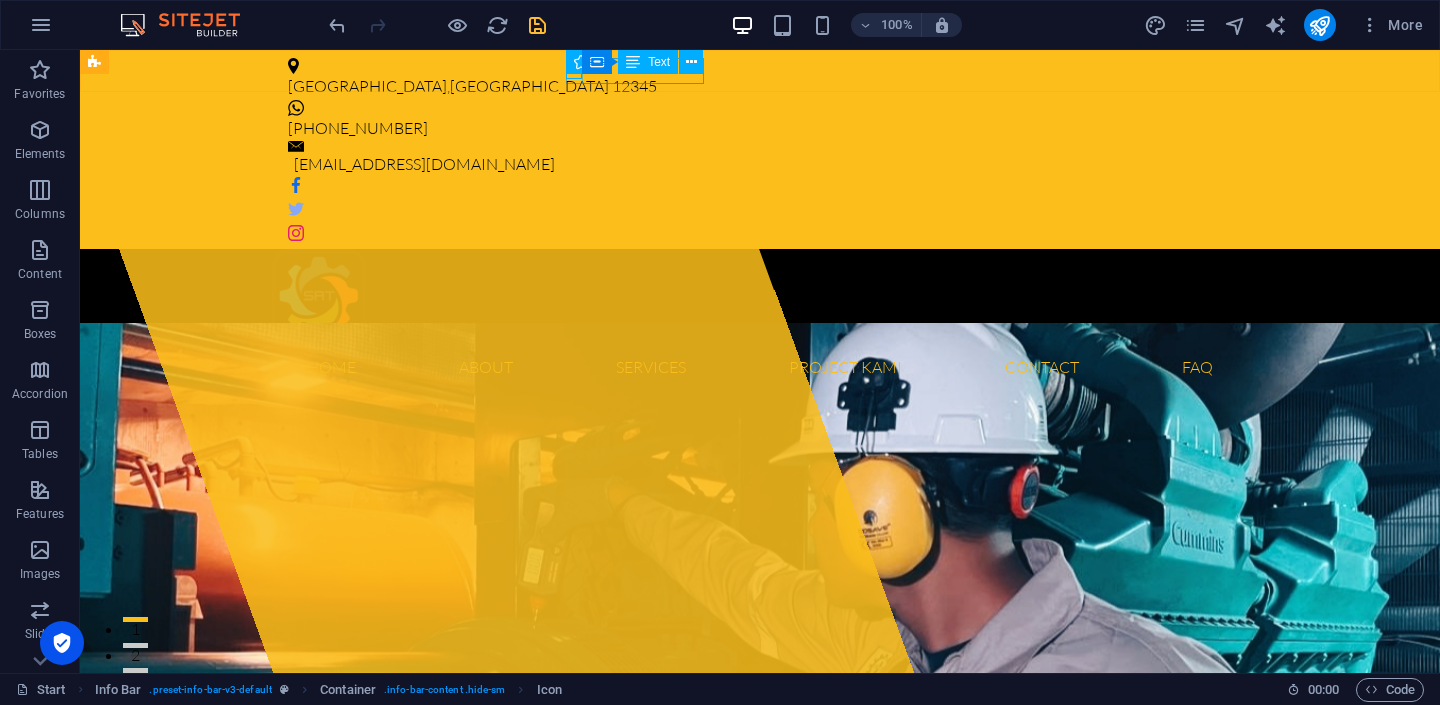 click at bounding box center [633, 62] 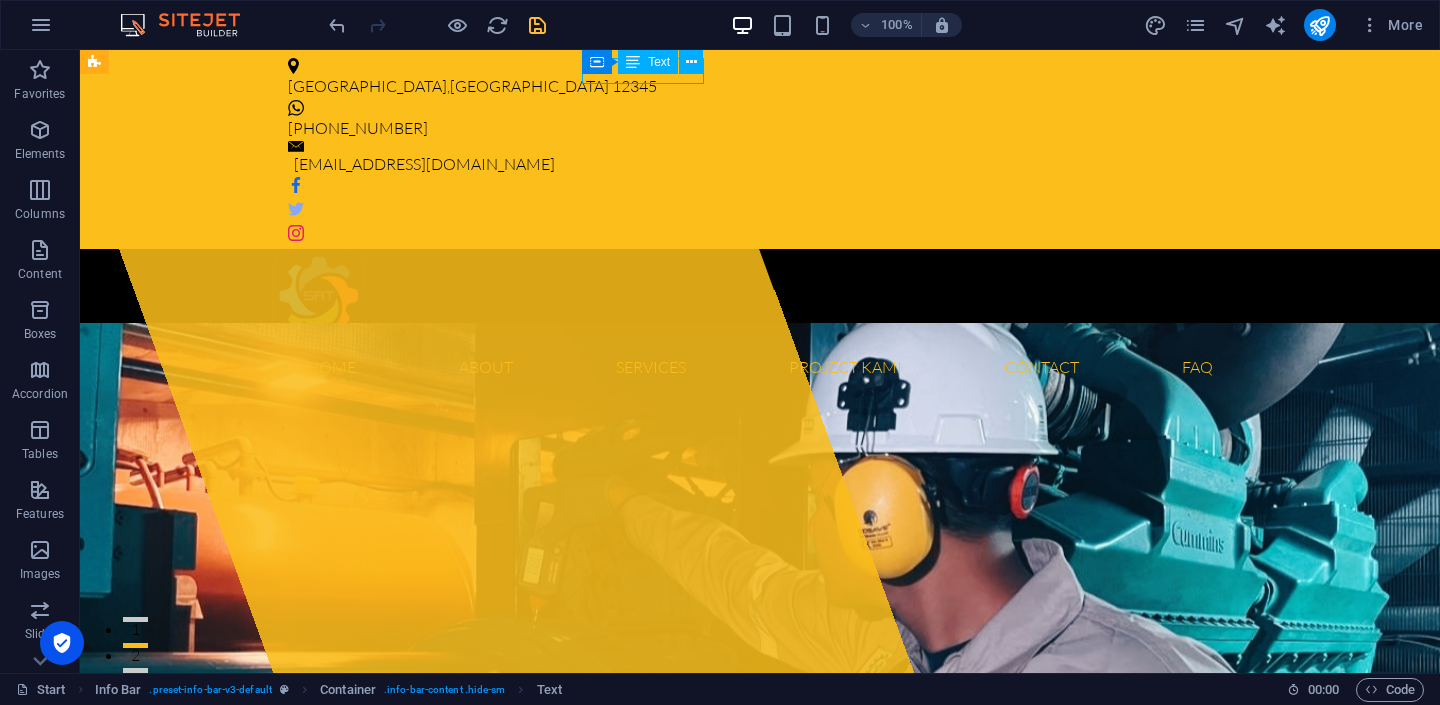click at bounding box center (633, 62) 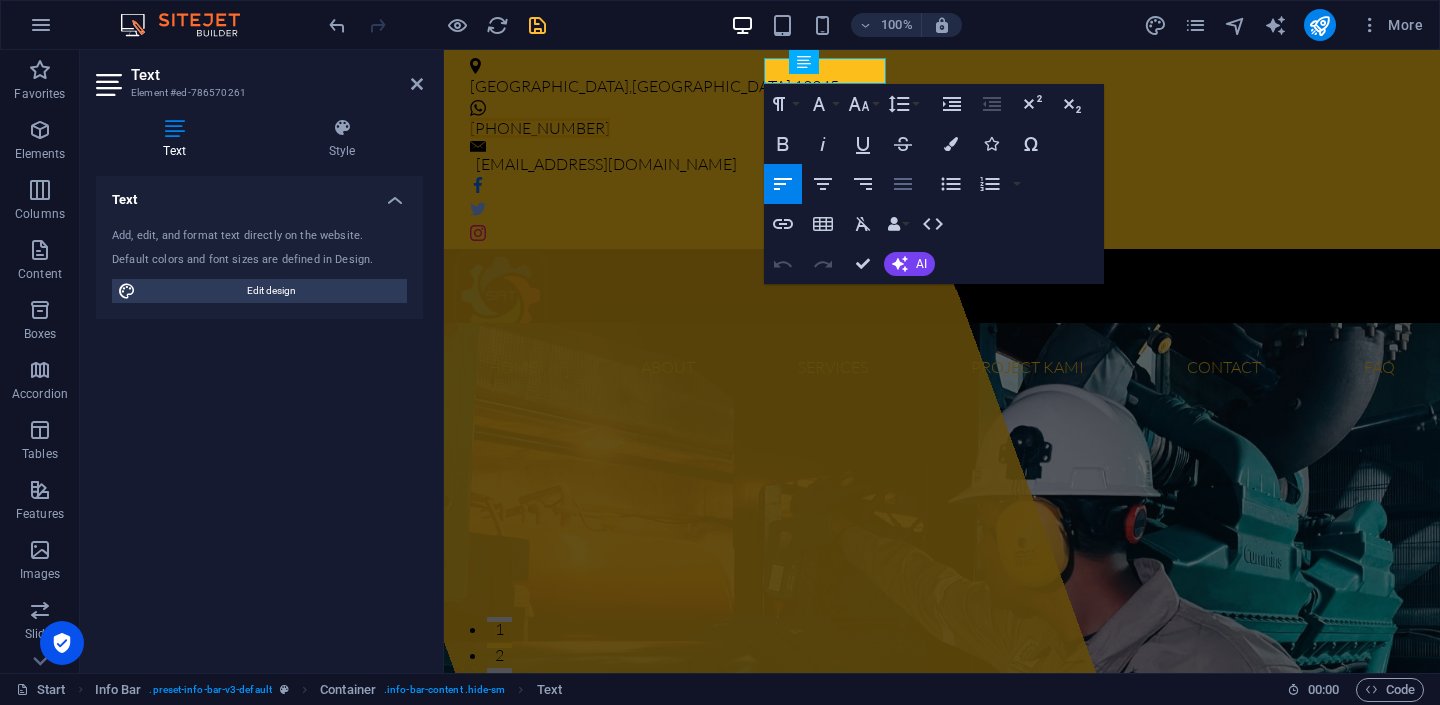 click 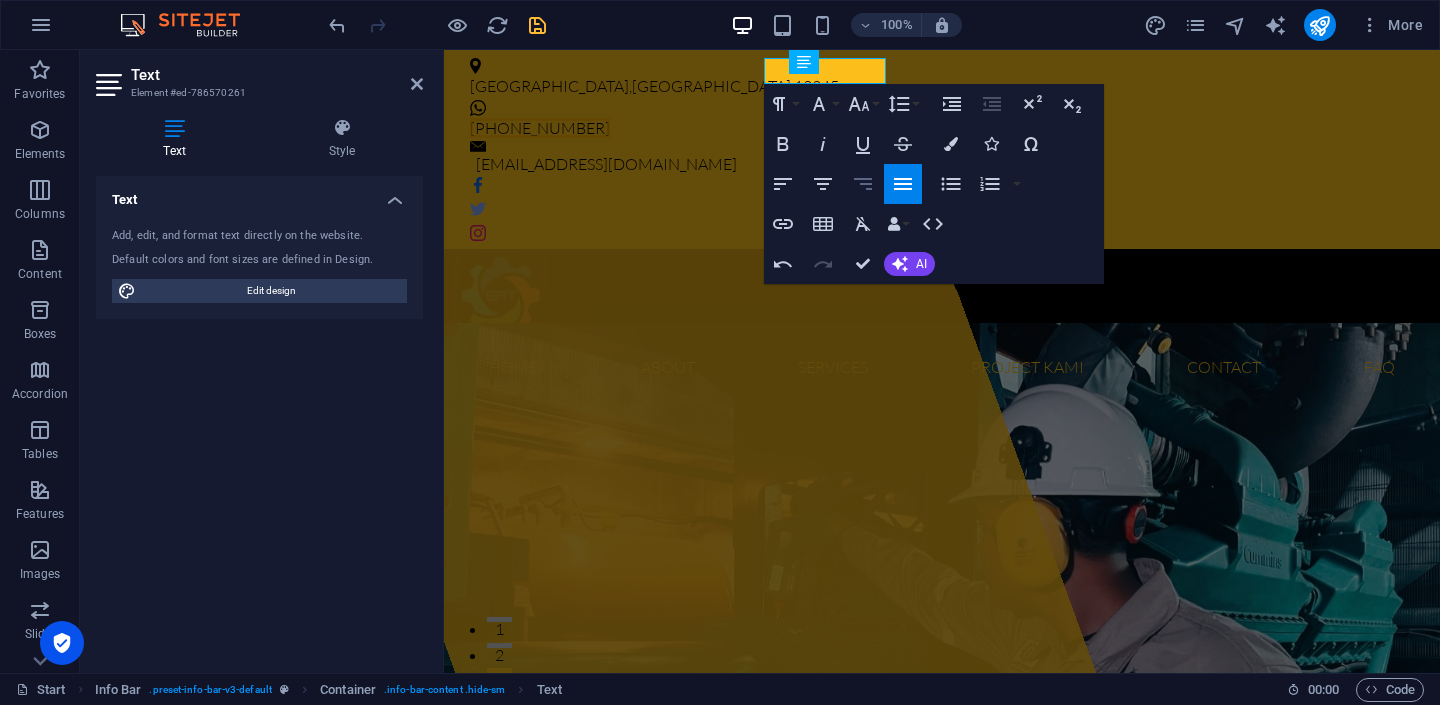 click 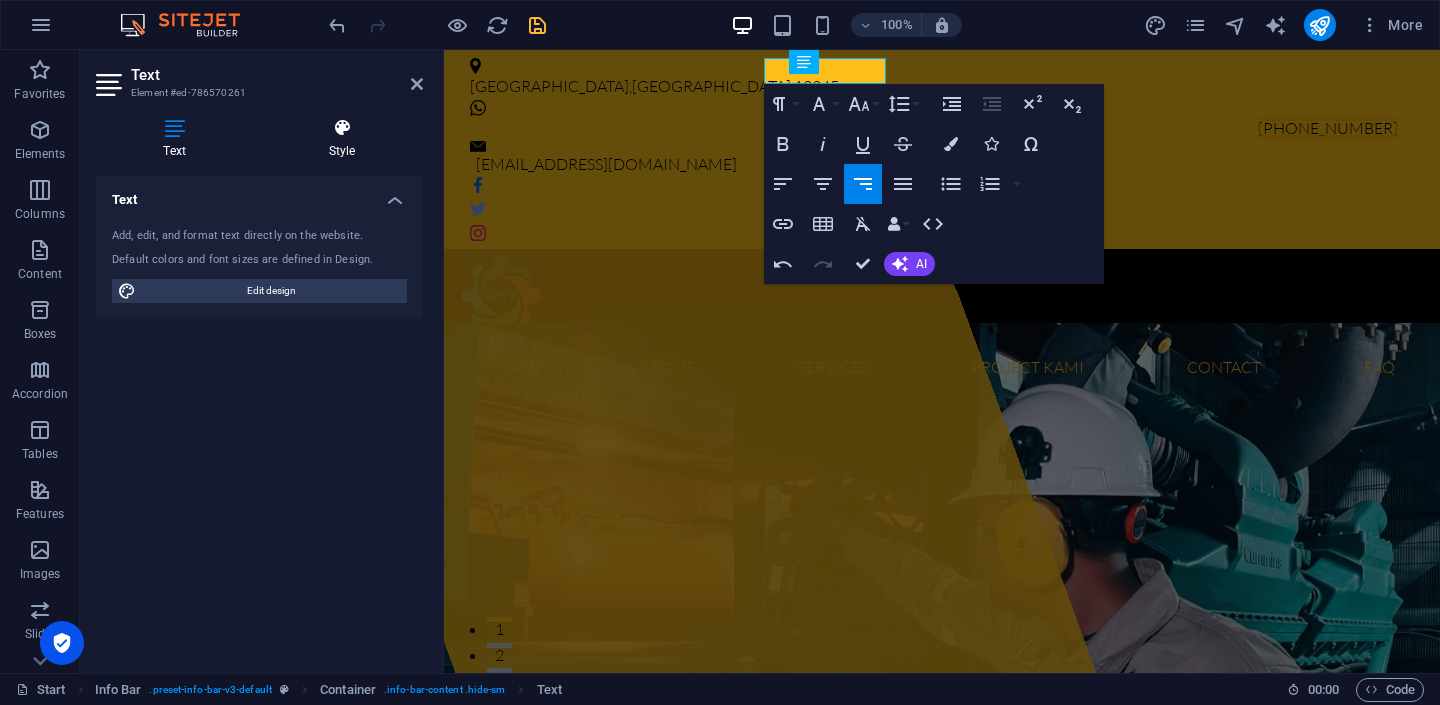 click on "Style" at bounding box center (342, 139) 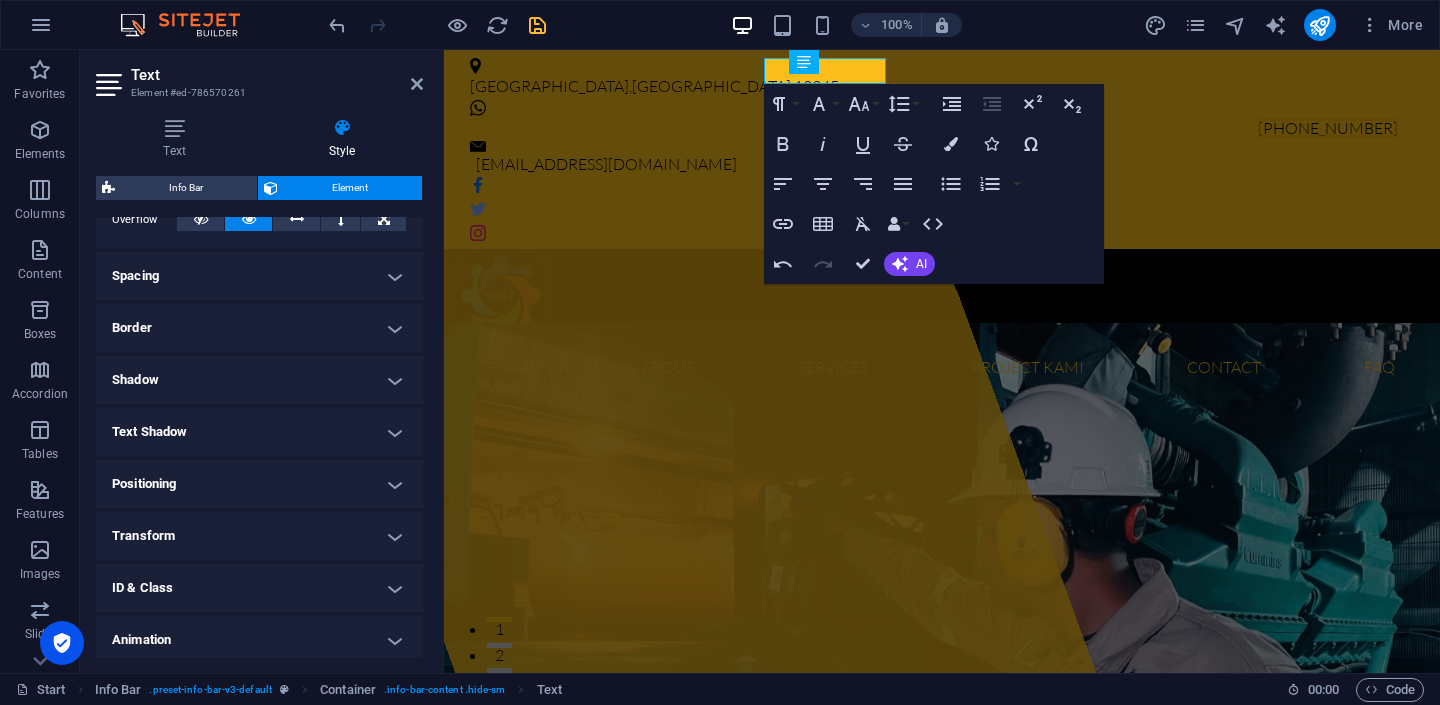 scroll, scrollTop: 405, scrollLeft: 0, axis: vertical 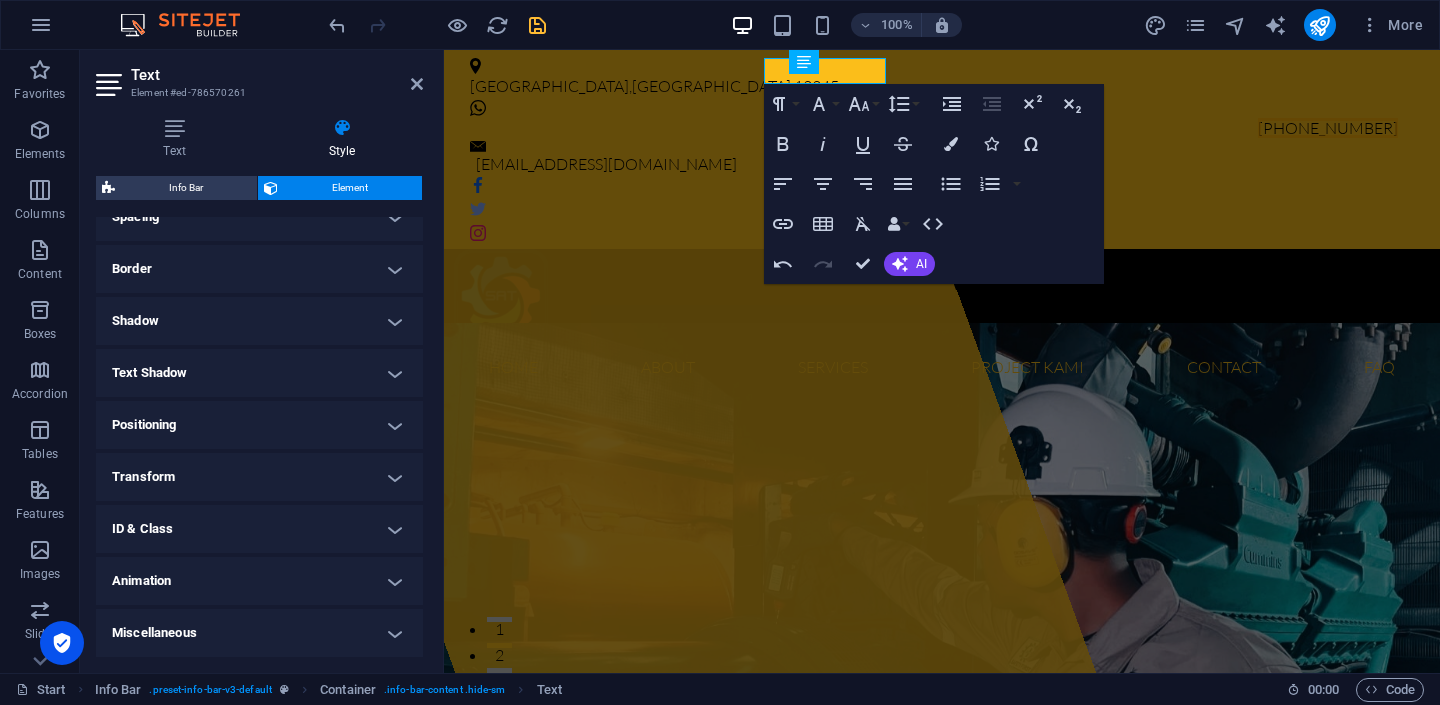 click on "Text Shadow" at bounding box center (259, 373) 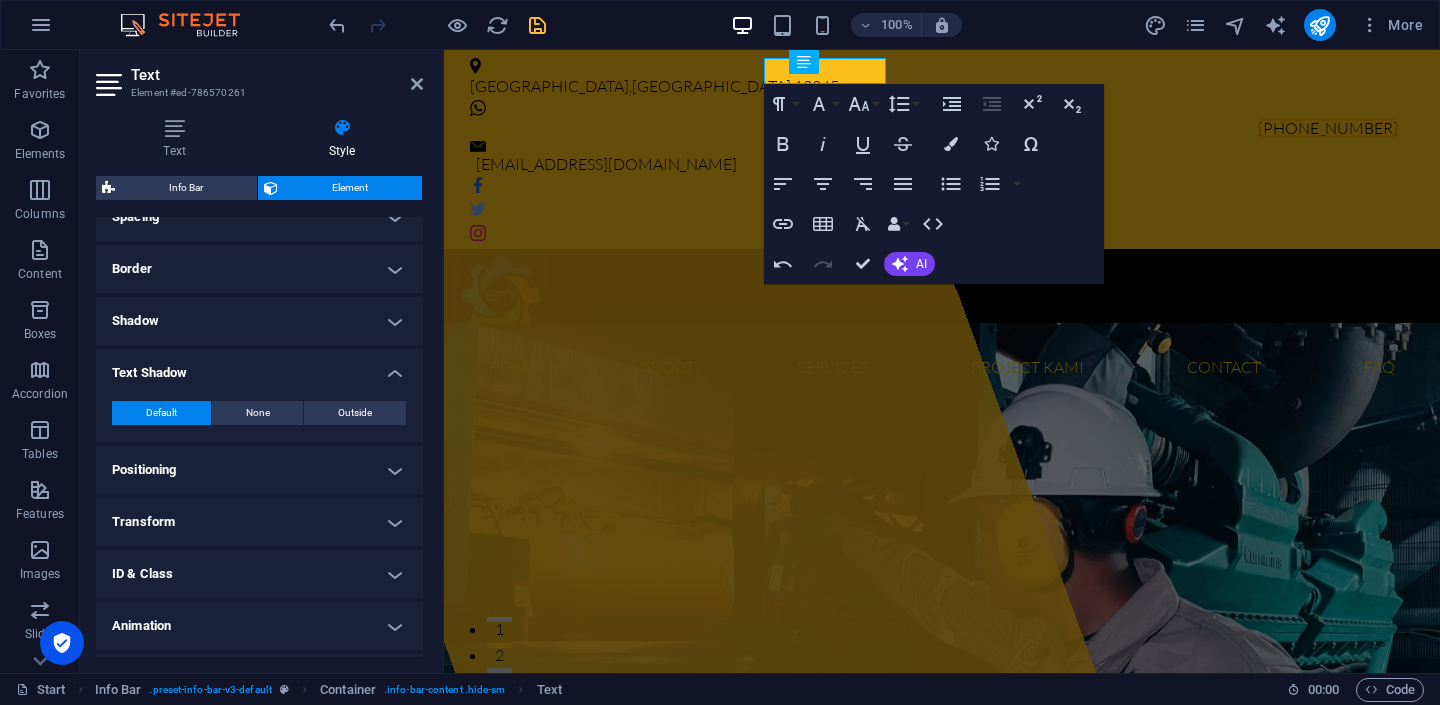 scroll, scrollTop: 450, scrollLeft: 0, axis: vertical 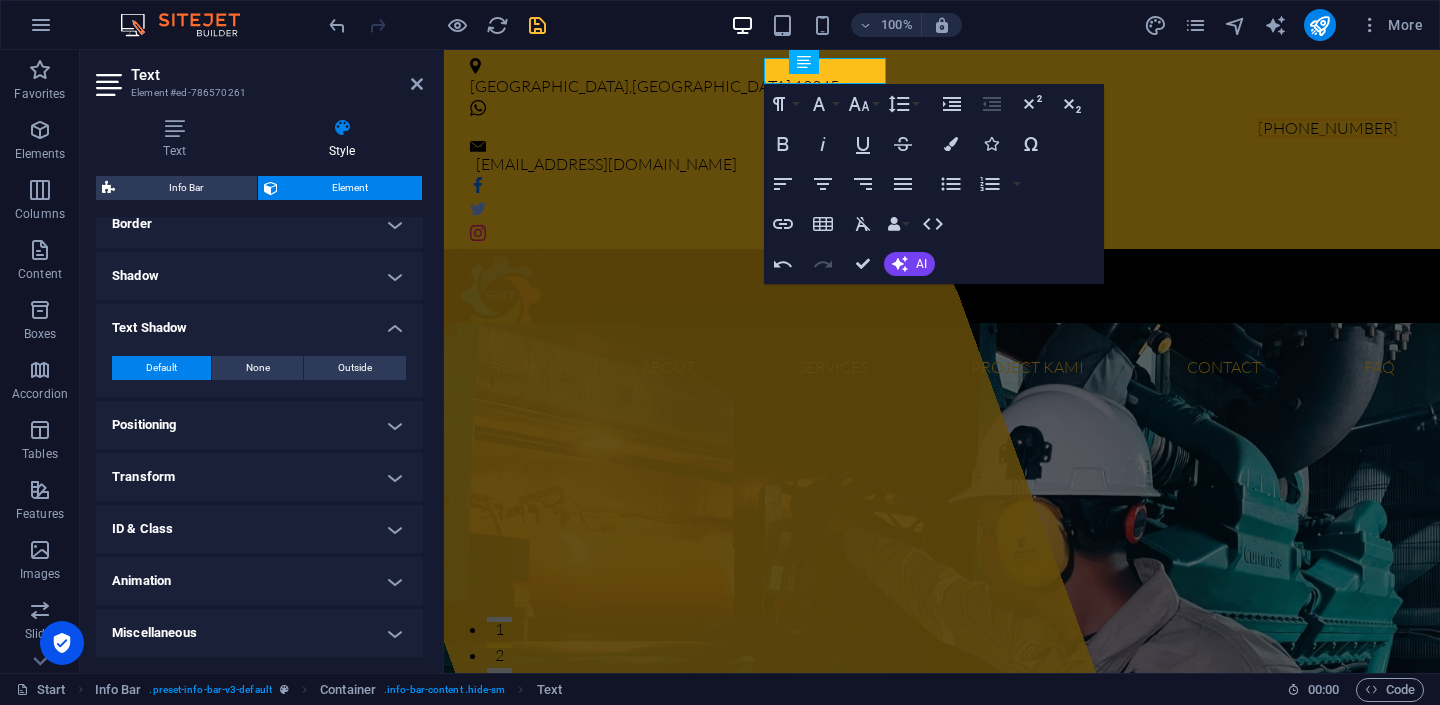 click on "Positioning" at bounding box center (259, 425) 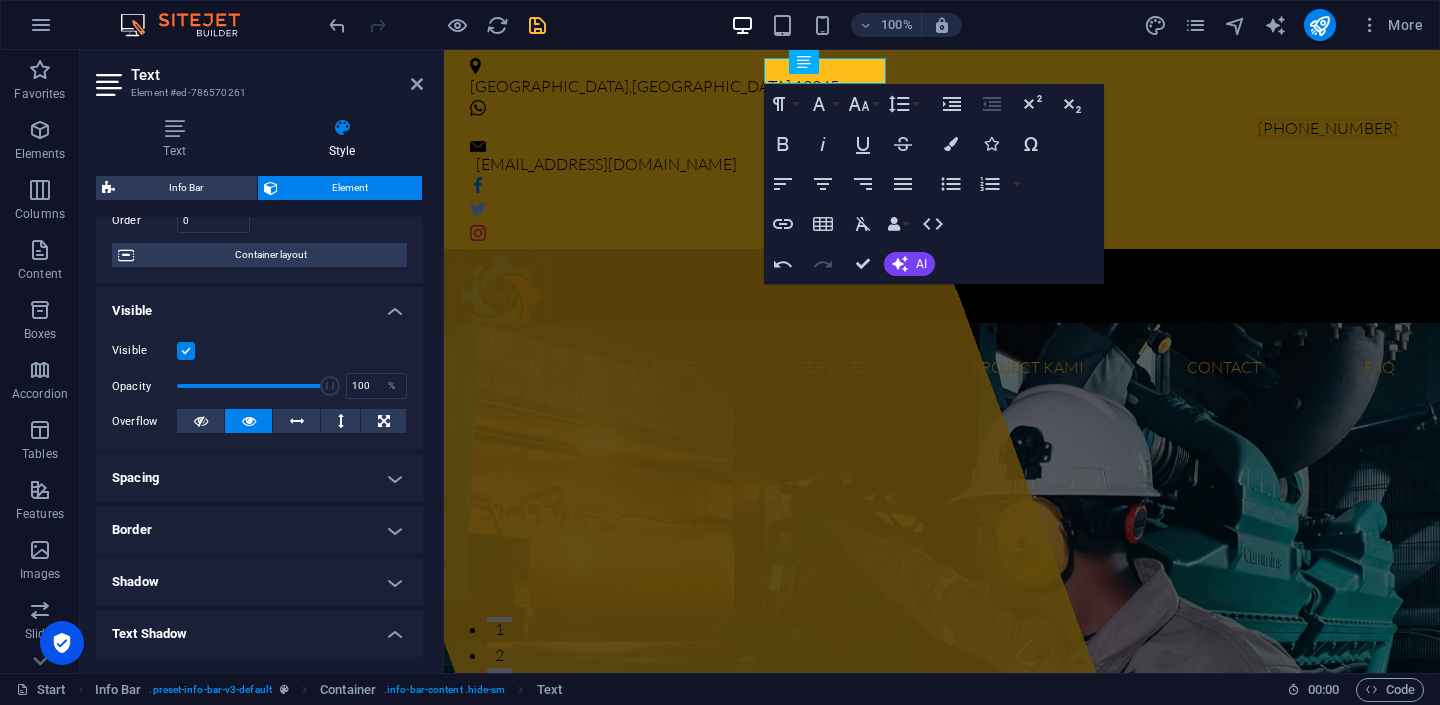 scroll, scrollTop: 0, scrollLeft: 0, axis: both 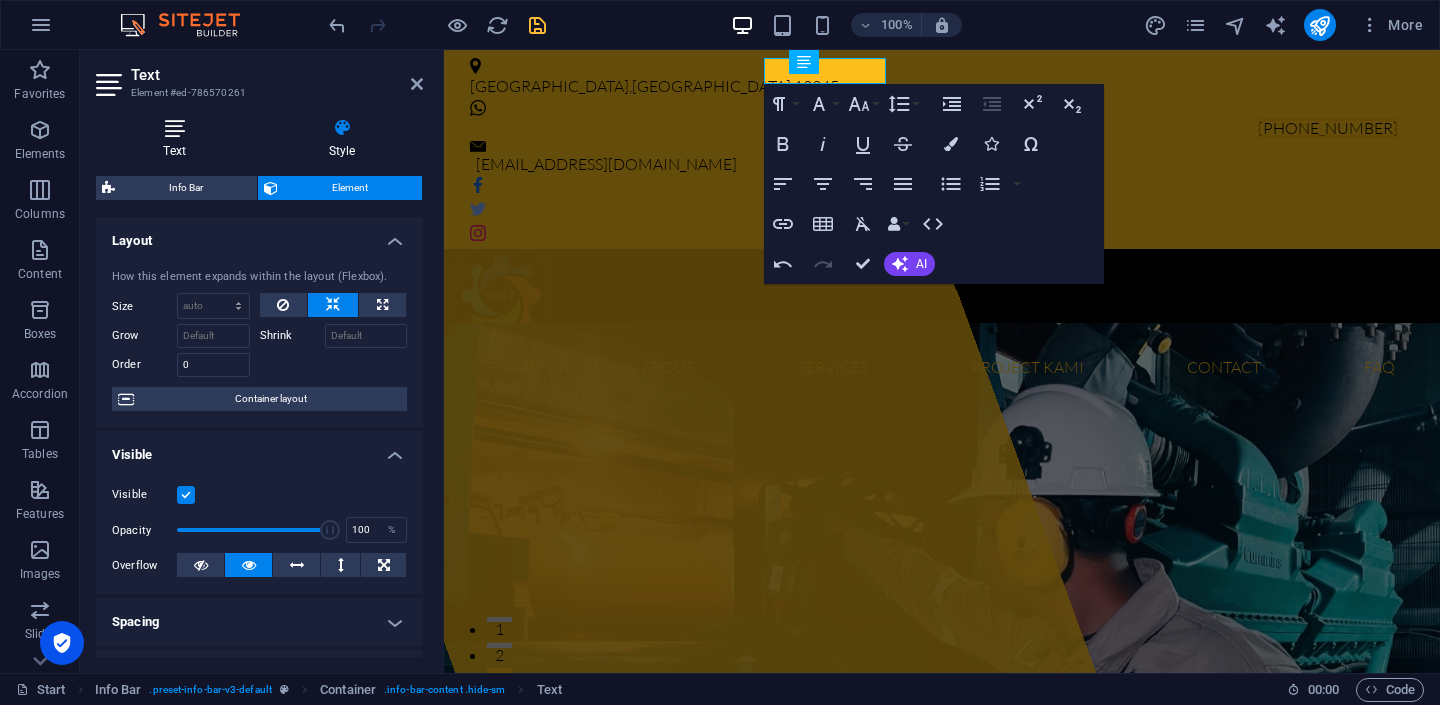 click at bounding box center (174, 128) 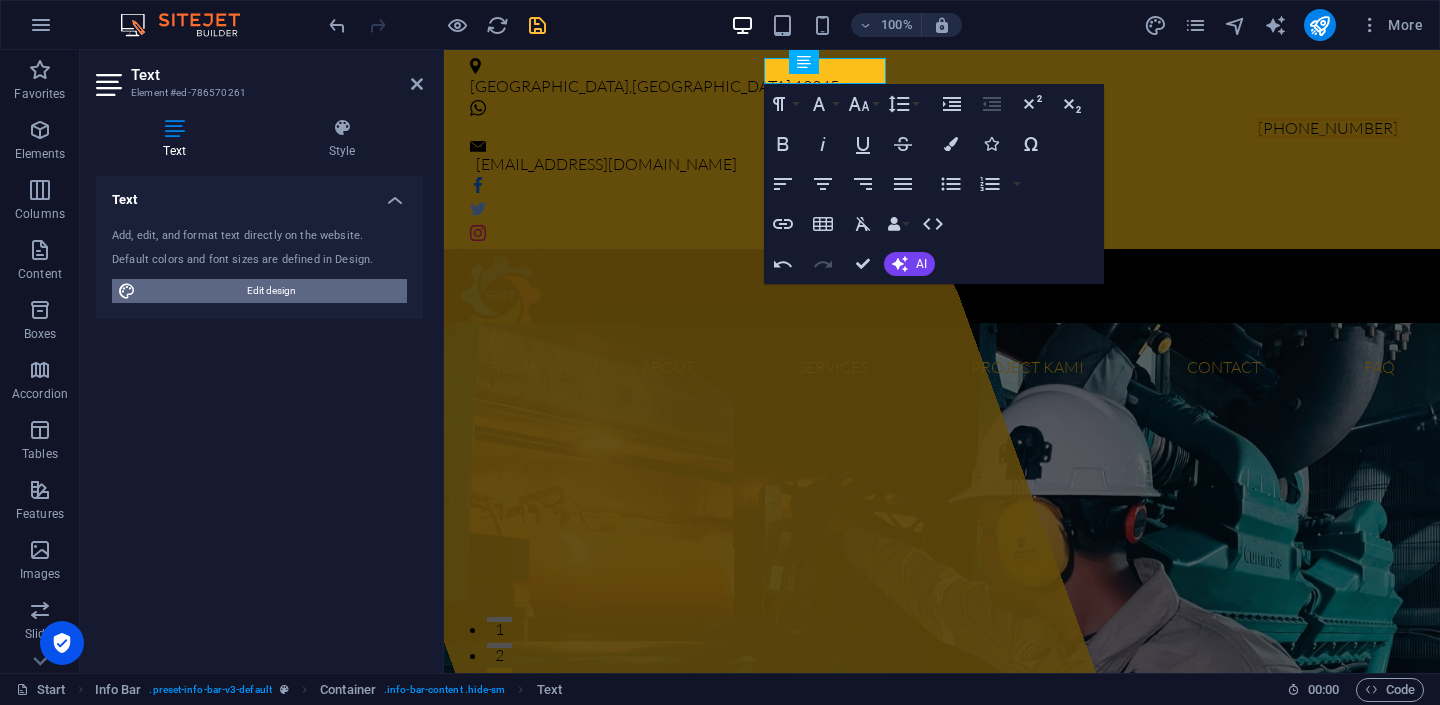 click on "Edit design" at bounding box center (271, 291) 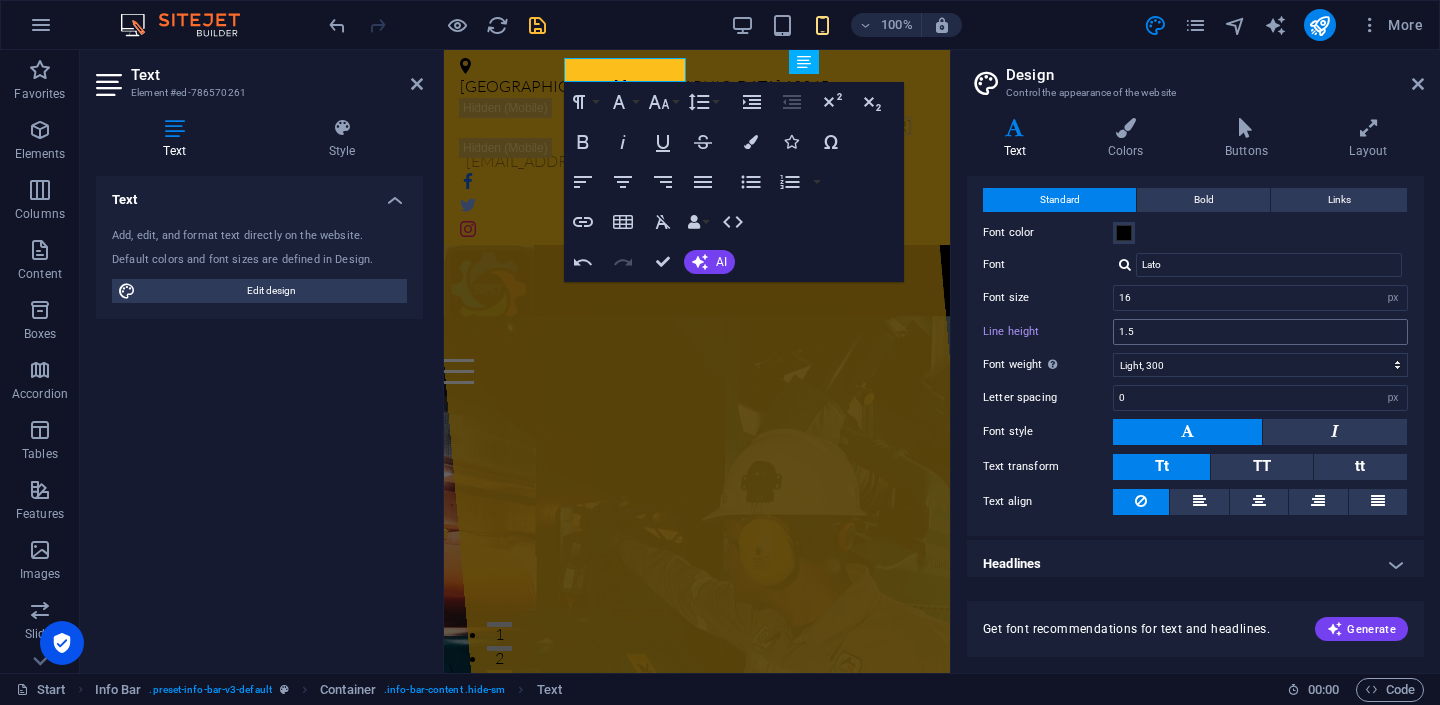 scroll, scrollTop: 53, scrollLeft: 0, axis: vertical 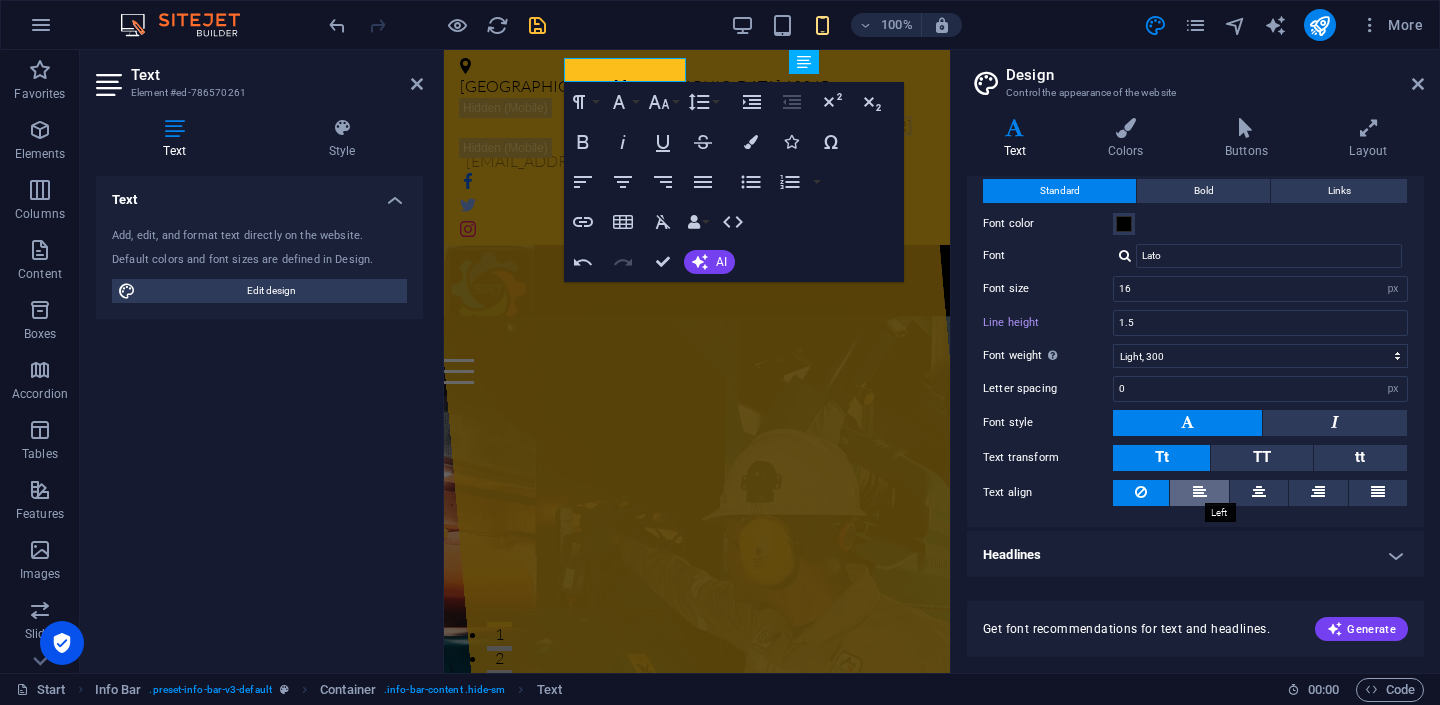 click at bounding box center [1200, 492] 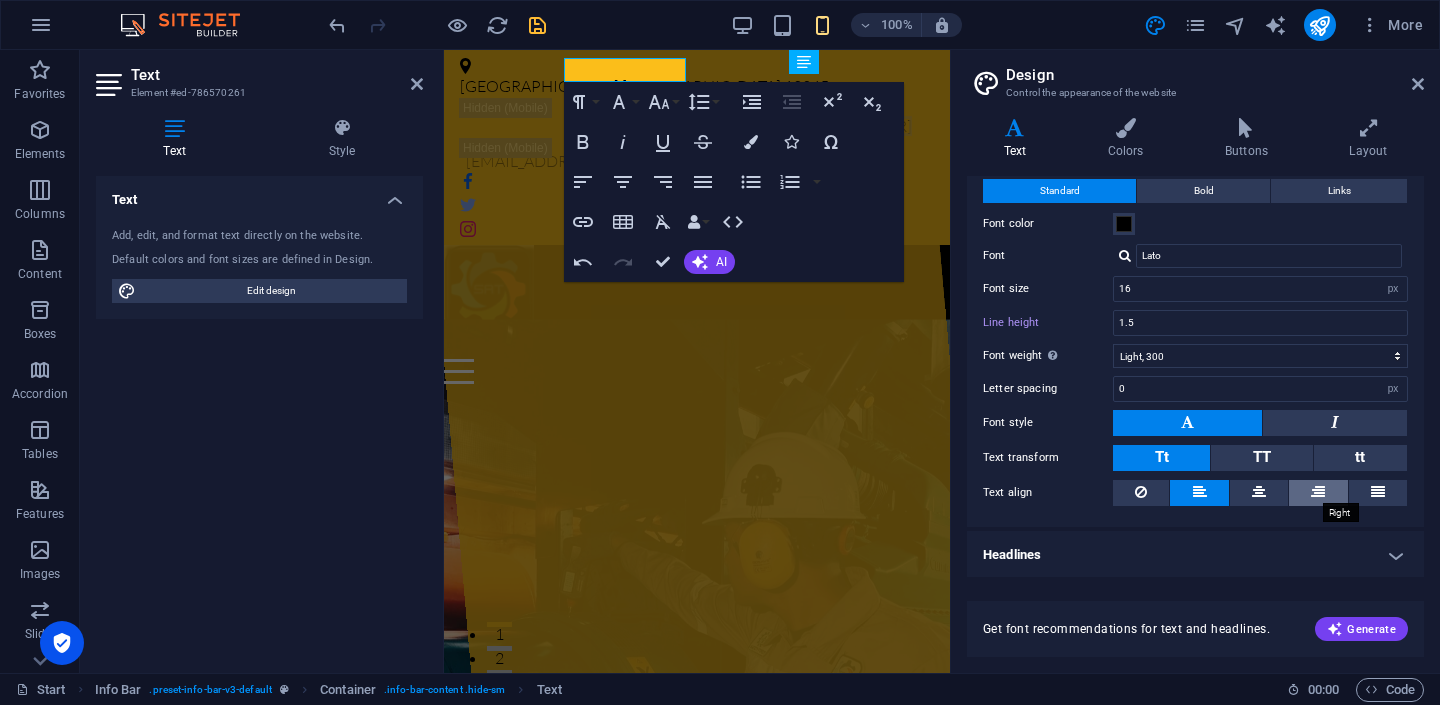 click at bounding box center [1318, 492] 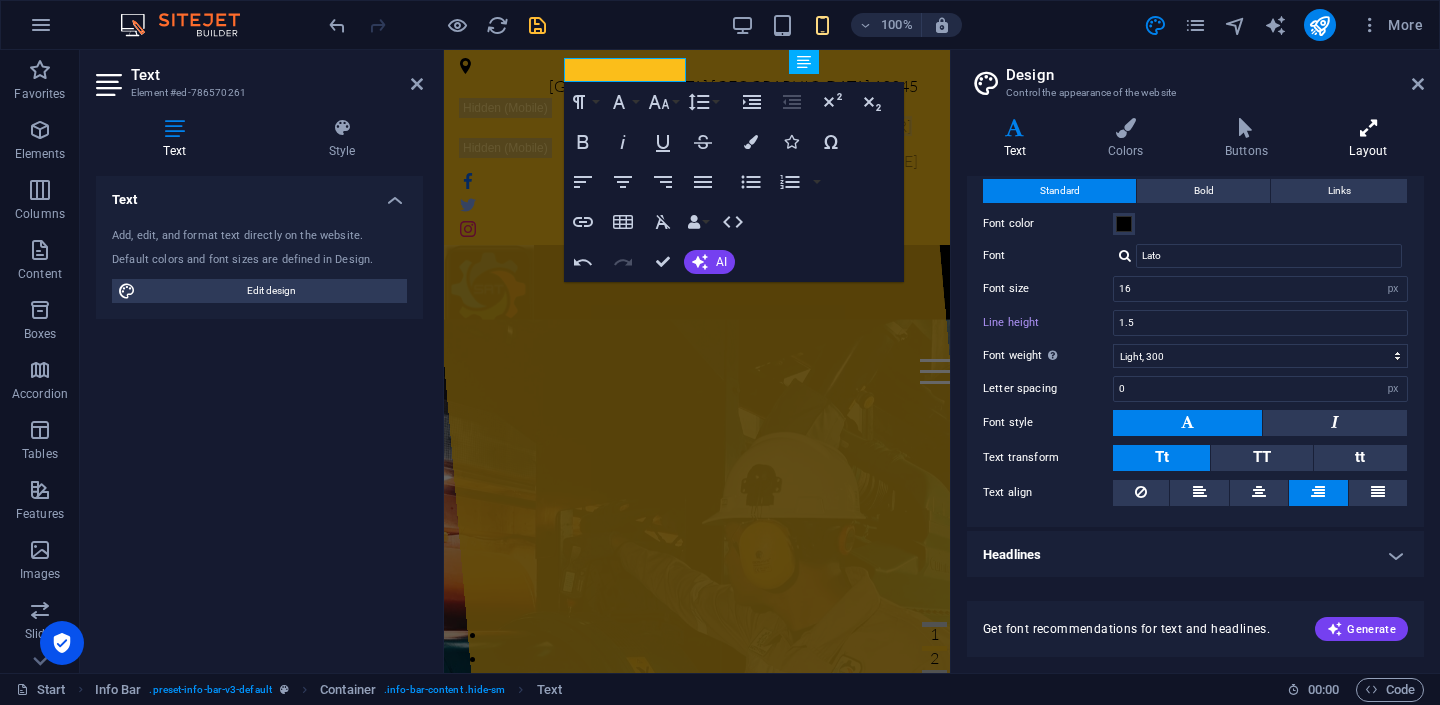 click at bounding box center (1368, 128) 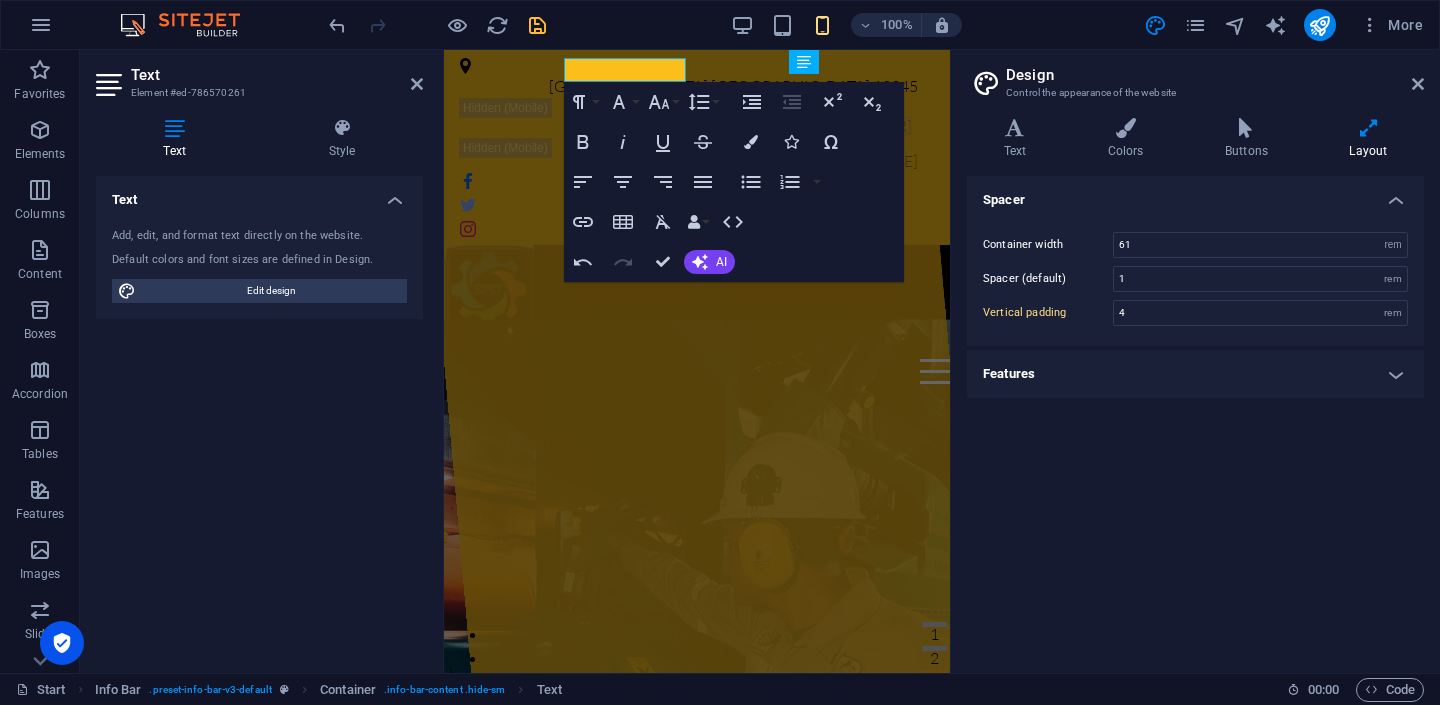 click on "Features" at bounding box center [1195, 374] 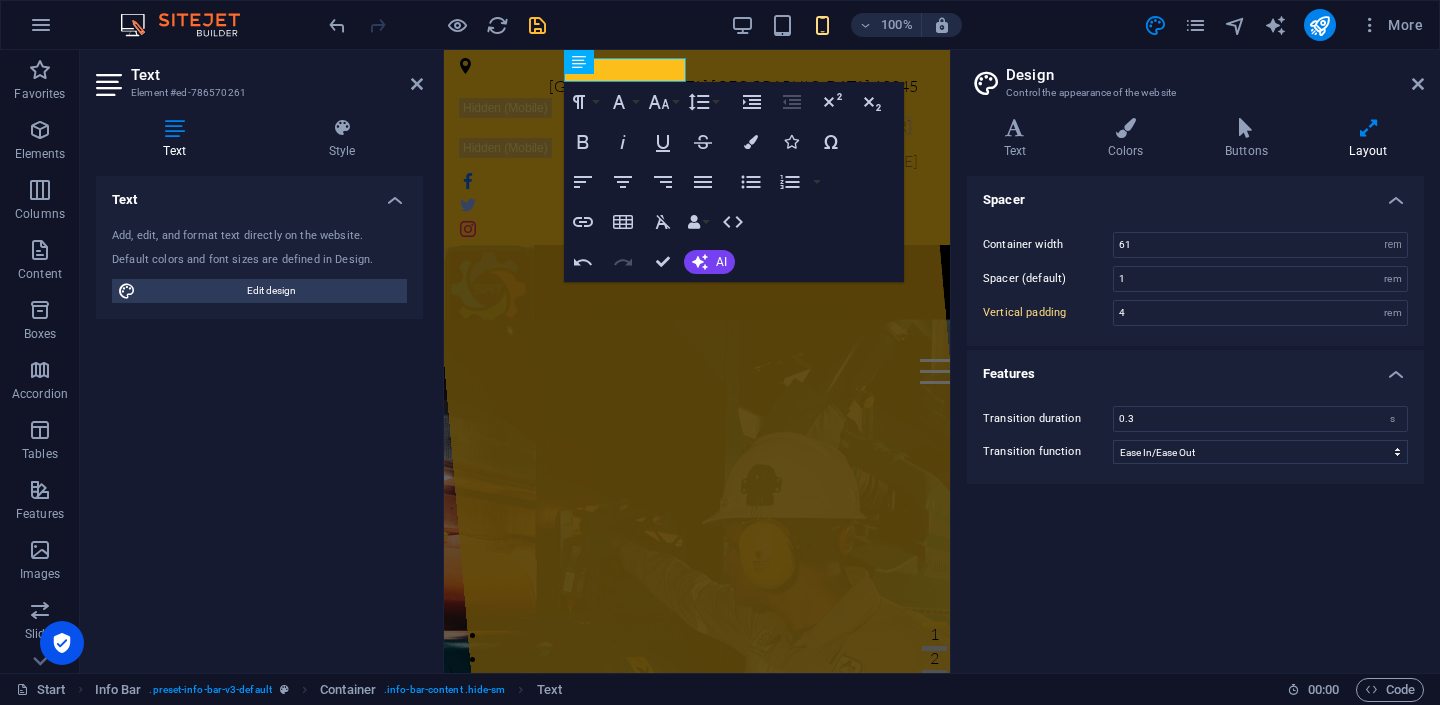 click on "Text Element #ed-786570261" at bounding box center (259, 76) 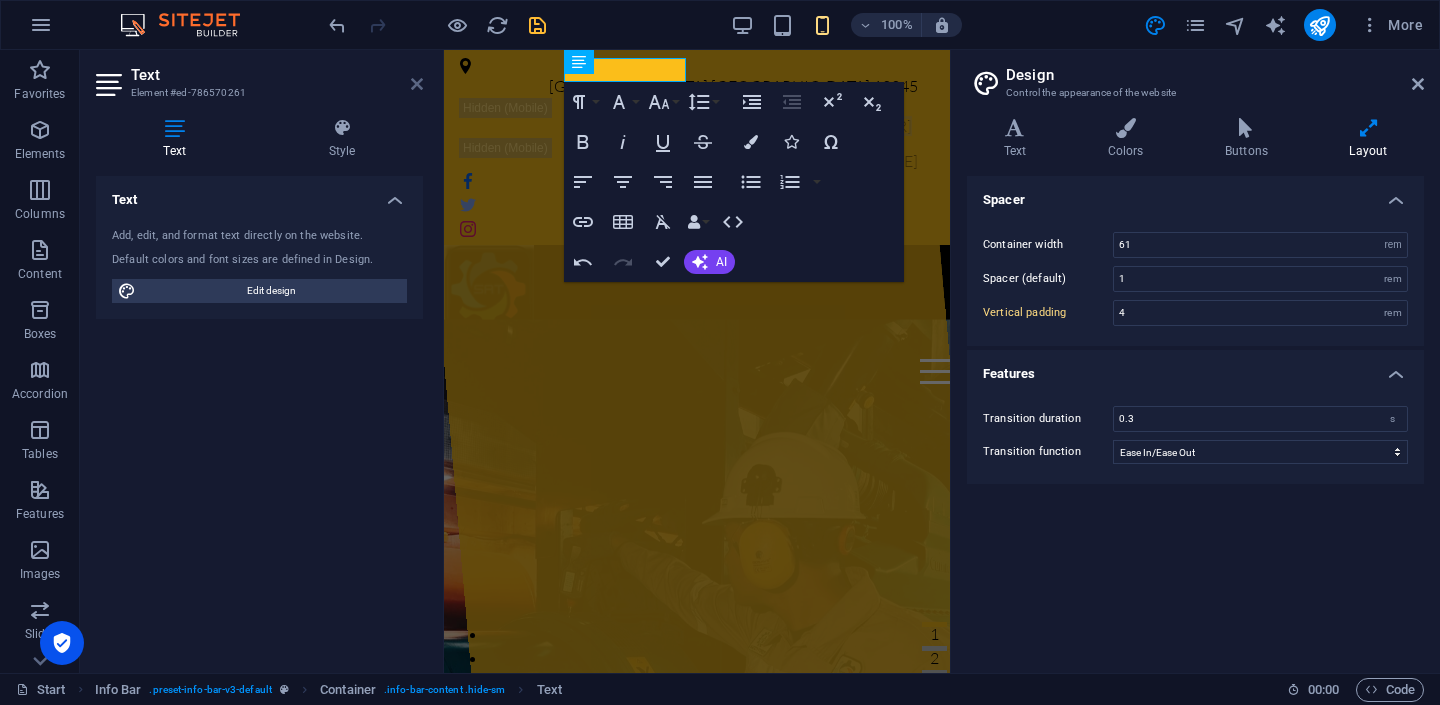 click at bounding box center (417, 84) 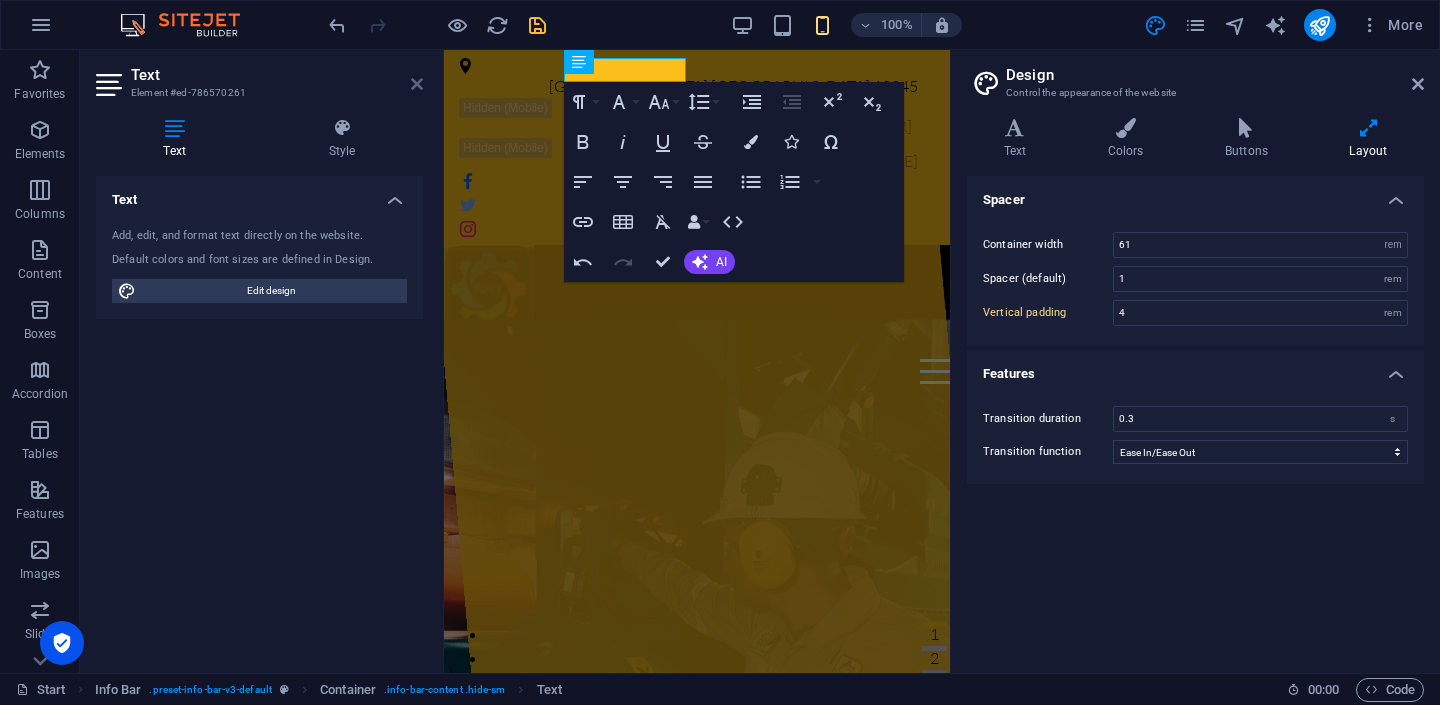 type on "5" 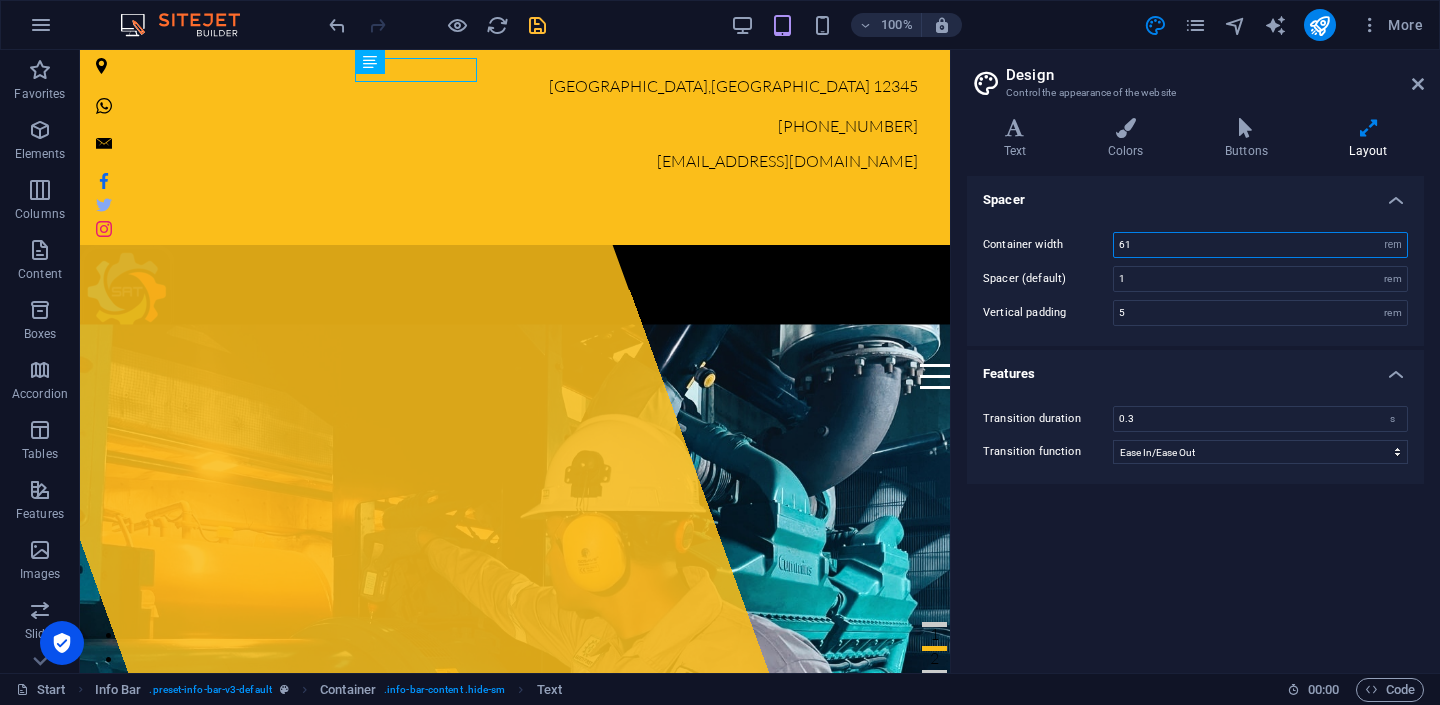 click on "61" at bounding box center [1260, 245] 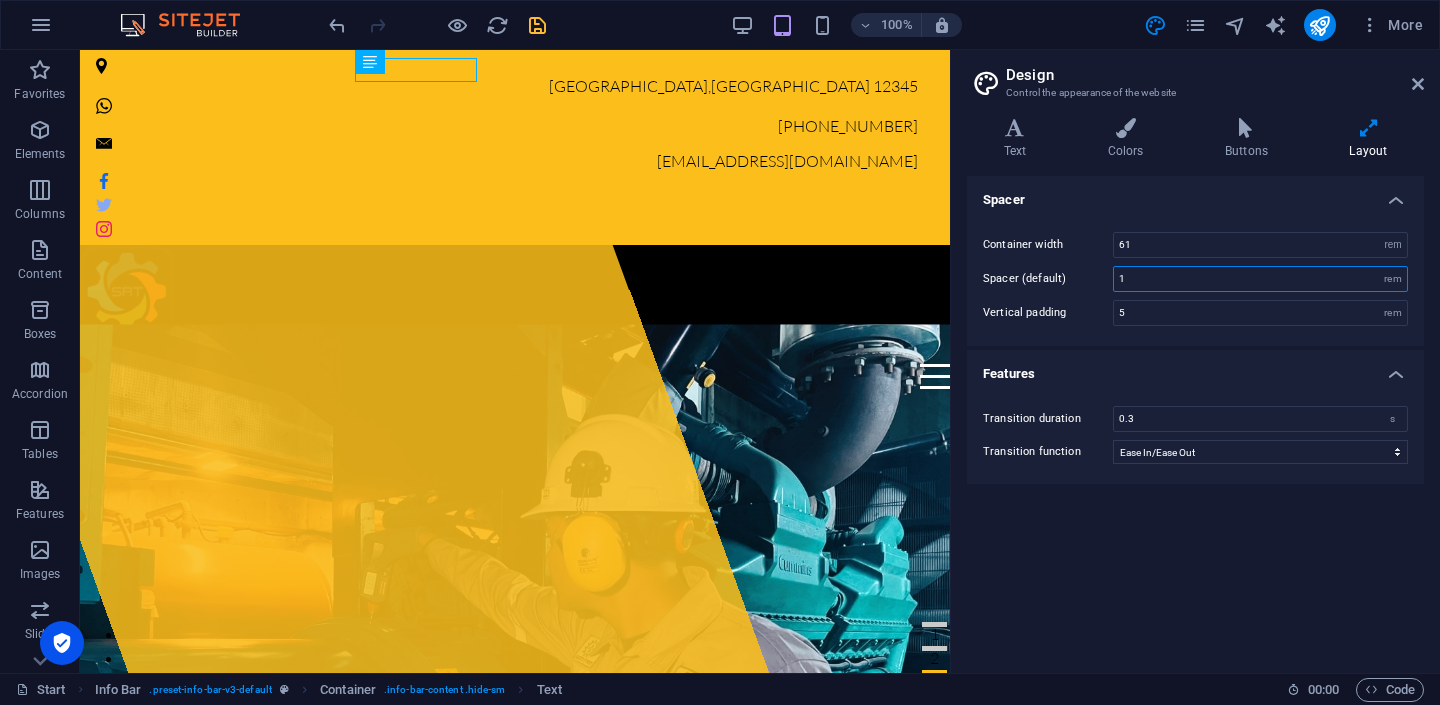 click on "1" at bounding box center (1260, 279) 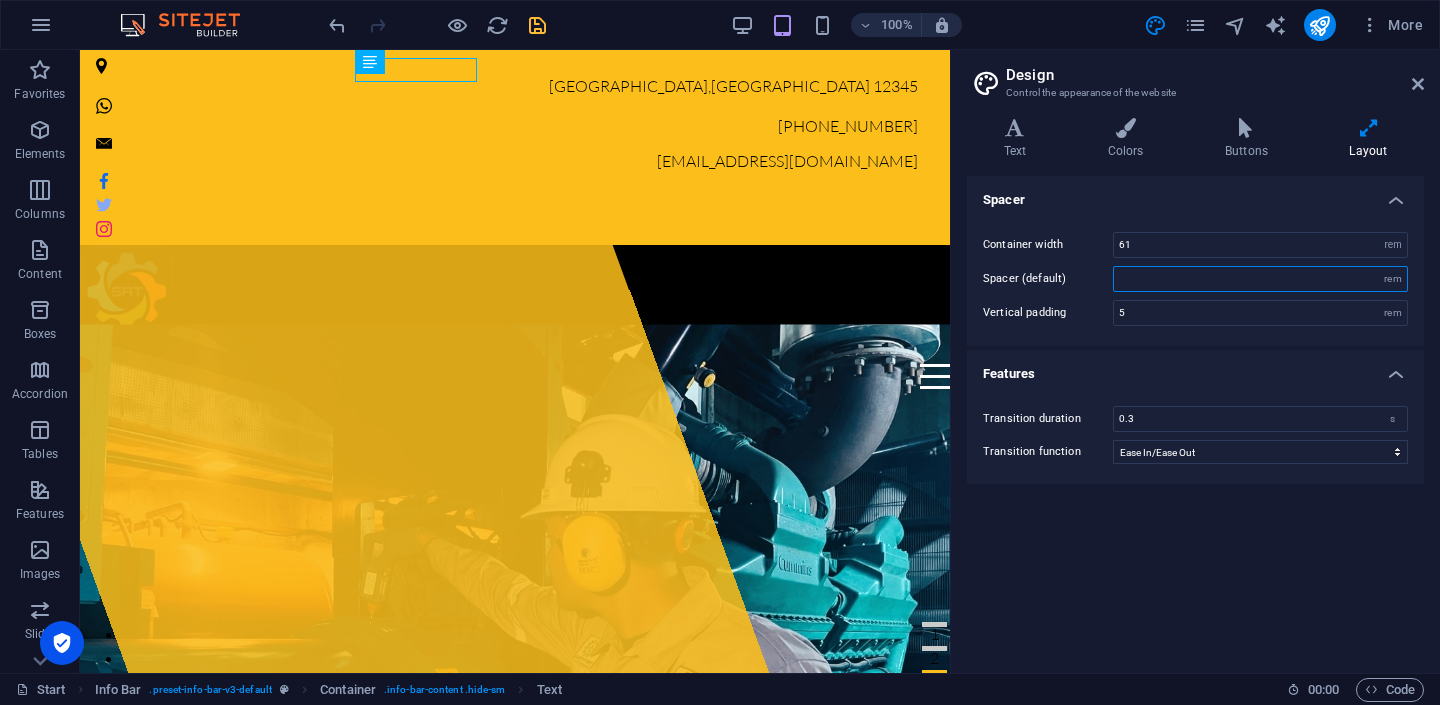 type on "2" 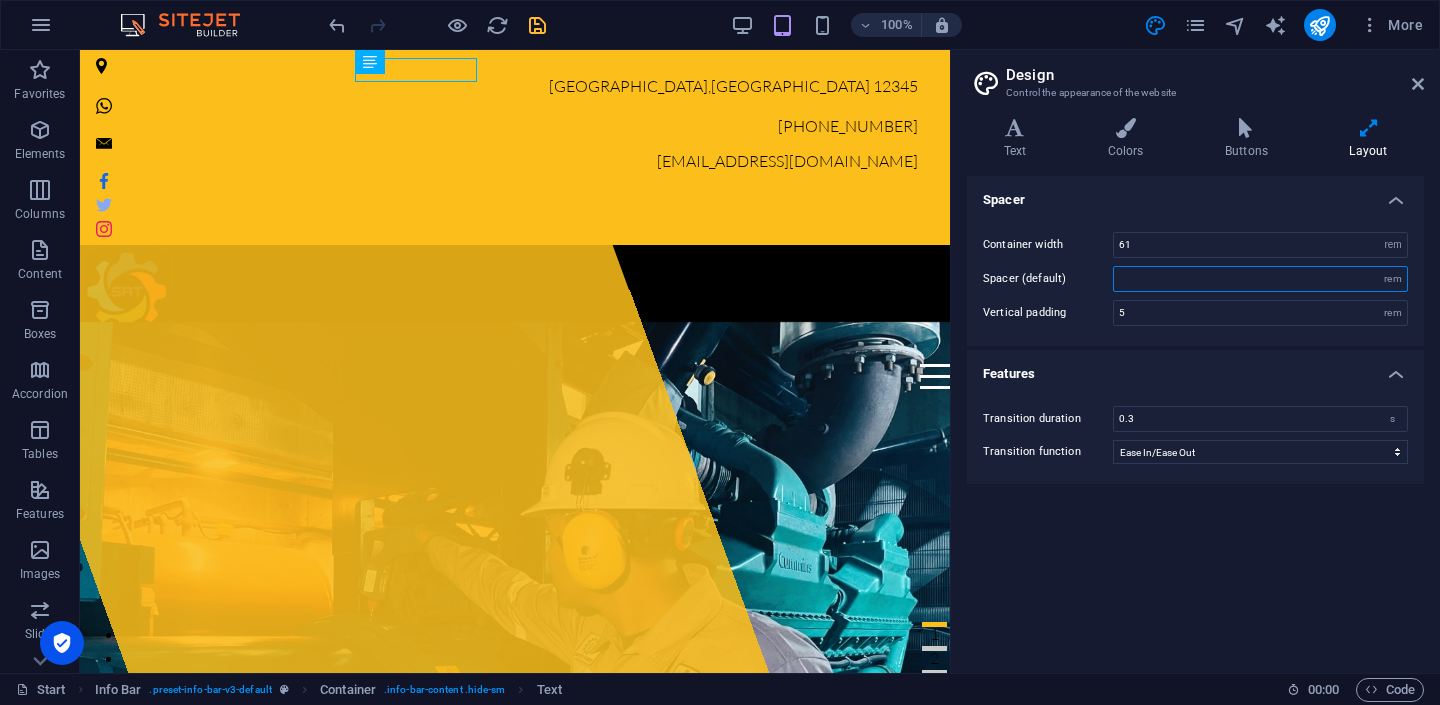 type on "1" 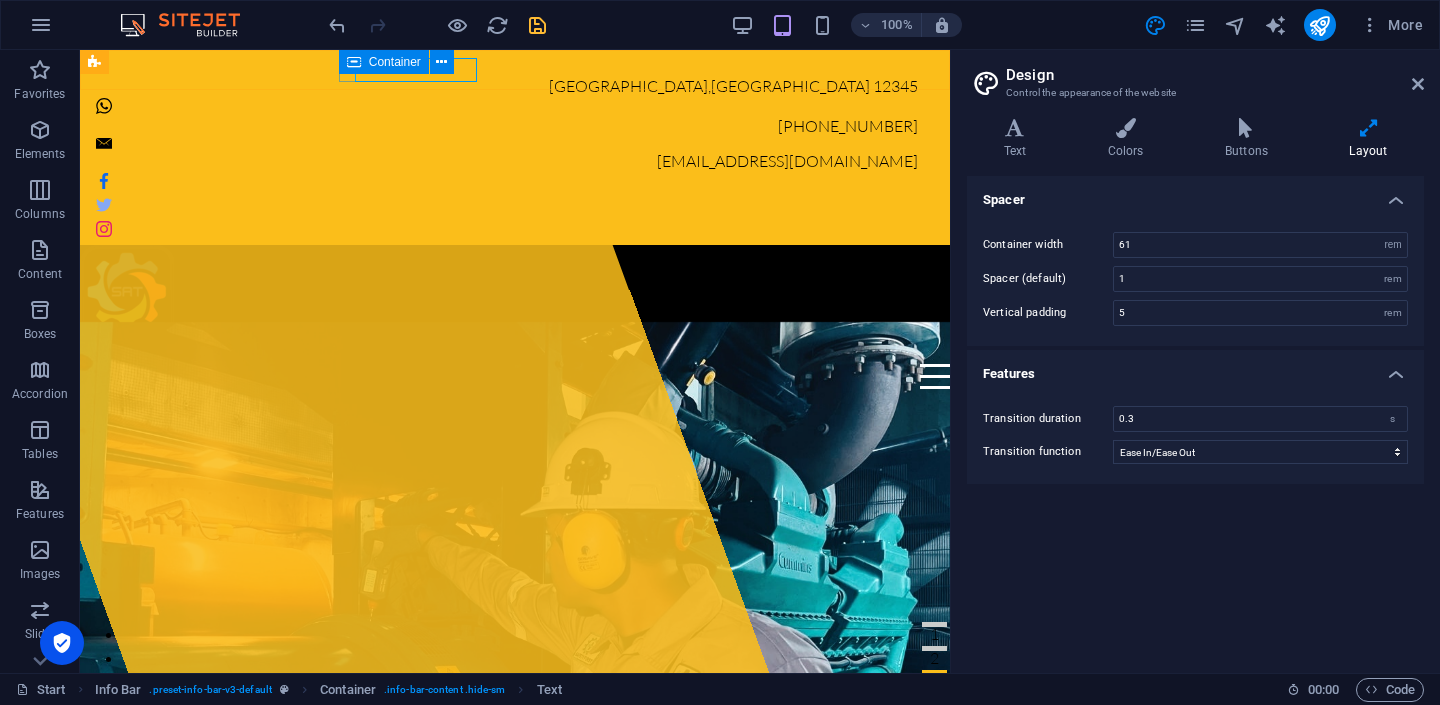 click on "Container" at bounding box center (403, 62) 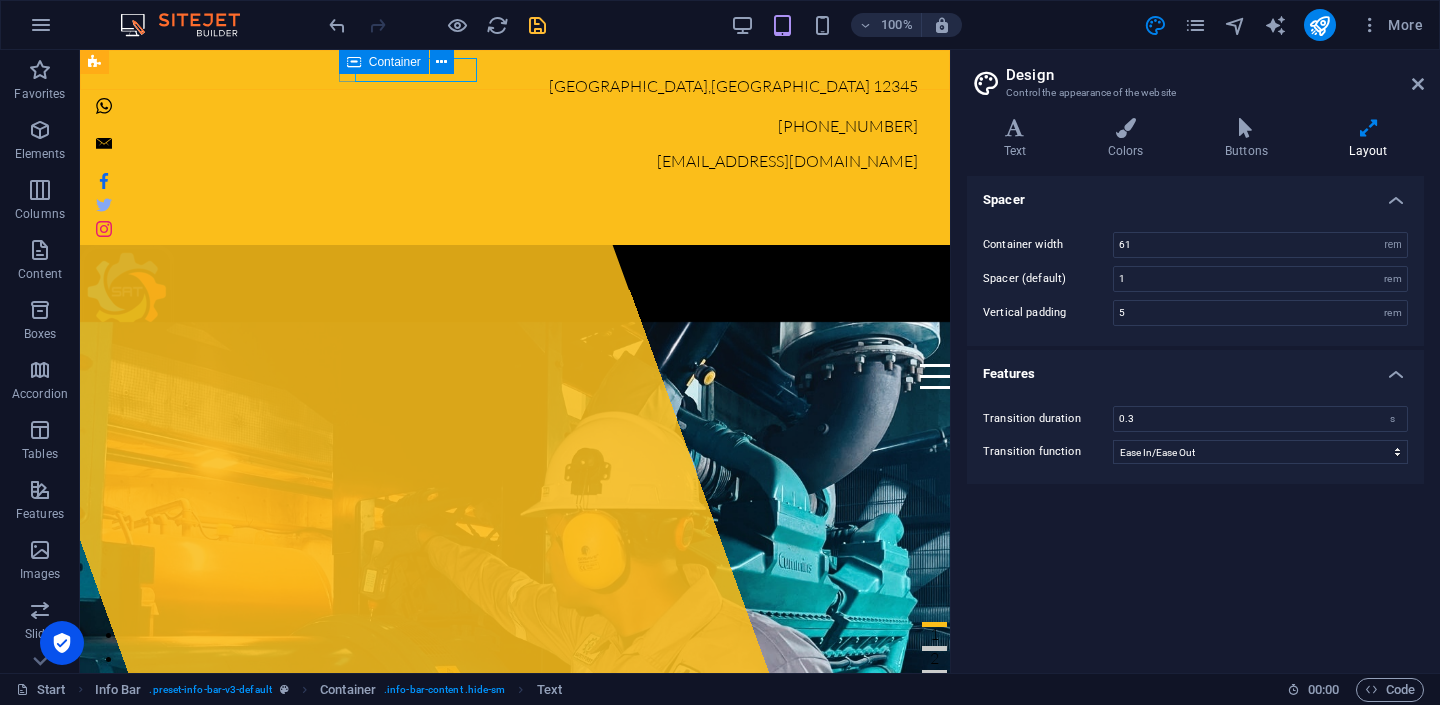 click on "Container" at bounding box center [403, 62] 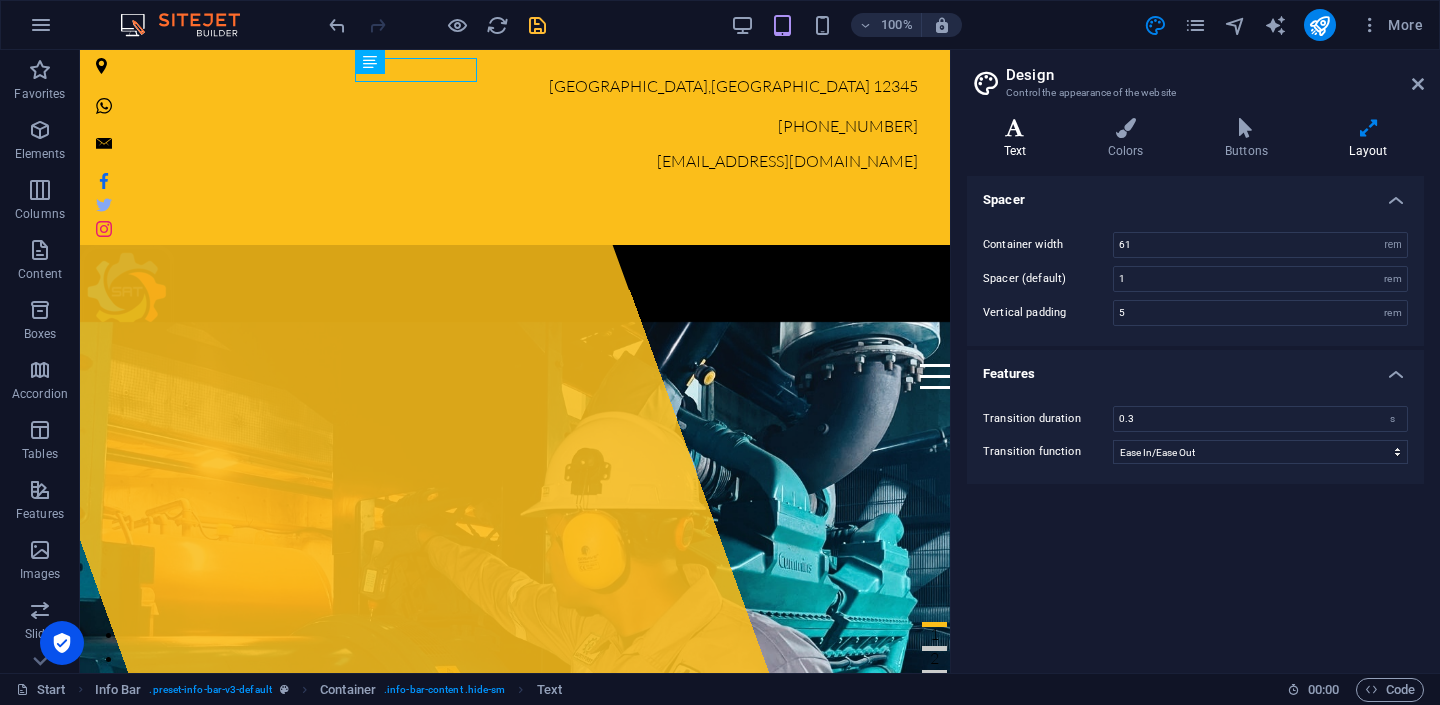 click at bounding box center [1015, 128] 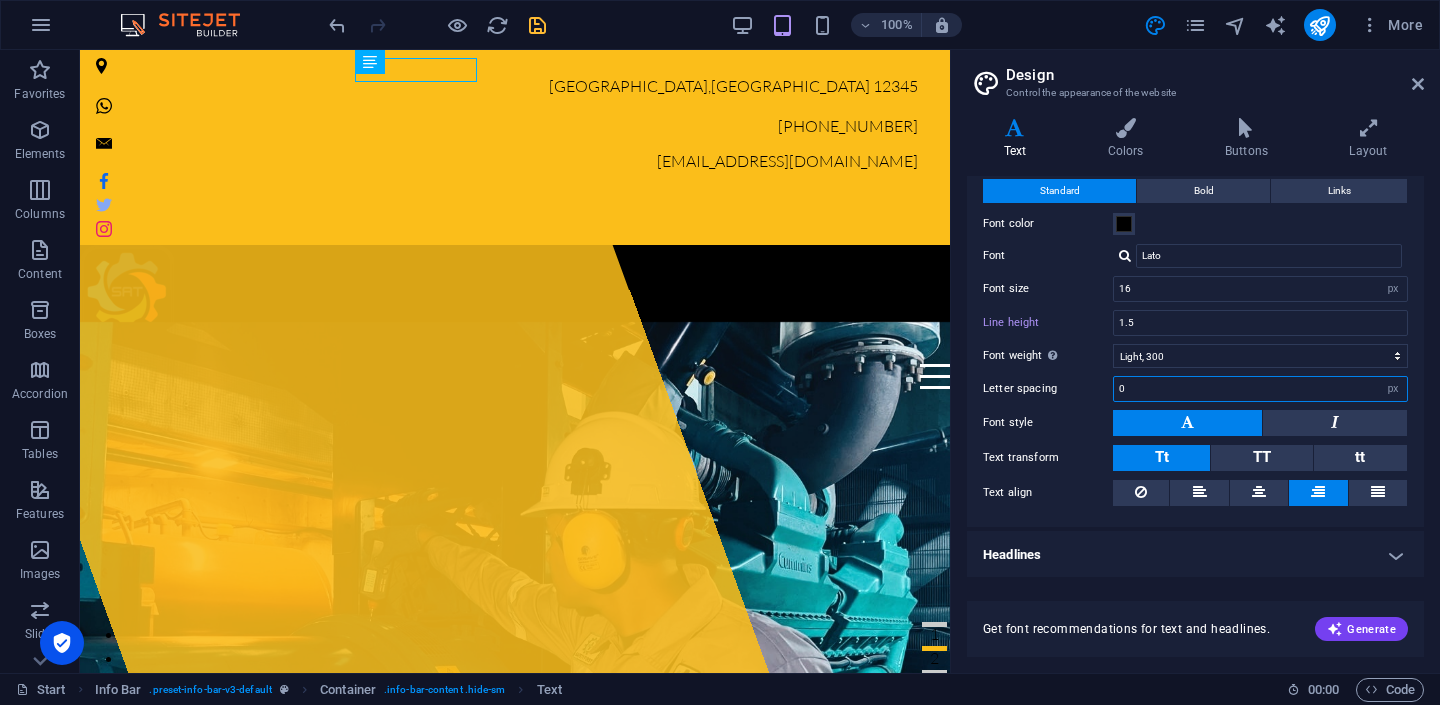 click on "0" at bounding box center [1260, 389] 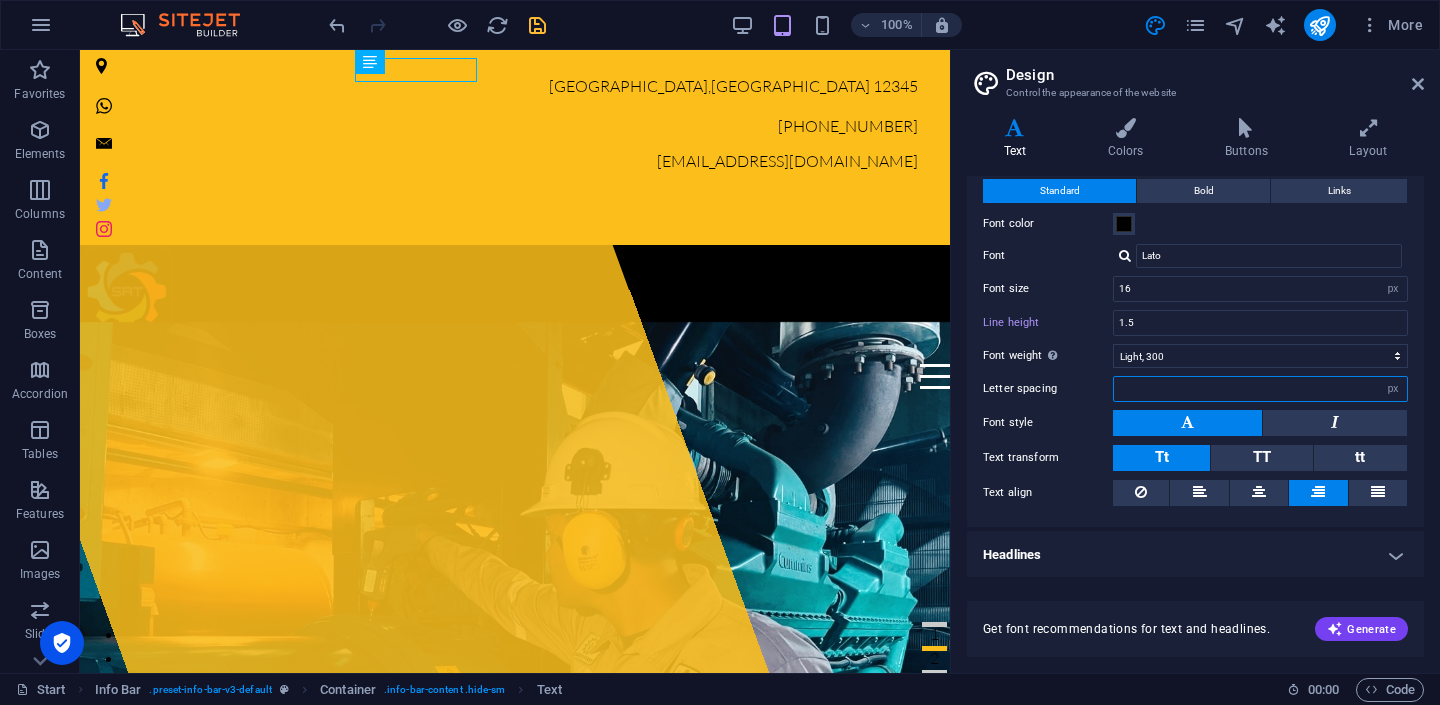 type on "1" 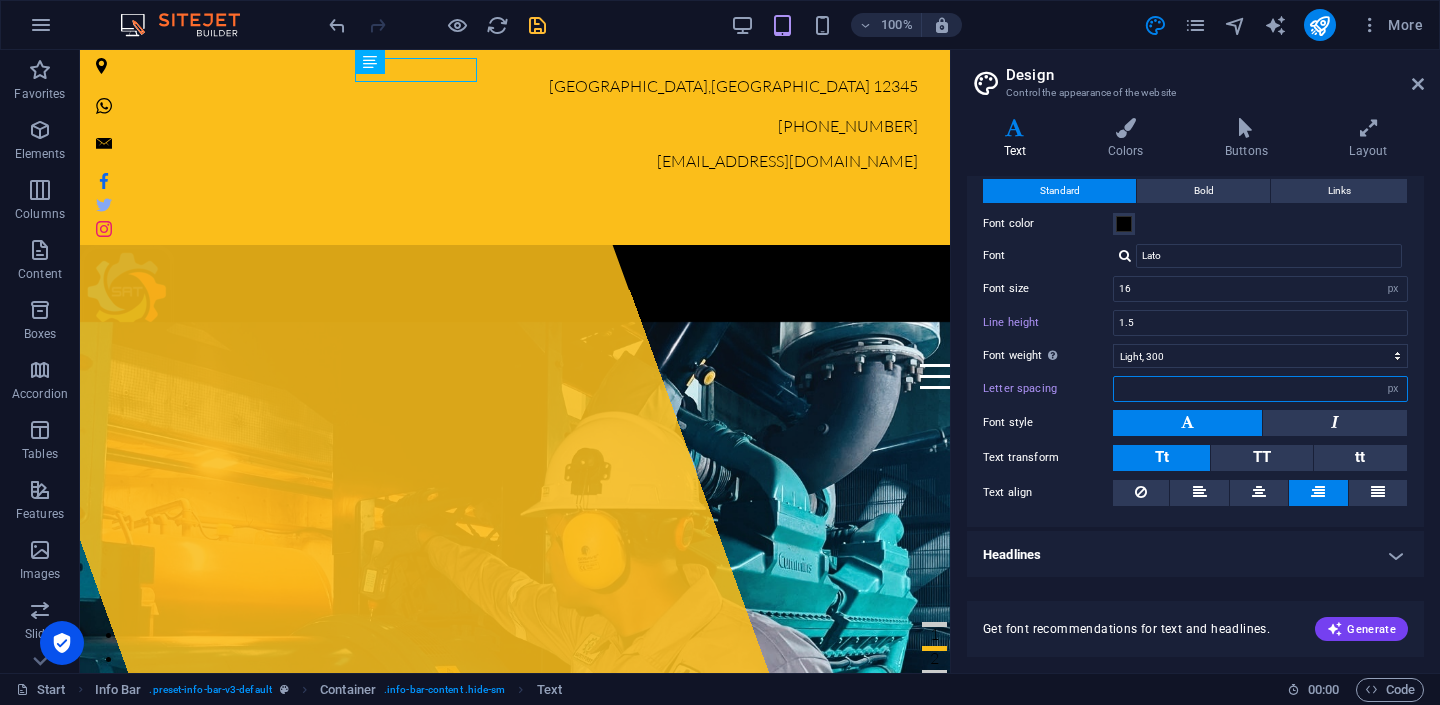 type on "2" 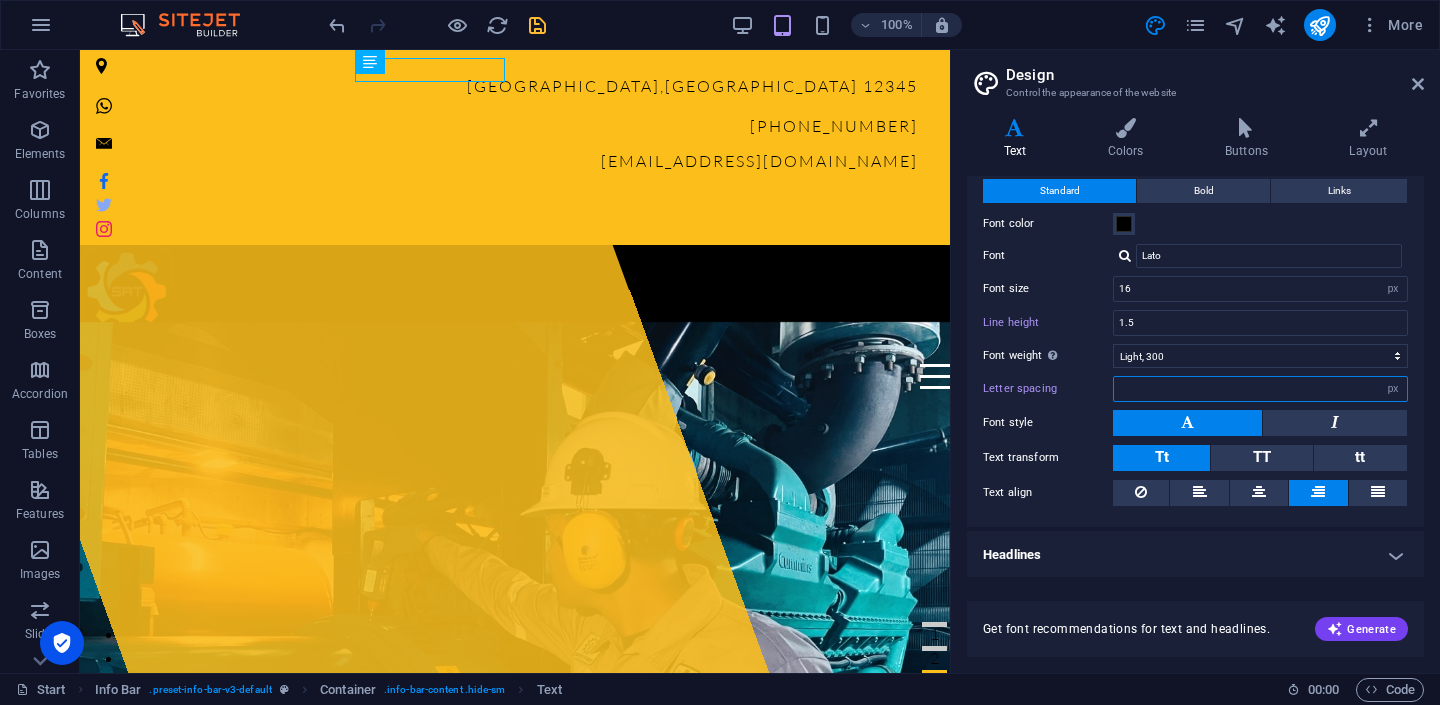 type on "3" 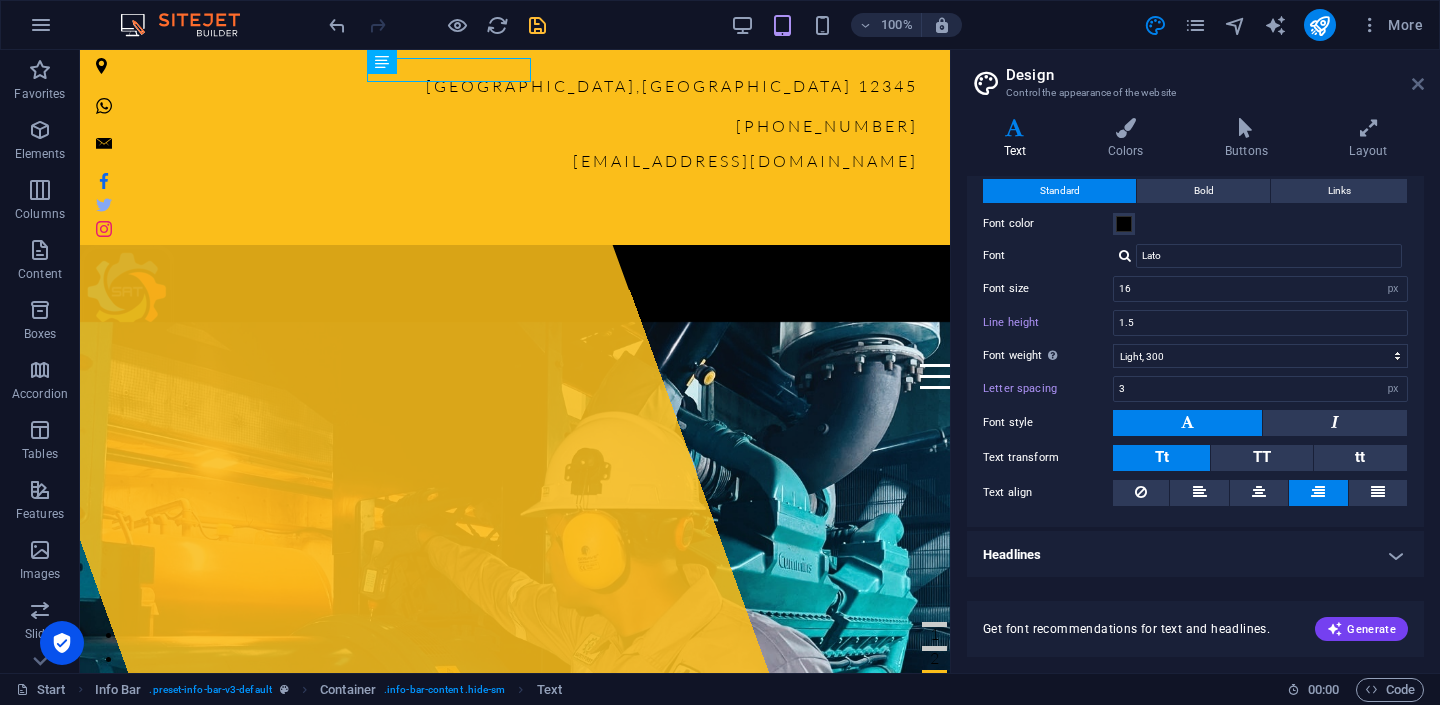 click at bounding box center [1418, 84] 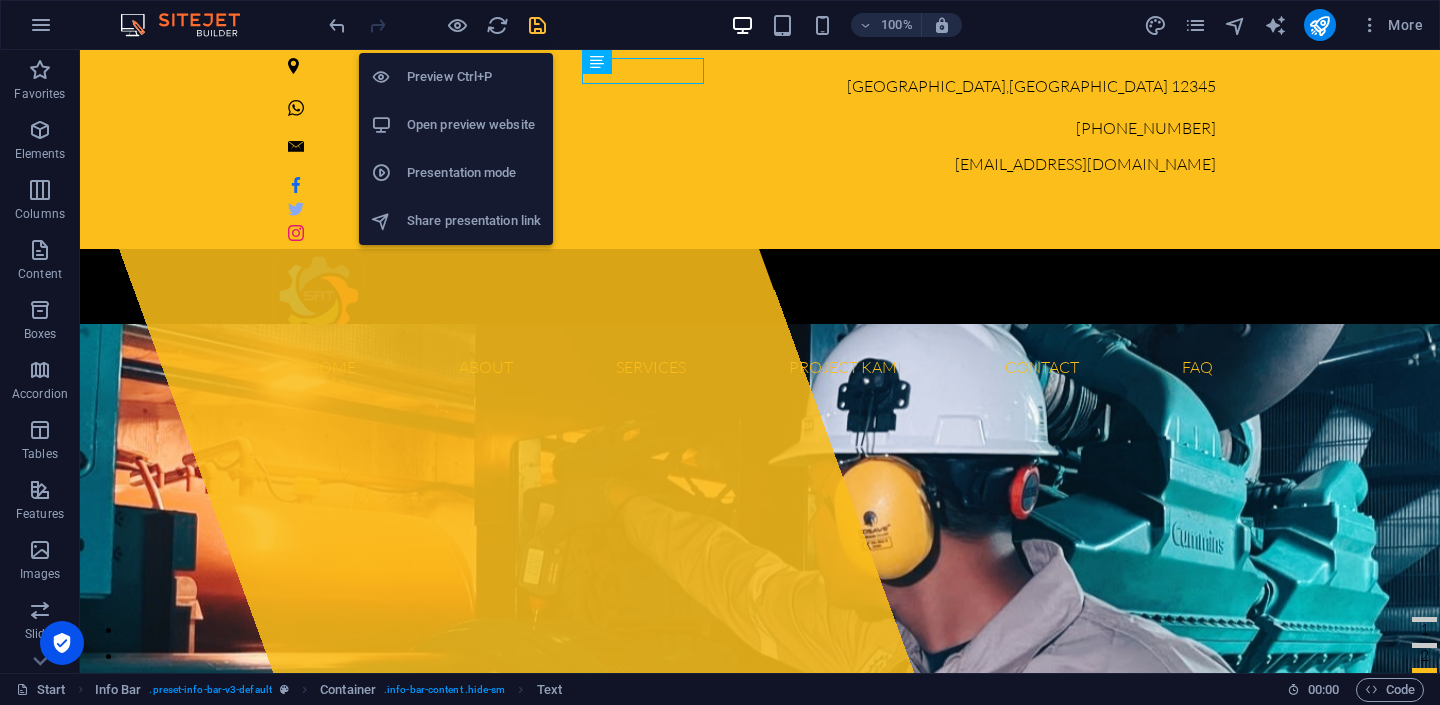 click on "Preview Ctrl+P" at bounding box center (474, 77) 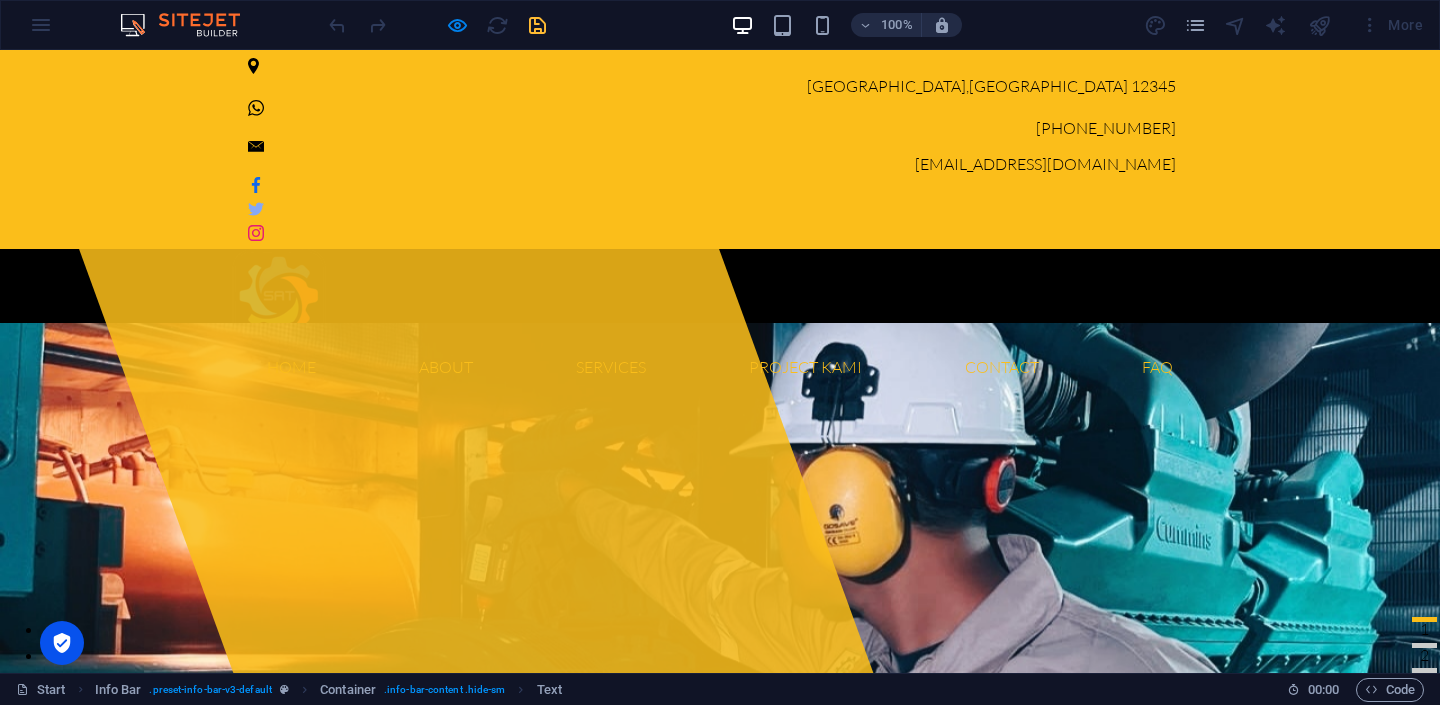 click on "[PHONE_NUMBER]" at bounding box center [1106, 128] 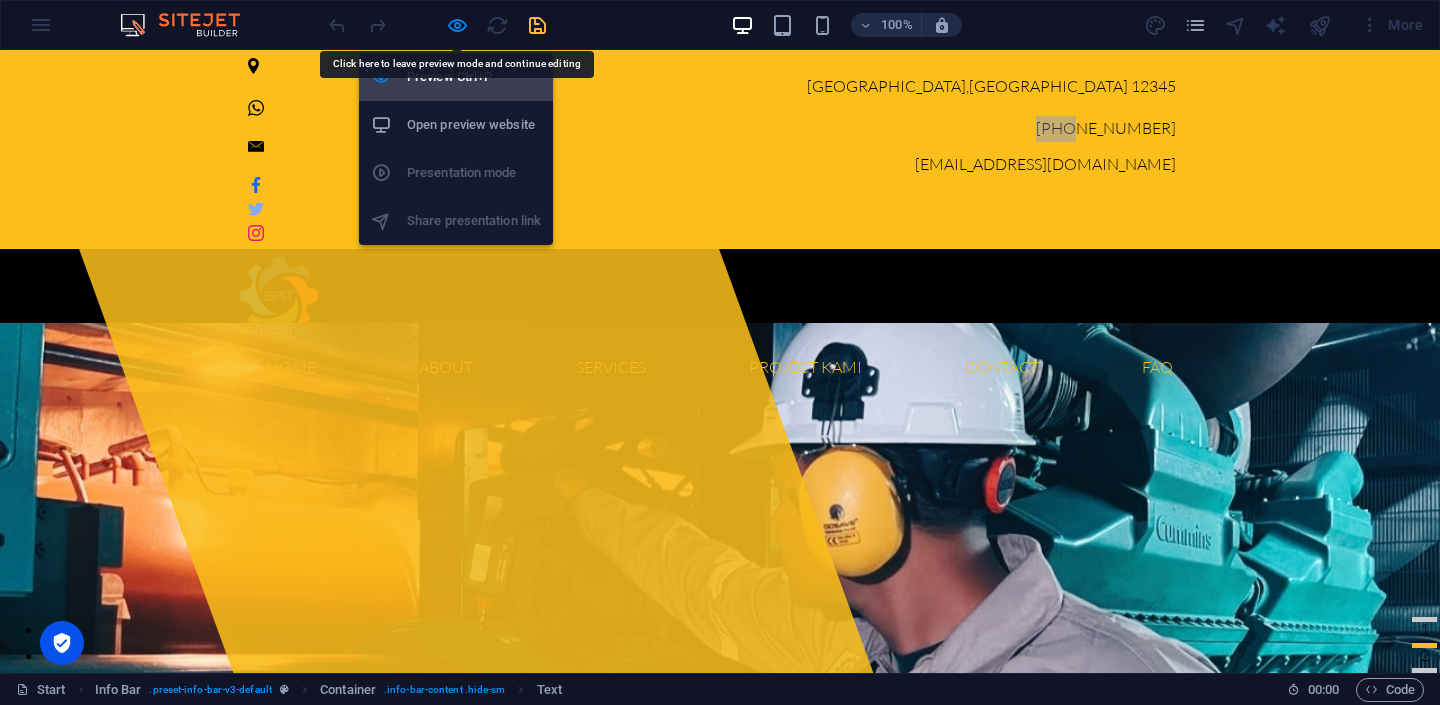 click on "Preview Ctrl+P" at bounding box center [474, 77] 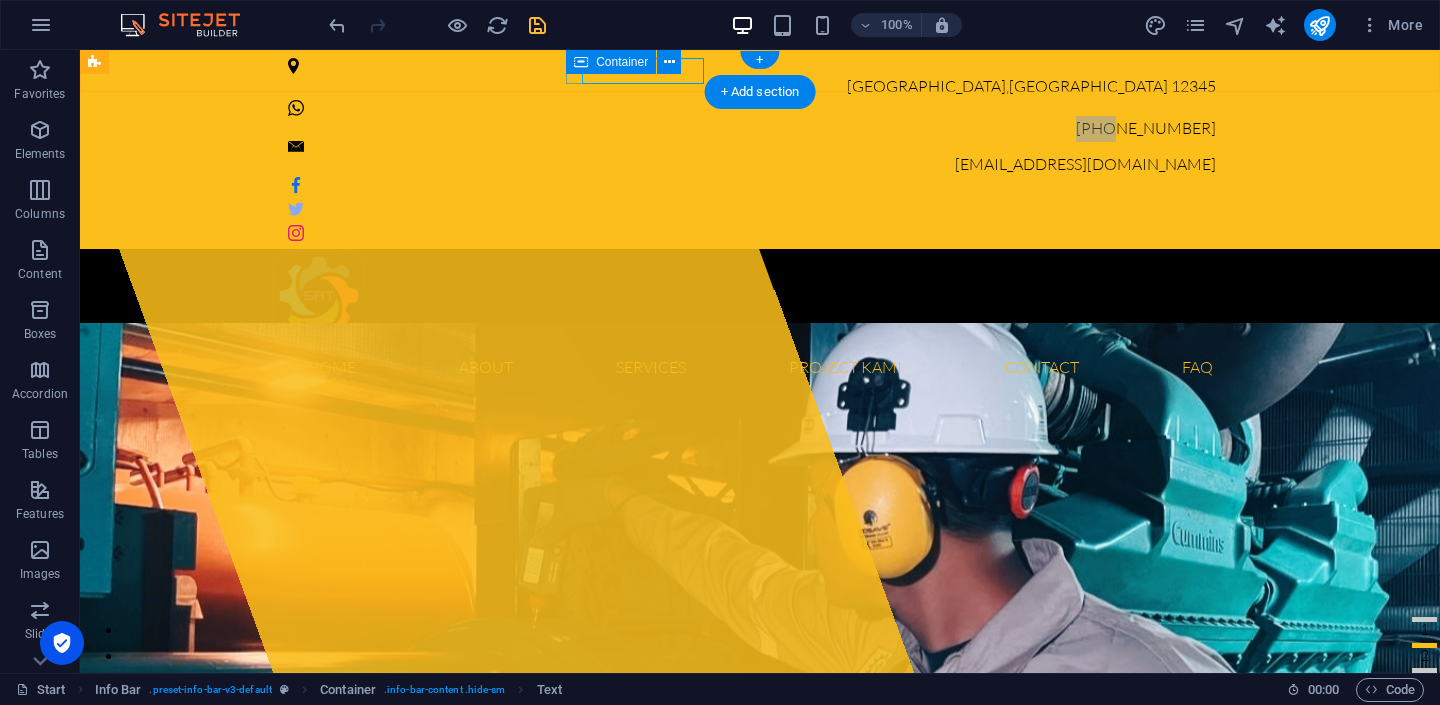 click on "[PHONE_NUMBER]" at bounding box center [752, 121] 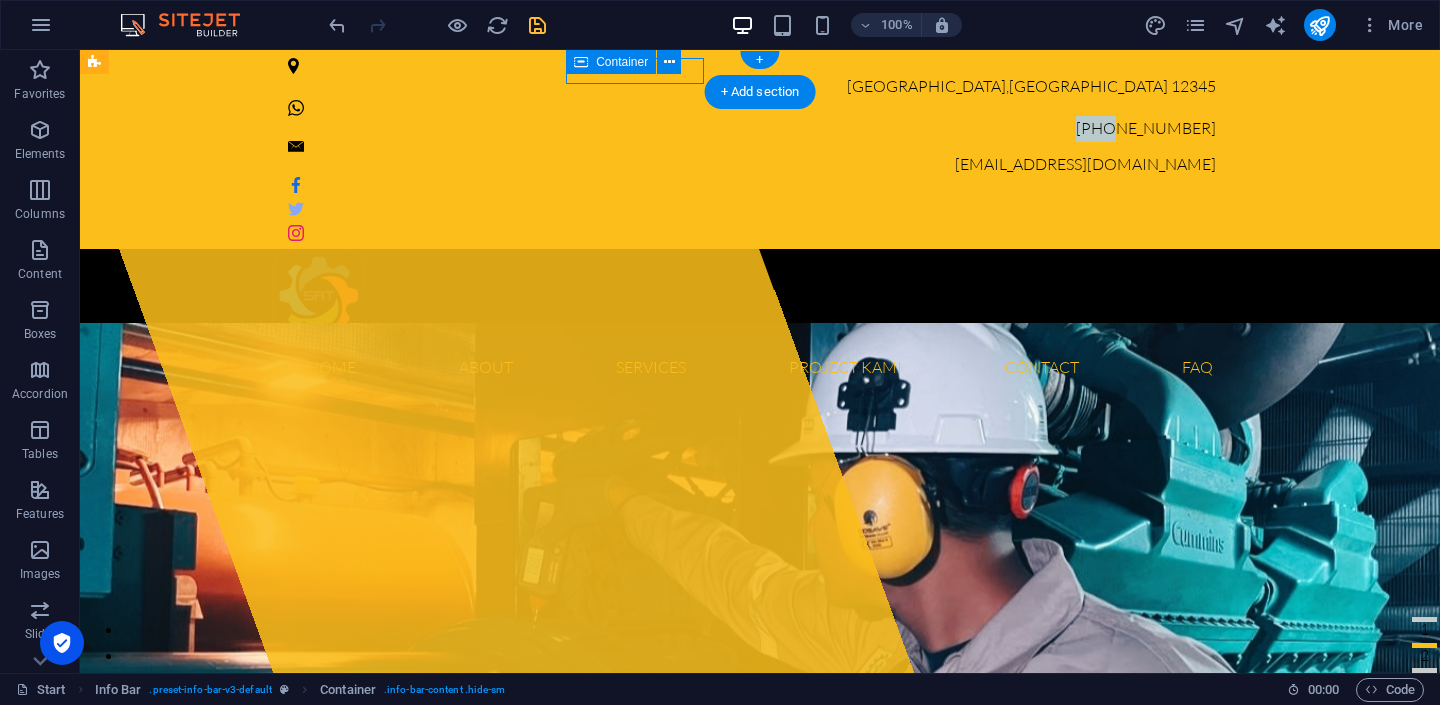 click on "[PHONE_NUMBER]" at bounding box center [752, 121] 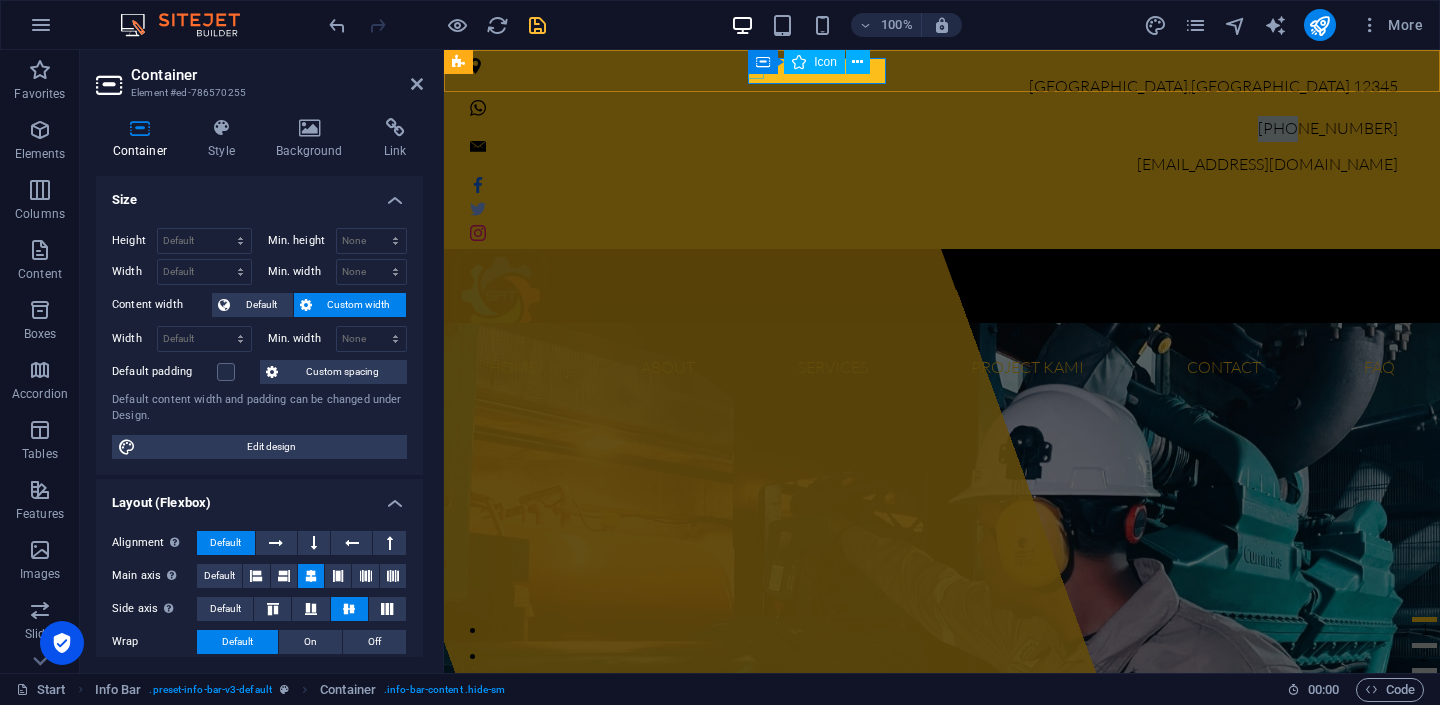 click at bounding box center [934, 108] 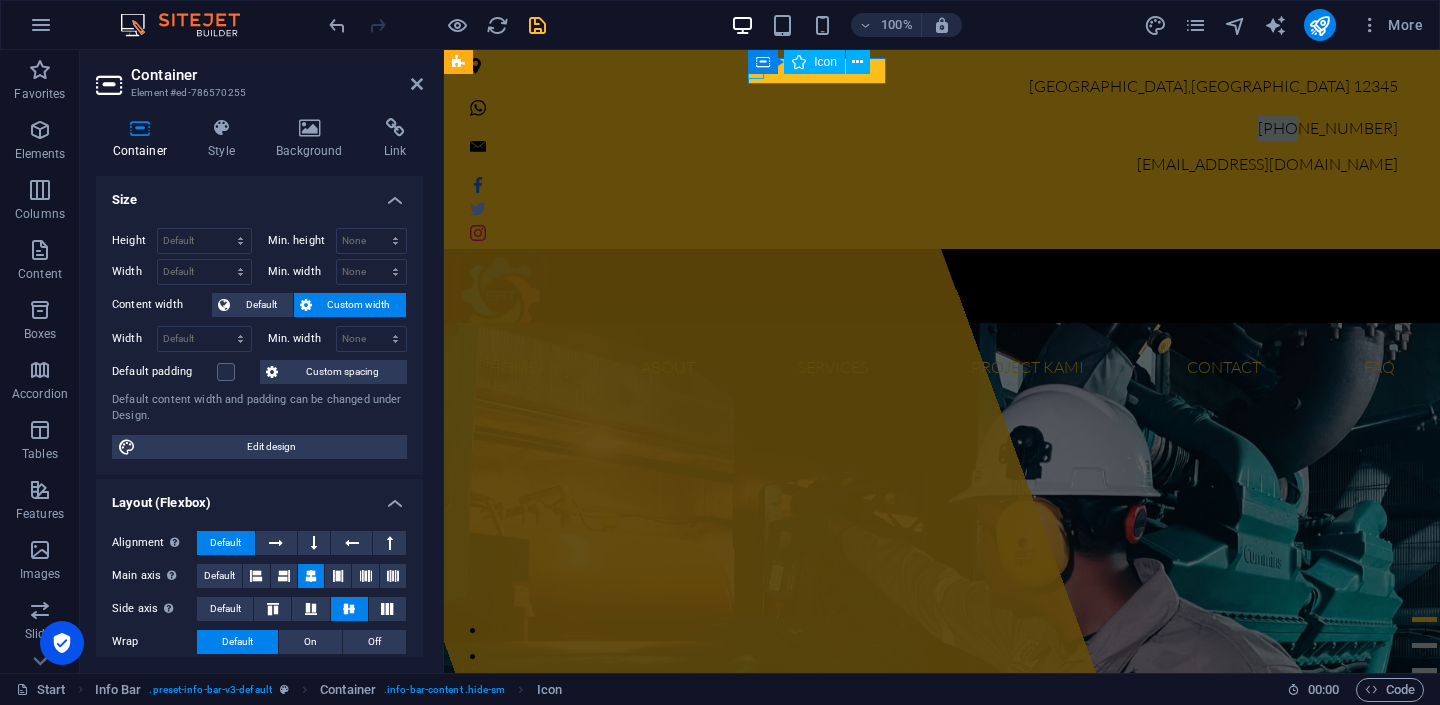 click at bounding box center (934, 108) 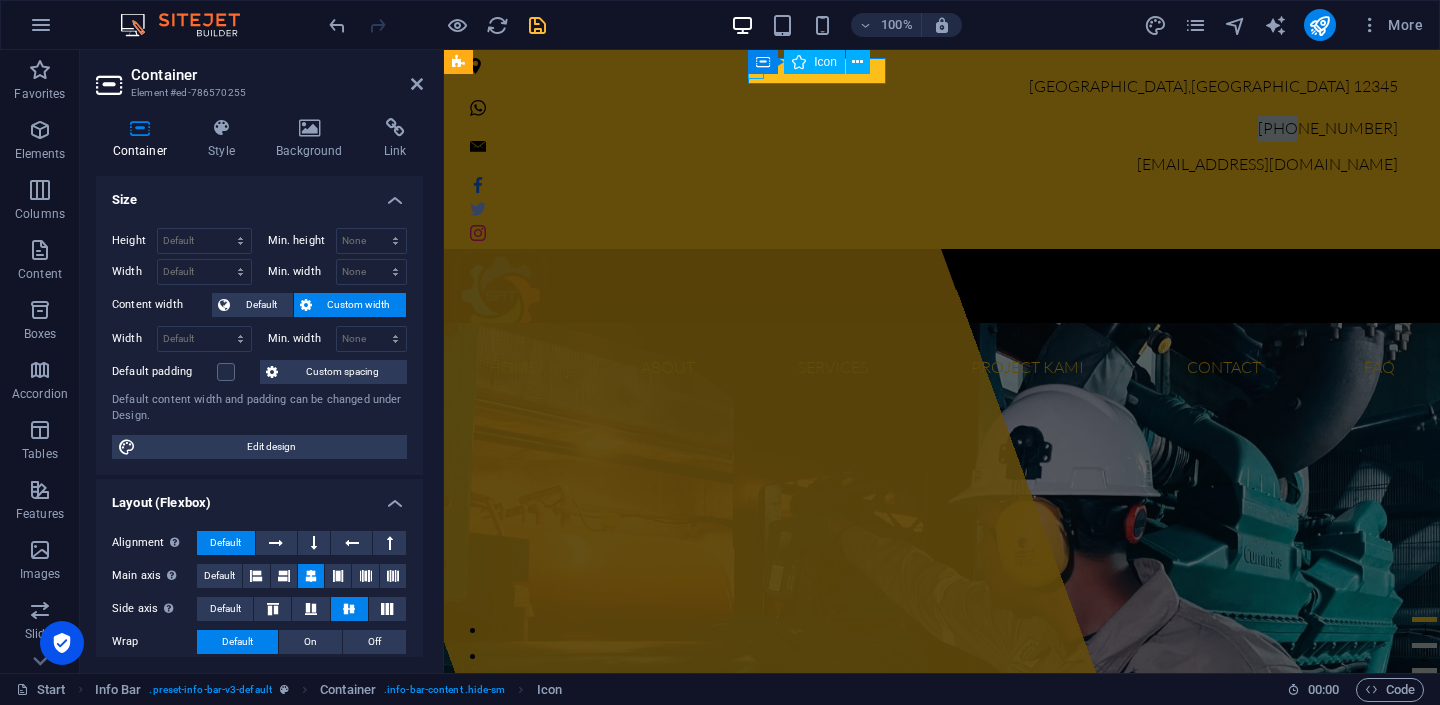 select on "px" 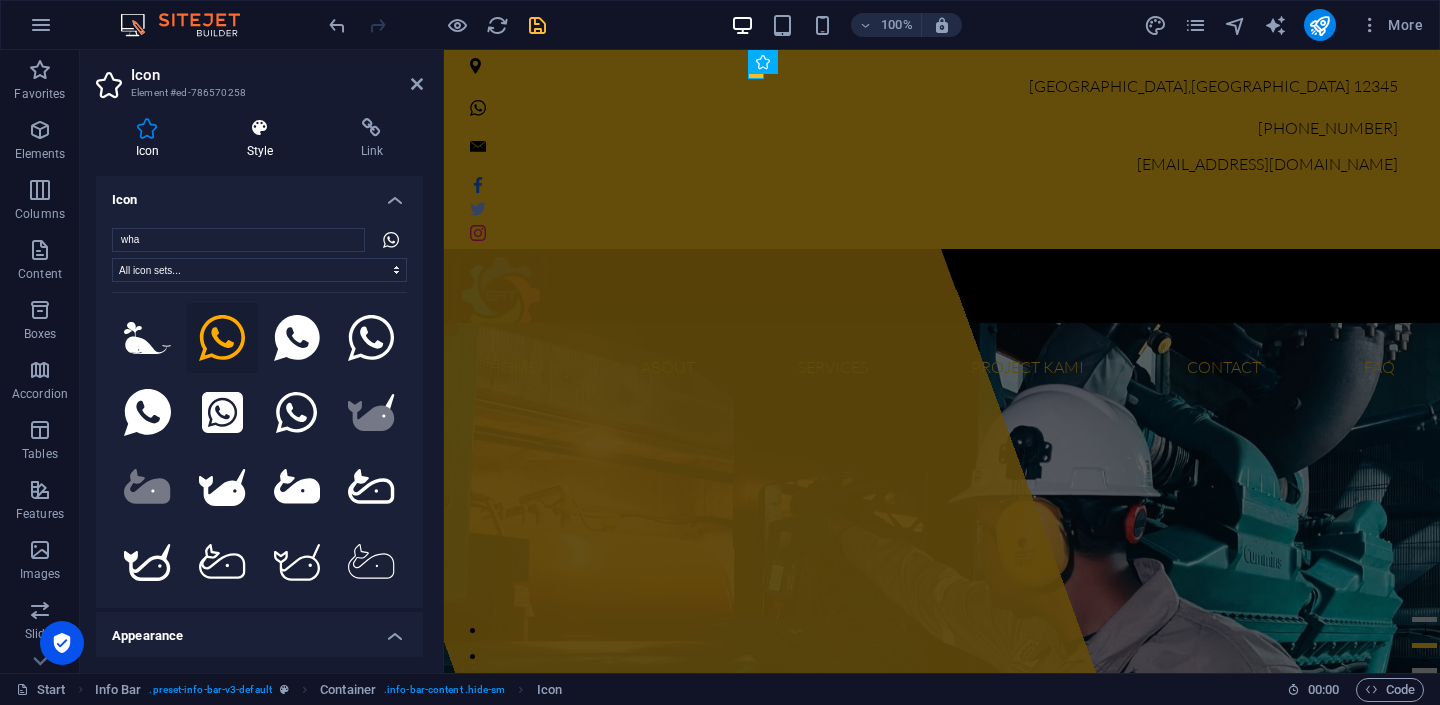 click on "Style" at bounding box center (264, 139) 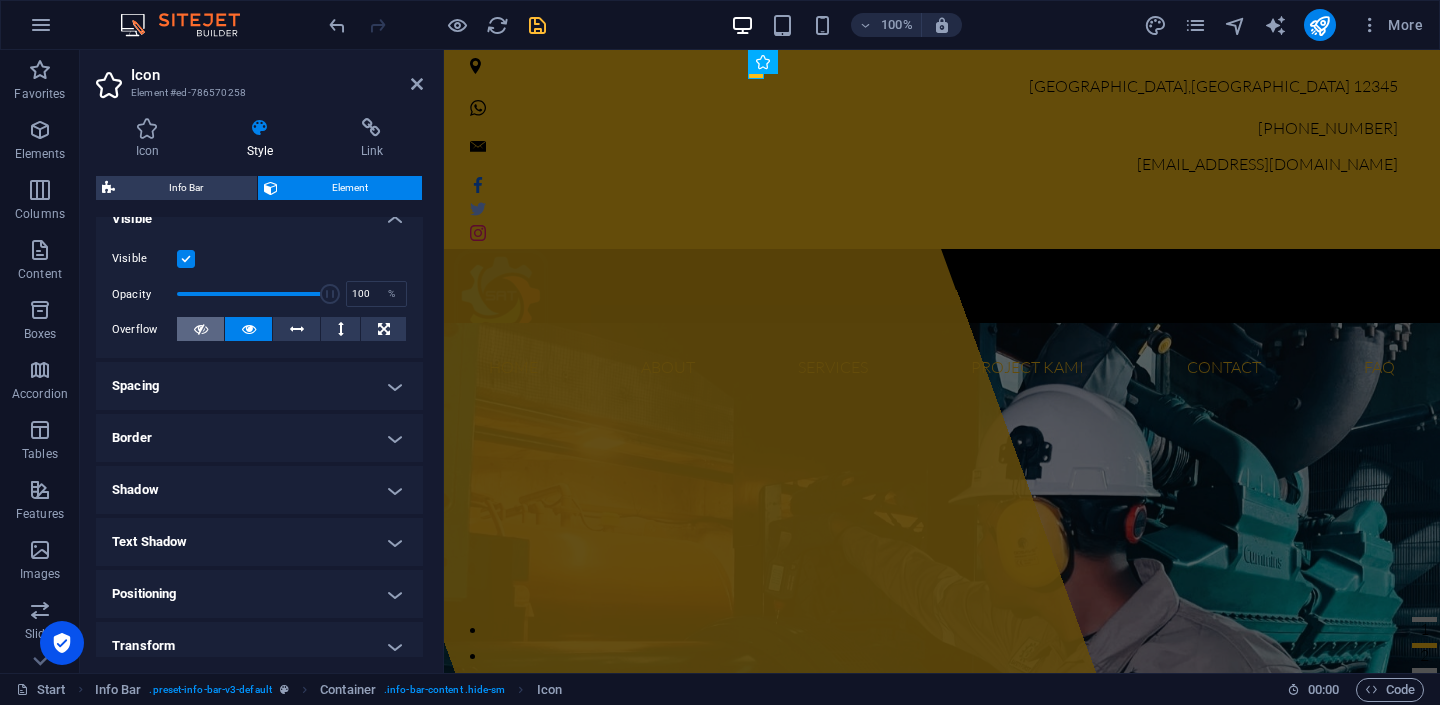 scroll, scrollTop: 0, scrollLeft: 0, axis: both 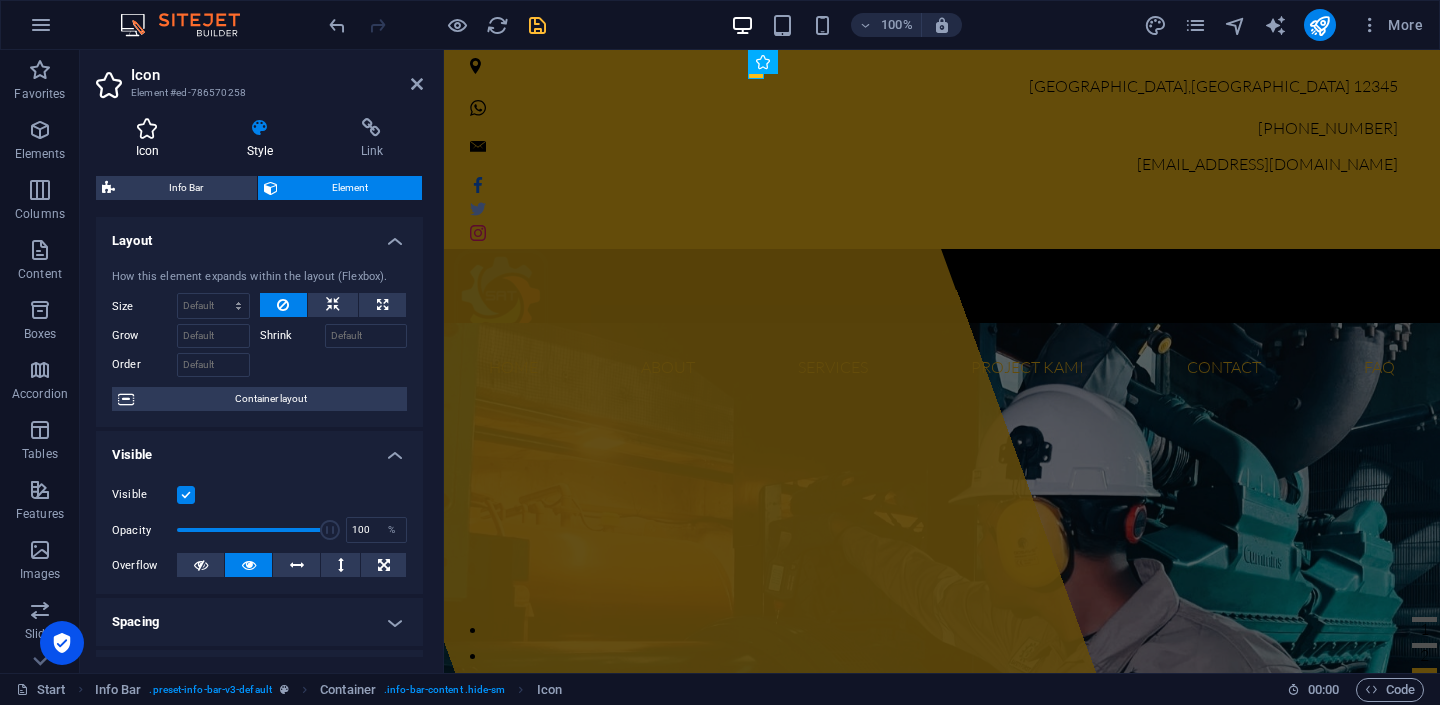 click on "Icon" at bounding box center (151, 139) 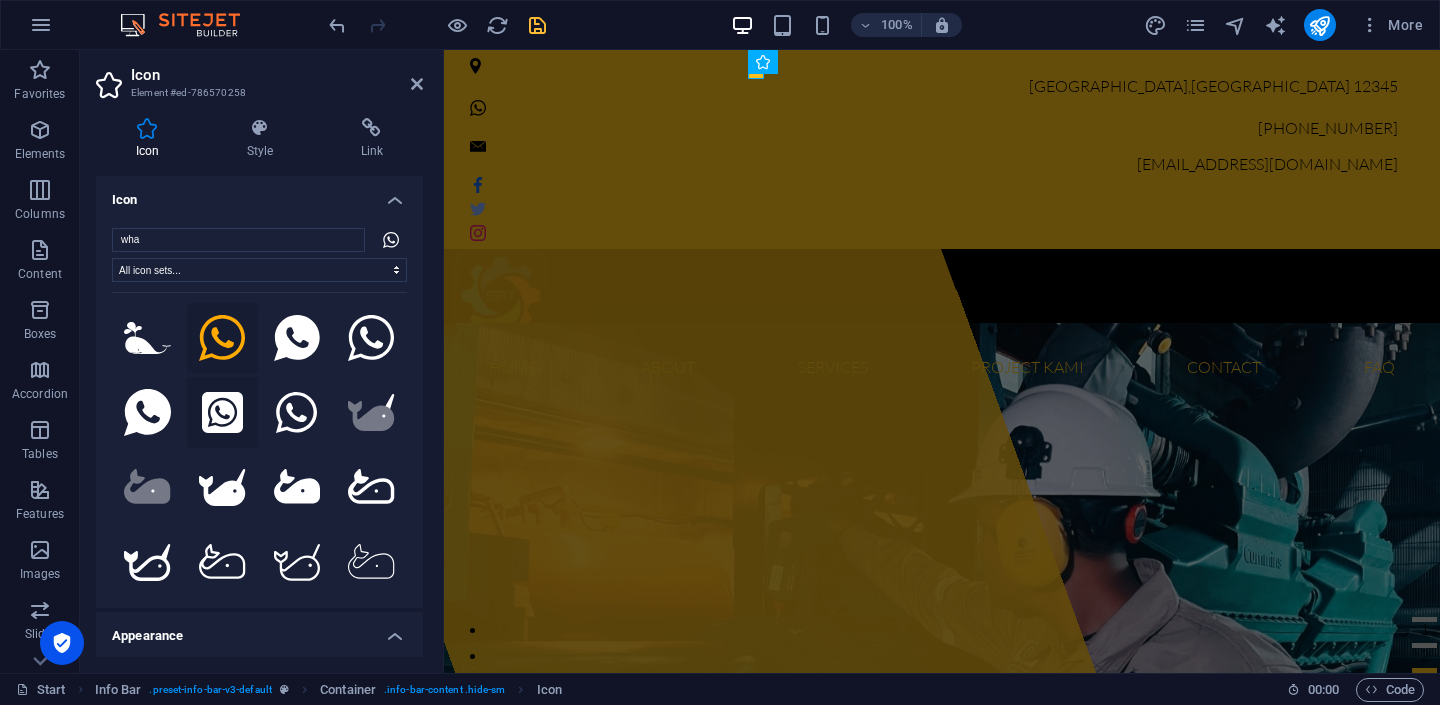 scroll, scrollTop: 226, scrollLeft: 0, axis: vertical 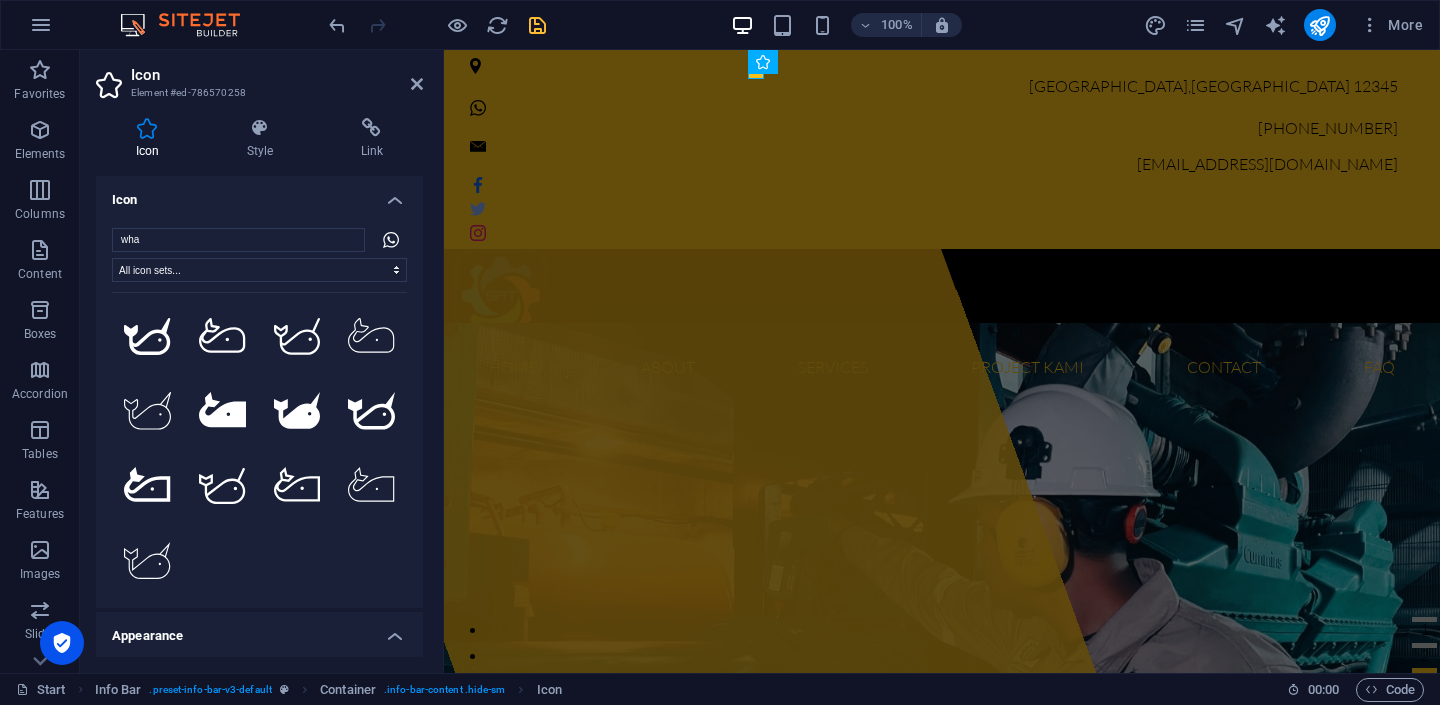 click on "Appearance" at bounding box center (259, 630) 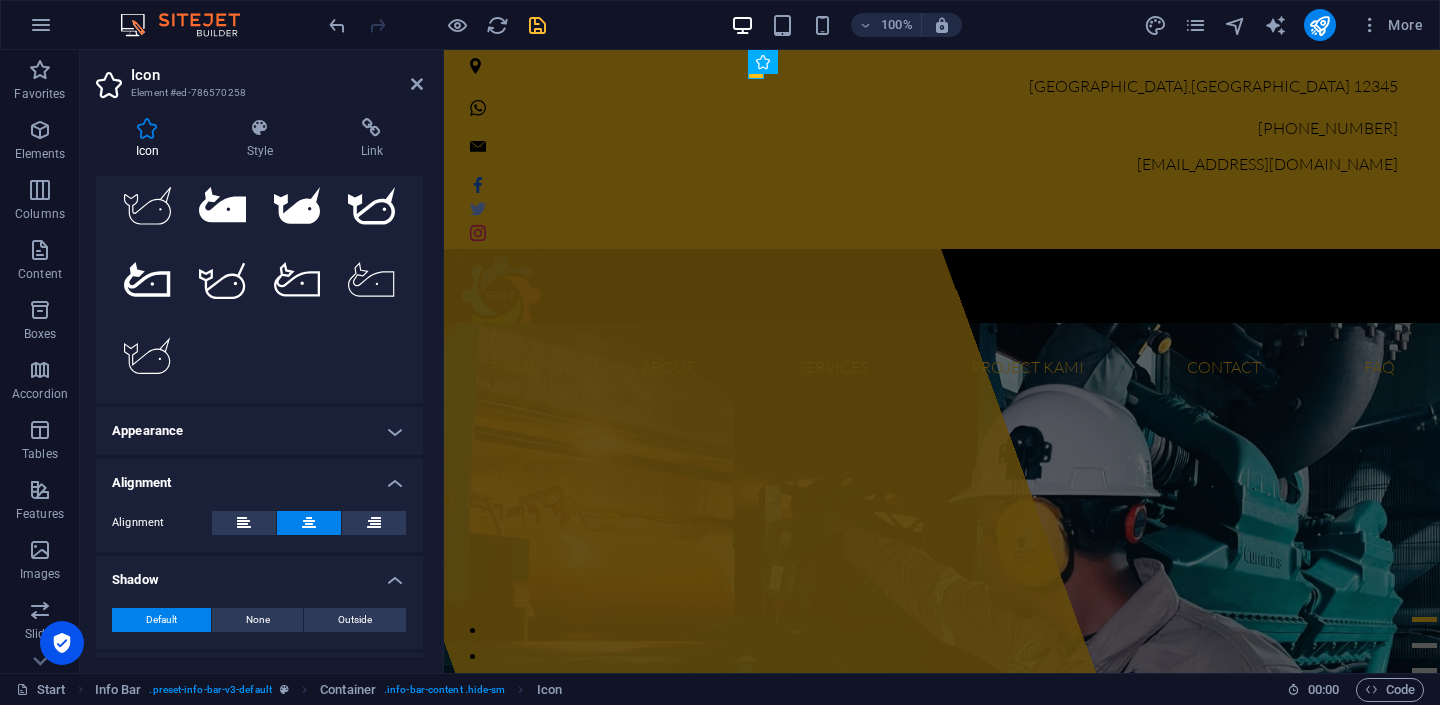 scroll, scrollTop: 292, scrollLeft: 0, axis: vertical 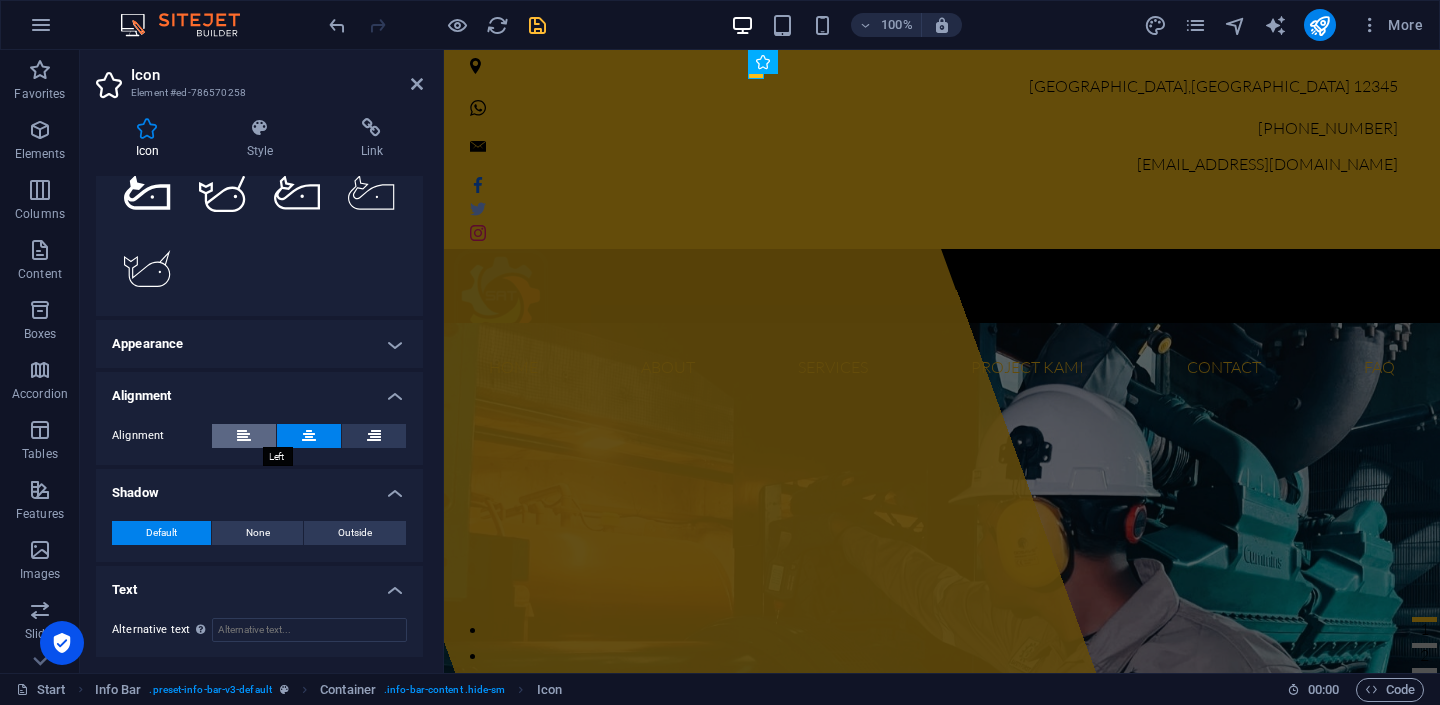 click at bounding box center [244, 436] 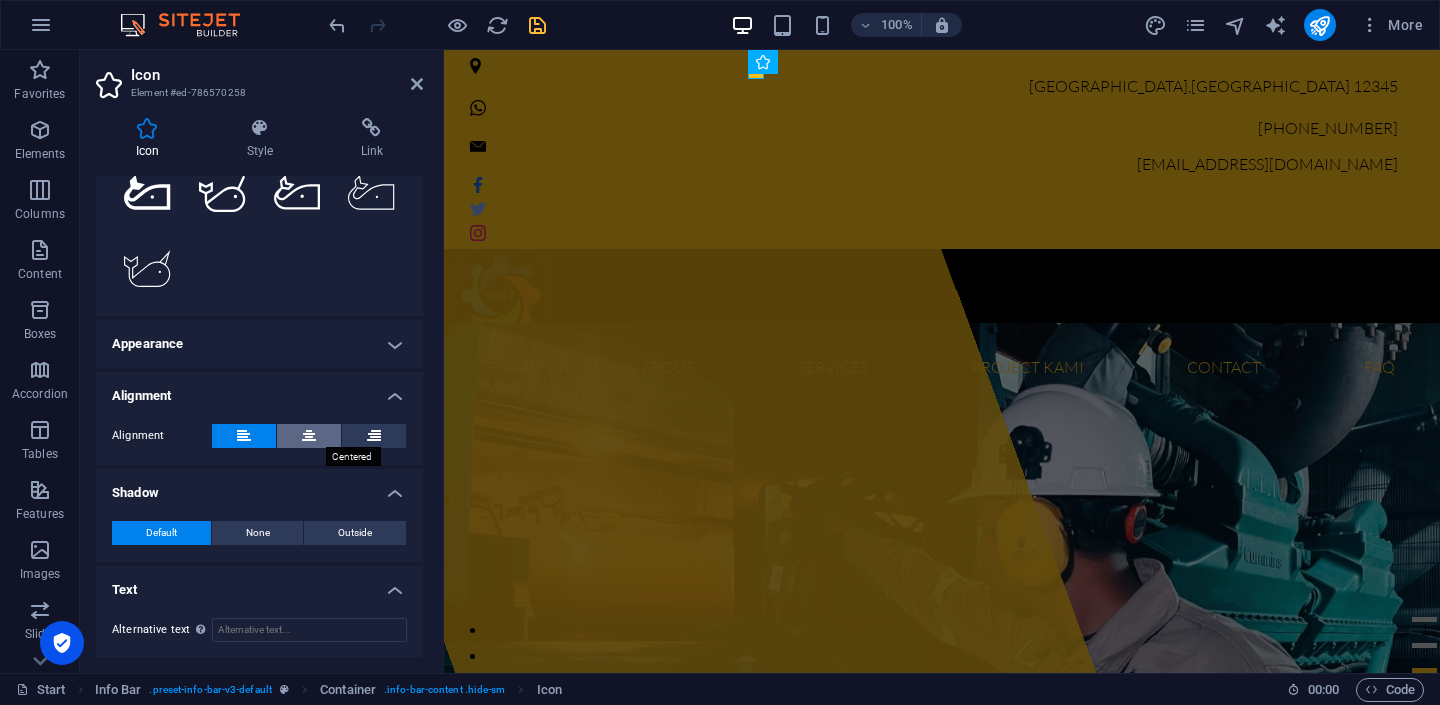 click at bounding box center [309, 436] 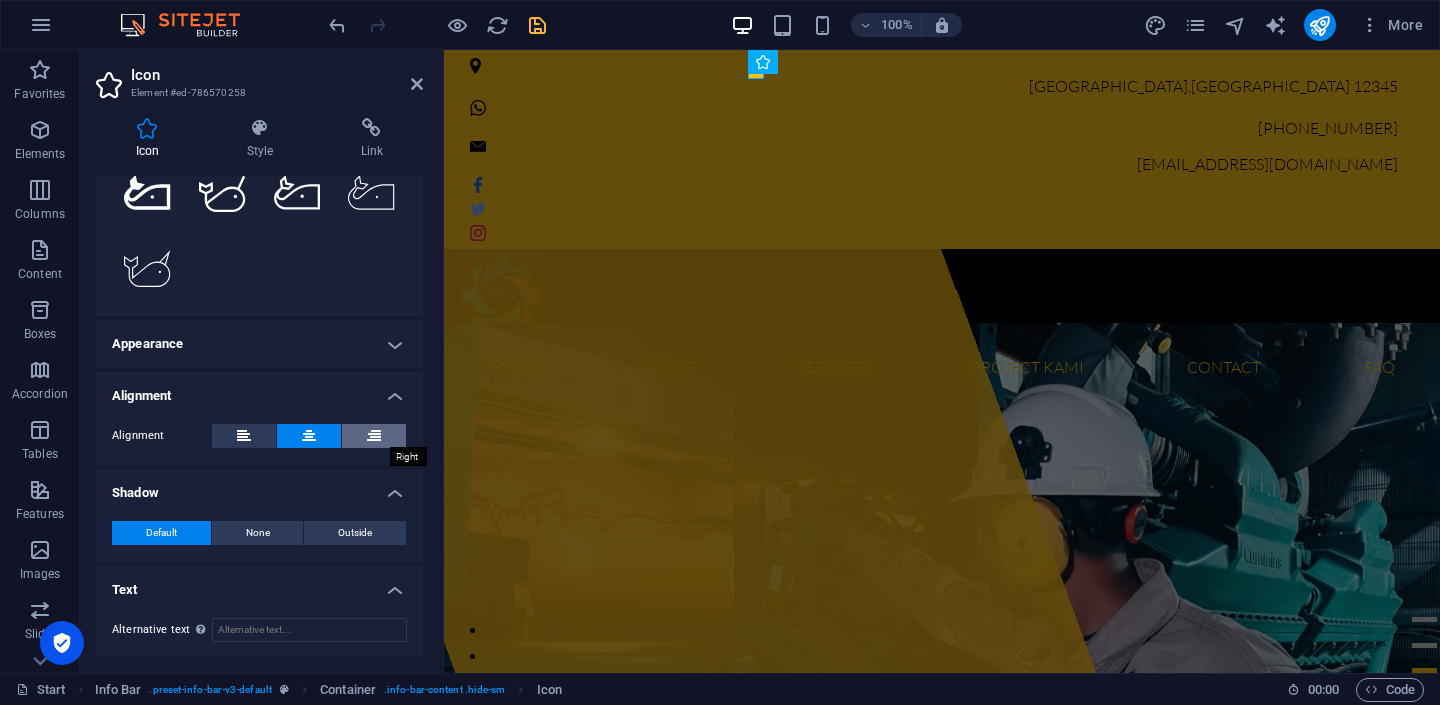 click at bounding box center (374, 436) 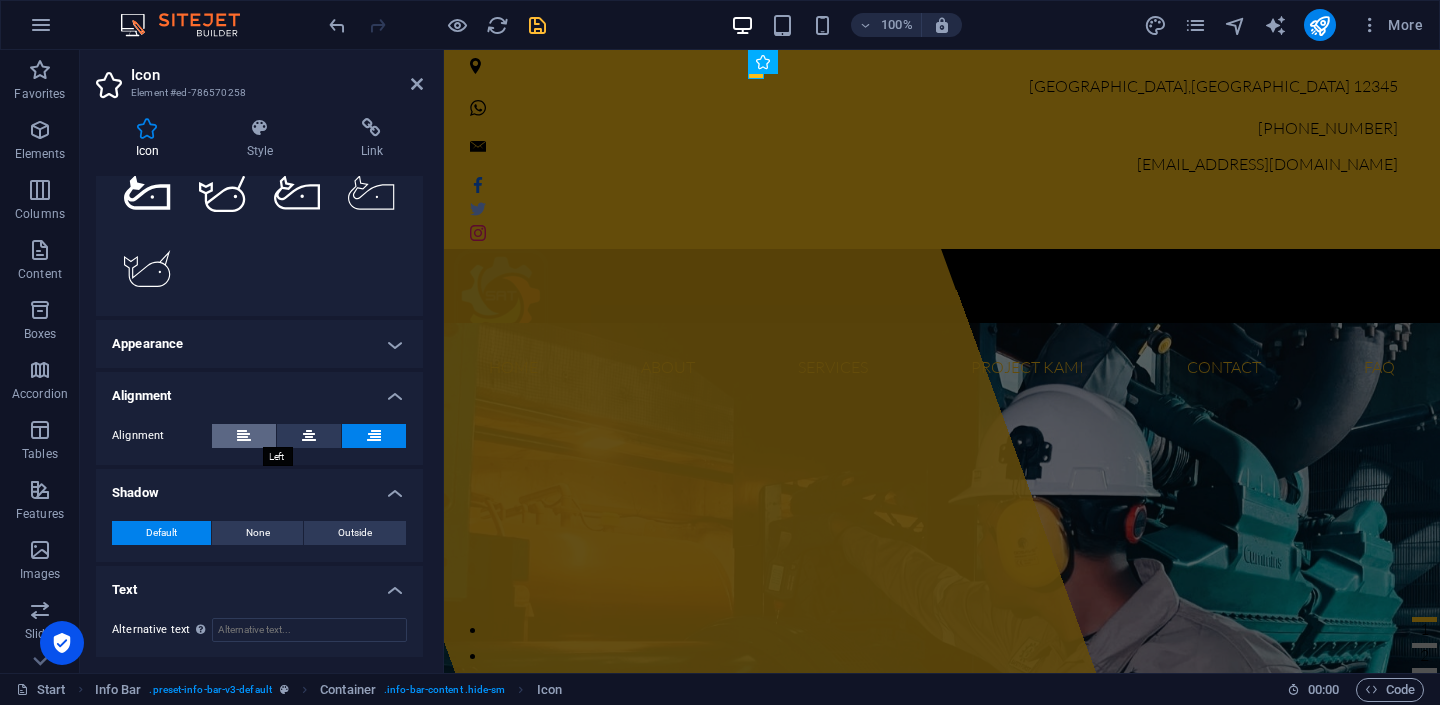 click at bounding box center [244, 436] 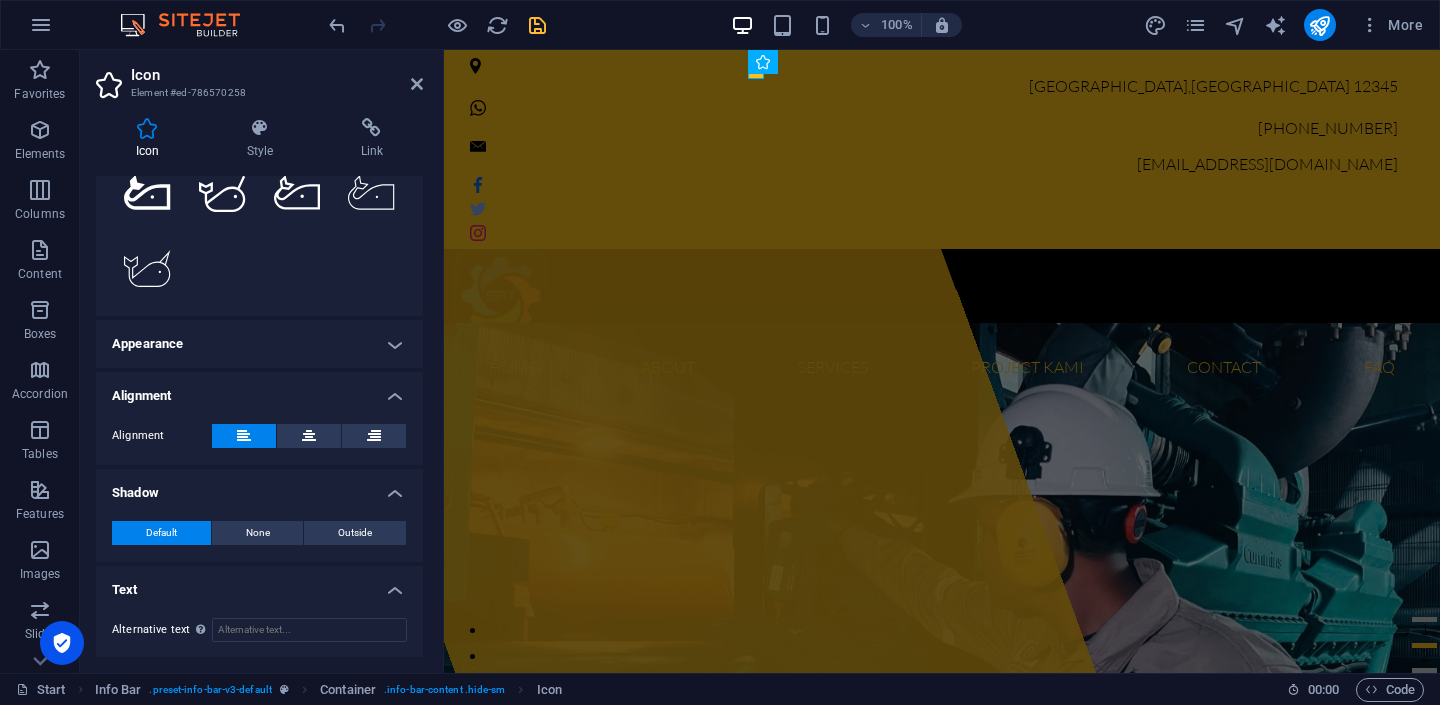click on "Appearance" at bounding box center [259, 344] 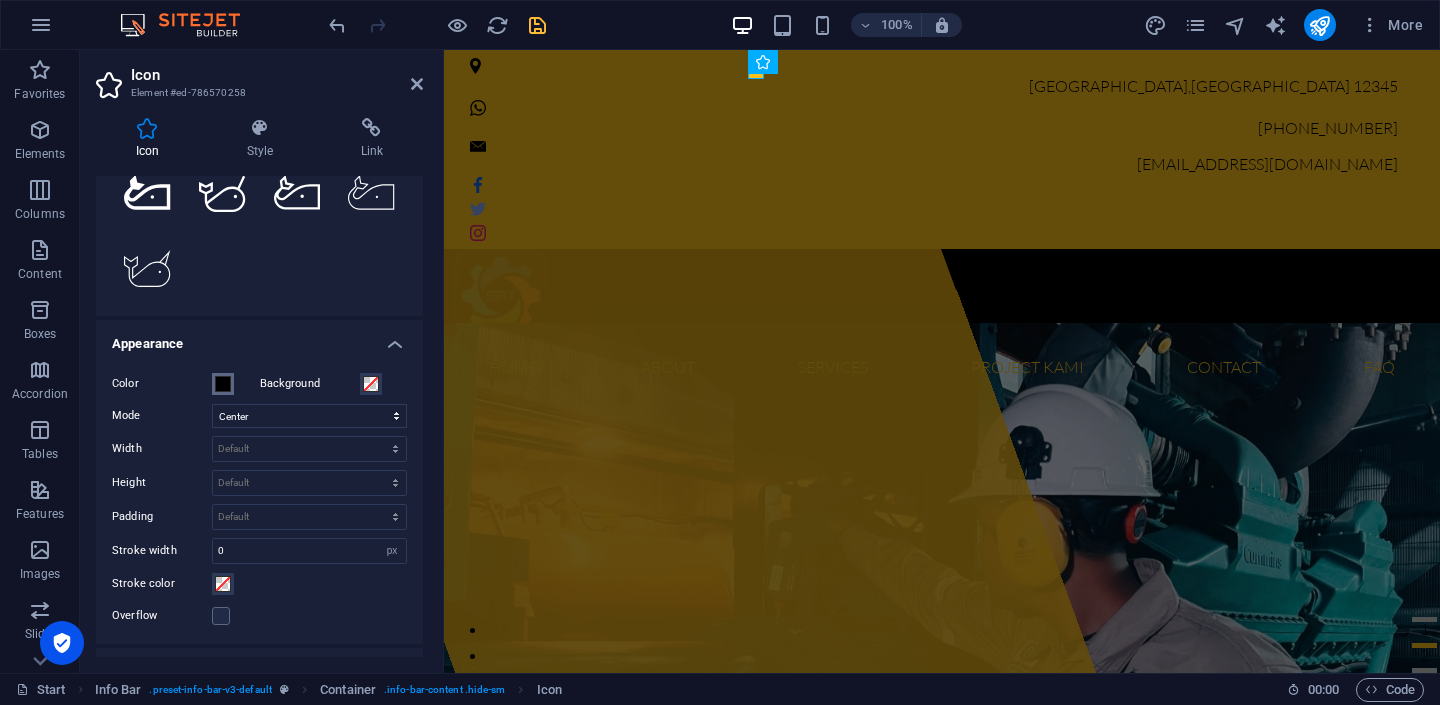 click at bounding box center [223, 384] 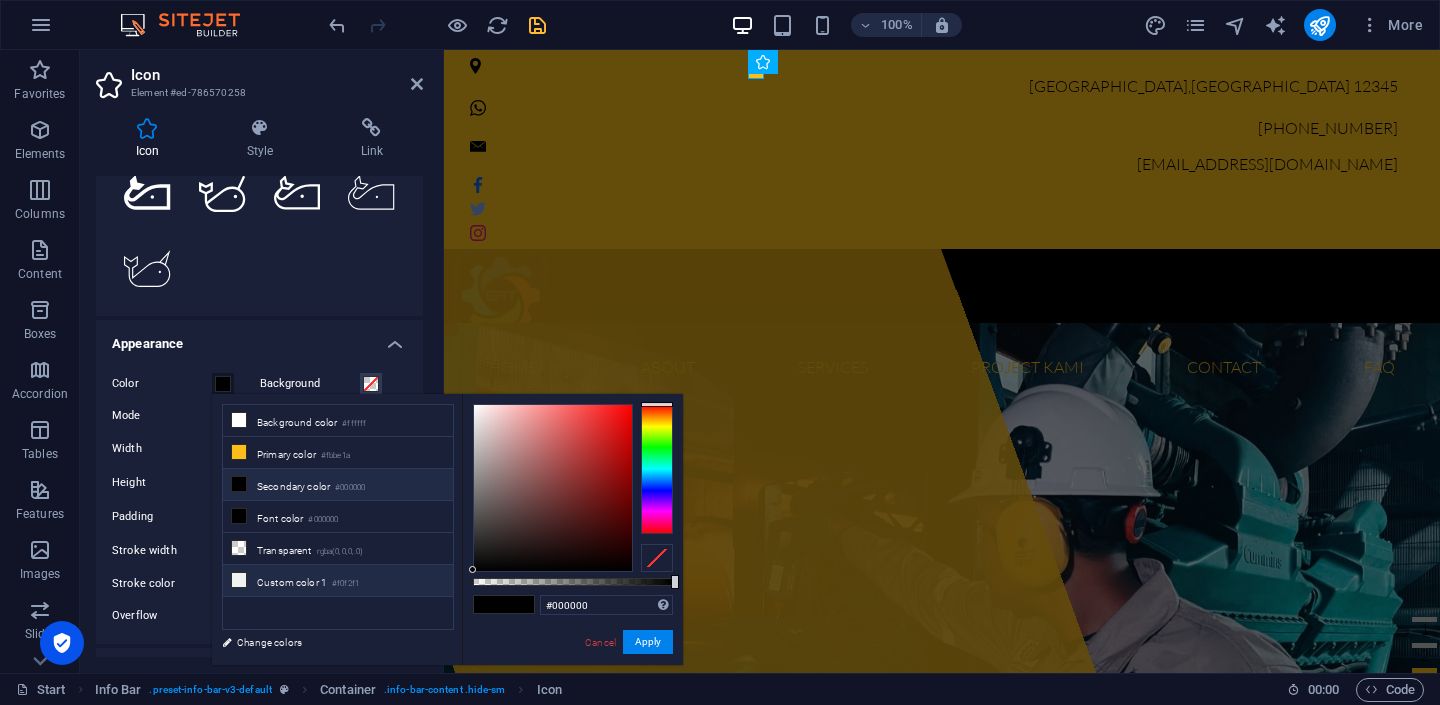 click at bounding box center (239, 580) 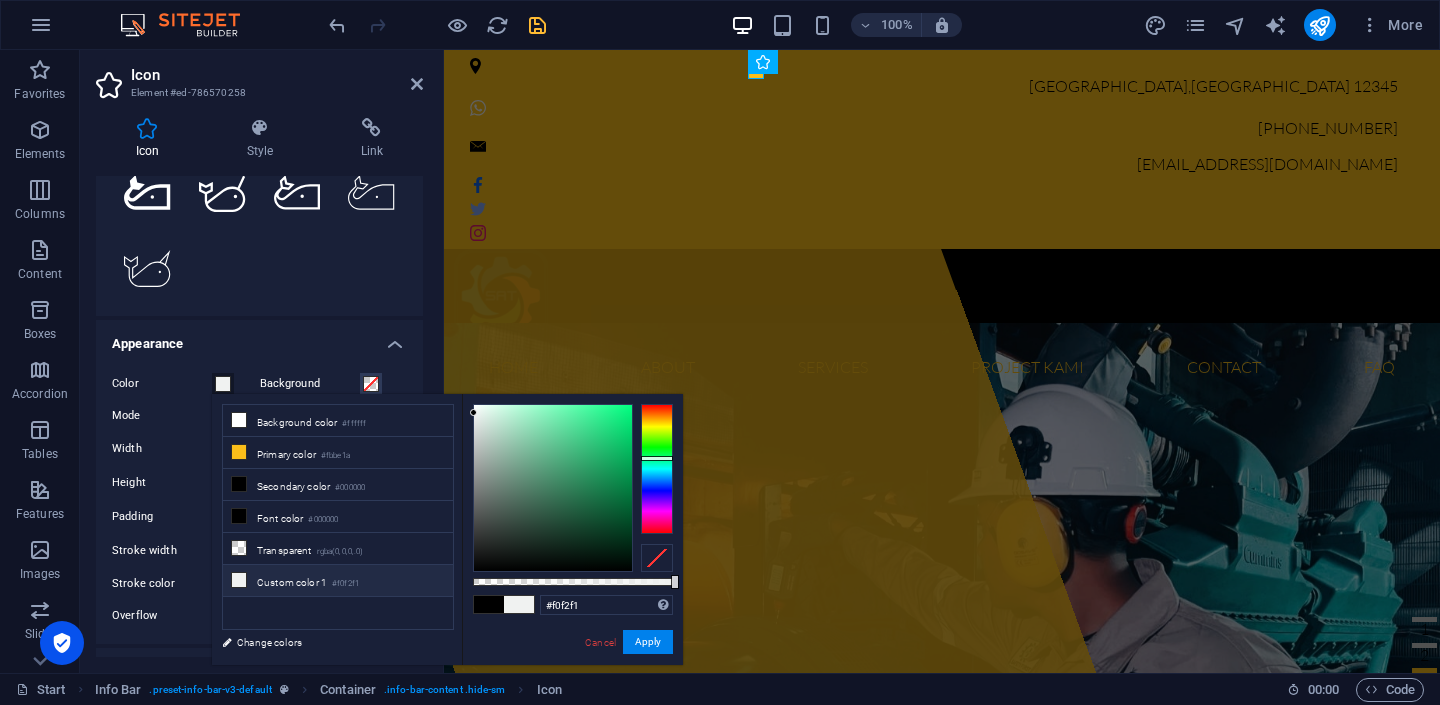 click at bounding box center (553, 488) 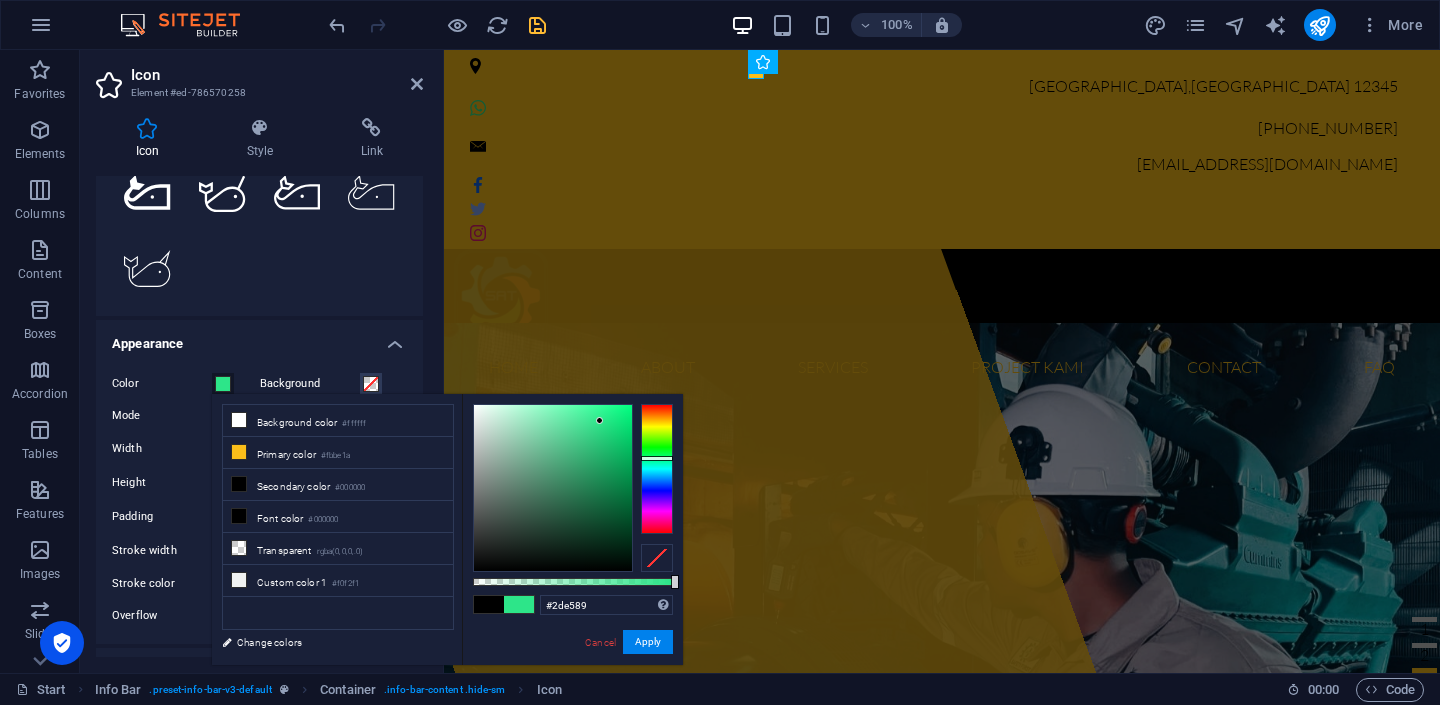 click at bounding box center (553, 488) 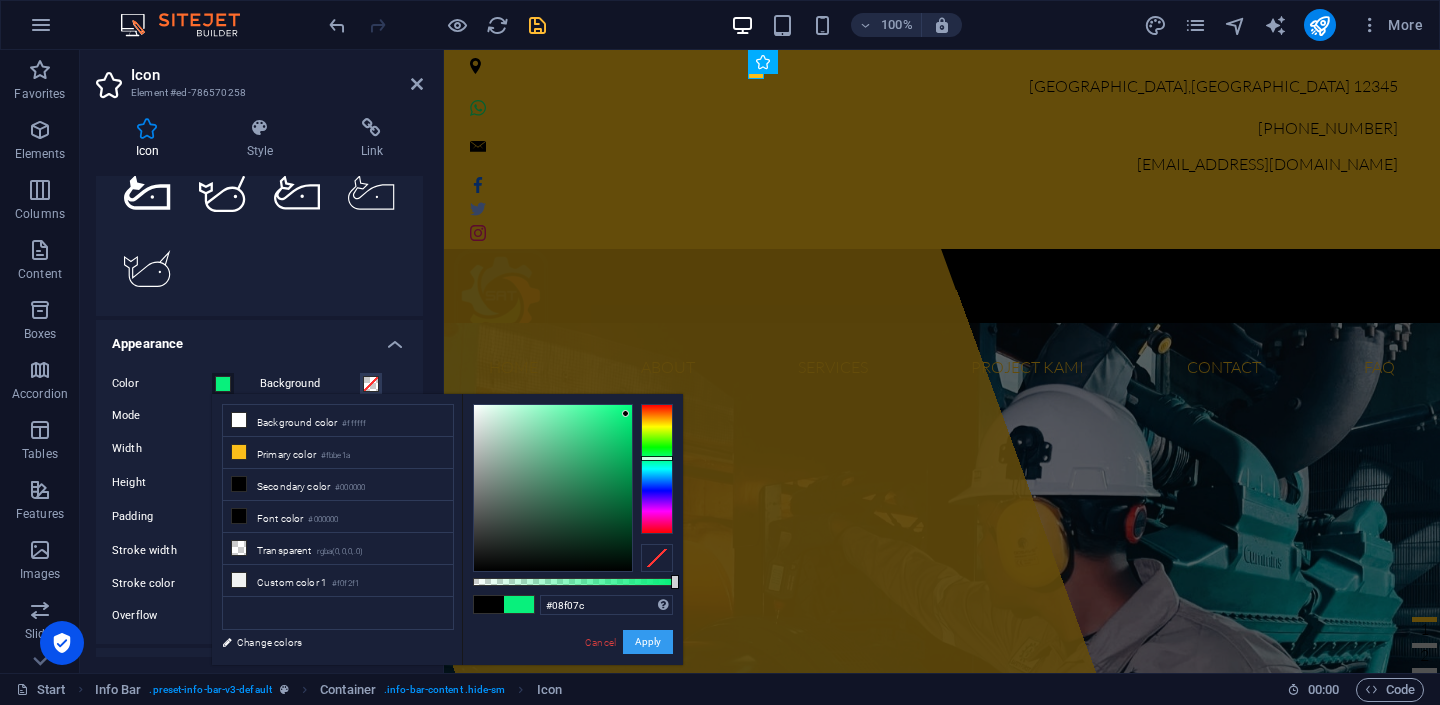 click on "Apply" at bounding box center (648, 642) 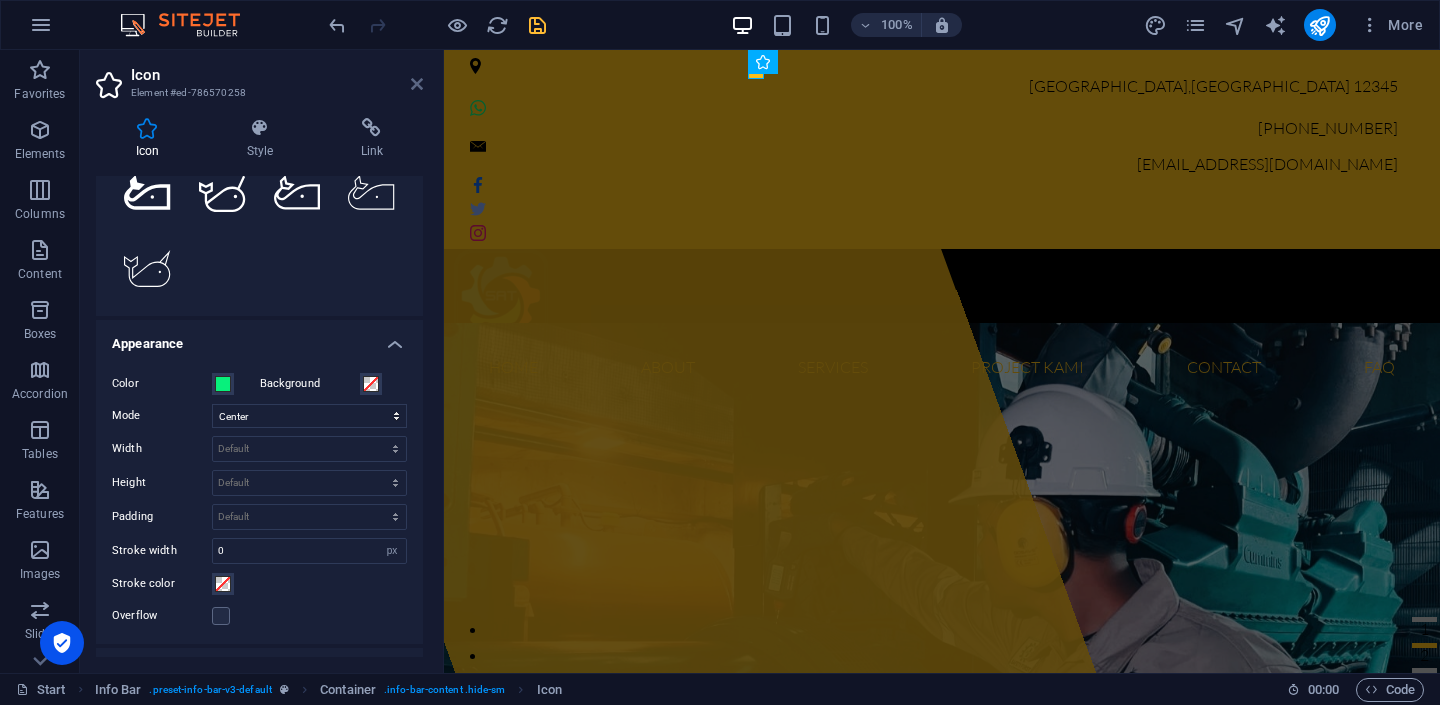 click at bounding box center [417, 84] 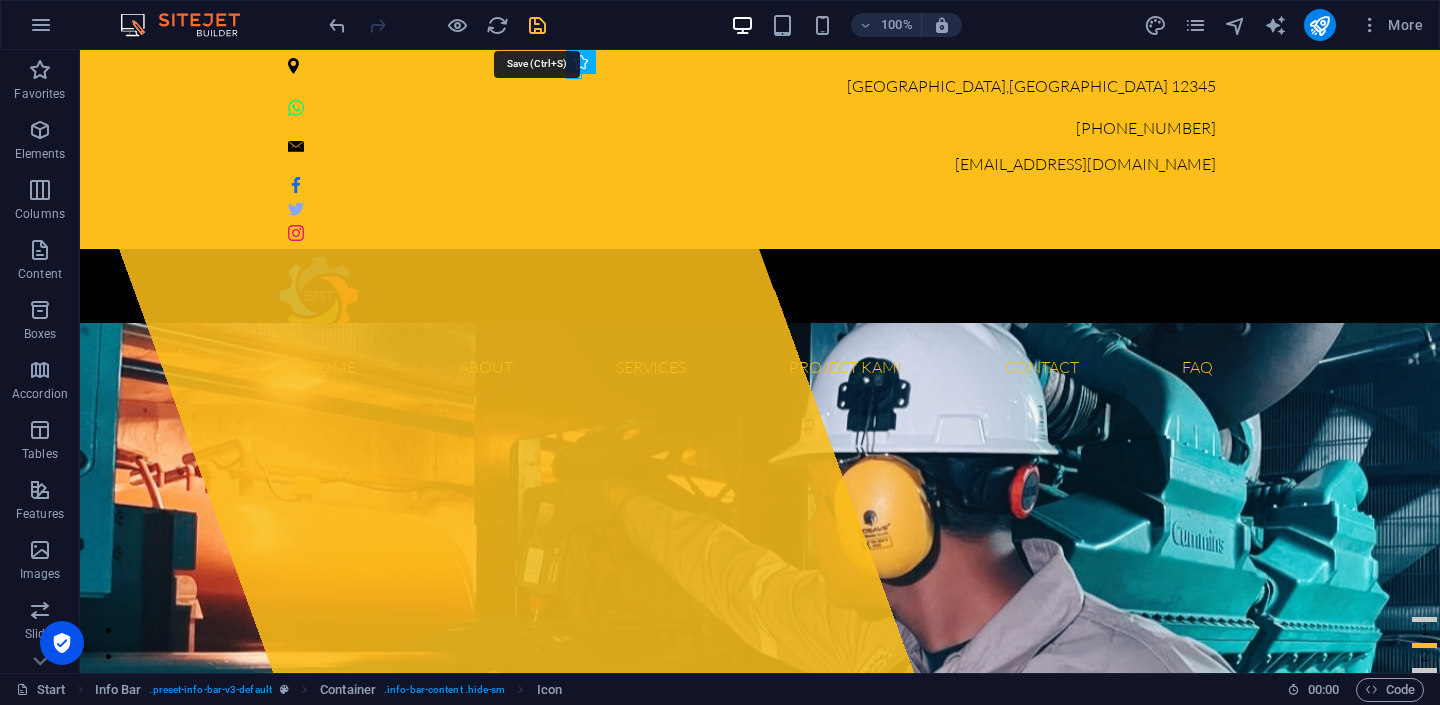 click at bounding box center [537, 25] 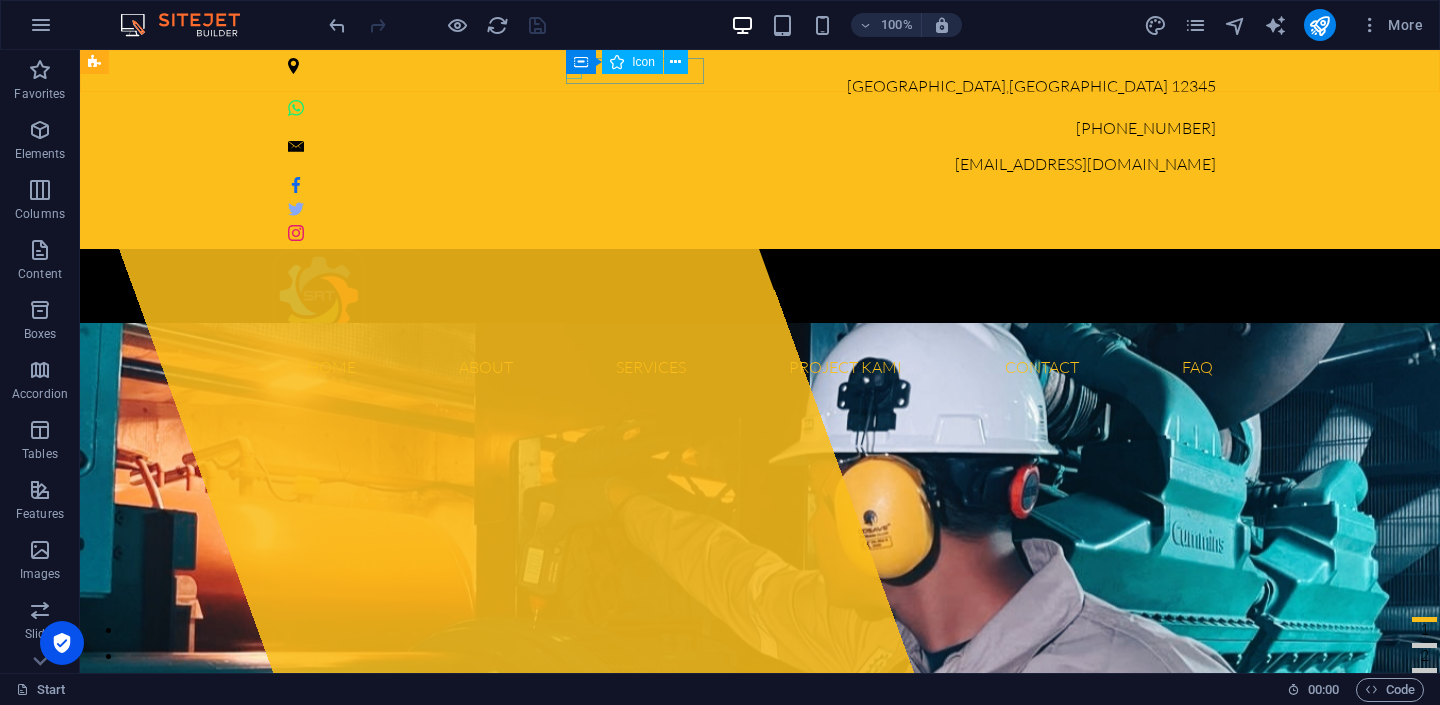 click on "Container   Icon" at bounding box center (633, 62) 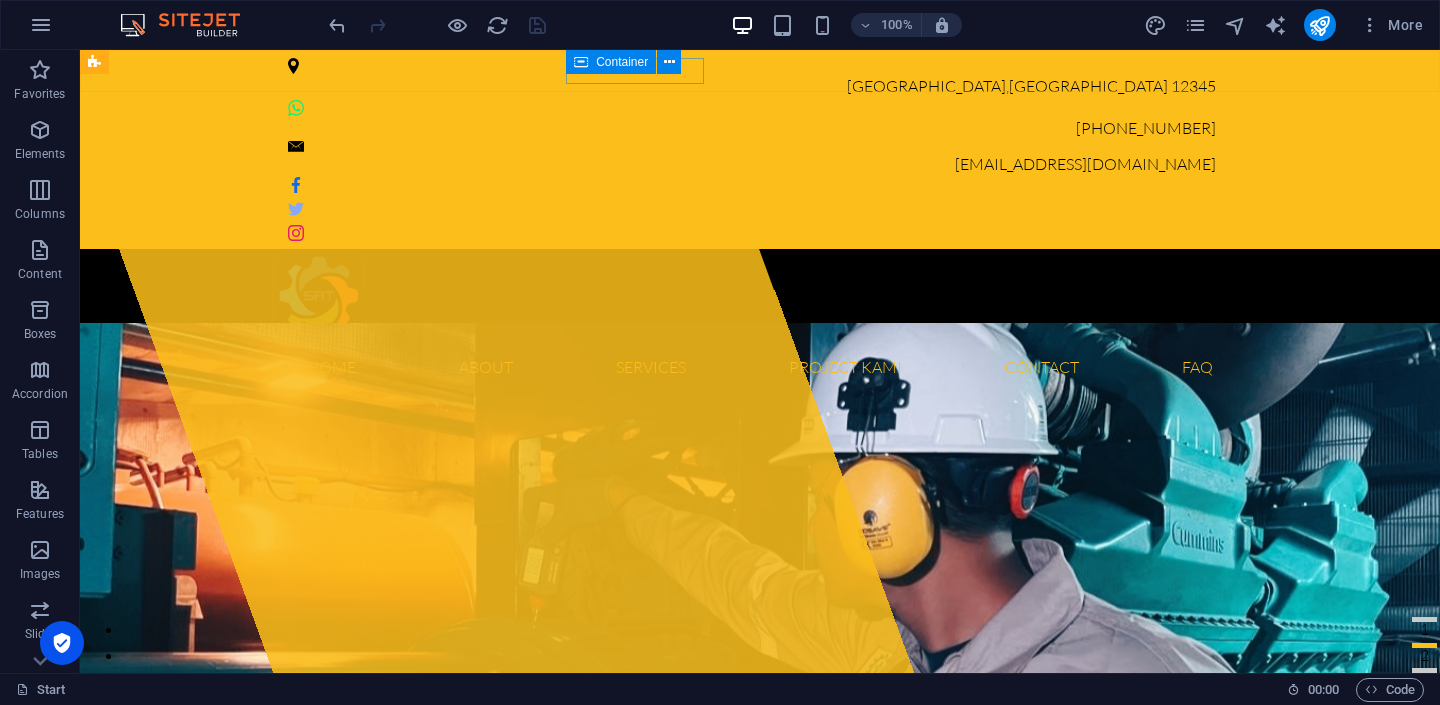 click at bounding box center [581, 62] 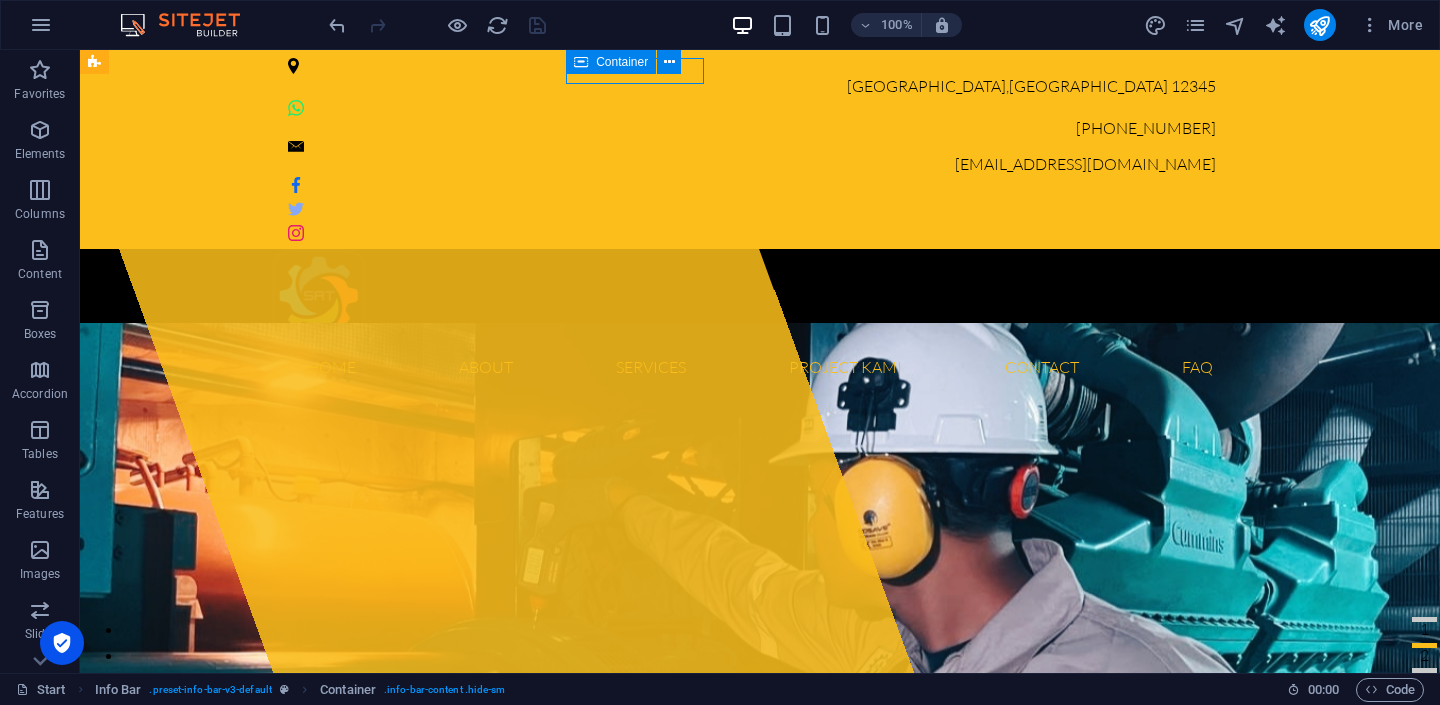 click at bounding box center (581, 62) 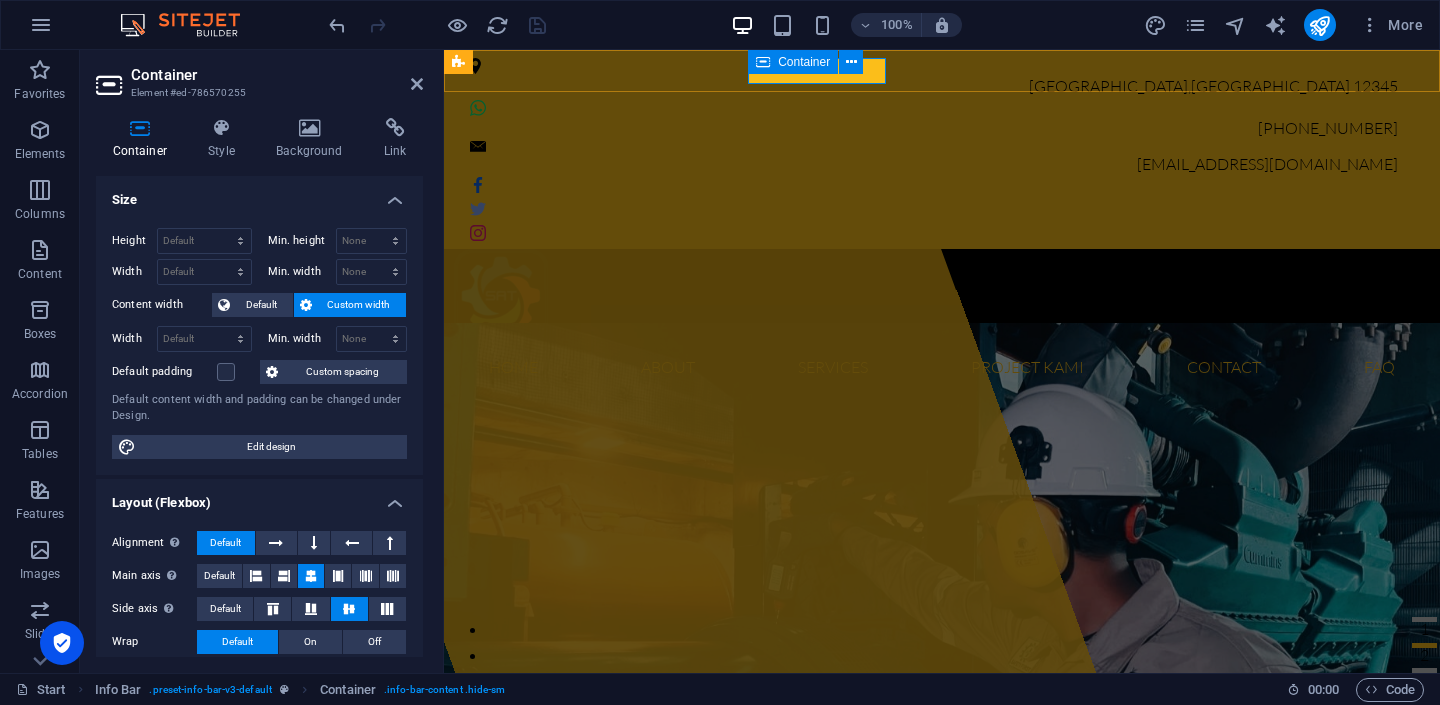 click on "Container" at bounding box center (812, 62) 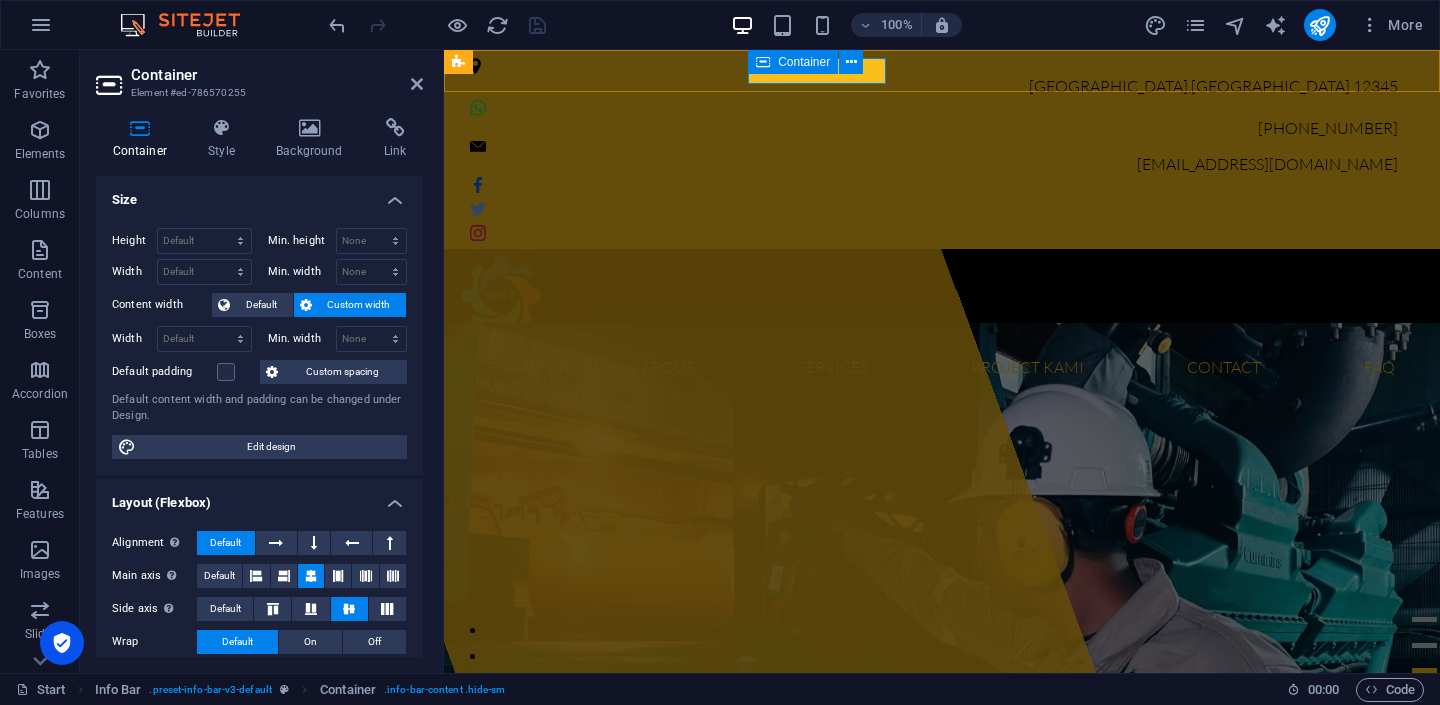 click on "Container" at bounding box center (812, 62) 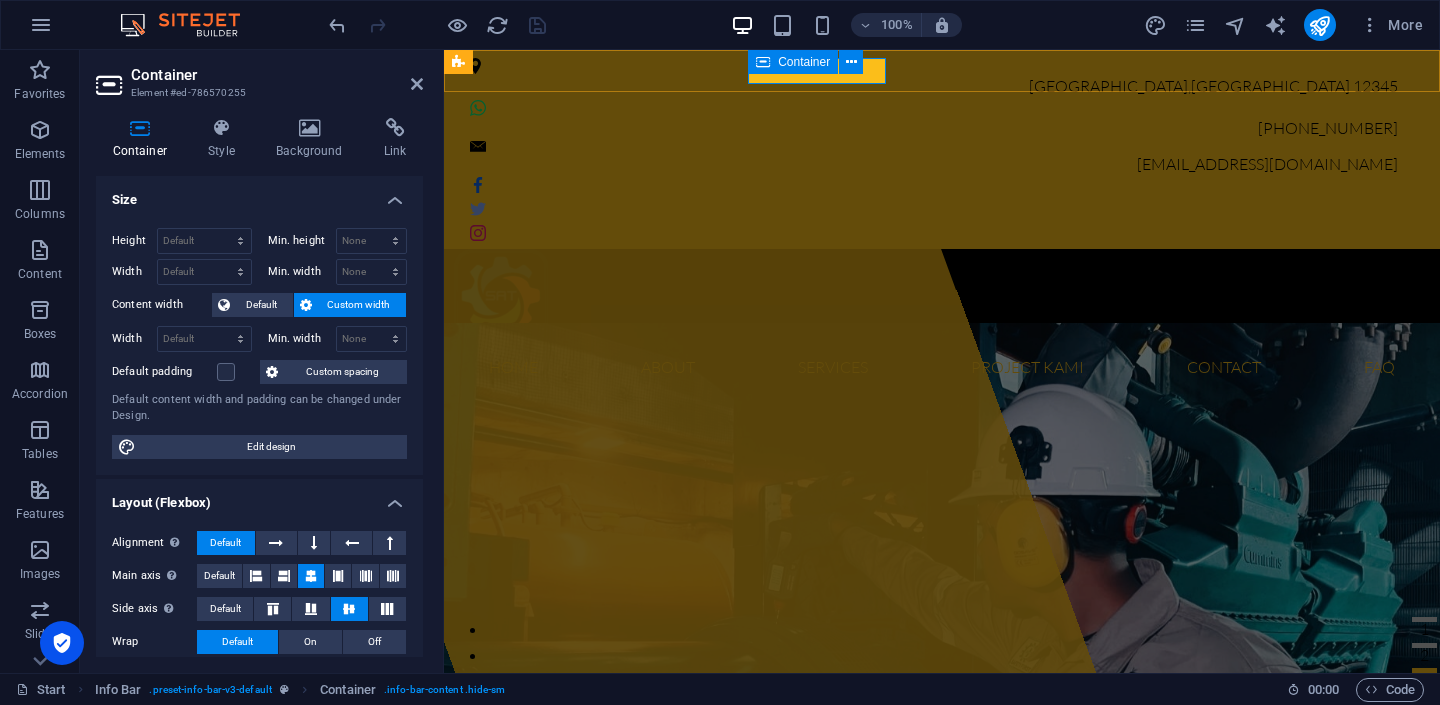 click on "Container" at bounding box center (812, 62) 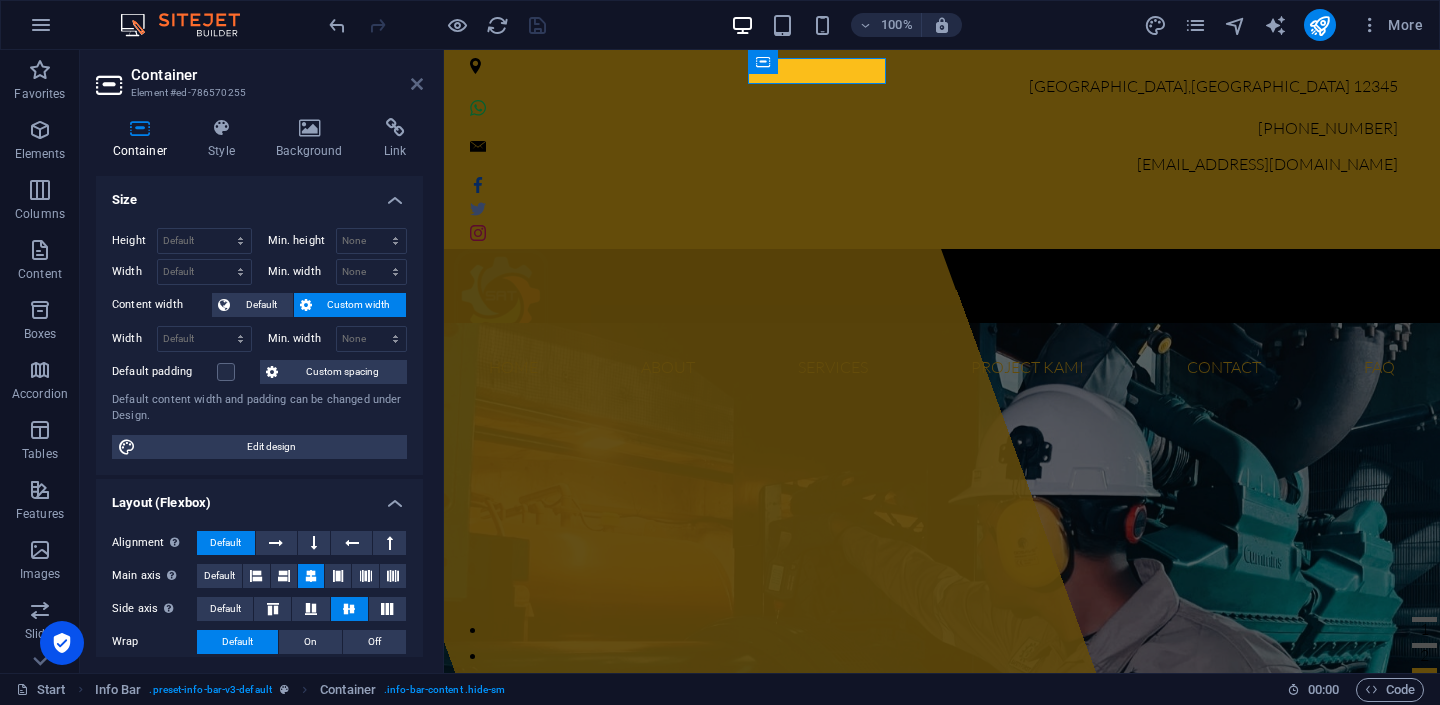 click at bounding box center (417, 84) 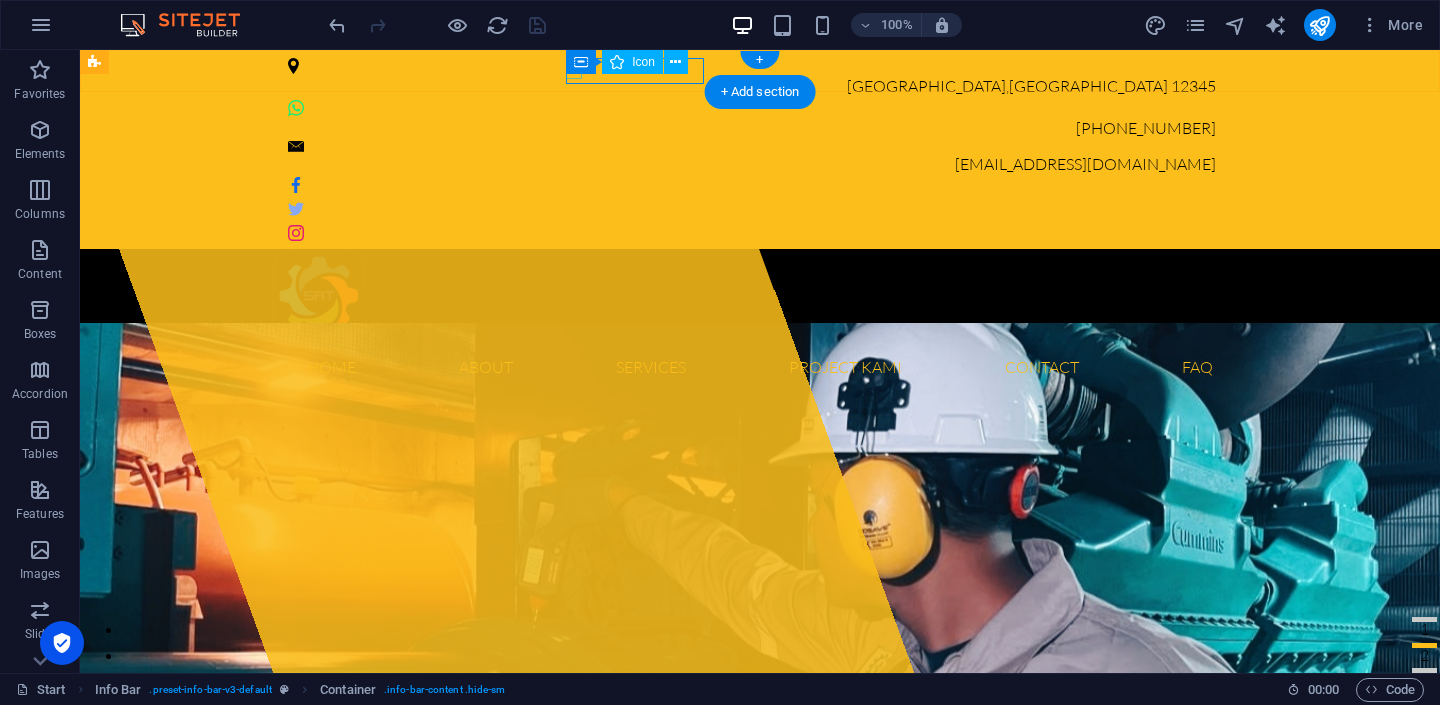 click at bounding box center (752, 108) 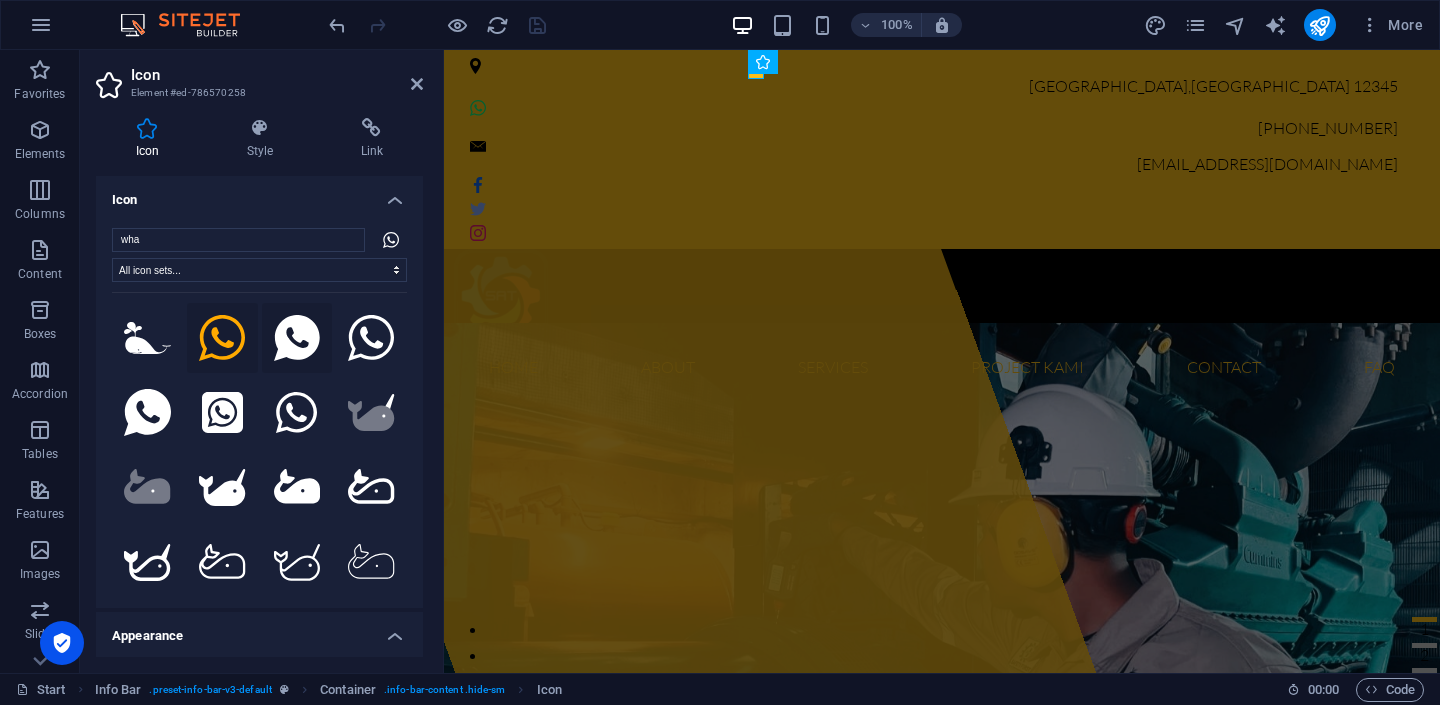click 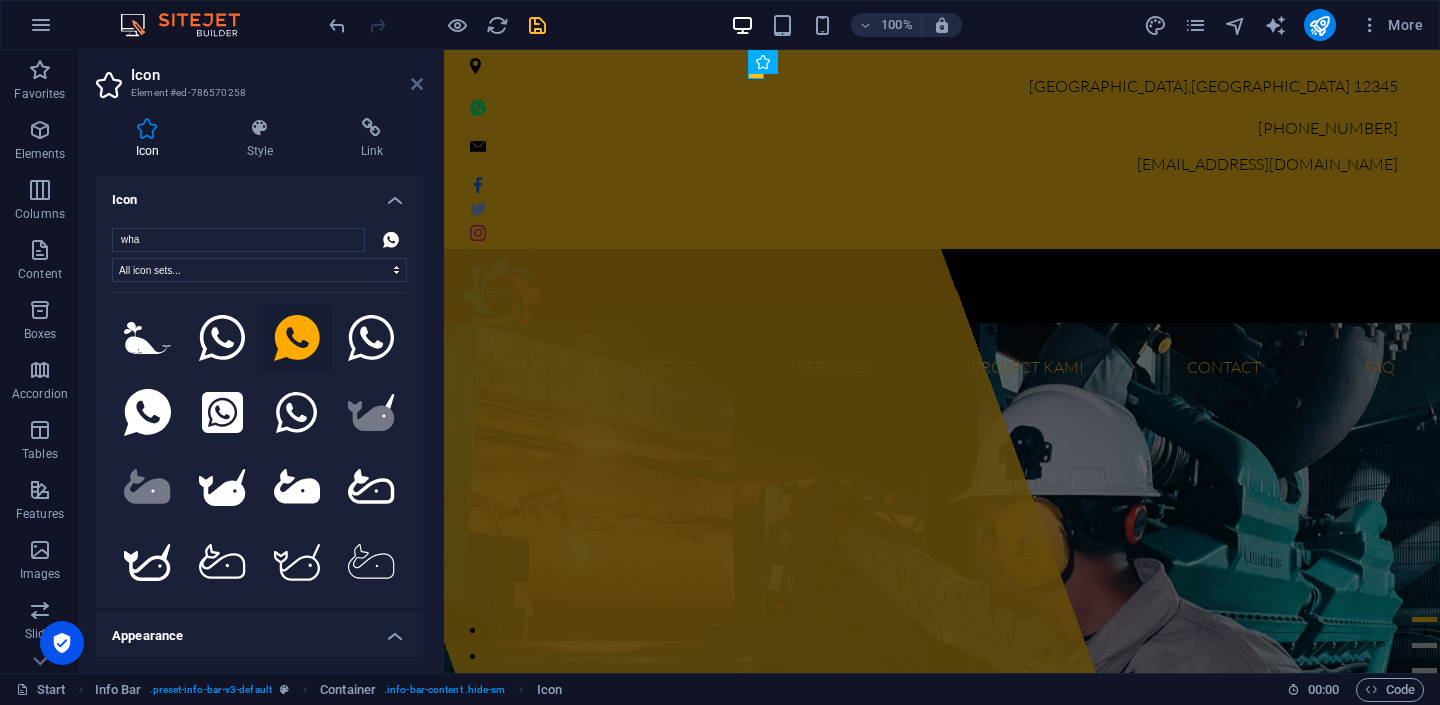click at bounding box center [417, 84] 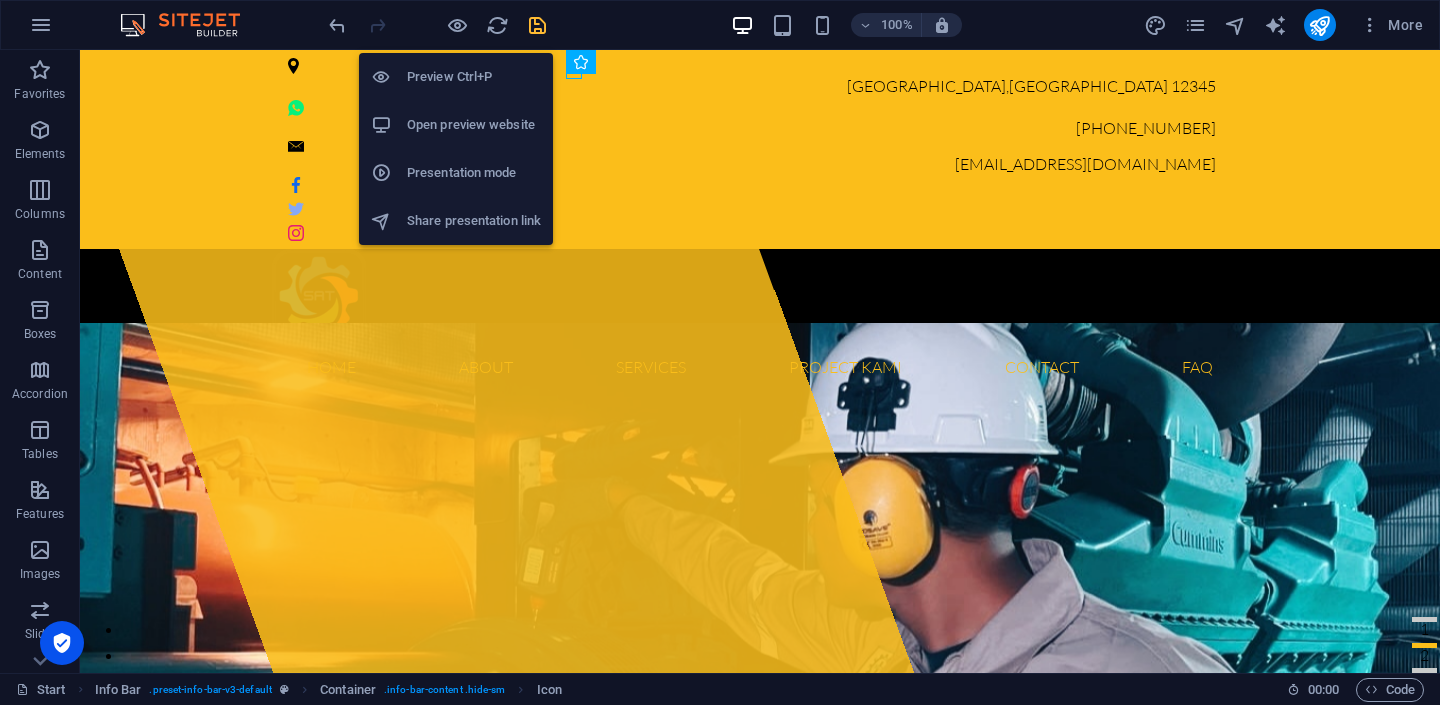 click on "Preview Ctrl+P" at bounding box center [474, 77] 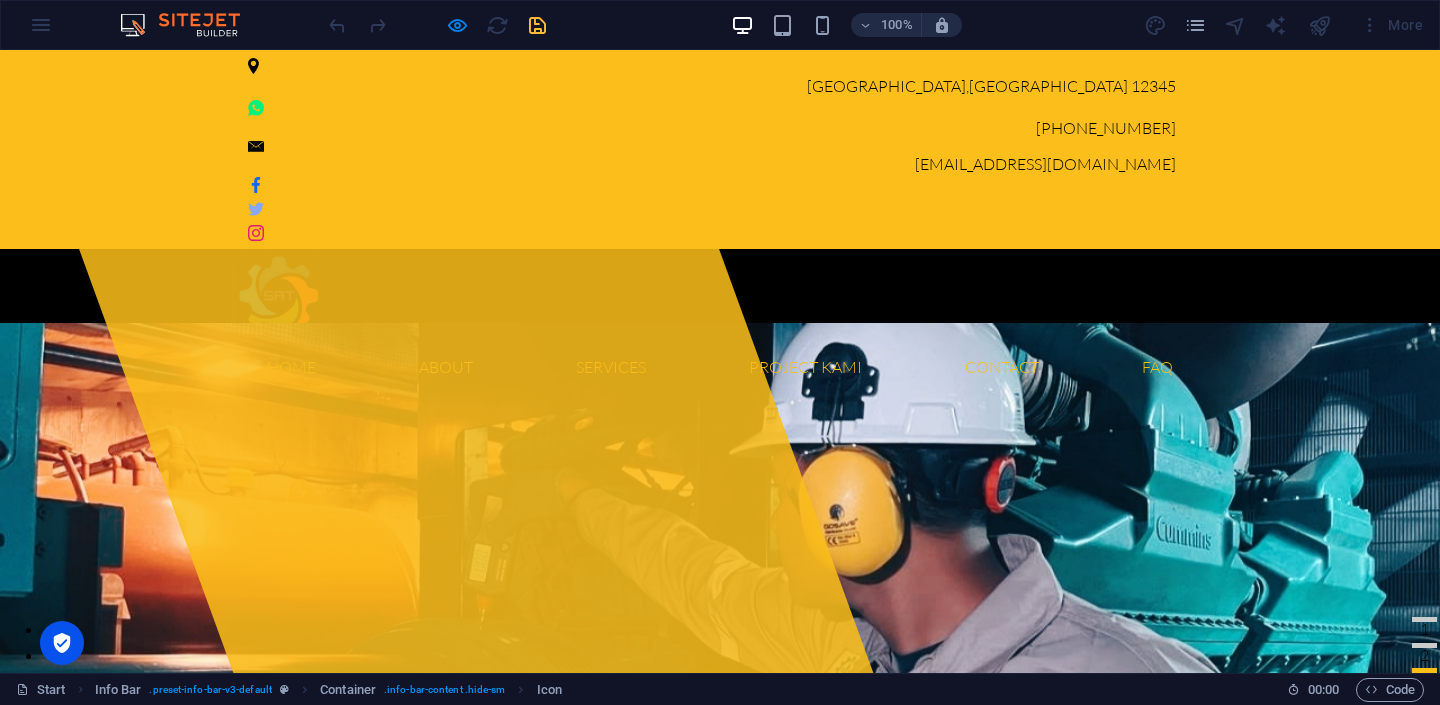 click on "[PHONE_NUMBER]" at bounding box center (1106, 128) 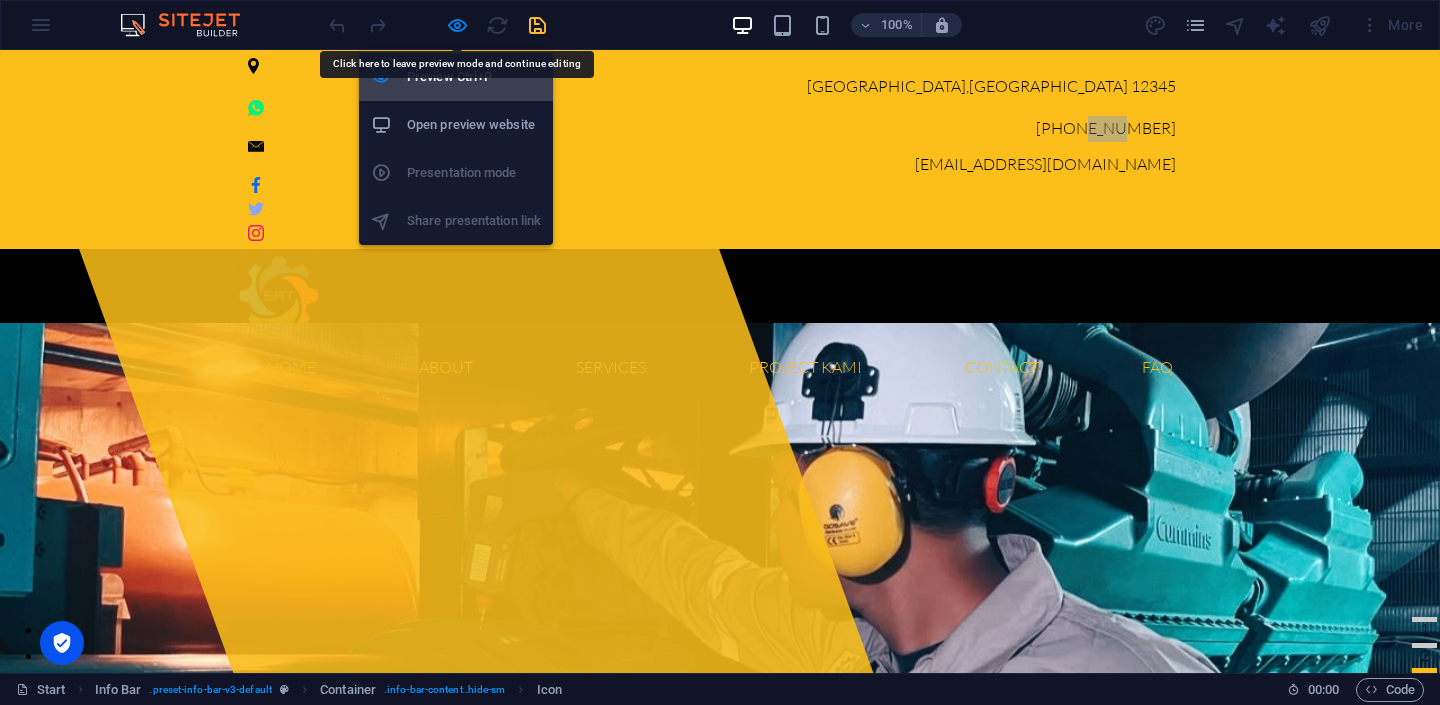 click on "Preview Ctrl+P" at bounding box center [474, 77] 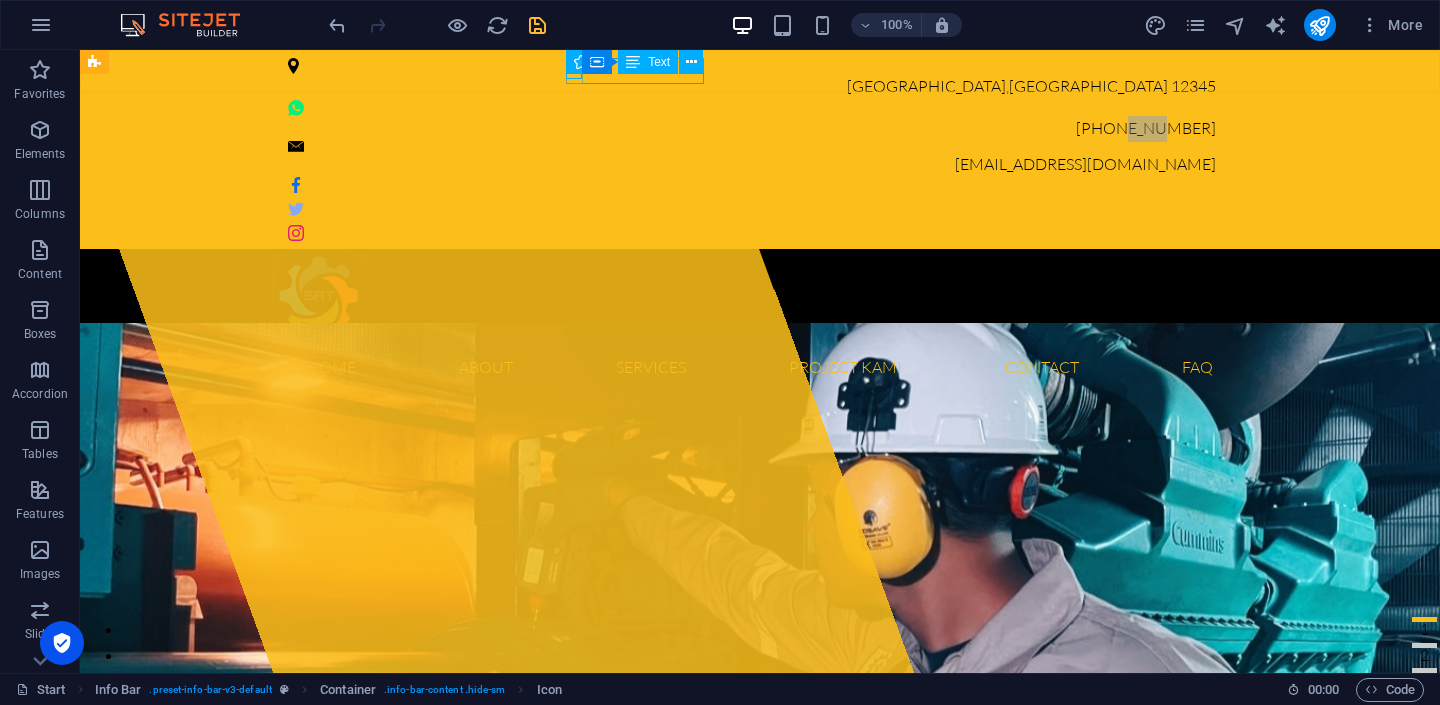 click on "Text" at bounding box center (648, 62) 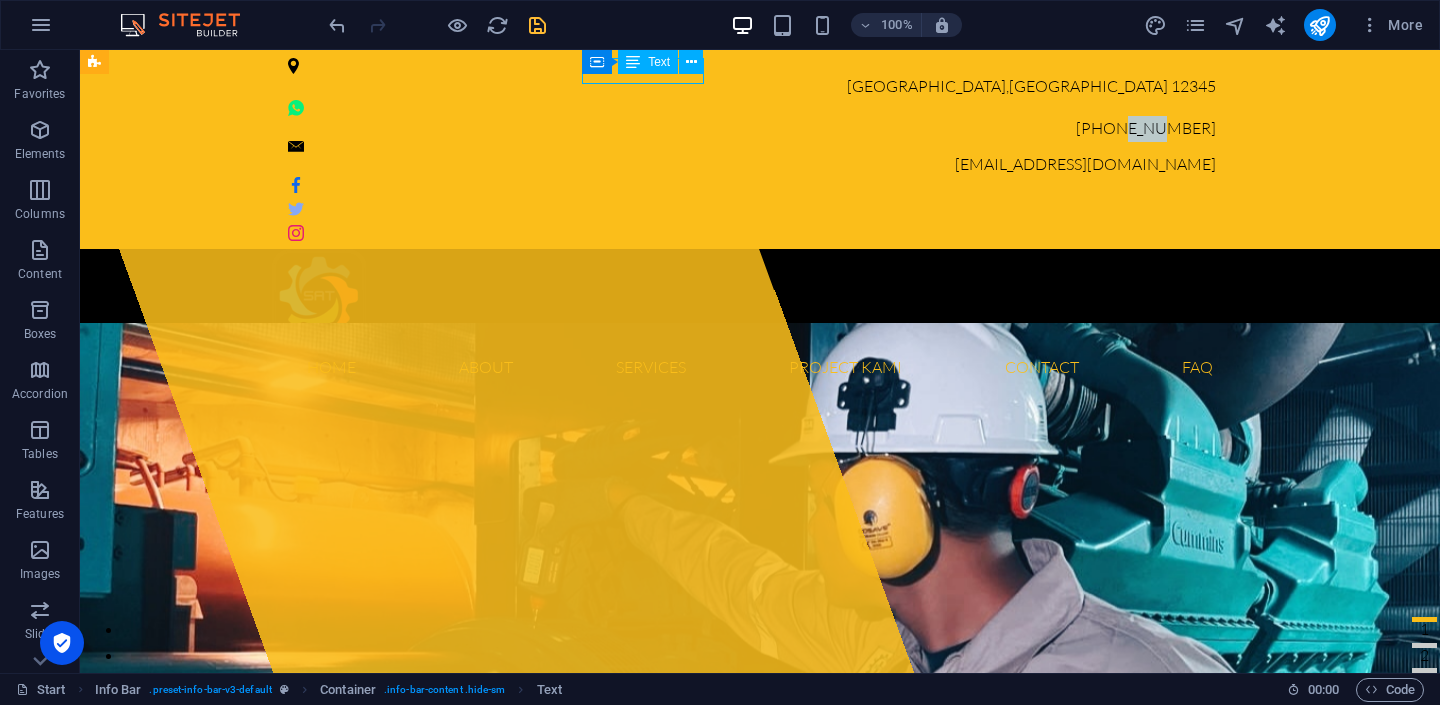 click on "Text" at bounding box center (648, 62) 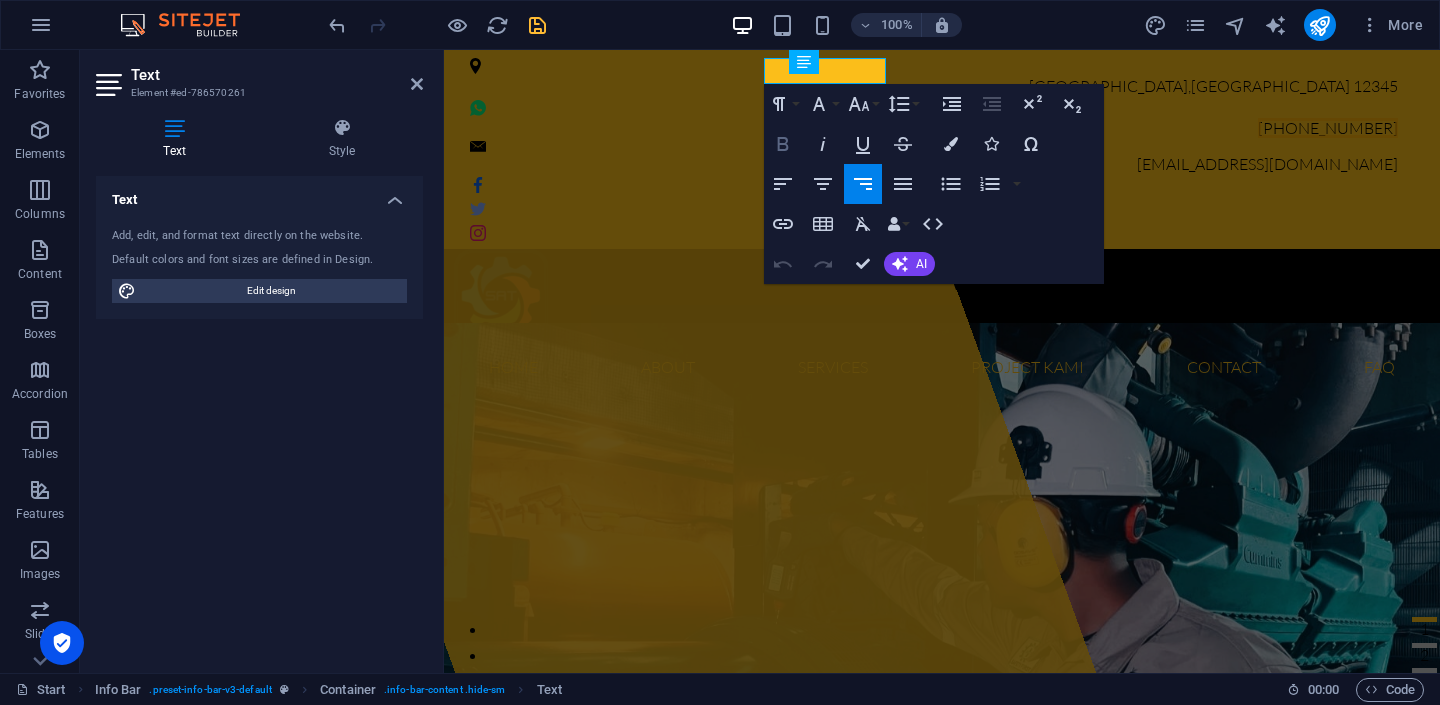 click 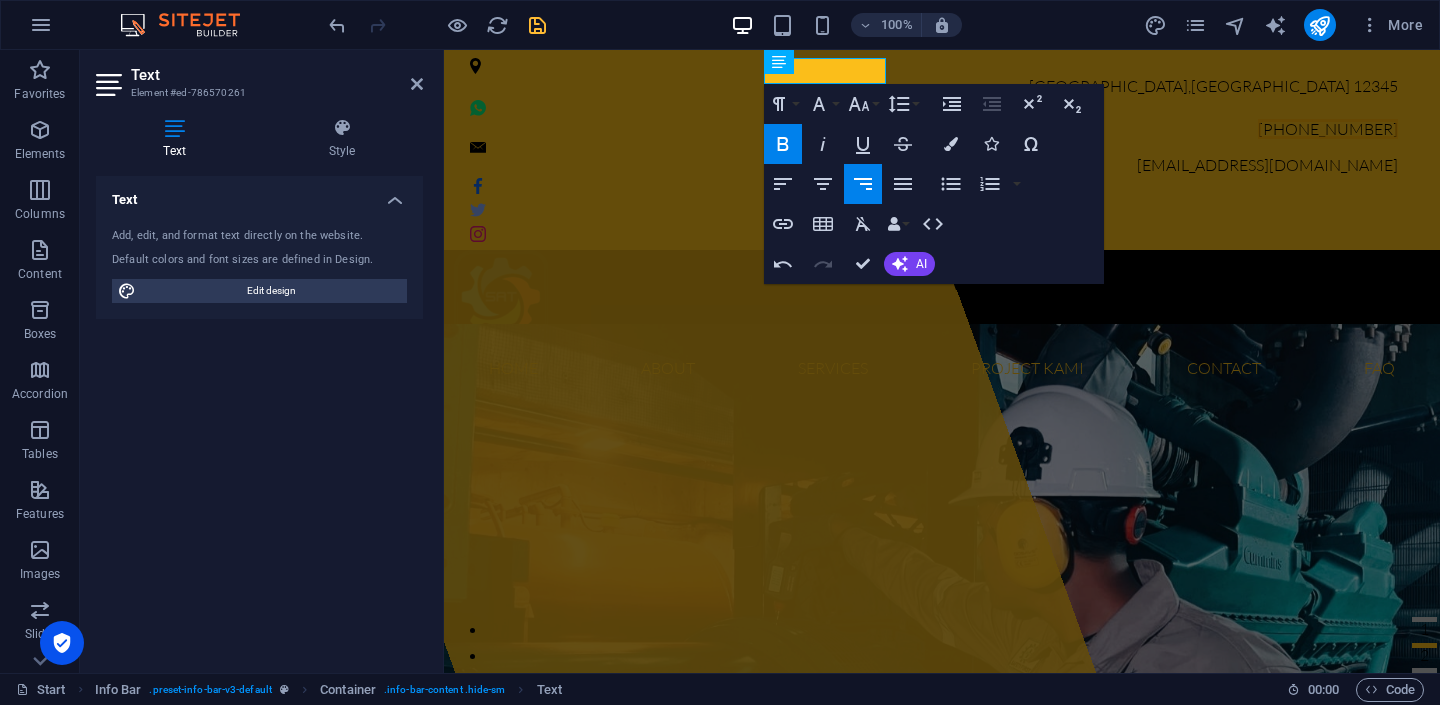 click 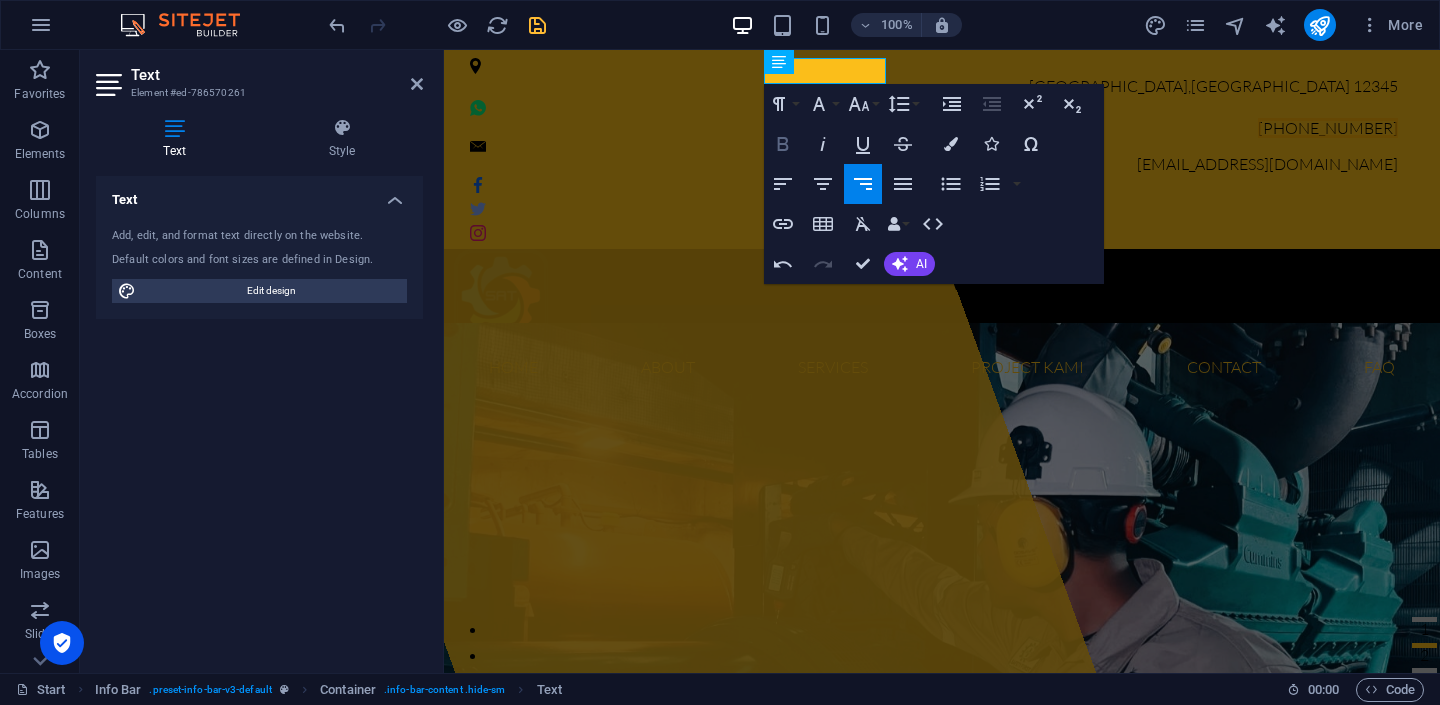 click 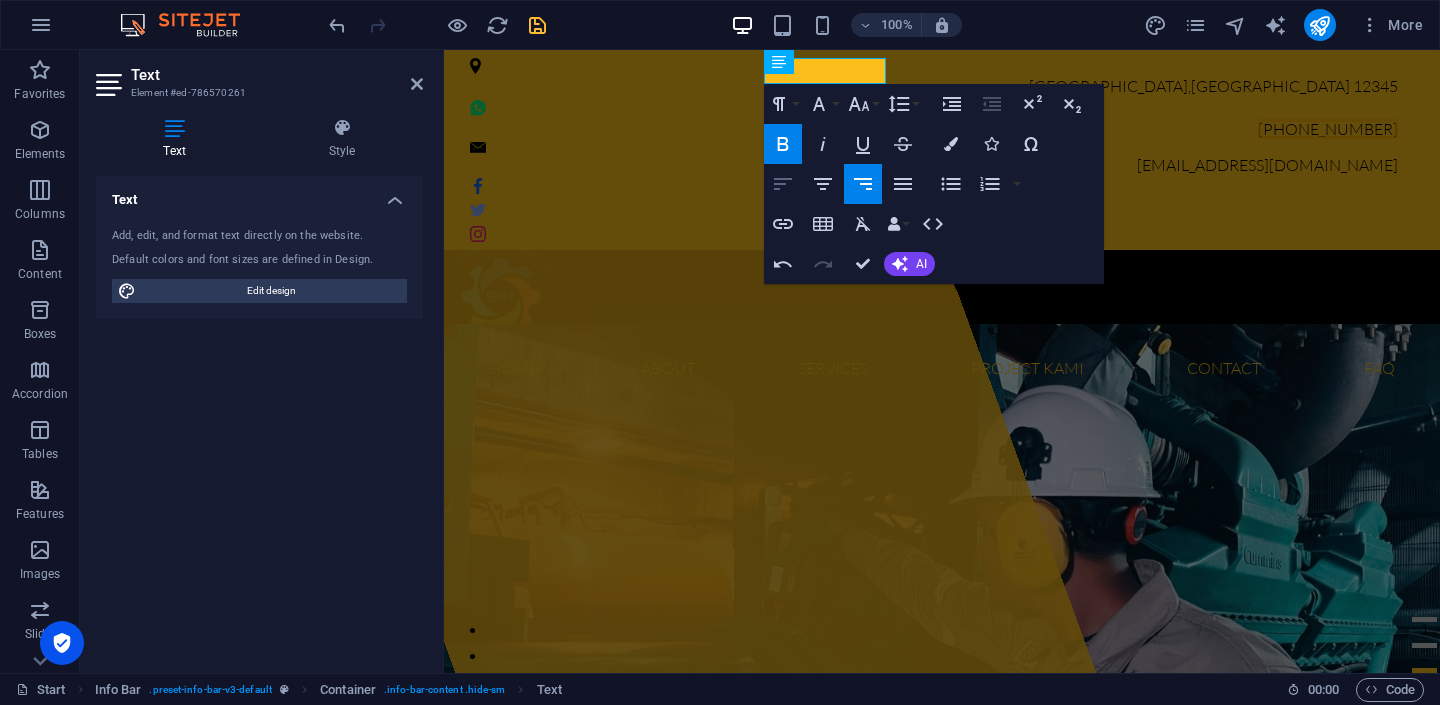 click 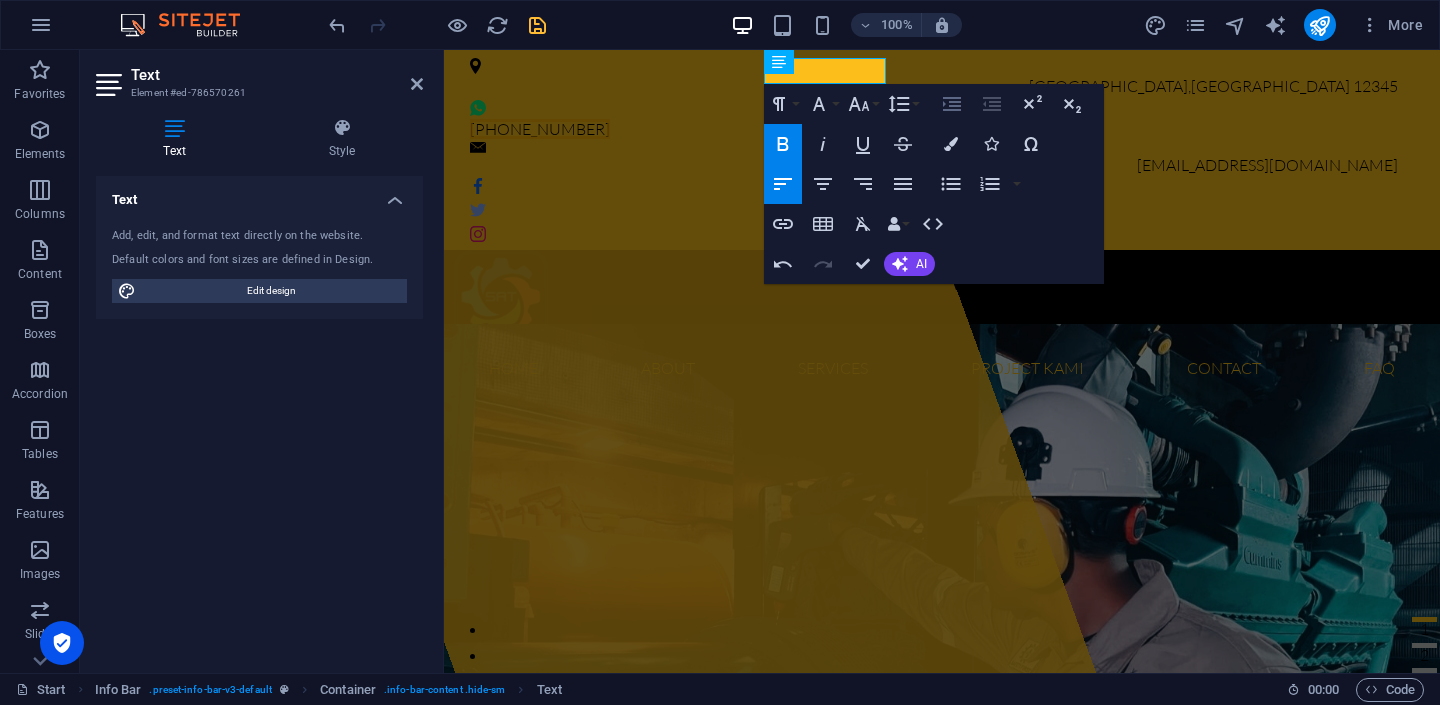 click 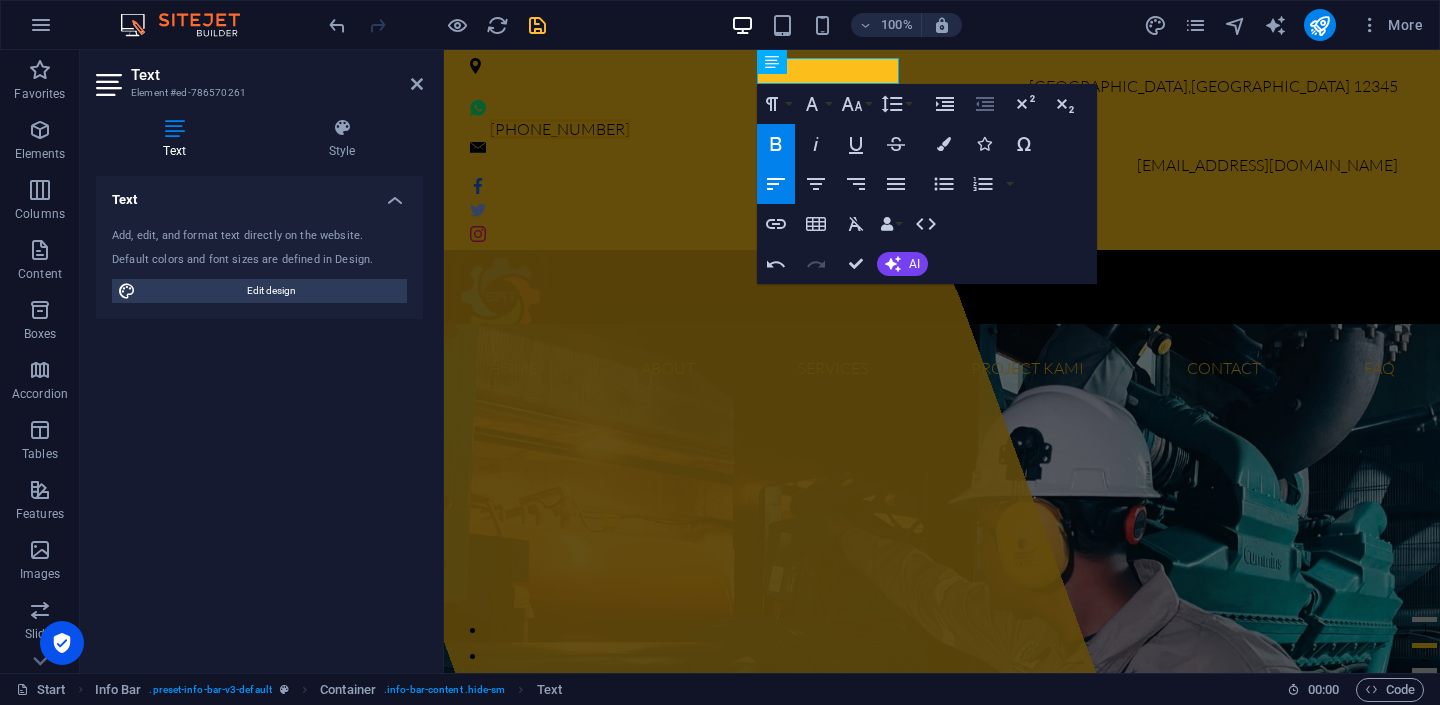 click 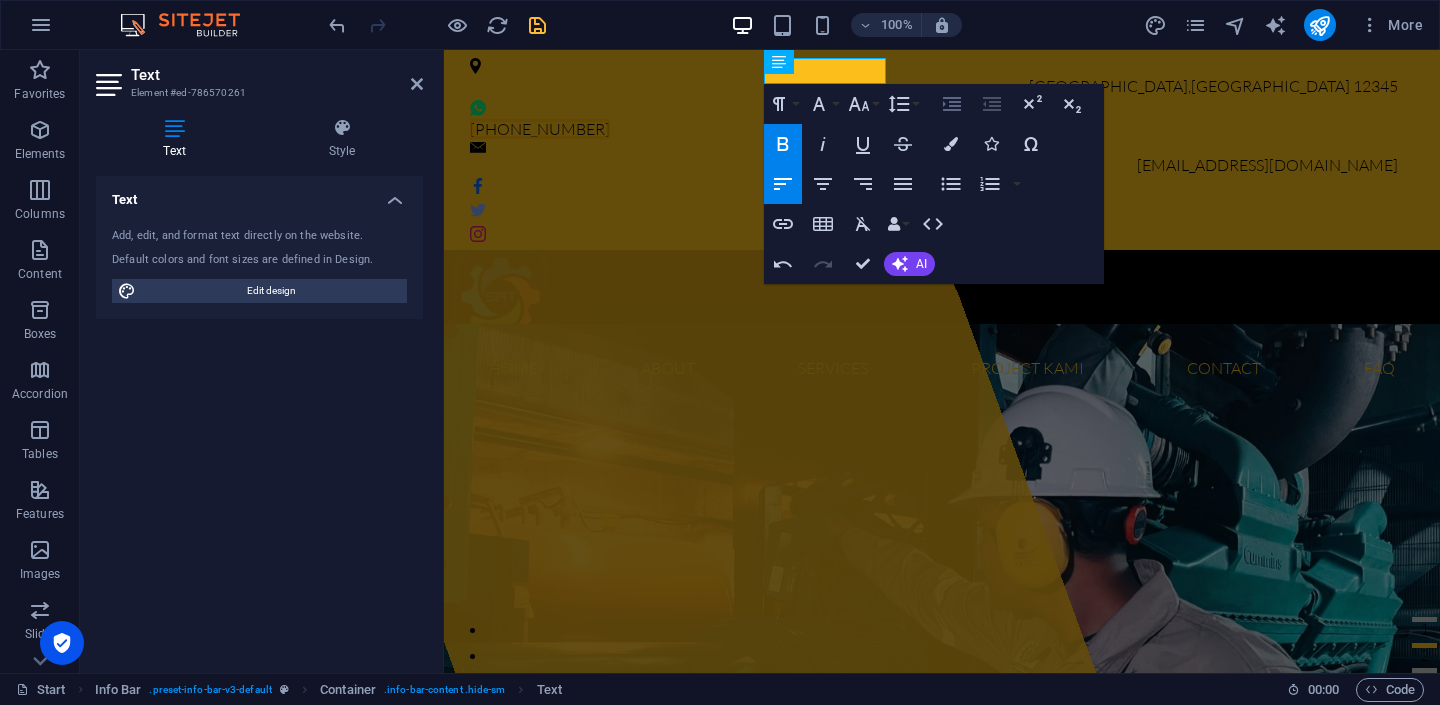 click 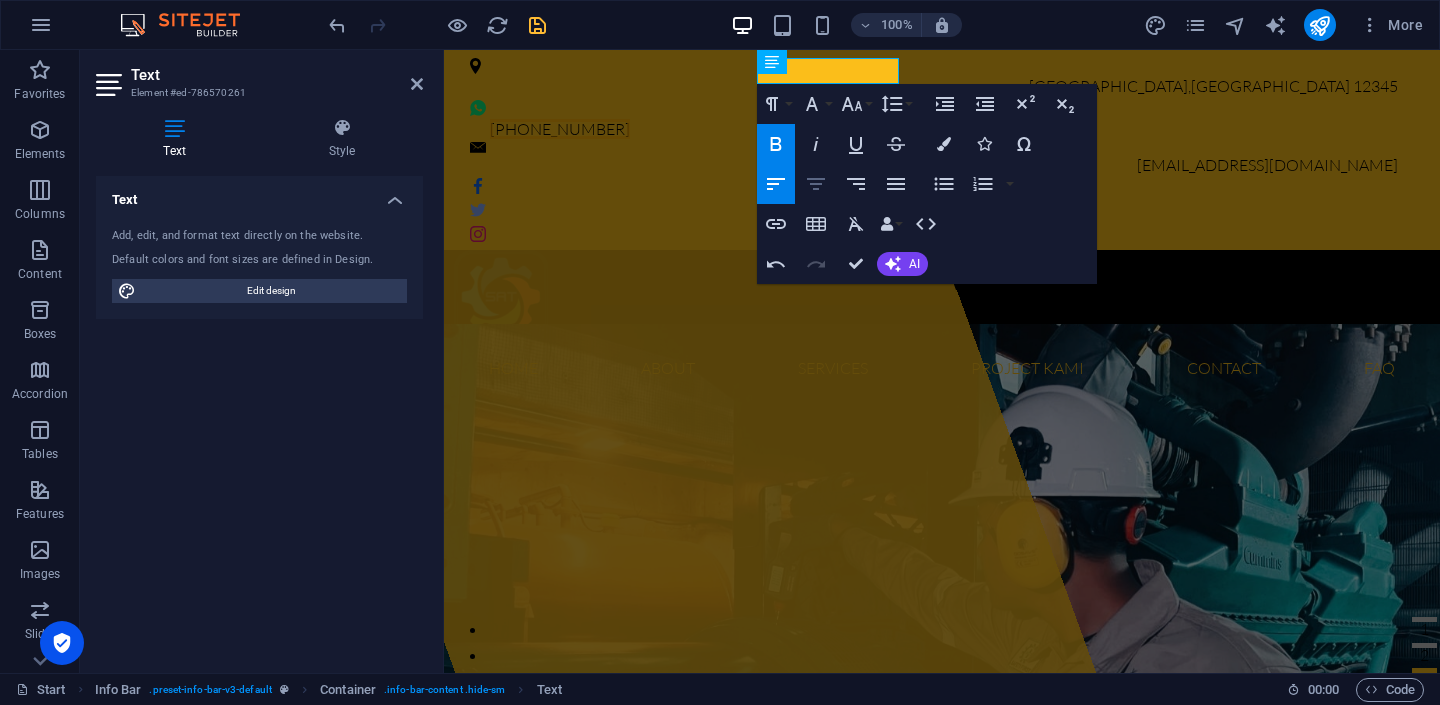 click 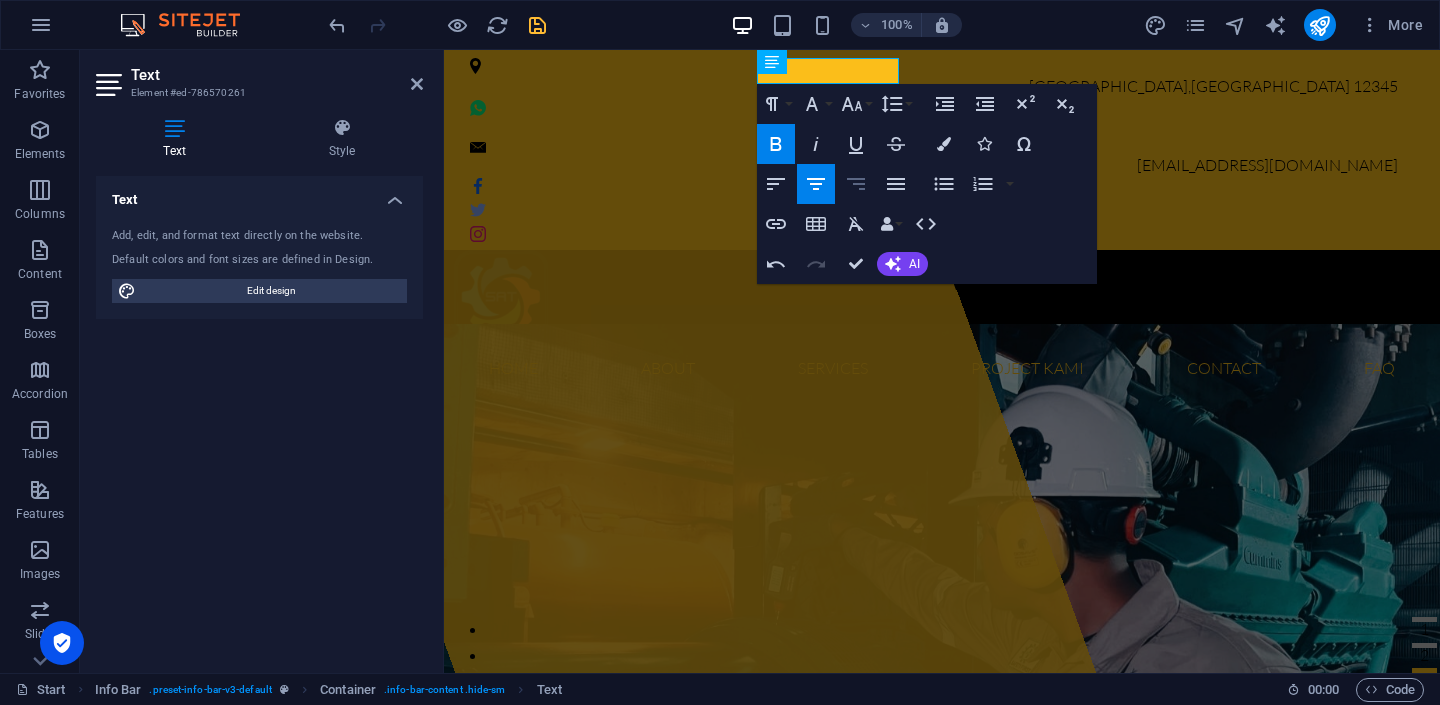 click 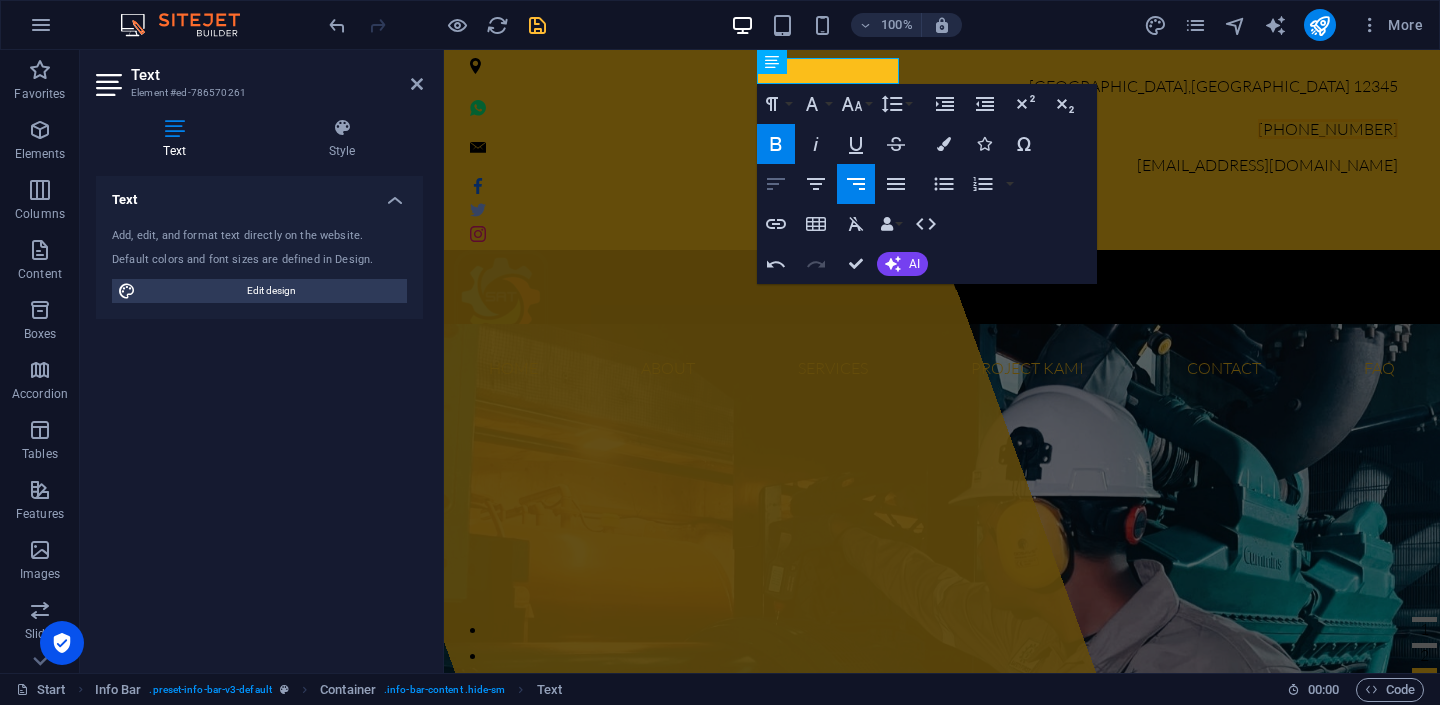click 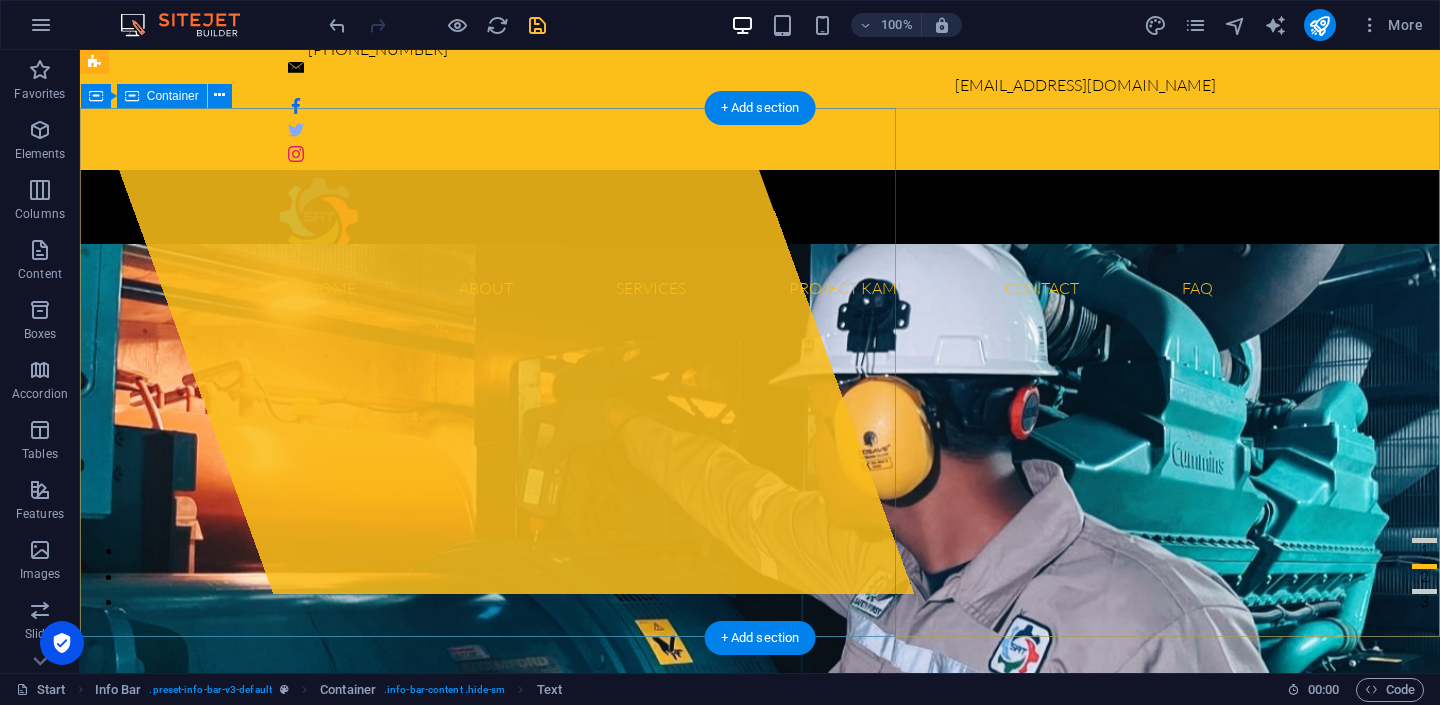 scroll, scrollTop: 0, scrollLeft: 0, axis: both 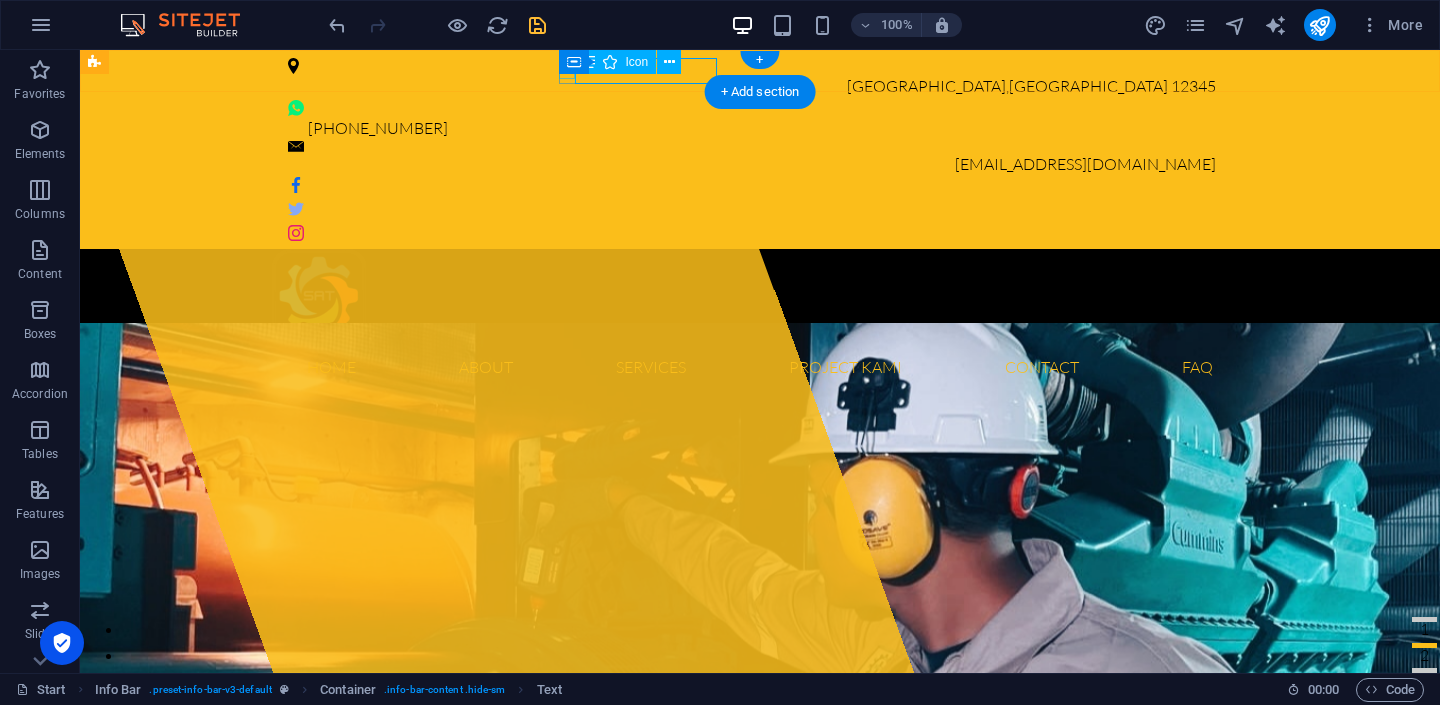 click at bounding box center [752, 108] 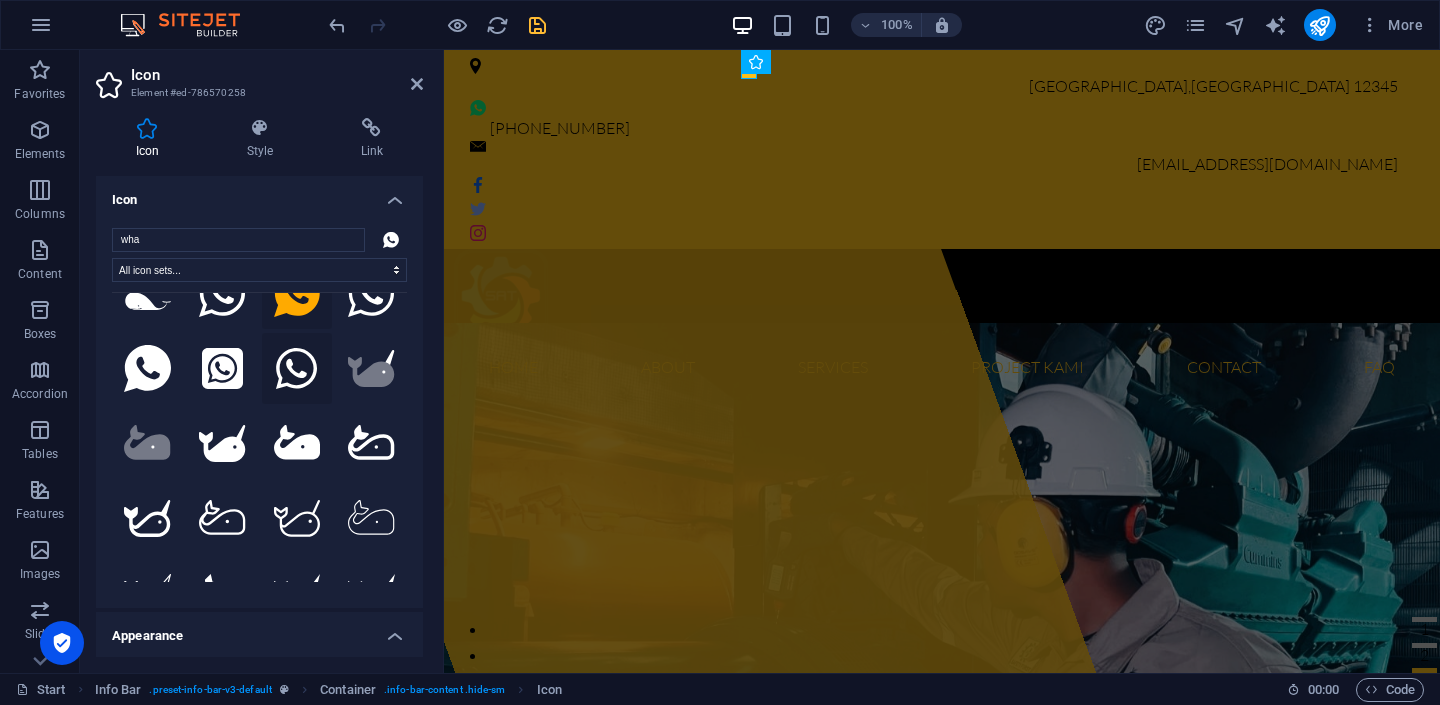 scroll, scrollTop: 45, scrollLeft: 0, axis: vertical 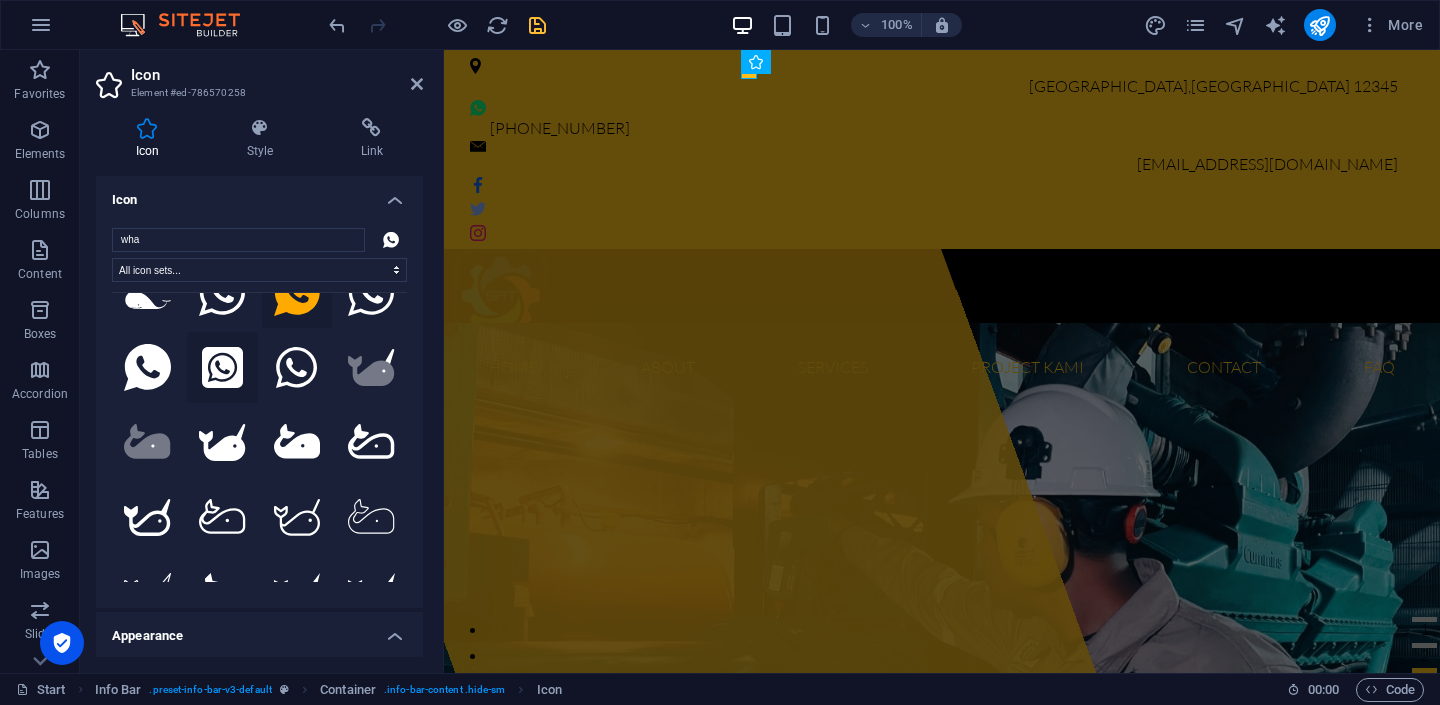 click 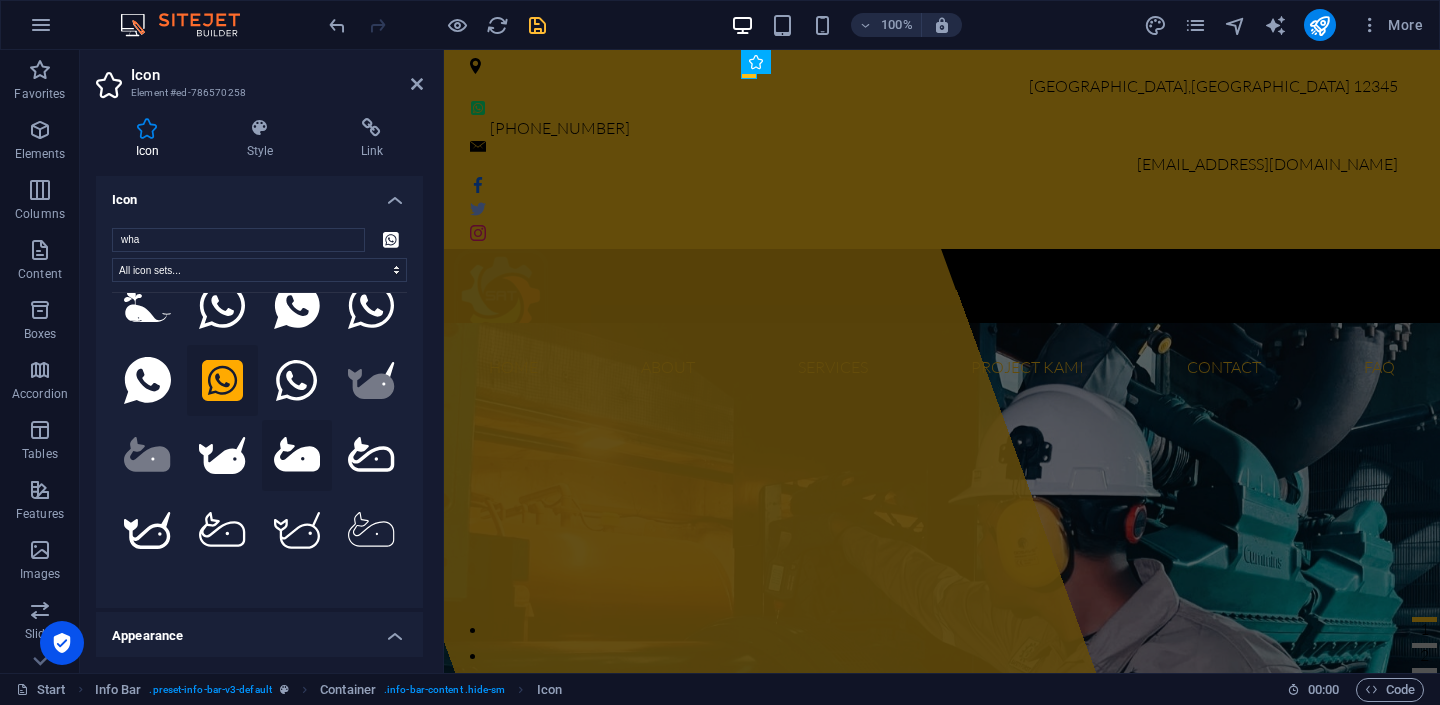 scroll, scrollTop: 0, scrollLeft: 0, axis: both 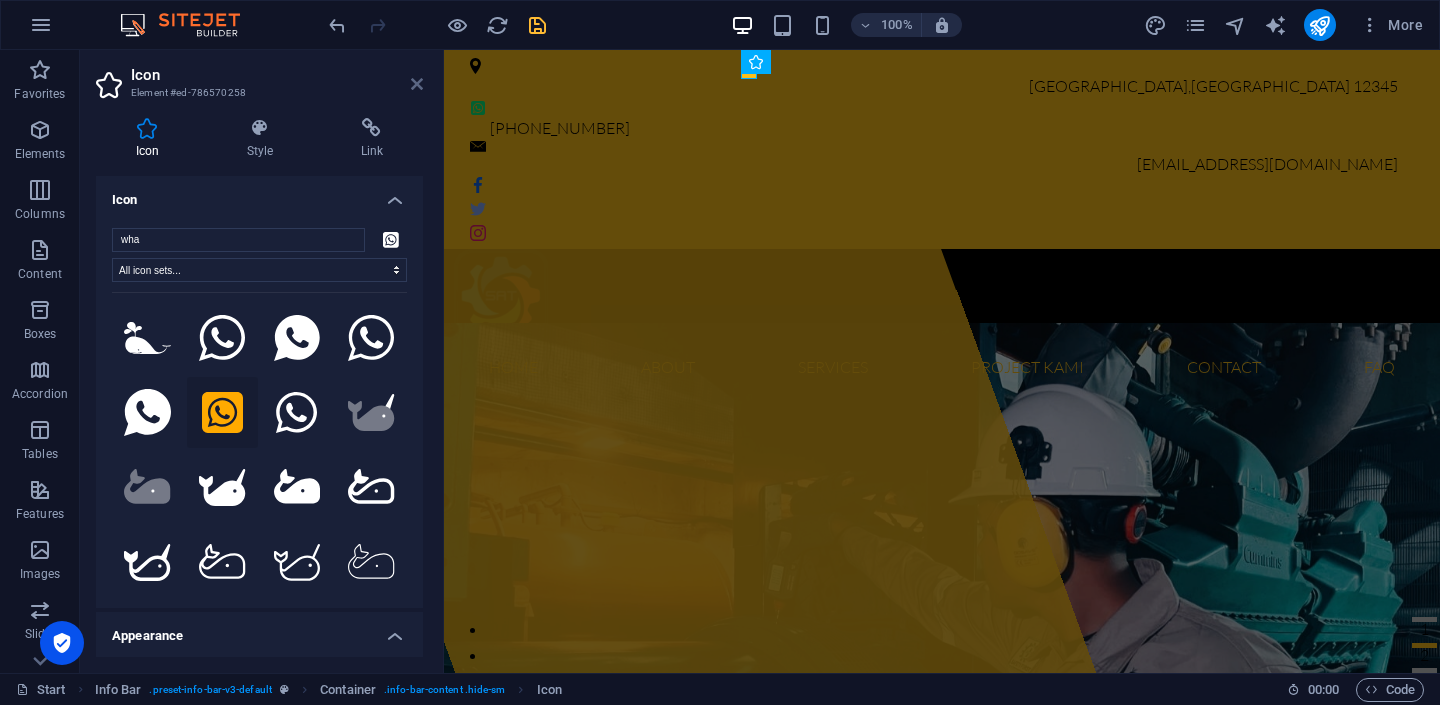 click at bounding box center (417, 84) 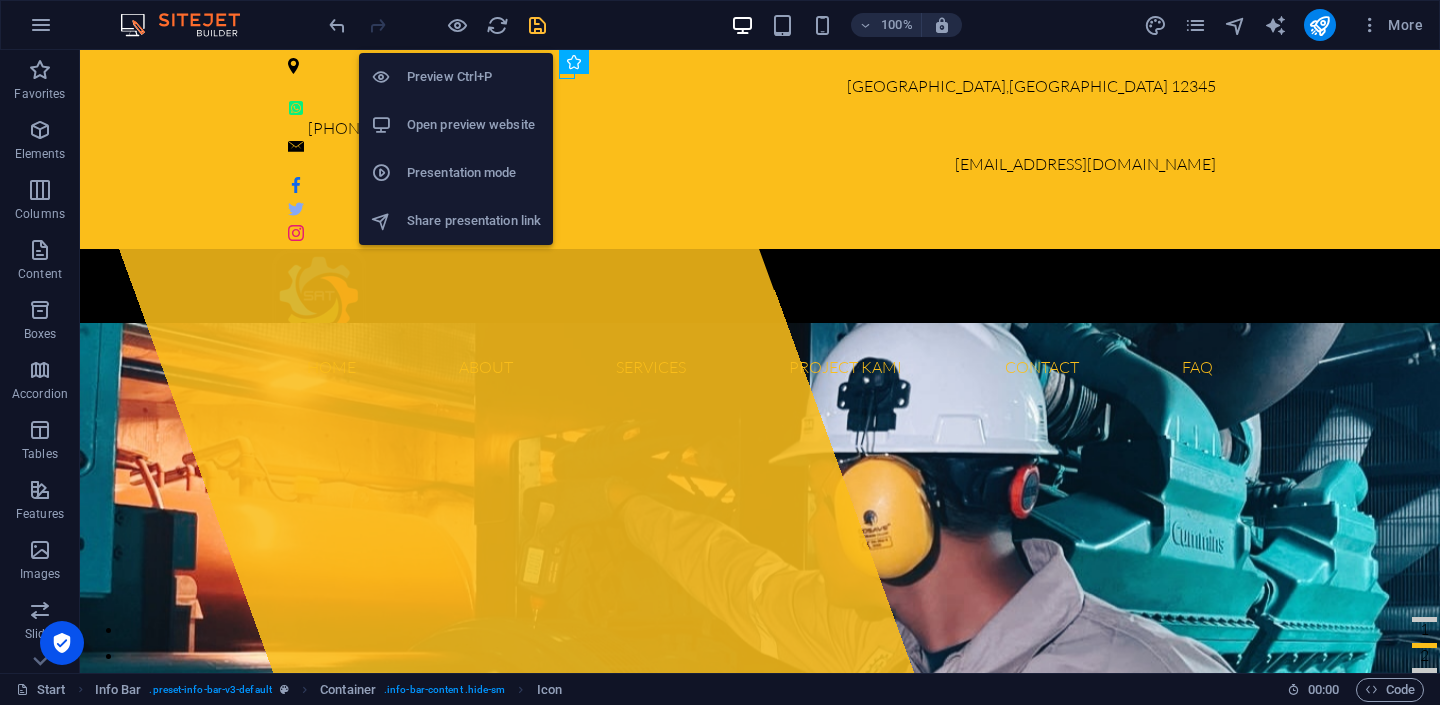 click on "Preview Ctrl+P" at bounding box center [474, 77] 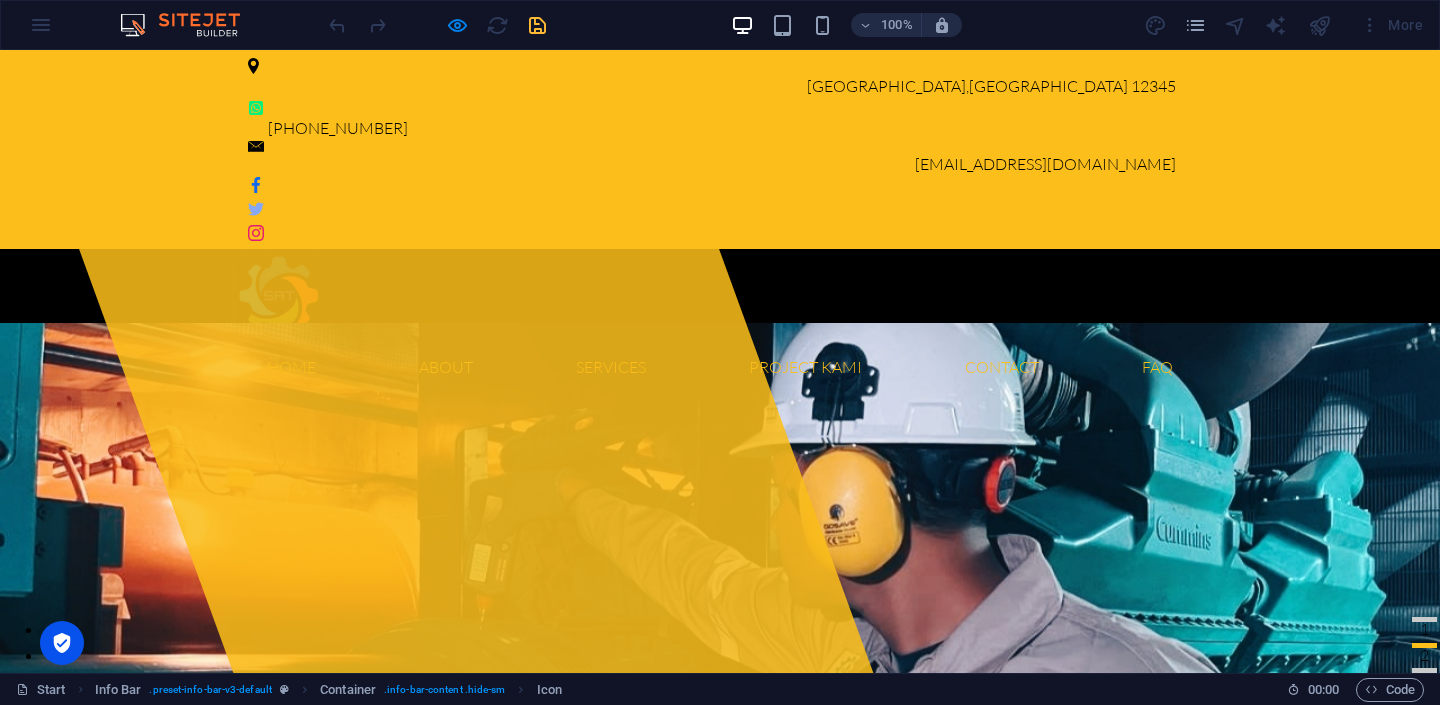 click on "[PHONE_NUMBER]" at bounding box center [338, 128] 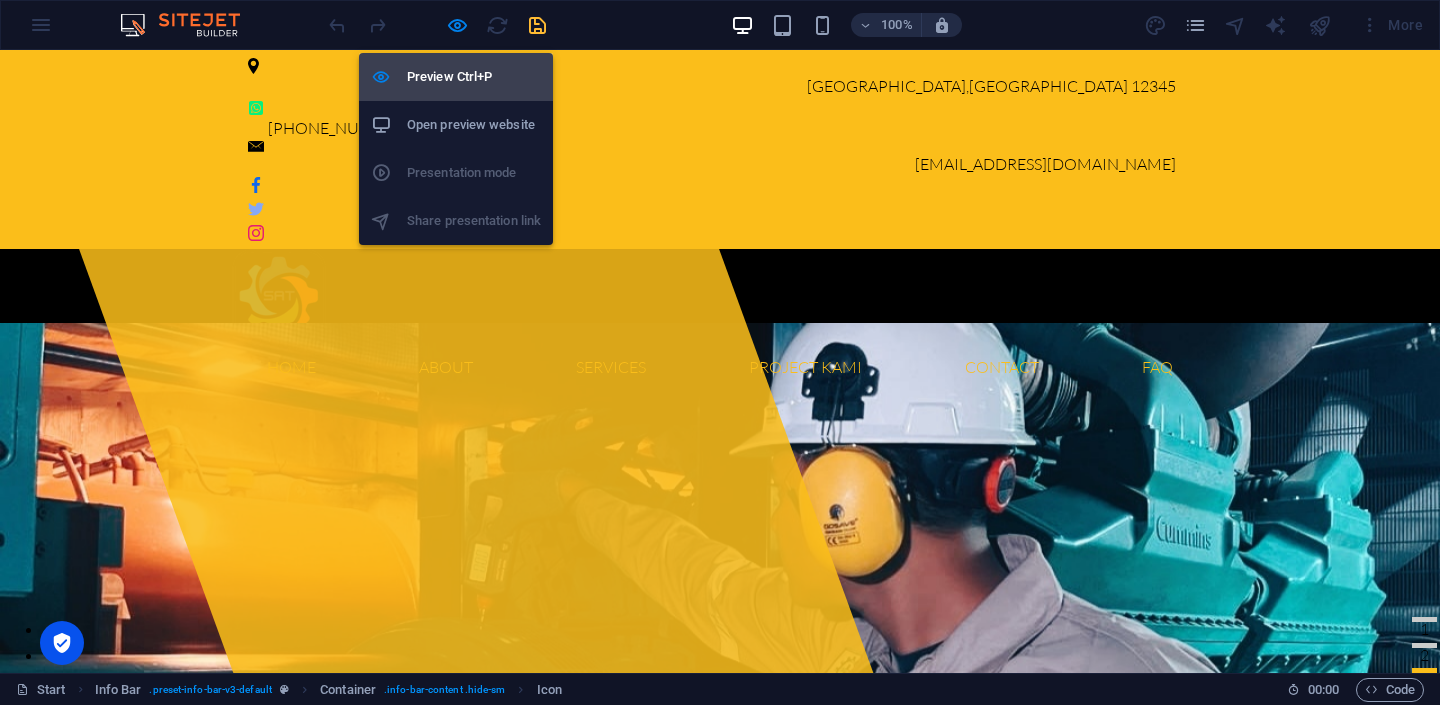 click on "Preview Ctrl+P" at bounding box center [474, 77] 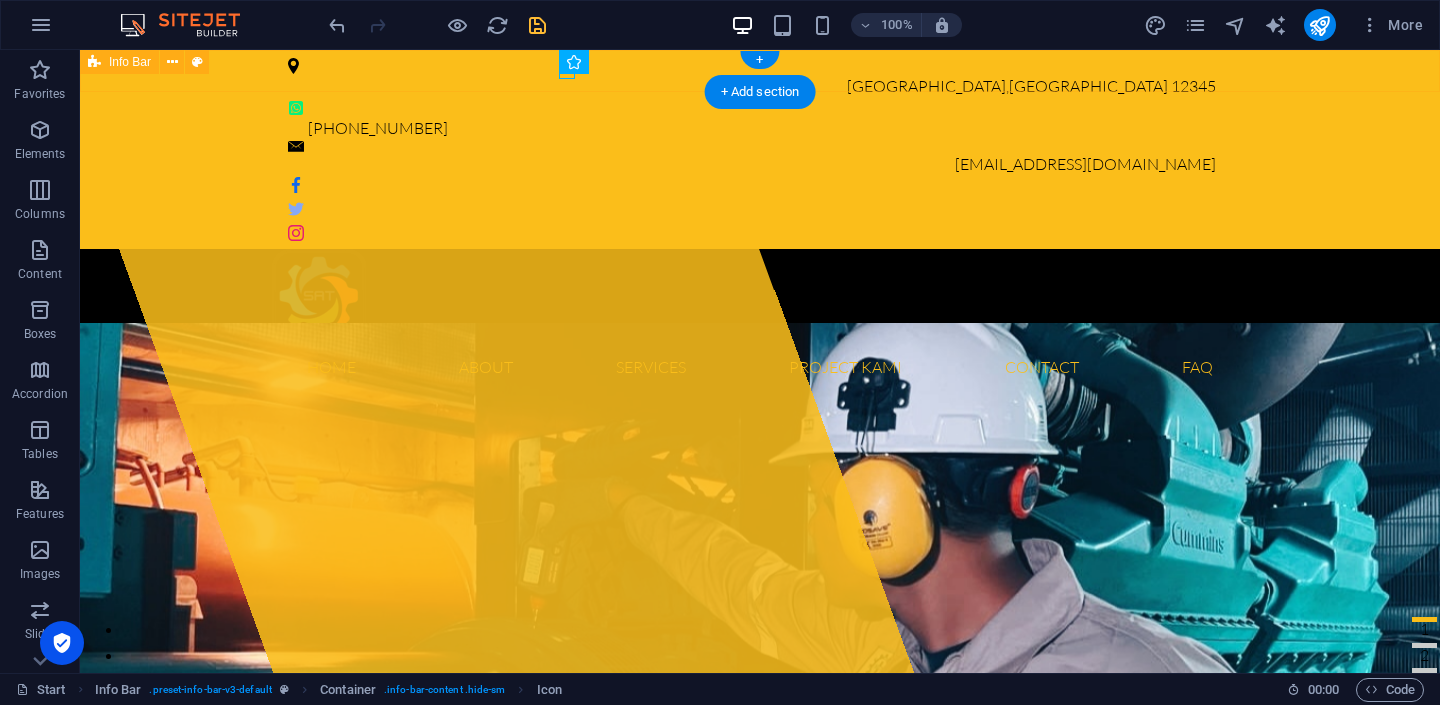 click on "Jakarta ,  Jakarta   12345 0813-1222-9062 crm@sinergiandalanteknik.co.id" at bounding box center (760, 149) 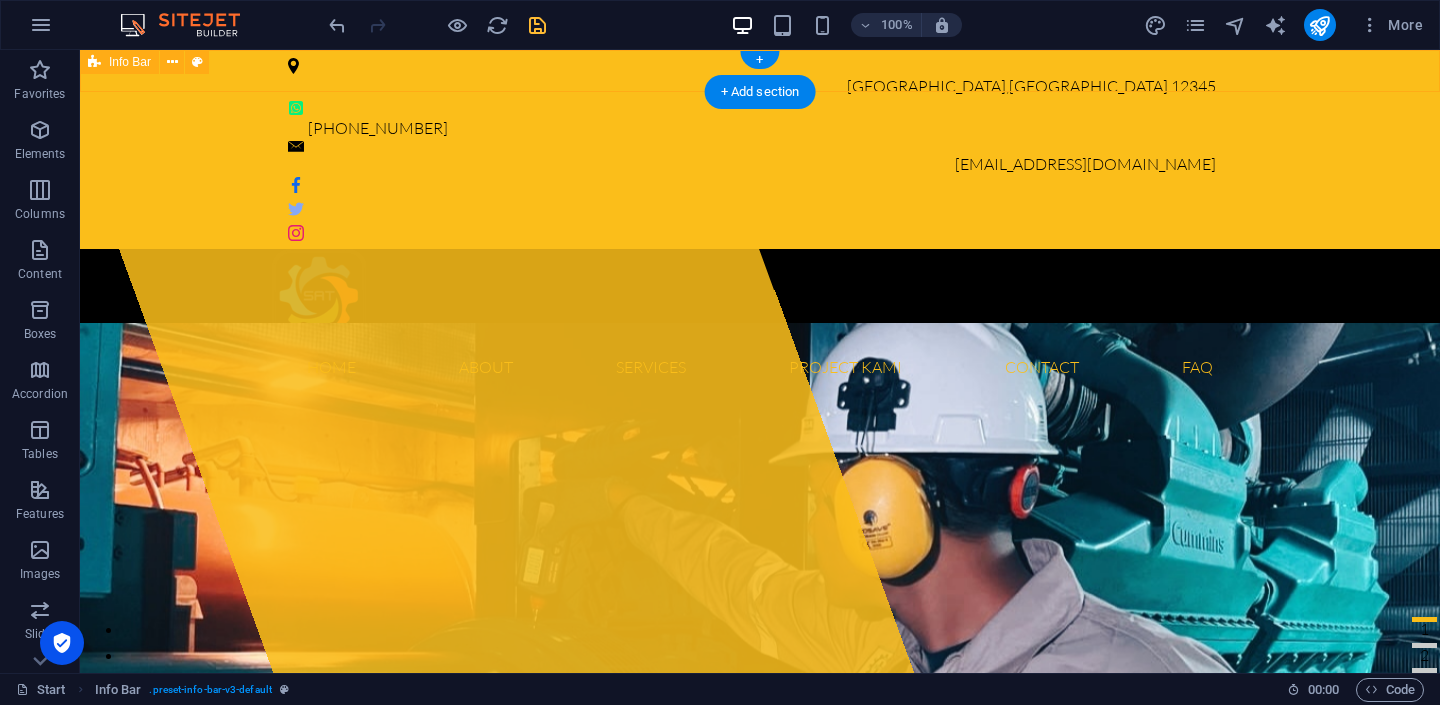 click on "Jakarta ,  Jakarta   12345 0813-1222-9062 crm@sinergiandalanteknik.co.id" at bounding box center [760, 149] 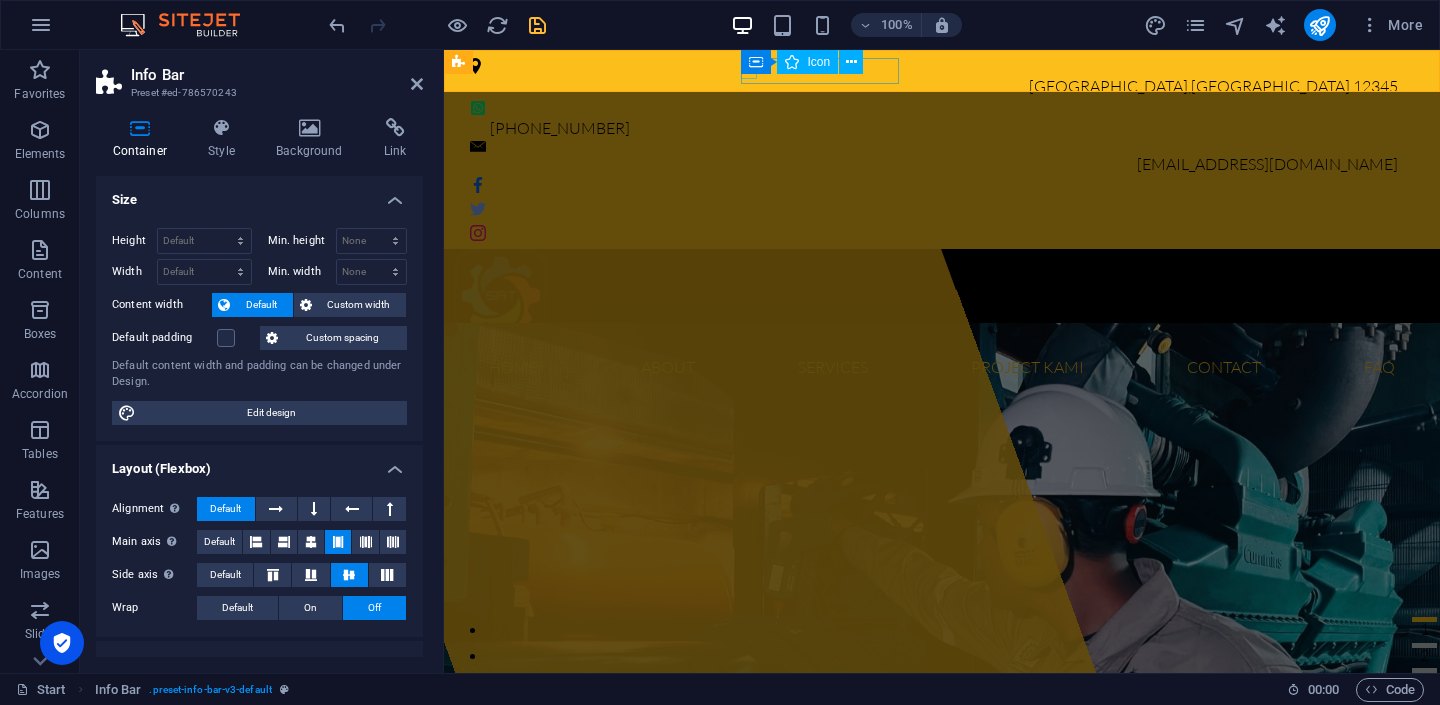 click at bounding box center (934, 108) 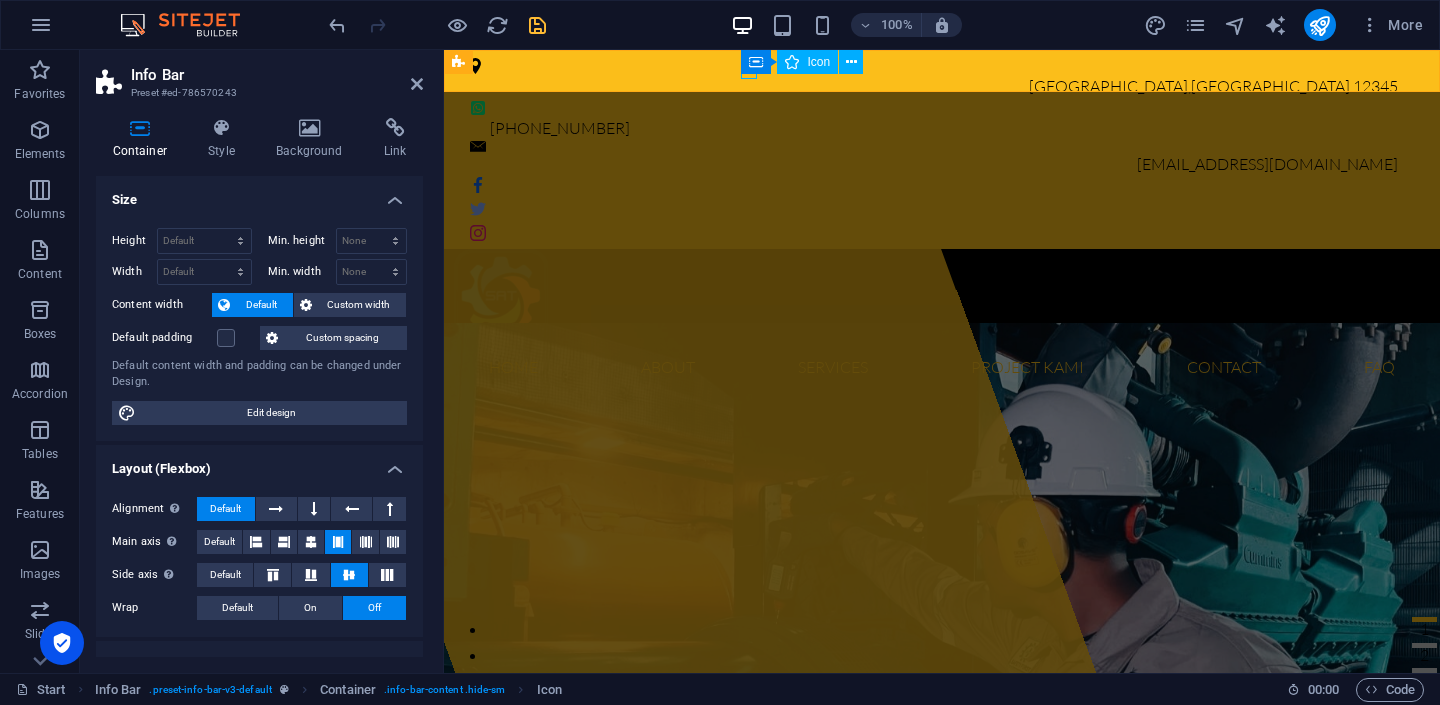 click at bounding box center [934, 108] 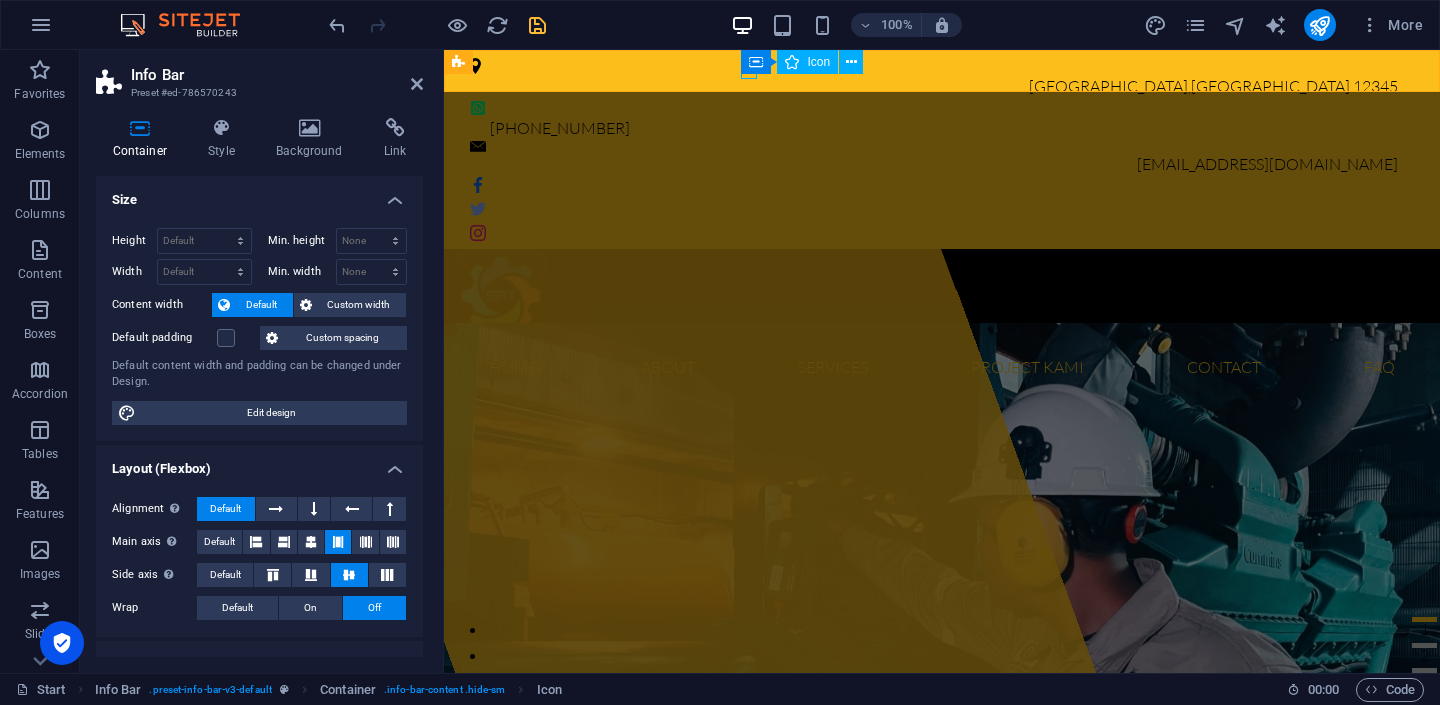 select on "xMidYMid" 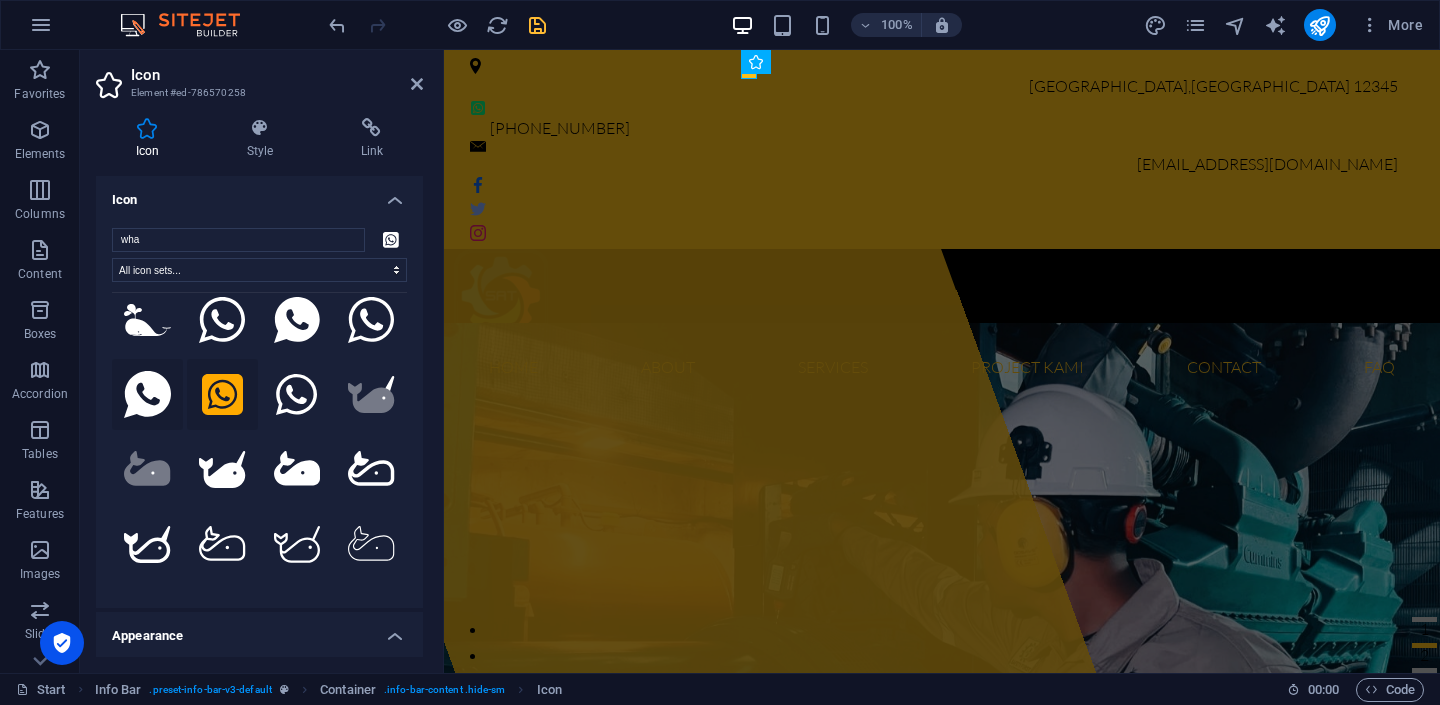 scroll, scrollTop: 0, scrollLeft: 0, axis: both 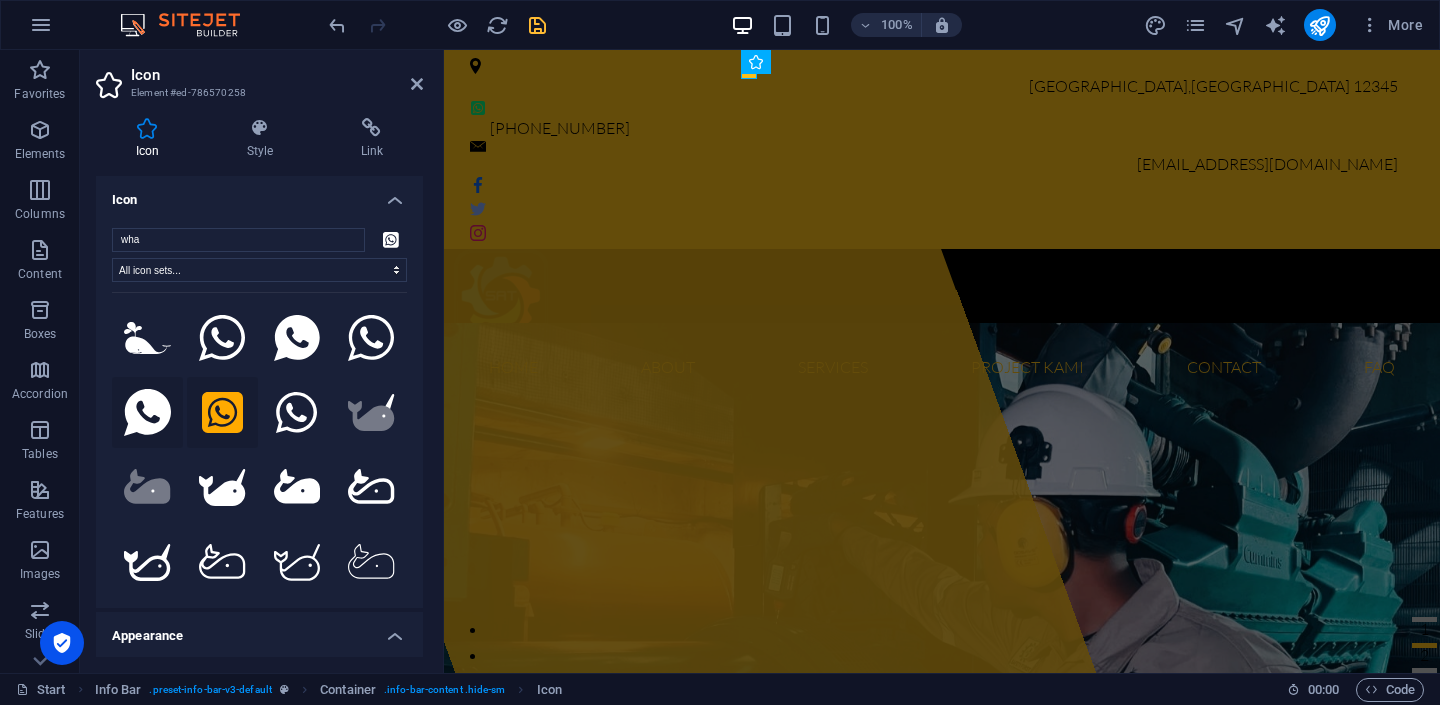 click 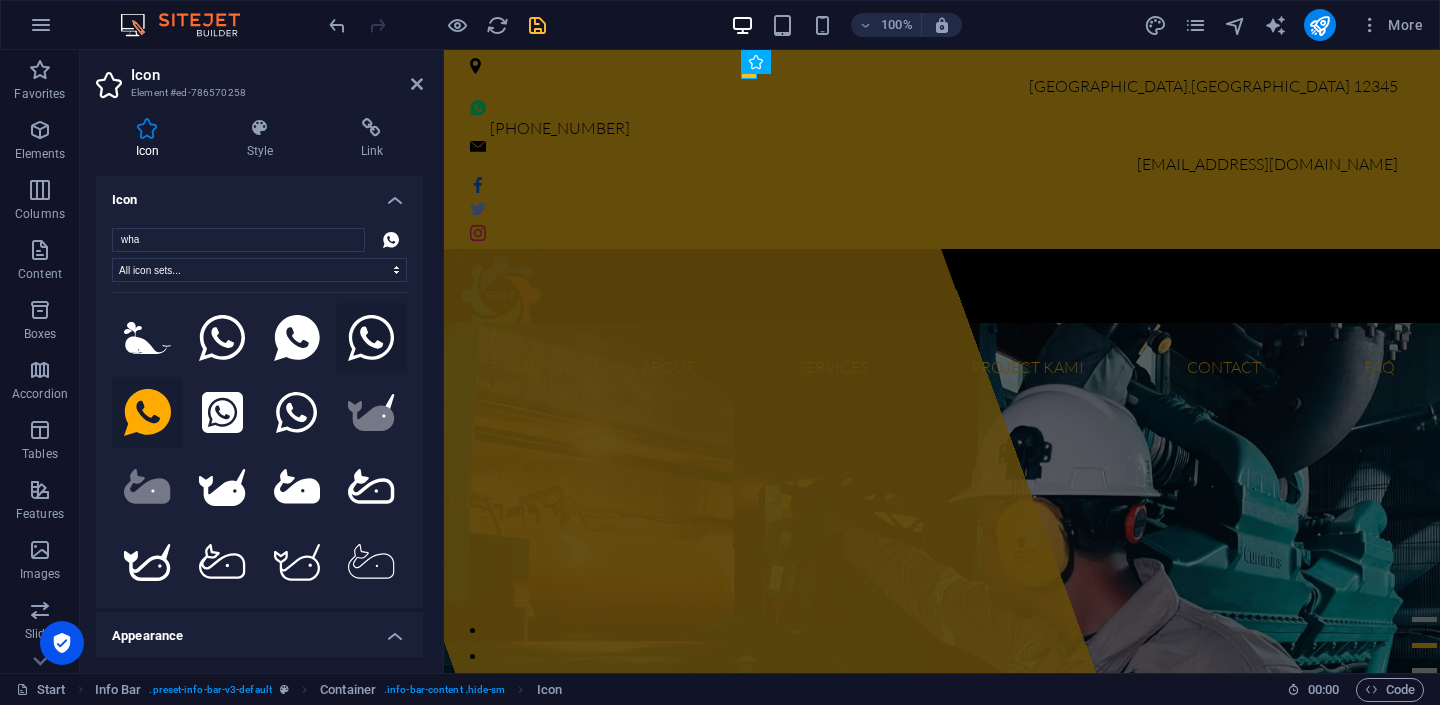 click 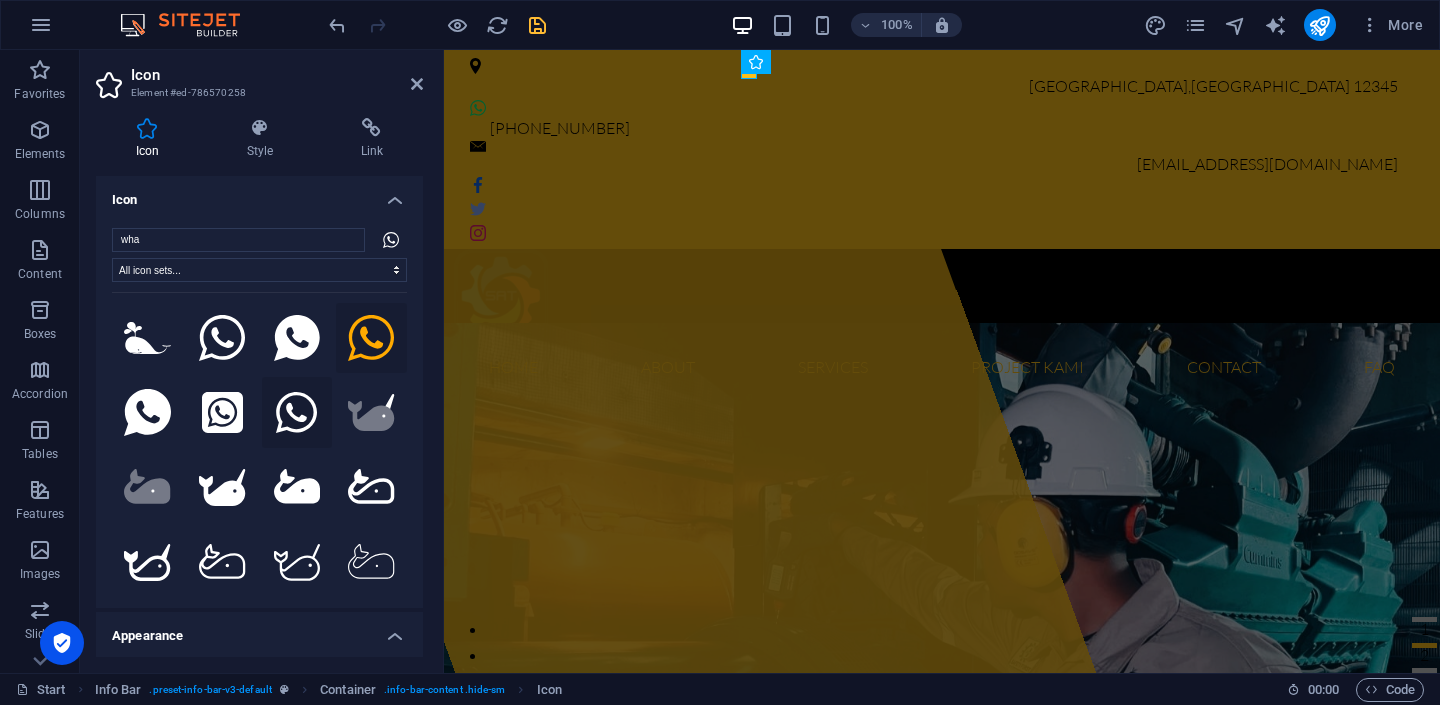 scroll, scrollTop: 226, scrollLeft: 0, axis: vertical 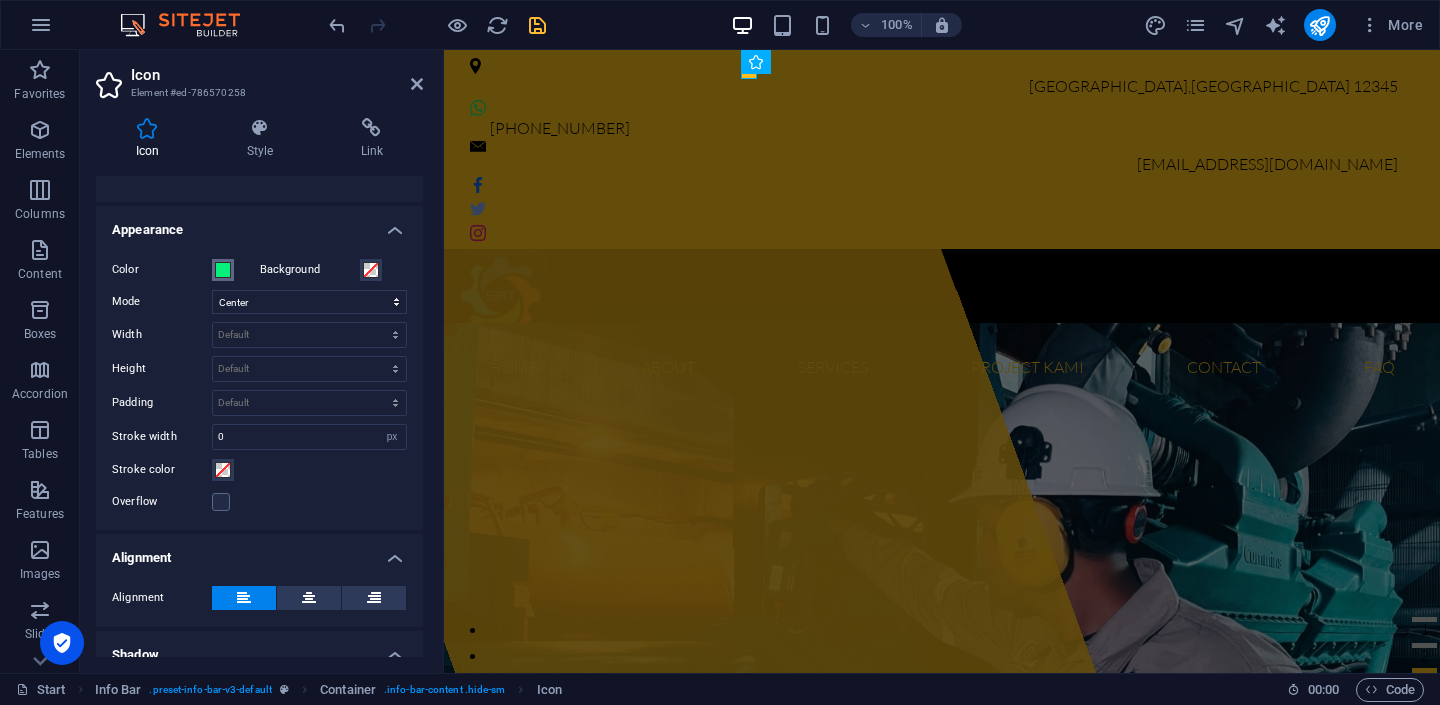 click at bounding box center [223, 270] 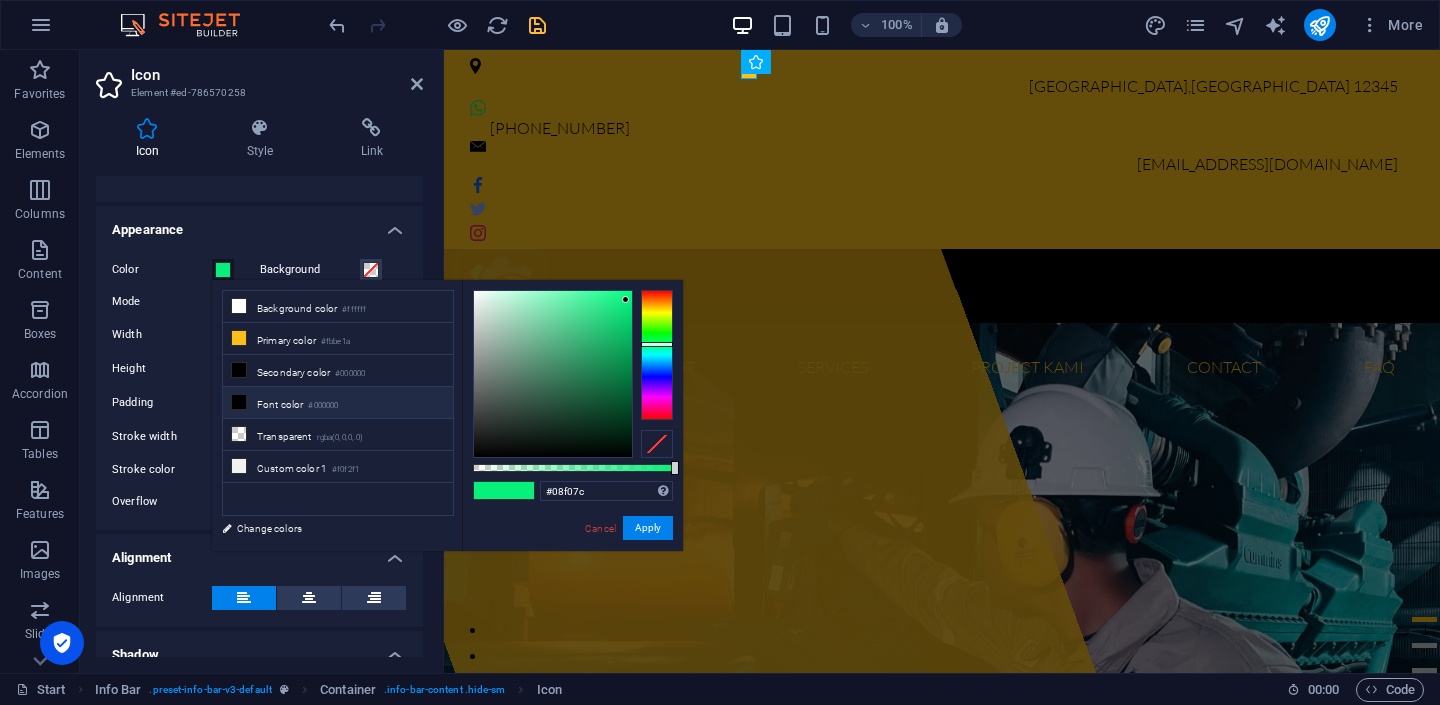 click at bounding box center [239, 402] 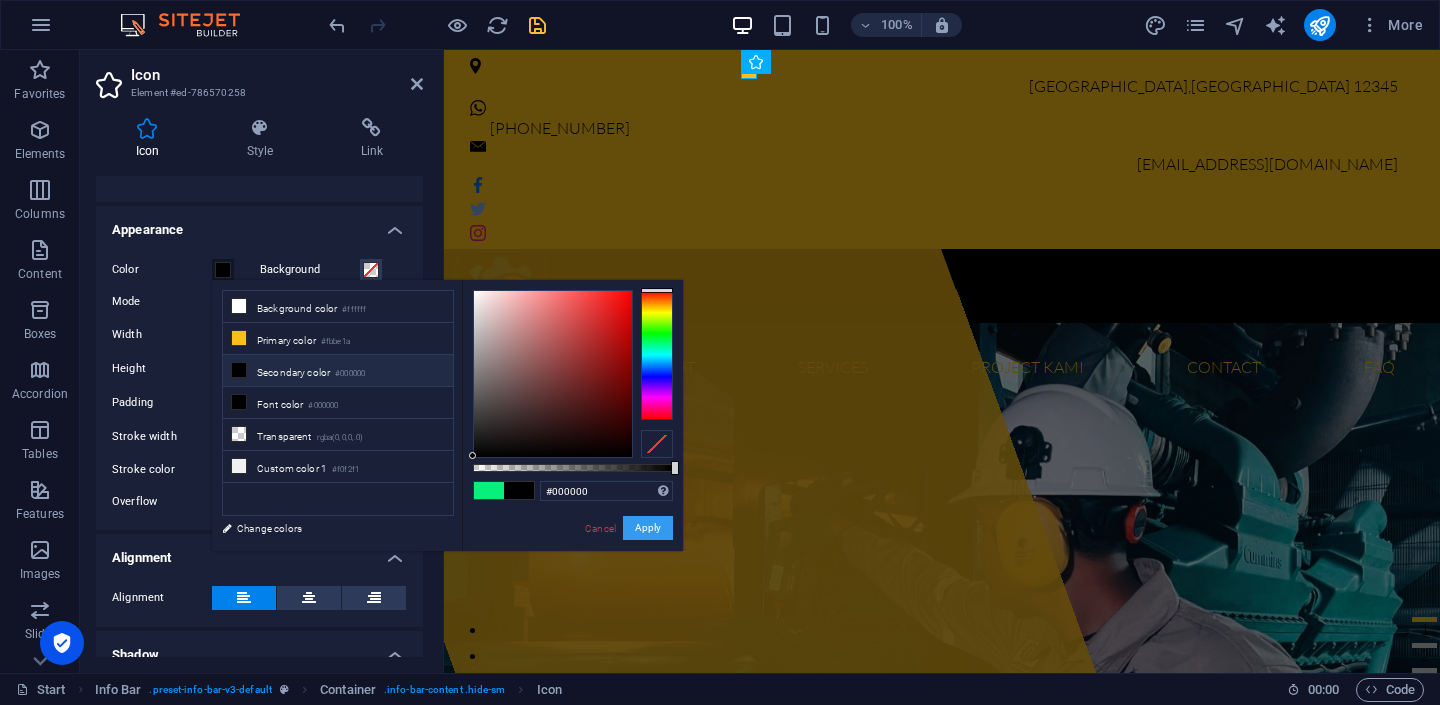 click on "Apply" at bounding box center (648, 528) 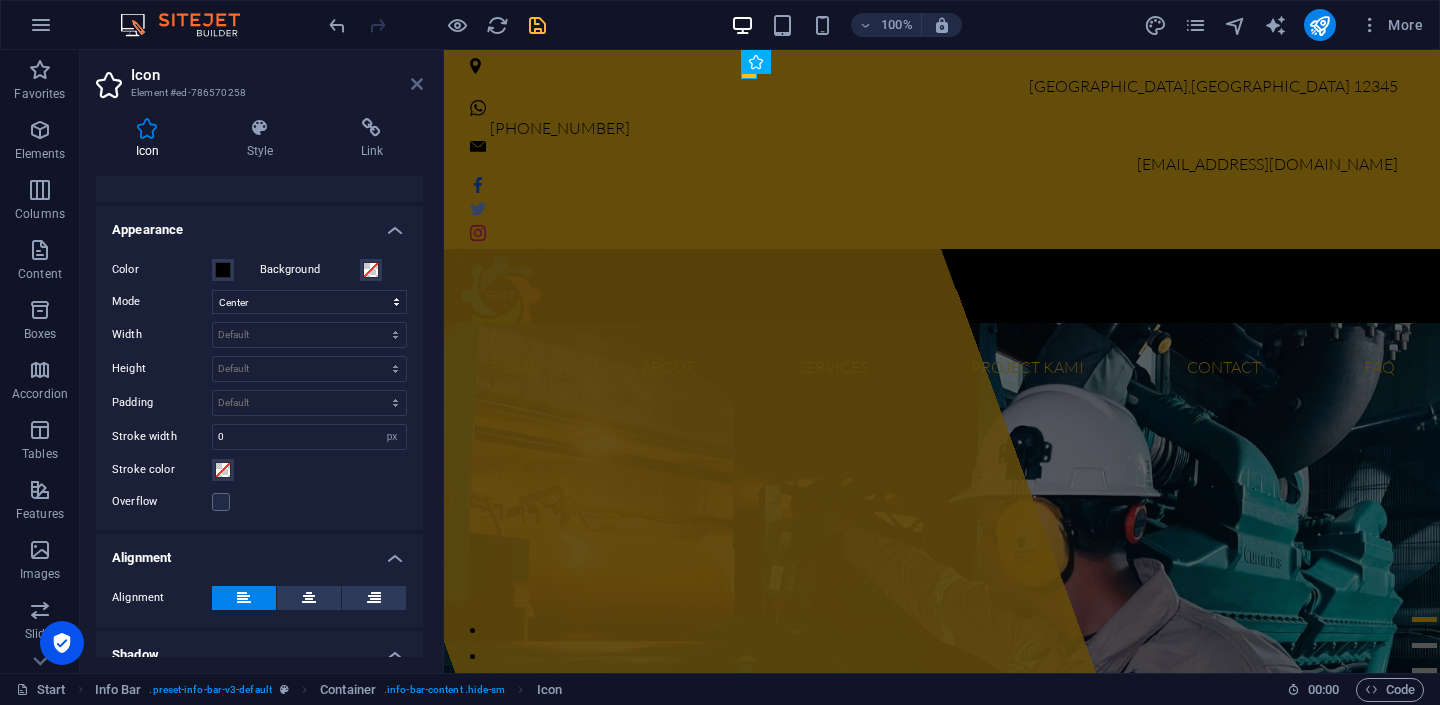 click at bounding box center (417, 84) 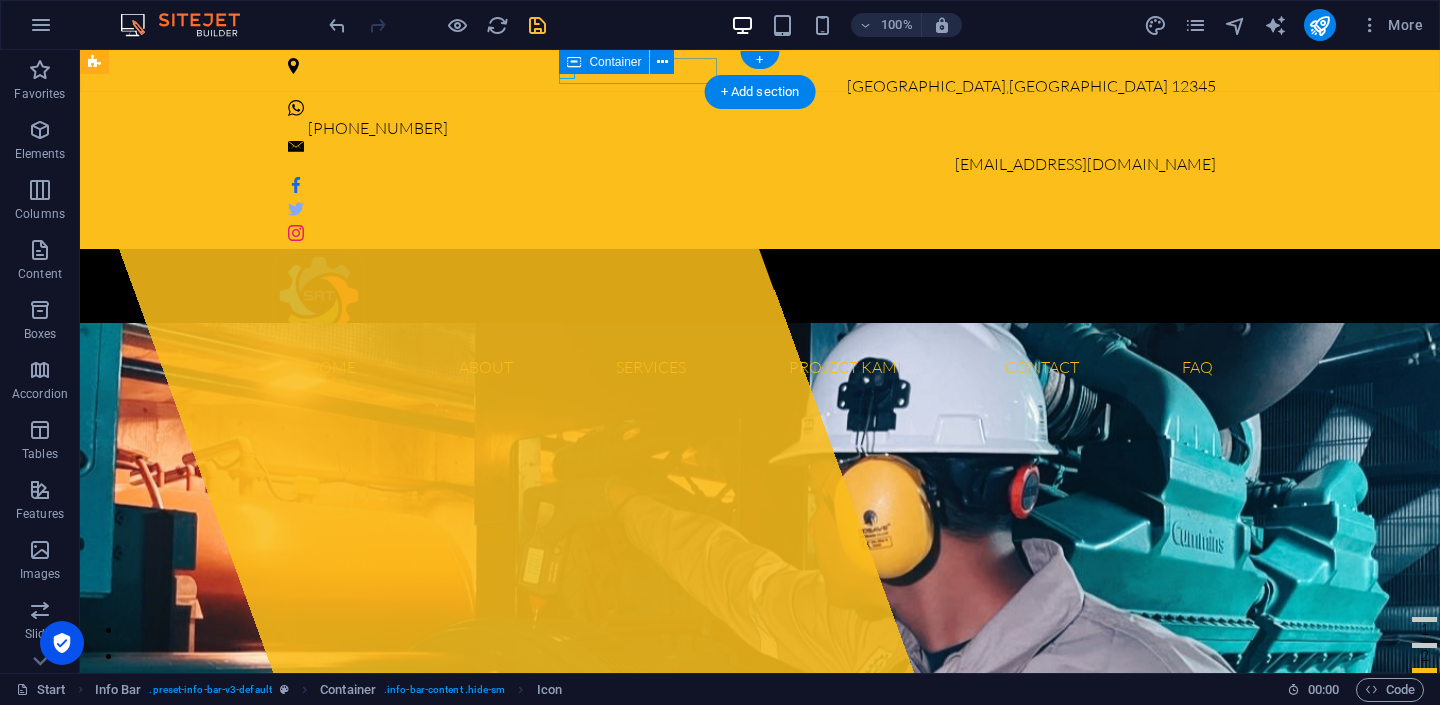 click on "[PHONE_NUMBER]" at bounding box center [752, 121] 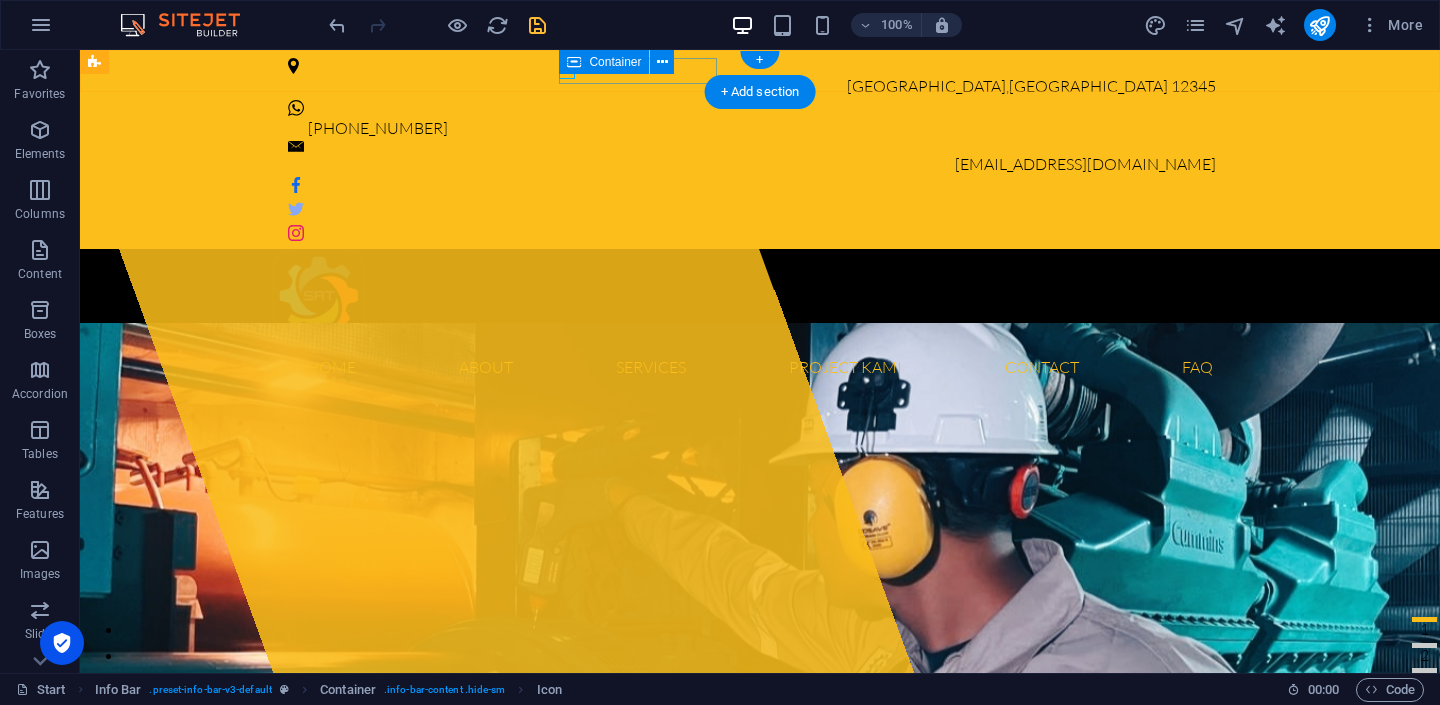 click on "[PHONE_NUMBER]" at bounding box center (752, 121) 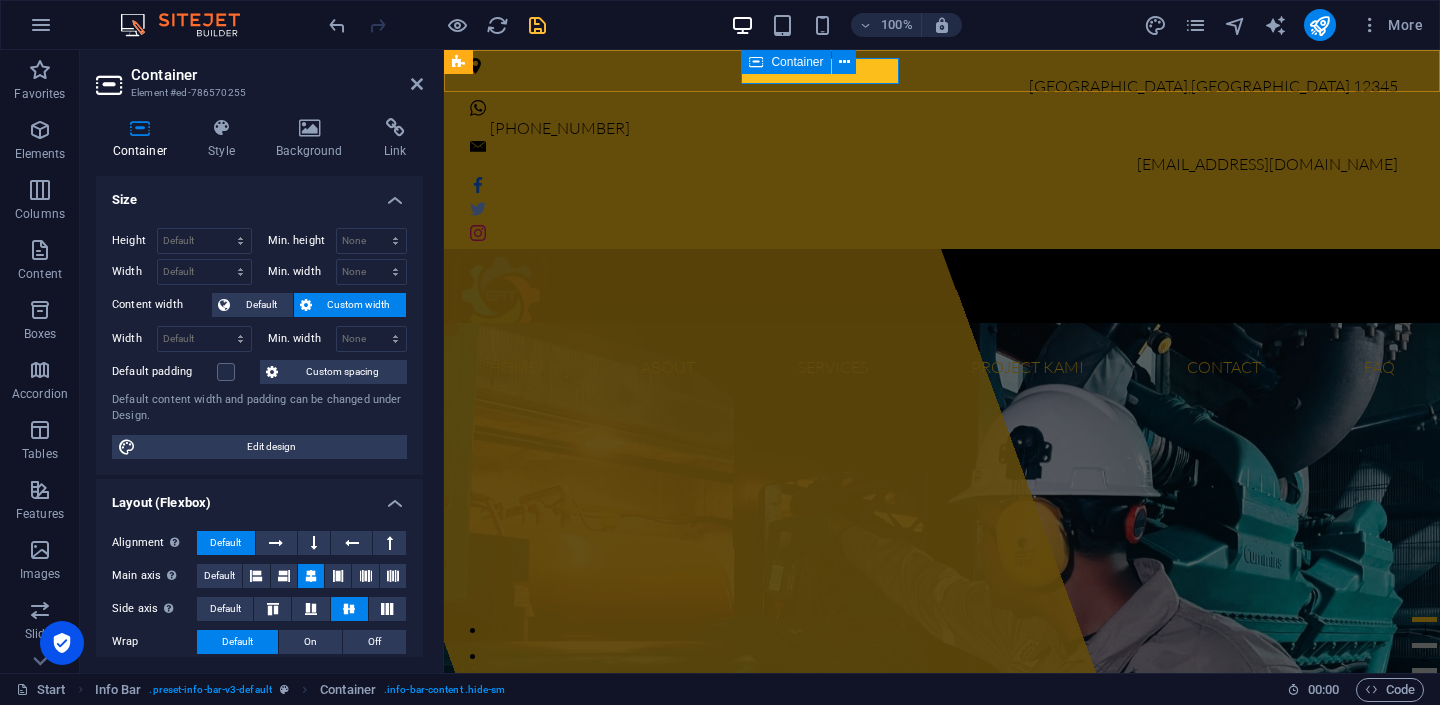 click on "[PHONE_NUMBER]" at bounding box center [934, 121] 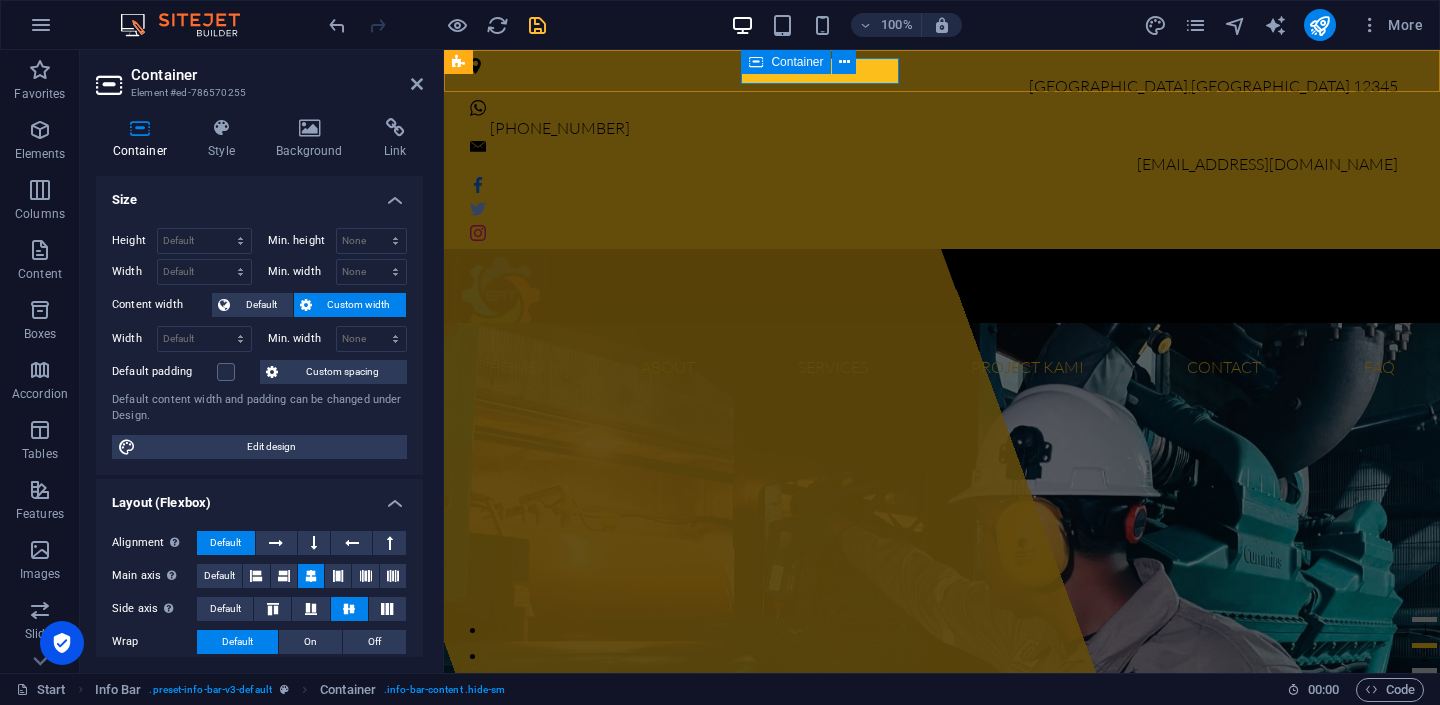 click on "[PHONE_NUMBER]" at bounding box center (934, 121) 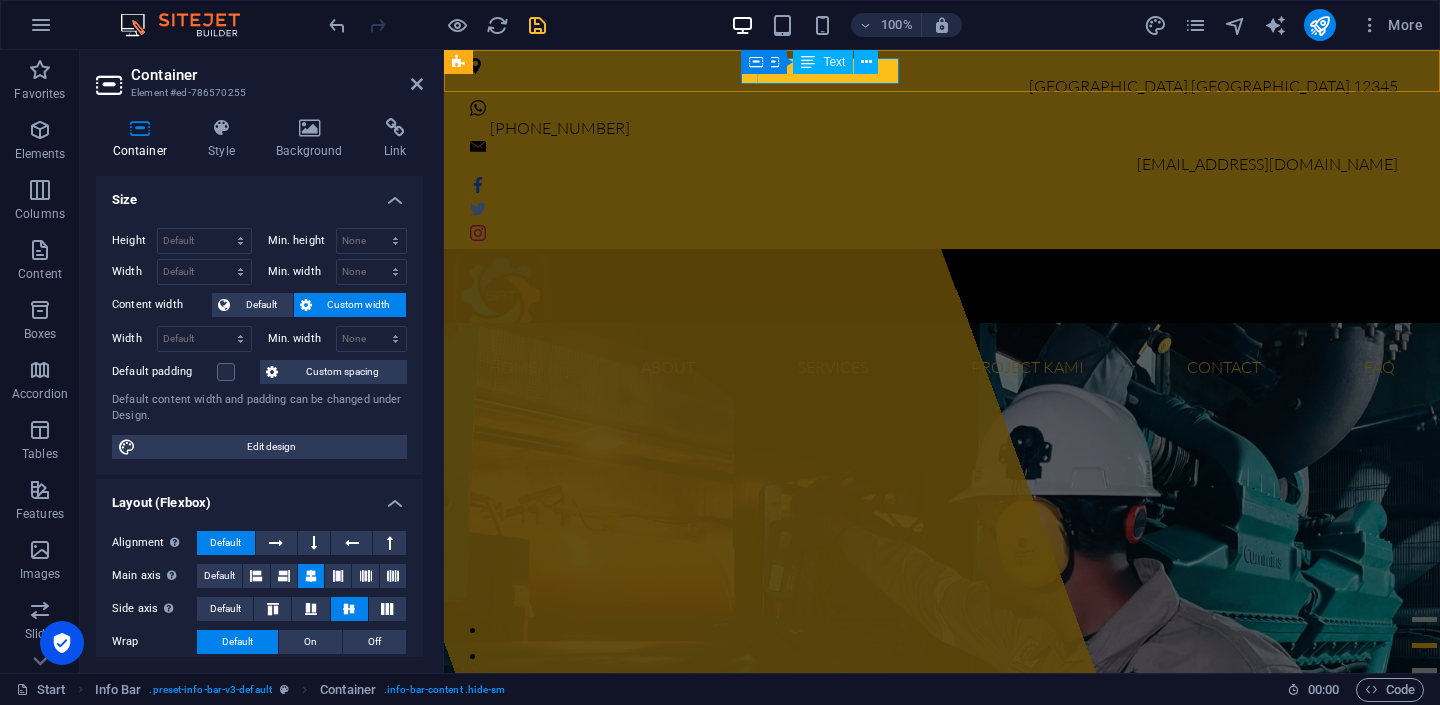click on "Container   Text" at bounding box center (824, 62) 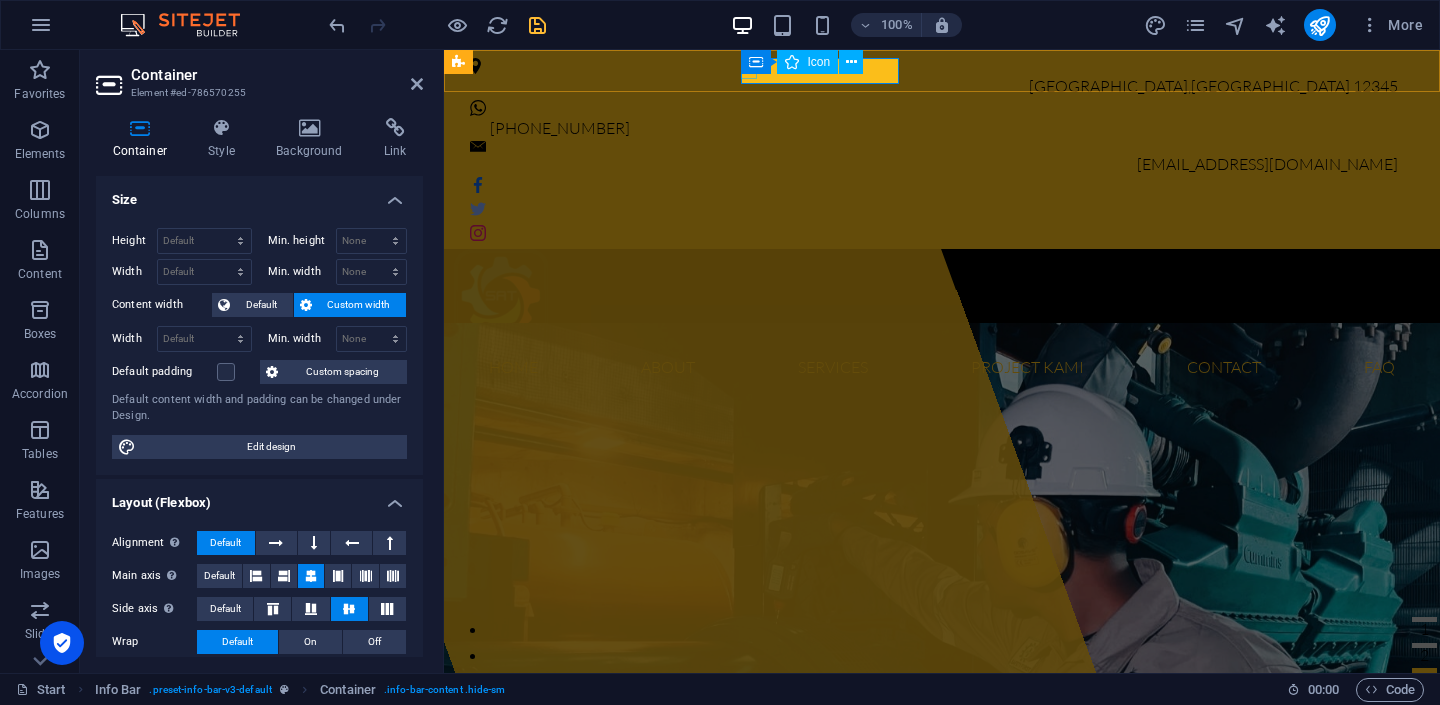 click on "Container   Icon" at bounding box center (808, 62) 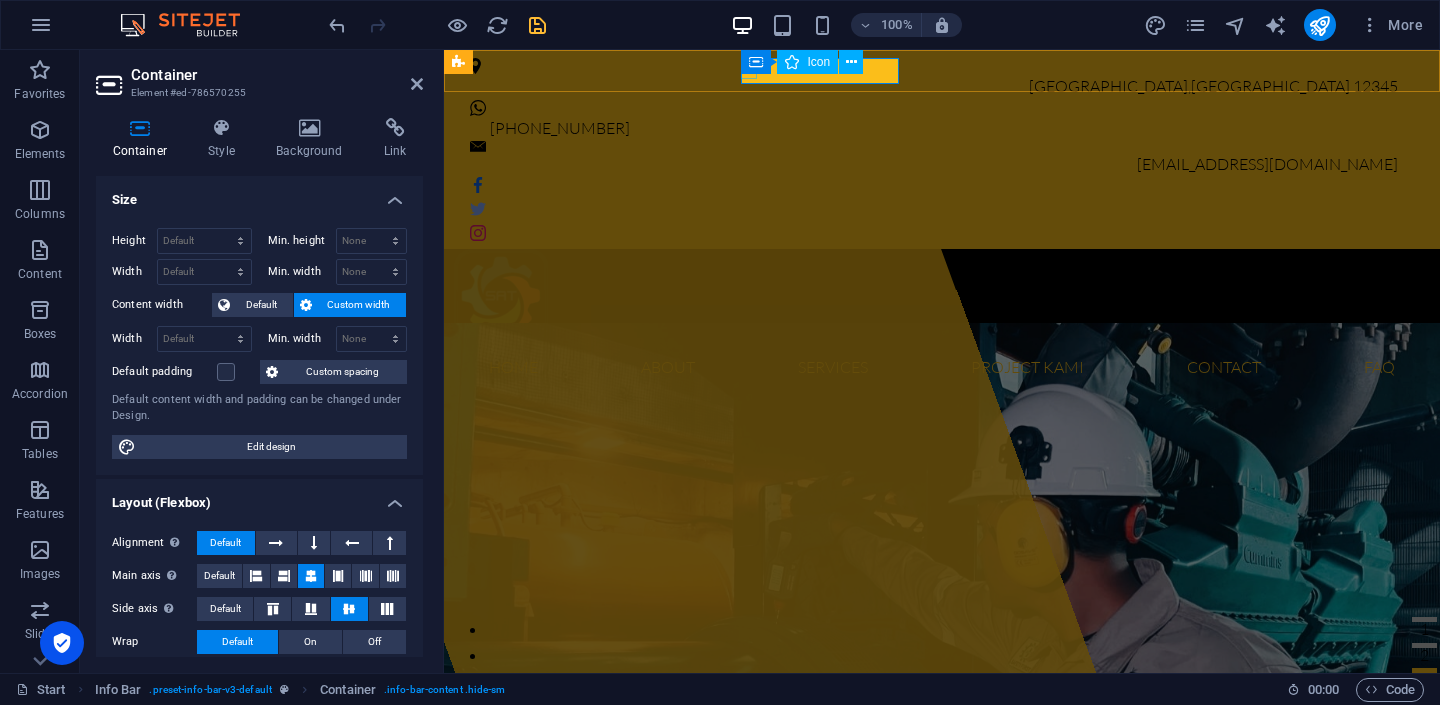 click on "Container   Icon" at bounding box center [808, 62] 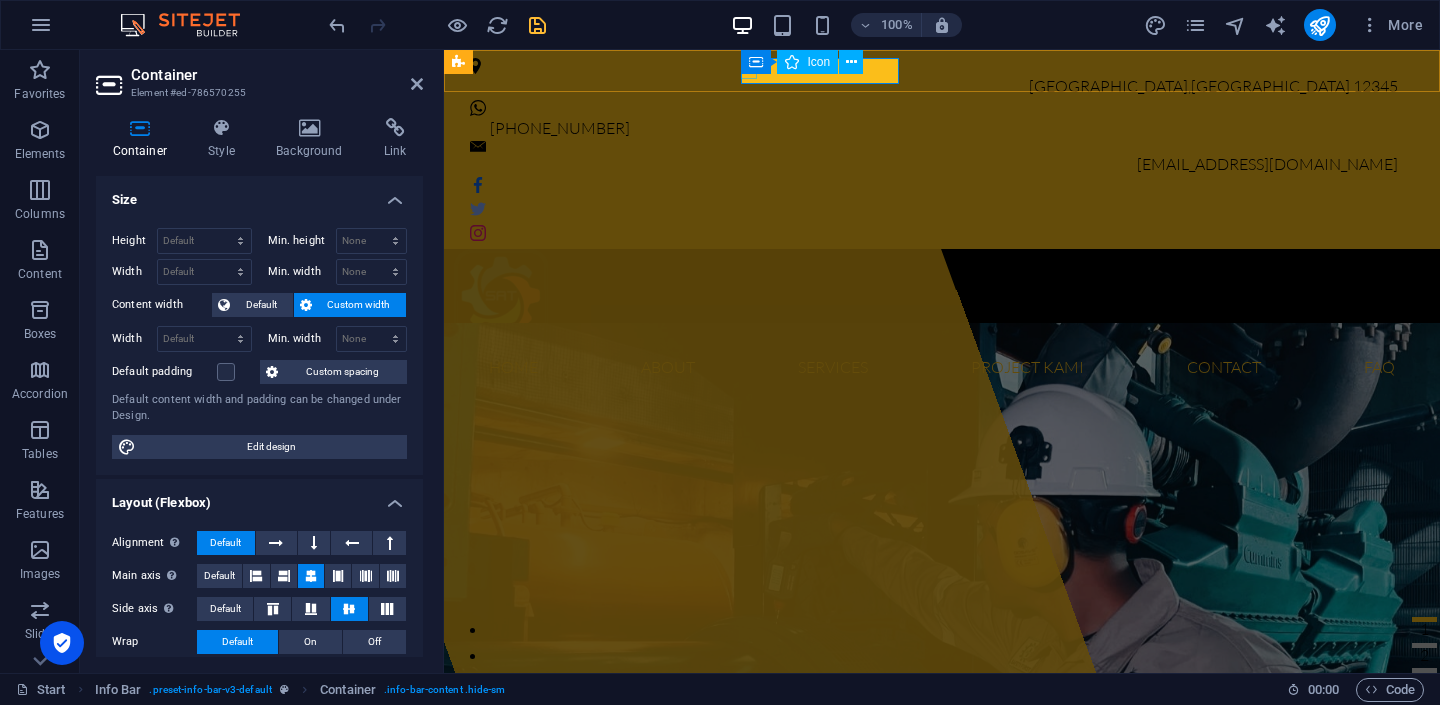 click at bounding box center (934, 108) 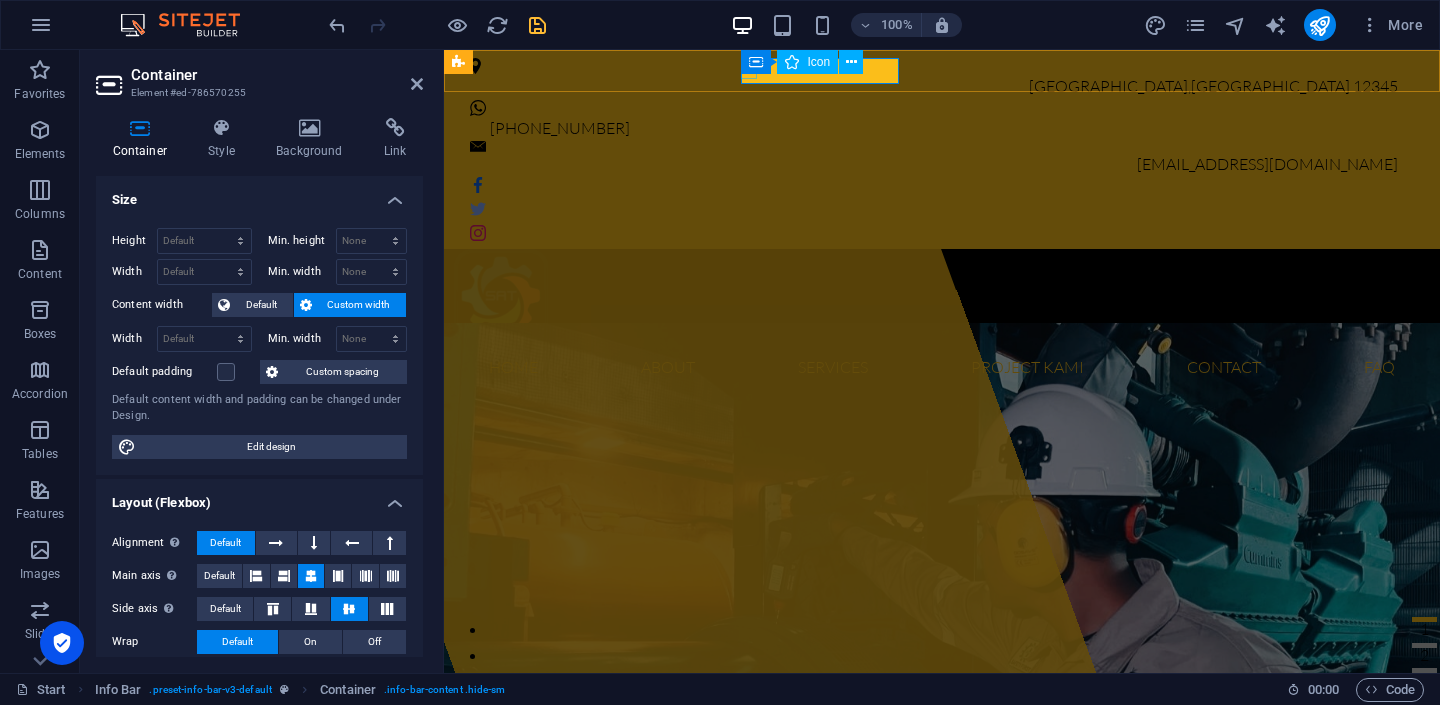 select on "px" 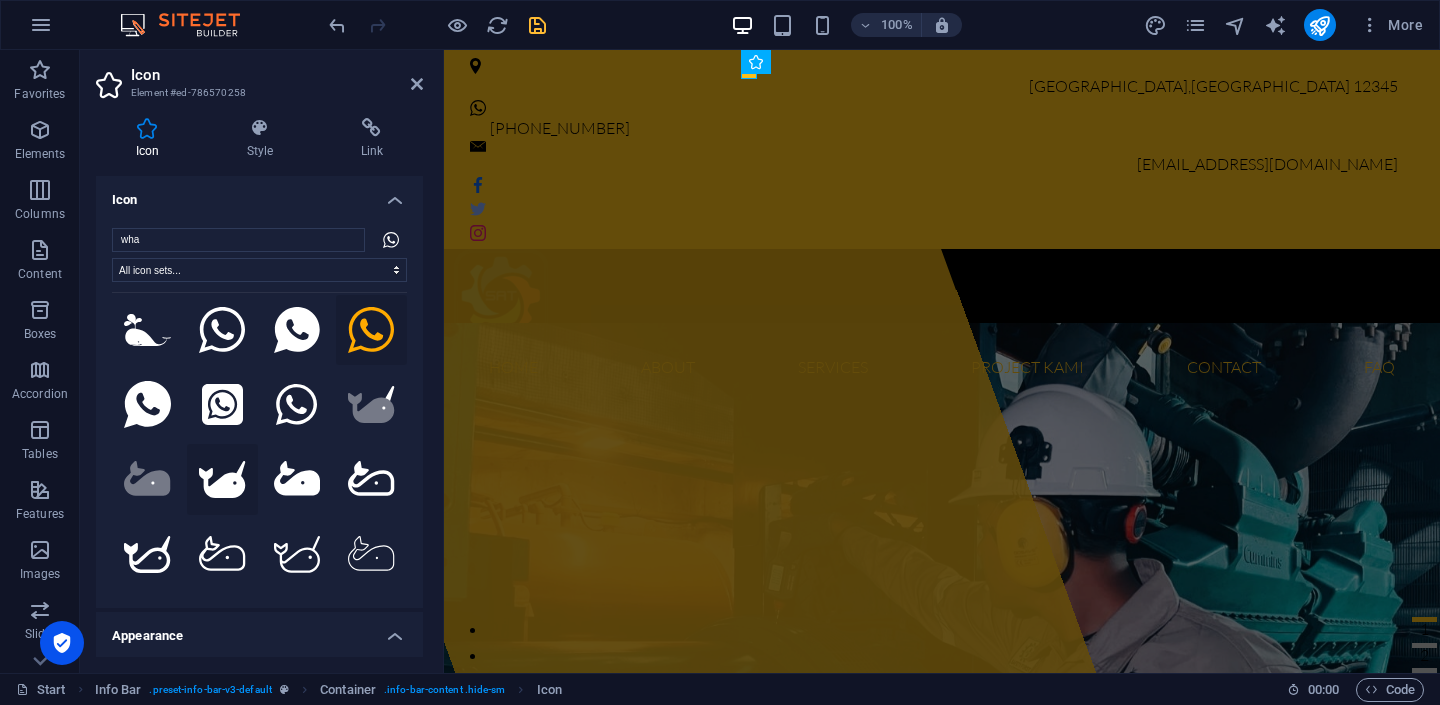 scroll, scrollTop: 10, scrollLeft: 0, axis: vertical 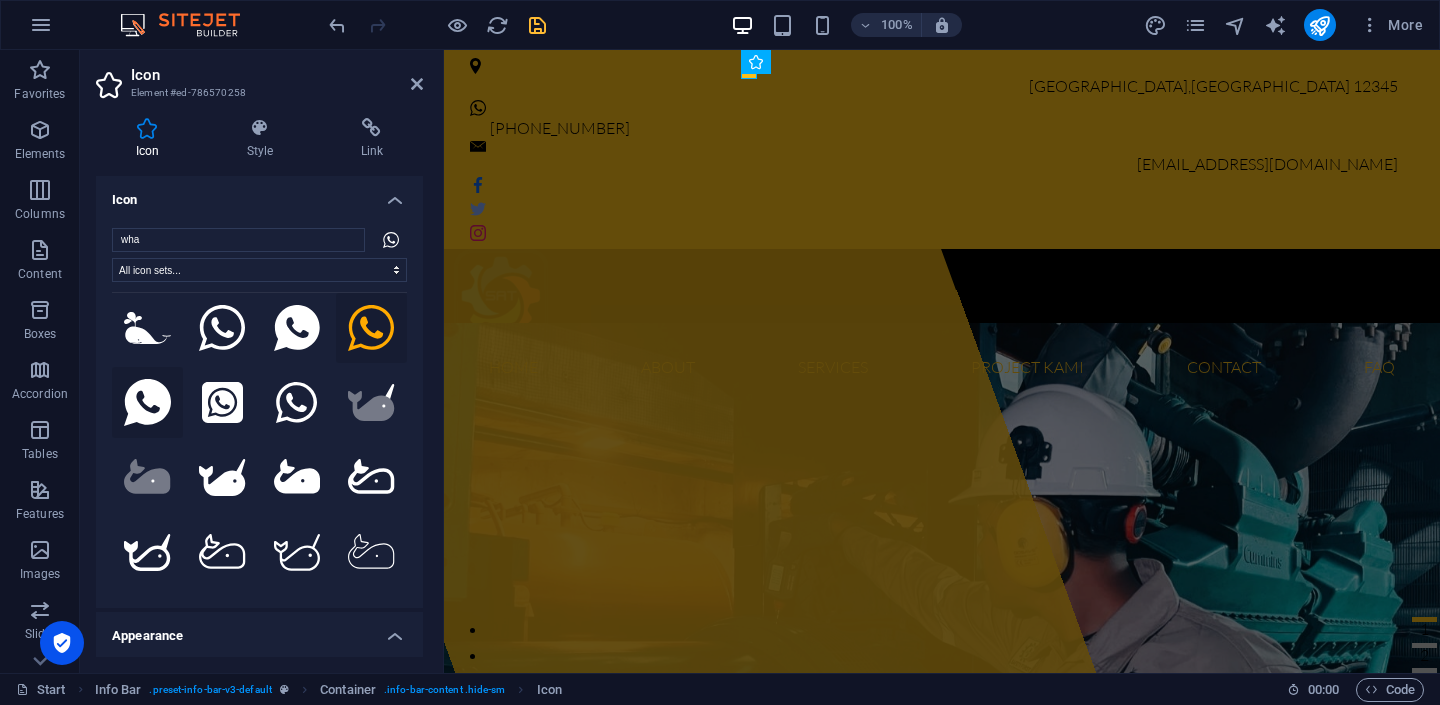click 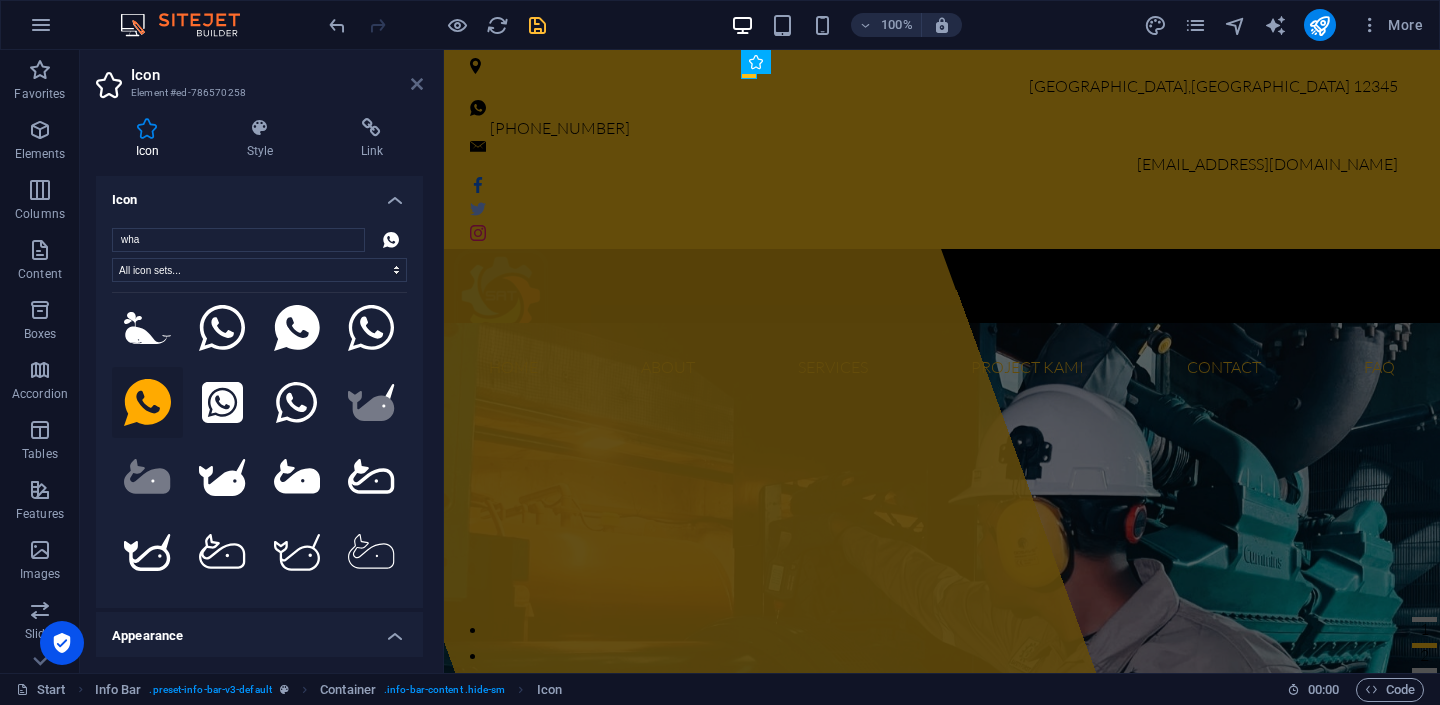click at bounding box center [417, 84] 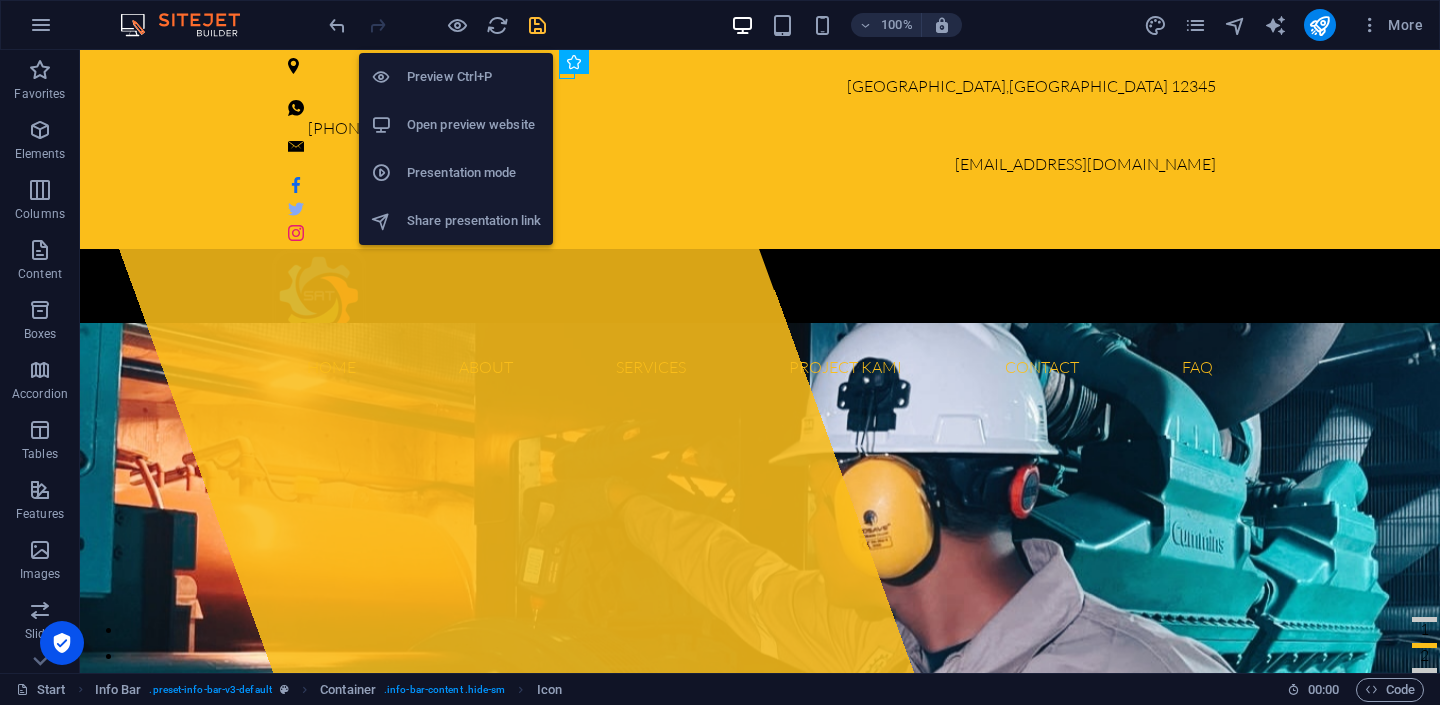 click on "Preview Ctrl+P" at bounding box center (474, 77) 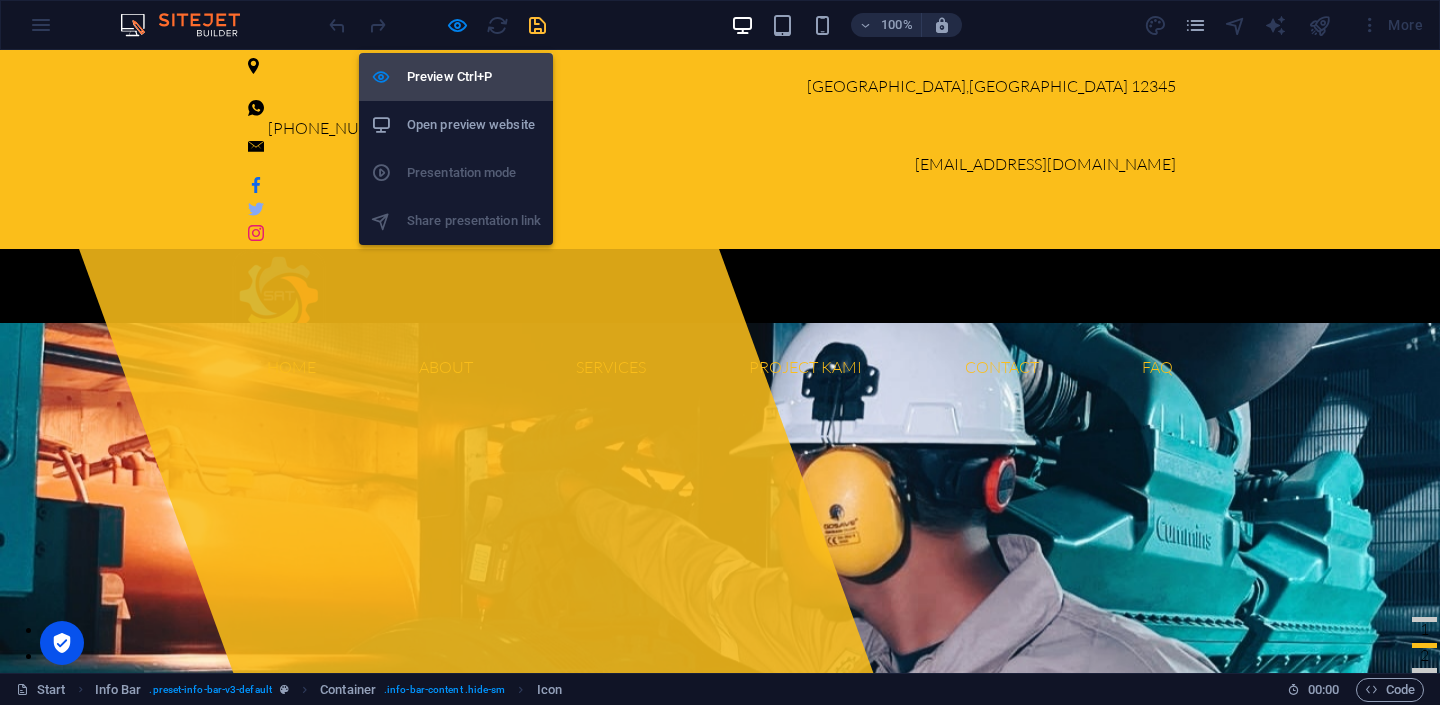 click on "Preview Ctrl+P" at bounding box center [474, 77] 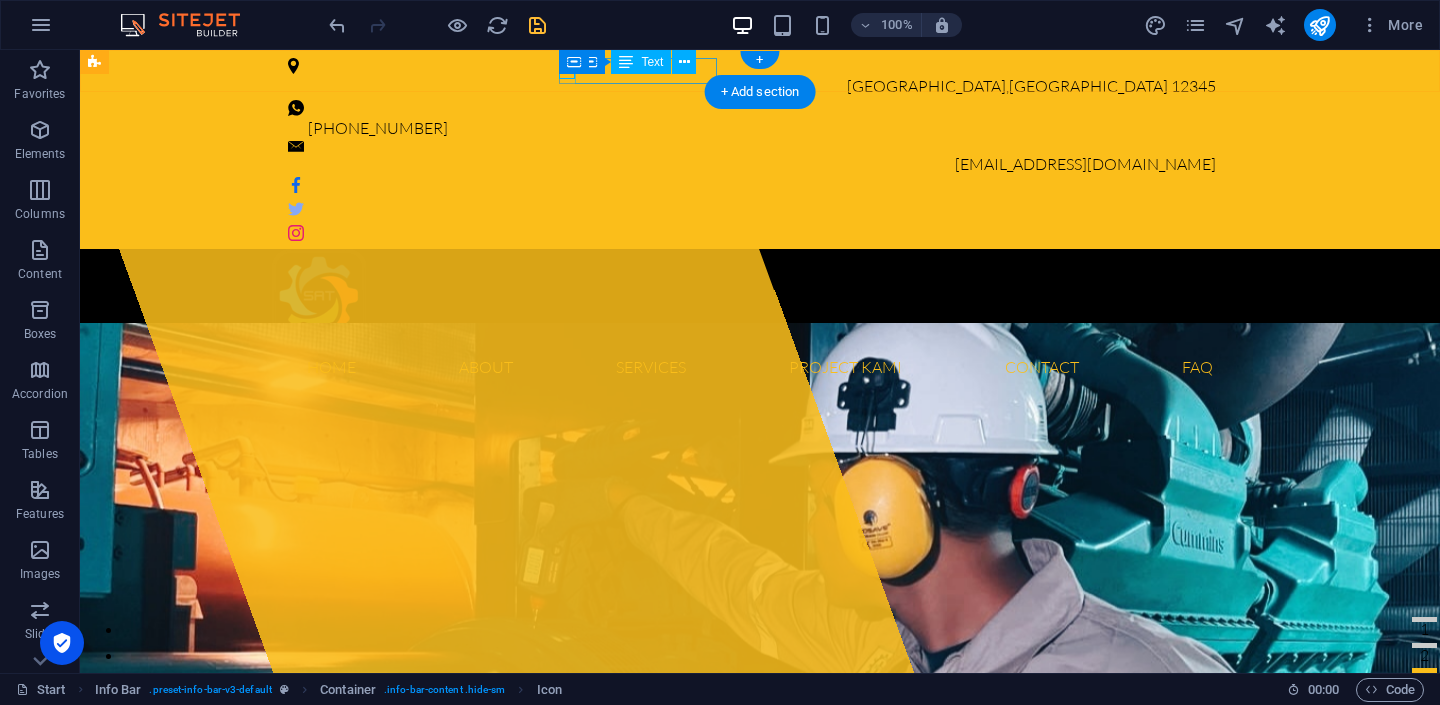 click on "[PHONE_NUMBER]" at bounding box center (378, 128) 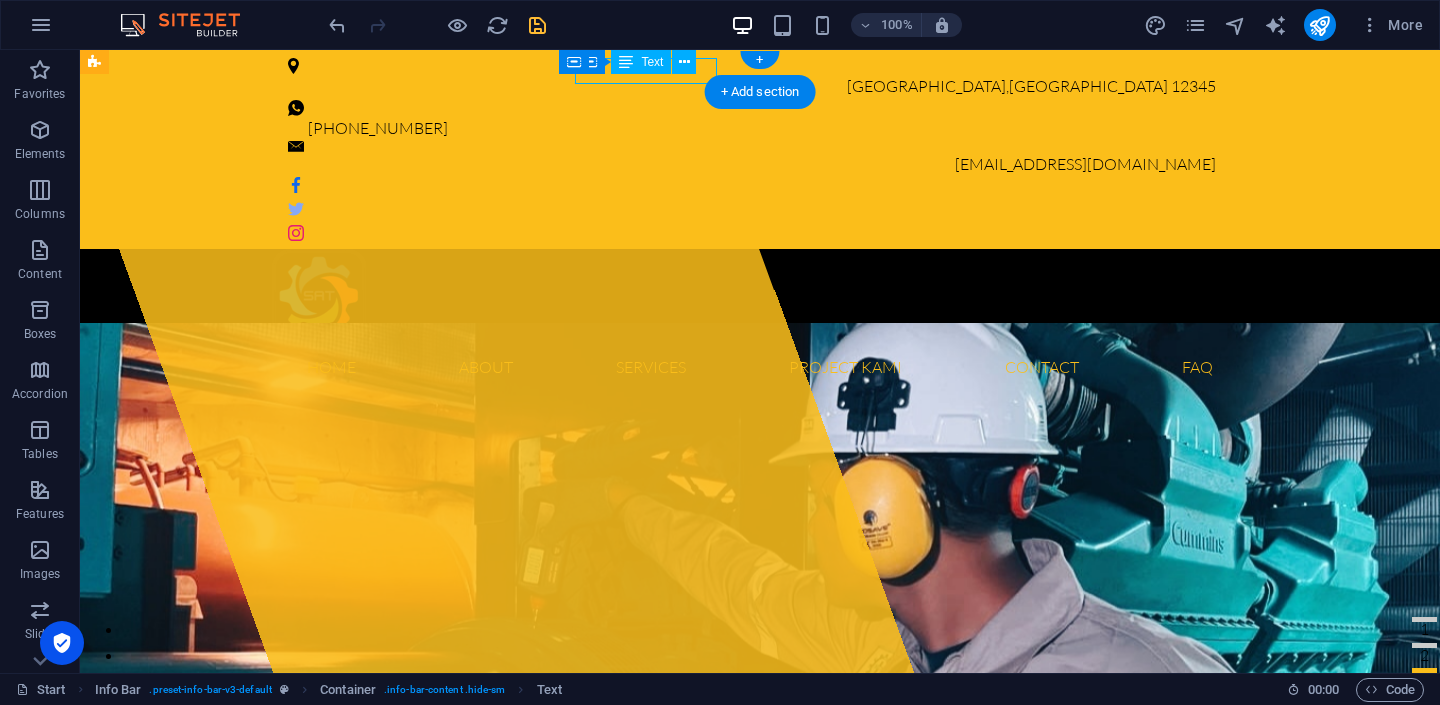 click on "[PHONE_NUMBER]" at bounding box center (378, 128) 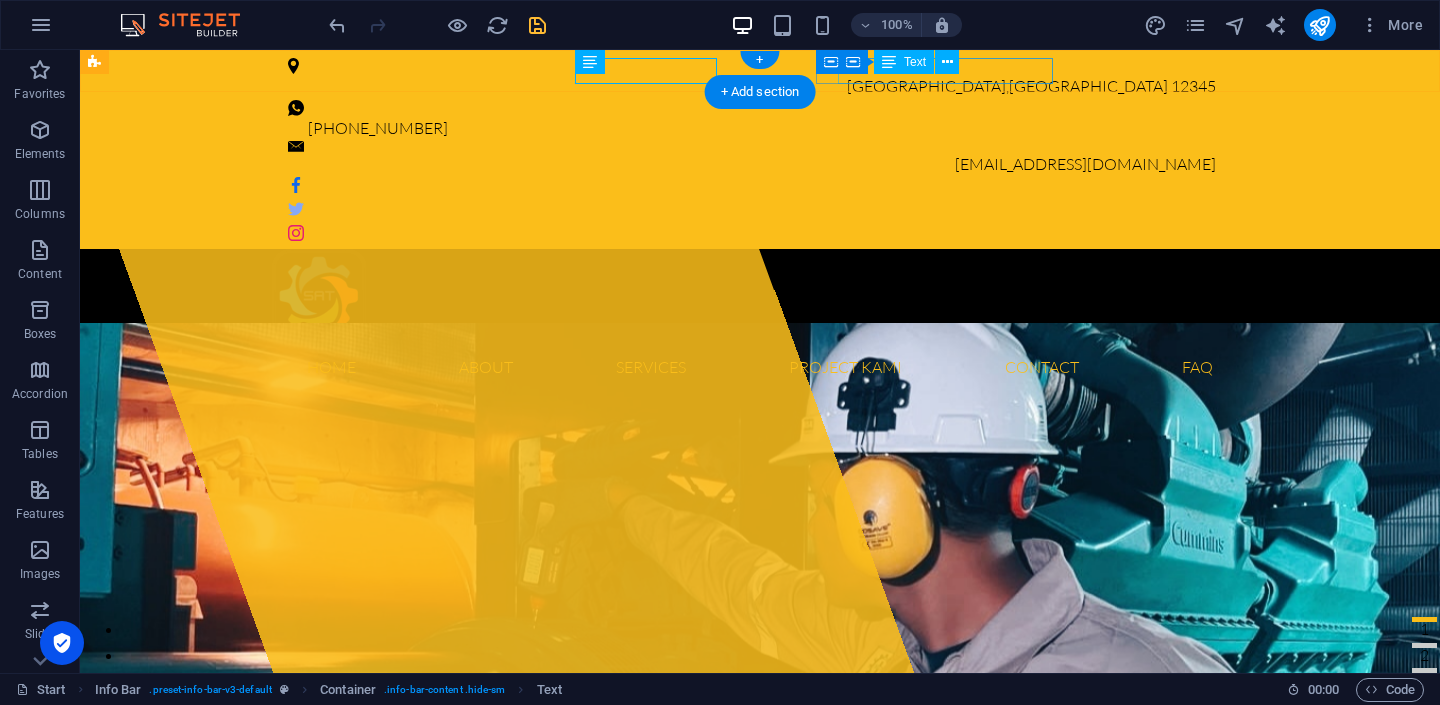 click on "[EMAIL_ADDRESS][DOMAIN_NAME]" at bounding box center (755, 165) 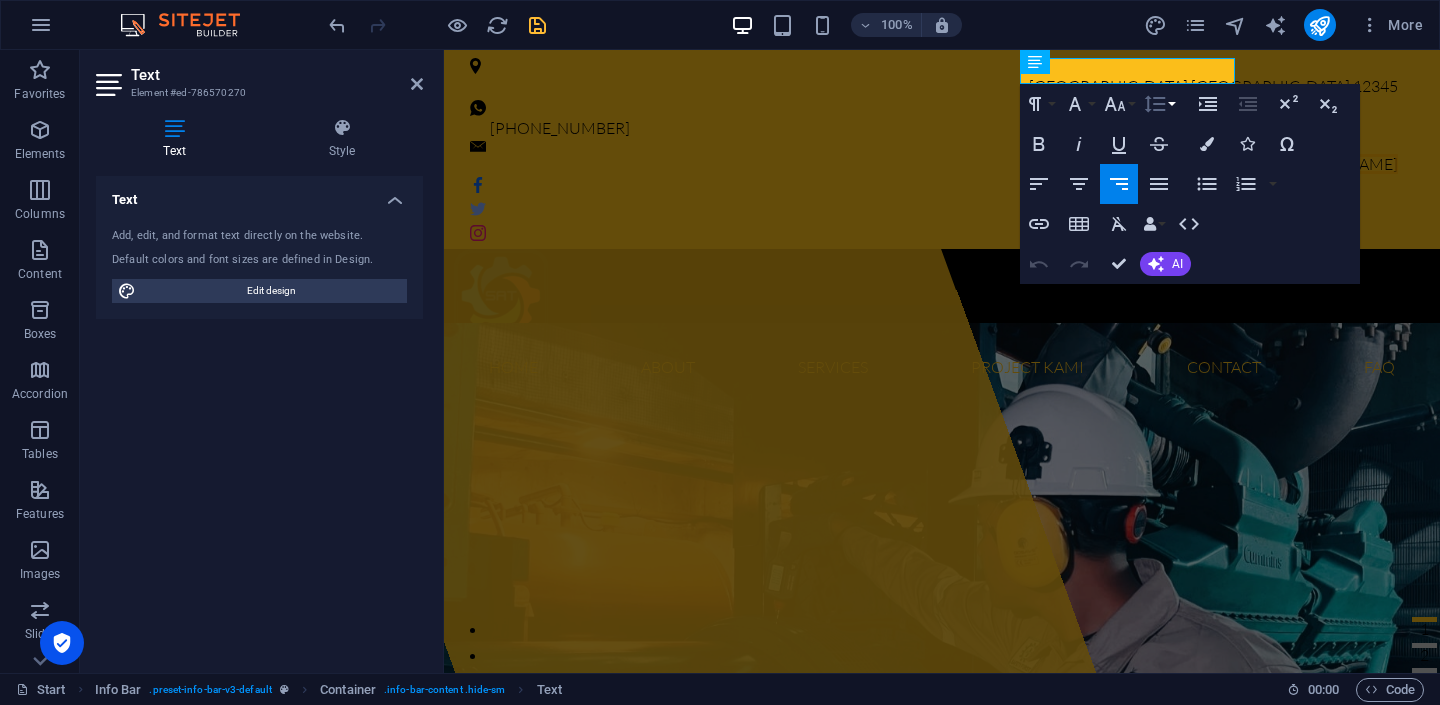 click 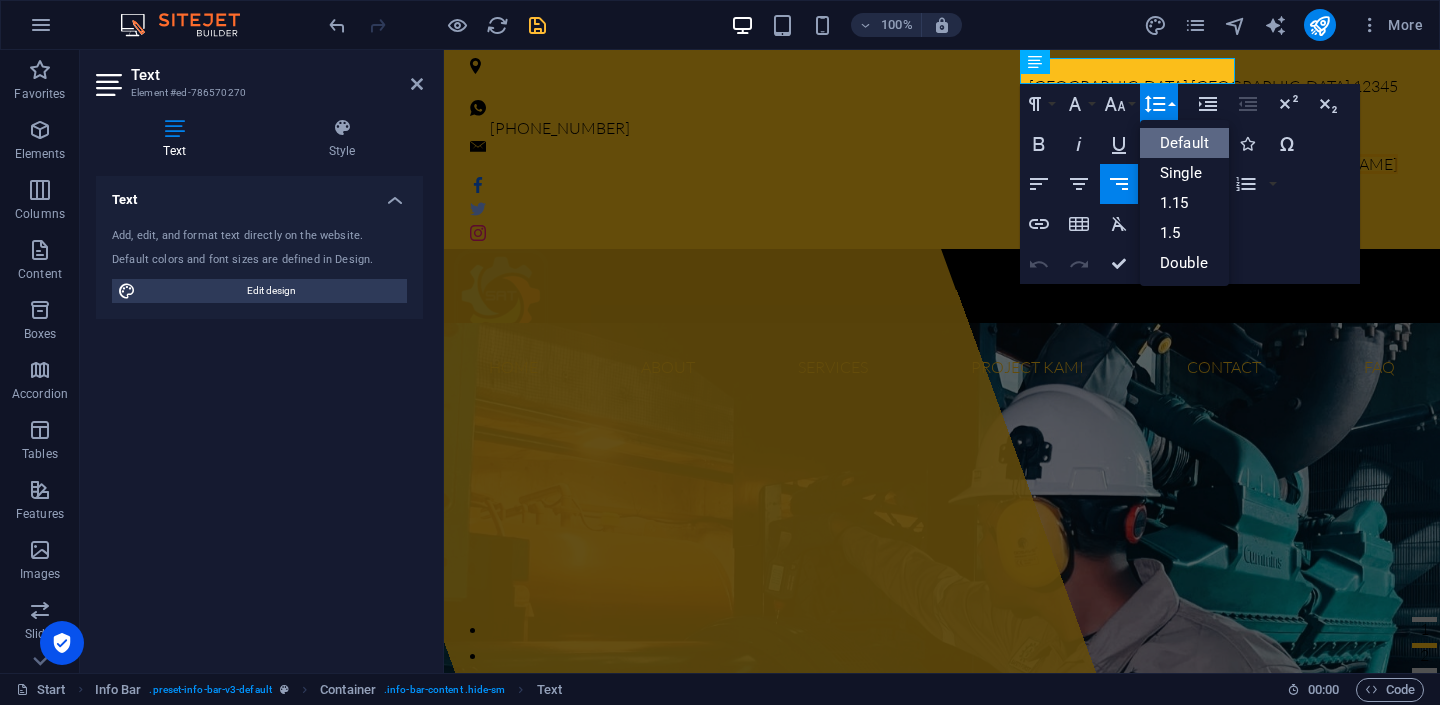 scroll, scrollTop: 0, scrollLeft: 0, axis: both 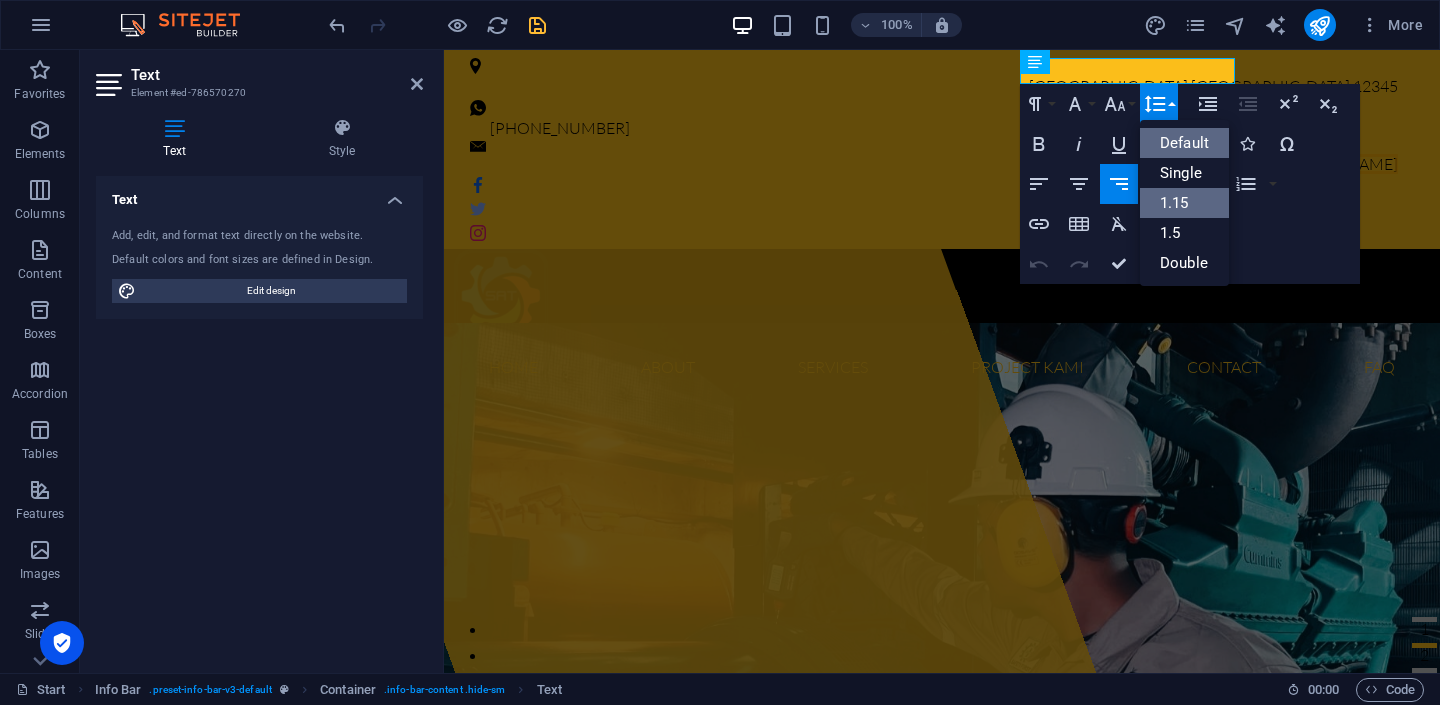click on "1.15" at bounding box center [1184, 203] 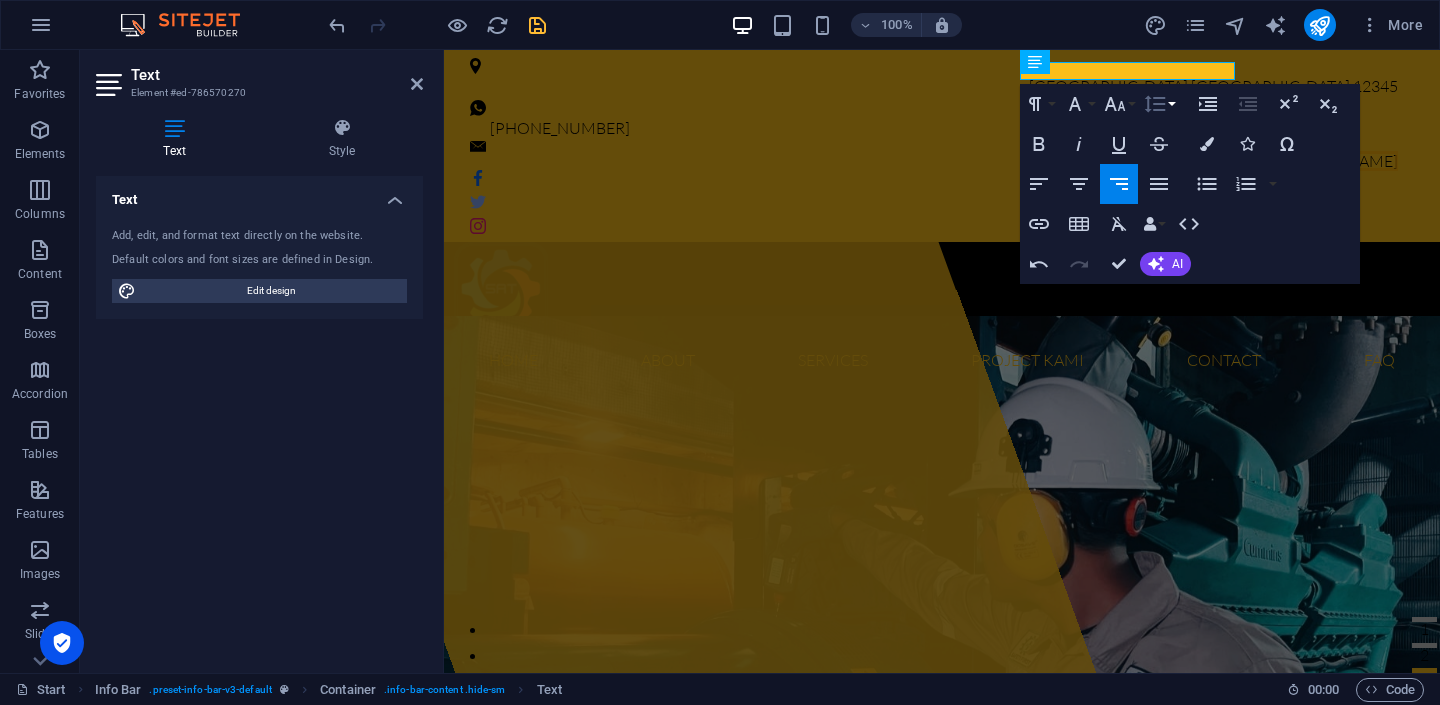 click 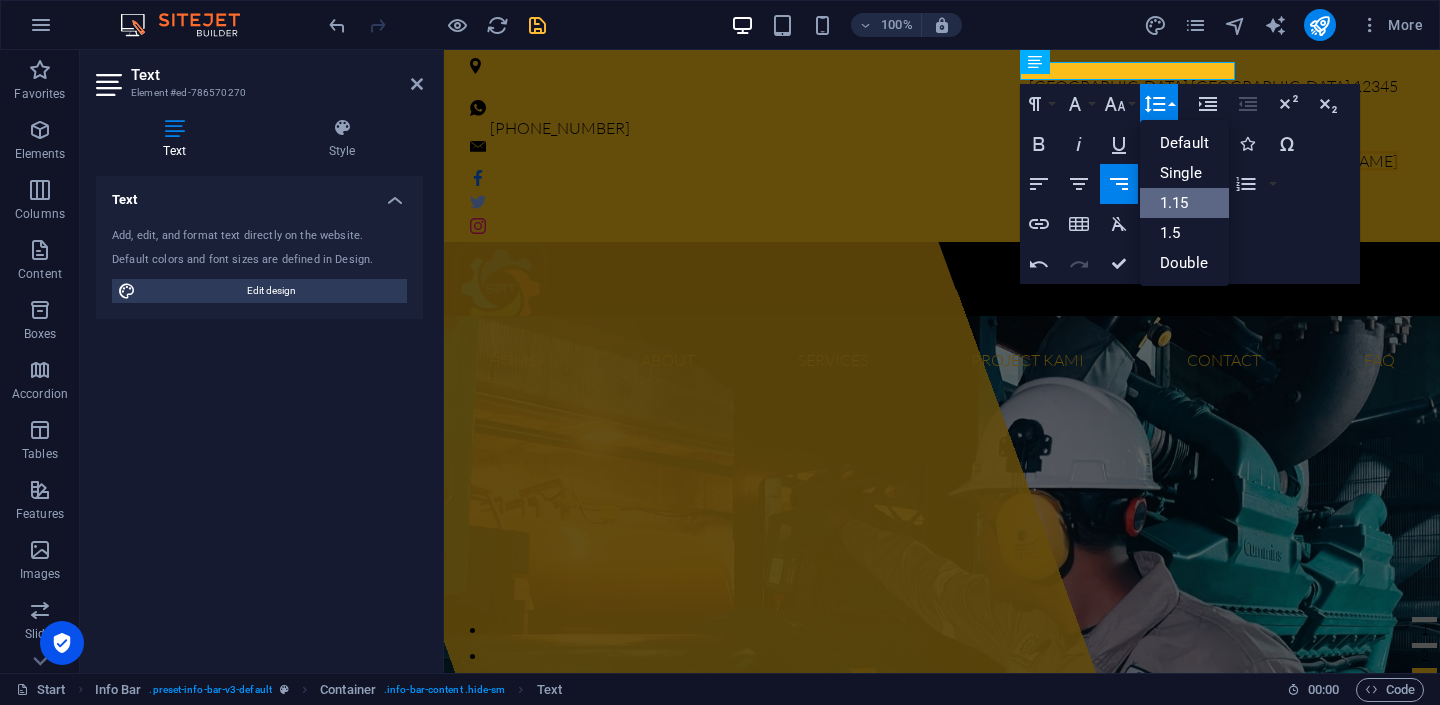scroll, scrollTop: 0, scrollLeft: 0, axis: both 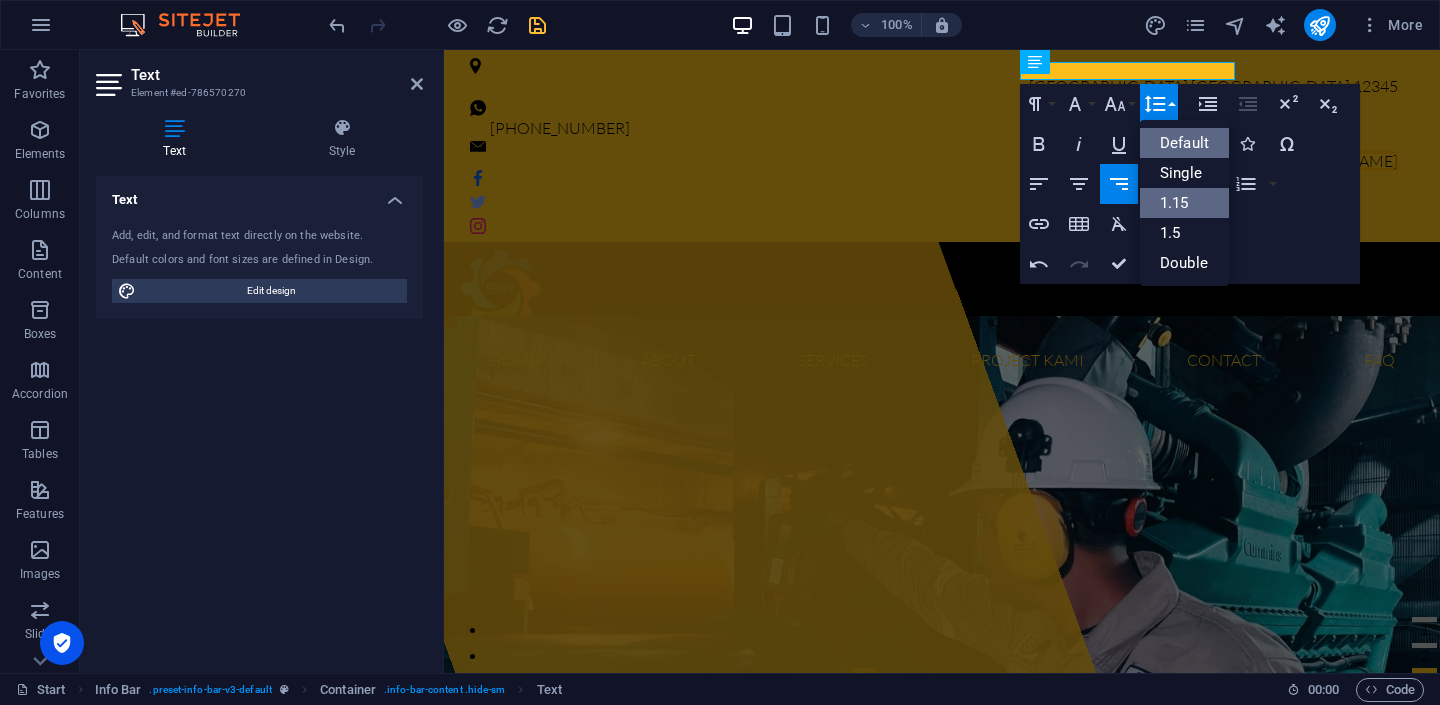 click on "Default" at bounding box center (1184, 143) 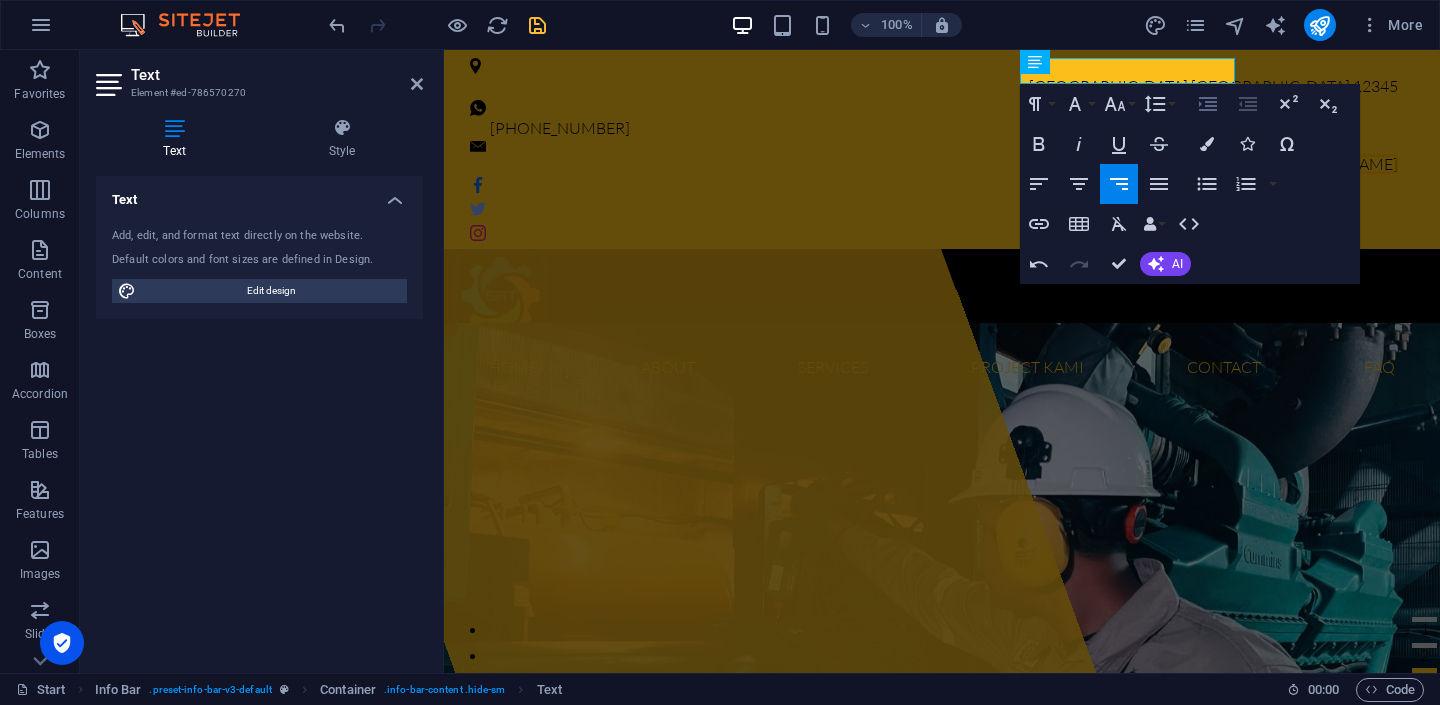 click 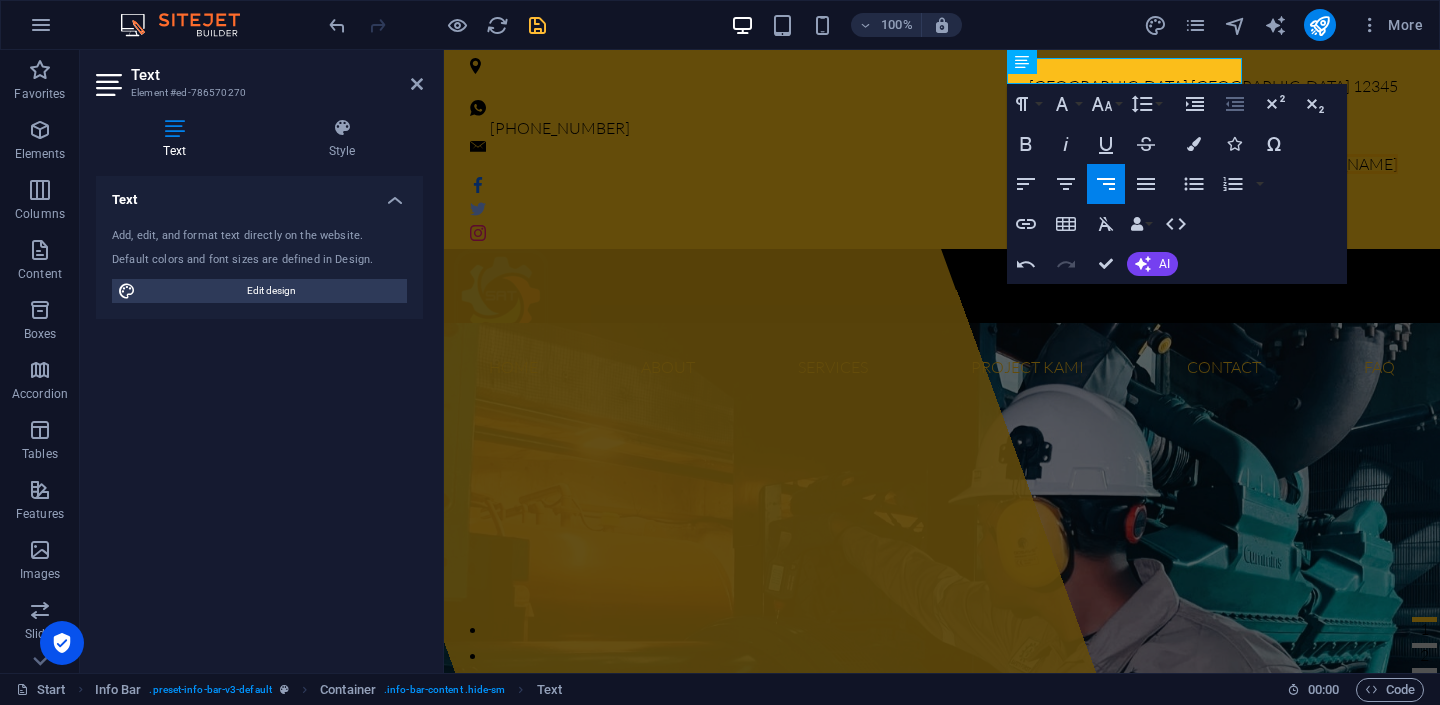 click 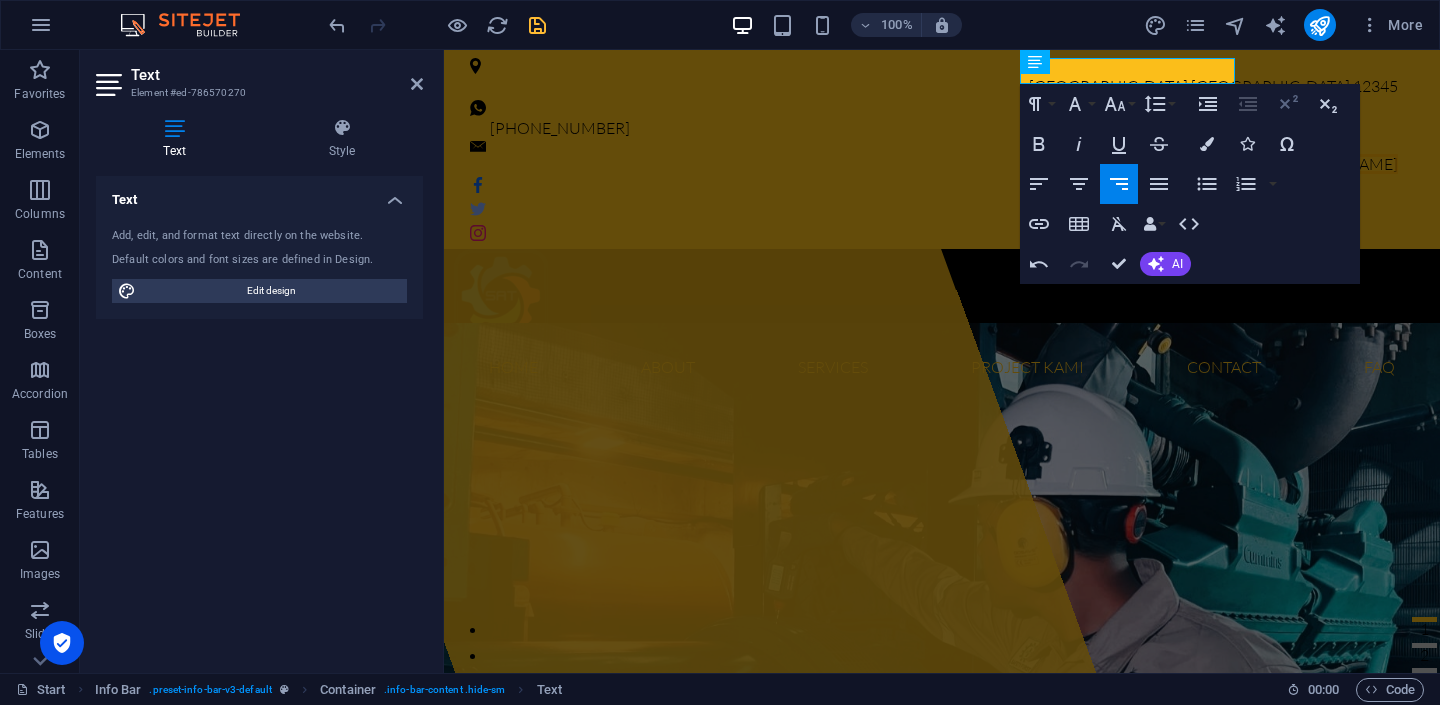 click 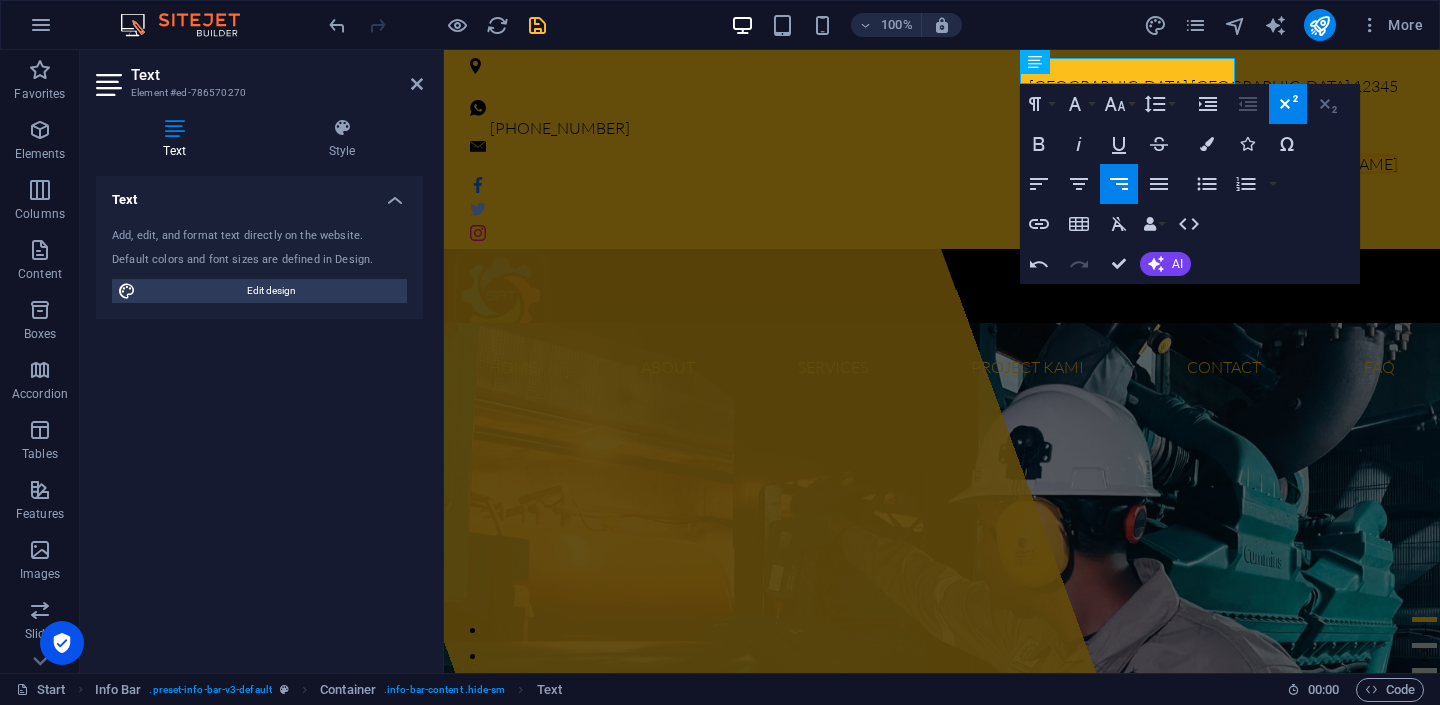 click 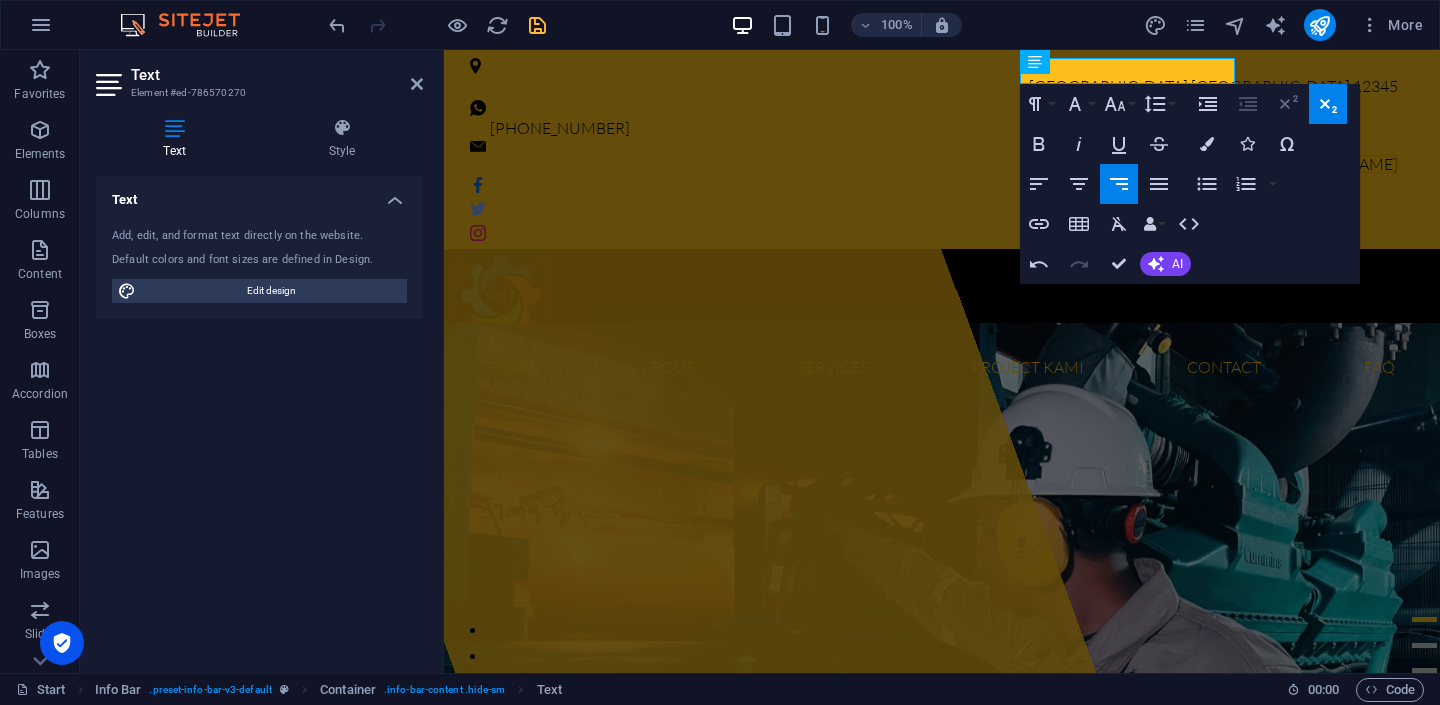 click 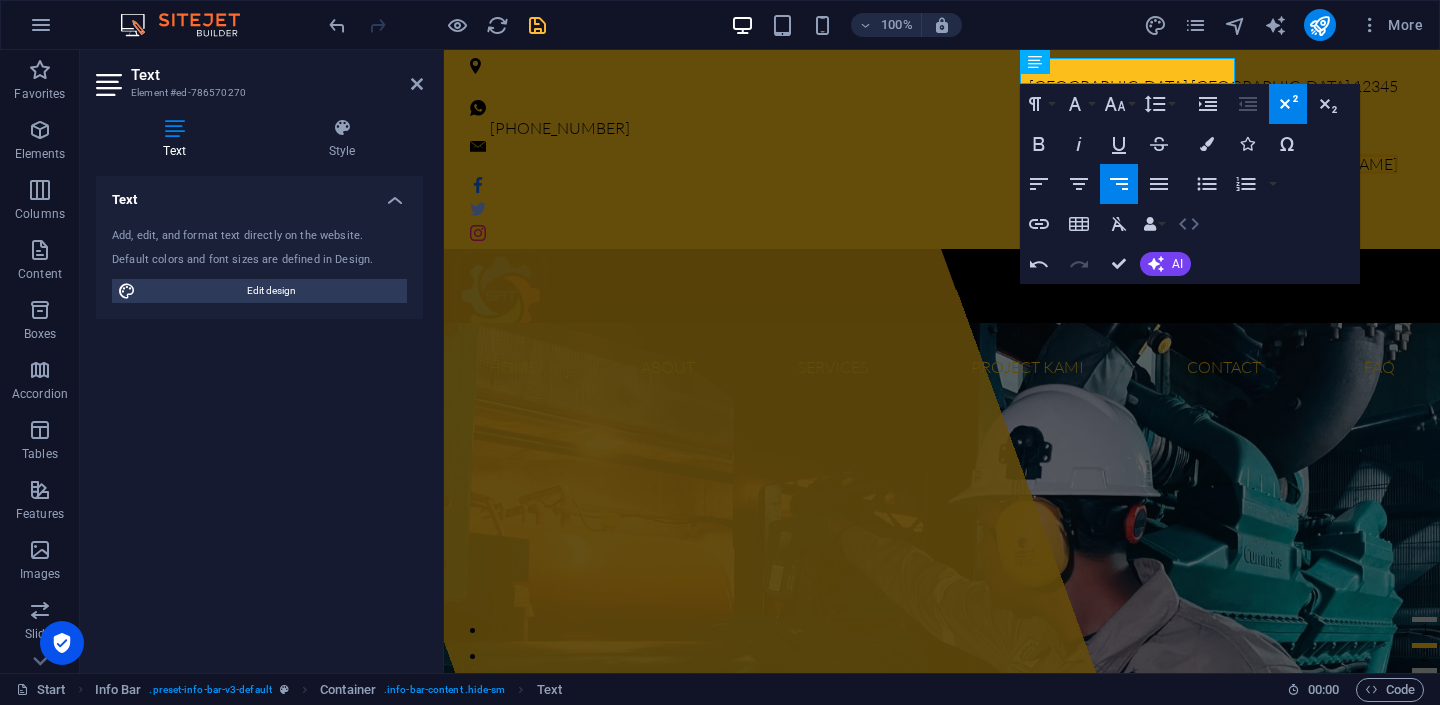 click 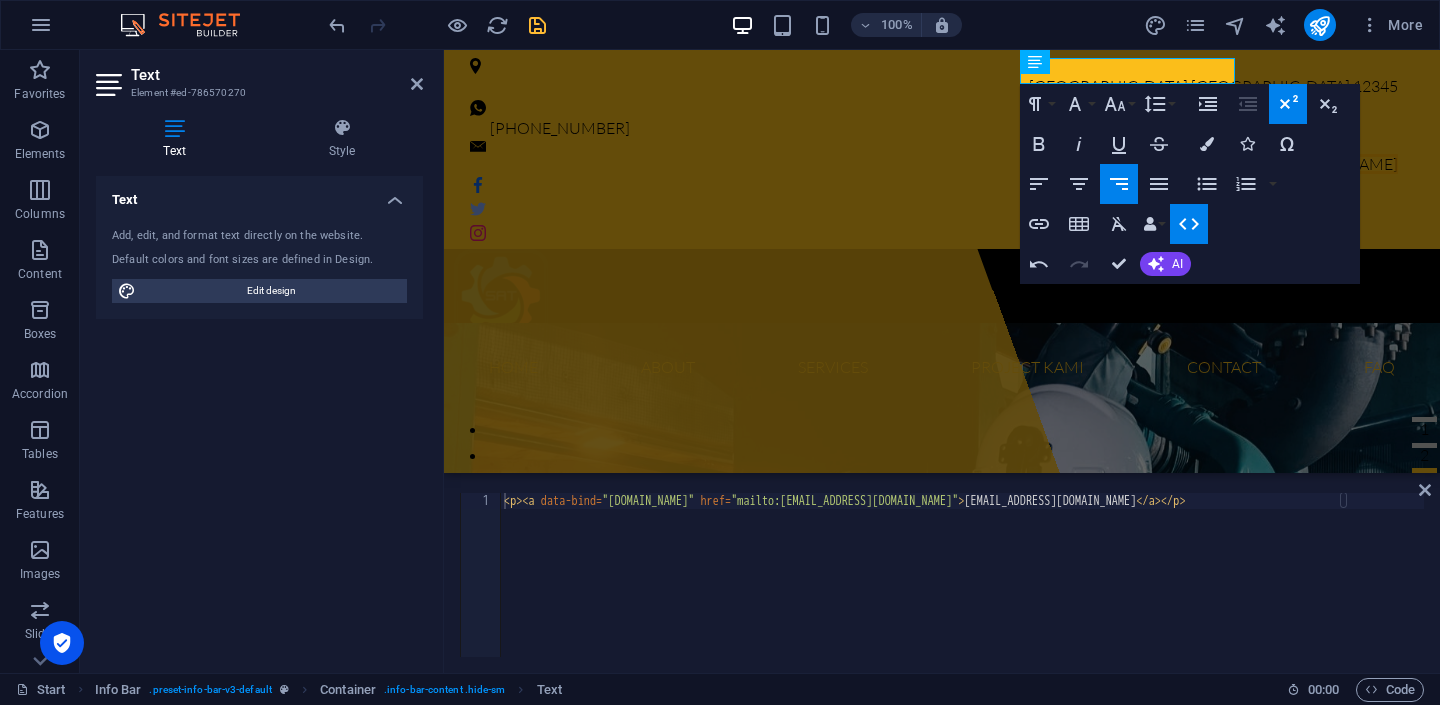 click 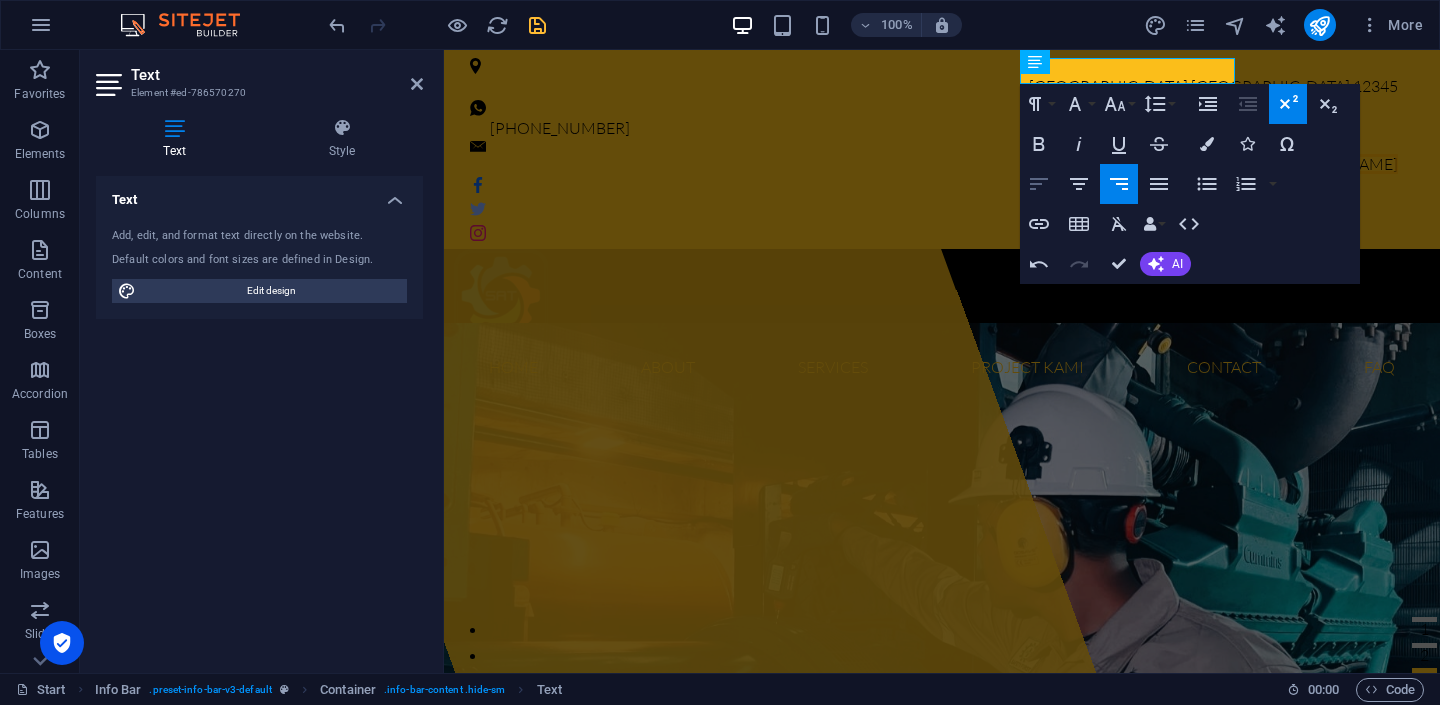click 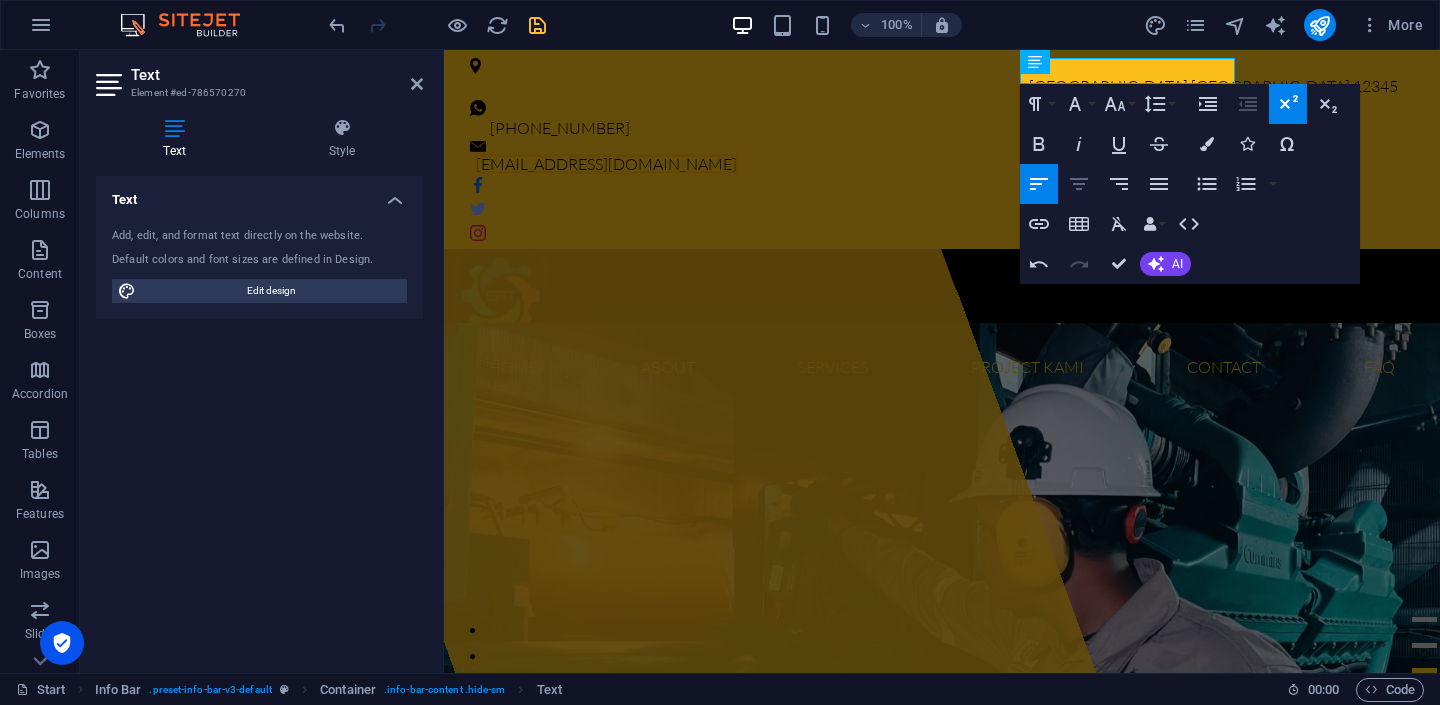 click 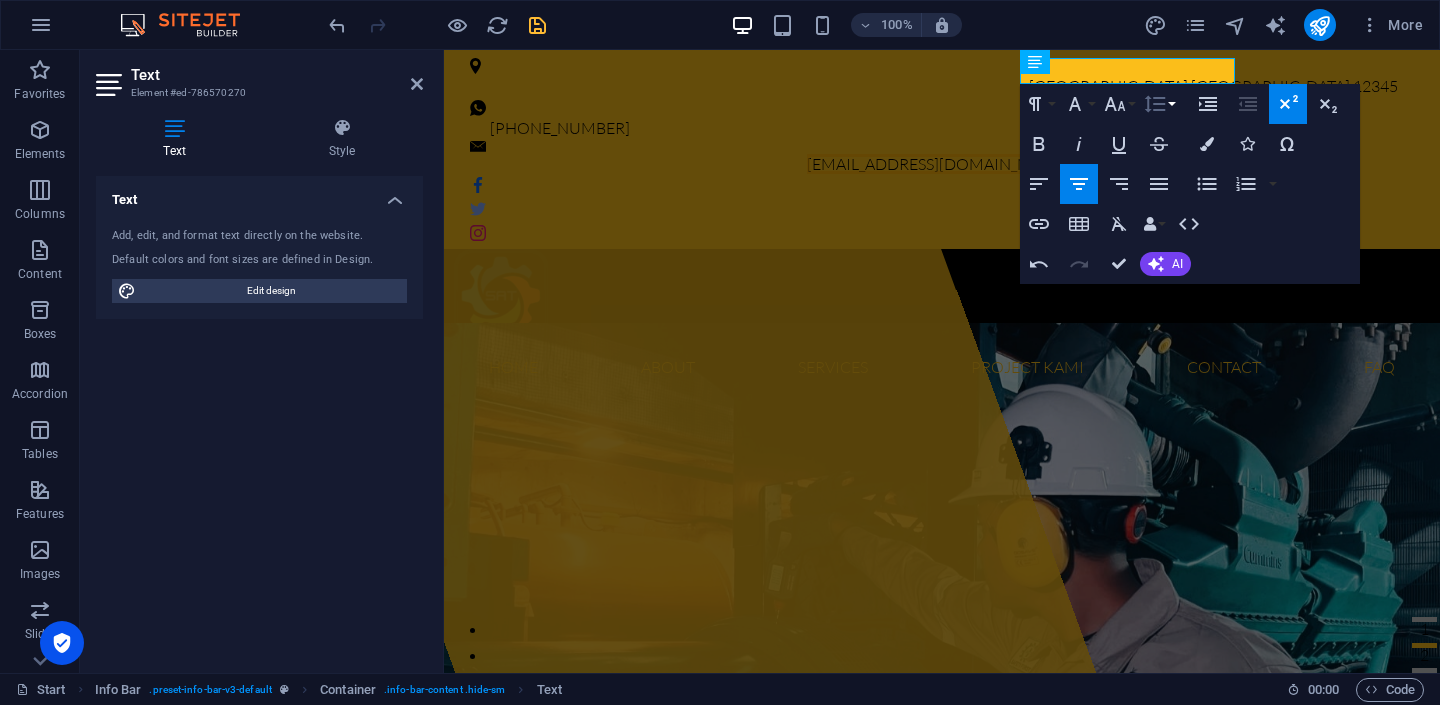 click on "Line Height" at bounding box center (1159, 104) 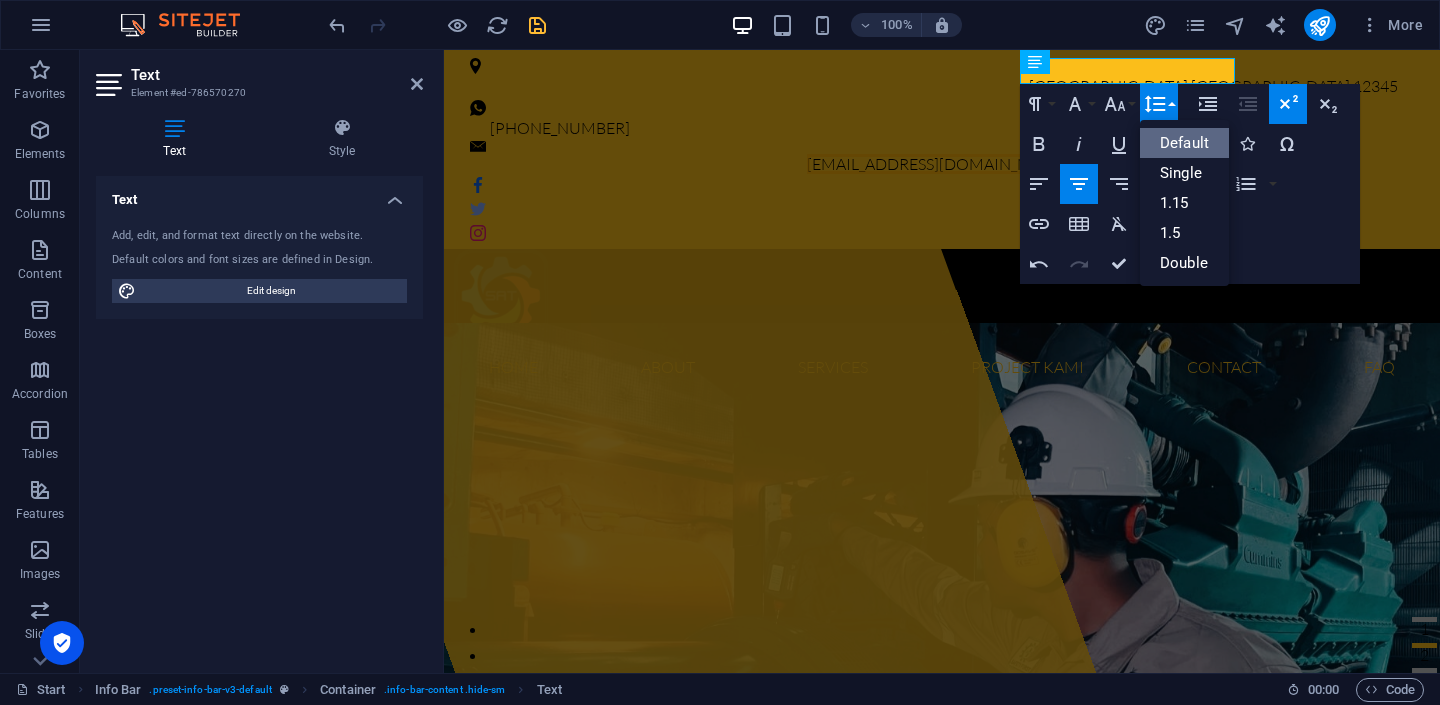 scroll, scrollTop: 0, scrollLeft: 0, axis: both 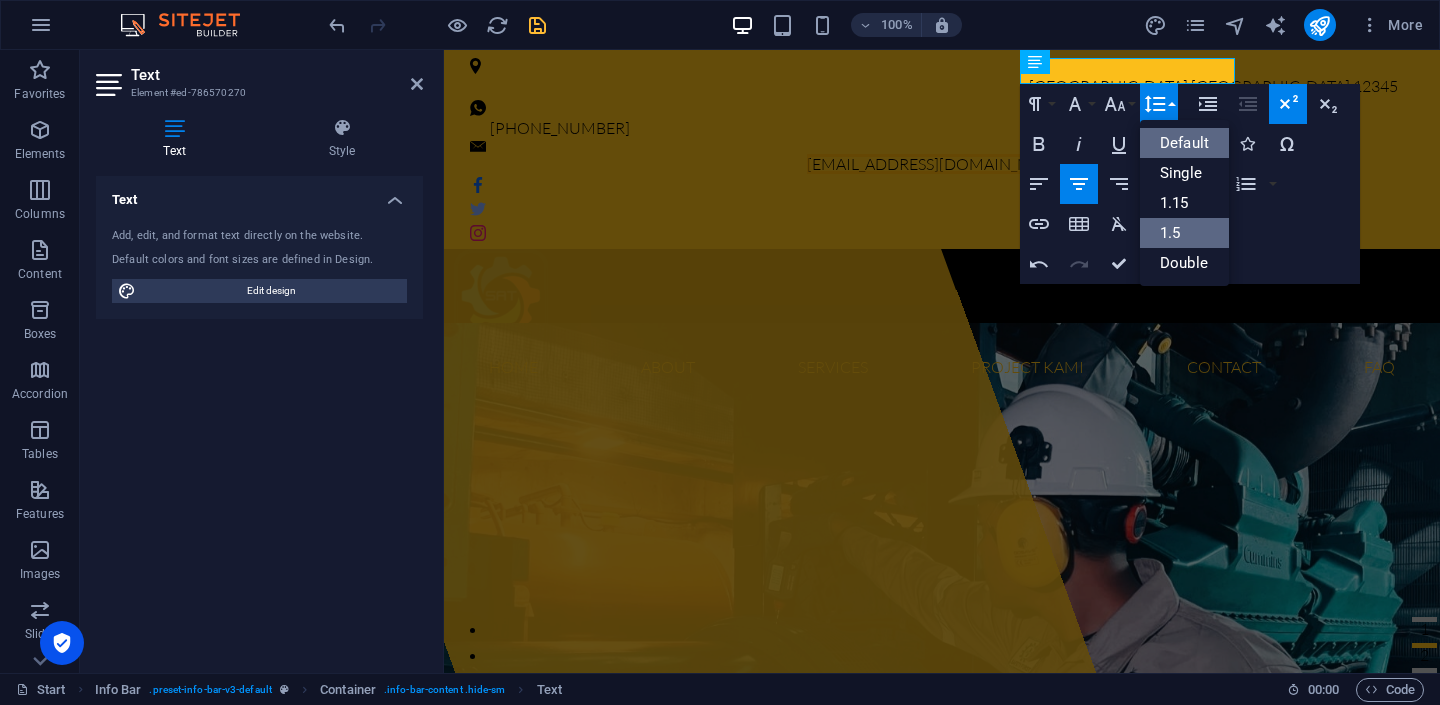 click on "1.5" at bounding box center (1184, 233) 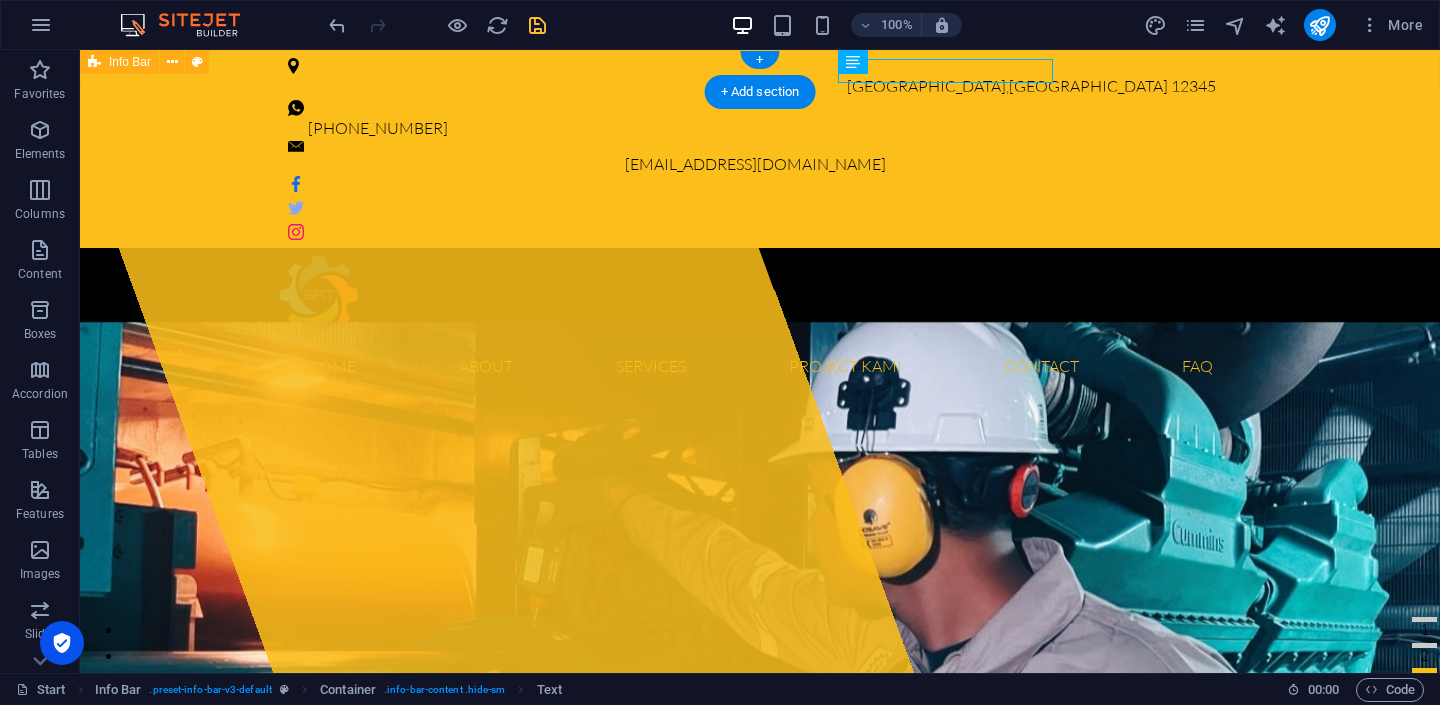 click on "Jakarta ,  Jakarta   12345 0813-1222-9062 crm@sinergiandalanteknik.co.id" at bounding box center (760, 149) 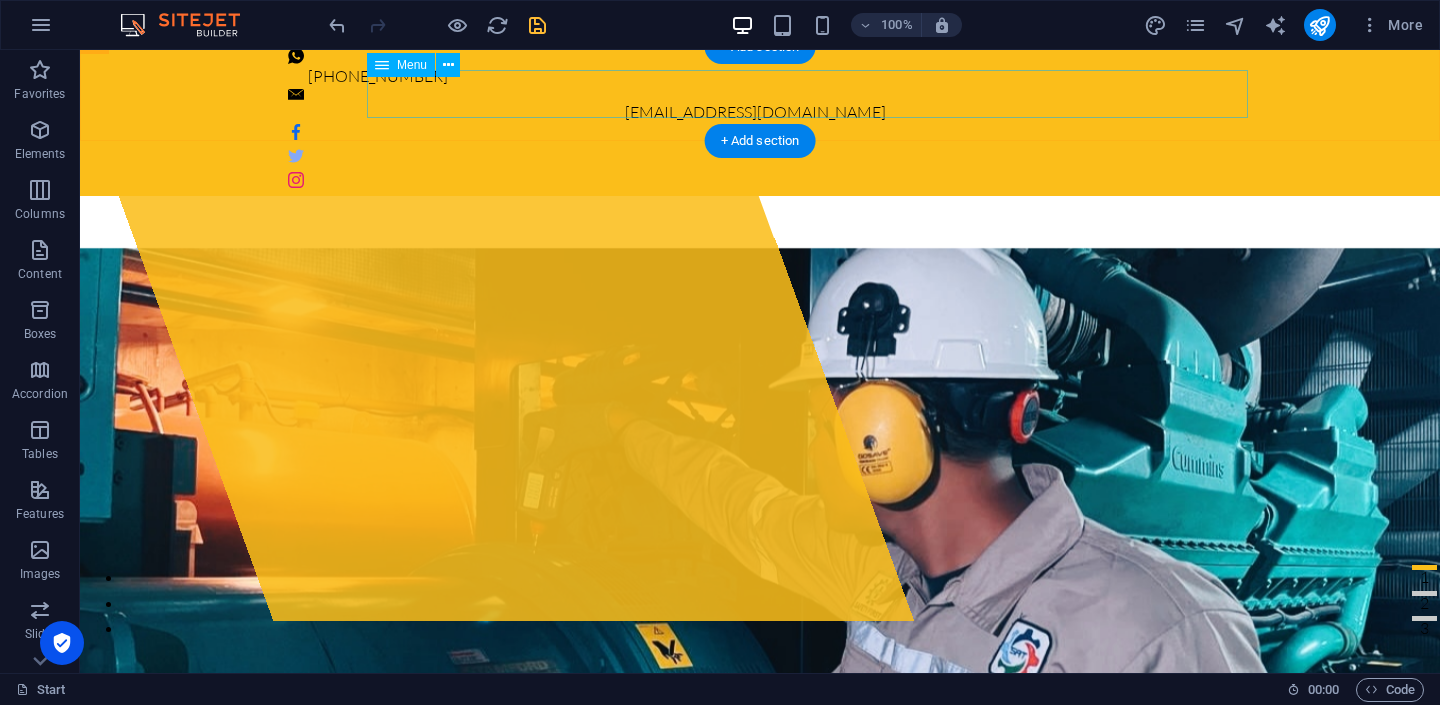 scroll, scrollTop: 0, scrollLeft: 0, axis: both 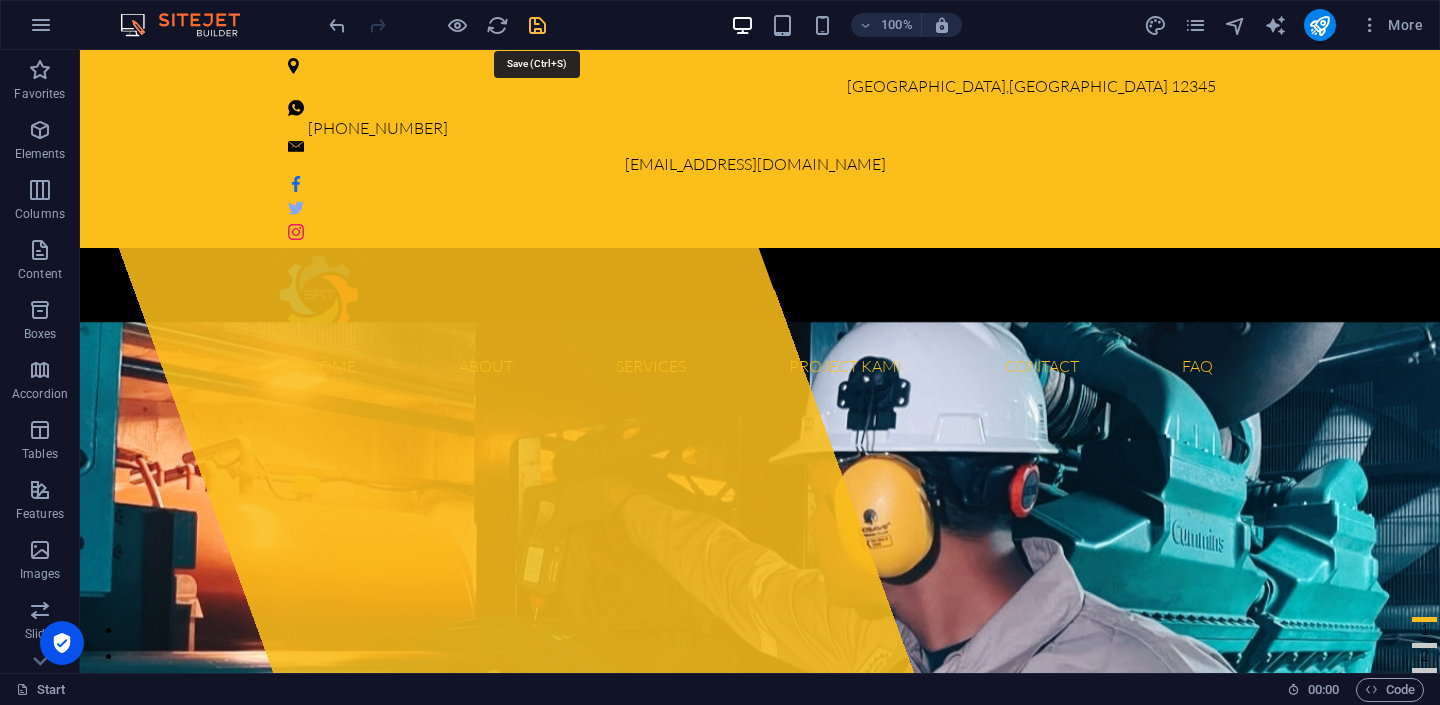 click at bounding box center [537, 25] 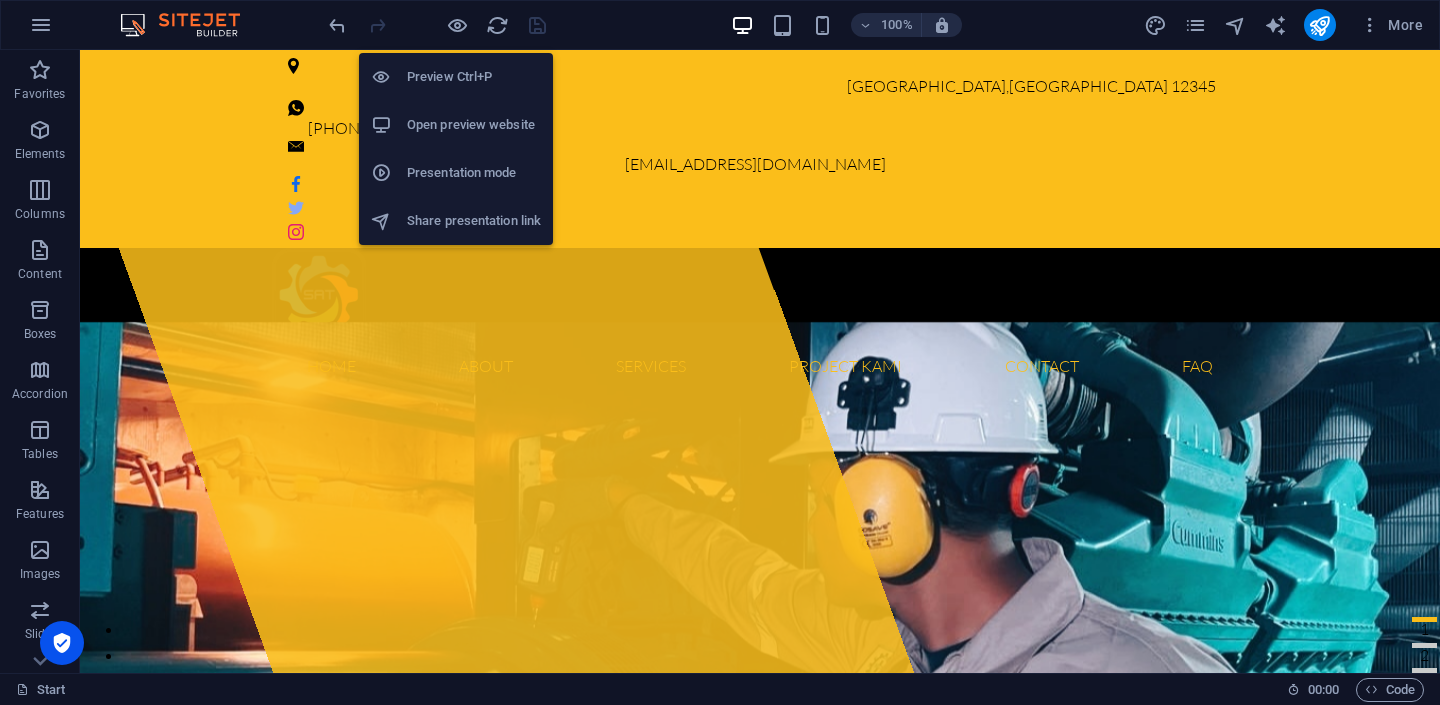 click on "Preview Ctrl+P" at bounding box center [474, 77] 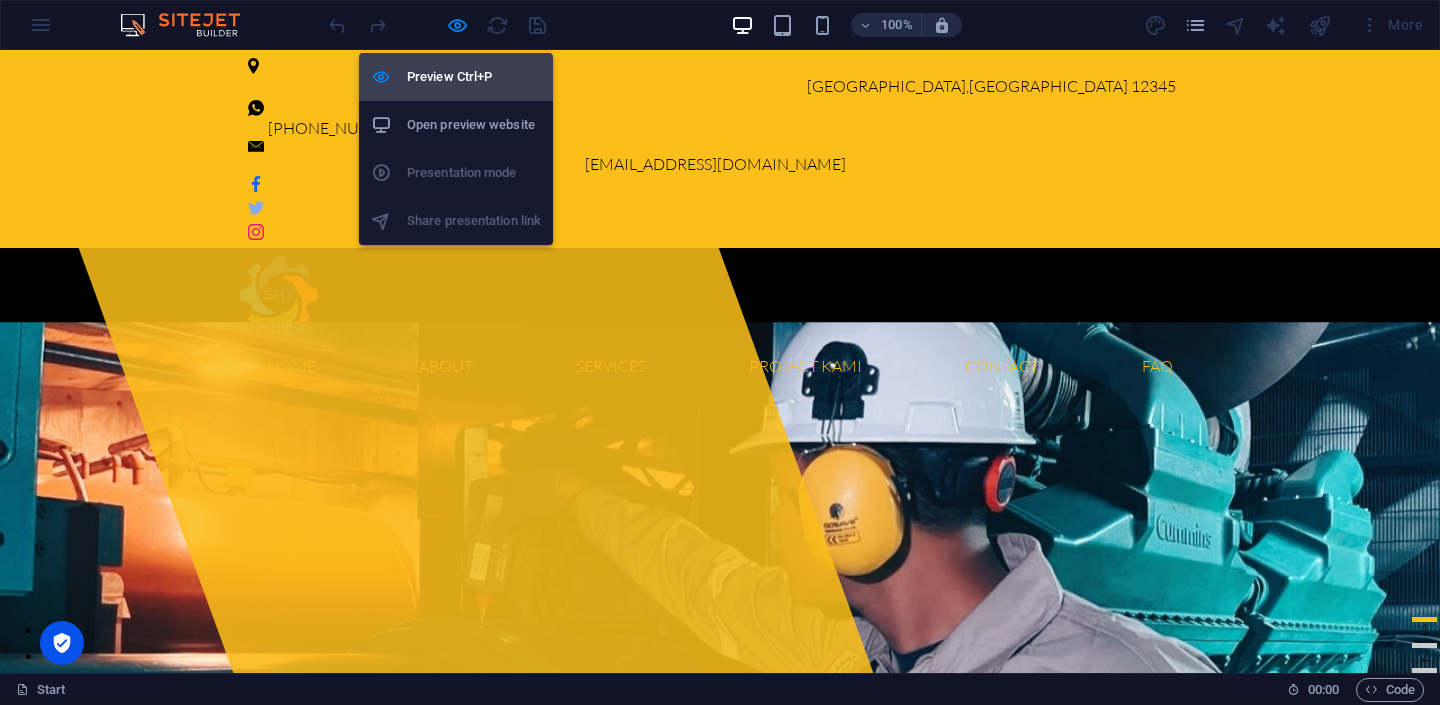 click on "Preview Ctrl+P" at bounding box center (474, 77) 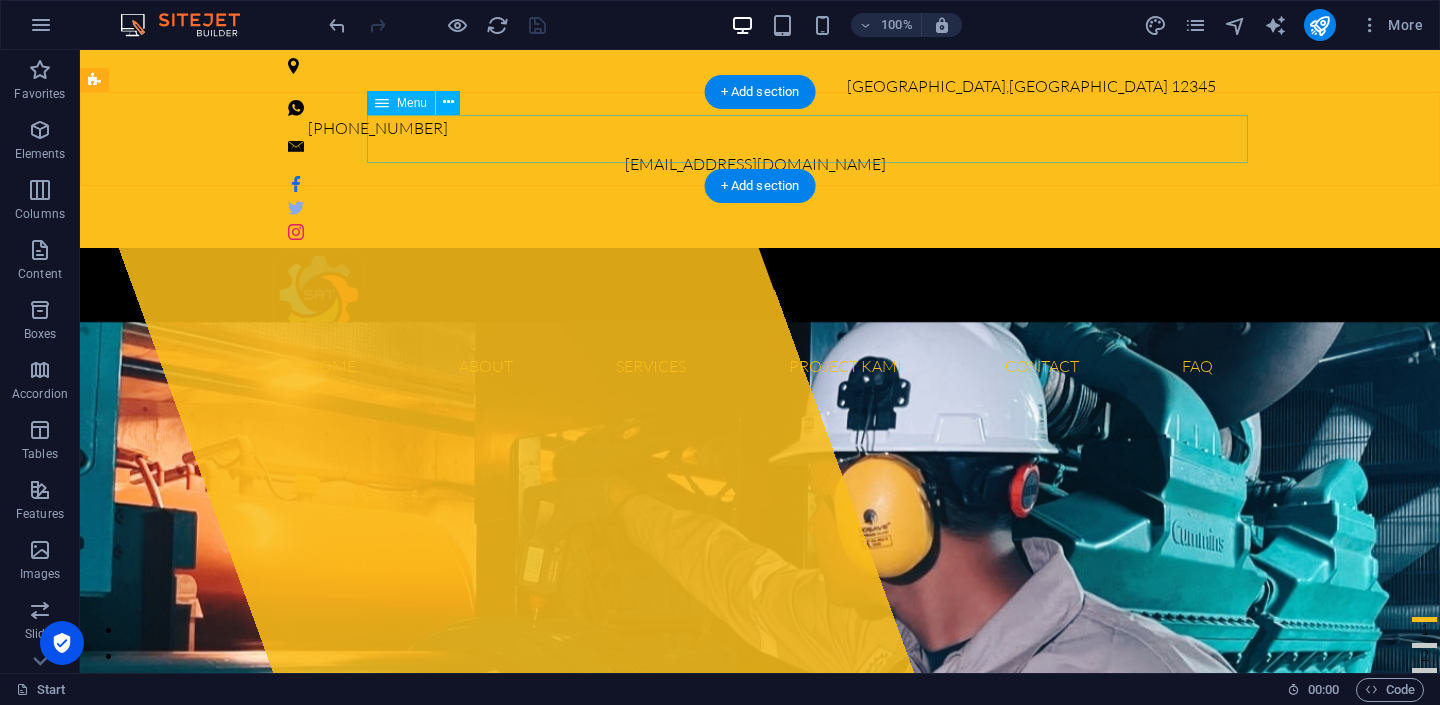 click on "Home About Visi & Misi Struktur Organisasi Legalitas Maklumat Layanan Services A. Sertifikat Laik Operasi Personil Daftar Alat Uji Daftar Harga Alur Proses SLO Persyaratan B. Sertifikat Laik Fungsi Personil Daftar Alat Uji Persyaratan Project Kami Contact Hubungi Kami Keluhan Pelanggan Form Surveilen FAQ" at bounding box center (760, 366) 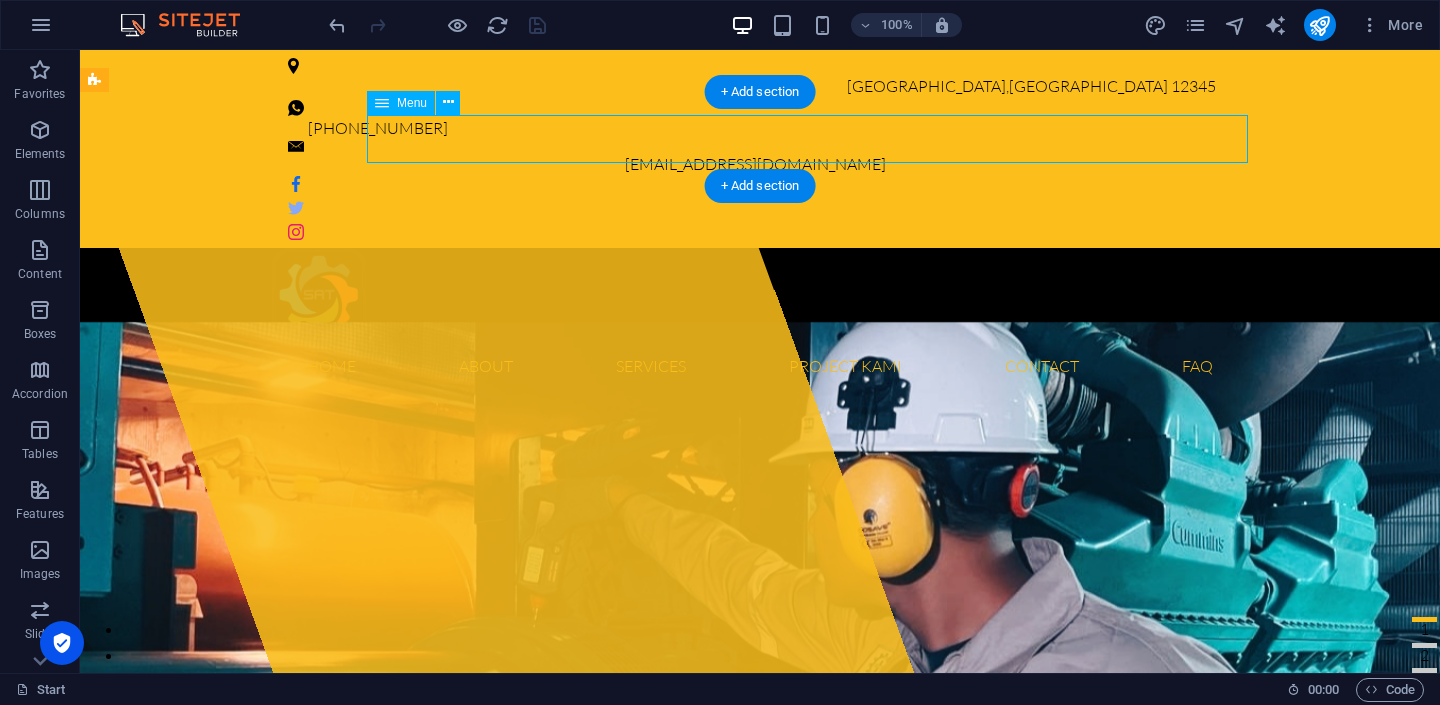 click on "Home About Visi & Misi Struktur Organisasi Legalitas Maklumat Layanan Services A. Sertifikat Laik Operasi Personil Daftar Alat Uji Daftar Harga Alur Proses SLO Persyaratan B. Sertifikat Laik Fungsi Personil Daftar Alat Uji Persyaratan Project Kami Contact Hubungi Kami Keluhan Pelanggan Form Surveilen FAQ" at bounding box center [760, 366] 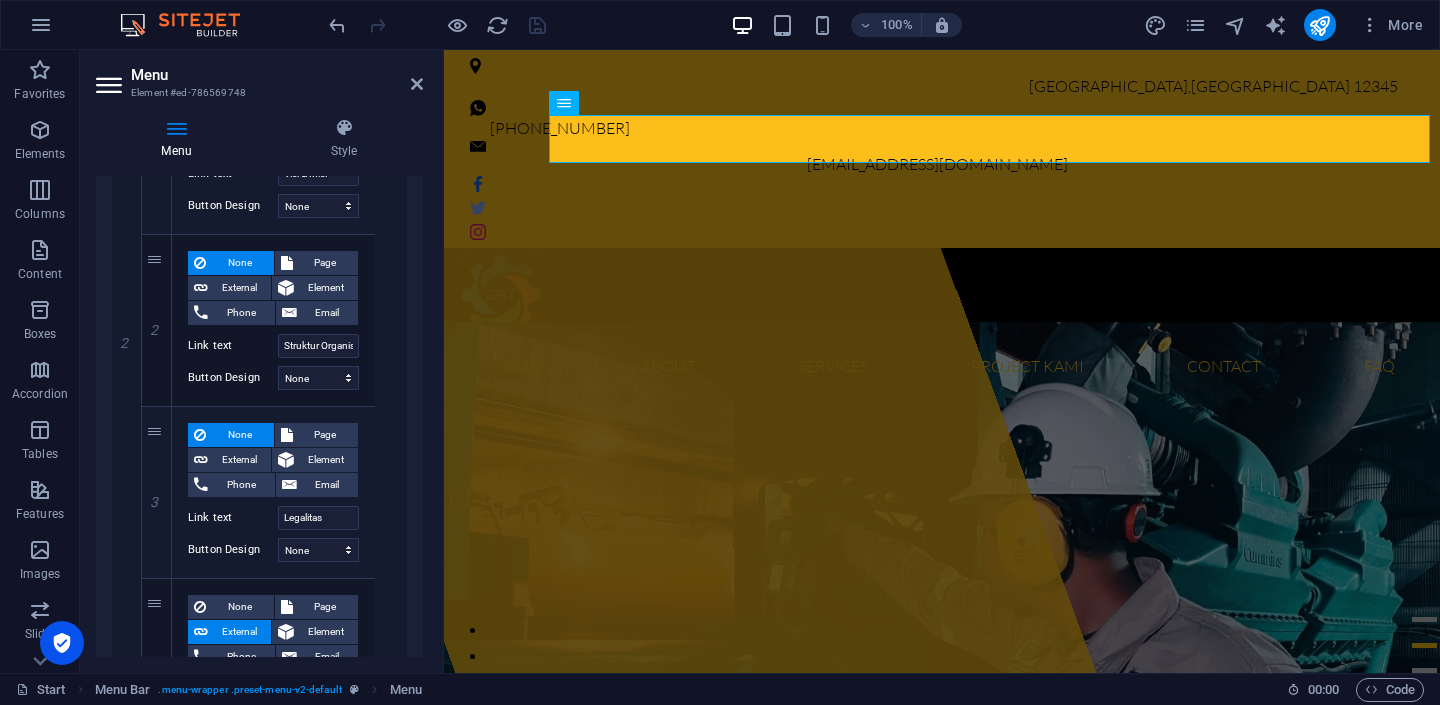 scroll, scrollTop: 857, scrollLeft: 0, axis: vertical 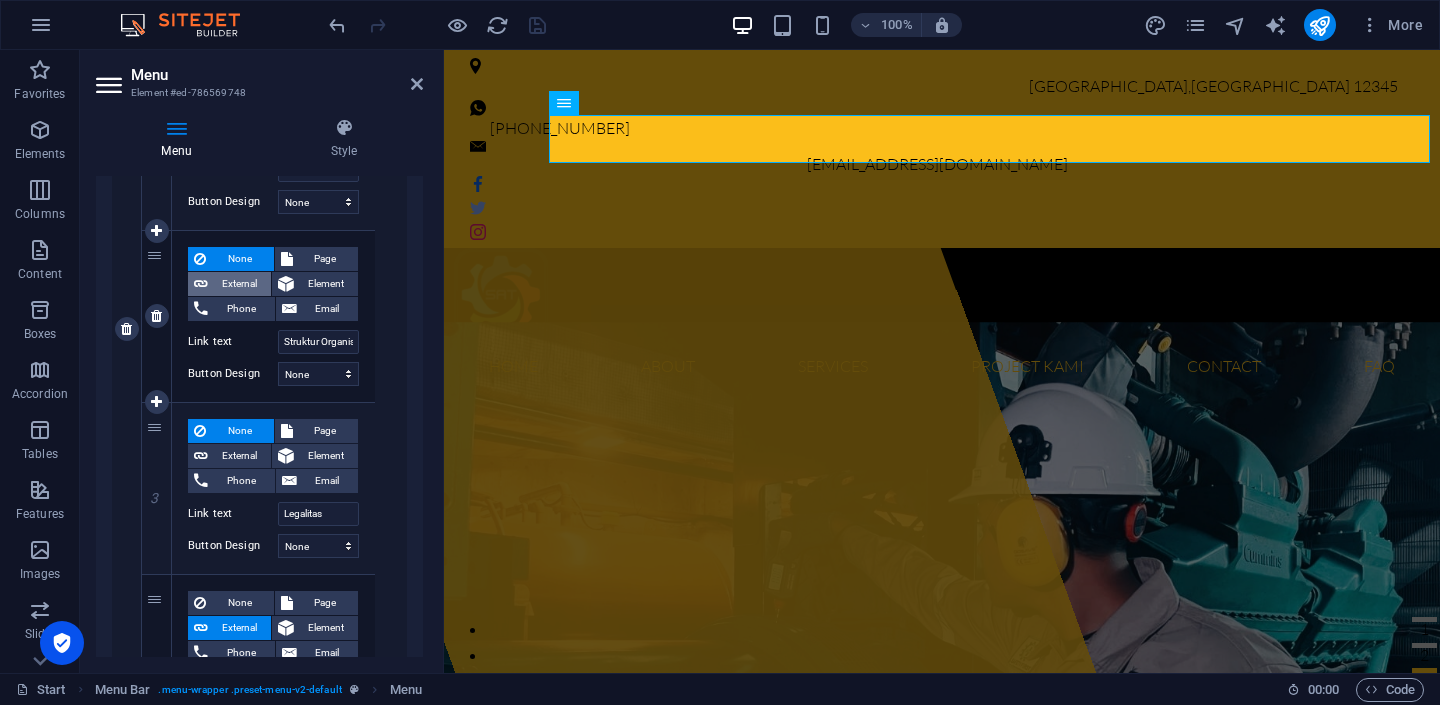 click on "External" at bounding box center (239, 284) 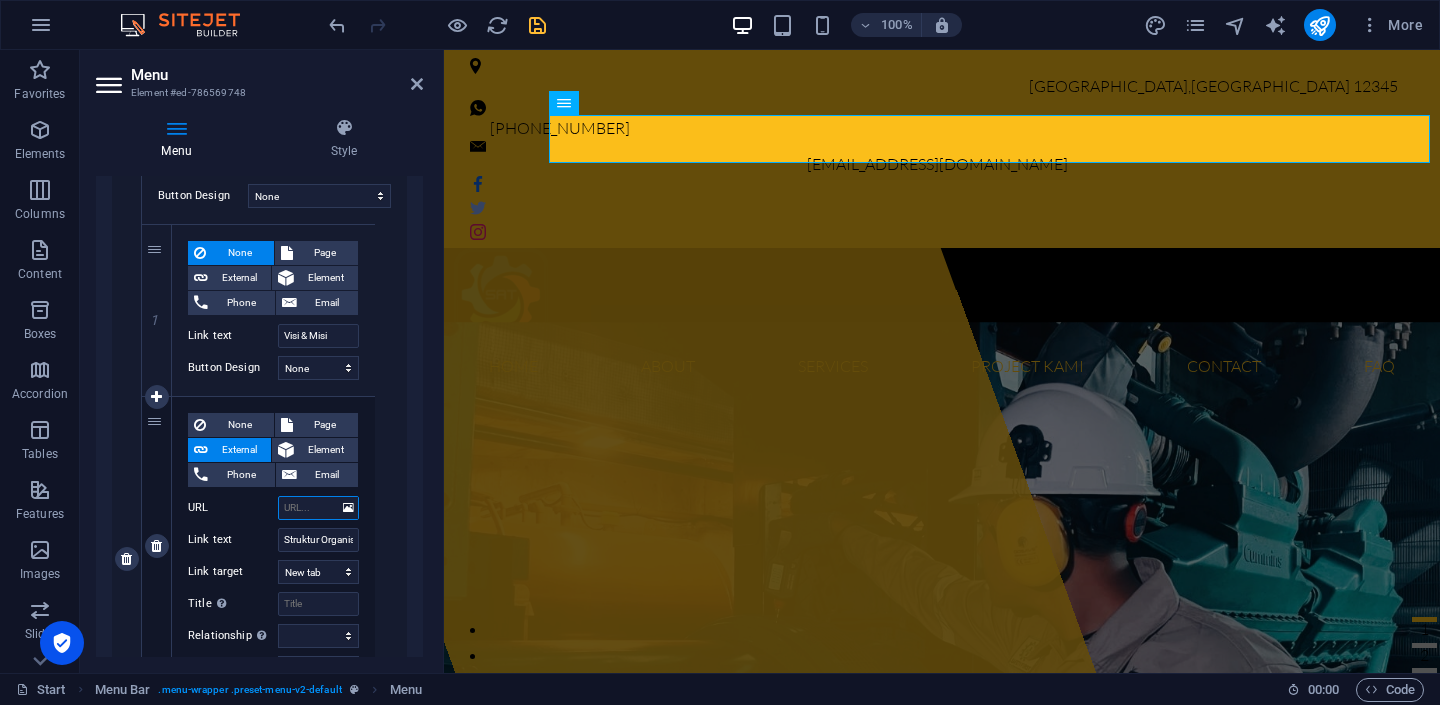 scroll, scrollTop: 672, scrollLeft: 0, axis: vertical 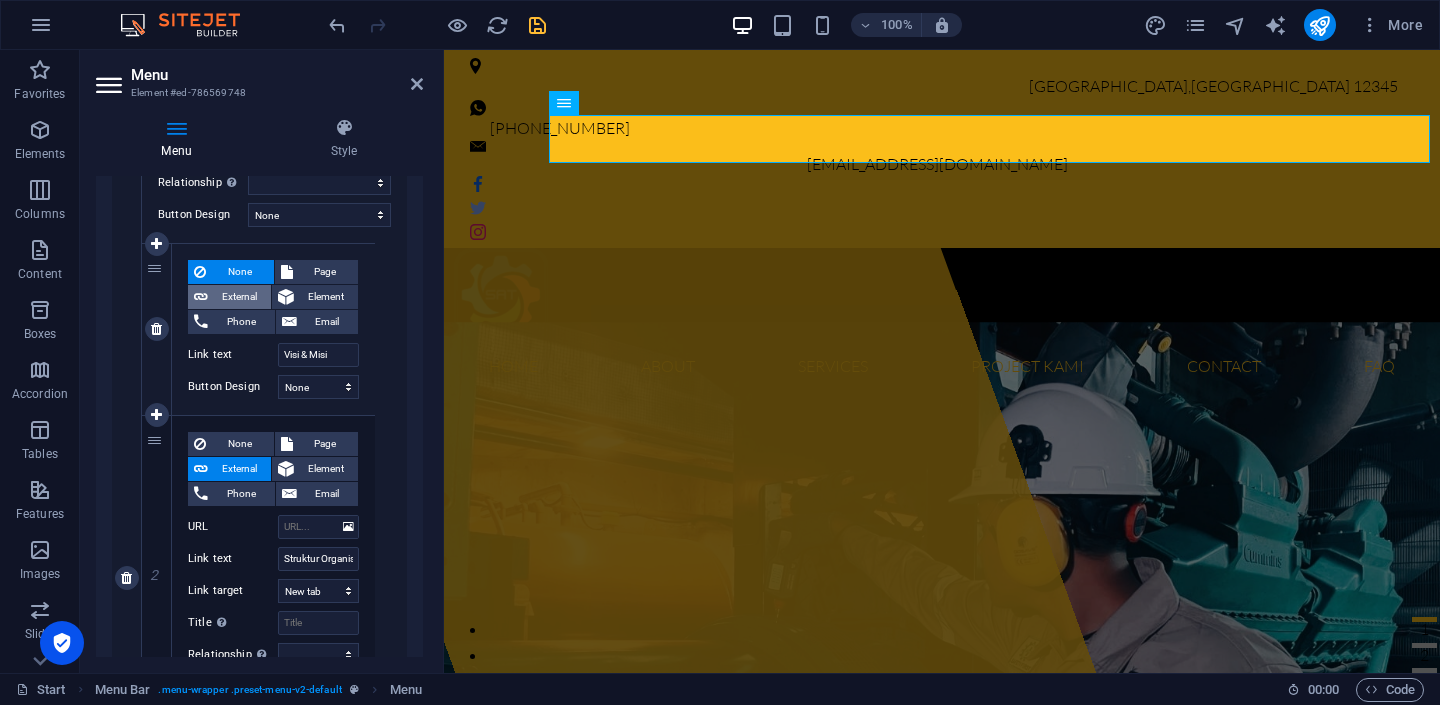 click on "External" at bounding box center [239, 297] 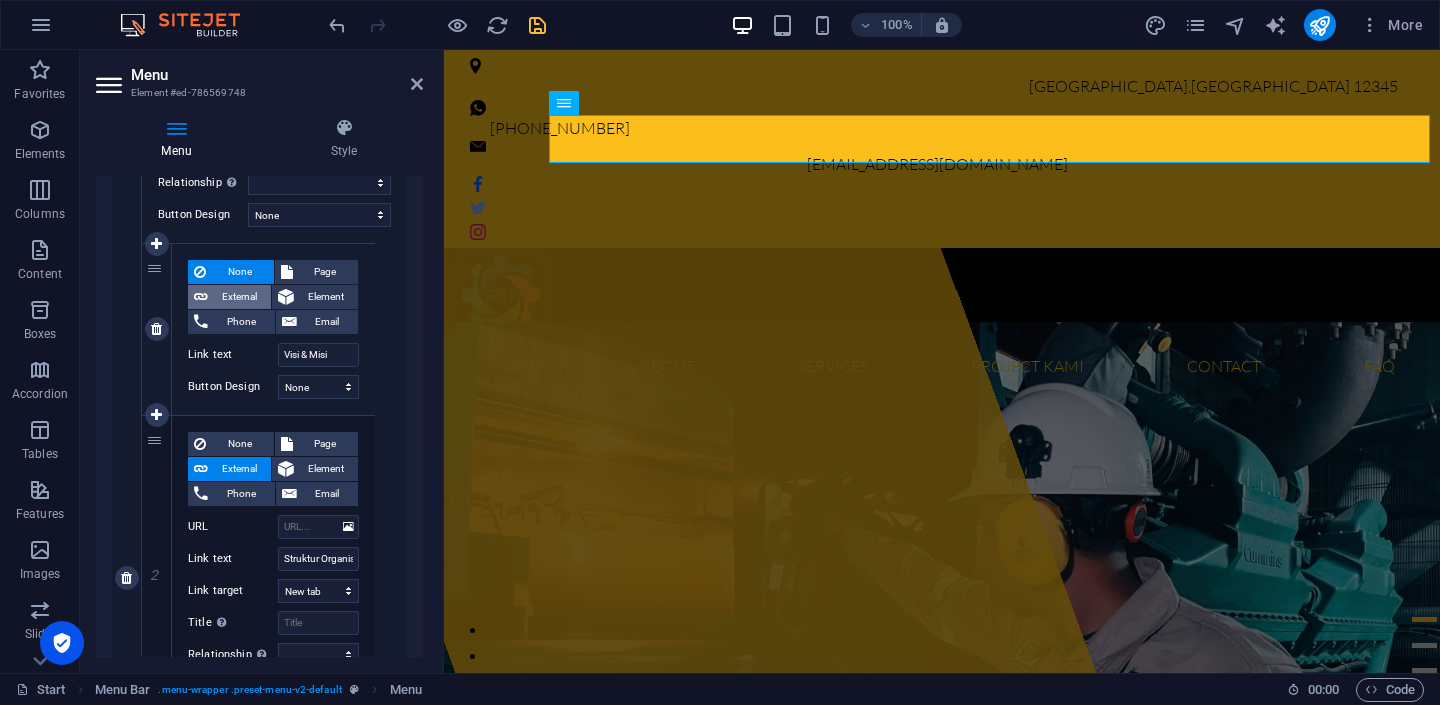 select 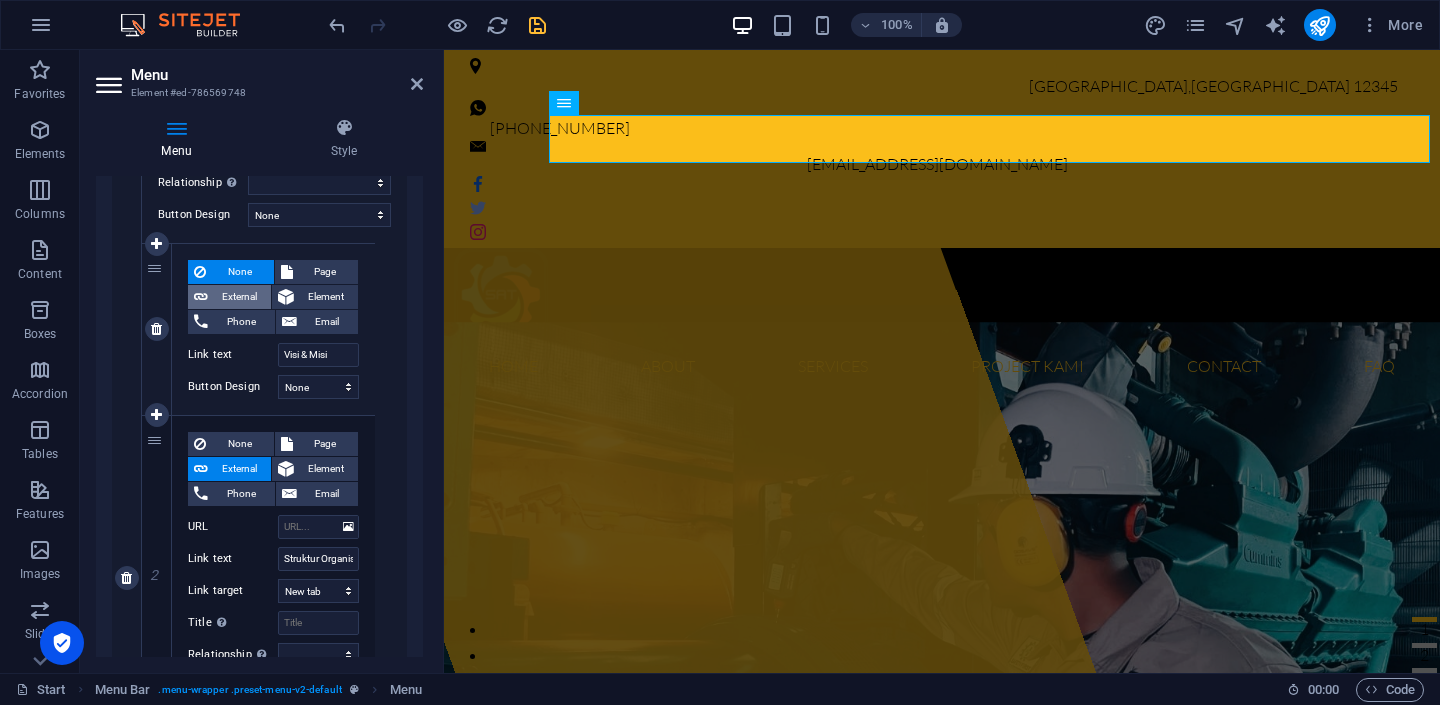 select 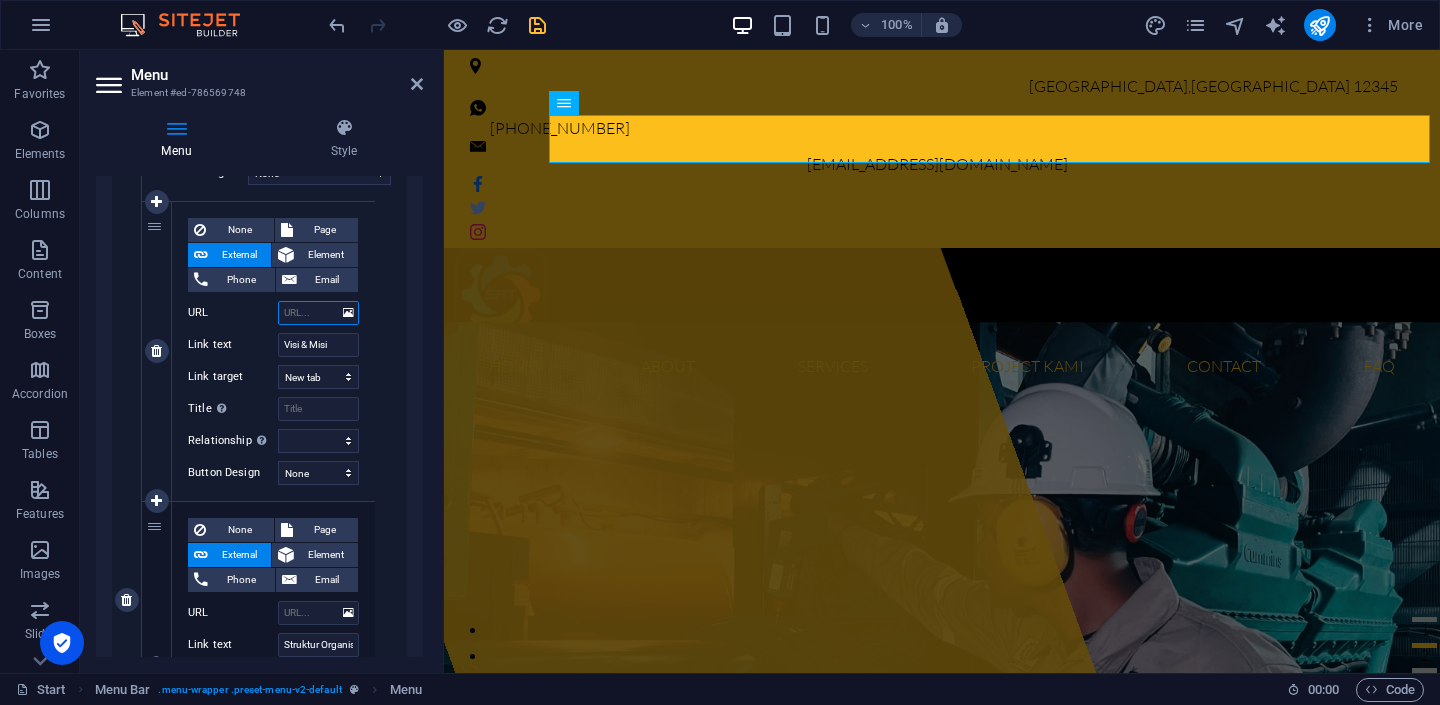 scroll, scrollTop: 727, scrollLeft: 0, axis: vertical 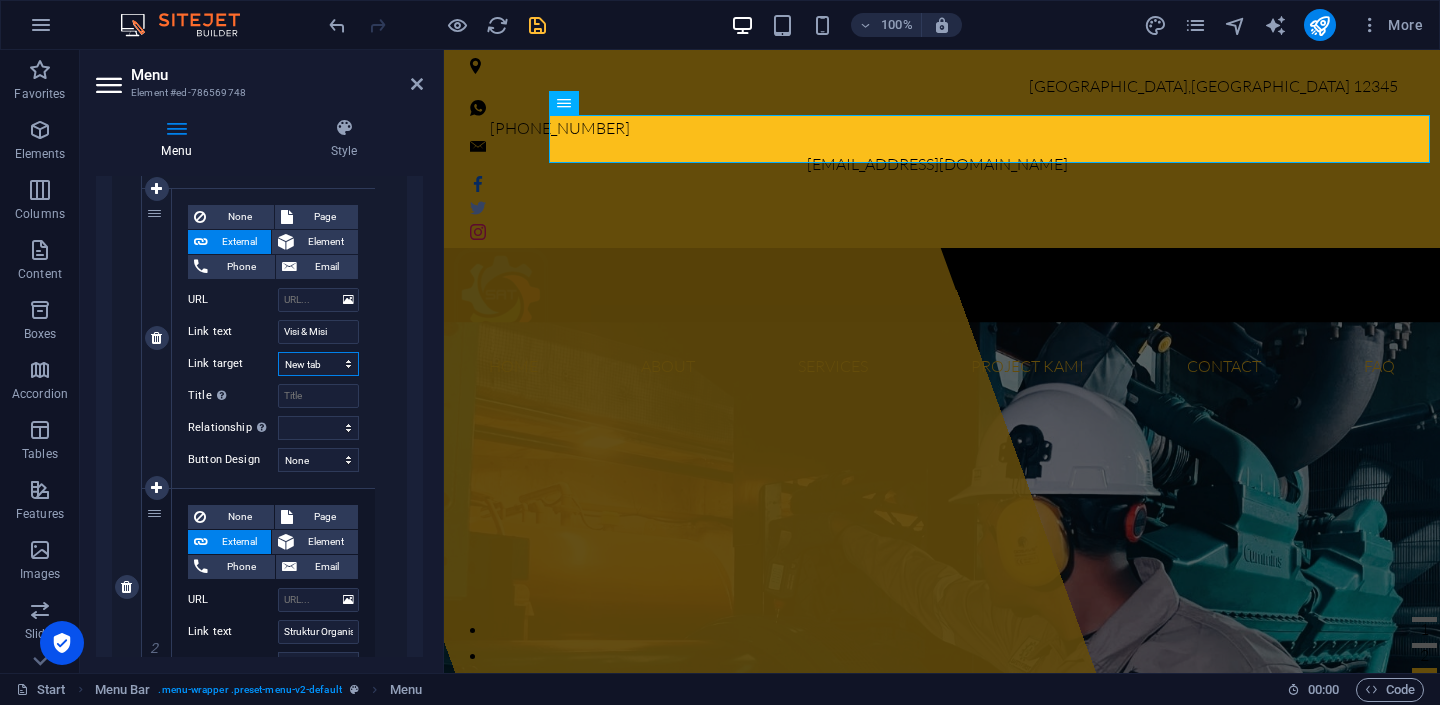 click on "New tab Same tab Overlay" at bounding box center (318, 364) 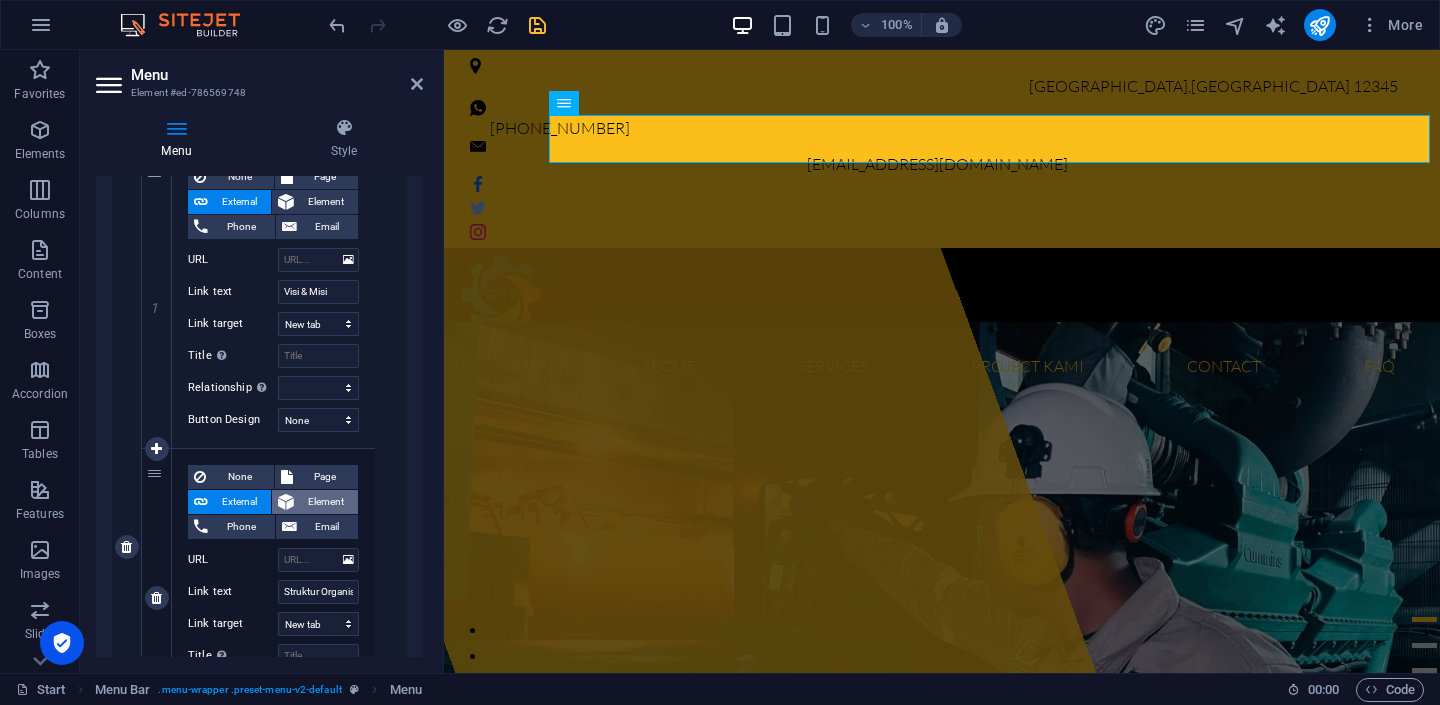 click on "Element" at bounding box center (326, 502) 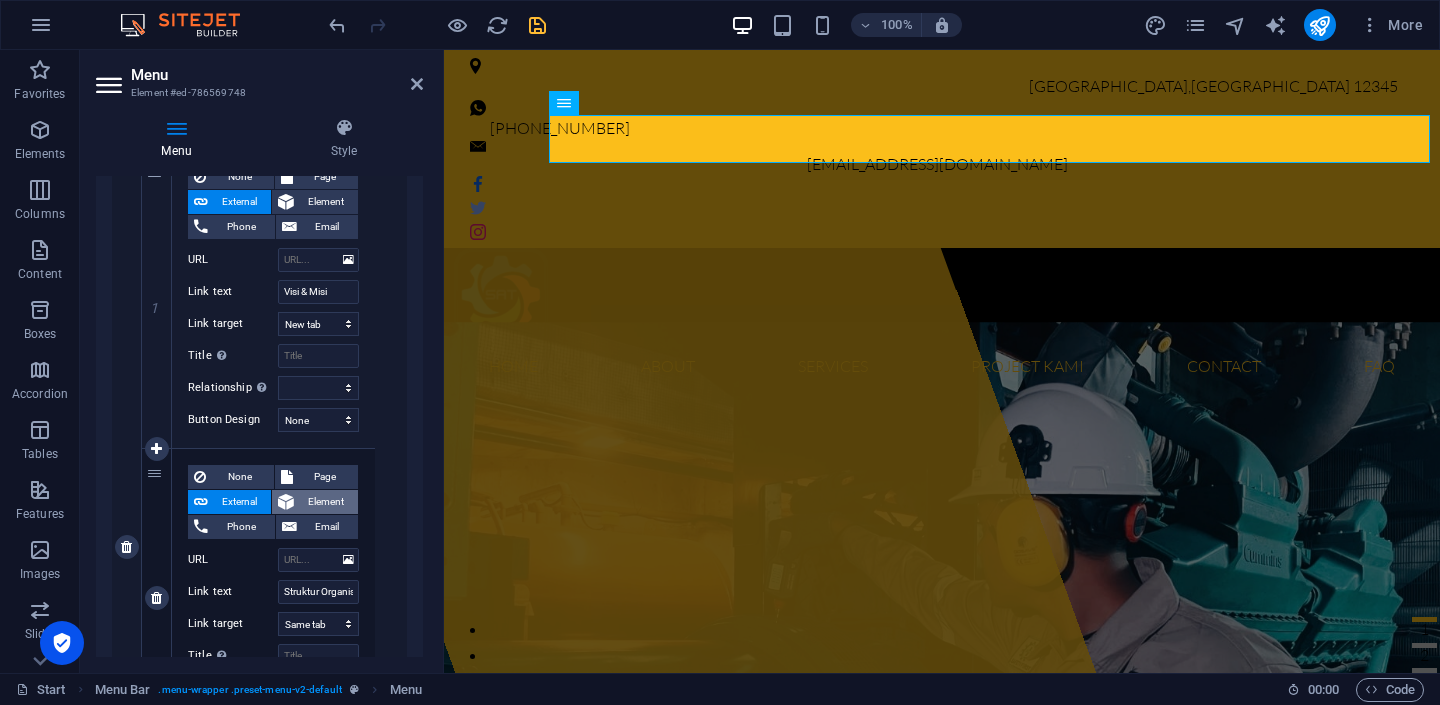 select 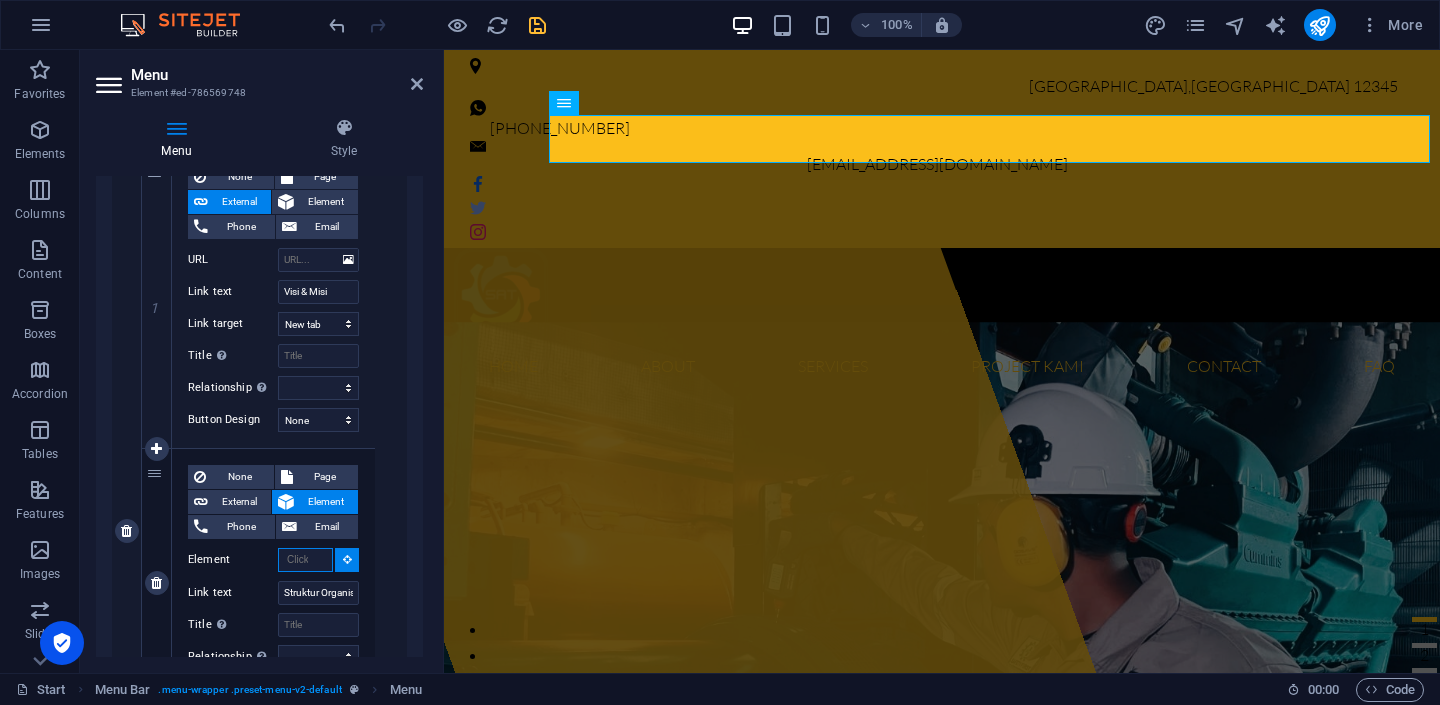 scroll, scrollTop: 751, scrollLeft: 0, axis: vertical 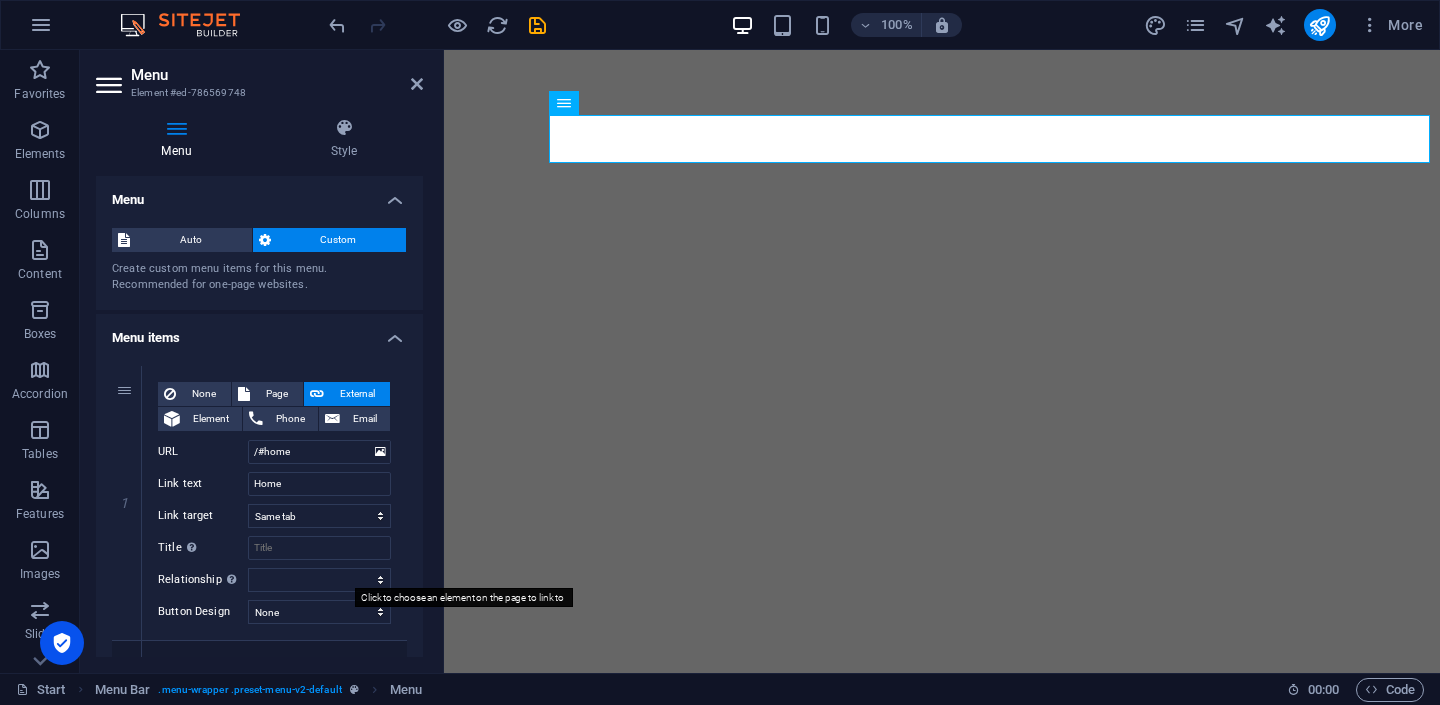 select 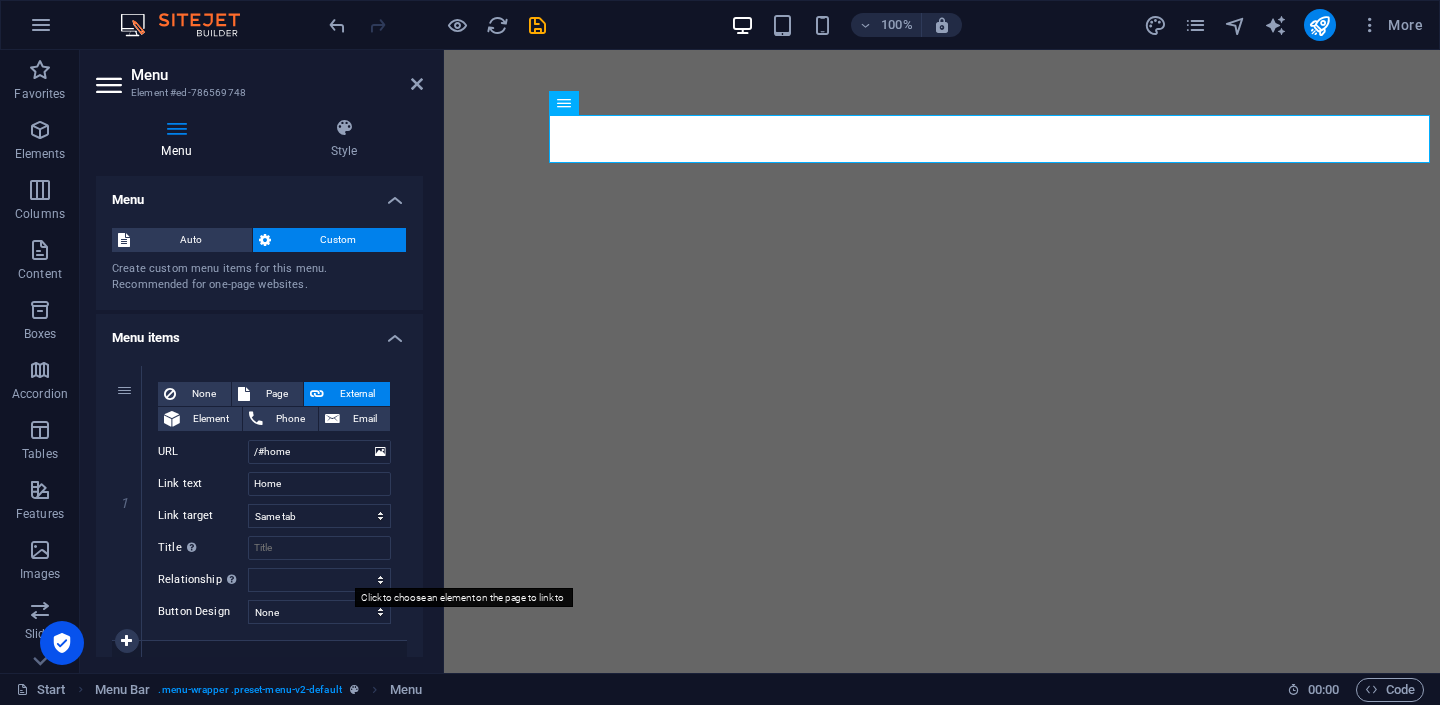 scroll, scrollTop: 0, scrollLeft: 0, axis: both 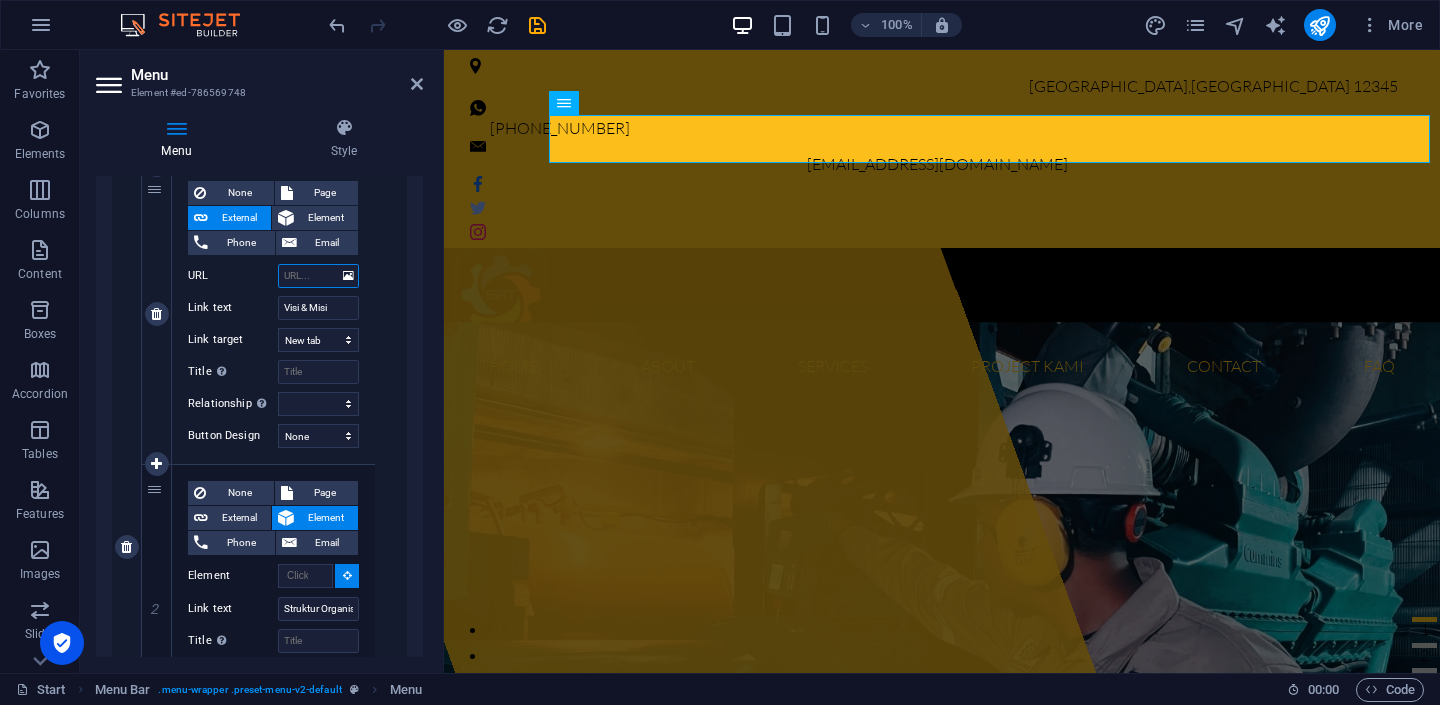 click on "URL" at bounding box center [318, 276] 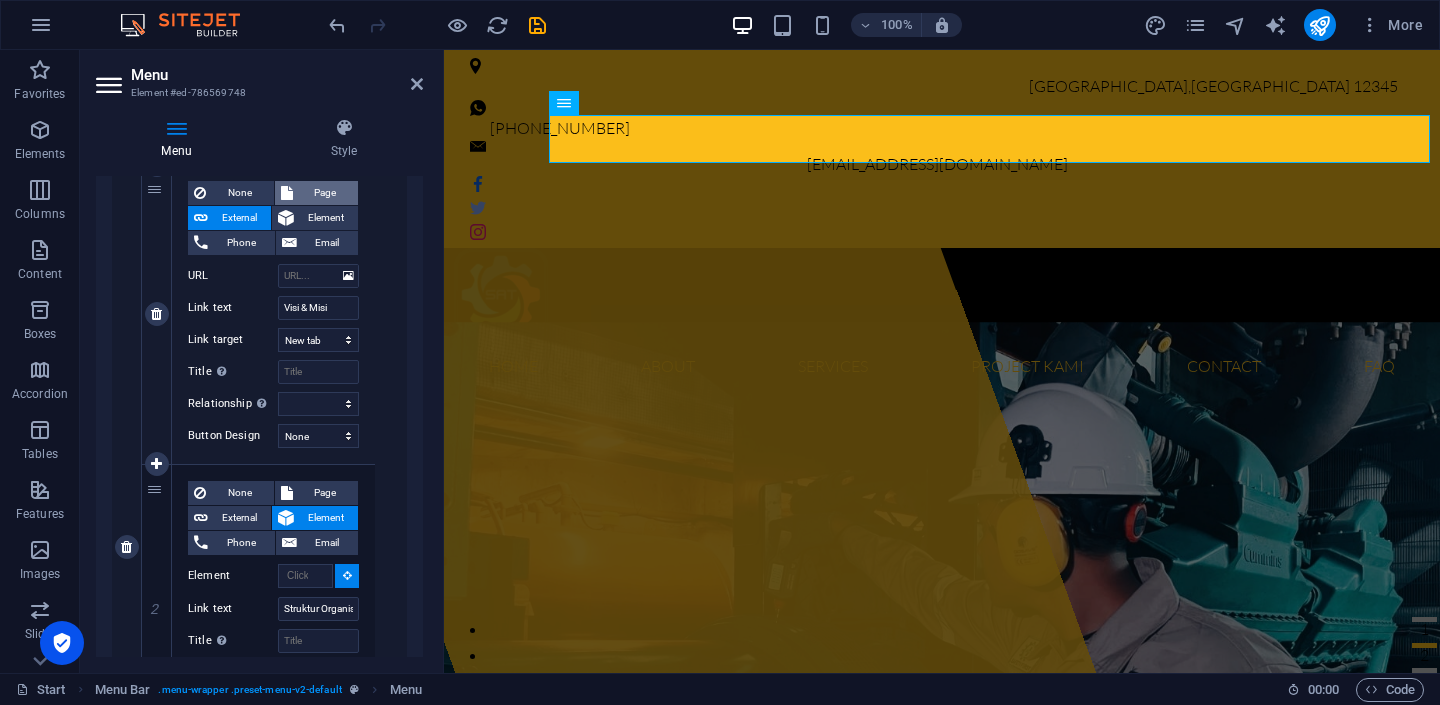click on "Page" at bounding box center [326, 193] 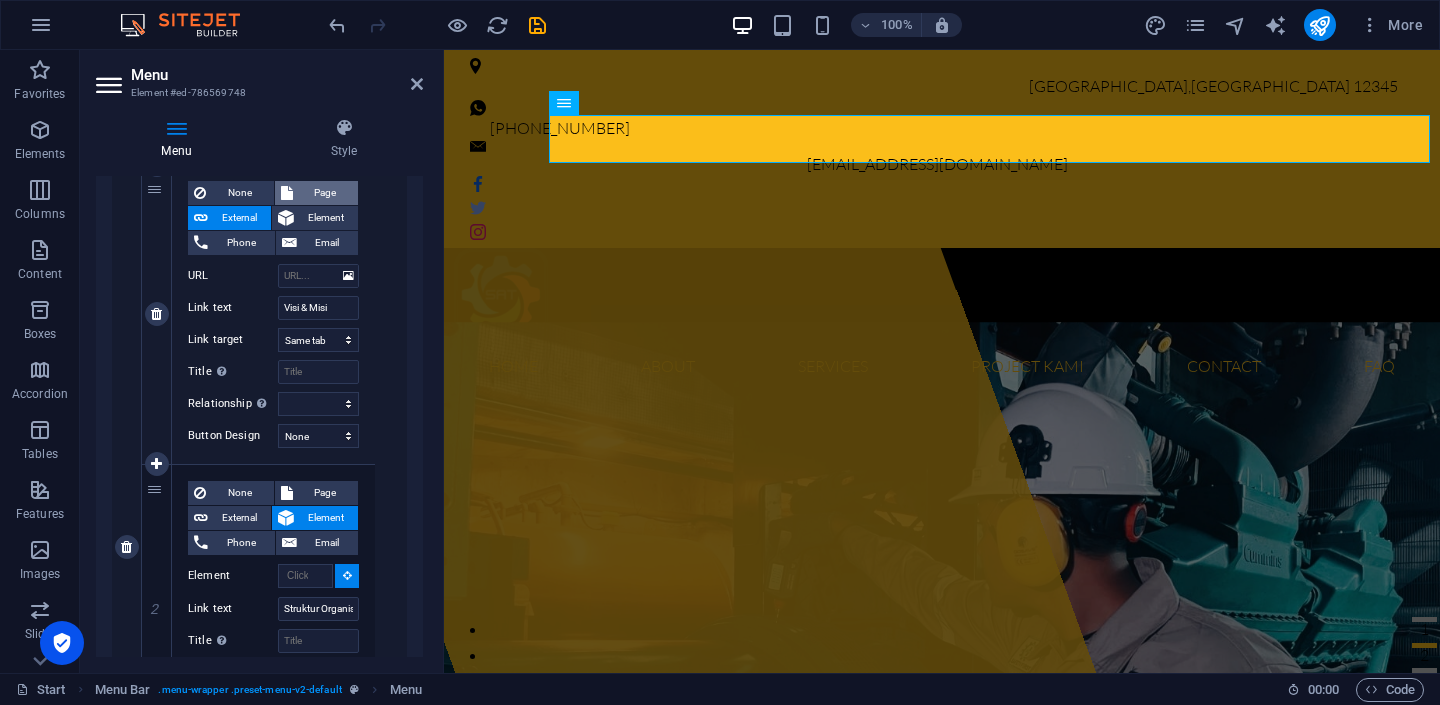 select 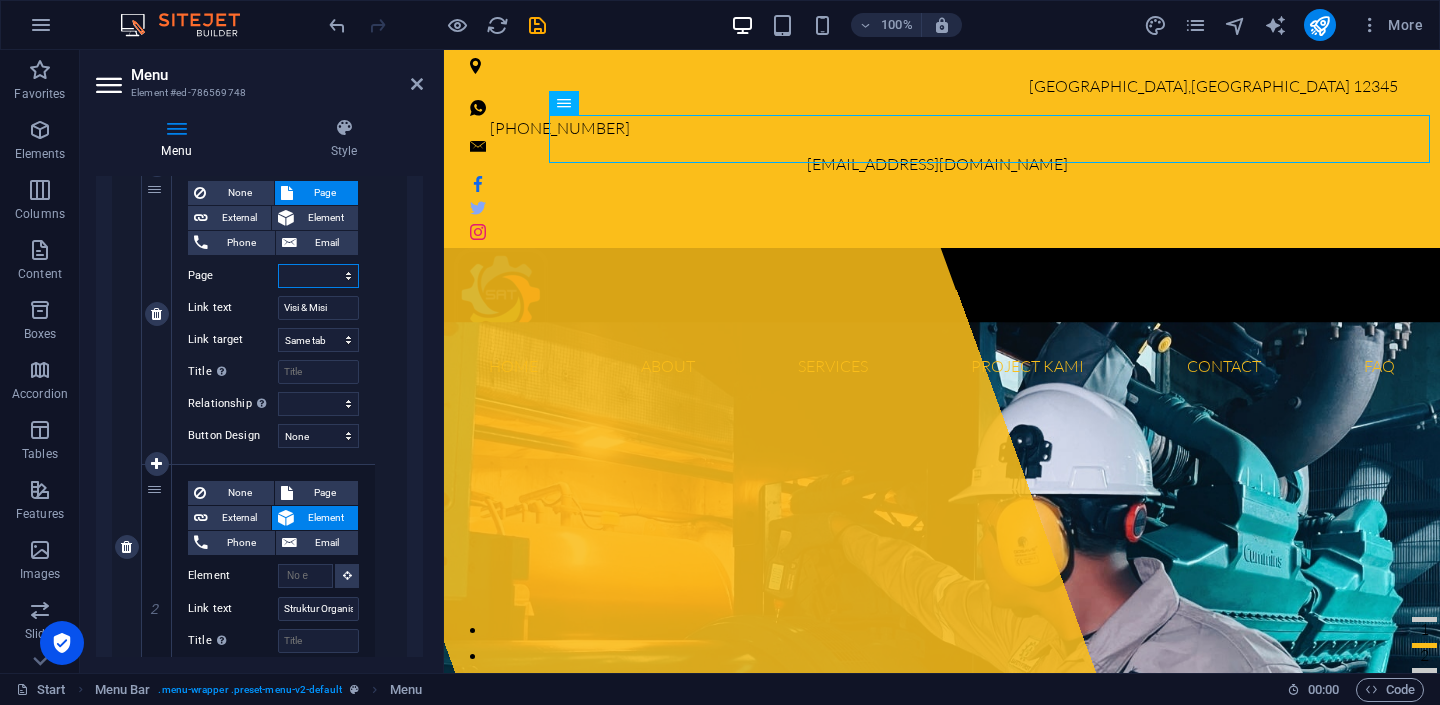 click on "Start New page 1 New page Subpage Legal notice Privacy" at bounding box center [318, 276] 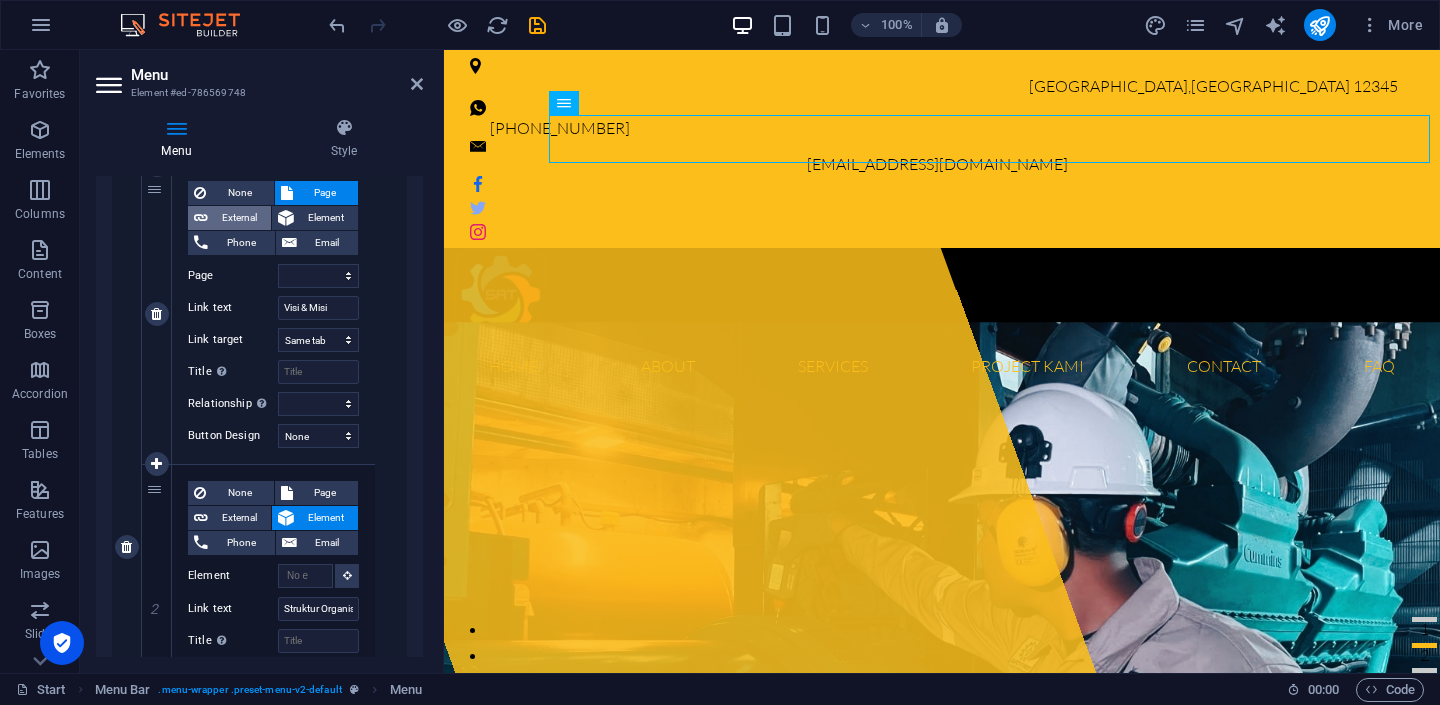click on "External" at bounding box center (239, 218) 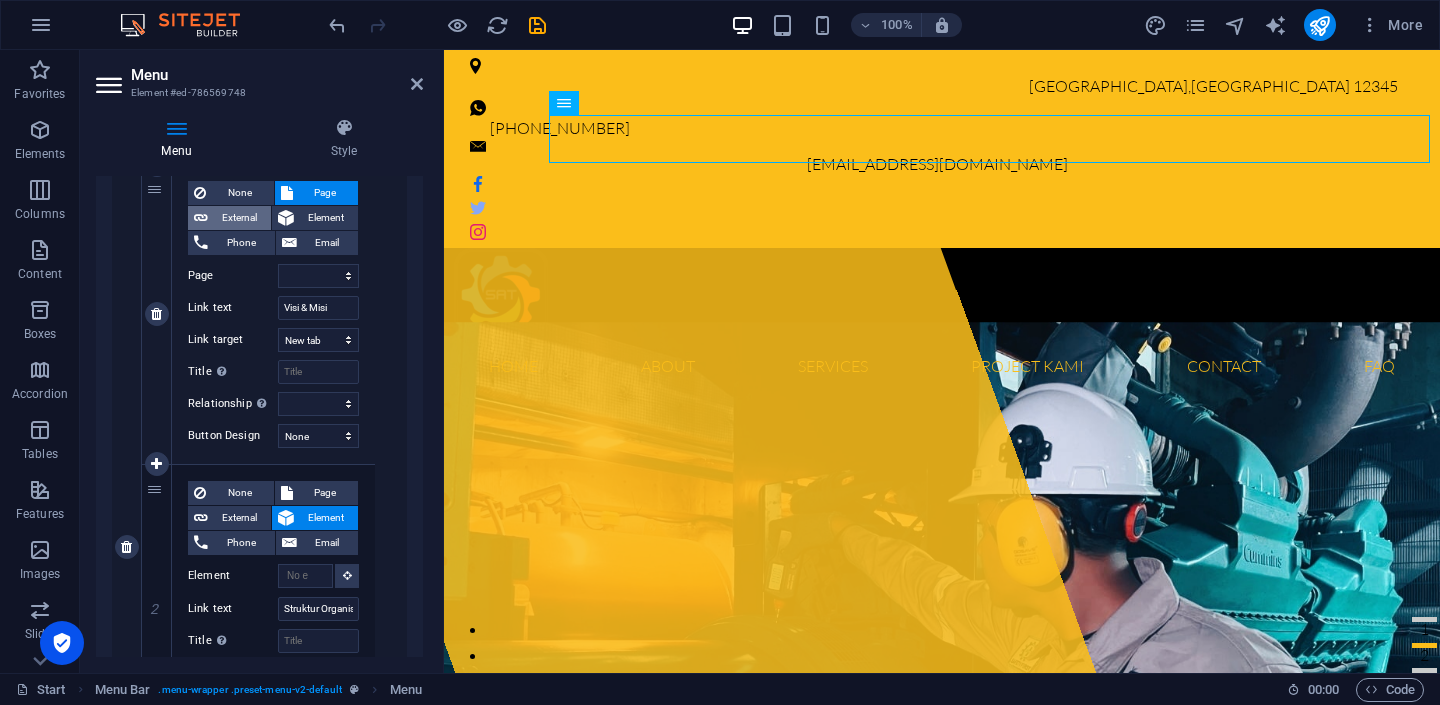 select 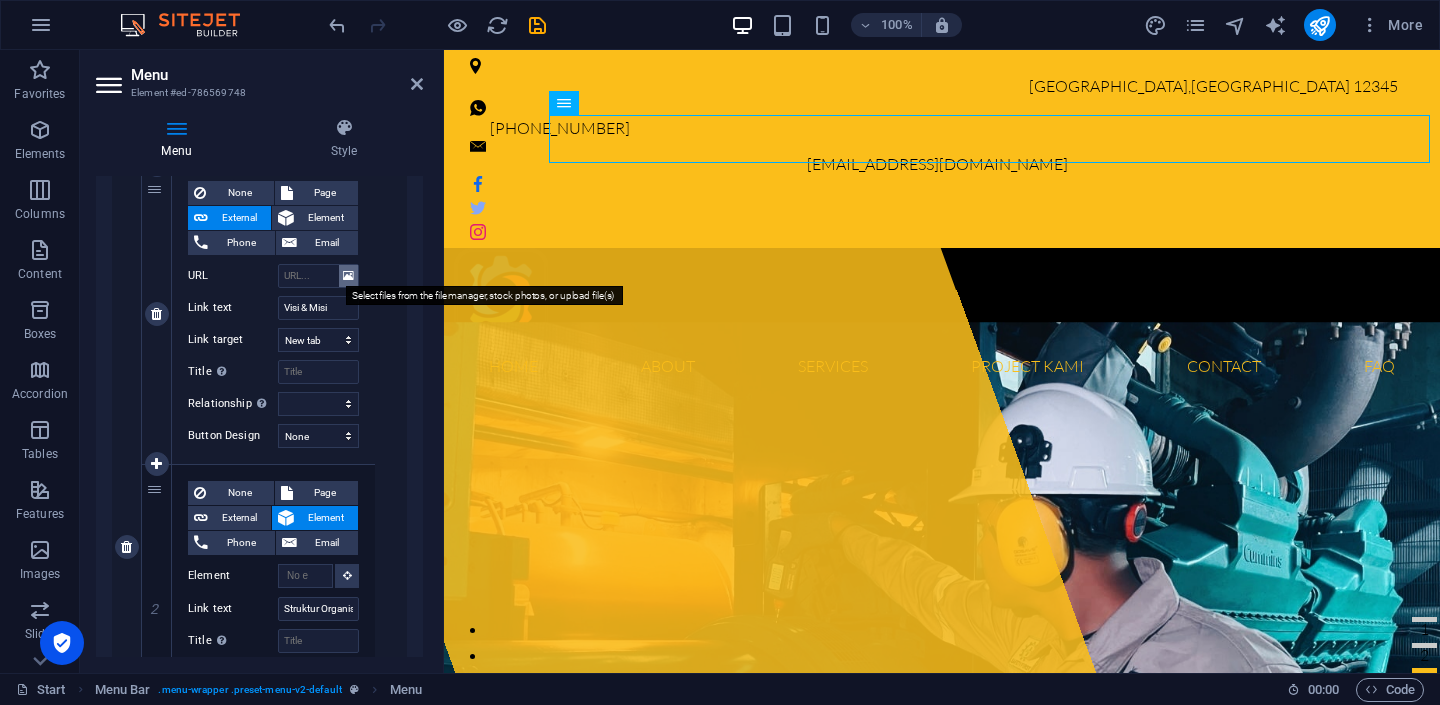 click at bounding box center [348, 276] 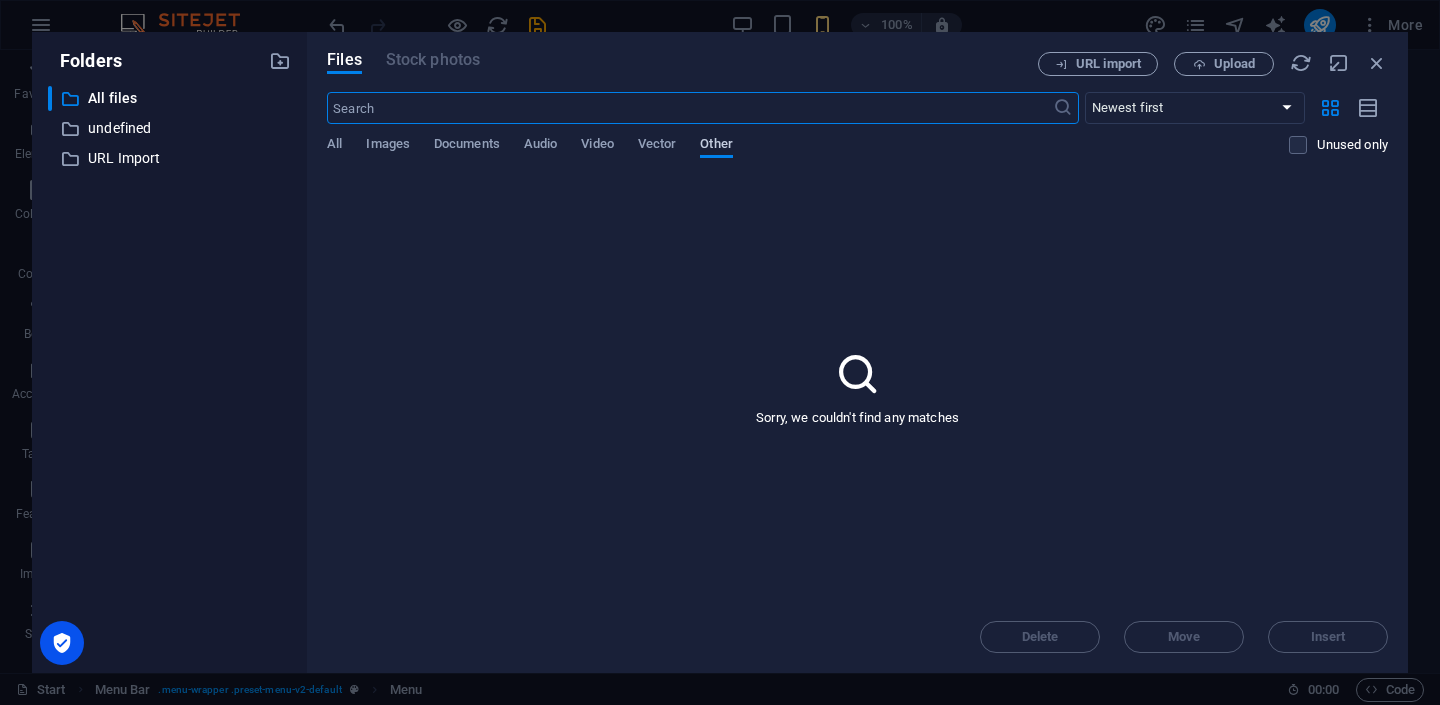 click on "Other" at bounding box center [716, 146] 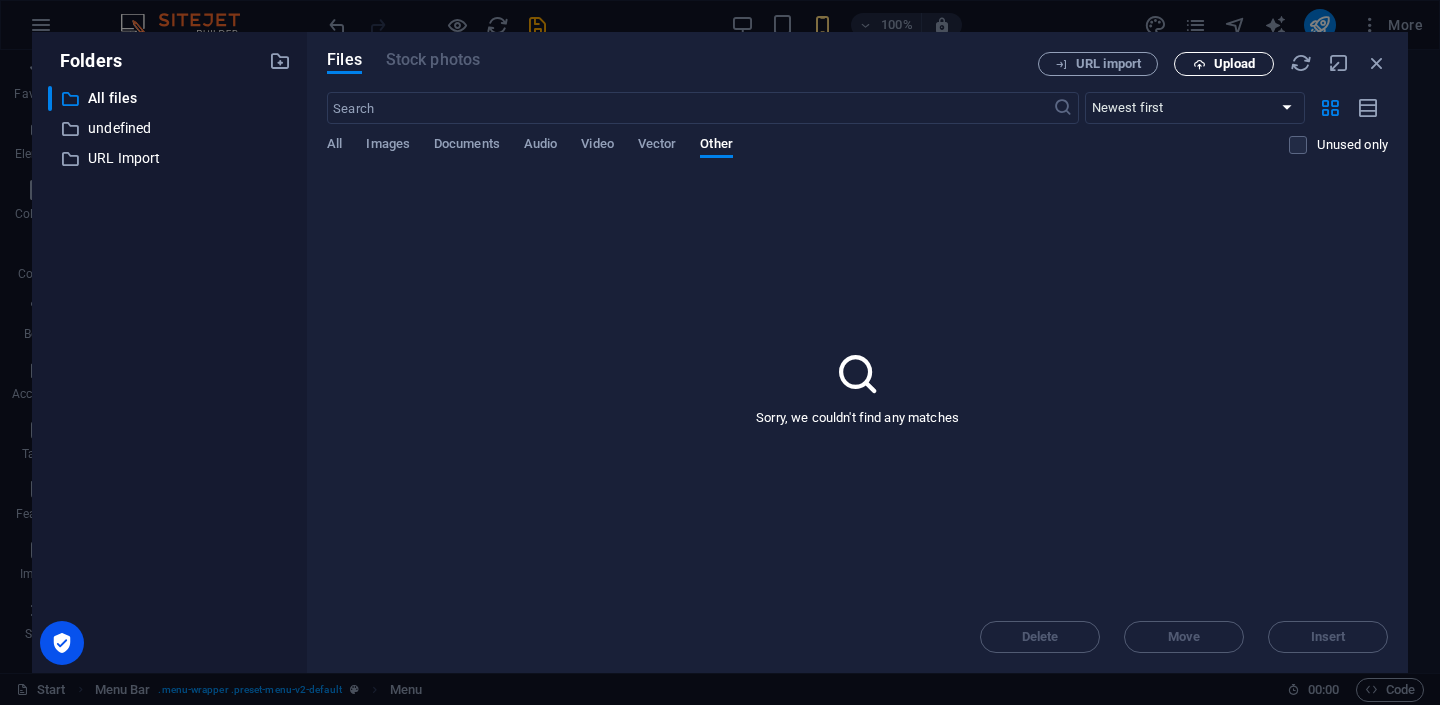 click on "Upload" at bounding box center (1234, 64) 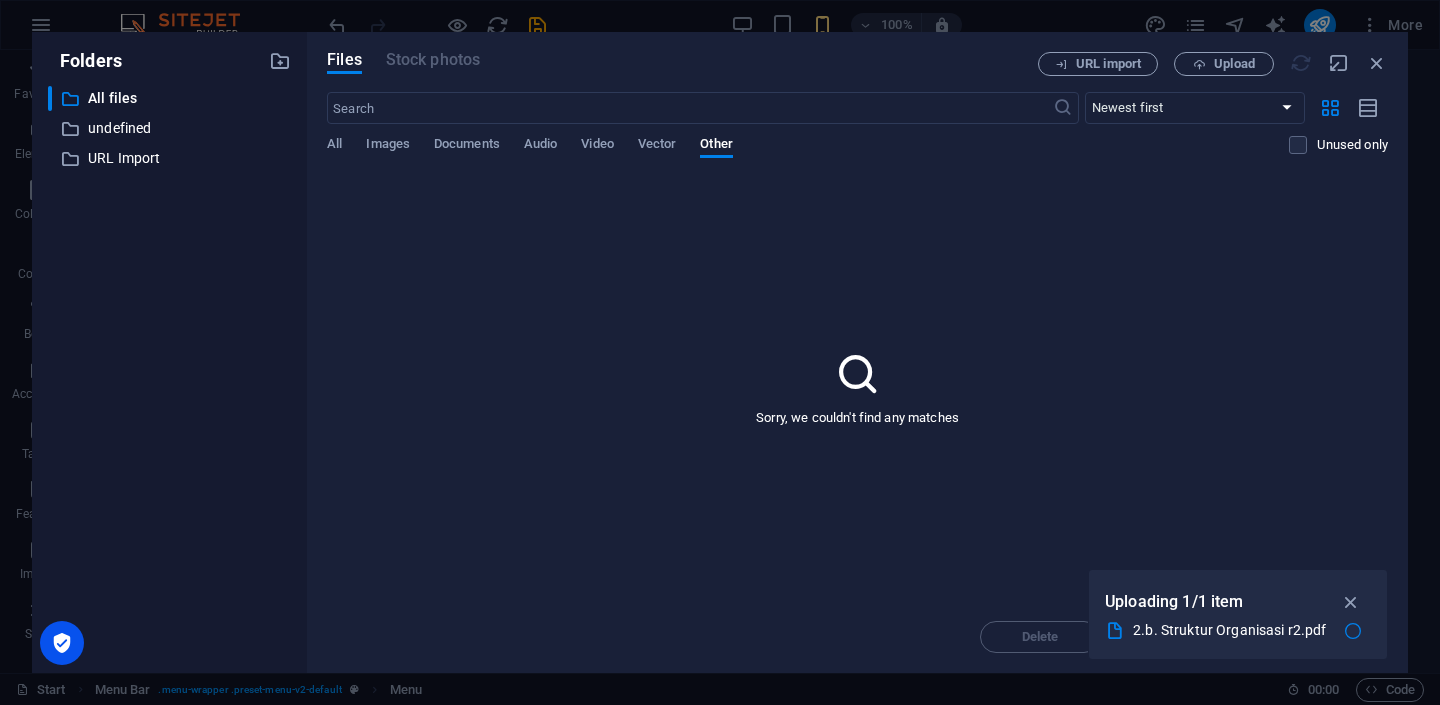 select 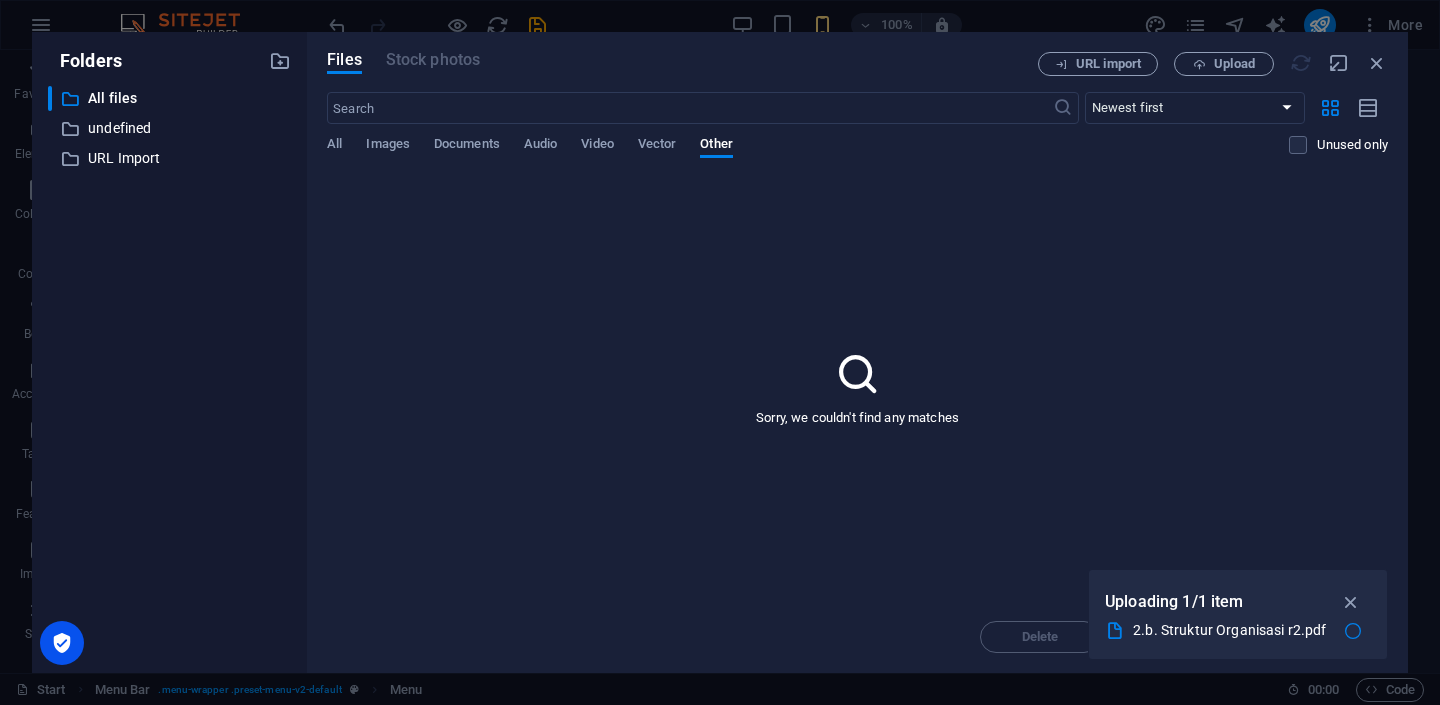 select 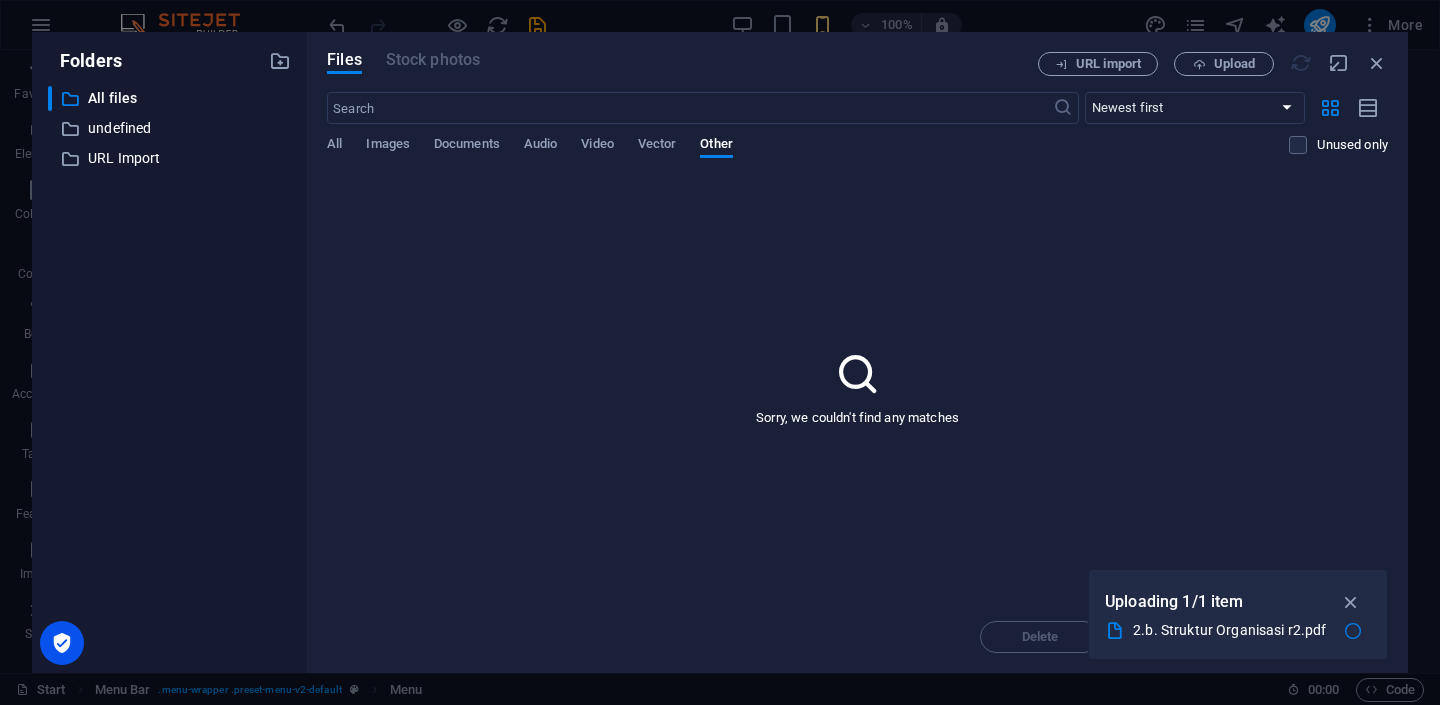 select 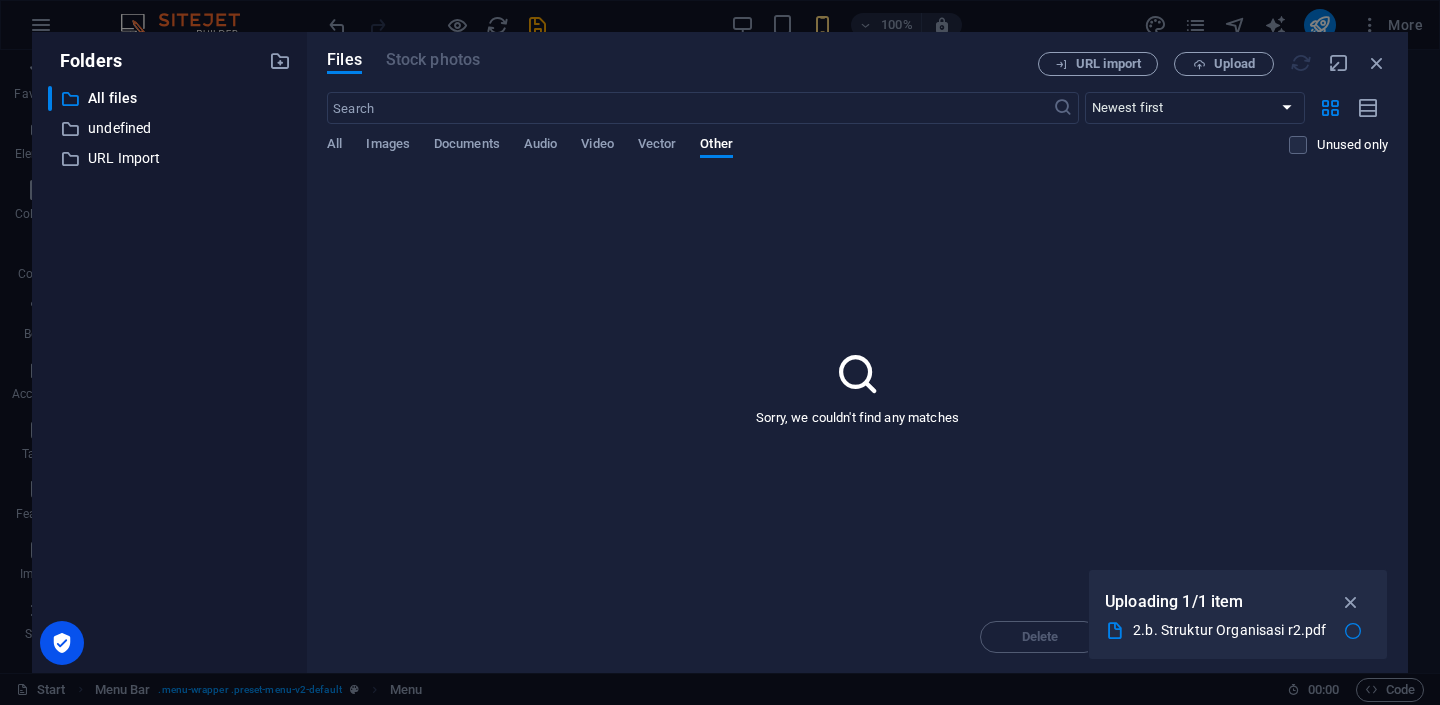 select 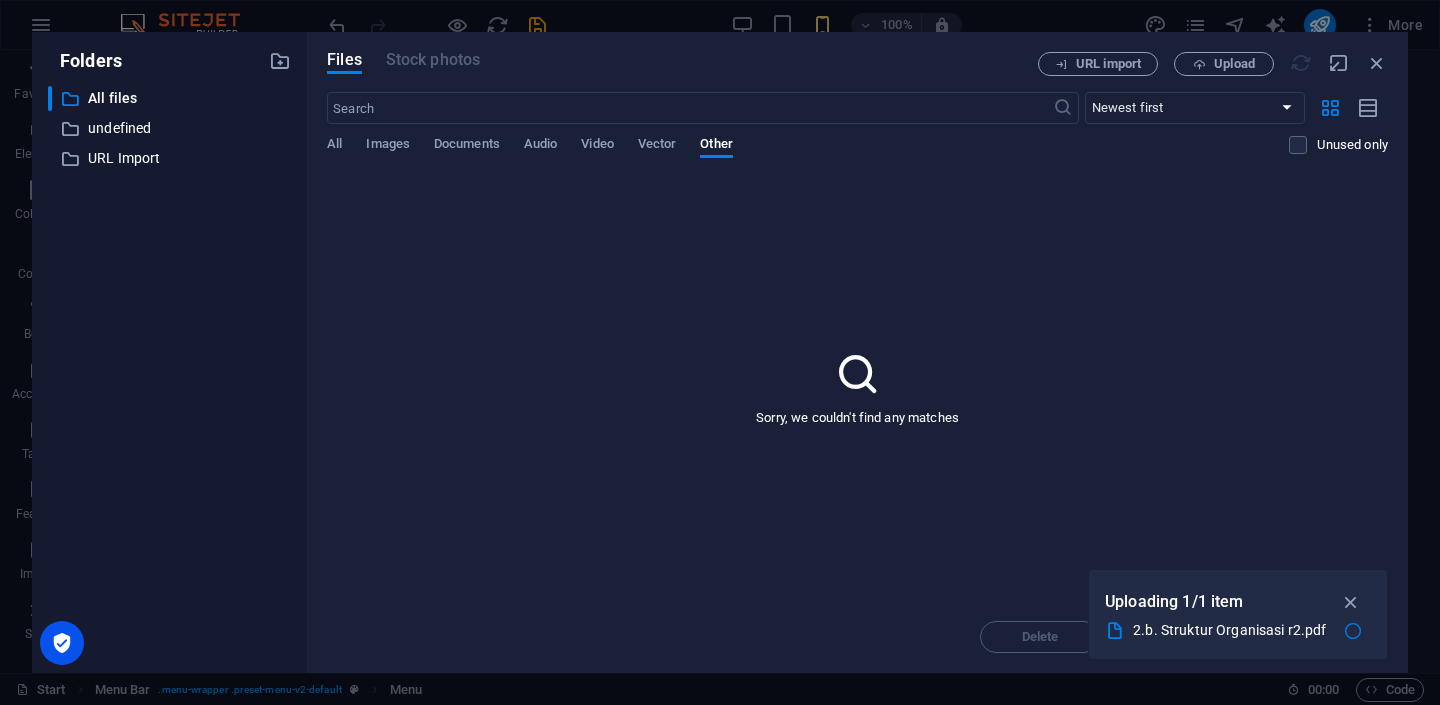select 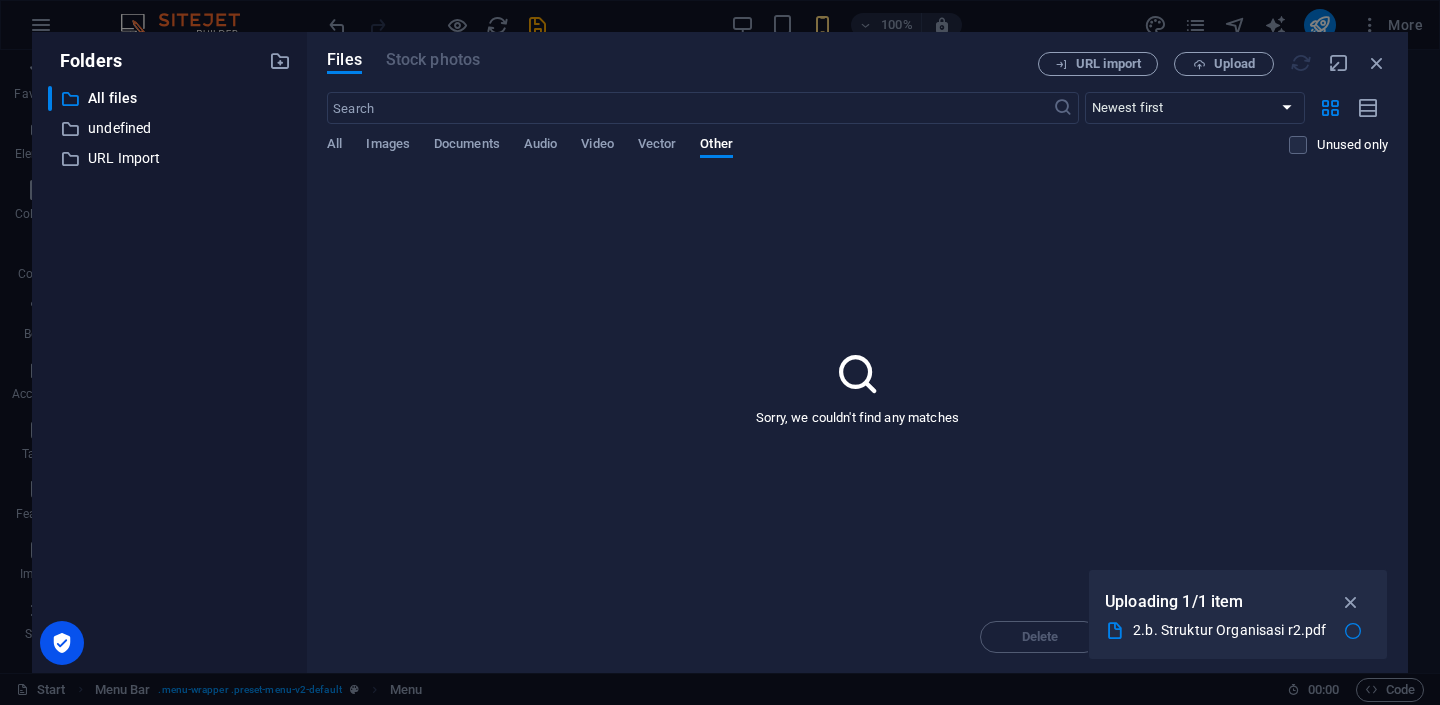 select 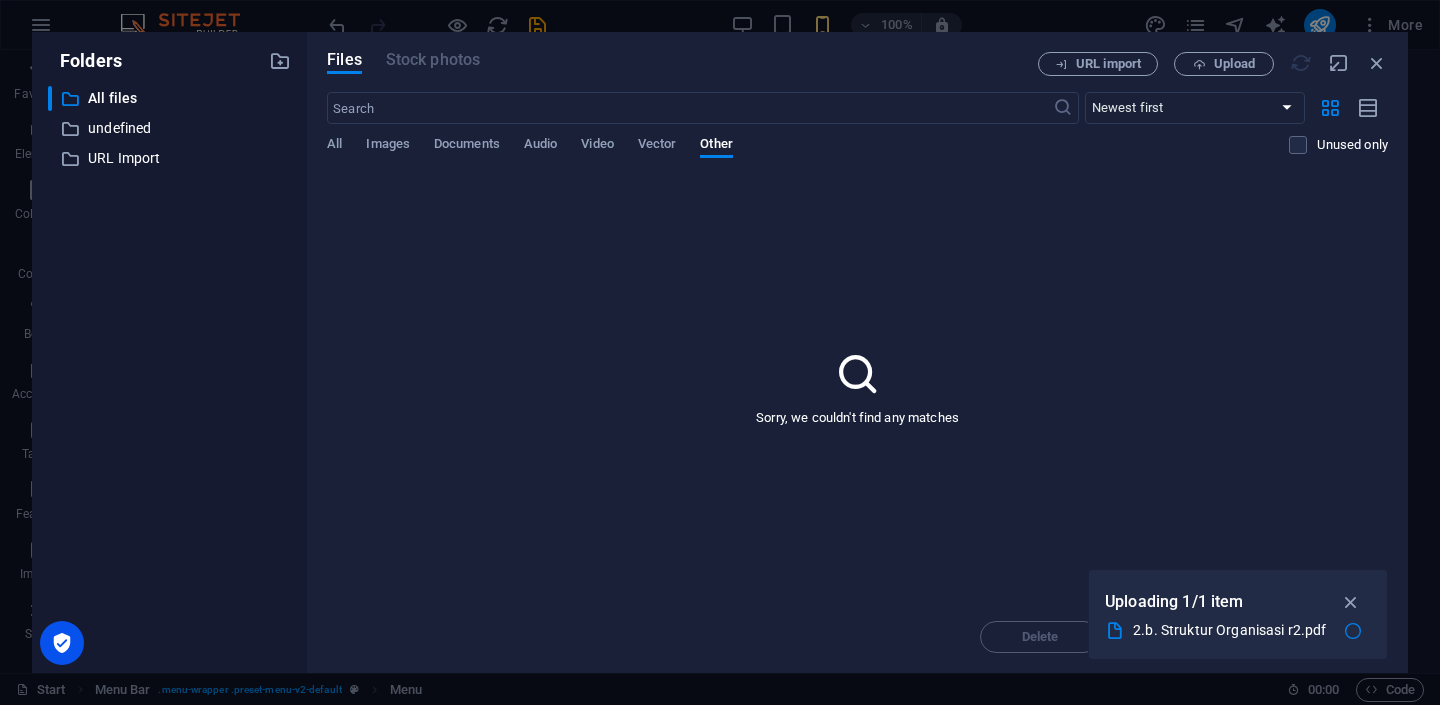 select 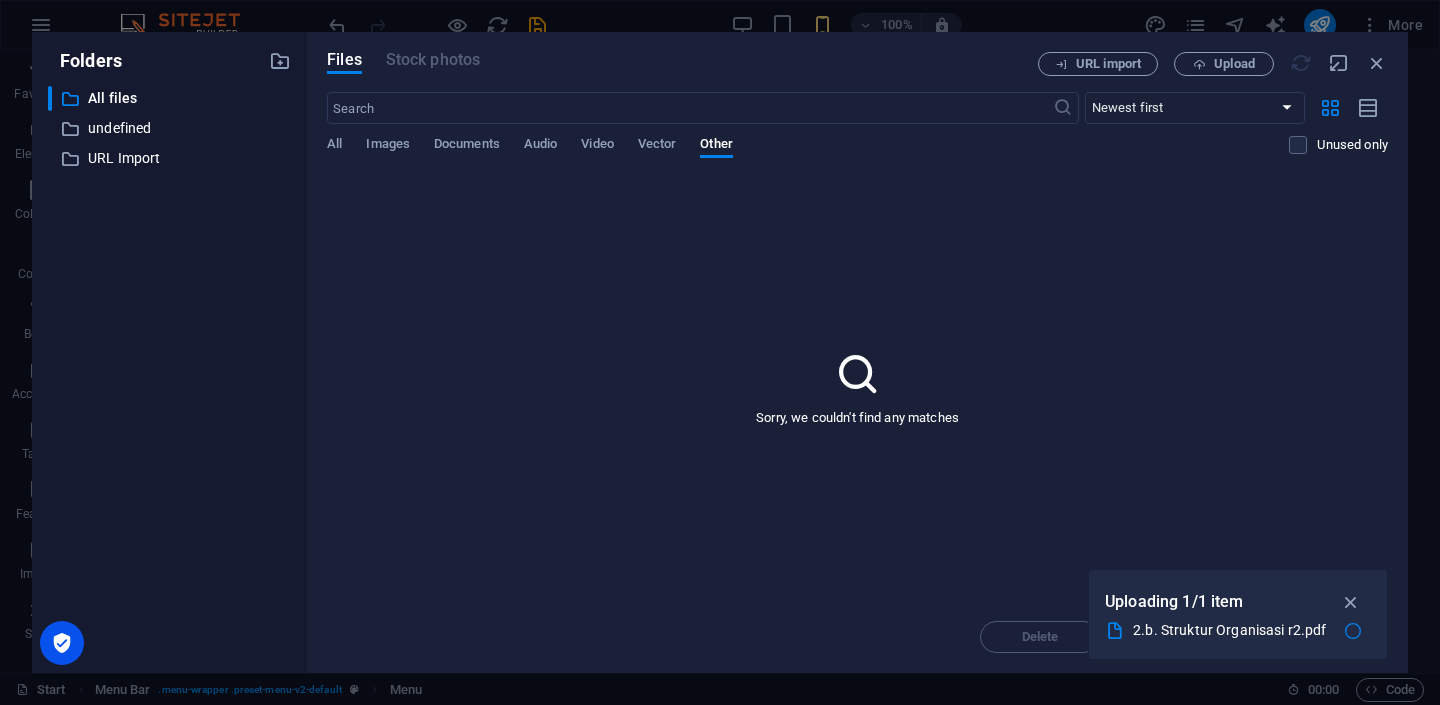 select 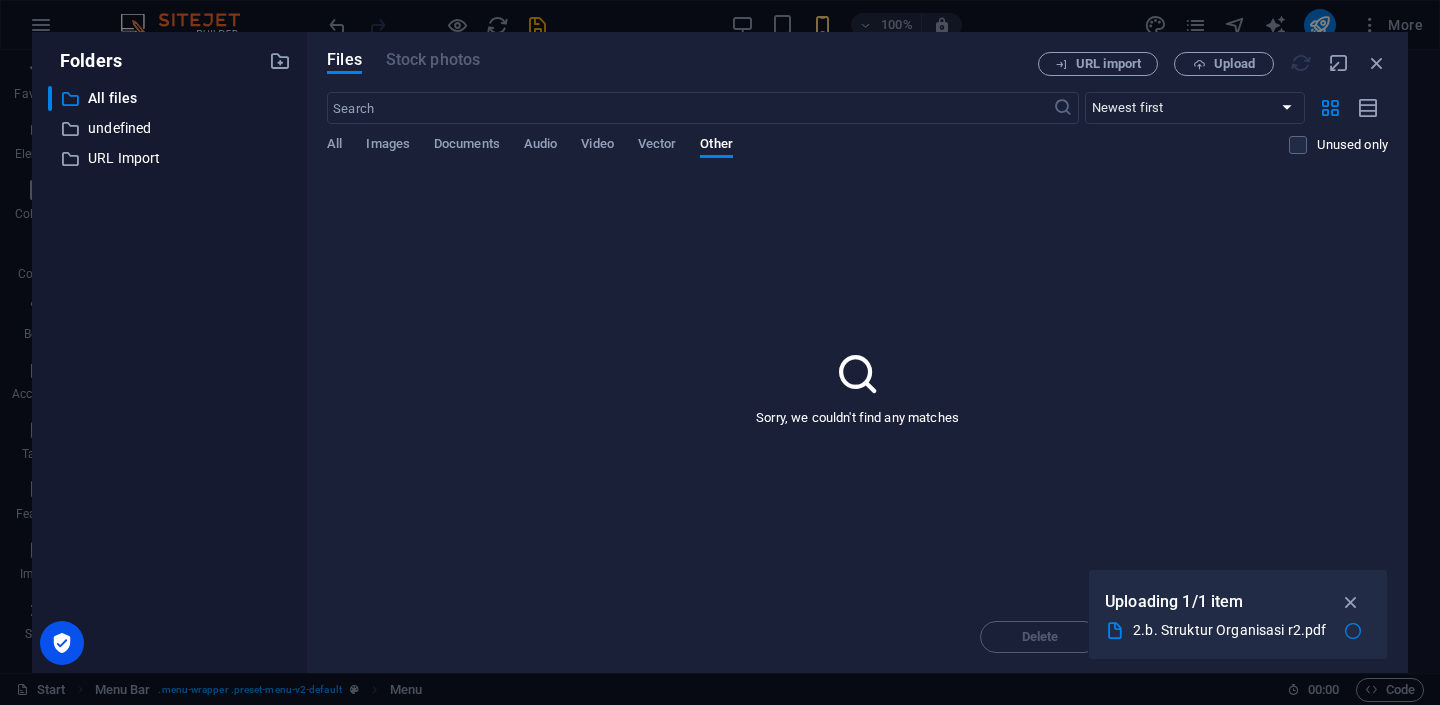 select 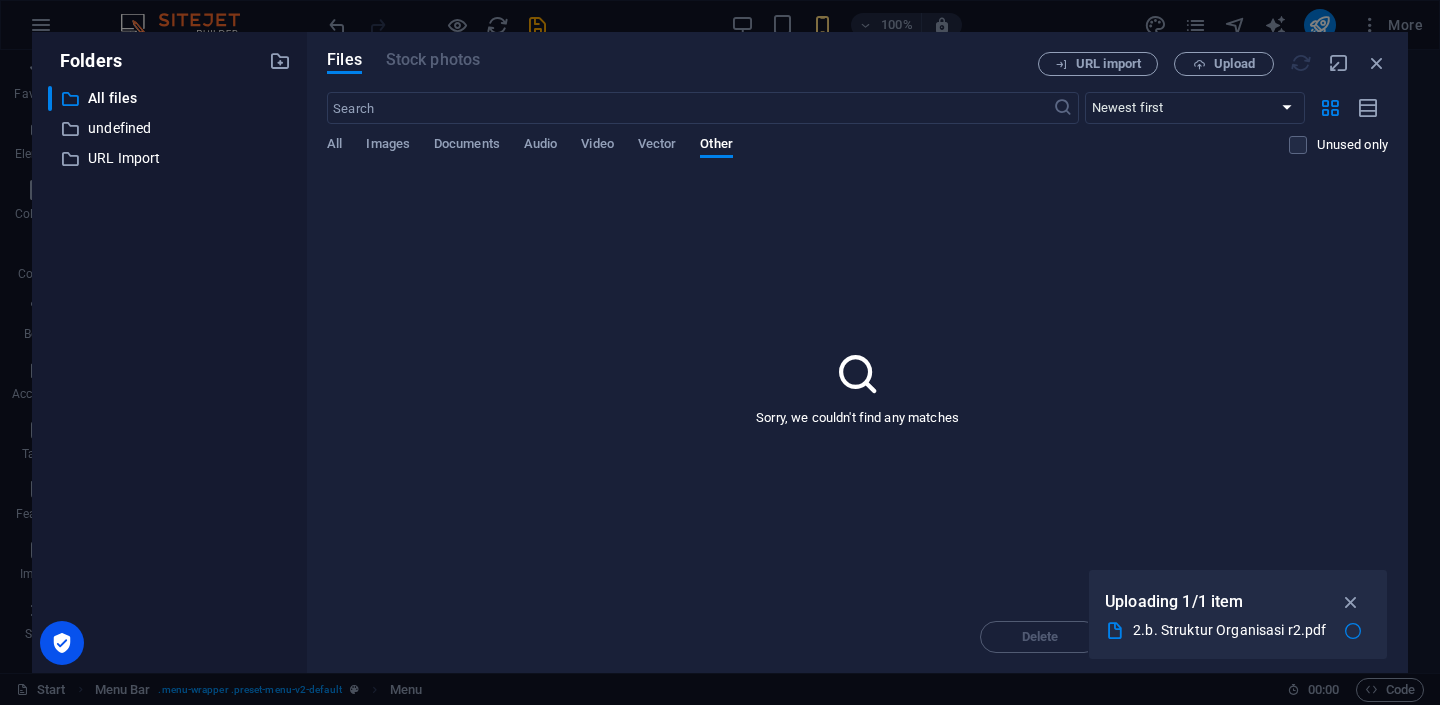 select 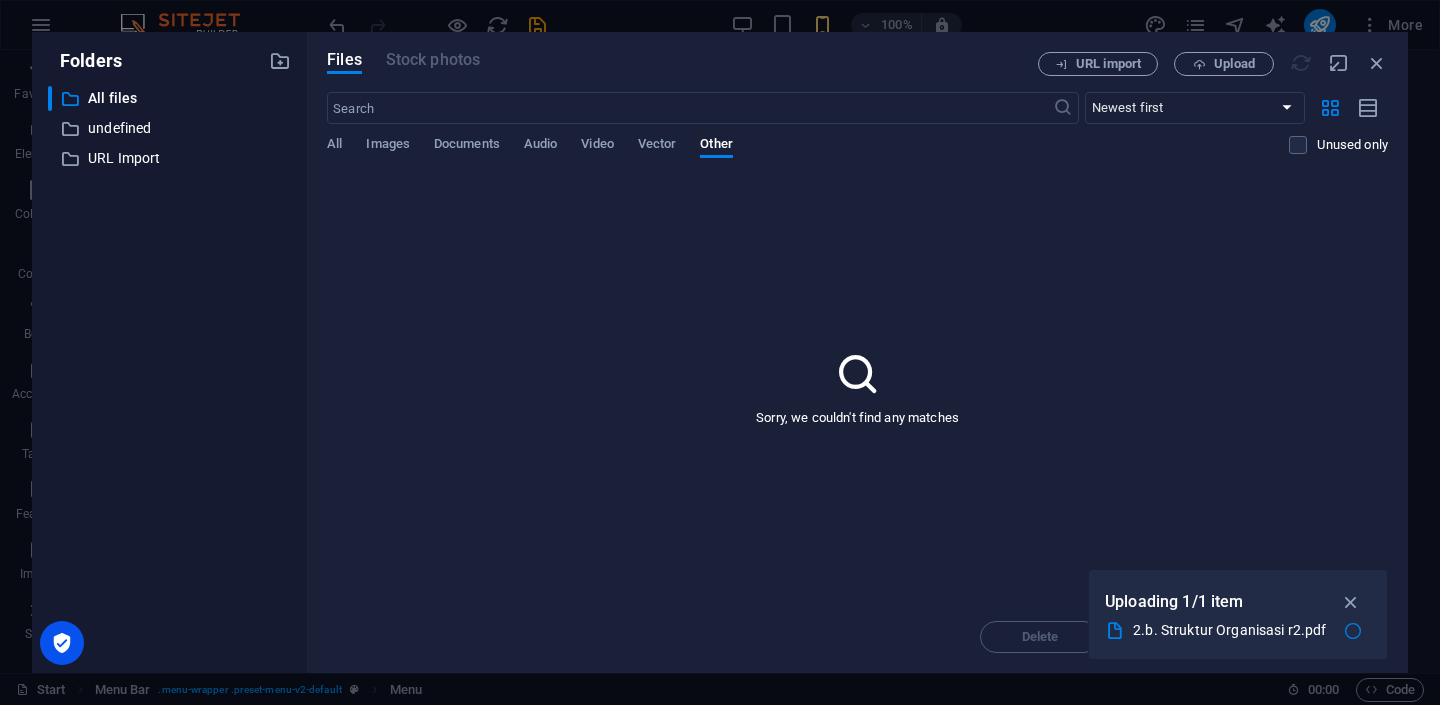select 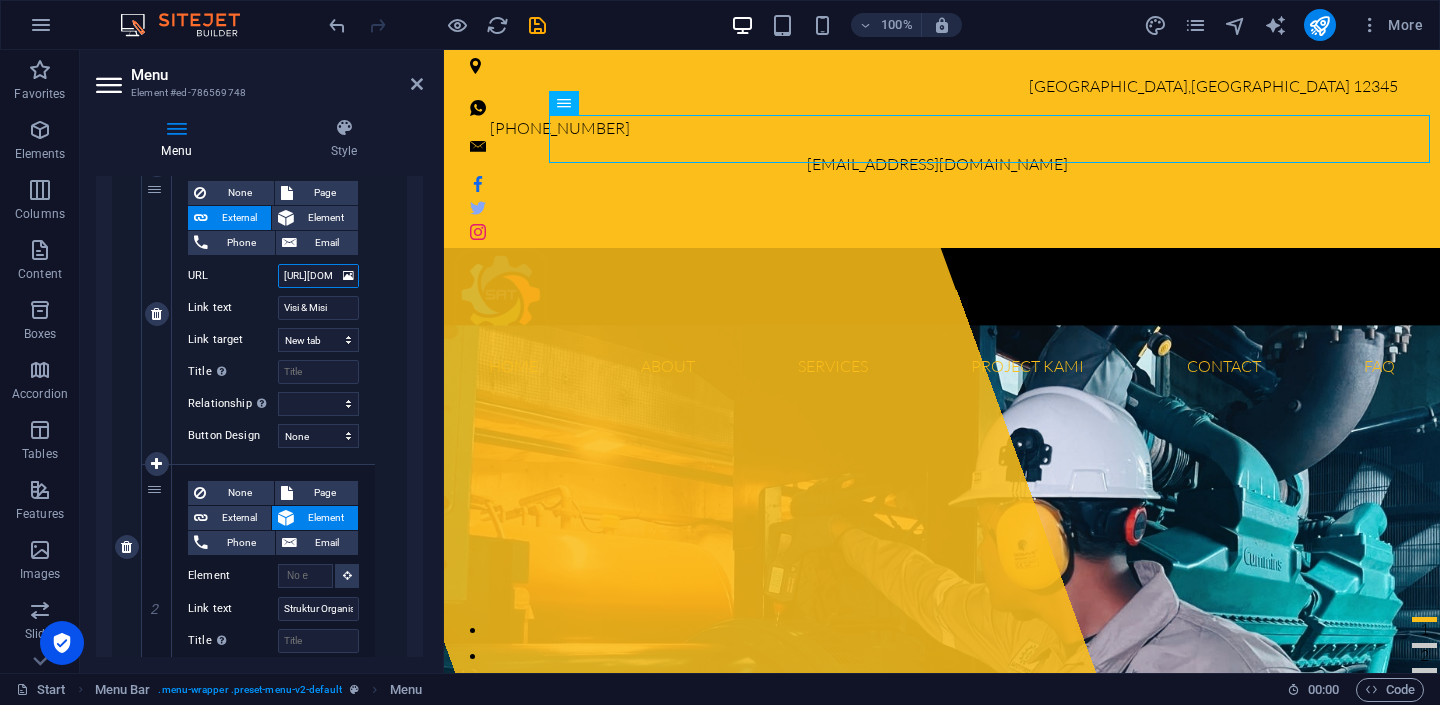 click on "[URL][DOMAIN_NAME]" at bounding box center (318, 276) 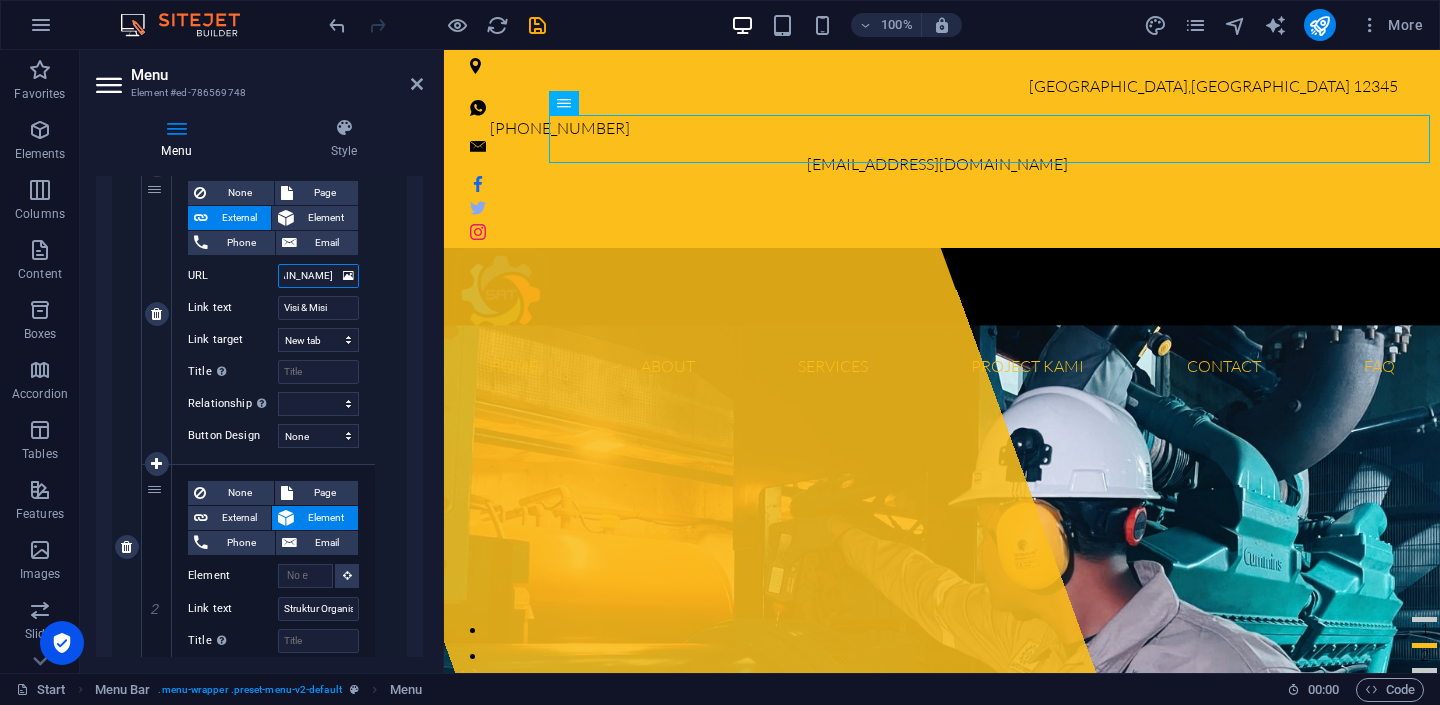 scroll, scrollTop: 0, scrollLeft: 167, axis: horizontal 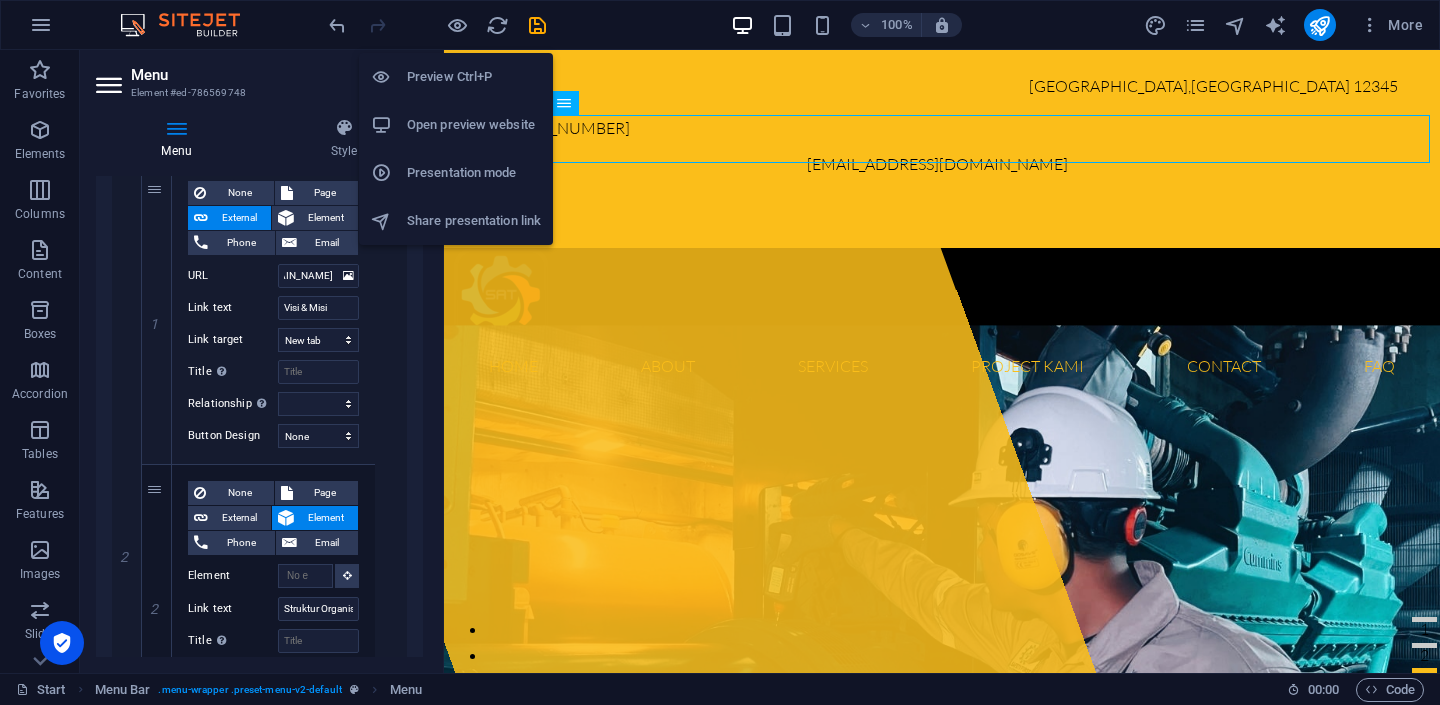 click on "Preview Ctrl+P" at bounding box center (474, 77) 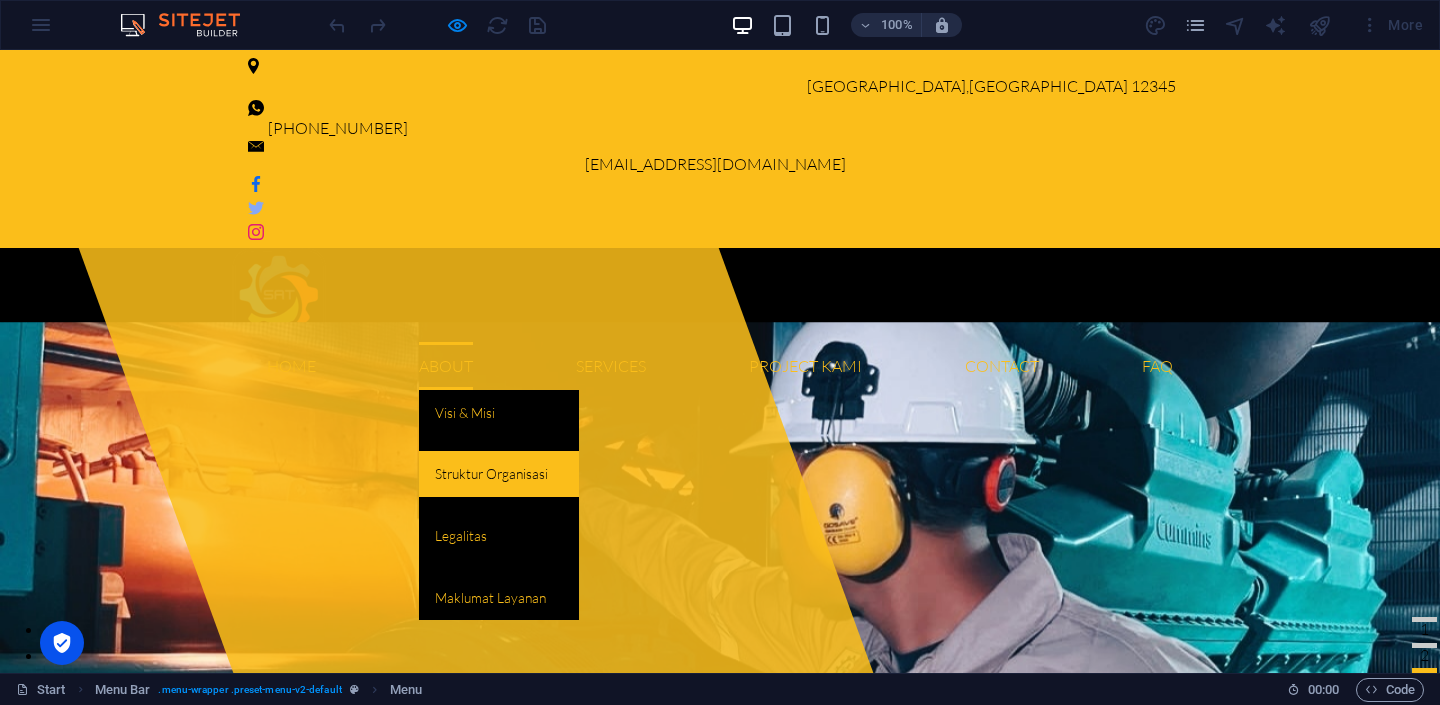 click on "Struktur Organisasi" at bounding box center [499, 474] 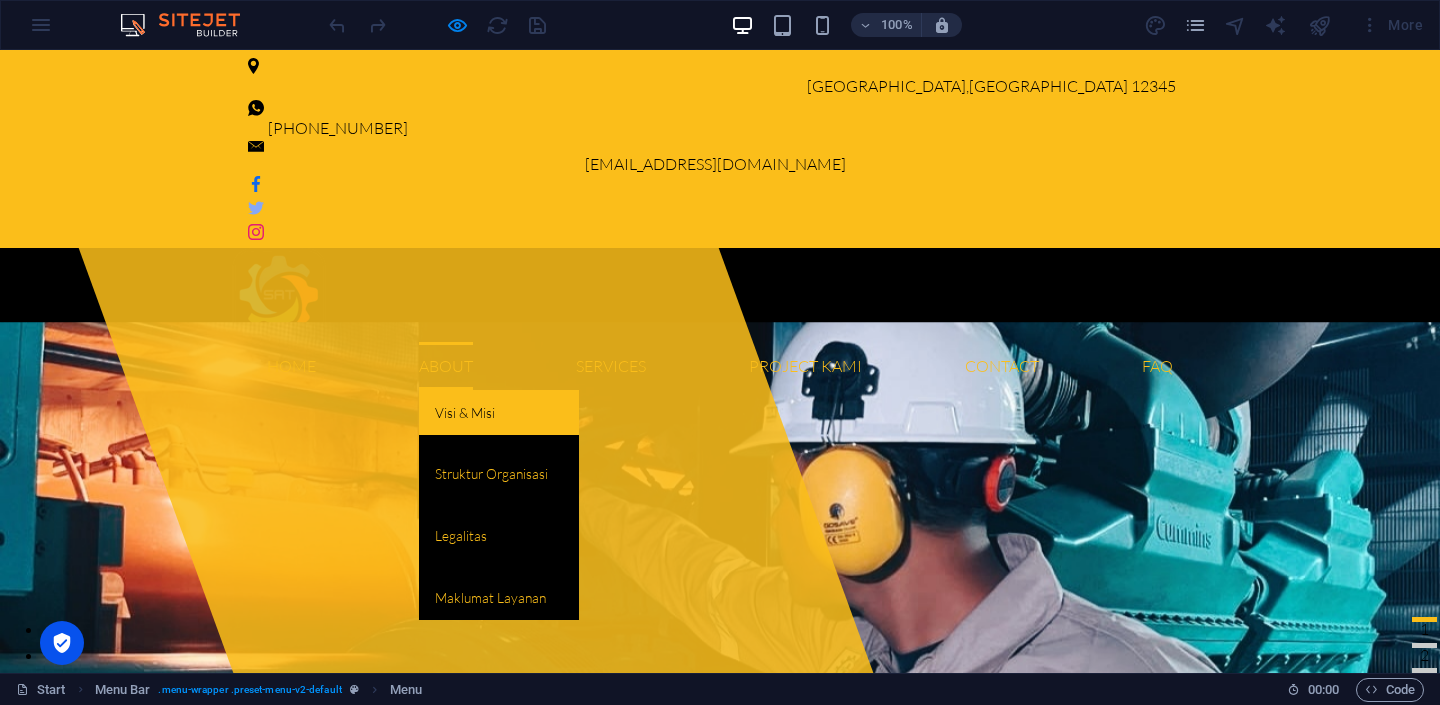 click on "Visi & Misi" at bounding box center [499, 413] 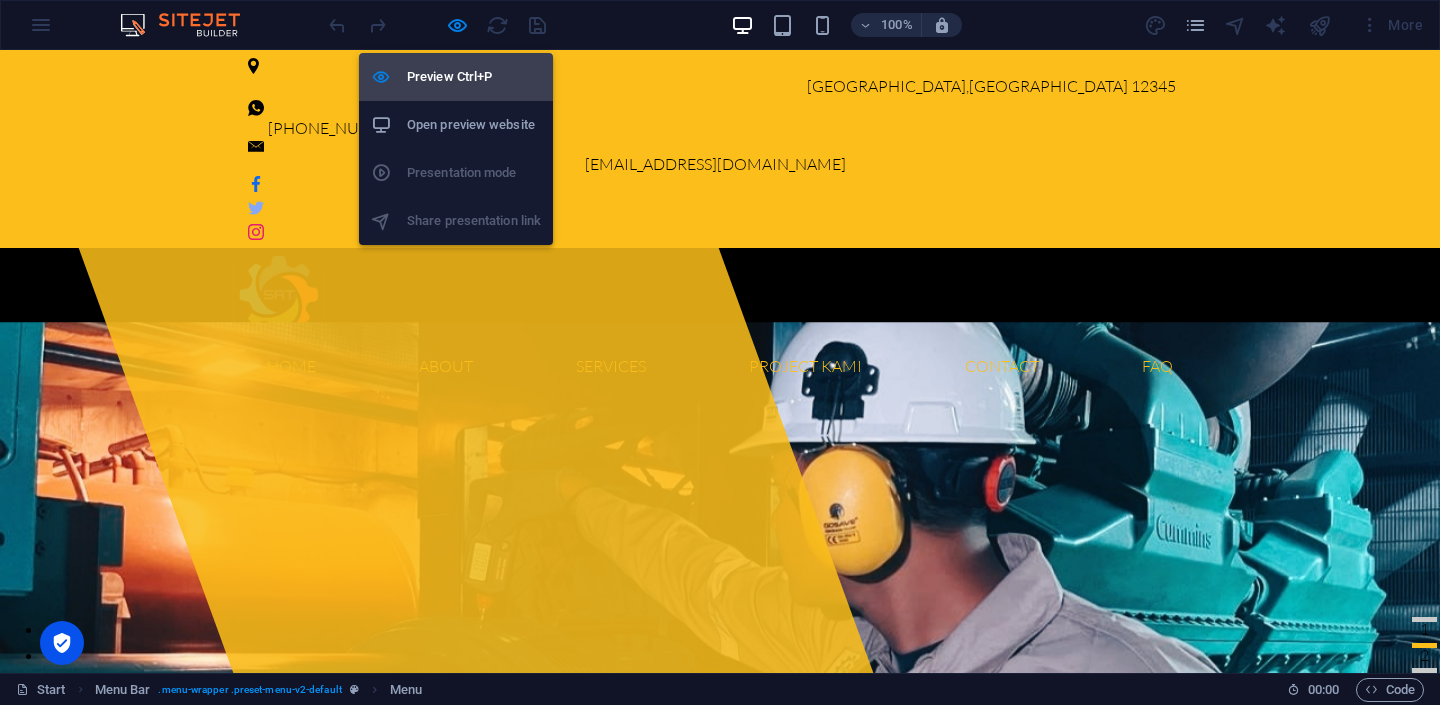 click on "Preview Ctrl+P" at bounding box center [474, 77] 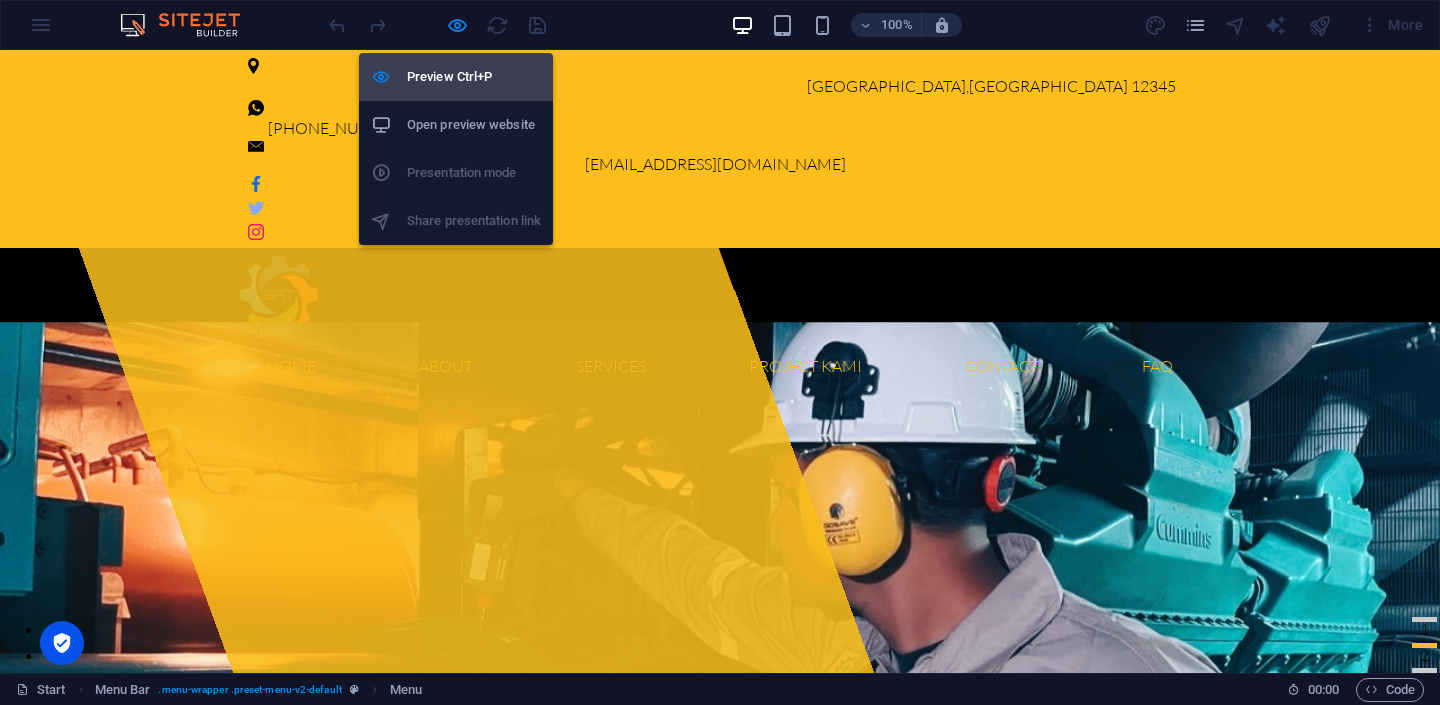 select 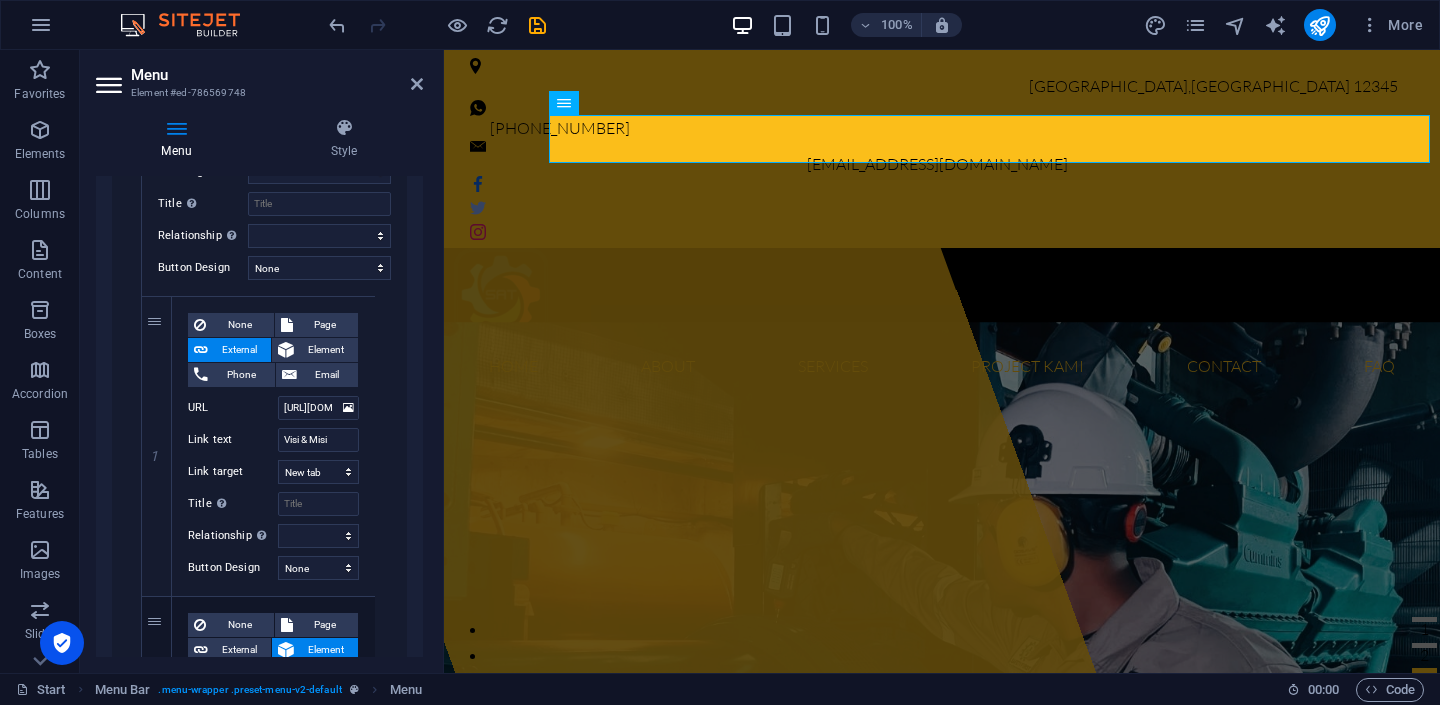 scroll, scrollTop: 622, scrollLeft: 0, axis: vertical 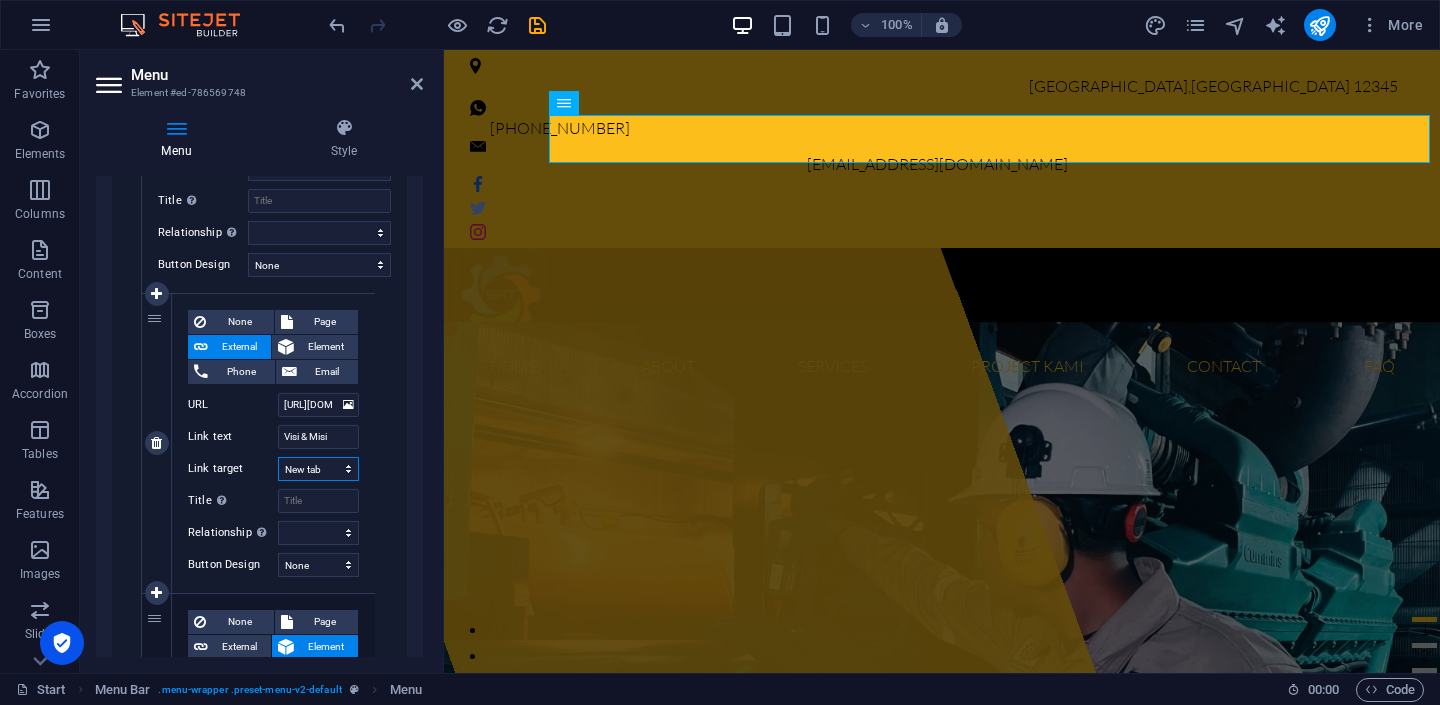 click on "New tab Same tab Overlay" at bounding box center (318, 469) 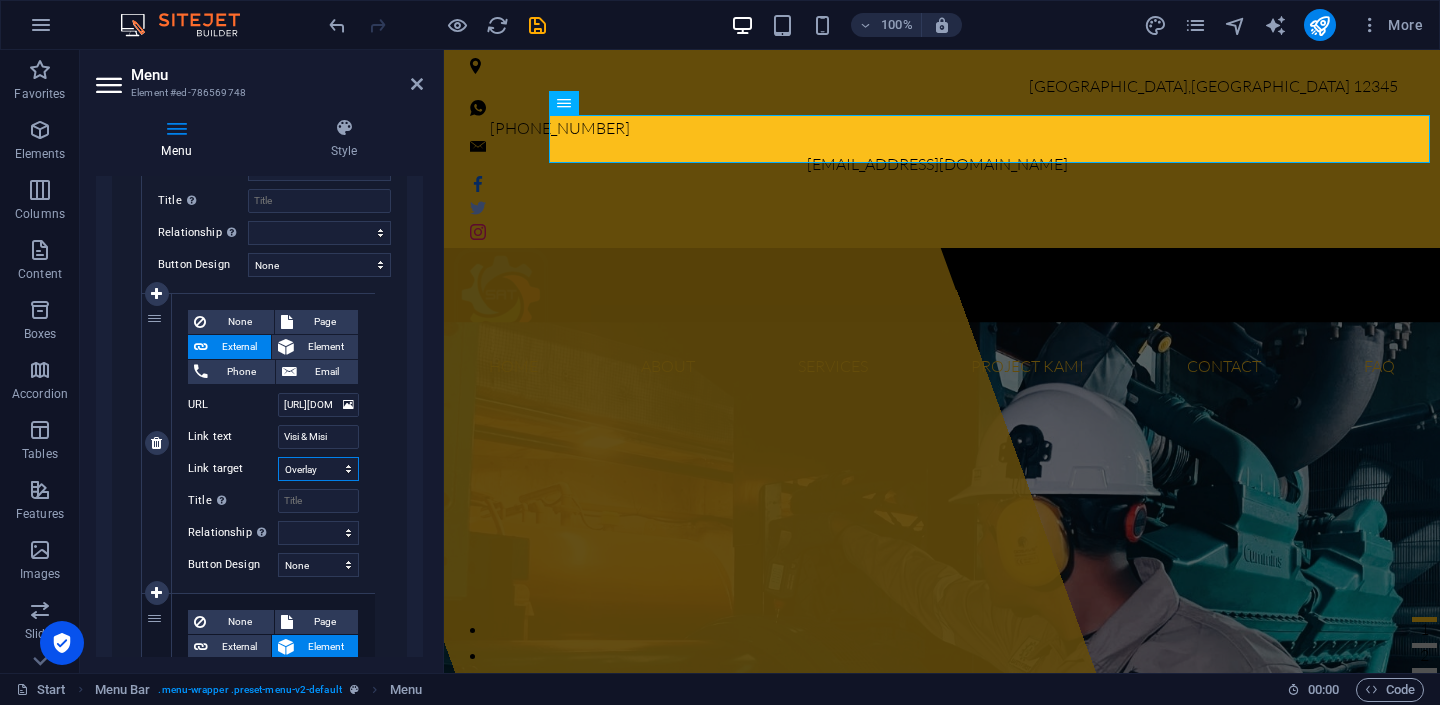 select 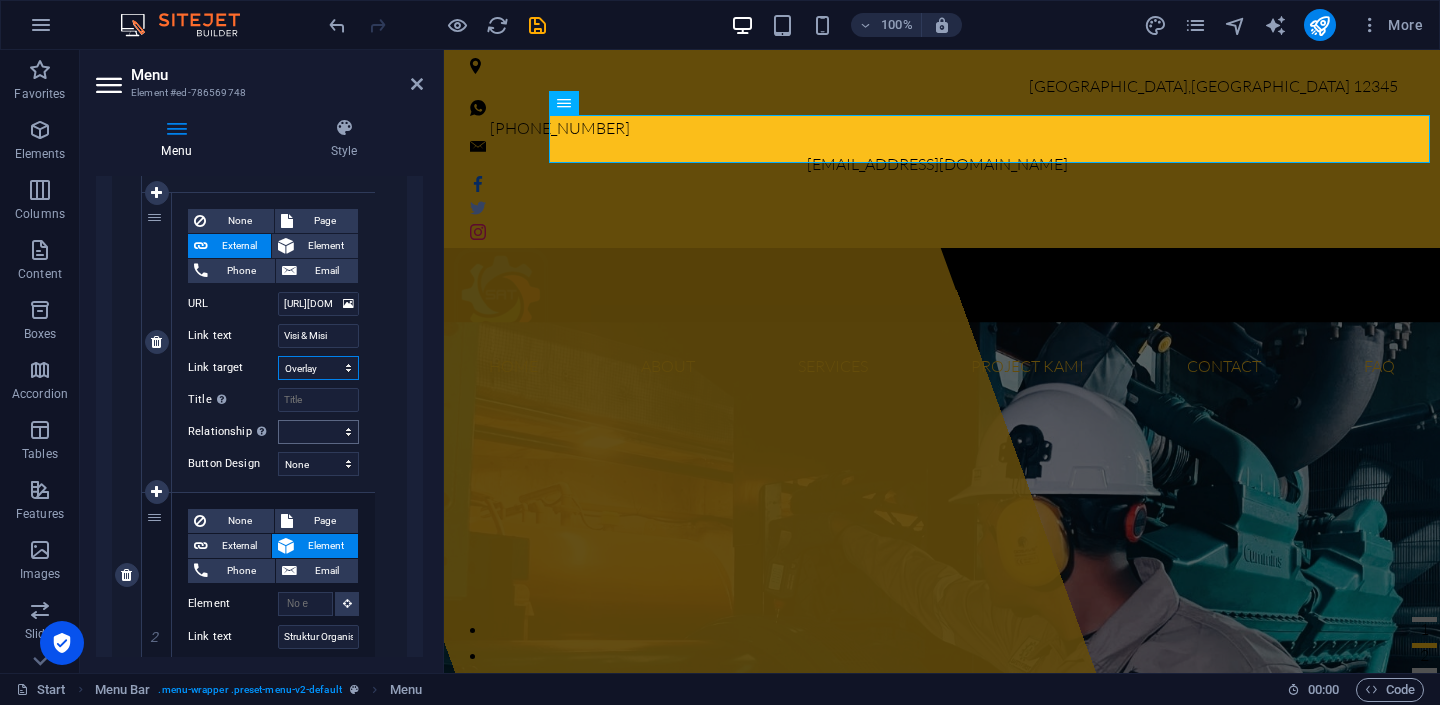 scroll, scrollTop: 777, scrollLeft: 0, axis: vertical 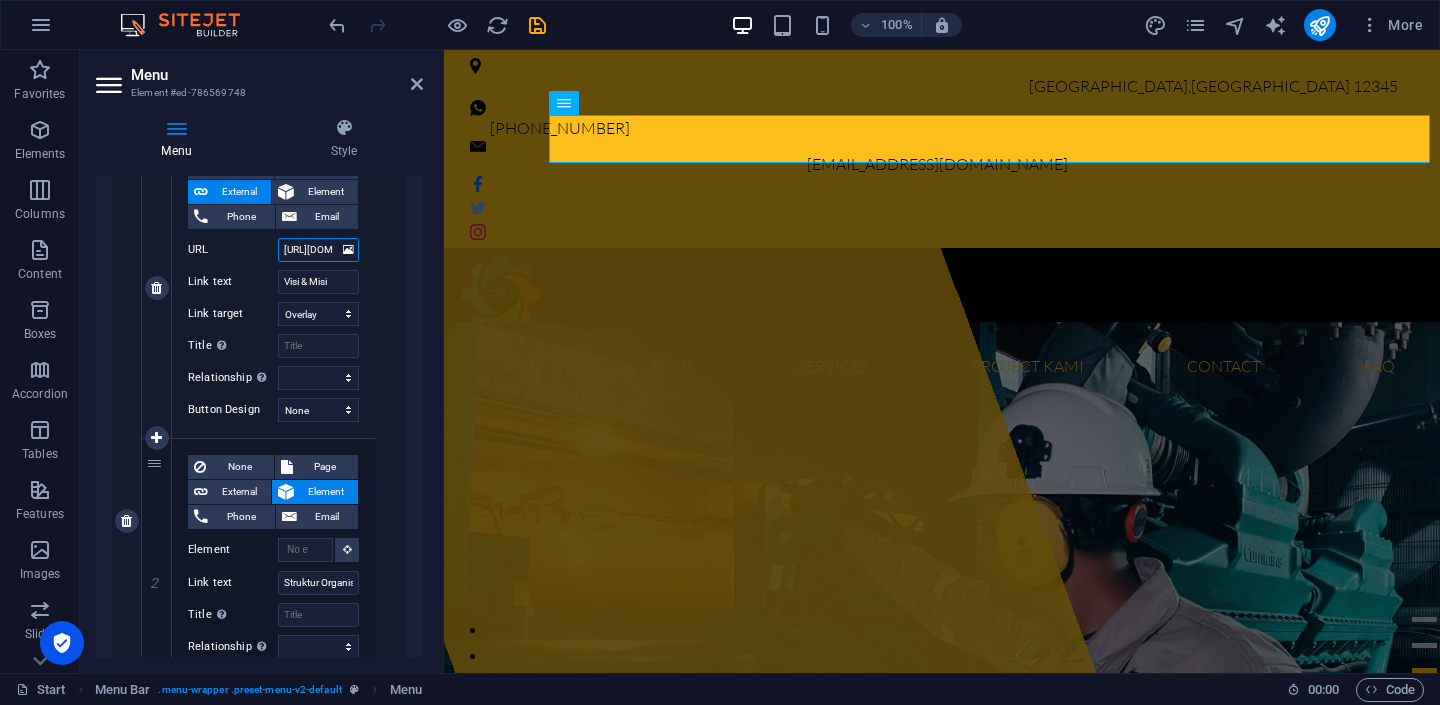 click on "[URL][DOMAIN_NAME]" at bounding box center [318, 250] 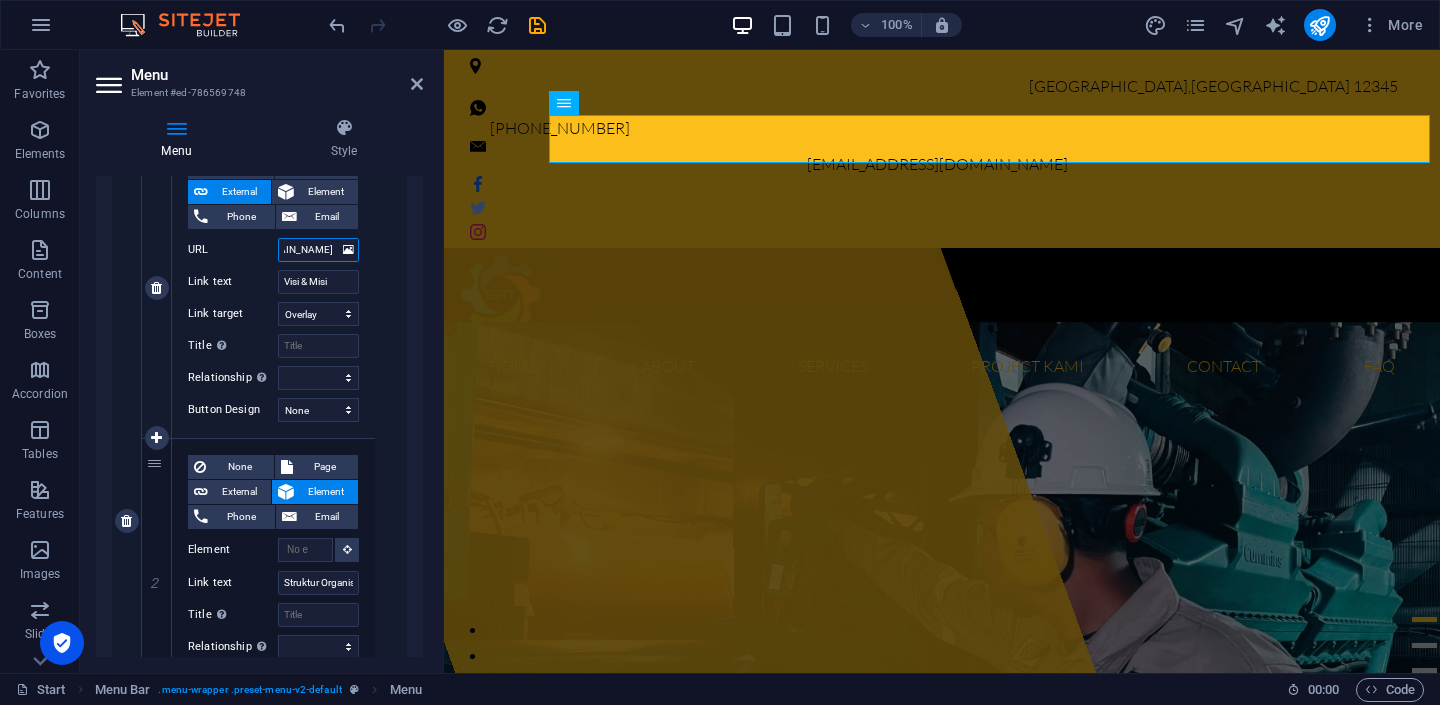 scroll, scrollTop: 0, scrollLeft: 193, axis: horizontal 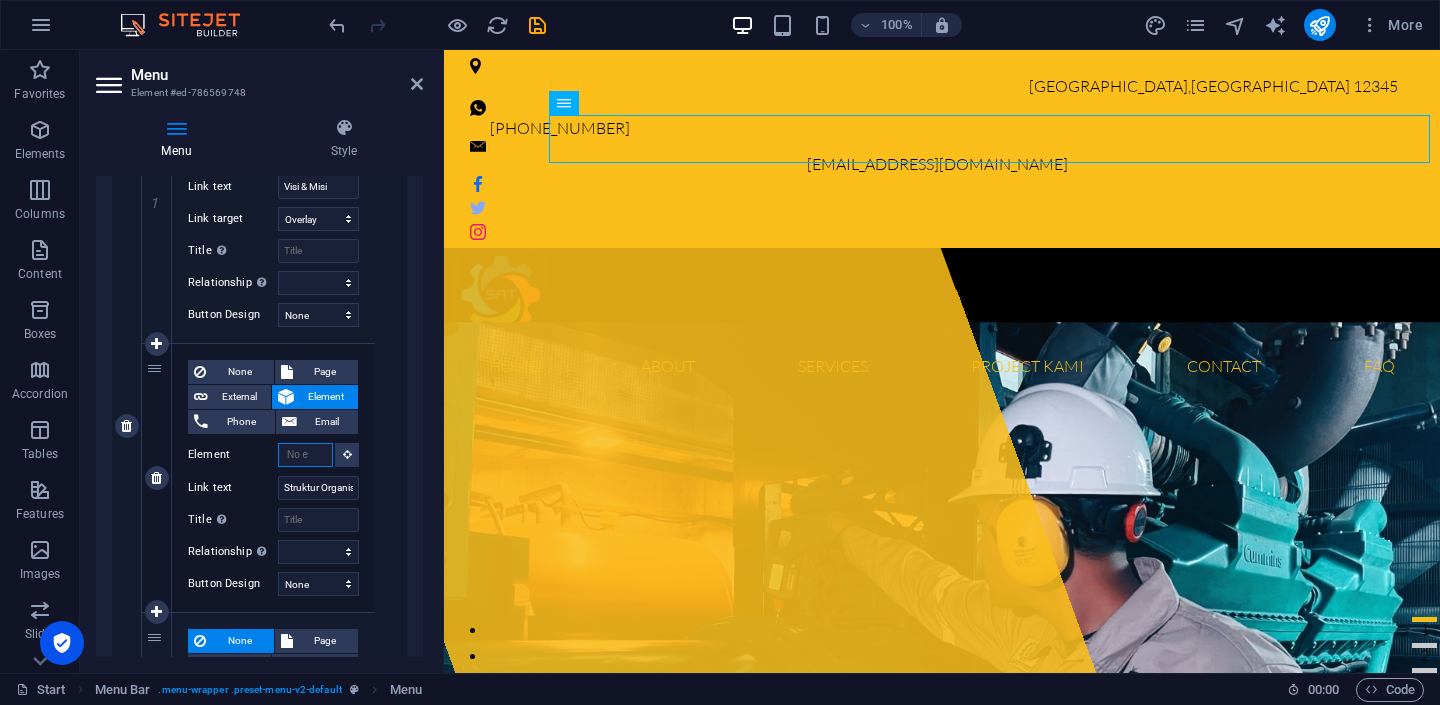 click on "Element" at bounding box center (305, 455) 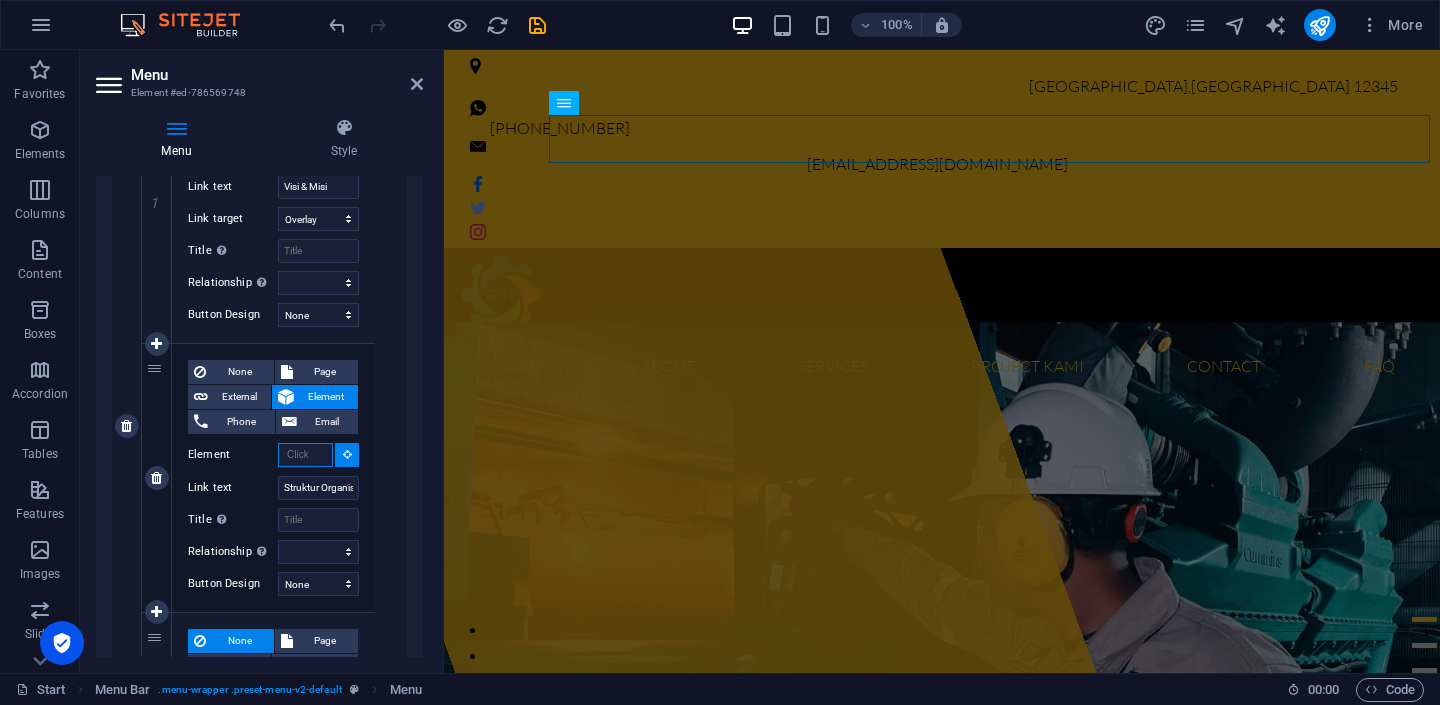 scroll, scrollTop: 0, scrollLeft: 0, axis: both 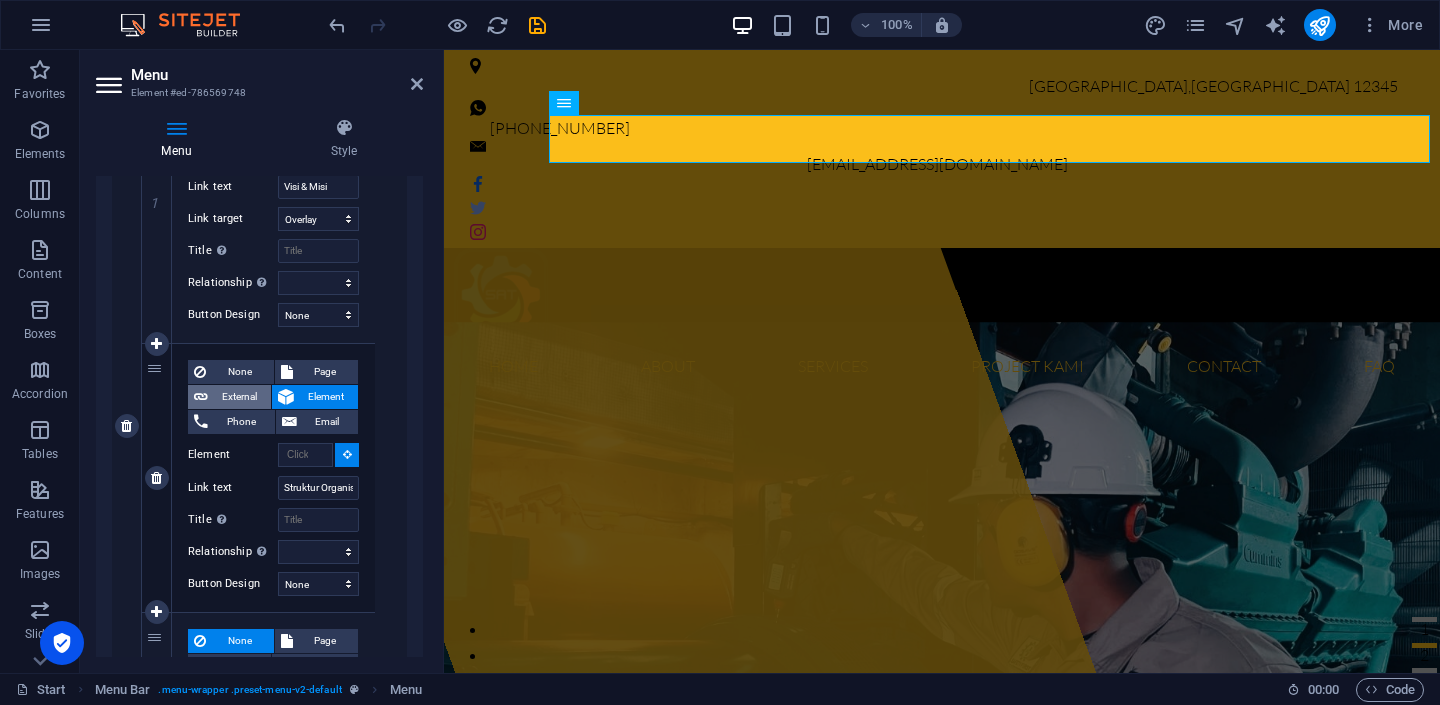 click on "External" at bounding box center (239, 397) 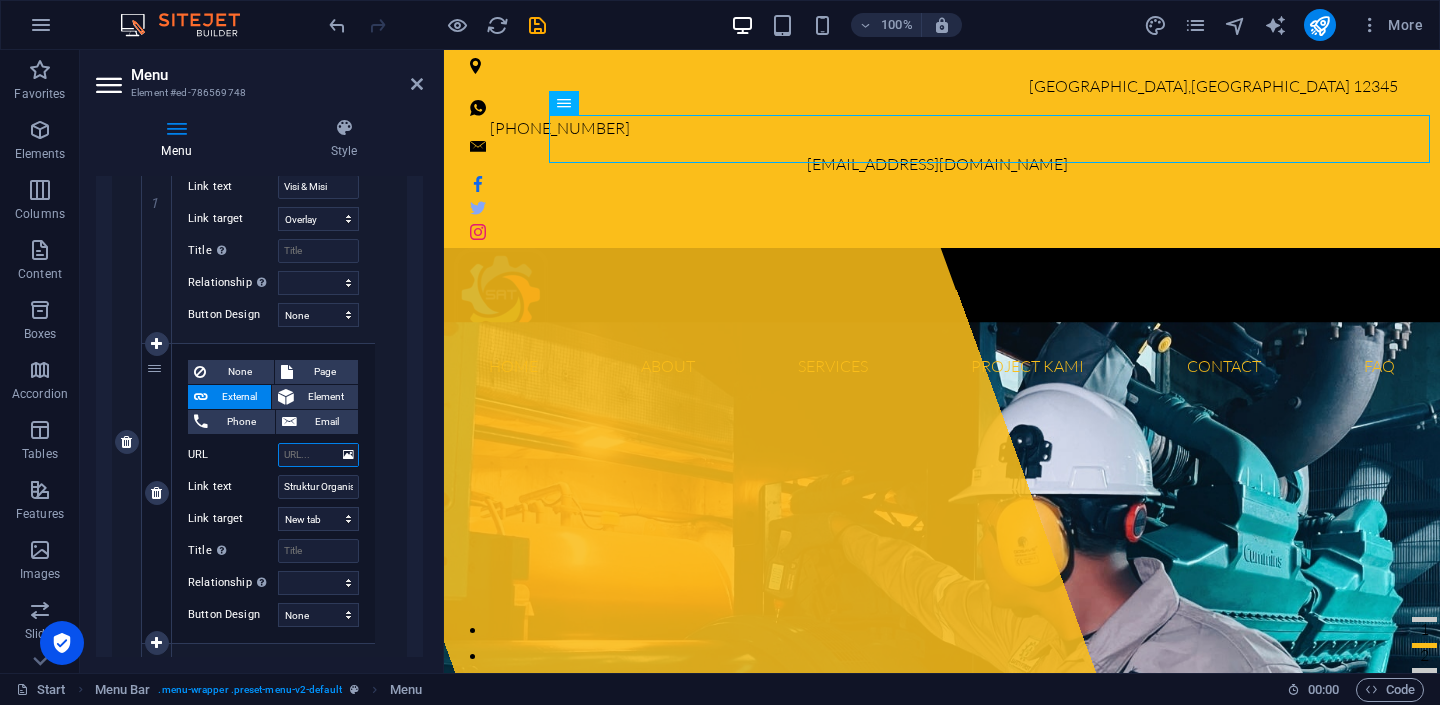 scroll, scrollTop: 887, scrollLeft: 0, axis: vertical 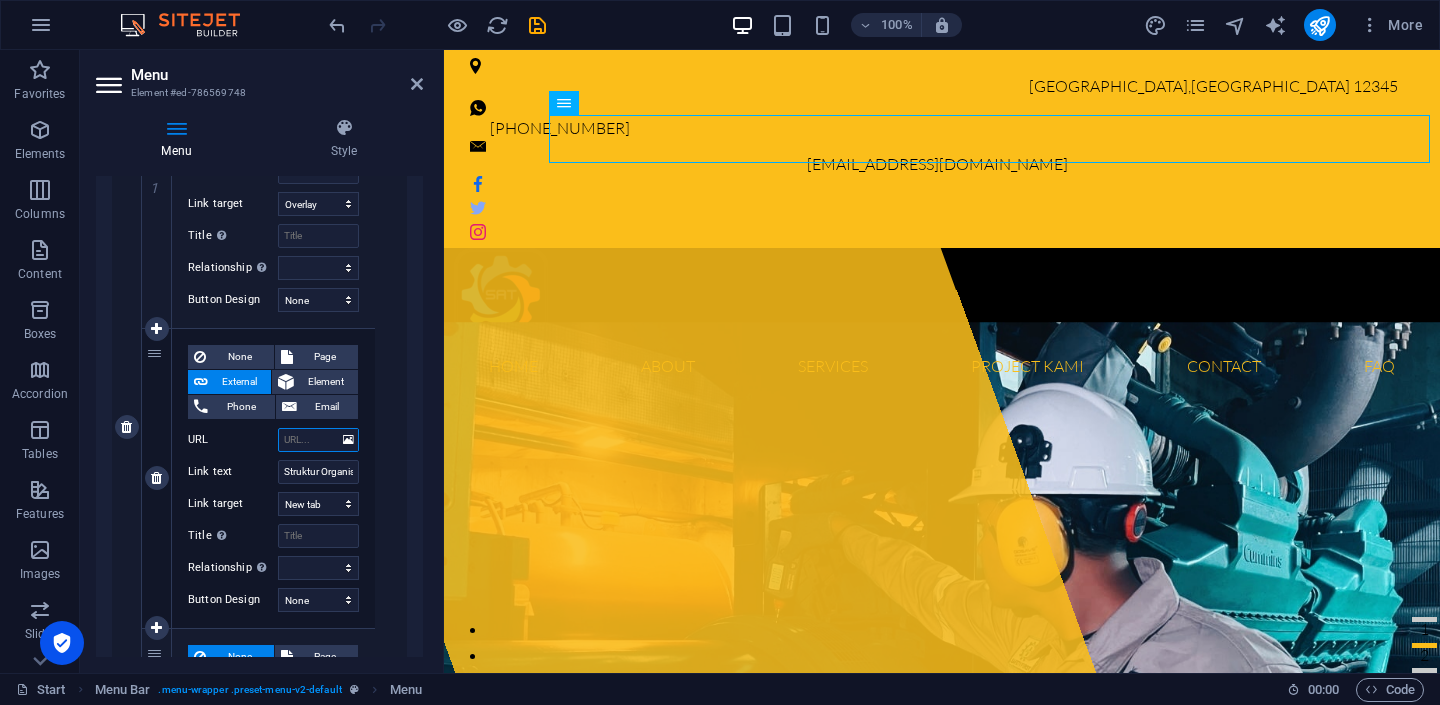 paste on "[URL][DOMAIN_NAME]" 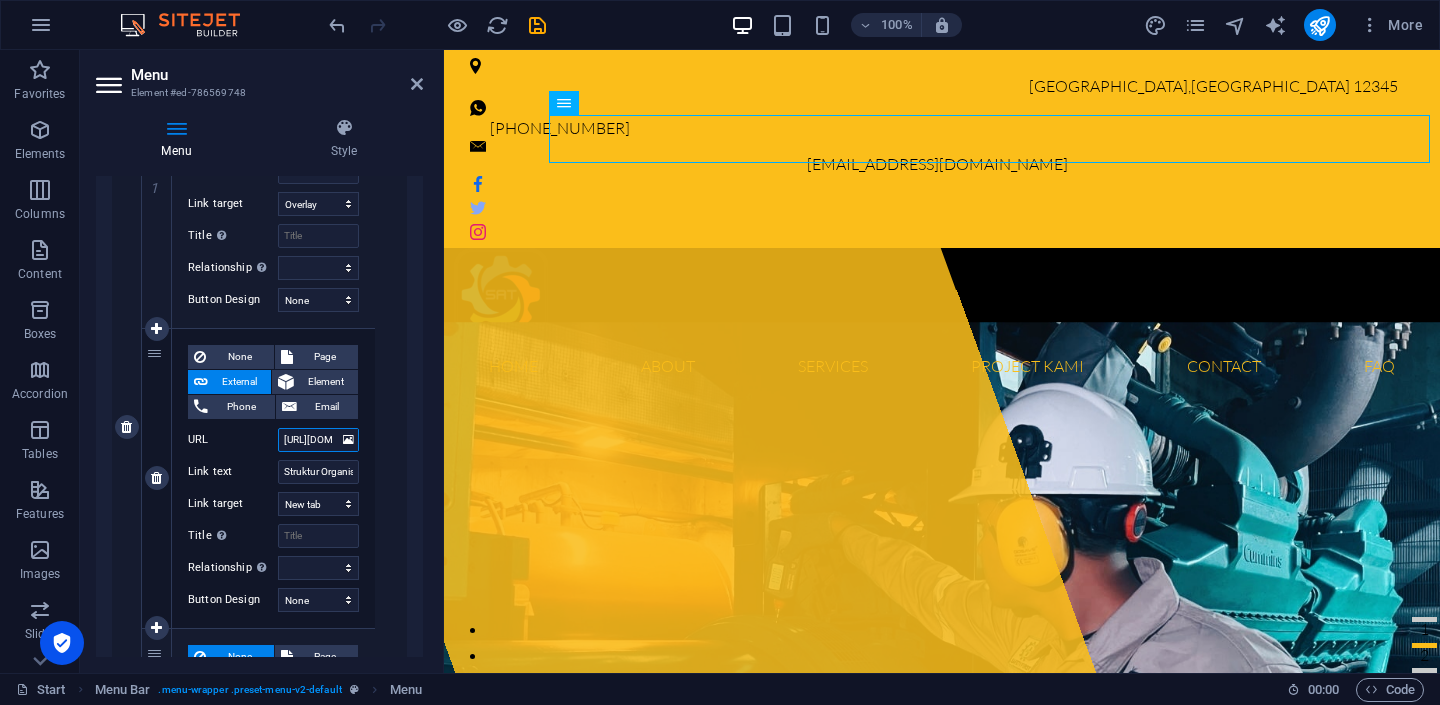 scroll, scrollTop: 0, scrollLeft: 469, axis: horizontal 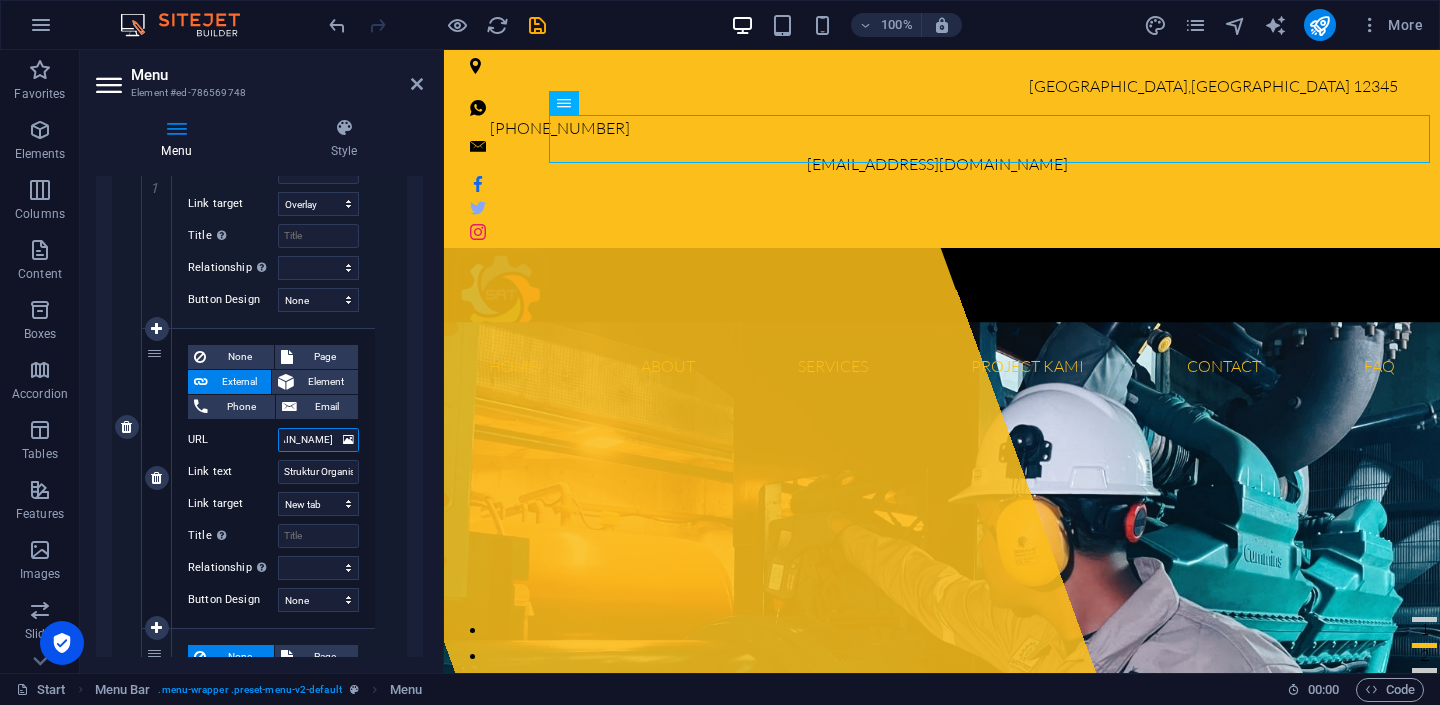 select 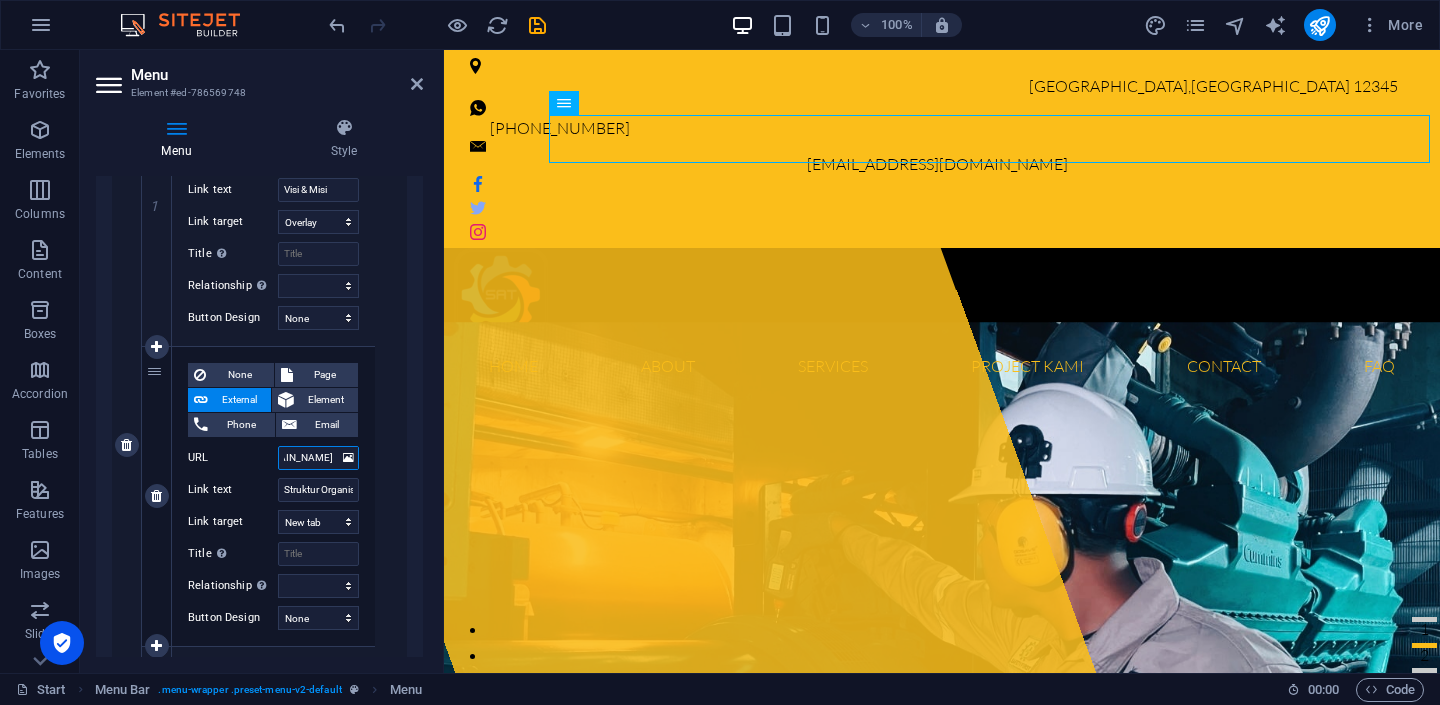 scroll, scrollTop: 863, scrollLeft: 0, axis: vertical 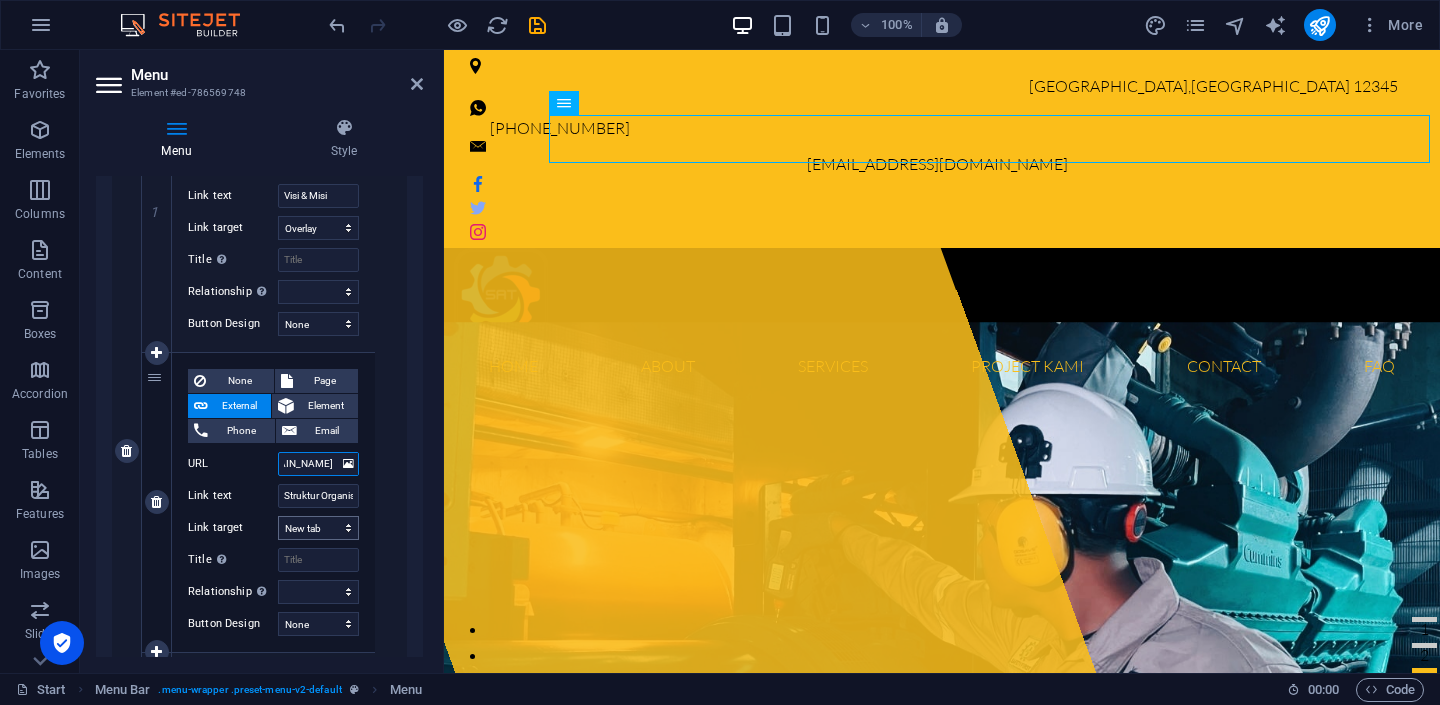 type on "[URL][DOMAIN_NAME]" 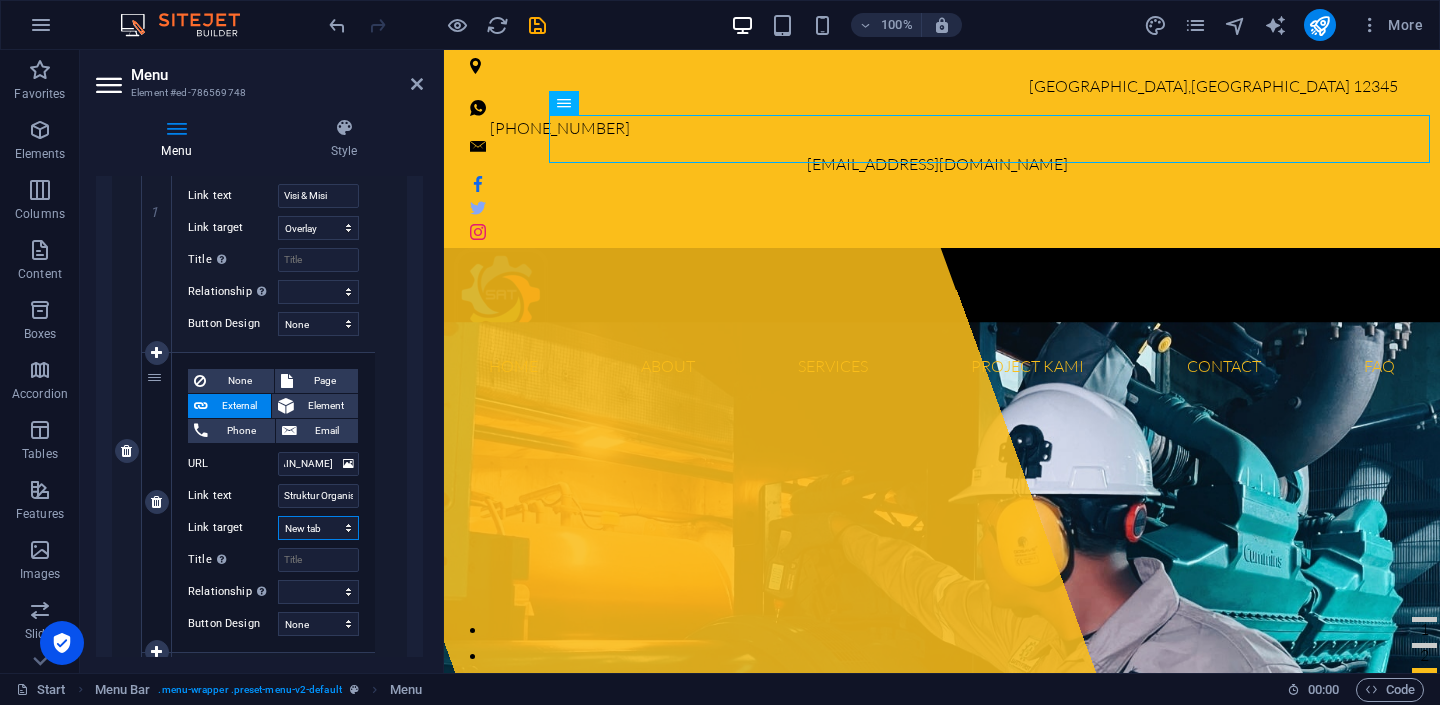 click on "New tab Same tab Overlay" at bounding box center [318, 528] 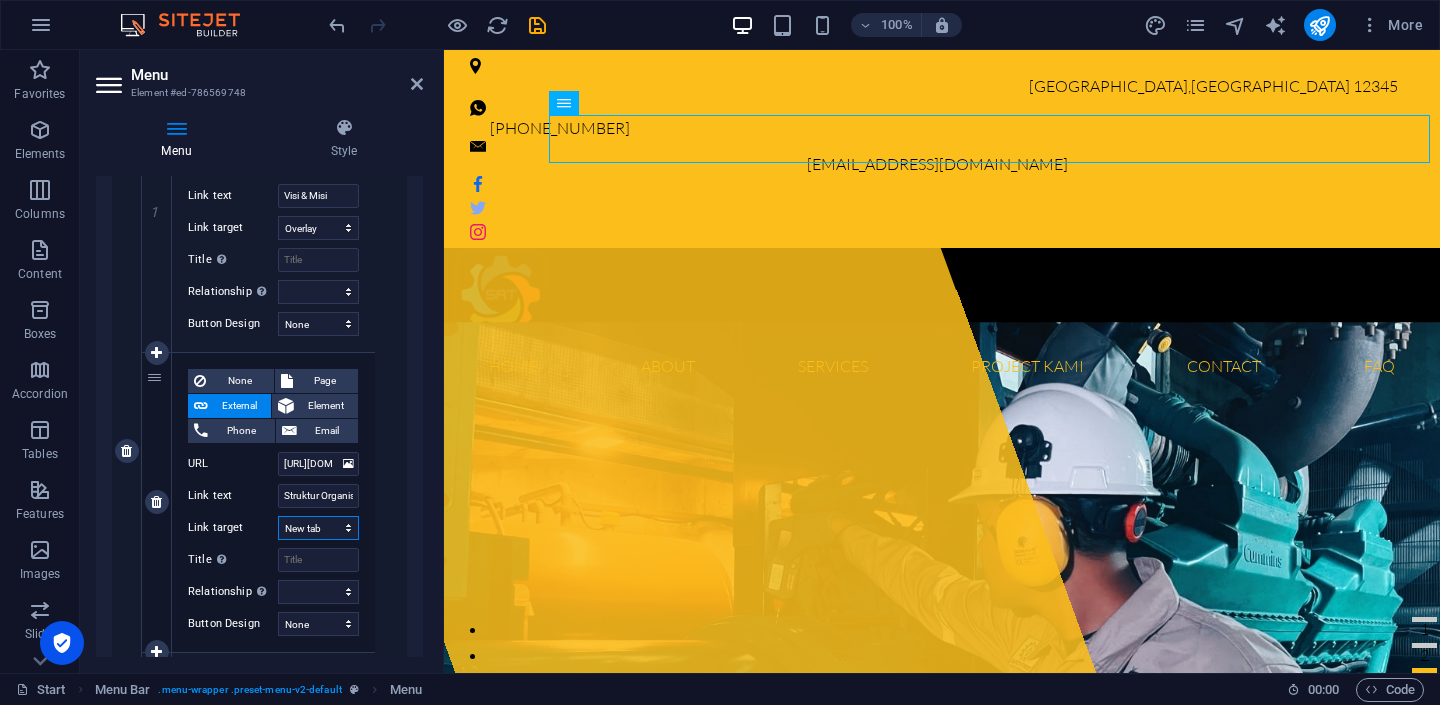 select on "overlay" 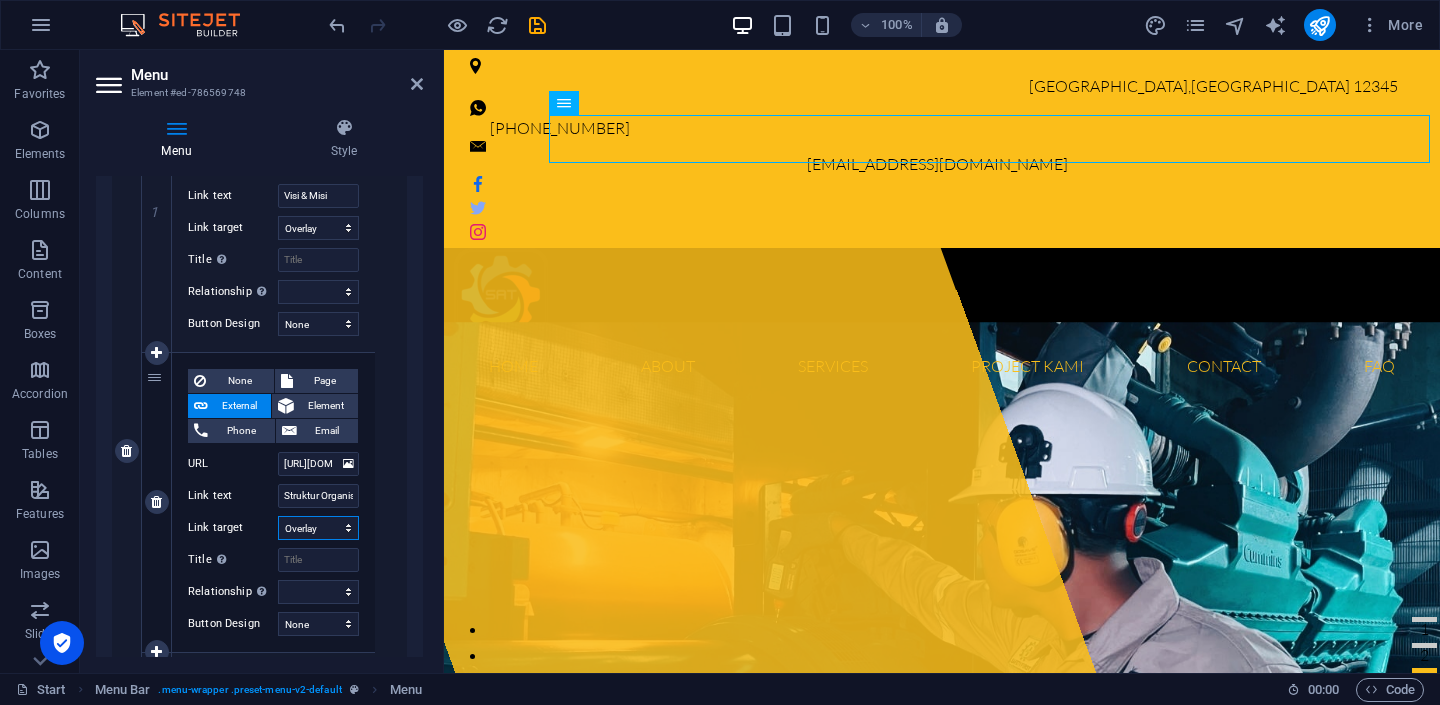 select 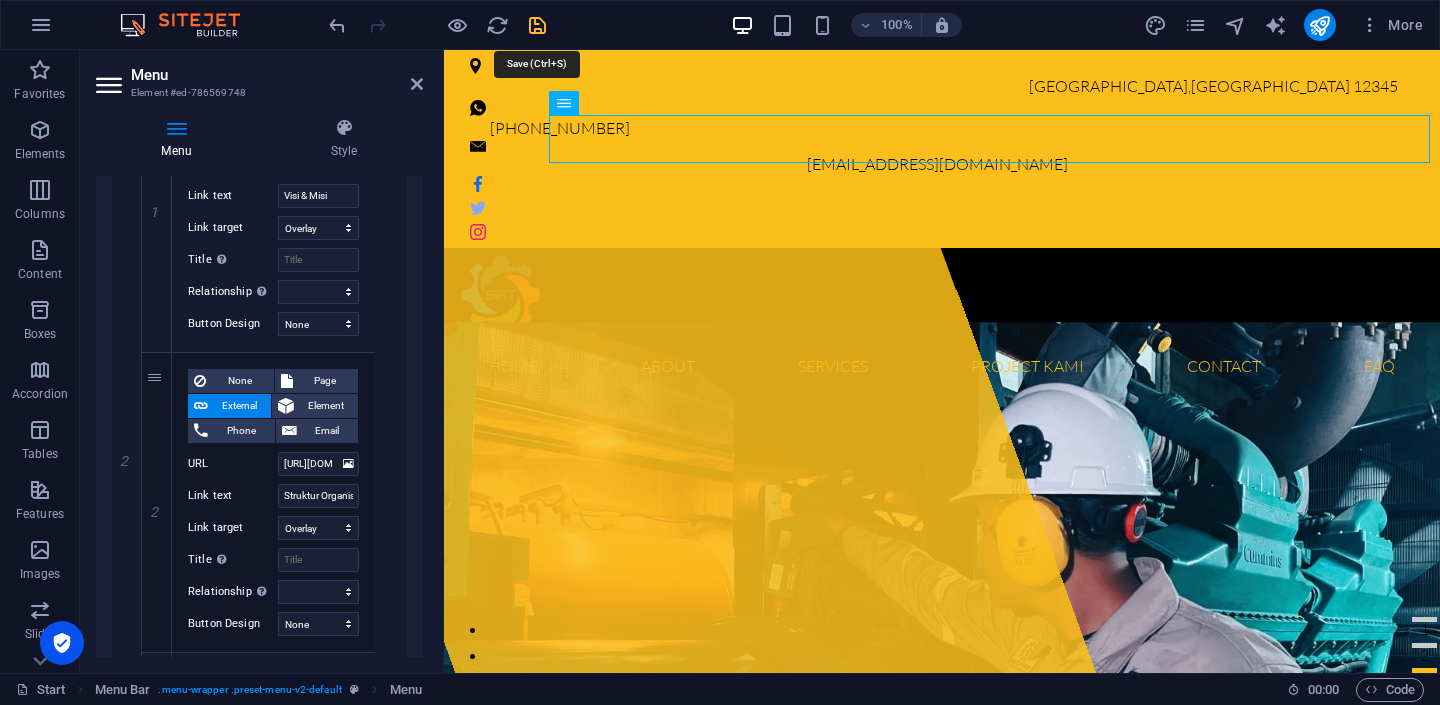 click at bounding box center [537, 25] 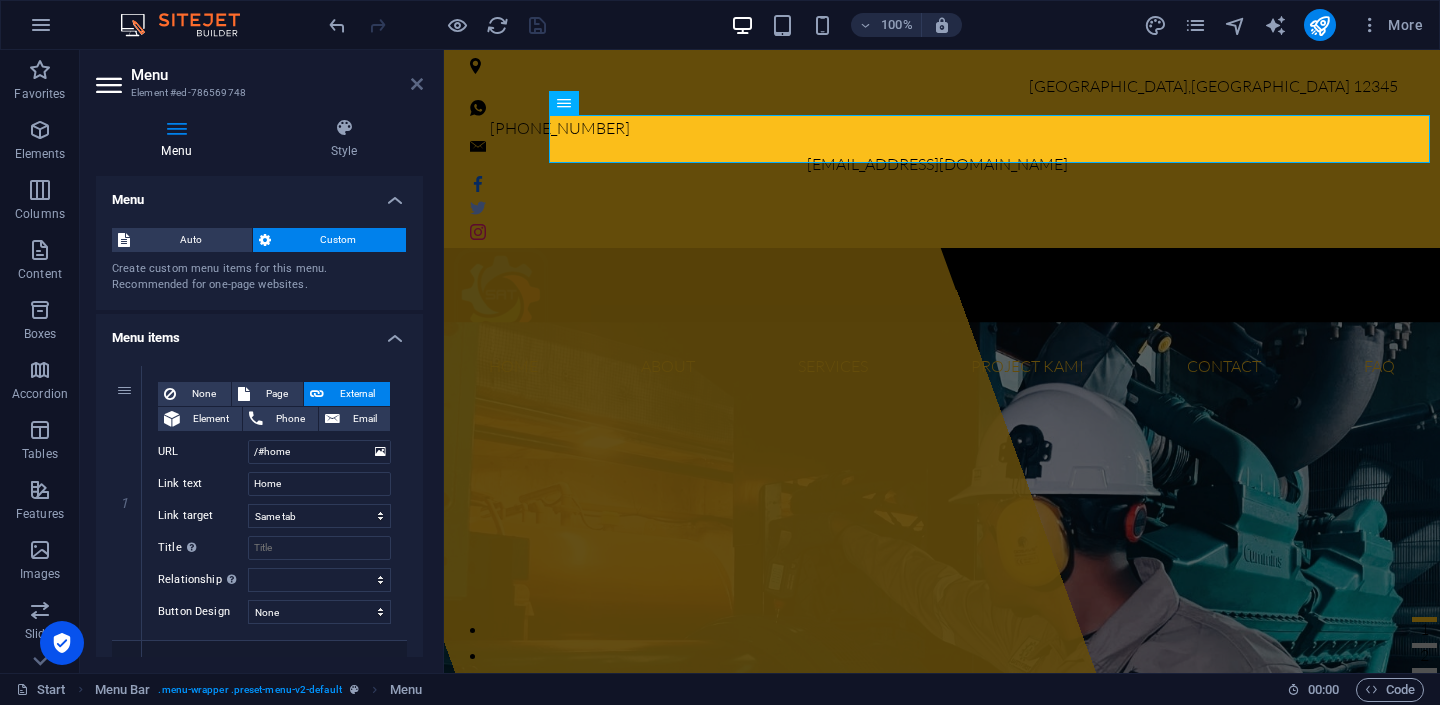 click at bounding box center (417, 84) 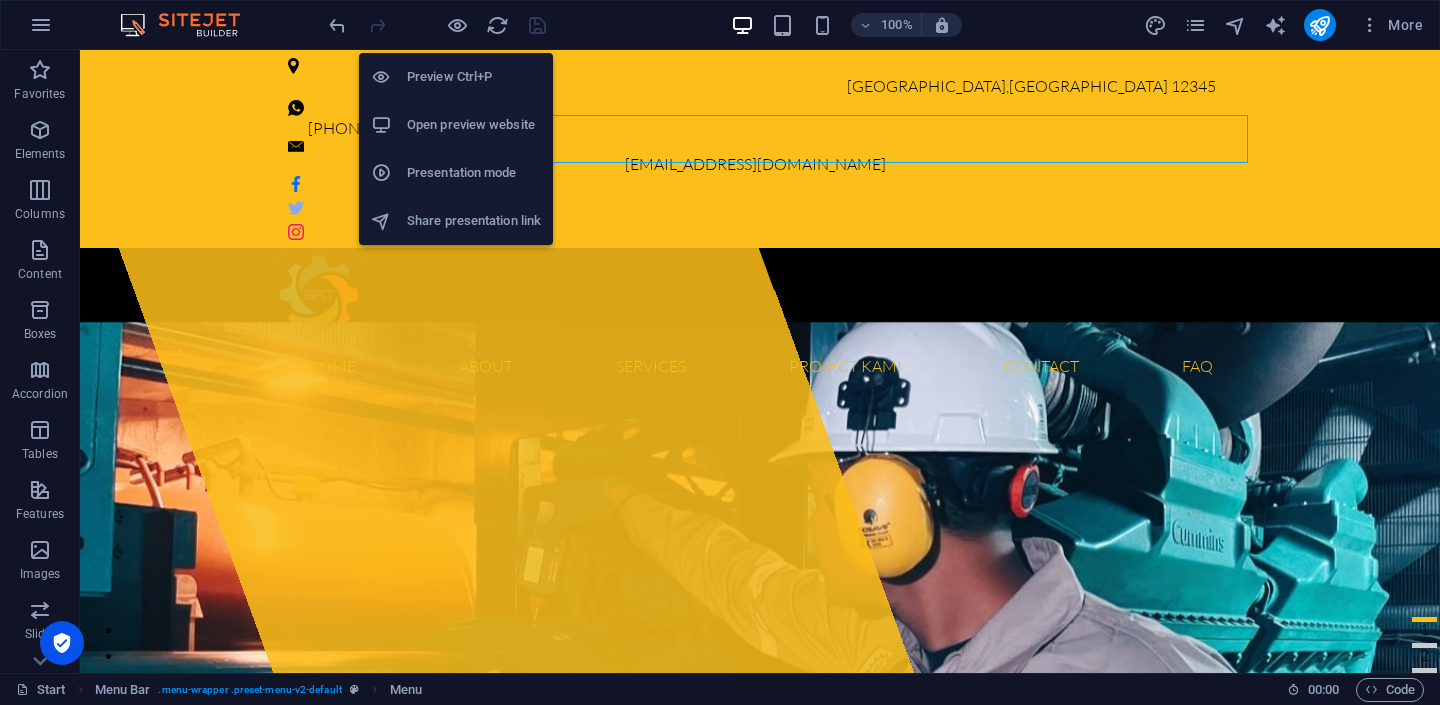 click on "Preview Ctrl+P" at bounding box center (474, 77) 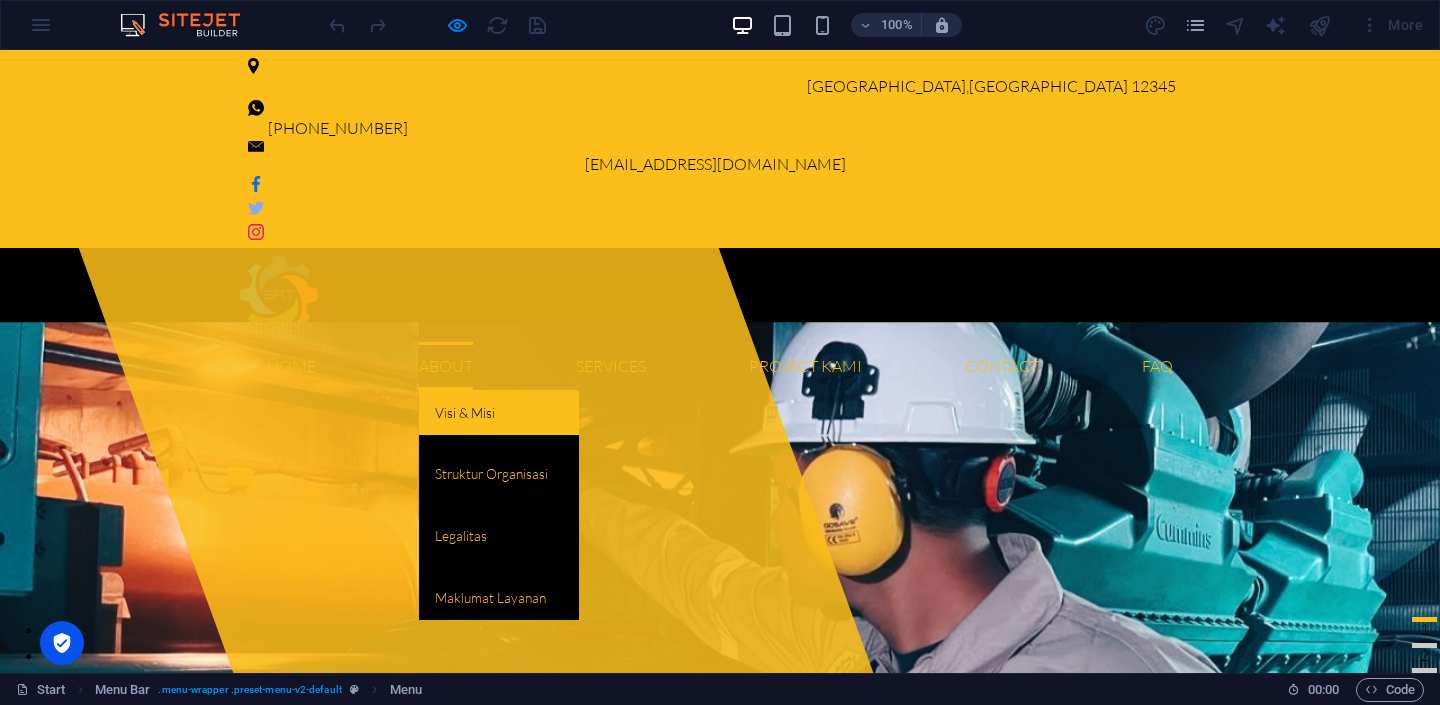 click on "Visi & Misi" at bounding box center [499, 413] 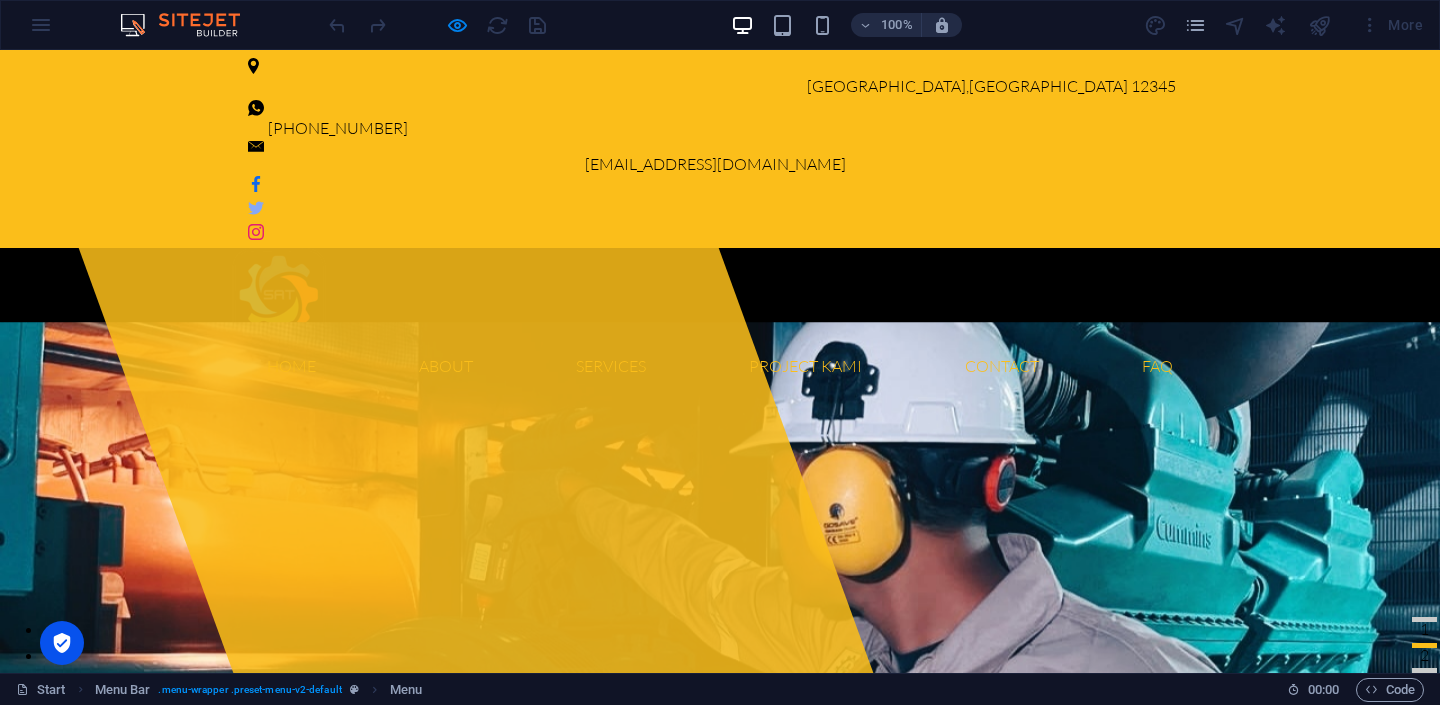 click on "×" at bounding box center [4, 195] 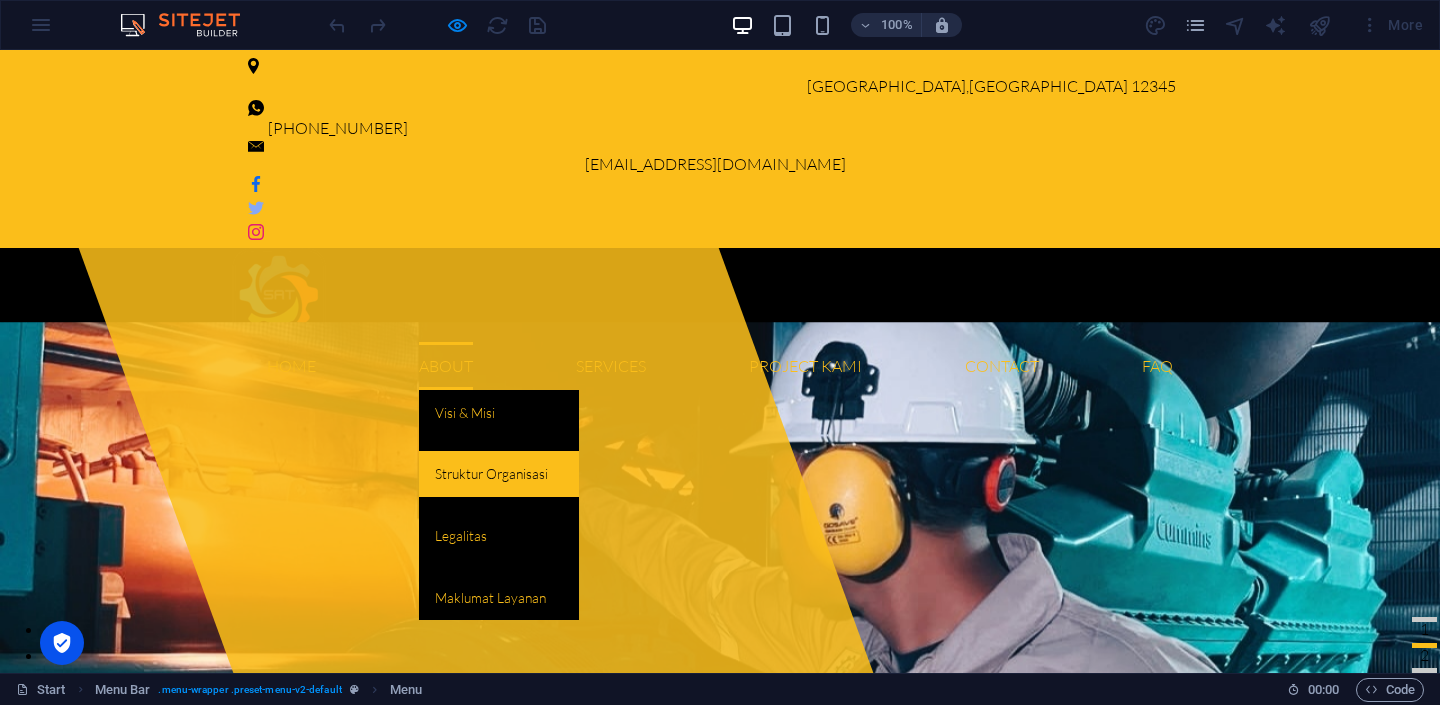 click on "Struktur Organisasi" at bounding box center [499, 474] 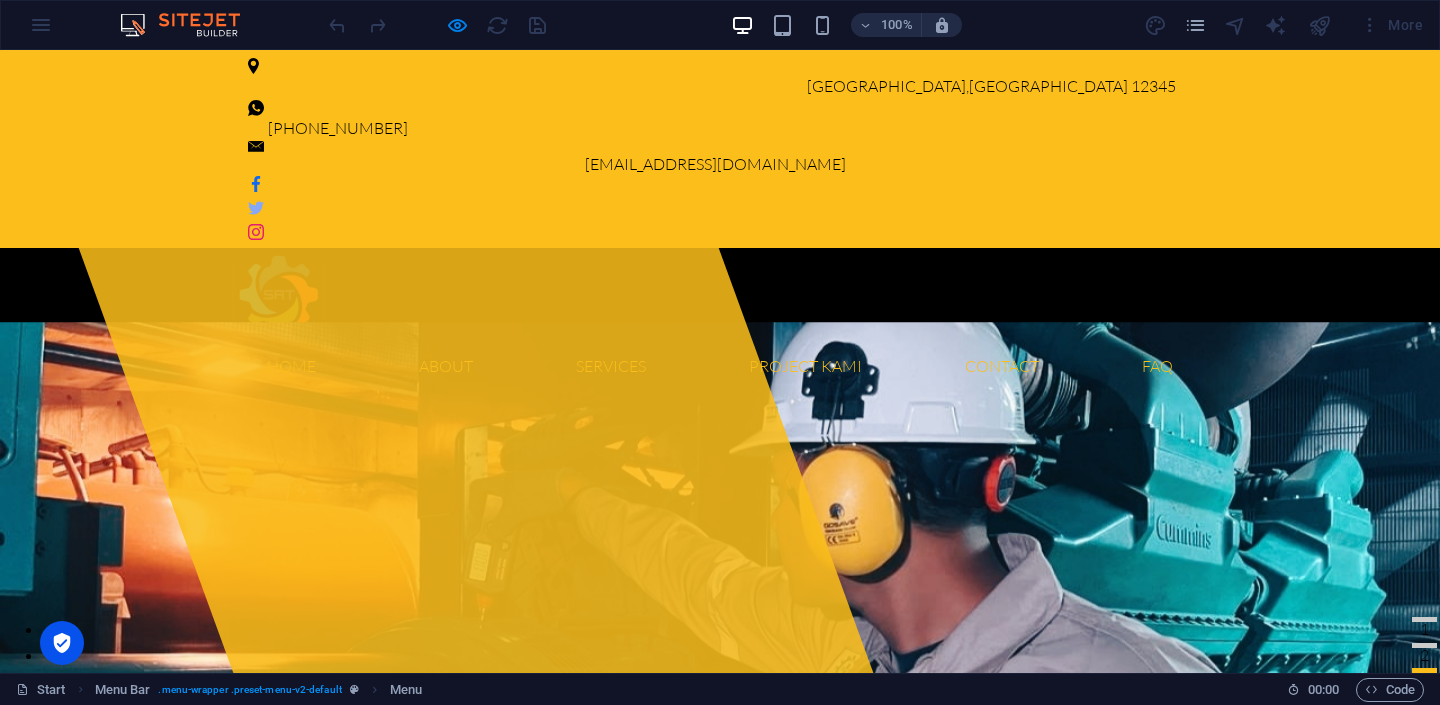 click on "×" at bounding box center [4, 195] 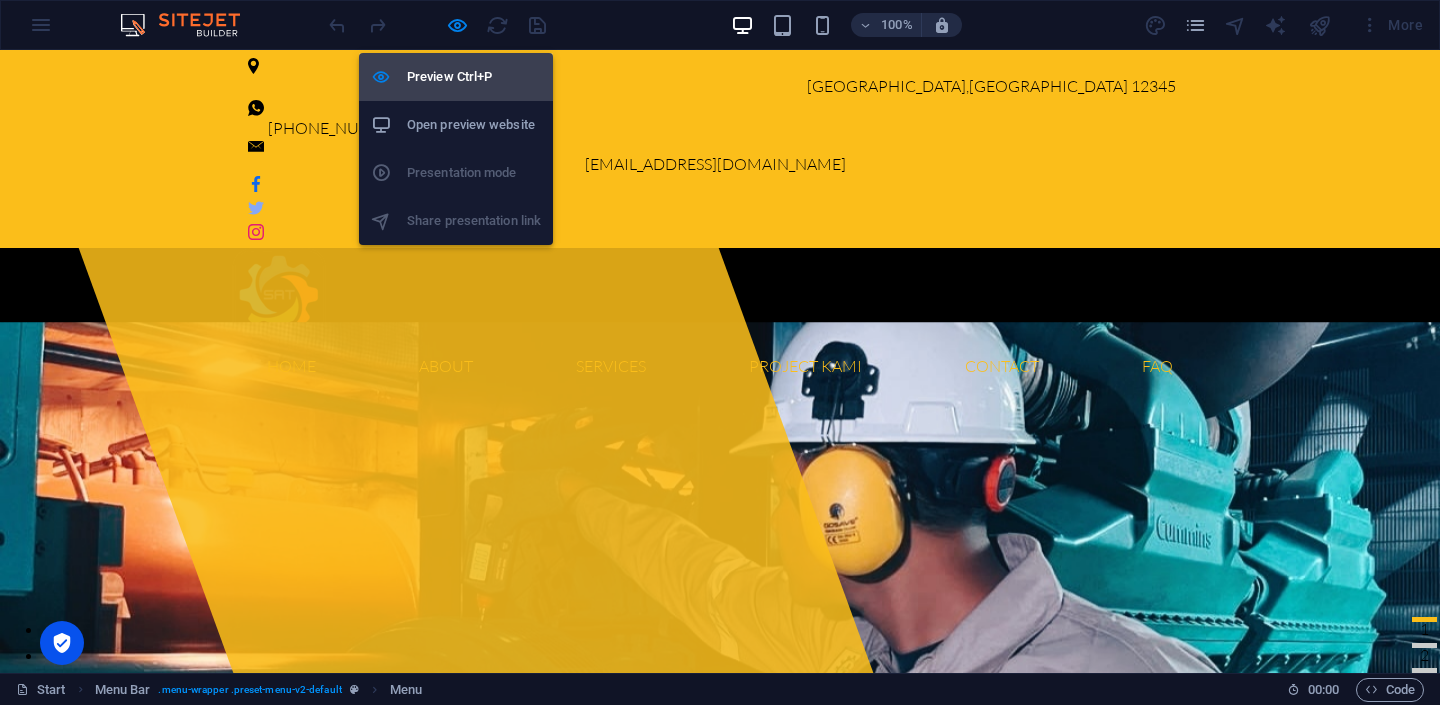 click on "Preview Ctrl+P" at bounding box center (474, 77) 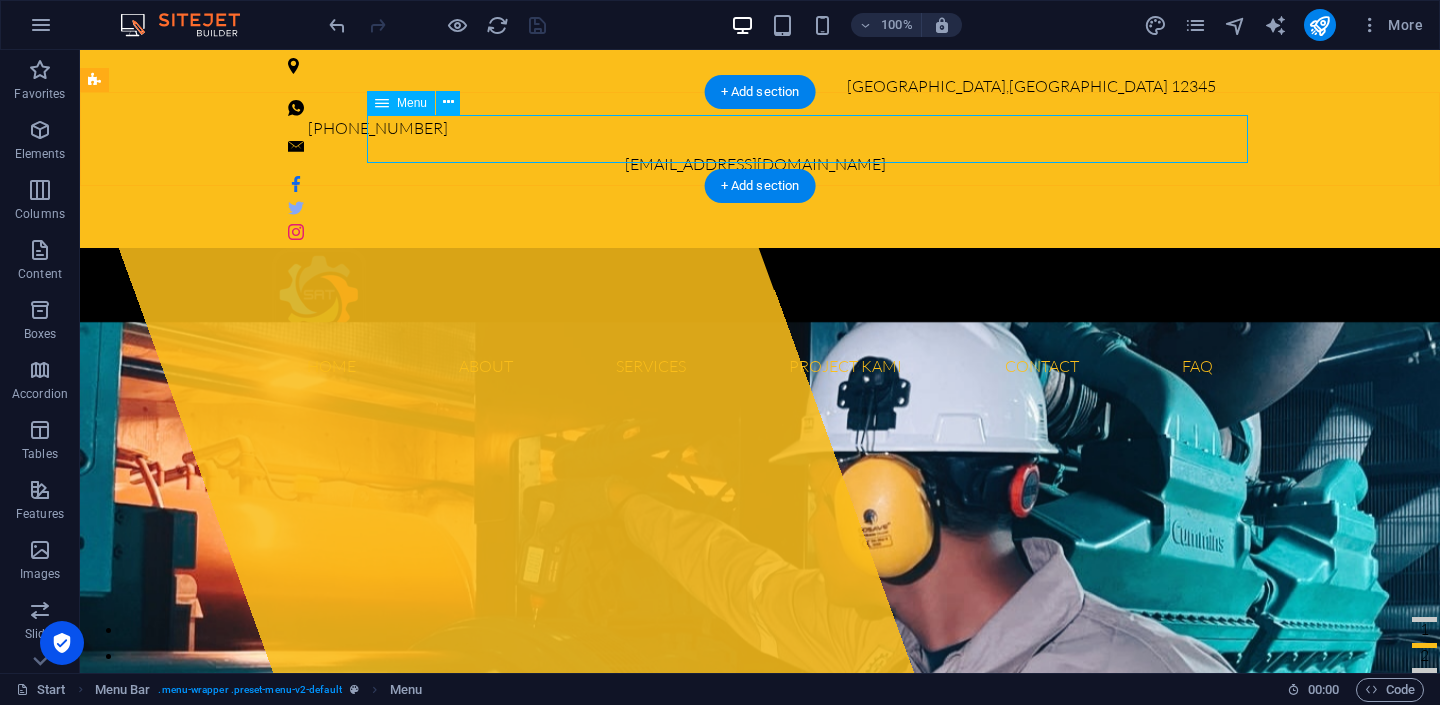 click on "Home About Visi & Misi Struktur Organisasi Legalitas Maklumat Layanan Services A. Sertifikat Laik Operasi Personil Daftar Alat Uji Daftar Harga Alur Proses SLO Persyaratan B. Sertifikat Laik Fungsi Personil Daftar Alat Uji Persyaratan Project Kami Contact Hubungi Kami Keluhan Pelanggan Form Surveilen FAQ" at bounding box center [760, 366] 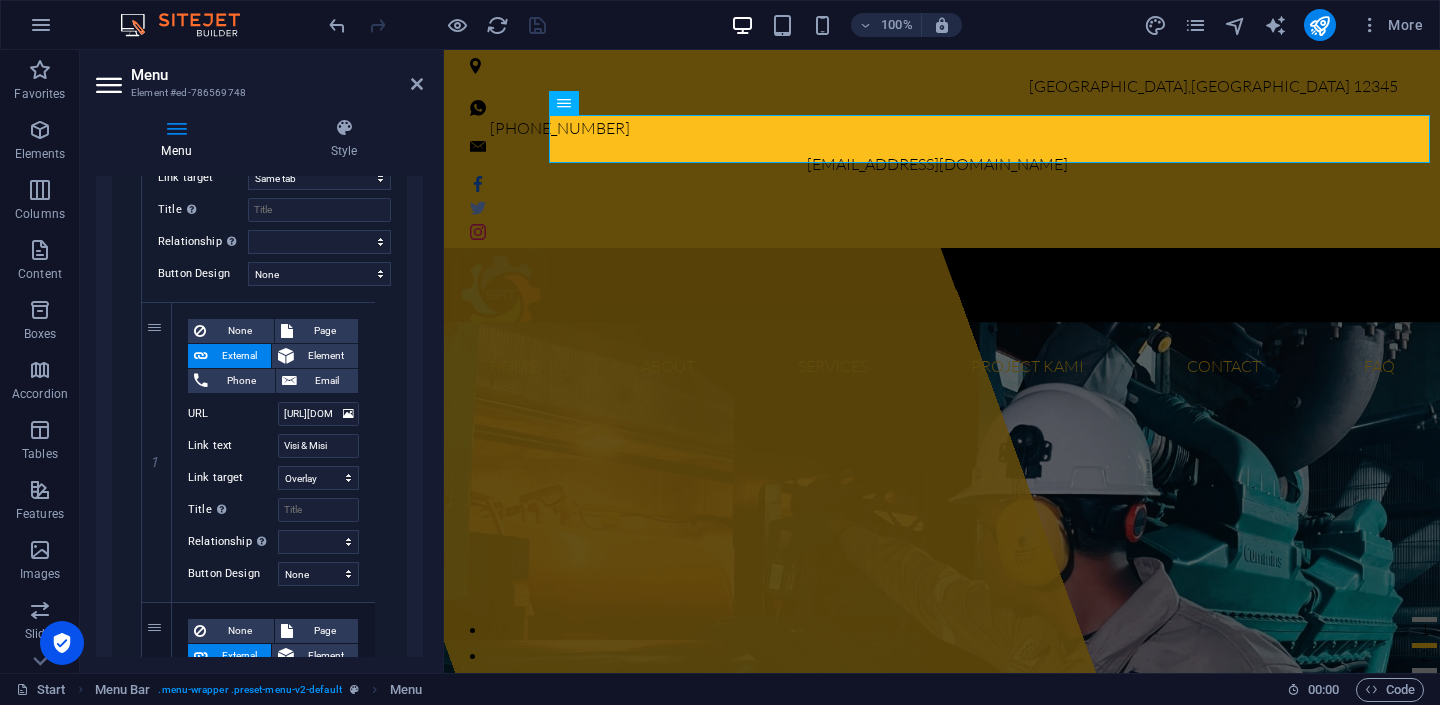 scroll, scrollTop: 618, scrollLeft: 0, axis: vertical 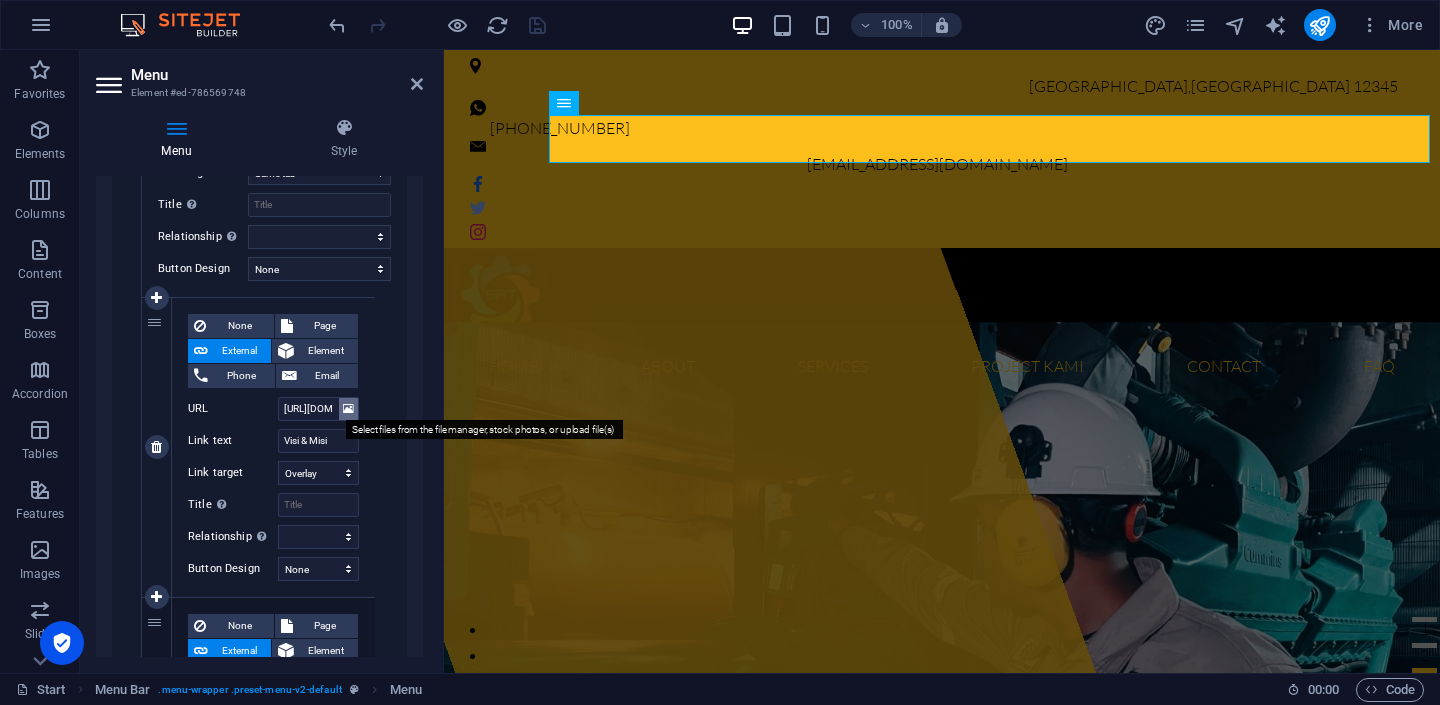 click at bounding box center (348, 409) 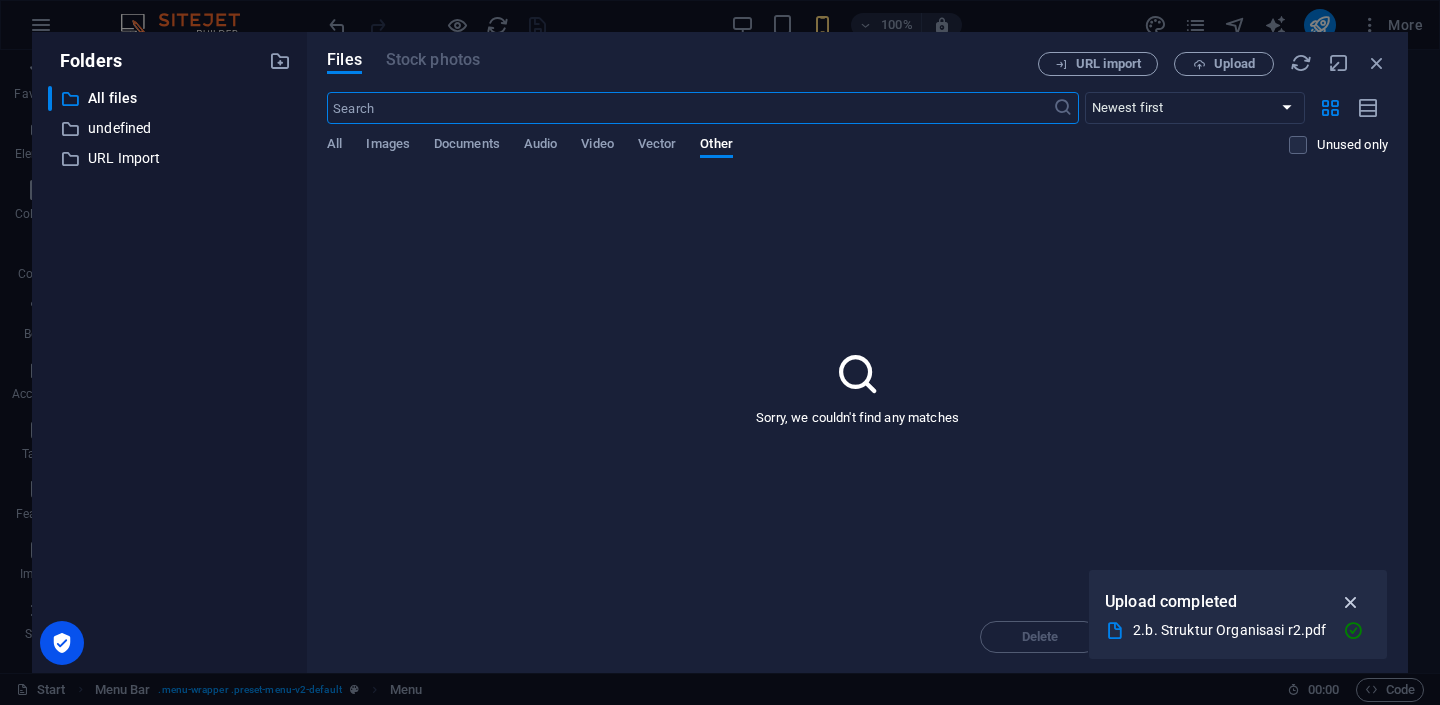 click at bounding box center (1351, 602) 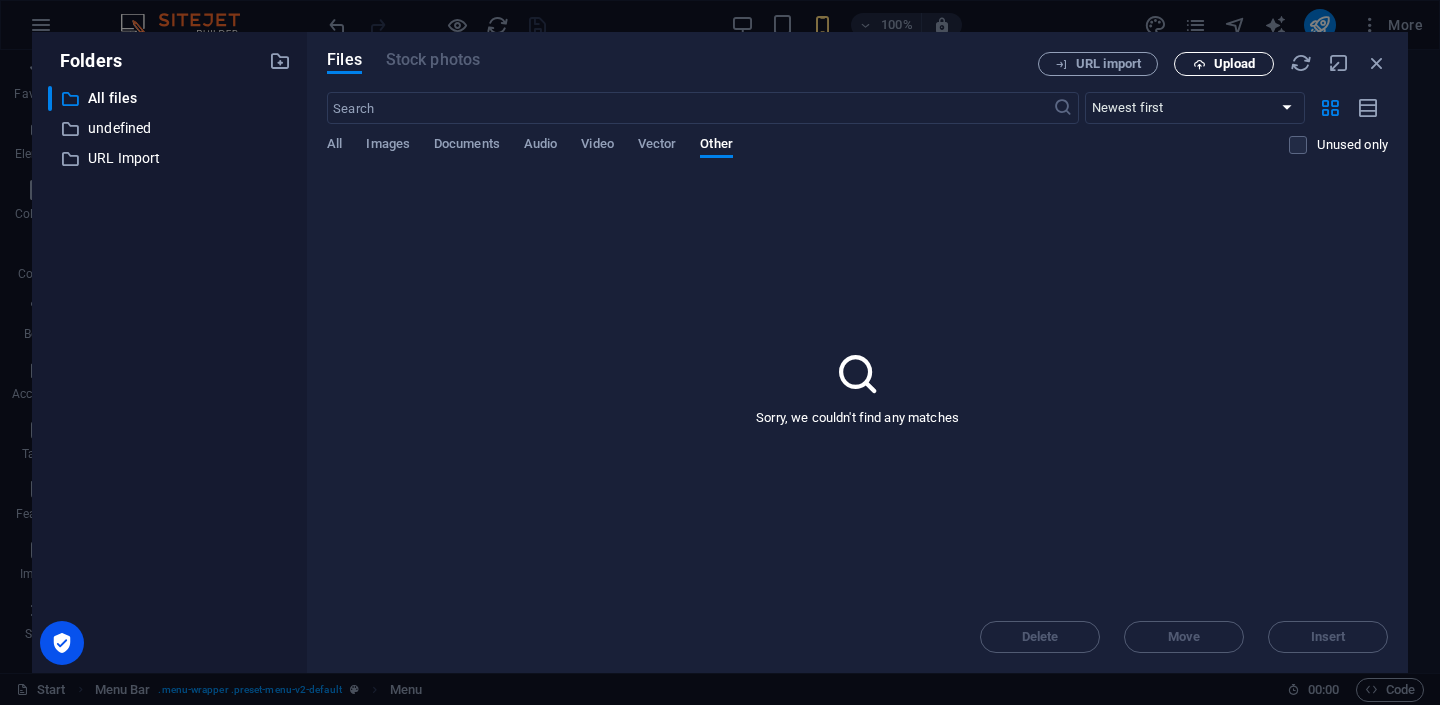 click on "Upload" at bounding box center (1234, 64) 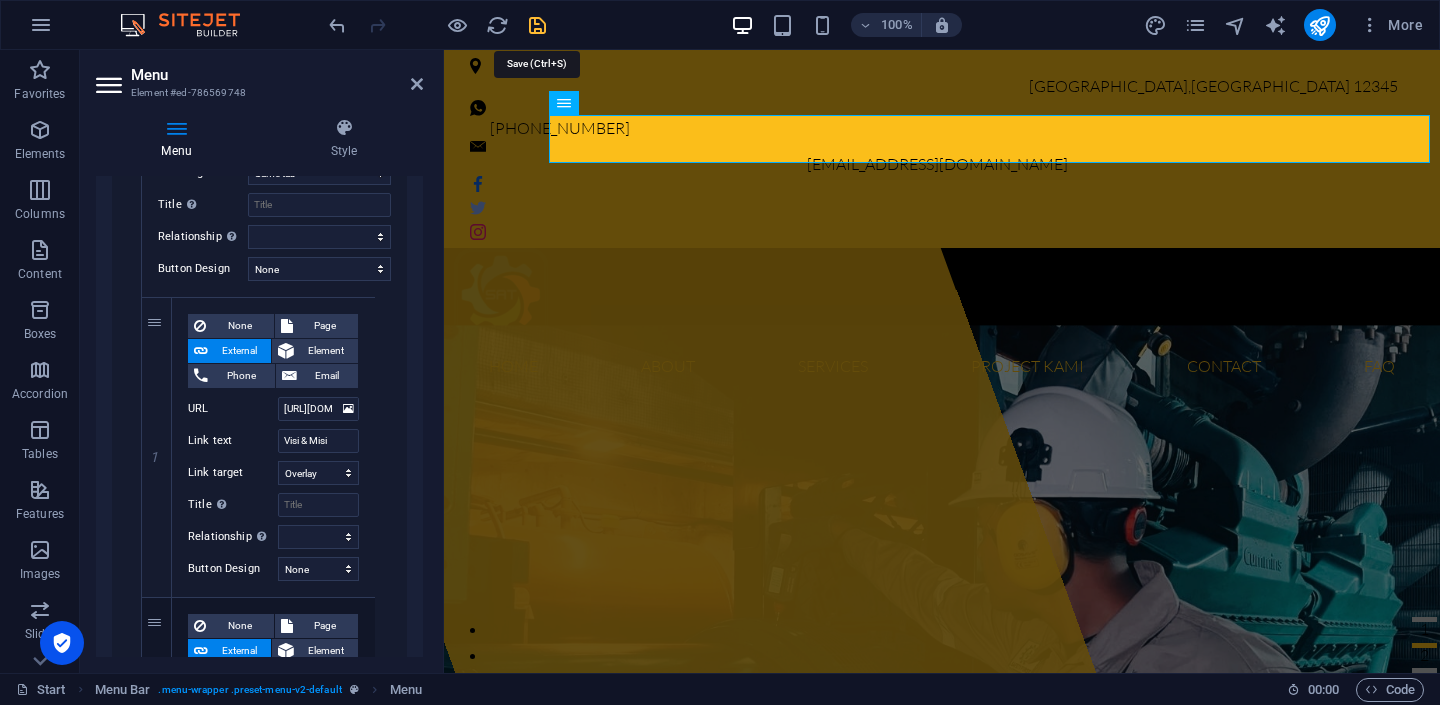 click at bounding box center [537, 25] 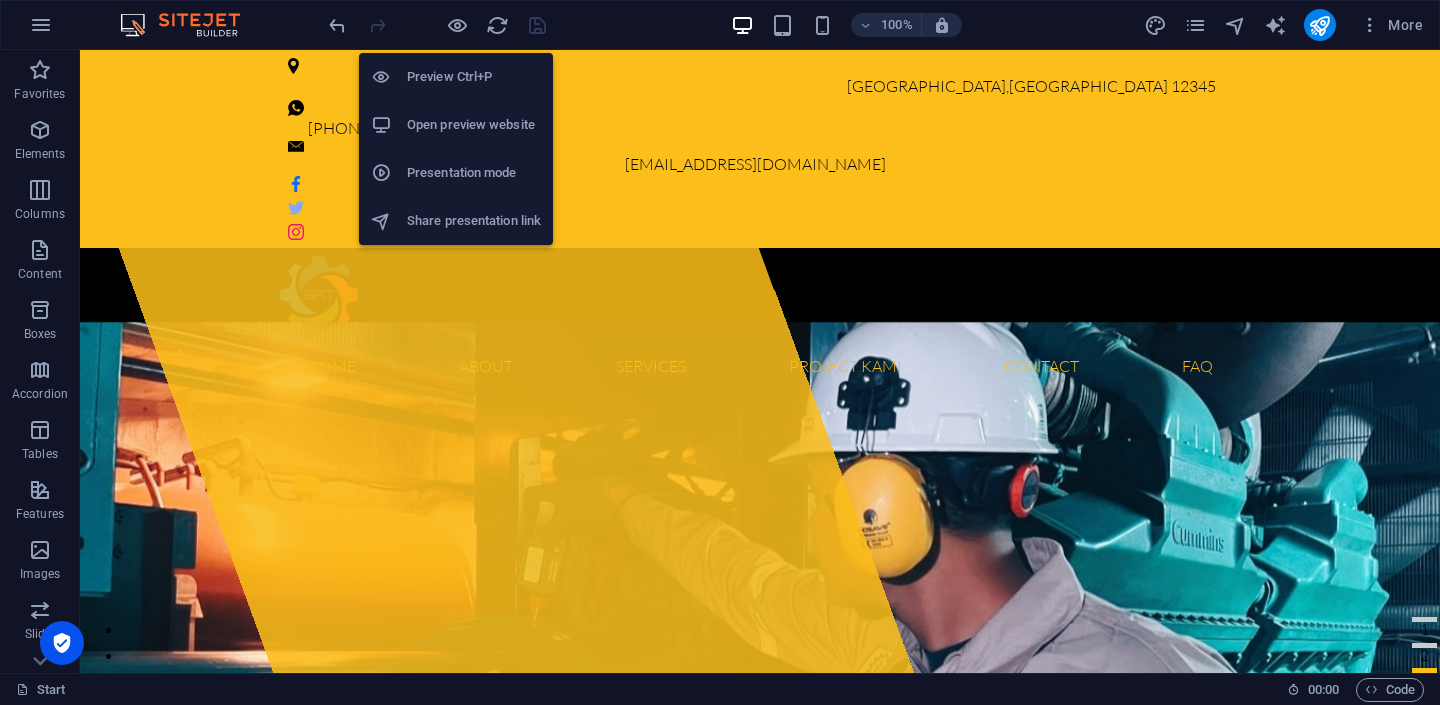 click on "Open preview website" at bounding box center (474, 125) 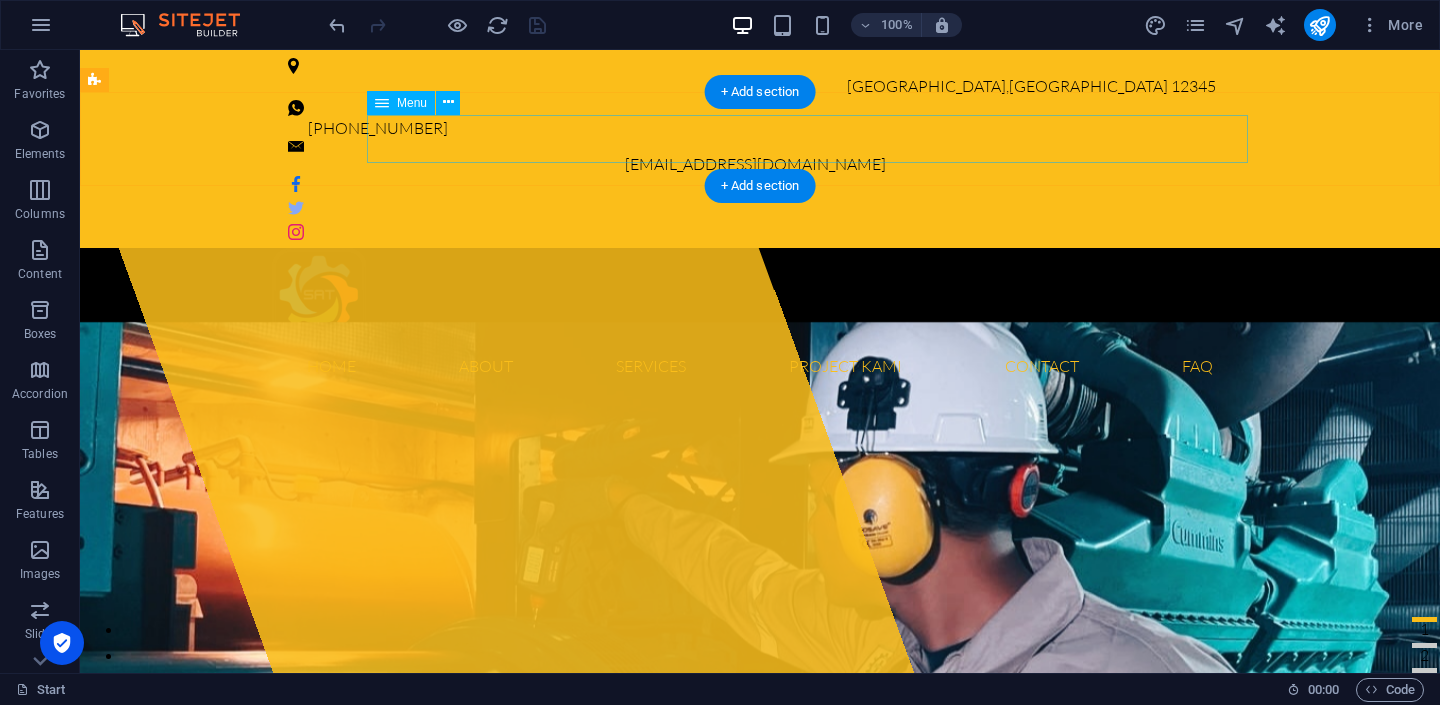 click on "Home About Visi & Misi Struktur Organisasi Legalitas Maklumat Layanan Services A. Sertifikat Laik Operasi Personil Daftar Alat Uji Daftar Harga Alur Proses SLO Persyaratan B. Sertifikat Laik Fungsi Personil Daftar Alat Uji Persyaratan Project Kami Contact Hubungi Kami Keluhan Pelanggan Form Surveilen FAQ" at bounding box center (760, 366) 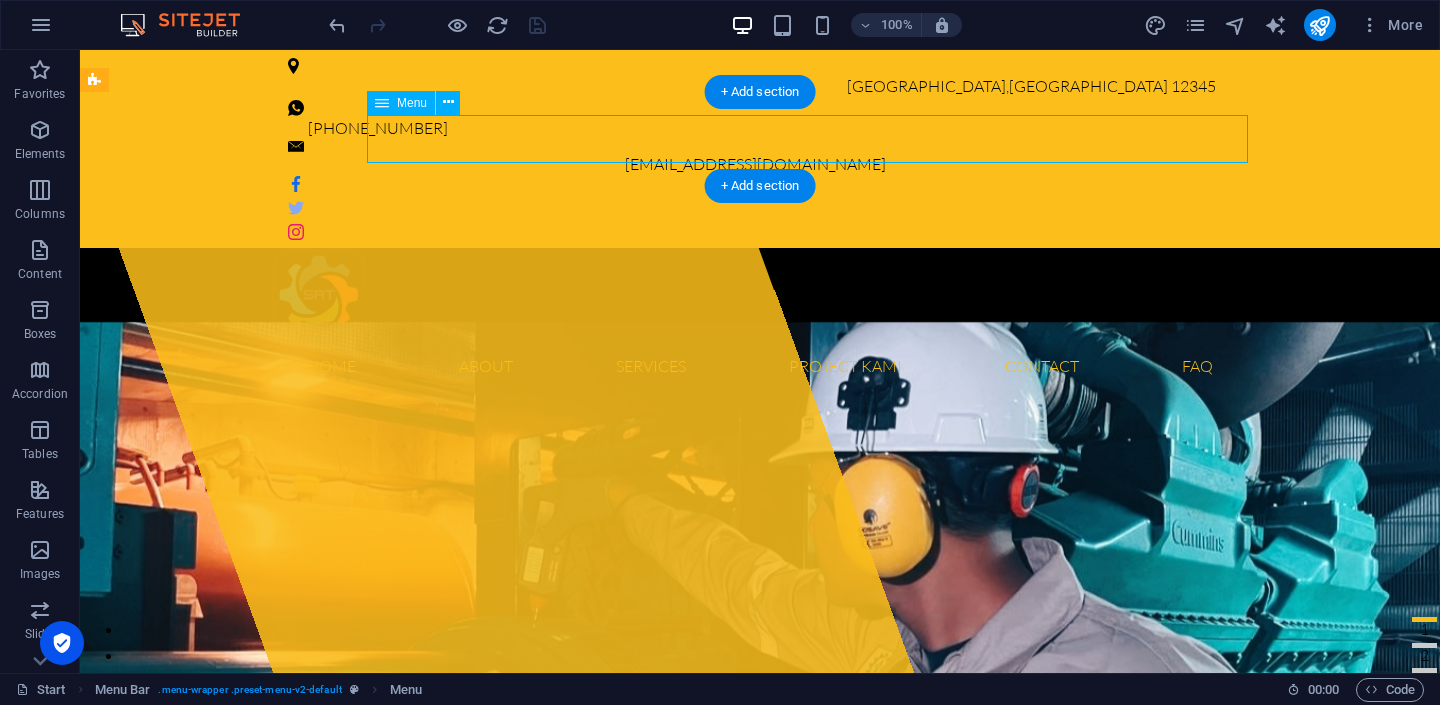 click on "Home About Visi & Misi Struktur Organisasi Legalitas Maklumat Layanan Services A. Sertifikat Laik Operasi Personil Daftar Alat Uji Daftar Harga Alur Proses SLO Persyaratan B. Sertifikat Laik Fungsi Personil Daftar Alat Uji Persyaratan Project Kami Contact Hubungi Kami Keluhan Pelanggan Form Surveilen FAQ" at bounding box center (760, 366) 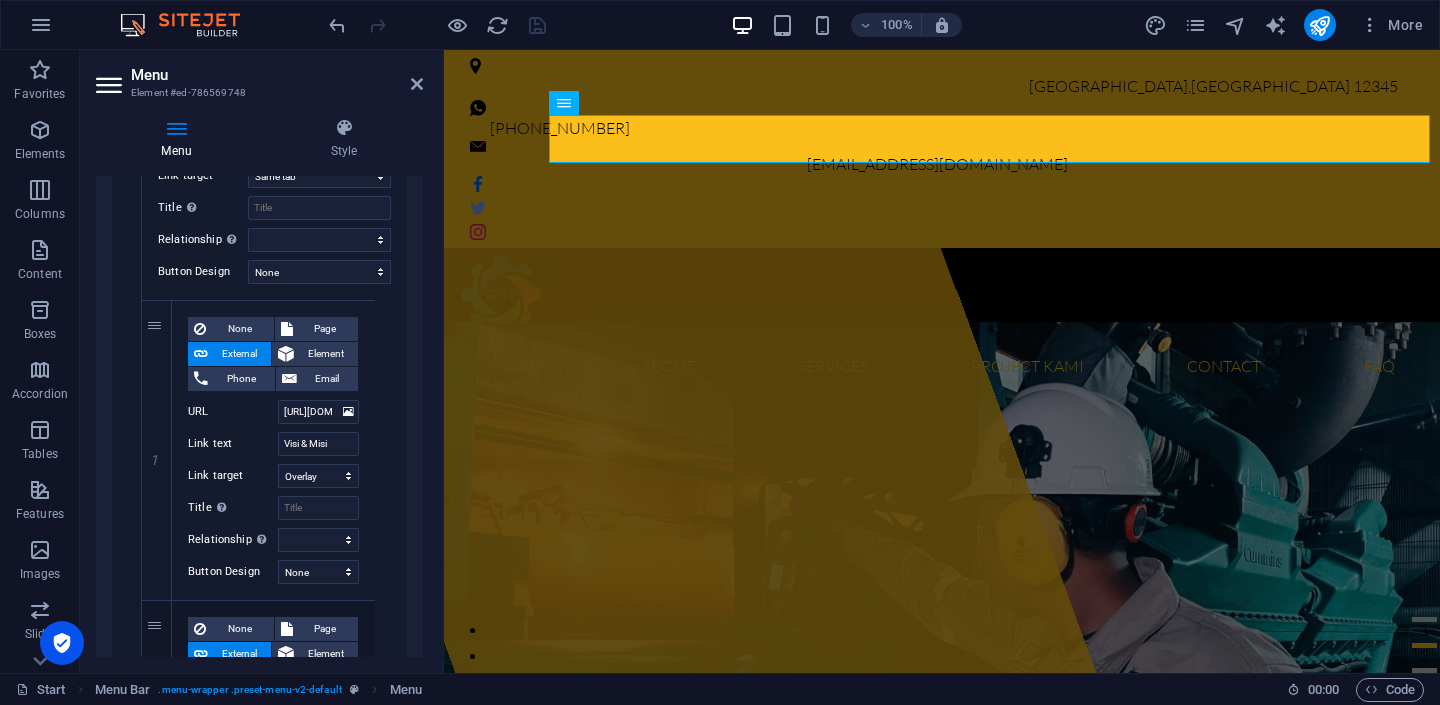 scroll, scrollTop: 628, scrollLeft: 0, axis: vertical 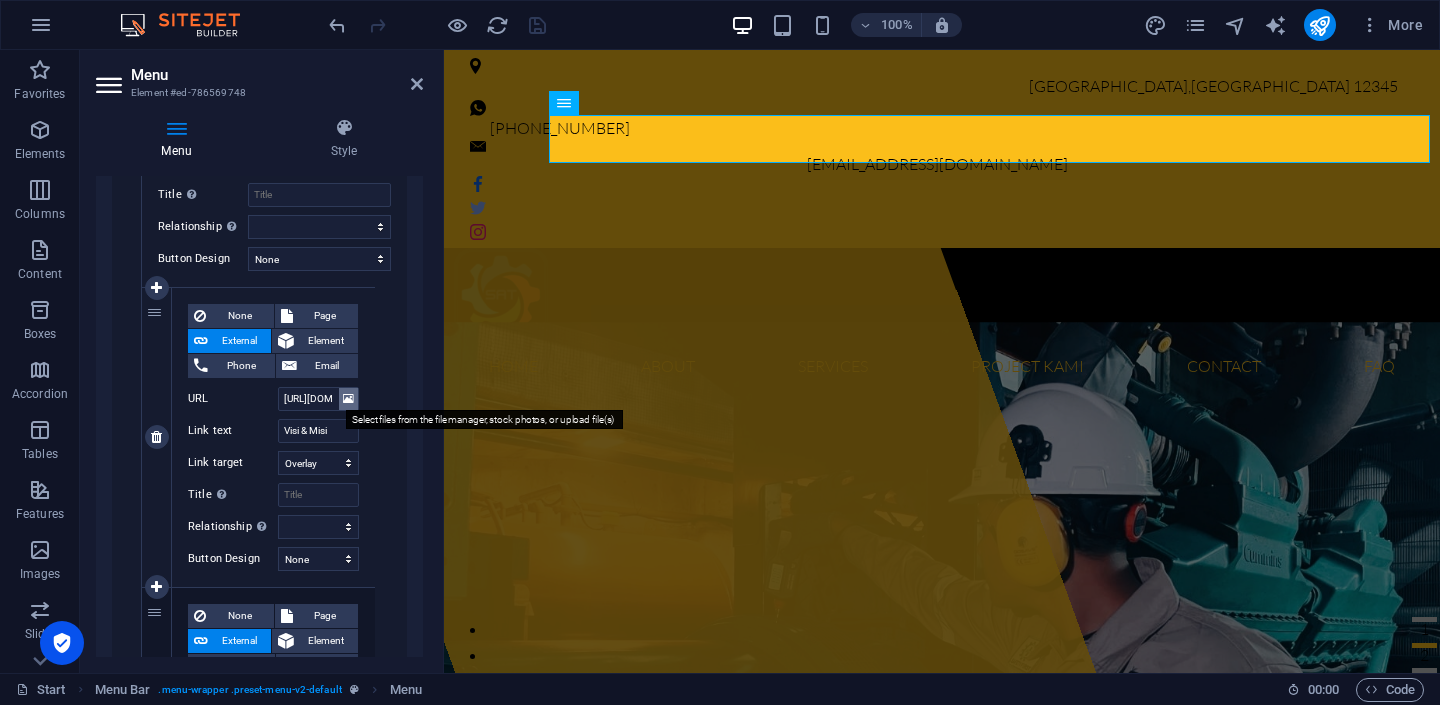 click at bounding box center (348, 399) 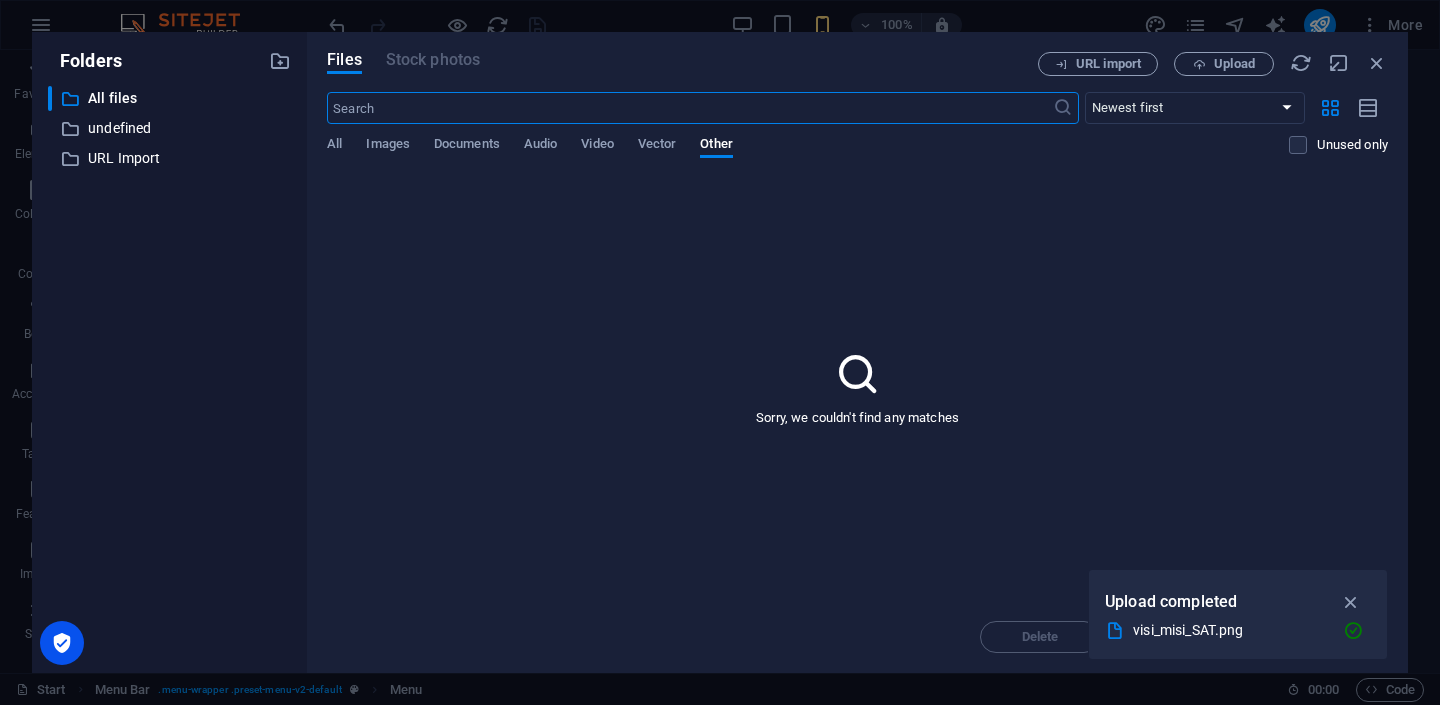 click on "Files Stock photos URL import Upload ​ Newest first Oldest first Name (A-Z) Name (Z-A) Size (0-9) Size (9-0) Resolution (0-9) Resolution (9-0) All Images Documents Audio Video Vector Other Unused only Sorry, we couldn't find any matches Delete Move Insert" at bounding box center [857, 352] 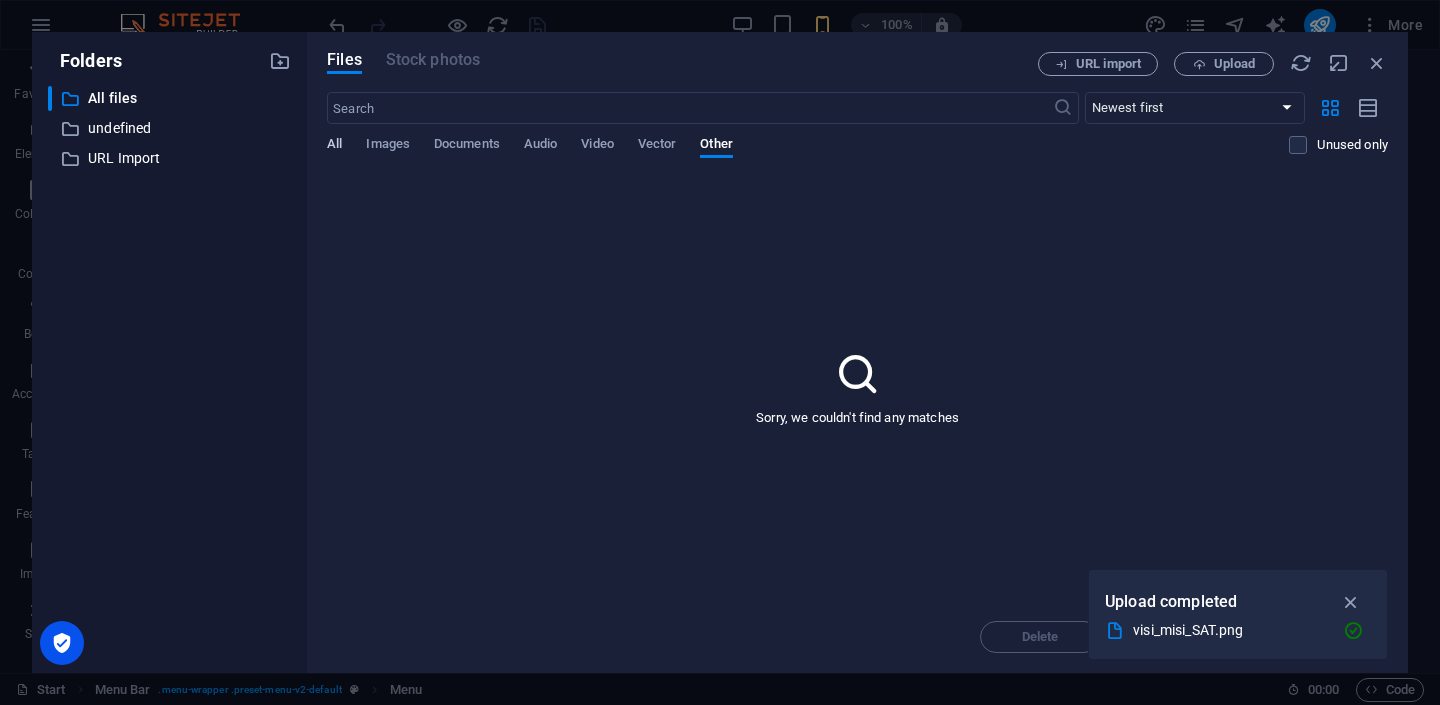 click on "All" at bounding box center [334, 146] 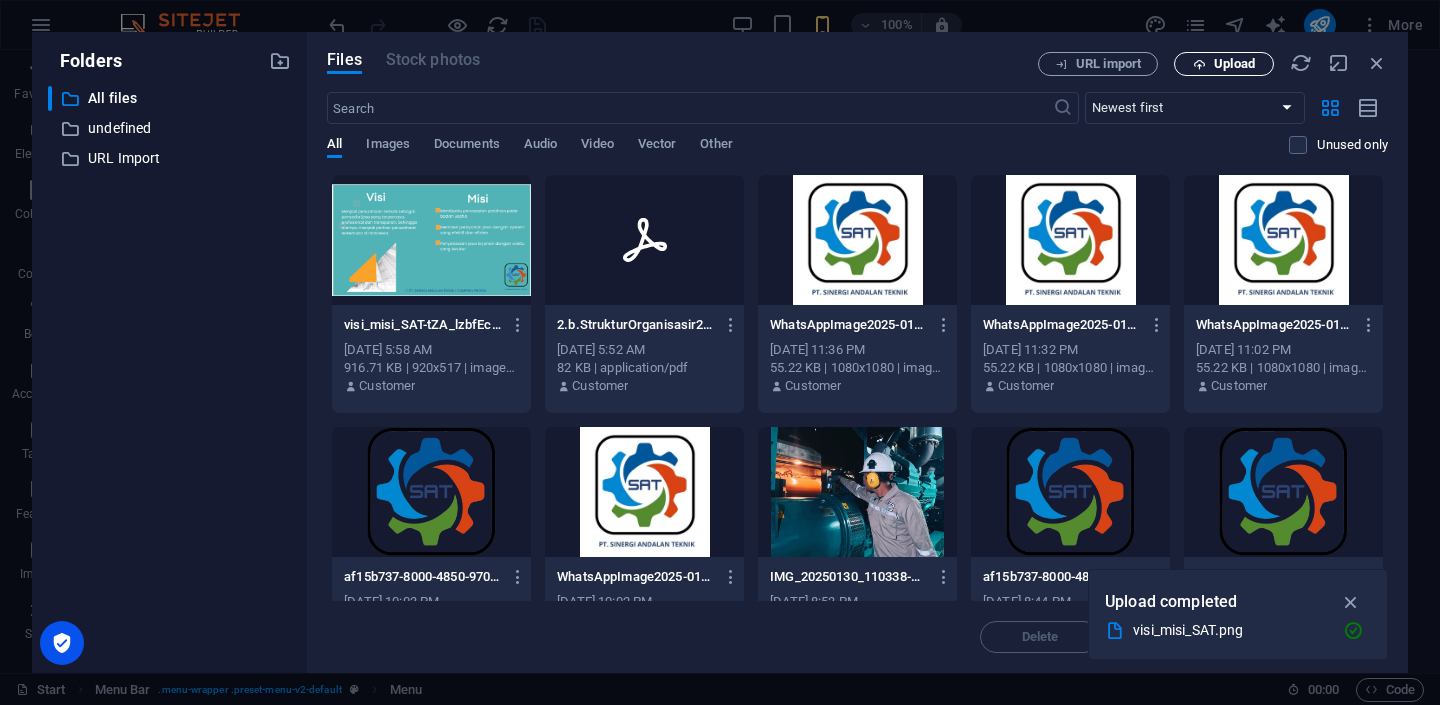 click on "Upload" at bounding box center [1234, 64] 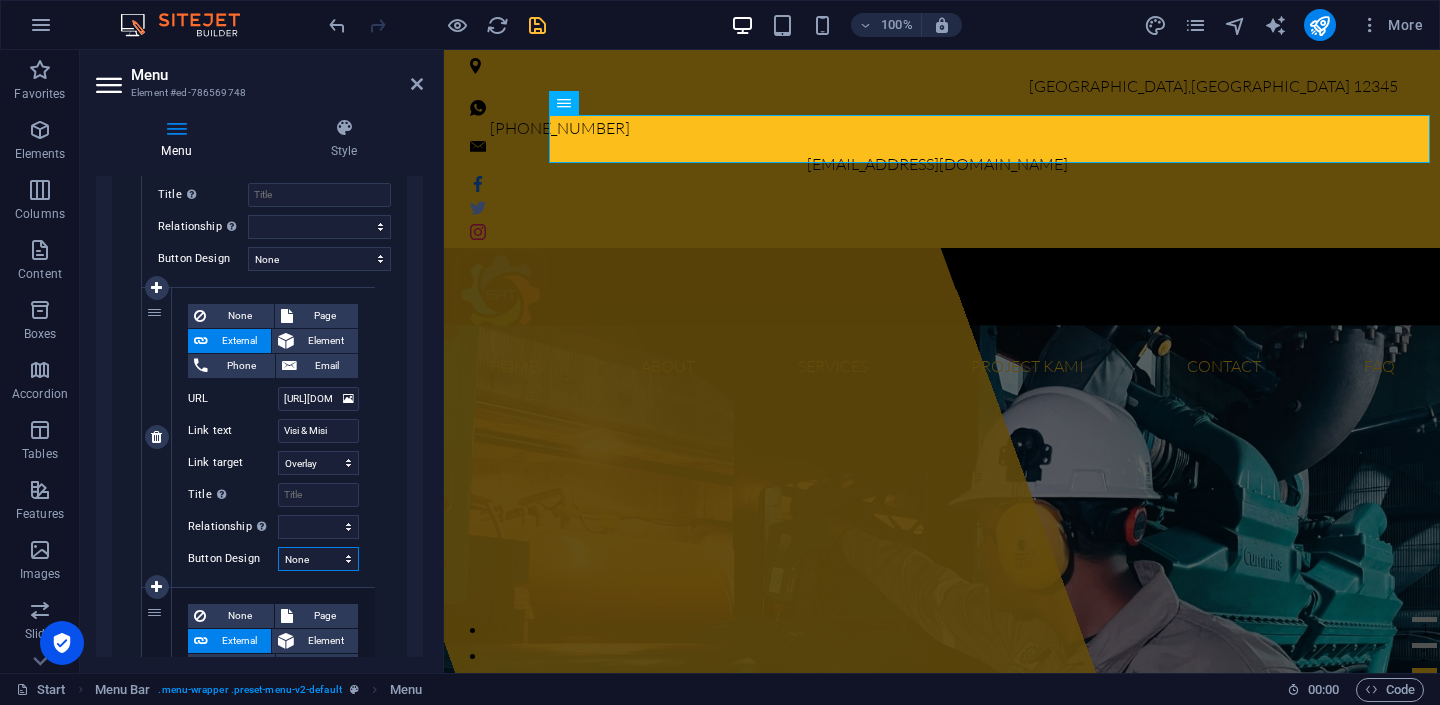 click on "None Default Primary Secondary" at bounding box center [318, 559] 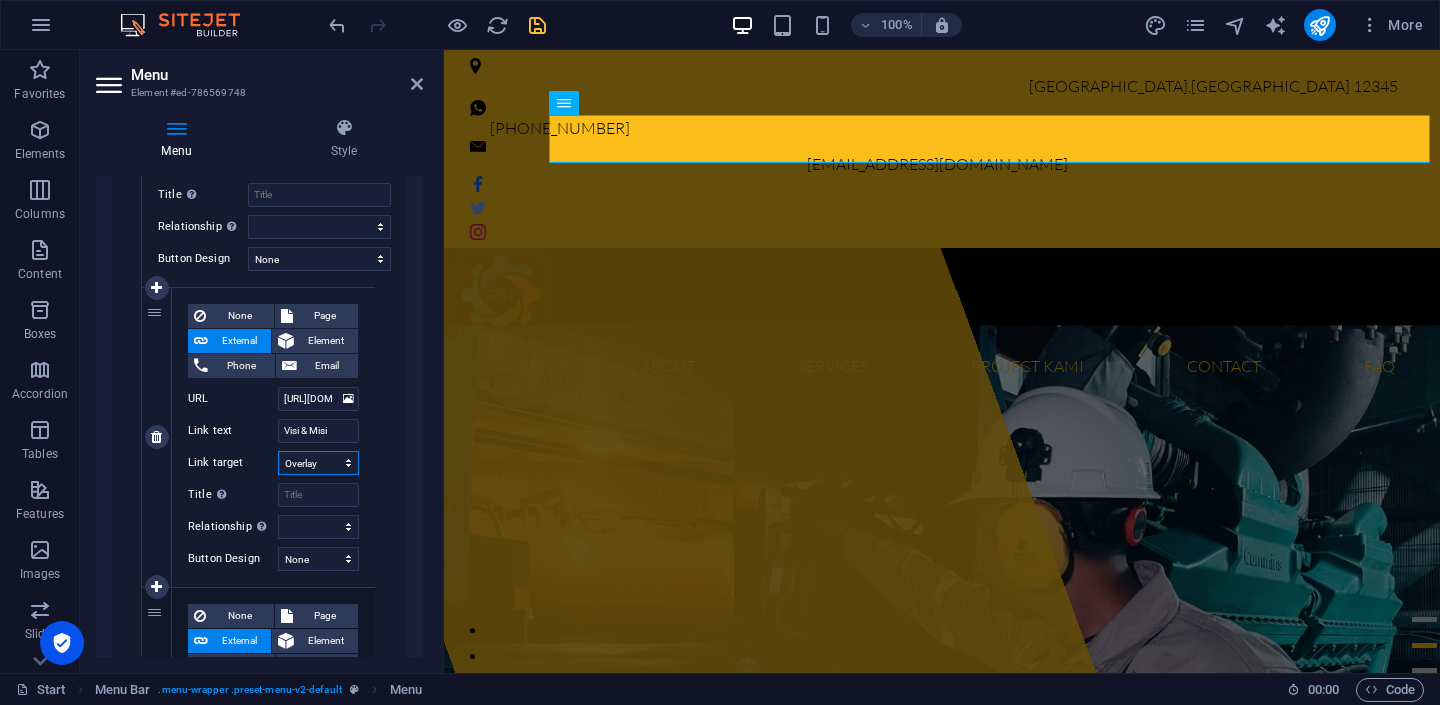 click on "New tab Same tab Overlay" at bounding box center (318, 463) 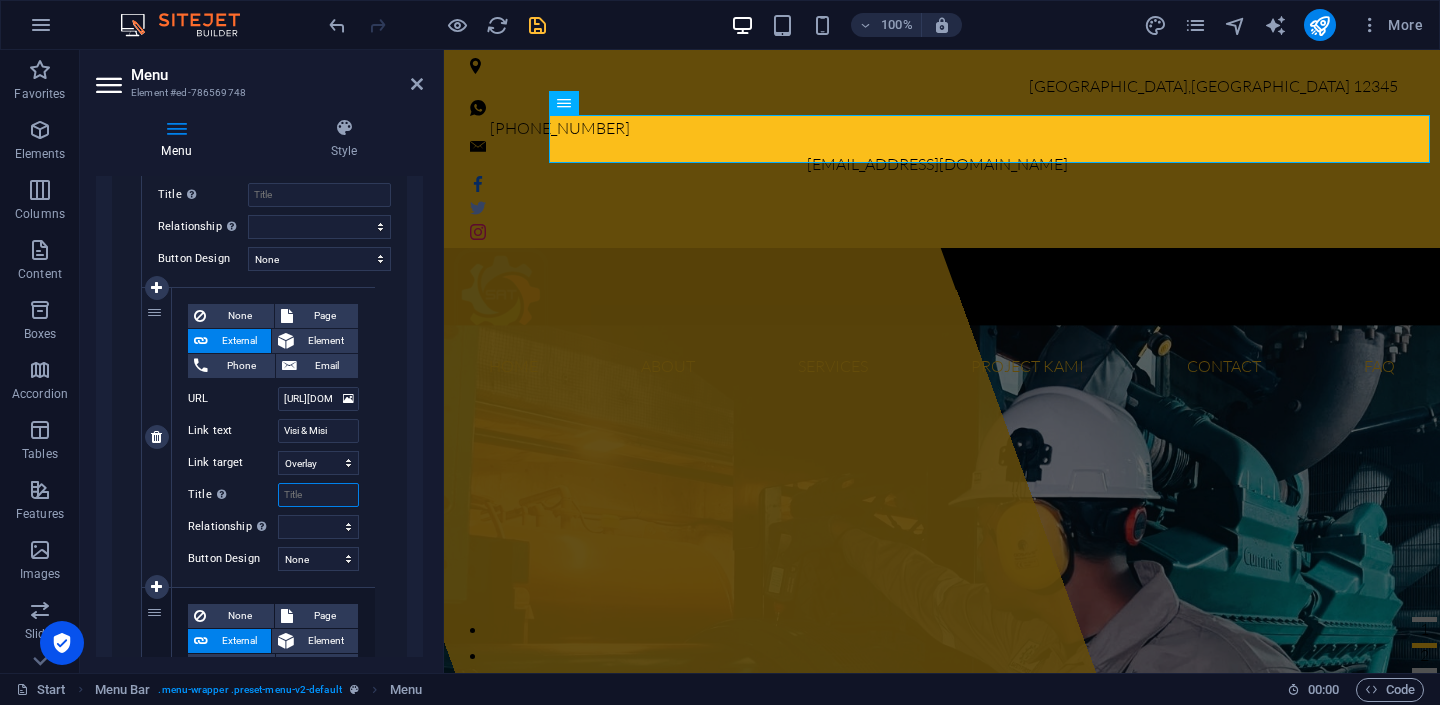 click on "Title Additional link description, should not be the same as the link text. The title is most often shown as a tooltip text when the mouse moves over the element. Leave empty if uncertain." at bounding box center (318, 495) 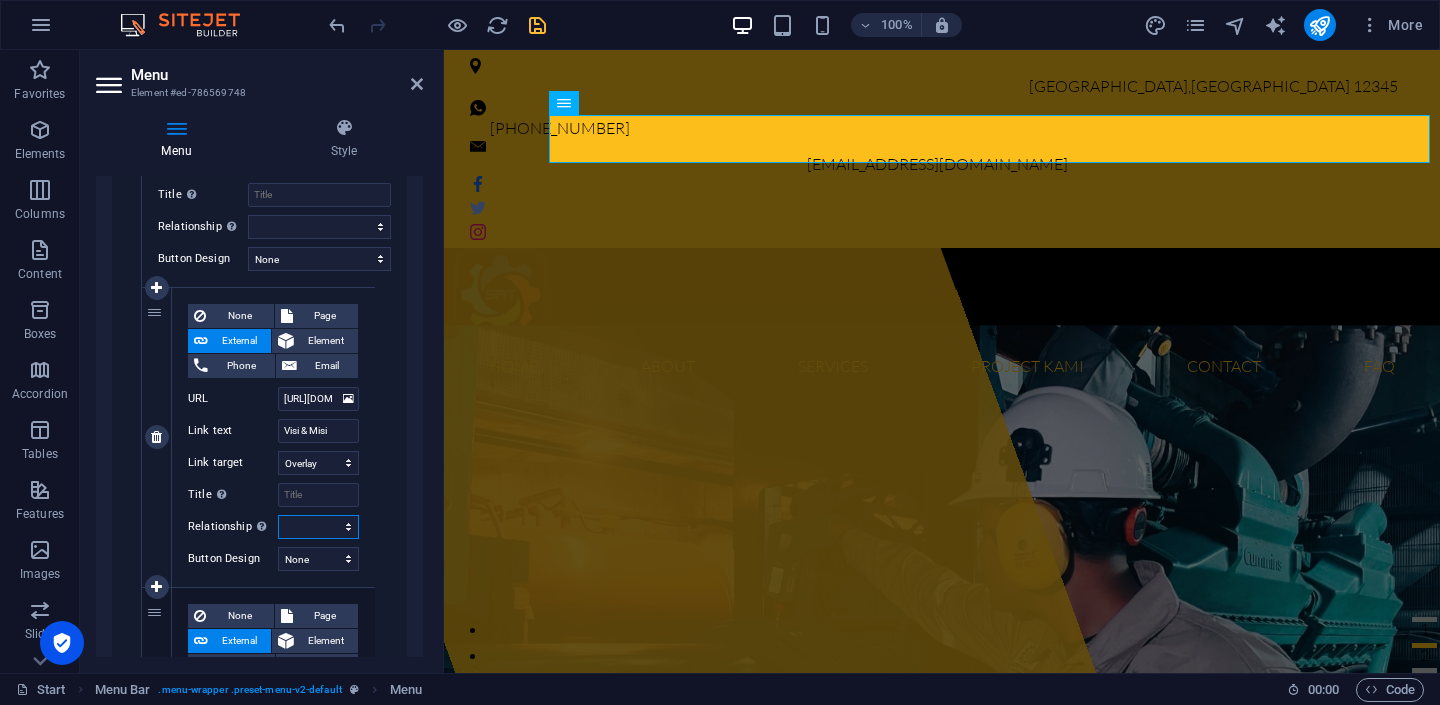 click on "alternate author bookmark external help license next nofollow noreferrer noopener prev search tag" at bounding box center [318, 527] 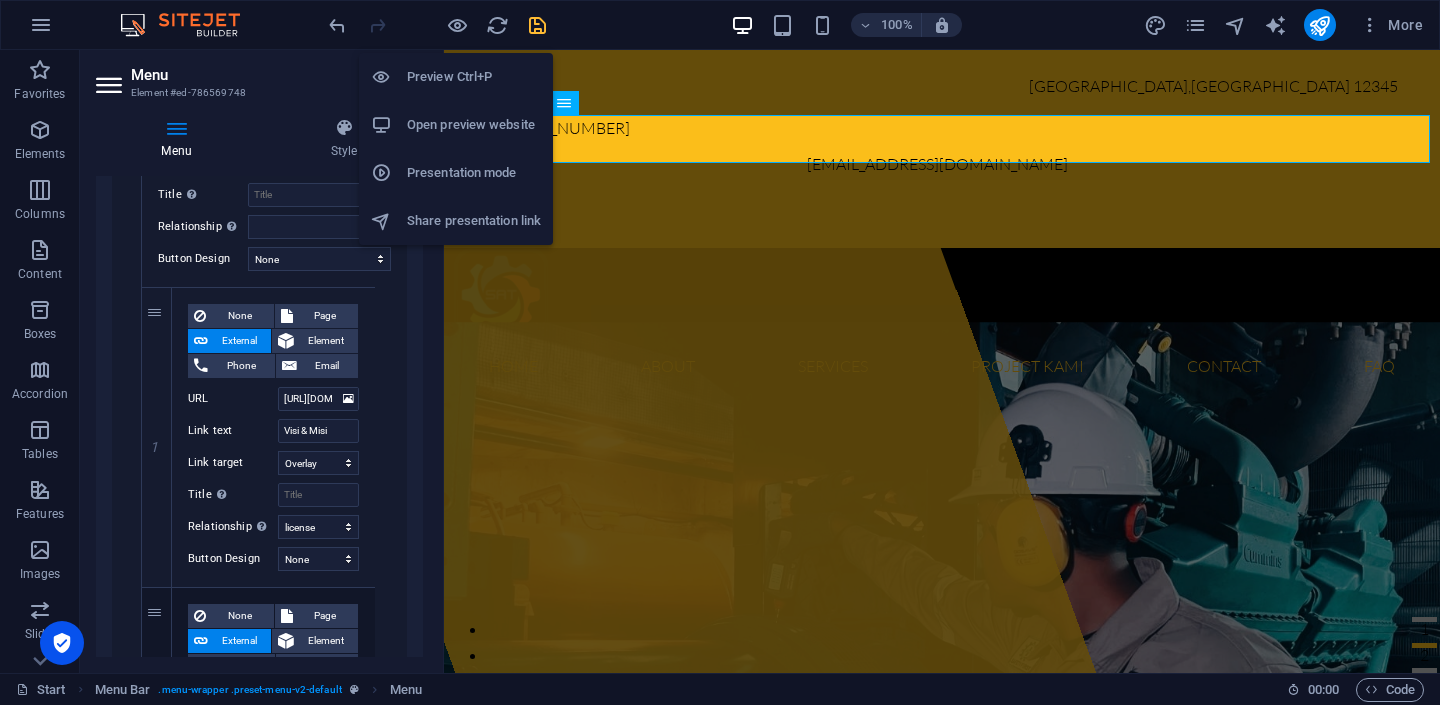 click on "Preview Ctrl+P" at bounding box center [474, 77] 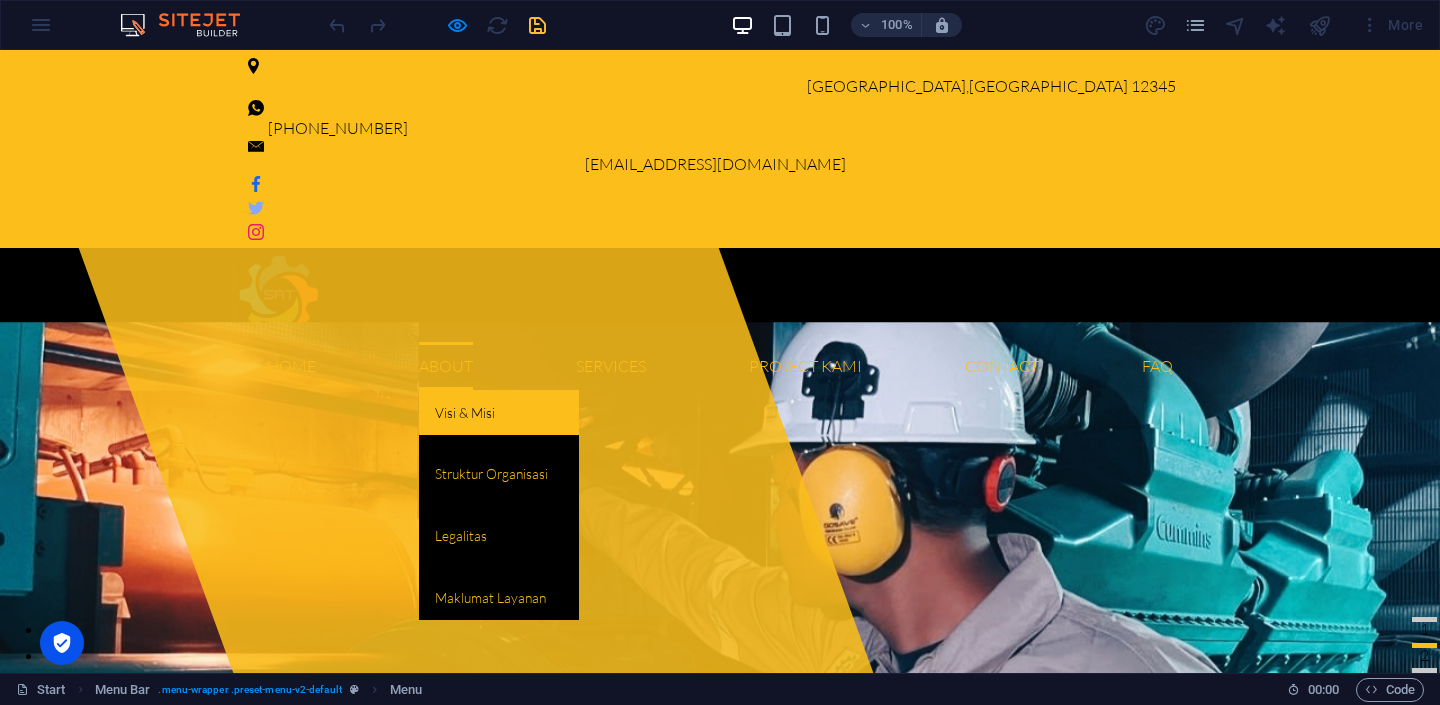 click on "Visi & Misi" at bounding box center (499, 413) 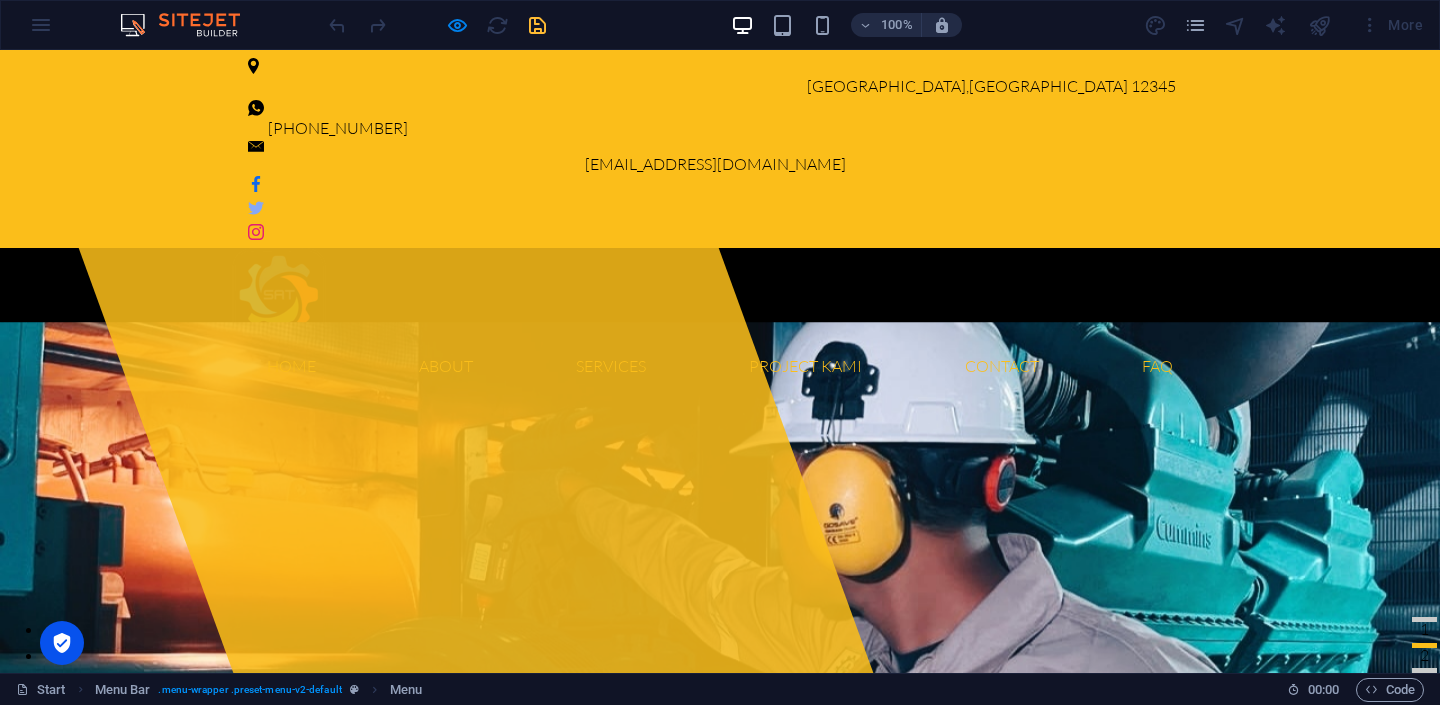 click on "×" at bounding box center (4, 195) 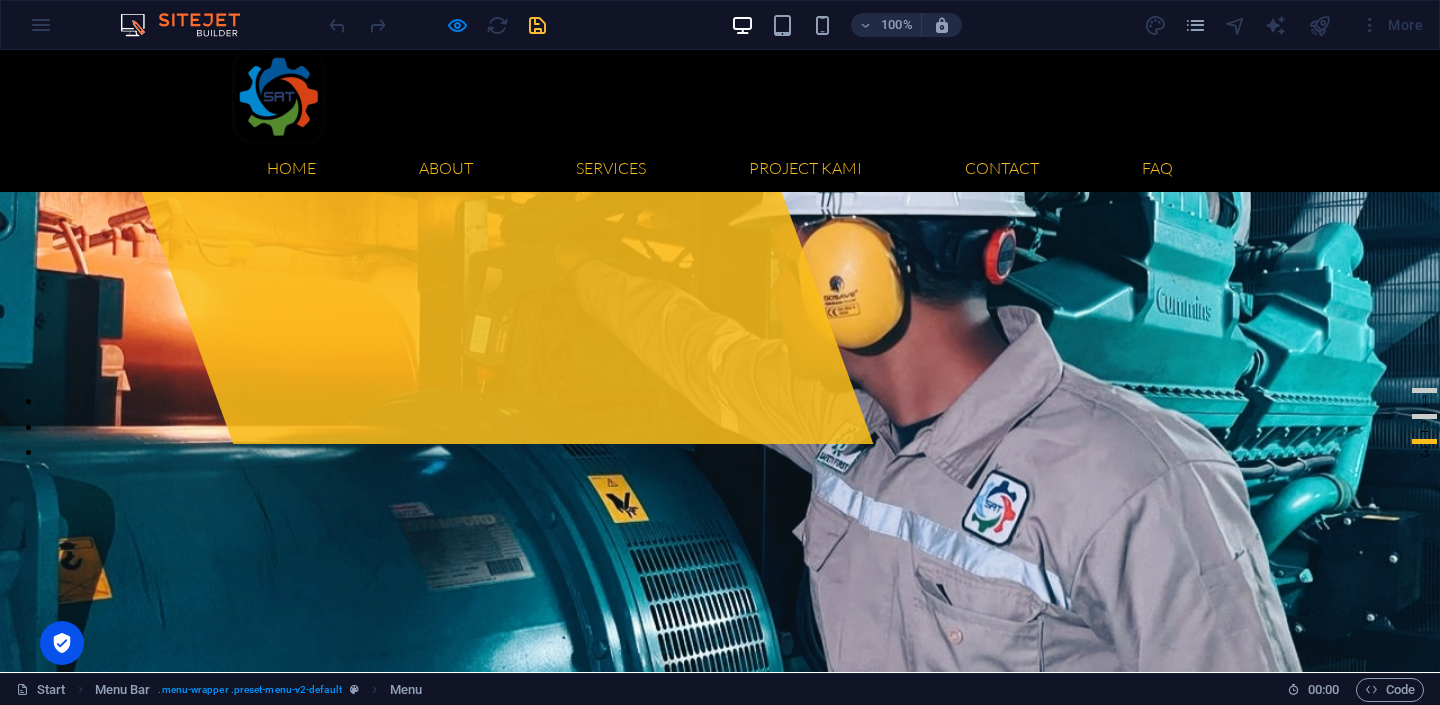 scroll, scrollTop: 0, scrollLeft: 0, axis: both 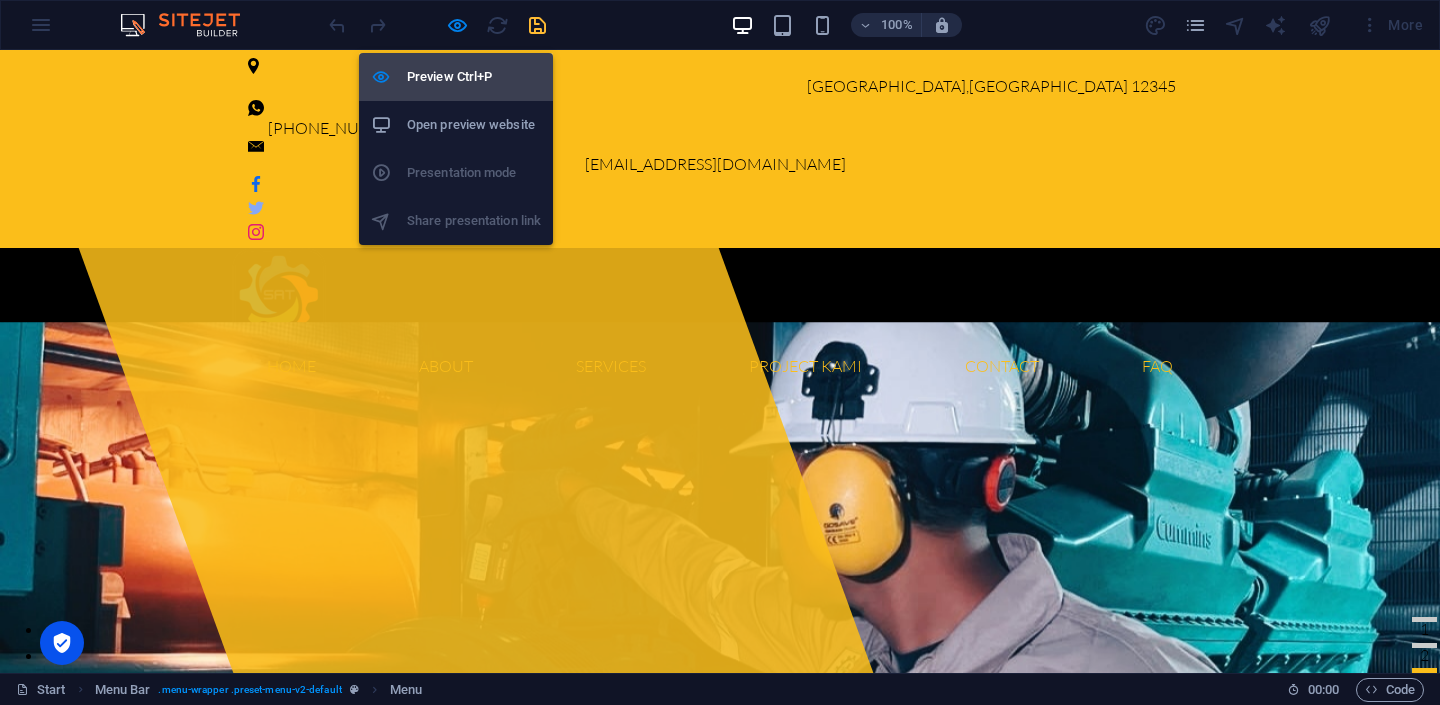 click on "Preview Ctrl+P" at bounding box center [474, 77] 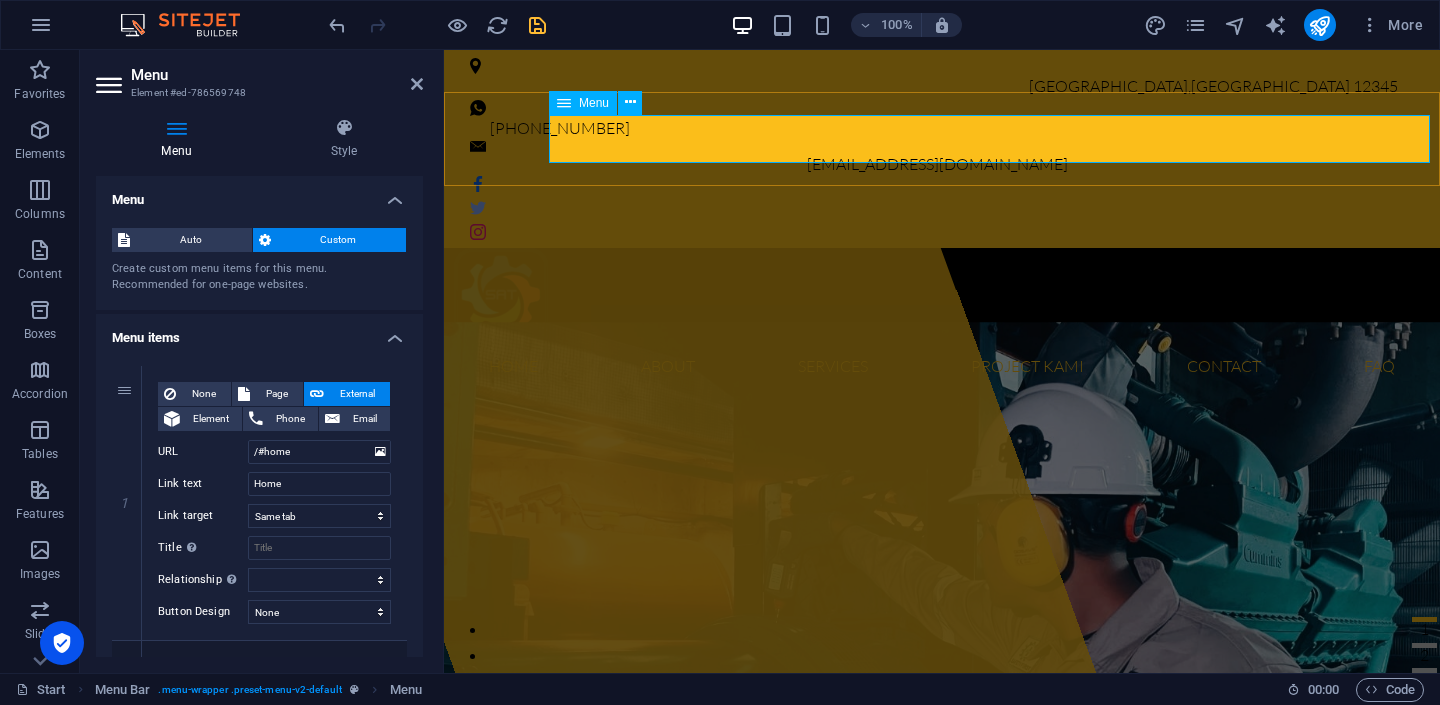 click on "Home About Visi & Misi Struktur Organisasi Legalitas Maklumat Layanan Services A. Sertifikat Laik Operasi Personil Daftar Alat Uji Daftar Harga Alur Proses SLO Persyaratan B. Sertifikat Laik Fungsi Personil Daftar Alat Uji Persyaratan Project Kami Contact Hubungi Kami Keluhan Pelanggan Form Surveilen FAQ" at bounding box center (942, 366) 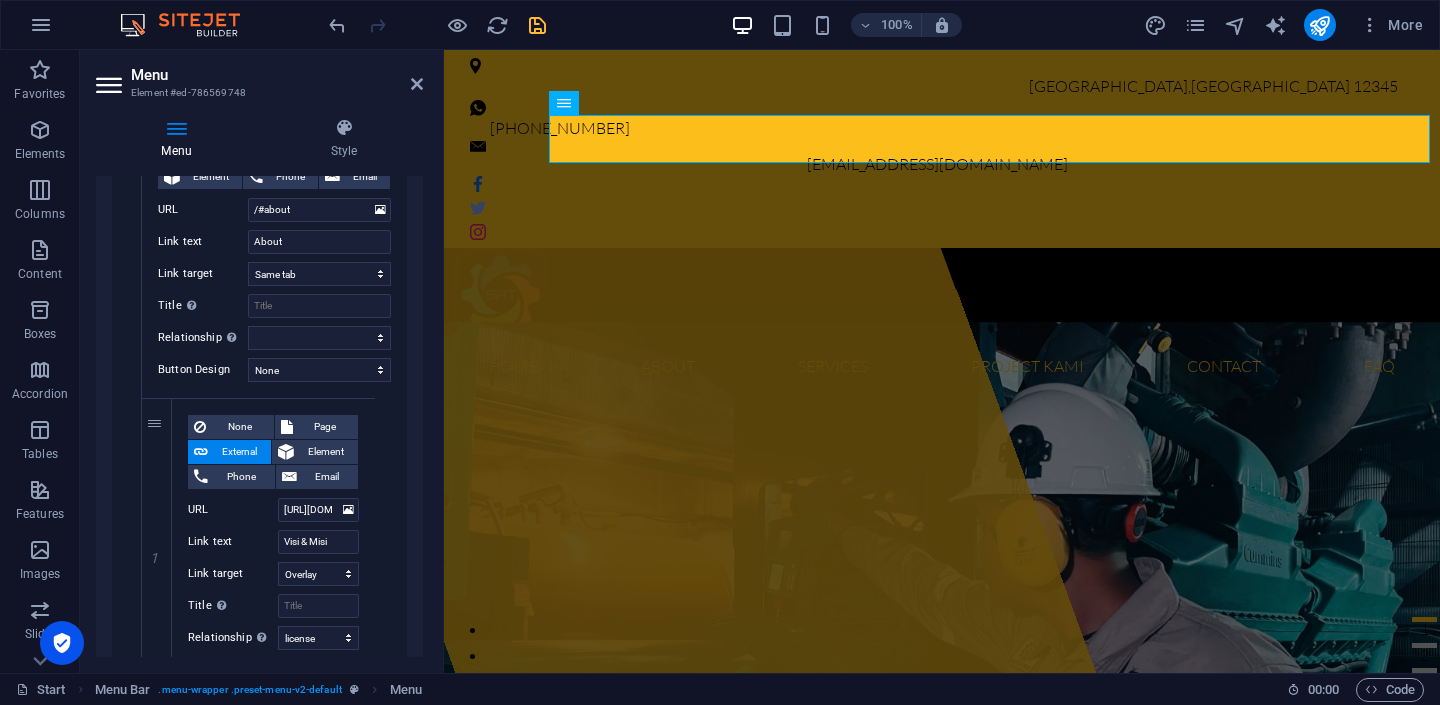 scroll, scrollTop: 527, scrollLeft: 0, axis: vertical 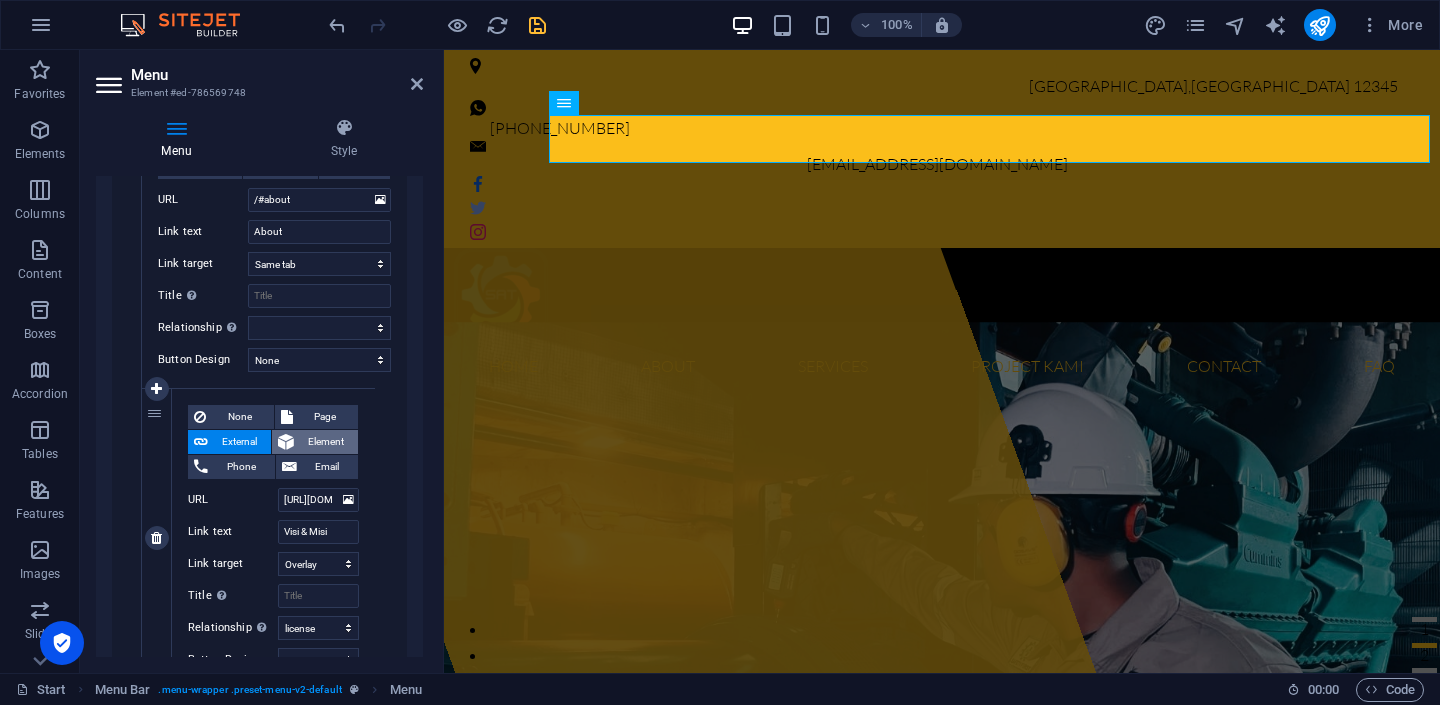click on "Element" at bounding box center (326, 442) 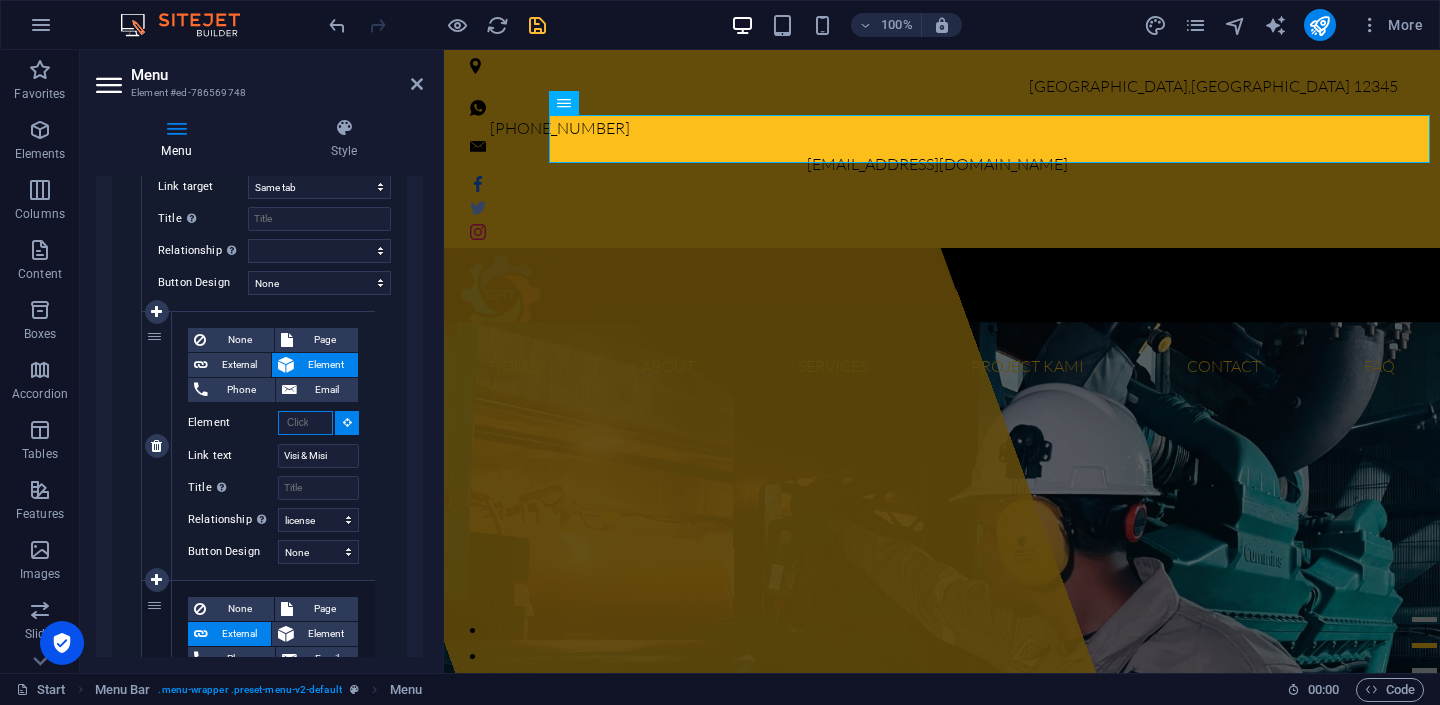 scroll, scrollTop: 605, scrollLeft: 0, axis: vertical 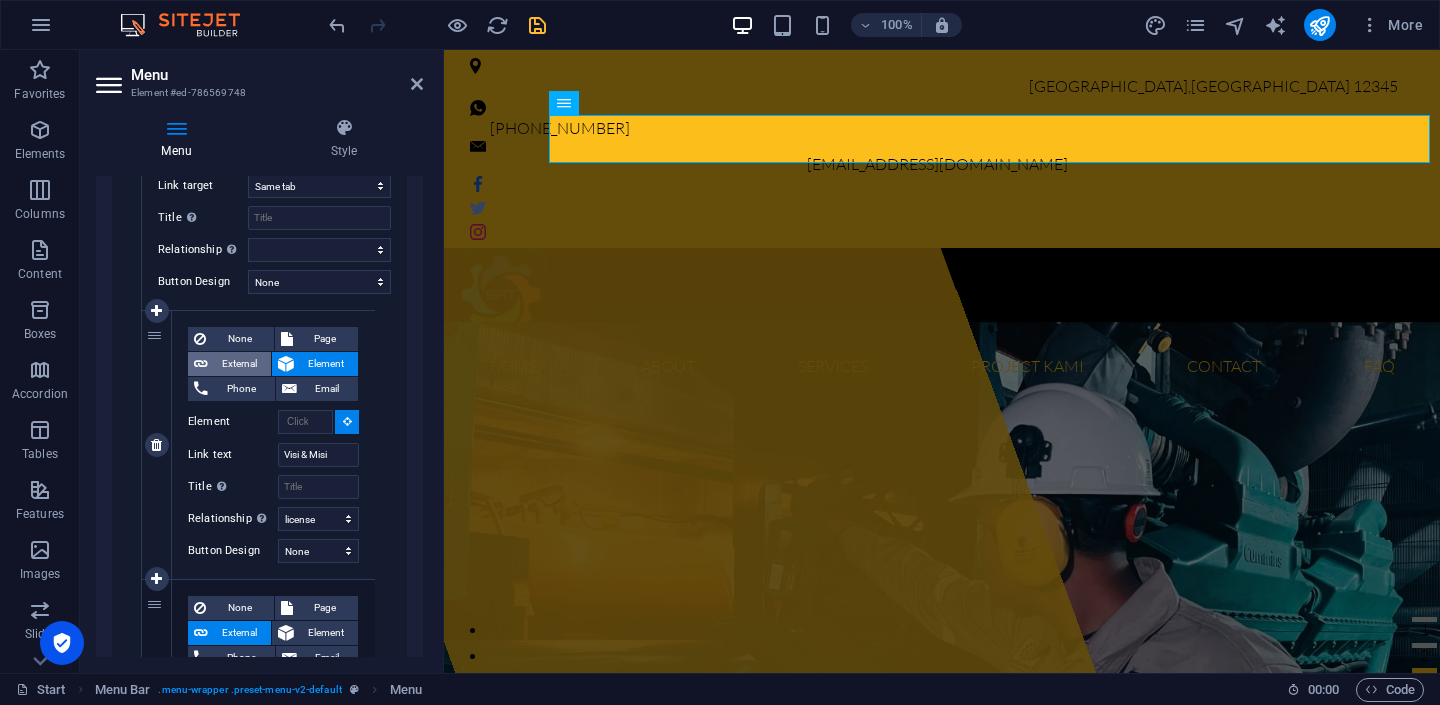 click on "External" at bounding box center (239, 364) 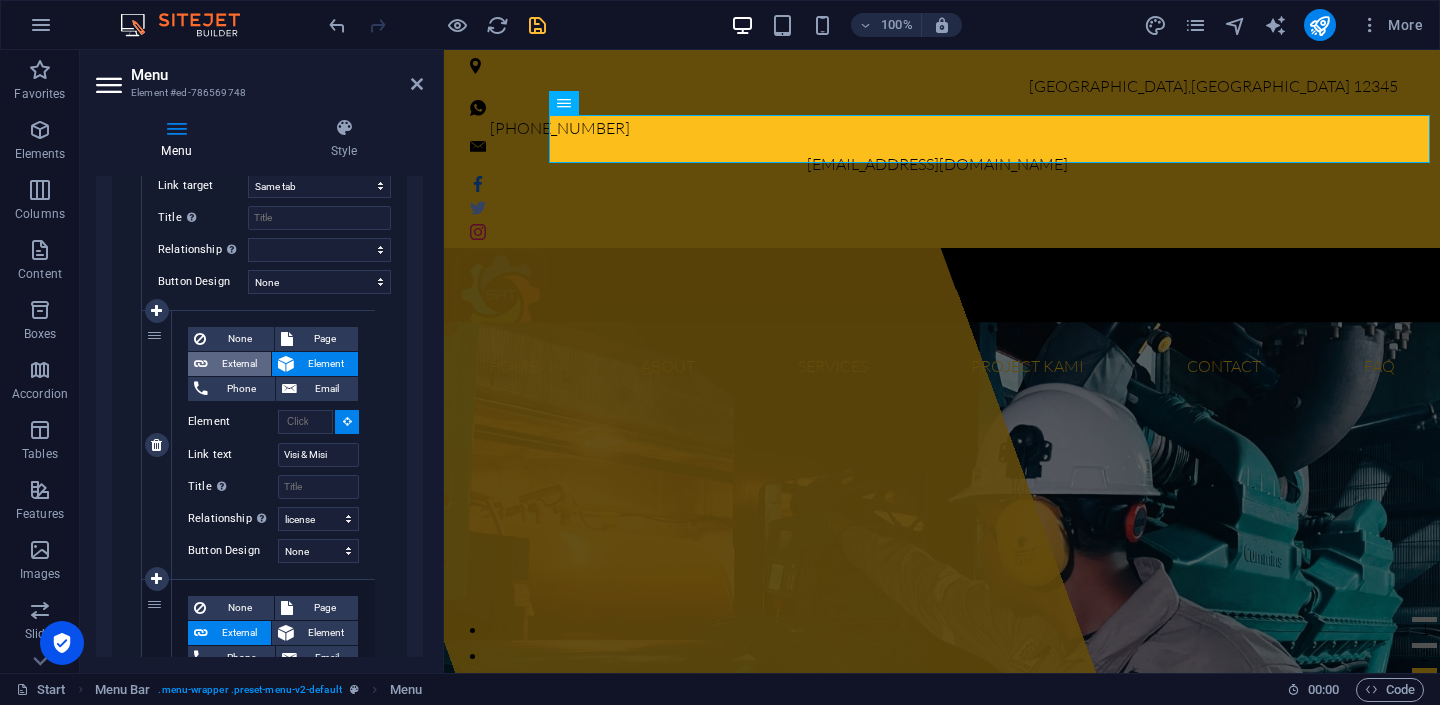 scroll, scrollTop: 0, scrollLeft: 377, axis: horizontal 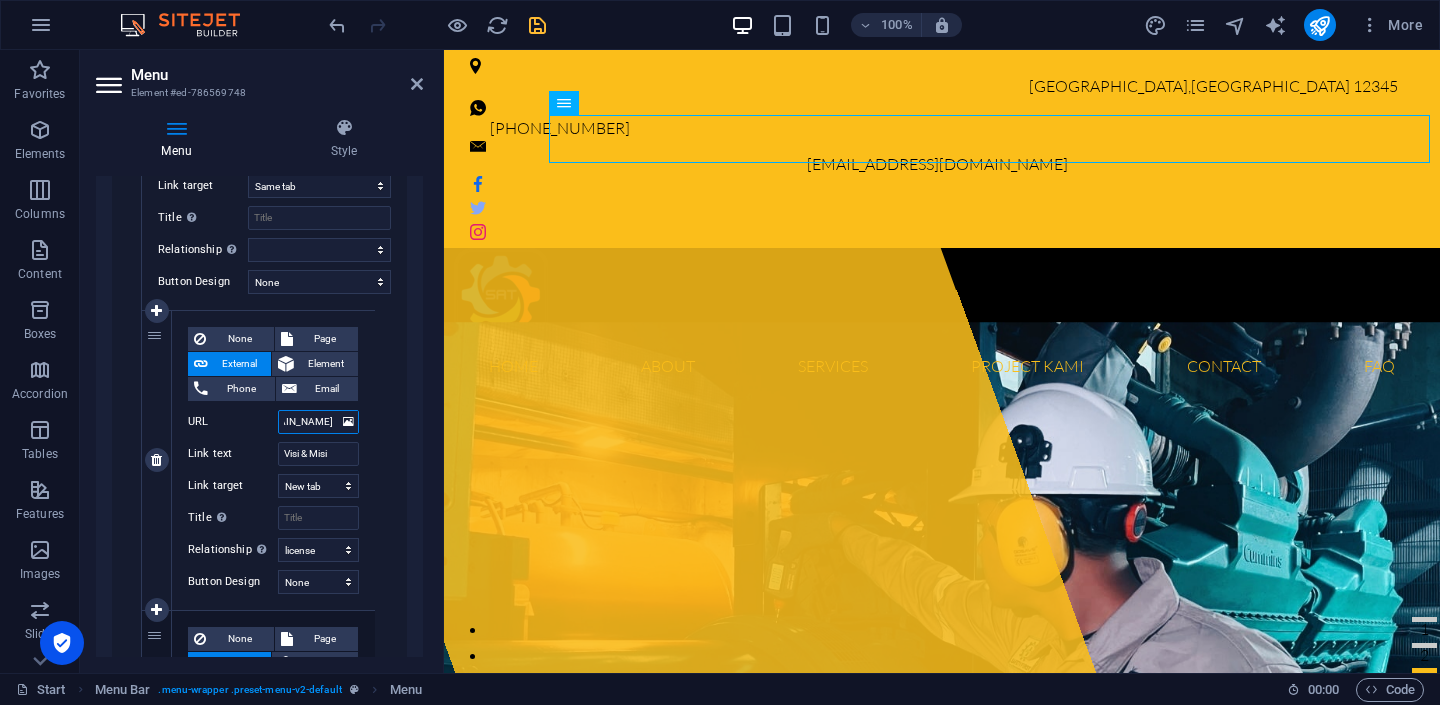click on "[URL][DOMAIN_NAME]" at bounding box center [318, 422] 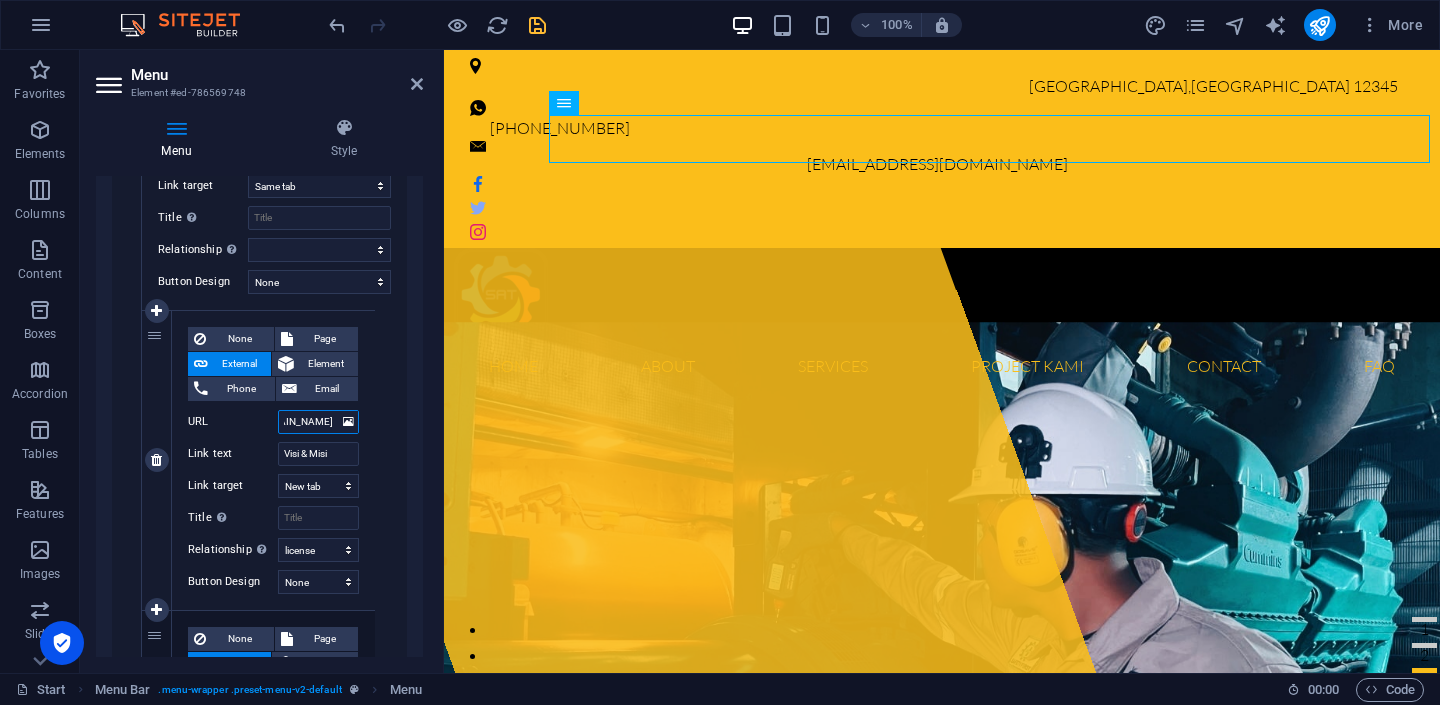 click on "[URL][DOMAIN_NAME]" at bounding box center (318, 422) 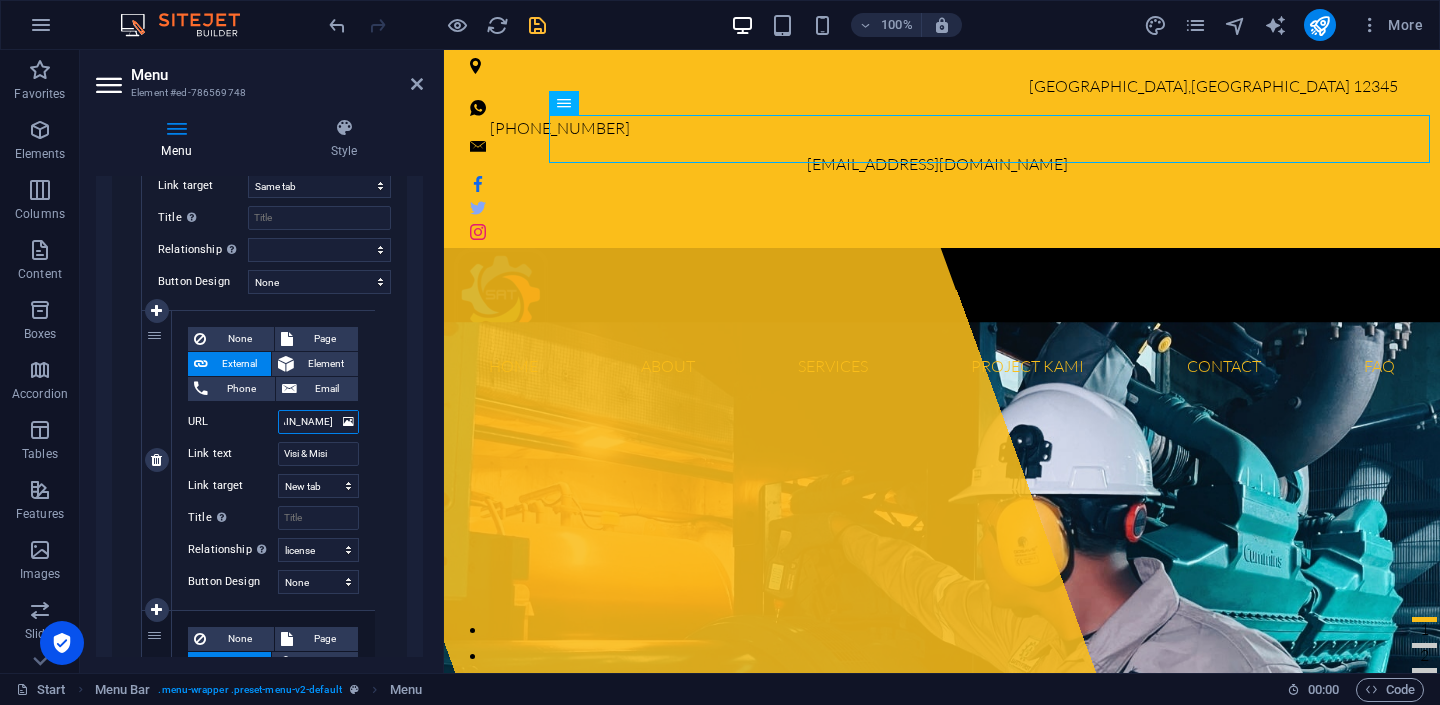 scroll, scrollTop: 0, scrollLeft: 57, axis: horizontal 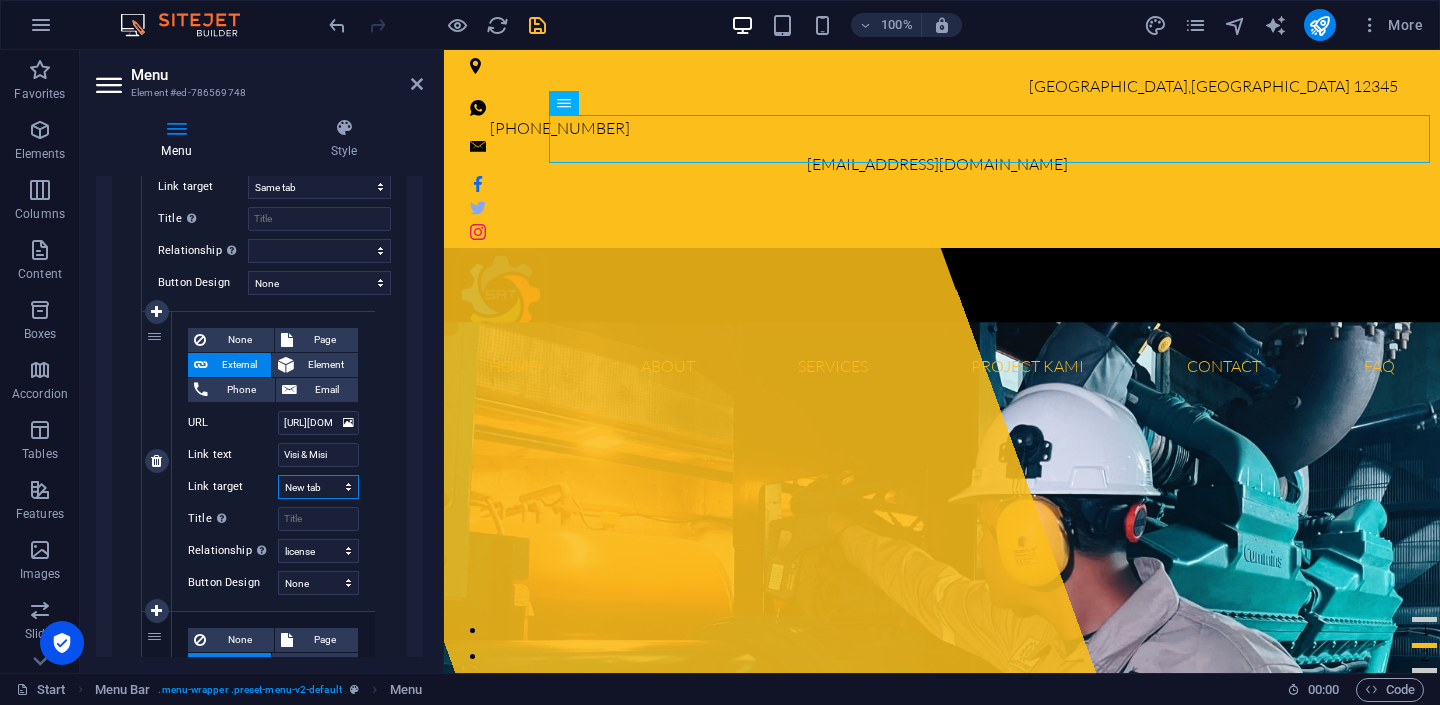 click on "New tab Same tab Overlay" at bounding box center [318, 487] 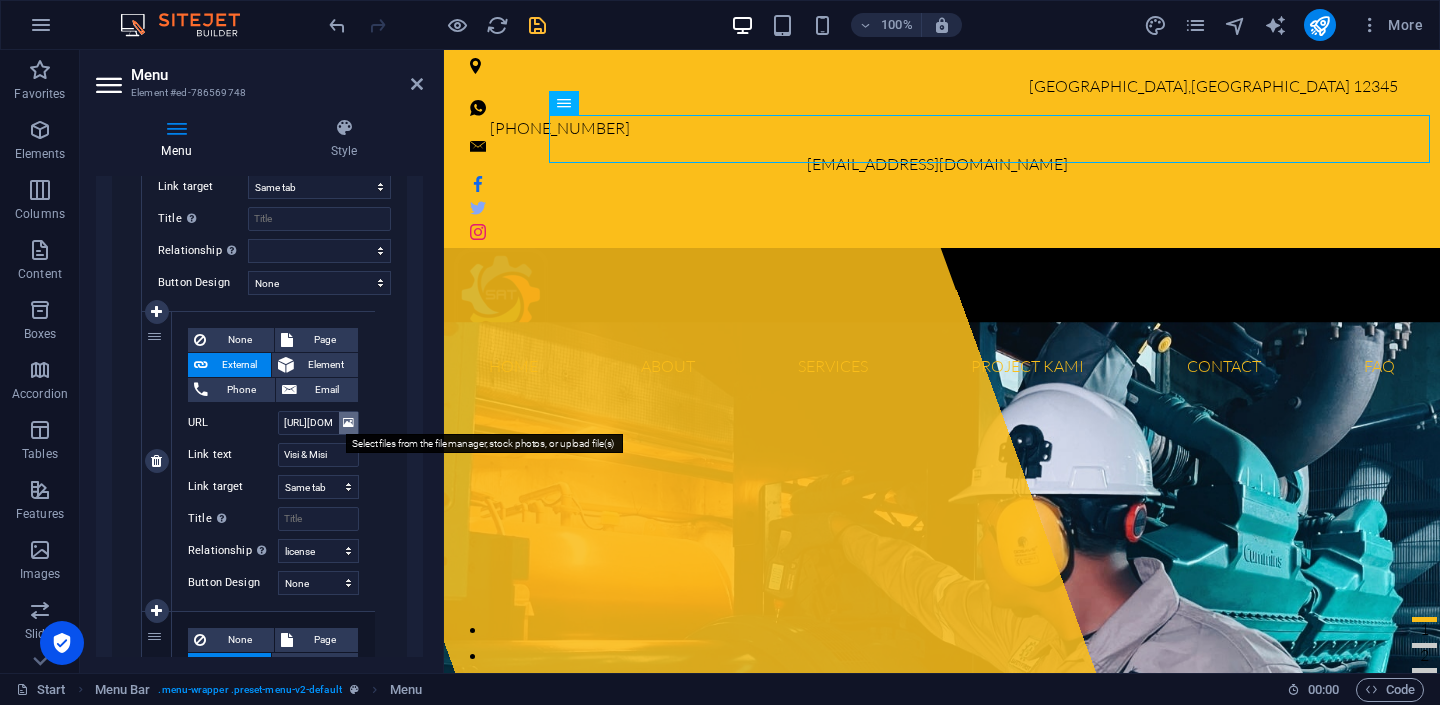 click at bounding box center (348, 423) 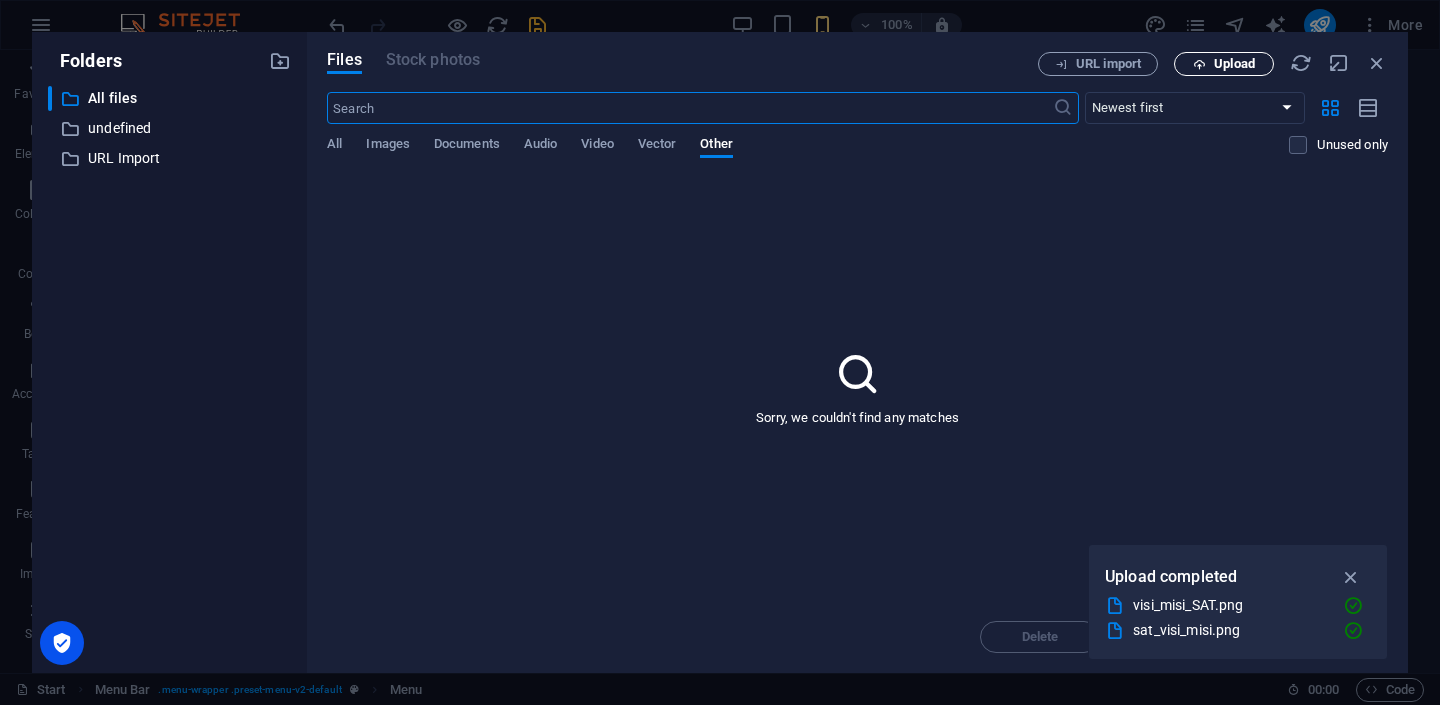 click on "Upload" at bounding box center [1234, 64] 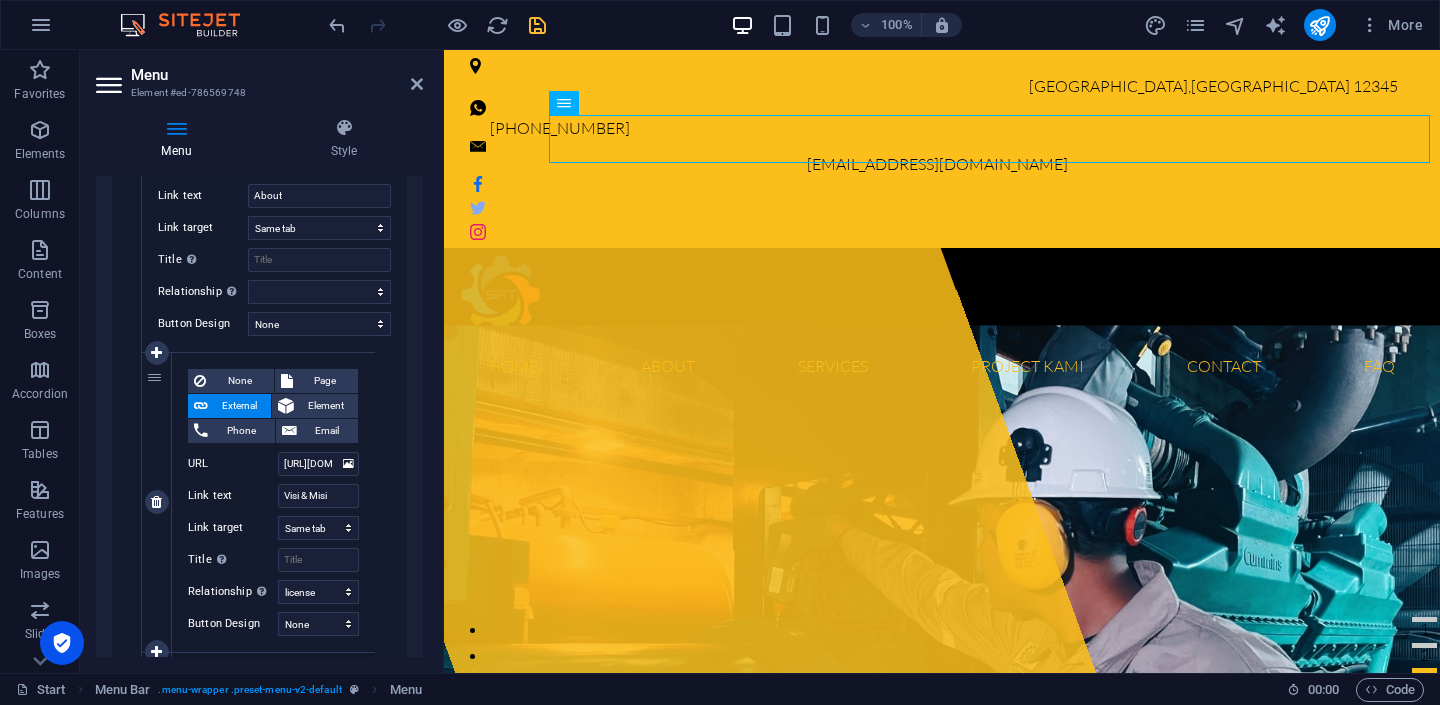 scroll, scrollTop: 559, scrollLeft: 0, axis: vertical 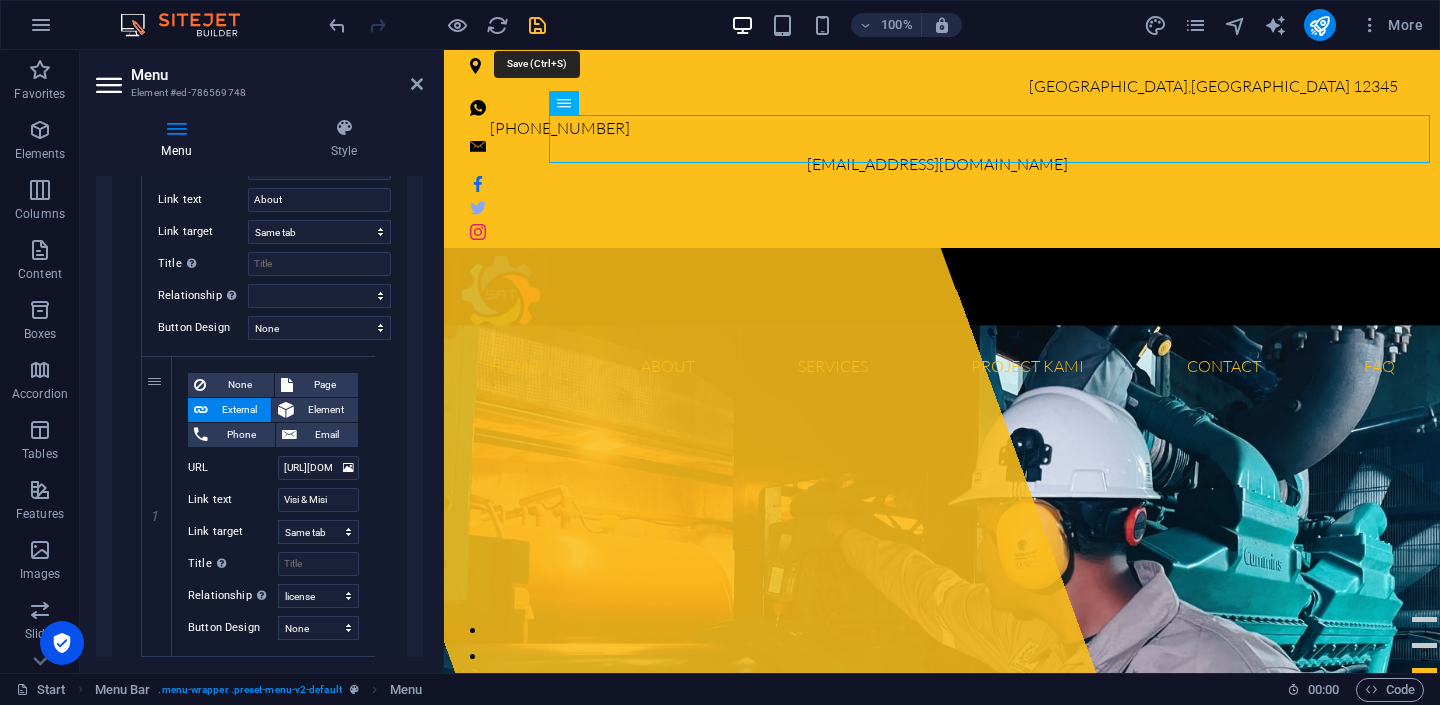 click at bounding box center [537, 25] 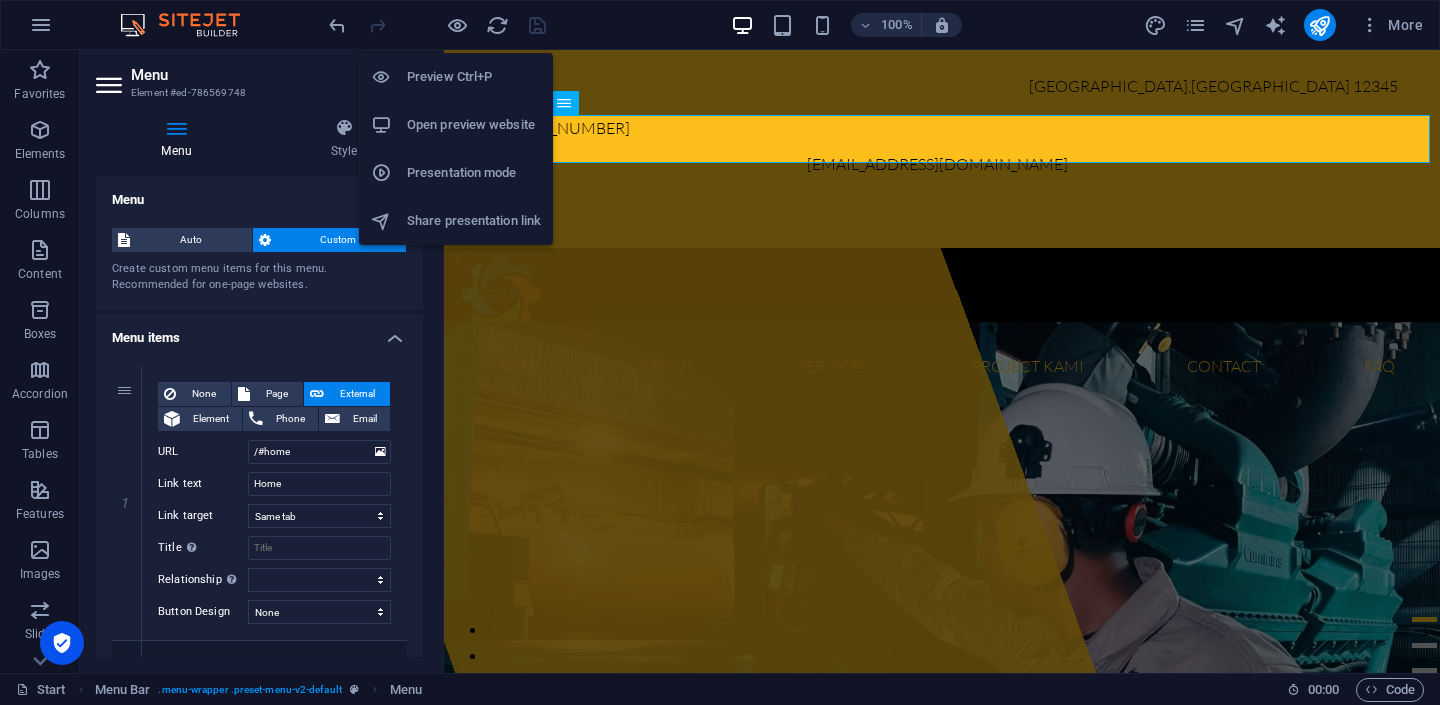 click on "Preview Ctrl+P" at bounding box center [474, 77] 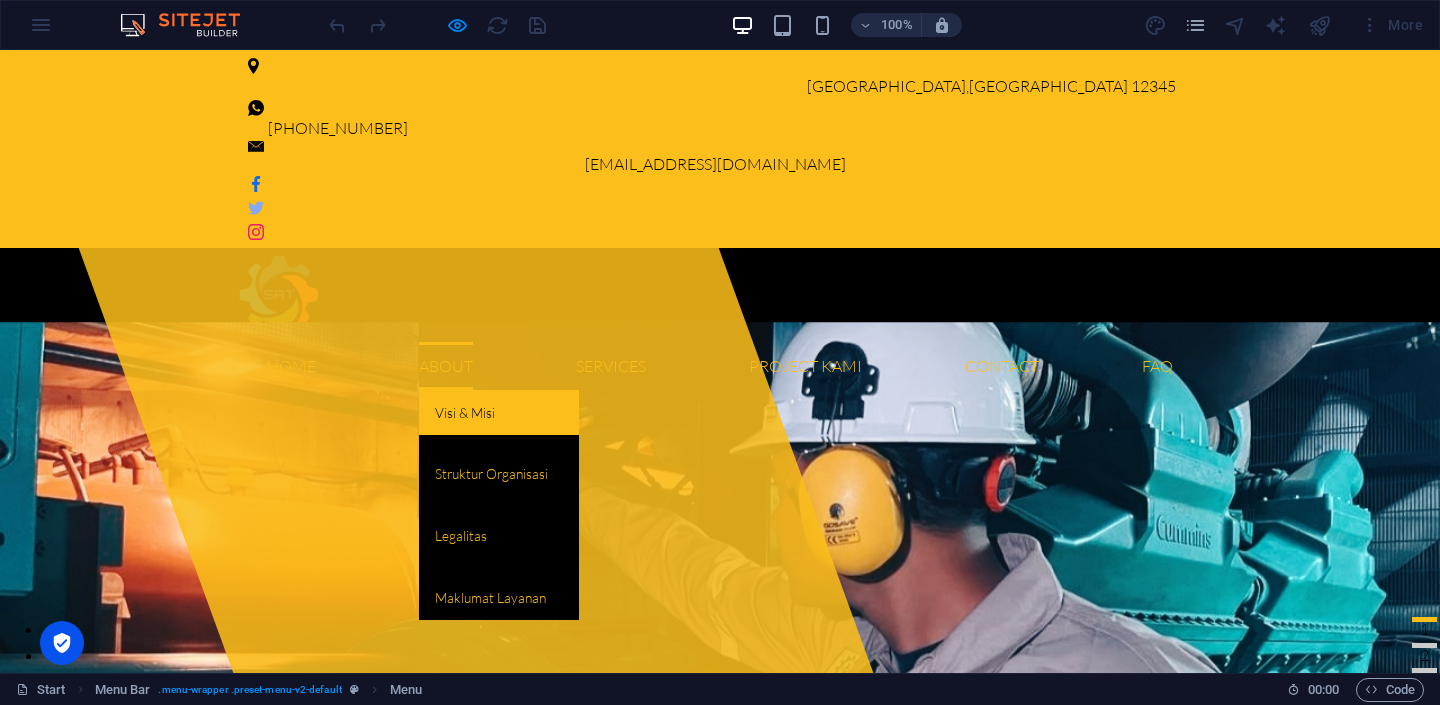 click on "Visi & Misi" at bounding box center (499, 413) 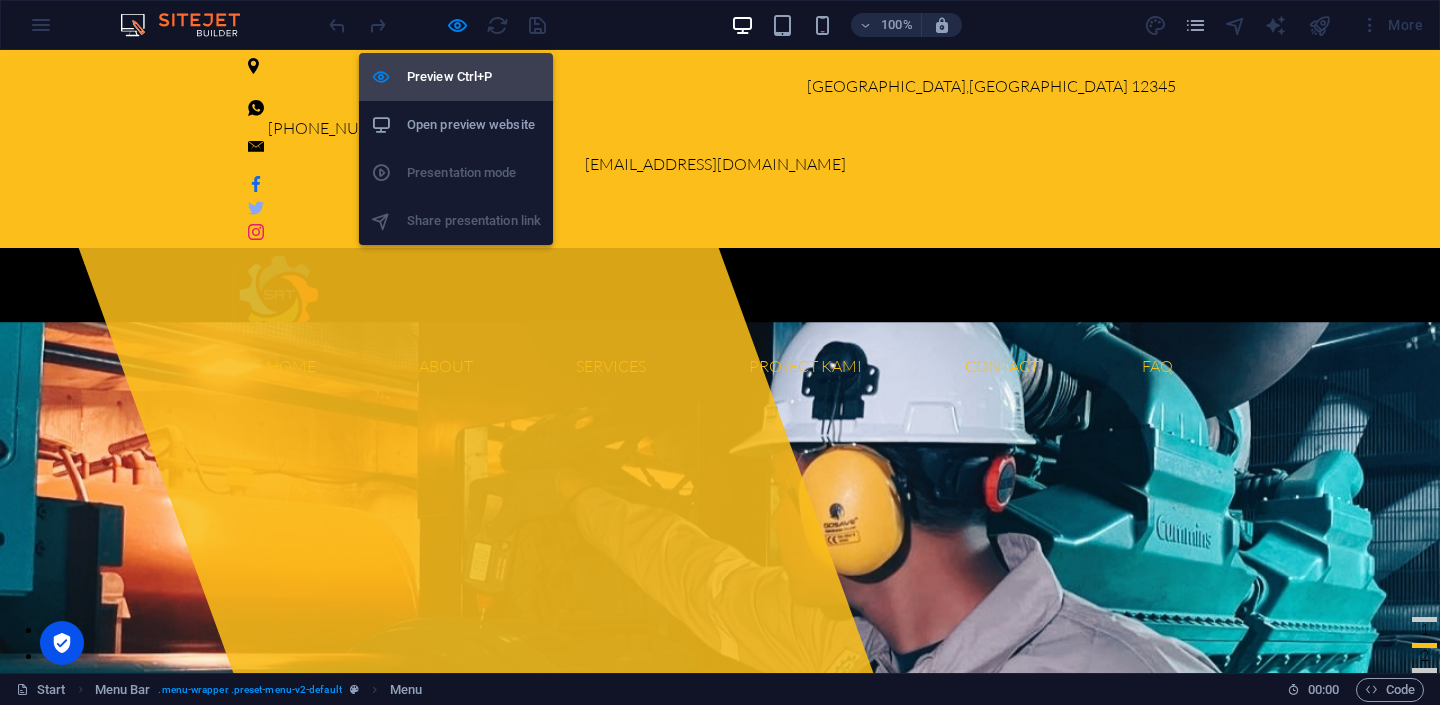 click on "Preview Ctrl+P" at bounding box center (474, 77) 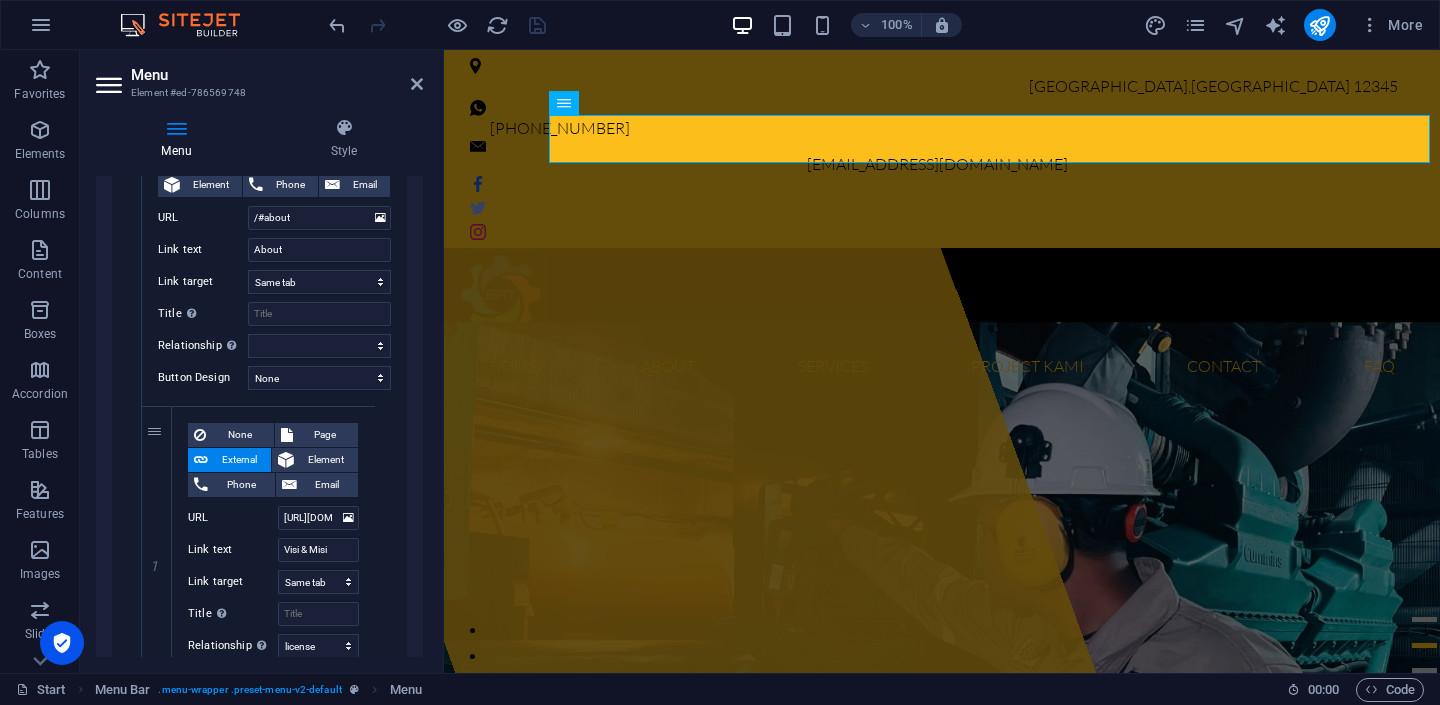 scroll, scrollTop: 530, scrollLeft: 0, axis: vertical 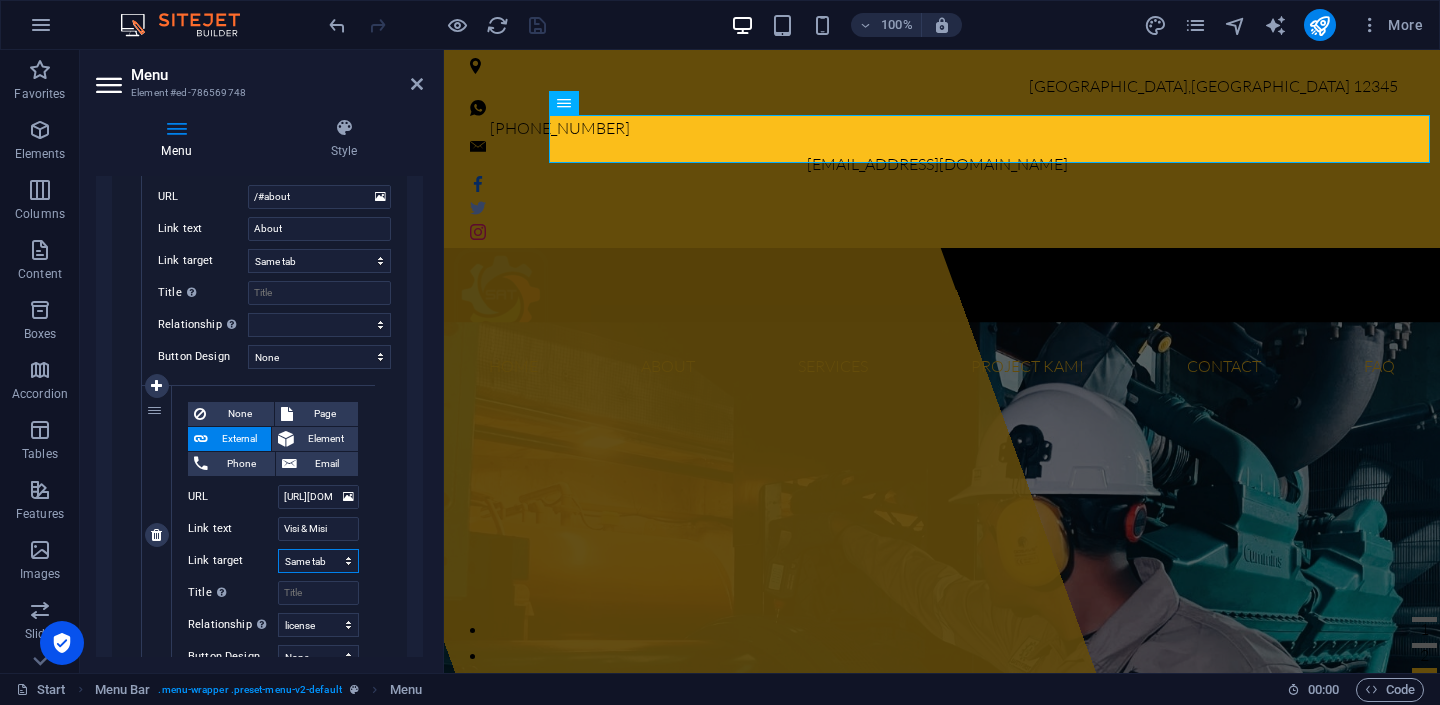 click on "New tab Same tab Overlay" at bounding box center [318, 561] 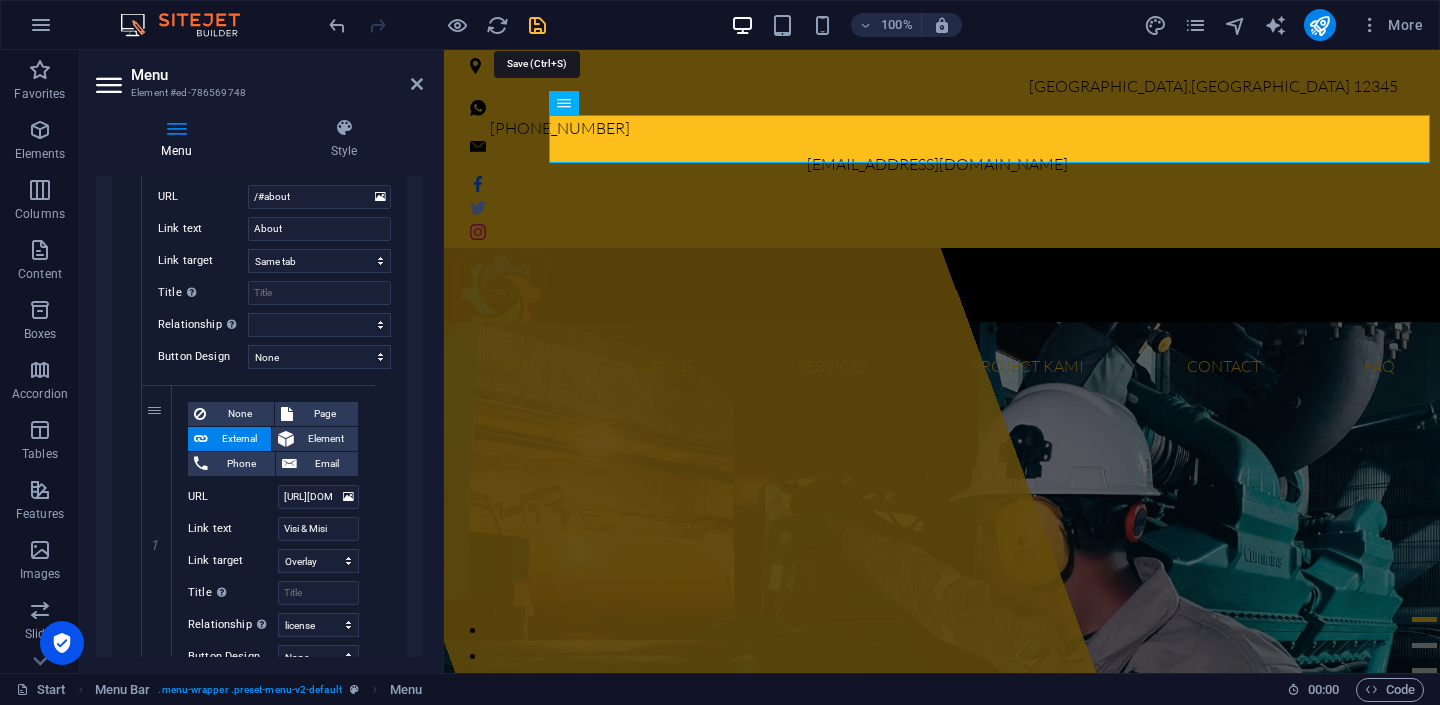 click at bounding box center [537, 25] 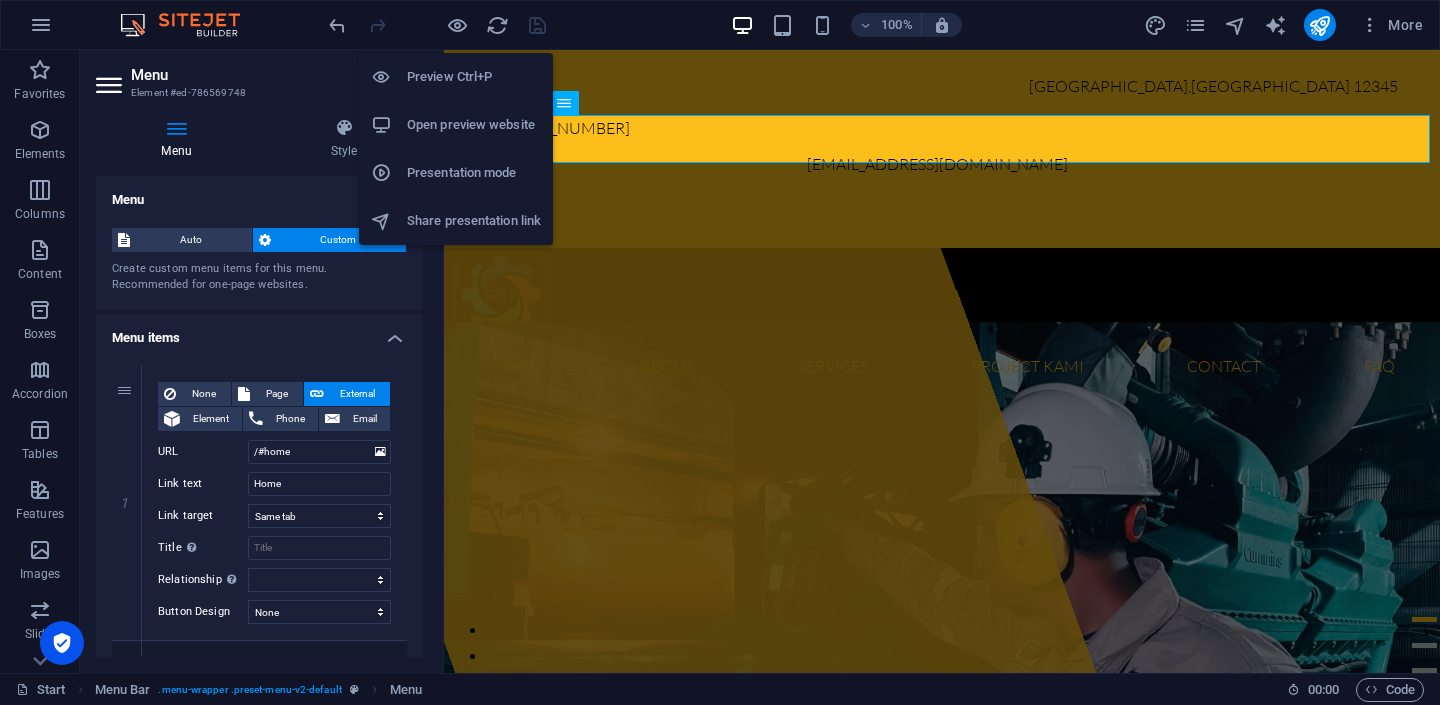 click on "Open preview website" at bounding box center [474, 125] 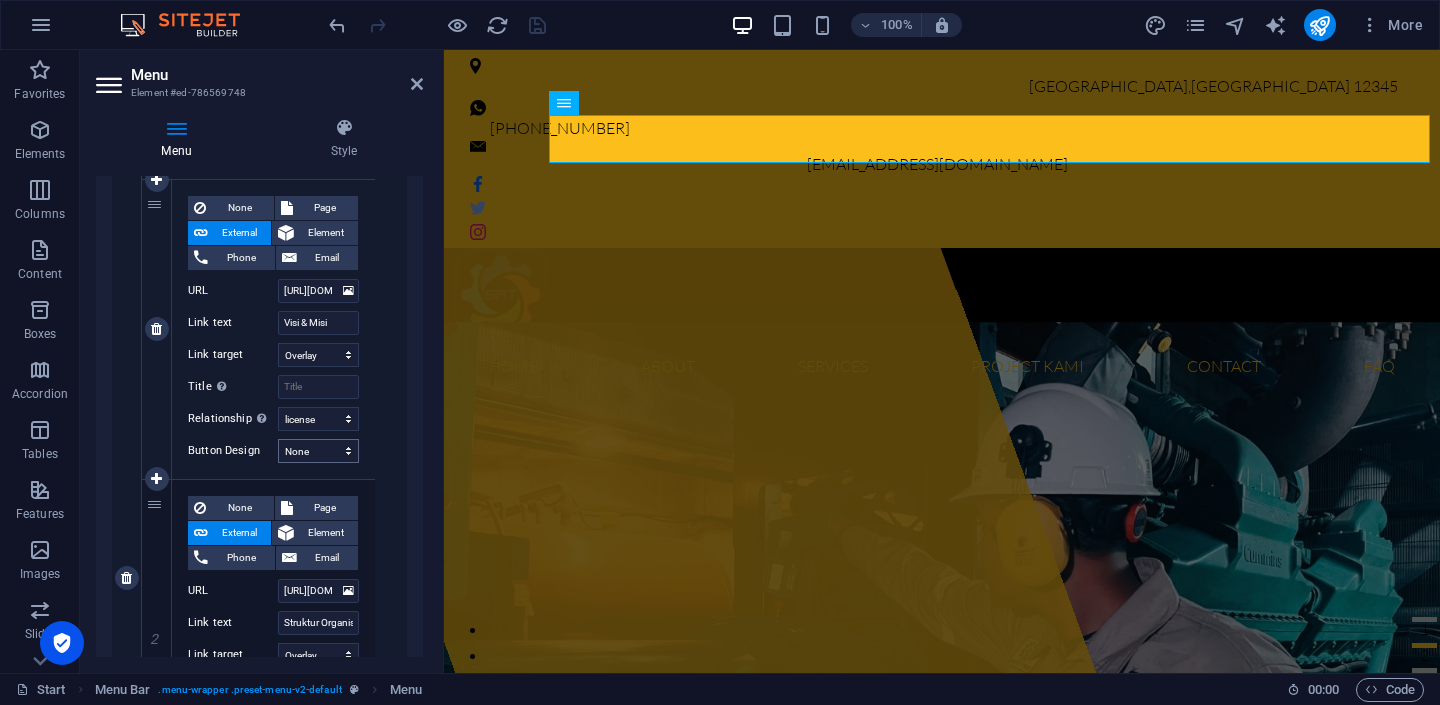 scroll, scrollTop: 734, scrollLeft: 0, axis: vertical 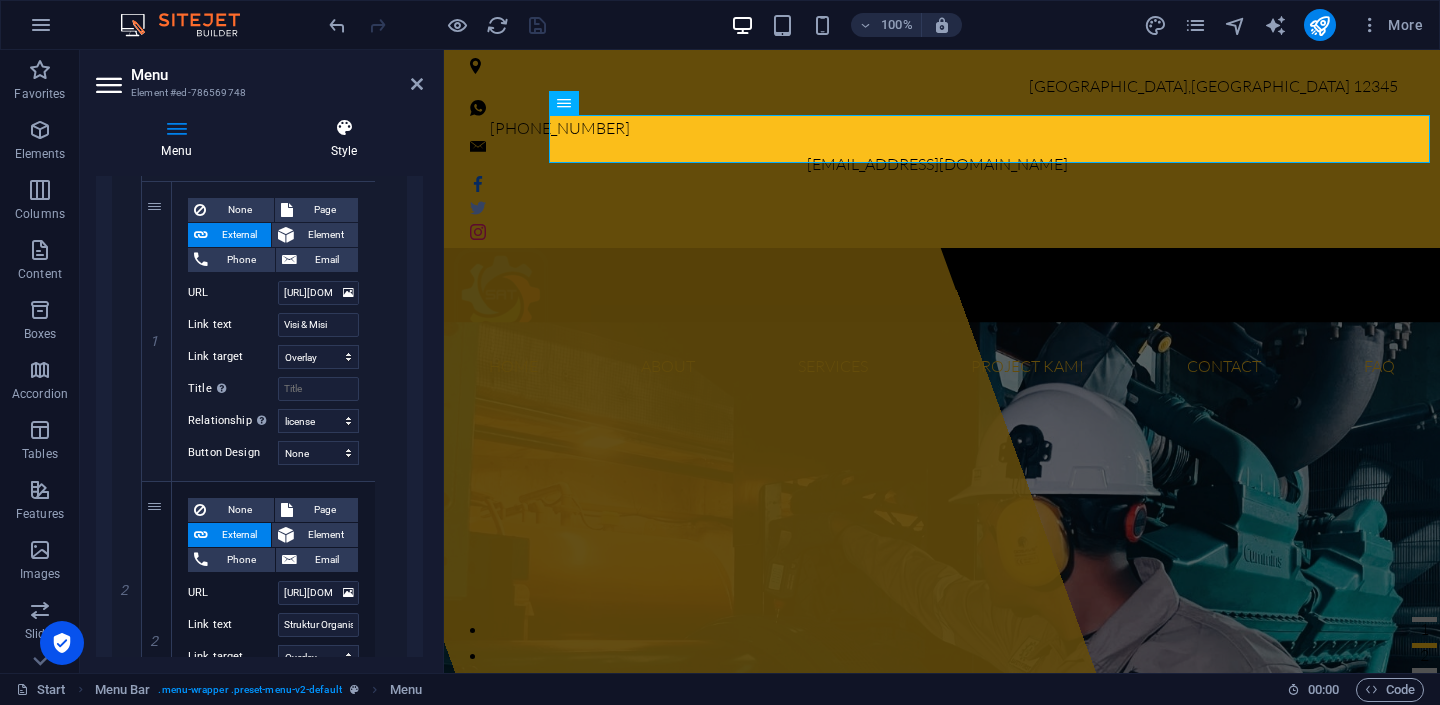 click at bounding box center (344, 128) 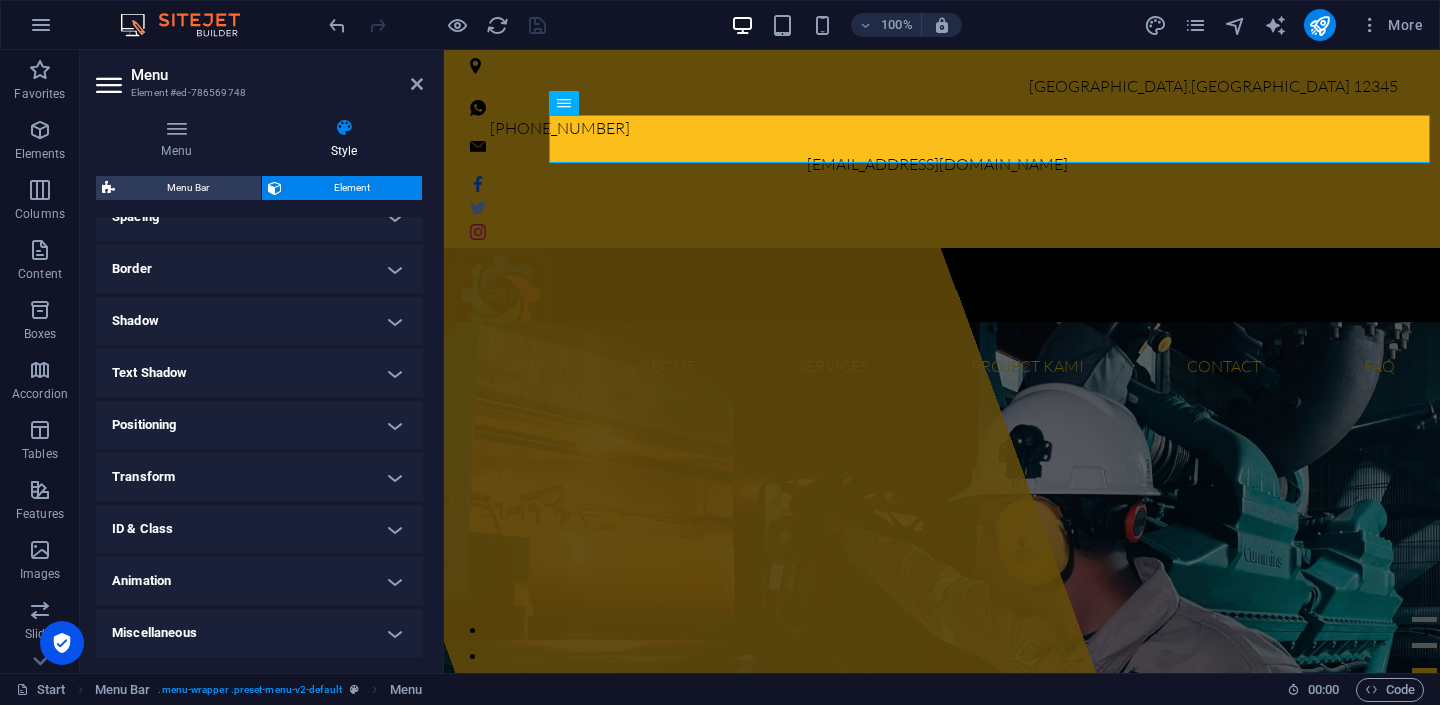 scroll, scrollTop: 405, scrollLeft: 0, axis: vertical 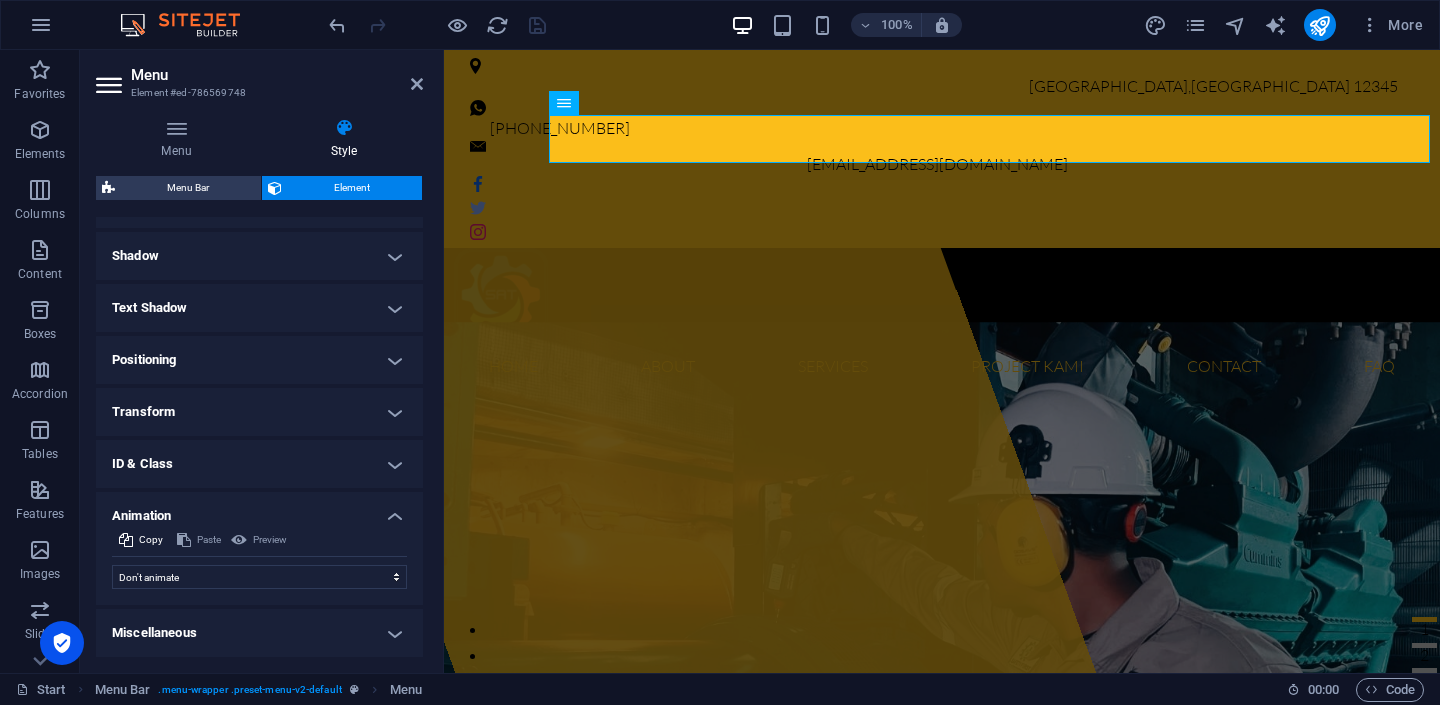 click on "Preview" at bounding box center (259, 540) 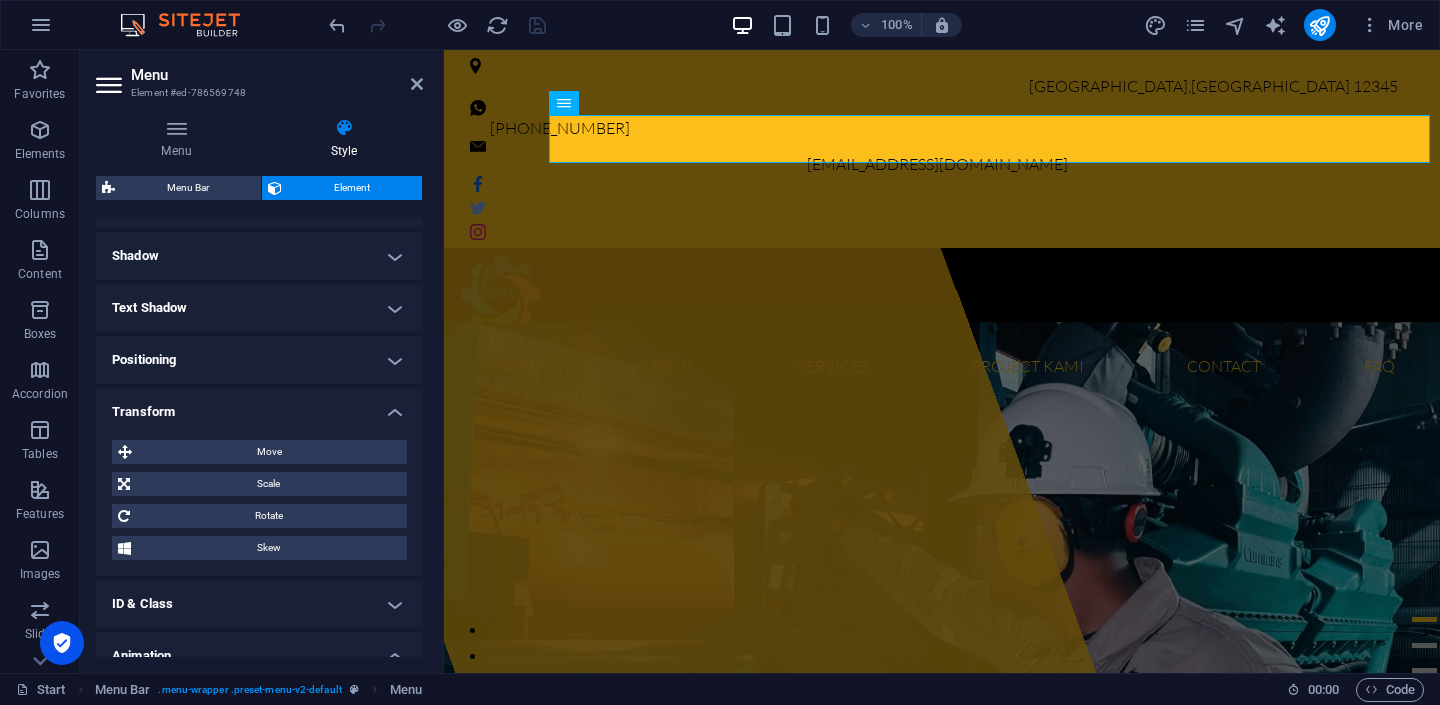 click on "Transform" at bounding box center (259, 406) 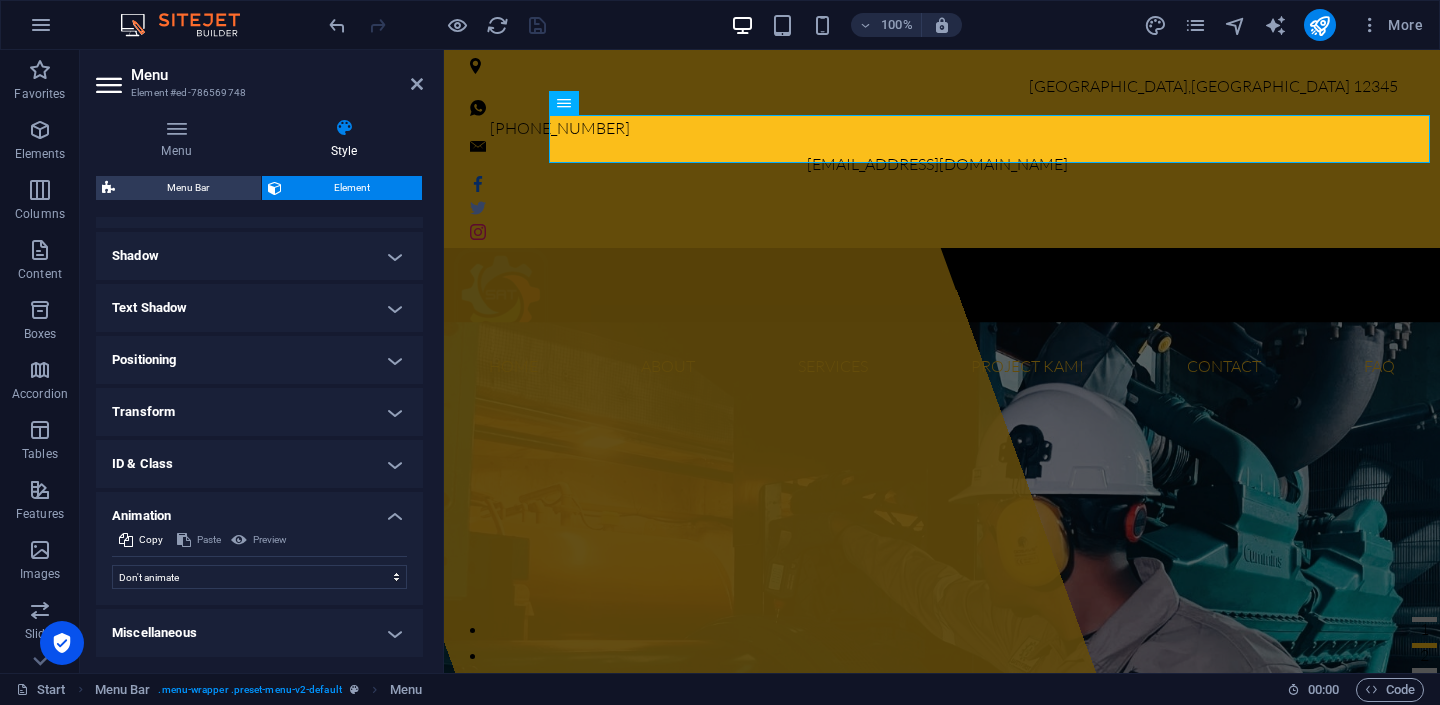 click on "Positioning" at bounding box center [259, 360] 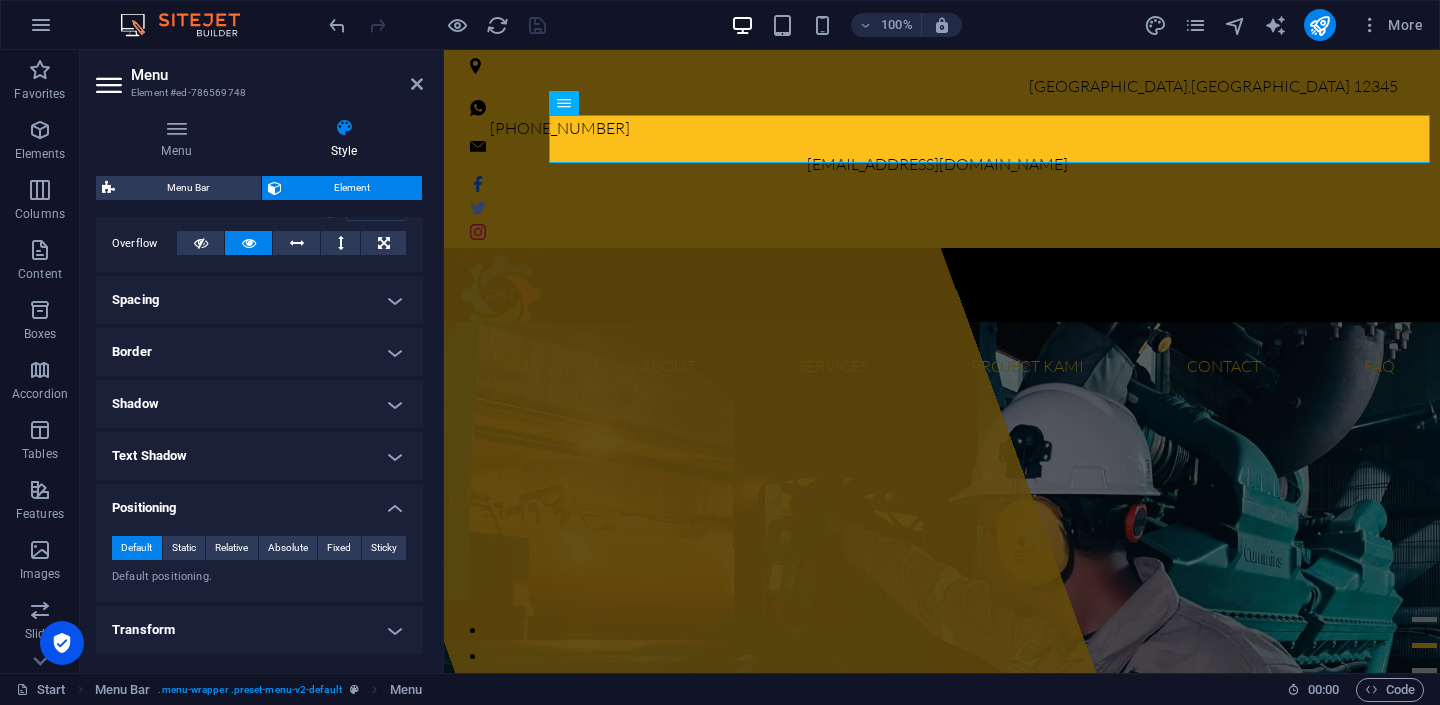 scroll, scrollTop: 309, scrollLeft: 0, axis: vertical 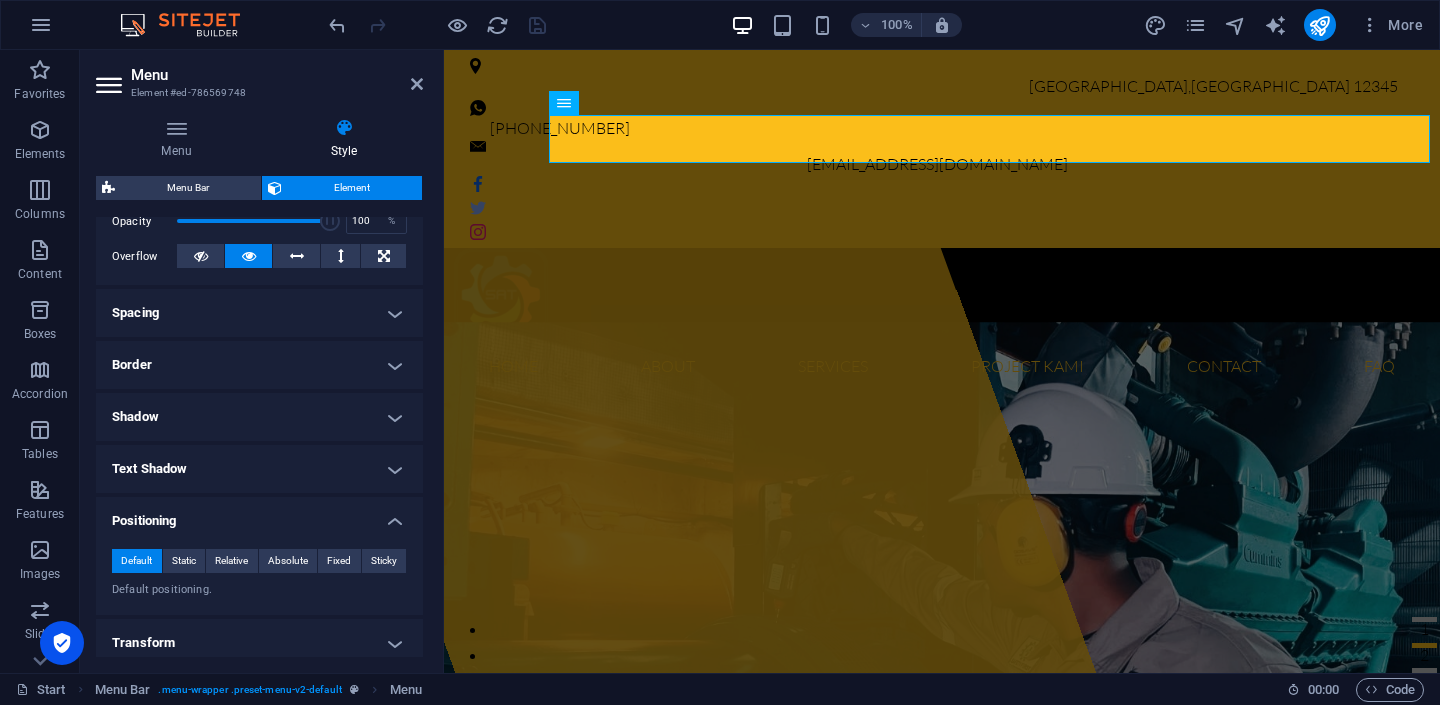 click on "Shadow" at bounding box center (259, 417) 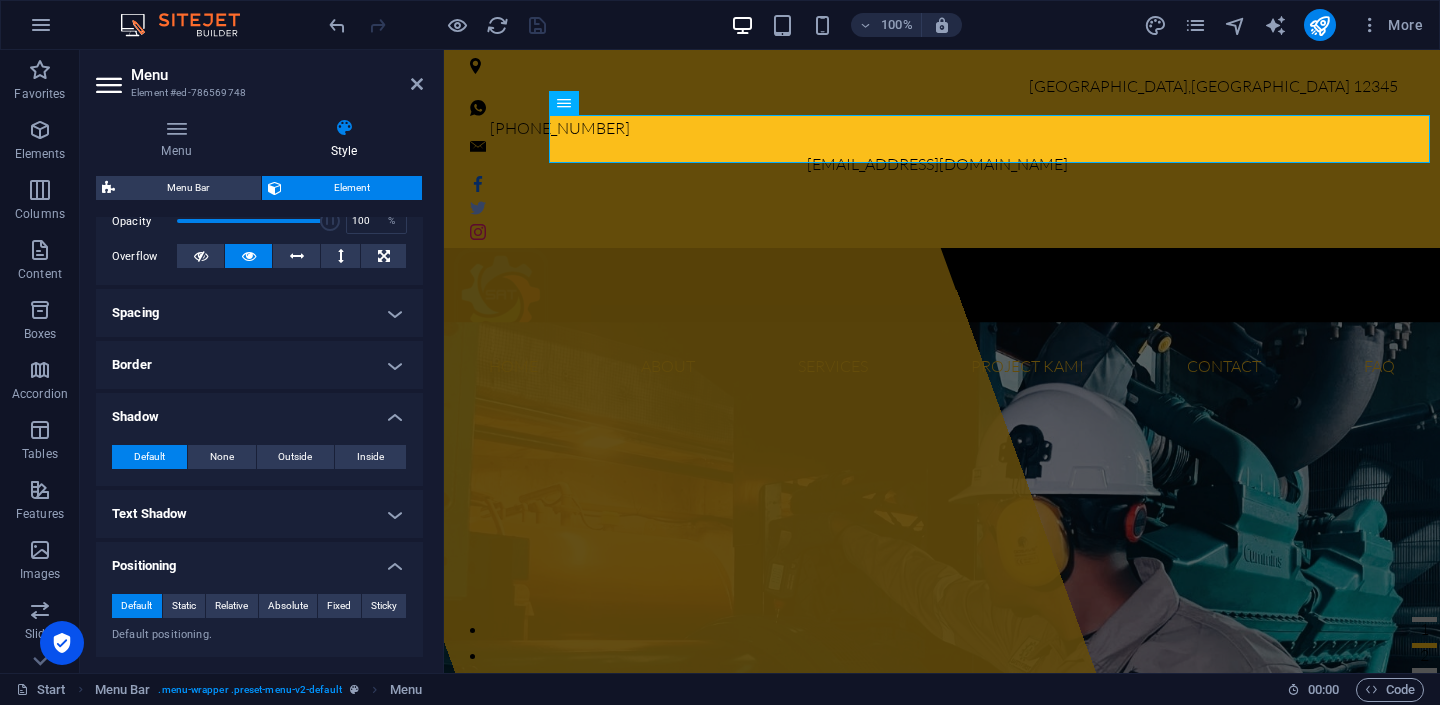 click on "Spacing" at bounding box center (259, 313) 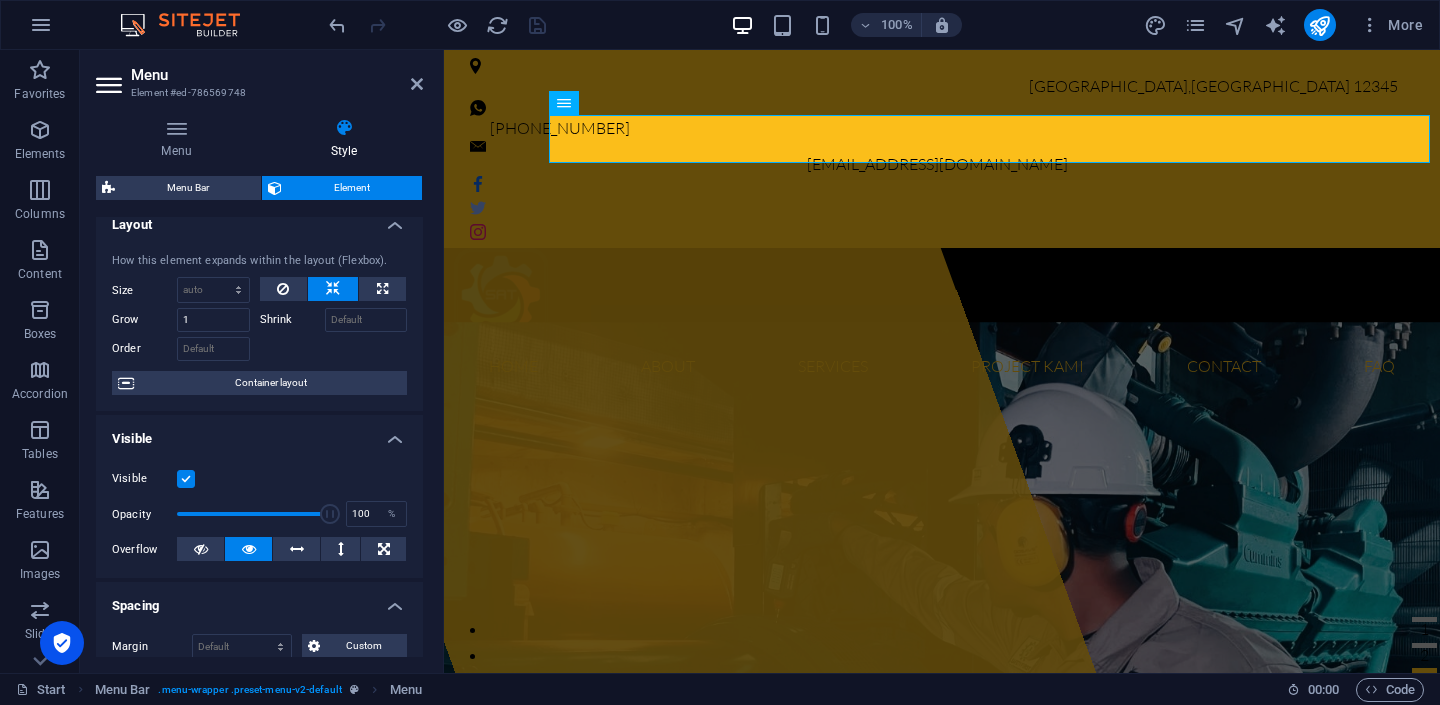 scroll, scrollTop: 0, scrollLeft: 0, axis: both 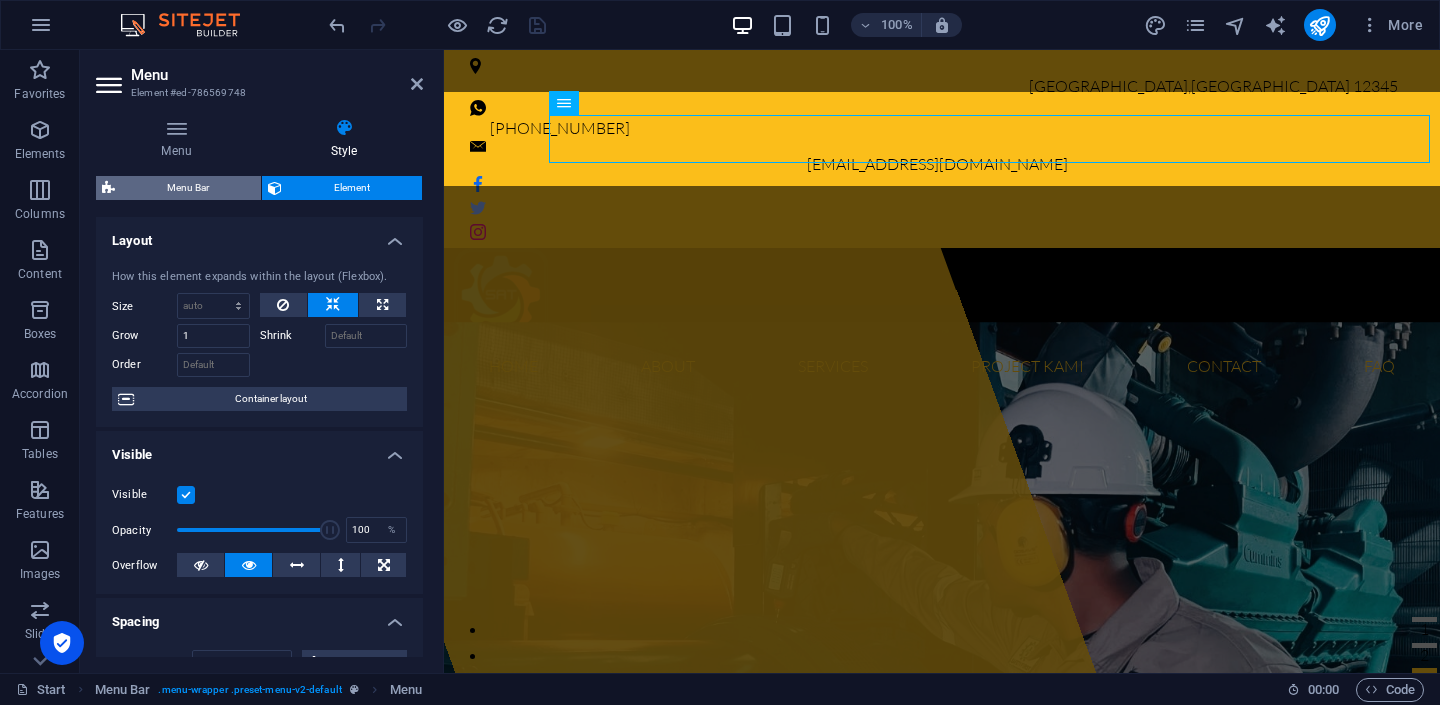 click on "Menu Bar" at bounding box center [188, 188] 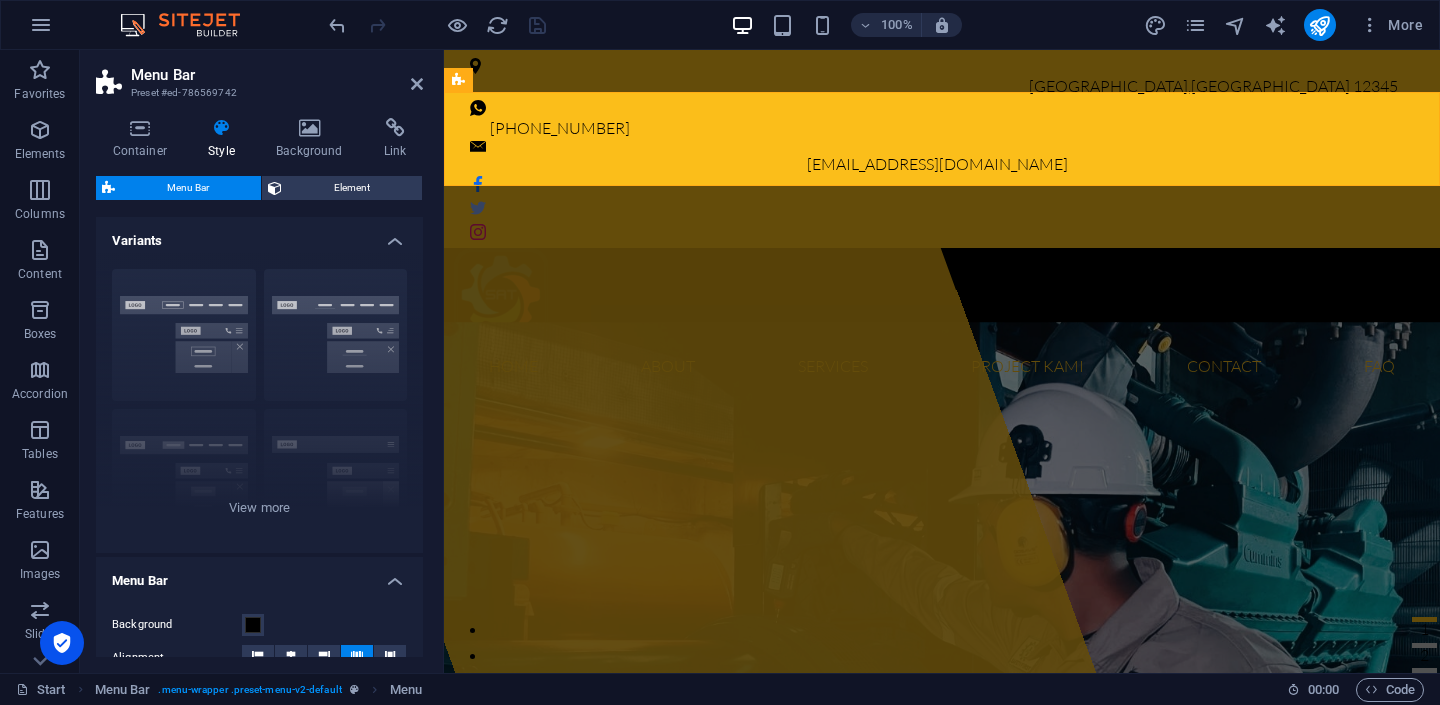 click on "Container" at bounding box center [144, 139] 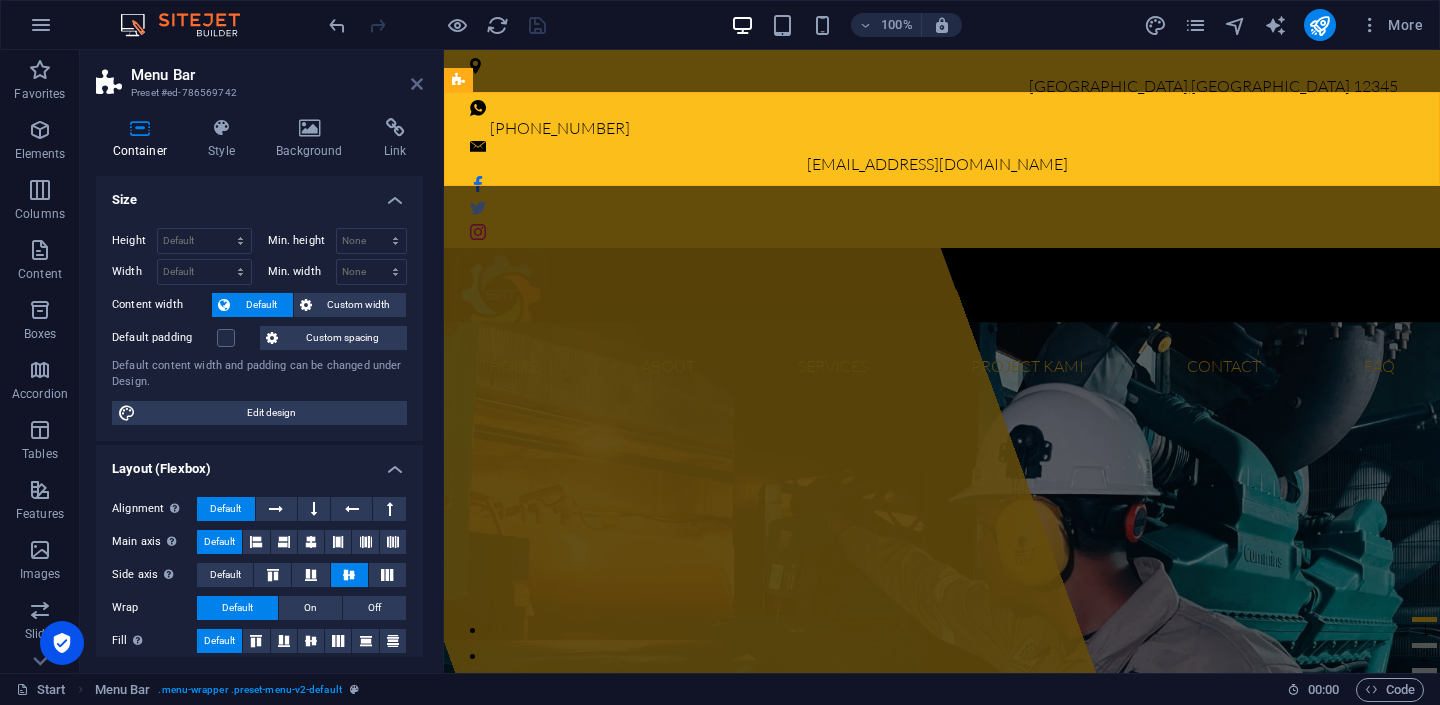 click at bounding box center [417, 84] 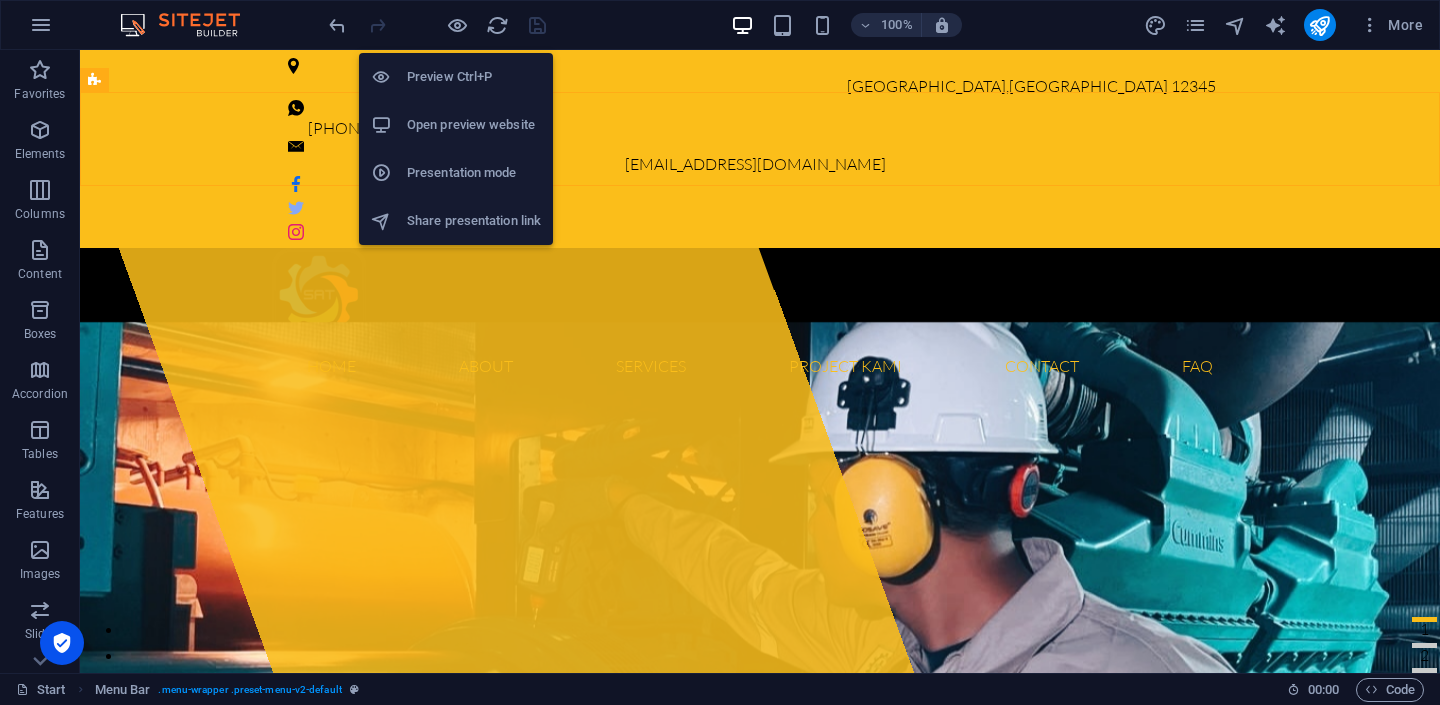 click on "Preview Ctrl+P" at bounding box center [474, 77] 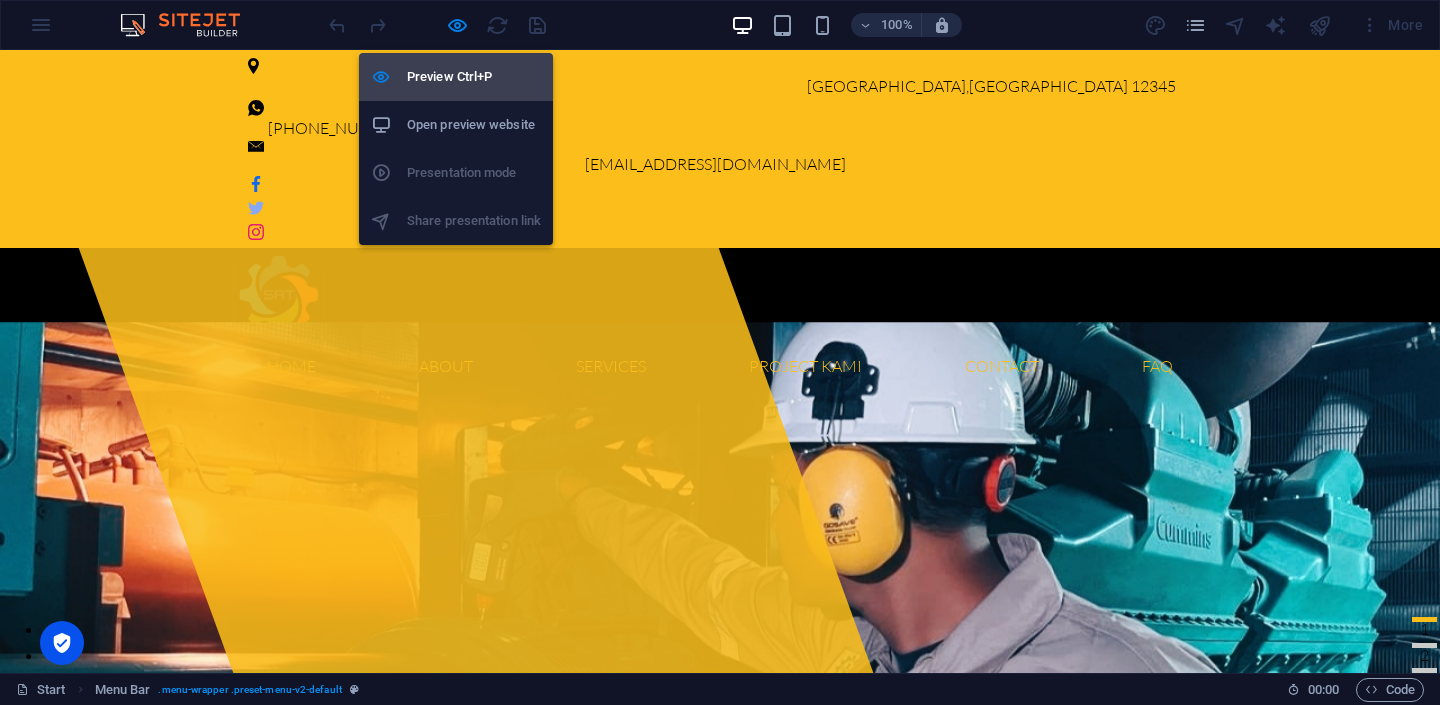 click on "Preview Ctrl+P" at bounding box center [474, 77] 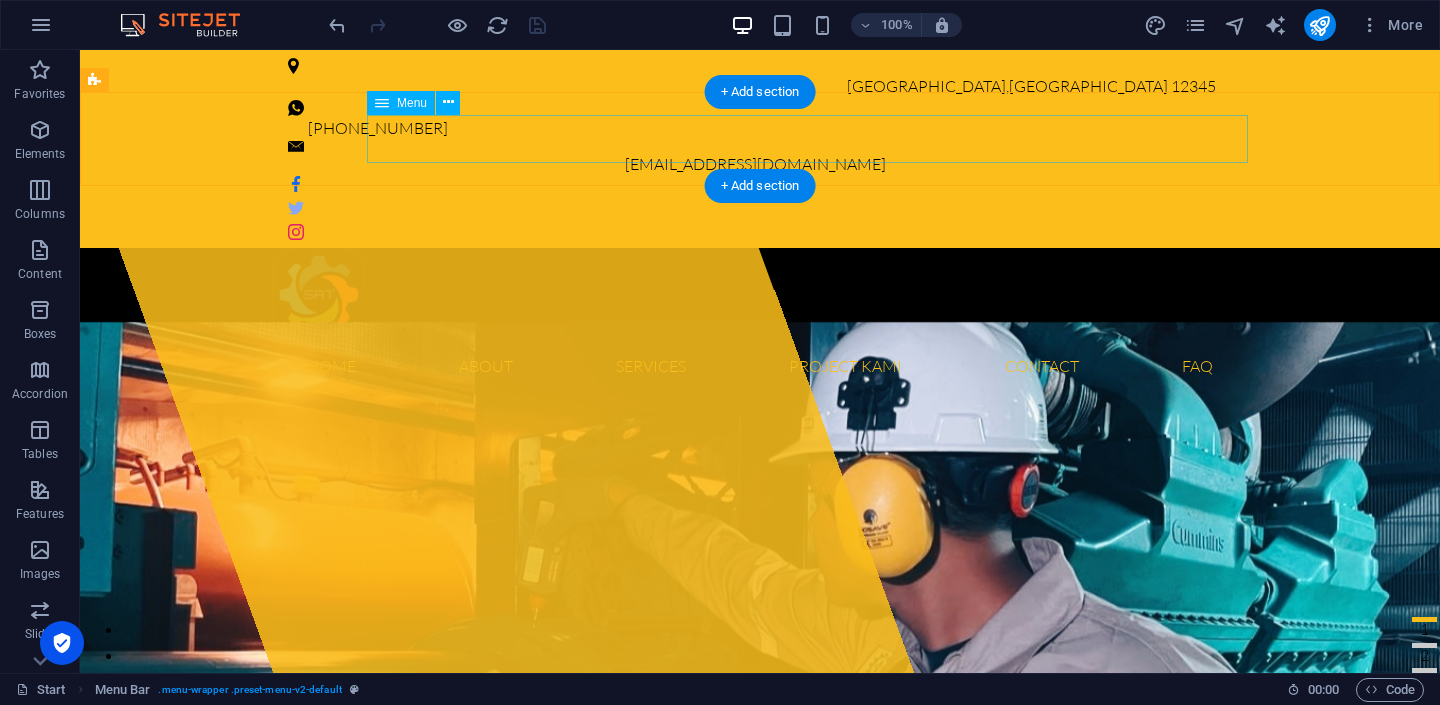 click on "Home About Visi & Misi Struktur Organisasi Legalitas Maklumat Layanan Services A. Sertifikat Laik Operasi Personil Daftar Alat Uji Daftar Harga Alur Proses SLO Persyaratan B. Sertifikat Laik Fungsi Personil Daftar Alat Uji Persyaratan Project Kami Contact Hubungi Kami Keluhan Pelanggan Form Surveilen FAQ" at bounding box center [760, 366] 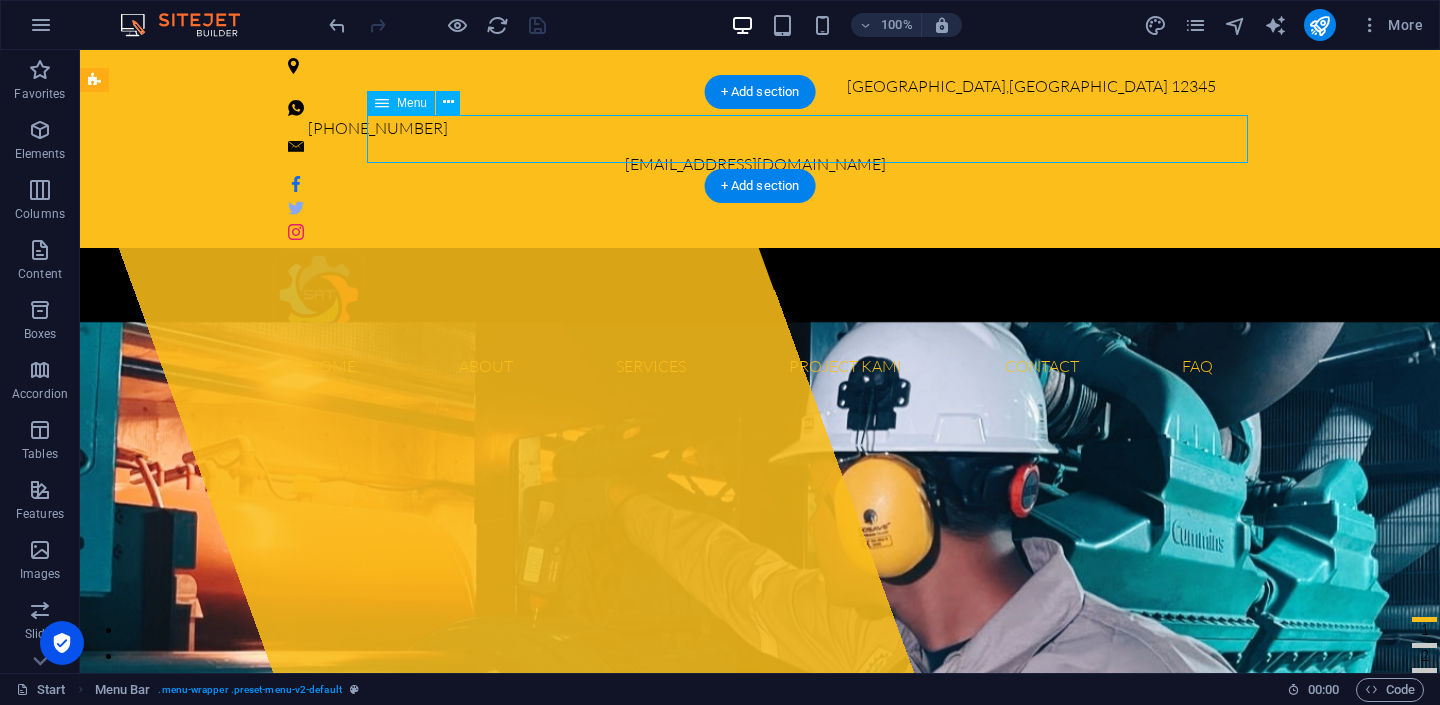 click on "Home About Visi & Misi Struktur Organisasi Legalitas Maklumat Layanan Services A. Sertifikat Laik Operasi Personil Daftar Alat Uji Daftar Harga Alur Proses SLO Persyaratan B. Sertifikat Laik Fungsi Personil Daftar Alat Uji Persyaratan Project Kami Contact Hubungi Kami Keluhan Pelanggan Form Surveilen FAQ" at bounding box center (760, 366) 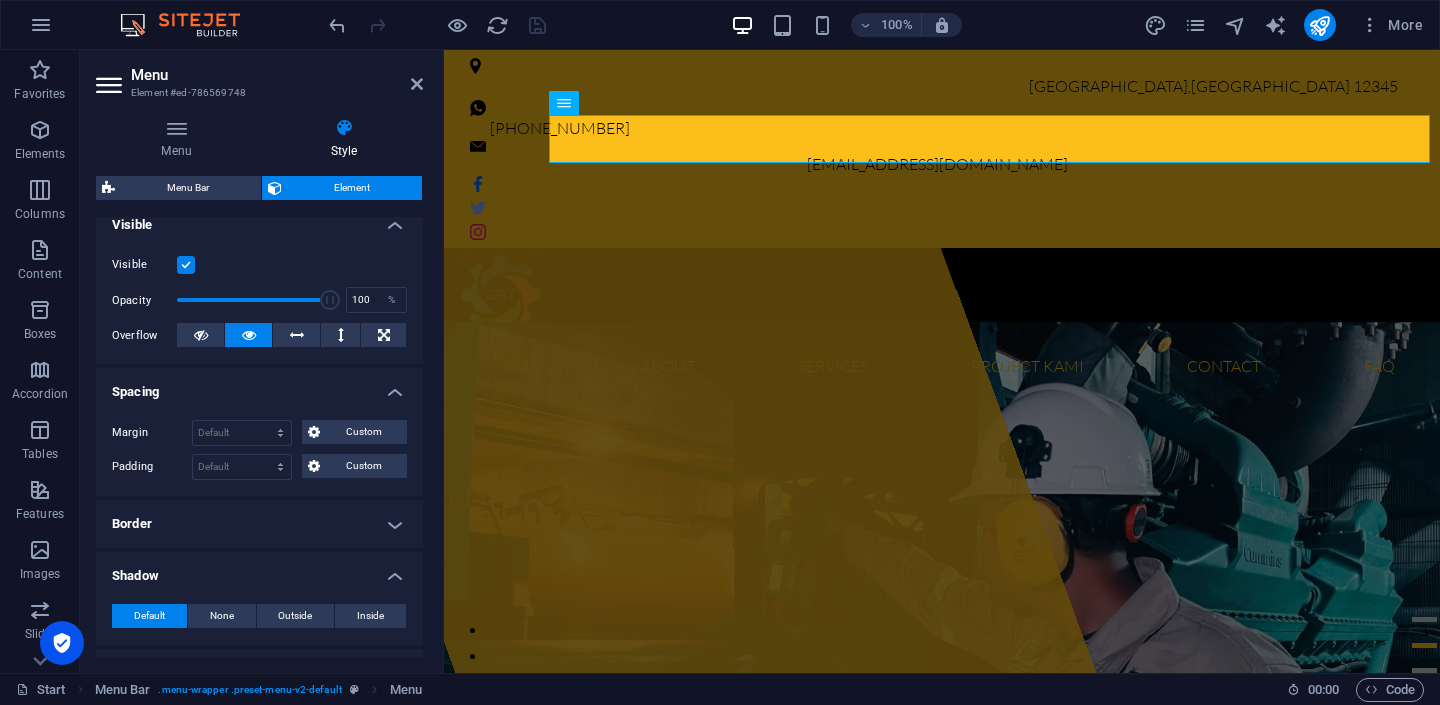 scroll, scrollTop: 240, scrollLeft: 0, axis: vertical 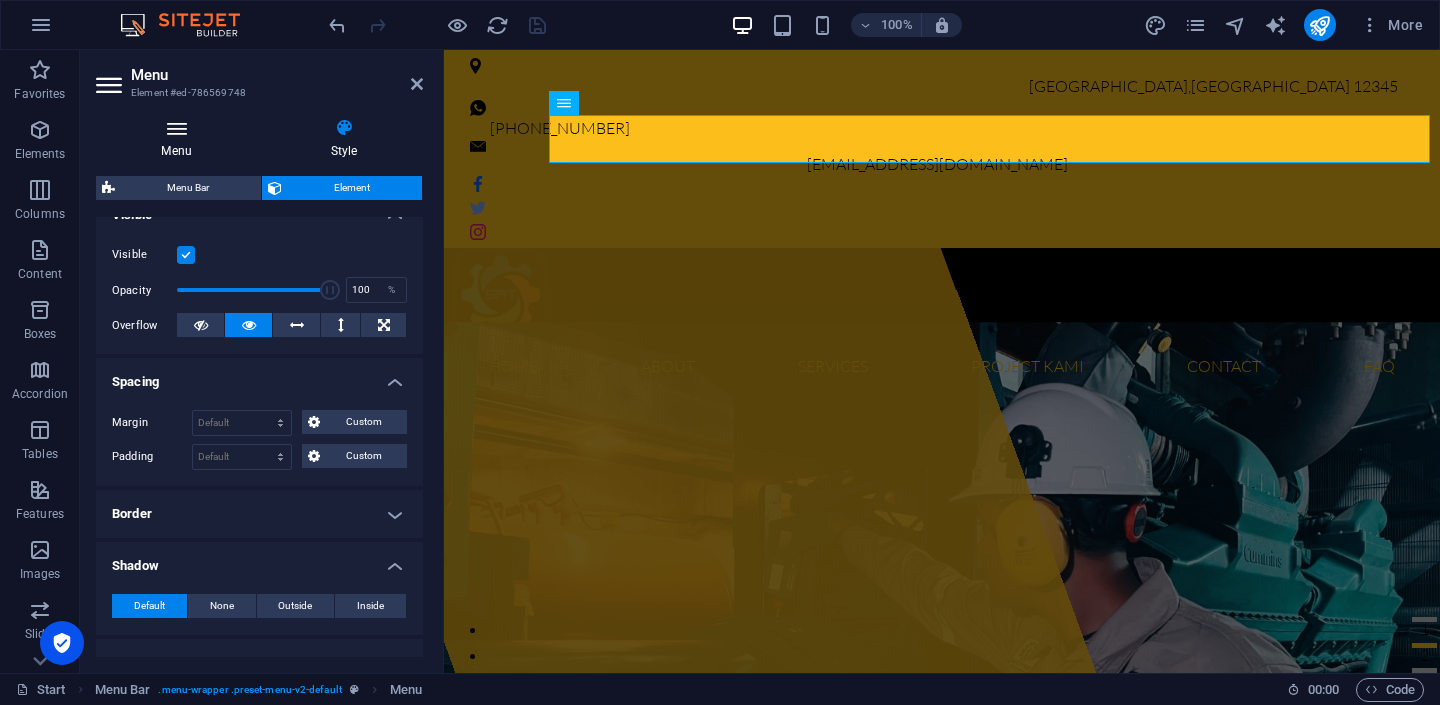 click on "Menu" at bounding box center [180, 139] 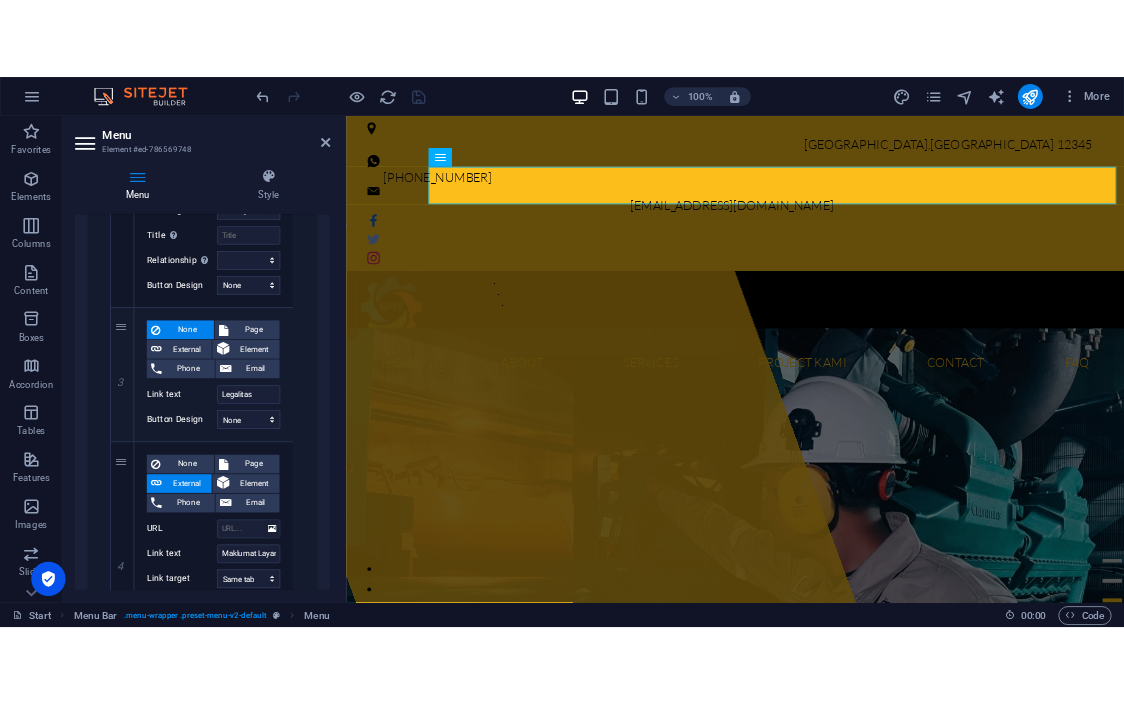 scroll, scrollTop: 1225, scrollLeft: 0, axis: vertical 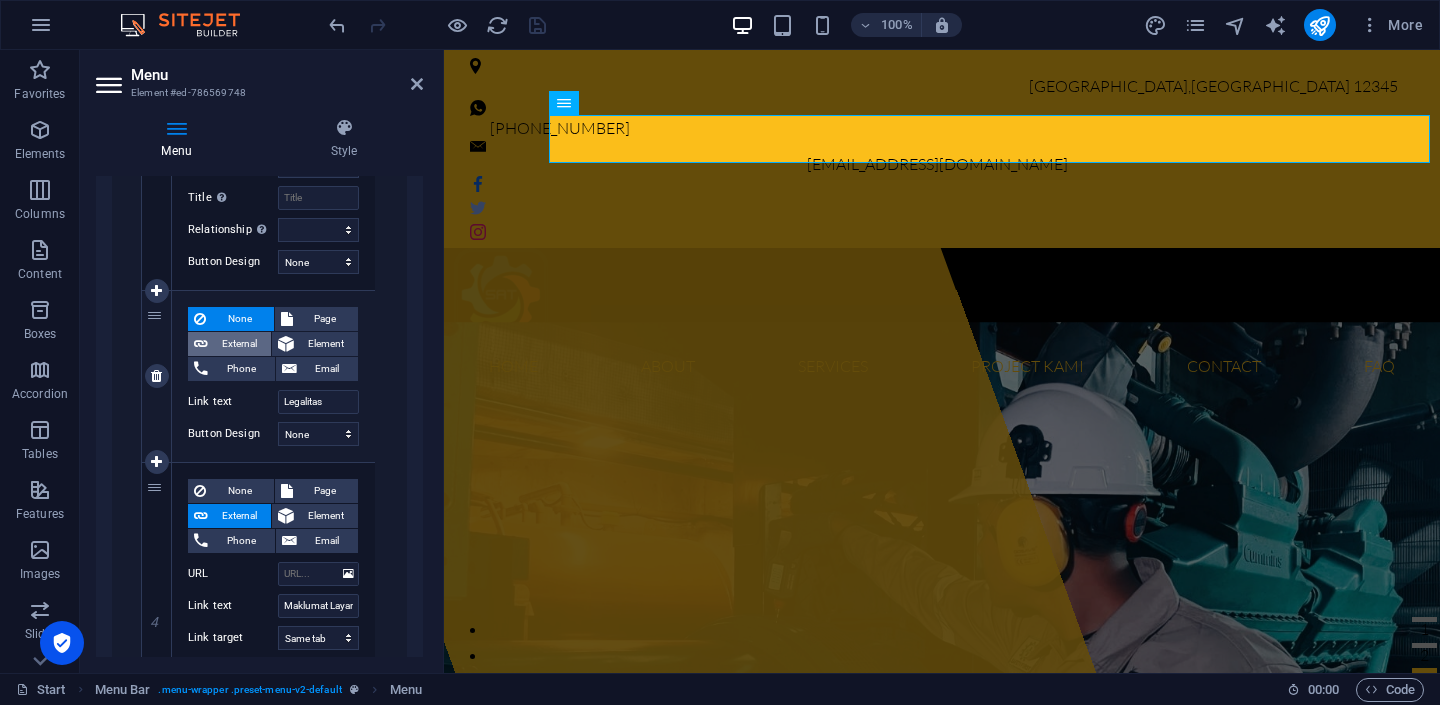 click on "External" at bounding box center (239, 344) 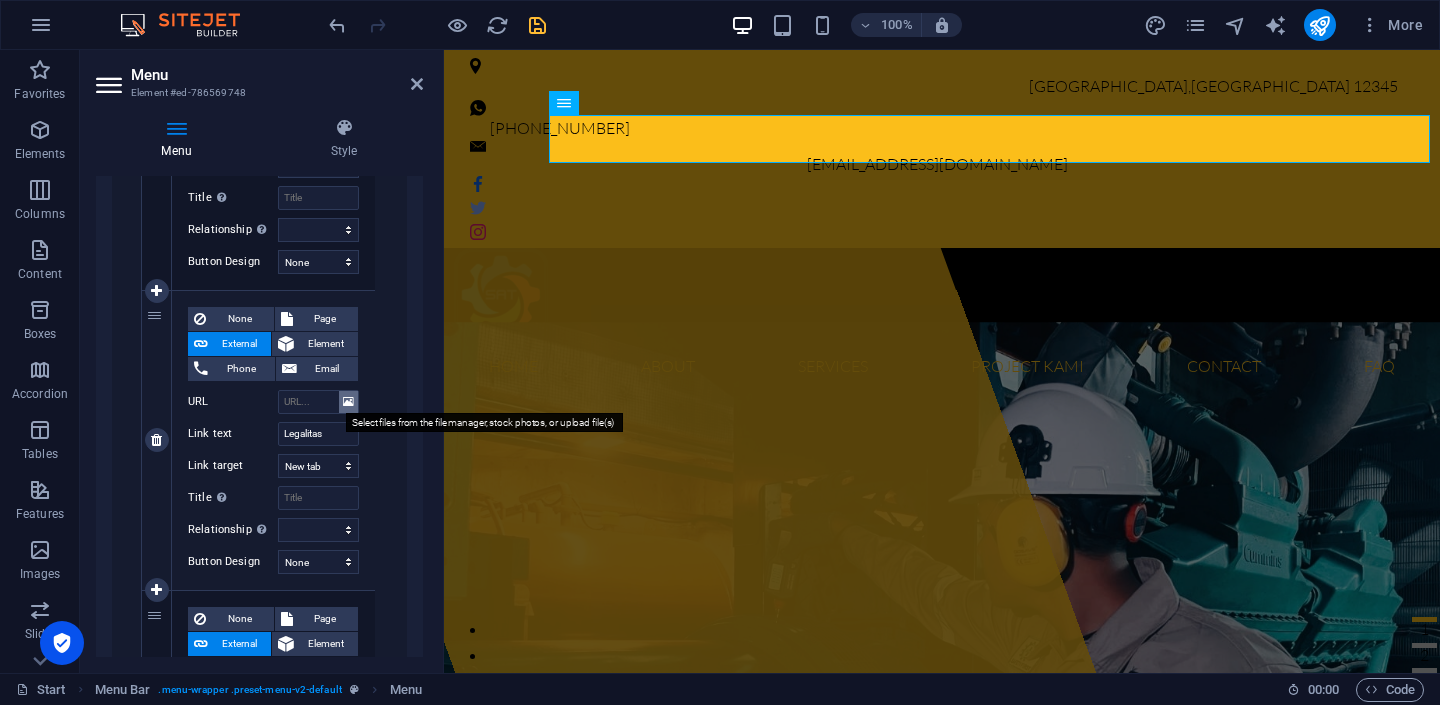 click at bounding box center (348, 402) 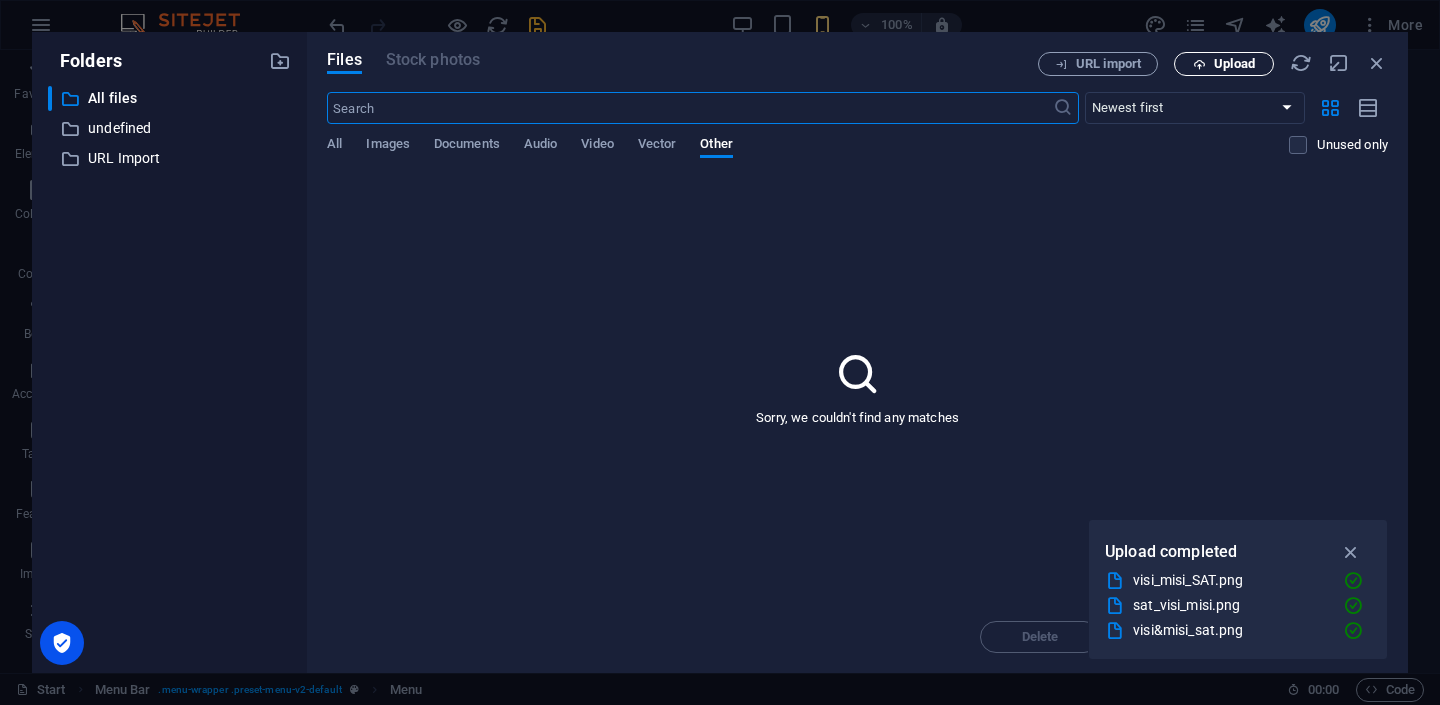 click on "Upload" at bounding box center (1234, 64) 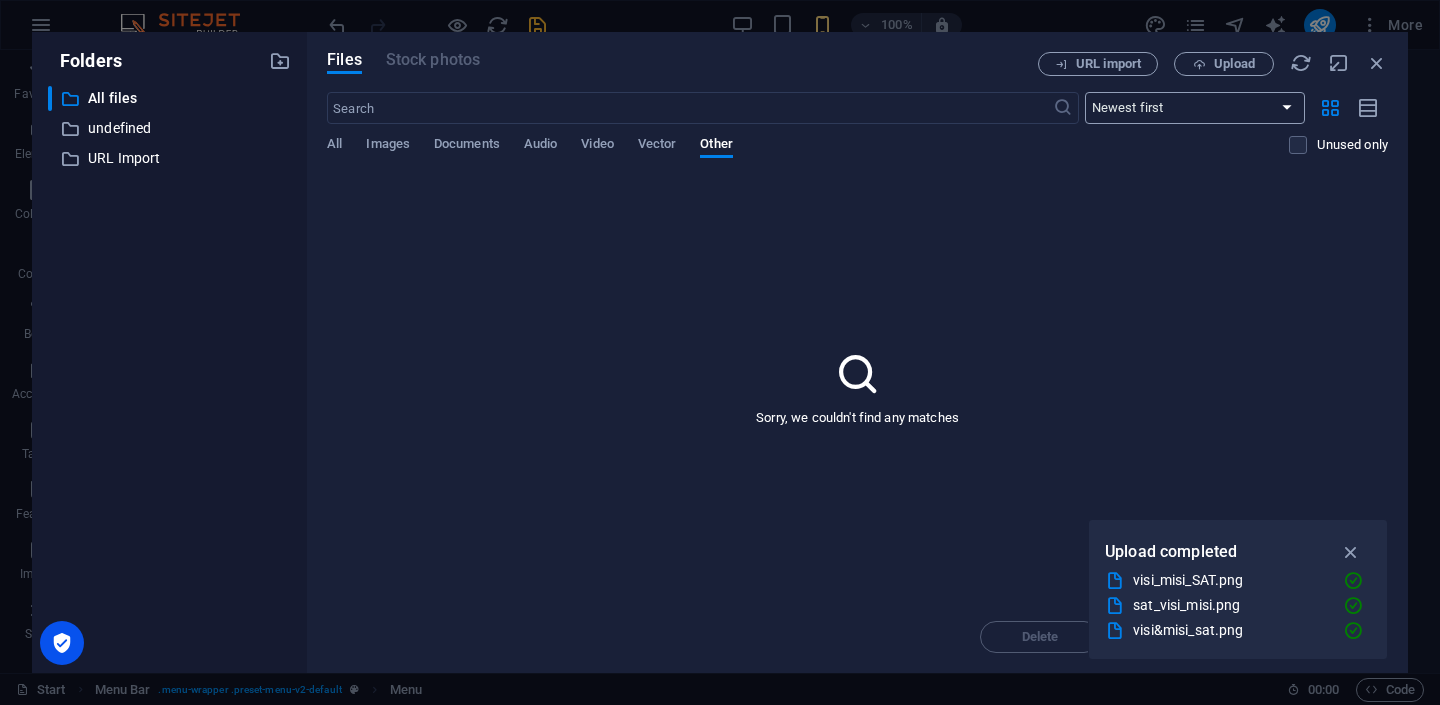click on "Newest first Oldest first Name (A-Z) Name (Z-A) Size (0-9) Size (9-0) Resolution (0-9) Resolution (9-0)" at bounding box center [1195, 108] 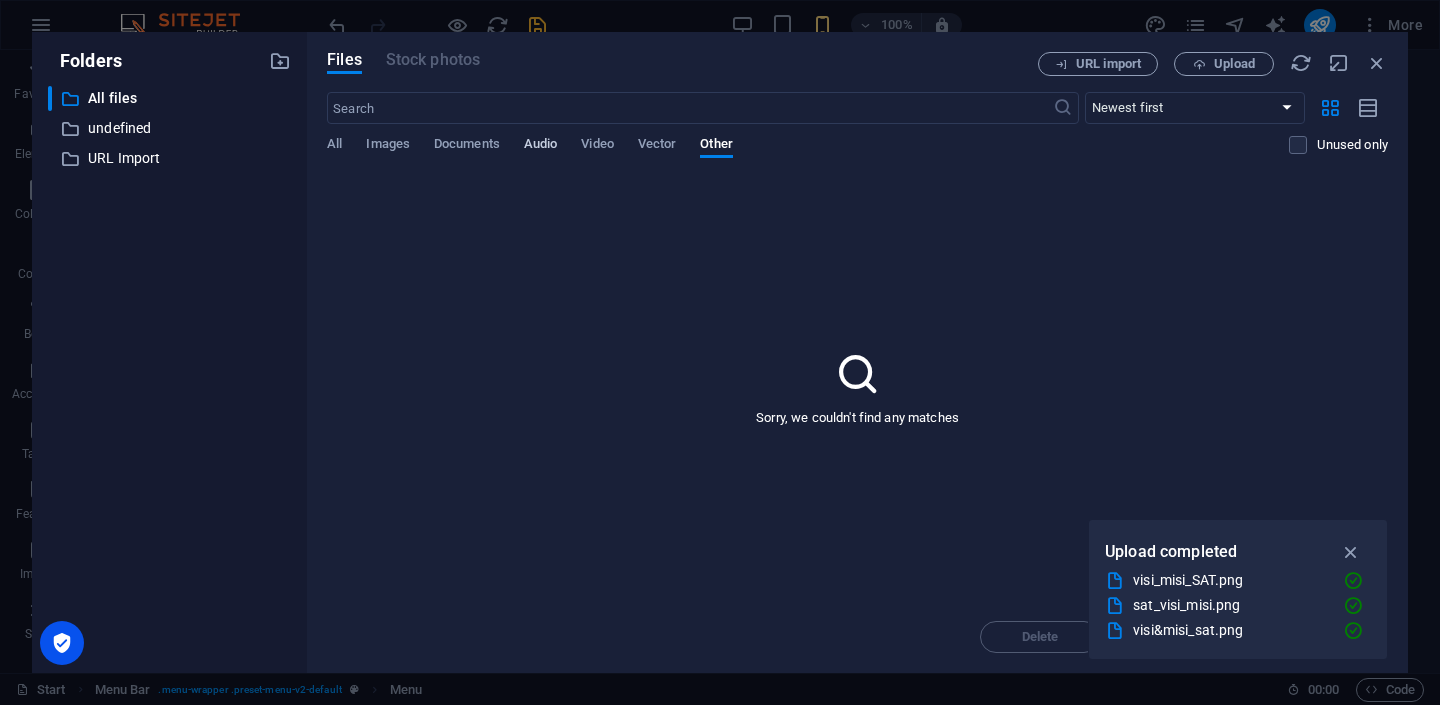click on "Audio" at bounding box center (540, 146) 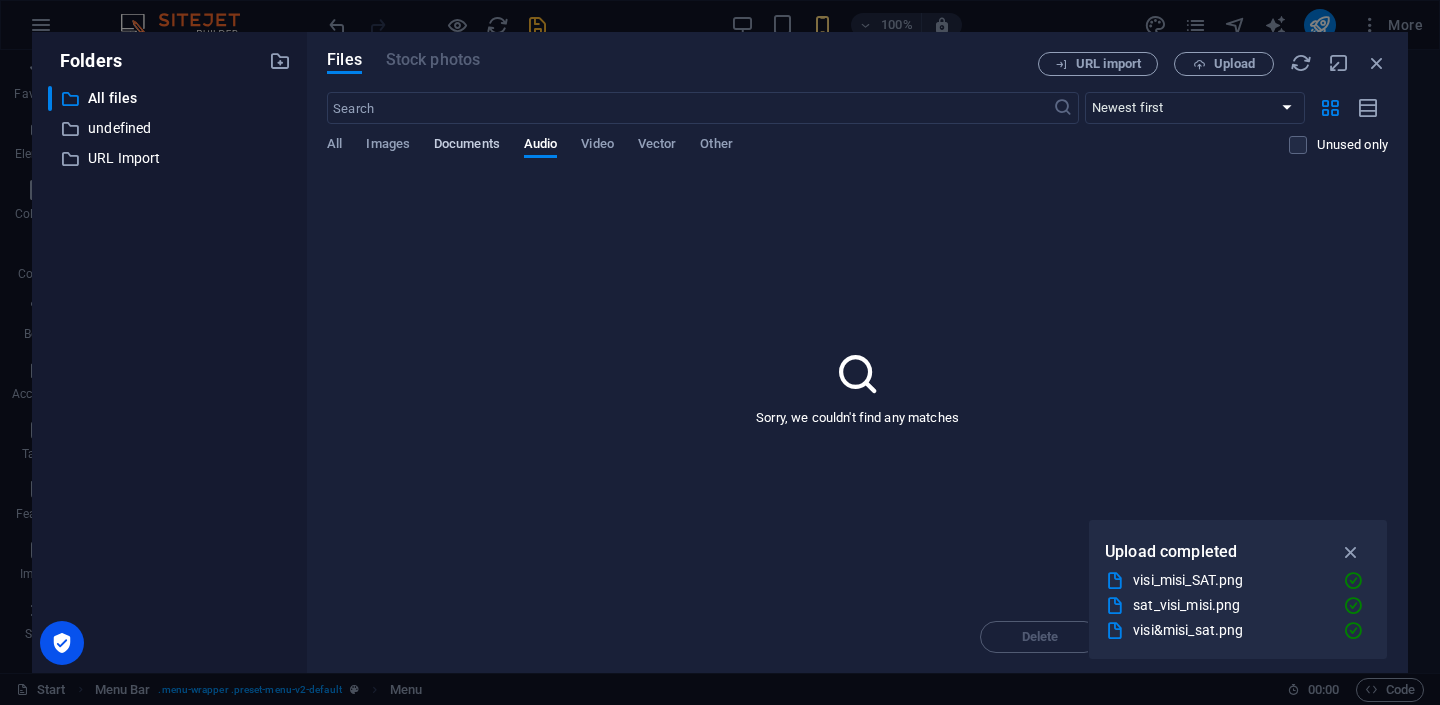 click on "Documents" at bounding box center [467, 146] 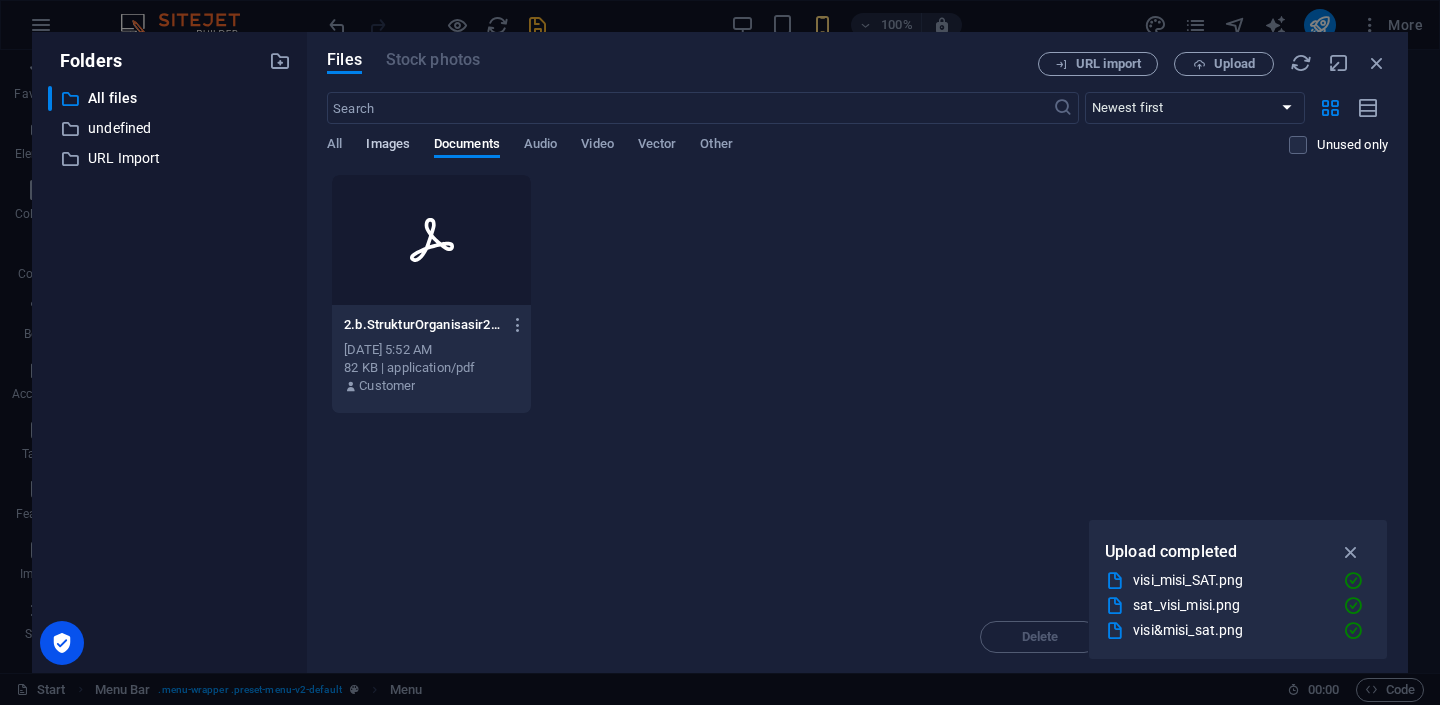 click on "Images" at bounding box center [388, 146] 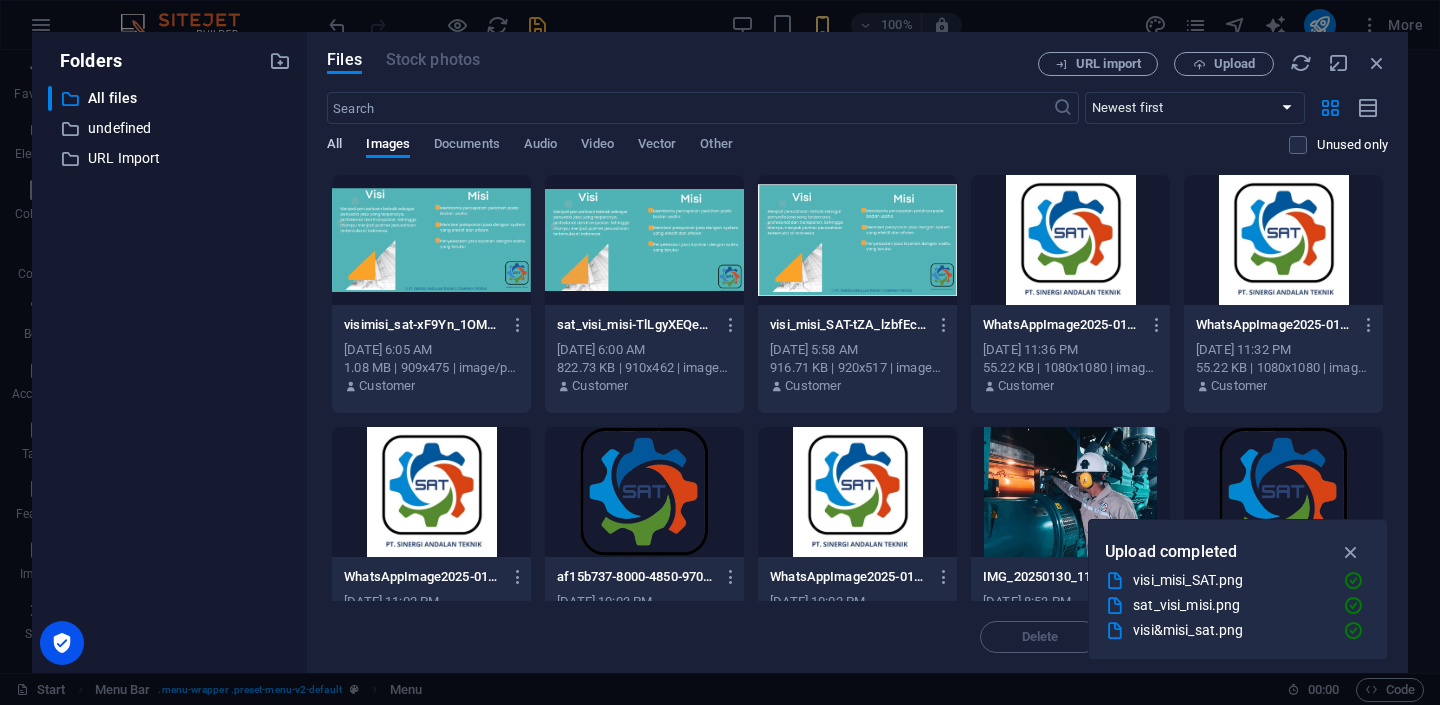 click on "All" at bounding box center (334, 146) 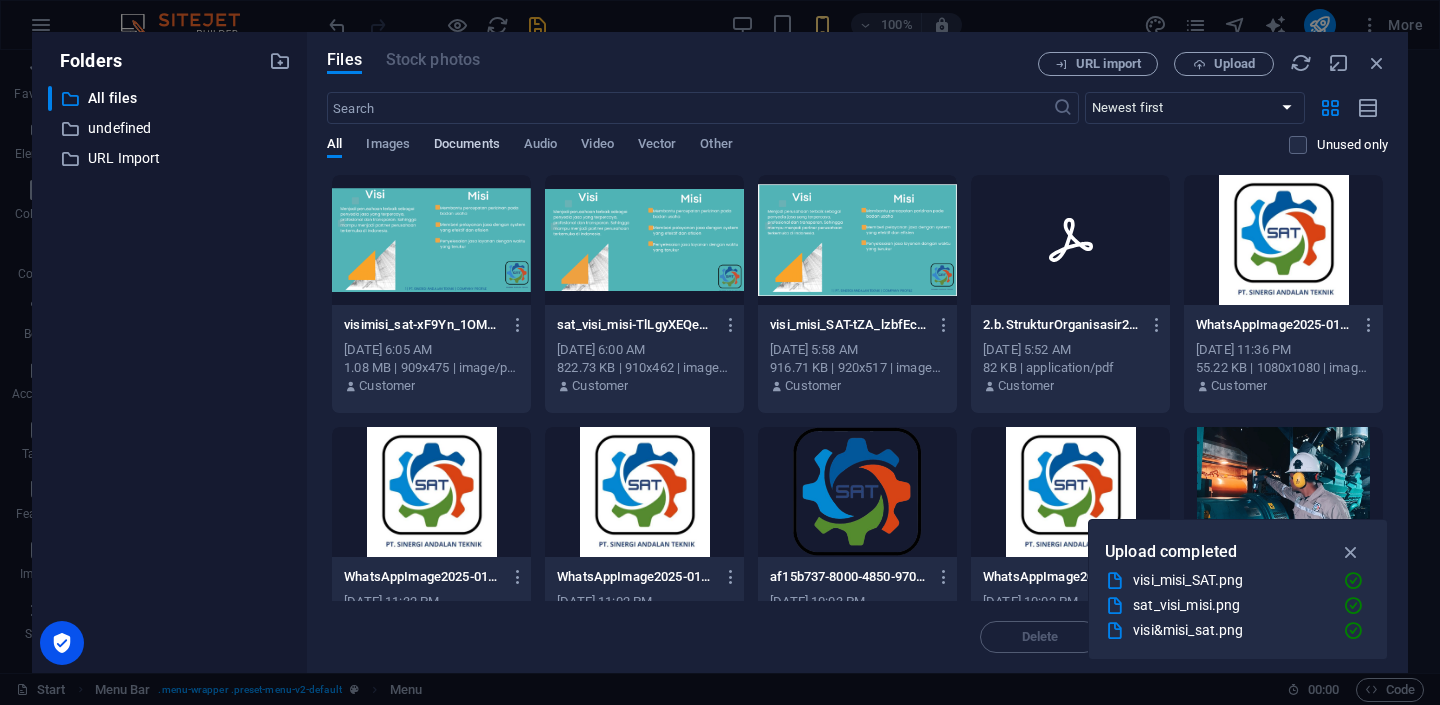 click on "Documents" at bounding box center [467, 146] 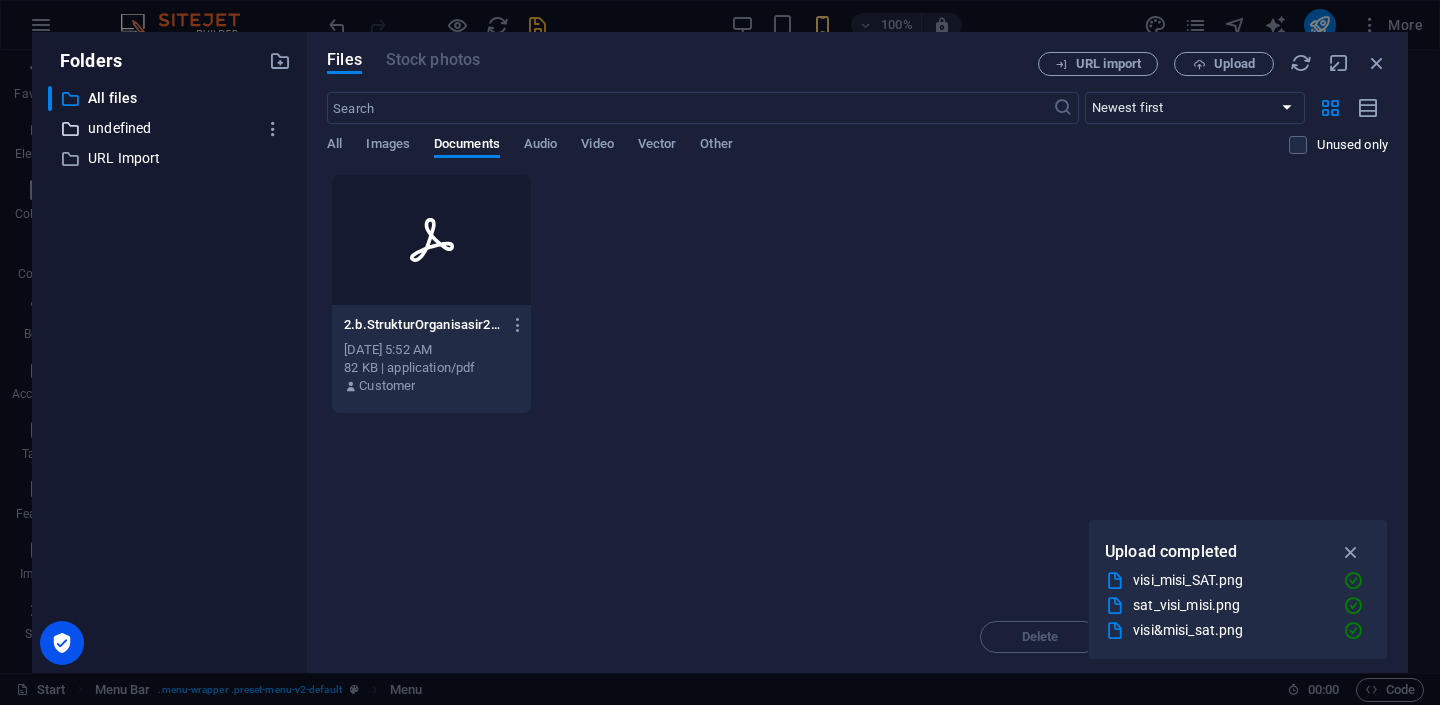 click on "undefined" at bounding box center (171, 128) 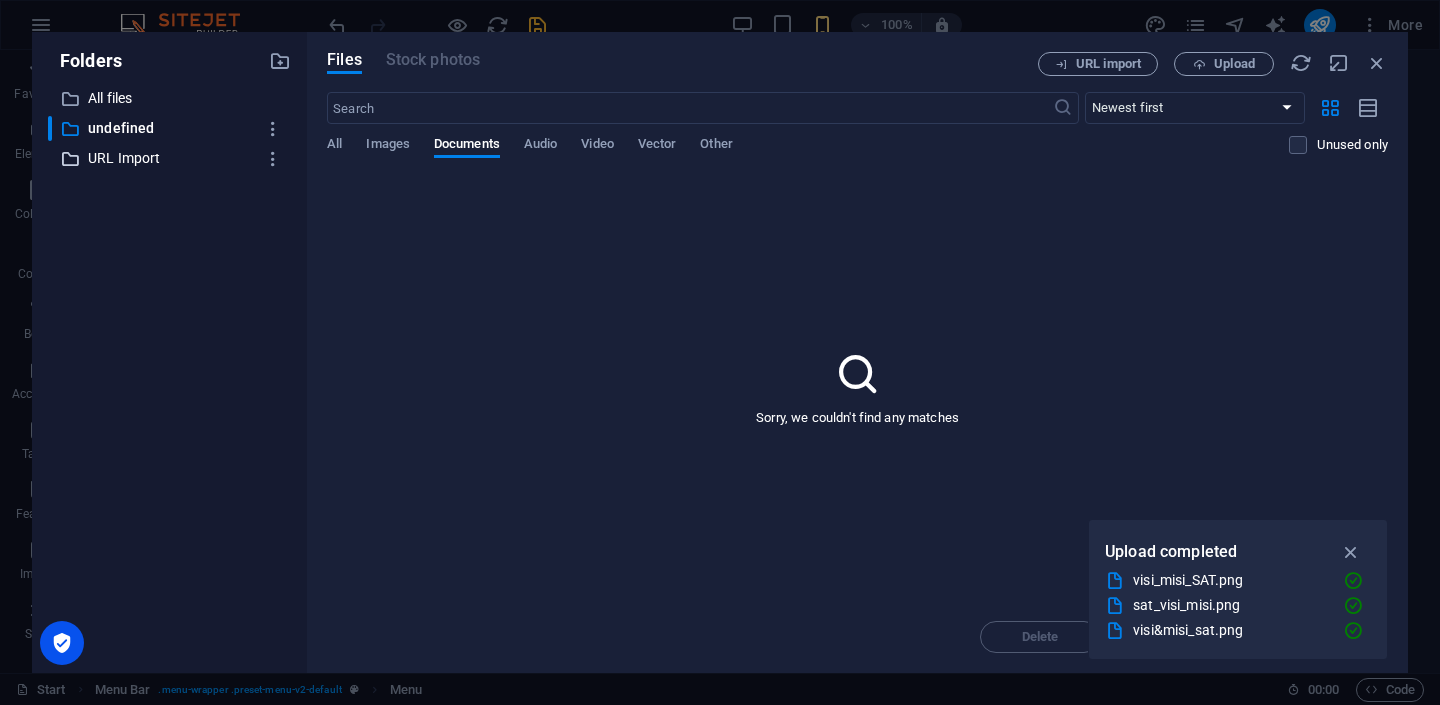 click on "URL Import" at bounding box center (171, 158) 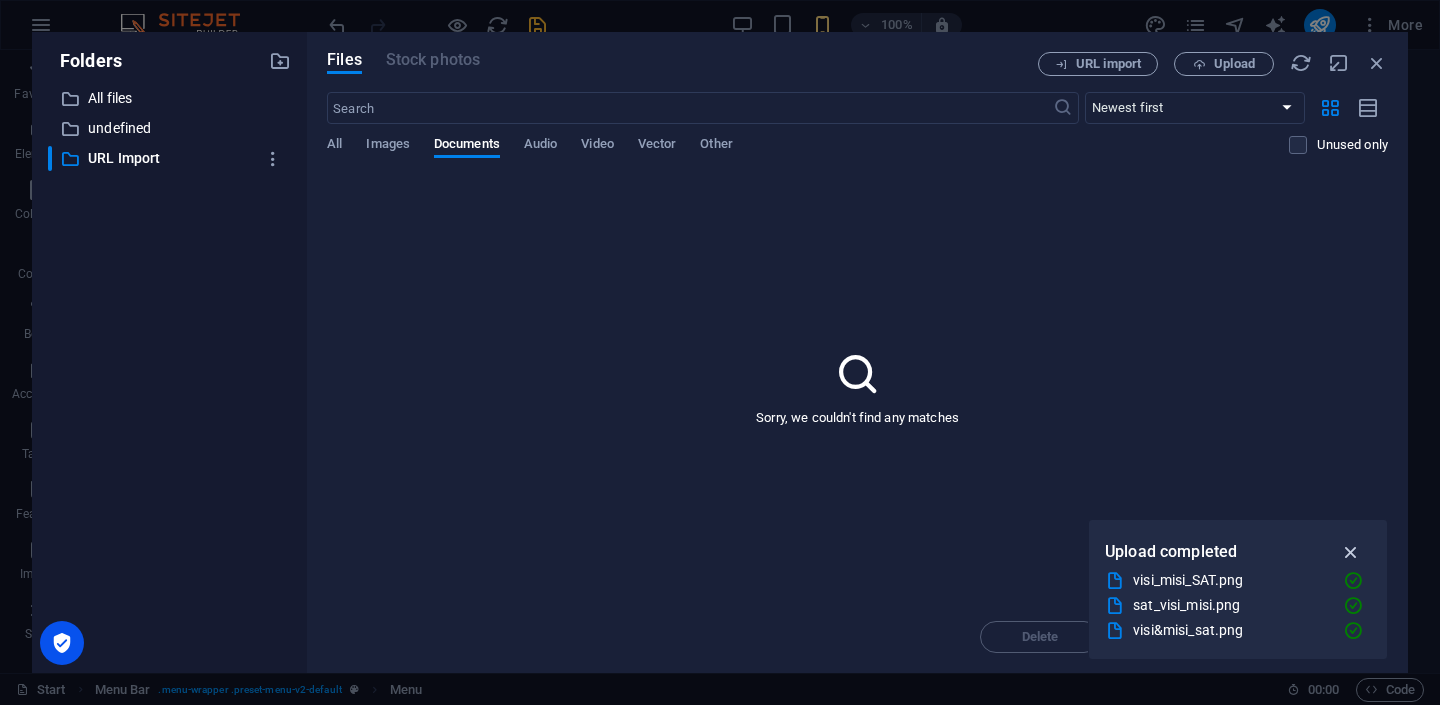 click at bounding box center (1351, 552) 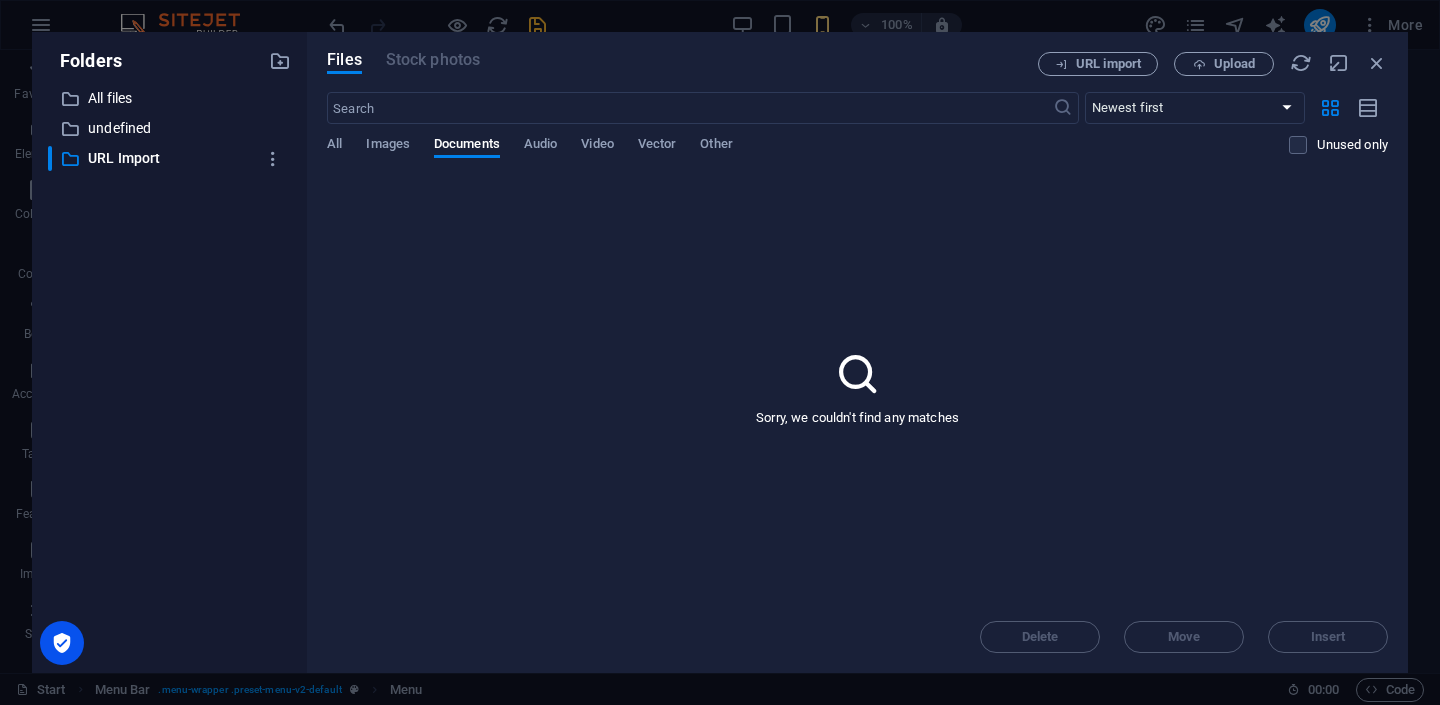 drag, startPoint x: 187, startPoint y: 77, endPoint x: 324, endPoint y: 167, distance: 163.91766 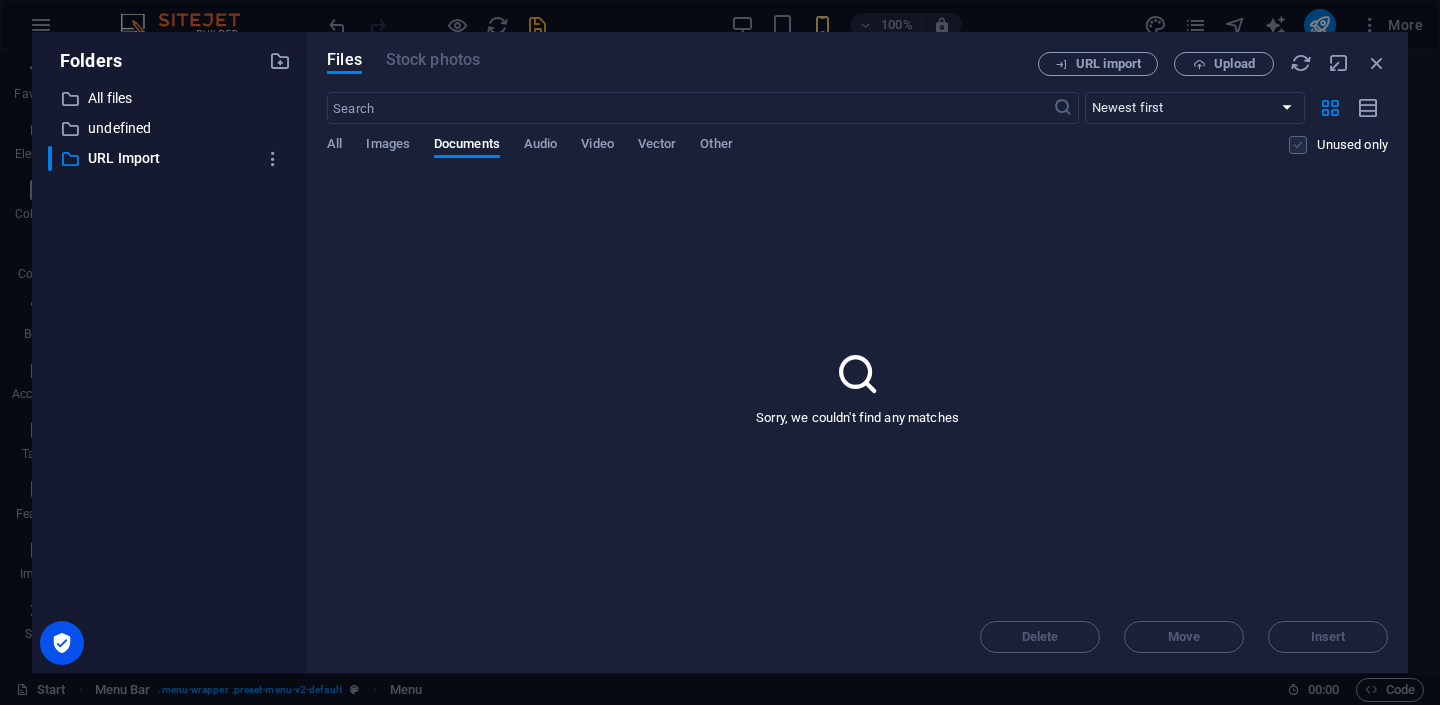 click at bounding box center [1298, 145] 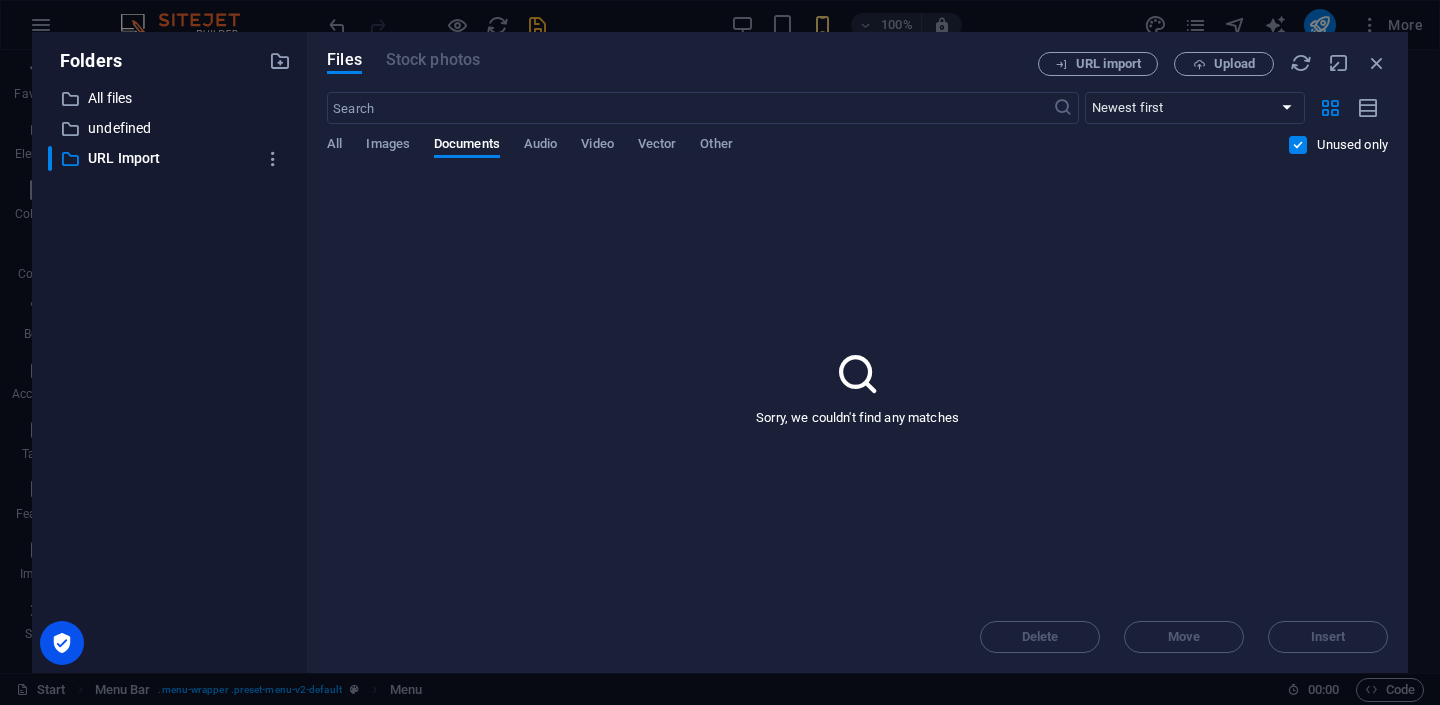 click at bounding box center (1298, 145) 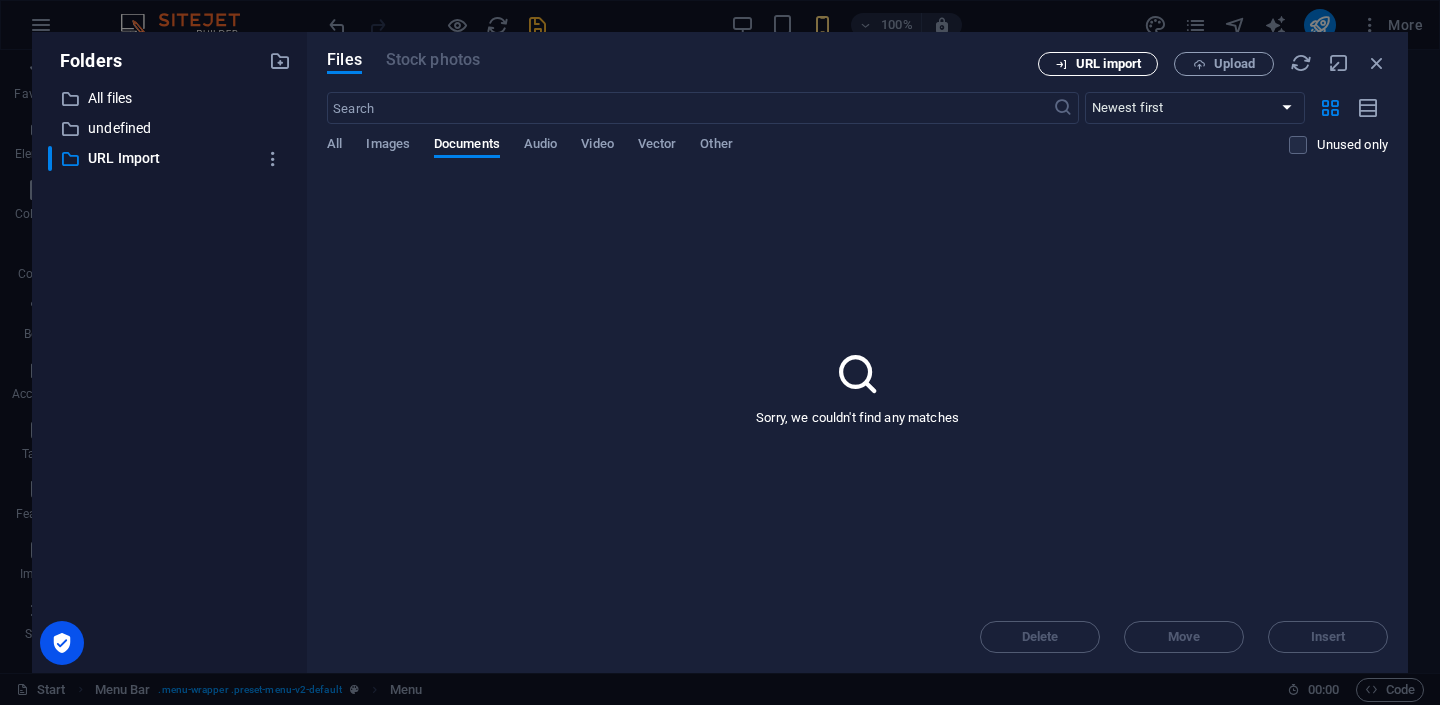click on "URL import" at bounding box center [1108, 64] 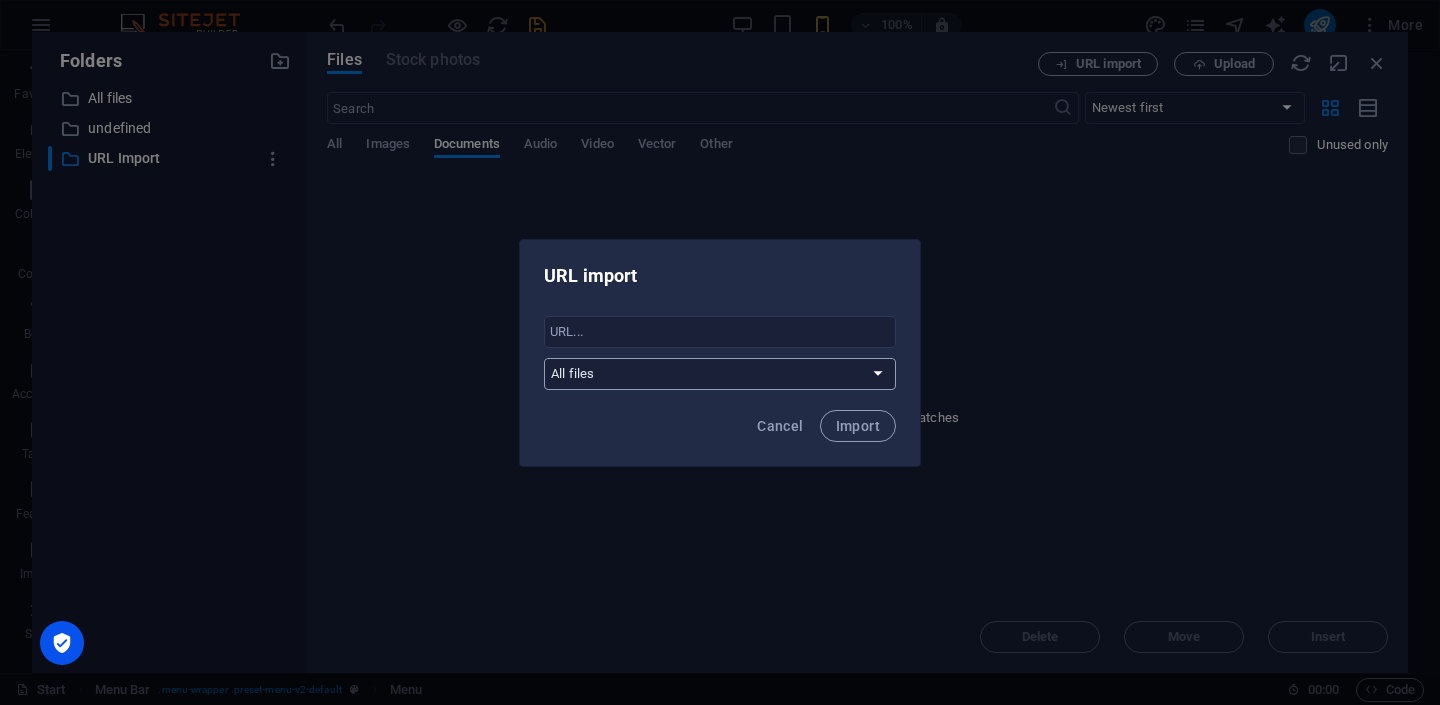 click on "All files undefined URL Import" at bounding box center [720, 374] 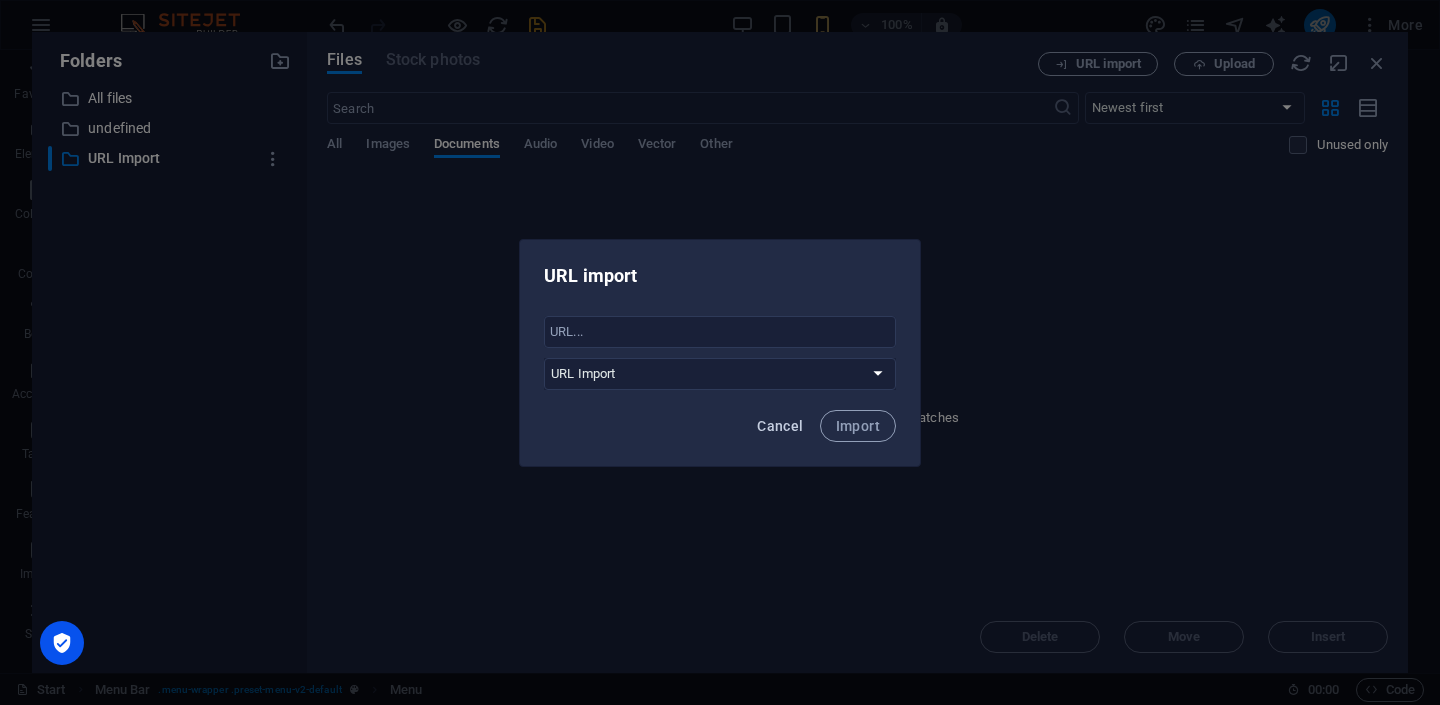 click on "Cancel" at bounding box center (780, 426) 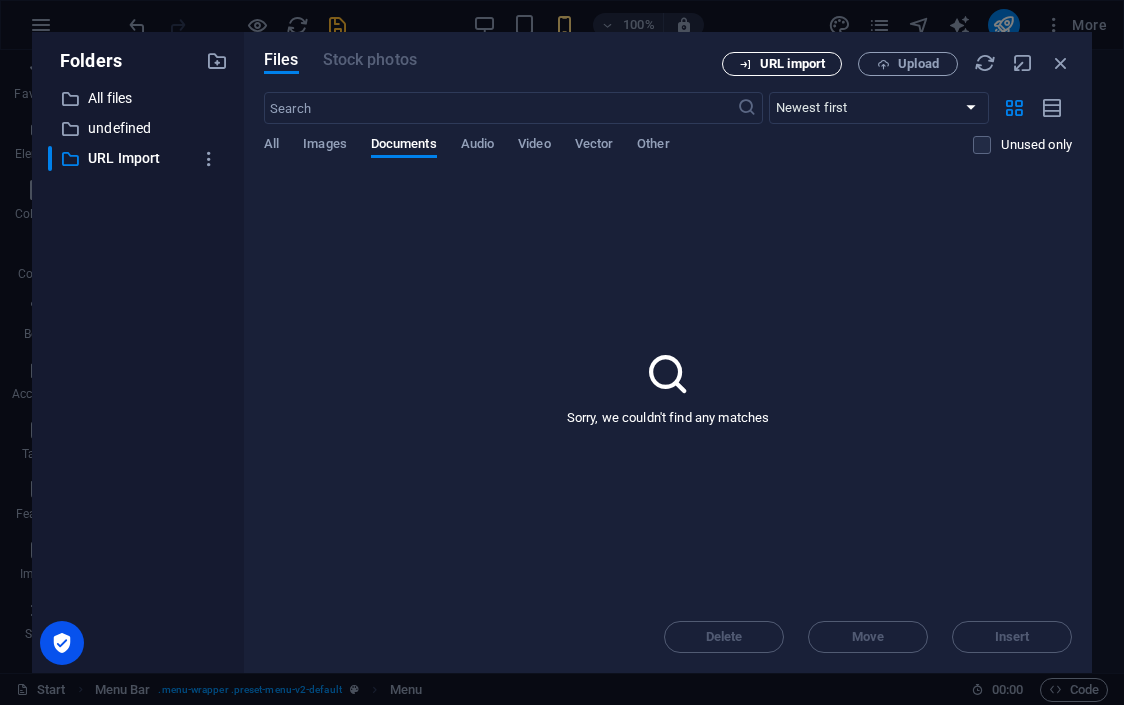 click on "URL import" at bounding box center (792, 64) 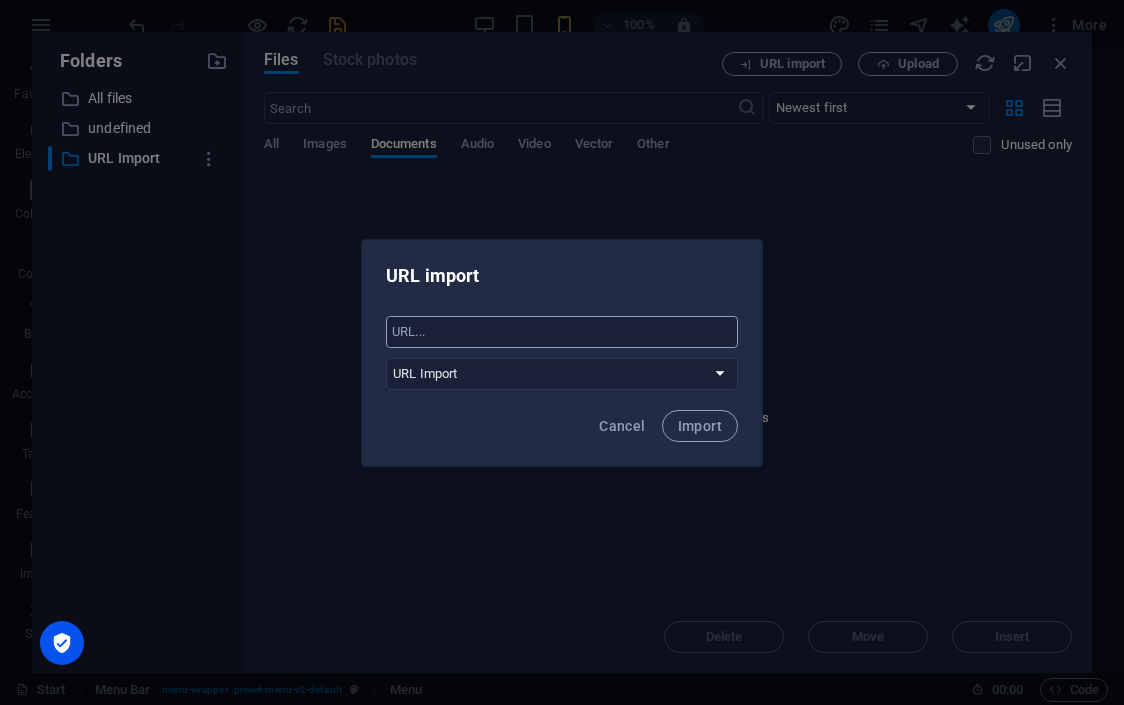 click at bounding box center (562, 332) 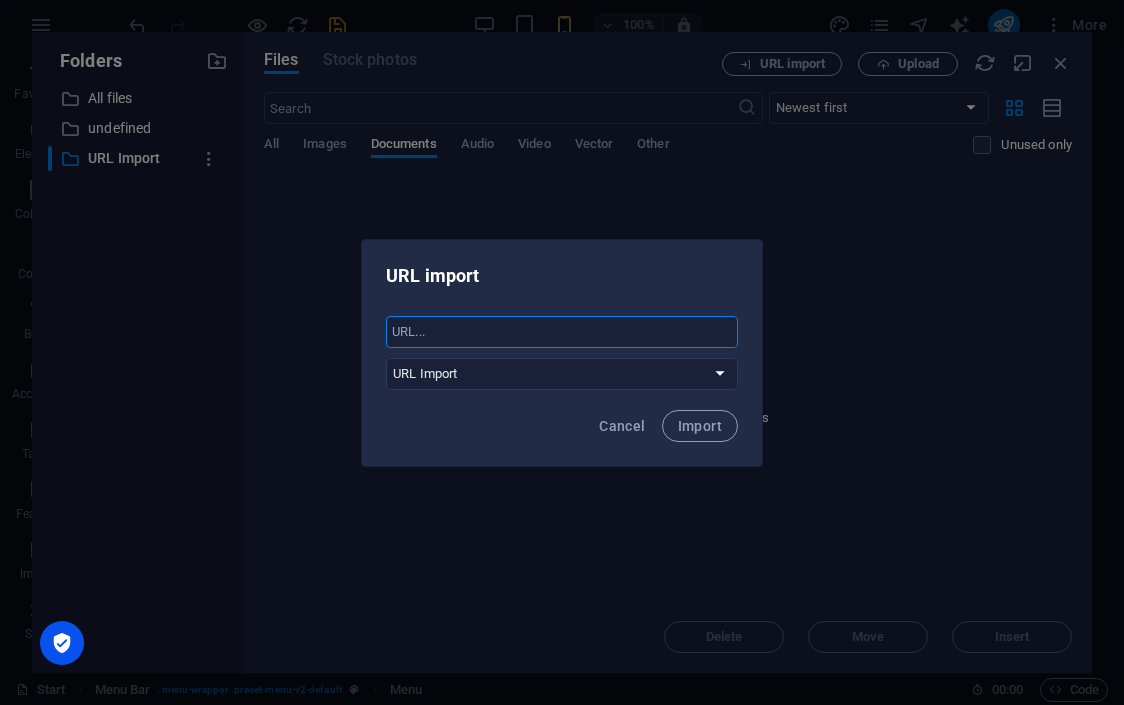 paste on "[URL][DOMAIN_NAME]" 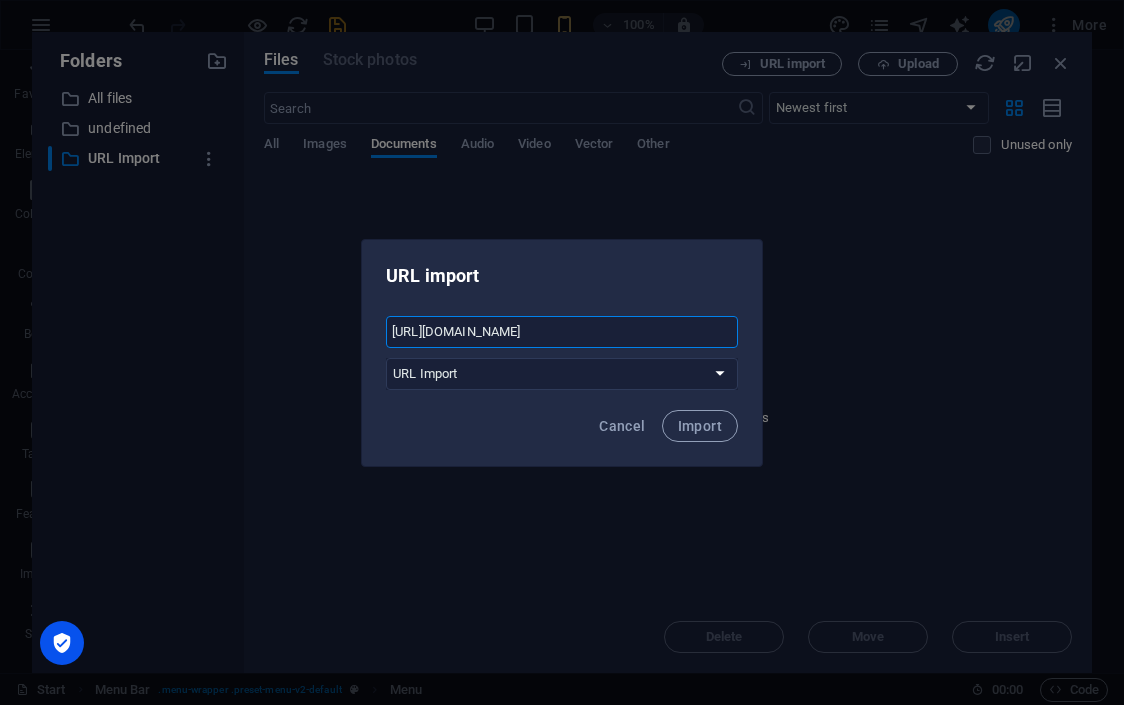 scroll, scrollTop: 0, scrollLeft: 53, axis: horizontal 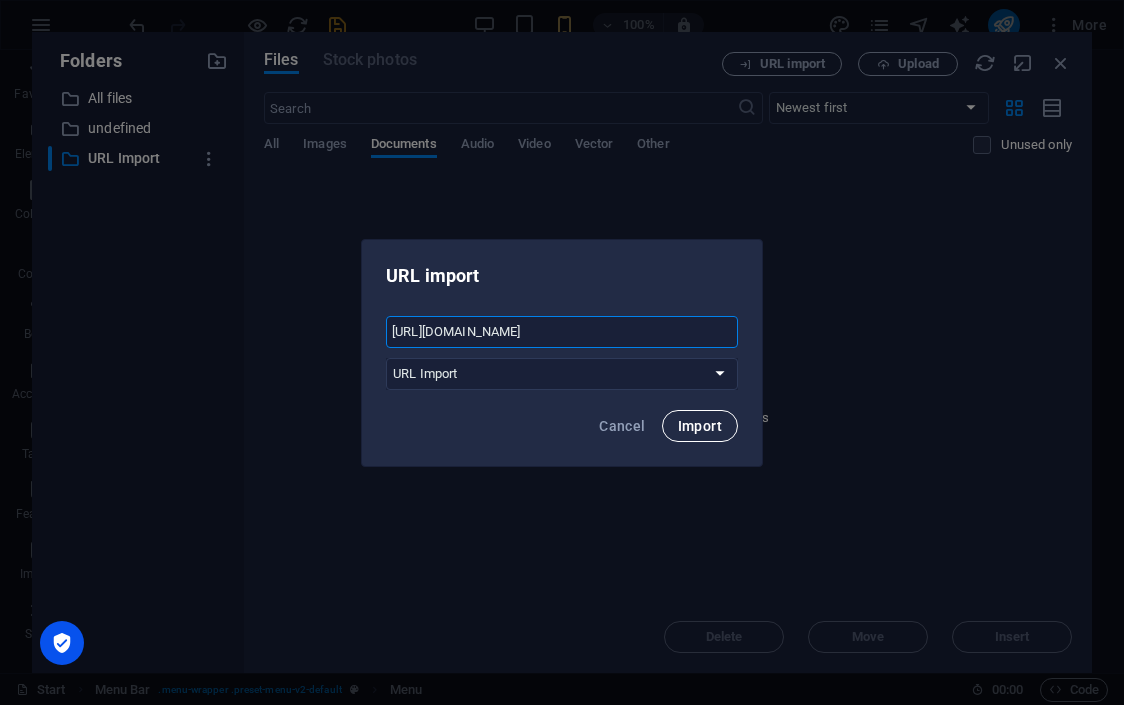 click on "Import" at bounding box center (700, 426) 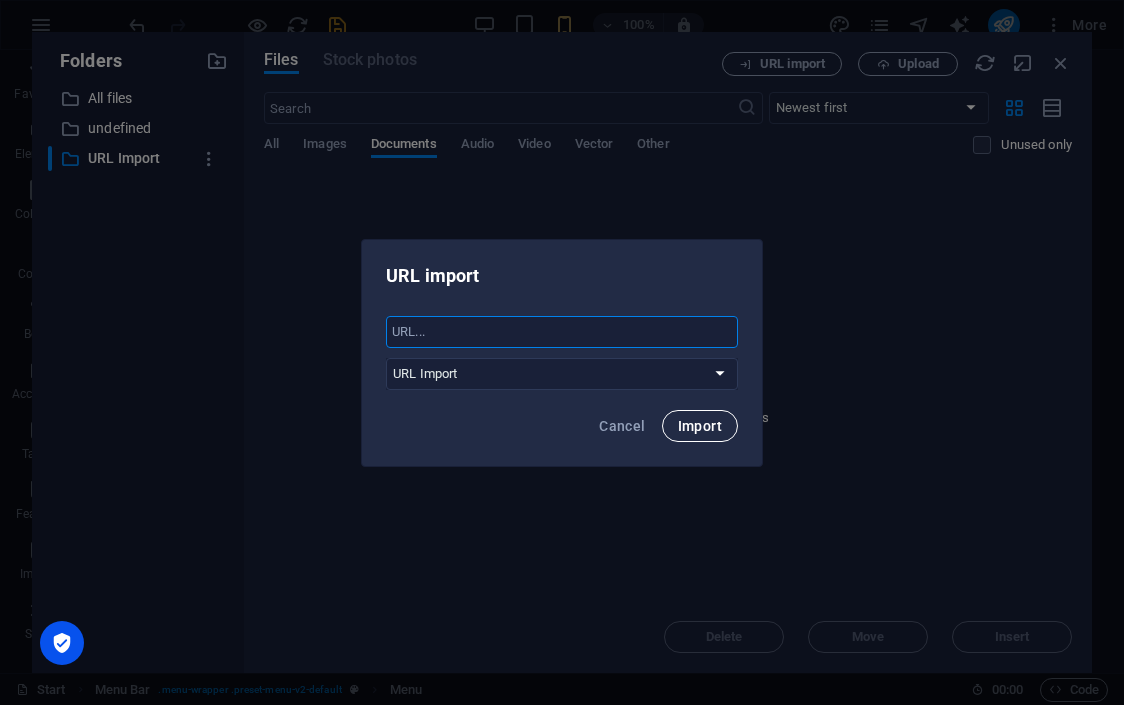 scroll, scrollTop: 0, scrollLeft: 0, axis: both 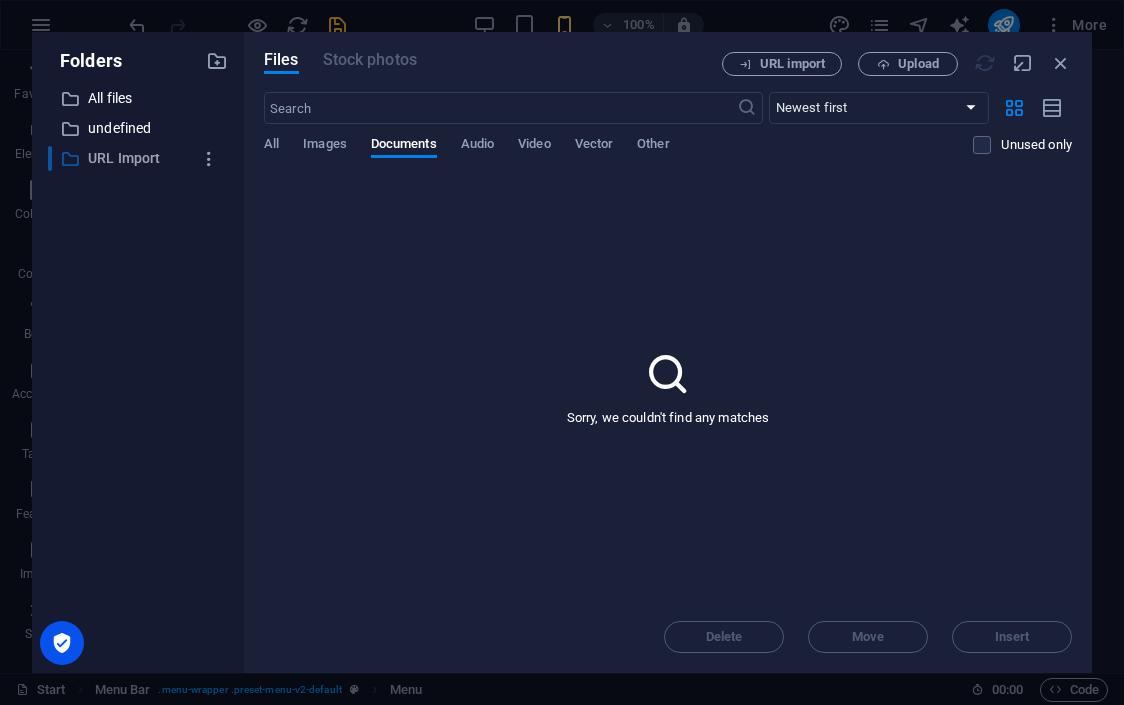 click on "URL Import" at bounding box center (139, 158) 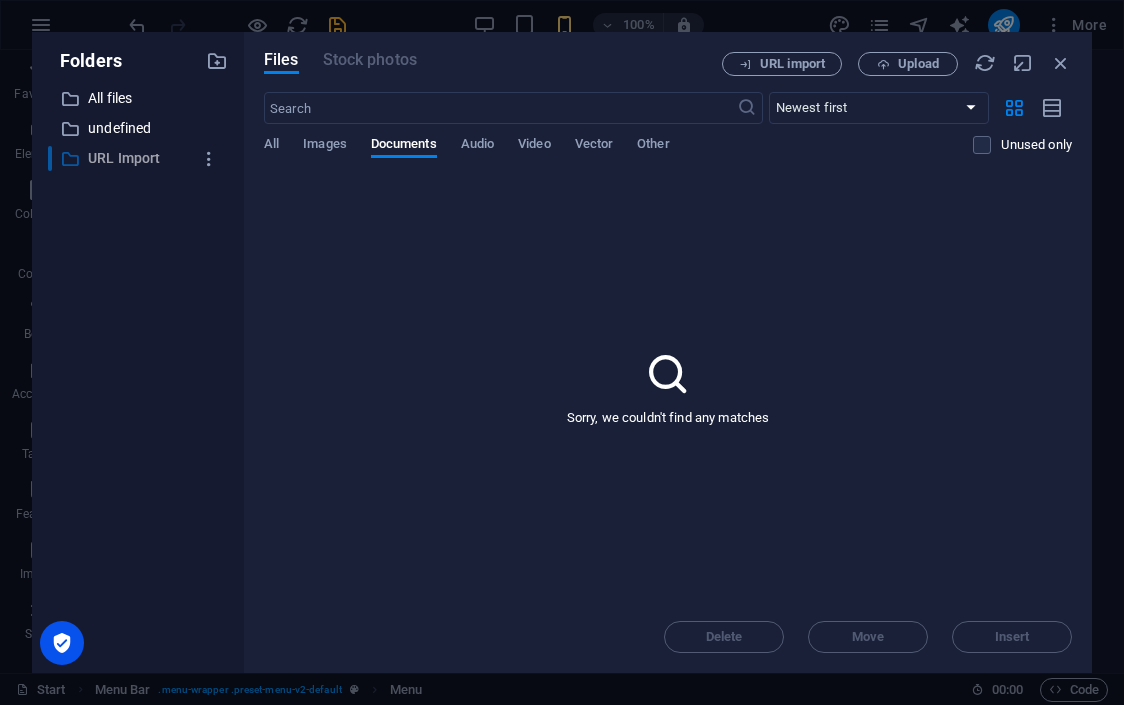 click on "URL Import" at bounding box center (139, 158) 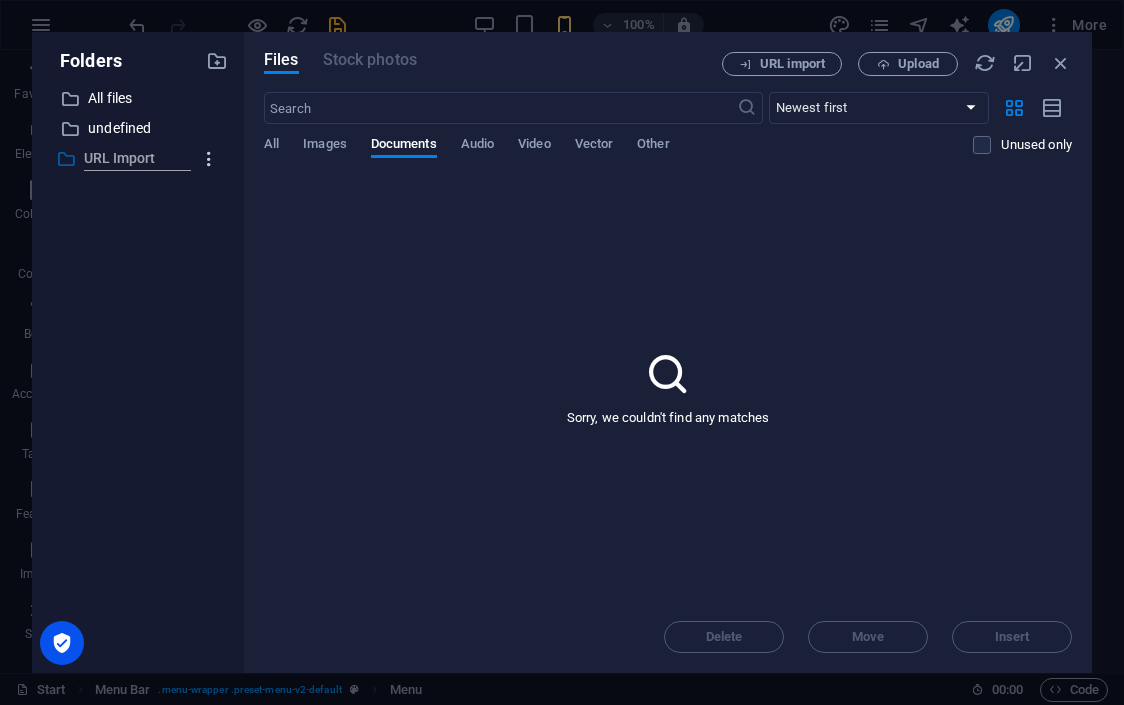 click at bounding box center (209, 159) 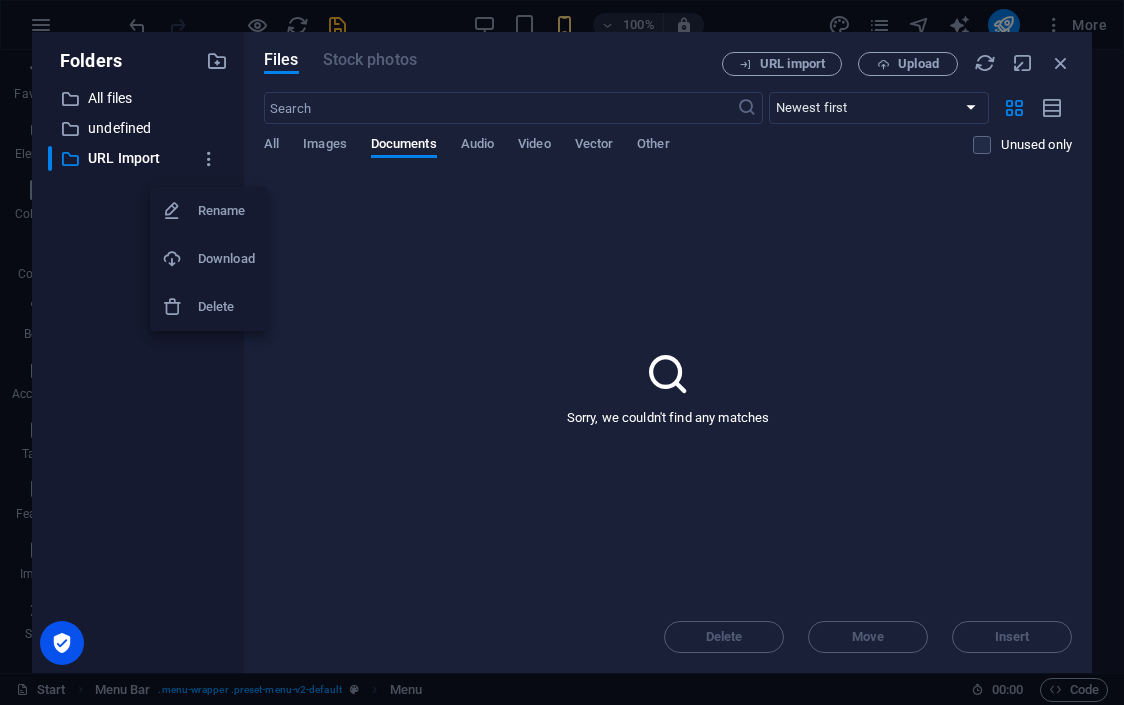 click at bounding box center [562, 352] 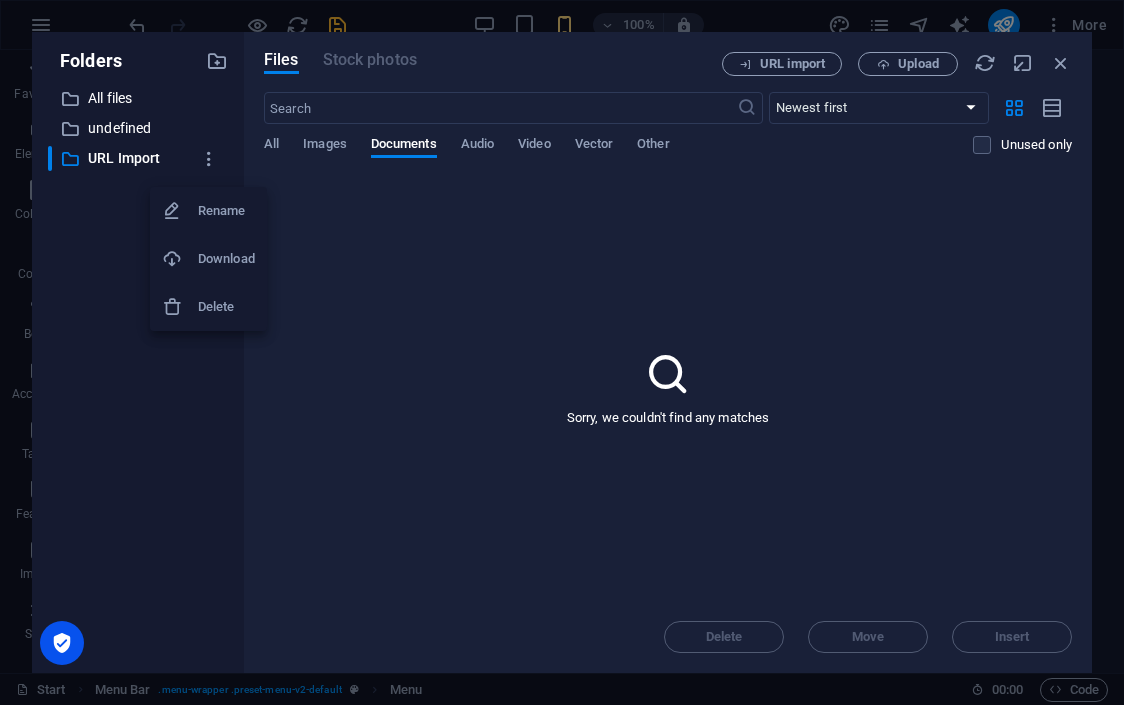 click on "Rename Download Delete" at bounding box center (562, 358) 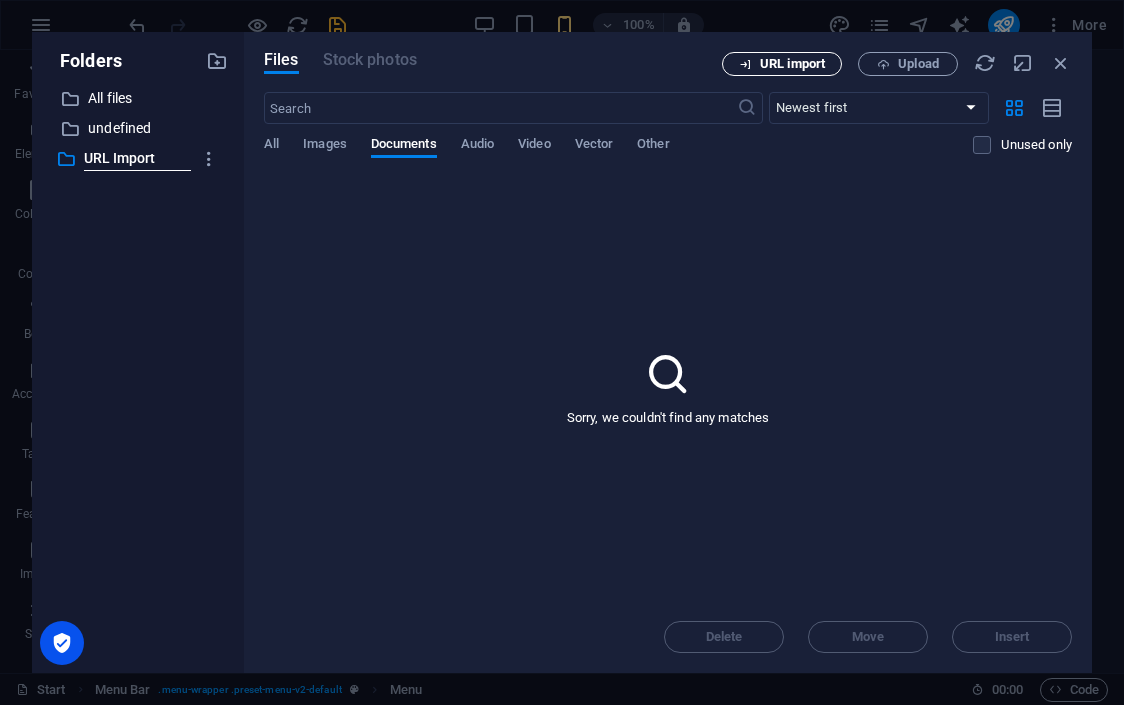 click on "URL import" at bounding box center (792, 64) 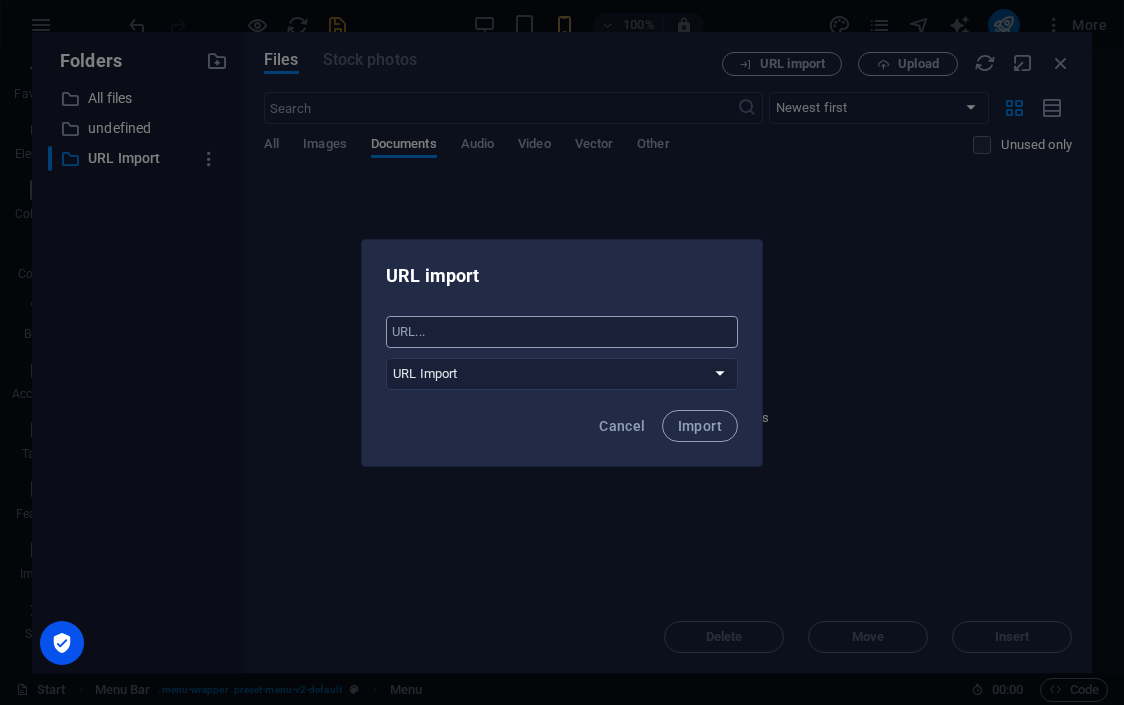 click at bounding box center (562, 332) 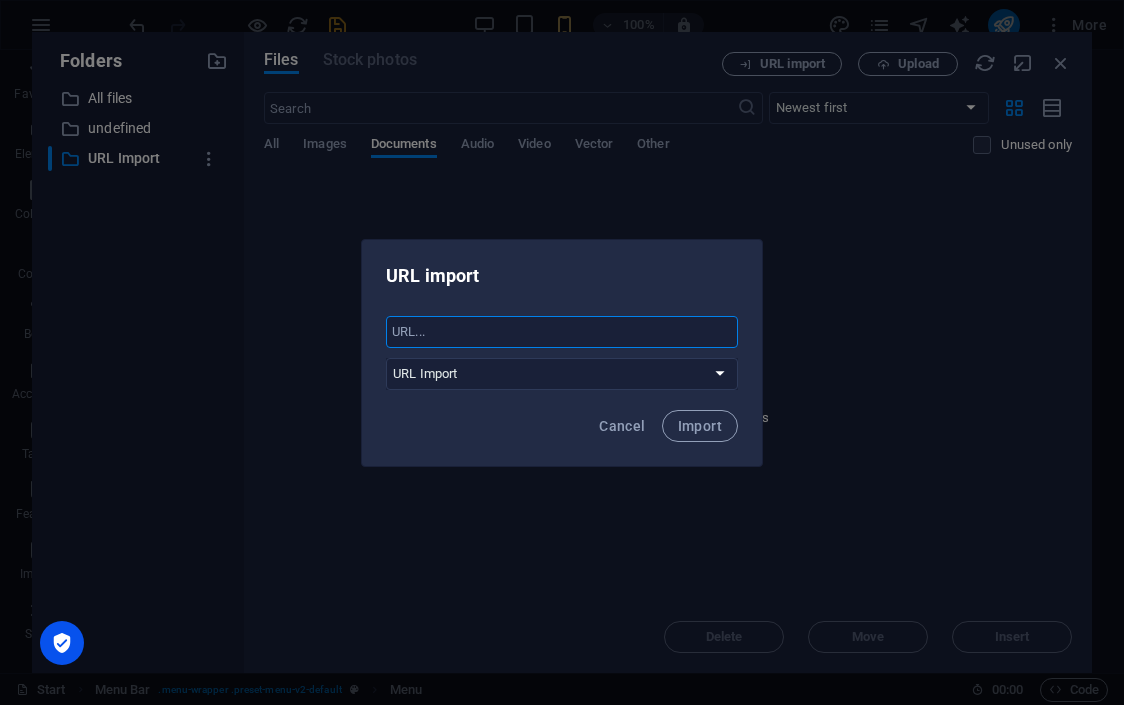 paste on "[URL][DOMAIN_NAME]" 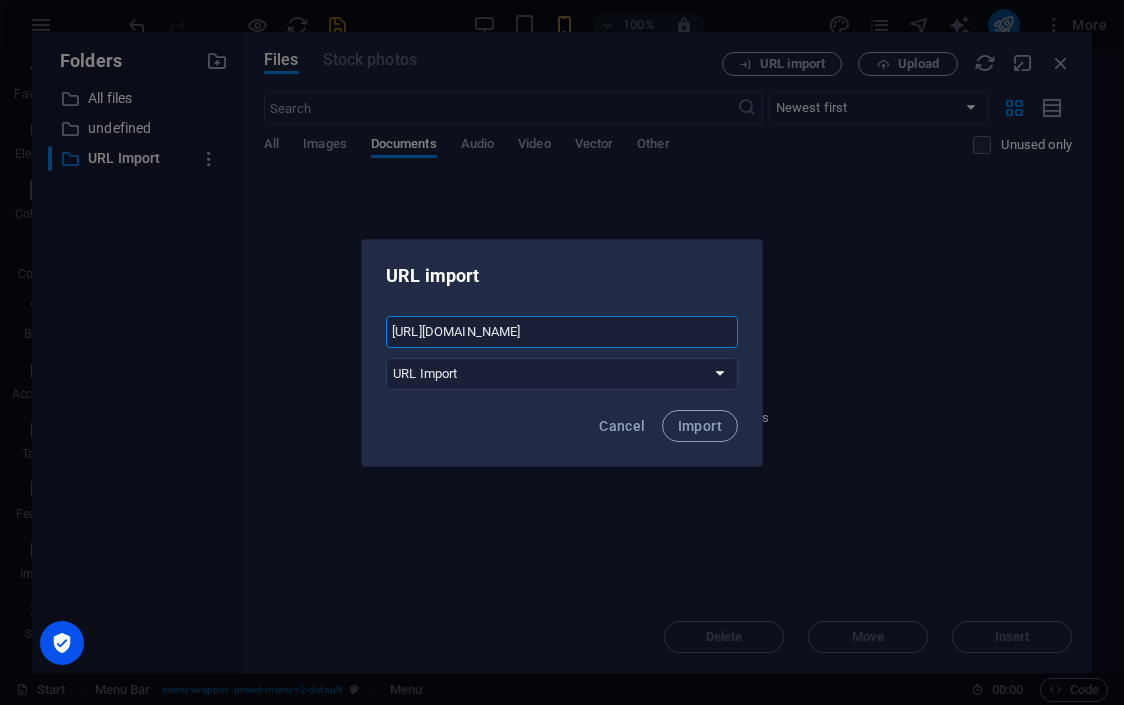 scroll, scrollTop: 0, scrollLeft: 53, axis: horizontal 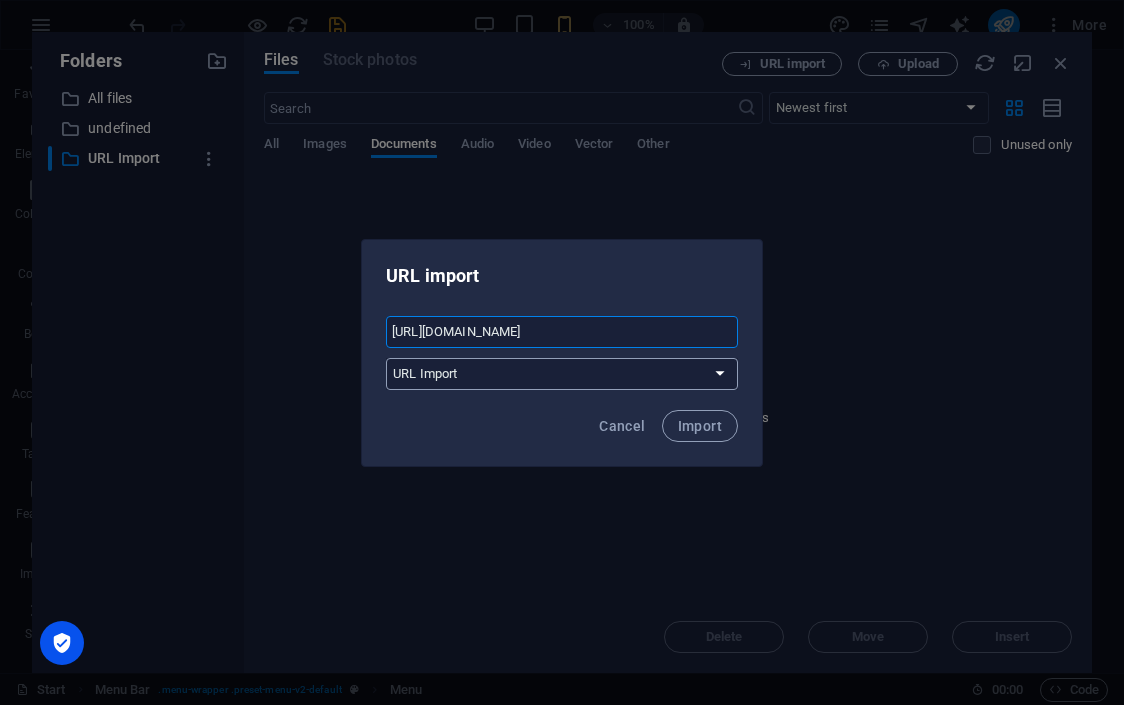 click on "All files undefined URL Import" at bounding box center [562, 374] 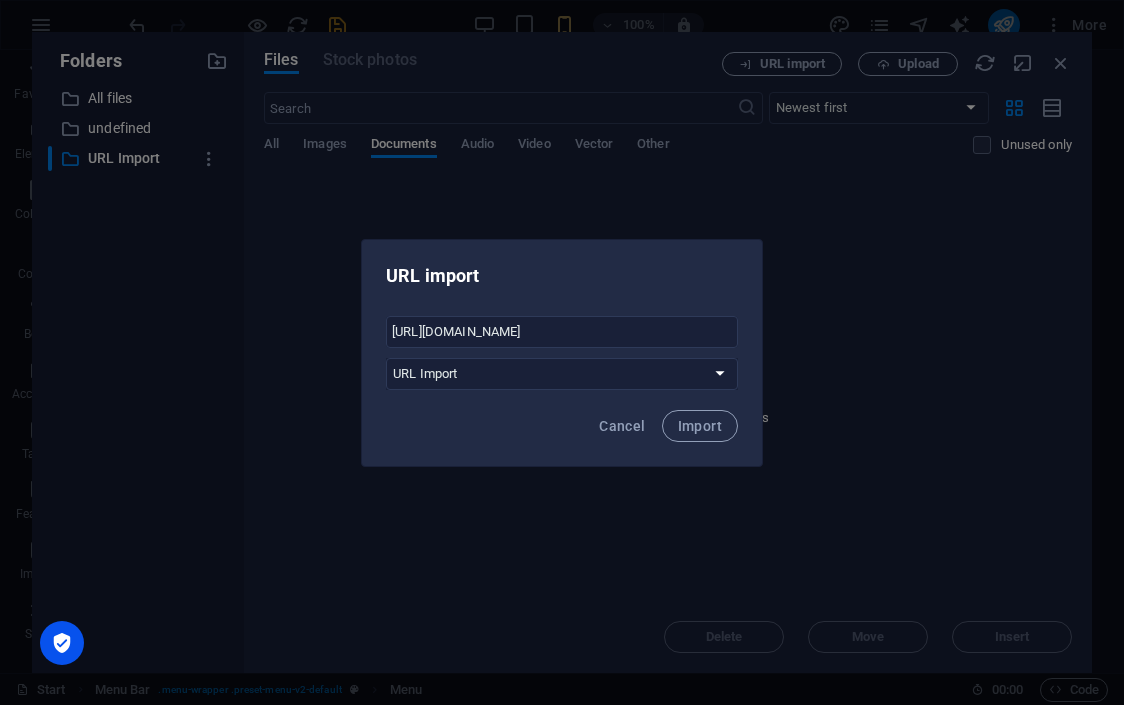 click on "URL import [URL][DOMAIN_NAME] ​ All files undefined URL Import Cancel Import" at bounding box center (562, 352) 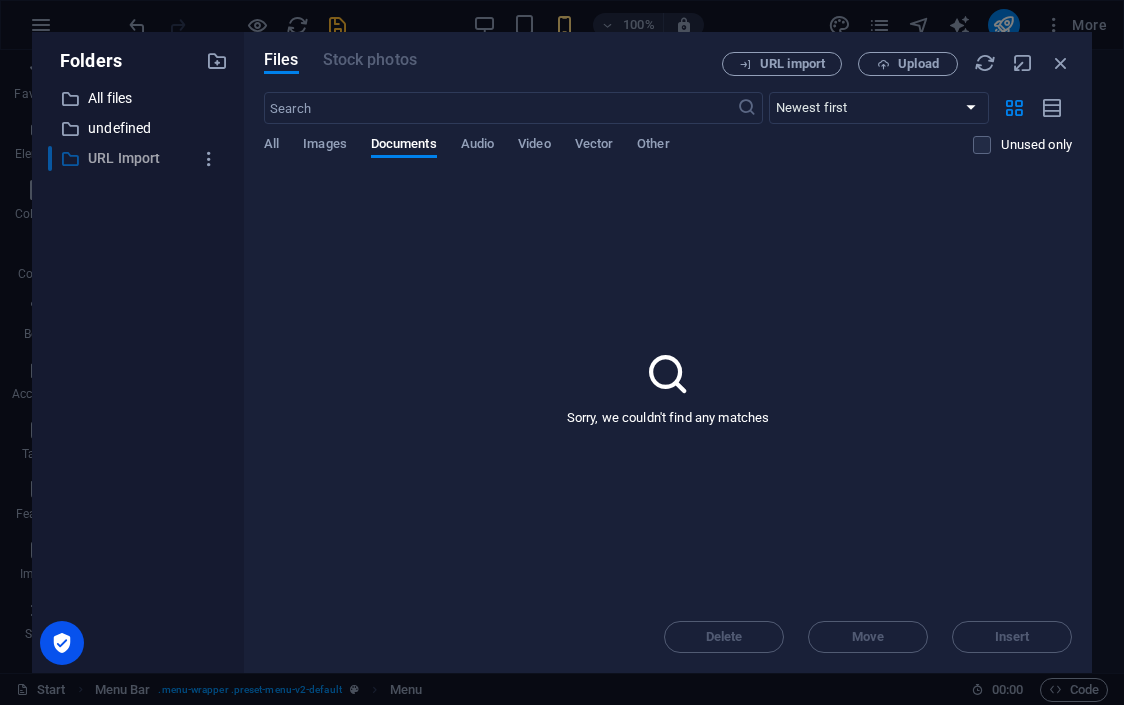 click on "URL Import" at bounding box center [139, 158] 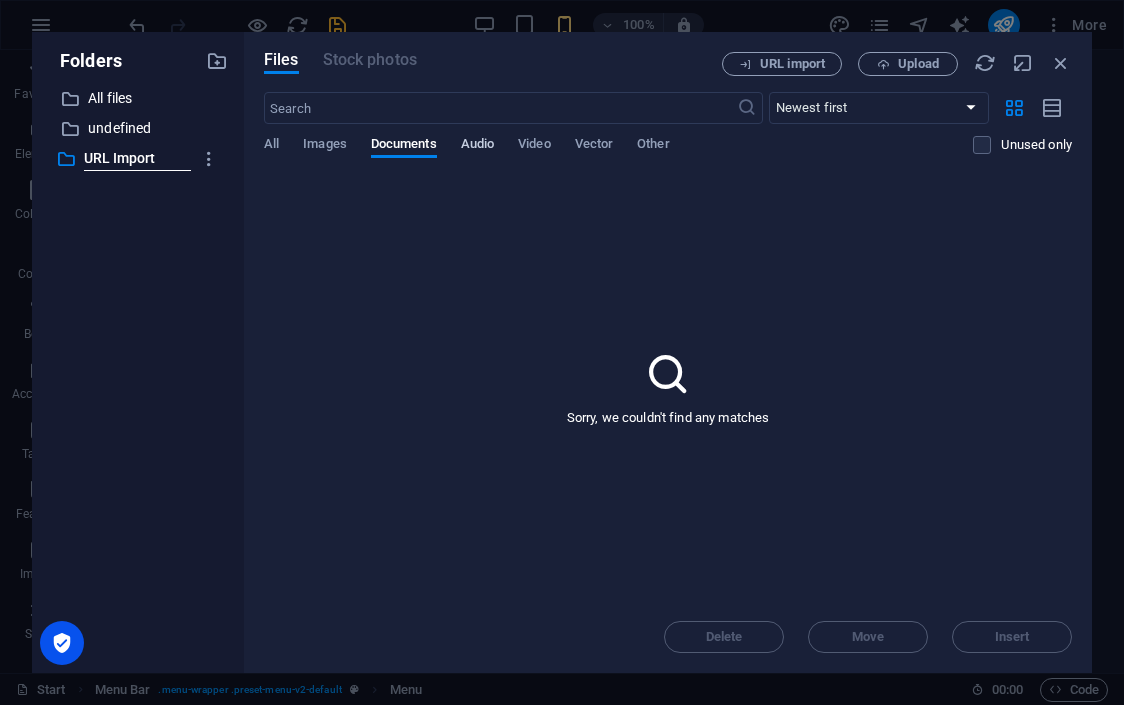 click on "Audio" at bounding box center (477, 146) 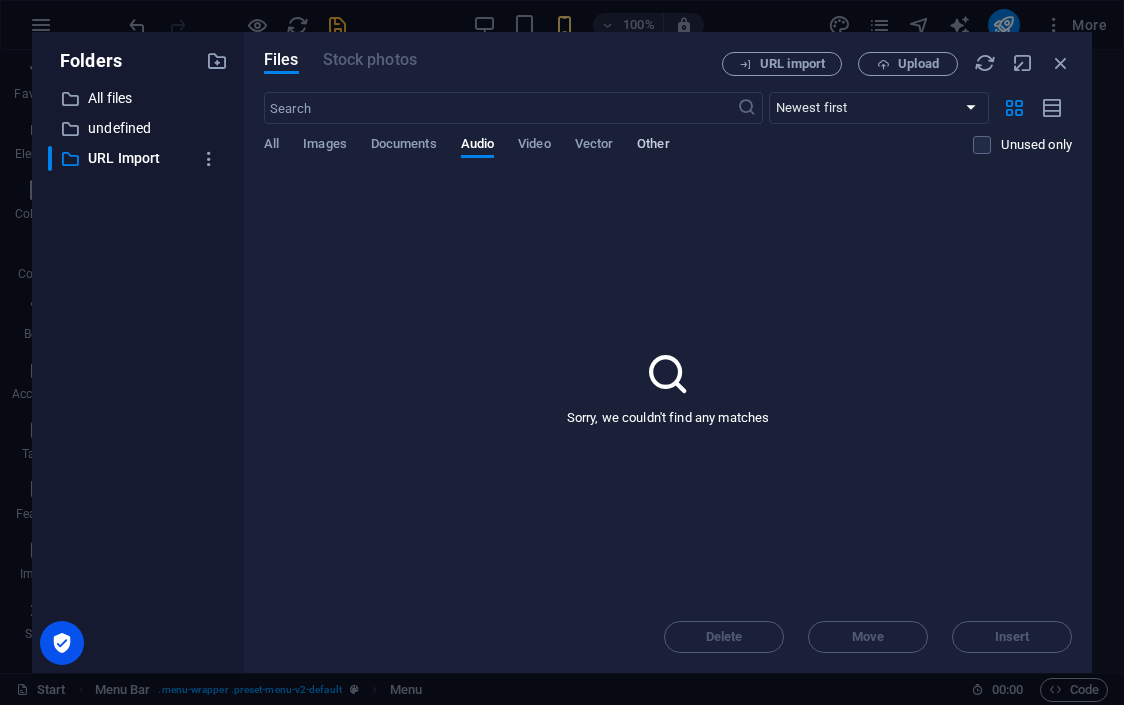 click on "Other" at bounding box center (653, 146) 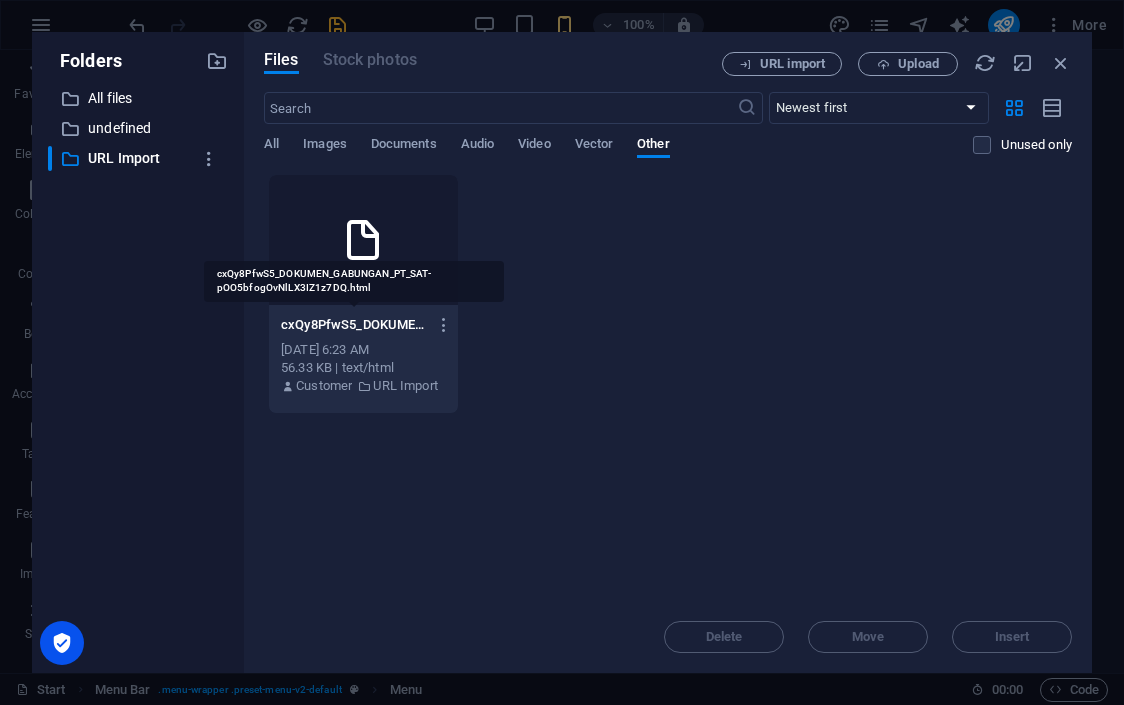 click on "cxQy8PfwS5_DOKUMEN_GABUNGAN_PT_SAT-pOO5bfogOvNlLX3IZ1z7DQ.html" at bounding box center (354, 325) 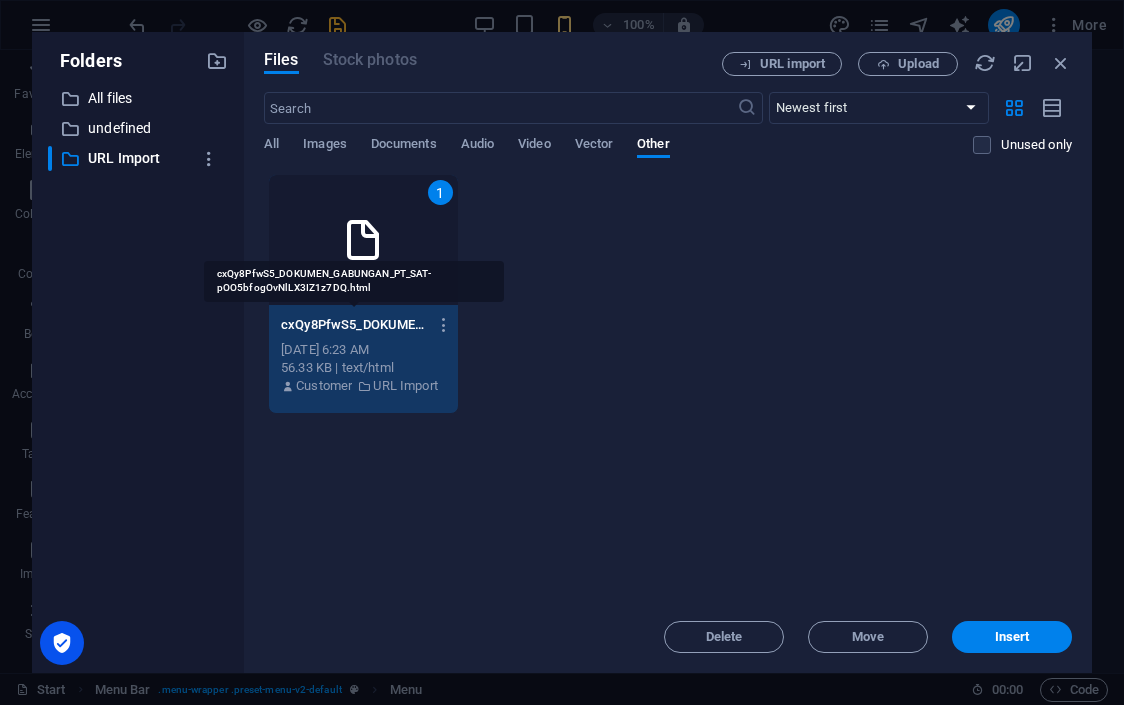 click on "cxQy8PfwS5_DOKUMEN_GABUNGAN_PT_SAT-pOO5bfogOvNlLX3IZ1z7DQ.html" at bounding box center (354, 325) 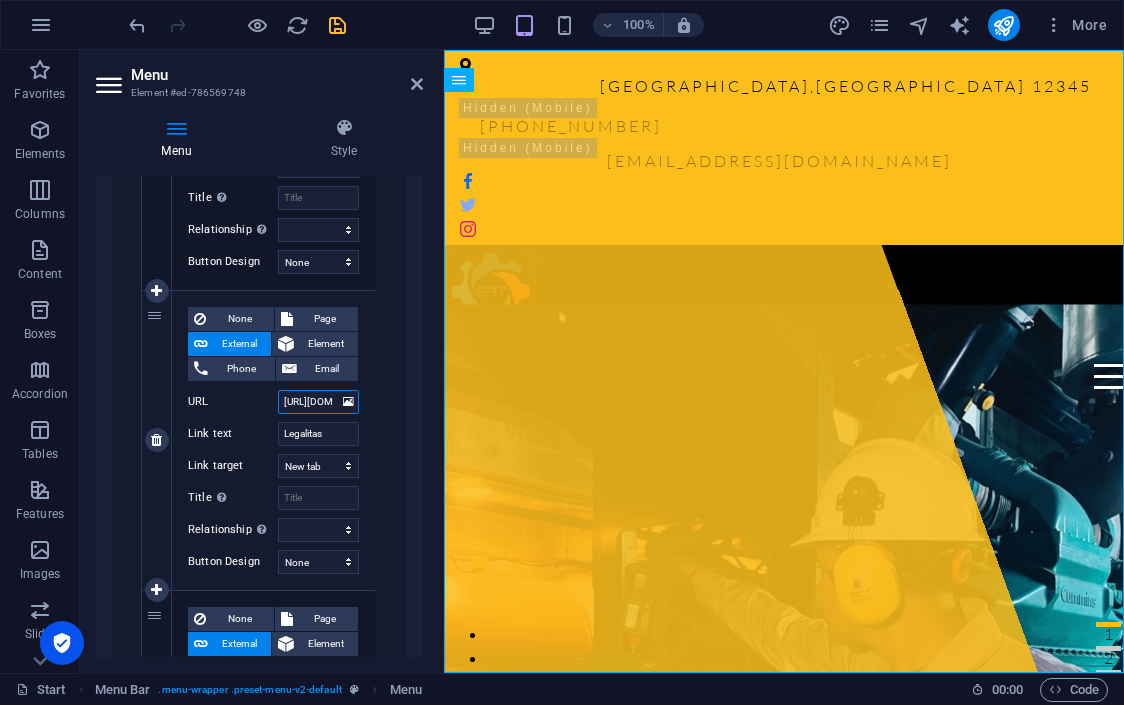 click on "[URL][DOMAIN_NAME]" at bounding box center [318, 402] 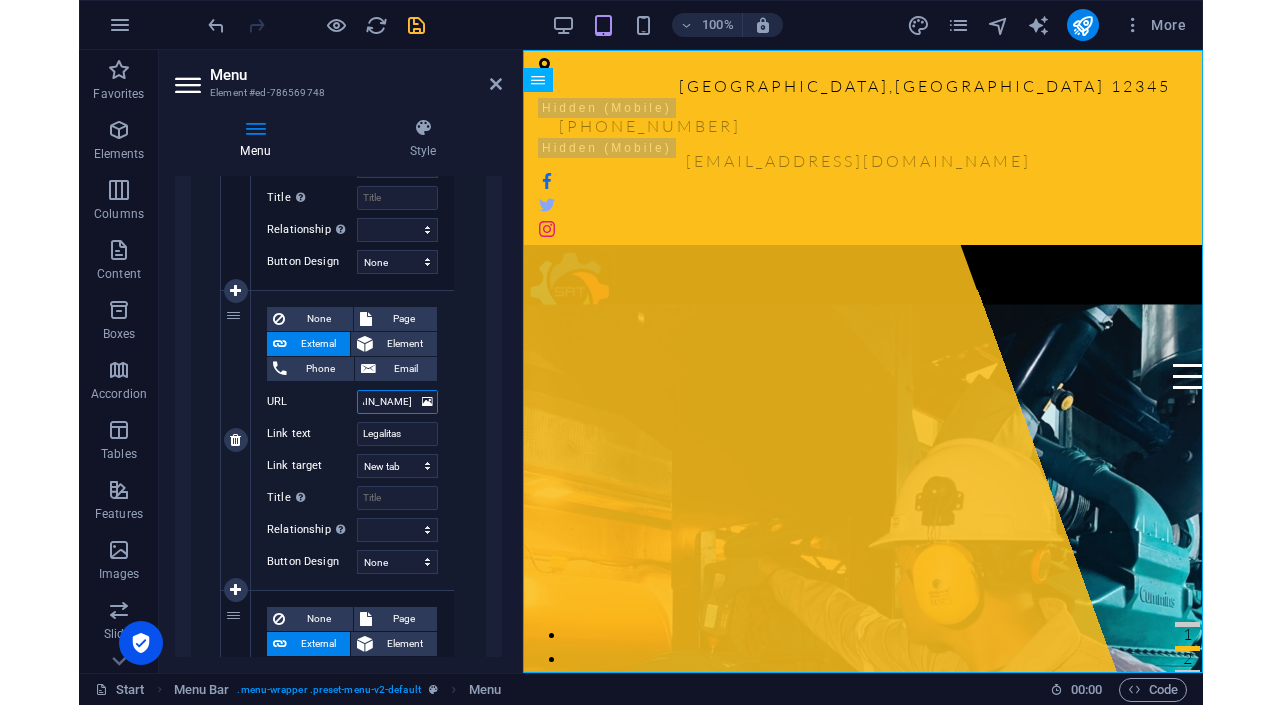 scroll, scrollTop: 0, scrollLeft: 524, axis: horizontal 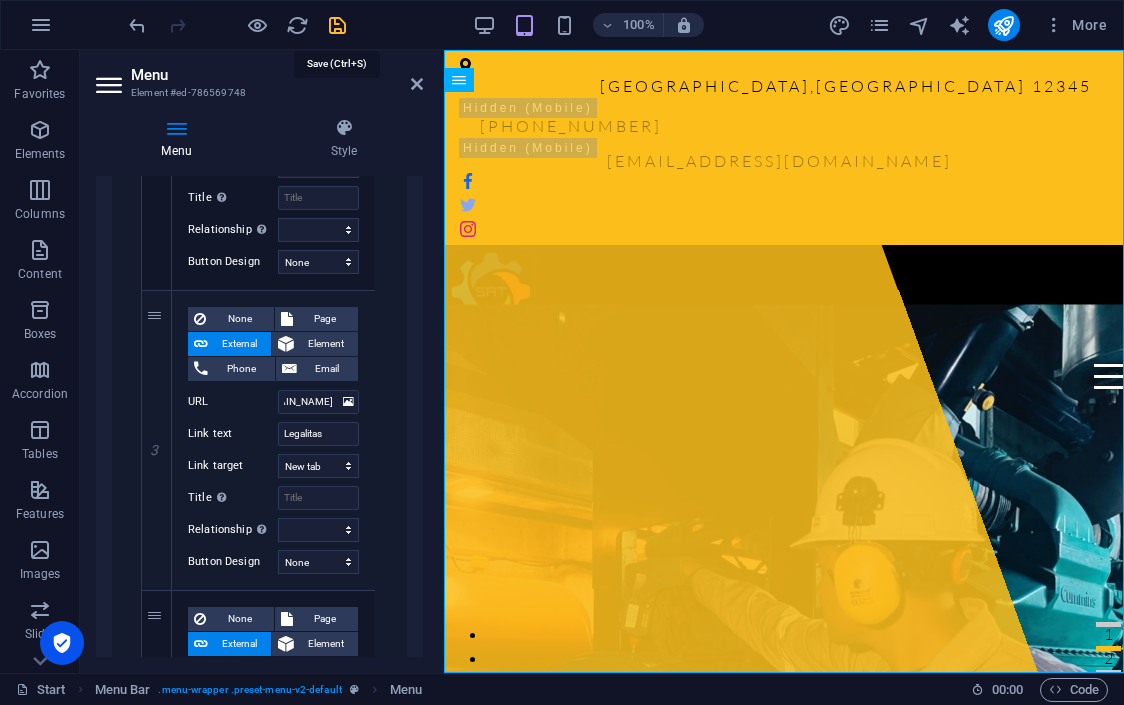 click at bounding box center [337, 25] 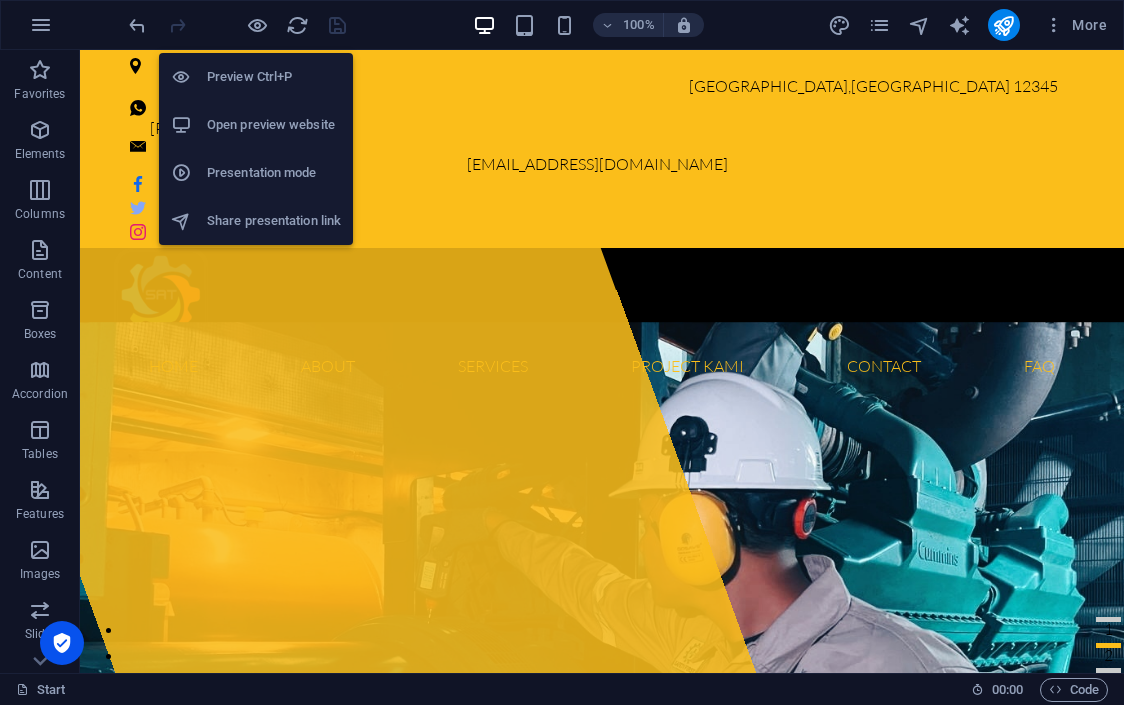 click on "Preview Ctrl+P" at bounding box center (274, 77) 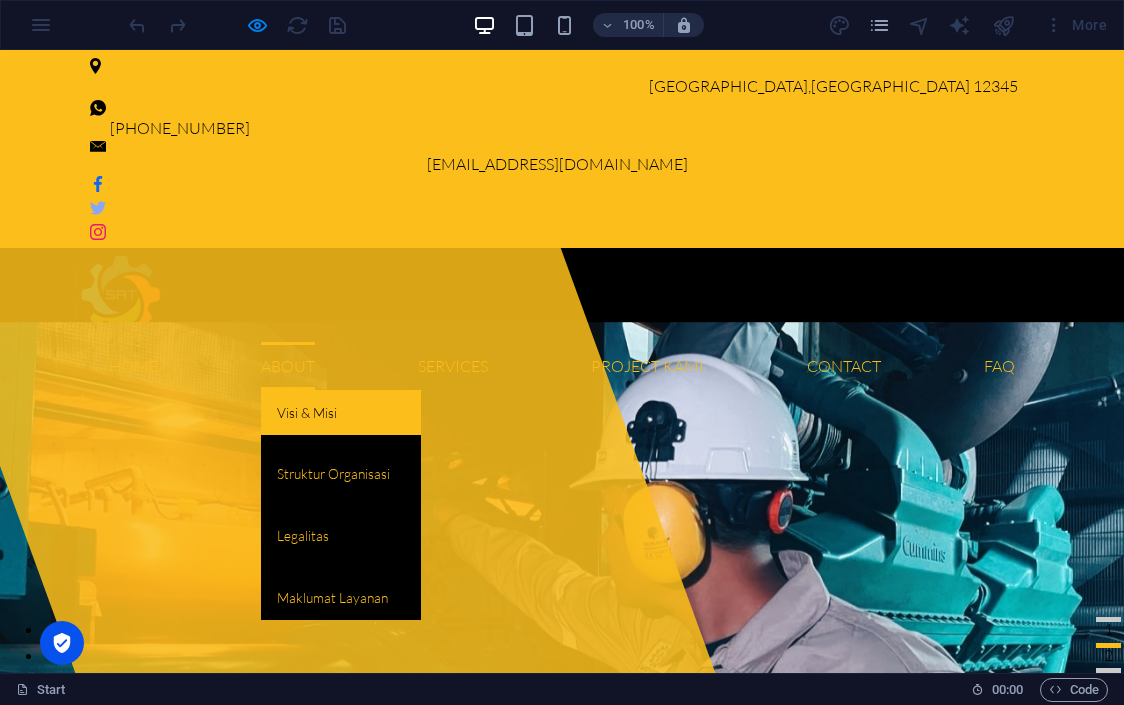 click on "Visi & Misi" at bounding box center (341, 413) 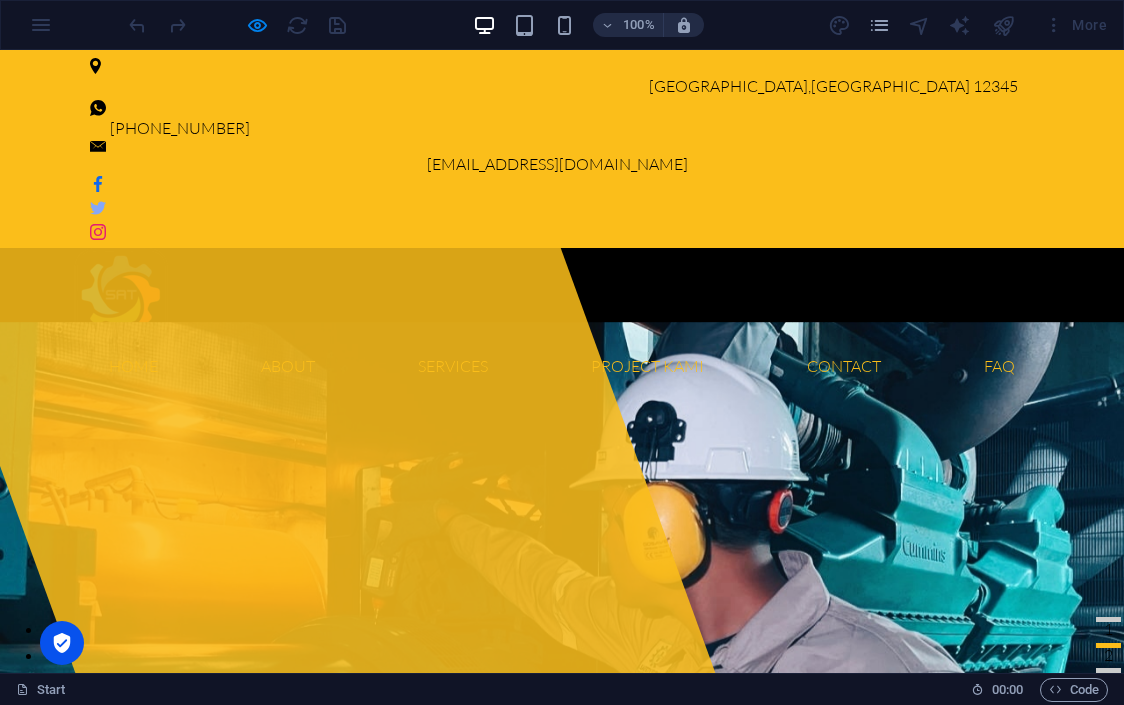 click on "×" at bounding box center (4, 195) 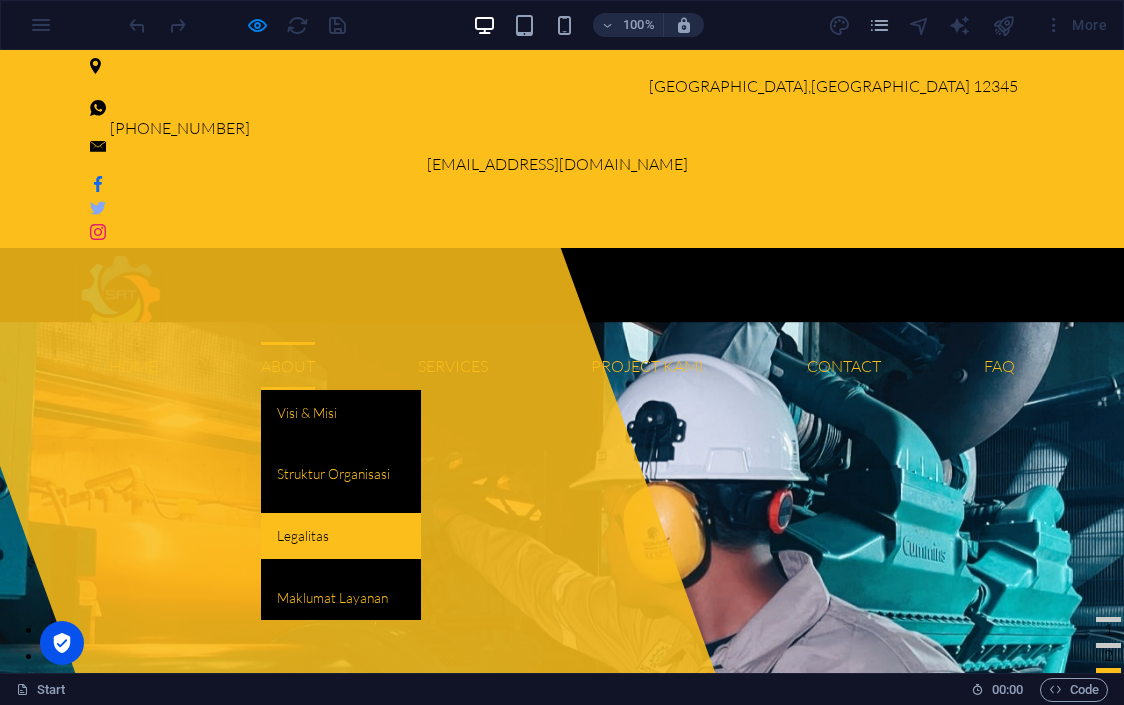 click on "Legalitas" at bounding box center (341, 536) 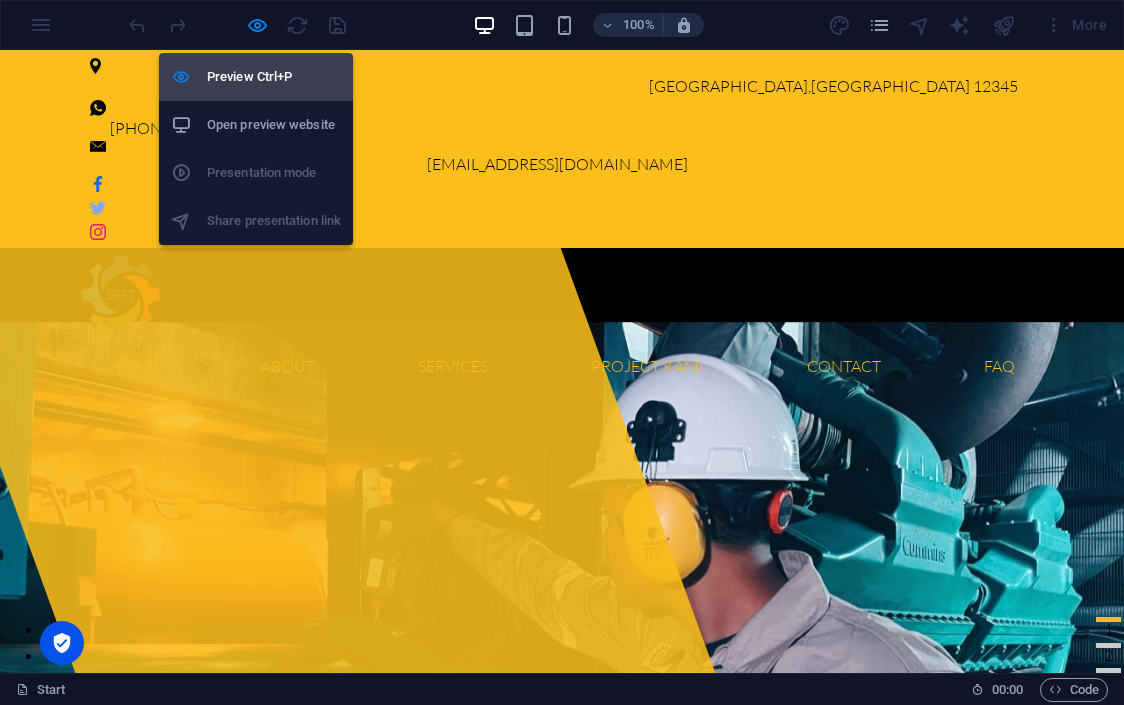 click on "Preview Ctrl+P" at bounding box center [274, 77] 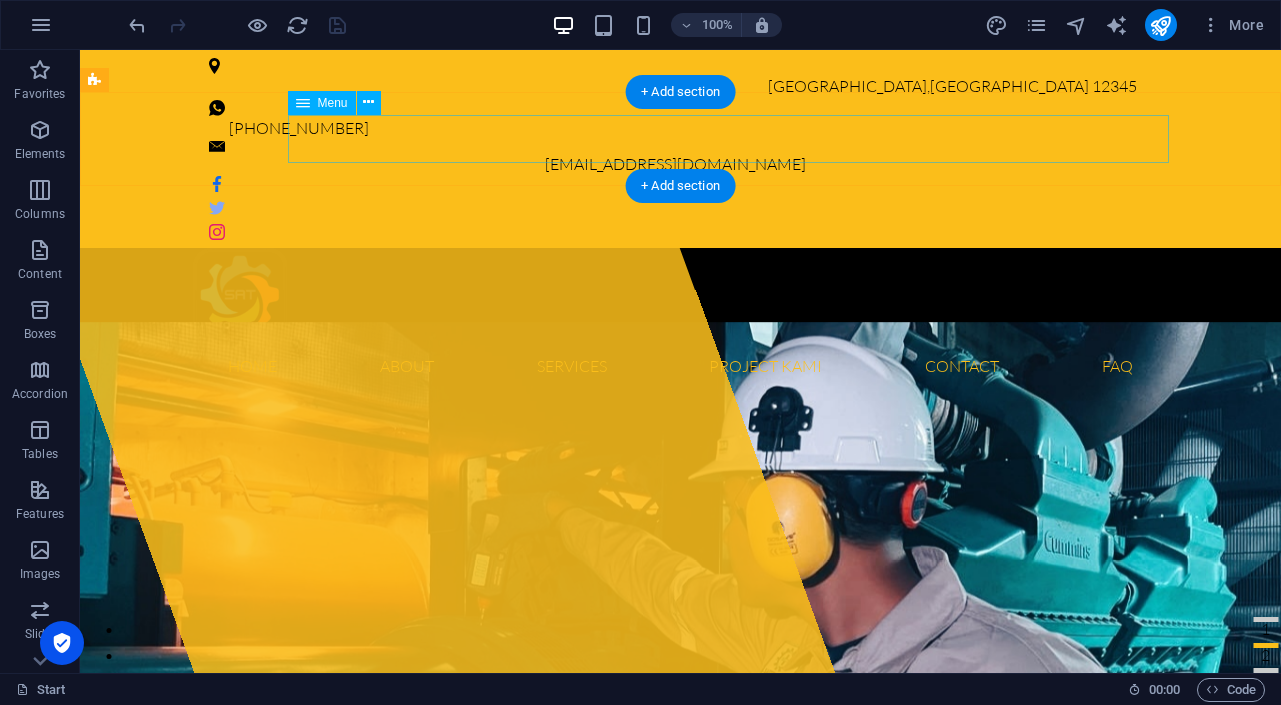 click on "Home About Visi & Misi Struktur Organisasi Legalitas Maklumat Layanan Services A. Sertifikat Laik Operasi Personil Daftar Alat Uji Daftar Harga Alur Proses SLO Persyaratan B. Sertifikat Laik Fungsi Personil Daftar Alat Uji Persyaratan Project Kami Contact Hubungi Kami Keluhan Pelanggan Form Surveilen FAQ" at bounding box center [681, 366] 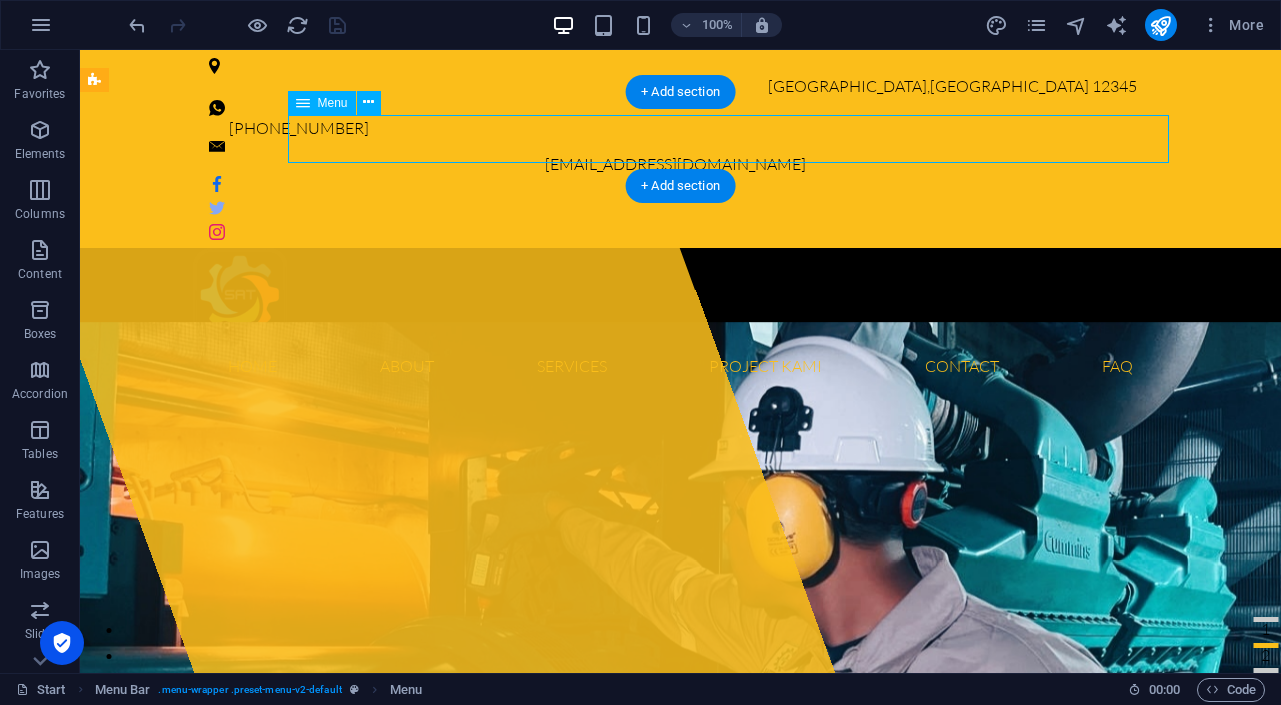 click on "Home About Visi & Misi Struktur Organisasi Legalitas Maklumat Layanan Services A. Sertifikat Laik Operasi Personil Daftar Alat Uji Daftar Harga Alur Proses SLO Persyaratan B. Sertifikat Laik Fungsi Personil Daftar Alat Uji Persyaratan Project Kami Contact Hubungi Kami Keluhan Pelanggan Form Surveilen FAQ" at bounding box center (681, 366) 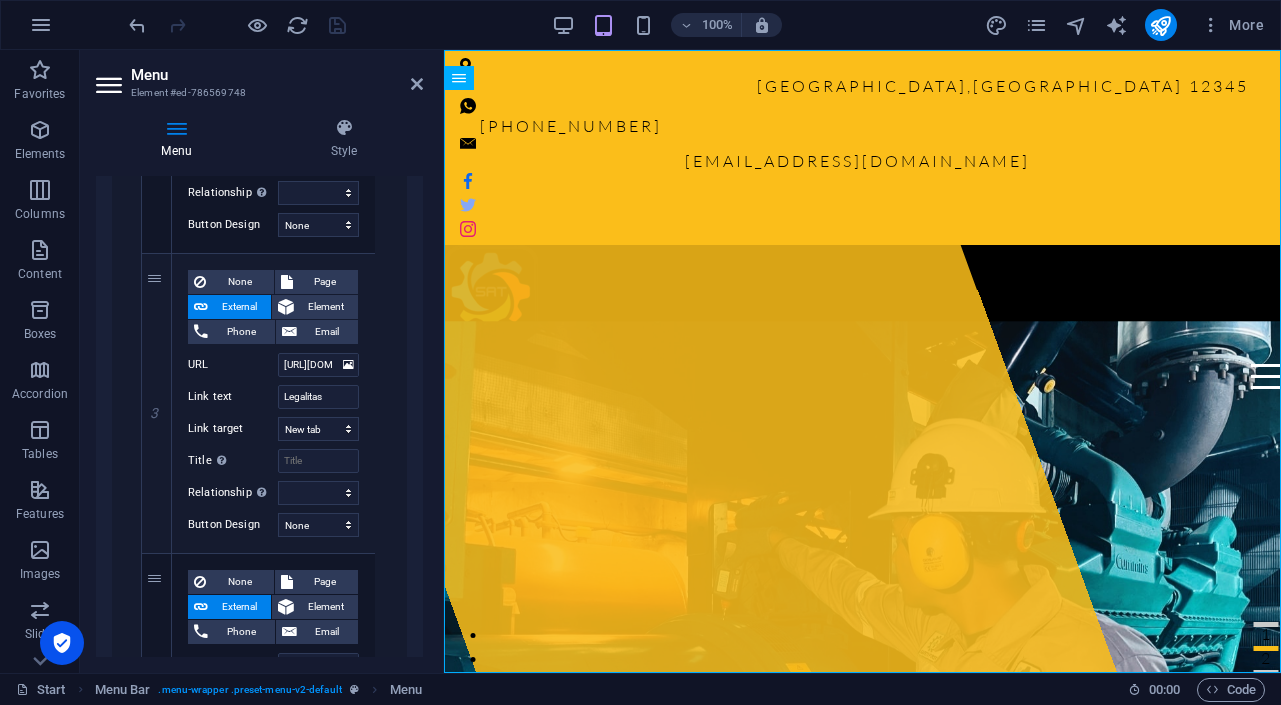 scroll, scrollTop: 1276, scrollLeft: 0, axis: vertical 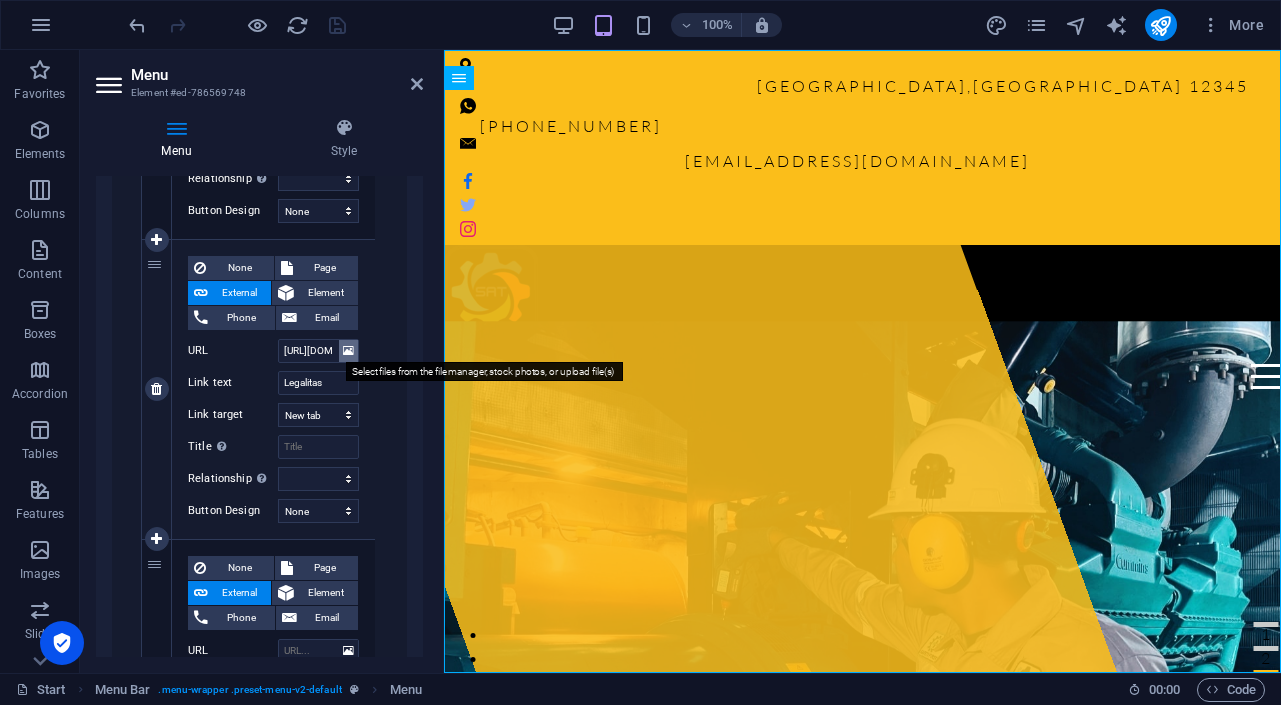 click at bounding box center (348, 351) 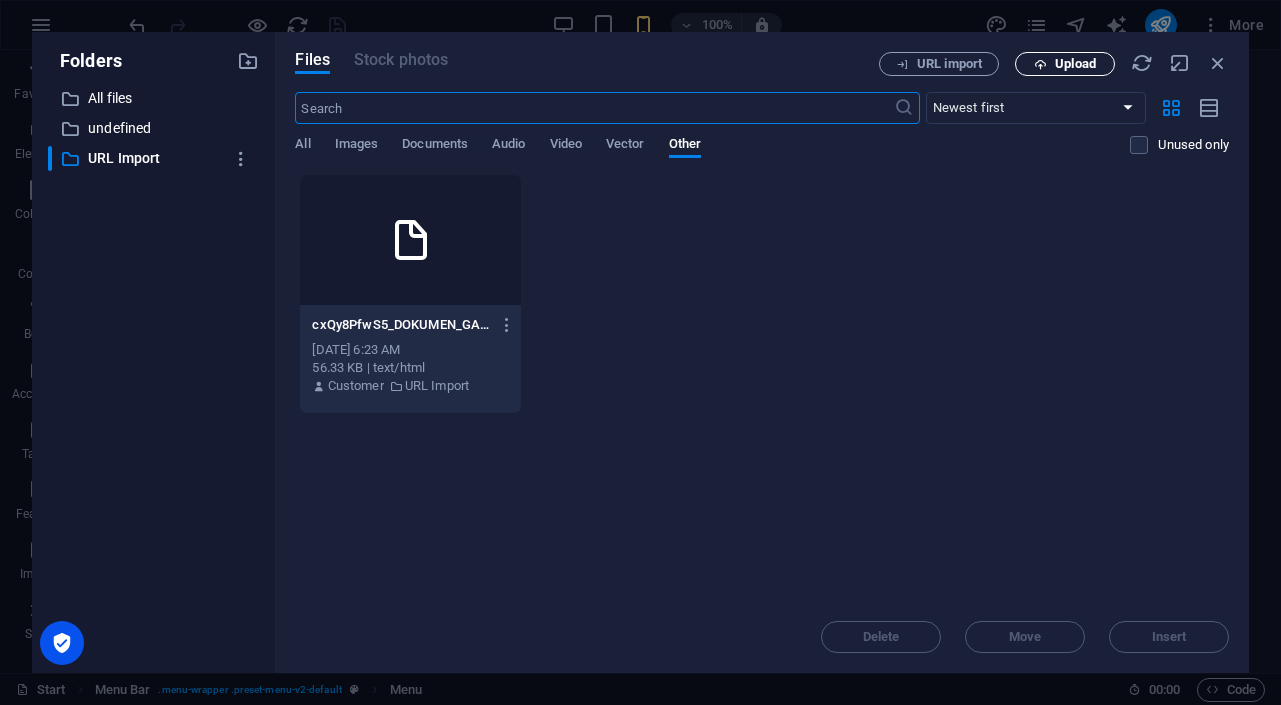 click on "Upload" at bounding box center [1075, 64] 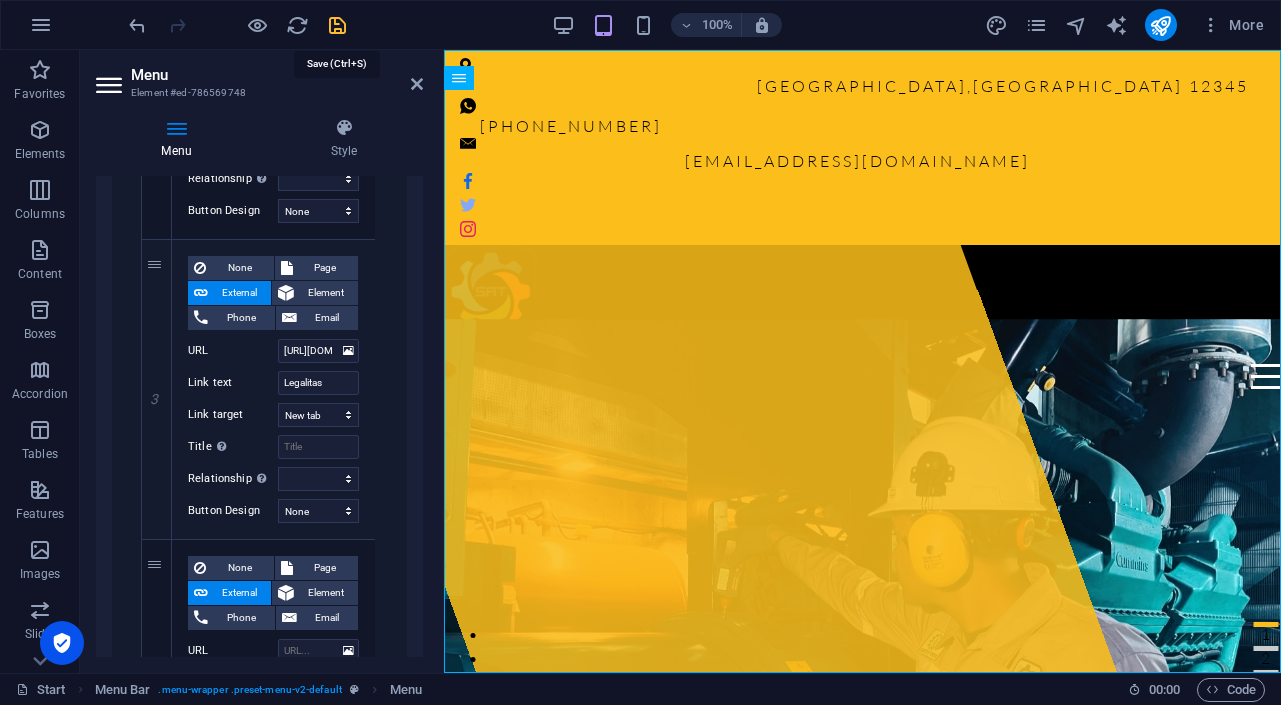 click at bounding box center (337, 25) 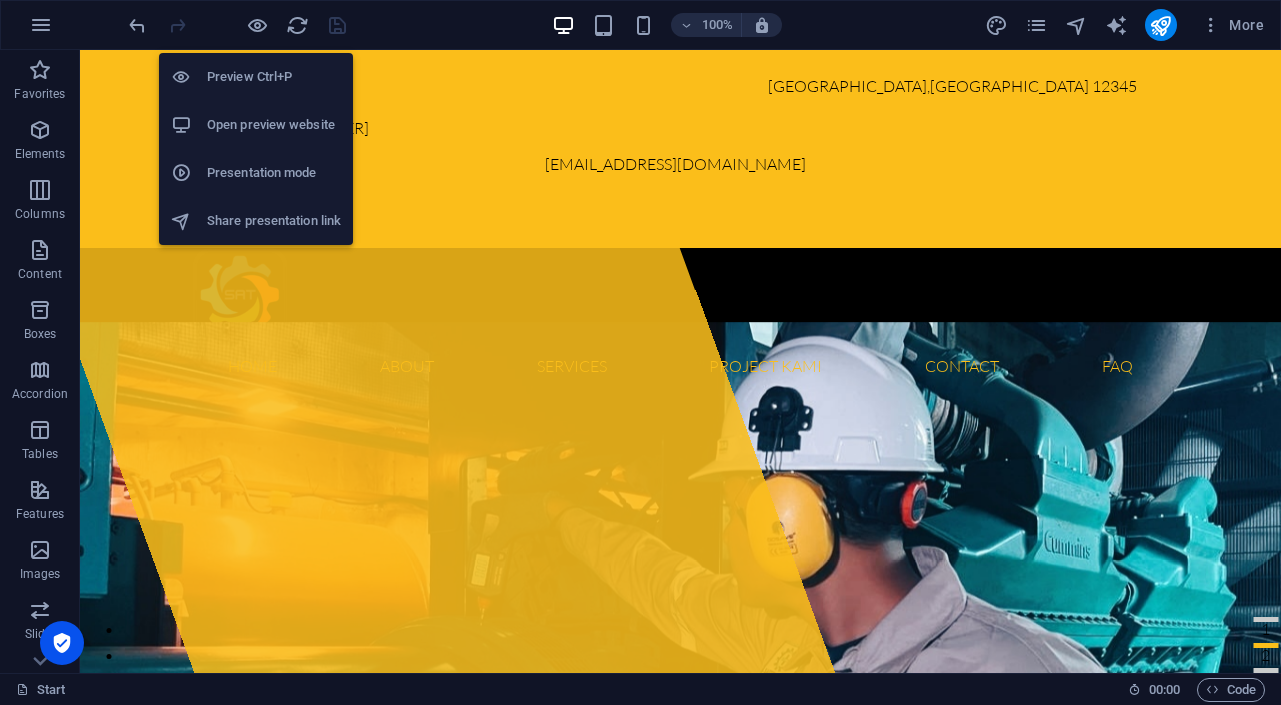 click on "Preview Ctrl+P" at bounding box center (274, 77) 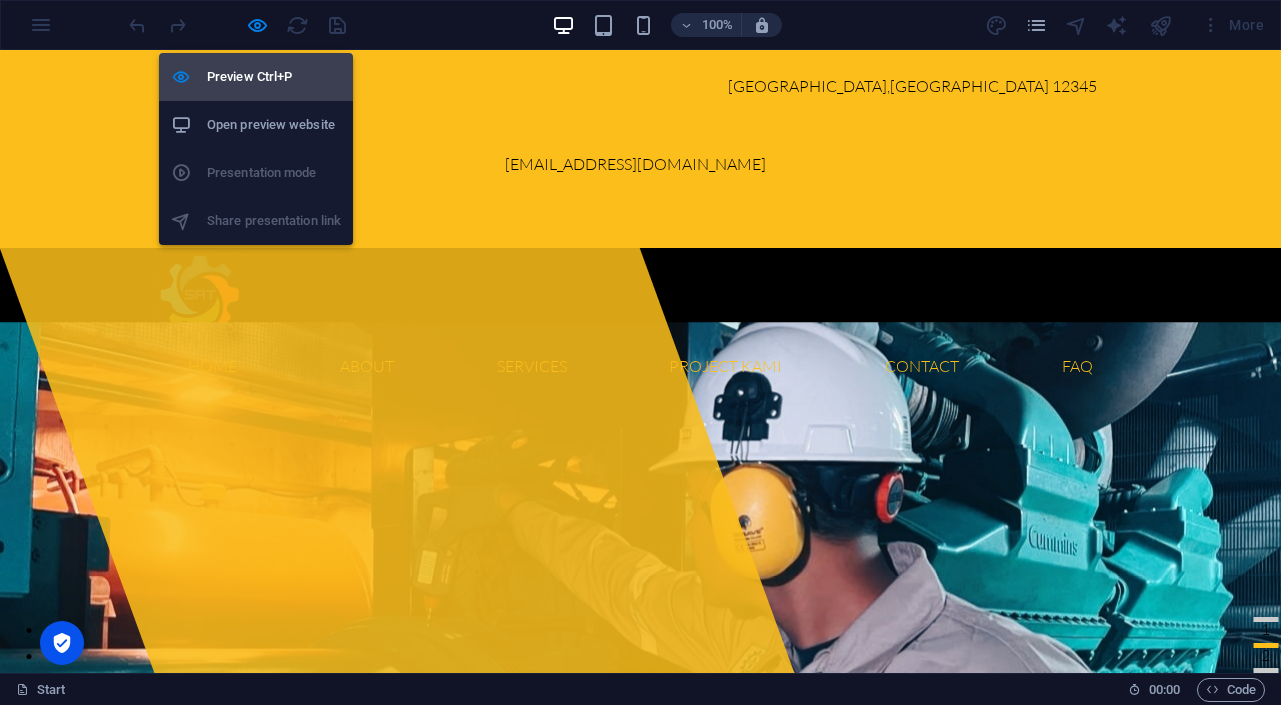 click on "Preview Ctrl+P" at bounding box center [274, 77] 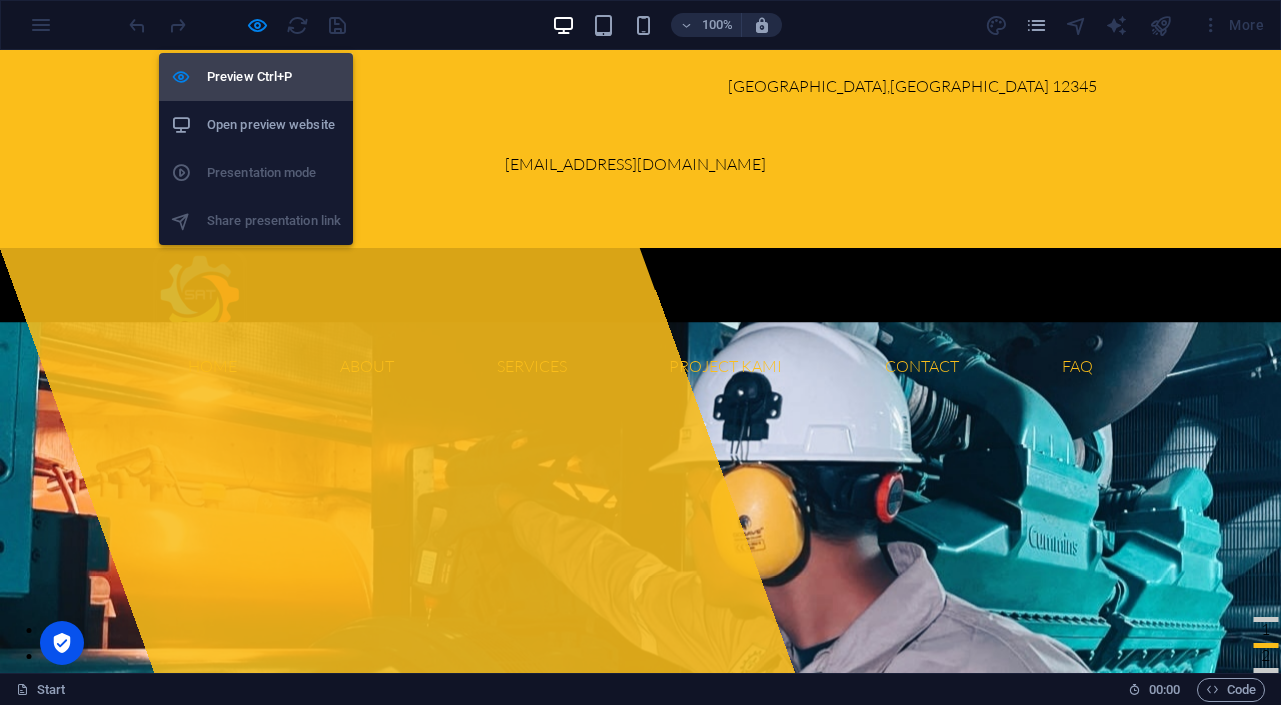 click on "Preview Ctrl+P" at bounding box center [274, 77] 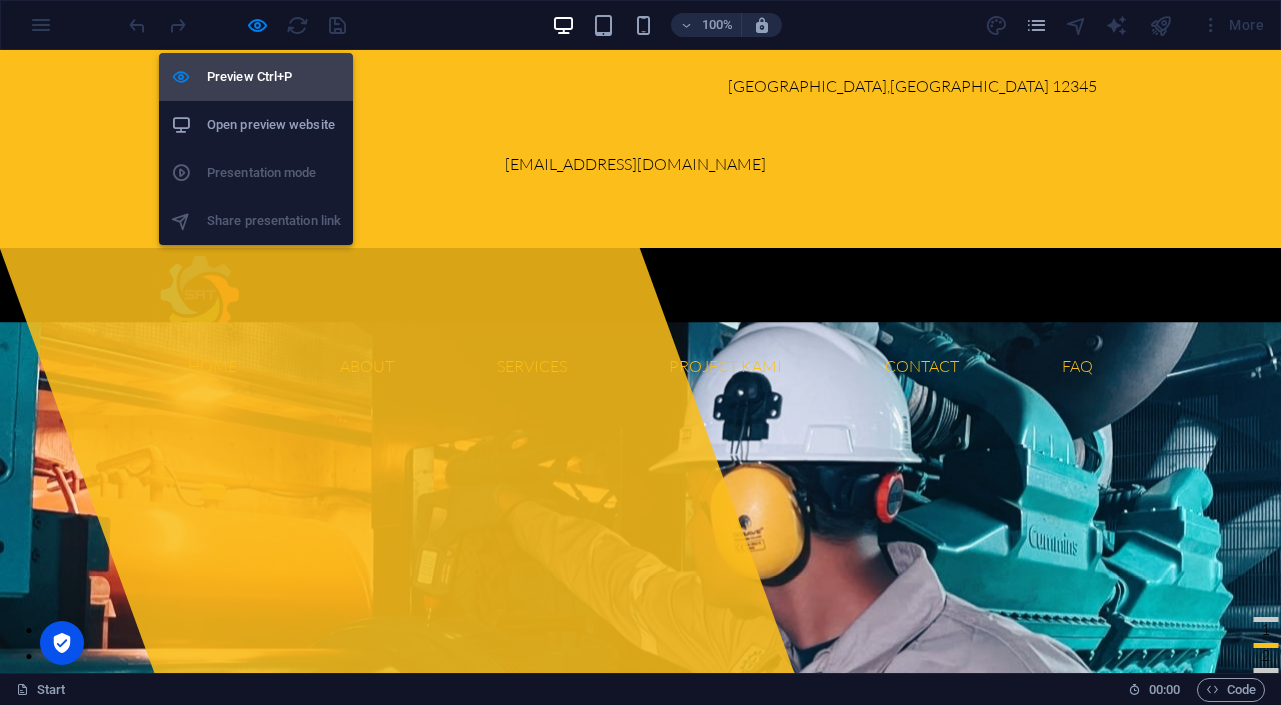 click on "Preview Ctrl+P" at bounding box center (274, 77) 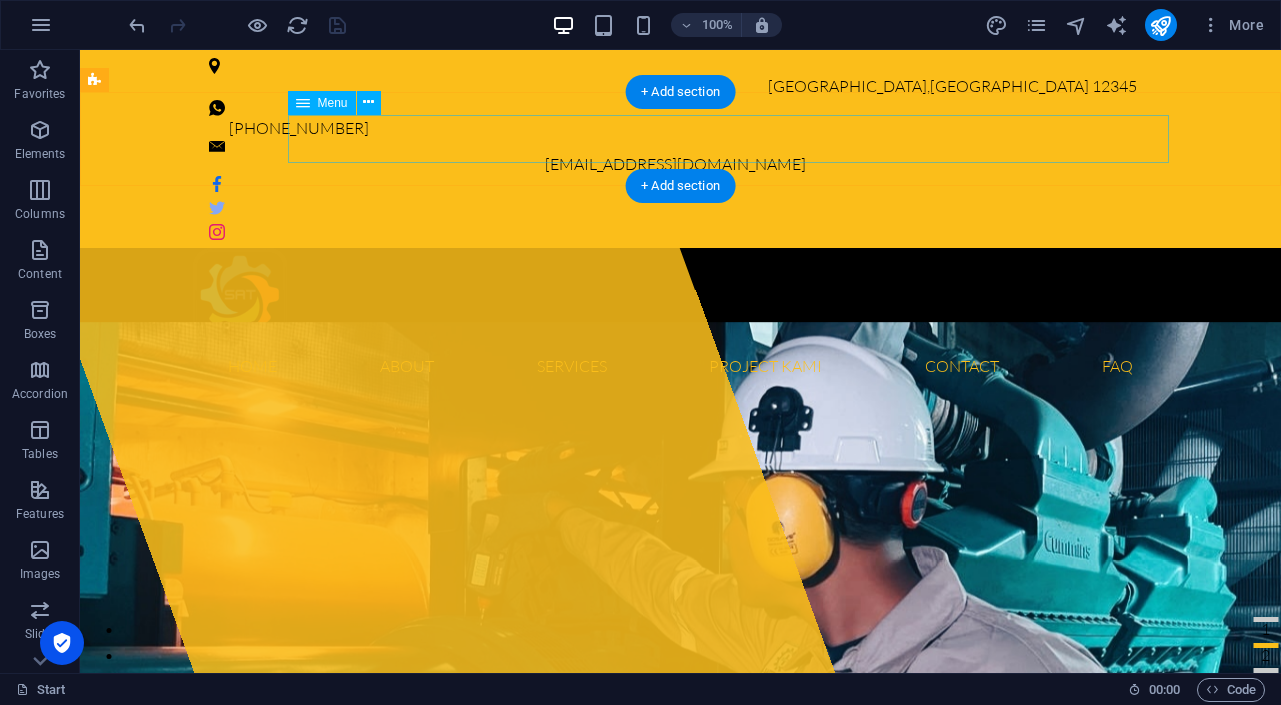 click on "Home About Visi & Misi Struktur Organisasi Legalitas Maklumat Layanan Services A. Sertifikat Laik Operasi Personil Daftar Alat Uji Daftar Harga Alur Proses SLO Persyaratan B. Sertifikat Laik Fungsi Personil Daftar Alat Uji Persyaratan Project Kami Contact Hubungi Kami Keluhan Pelanggan Form Surveilen FAQ" at bounding box center (681, 366) 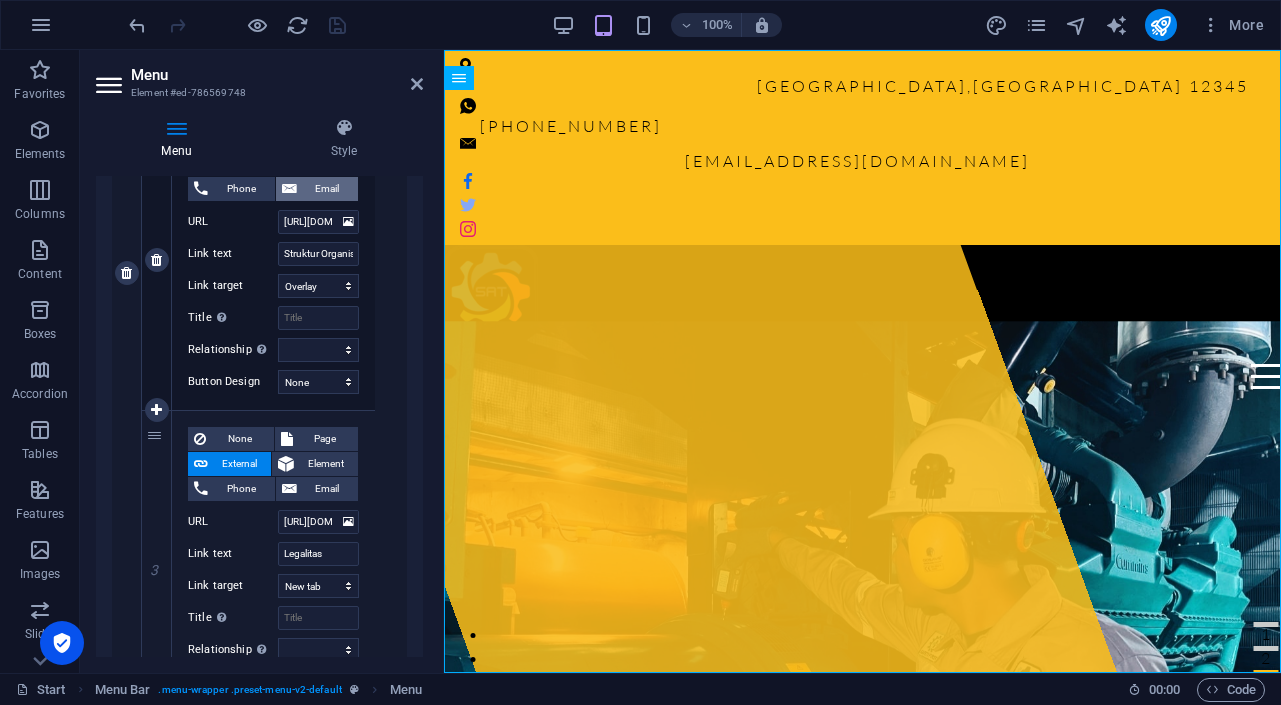 scroll, scrollTop: 1110, scrollLeft: 0, axis: vertical 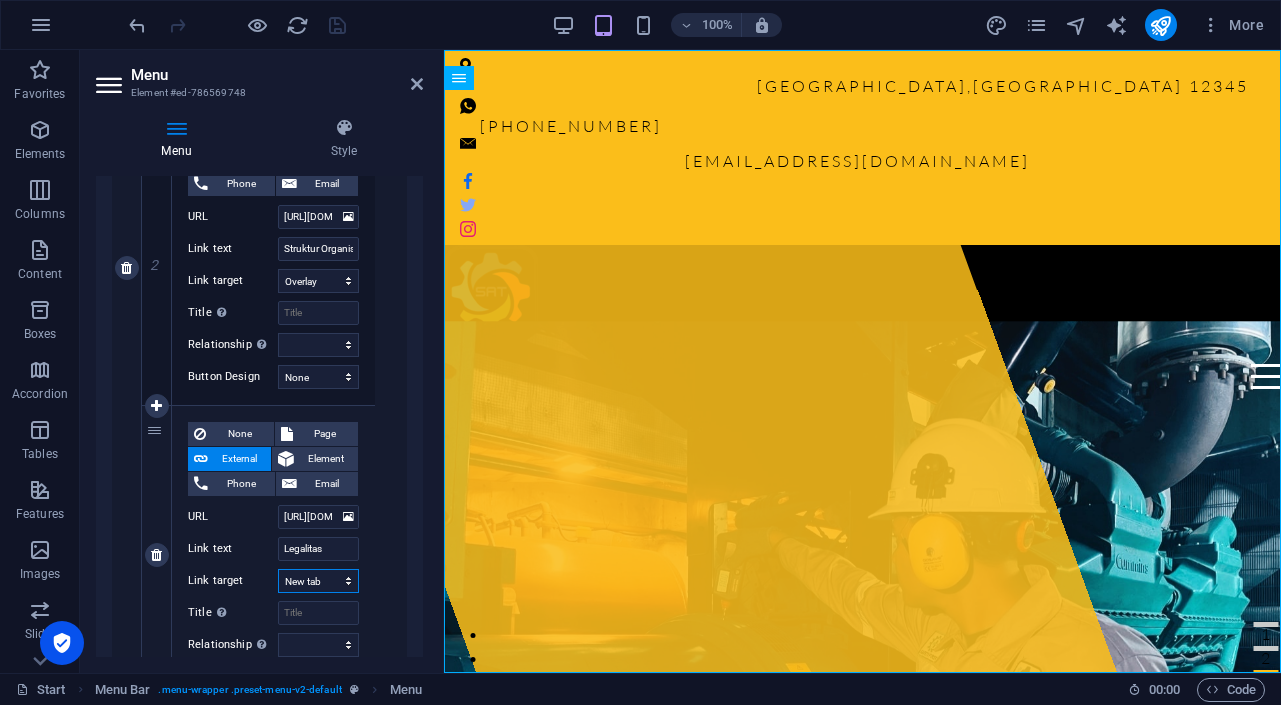 click on "New tab Same tab Overlay" at bounding box center [318, 581] 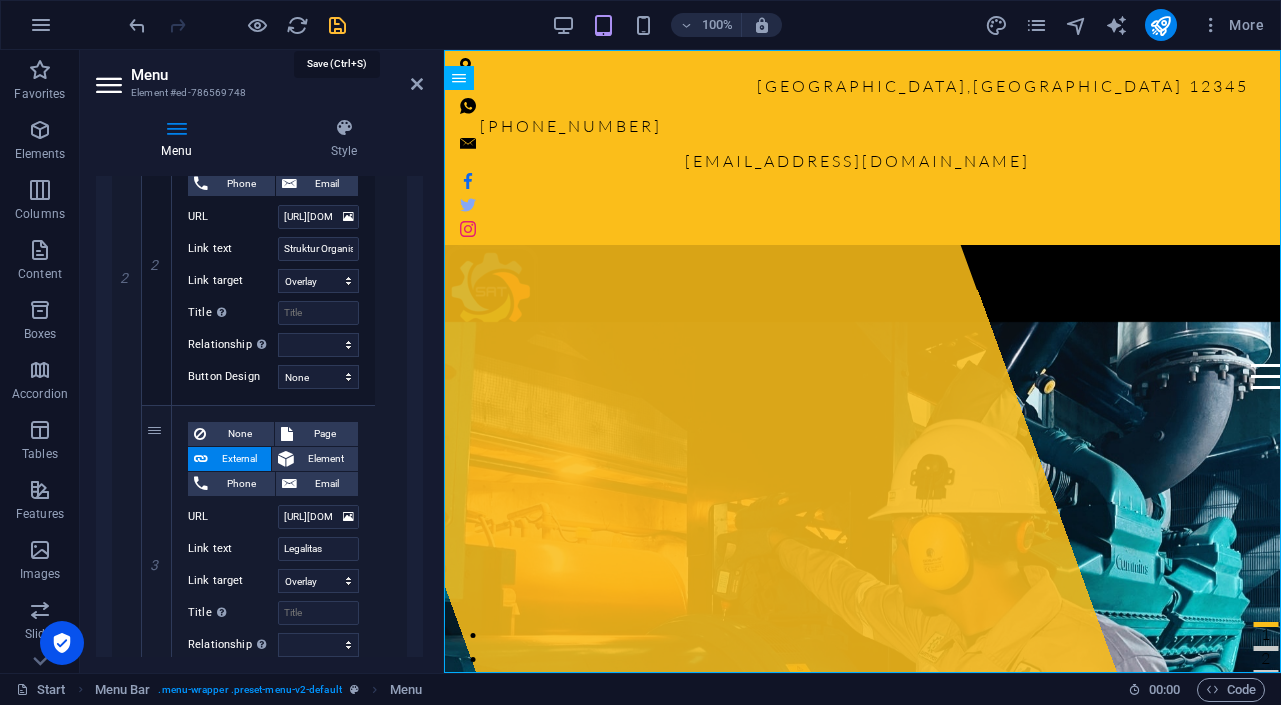 click at bounding box center [337, 25] 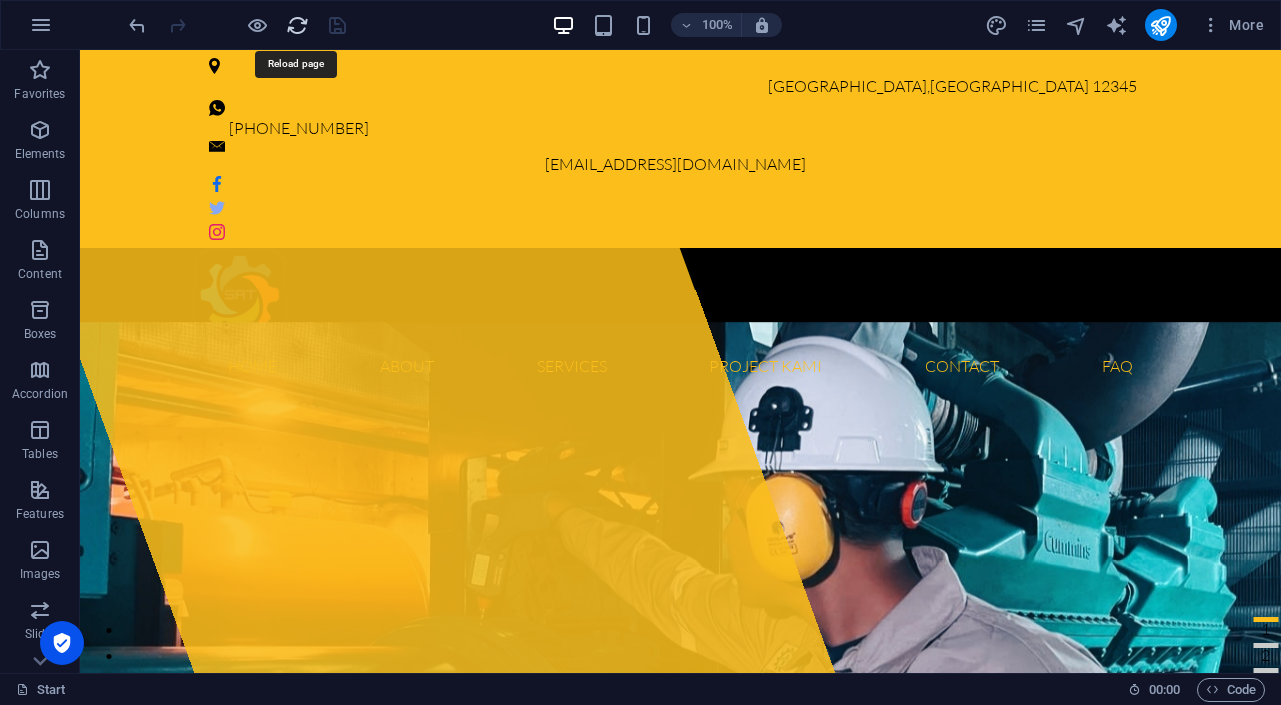 click at bounding box center [297, 25] 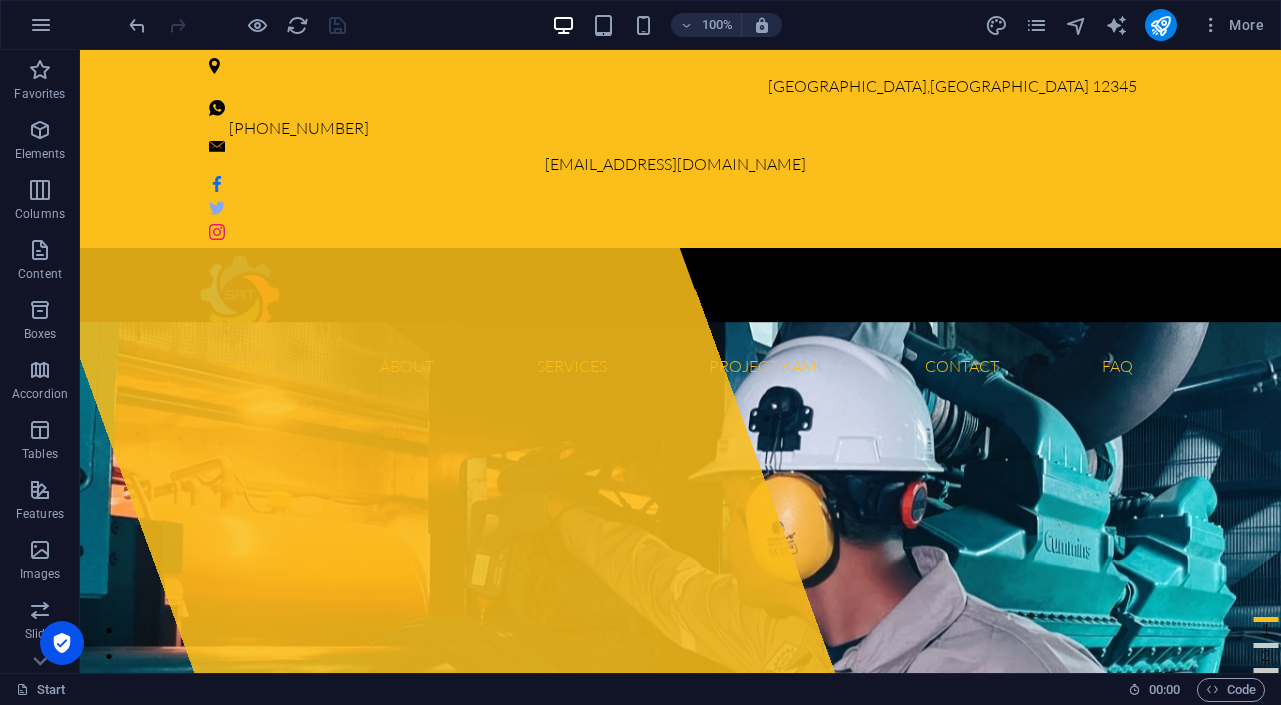 click at bounding box center (237, 25) 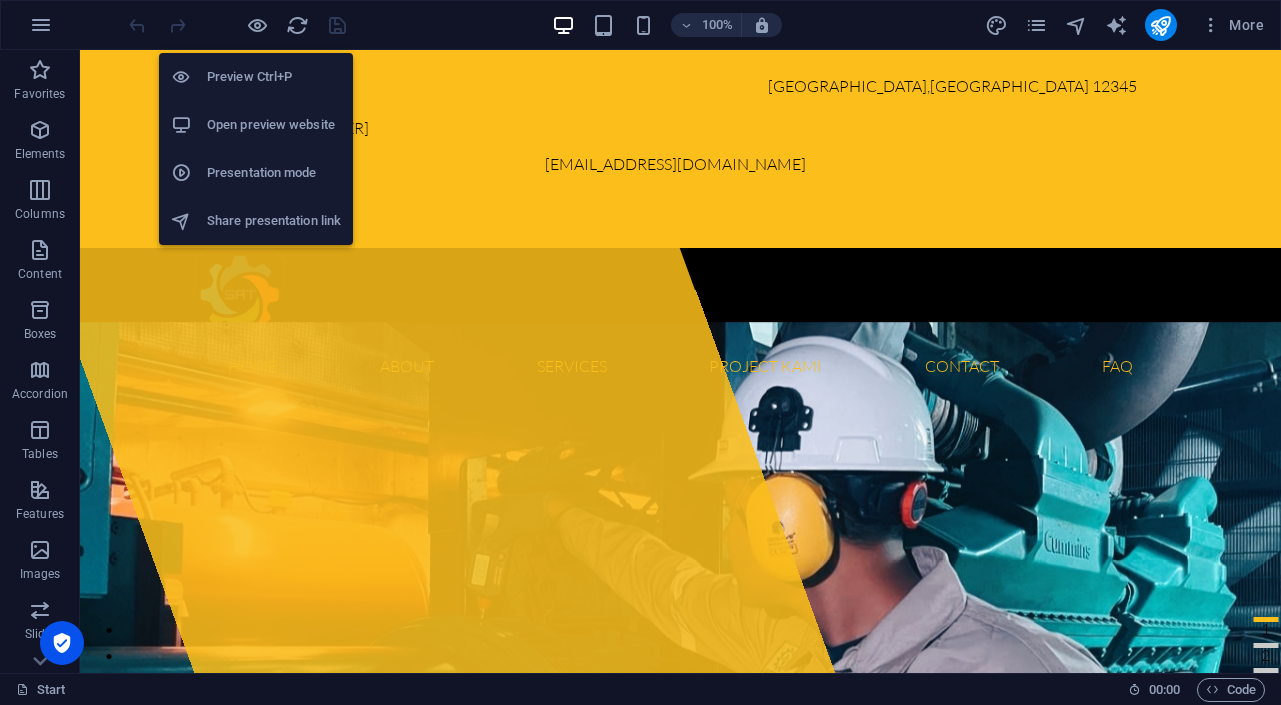 click on "Preview Ctrl+P" at bounding box center [274, 77] 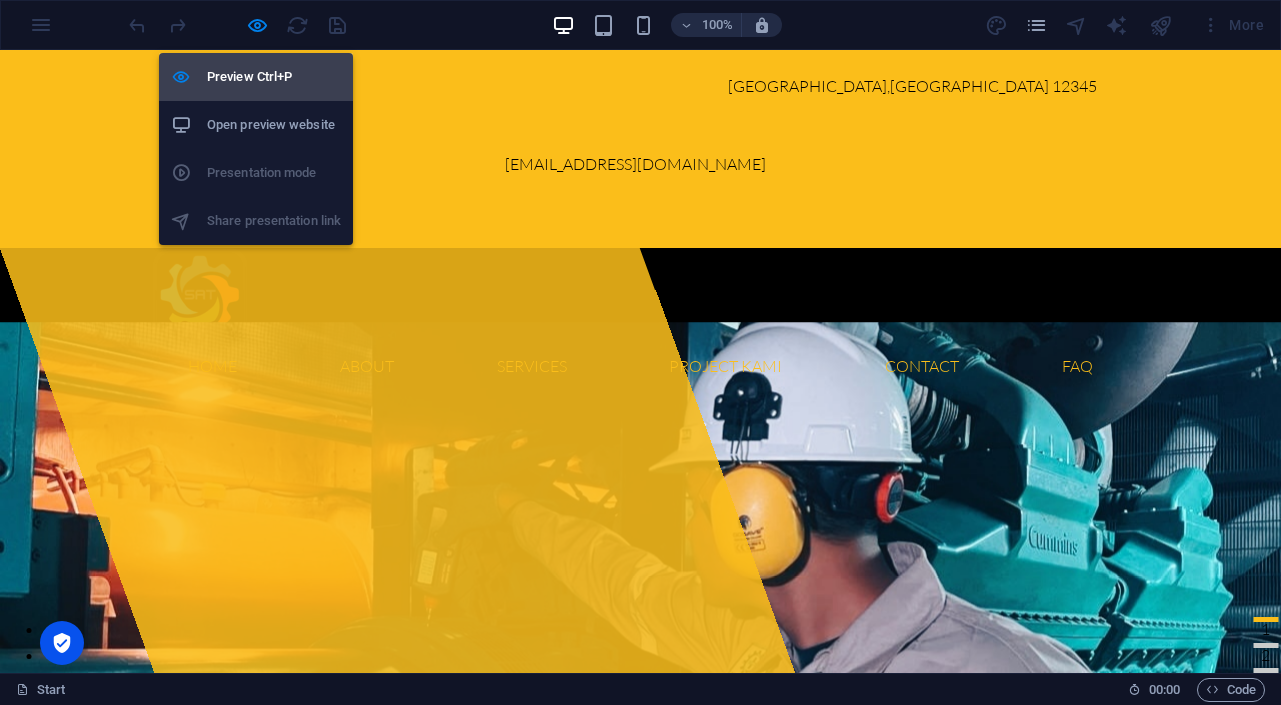 click on "Preview Ctrl+P" at bounding box center (274, 77) 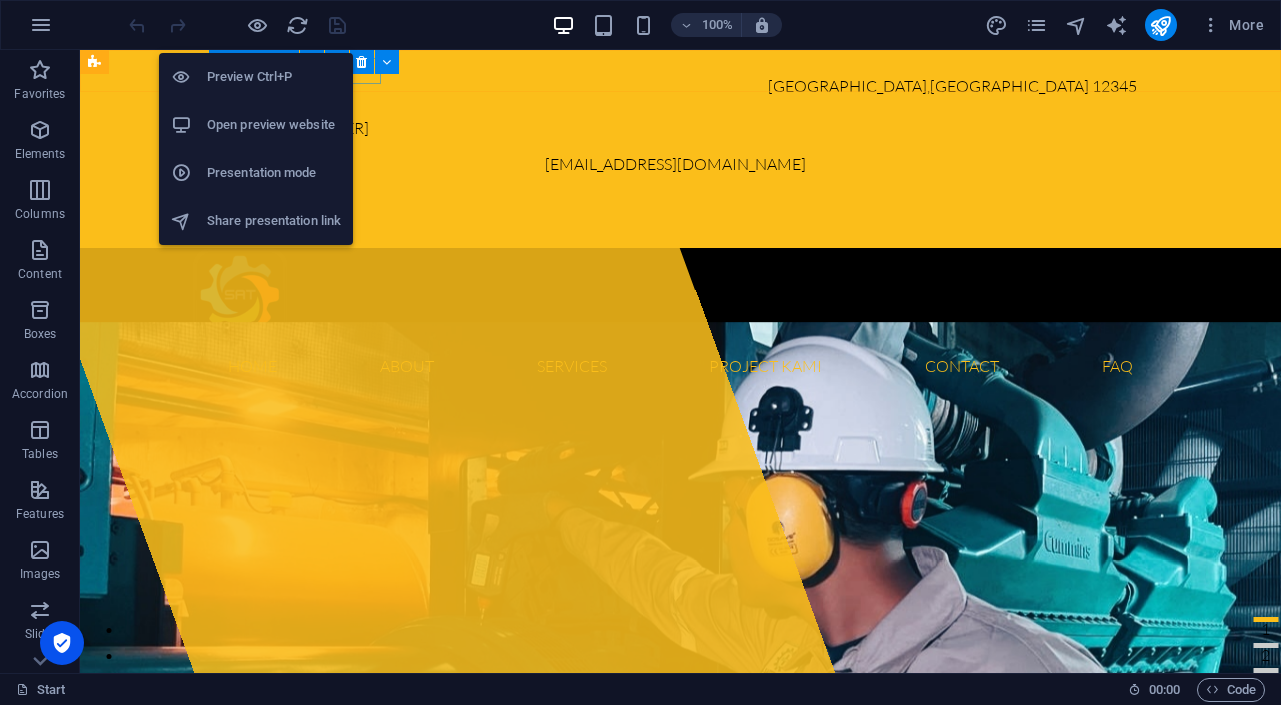 click on "Preview Ctrl+P" at bounding box center [274, 77] 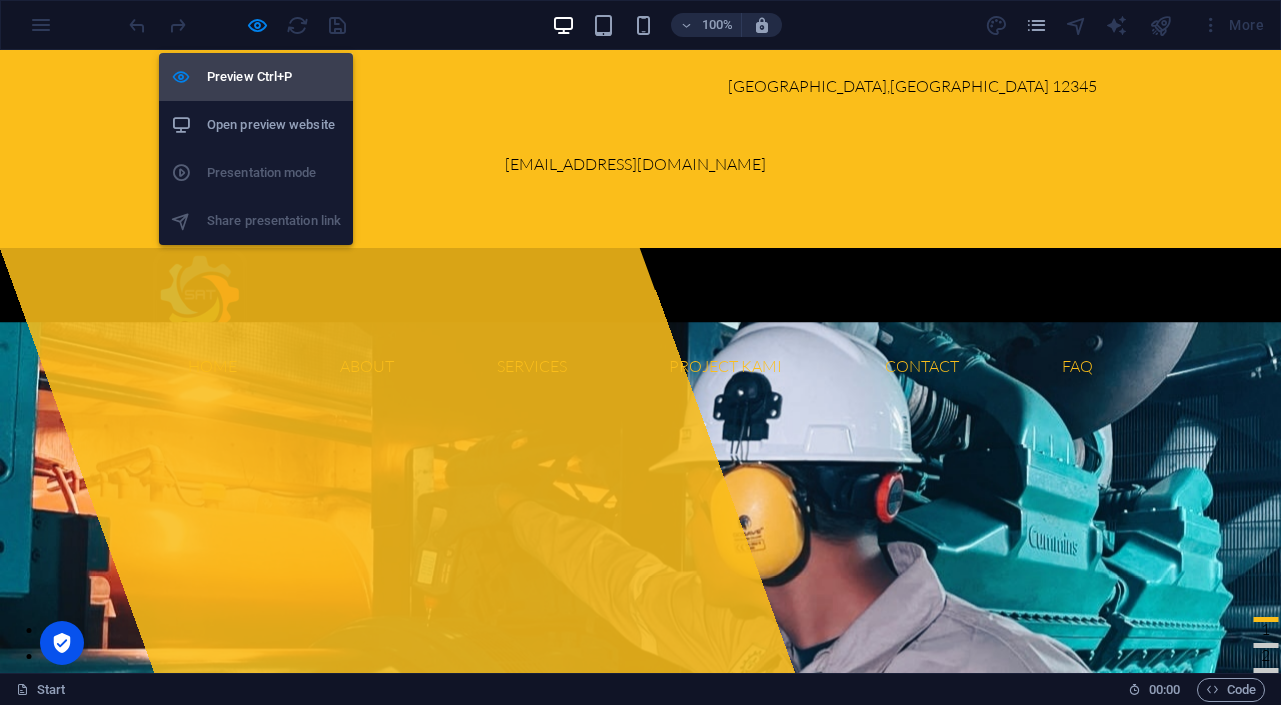 click on "Preview Ctrl+P" at bounding box center [274, 77] 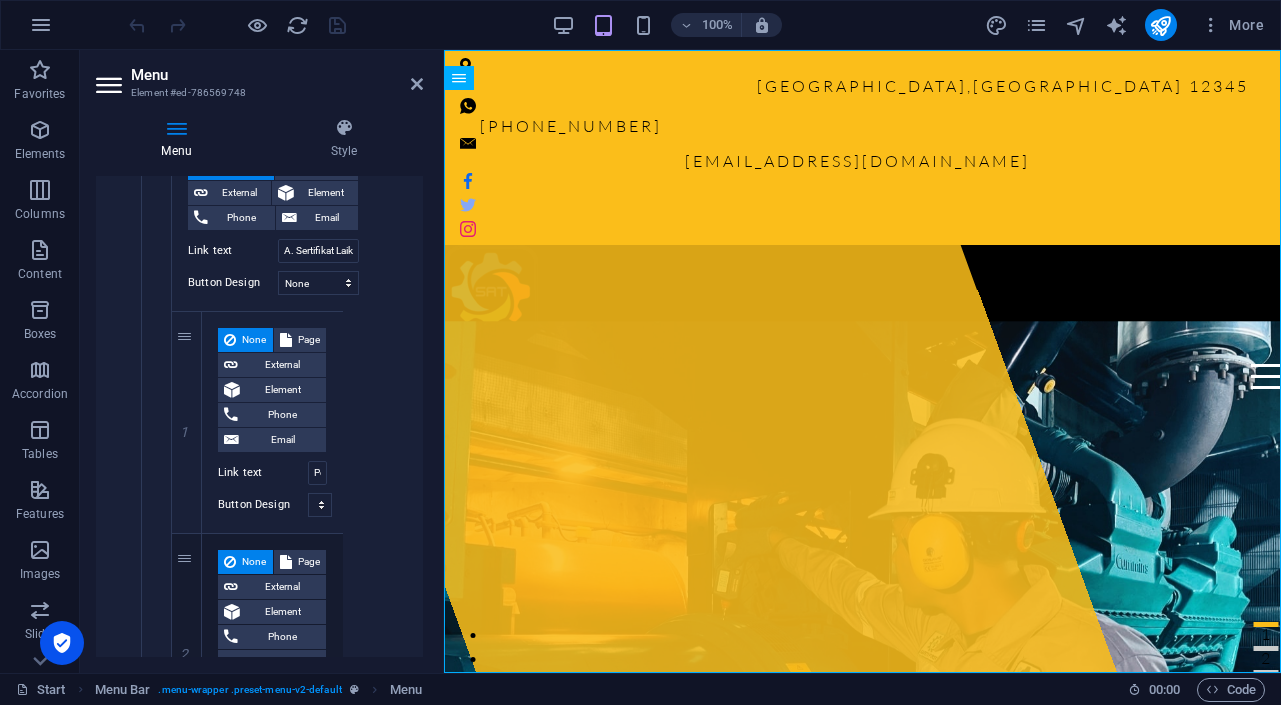 scroll, scrollTop: 2046, scrollLeft: 0, axis: vertical 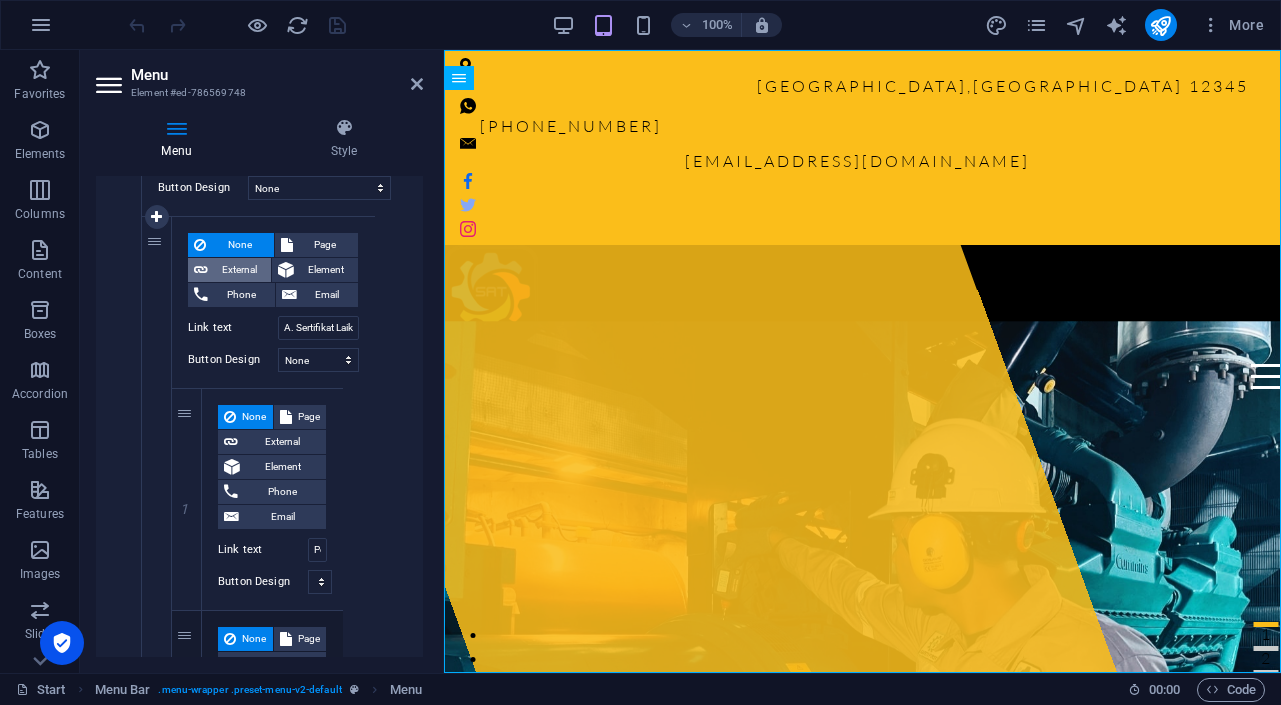 click on "External" at bounding box center [239, 270] 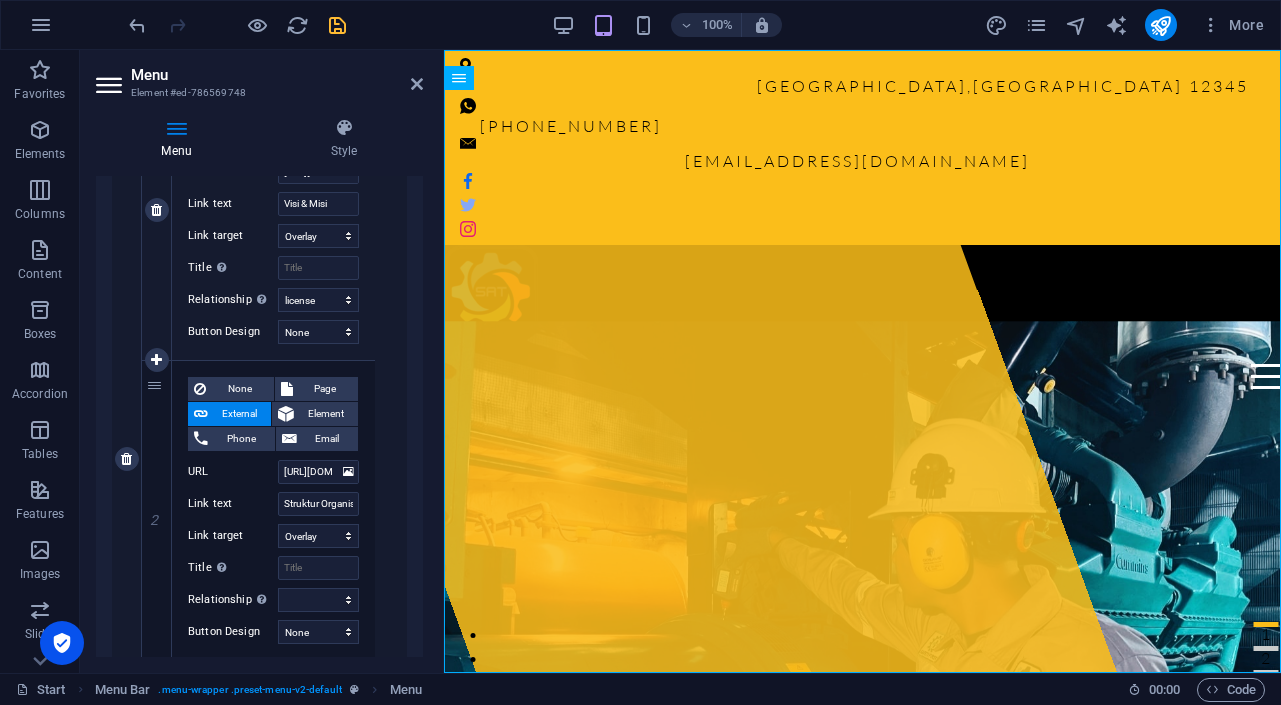 scroll, scrollTop: 857, scrollLeft: 0, axis: vertical 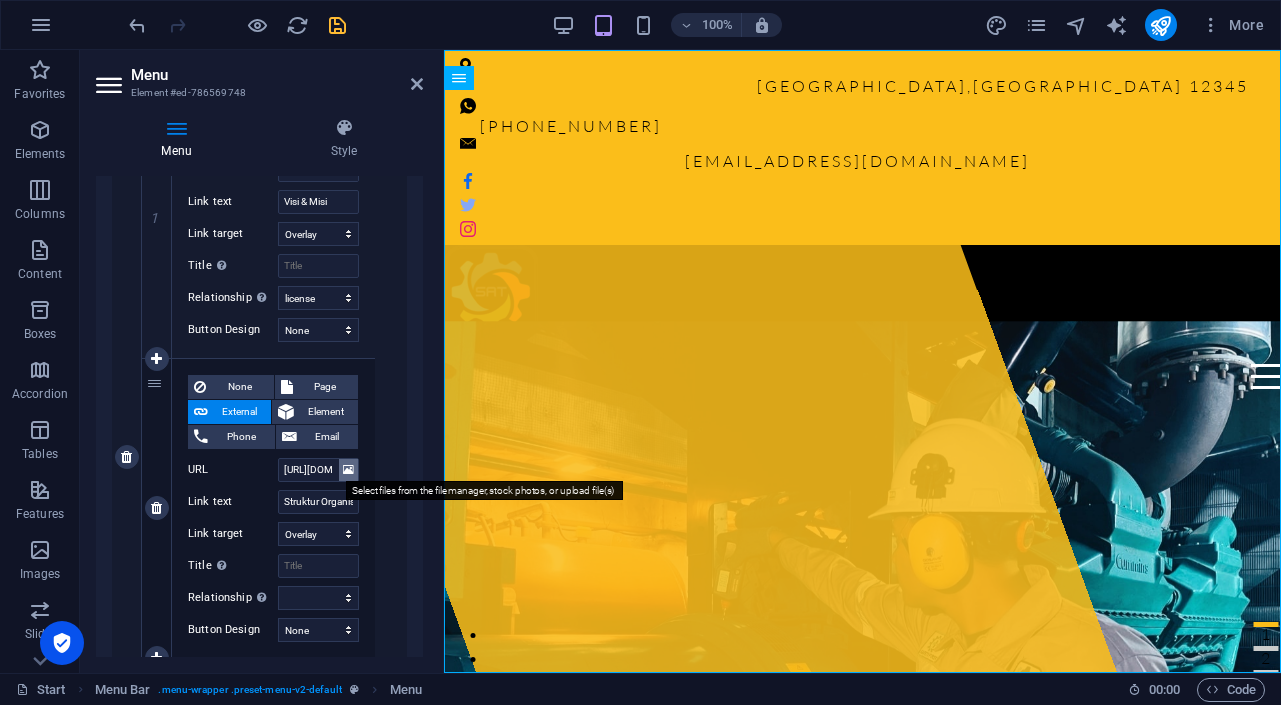 click at bounding box center (348, 470) 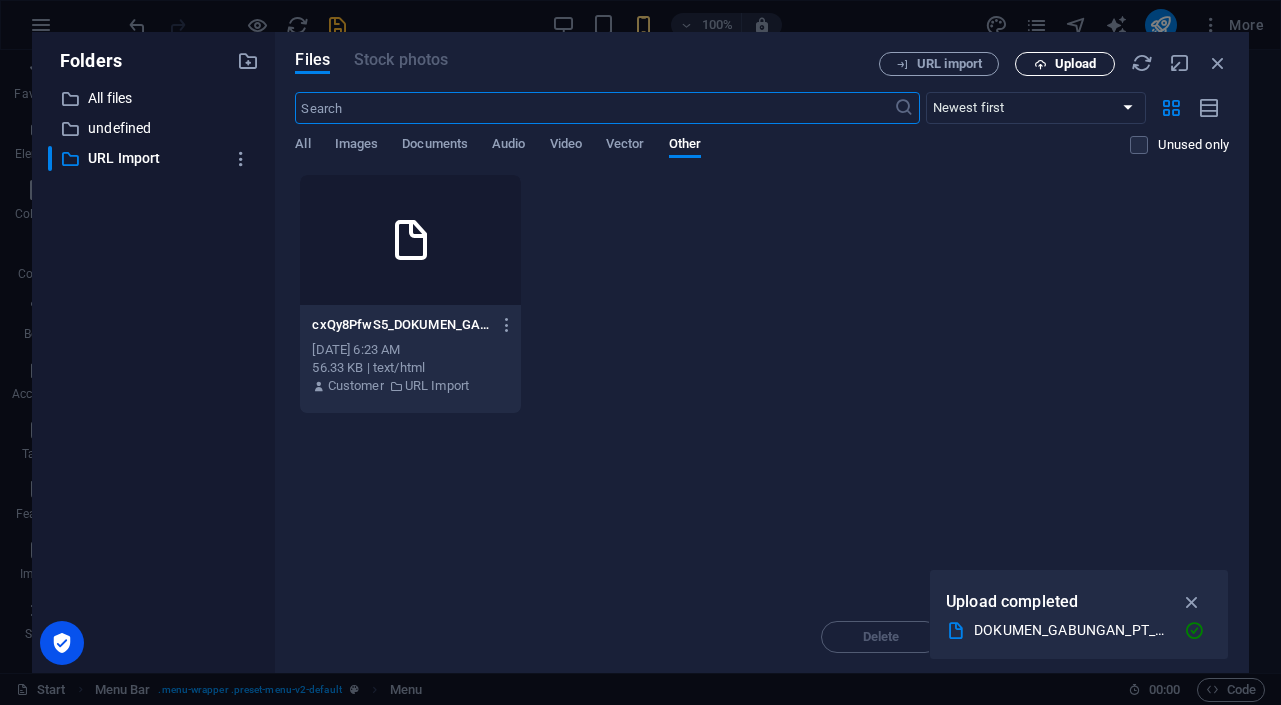 click on "Upload" at bounding box center [1075, 64] 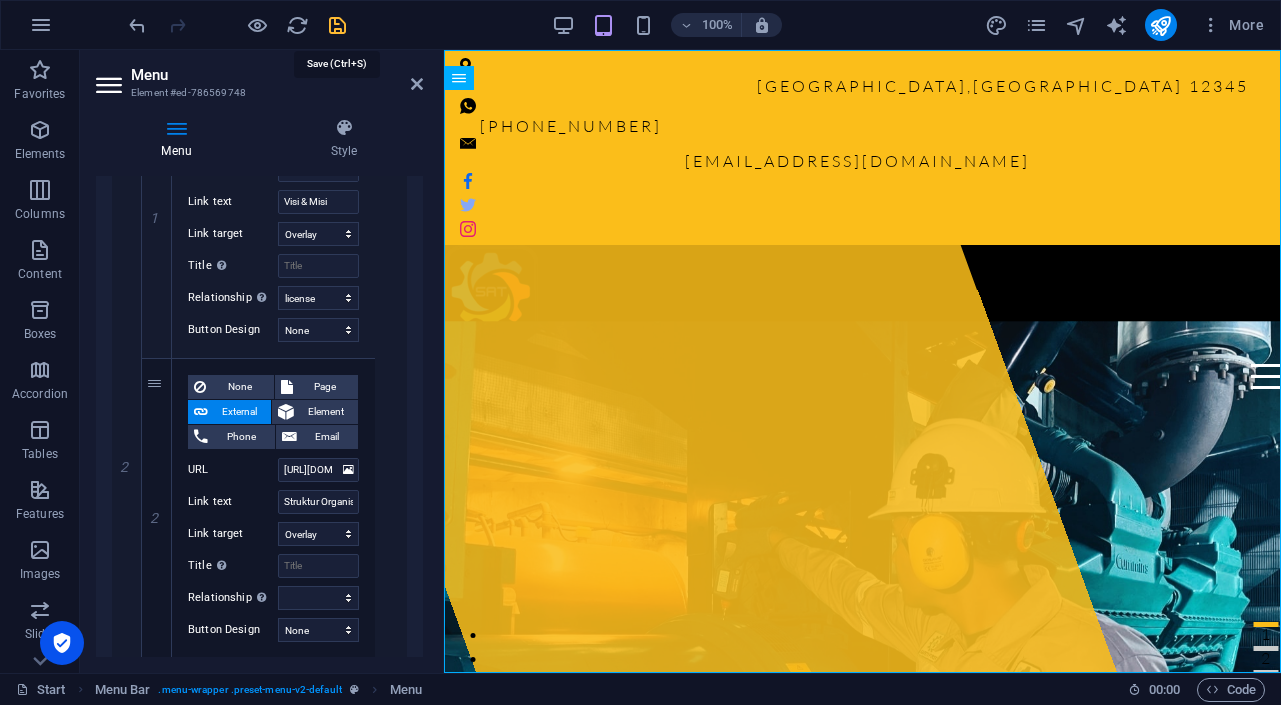 click at bounding box center [337, 25] 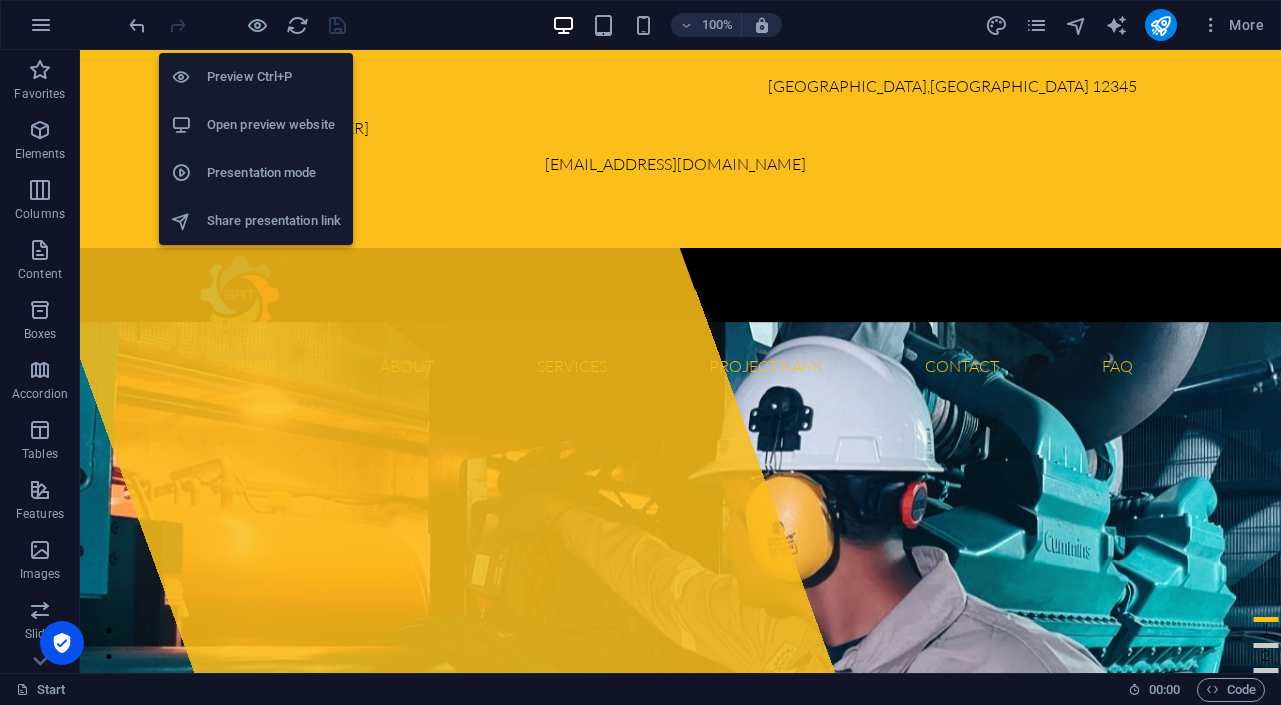 click on "Preview Ctrl+P" at bounding box center (274, 77) 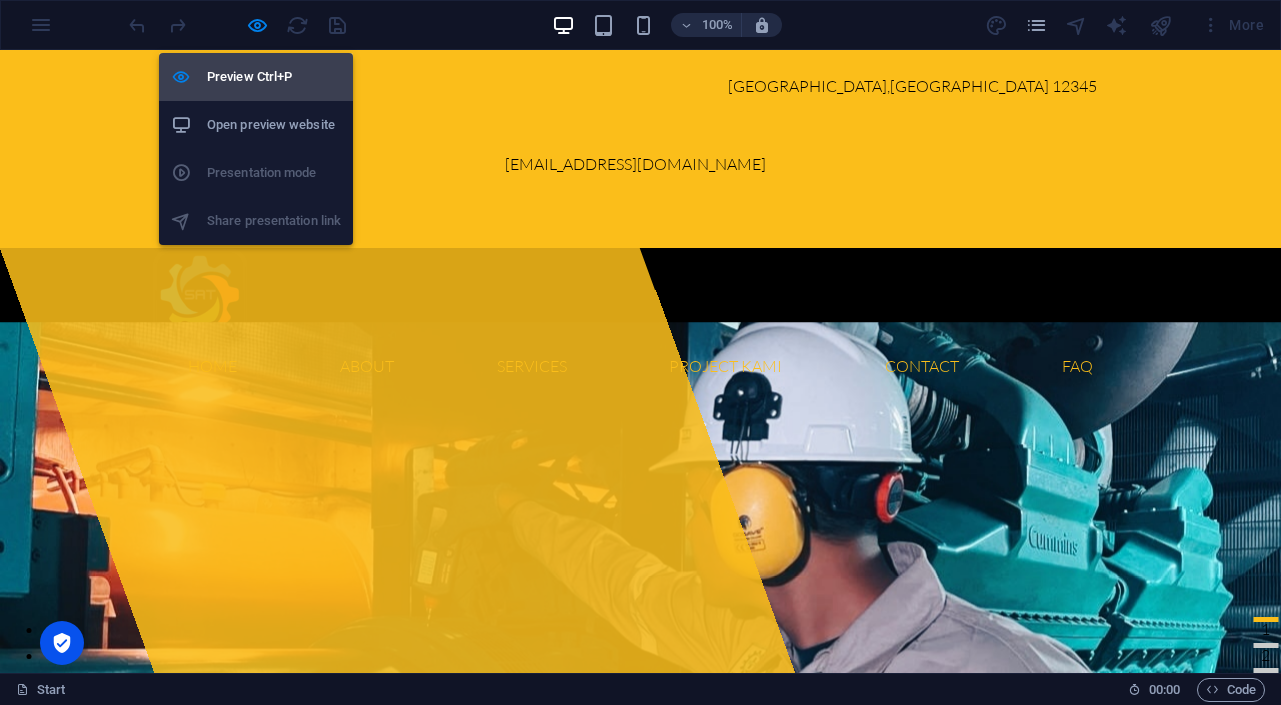 click on "Preview Ctrl+P" at bounding box center (274, 77) 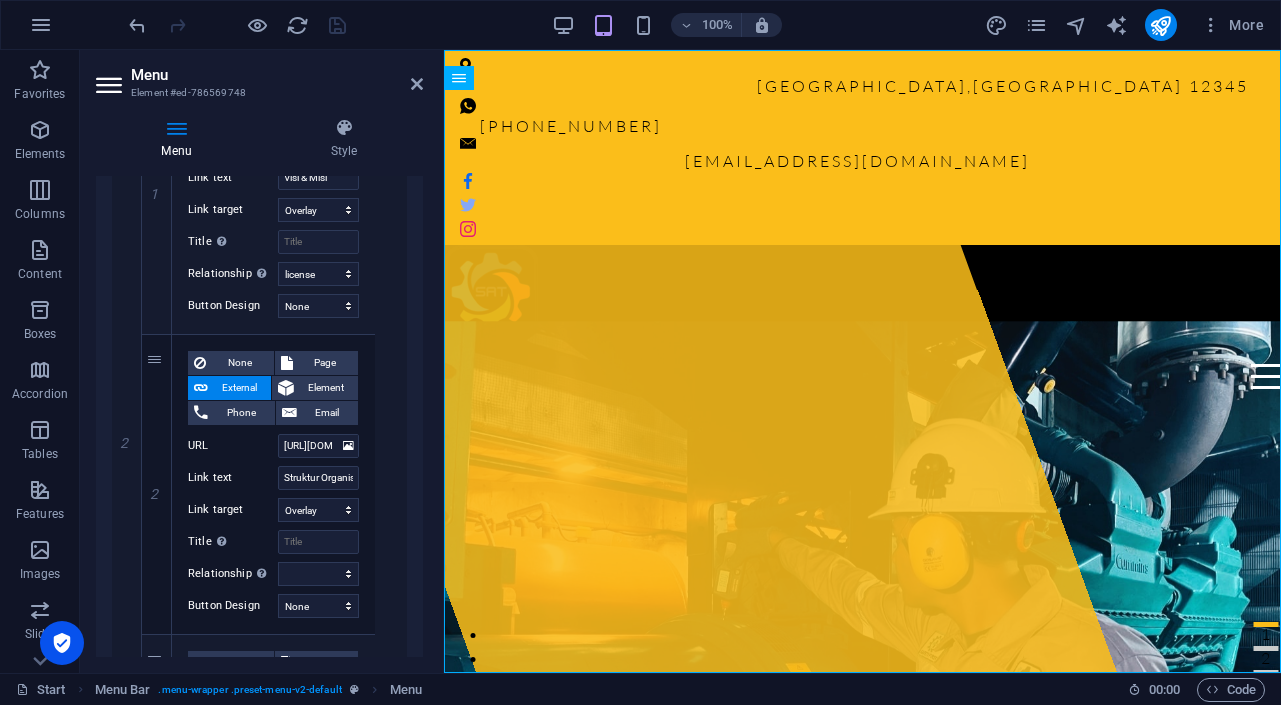 scroll, scrollTop: 883, scrollLeft: 0, axis: vertical 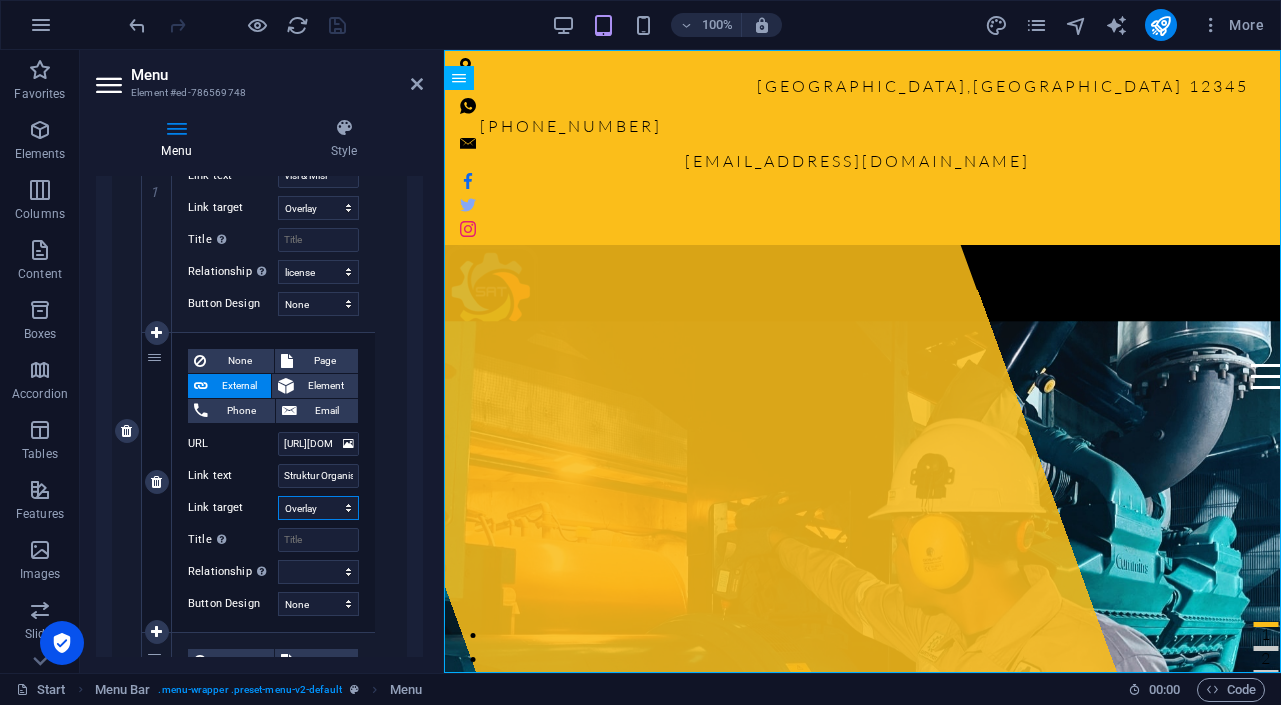 click on "New tab Same tab Overlay" at bounding box center [318, 508] 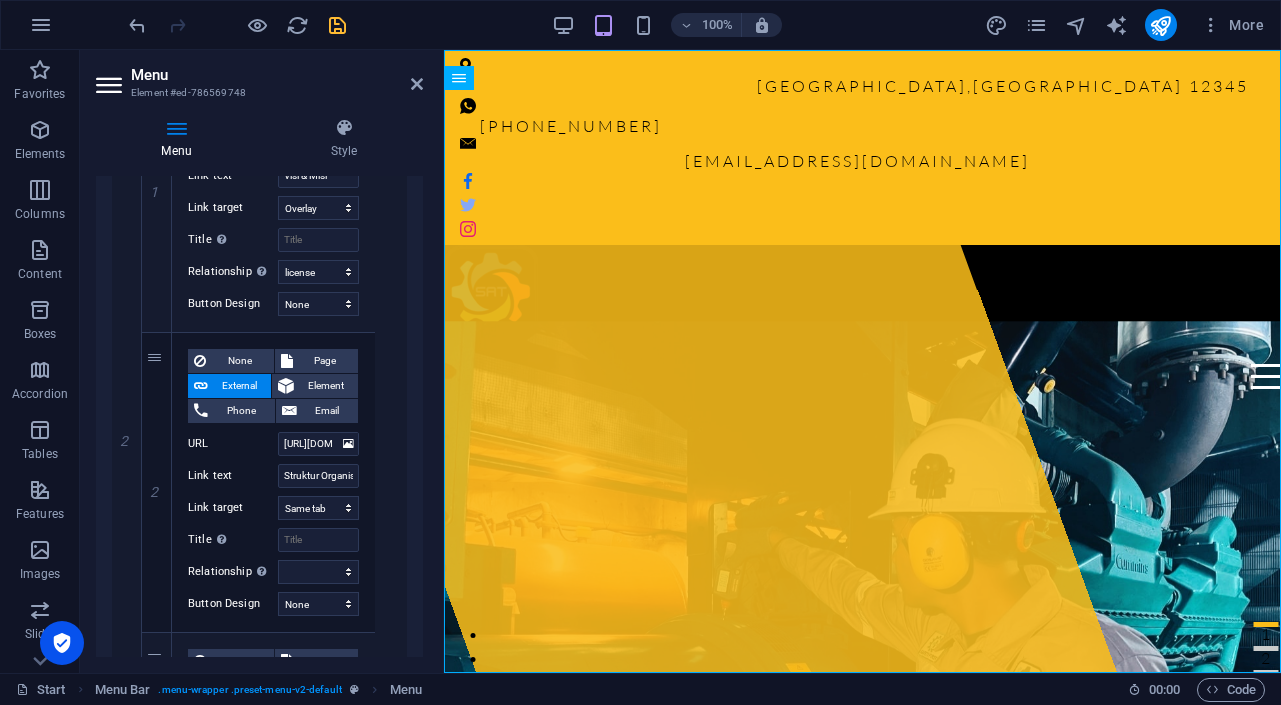 click at bounding box center [337, 25] 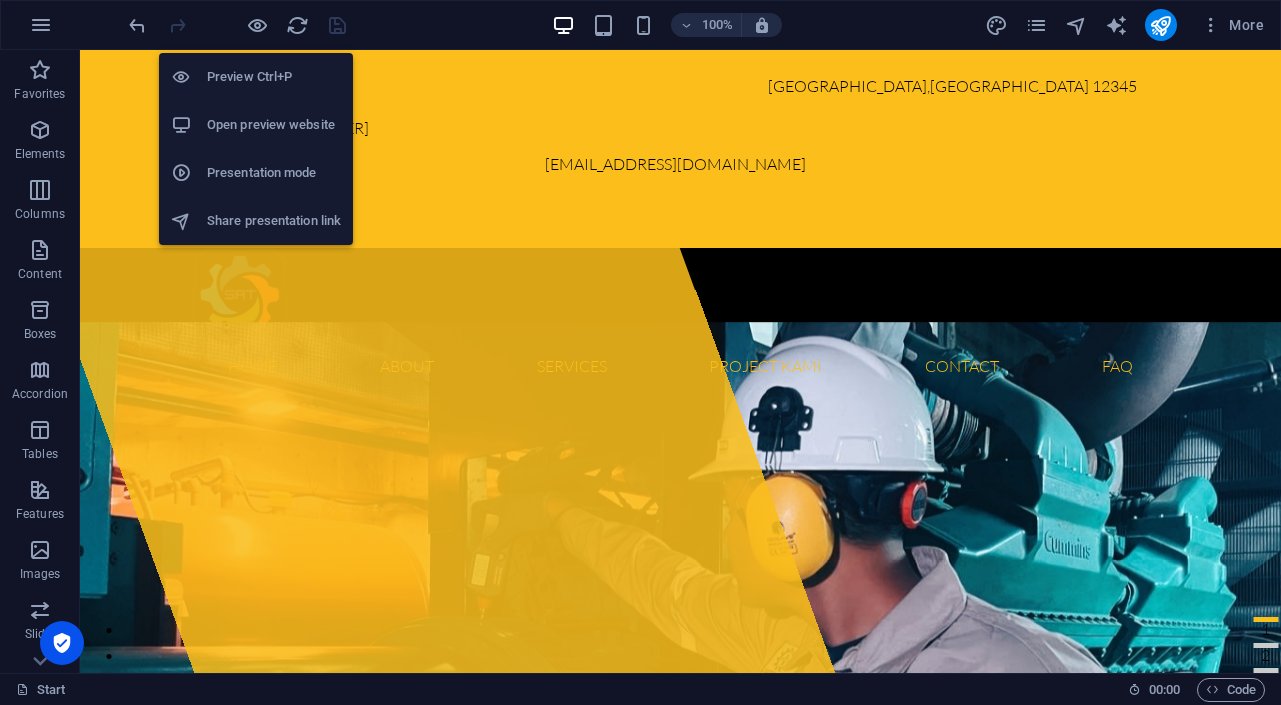 click on "Preview Ctrl+P" at bounding box center (274, 77) 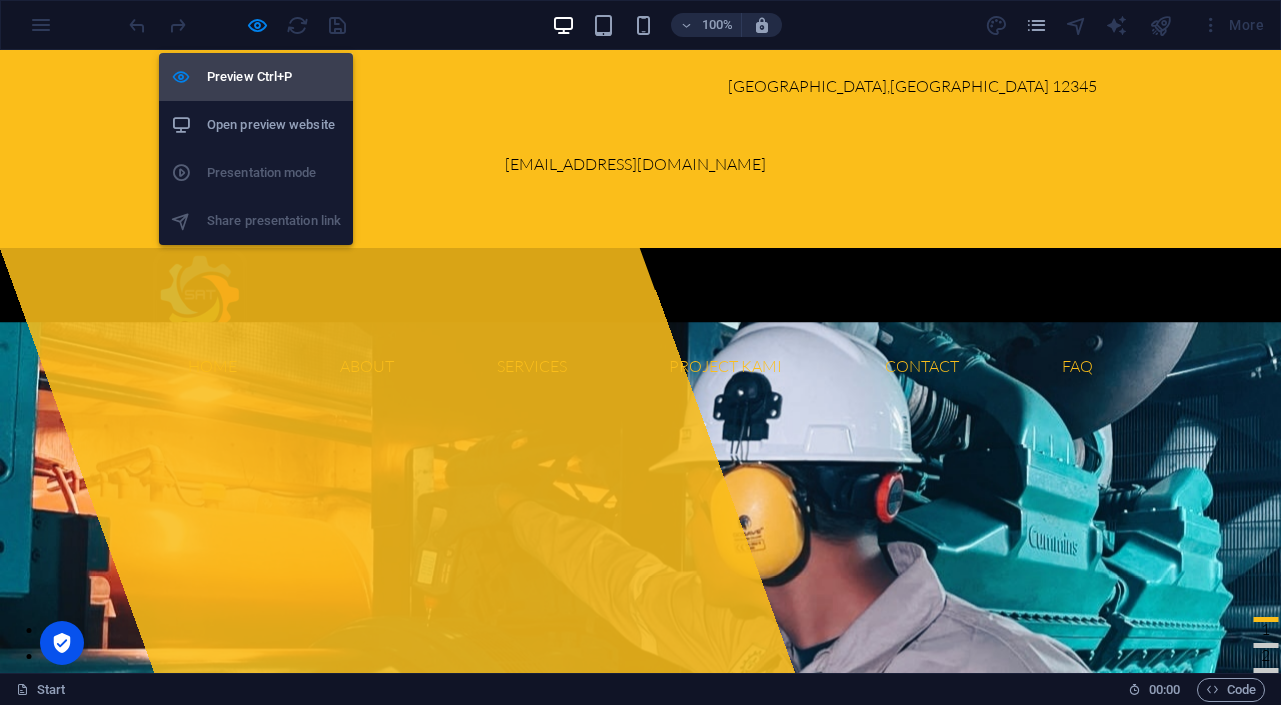 click on "Preview Ctrl+P" at bounding box center (274, 77) 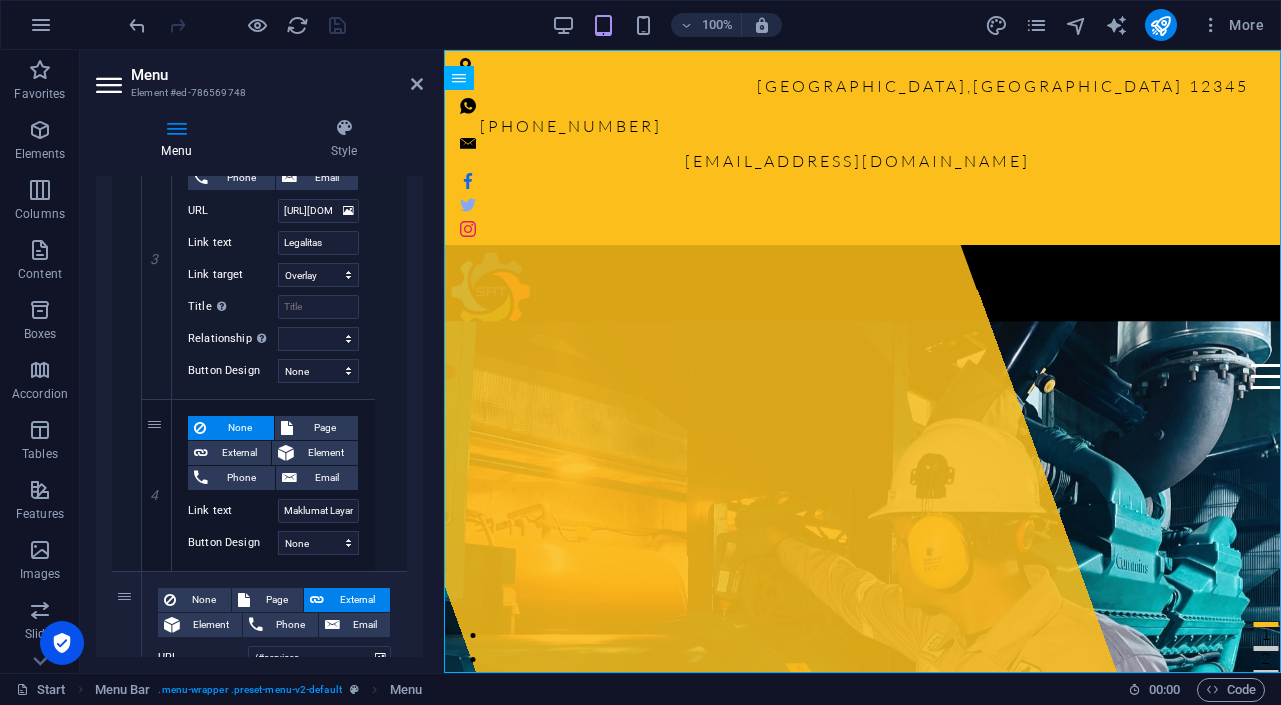 scroll, scrollTop: 1452, scrollLeft: 0, axis: vertical 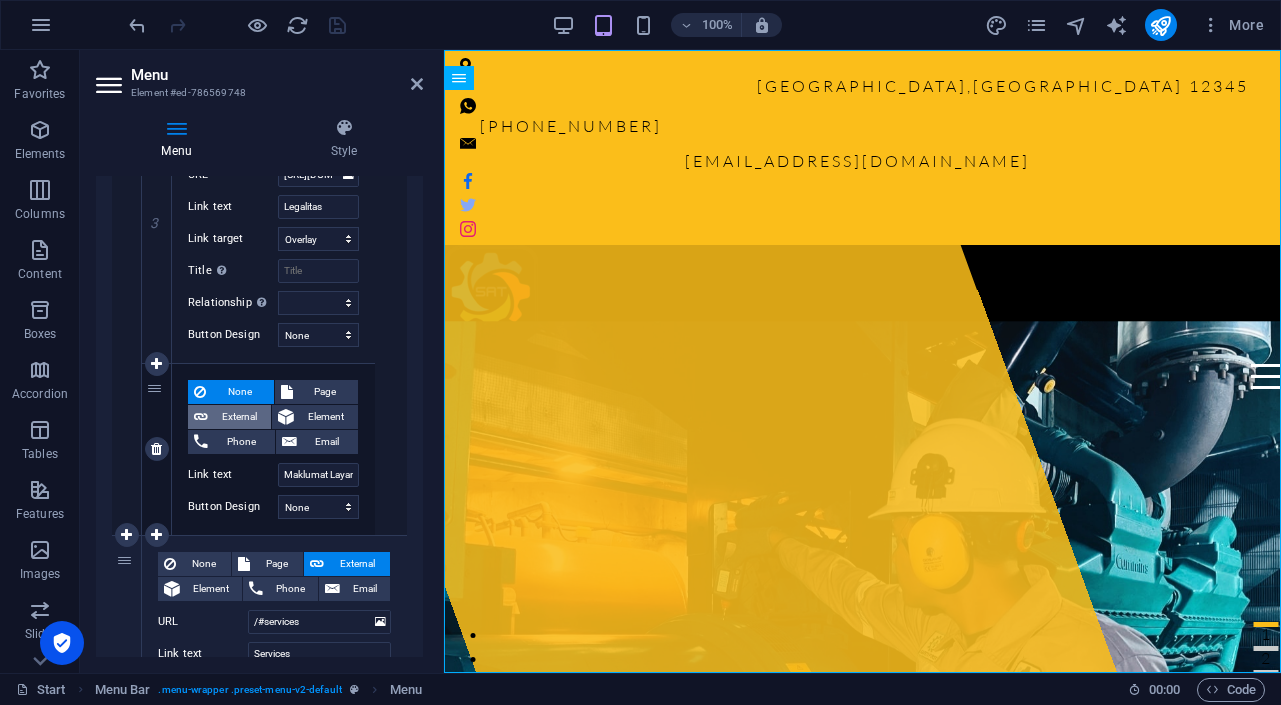 click on "External" at bounding box center [239, 417] 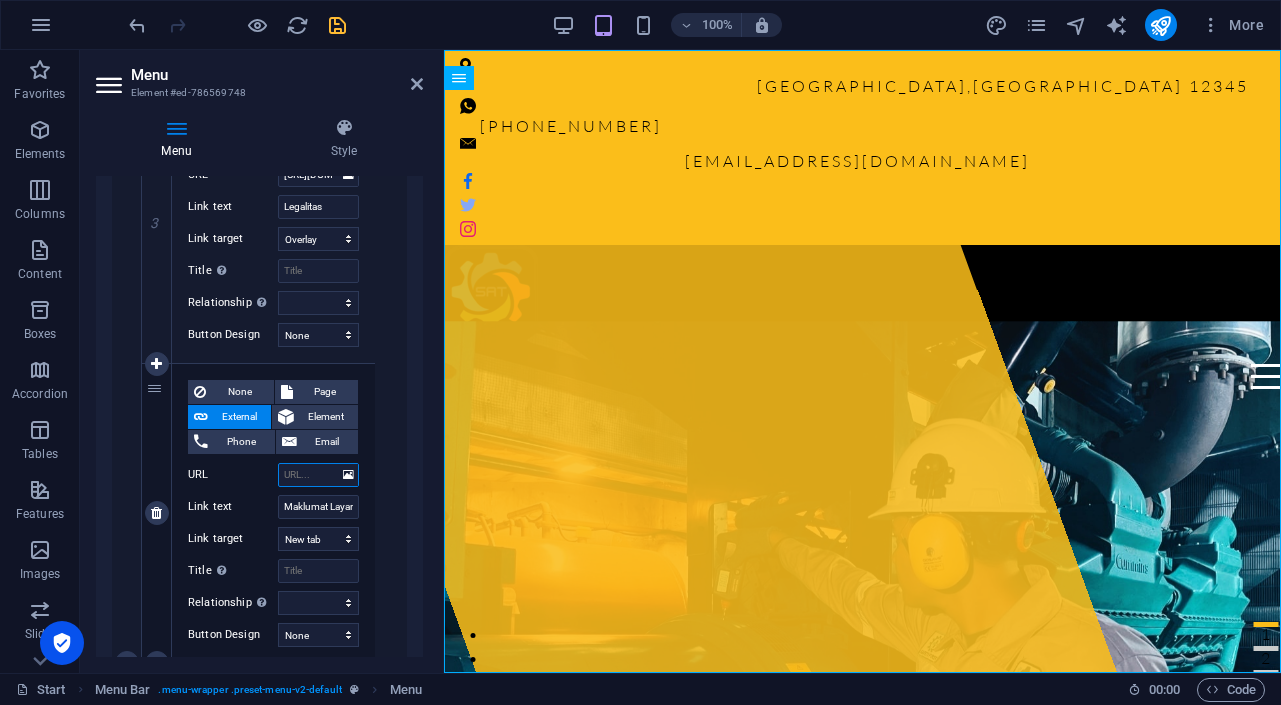 scroll, scrollTop: 1580, scrollLeft: 0, axis: vertical 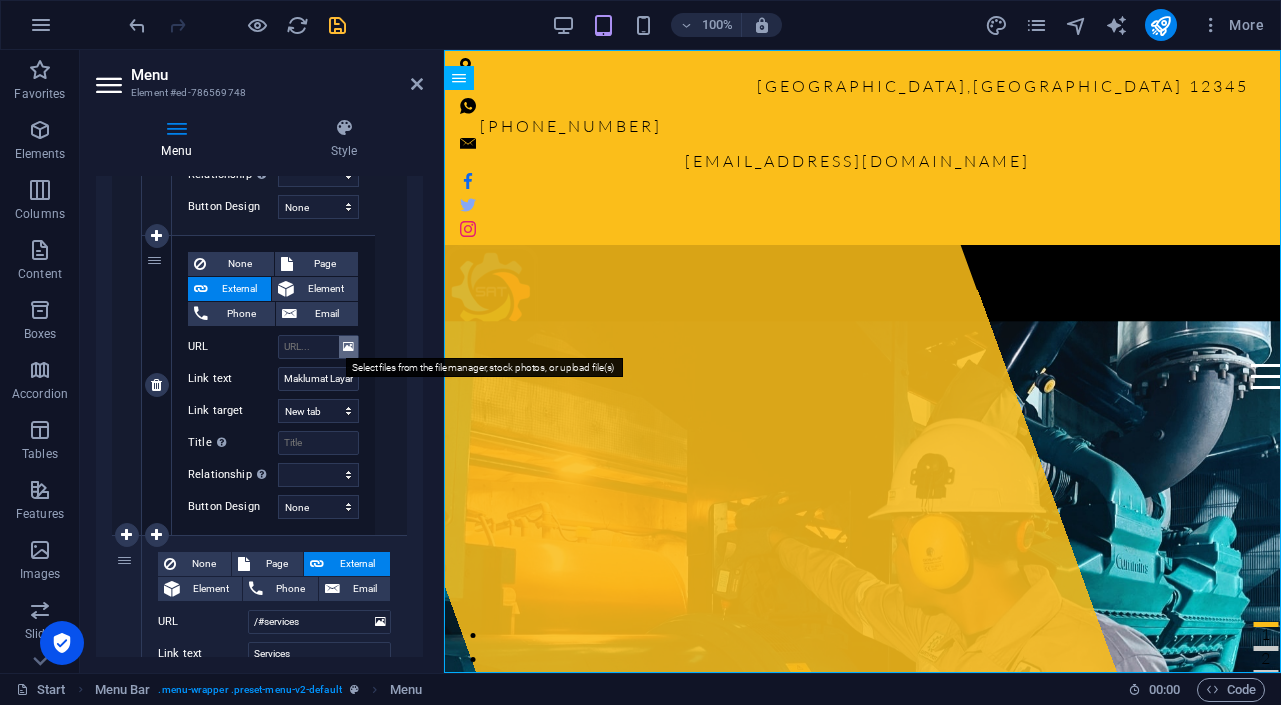 click at bounding box center [348, 347] 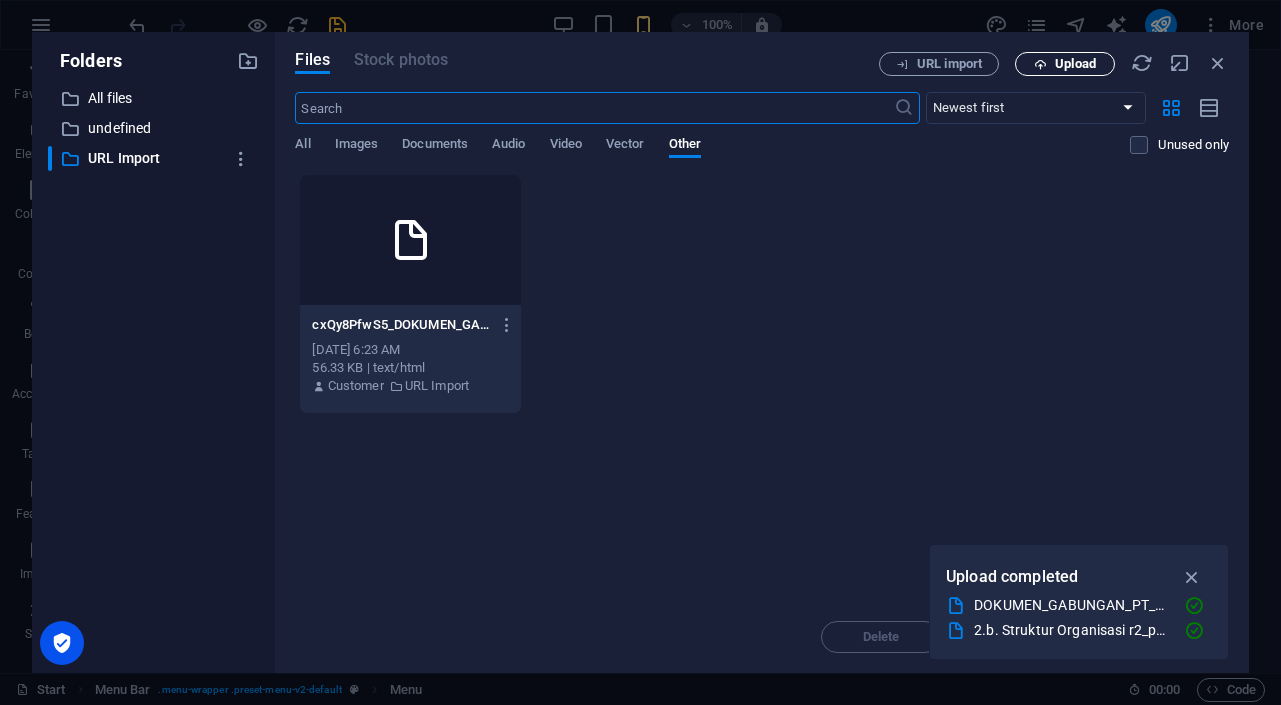 click on "Upload" at bounding box center [1075, 64] 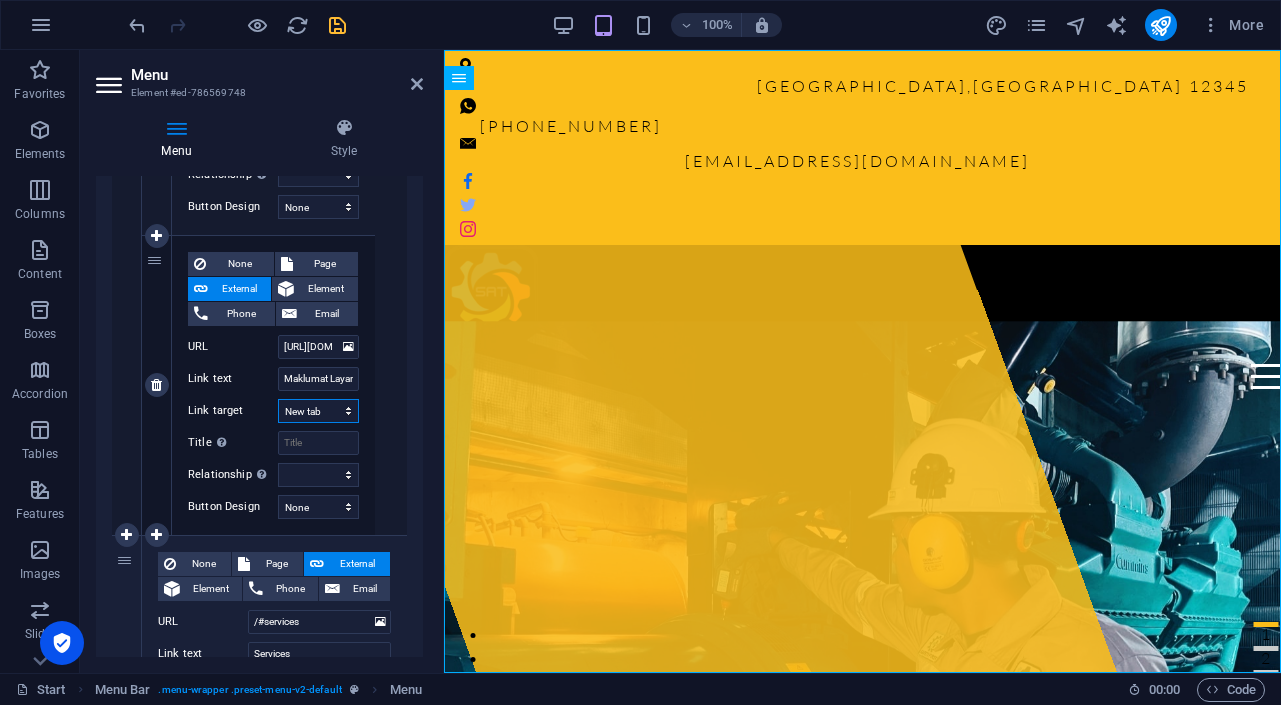 click on "New tab Same tab Overlay" at bounding box center (318, 411) 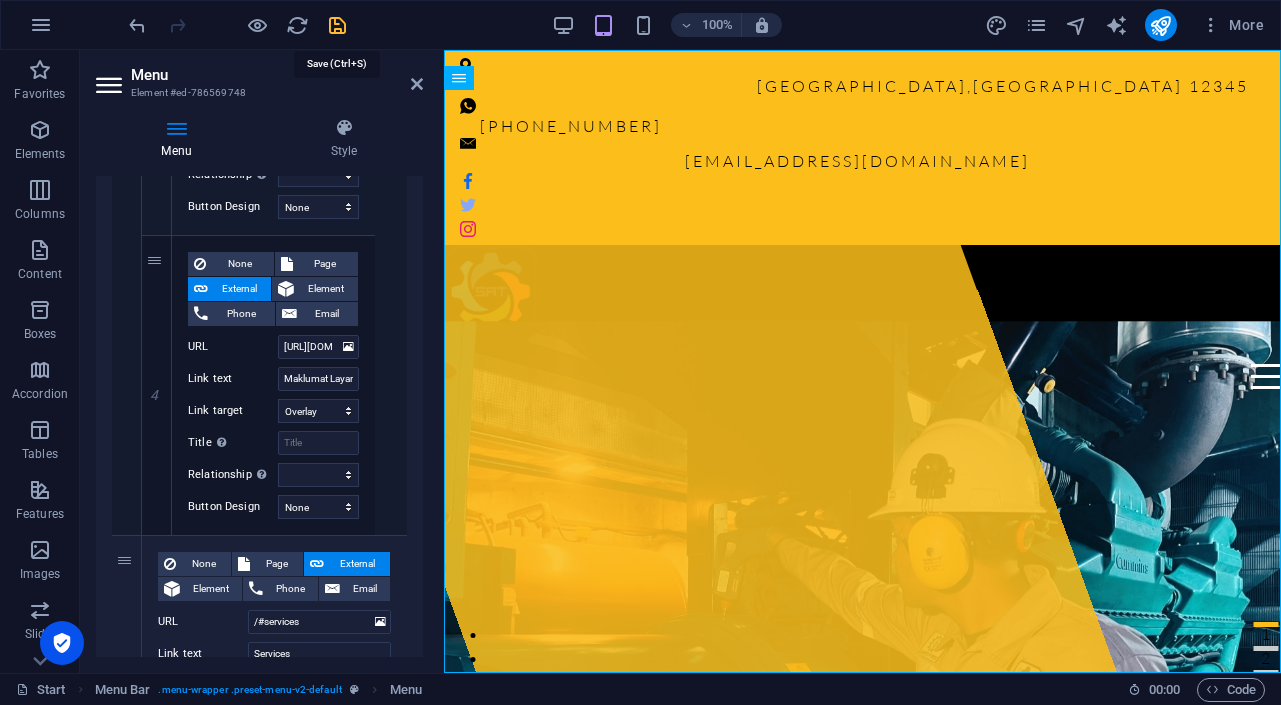 click at bounding box center [337, 25] 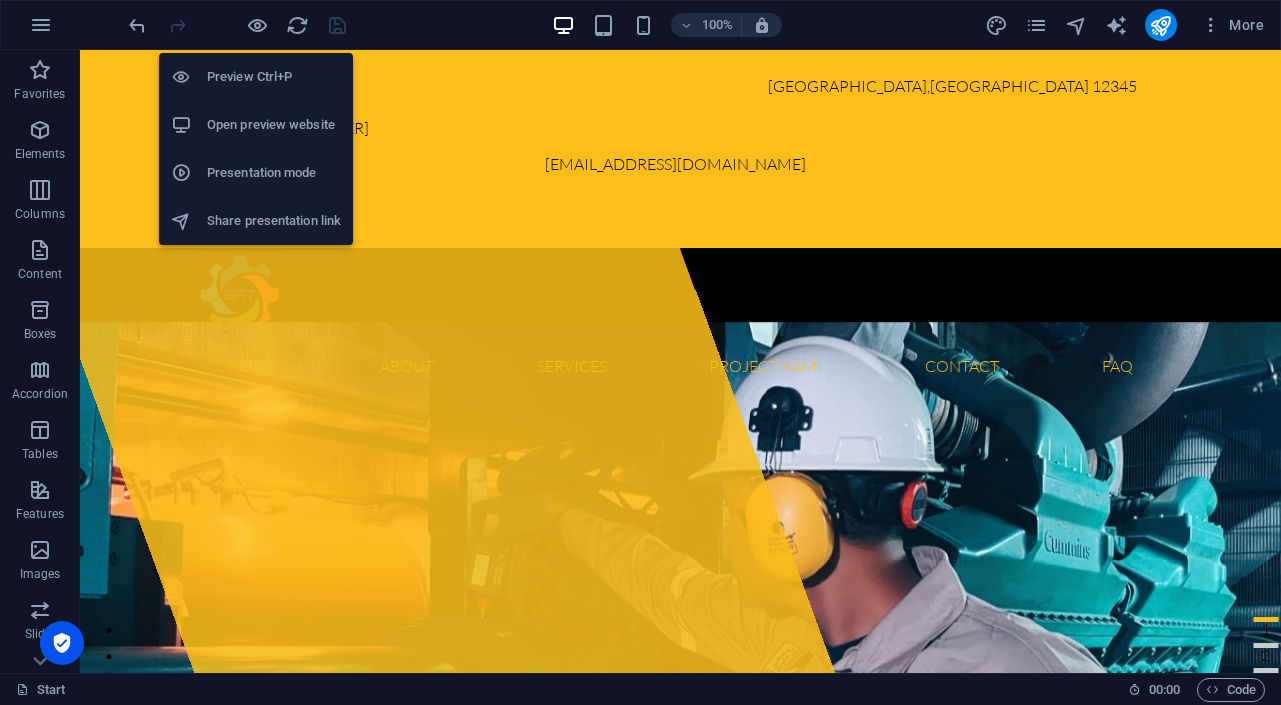 click on "Preview Ctrl+P" at bounding box center [274, 77] 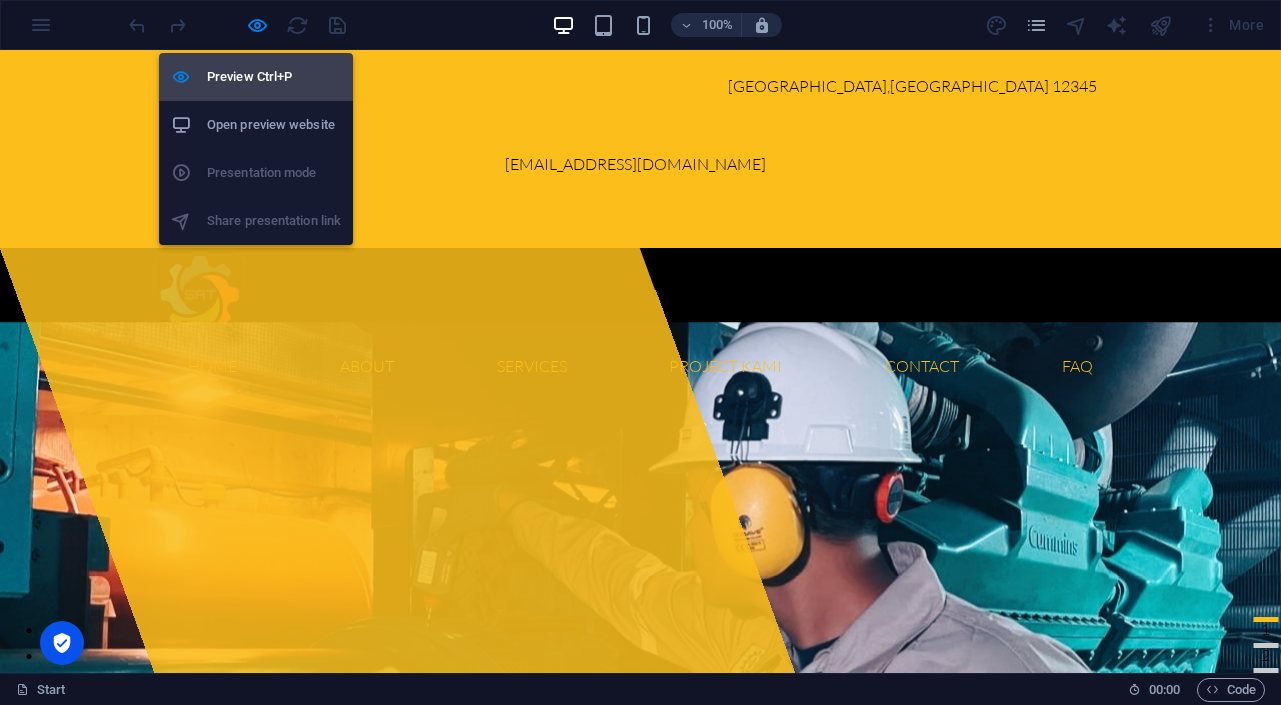 click on "Preview Ctrl+P" at bounding box center (274, 77) 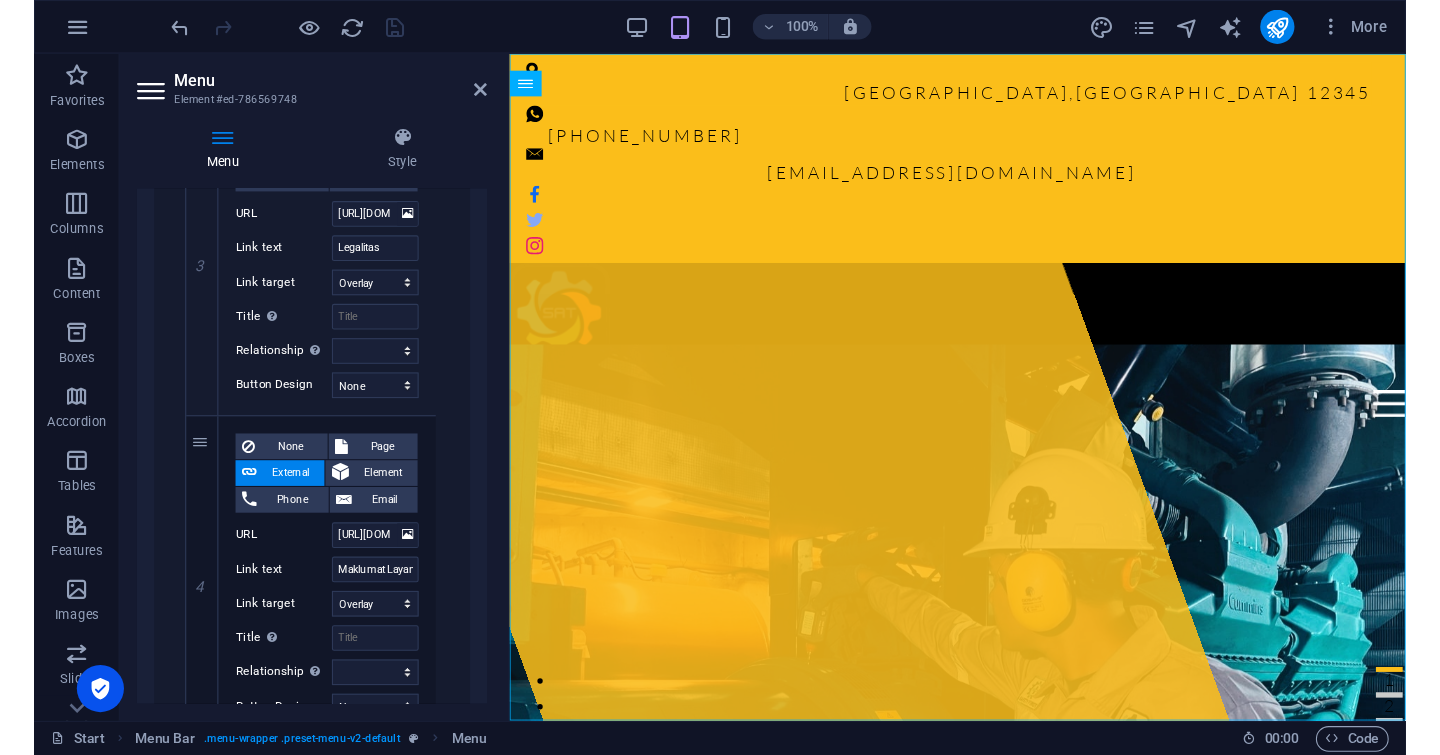 scroll, scrollTop: 1439, scrollLeft: 0, axis: vertical 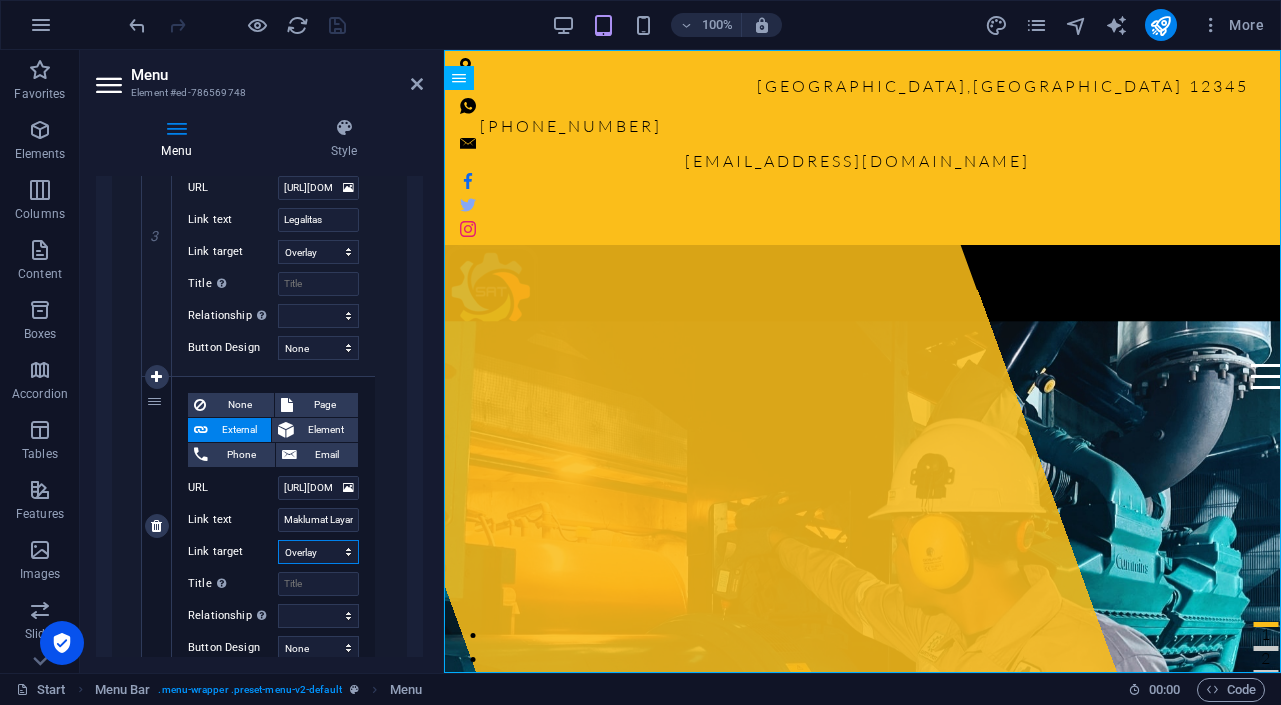 click on "New tab Same tab Overlay" at bounding box center [318, 552] 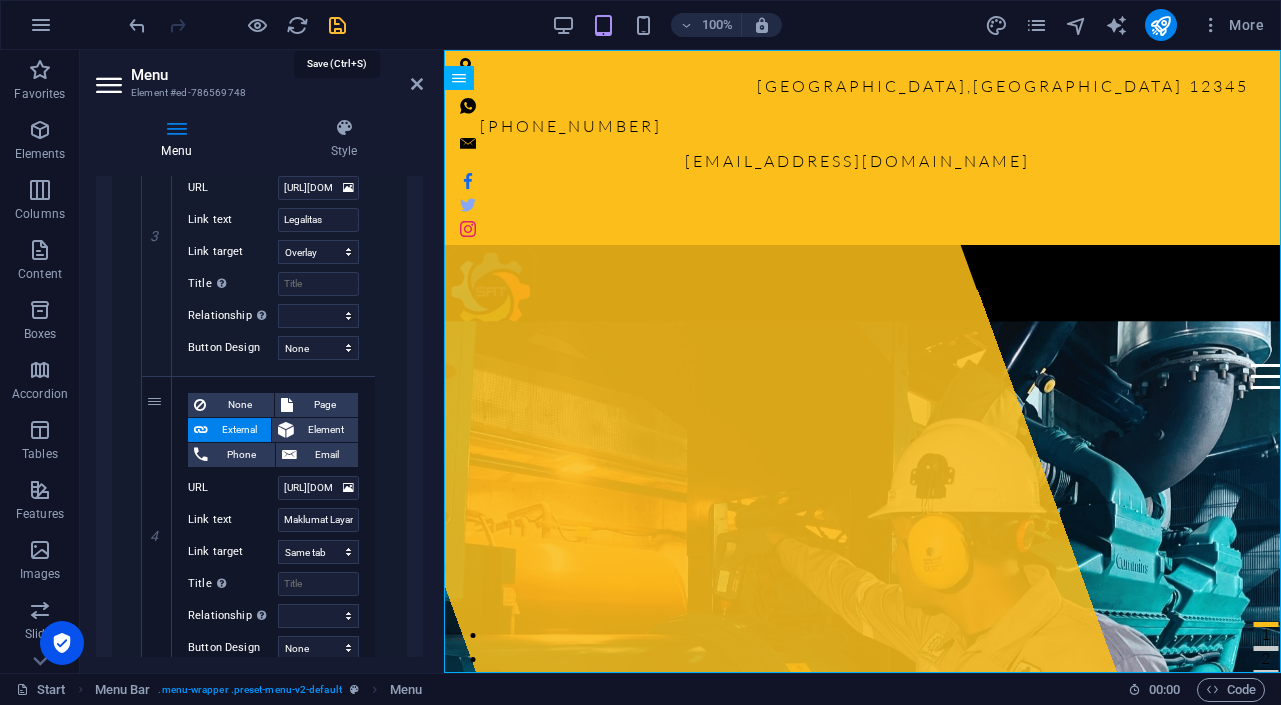 click at bounding box center [337, 25] 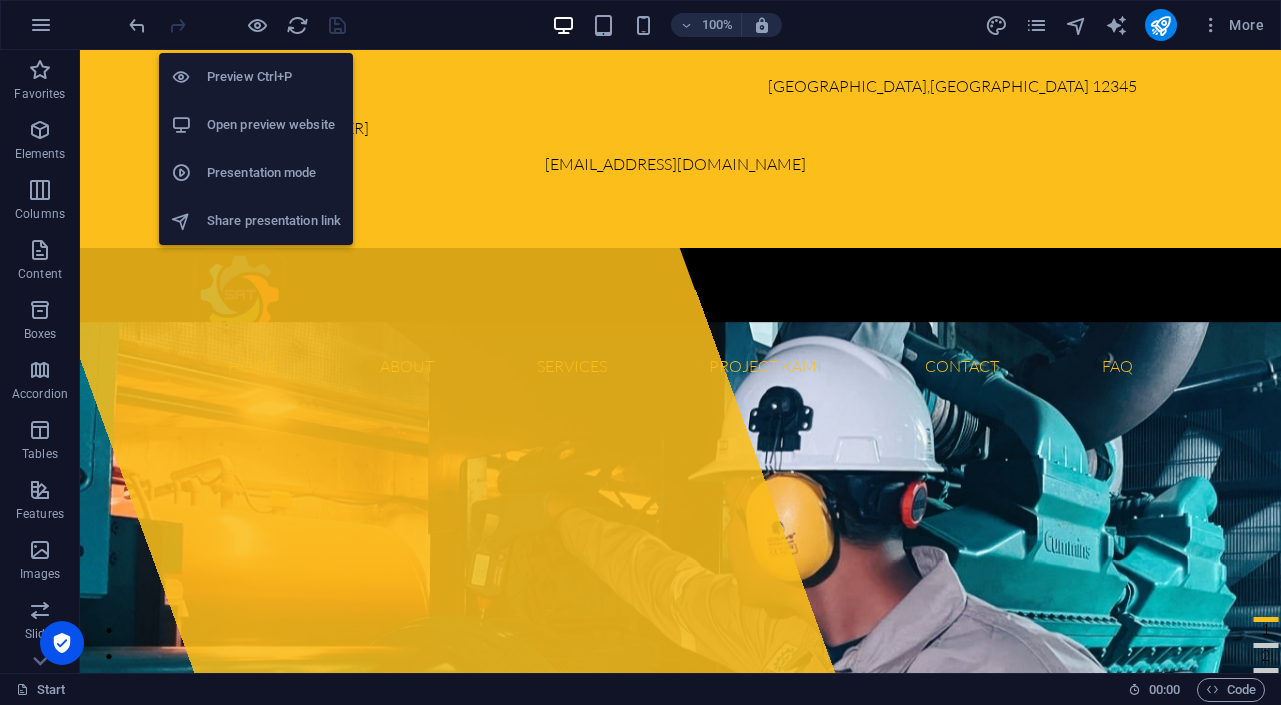 click on "Preview Ctrl+P" at bounding box center [274, 77] 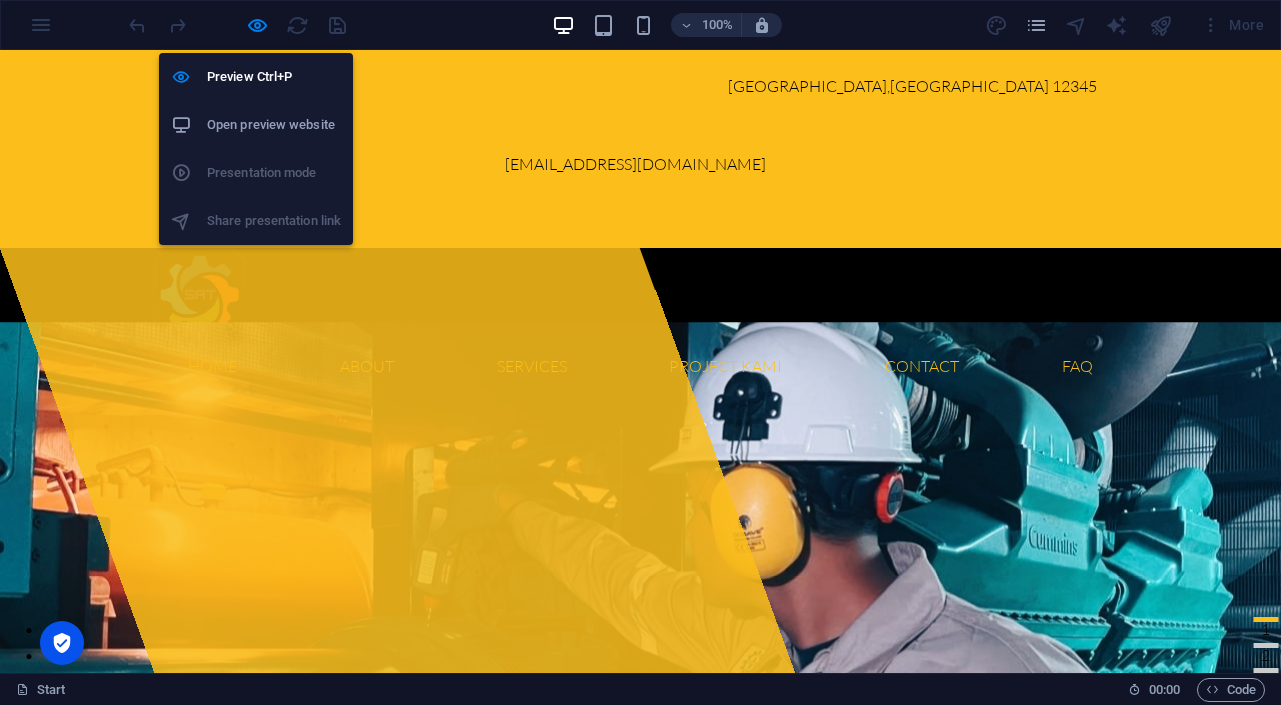 click on "Open preview website" at bounding box center [274, 125] 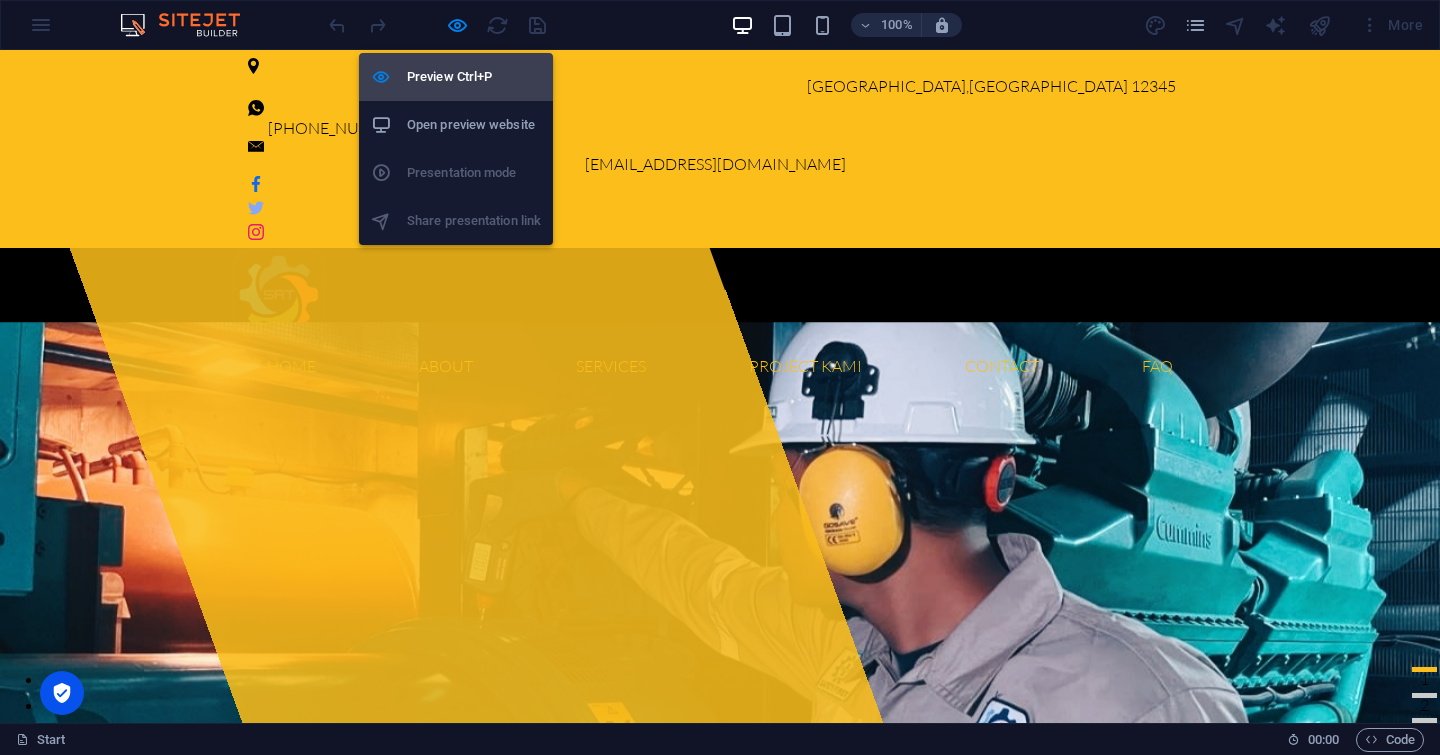 click on "Preview Ctrl+P" at bounding box center (474, 77) 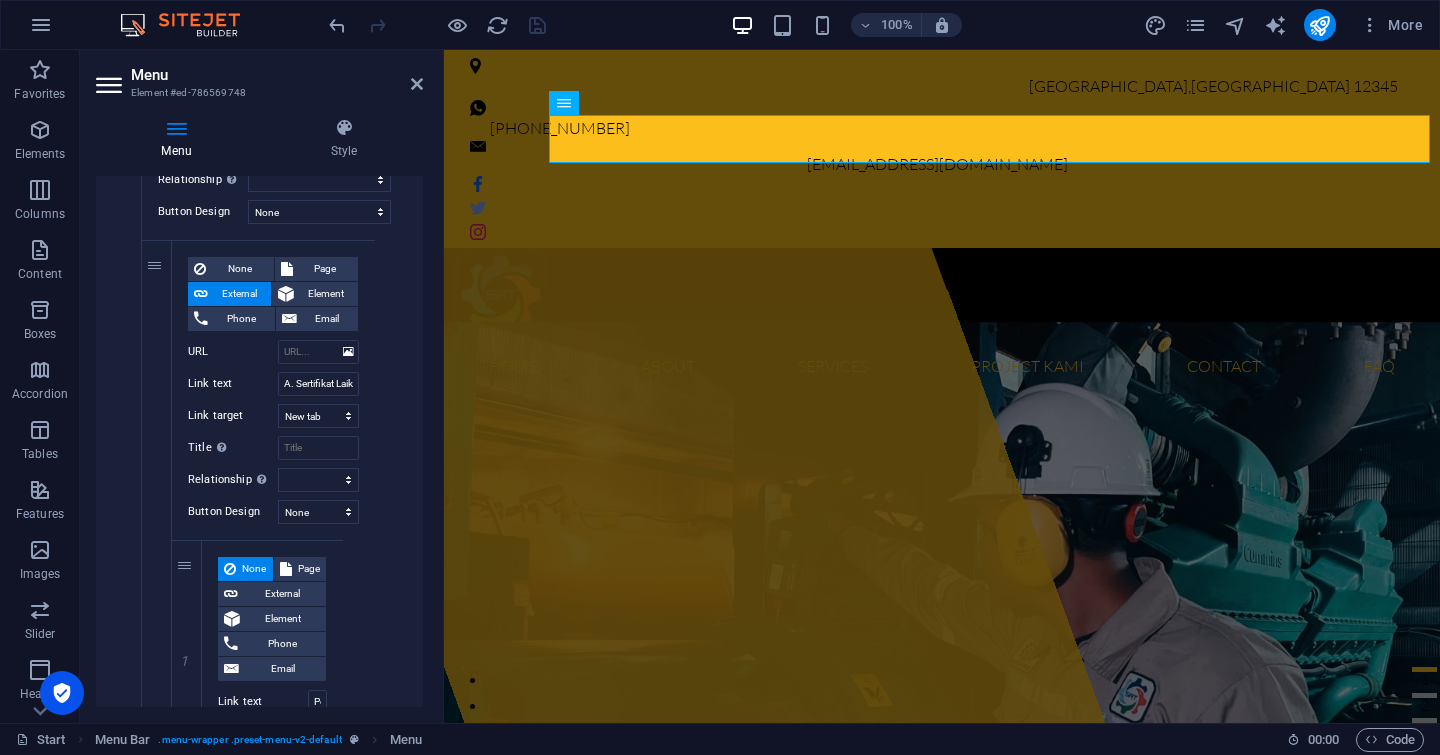 scroll, scrollTop: 2121, scrollLeft: 0, axis: vertical 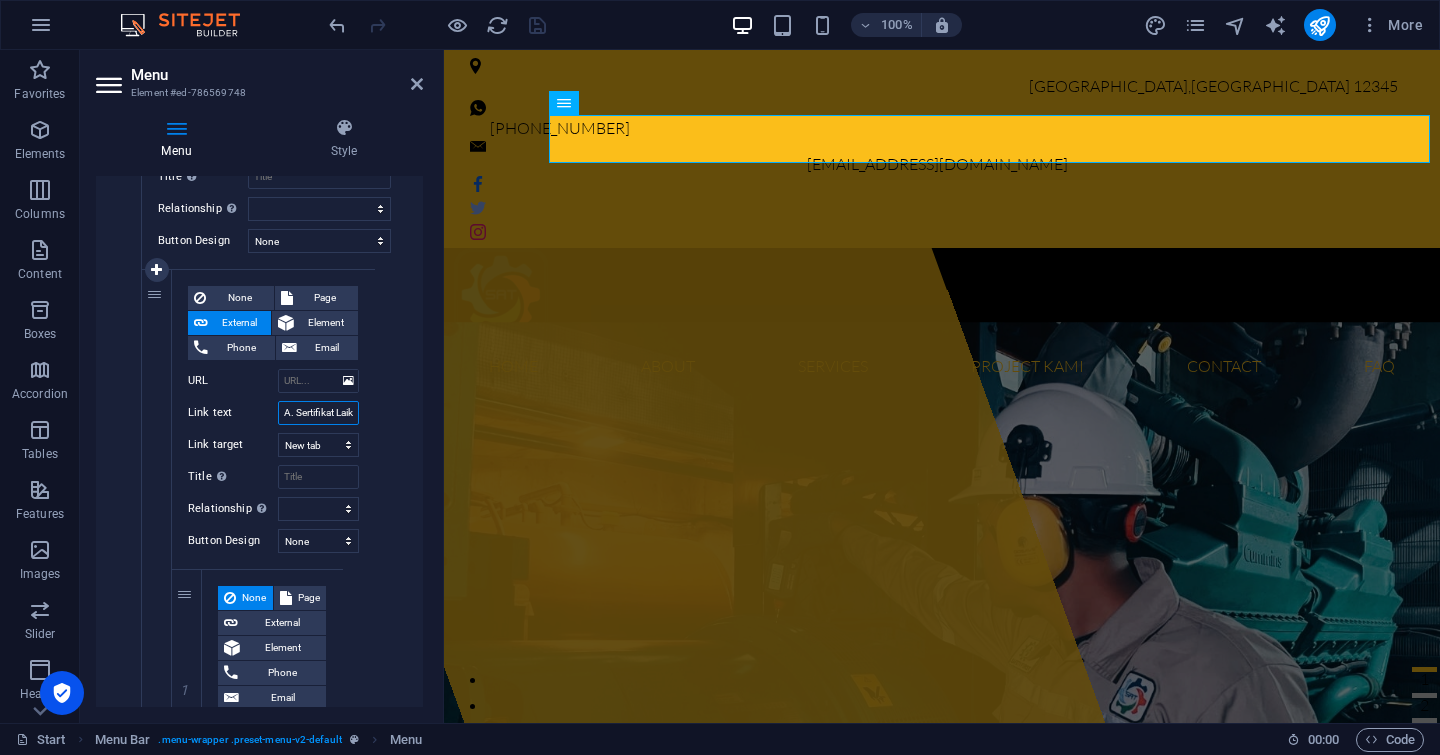click on "A. Sertifikat Laik Operasi" at bounding box center [318, 413] 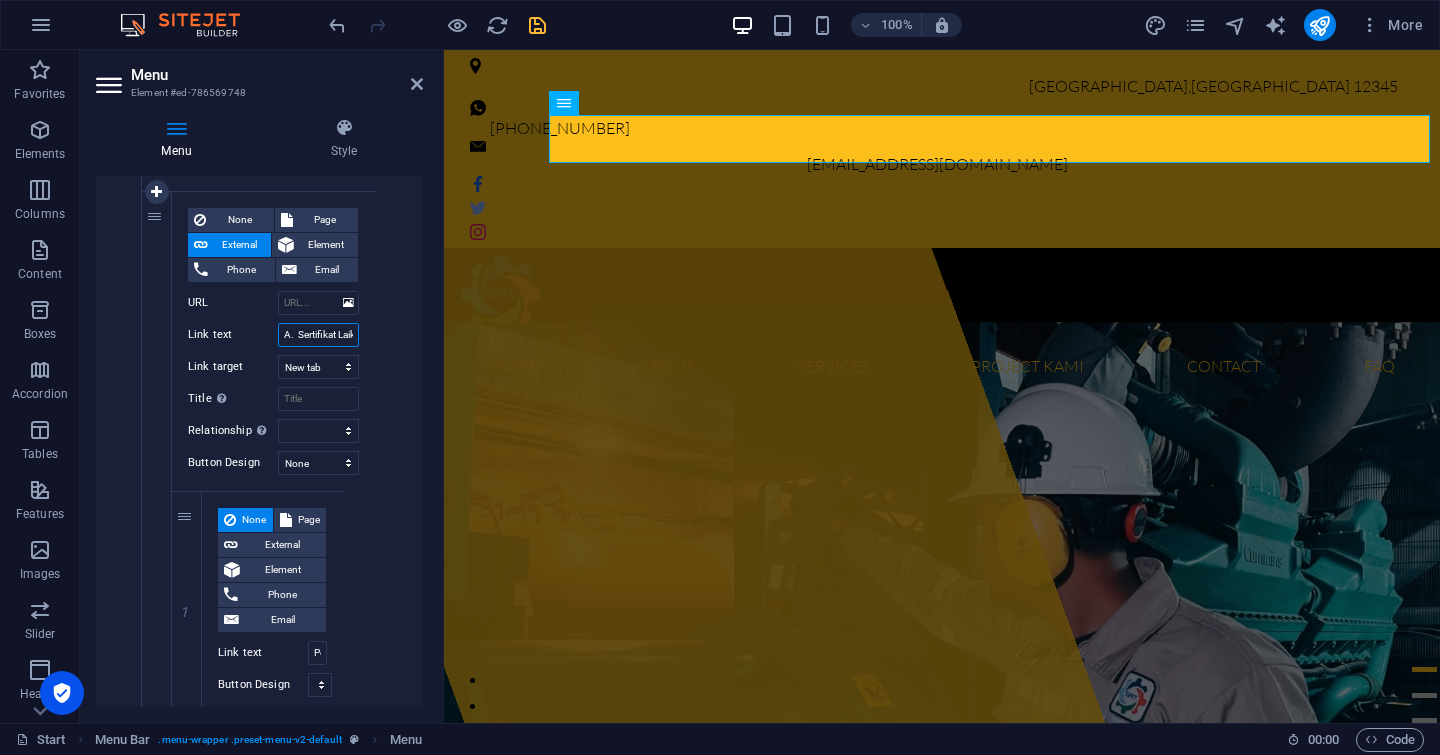 scroll, scrollTop: 2469, scrollLeft: 0, axis: vertical 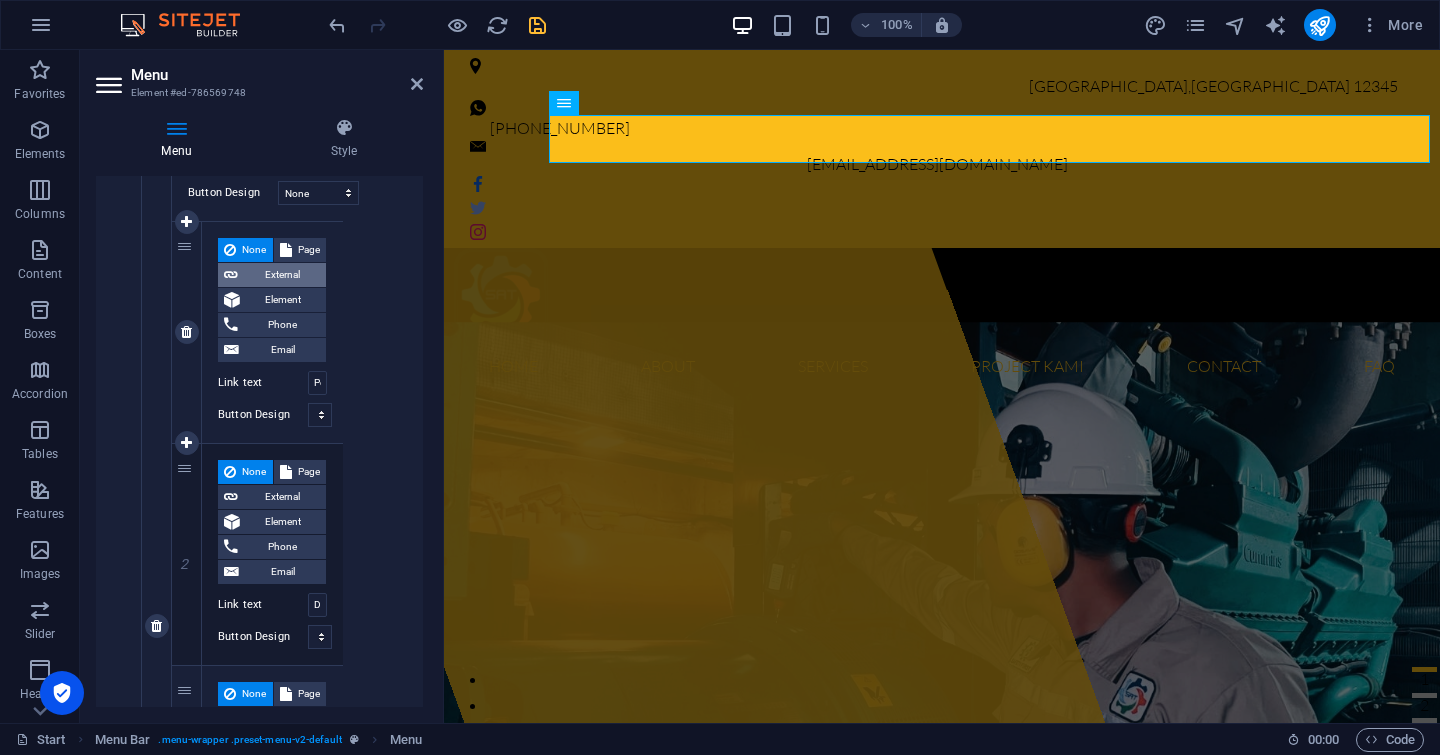 click on "External" at bounding box center [282, 275] 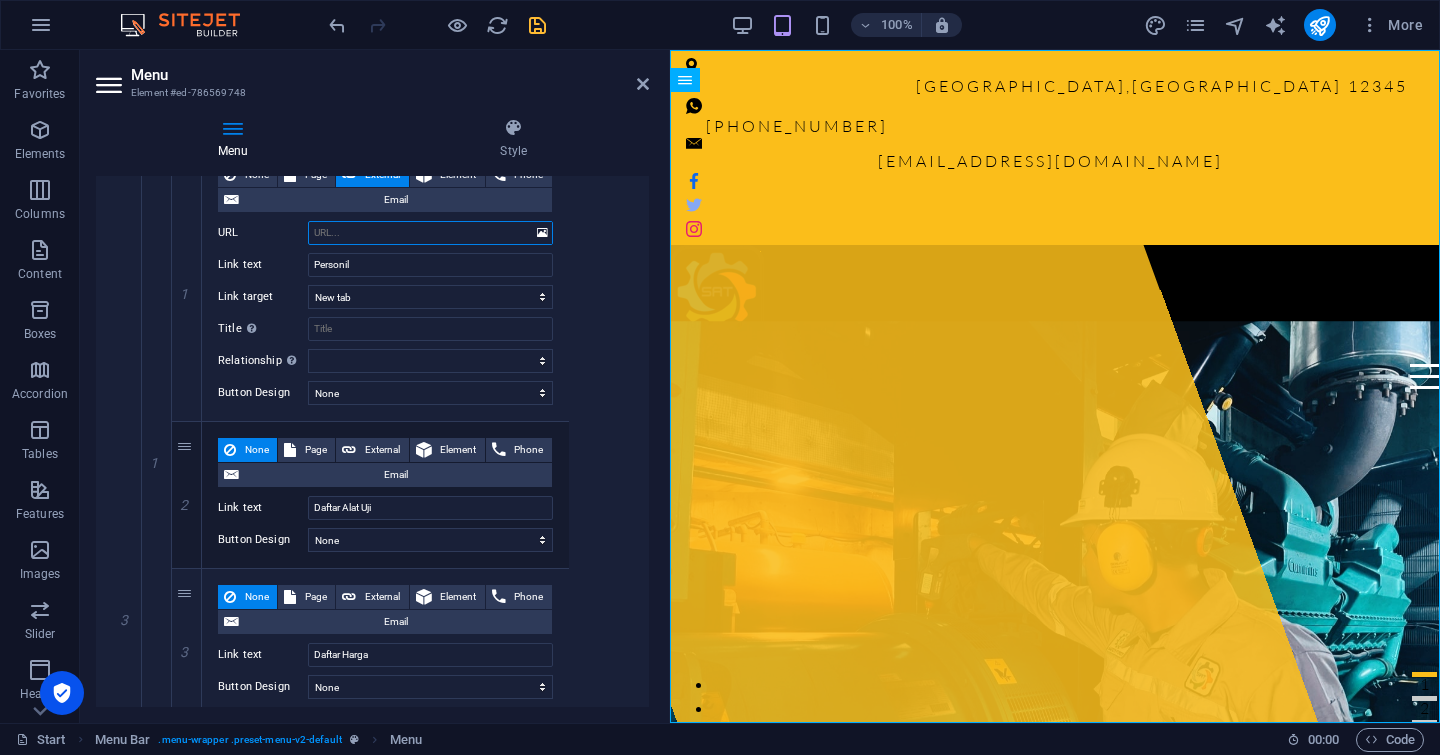 drag, startPoint x: 441, startPoint y: 408, endPoint x: 672, endPoint y: 443, distance: 233.63647 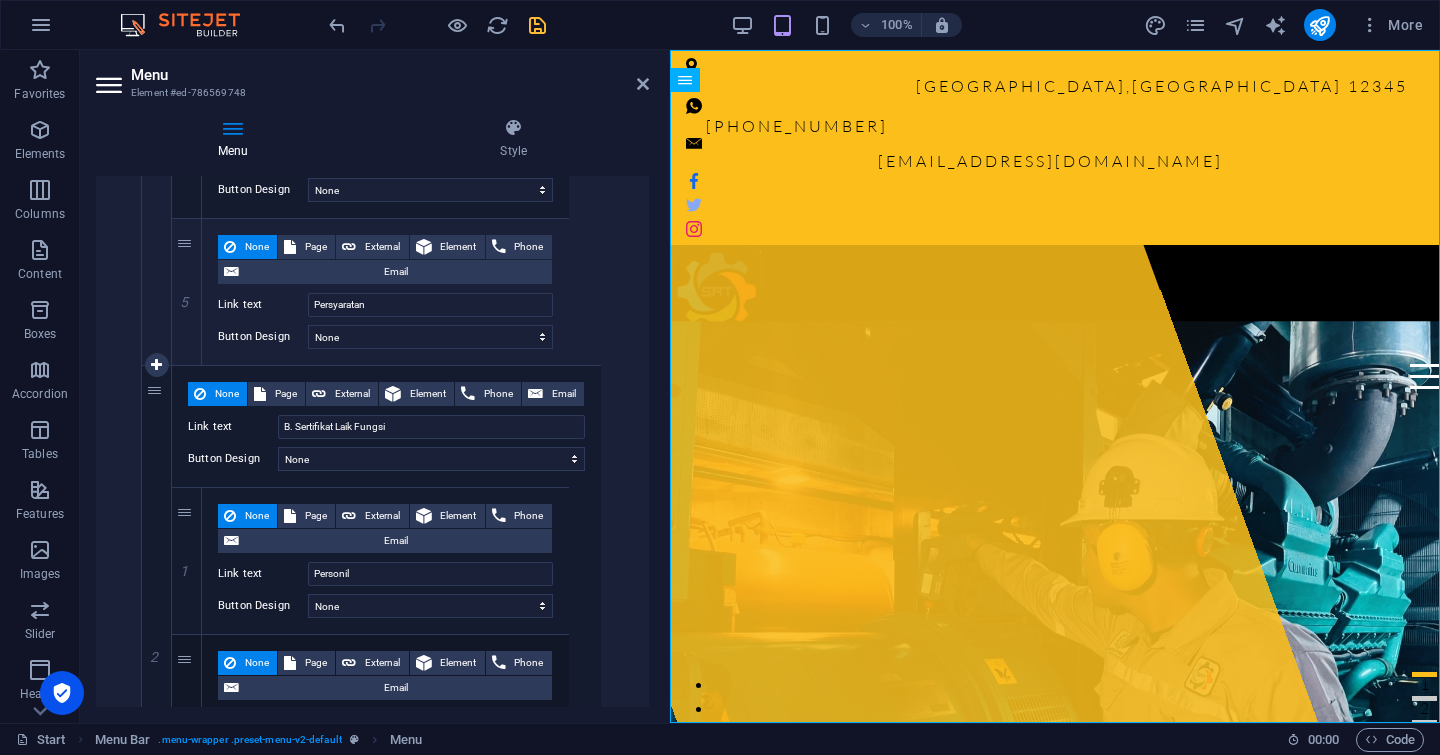 scroll, scrollTop: 2833, scrollLeft: 0, axis: vertical 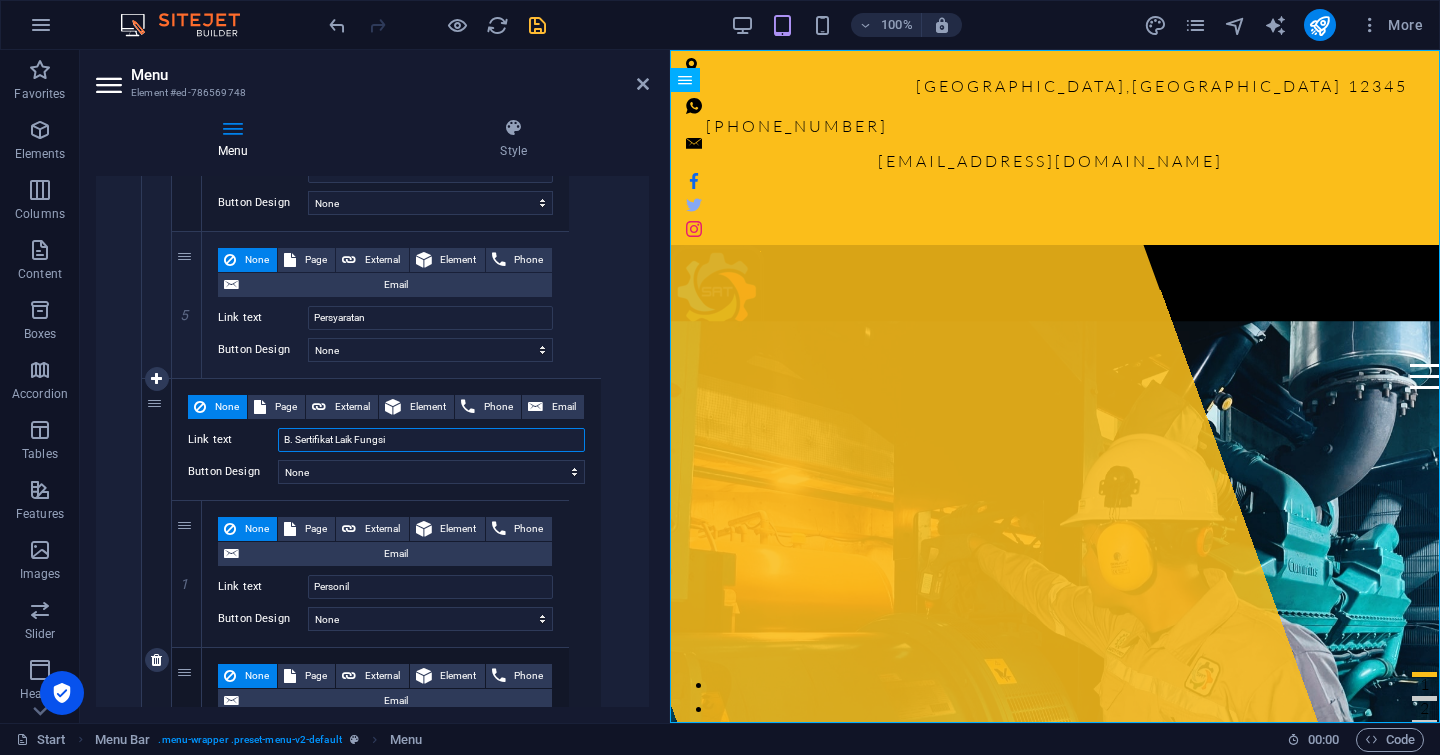 click on "B. Sertifikat Laik Fungsi" at bounding box center [431, 440] 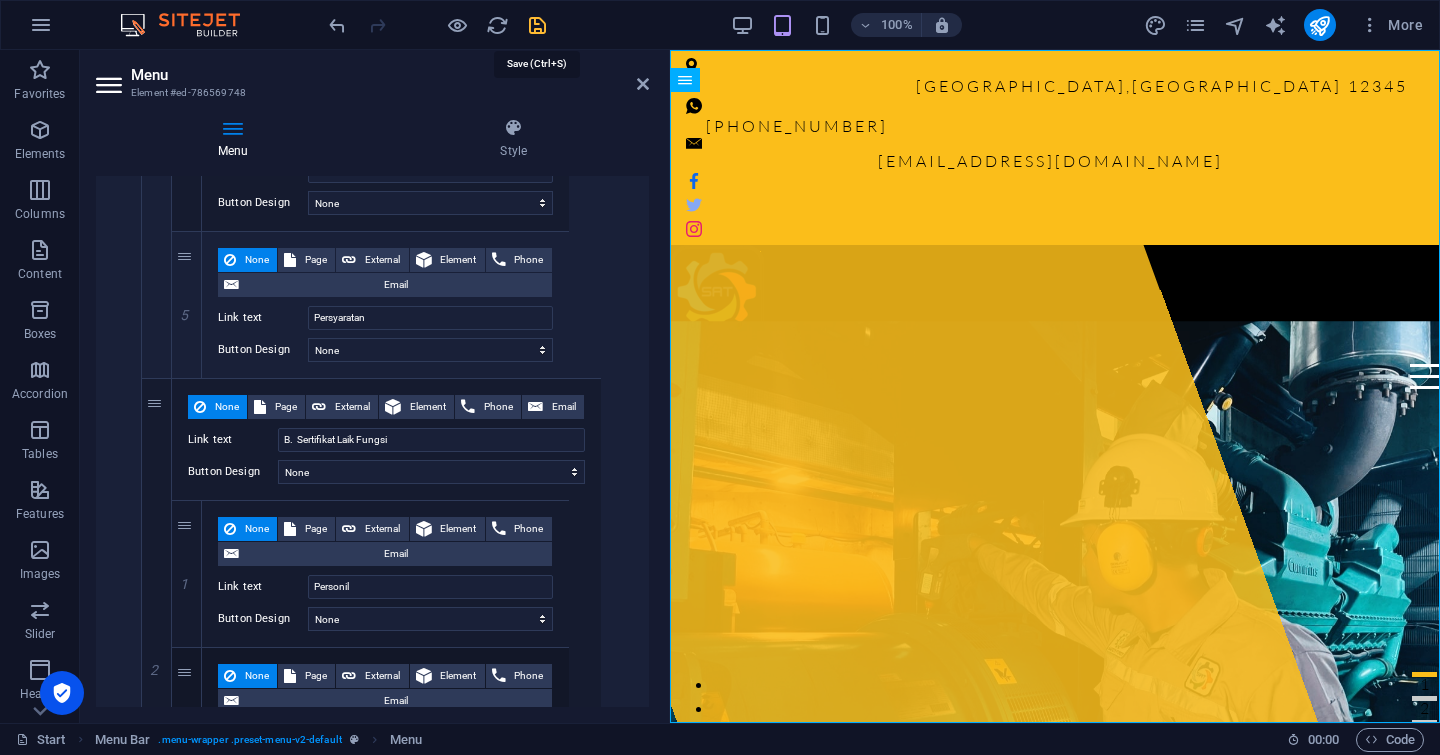 click at bounding box center [537, 25] 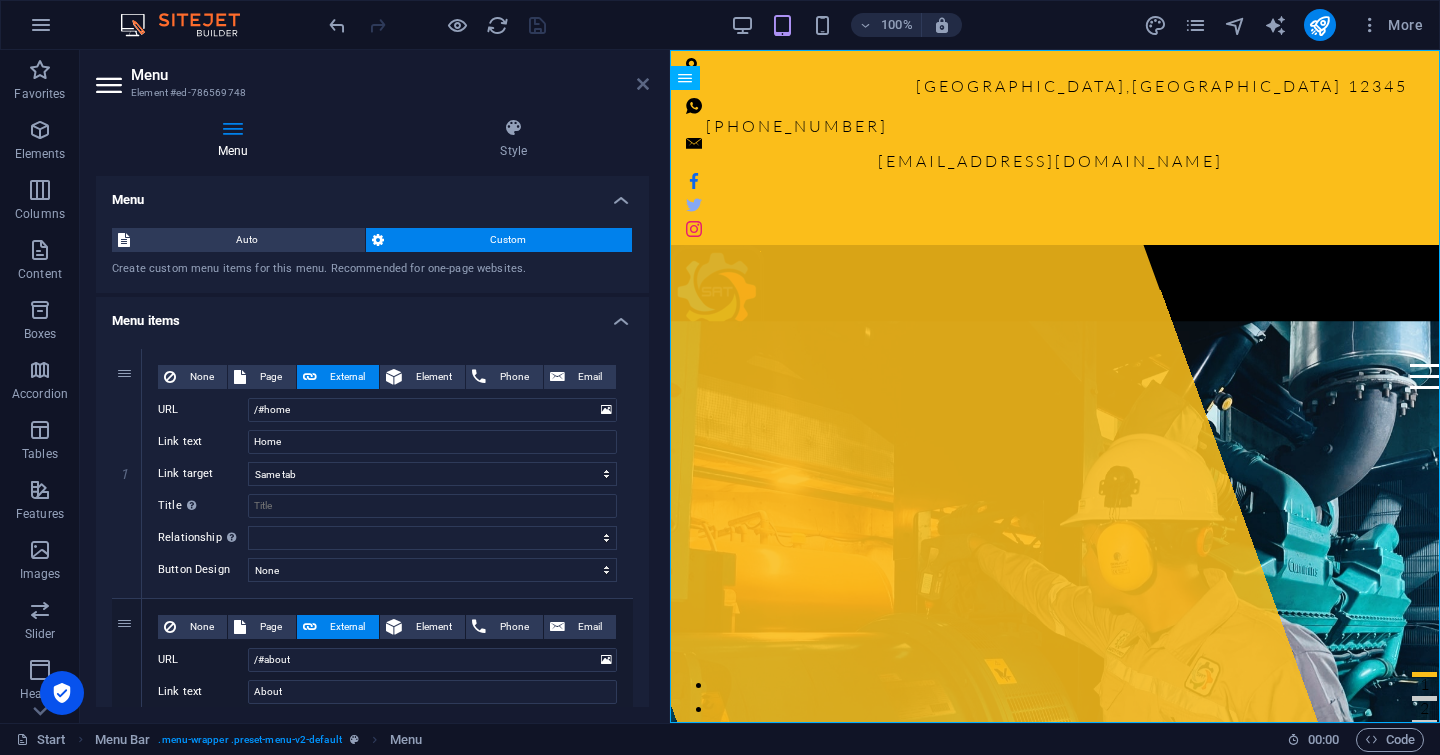 click at bounding box center [643, 84] 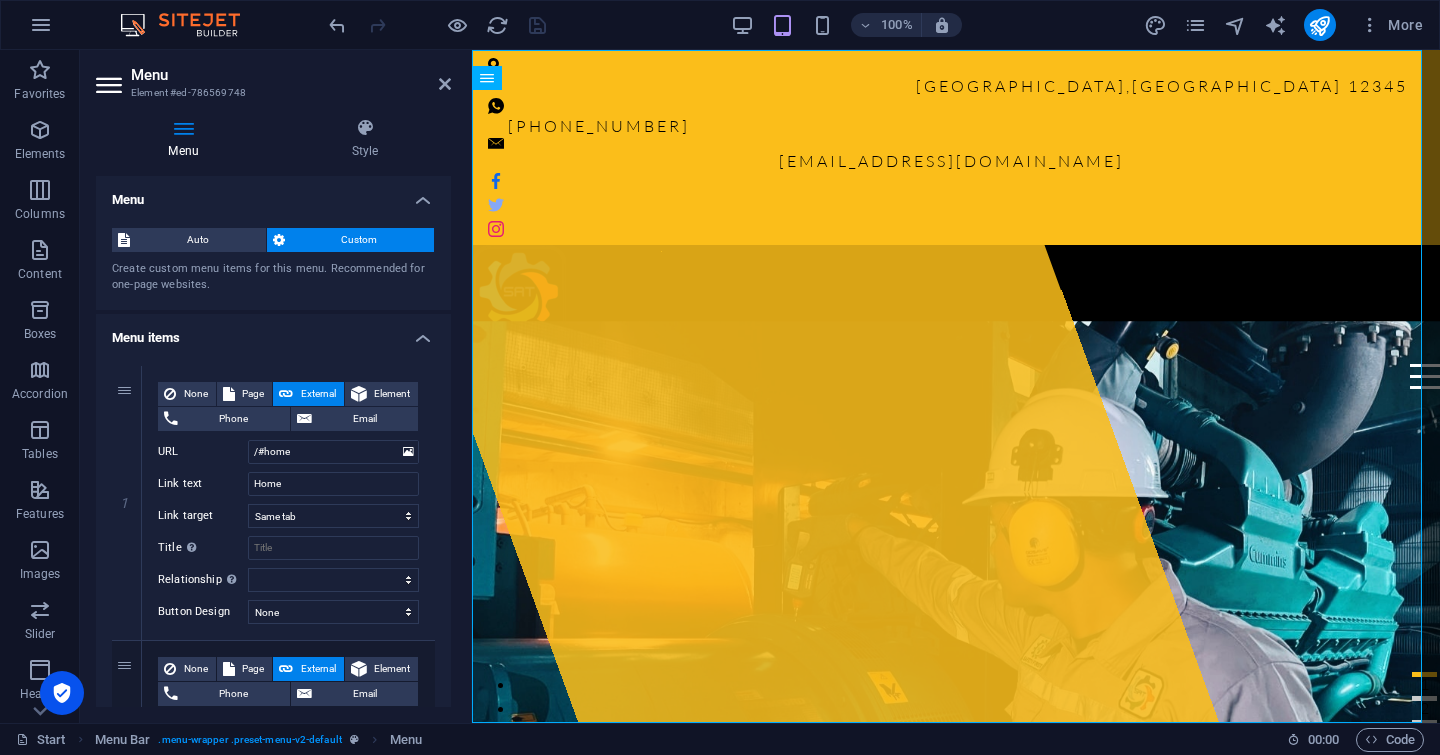 drag, startPoint x: 668, startPoint y: 181, endPoint x: 475, endPoint y: 193, distance: 193.3727 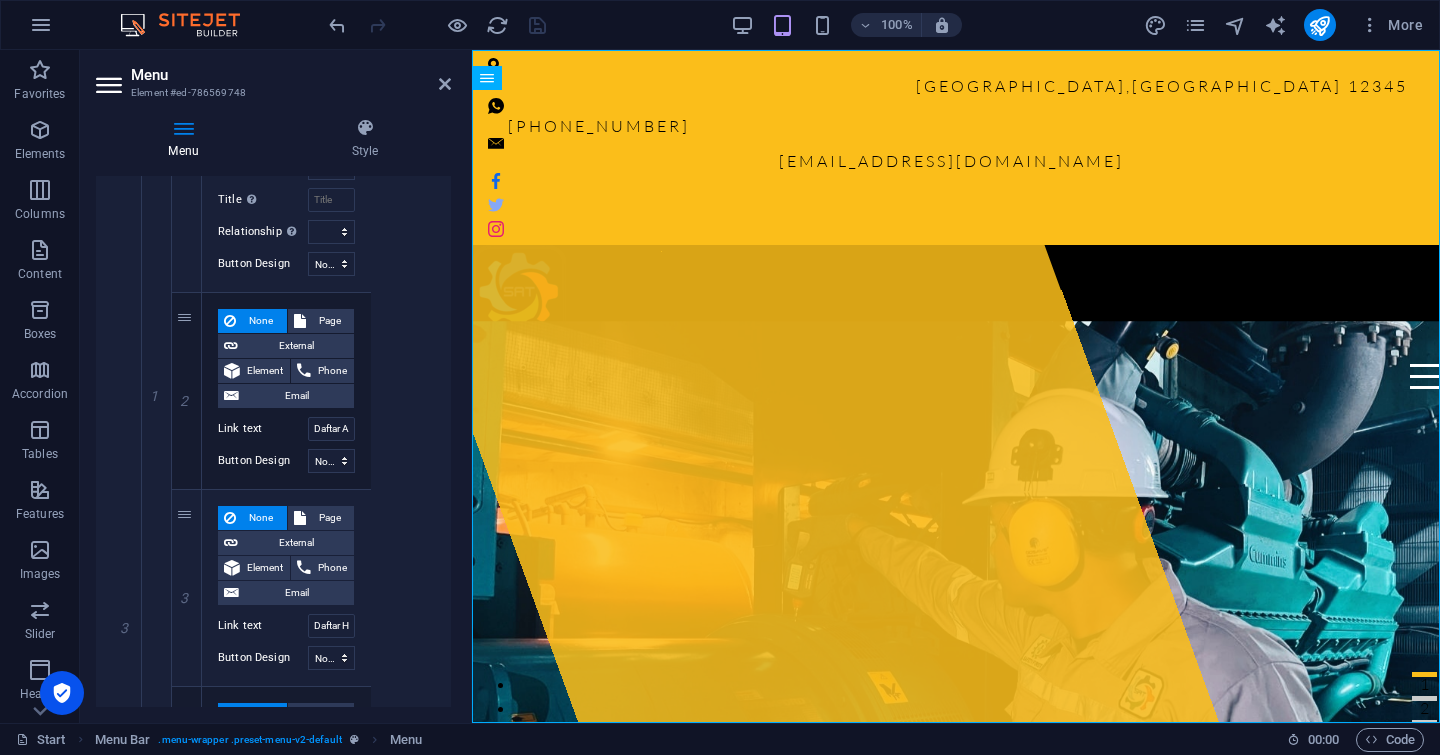 scroll, scrollTop: 2599, scrollLeft: 0, axis: vertical 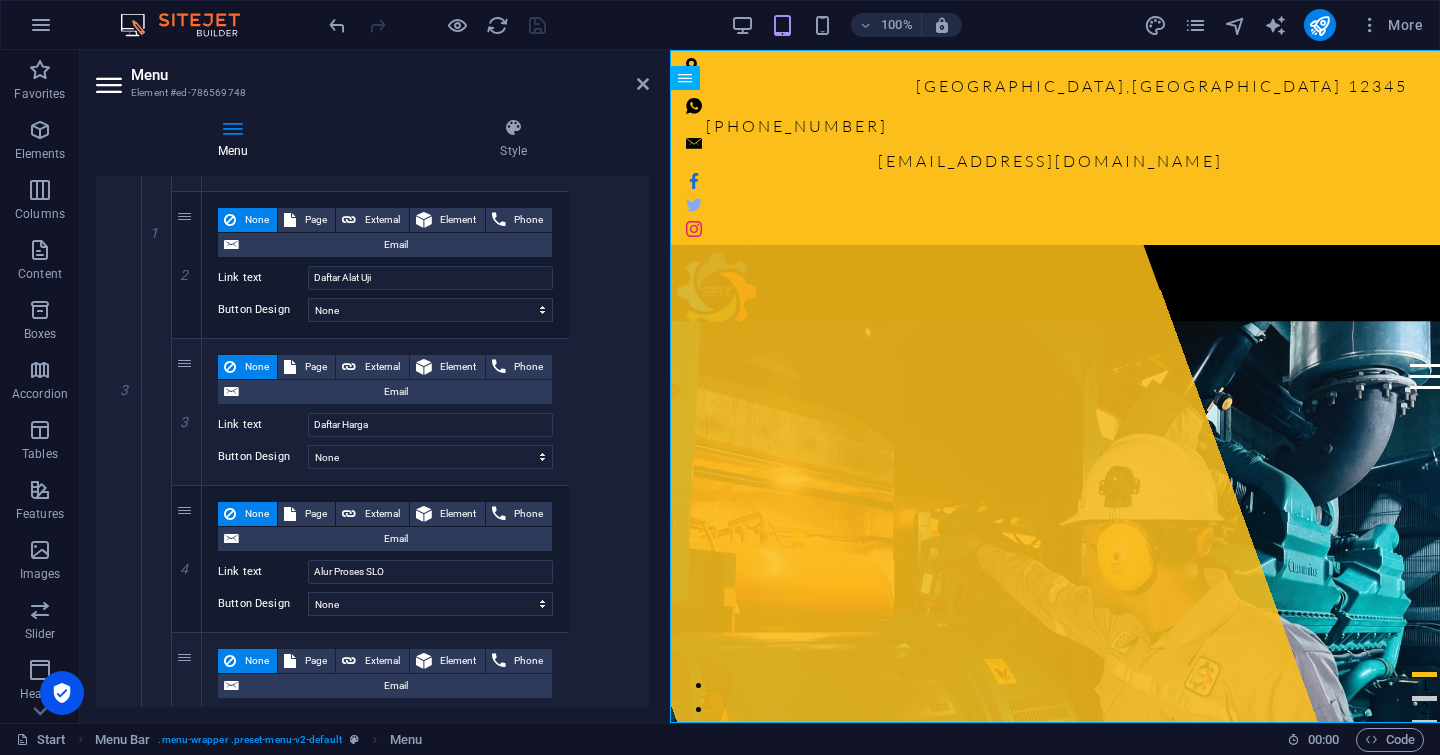 drag, startPoint x: 468, startPoint y: 363, endPoint x: 671, endPoint y: 401, distance: 206.52603 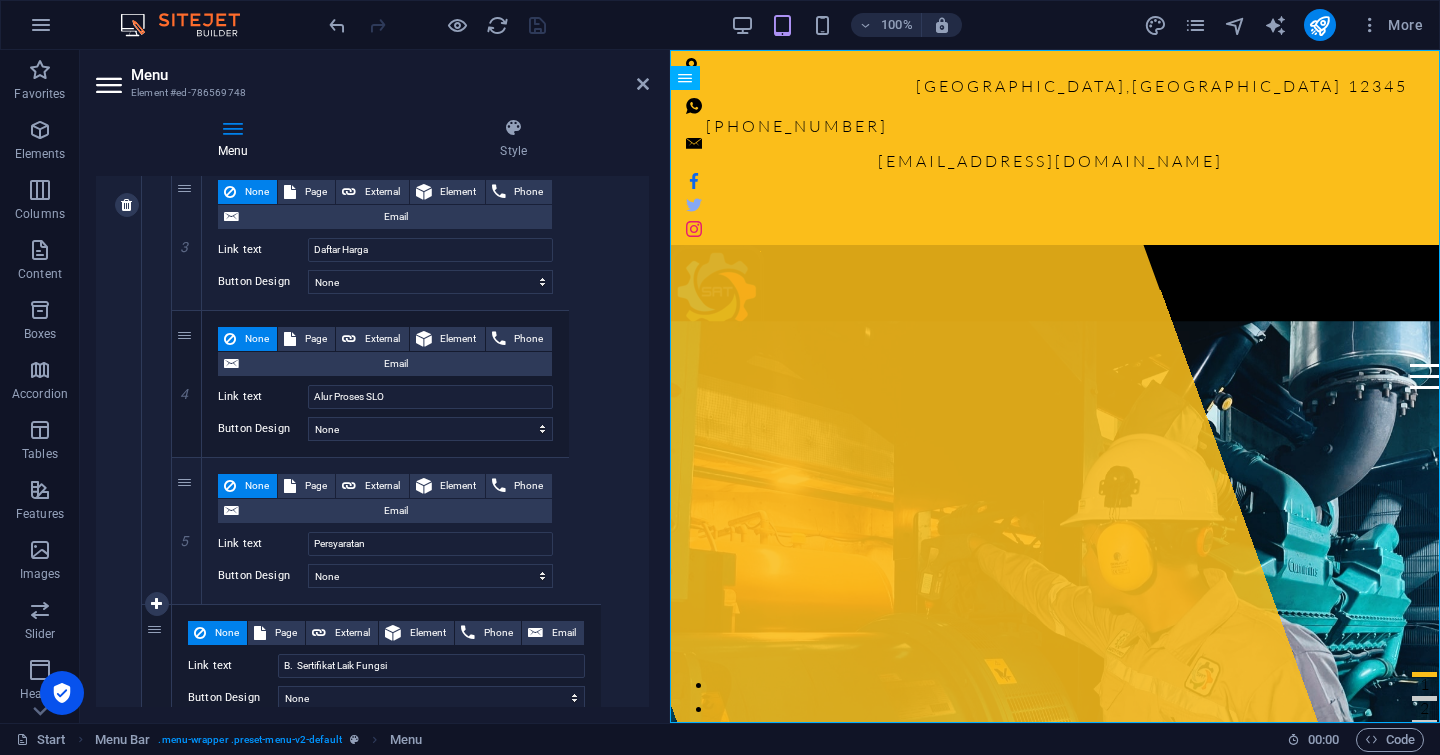 scroll, scrollTop: 2623, scrollLeft: 0, axis: vertical 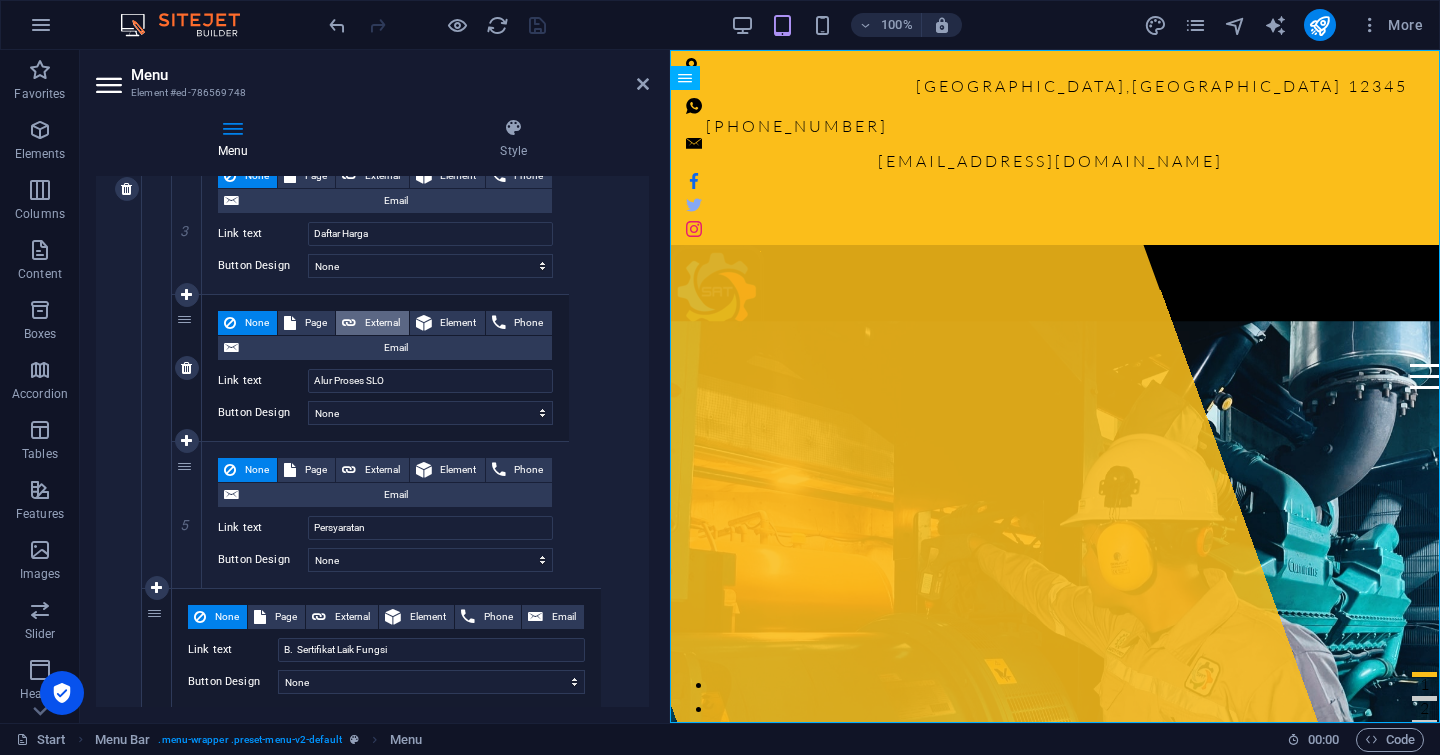 click on "External" at bounding box center [382, 323] 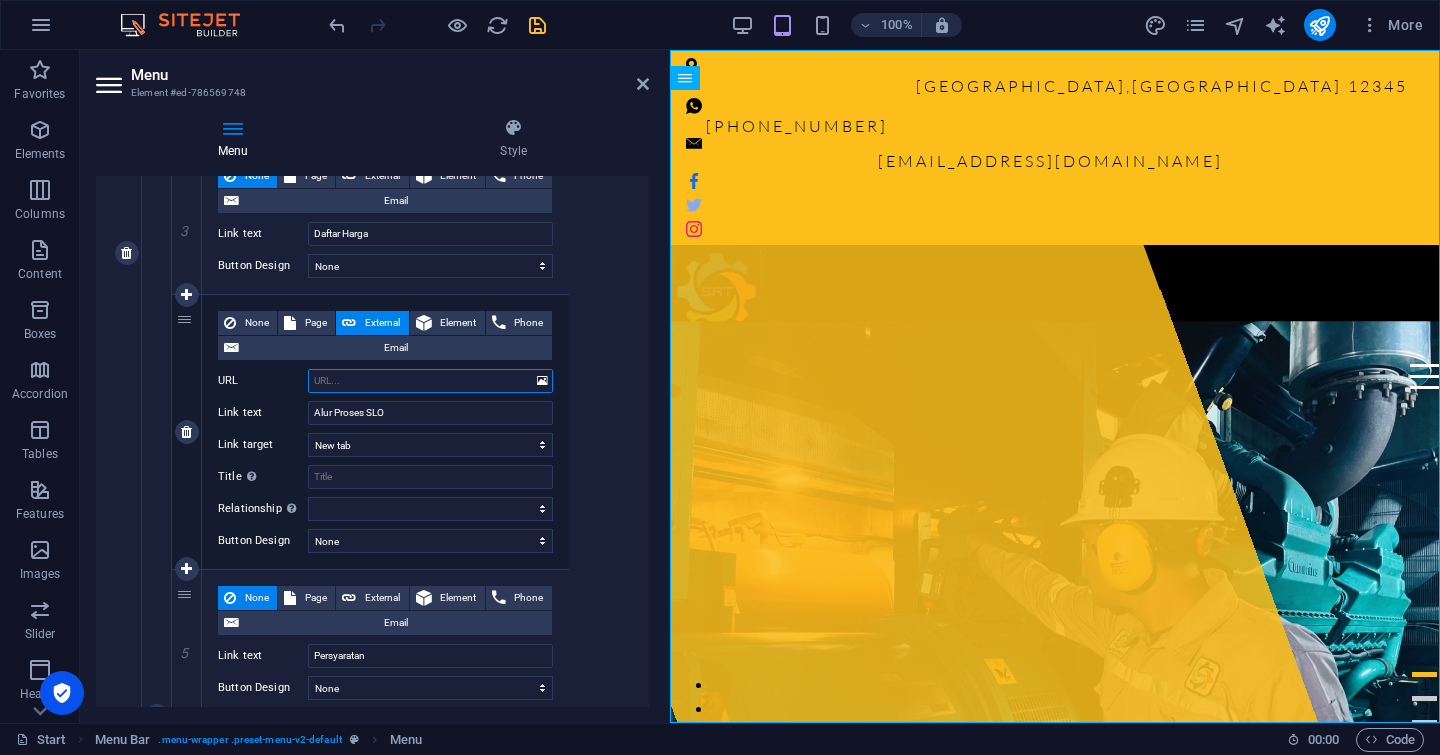 scroll, scrollTop: 2687, scrollLeft: 0, axis: vertical 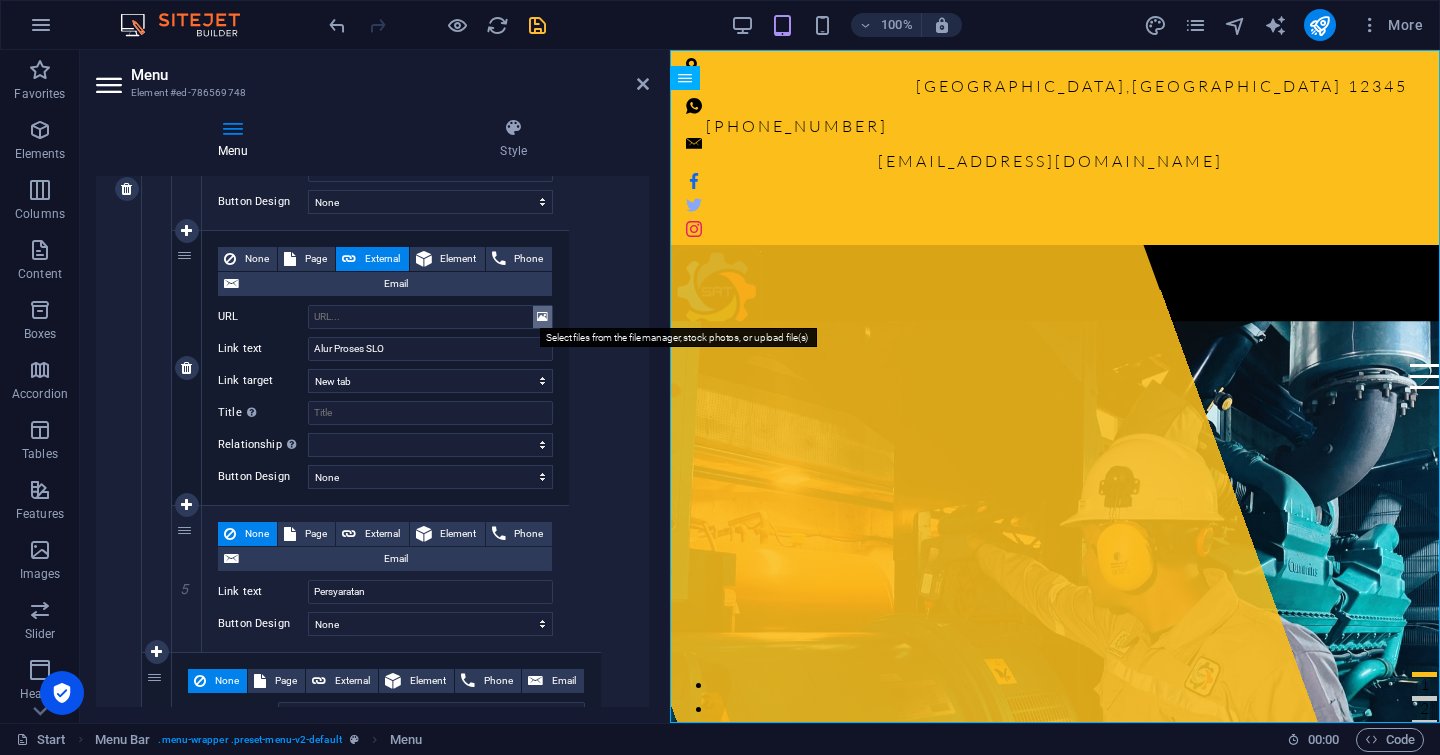 click at bounding box center (542, 317) 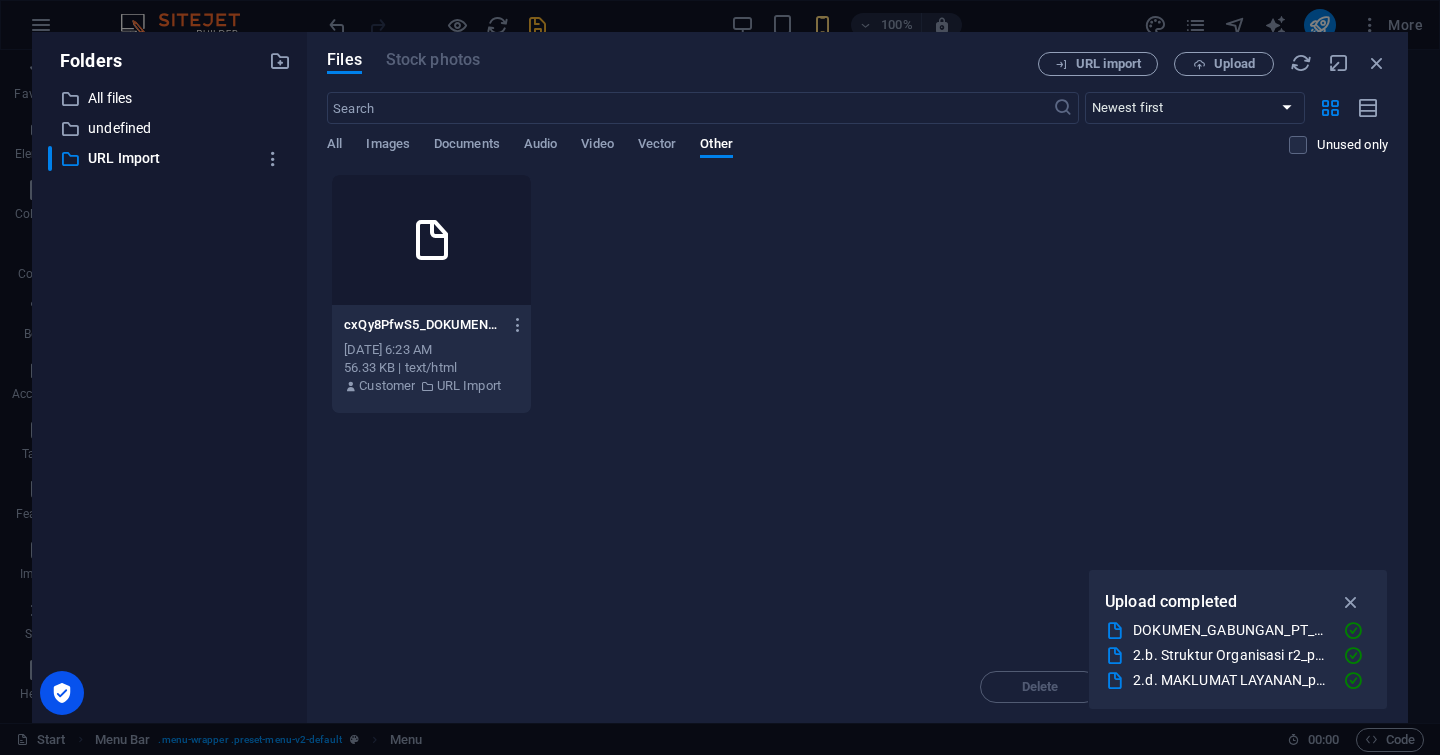 click on "cxQy8PfwS5_DOKUMEN_GABUNGAN_PT_SAT-pOO5bfogOvNlLX3IZ1z7DQ.html cxQy8PfwS5_DOKUMEN_GABUNGAN_PT_SAT-pOO5bfogOvNlLX3IZ1z7DQ.html [DATE] 6:23 AM 56.33 KB | text/html Customer URL Import" at bounding box center [857, 294] 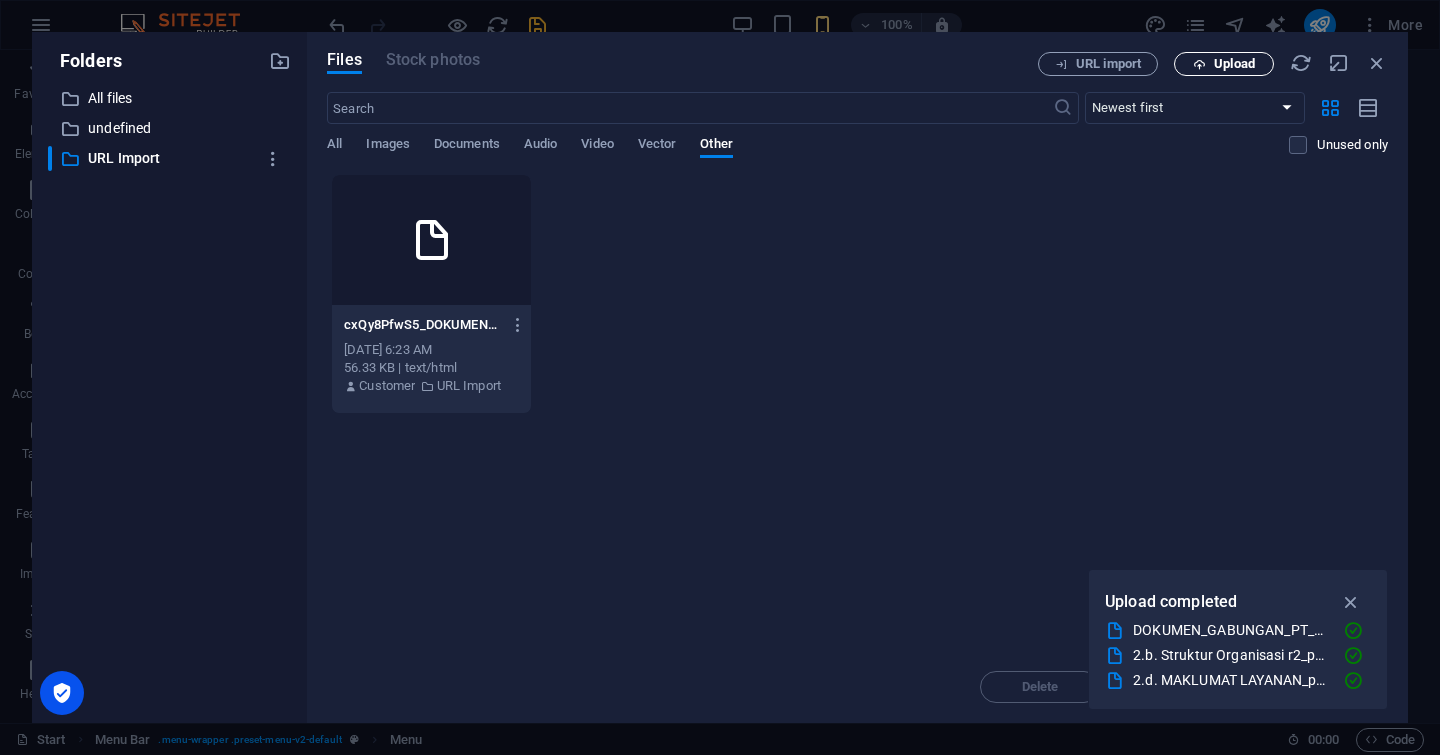 click on "Upload" at bounding box center (1234, 64) 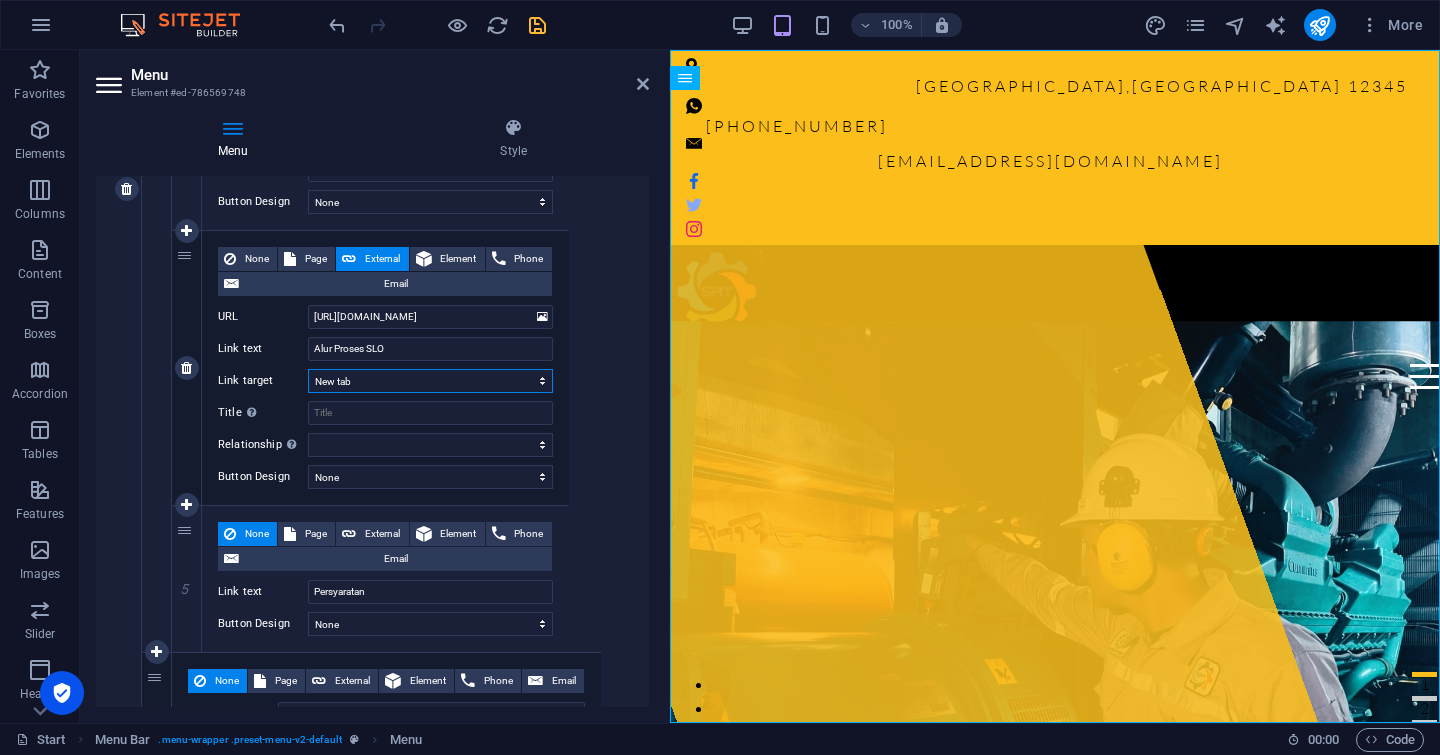 click on "New tab Same tab Overlay" at bounding box center [430, 381] 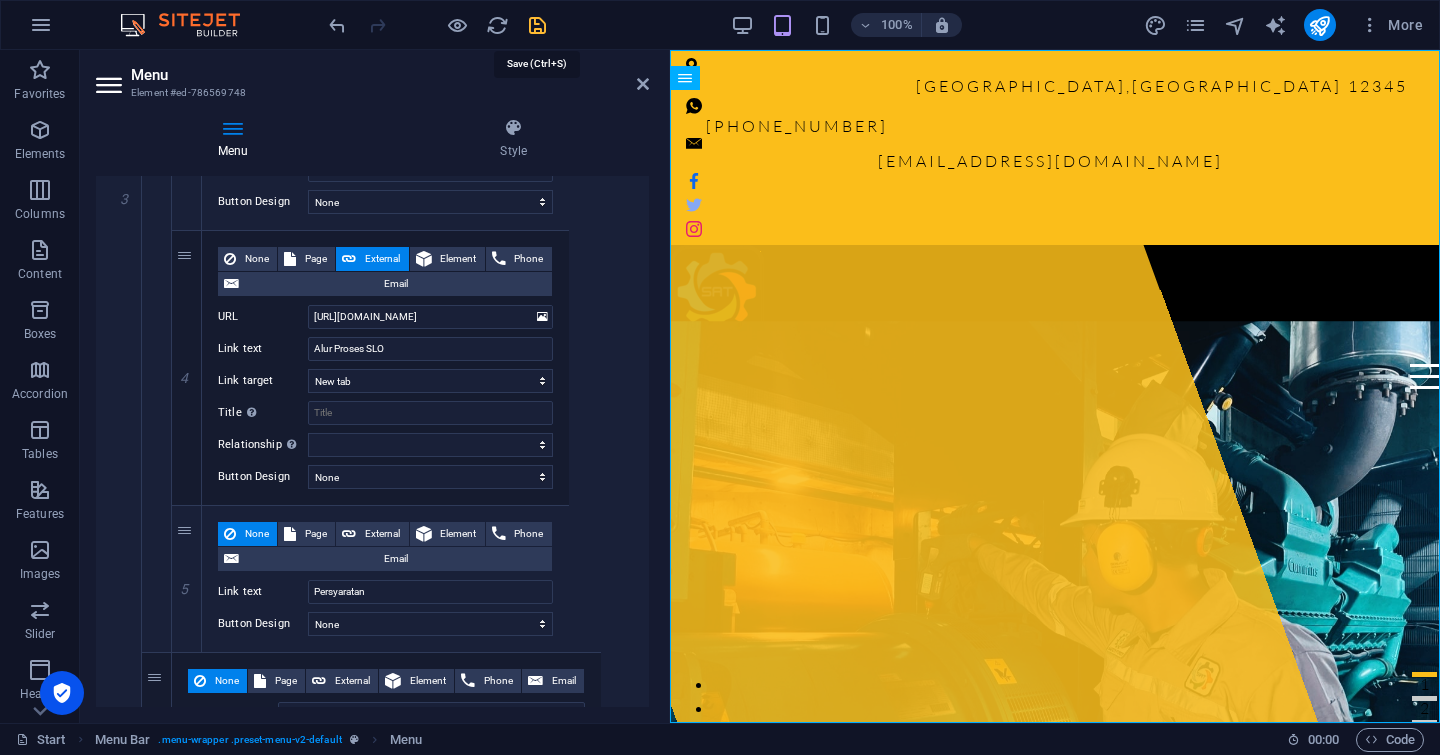 click at bounding box center [537, 25] 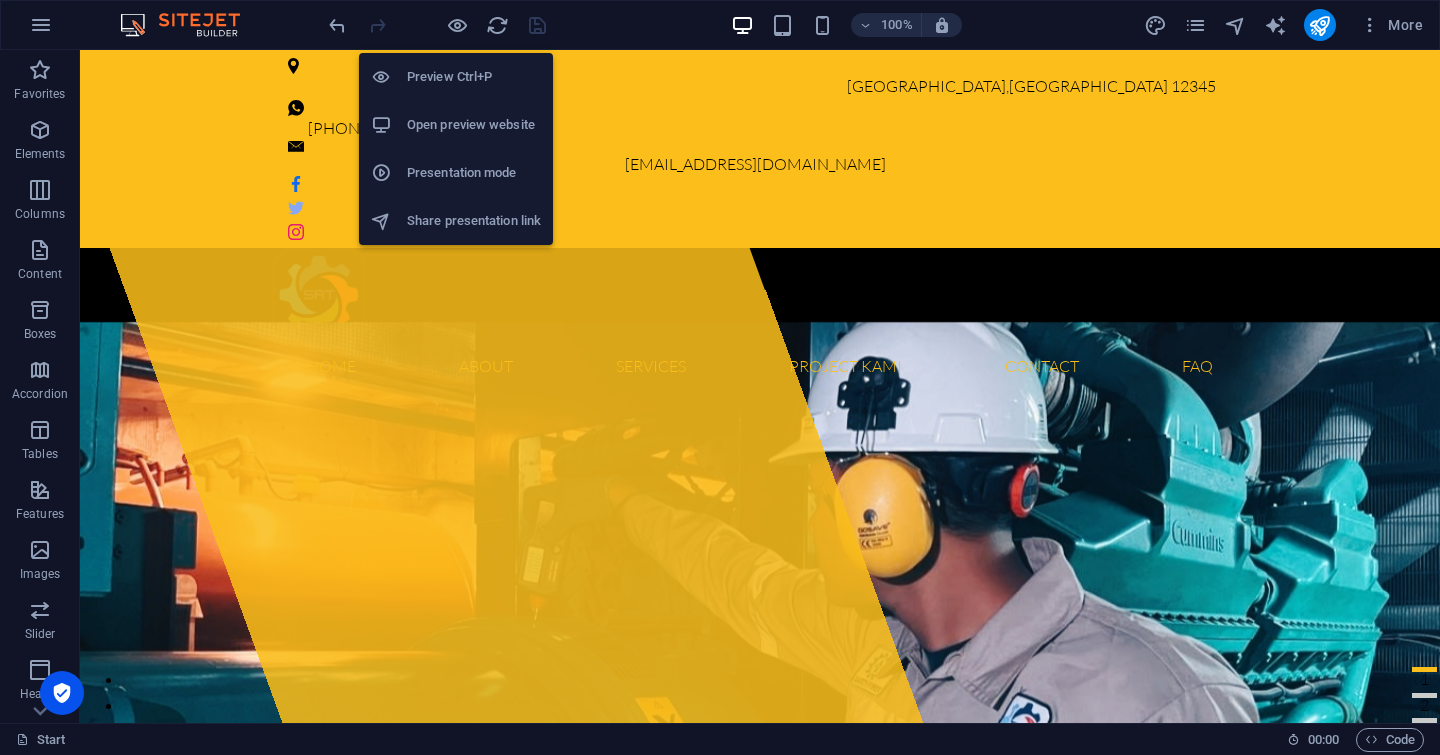 click on "Preview Ctrl+P" at bounding box center [474, 77] 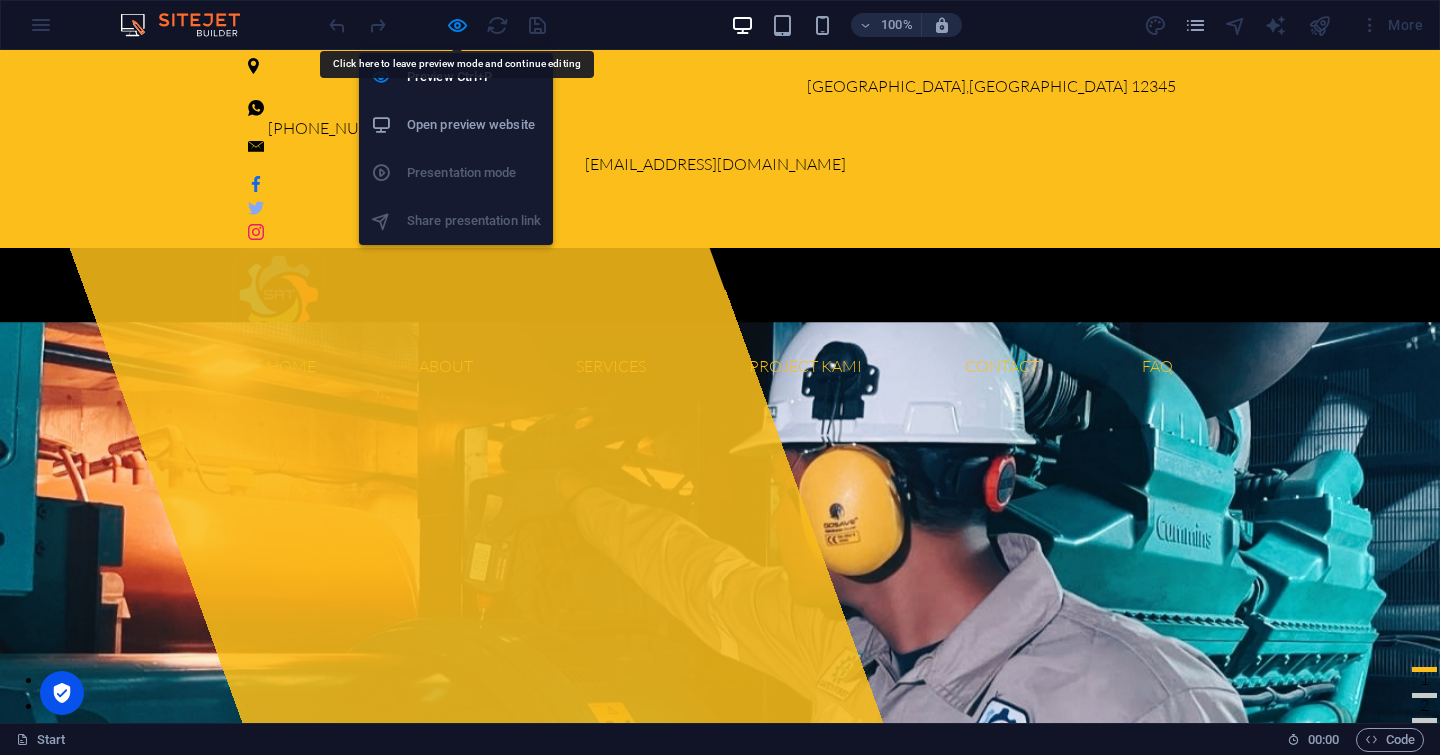 click on "Open preview website" at bounding box center (474, 125) 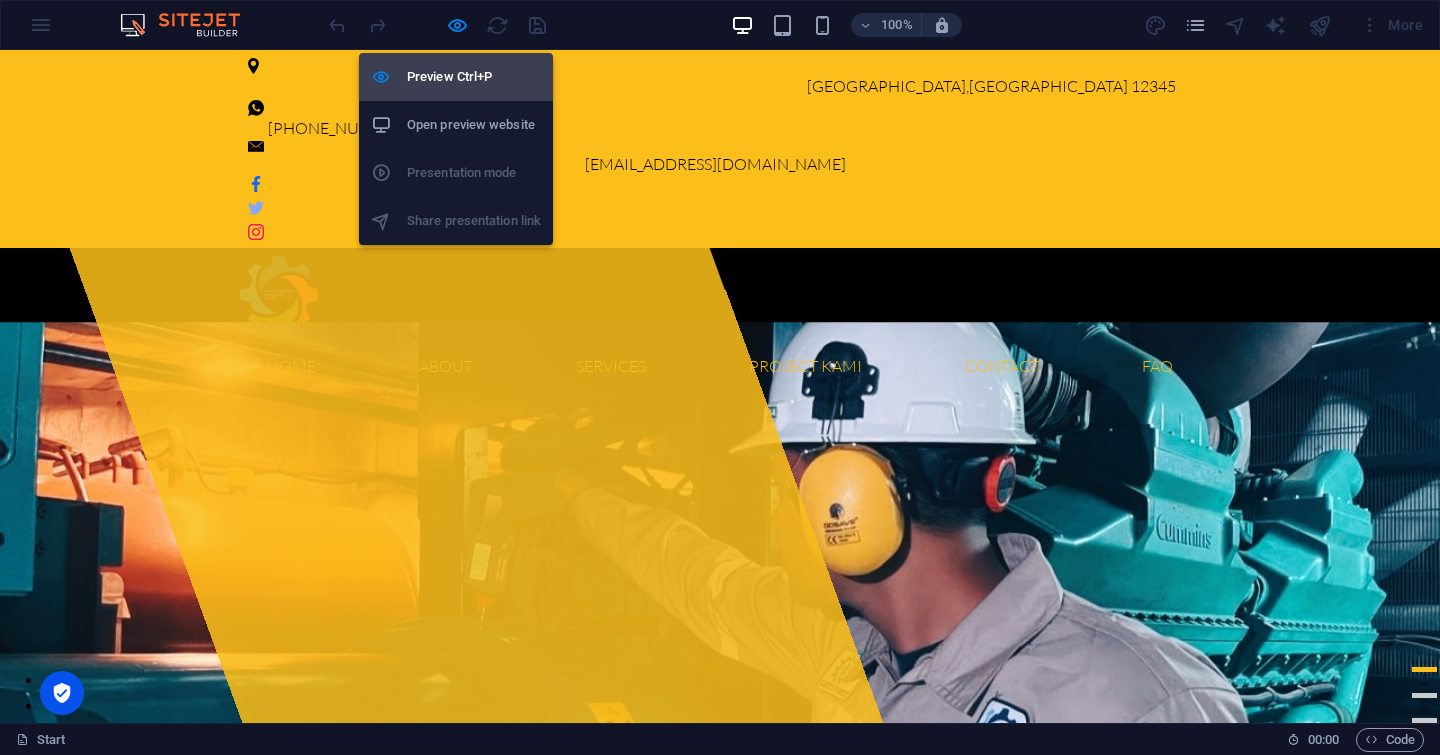 click on "Preview Ctrl+P" at bounding box center (456, 77) 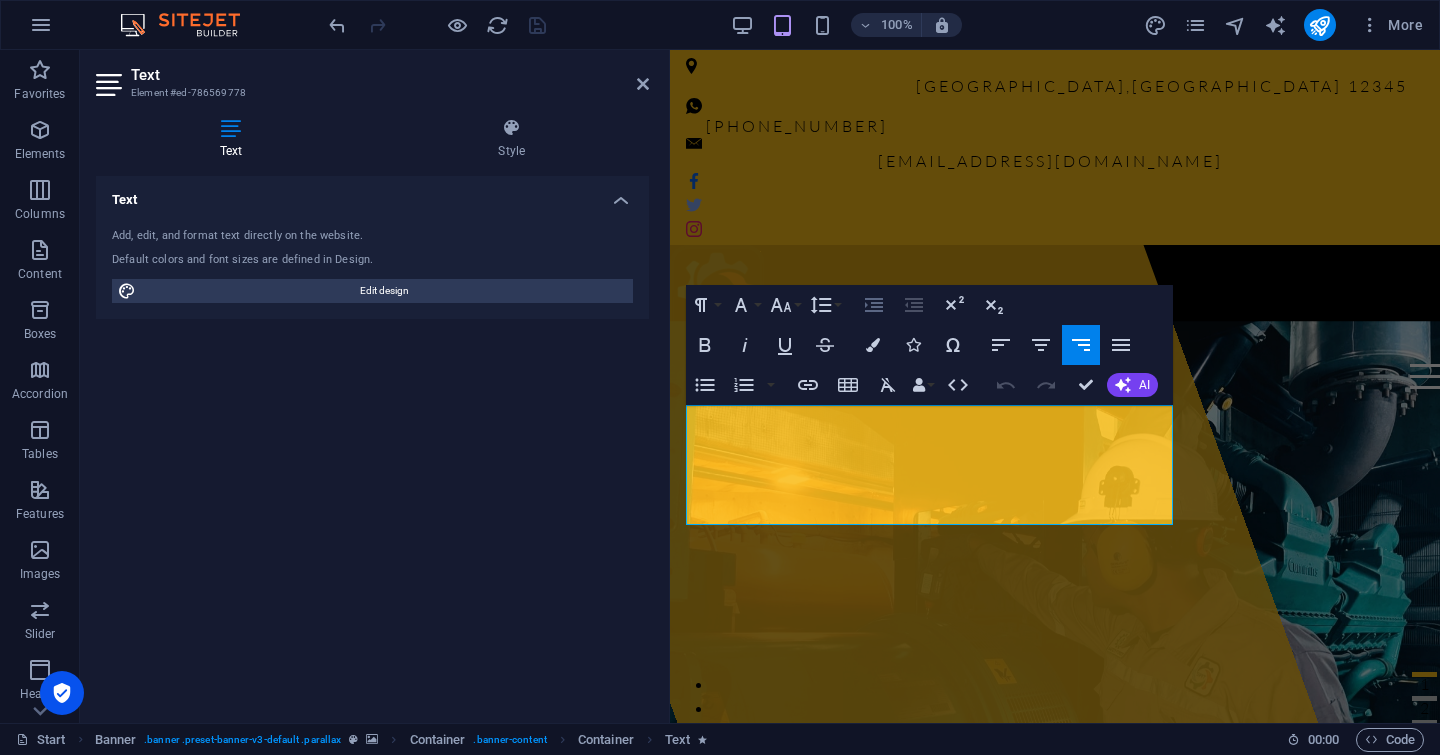 click 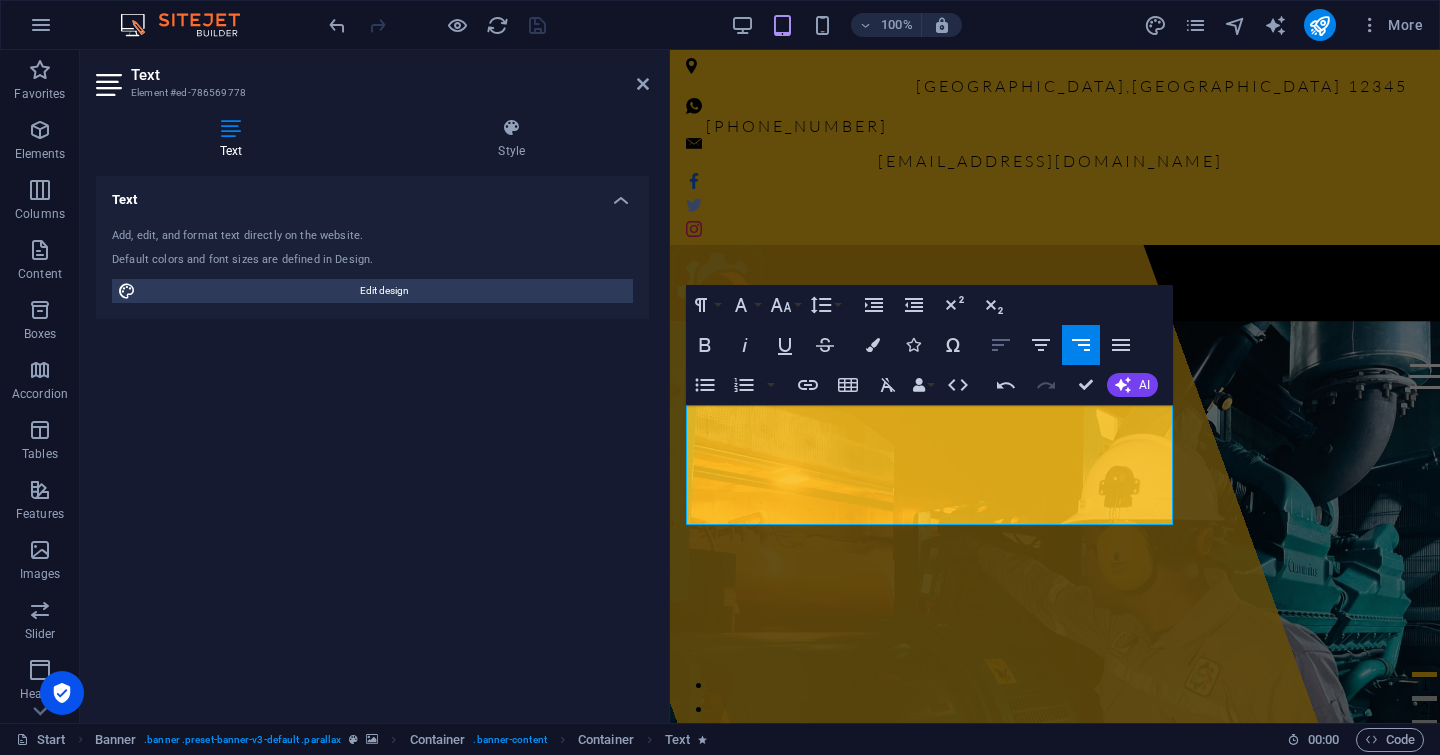 click 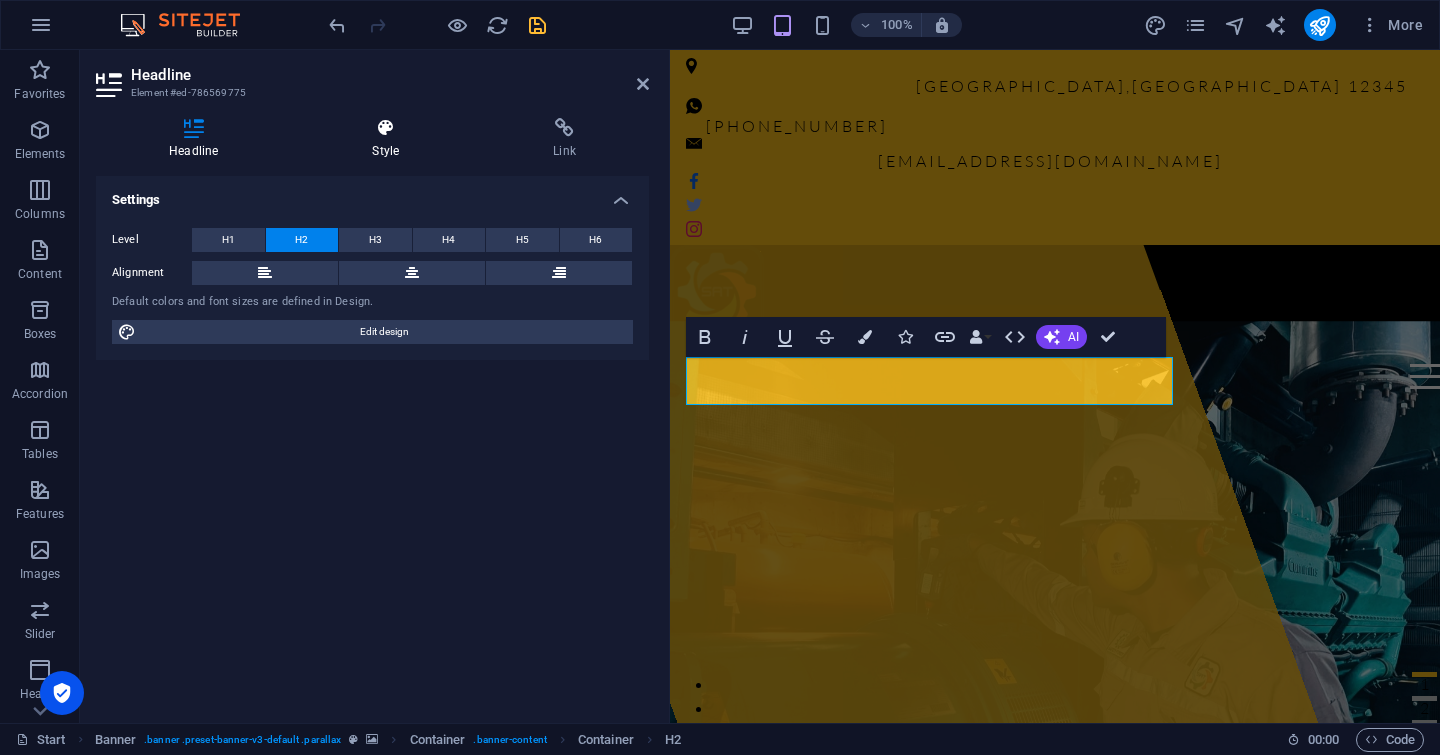 click on "Style" at bounding box center (389, 139) 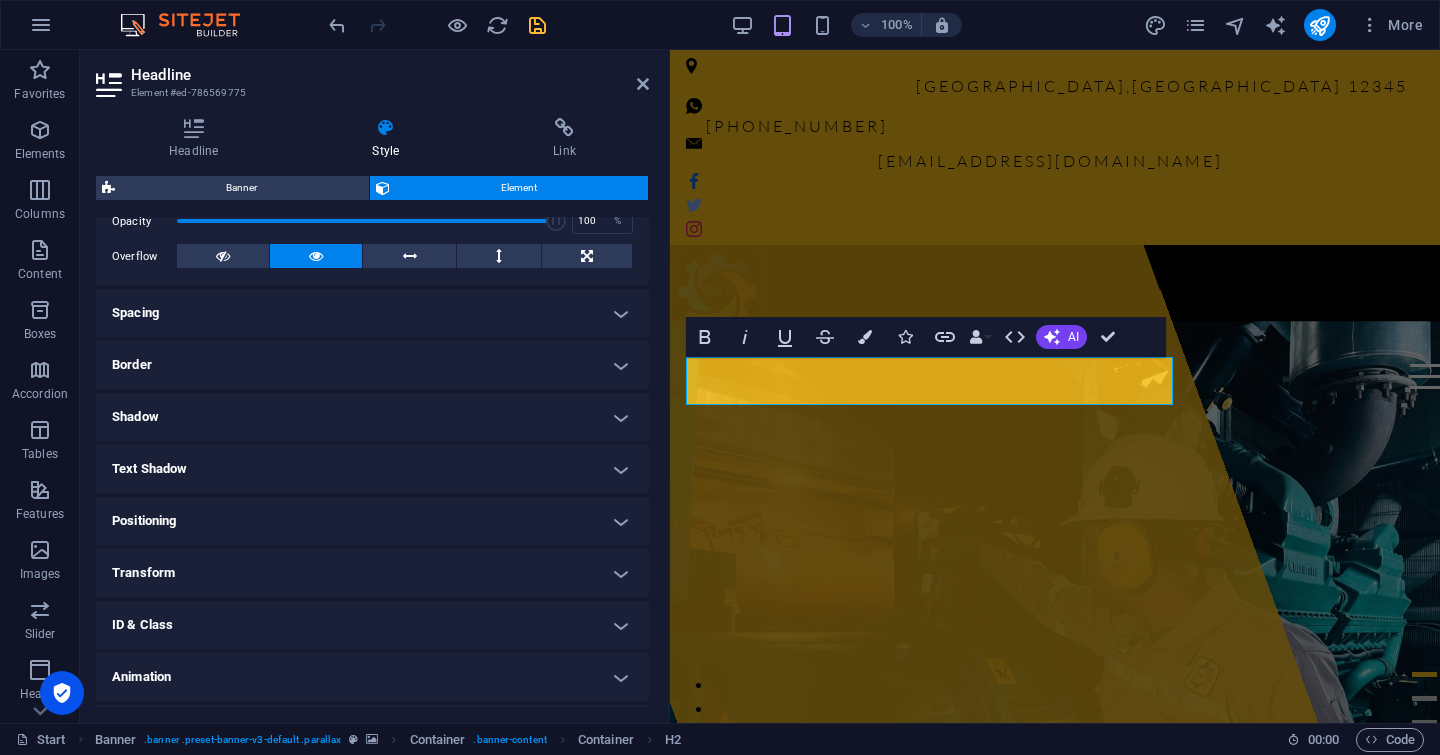 scroll, scrollTop: 355, scrollLeft: 0, axis: vertical 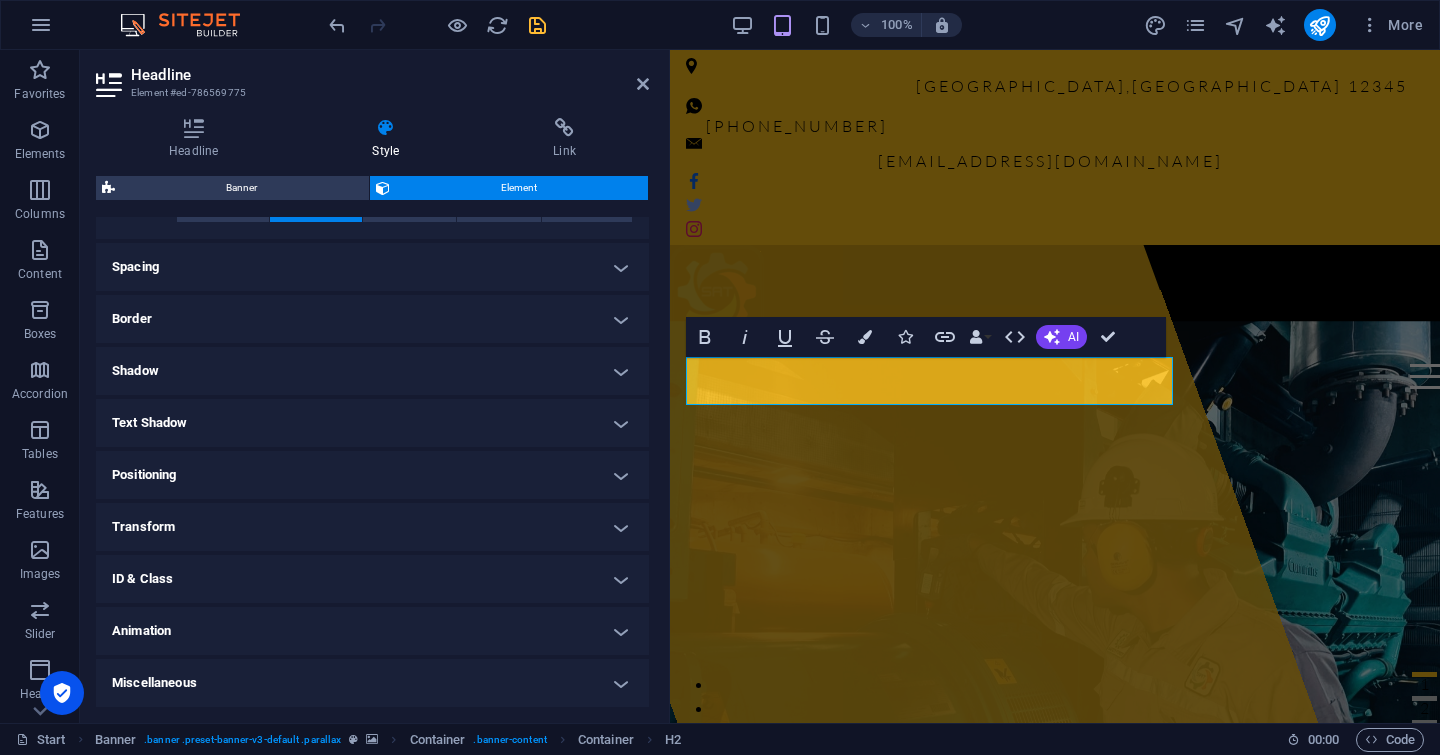 click on "Transform" at bounding box center [372, 527] 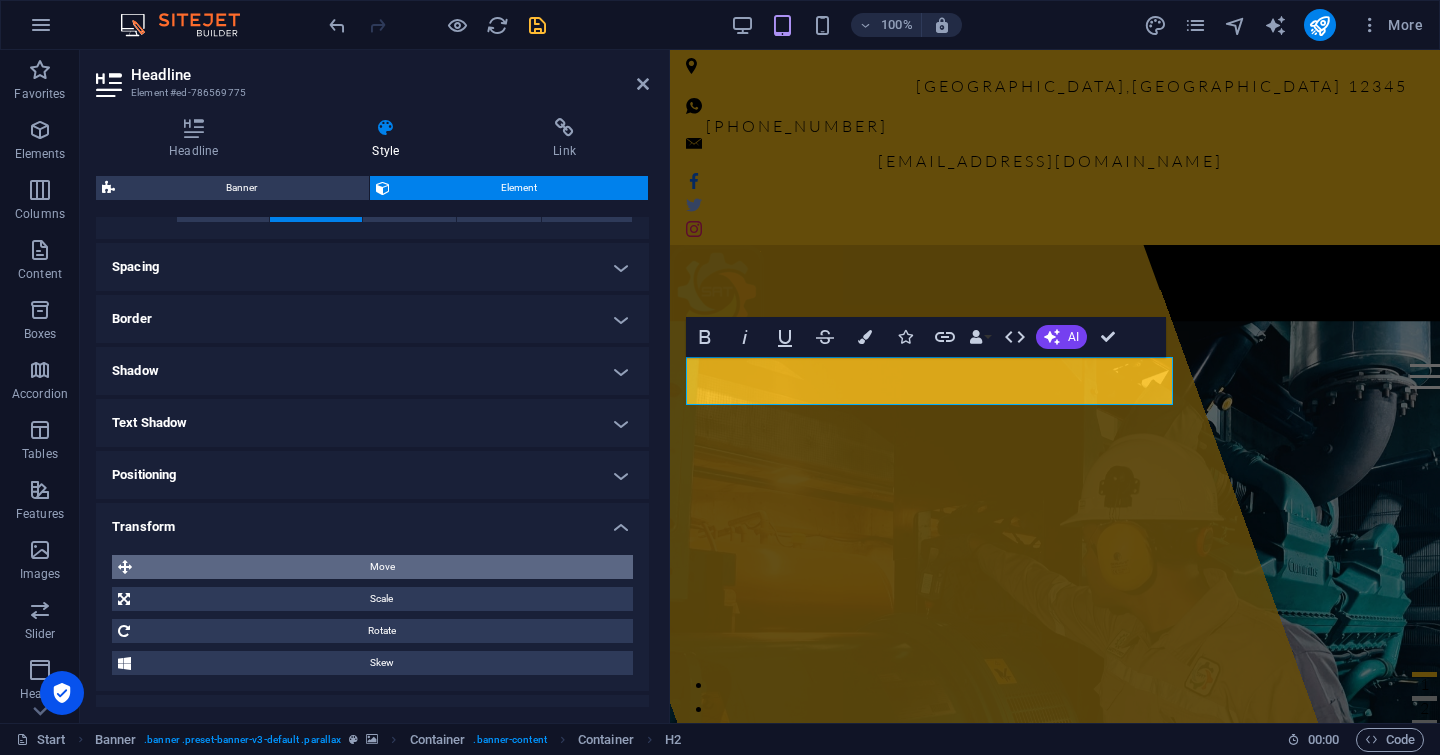 click on "Move" at bounding box center (382, 567) 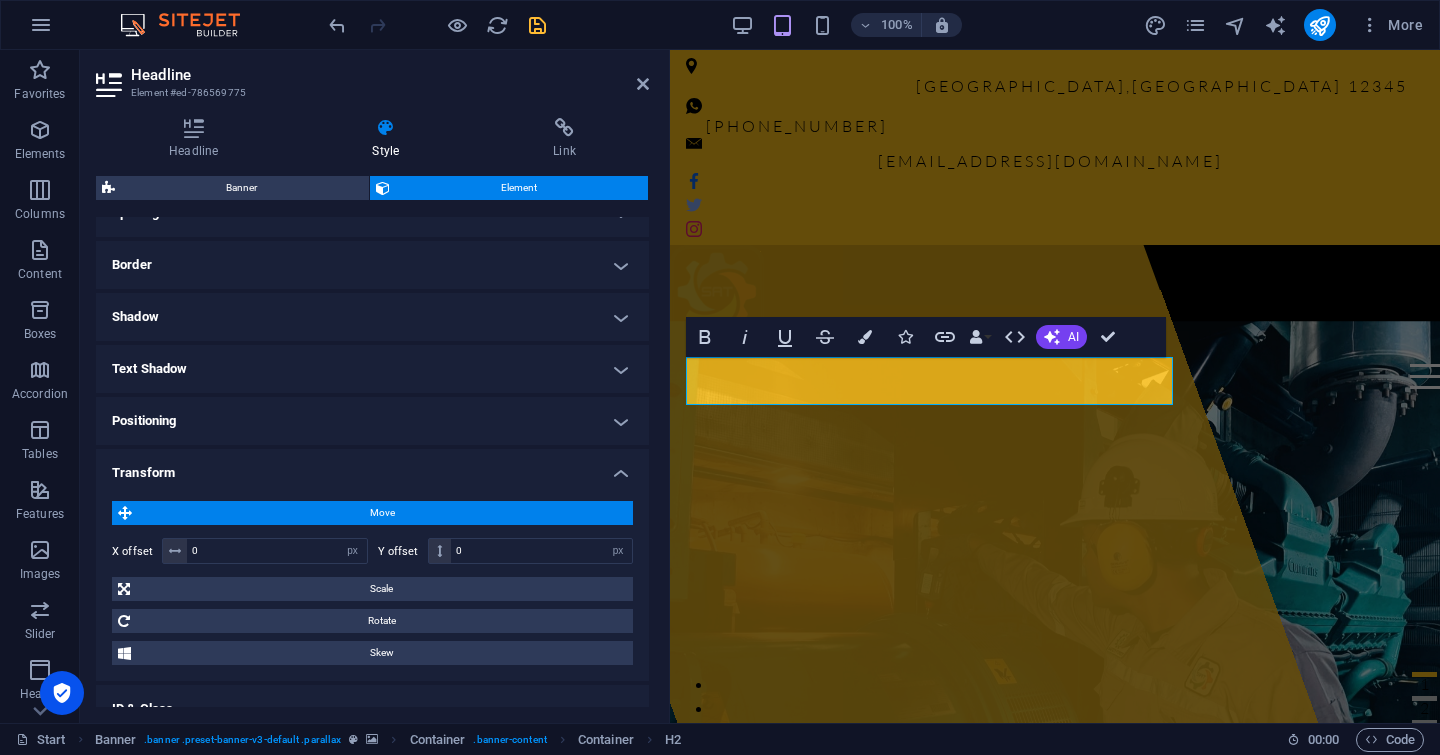 scroll, scrollTop: 418, scrollLeft: 0, axis: vertical 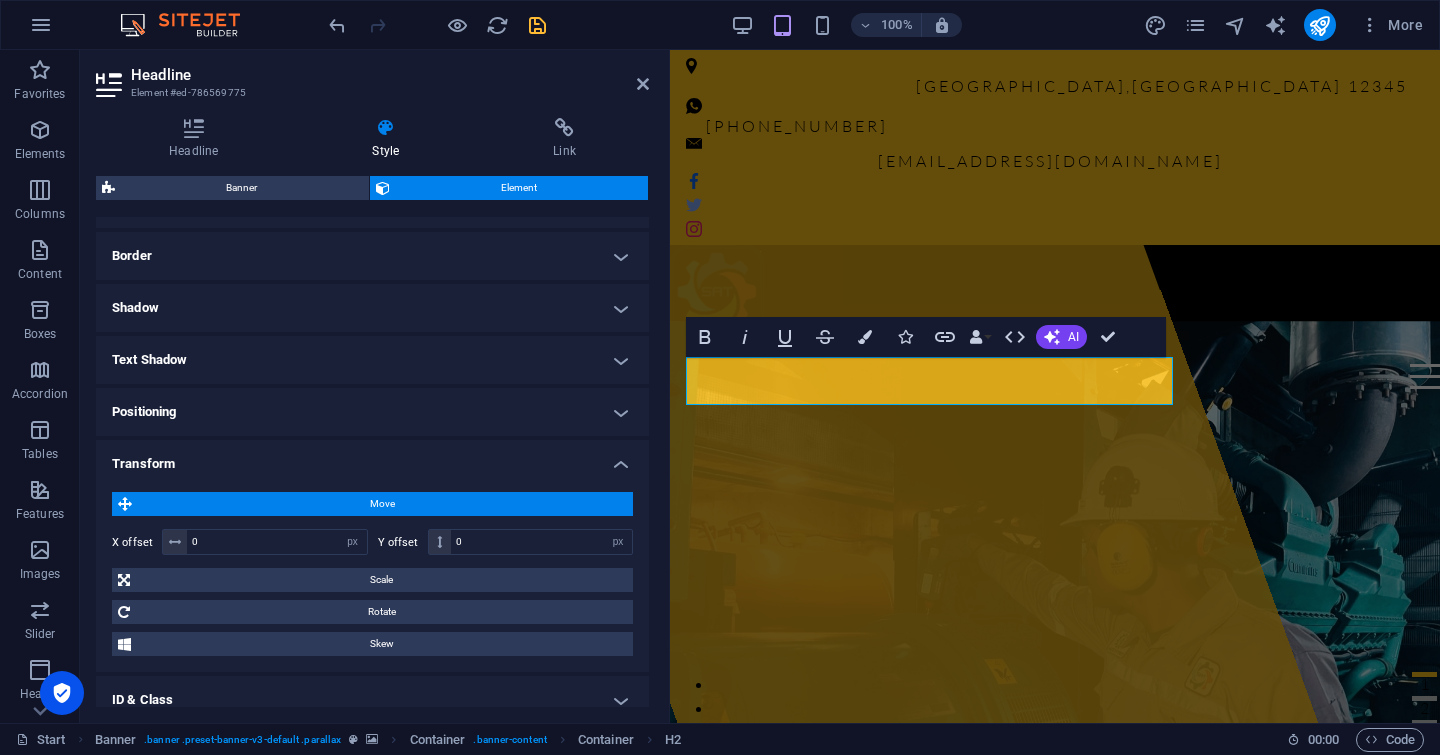 click at bounding box center (125, 504) 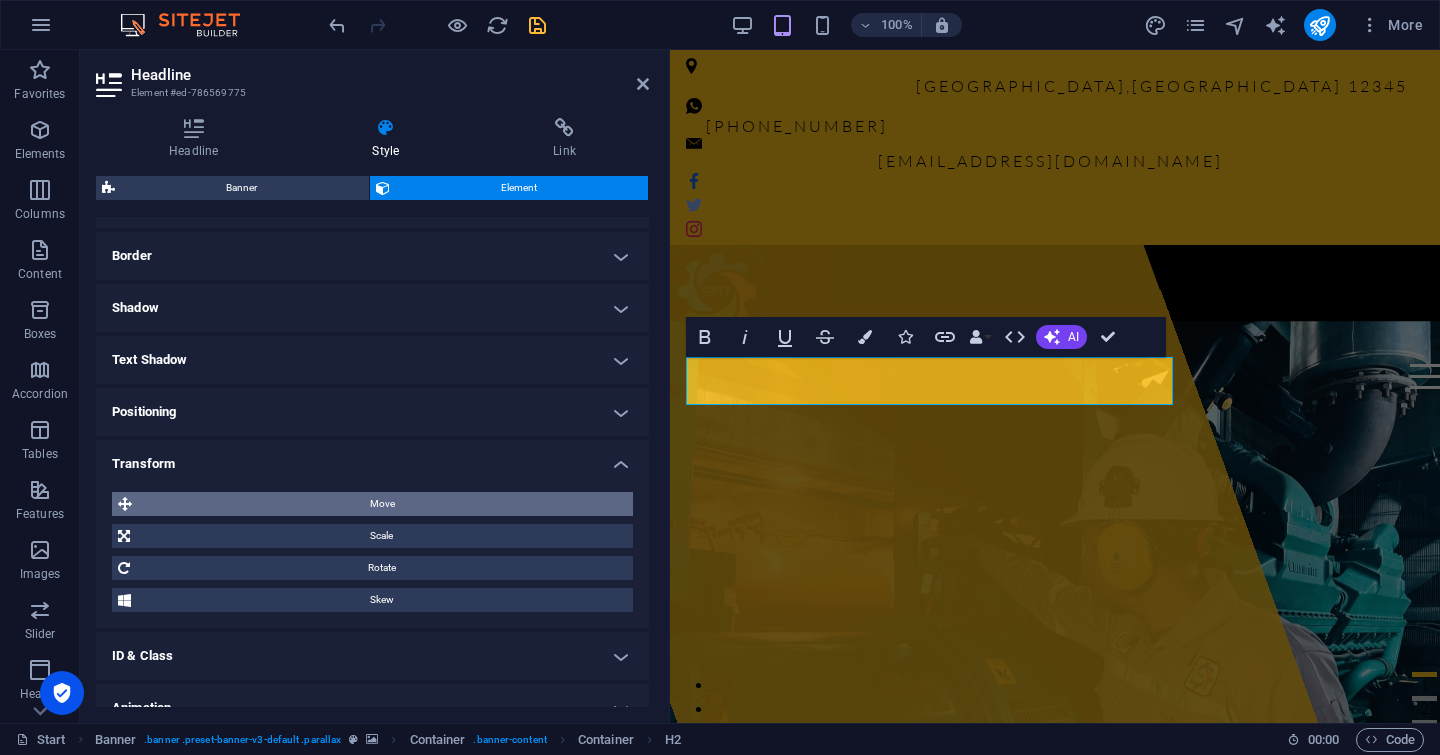 click on "Move" at bounding box center [382, 504] 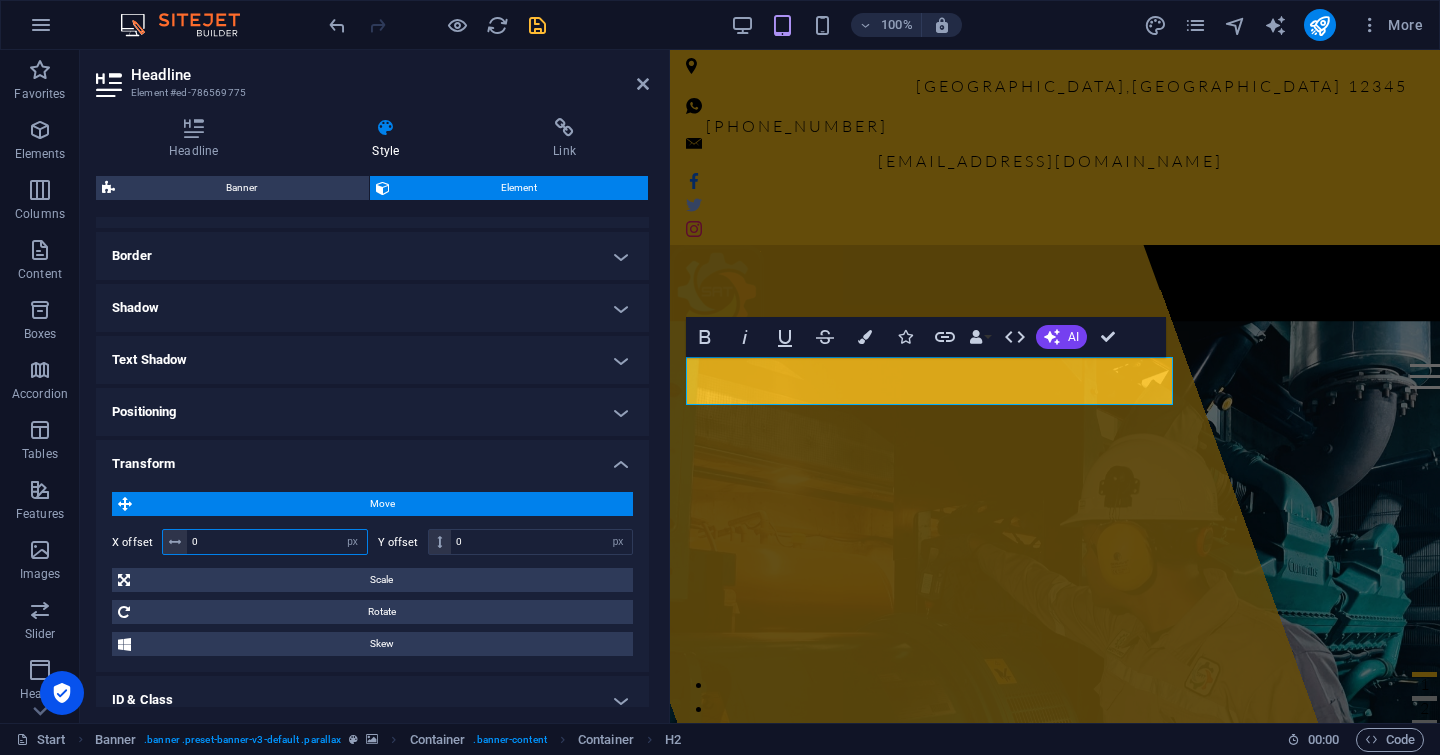 click on "0" at bounding box center [277, 542] 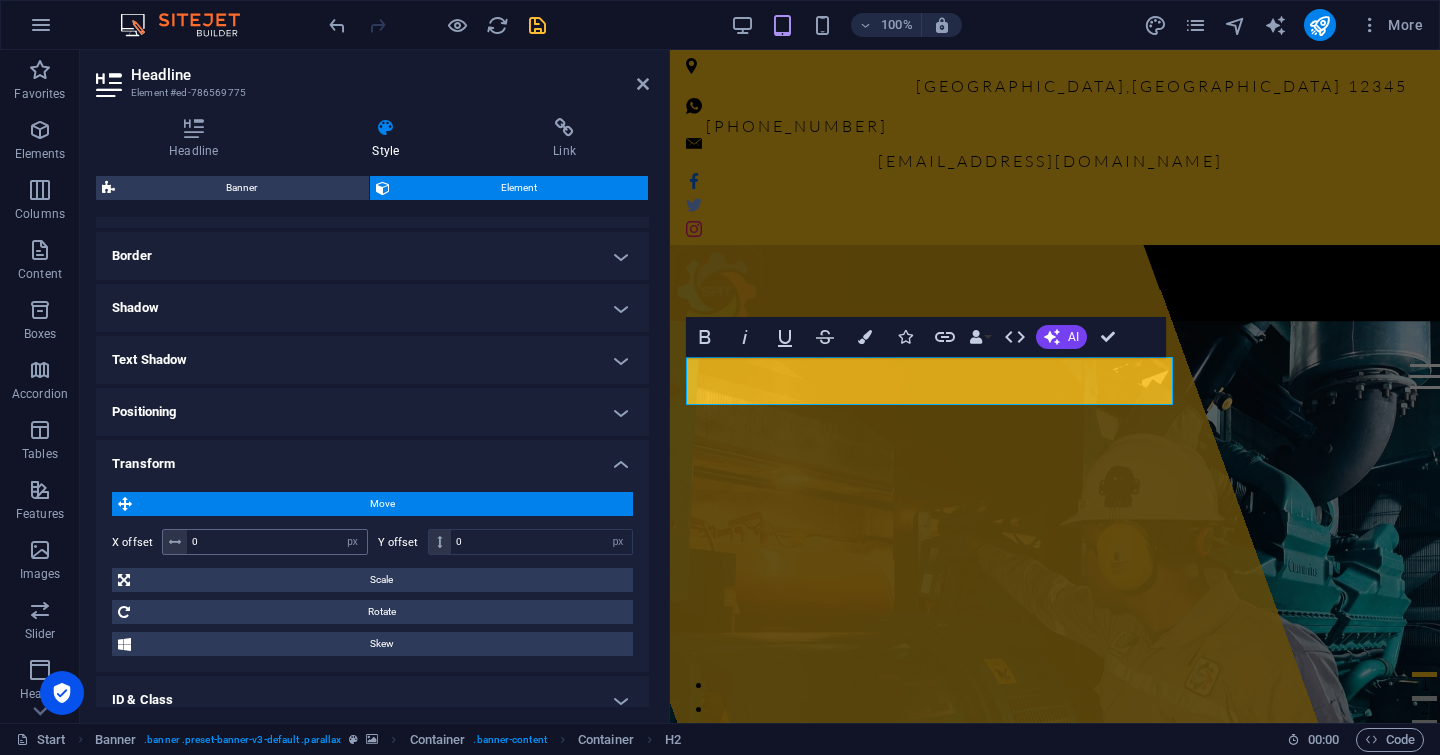 click at bounding box center [175, 542] 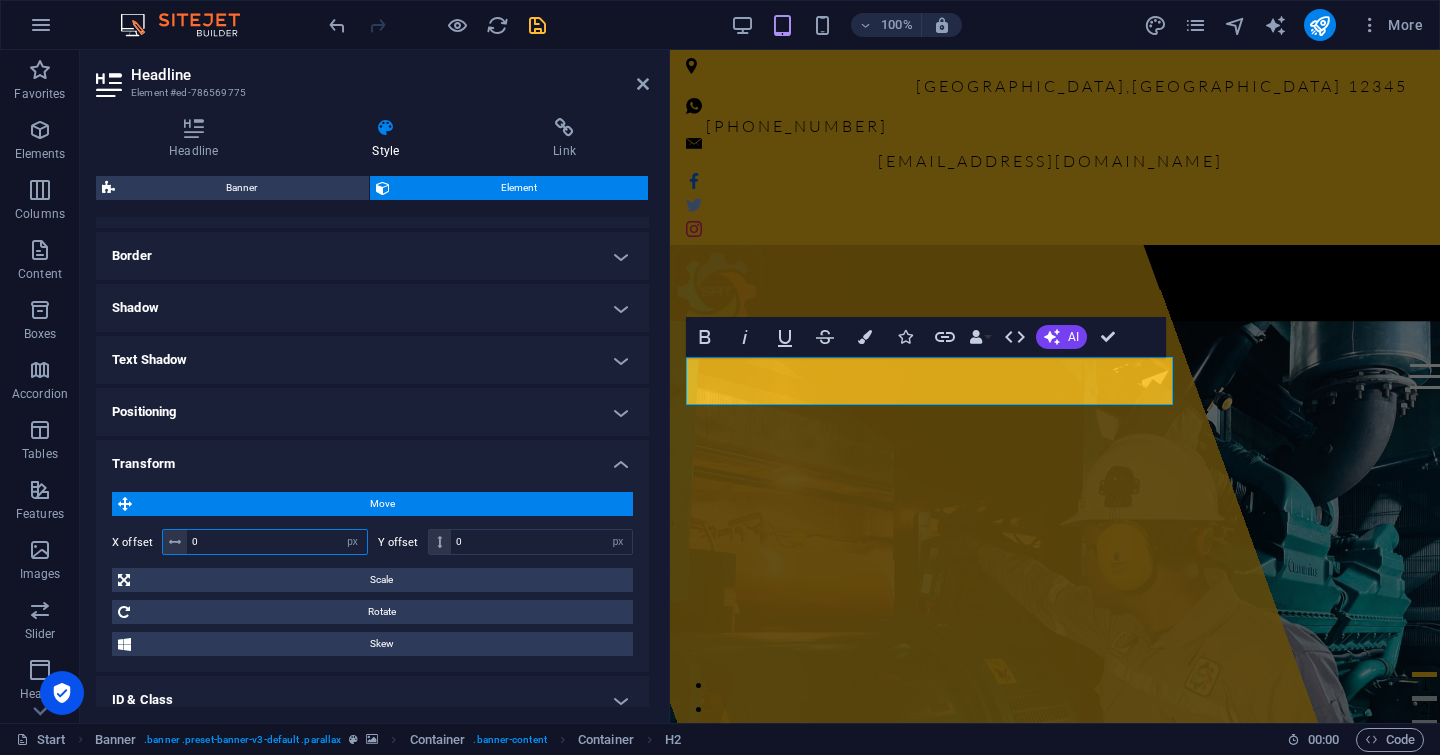 click on "0" at bounding box center (277, 542) 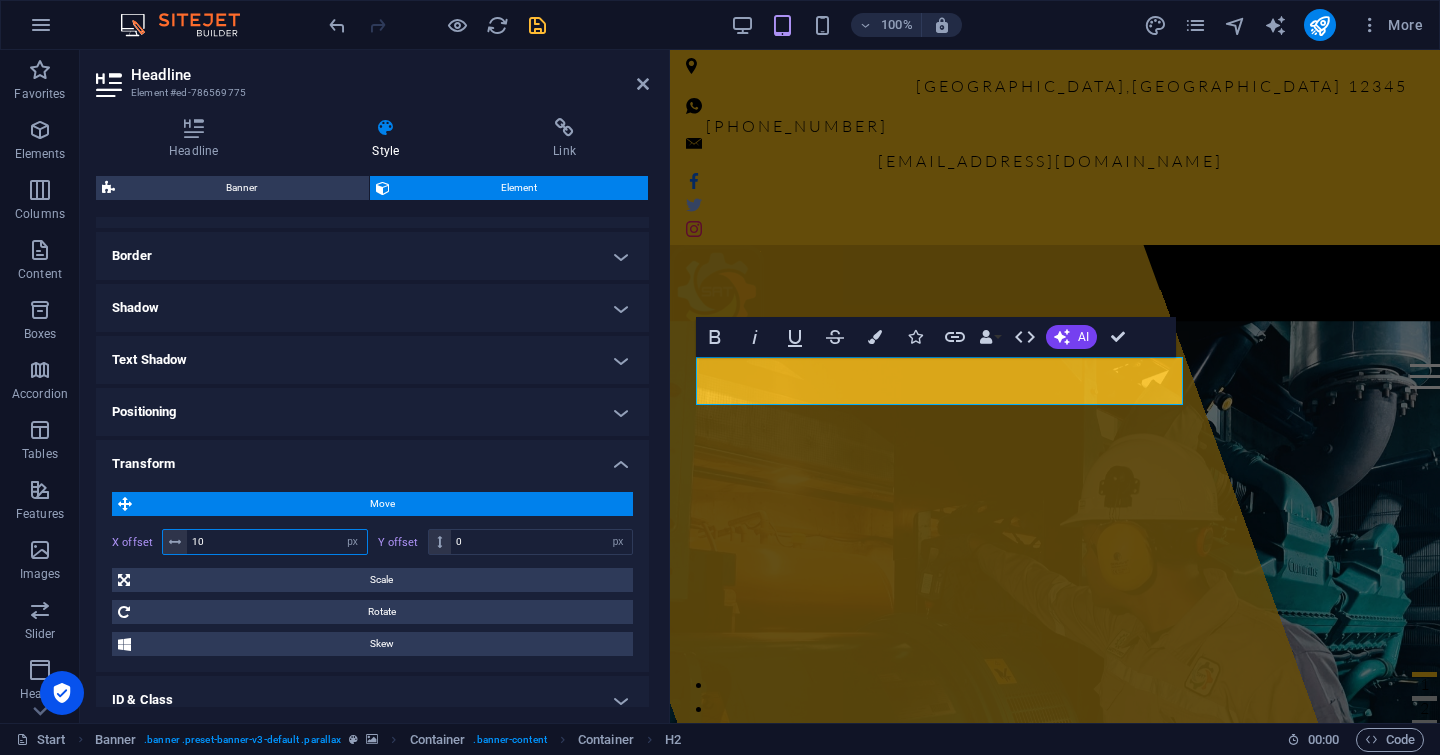 click on "10" at bounding box center [277, 542] 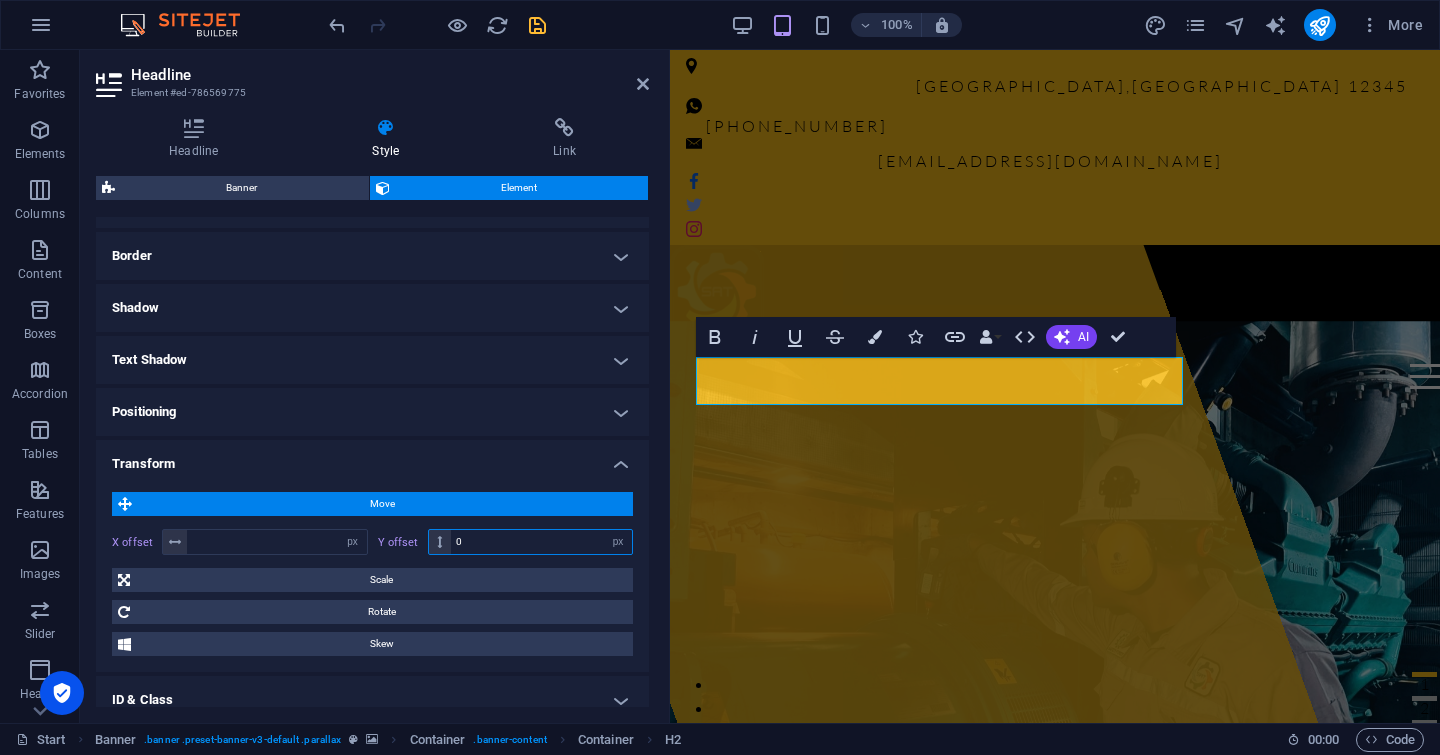 click on "0" at bounding box center [541, 542] 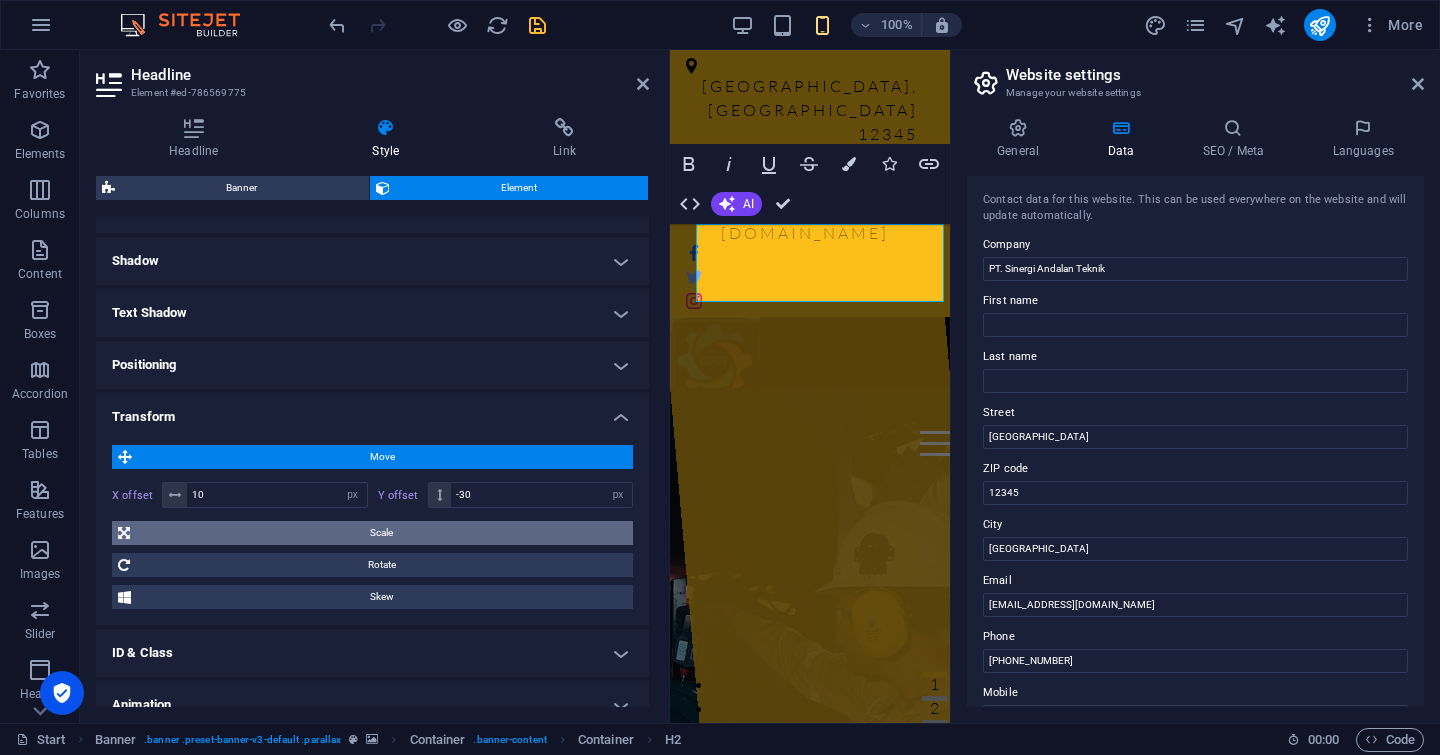 scroll, scrollTop: 468, scrollLeft: 0, axis: vertical 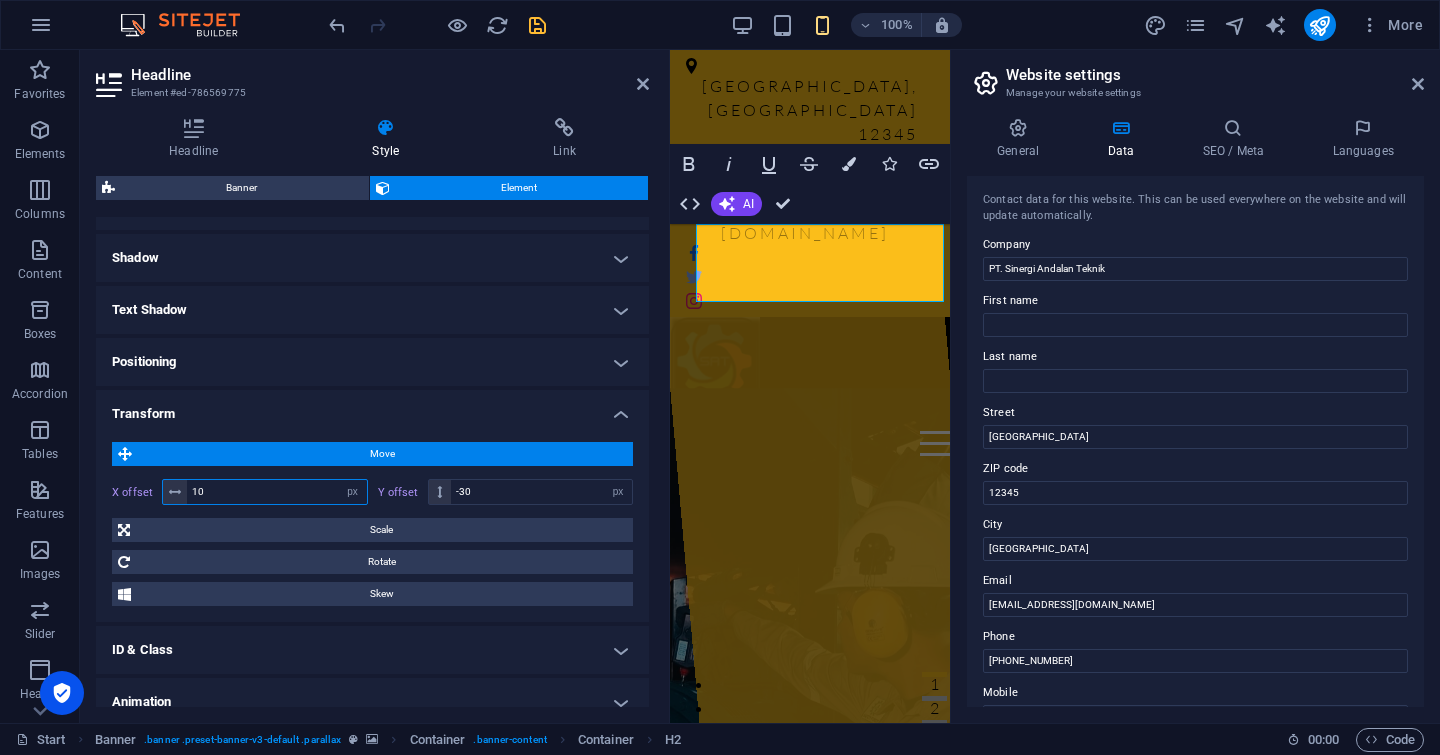 click on "10" at bounding box center (277, 492) 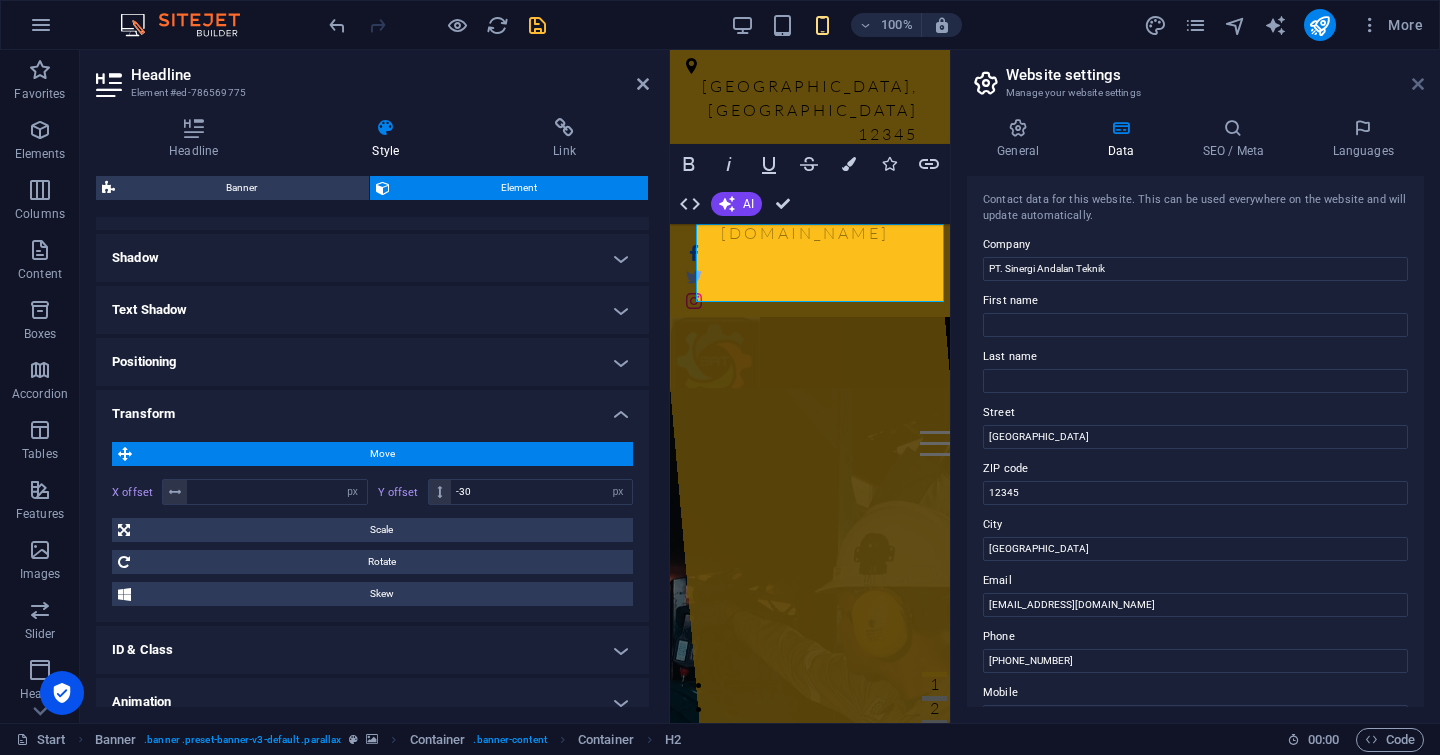 click at bounding box center (1418, 84) 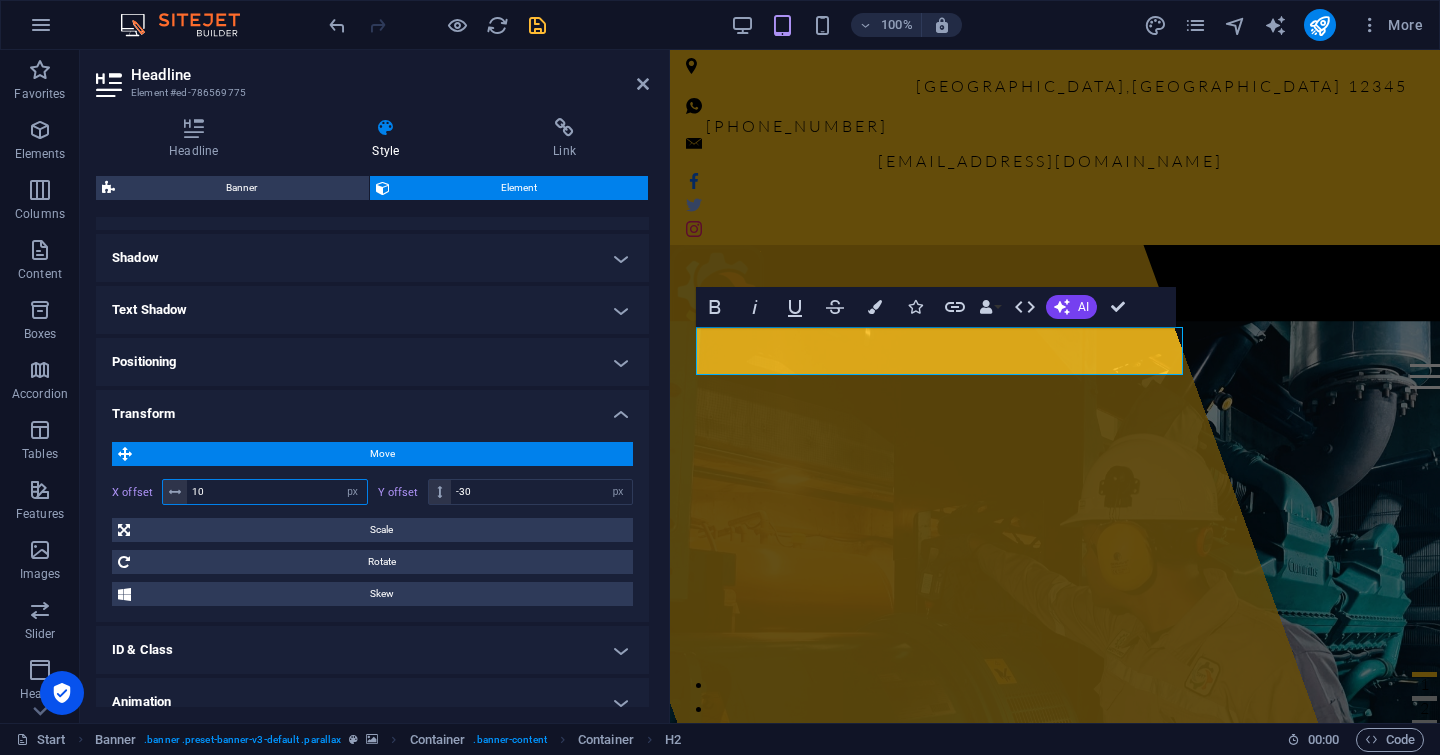 click on "10" at bounding box center (277, 492) 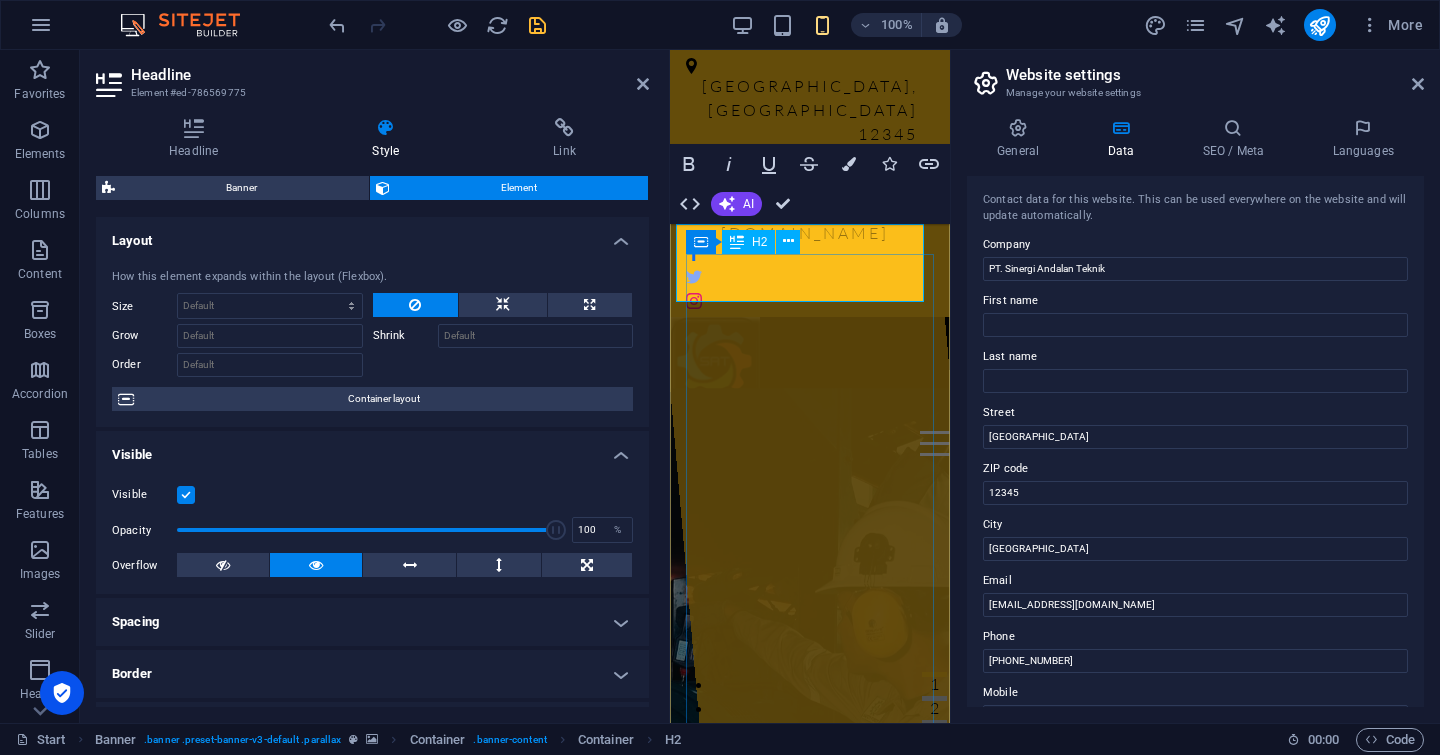 scroll, scrollTop: 539, scrollLeft: 0, axis: vertical 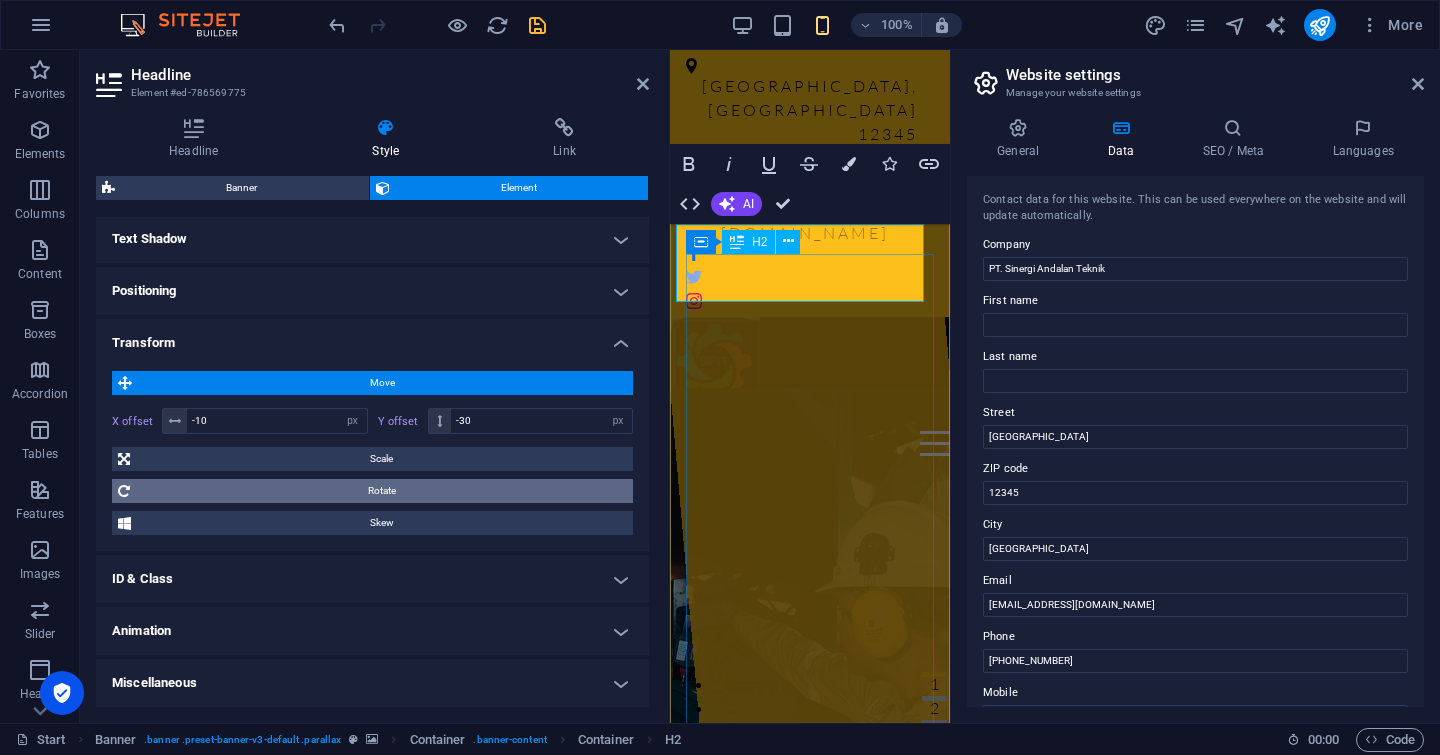 click on "Rotate" at bounding box center (381, 491) 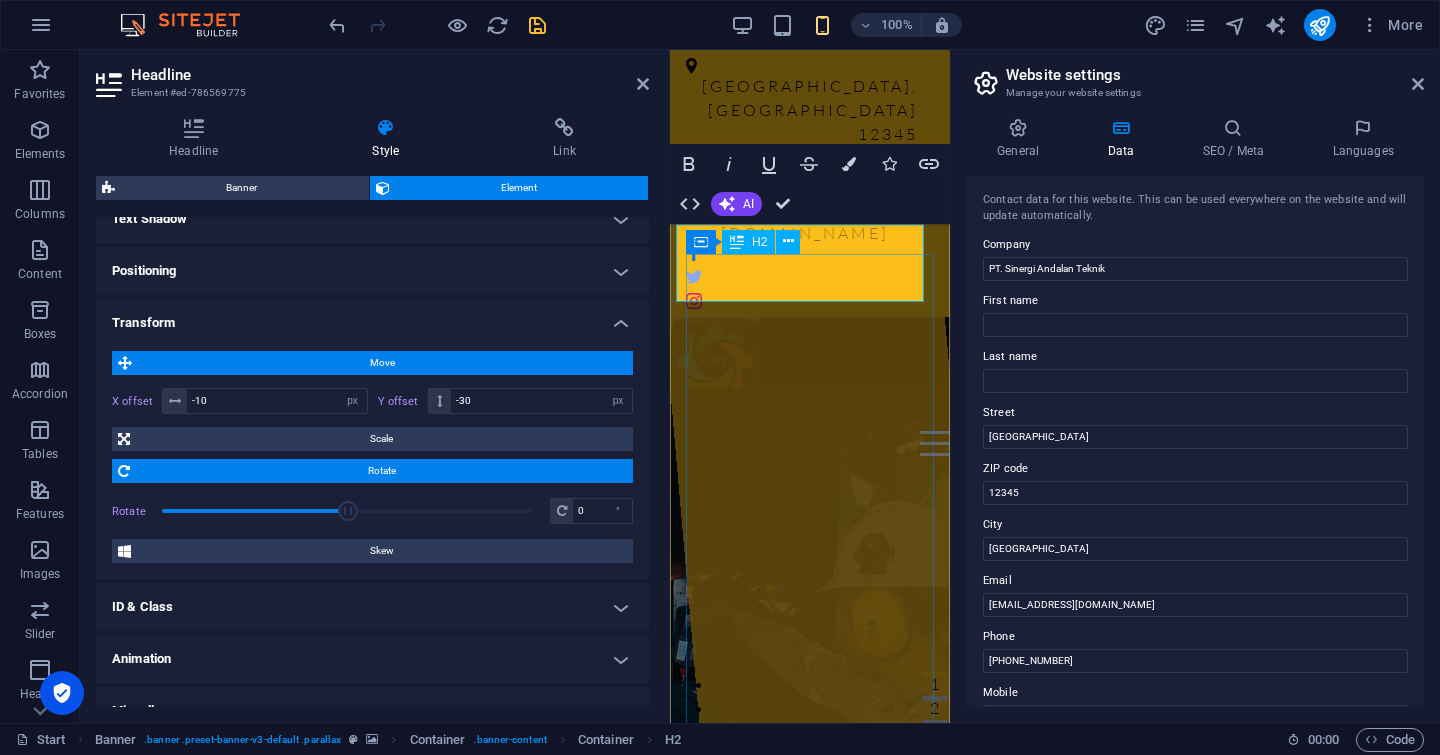 scroll, scrollTop: 562, scrollLeft: 0, axis: vertical 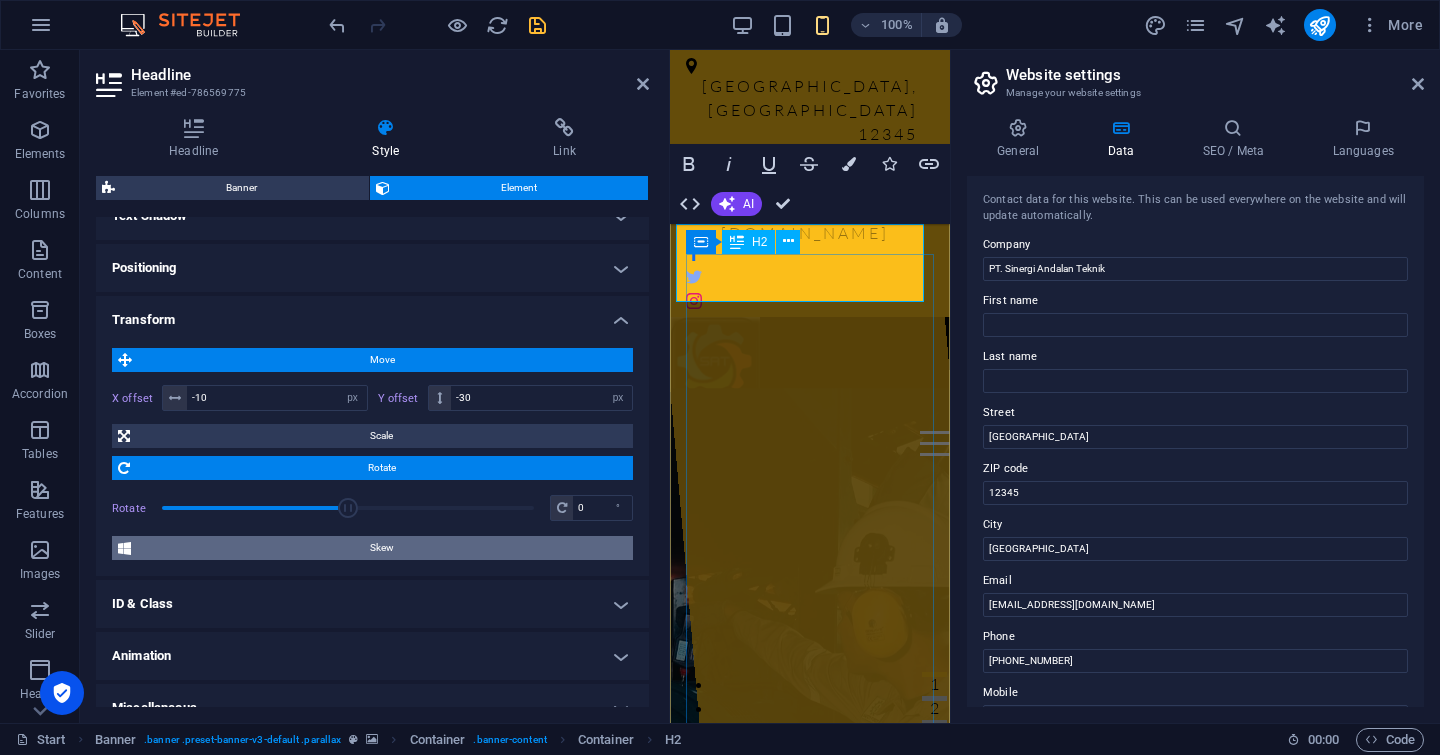 click on "Skew" at bounding box center (382, 548) 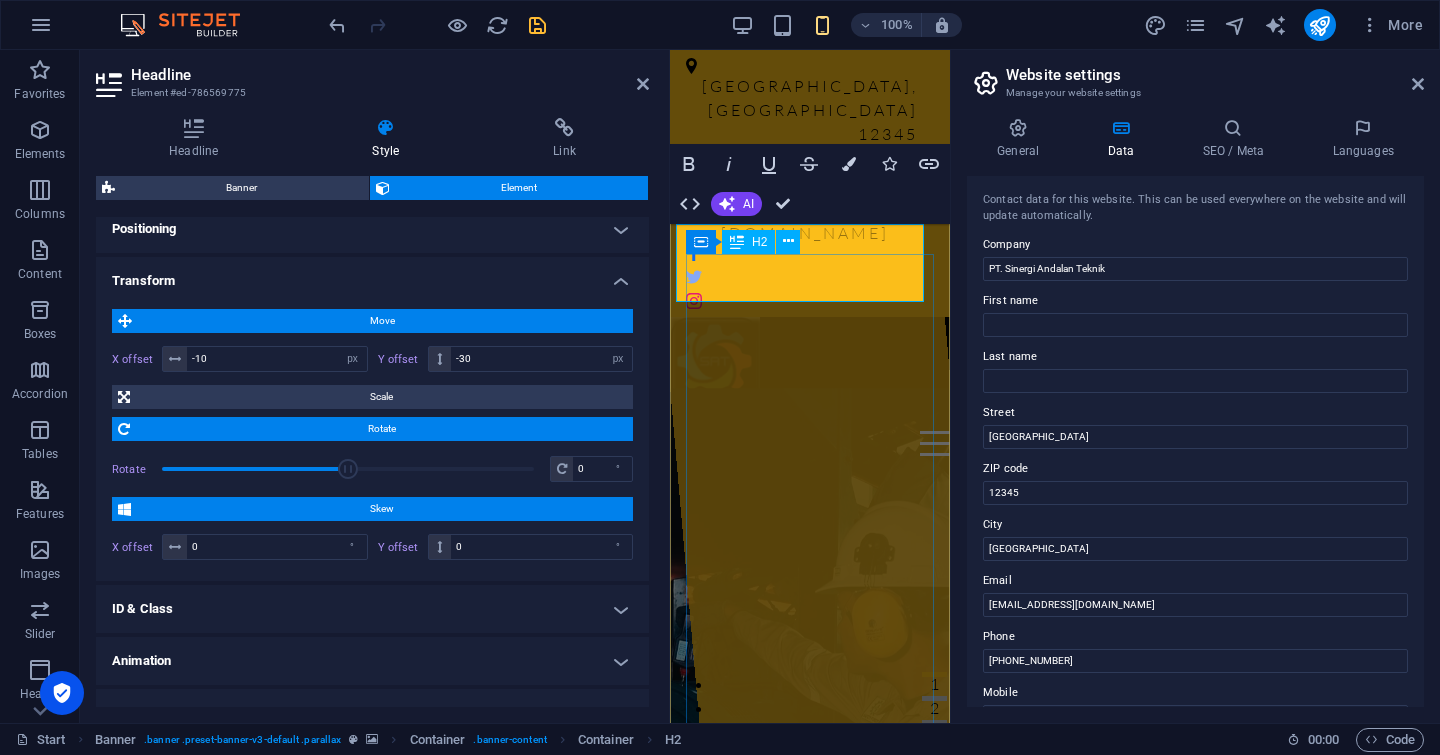 scroll, scrollTop: 631, scrollLeft: 0, axis: vertical 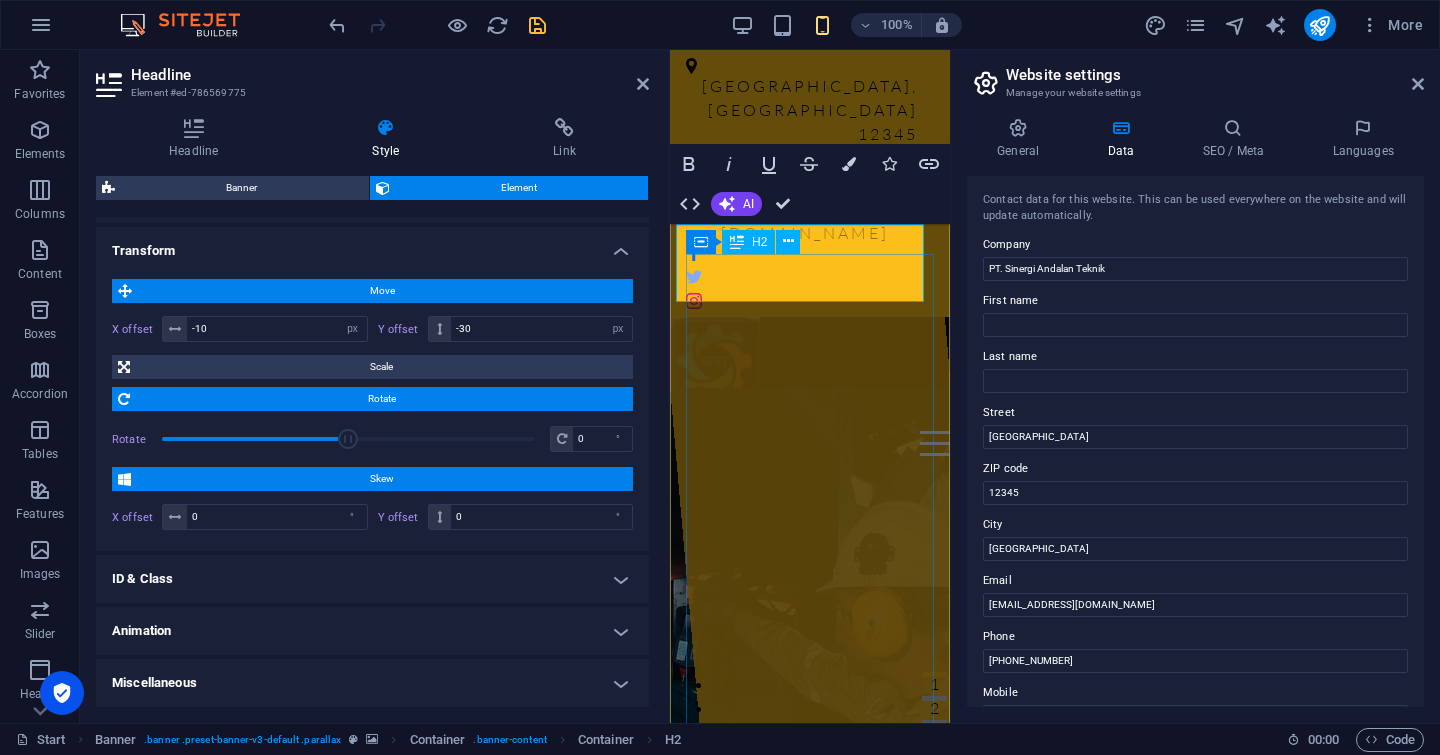 click on "Animation" at bounding box center [372, 631] 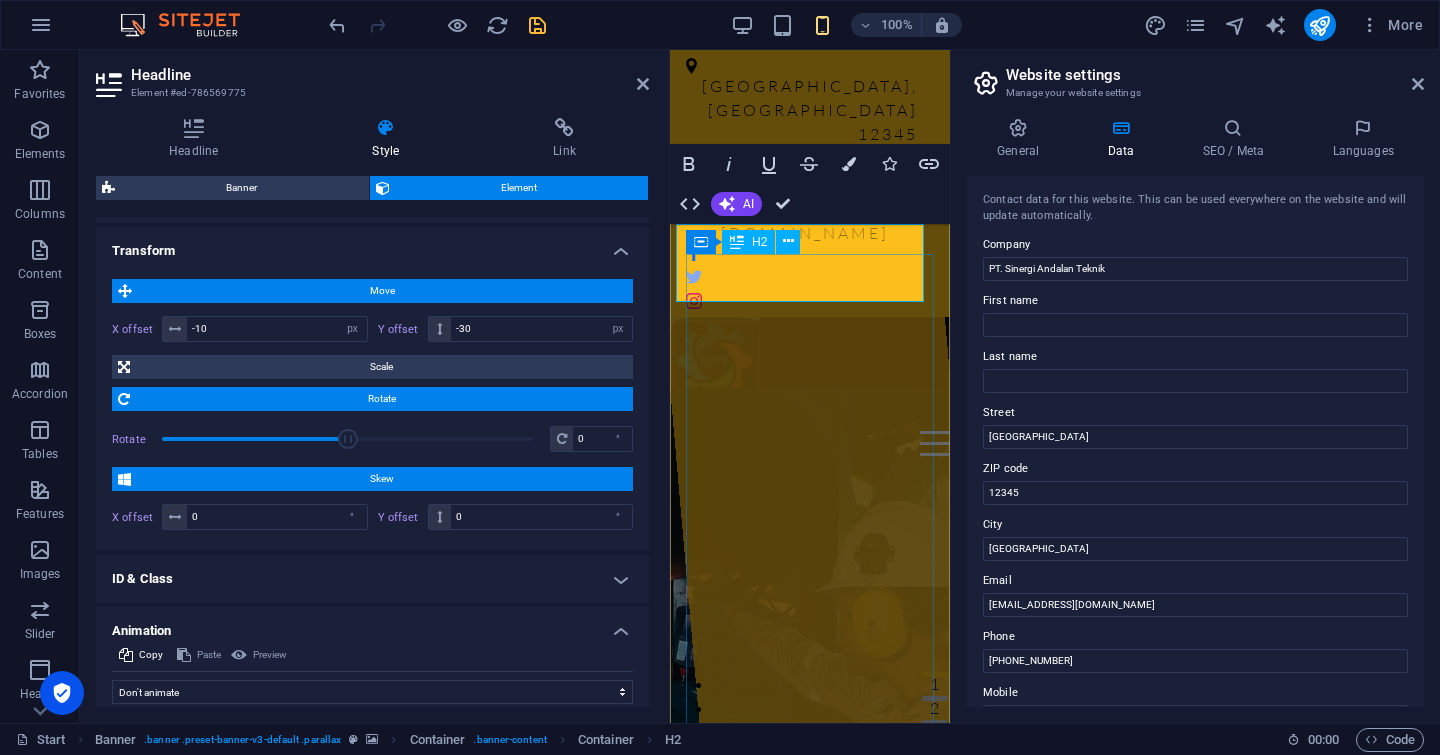 scroll, scrollTop: 696, scrollLeft: 0, axis: vertical 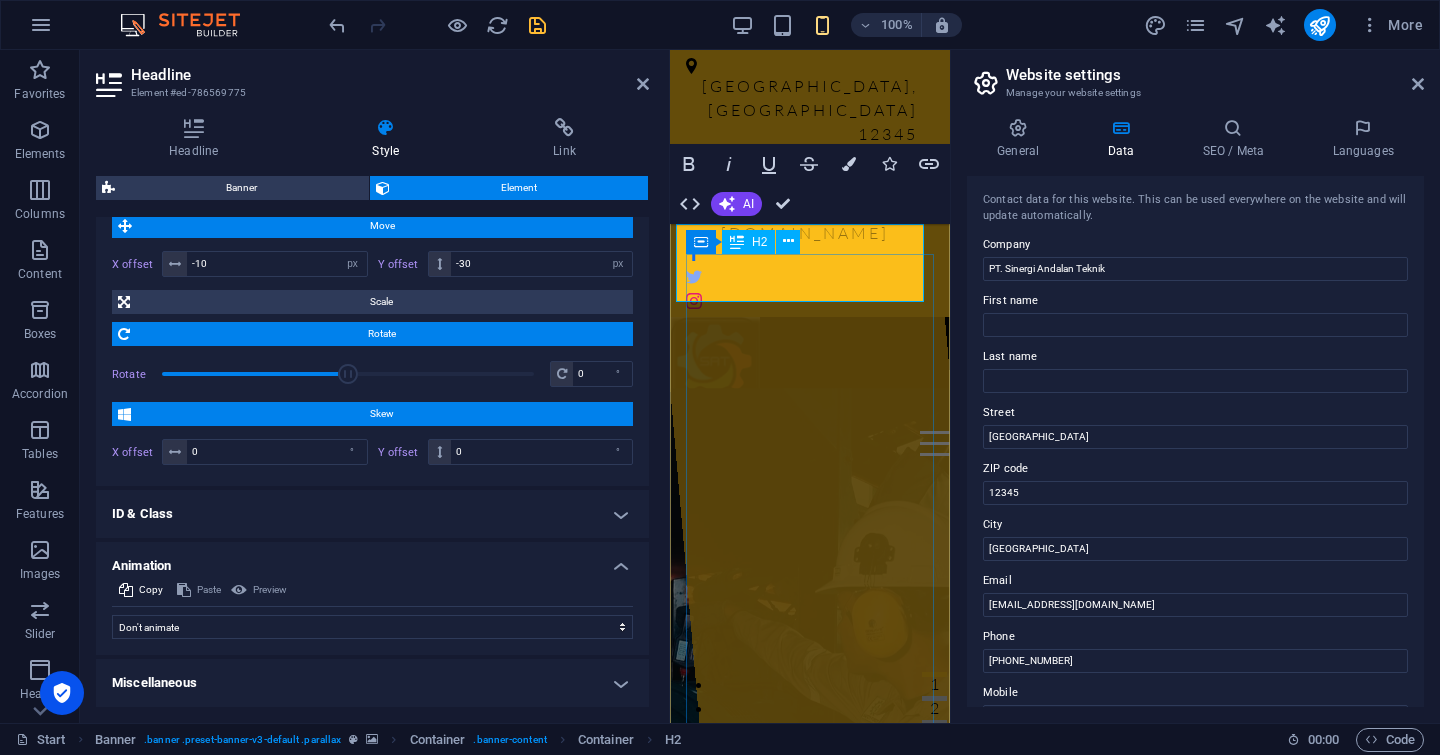 click on "Paste" at bounding box center [199, 590] 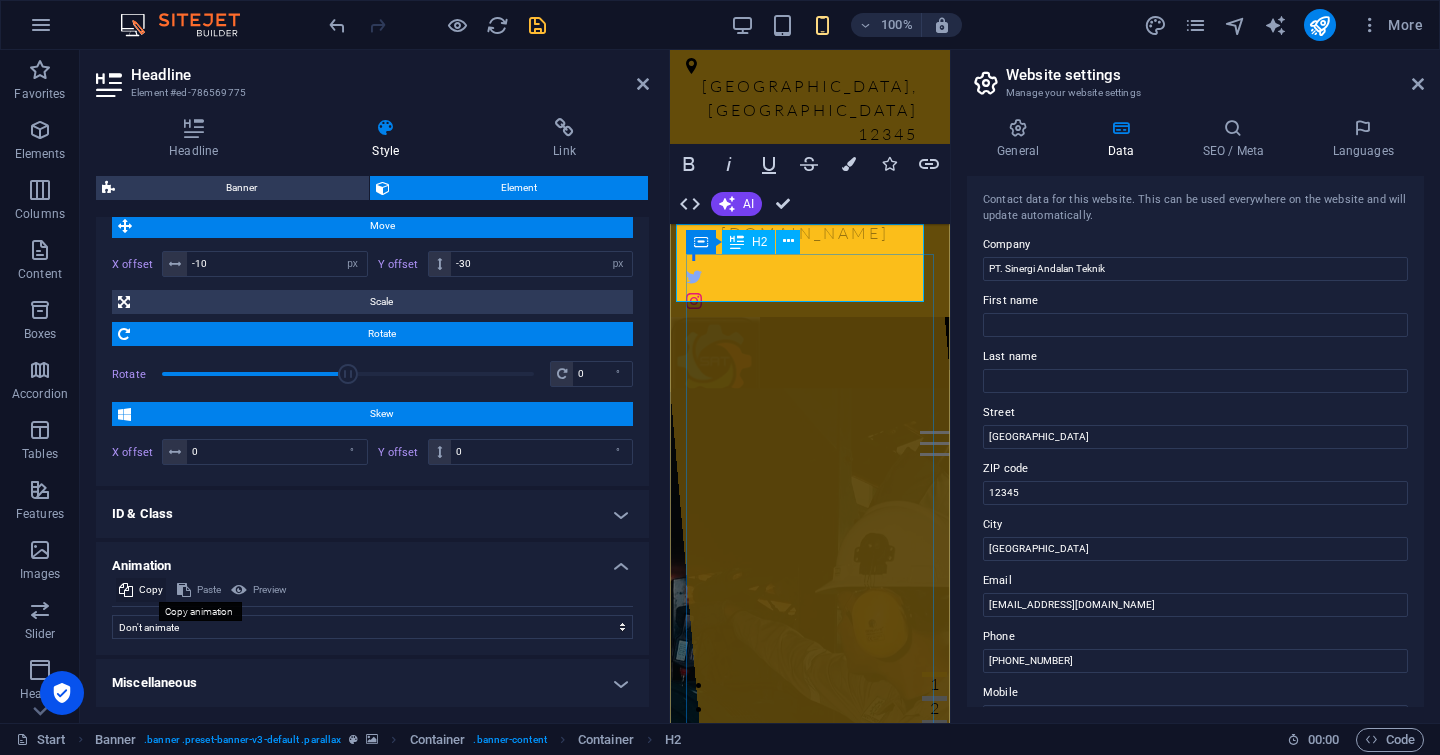click on "Copy" at bounding box center [151, 590] 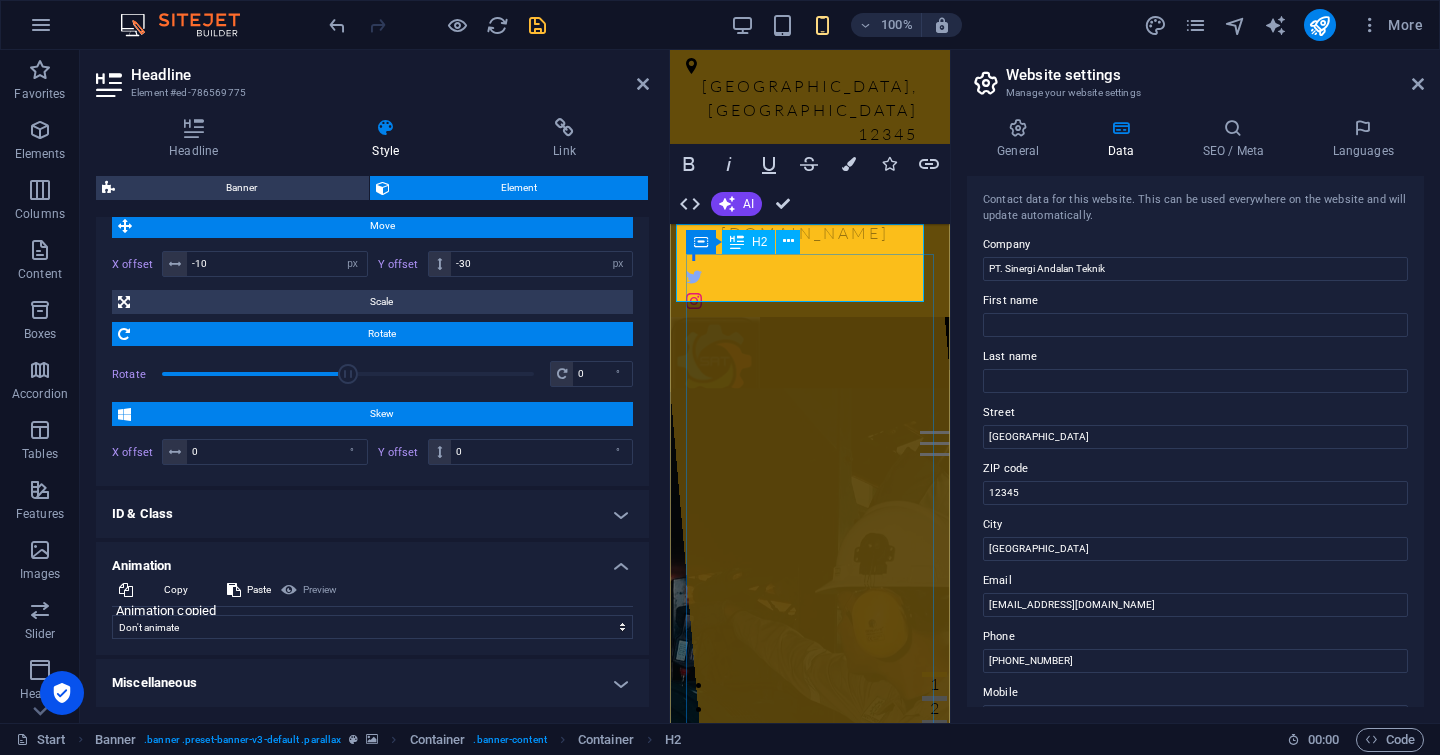 click on "Preview" at bounding box center (309, 590) 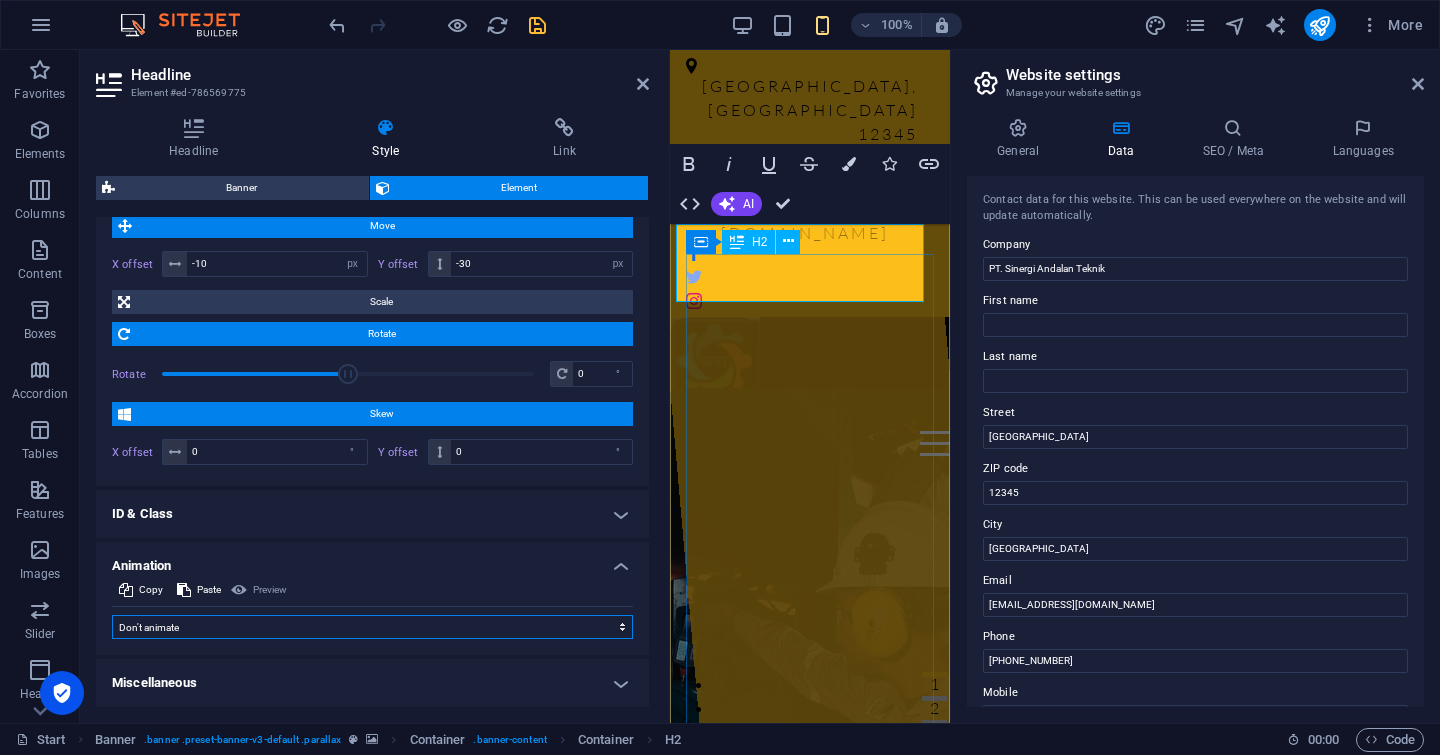 click on "Don't animate Show / Hide Slide up/down Zoom in/out Slide left to right Slide right to left Slide top to bottom Slide bottom to top Pulse Blink Open as overlay" at bounding box center (372, 627) 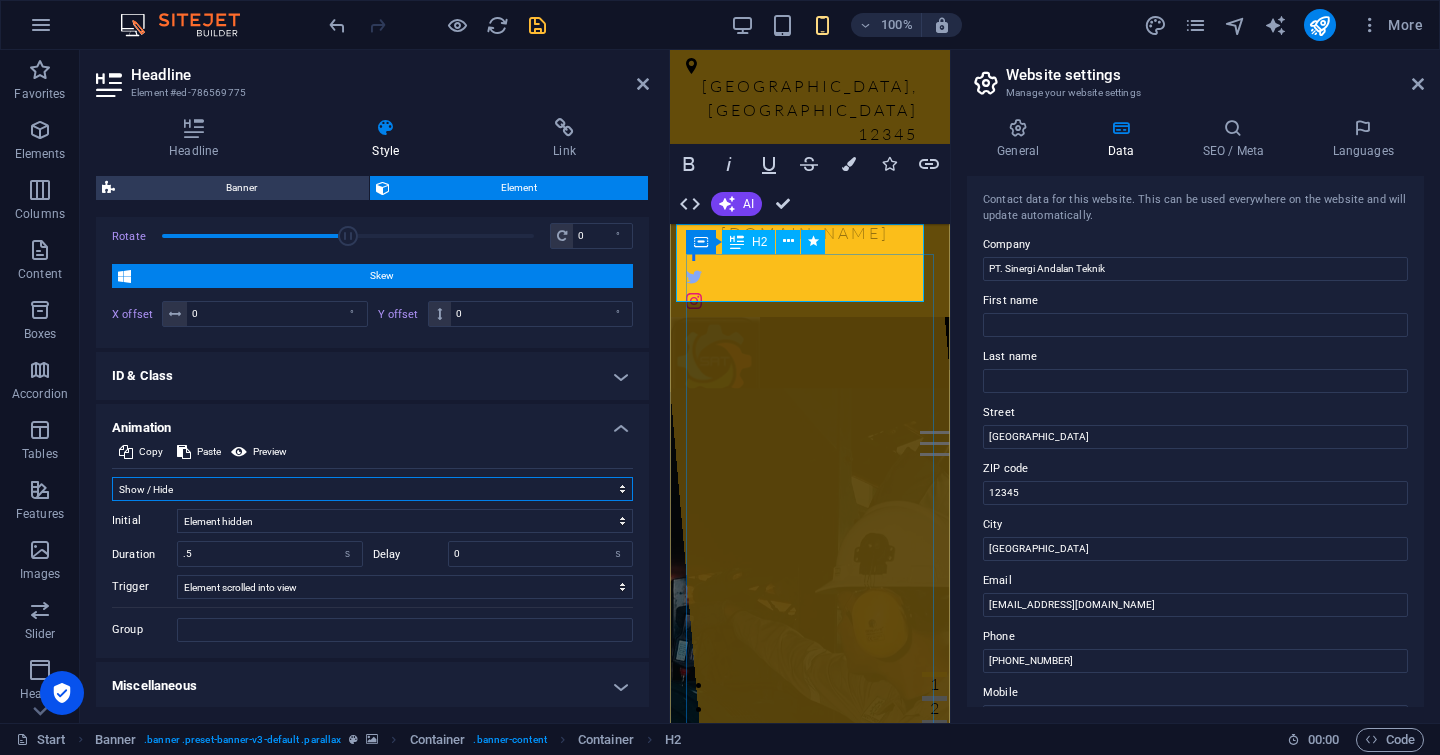 scroll, scrollTop: 837, scrollLeft: 0, axis: vertical 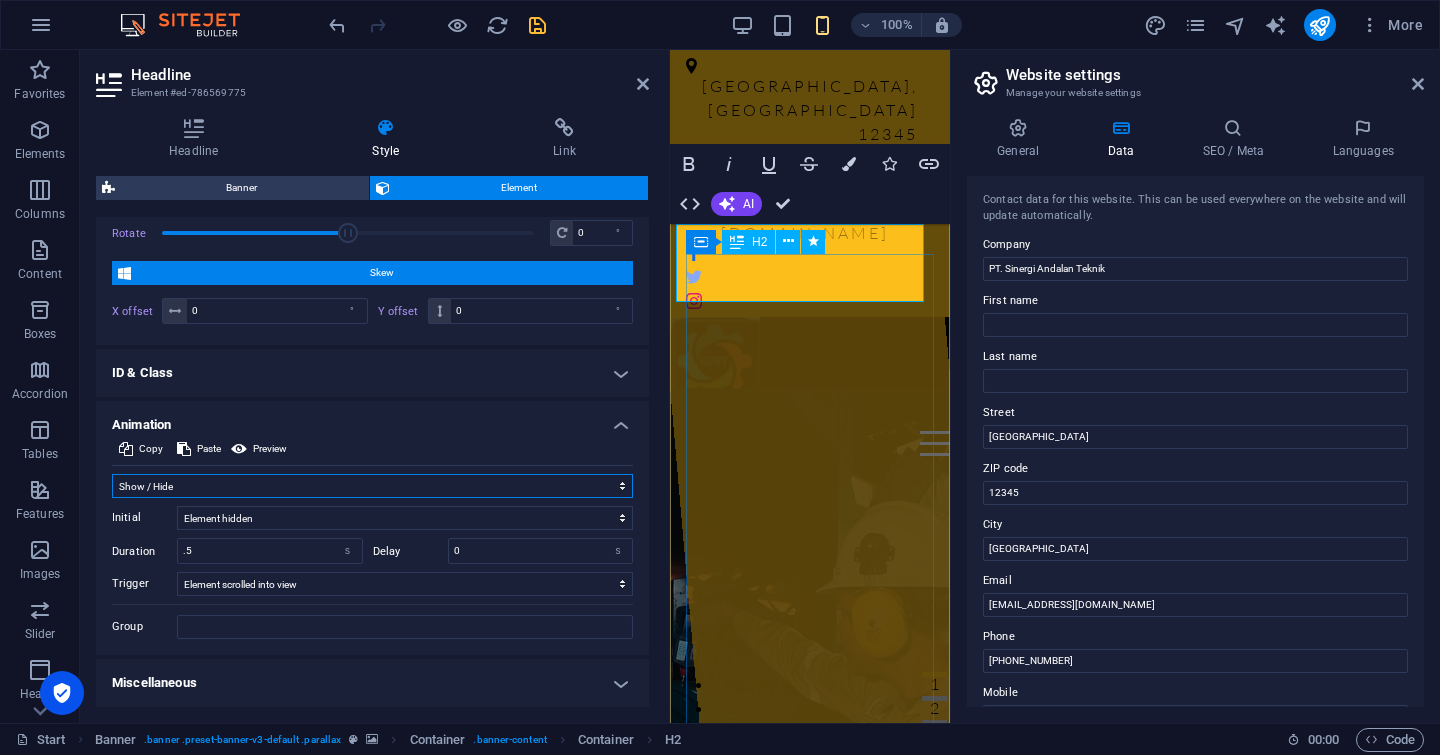 click on "Don't animate Show / Hide Slide up/down Zoom in/out Slide left to right Slide right to left Slide top to bottom Slide bottom to top Pulse Blink Open as overlay" at bounding box center (372, 486) 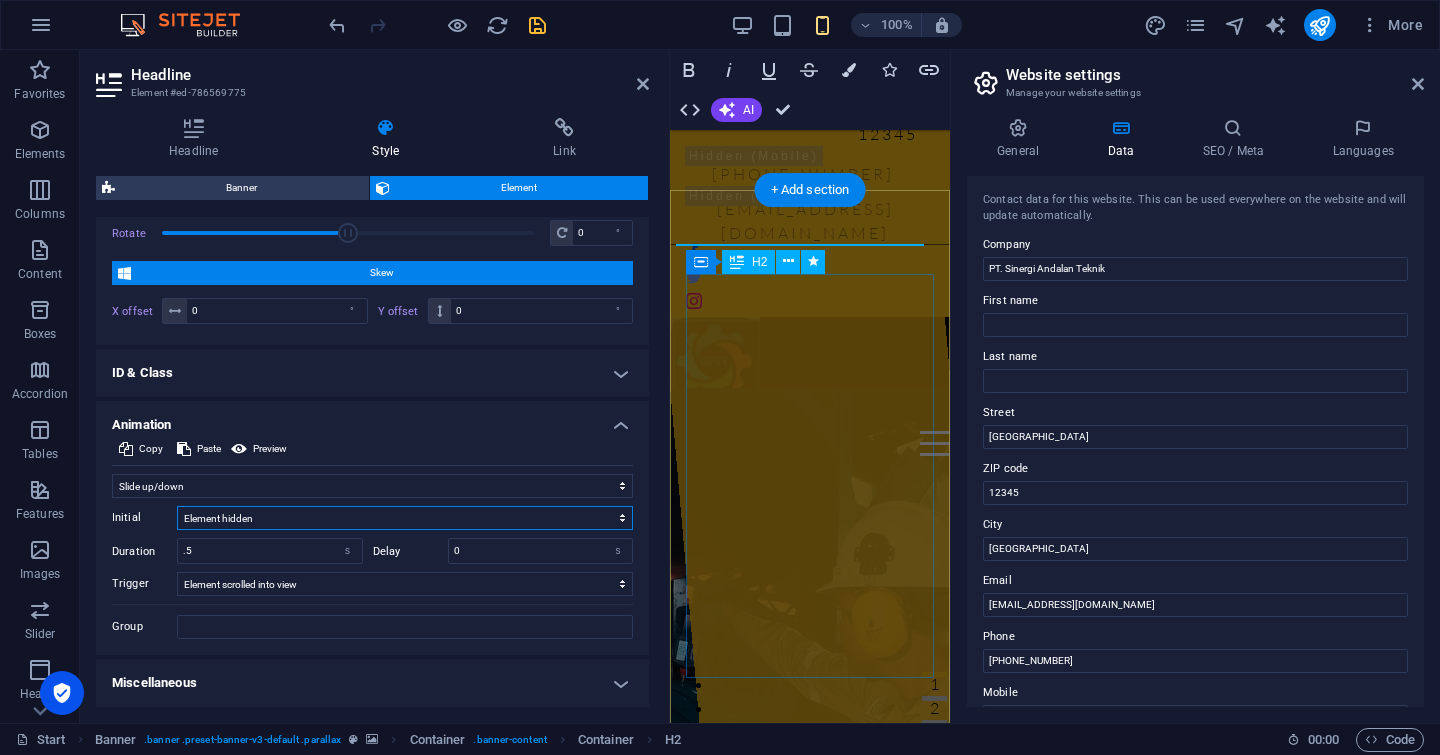 click on "Element hidden Element shown" at bounding box center [405, 518] 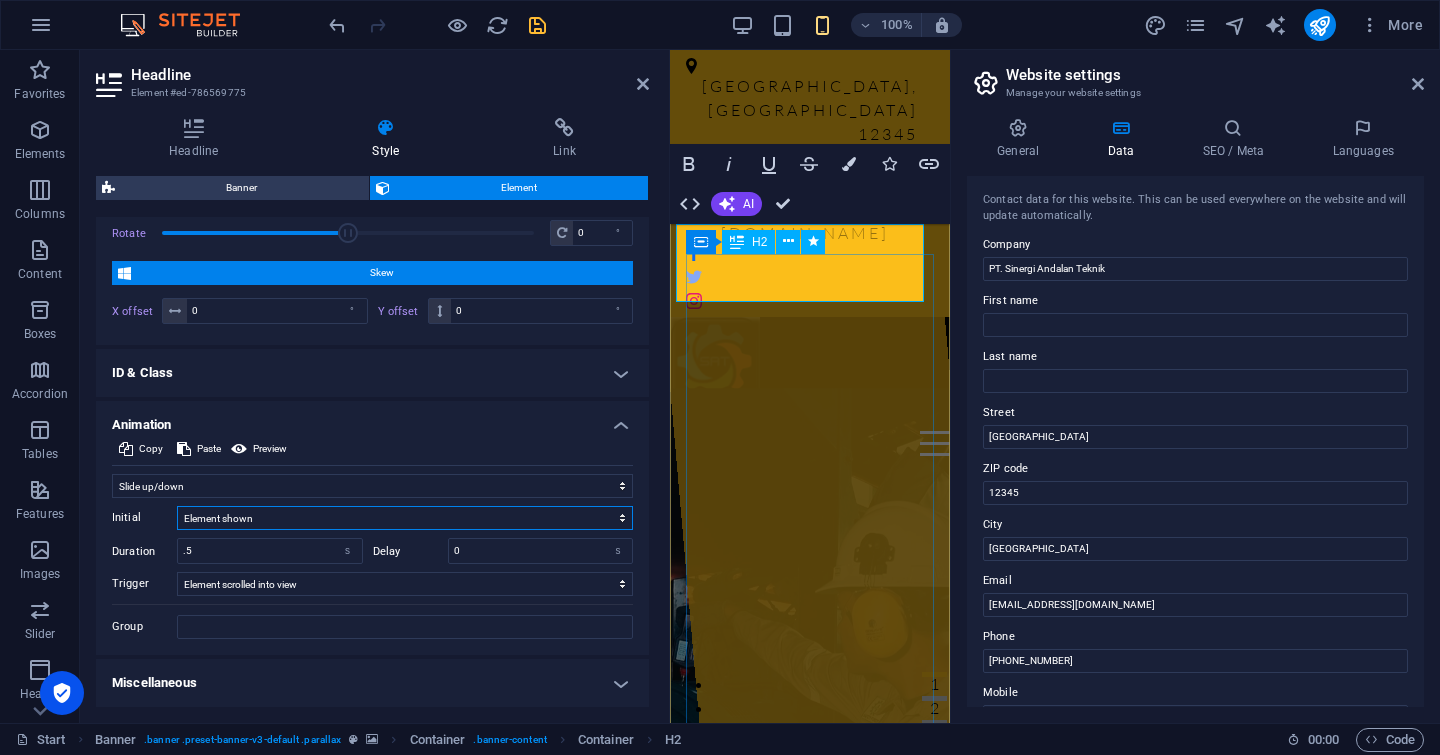click on "Element hidden Element shown" at bounding box center (405, 518) 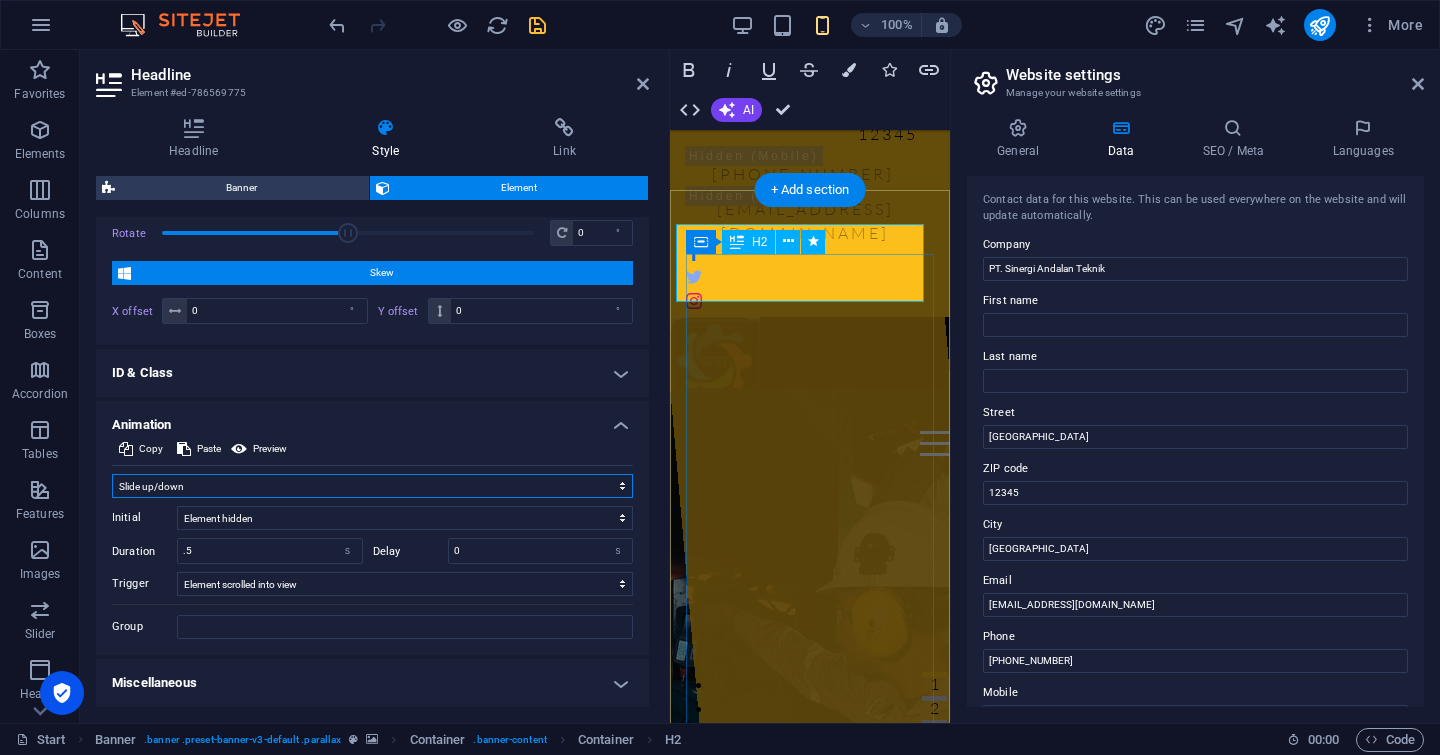 click on "Don't animate Show / Hide Slide up/down Zoom in/out Slide left to right Slide right to left Slide top to bottom Slide bottom to top Pulse Blink Open as overlay" at bounding box center (372, 486) 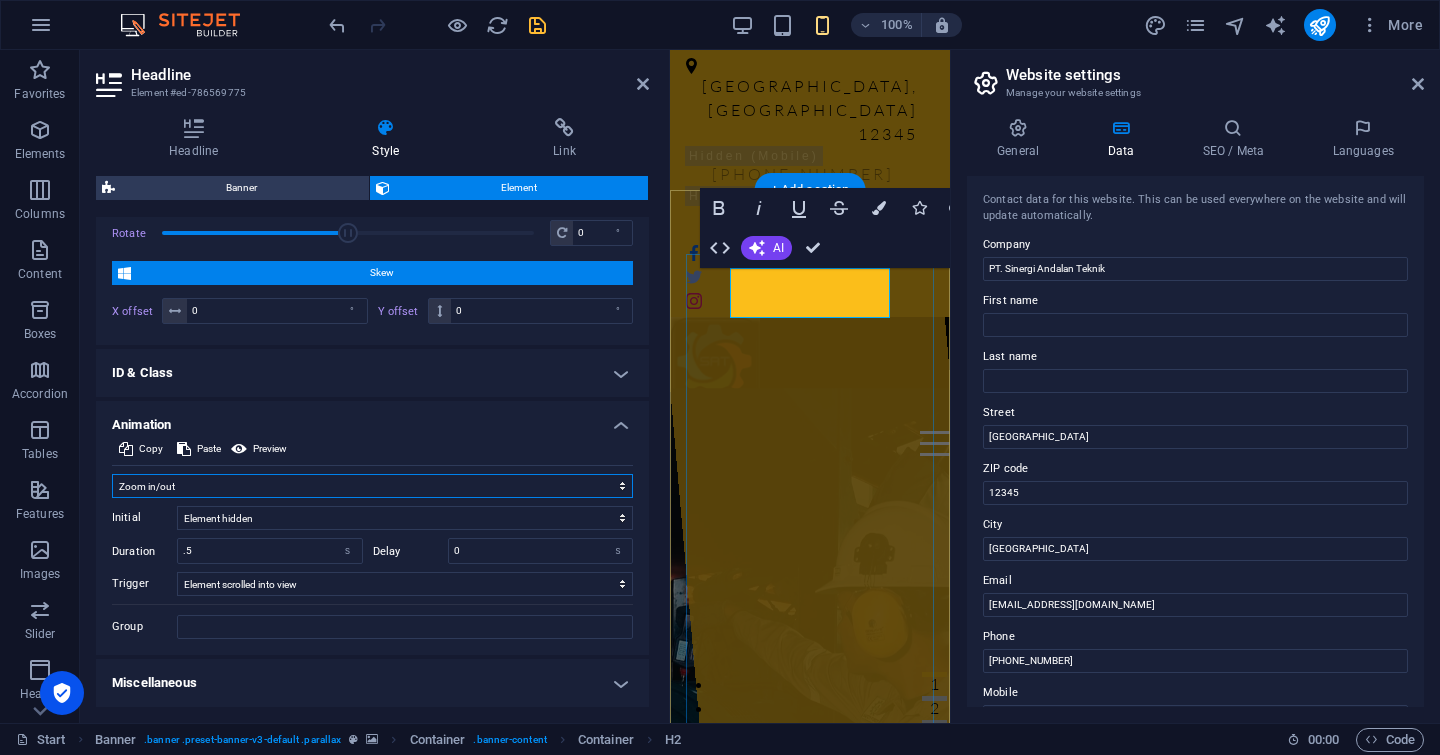 click on "Don't animate Show / Hide Slide up/down Zoom in/out Slide left to right Slide right to left Slide top to bottom Slide bottom to top Pulse Blink Open as overlay" at bounding box center (372, 486) 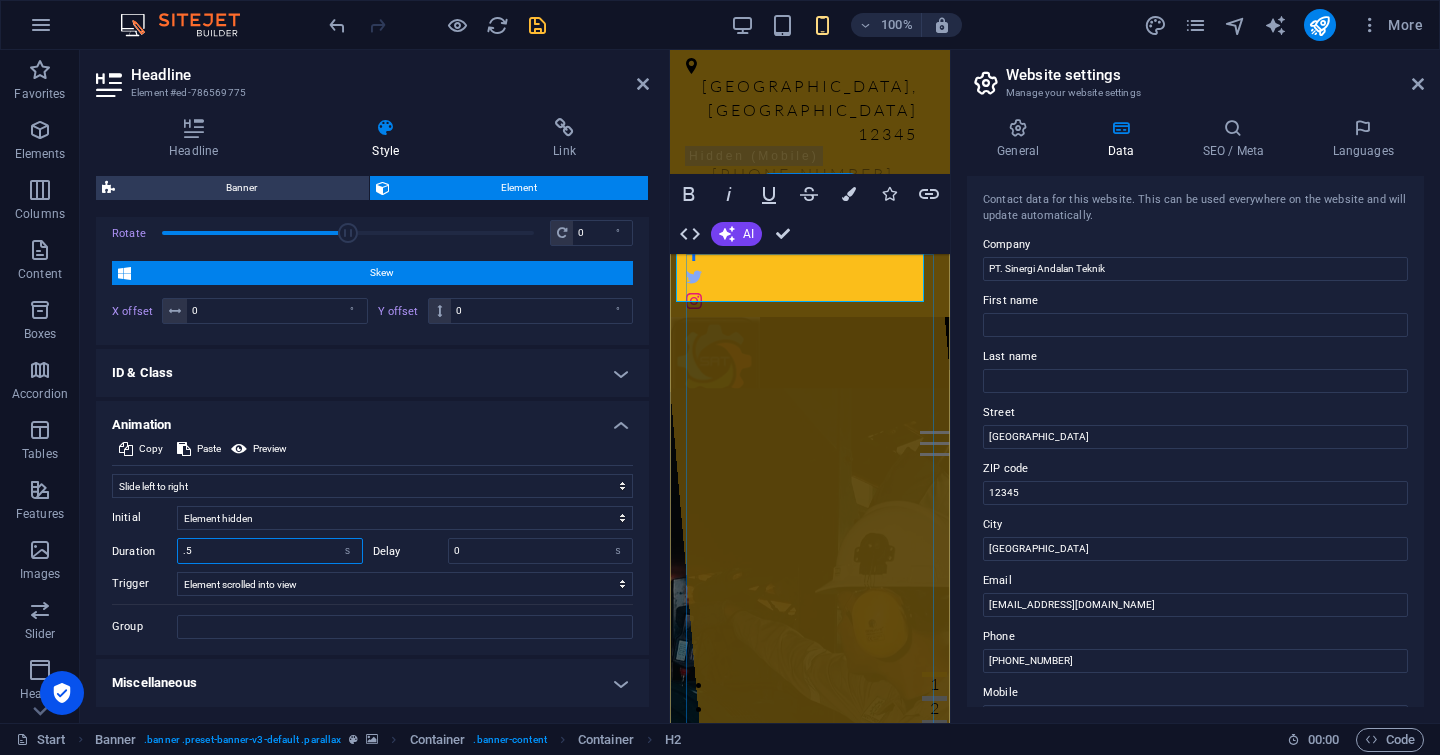 click on ".5" at bounding box center (270, 551) 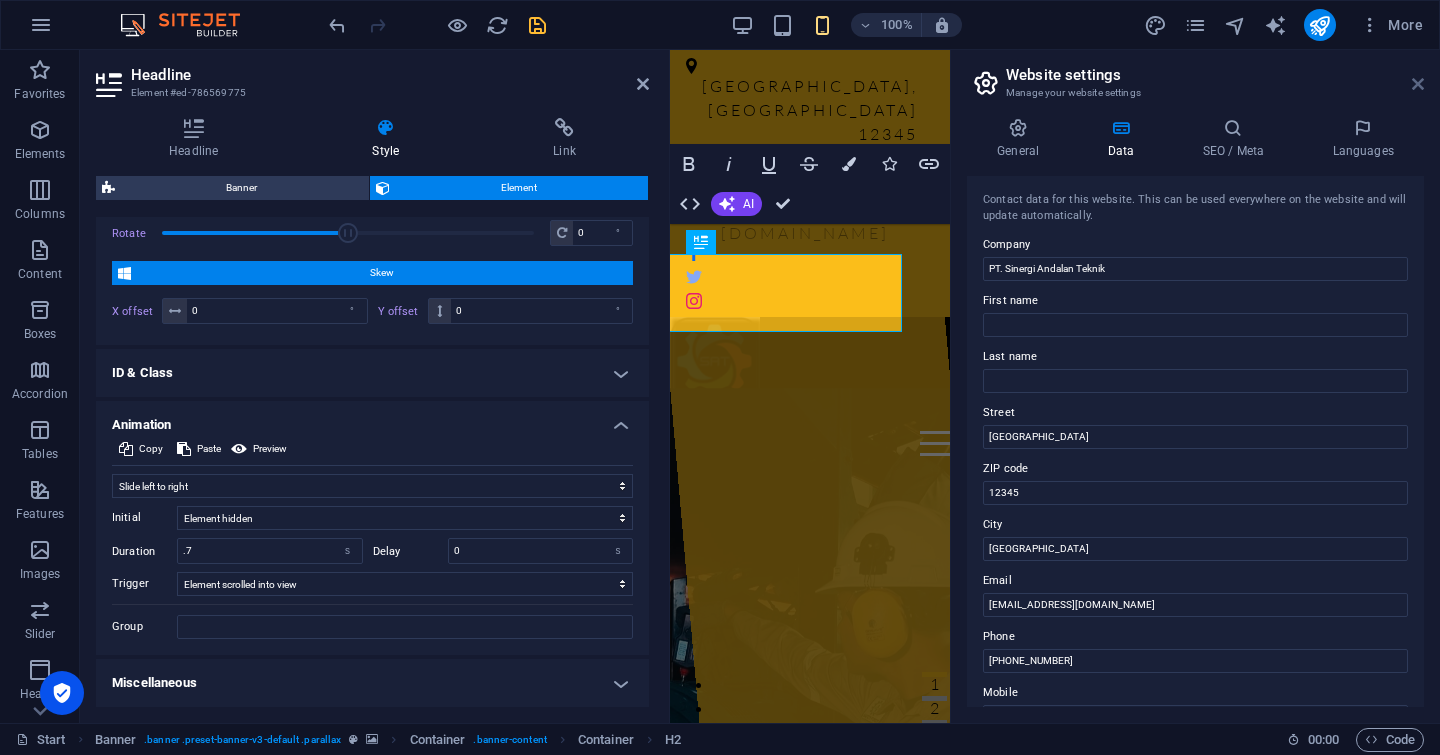 click at bounding box center [1418, 84] 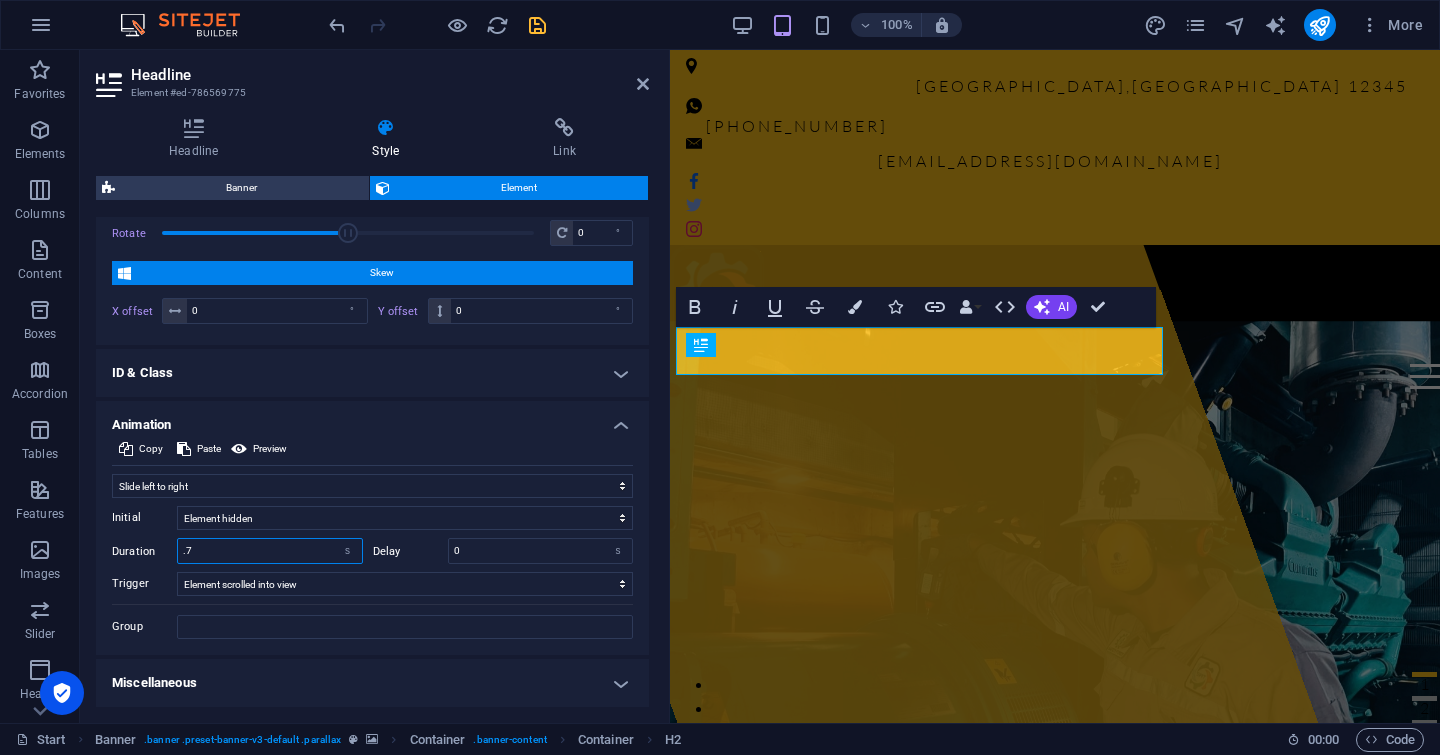 click on ".7" at bounding box center [270, 551] 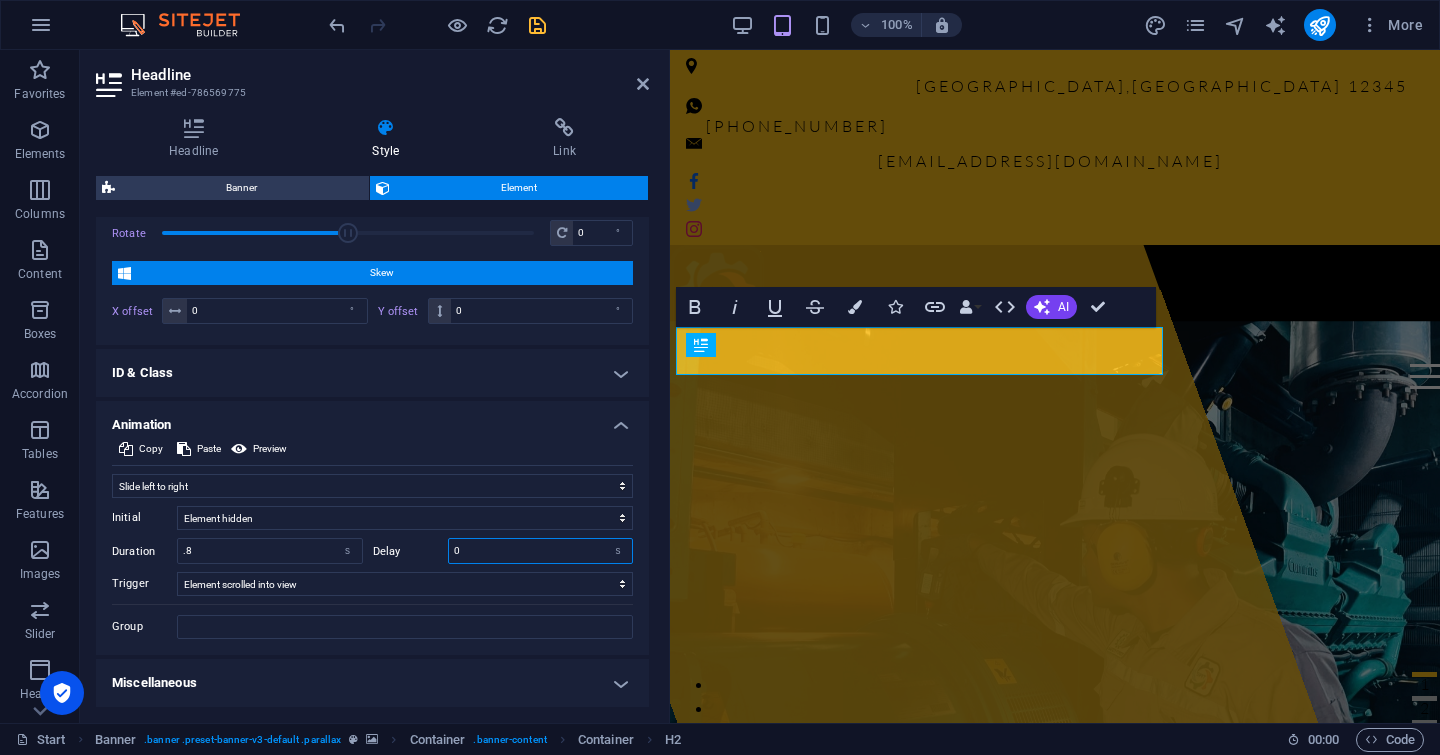 click on "0" at bounding box center [541, 551] 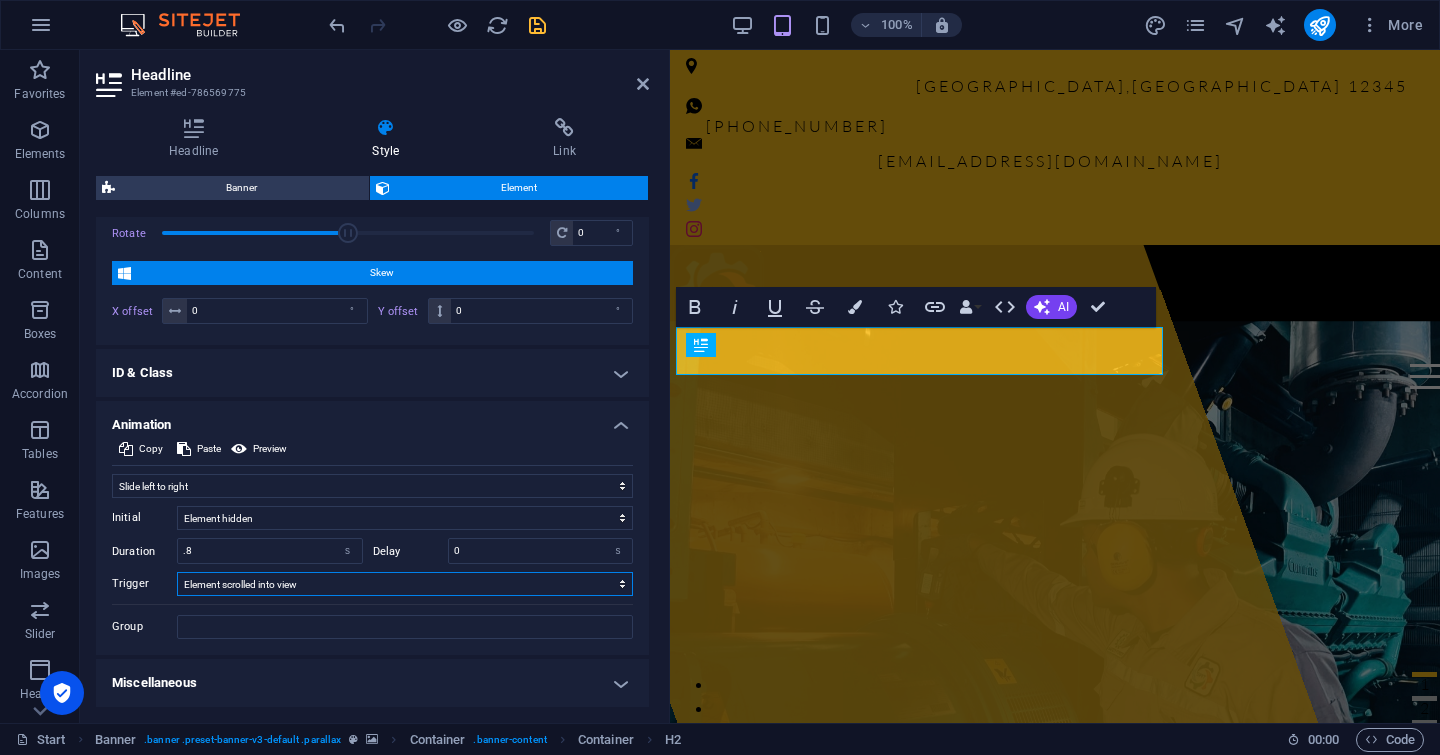 click on "No automatic trigger On page load Element scrolled into view" at bounding box center [405, 584] 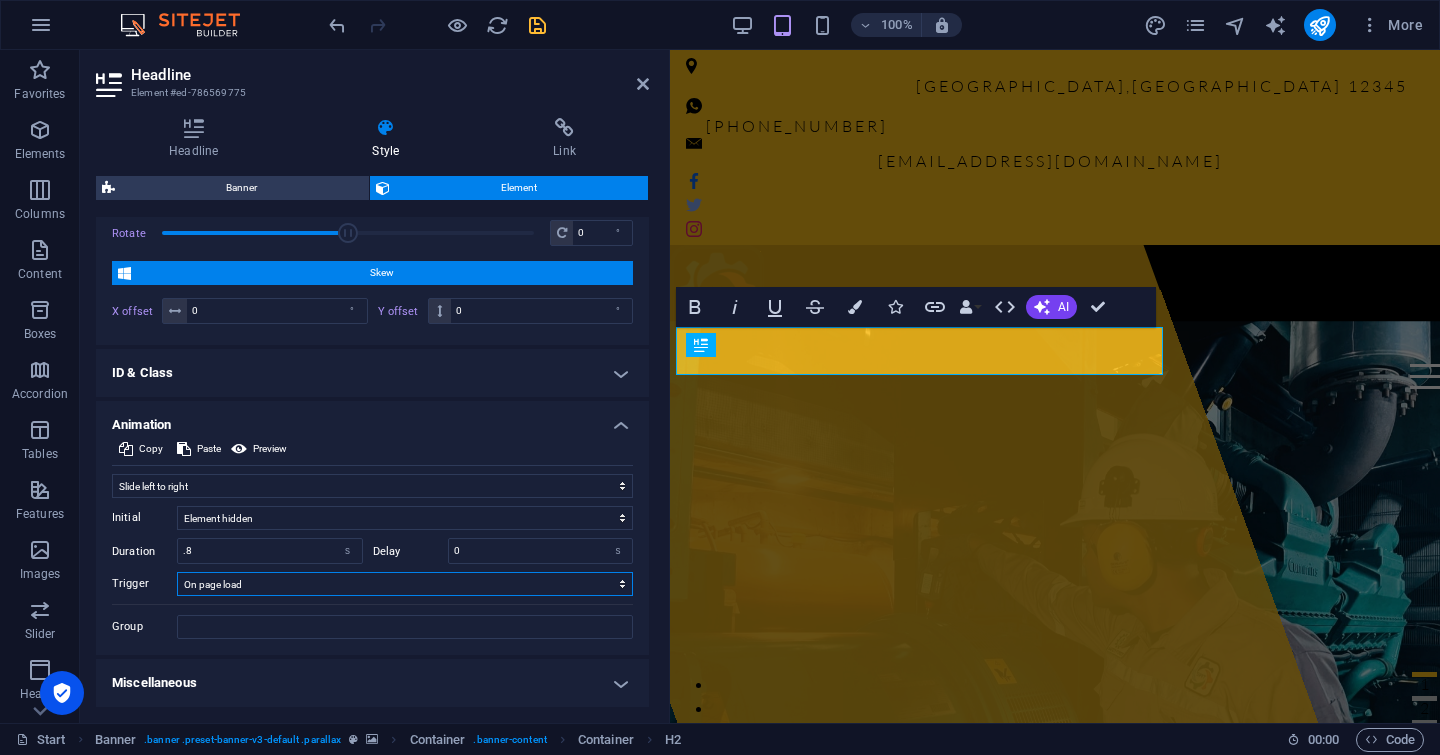 click on "No automatic trigger On page load Element scrolled into view" at bounding box center [405, 584] 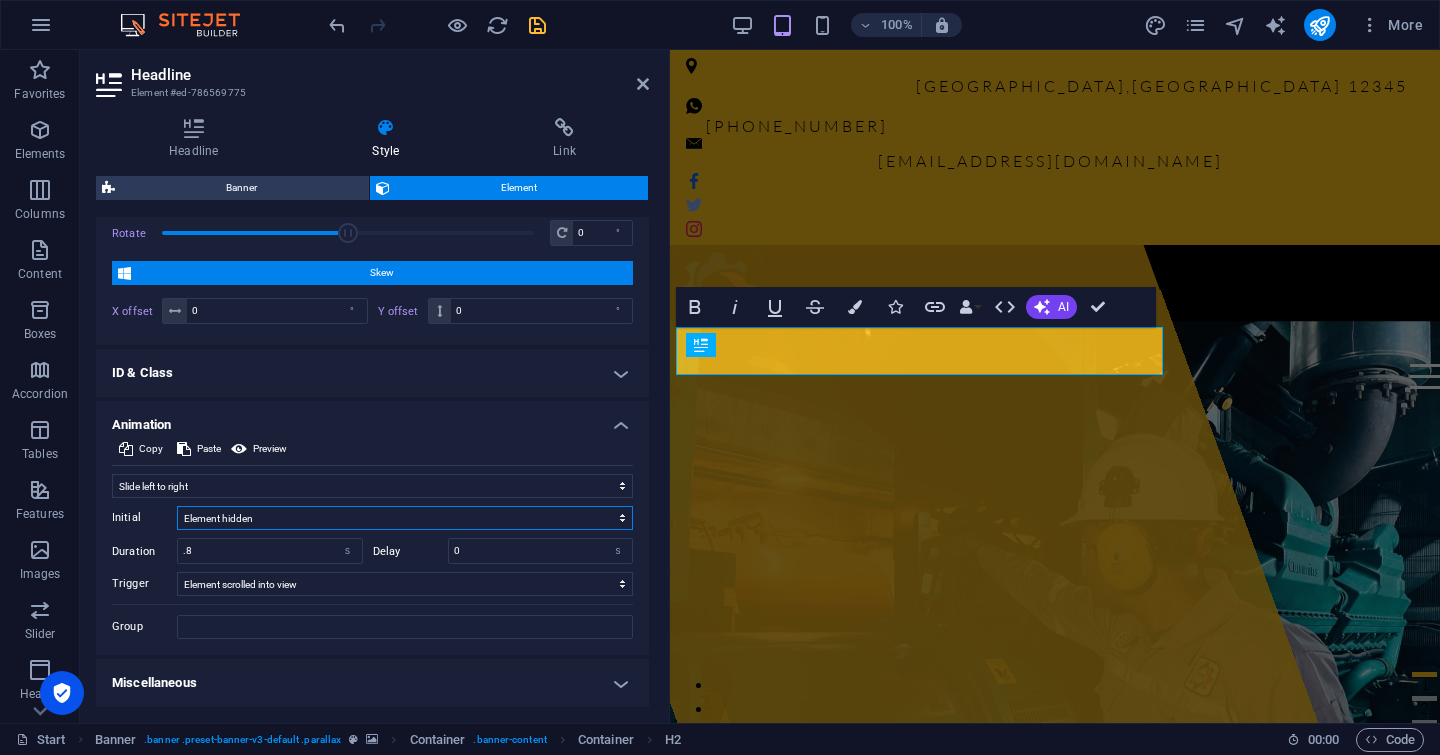 click on "Element hidden Element shown" at bounding box center (405, 518) 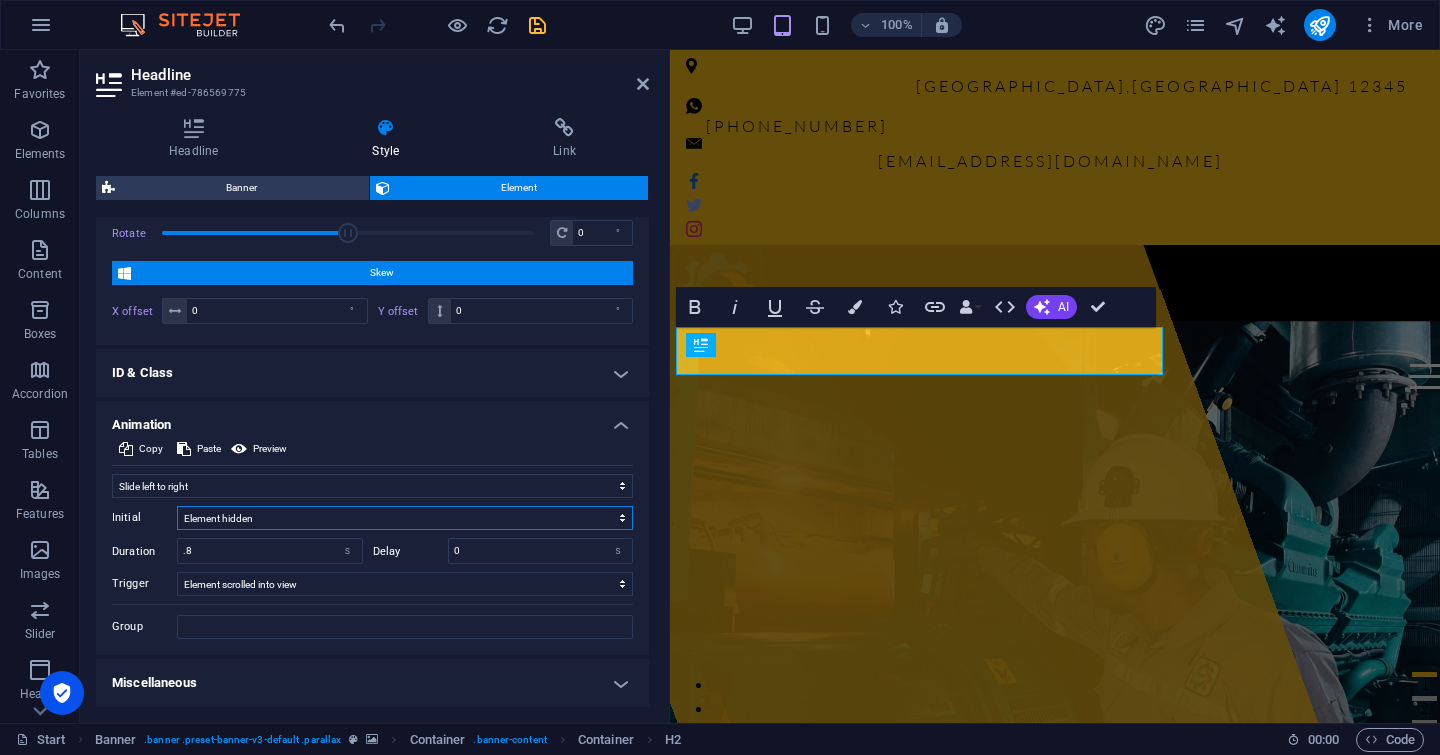 click on "Element hidden Element shown" at bounding box center (405, 518) 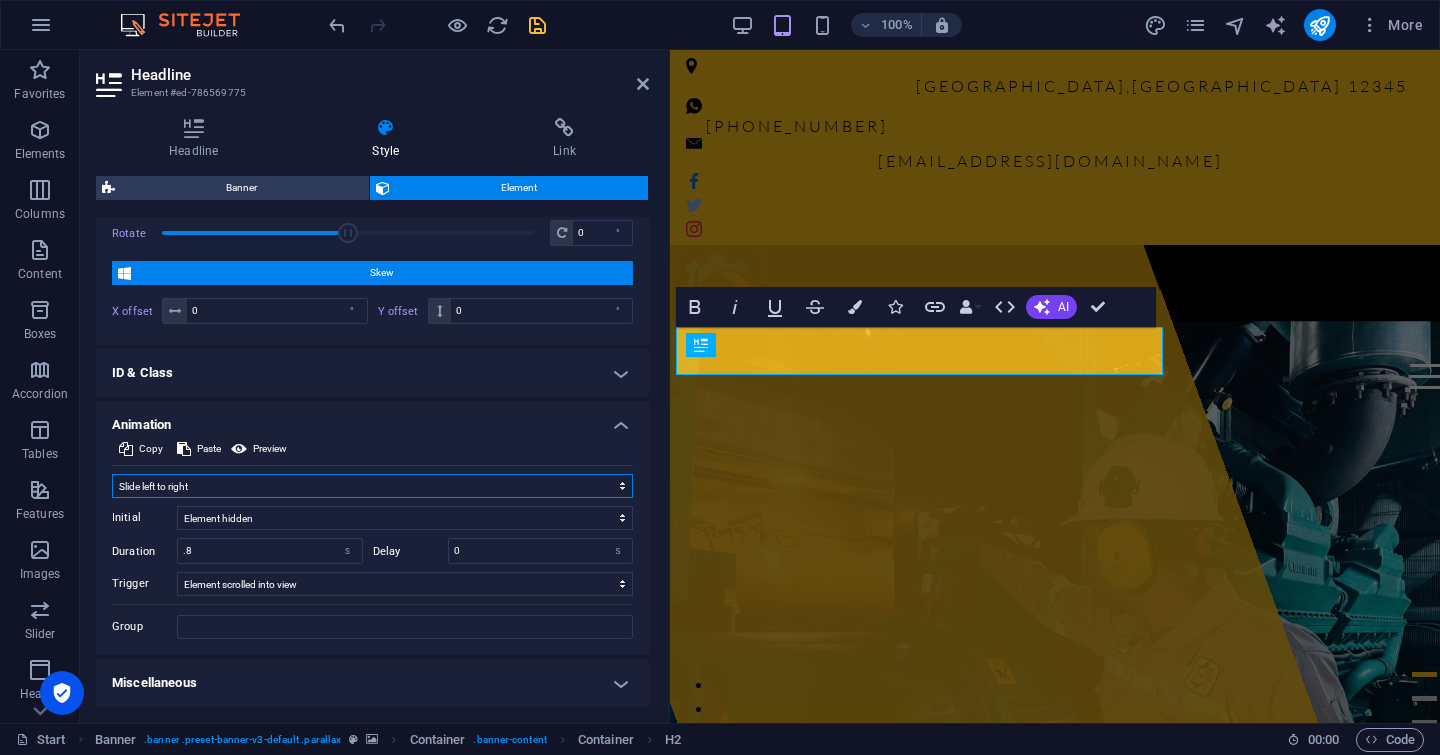 click on "Don't animate Show / Hide Slide up/down Zoom in/out Slide left to right Slide right to left Slide top to bottom Slide bottom to top Pulse Blink Open as overlay" at bounding box center [372, 486] 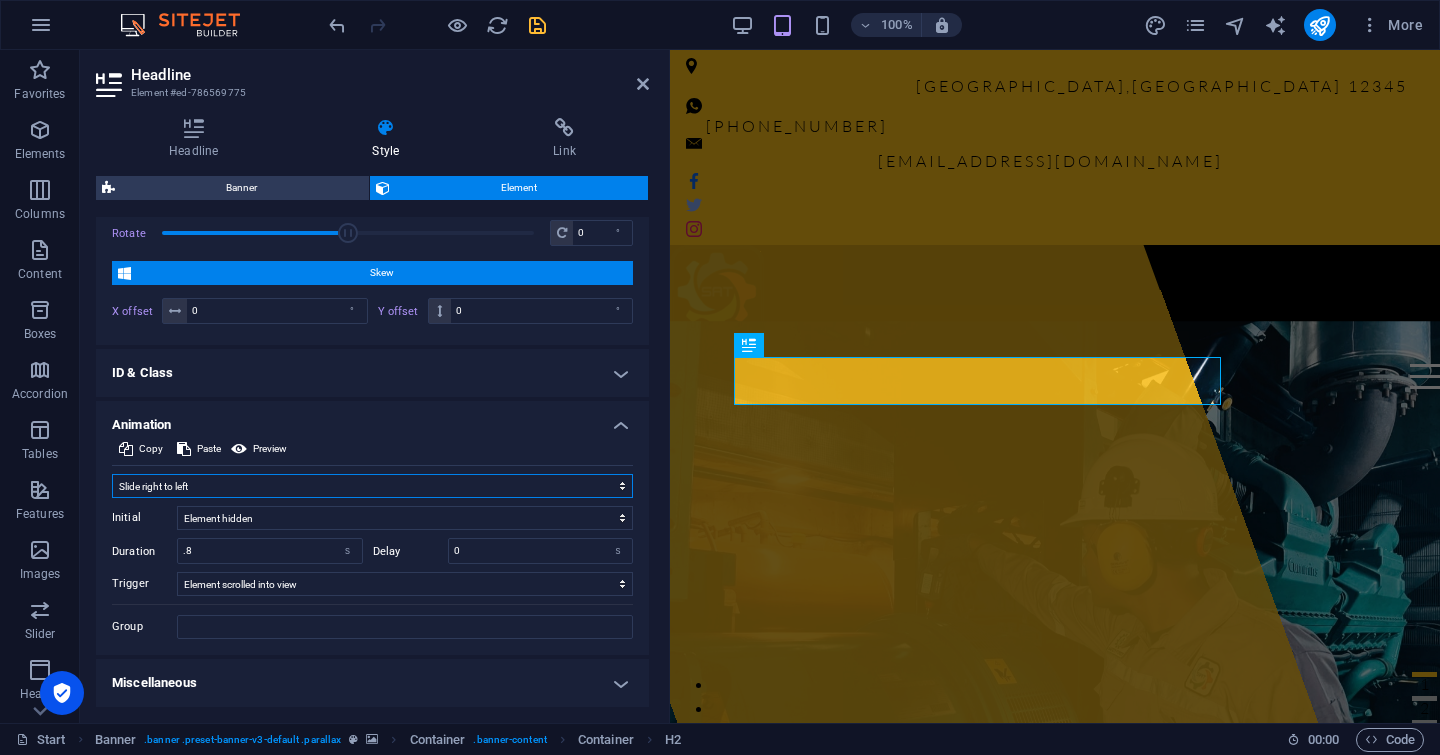 click on "Don't animate Show / Hide Slide up/down Zoom in/out Slide left to right Slide right to left Slide top to bottom Slide bottom to top Pulse Blink Open as overlay" at bounding box center (372, 486) 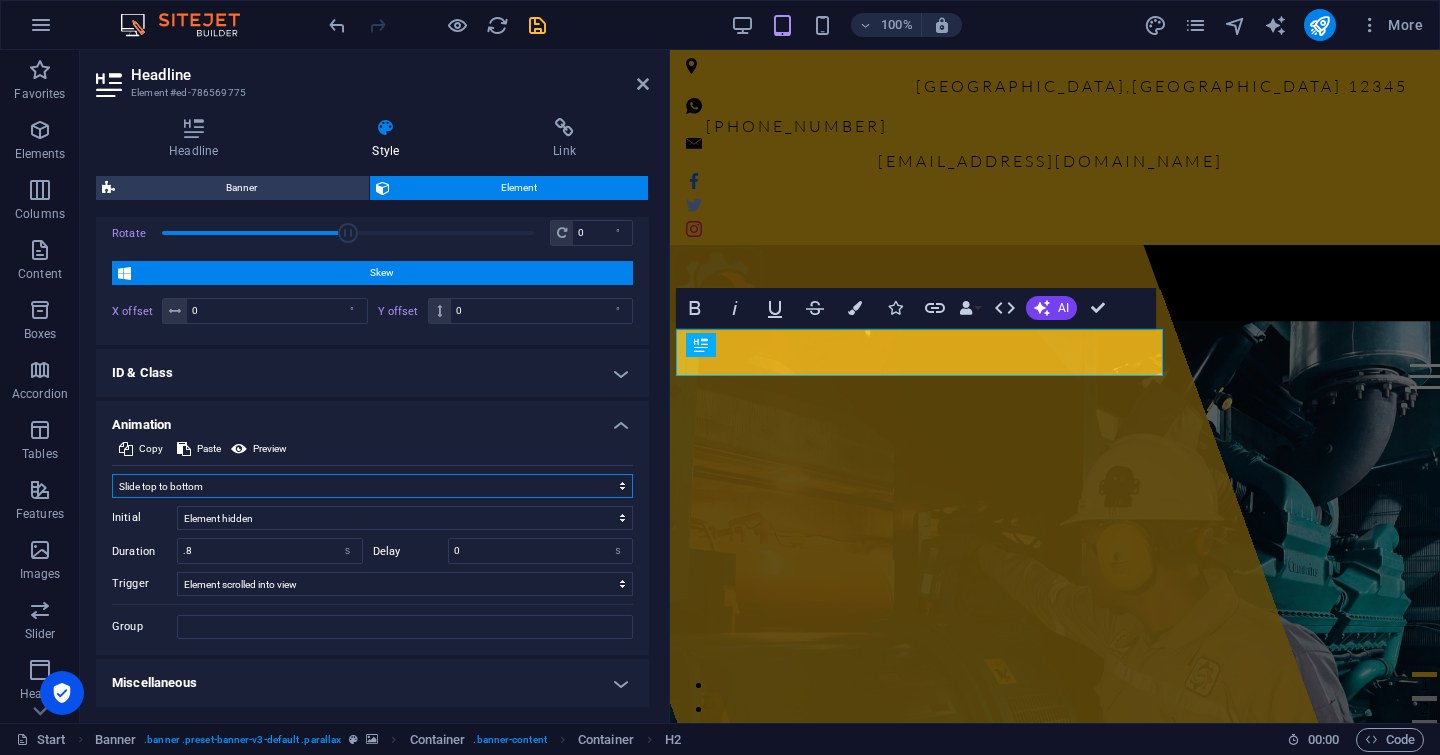 click on "Don't animate Show / Hide Slide up/down Zoom in/out Slide left to right Slide right to left Slide top to bottom Slide bottom to top Pulse Blink Open as overlay" at bounding box center [372, 486] 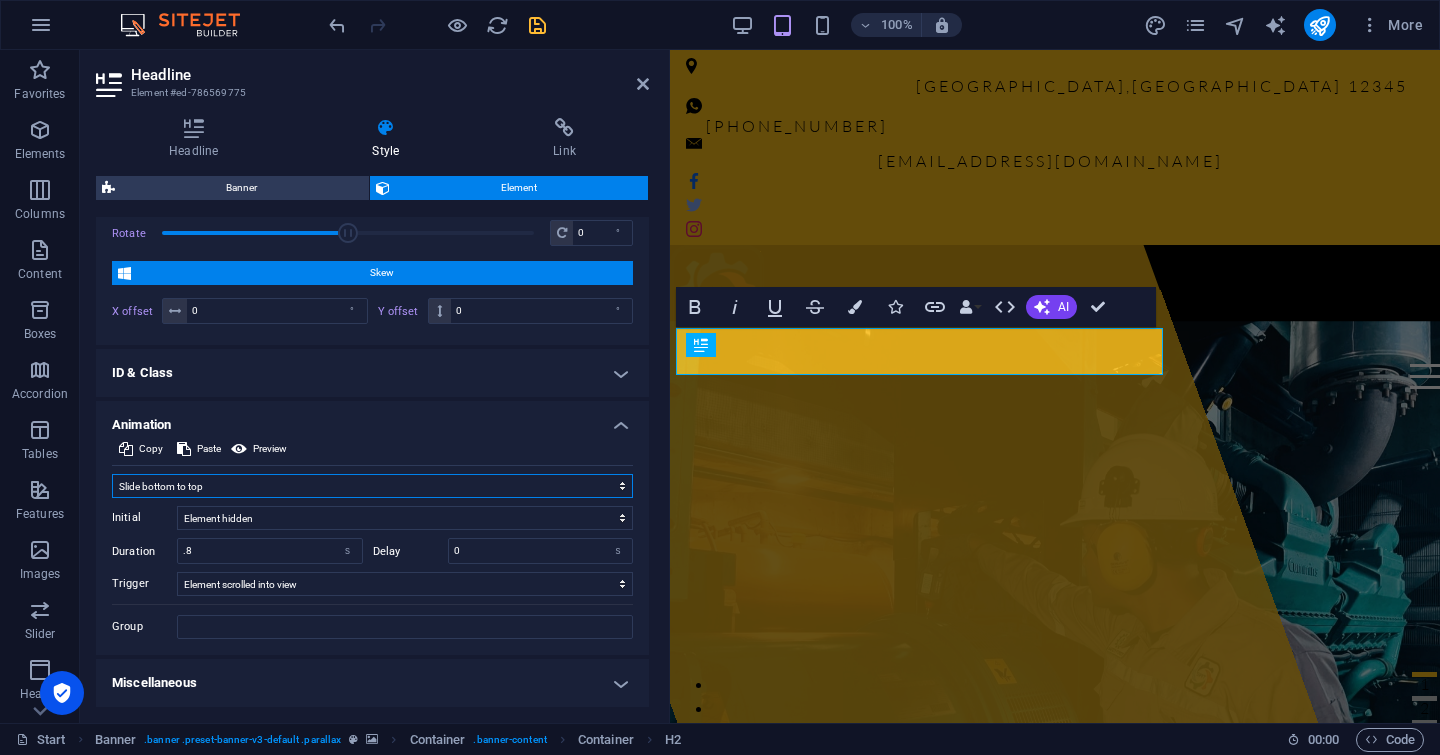 click on "Don't animate Show / Hide Slide up/down Zoom in/out Slide left to right Slide right to left Slide top to bottom Slide bottom to top Pulse Blink Open as overlay" at bounding box center [372, 486] 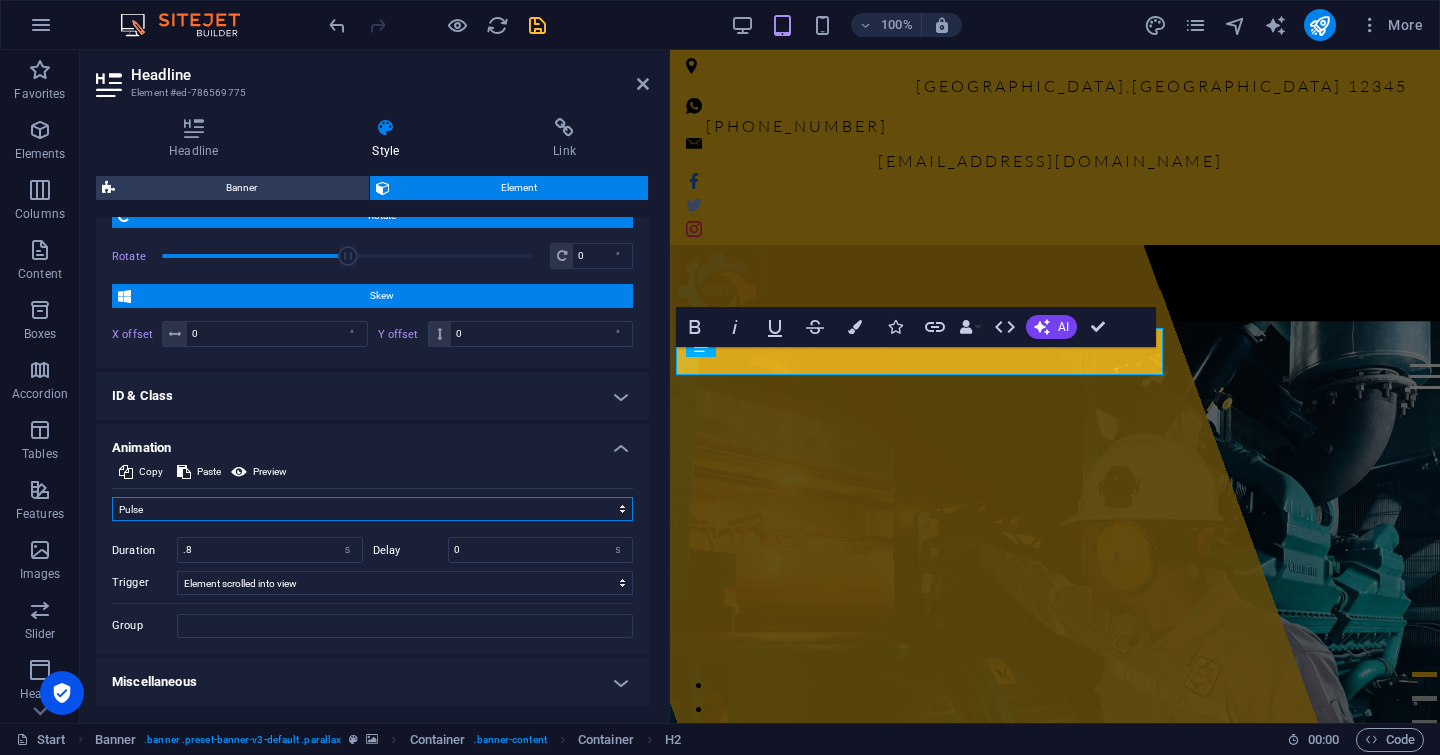 scroll, scrollTop: 813, scrollLeft: 0, axis: vertical 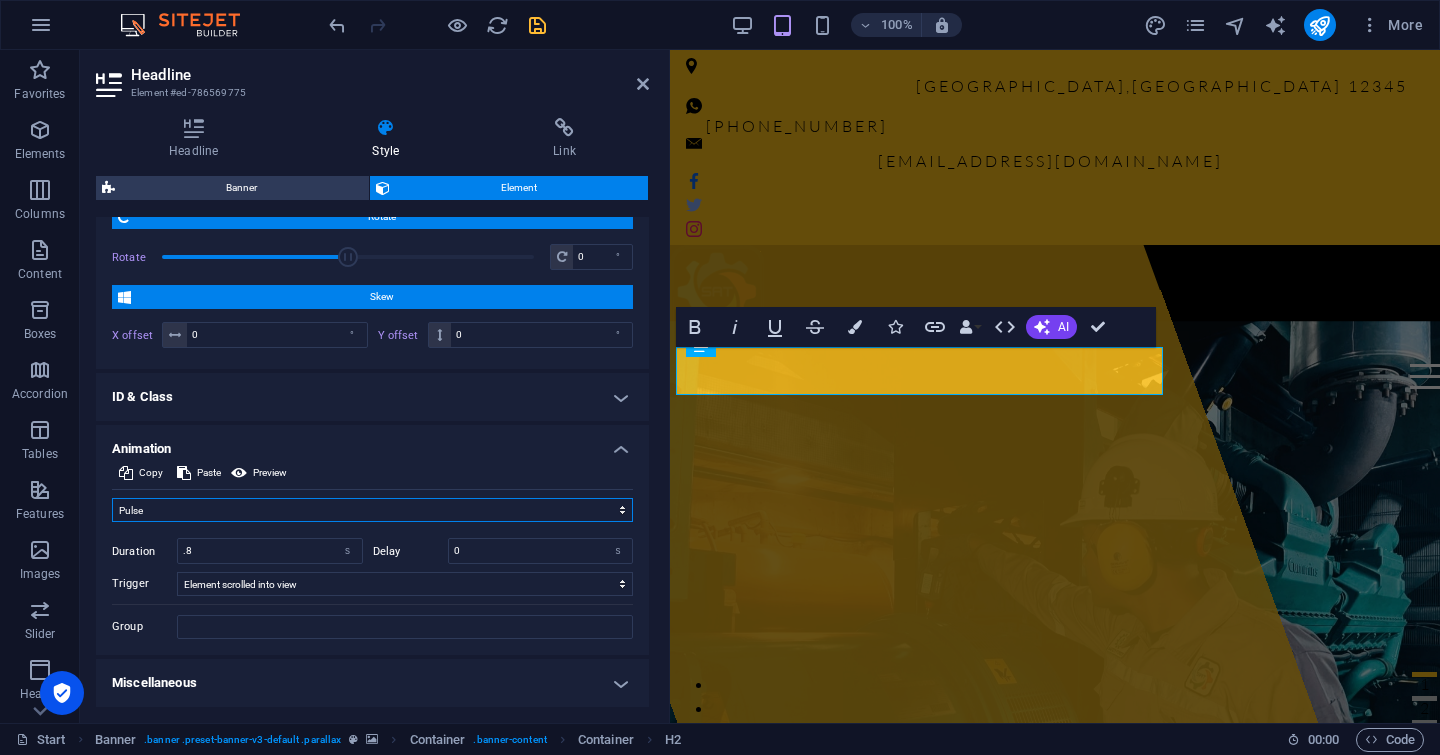 click on "Don't animate Show / Hide Slide up/down Zoom in/out Slide left to right Slide right to left Slide top to bottom Slide bottom to top Pulse Blink Open as overlay" at bounding box center [372, 510] 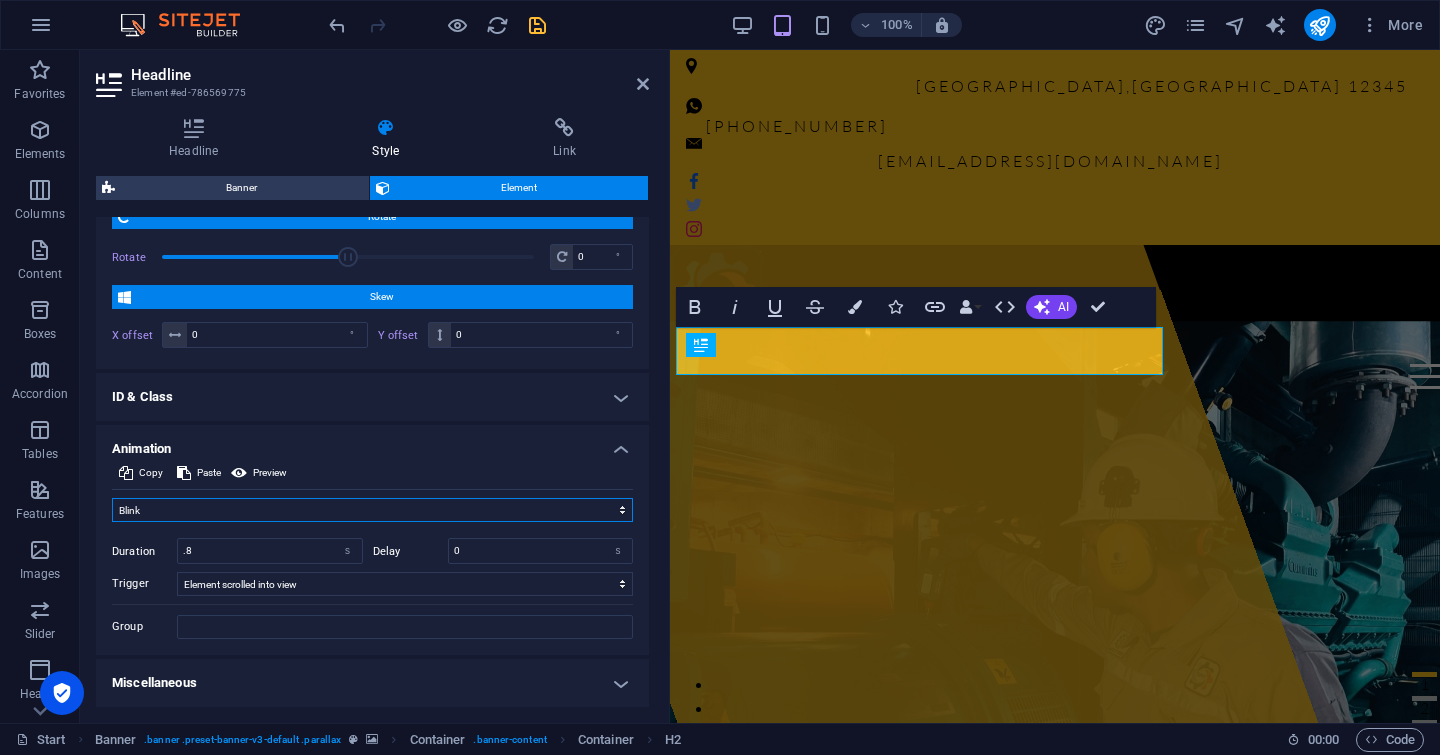 click on "Don't animate Show / Hide Slide up/down Zoom in/out Slide left to right Slide right to left Slide top to bottom Slide bottom to top Pulse Blink Open as overlay" at bounding box center (372, 510) 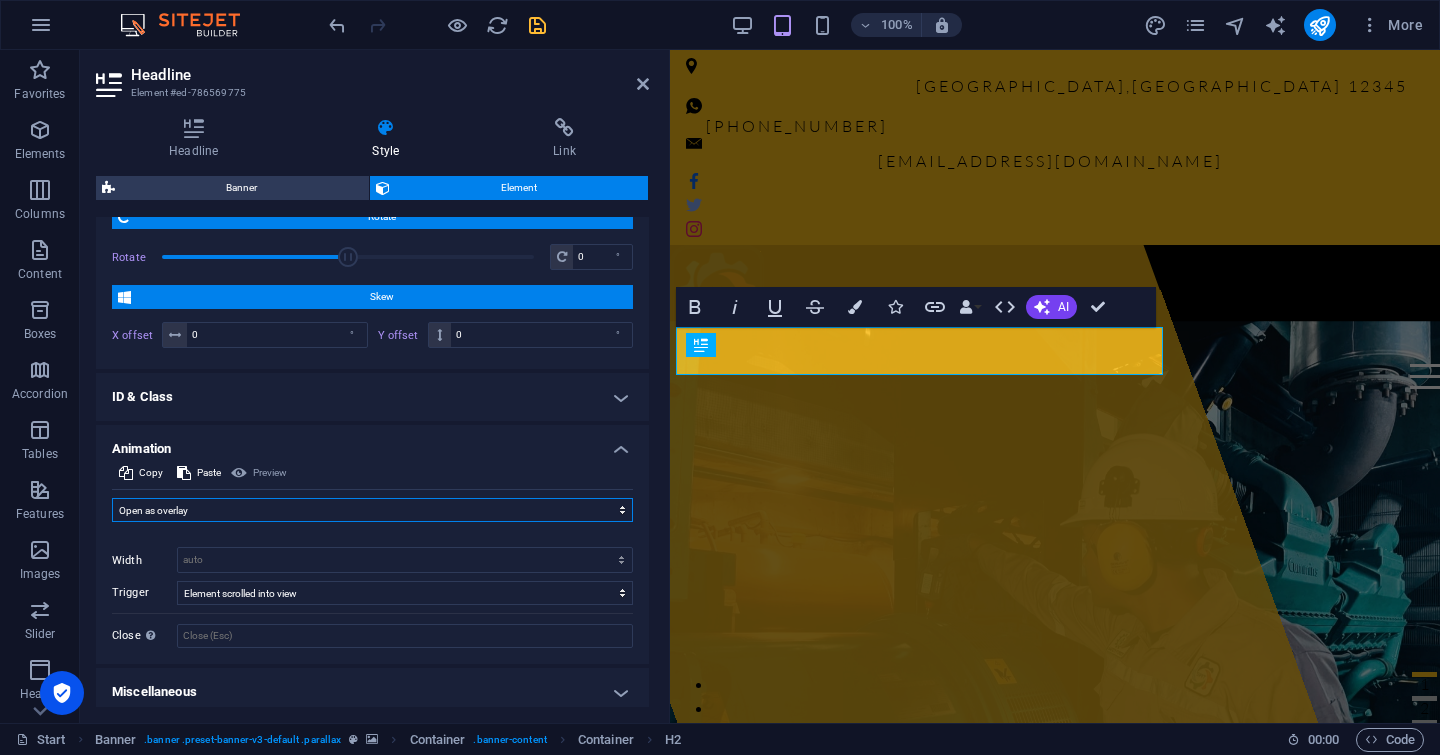 scroll, scrollTop: 822, scrollLeft: 0, axis: vertical 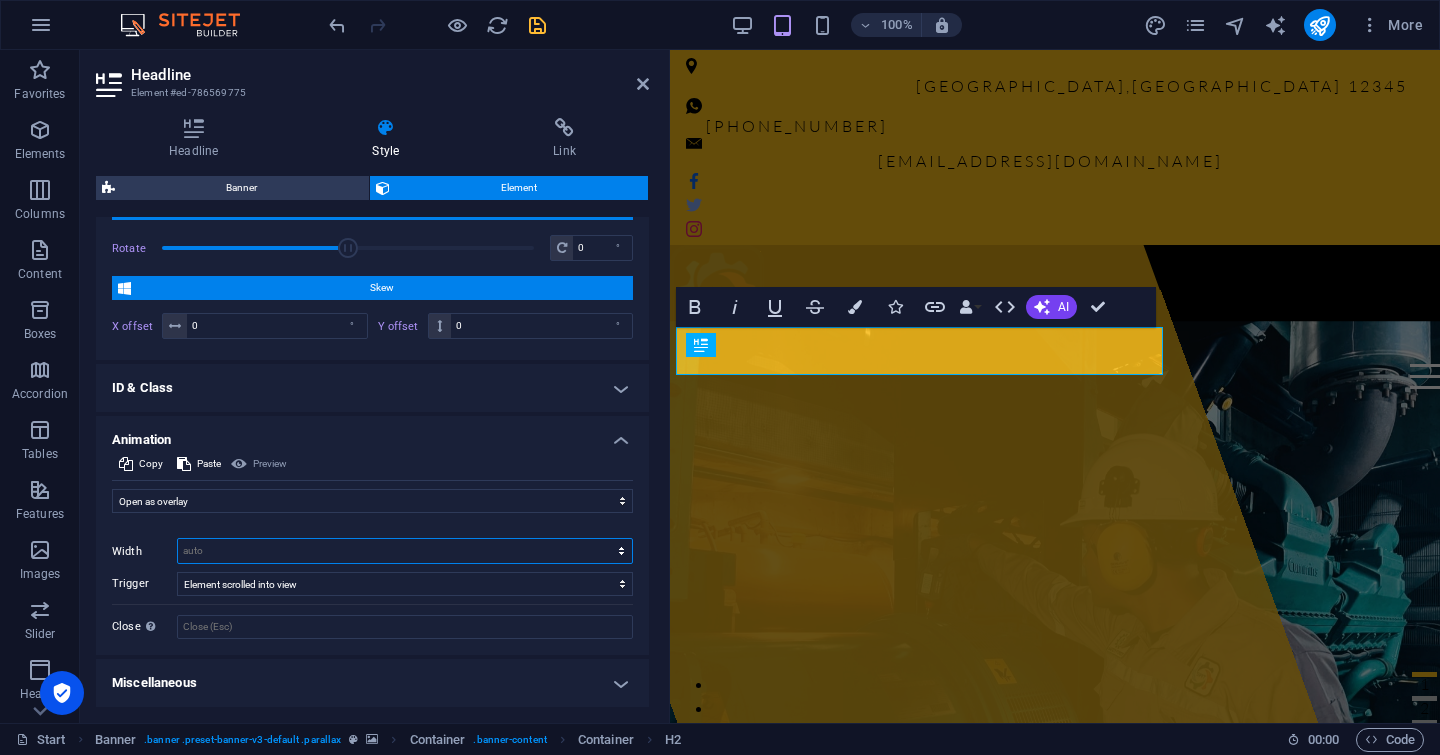 click on "auto px %" at bounding box center (405, 551) 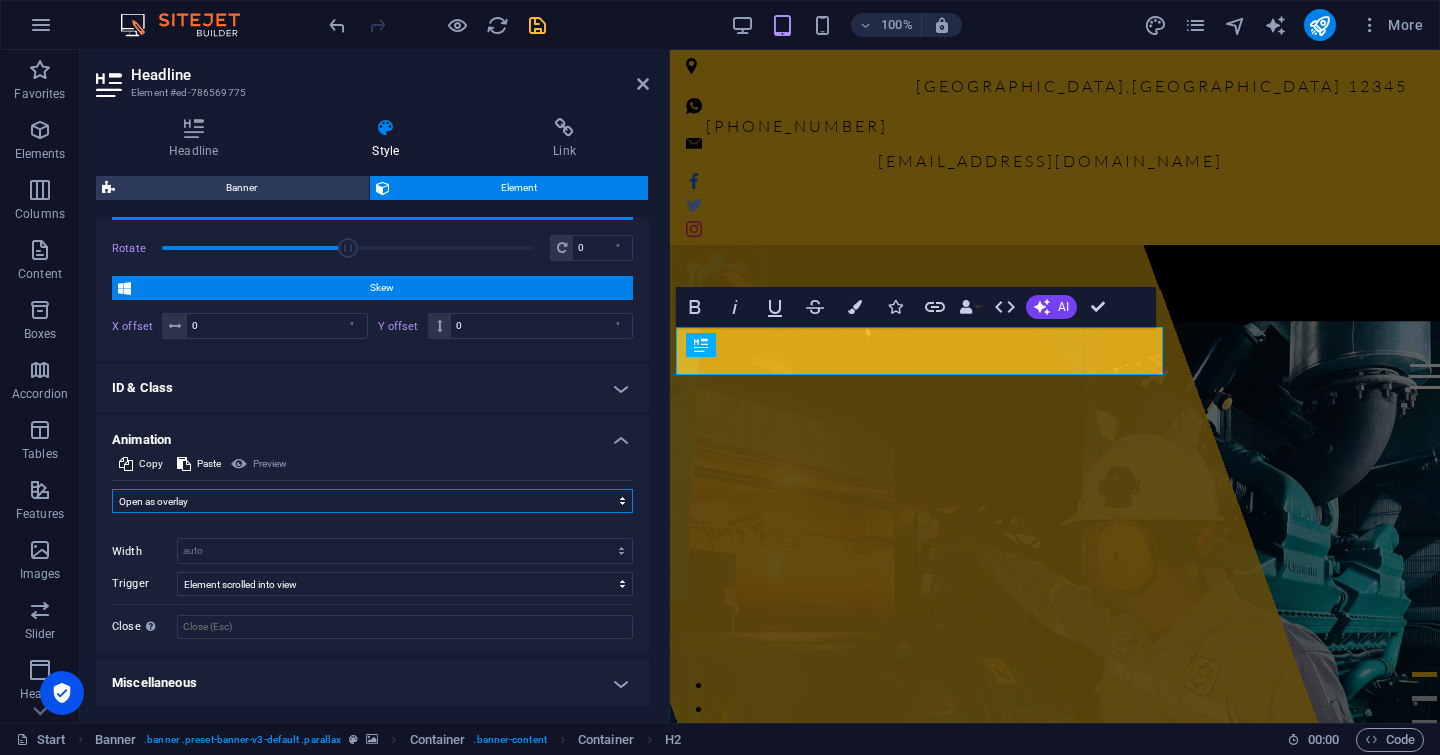 click on "Don't animate Show / Hide Slide up/down Zoom in/out Slide left to right Slide right to left Slide top to bottom Slide bottom to top Pulse Blink Open as overlay" at bounding box center (372, 501) 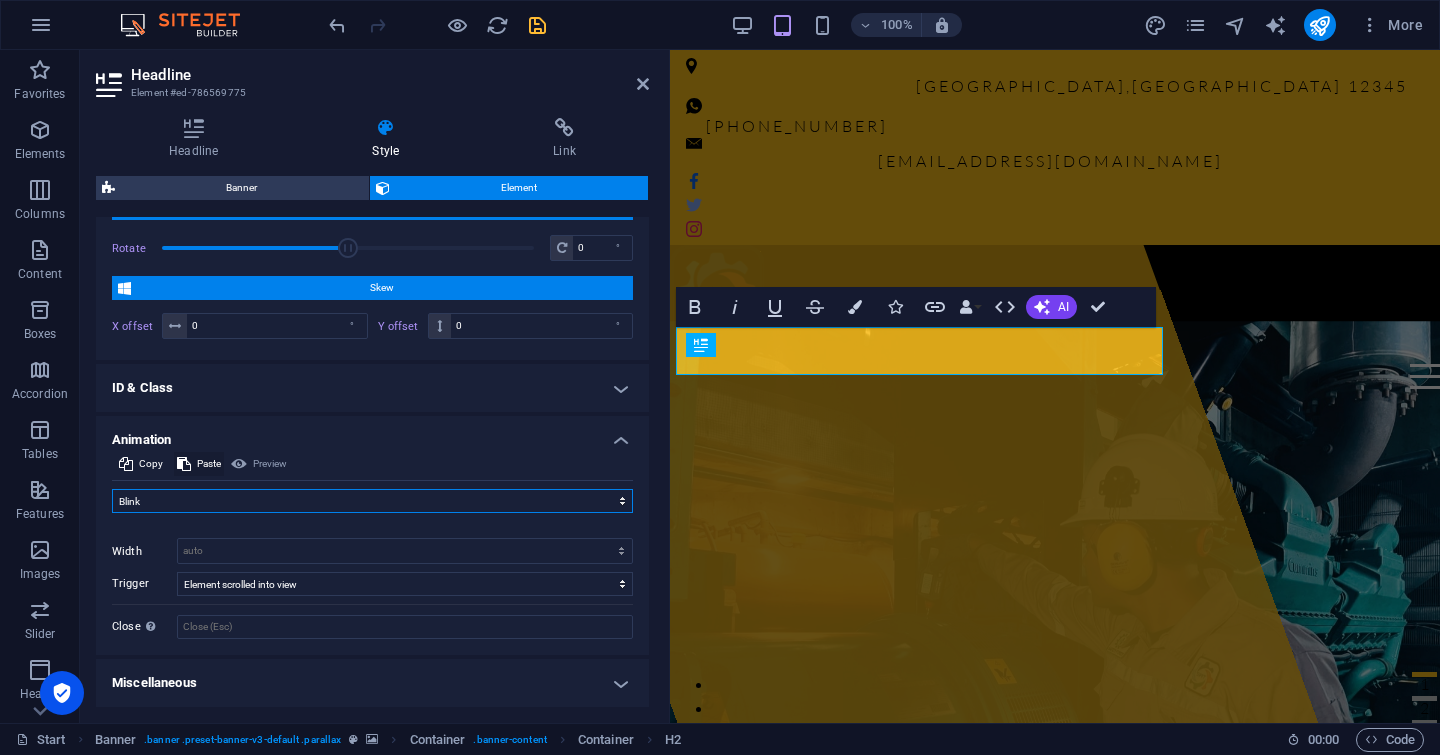scroll, scrollTop: 813, scrollLeft: 0, axis: vertical 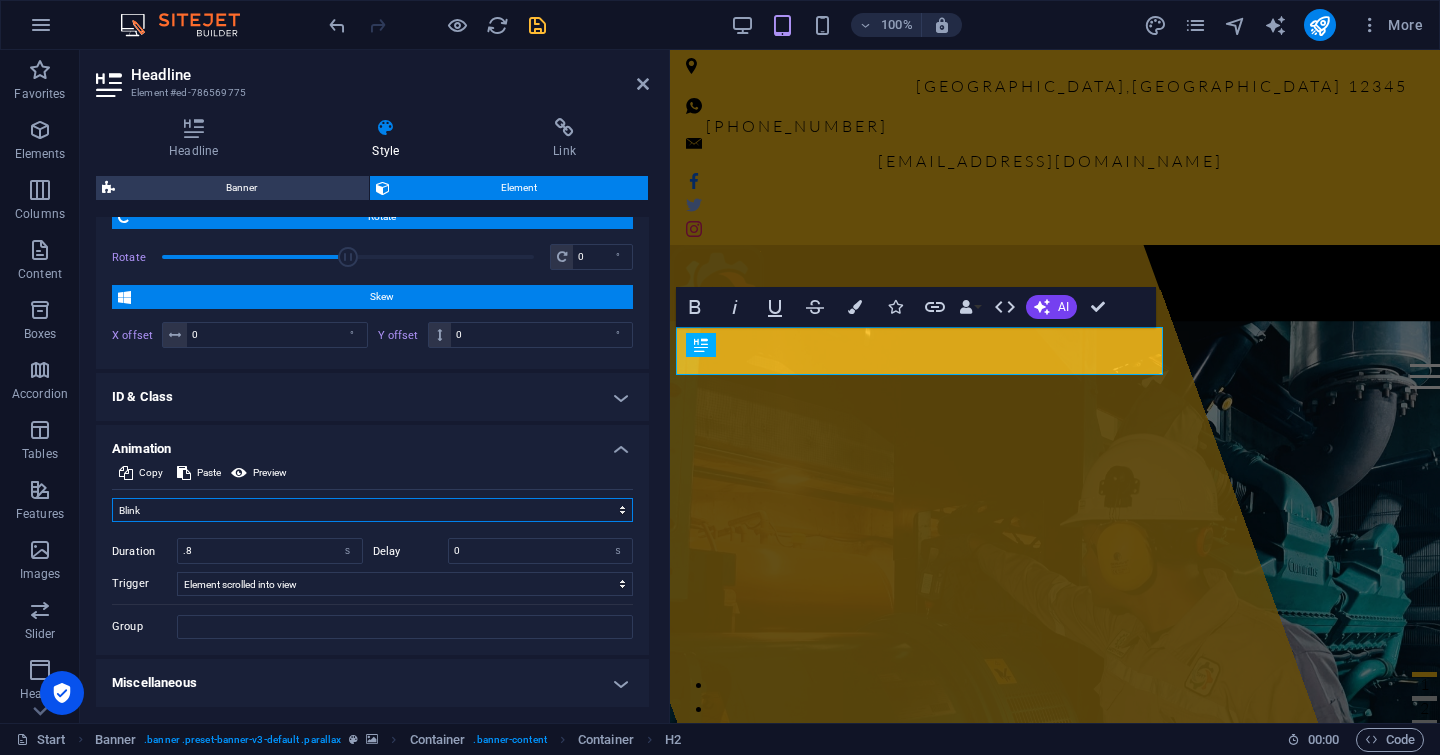 click on "Don't animate Show / Hide Slide up/down Zoom in/out Slide left to right Slide right to left Slide top to bottom Slide bottom to top Pulse Blink Open as overlay" at bounding box center [372, 510] 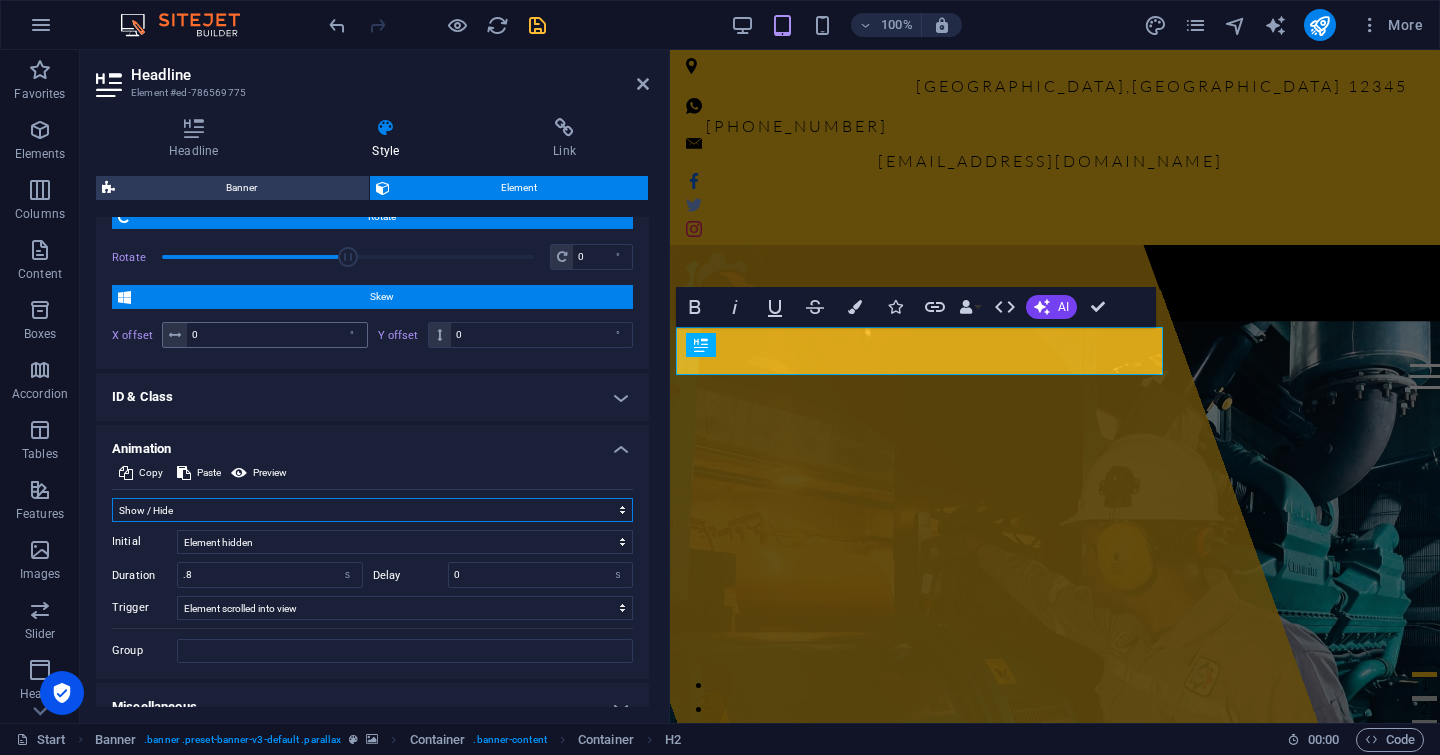 scroll, scrollTop: 822, scrollLeft: 0, axis: vertical 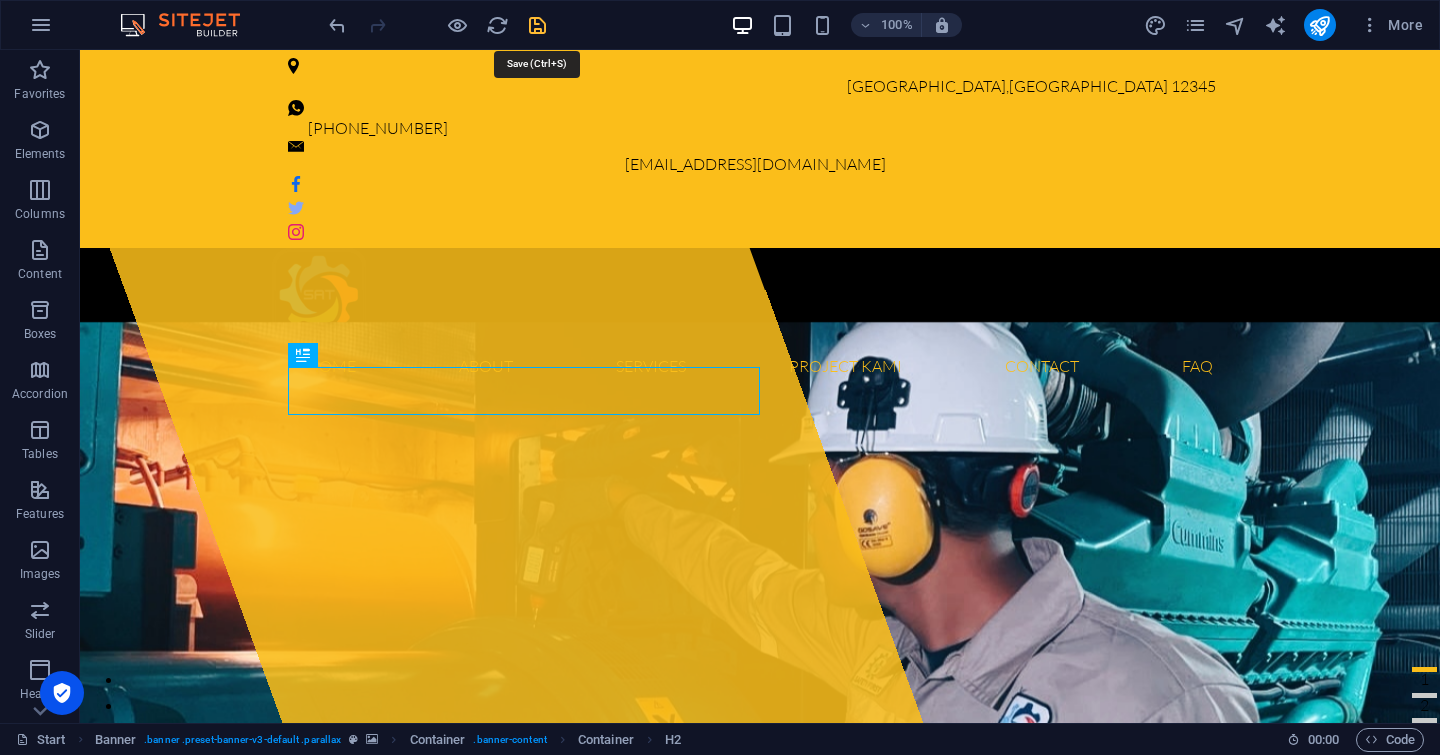 click at bounding box center (537, 25) 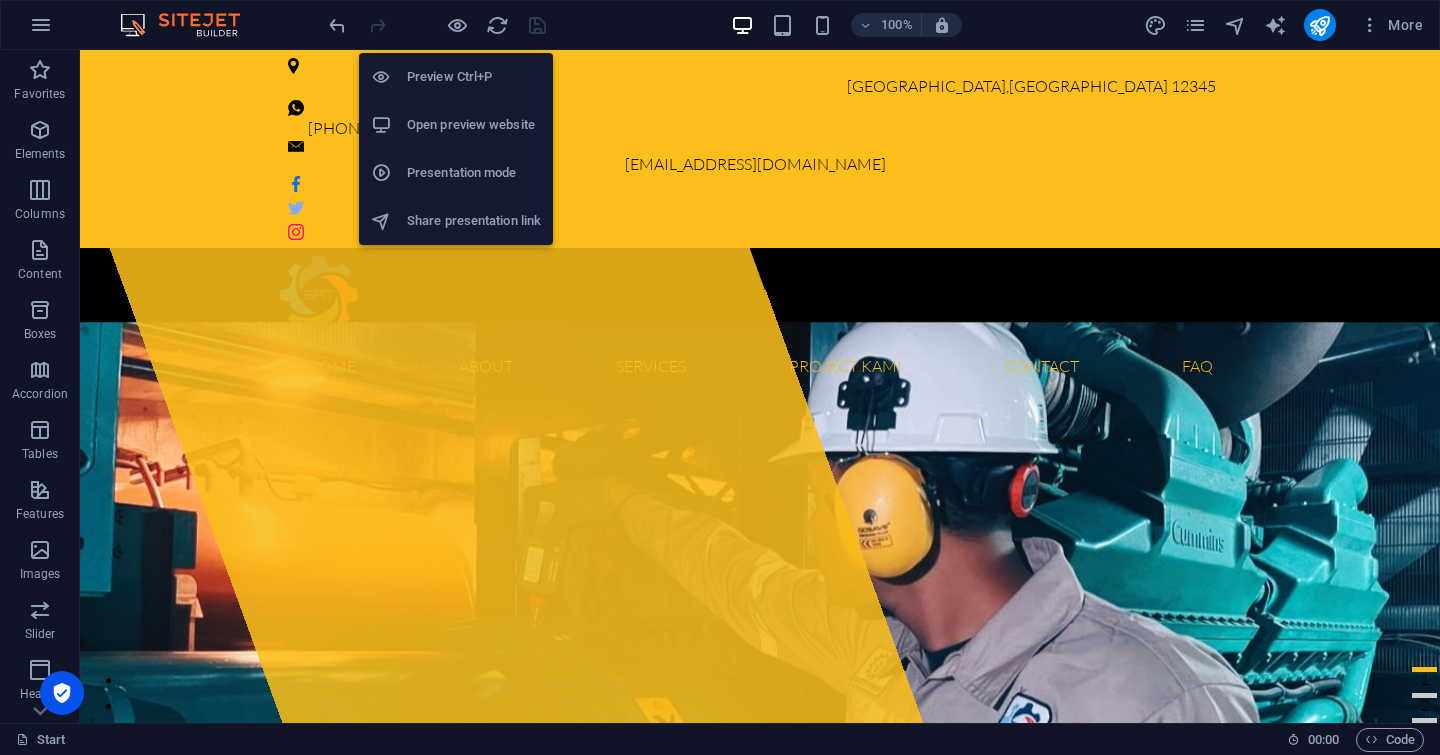 click on "Preview Ctrl+P" at bounding box center (474, 77) 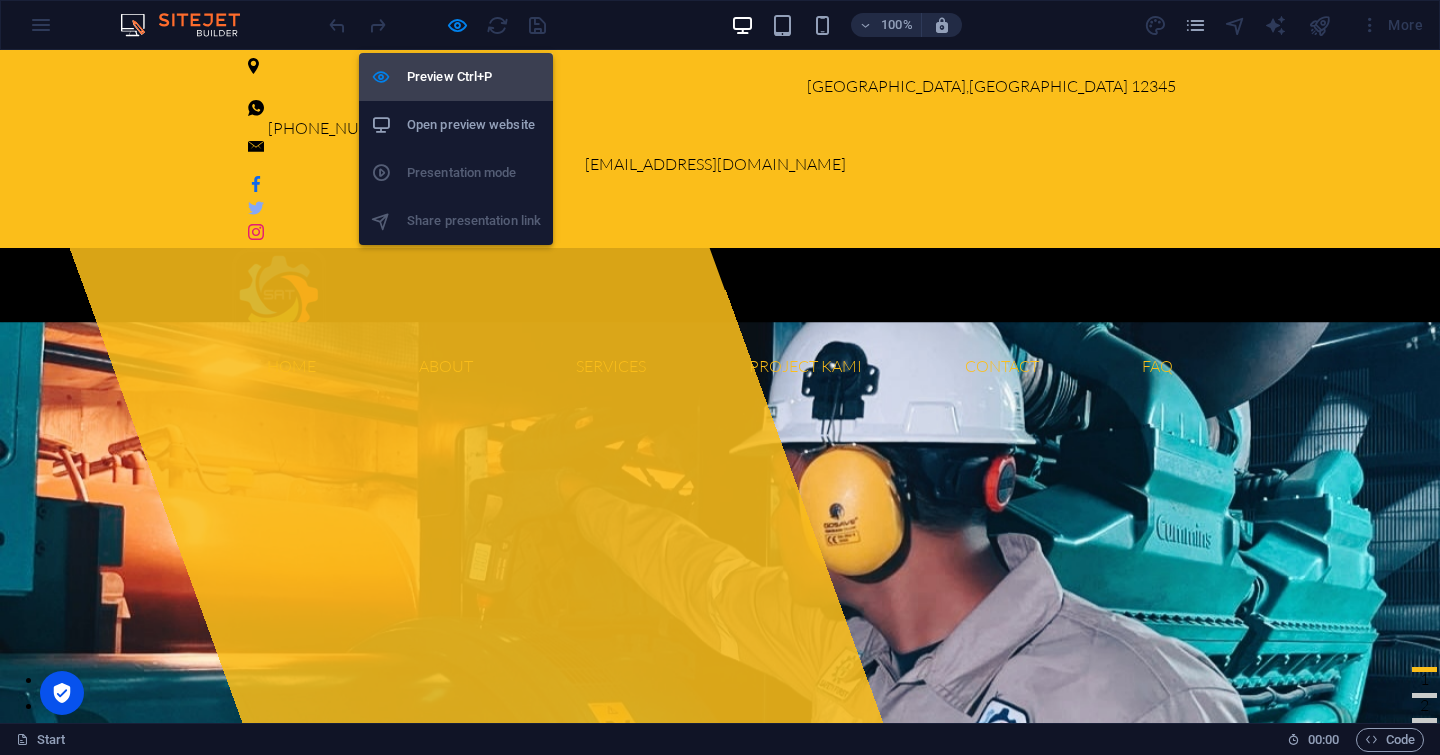 click on "Preview Ctrl+P" at bounding box center [474, 77] 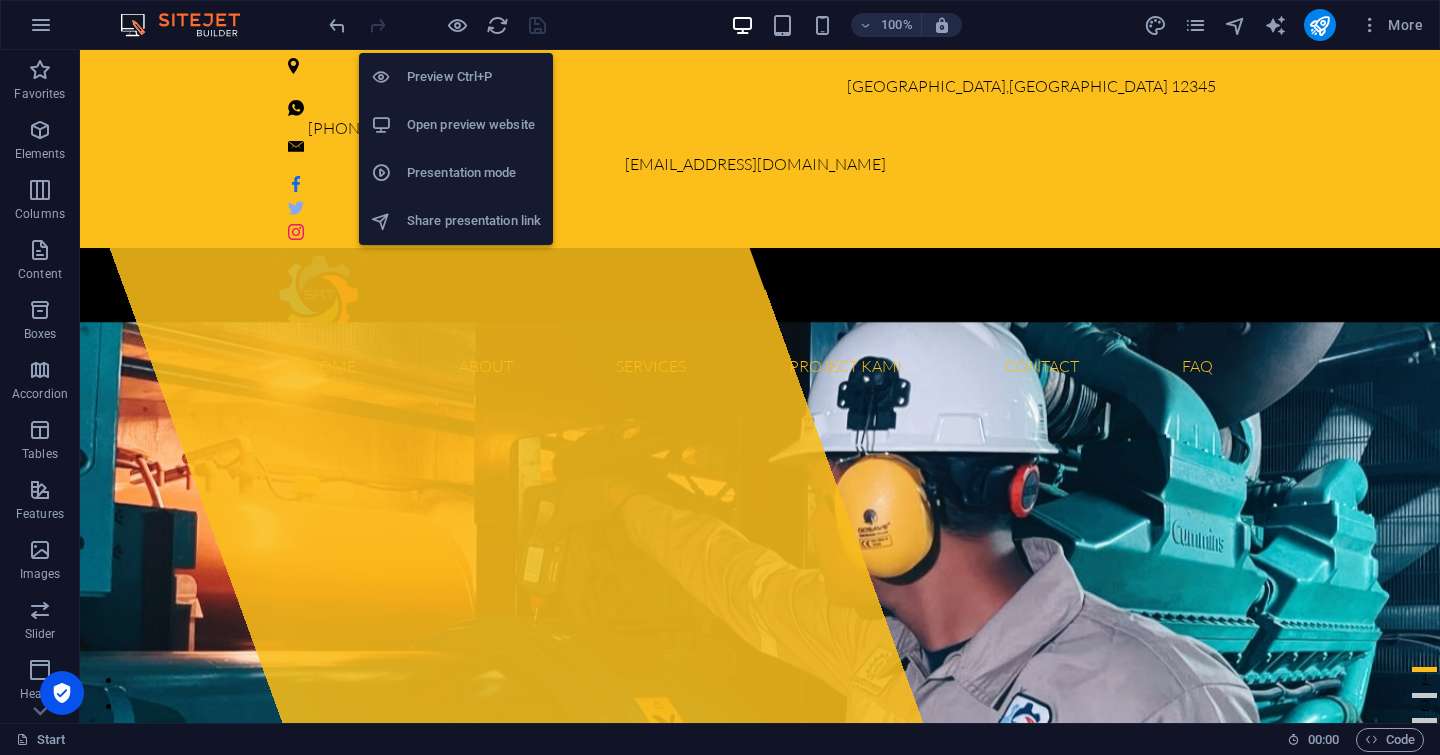 click on "Preview Ctrl+P" at bounding box center [474, 77] 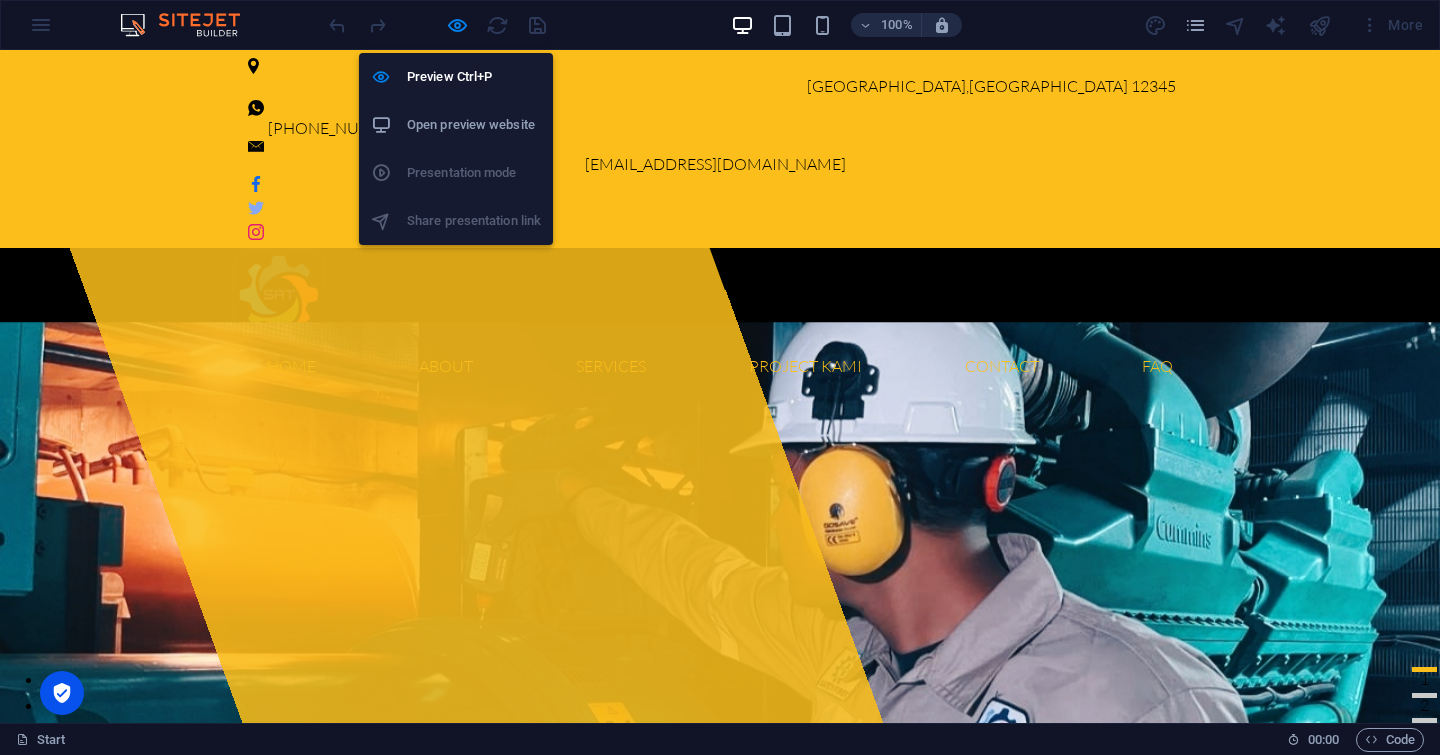 click on "Open preview website" at bounding box center (474, 125) 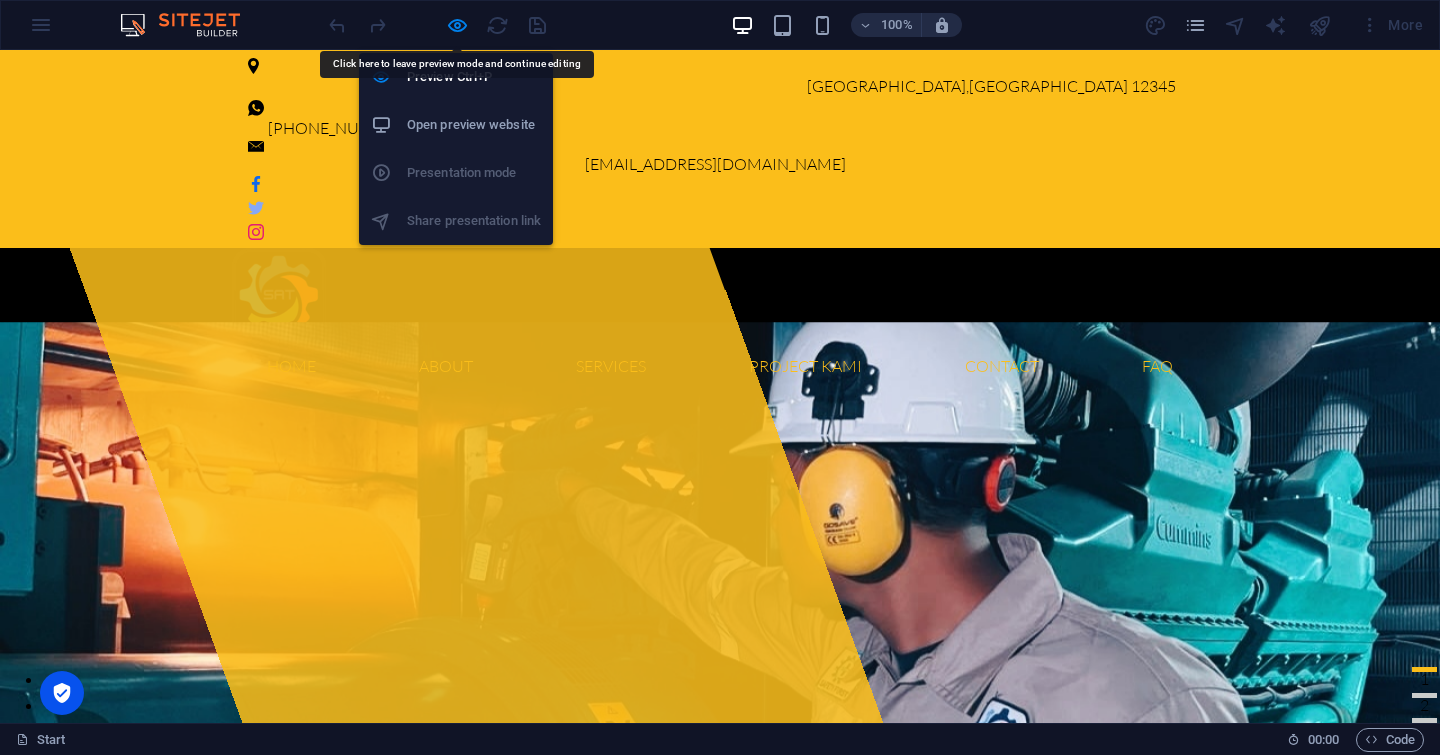 click on "Open preview website" at bounding box center (474, 125) 